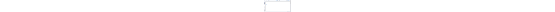 scroll, scrollTop: 0, scrollLeft: 0, axis: both 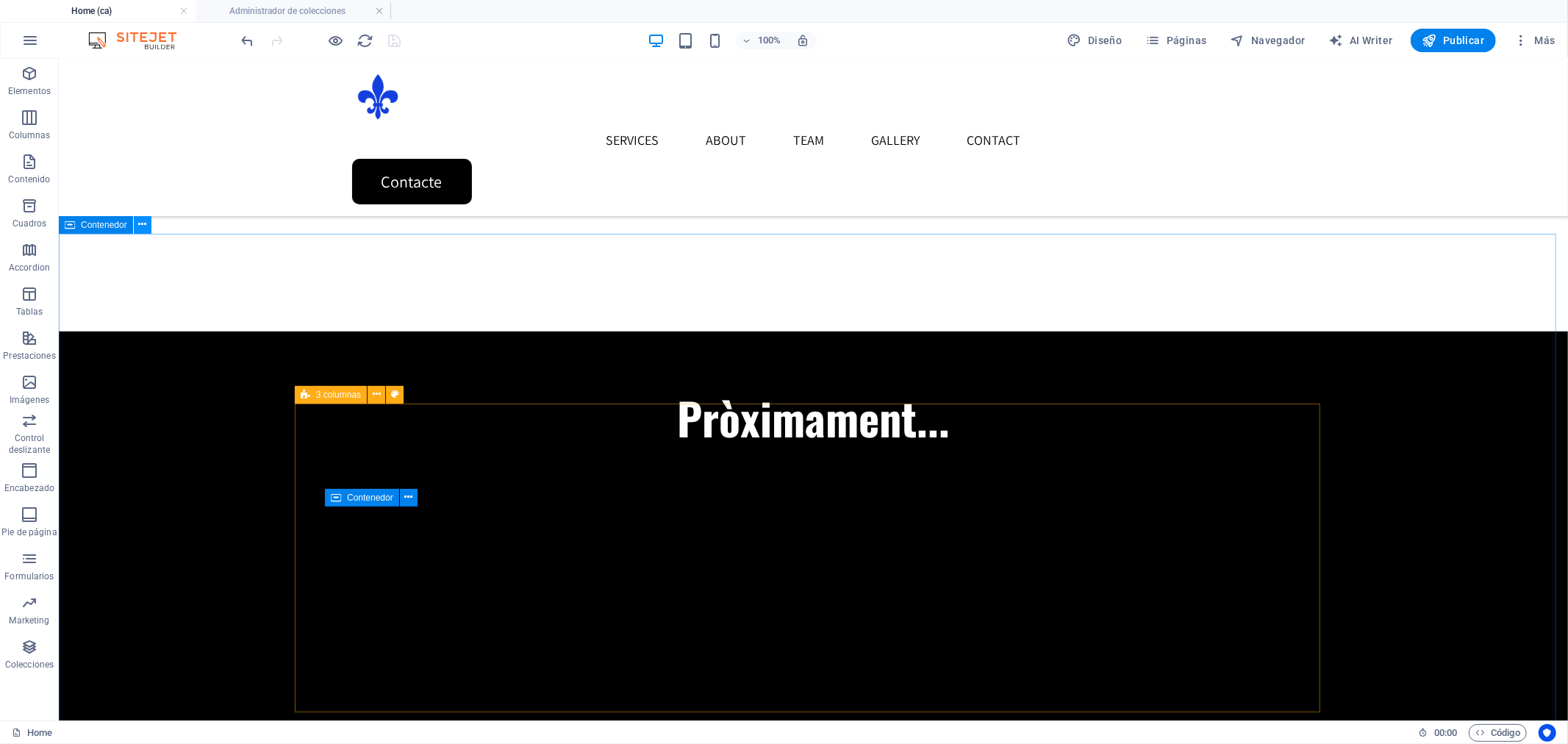 click at bounding box center [142, 224] 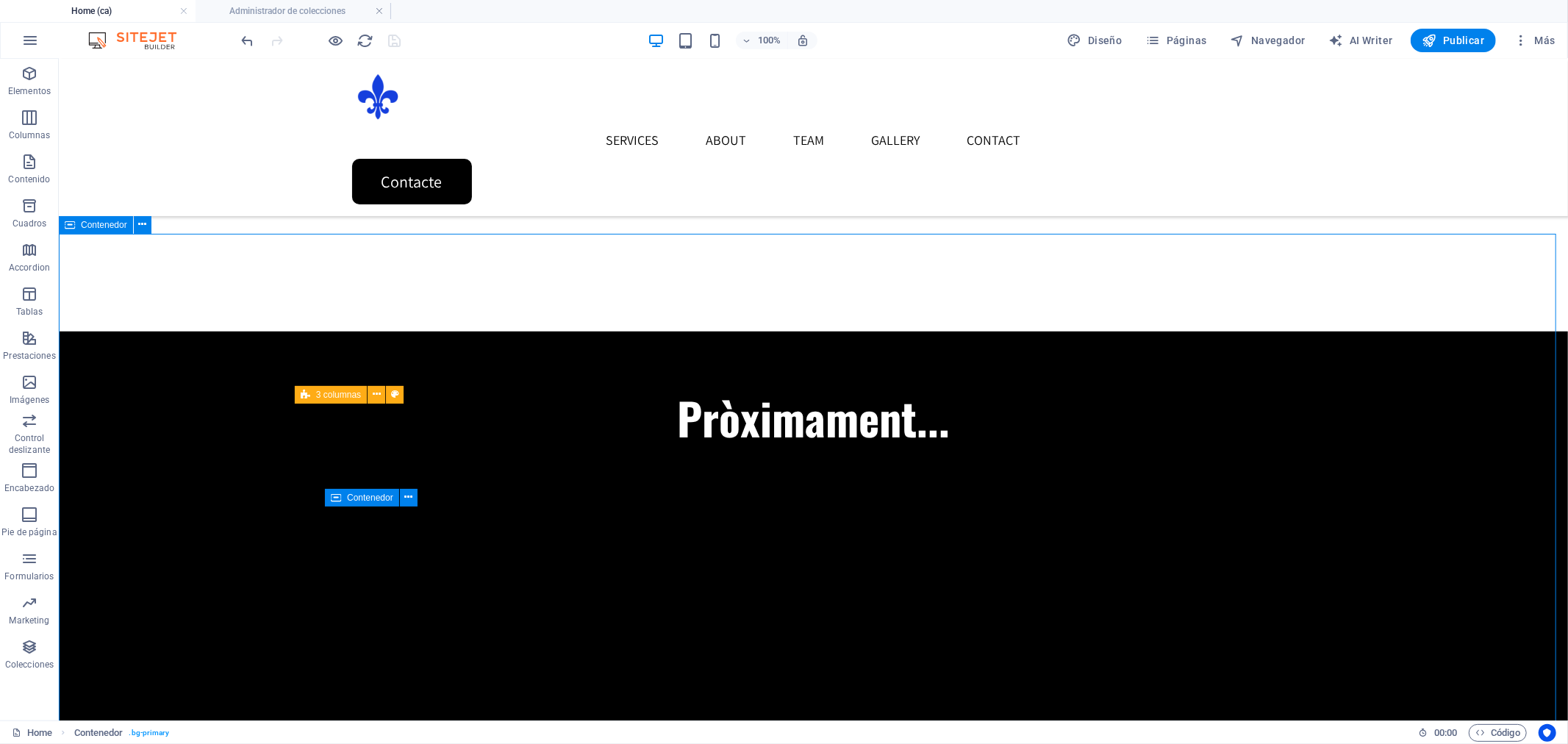 click on "Contenedor" at bounding box center [104, 225] 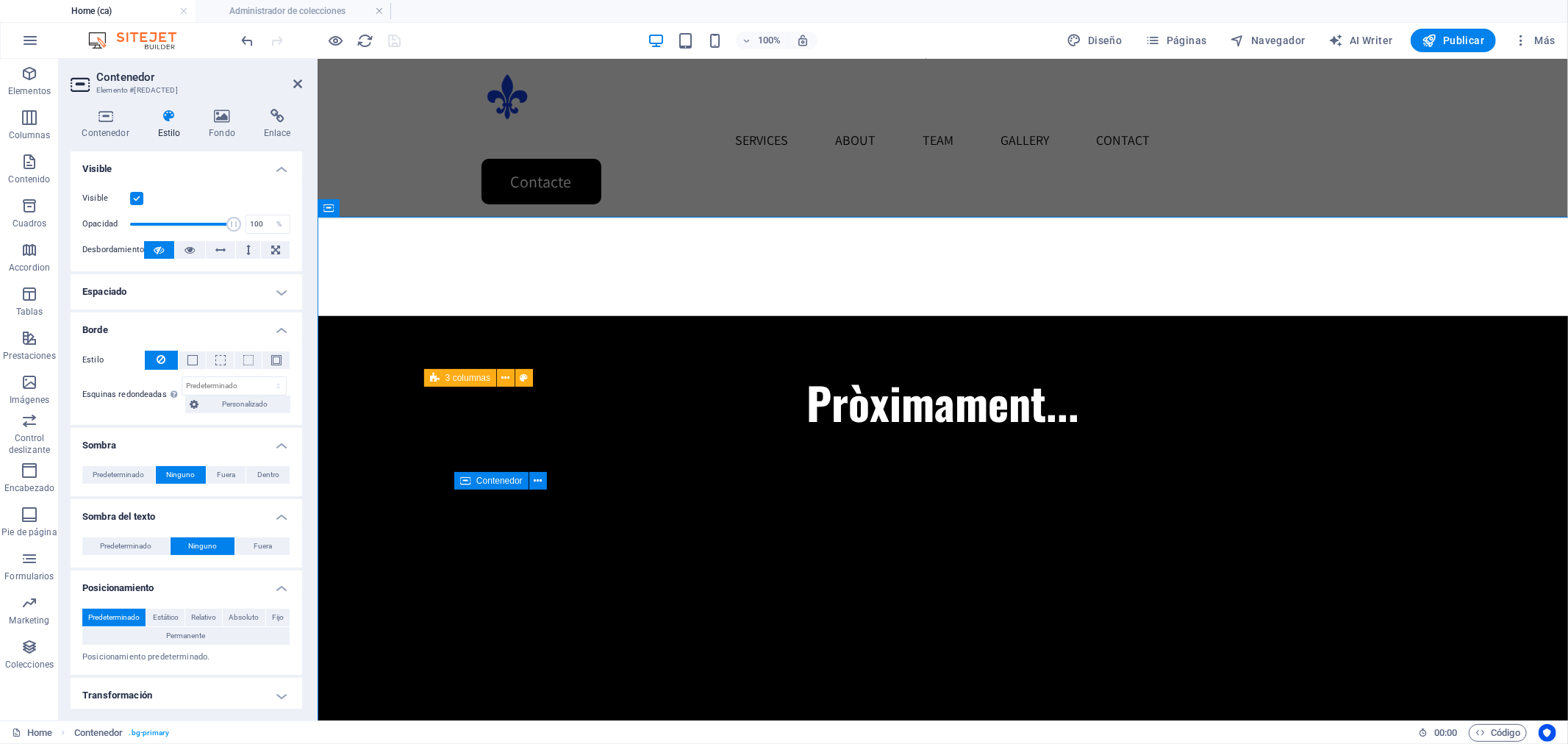 scroll, scrollTop: 996, scrollLeft: 0, axis: vertical 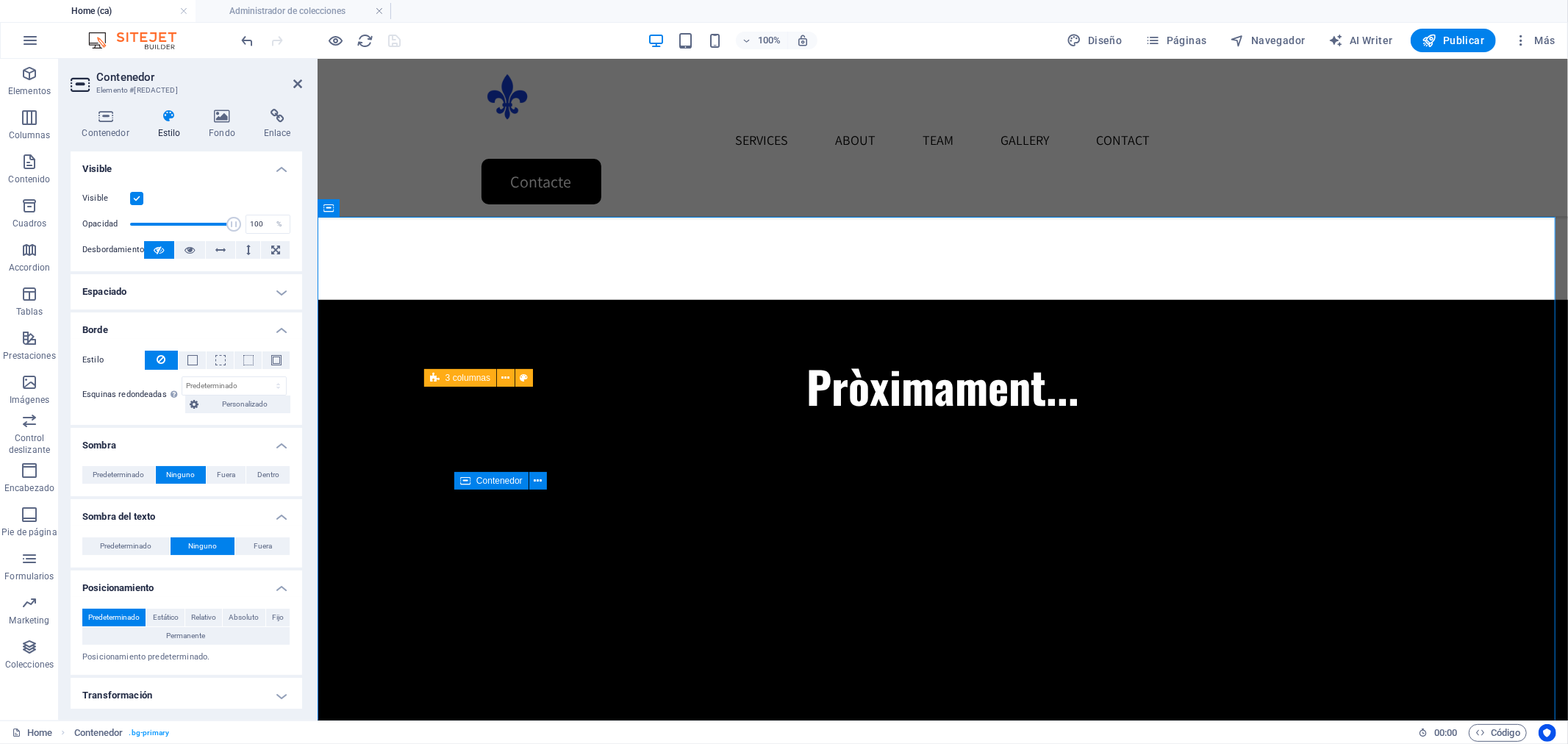 click at bounding box center [137, 198] 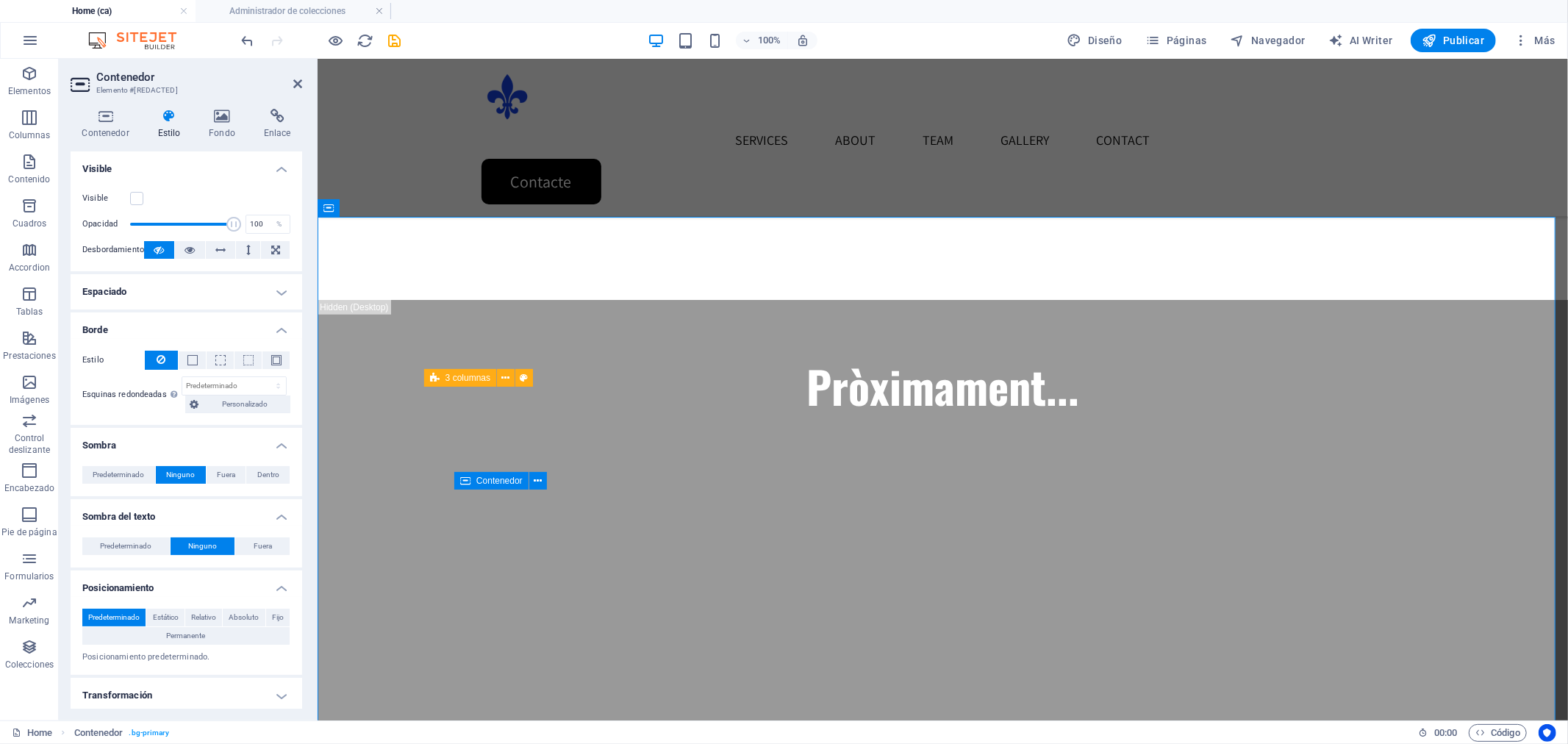click at bounding box center (321, 40) 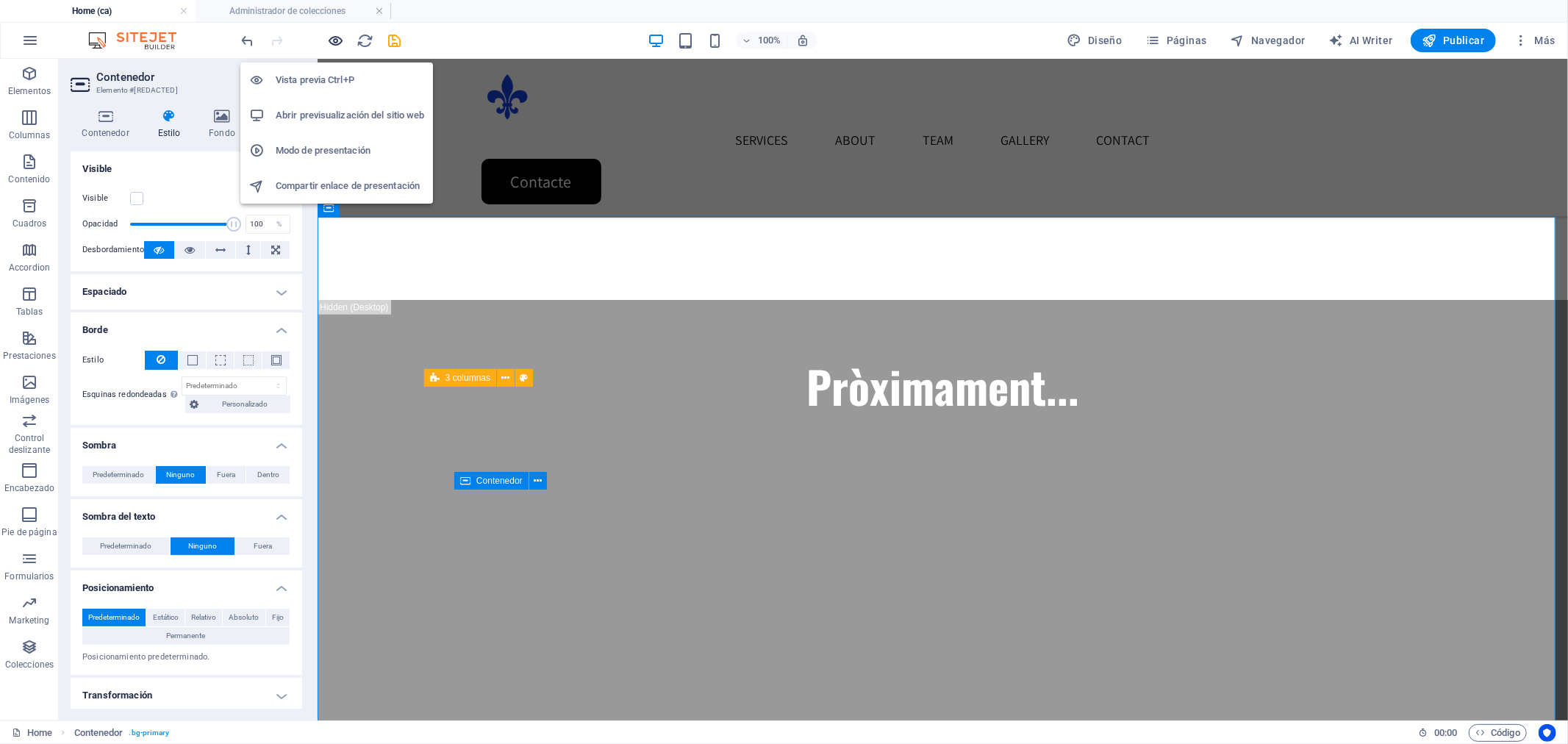 click at bounding box center [336, 40] 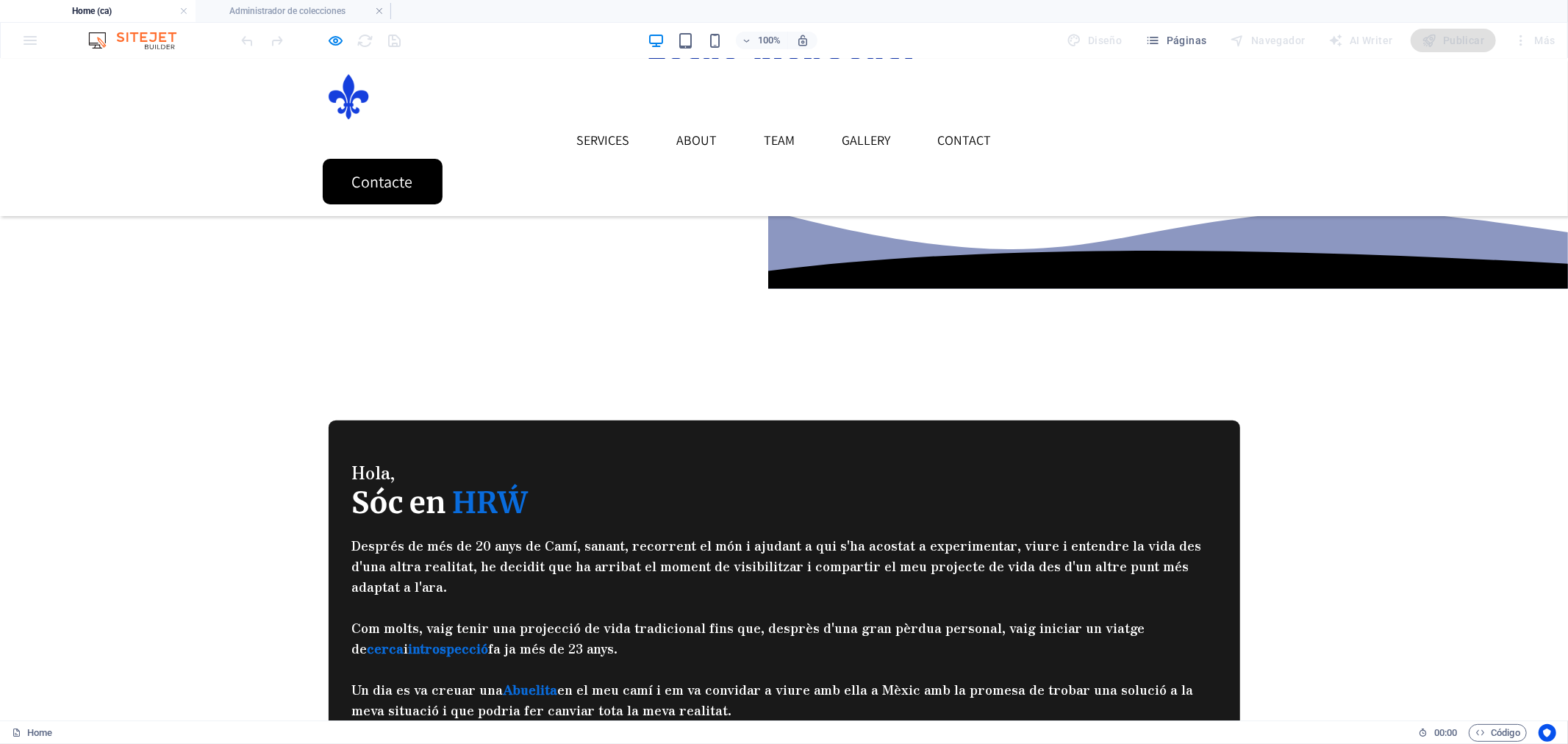 scroll, scrollTop: 1143, scrollLeft: 0, axis: vertical 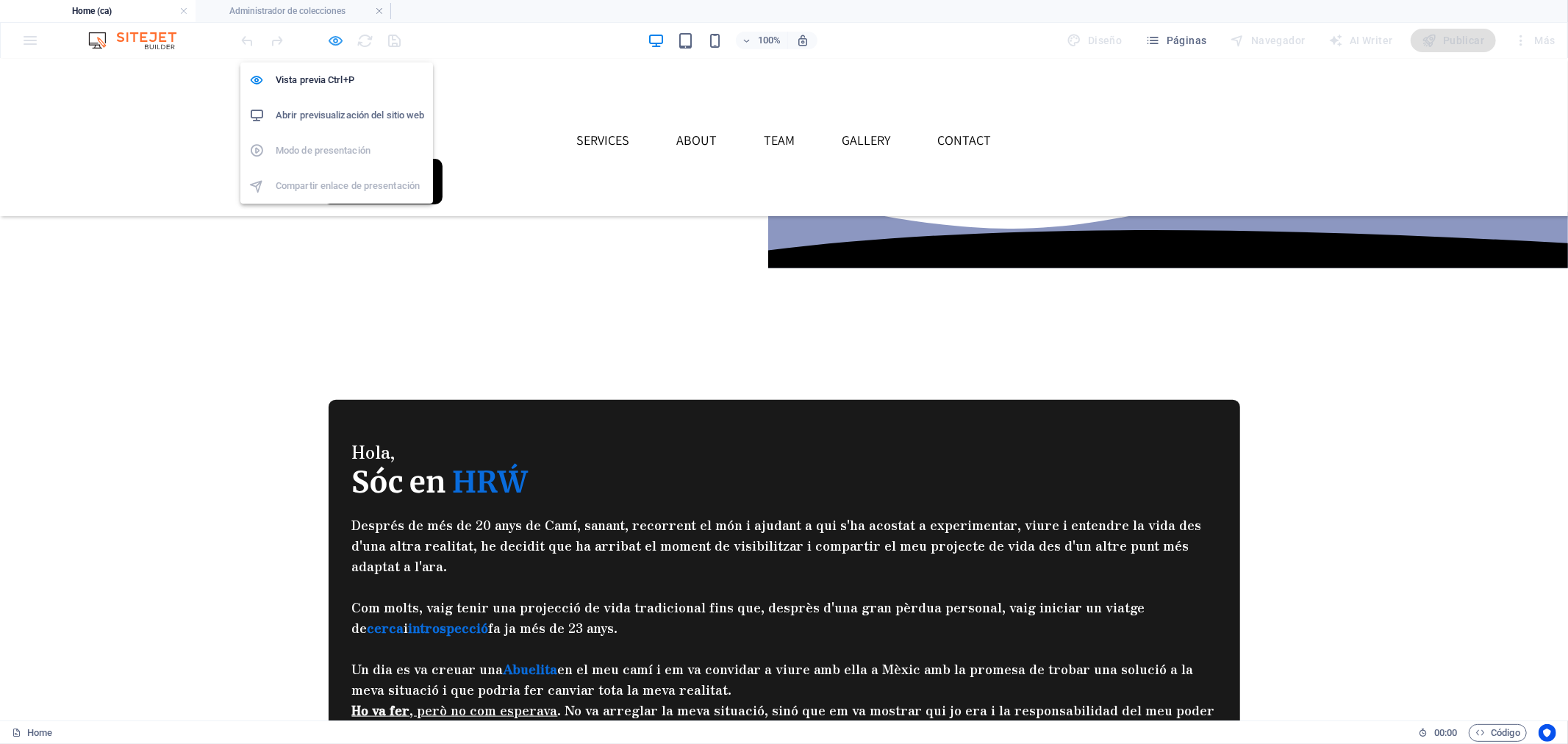 click at bounding box center (336, 40) 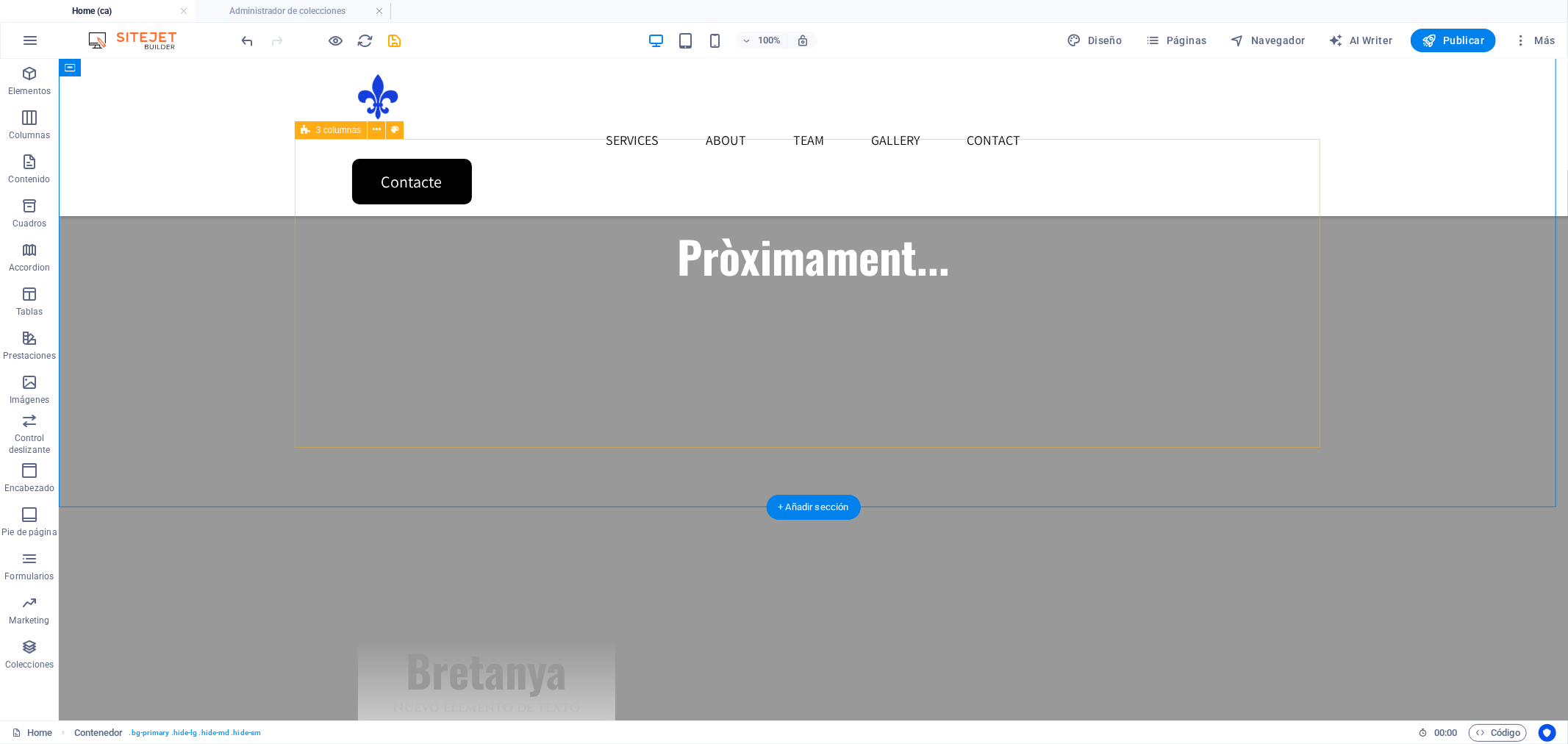 scroll, scrollTop: 1000, scrollLeft: 0, axis: vertical 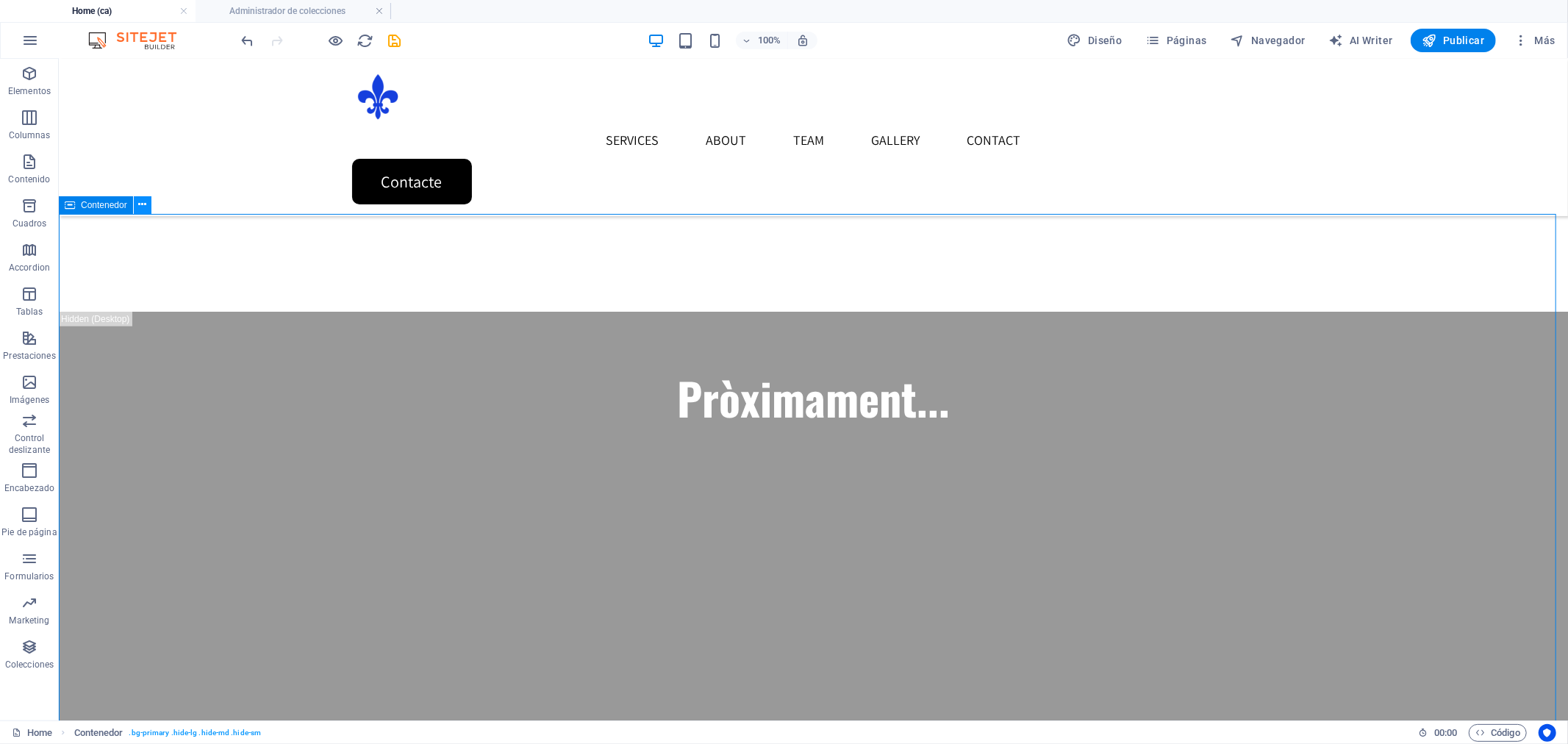 click at bounding box center (143, 205) 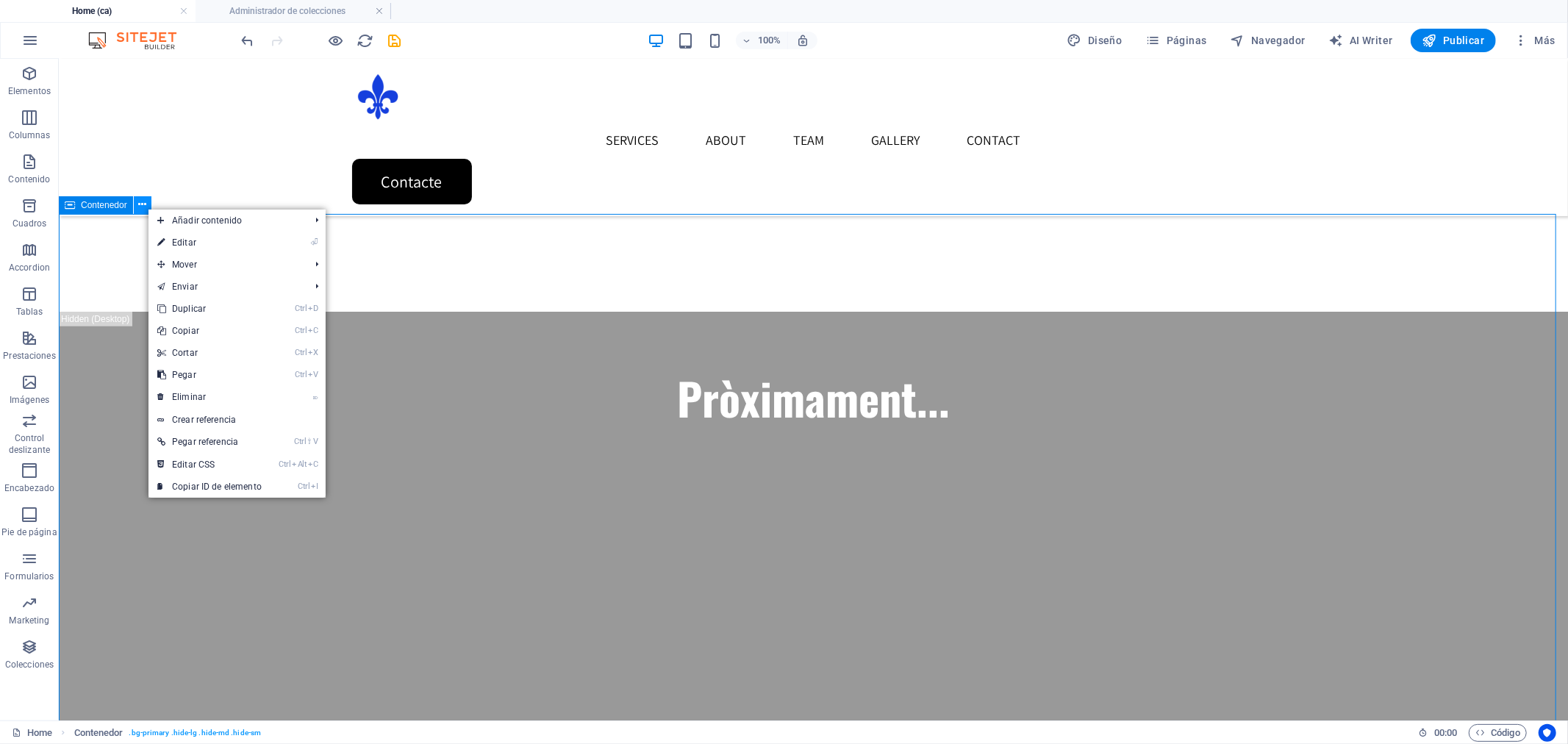 click at bounding box center [142, 204] 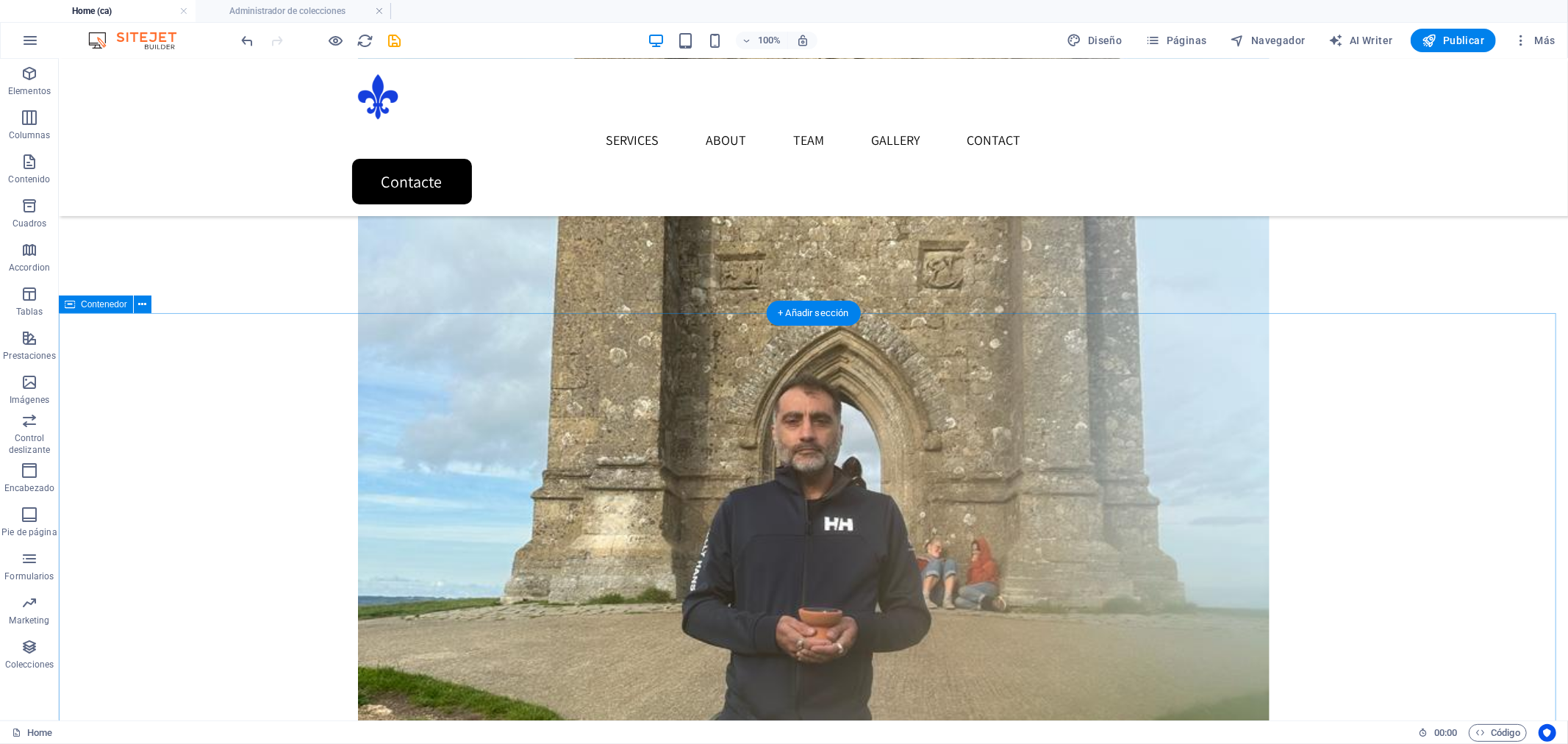 scroll, scrollTop: 3504, scrollLeft: 0, axis: vertical 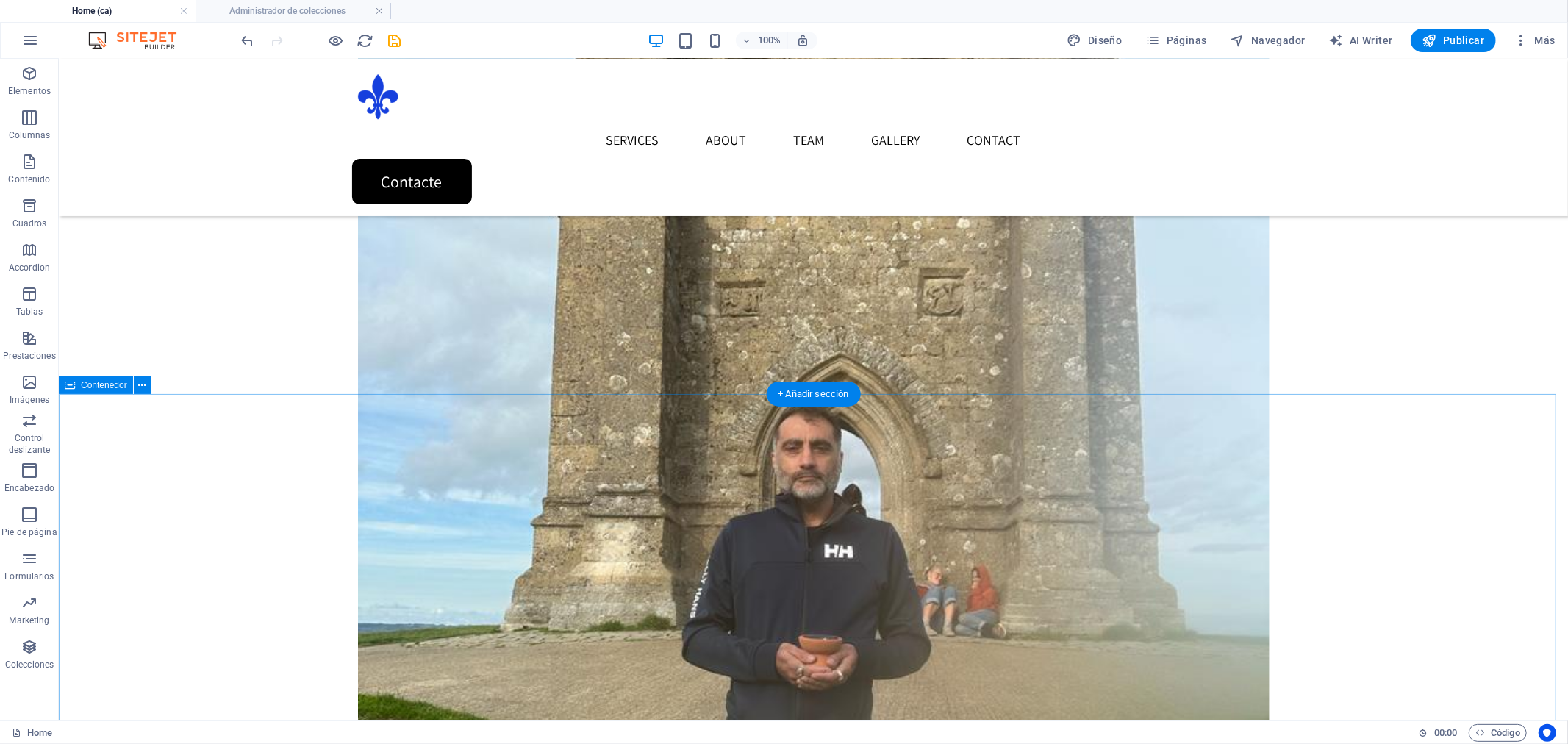 click on "Press about us December 4, 2023 Wonder Planner reaches new heights from month to month READ MORE  ​ ​     November 19, 2023 What new ideas we can expect from Wonderers for New Year? READ MORE      September 27, 2023 They do not rest! They adore their profession! Get to know... READ MORE" at bounding box center (812, 3450) 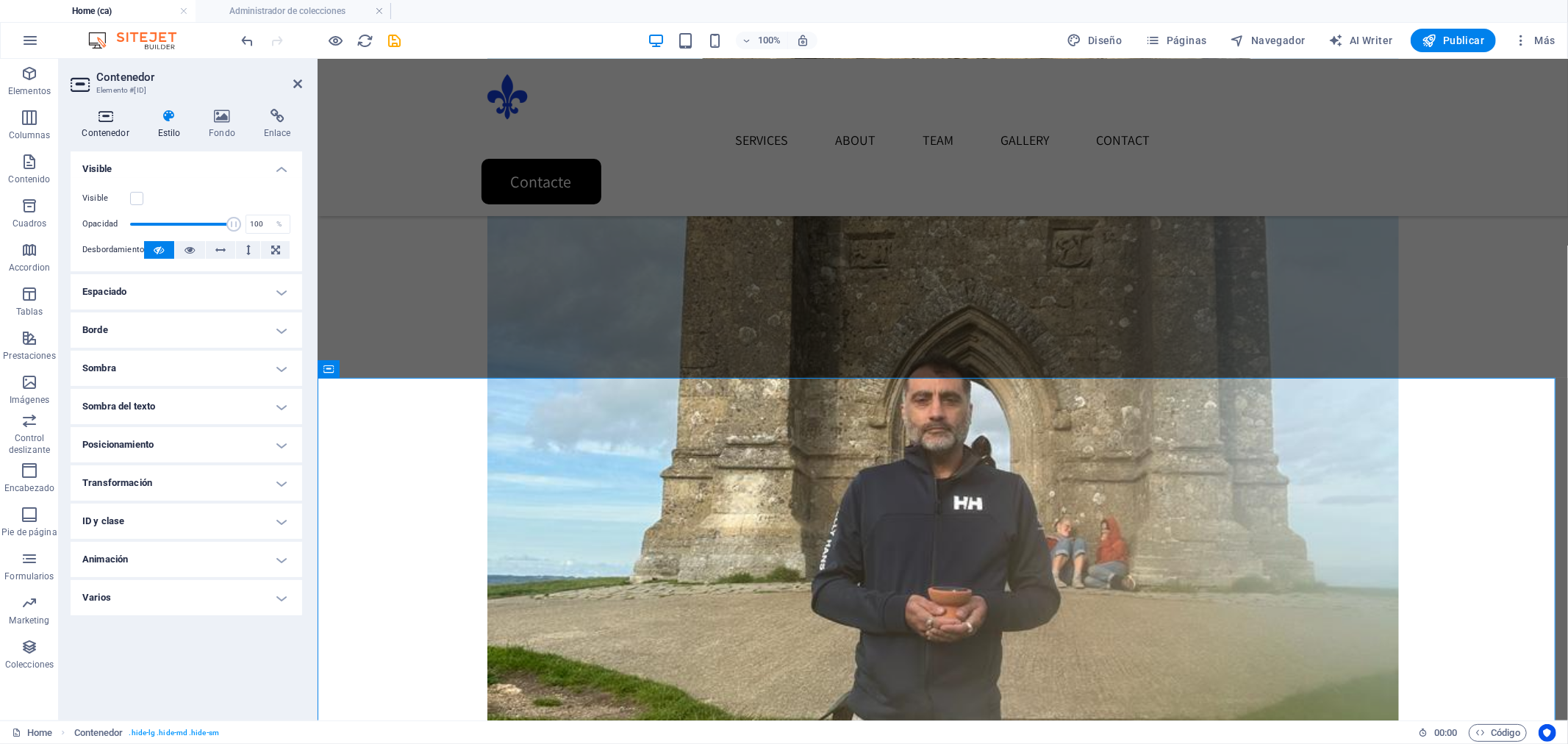 click on "Contenedor" at bounding box center [108, 124] 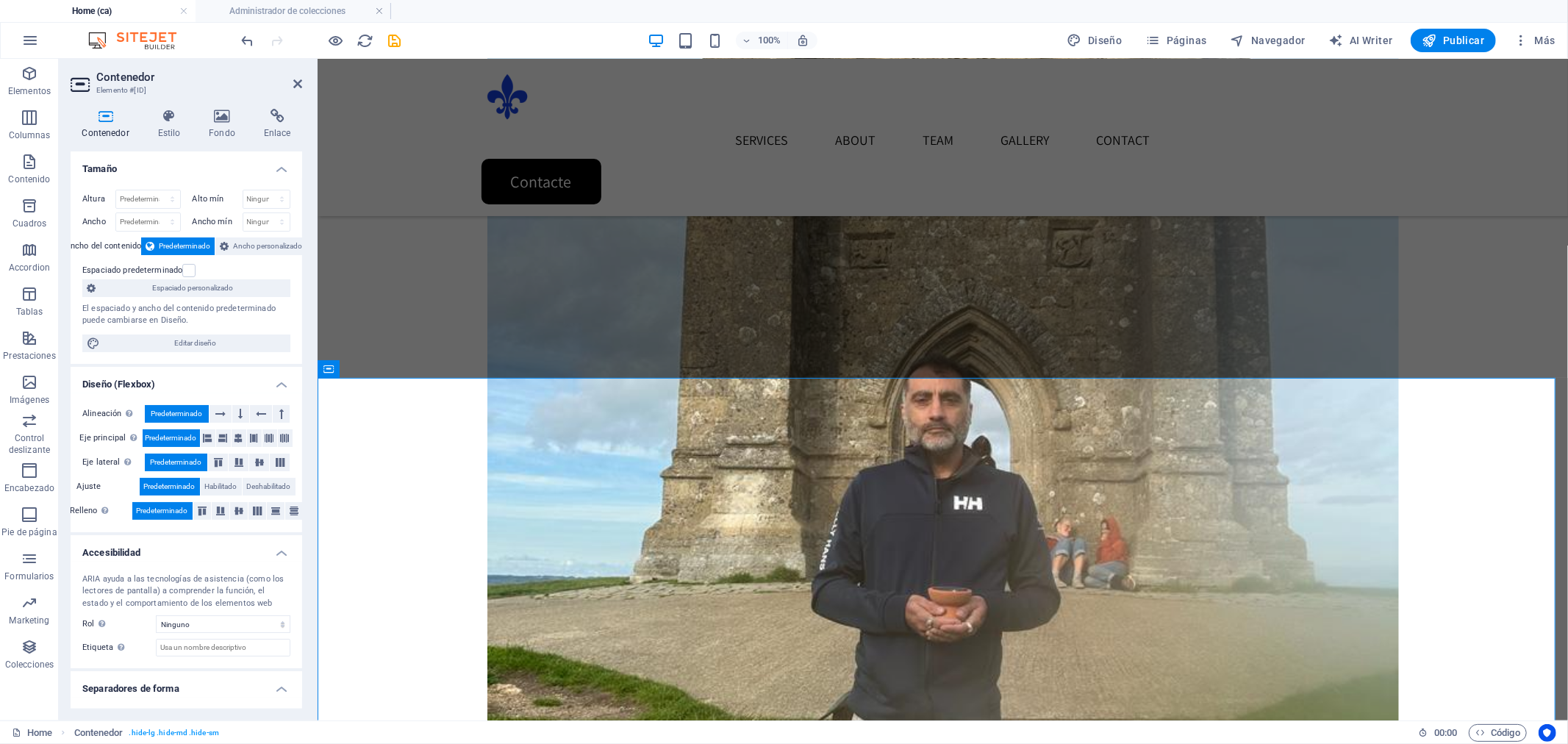 scroll, scrollTop: 30, scrollLeft: 0, axis: vertical 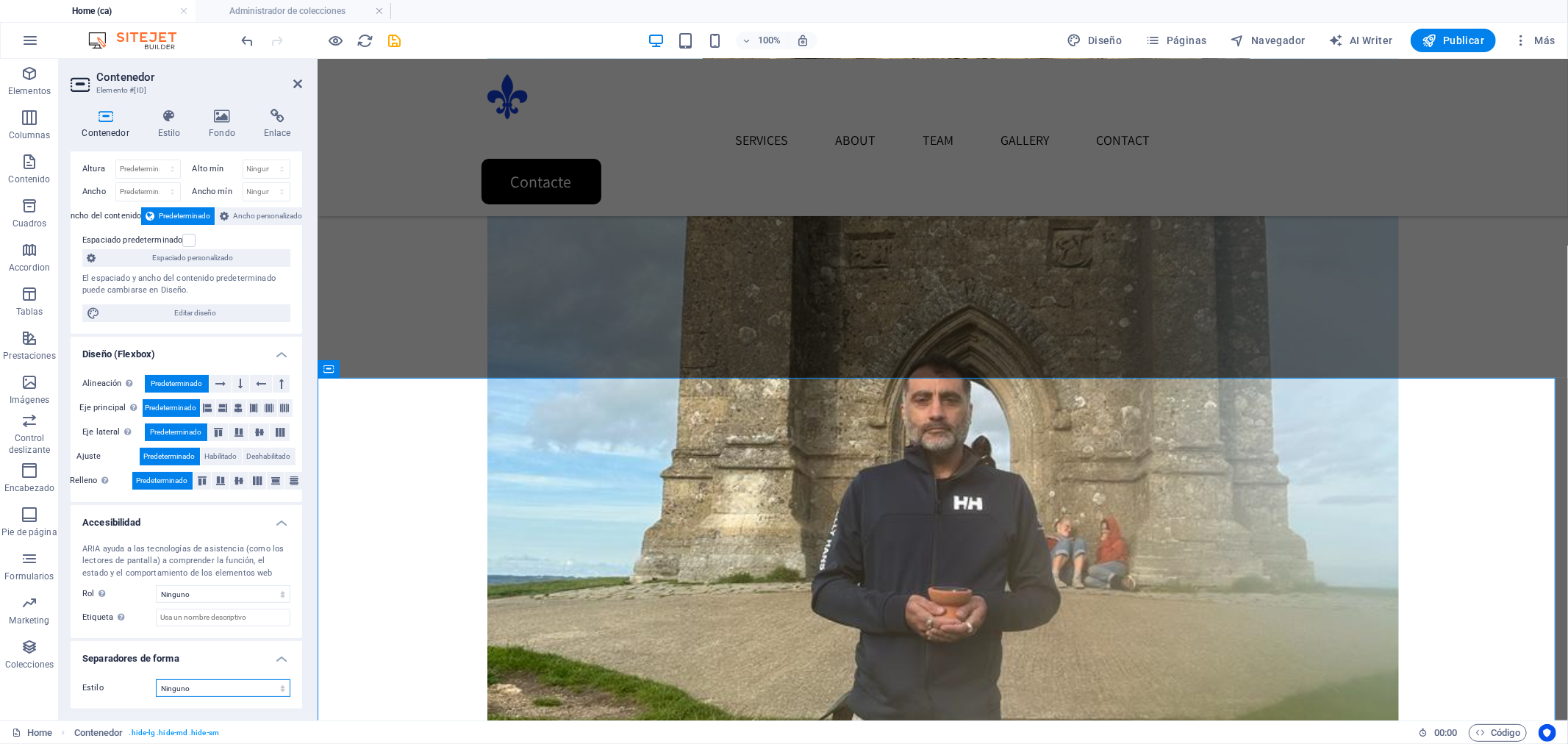 click on "Ninguno Triángulo Cuadrado Diagonal Polígono 1 Polígono 2 Zigzag Múltiples zigzags Olas Múltiples olas Medio círculo Círculo Sombra de círculo Bloques Hexágonos Nubes Múltiples nubes Ventilador Pirámides Libro Gota de pintura Fuego Papel desmenuzado Flecha" at bounding box center (223, 688) 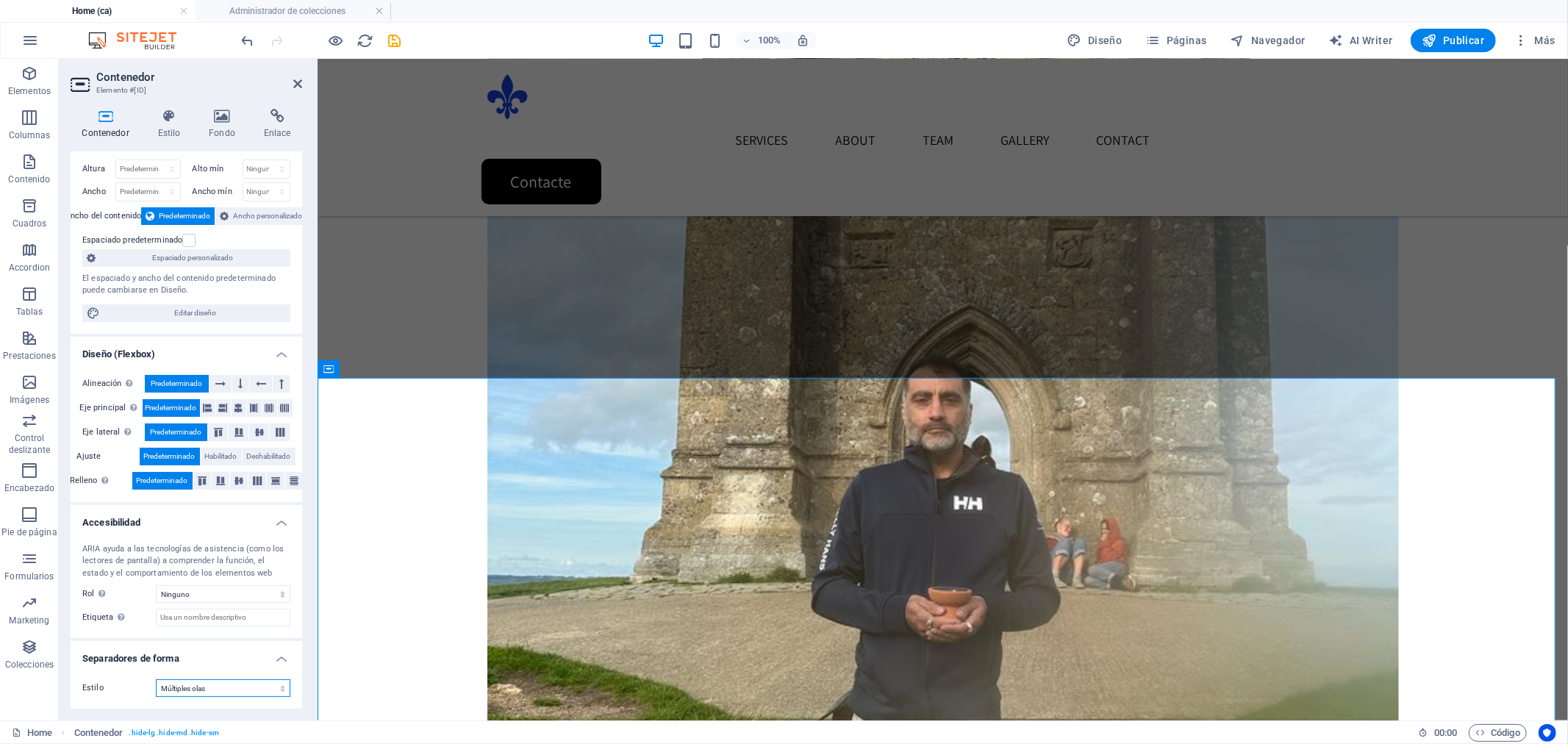 click on "Ninguno Triángulo Cuadrado Diagonal Polígono 1 Polígono 2 Zigzag Múltiples zigzags Olas Múltiples olas Medio círculo Círculo Sombra de círculo Bloques Hexágonos Nubes Múltiples nubes Ventilador Pirámides Libro Gota de pintura Fuego Papel desmenuzado Flecha" at bounding box center [223, 688] 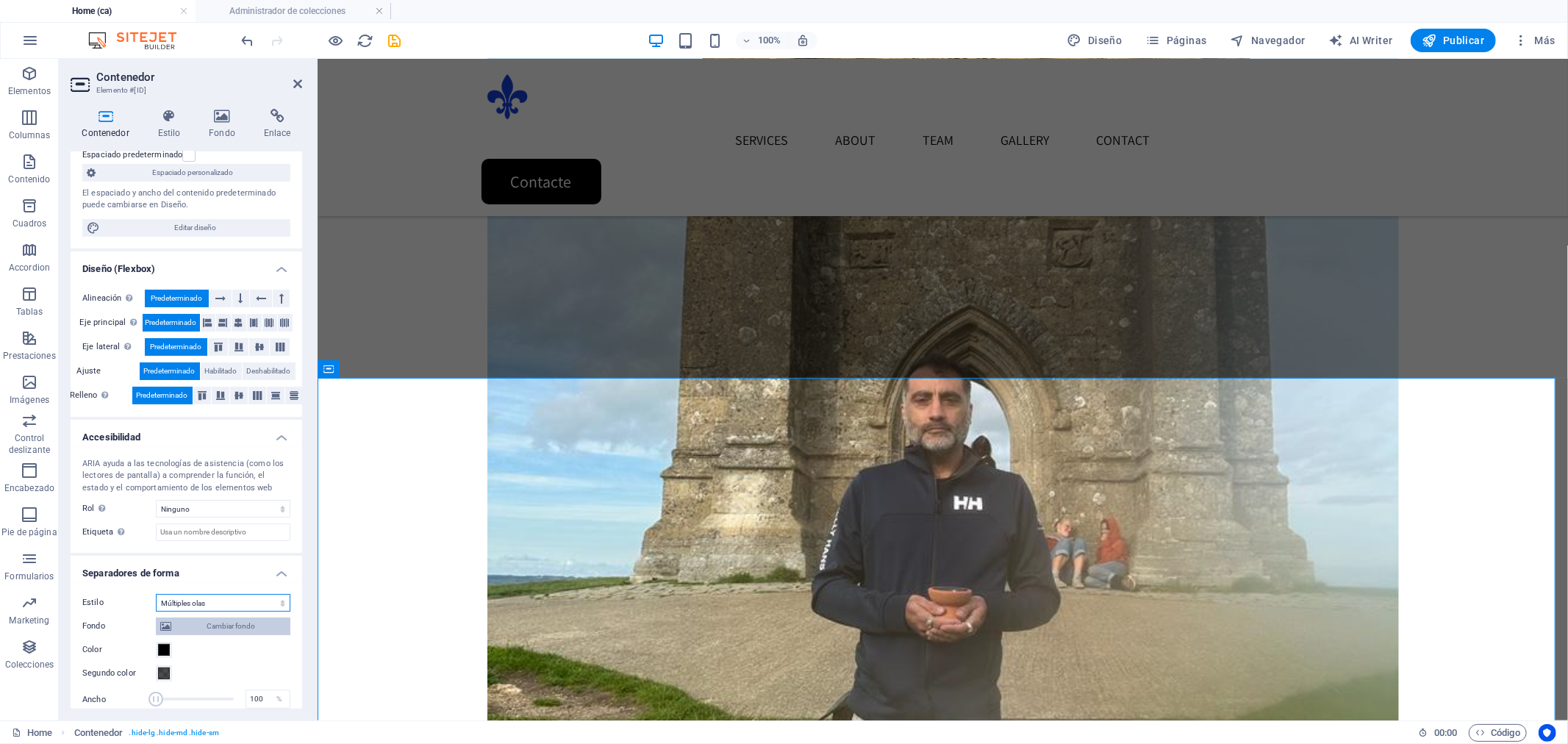 scroll, scrollTop: 254, scrollLeft: 0, axis: vertical 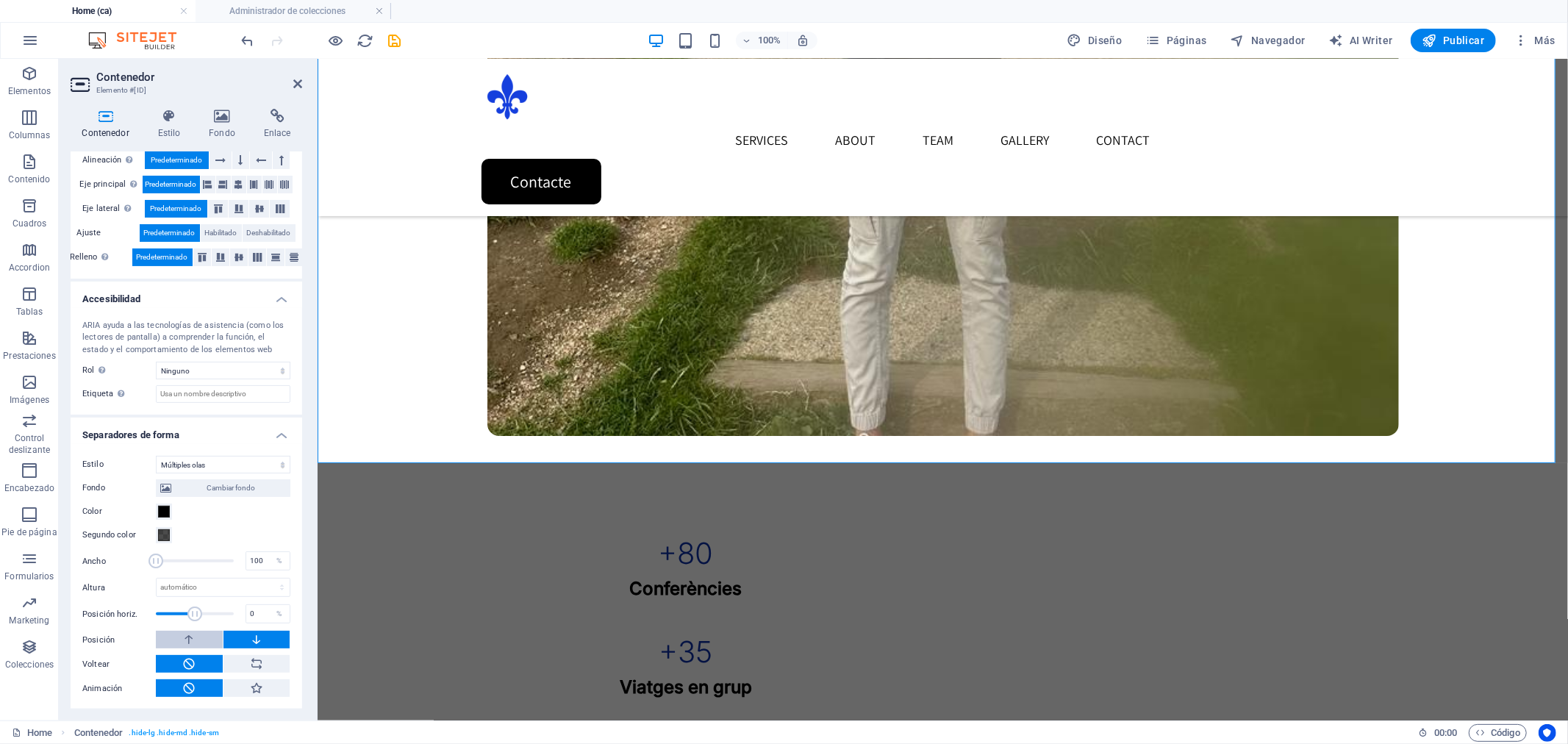 click at bounding box center (189, 640) 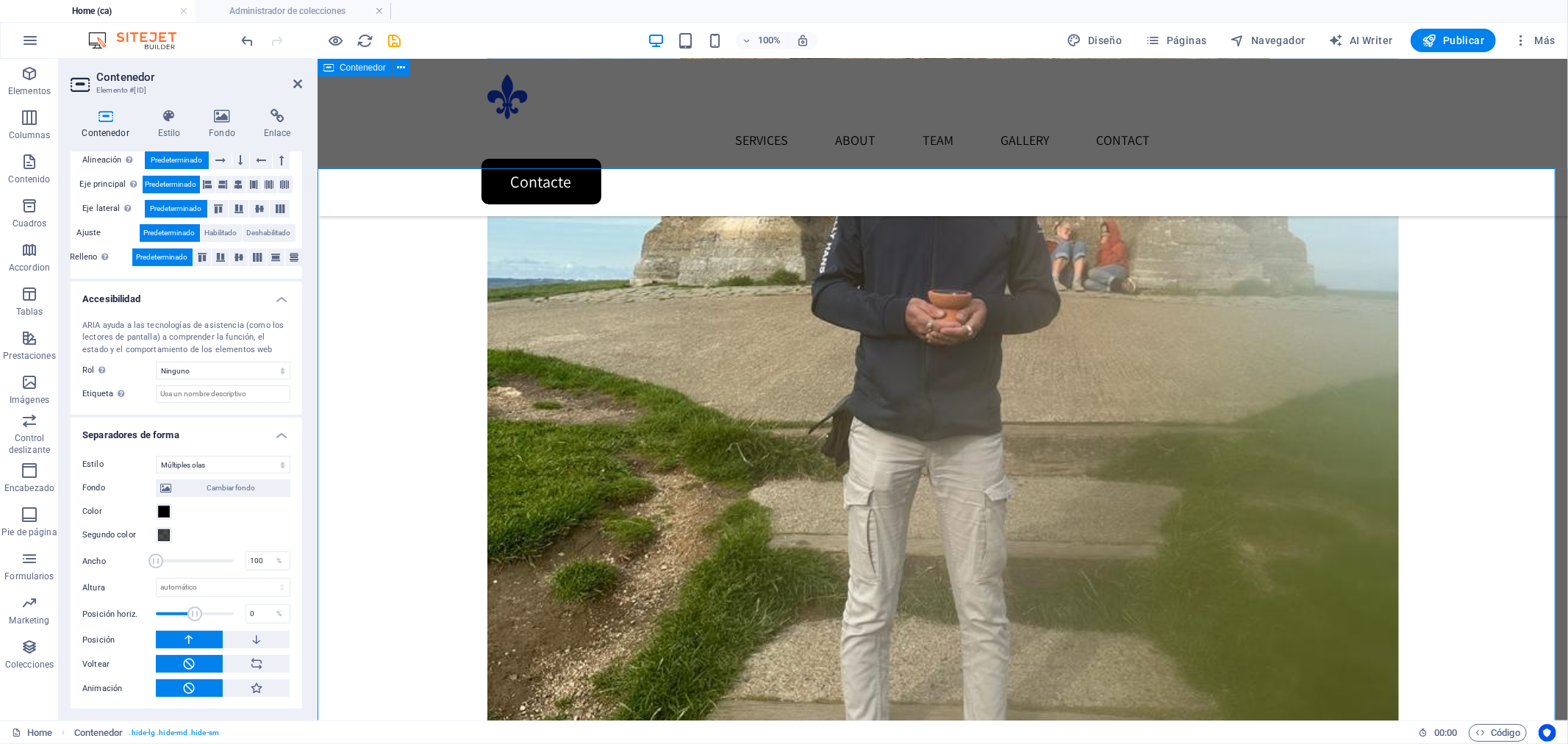 scroll, scrollTop: 3667, scrollLeft: 0, axis: vertical 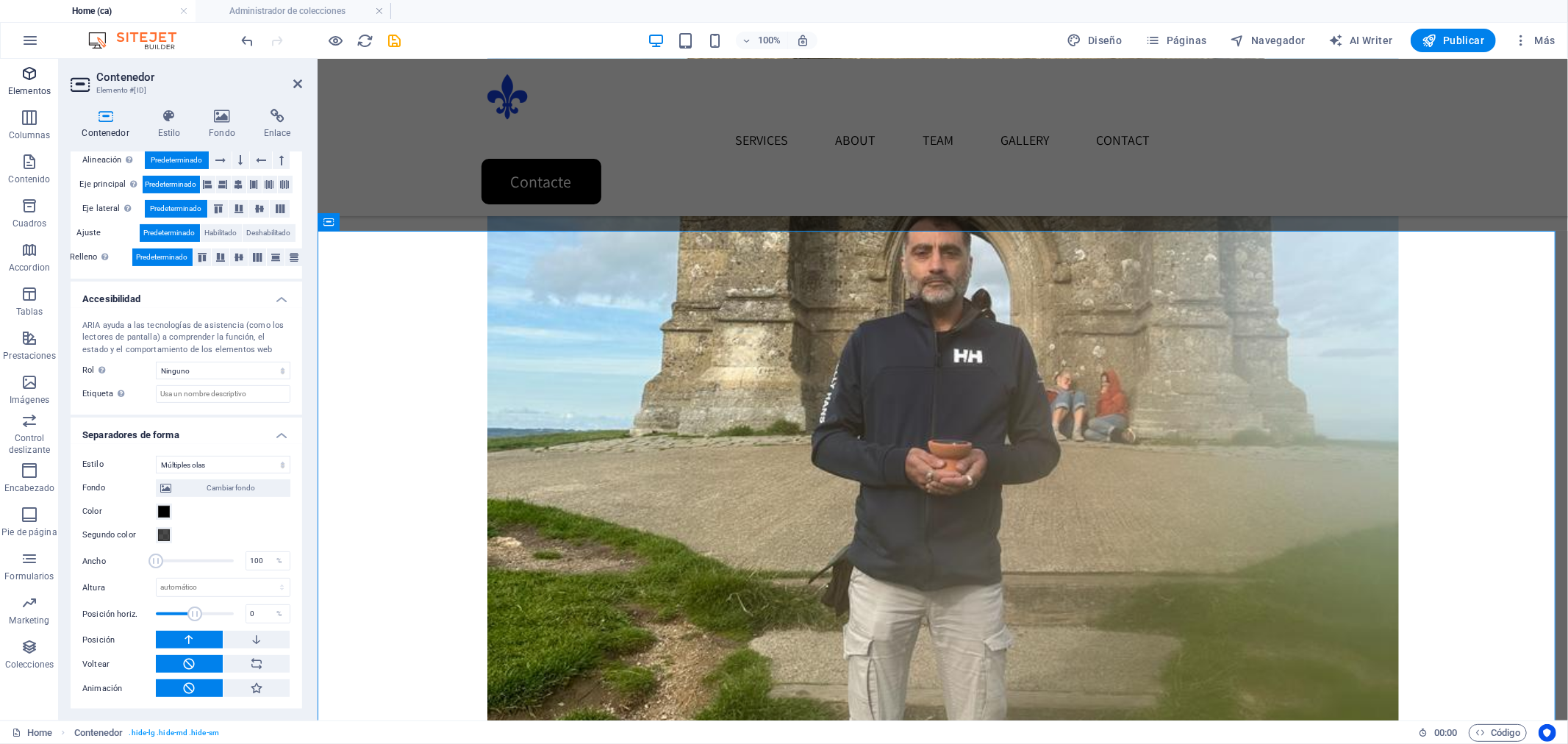 click at bounding box center [29, 74] 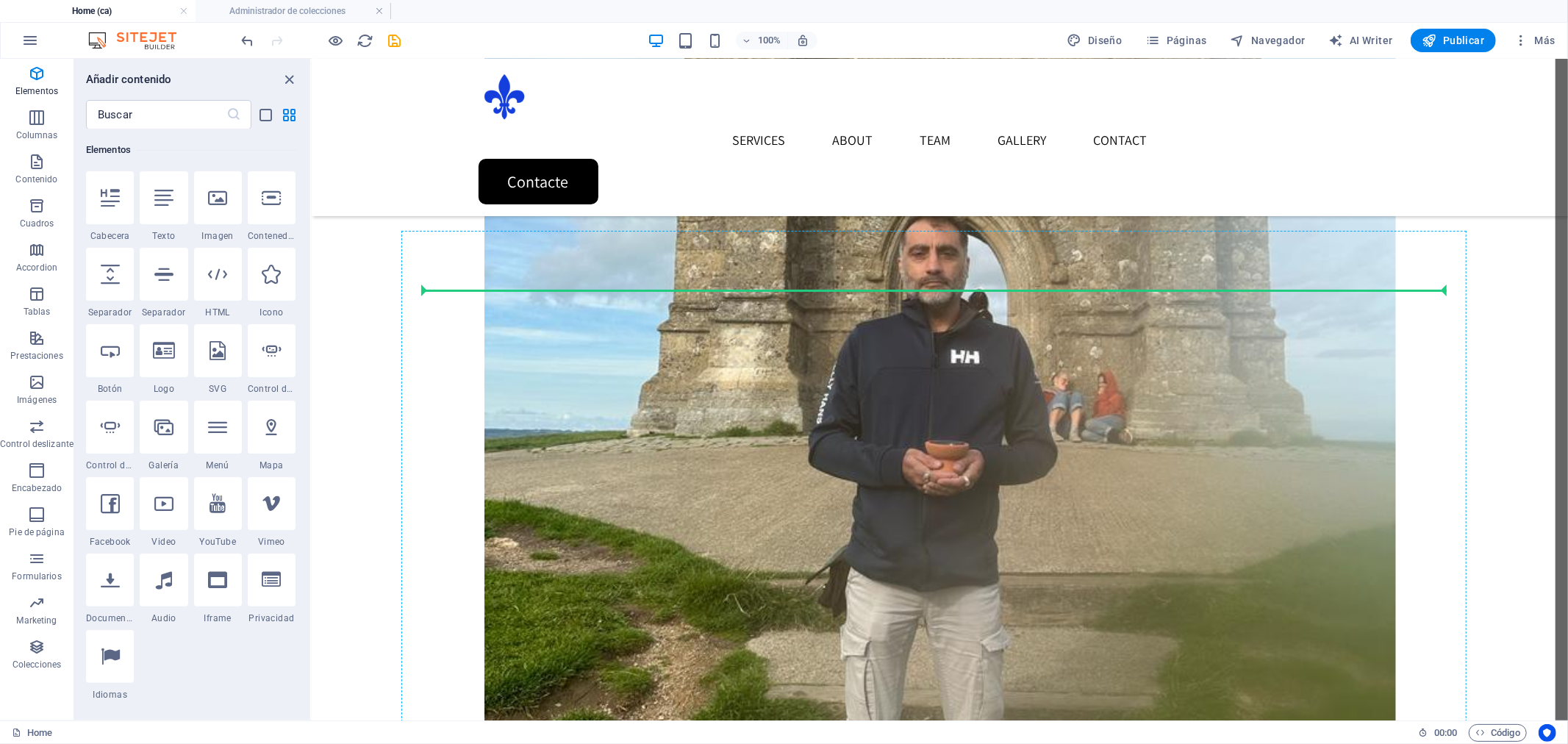 select on "px" 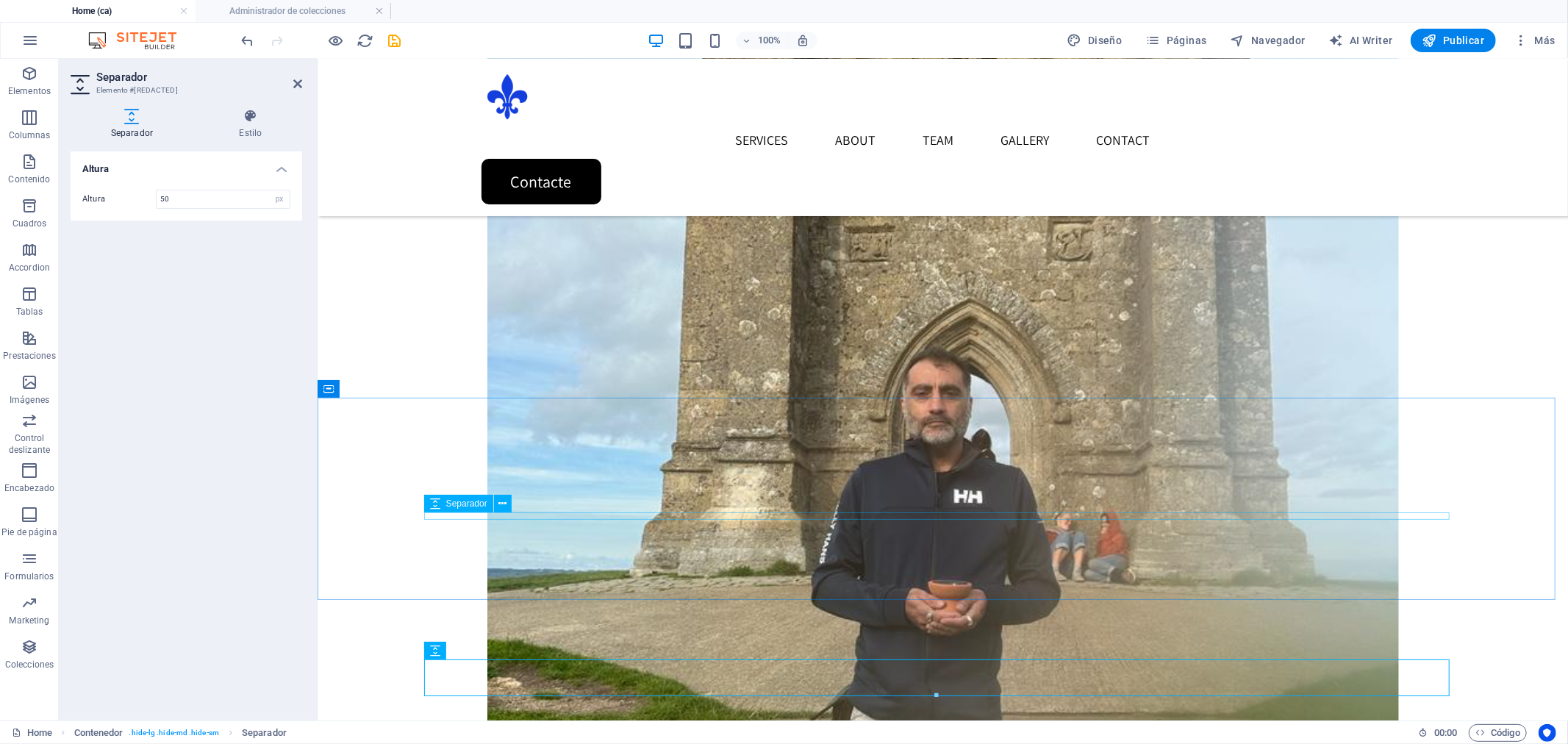 scroll, scrollTop: 3667, scrollLeft: 0, axis: vertical 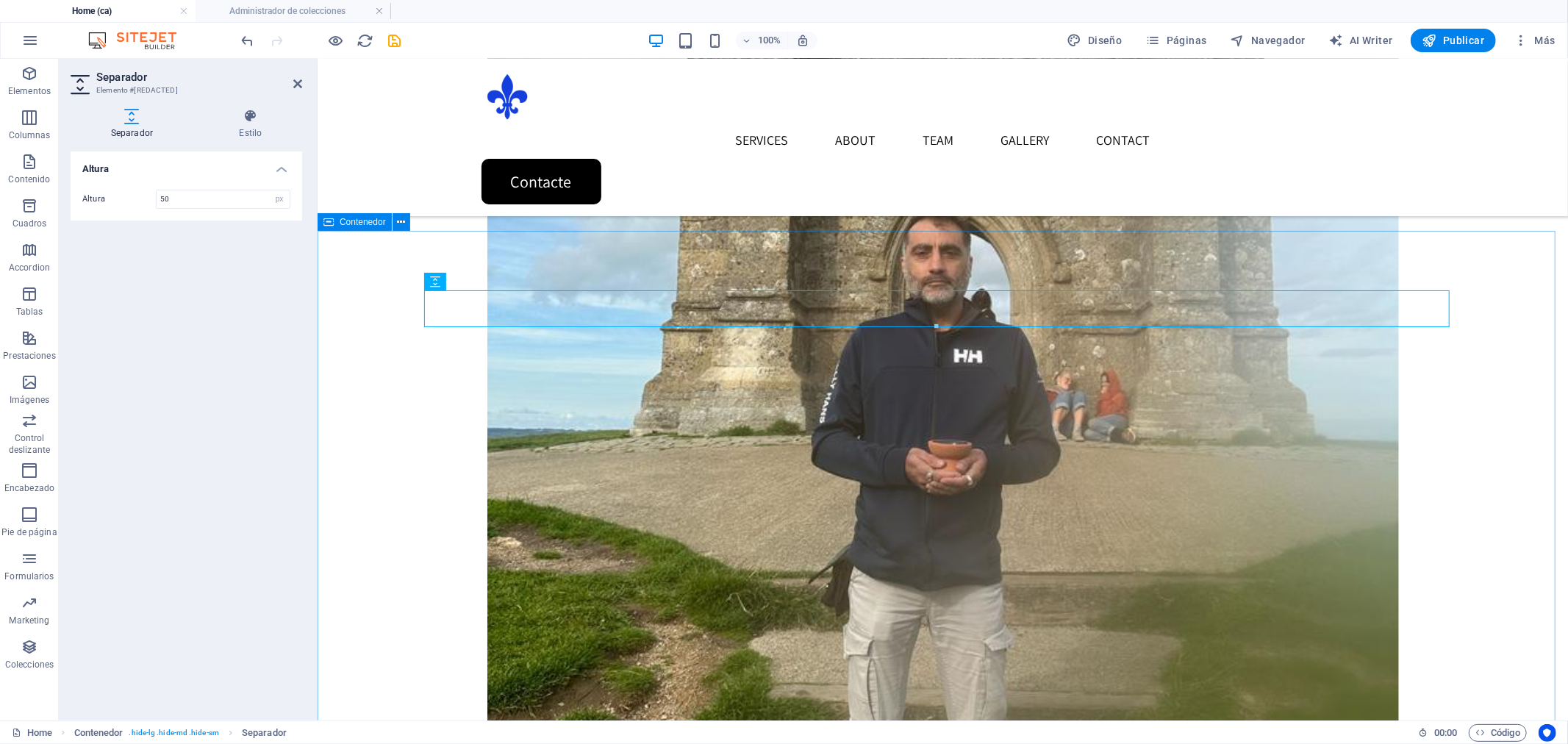 click on "Press about us December 4, 2023 Wonder Planner reaches new heights from month to month READ MORE  ​ ​     November 19, 2023 What new ideas we can expect from Wonderers for New Year? READ MORE      September 27, 2023 They do not rest! They adore their profession! Get to know... READ MORE" at bounding box center [942, 3299] 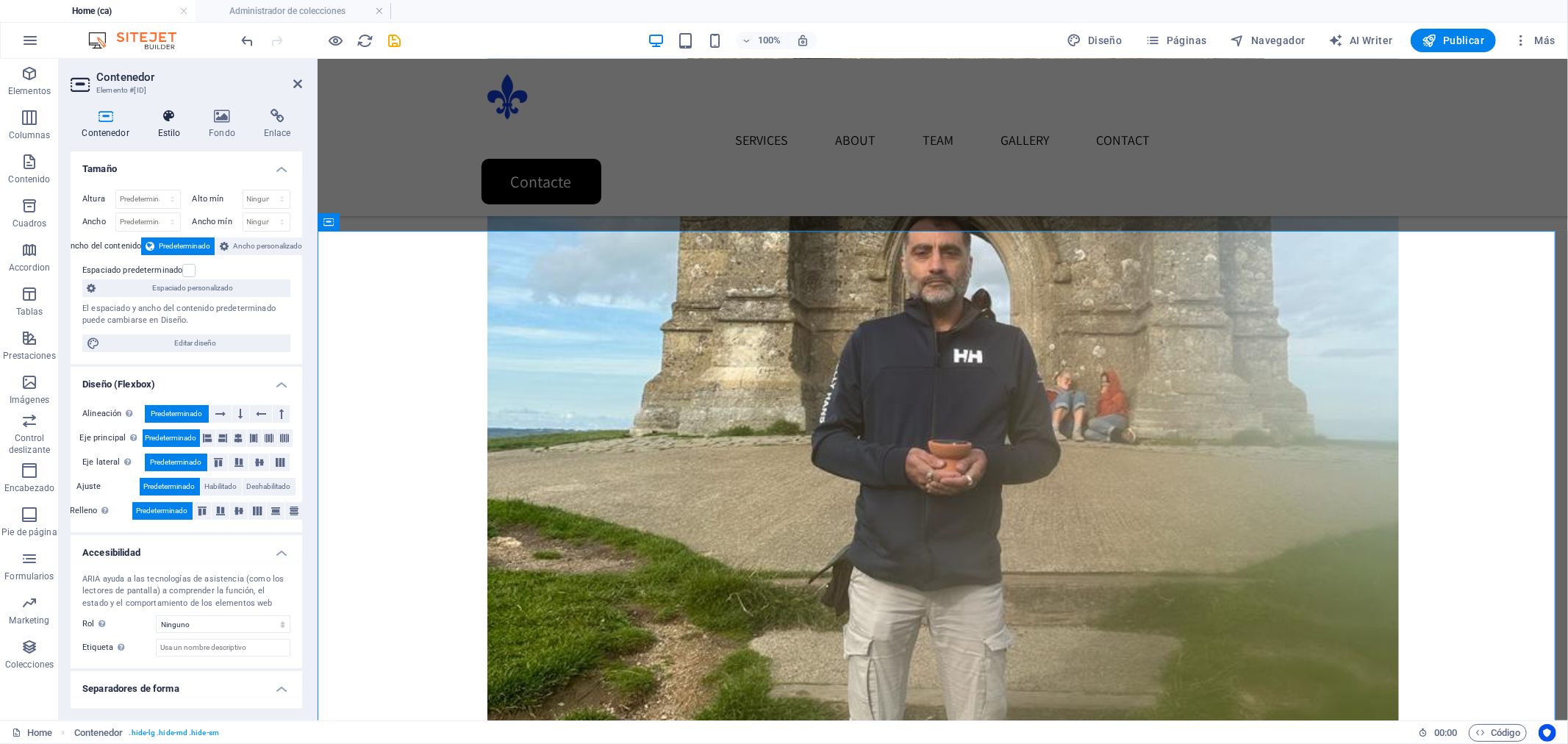 click at bounding box center [169, 116] 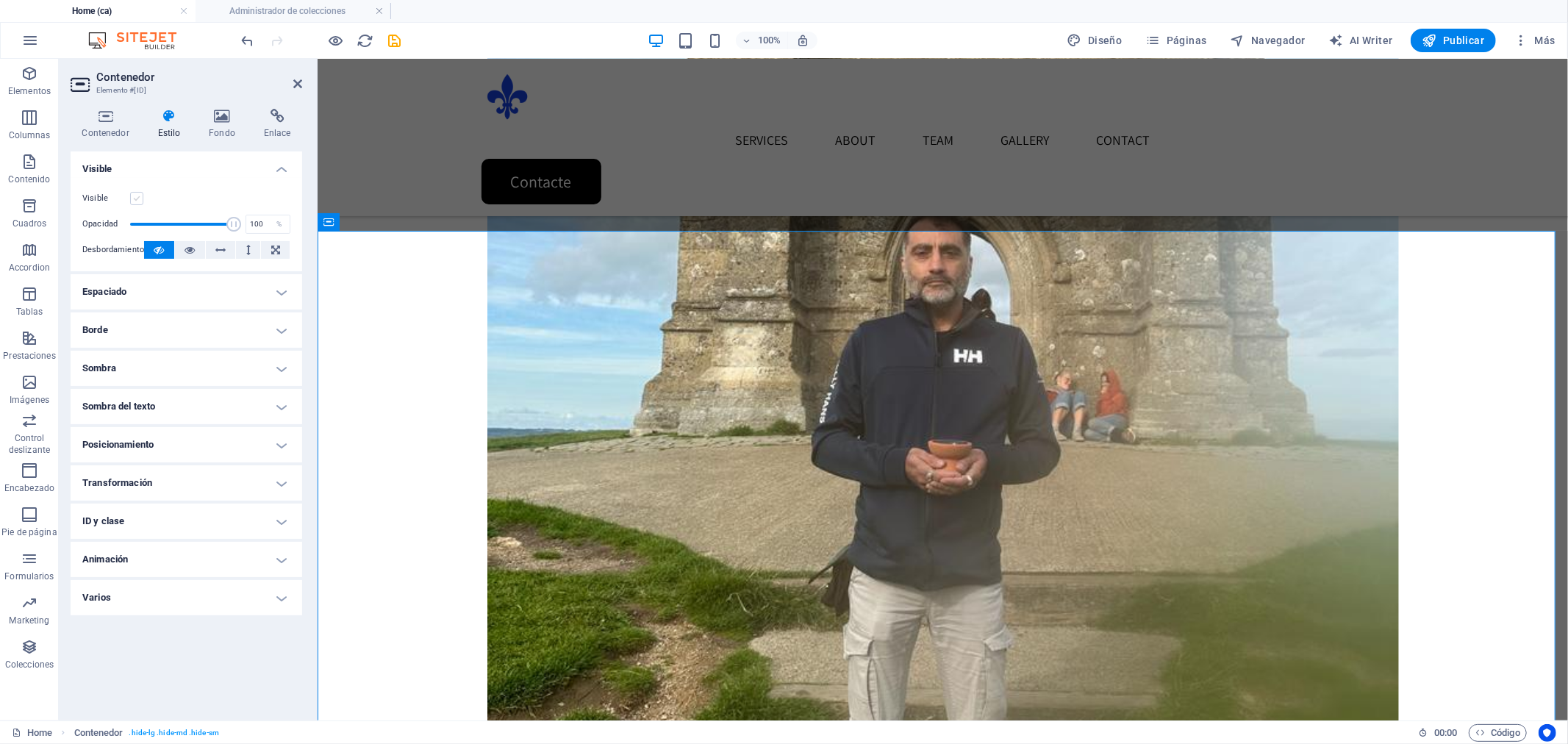 click at bounding box center [137, 198] 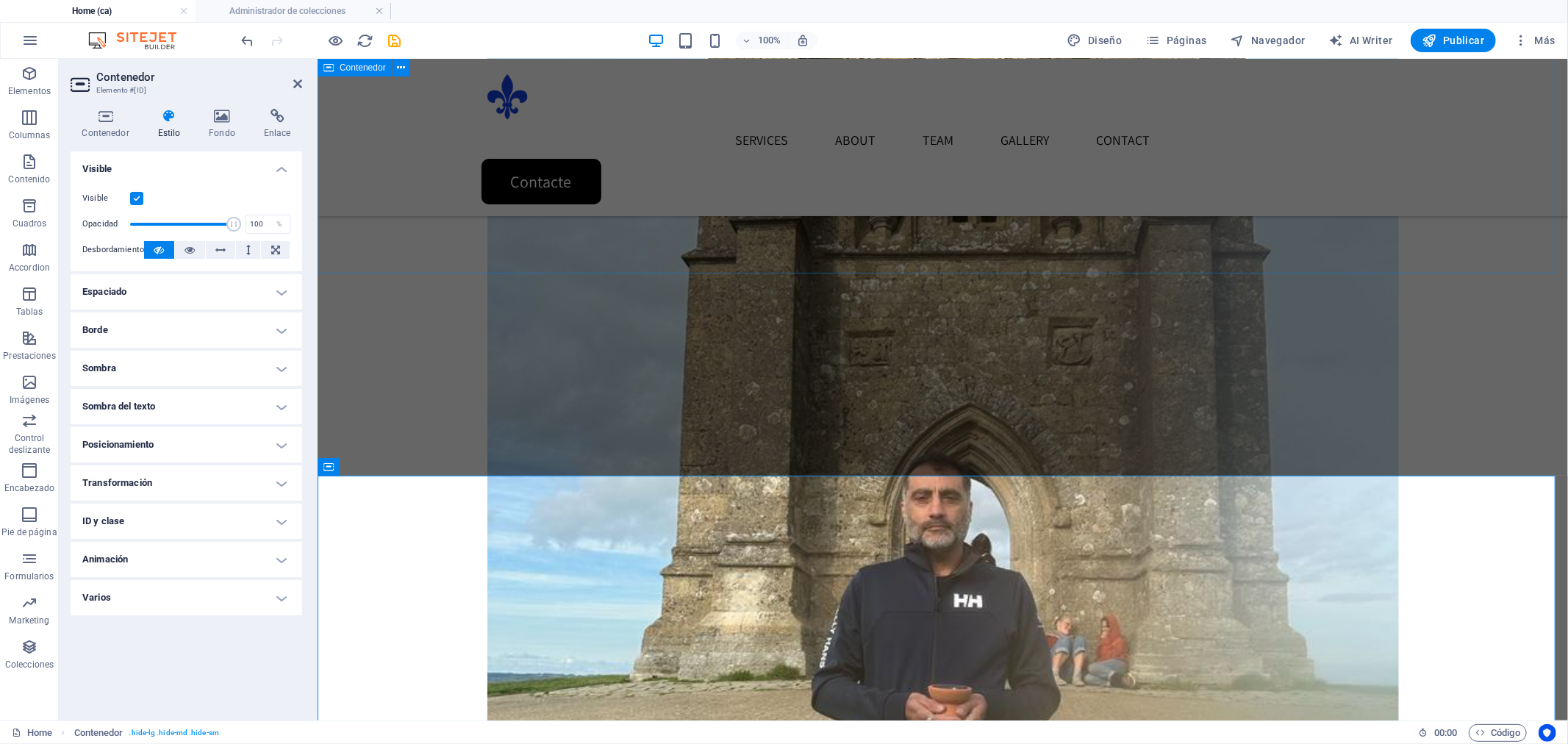 click on "Et convido a..." at bounding box center (942, 2273) 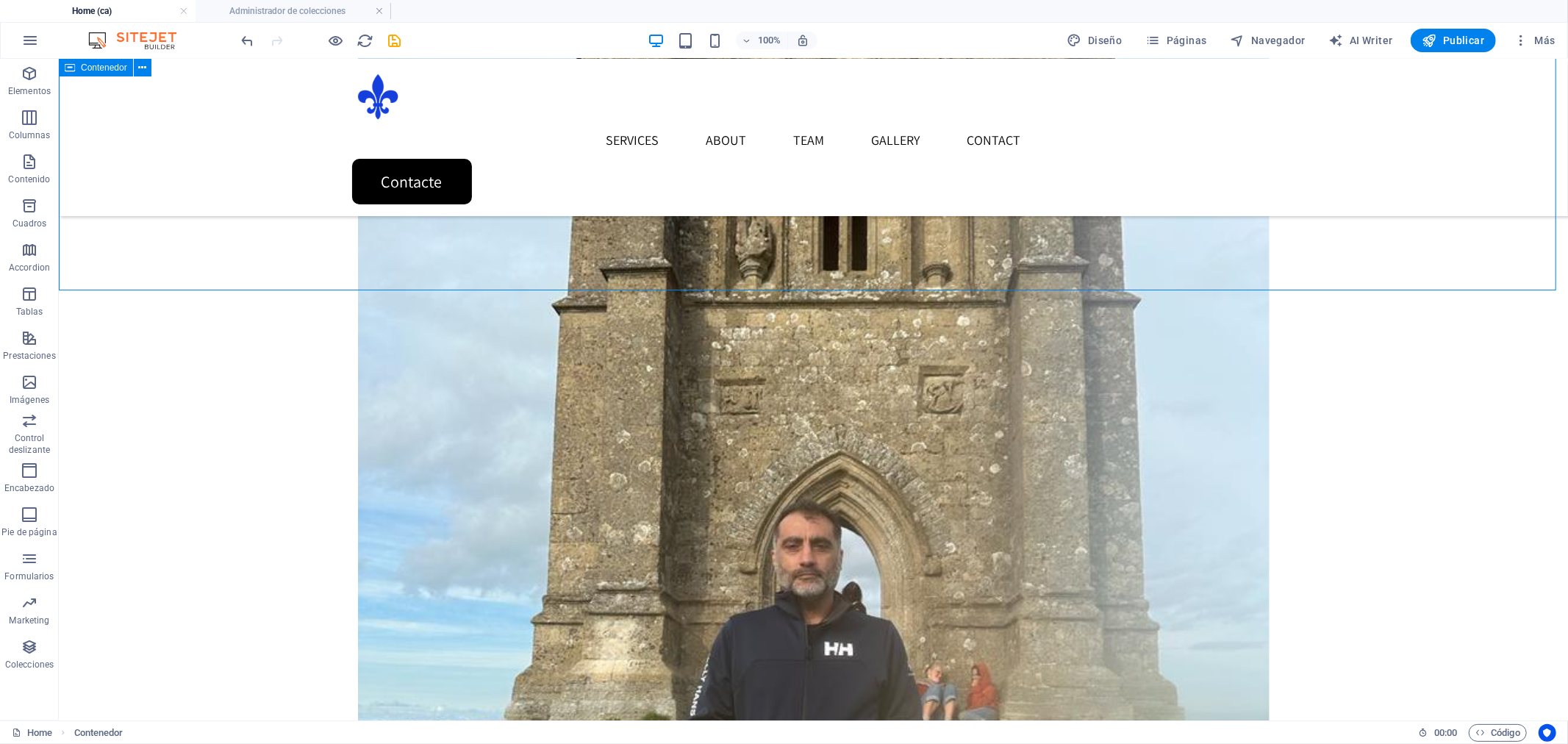 click on "Et convido a..." at bounding box center (812, 2328) 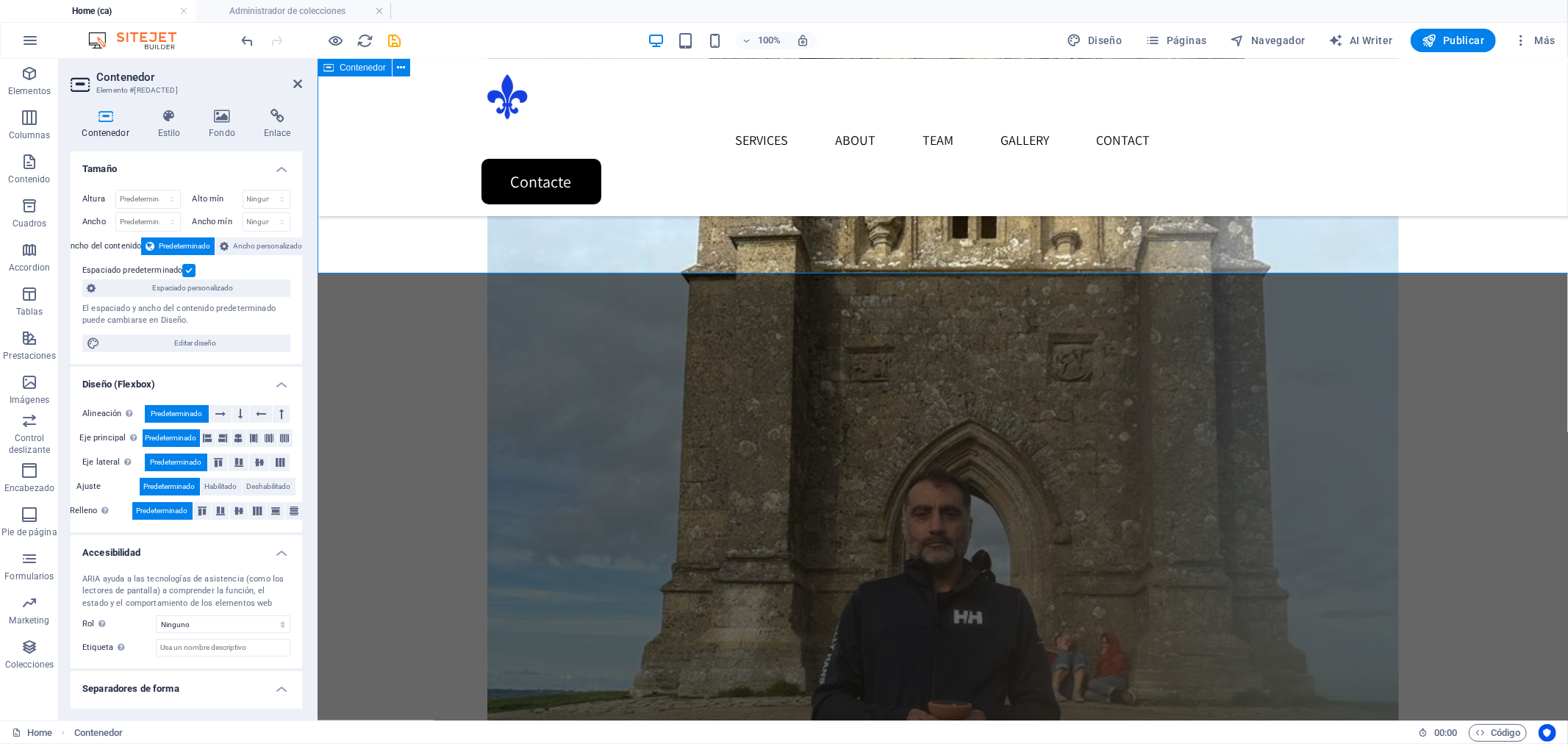 scroll, scrollTop: 3422, scrollLeft: 0, axis: vertical 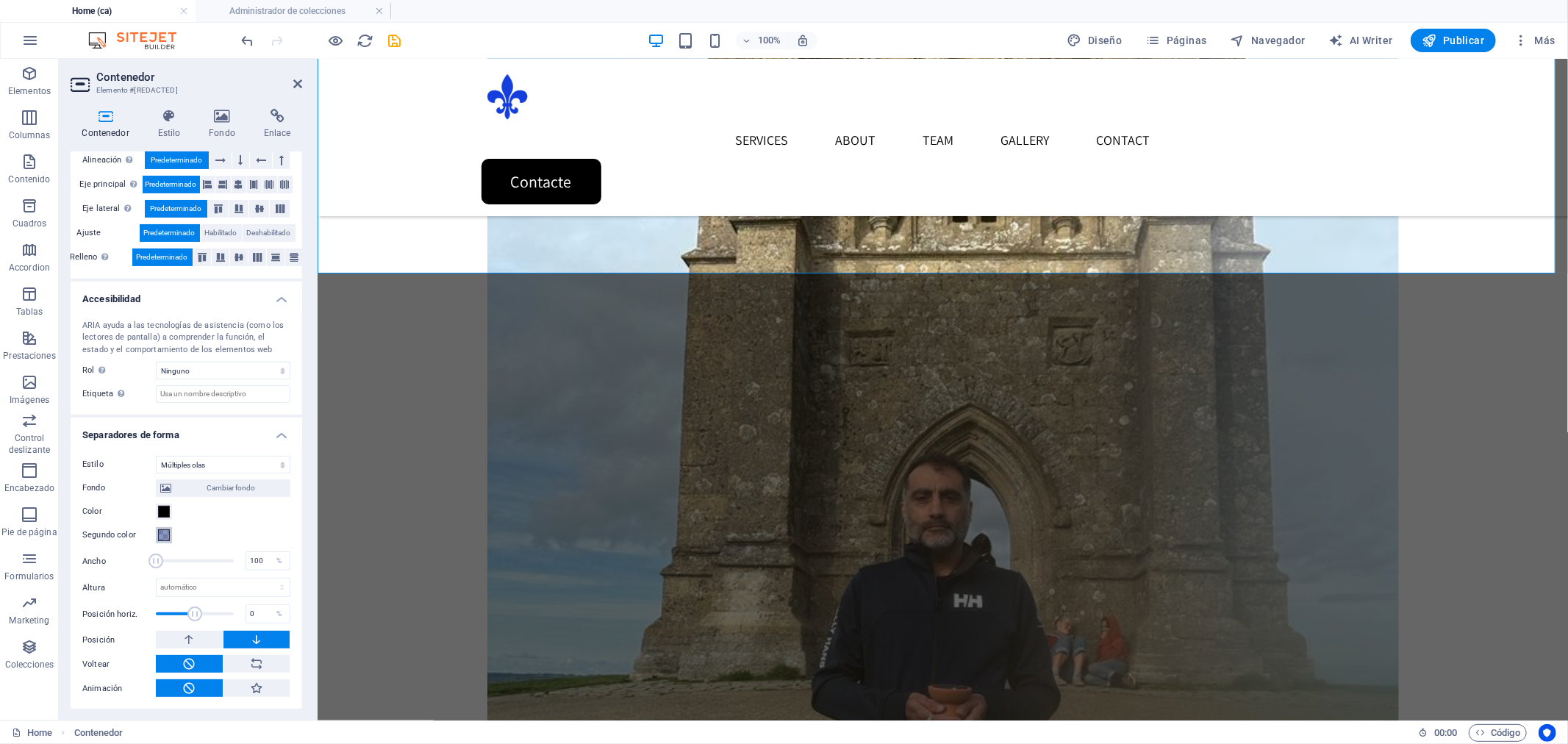 click at bounding box center [164, 535] 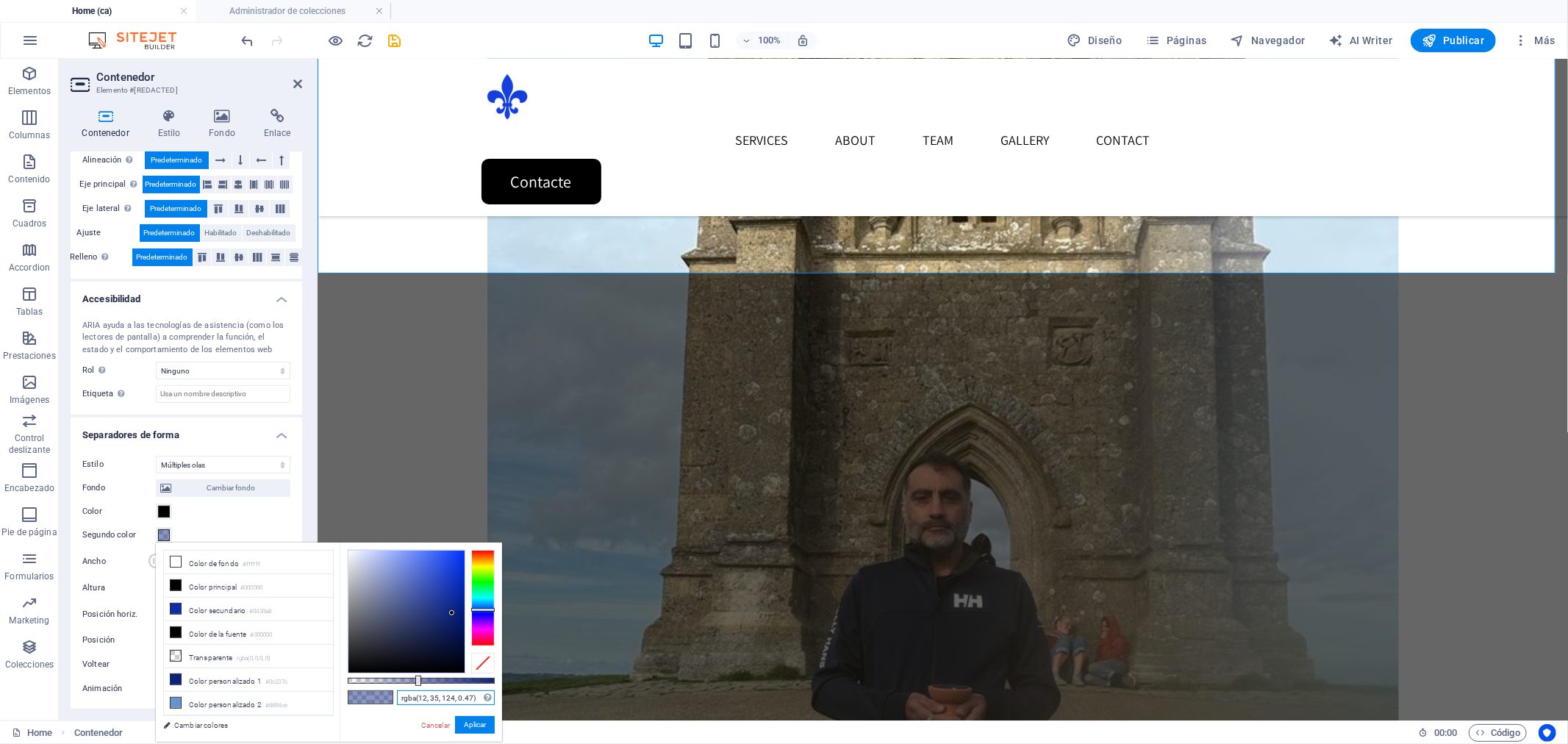 drag, startPoint x: 399, startPoint y: 697, endPoint x: 501, endPoint y: 697, distance: 102 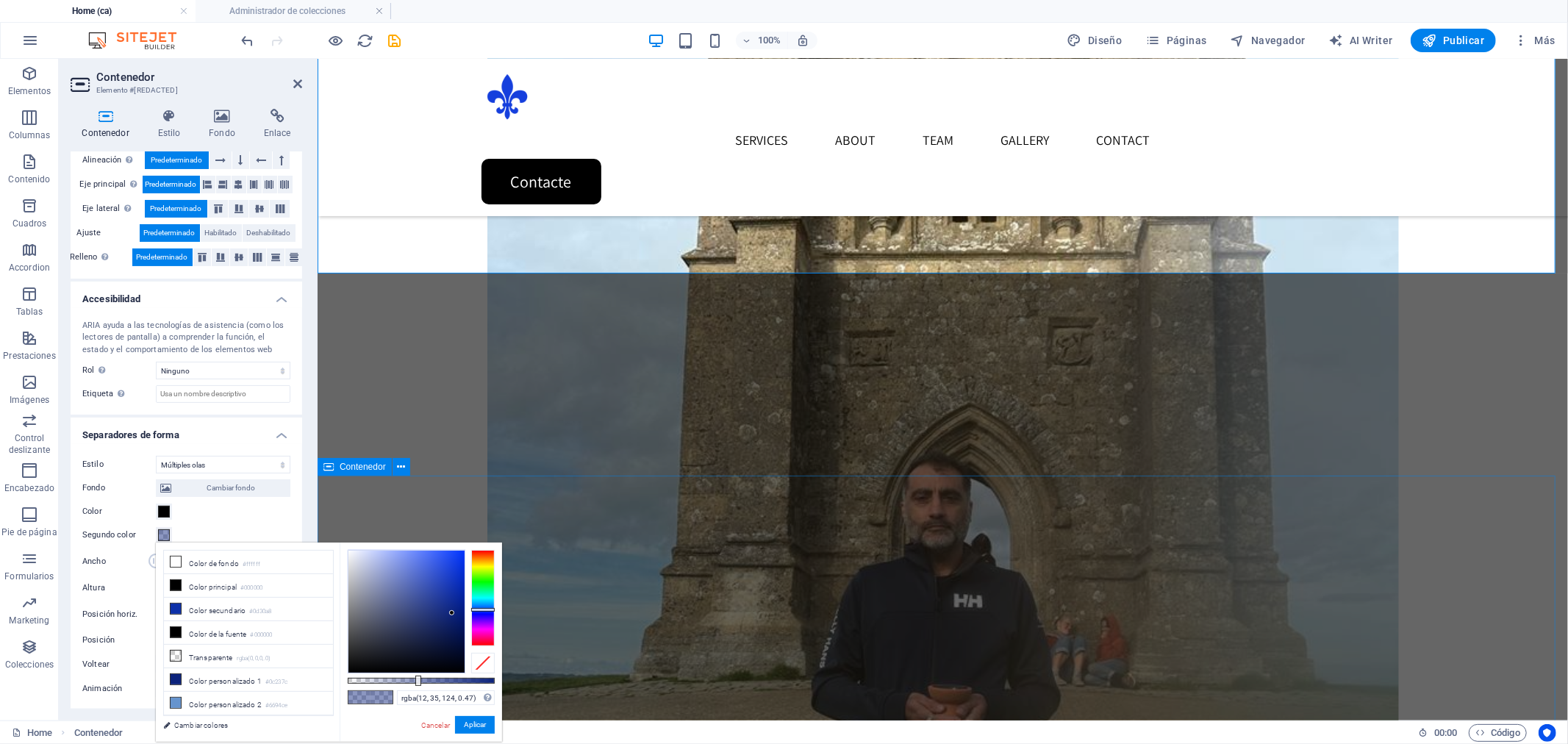 click on "Press about us December 4, 2023 Wonder Planner reaches new heights from month to month READ MORE  ​ ​     November 19, 2023 What new ideas we can expect from Wonderers for New Year? READ MORE      September 27, 2023 They do not rest! They adore their profession! Get to know... READ MORE" at bounding box center [942, 3544] 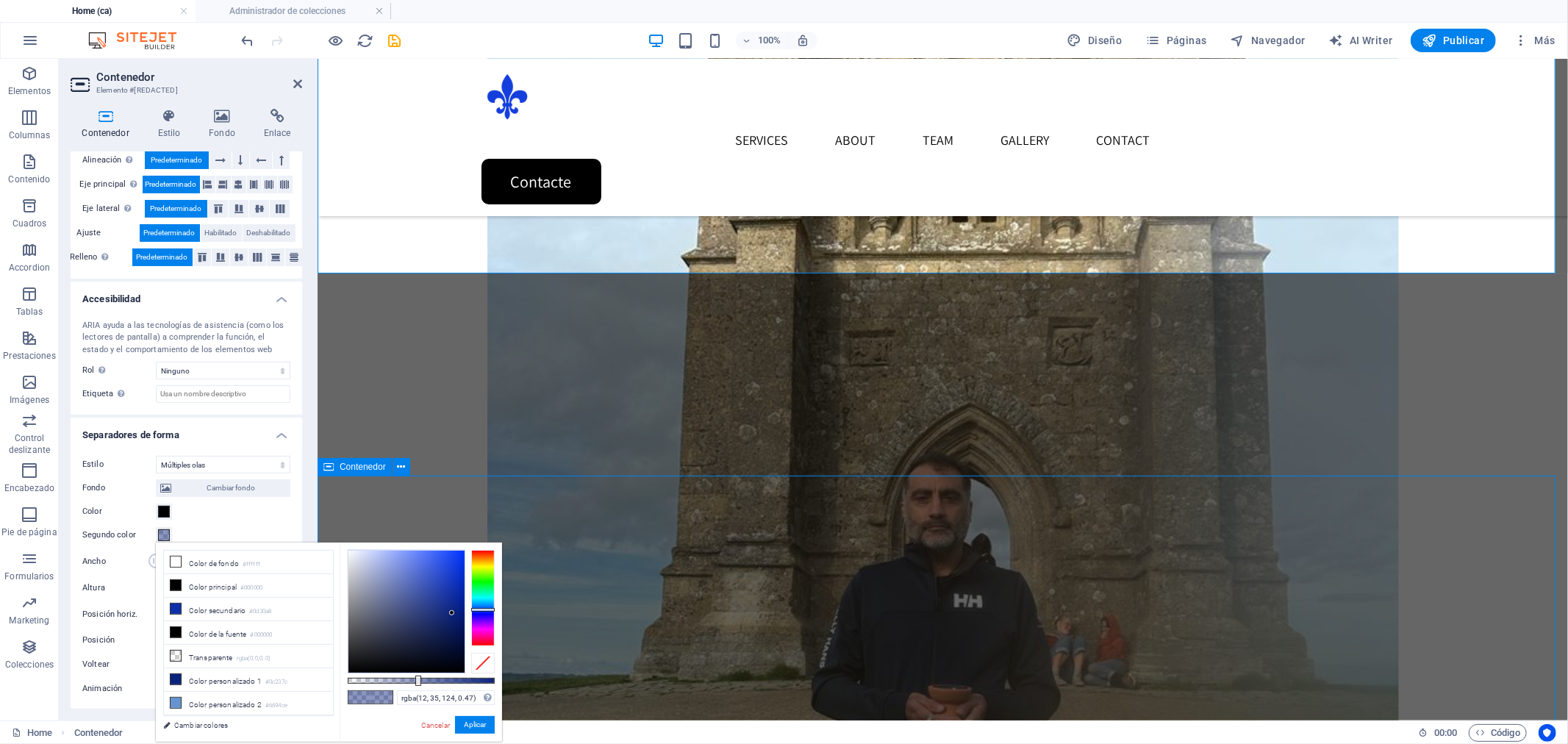 click on "Press about us December 4, 2023 Wonder Planner reaches new heights from month to month READ MORE  ​ ​     November 19, 2023 What new ideas we can expect from Wonderers for New Year? READ MORE      September 27, 2023 They do not rest! They adore their profession! Get to know... READ MORE" at bounding box center [942, 3544] 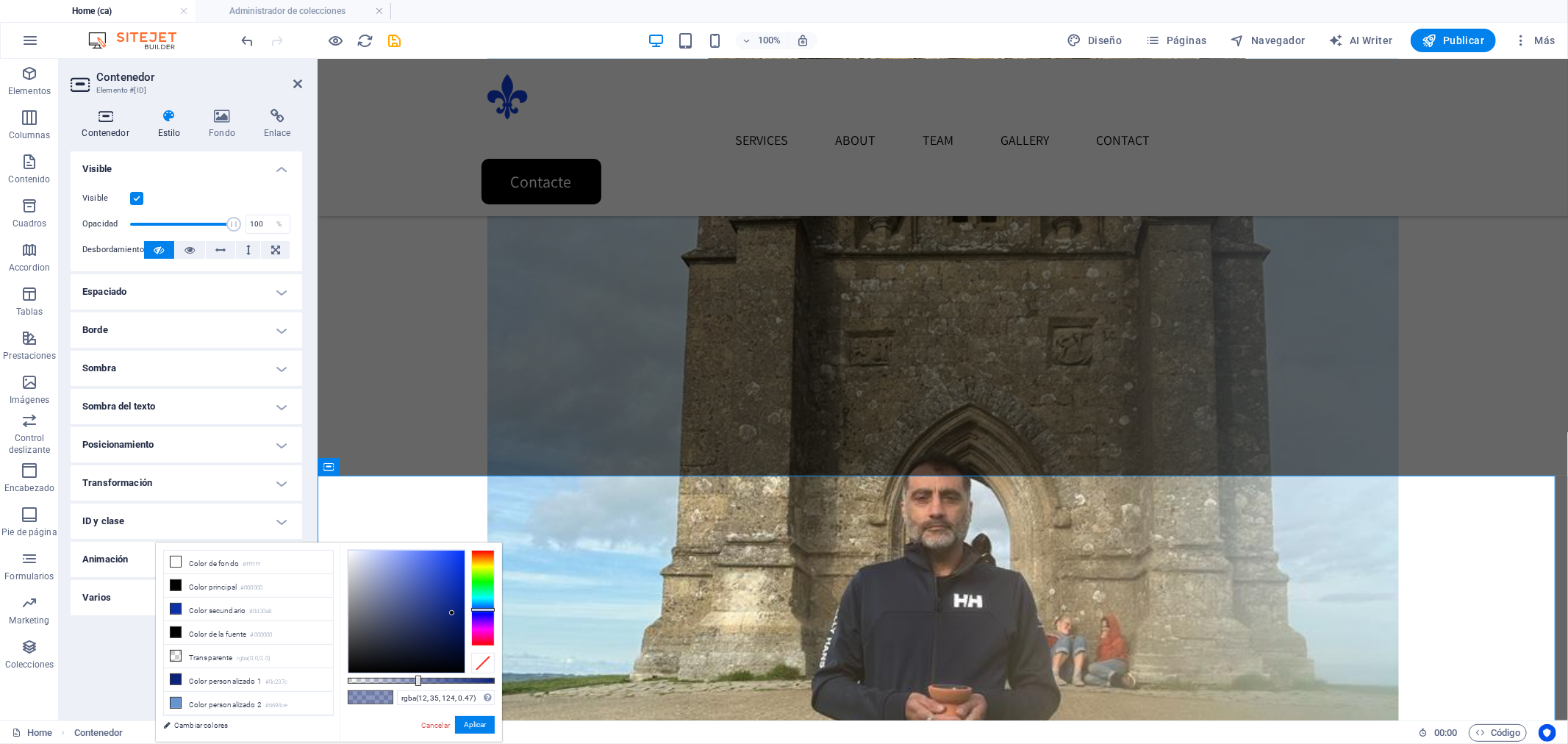 click on "Contenedor" at bounding box center [108, 124] 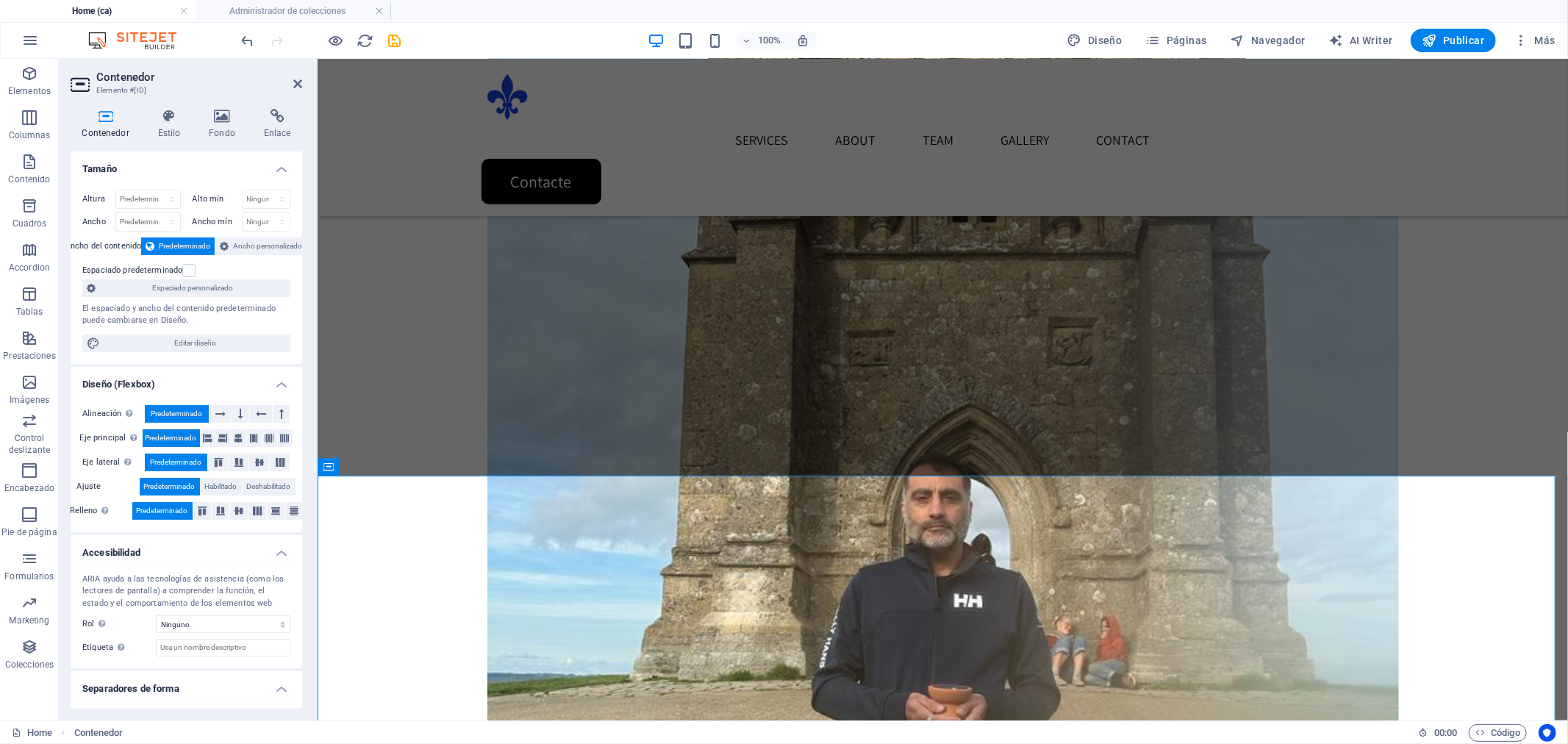 scroll, scrollTop: 254, scrollLeft: 0, axis: vertical 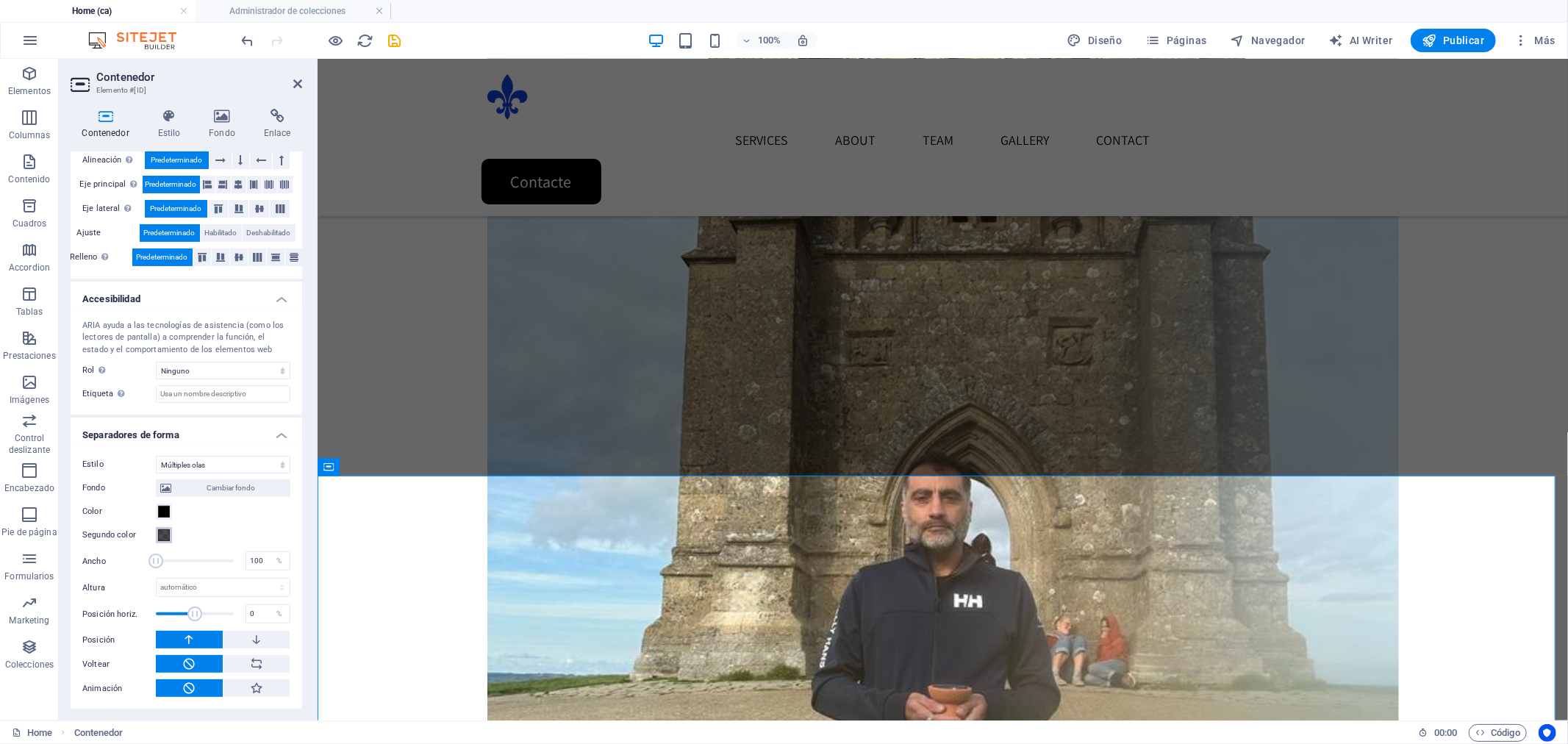 click at bounding box center [164, 535] 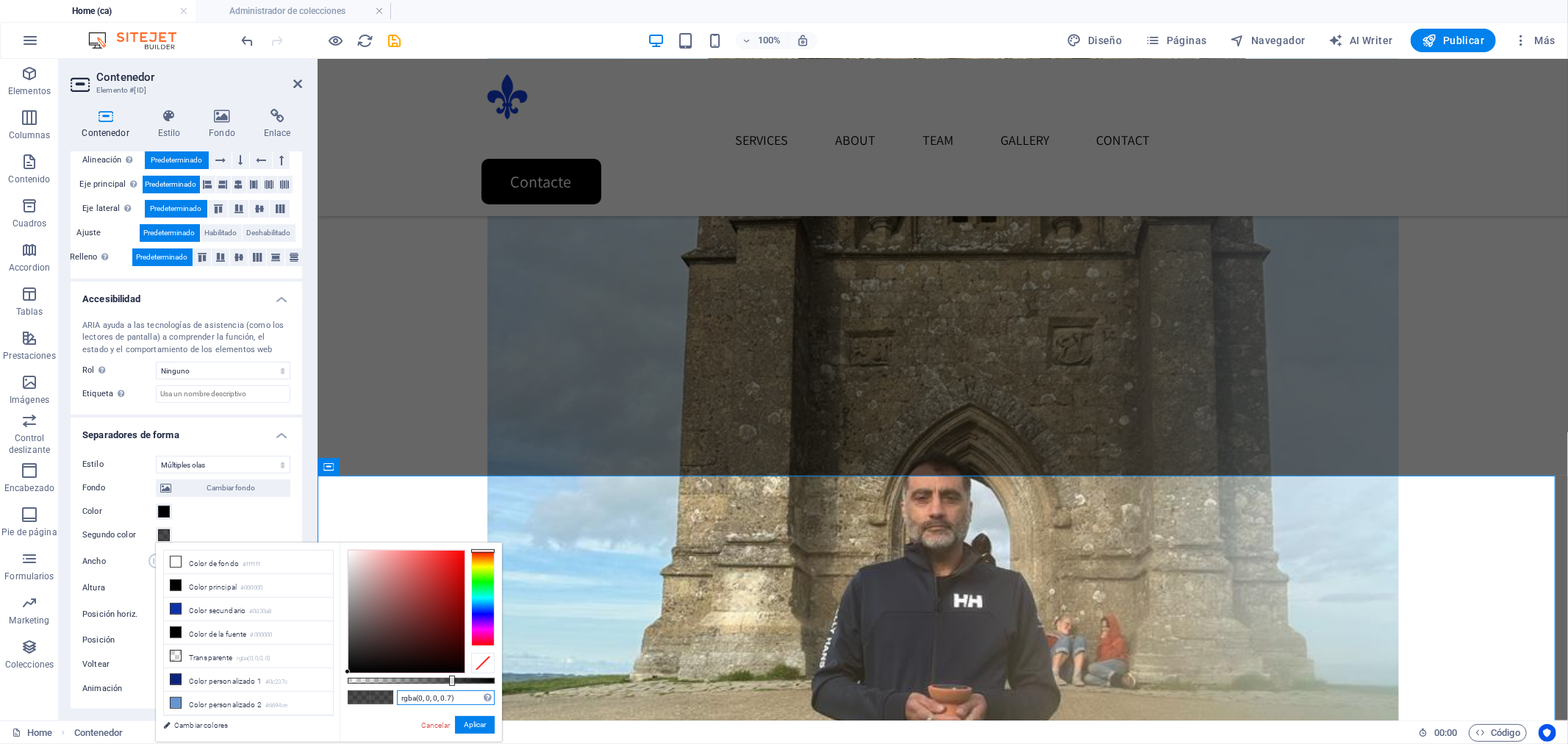 drag, startPoint x: 456, startPoint y: 694, endPoint x: 368, endPoint y: 694, distance: 88 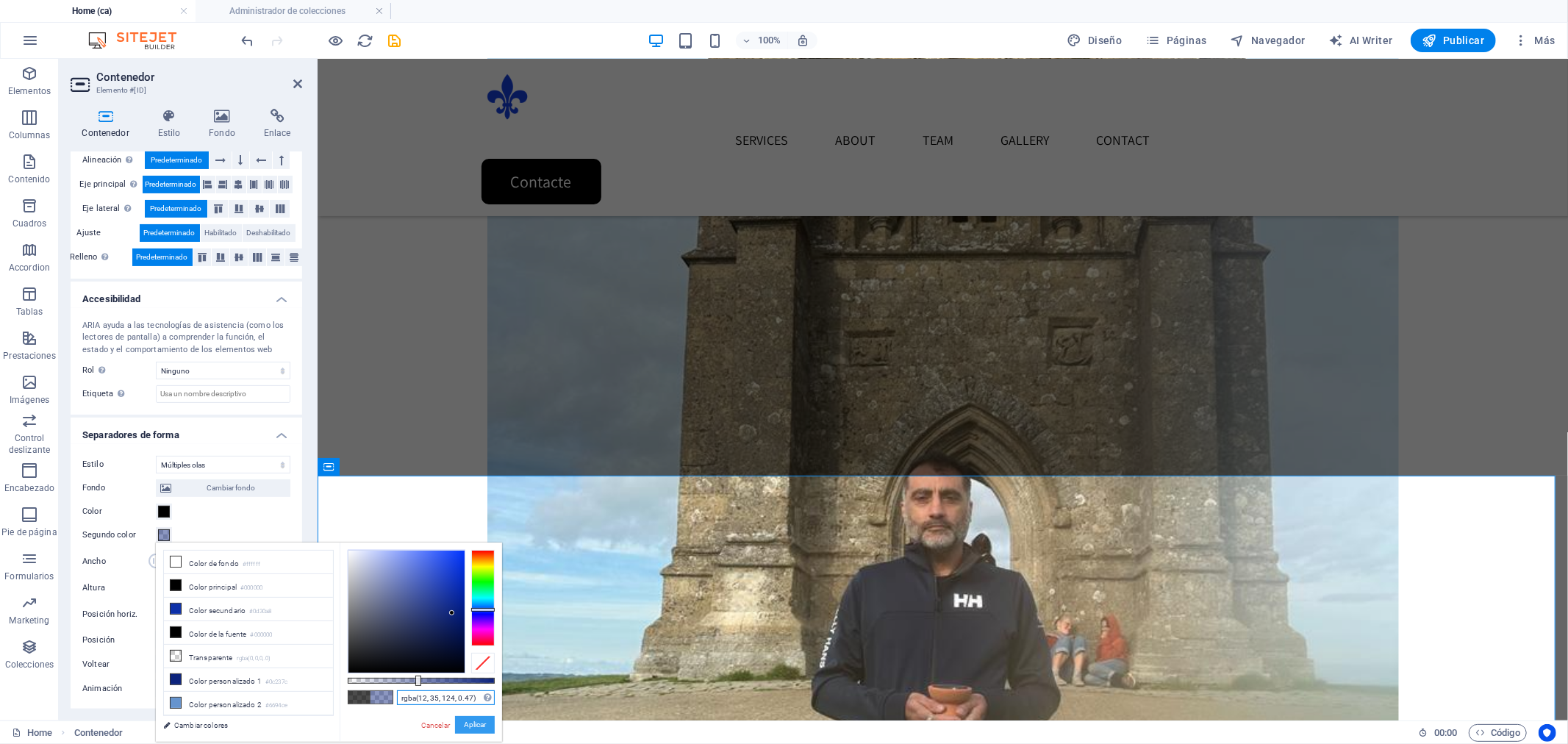 type on "rgba(12, 35, 124, 0.47)" 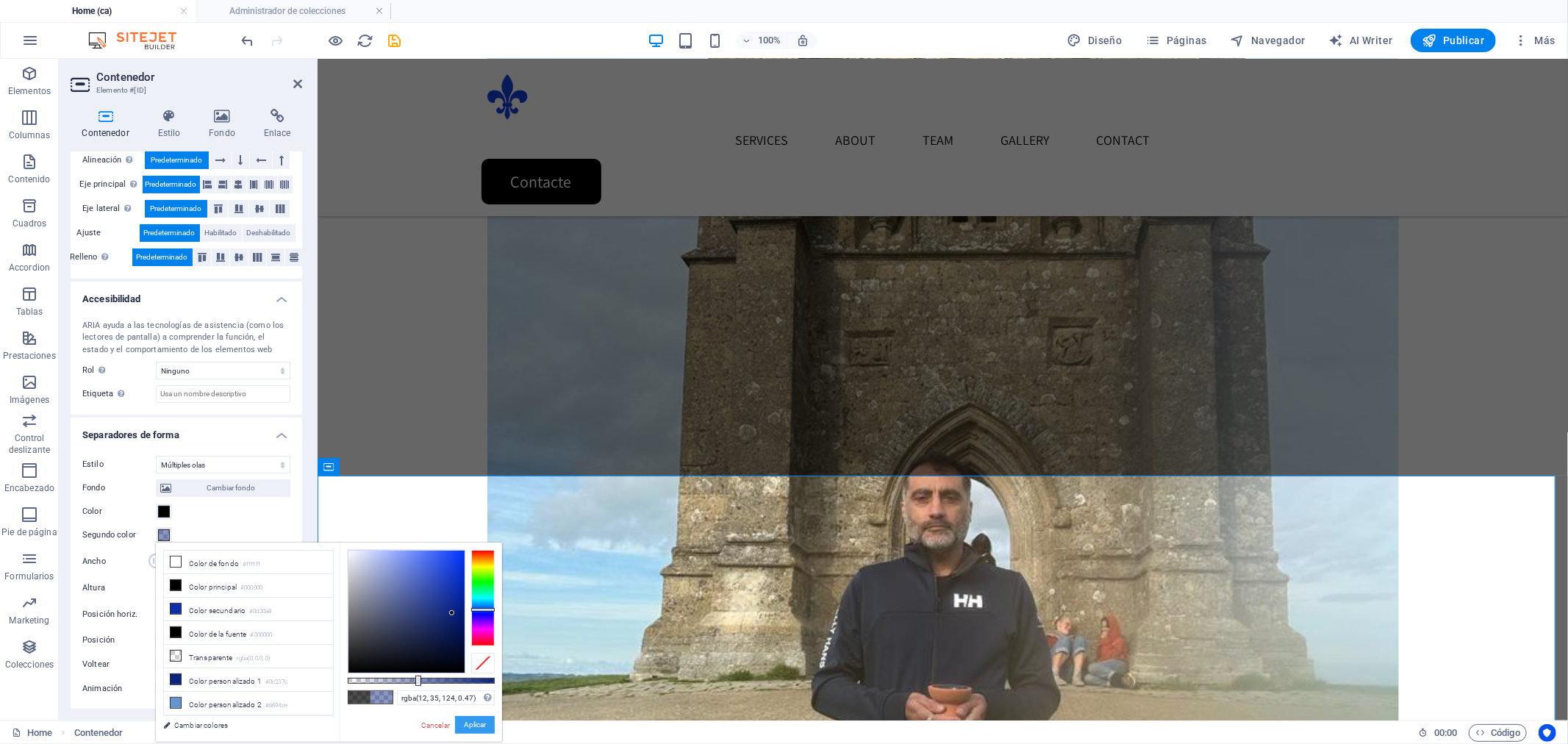 drag, startPoint x: 462, startPoint y: 724, endPoint x: 143, endPoint y: 653, distance: 326.8058 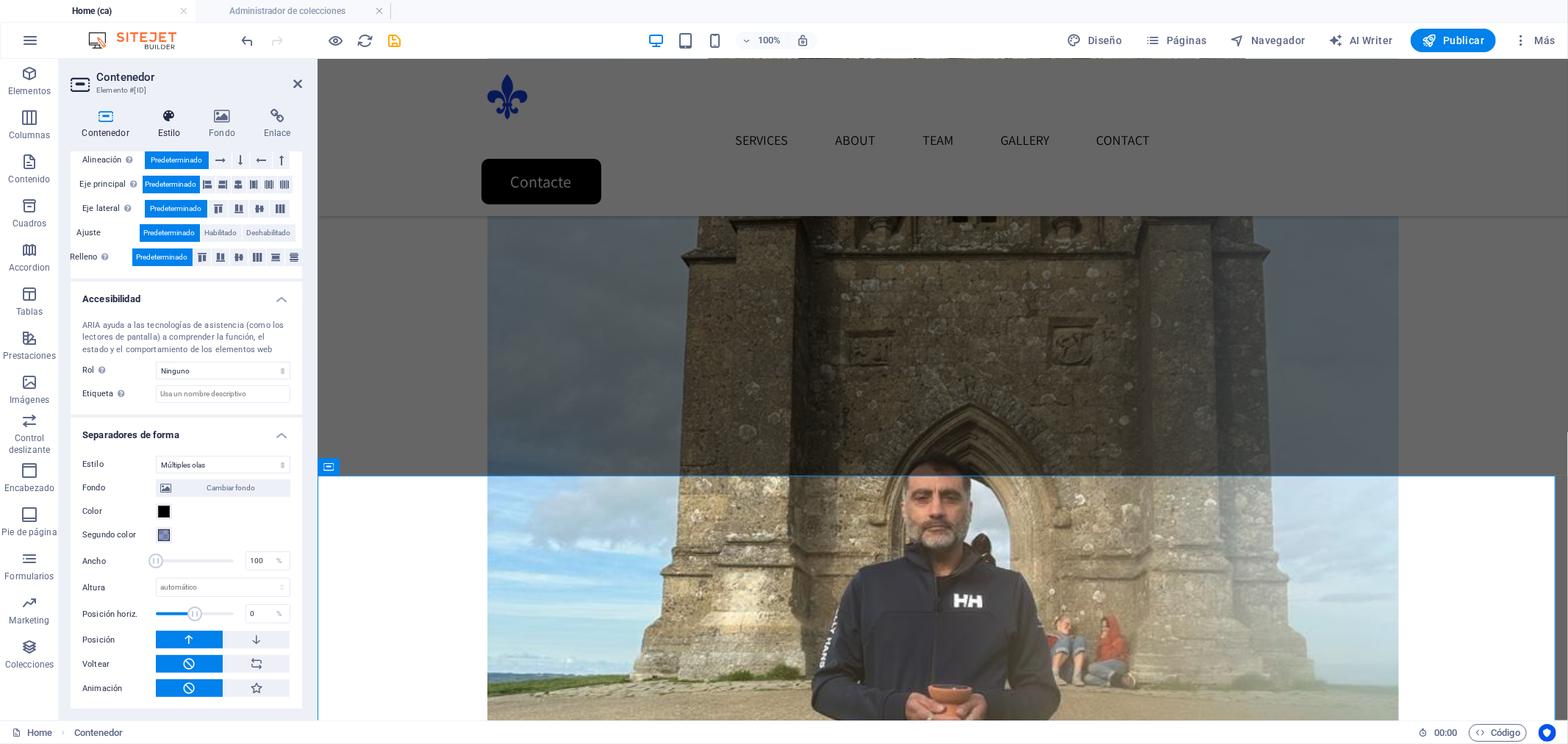 click at bounding box center (169, 116) 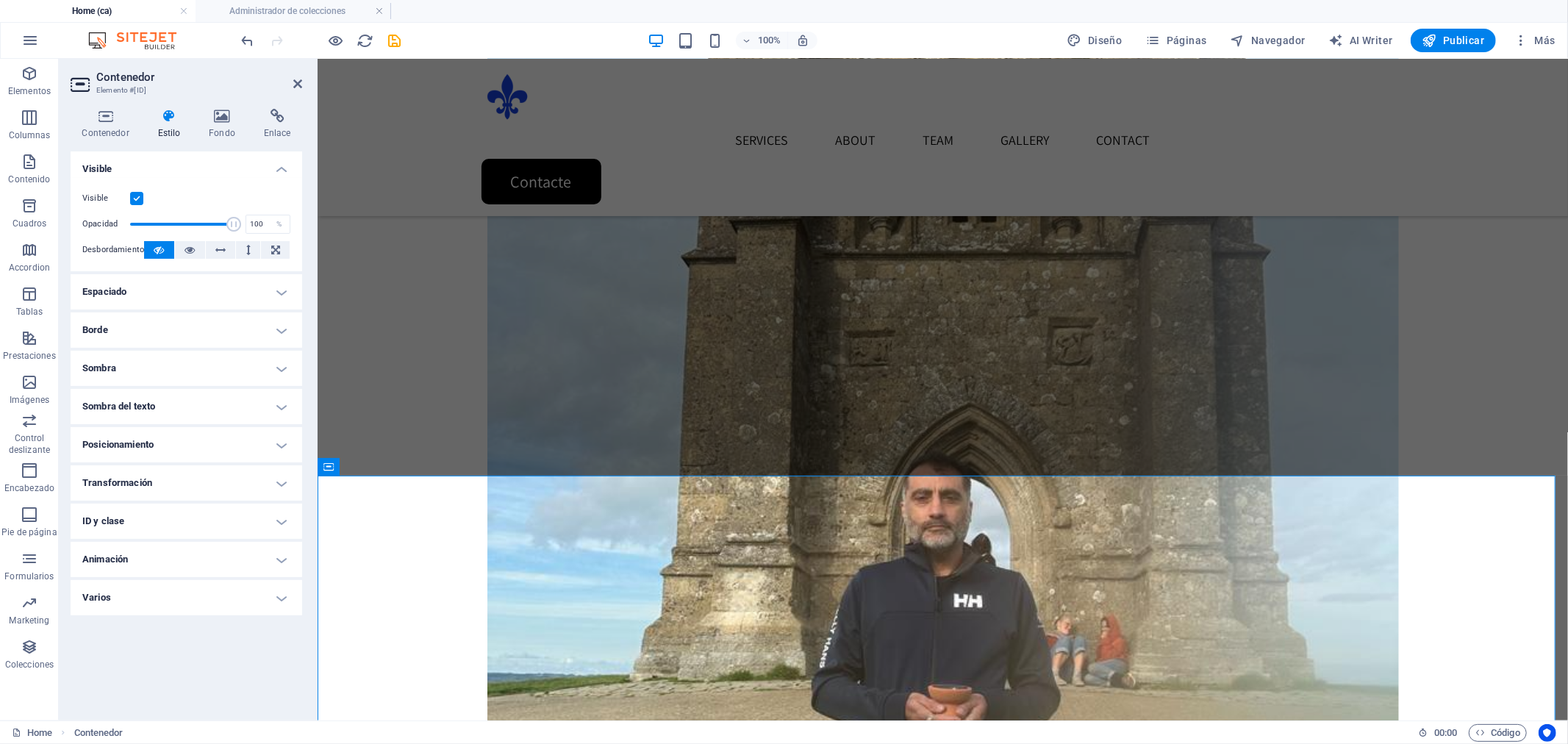 click at bounding box center (137, 198) 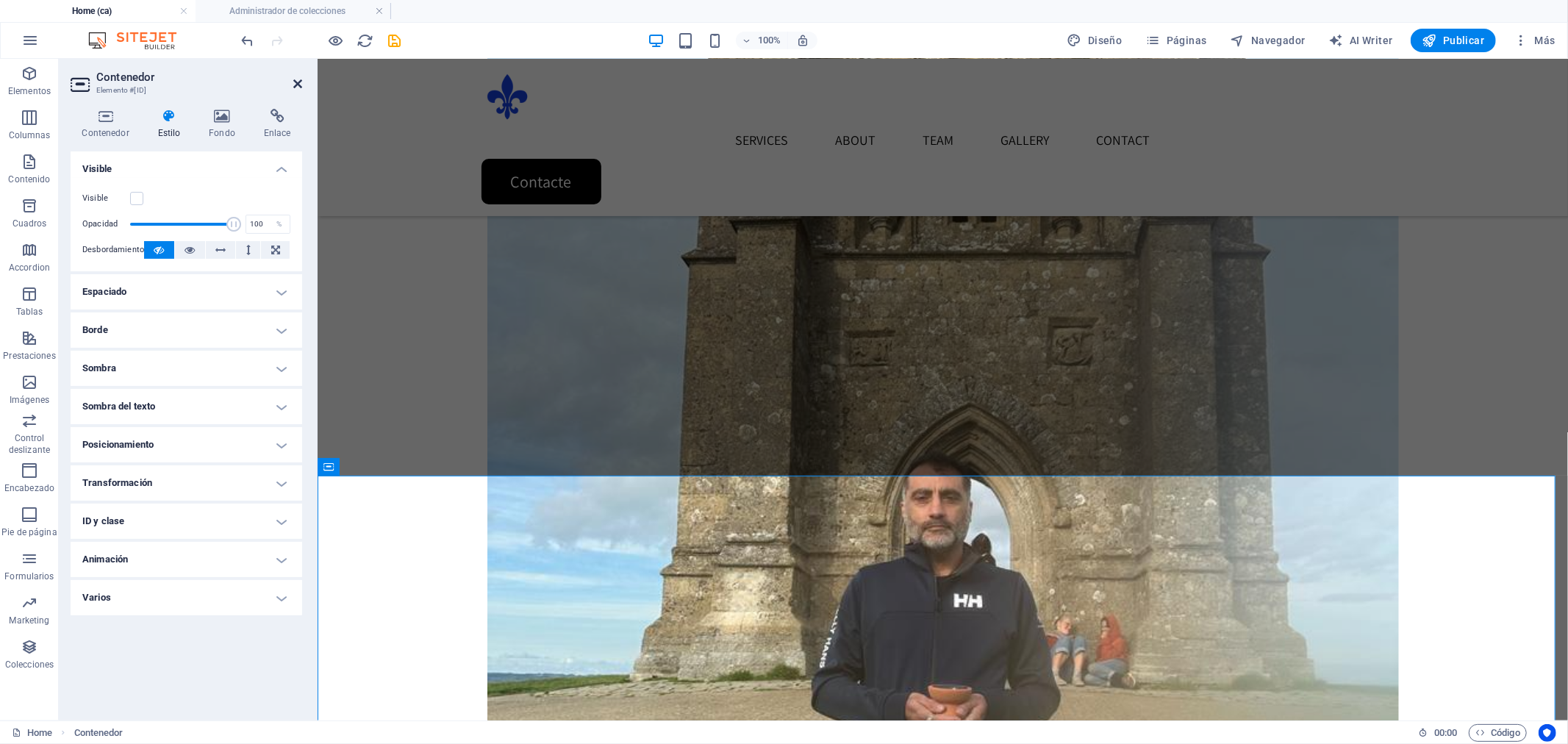 drag, startPoint x: 299, startPoint y: 83, endPoint x: 258, endPoint y: 47, distance: 54.56189 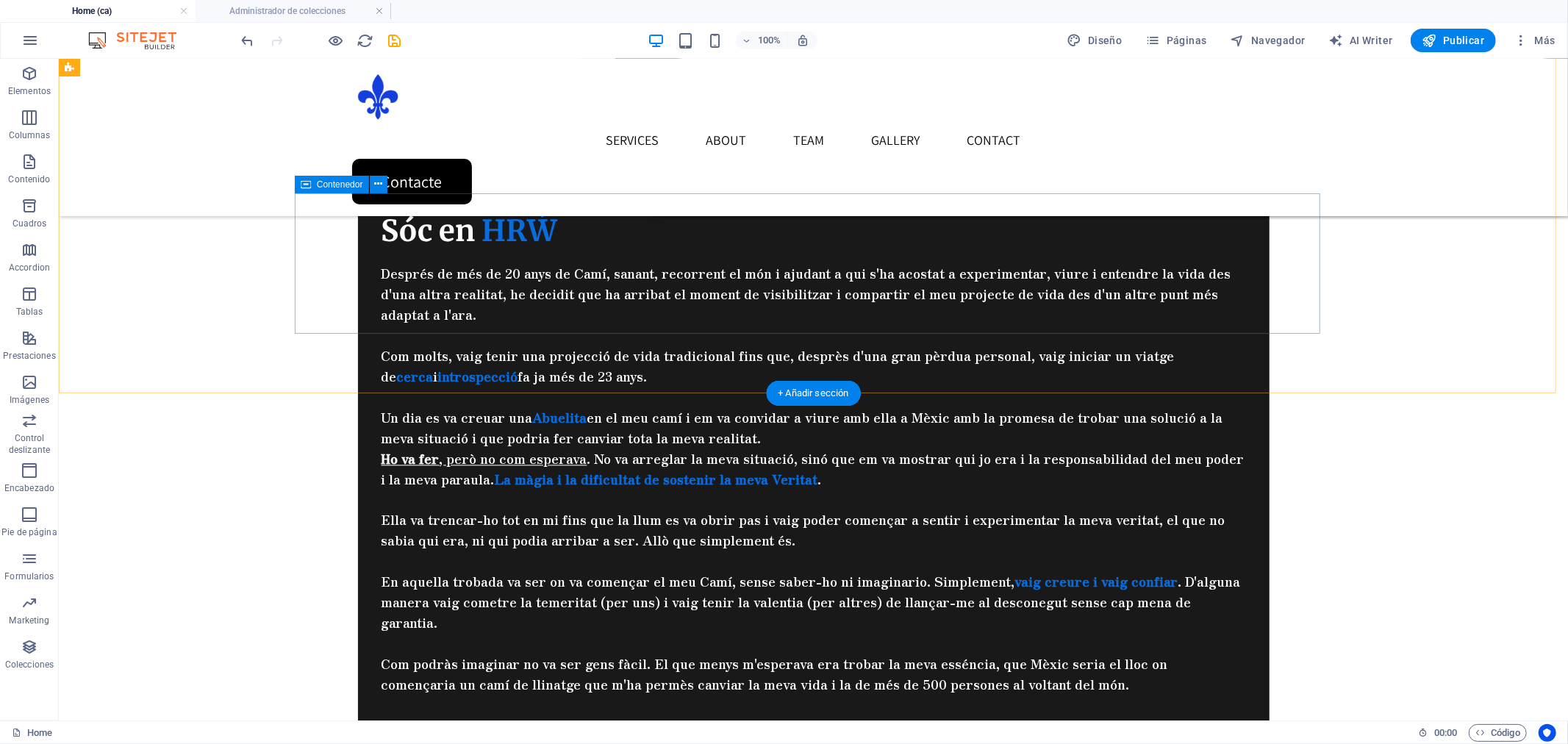 scroll, scrollTop: 2753, scrollLeft: 0, axis: vertical 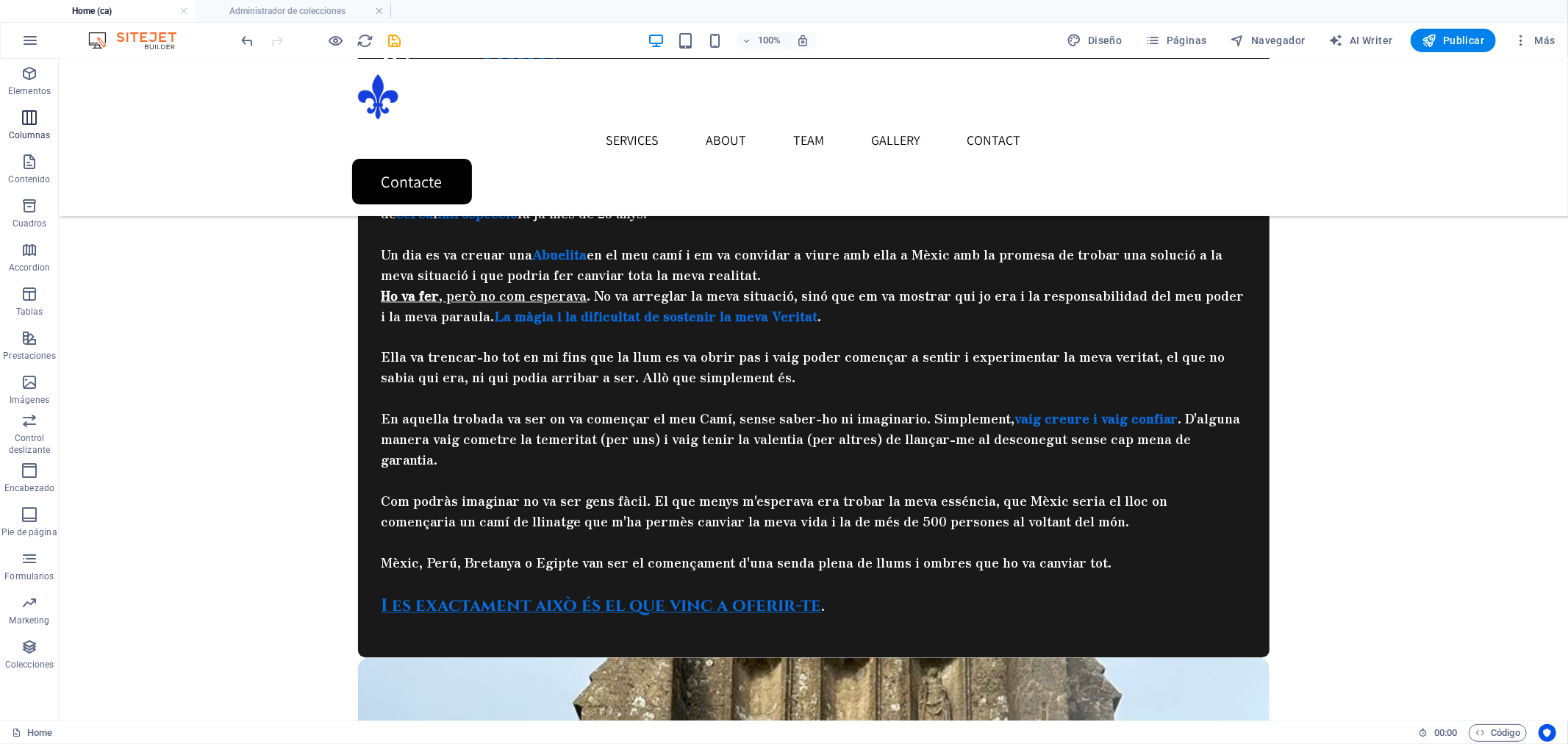 click at bounding box center (29, 118) 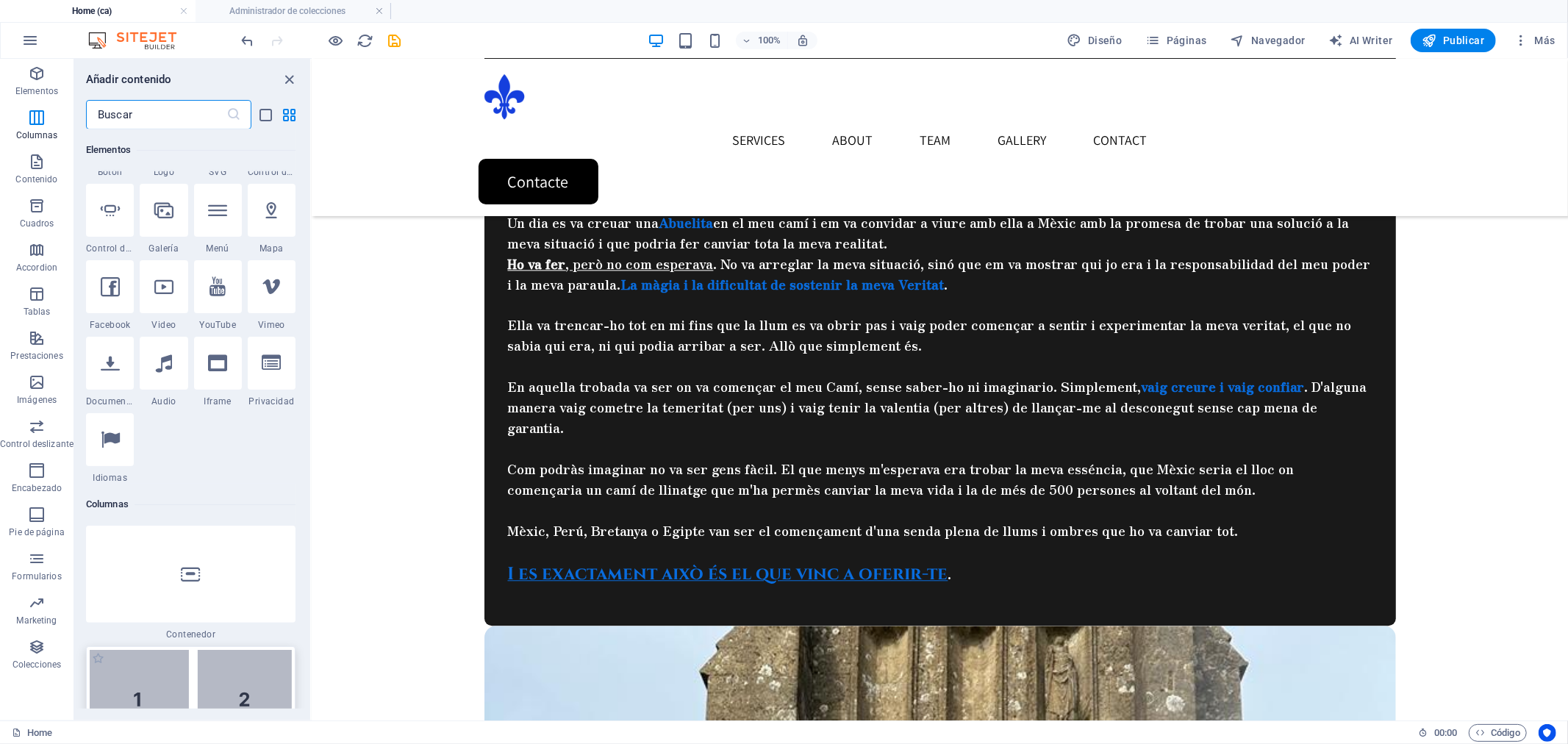 scroll, scrollTop: 570, scrollLeft: 0, axis: vertical 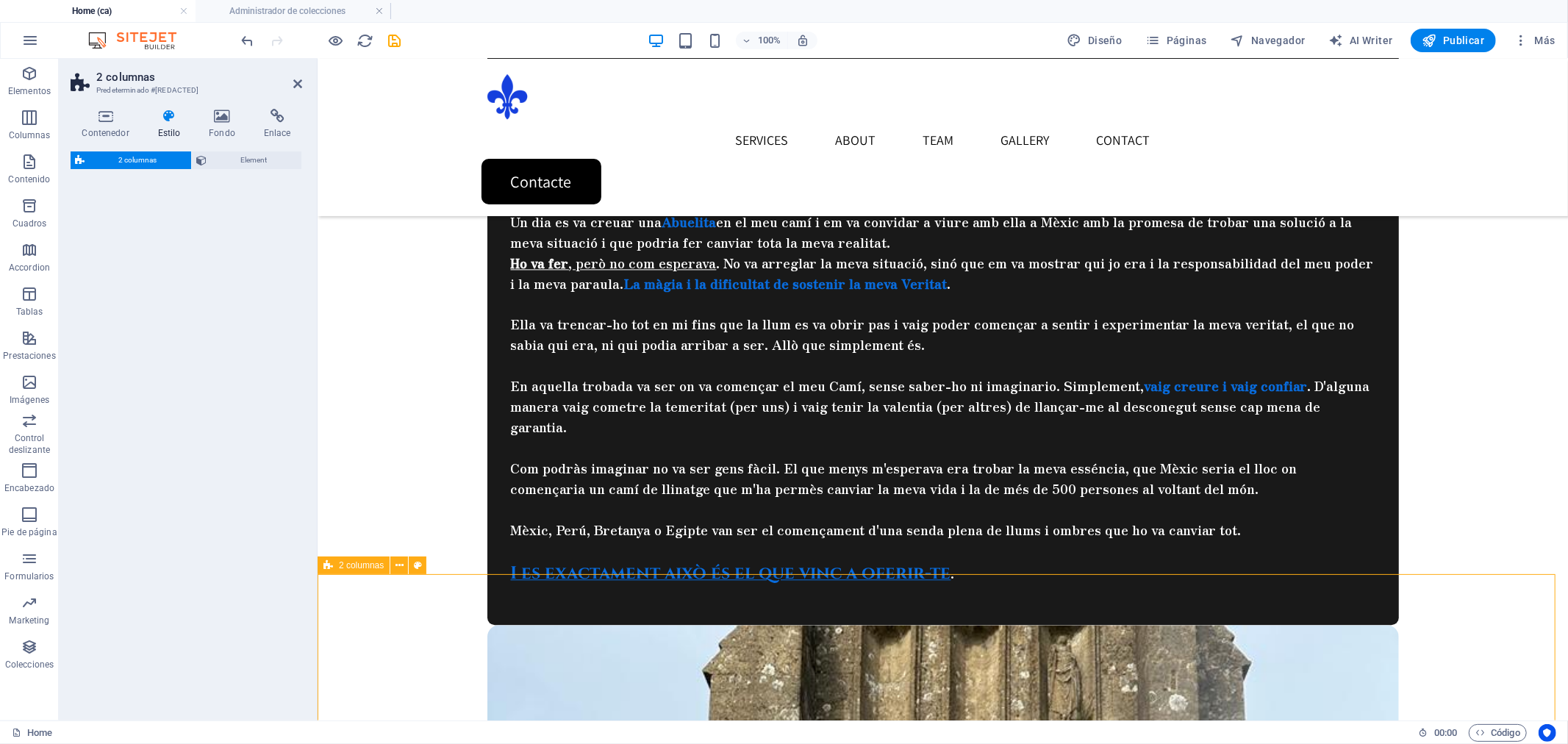 select on "rem" 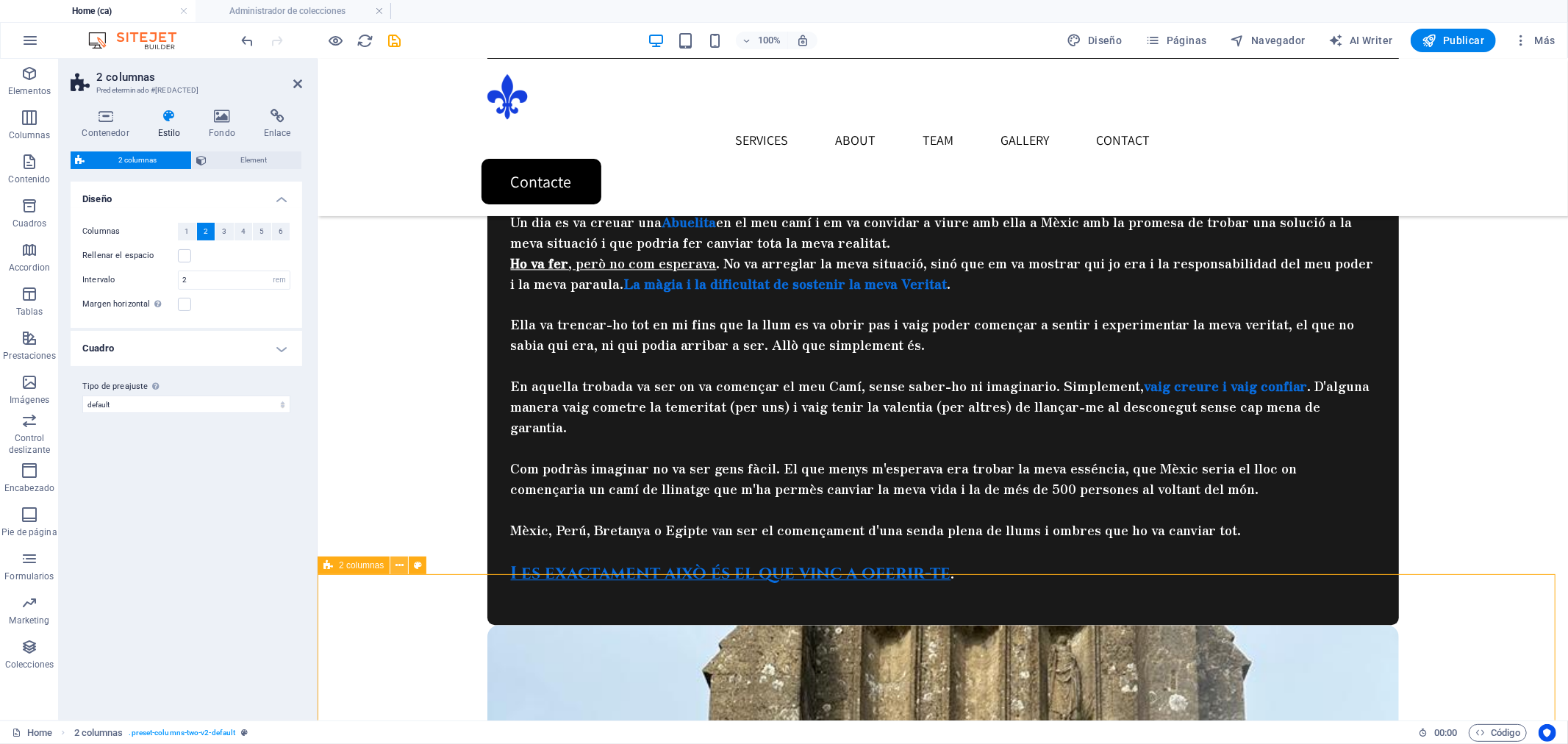 click at bounding box center (399, 565) 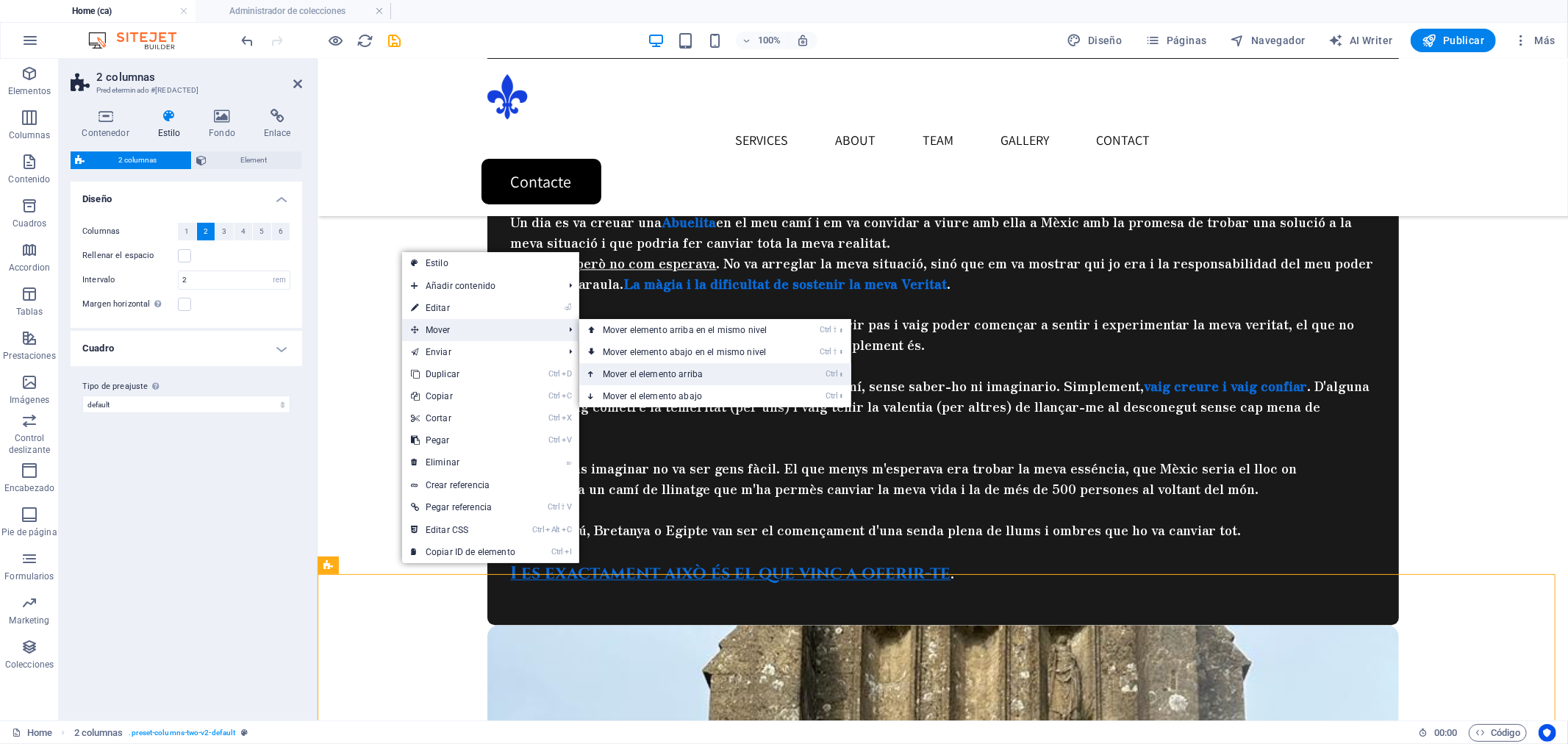 click on "Ctrl ⬆  Mover el elemento arriba" at bounding box center (687, 374) 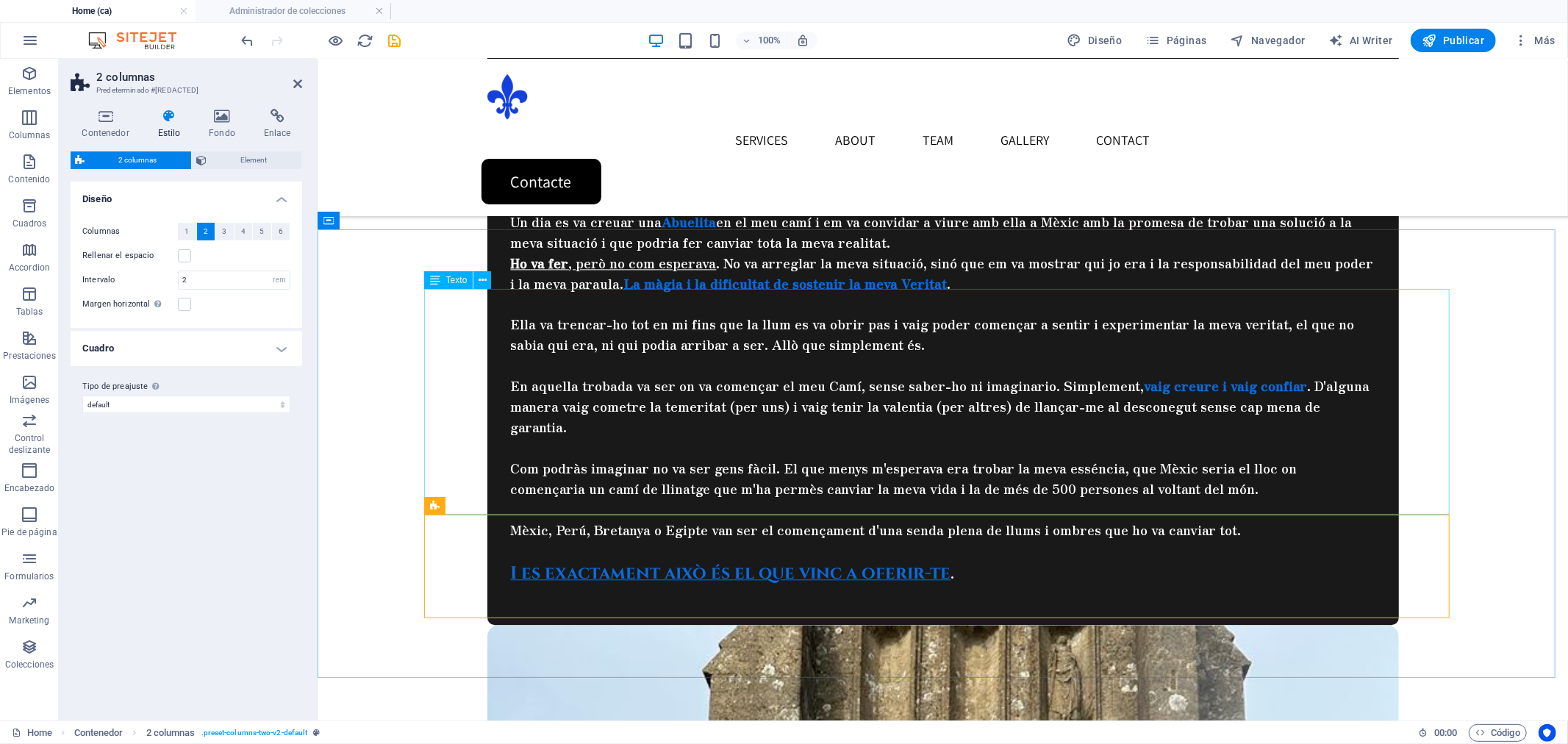 click on "L'ésser humà gairabé mai ha estat preparat pel canvi. L'estabilitat ens dona pau i tranquilitat. Un fals control que ens adorm . El canvi és inherent a la vida , i el que arriba de manera incontrolada, és el que ens acaba marcant i transformant. Encara que si estàs en l'extrem oposat, com bé va dir Marcel Proust: Encara que res canviï, si jo canvio, tot canvia Aquí comparteixo les meves vivències, però realment aquest projecte neix per ajudar a canviar el punt de vista sobre la realitat que vivim a partir de reflexions i experiències transformadores." at bounding box center [942, 2558] 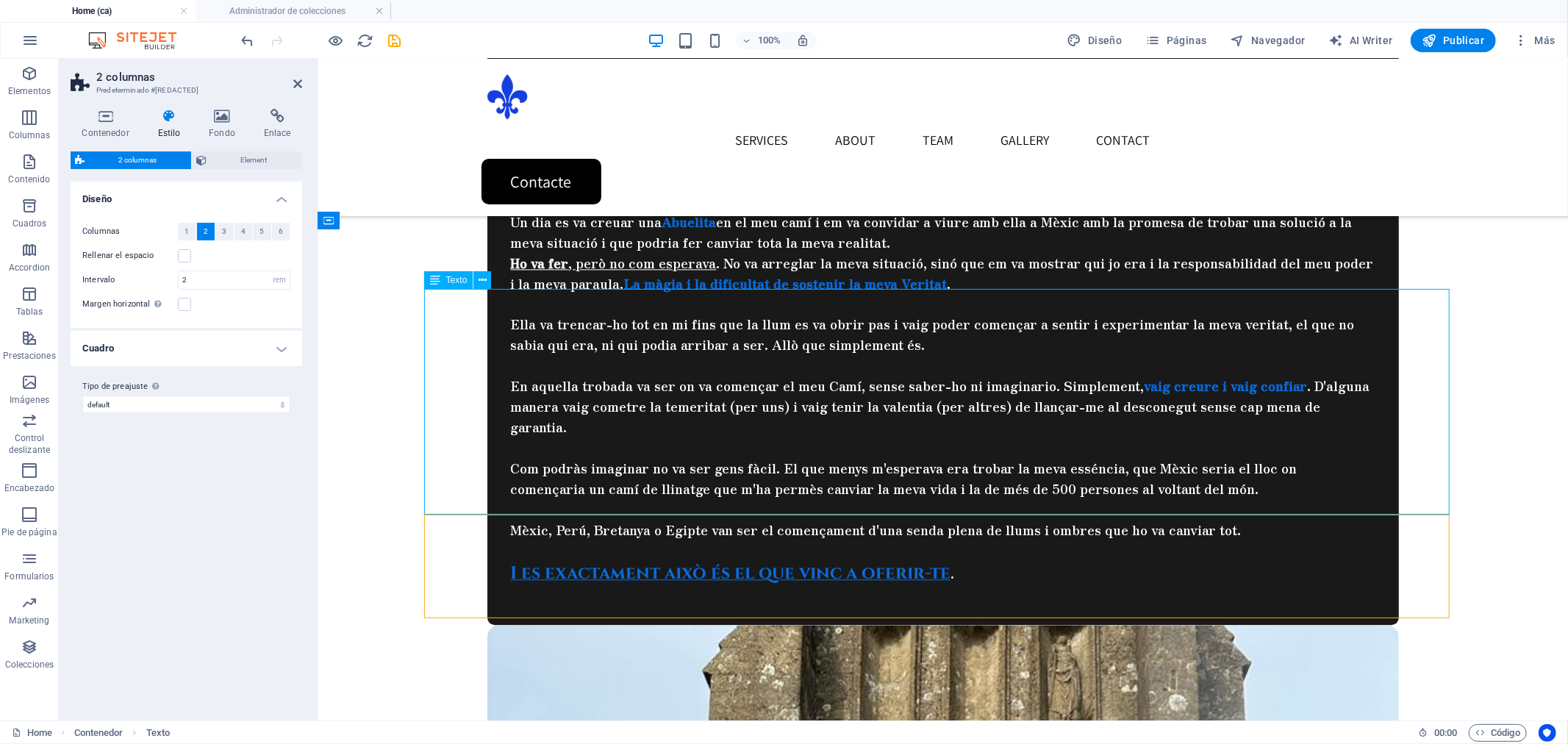 click on "L'ésser humà gairabé mai ha estat preparat pel canvi. L'estabilitat ens dona pau i tranquilitat. Un fals control que ens adorm . El canvi és inherent a la vida , i el que arriba de manera incontrolada, és el que ens acaba marcant i transformant. Encara que si estàs en l'extrem oposat, com bé va dir Marcel Proust: Encara que res canviï, si jo canvio, tot canvia Aquí comparteixo les meves vivències, però realment aquest projecte neix per ajudar a canviar el punt de vista sobre la realitat que vivim a partir de reflexions i experiències transformadores." at bounding box center [942, 2558] 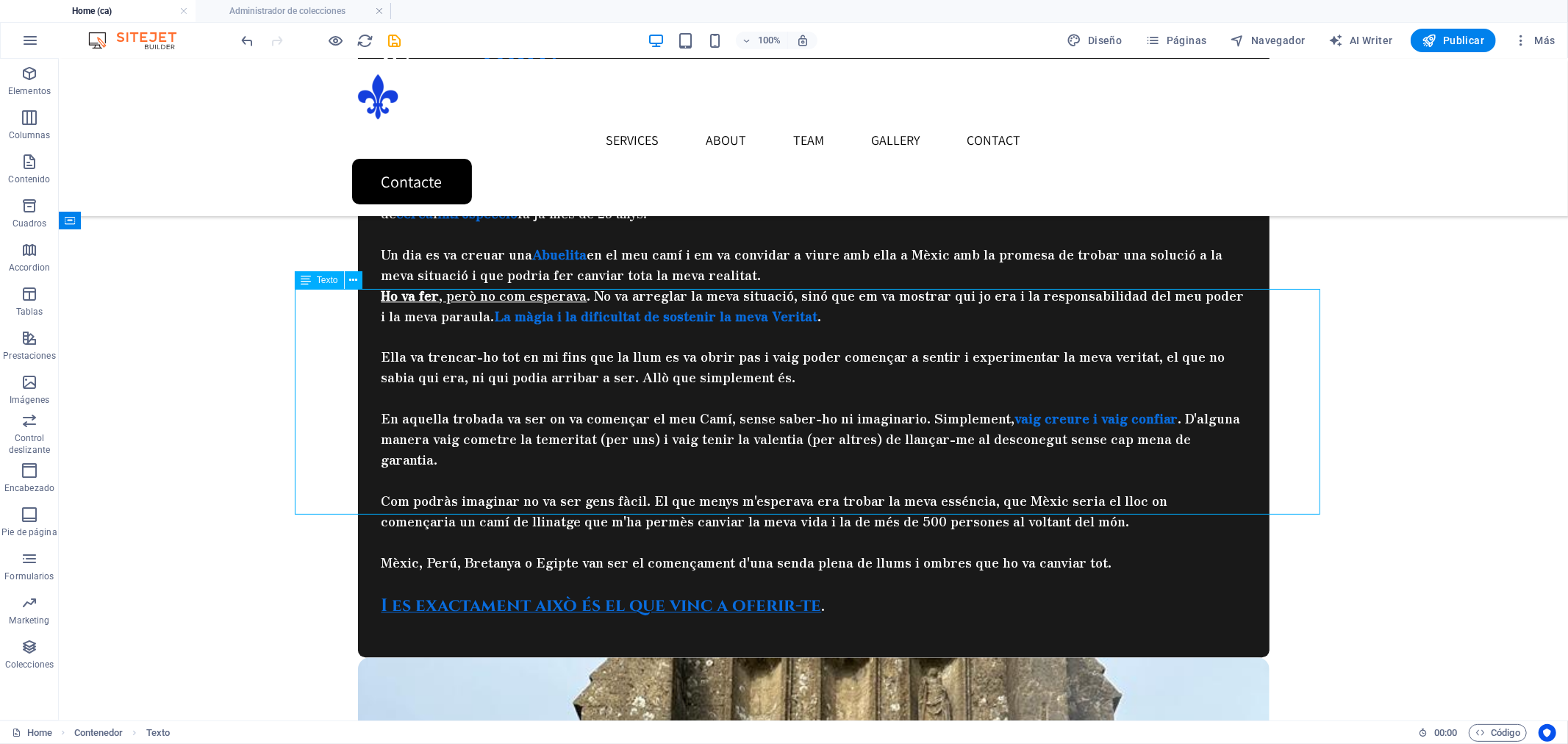 click on "L'ésser humà gairabé mai ha estat preparat pel canvi. L'estabilitat ens dona pau i tranquilitat. Un fals control que ens adorm . El canvi és inherent a la vida , i el que arriba de manera incontrolada, és el que ens acaba marcant i transformant. Encara que si estàs en l'extrem oposat, com bé va dir Marcel Proust: Encara que res canviï, si jo canvio, tot canvia Aquí comparteixo les meves vivències, però realment aquest projecte neix per ajudar a canviar el punt de vista sobre la realitat que vivim a partir de reflexions i experiències transformadores." at bounding box center (813, 2590) 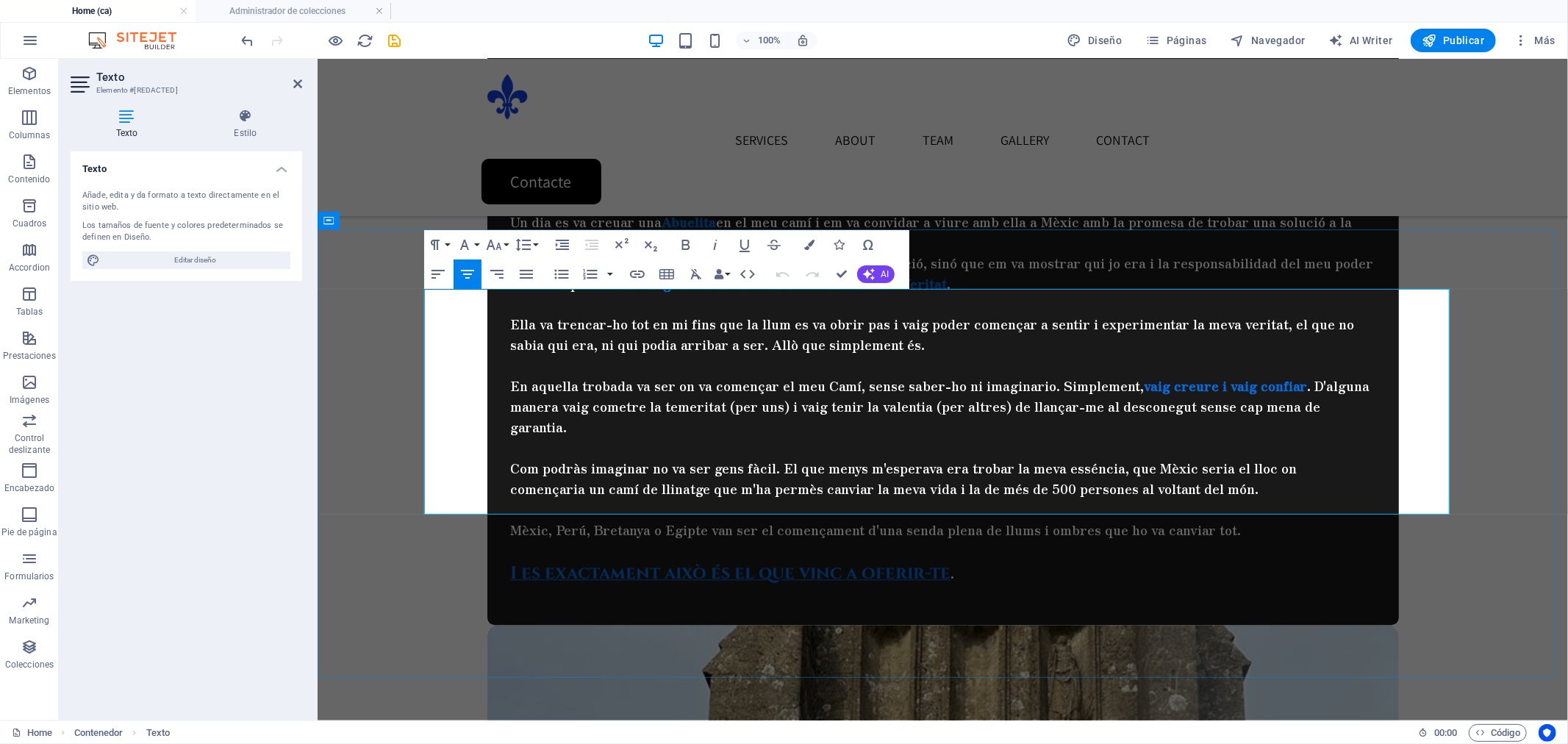 drag, startPoint x: 941, startPoint y: 490, endPoint x: 712, endPoint y: 299, distance: 298.19792 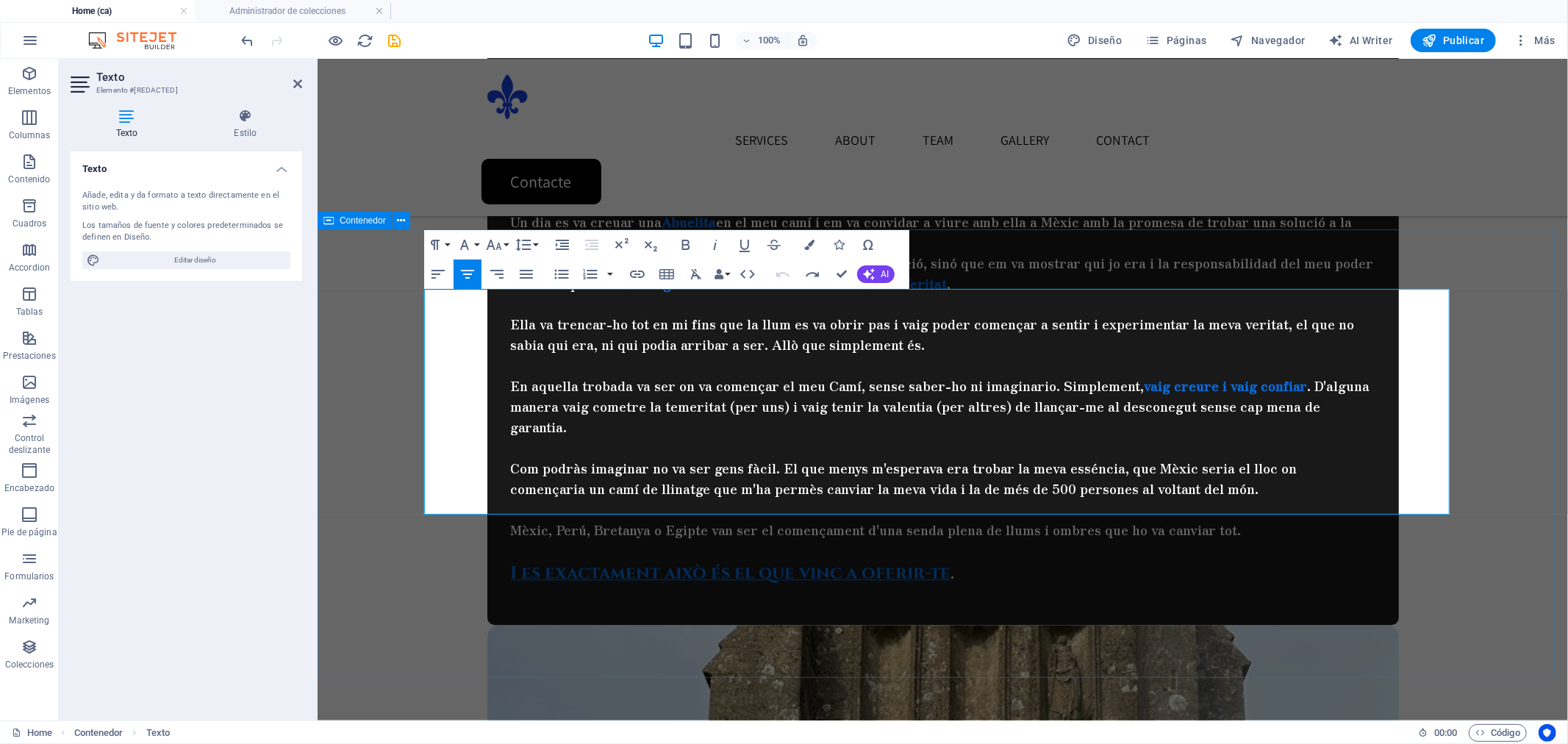 click on "L'ésser humà gairabé mai ha estat preparat pel canvi. L'estabilitat ens dona pau i tranquilitat.  Un fals control que ens adorm . El canvi és inherent a la vida , i el que arriba de manera incontrolada, és el que ens acaba marcant i transformant. Encara que si estàs en l'extrem oposat, com bé va dir Marcel Proust: Encara que res canviï, si jo canvio, tot canvia Aquí comparteixo les meves vivències, però realment aquest projecte neix per  ajudar a canviar el punt de vista sobre la realitat que vivim  a partir de reflexions i experiències transformadores. Suelta el contenido aquí o  Añadir elementos  Pegar portapapeles Suelta el contenido aquí o  Añadir elementos  Pegar portapapeles" at bounding box center [942, 2669] 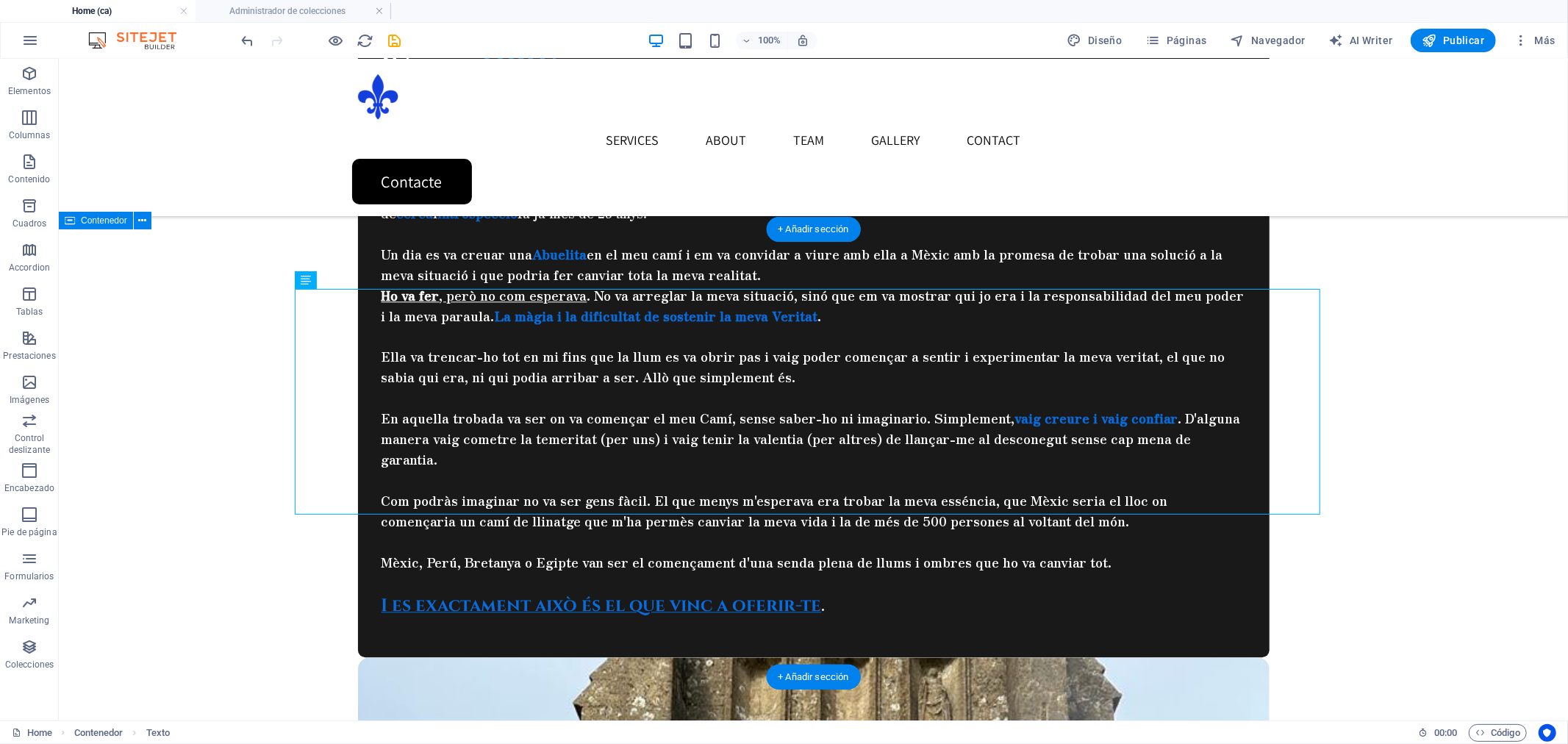 drag, startPoint x: 380, startPoint y: 339, endPoint x: 434, endPoint y: 544, distance: 211.9929 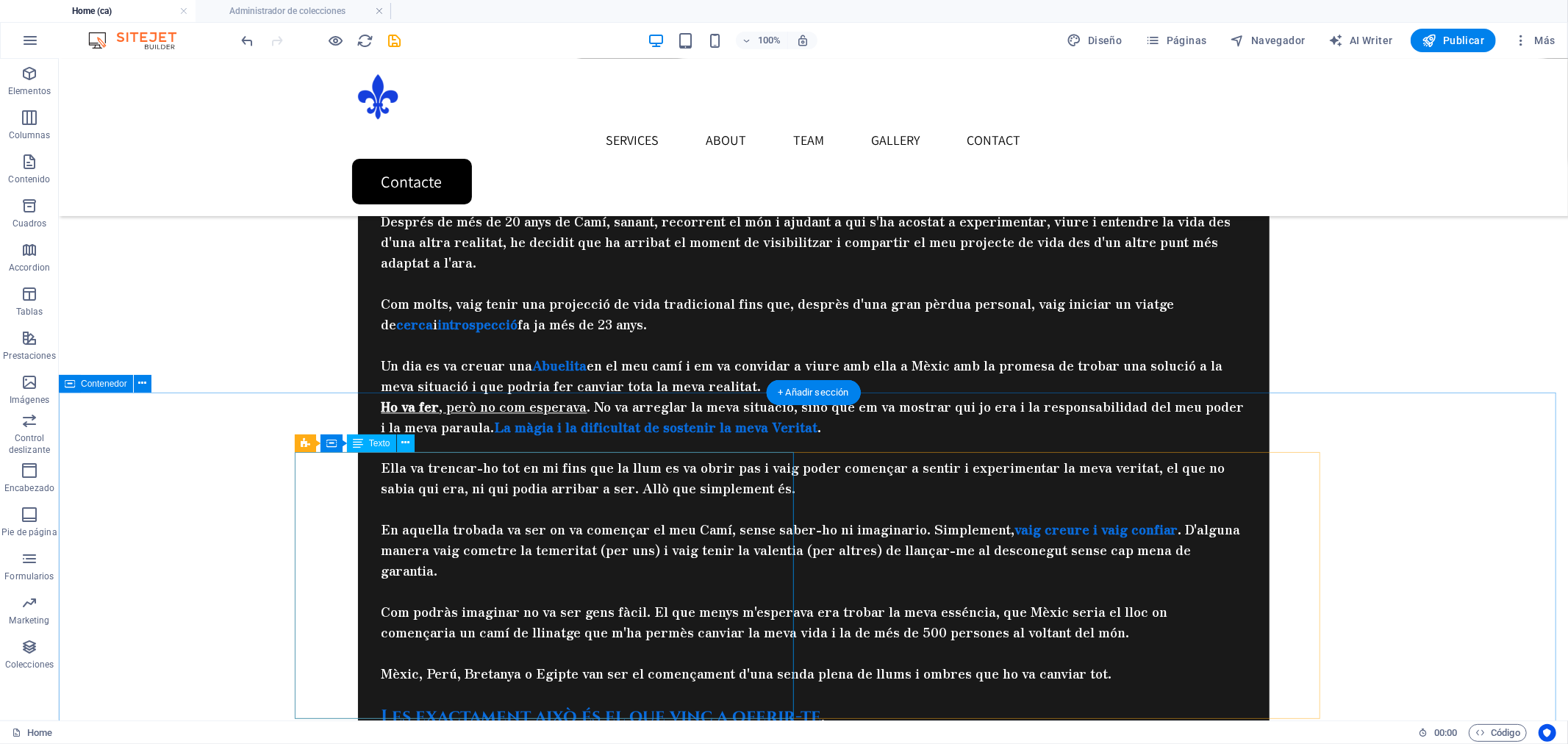 scroll, scrollTop: 2671, scrollLeft: 0, axis: vertical 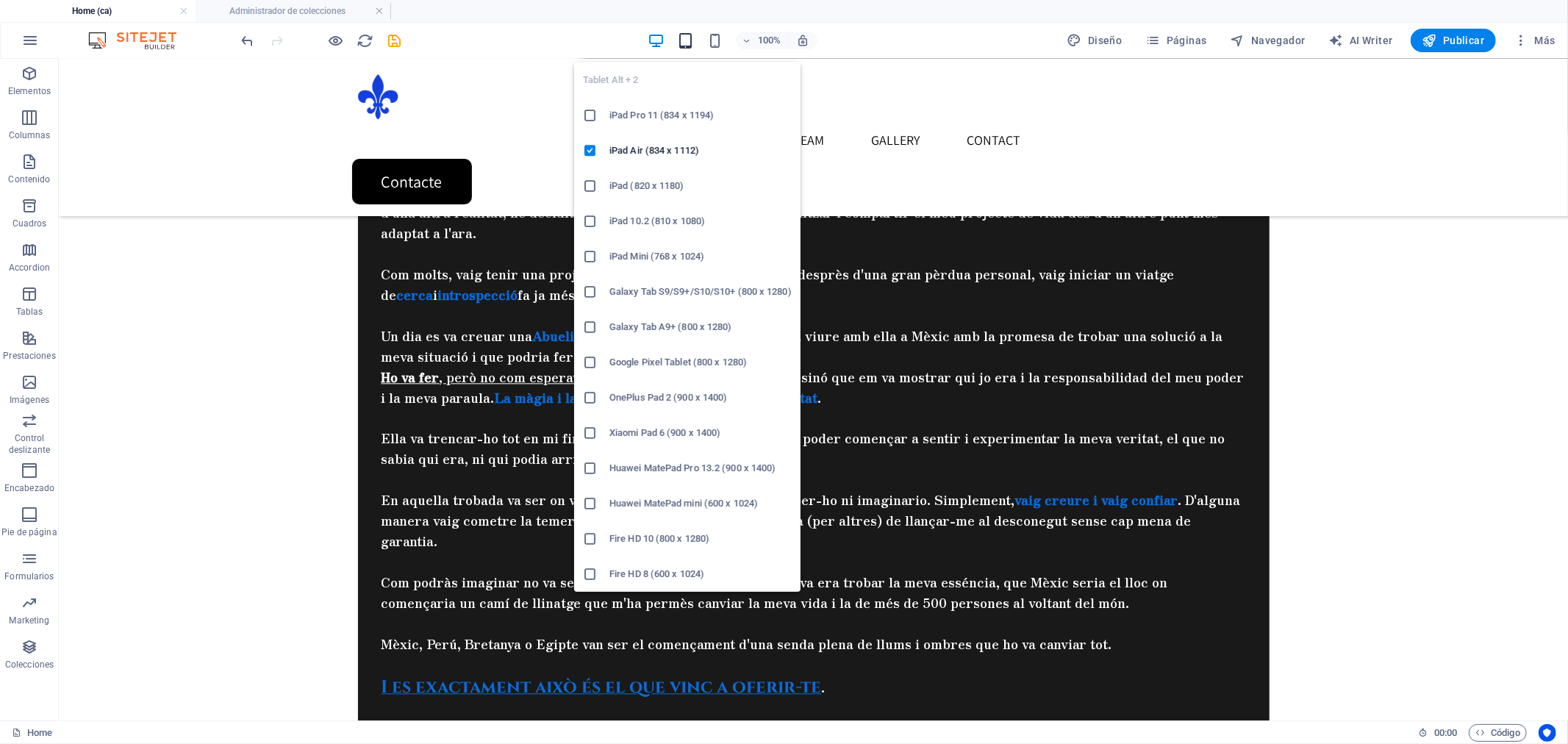 click at bounding box center (685, 40) 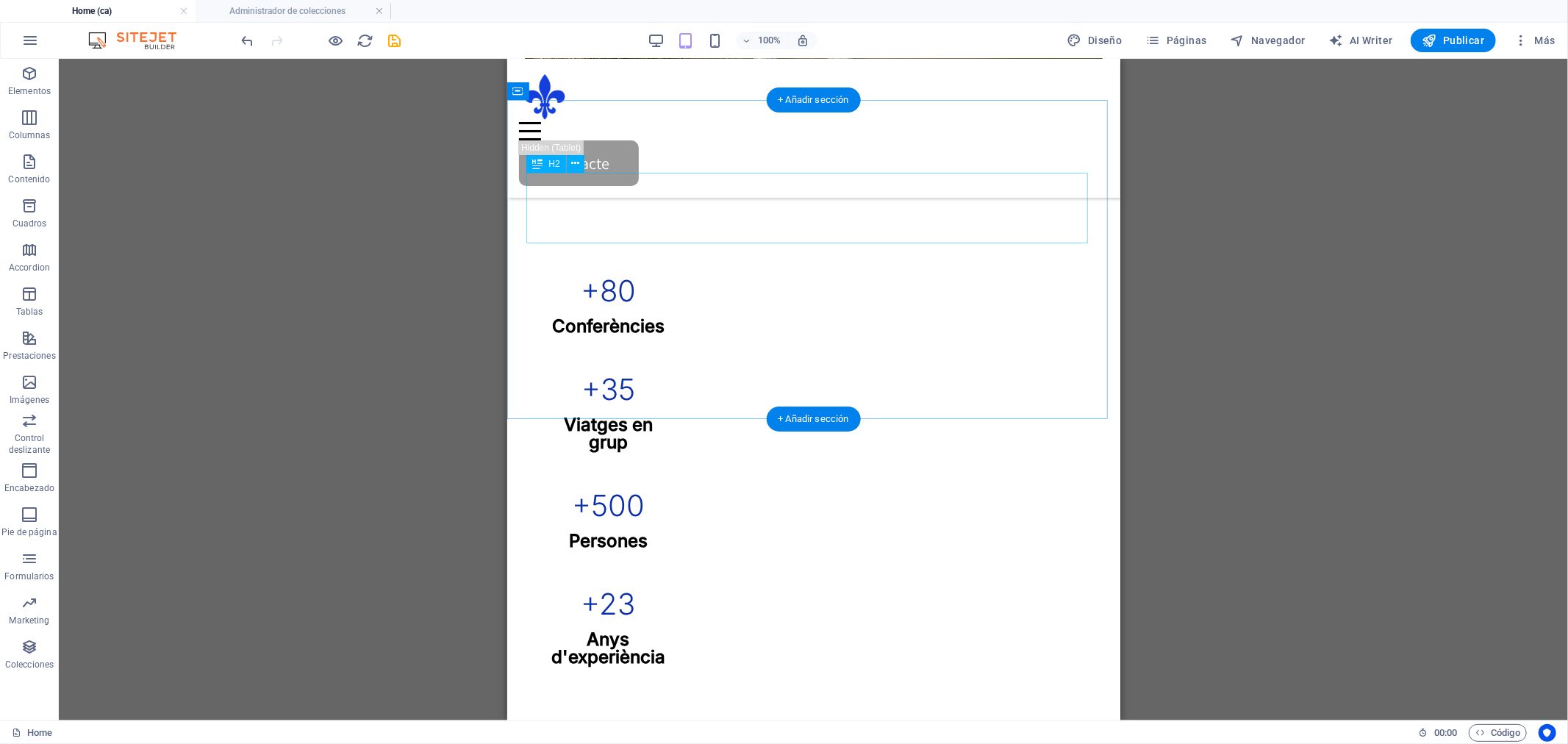 scroll, scrollTop: 2997, scrollLeft: 0, axis: vertical 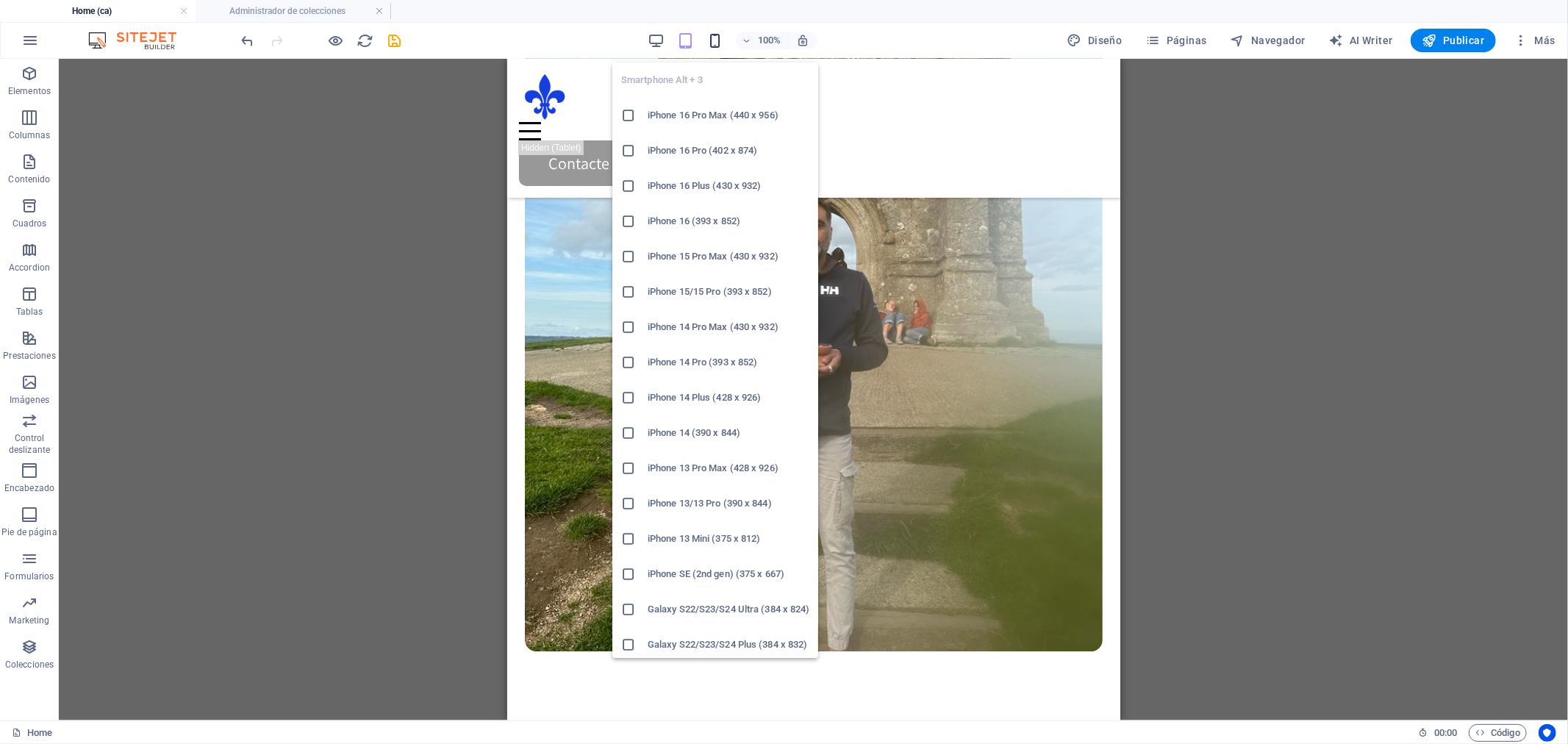 click at bounding box center (715, 40) 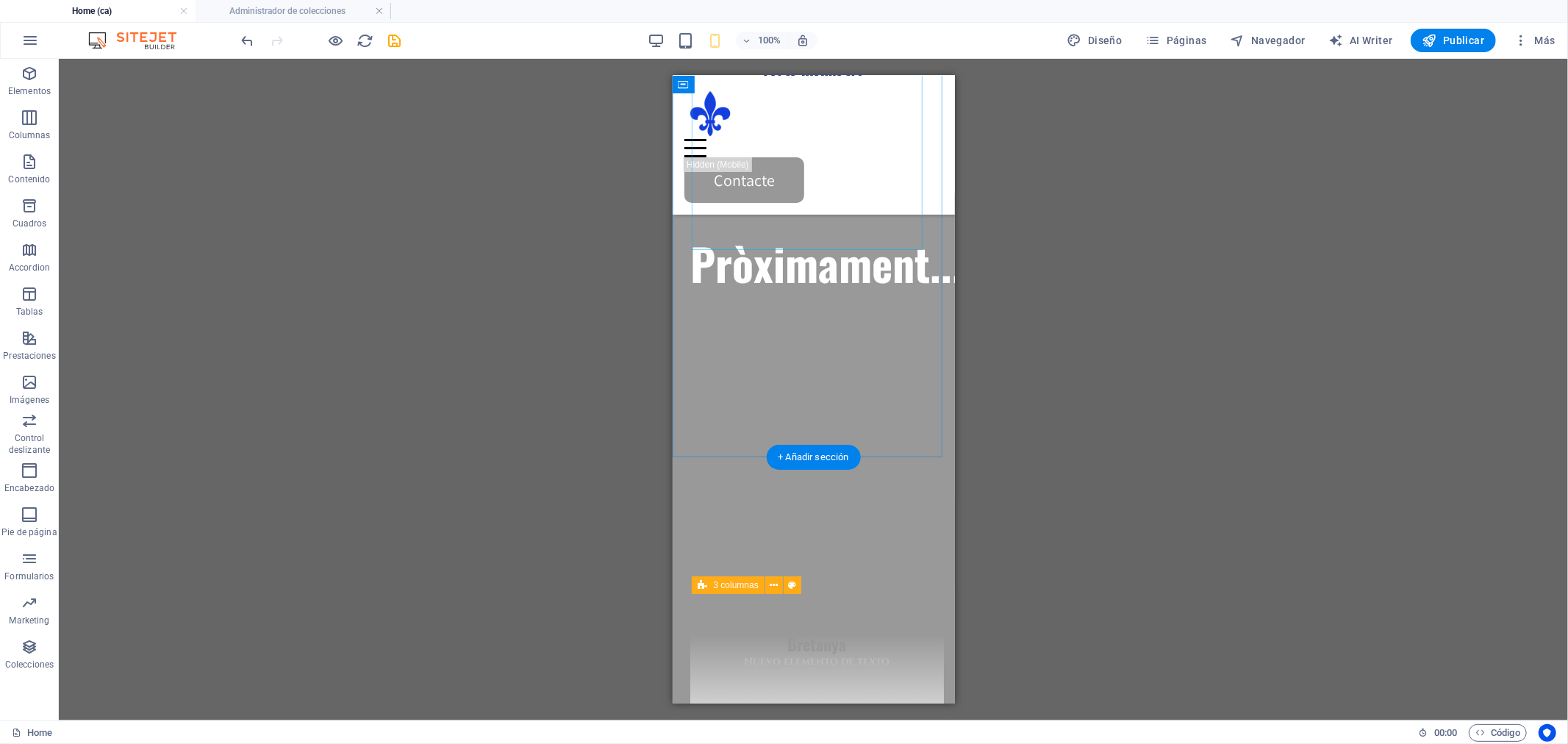 scroll, scrollTop: 898, scrollLeft: 0, axis: vertical 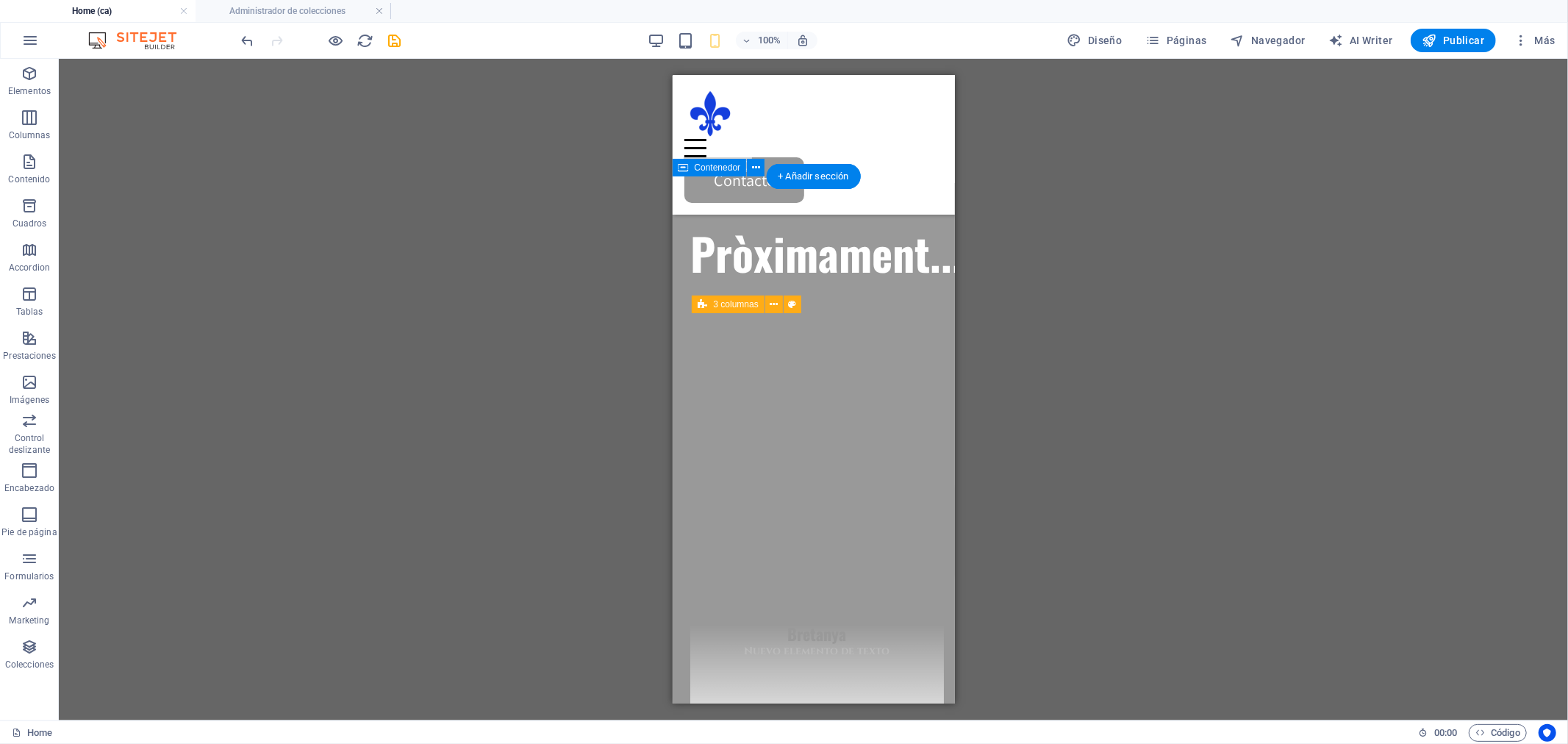 click at bounding box center [831, 849] 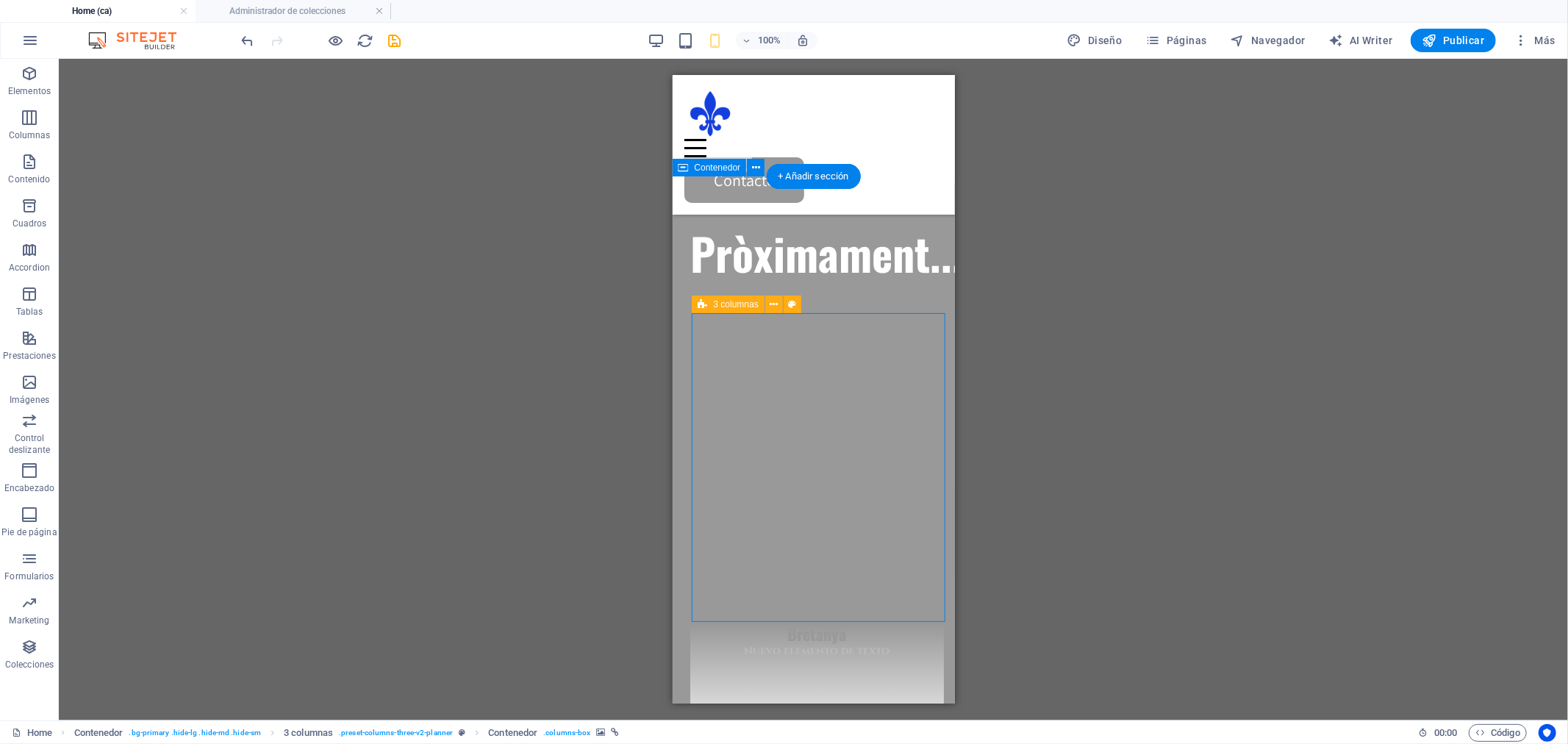 click at bounding box center [831, 849] 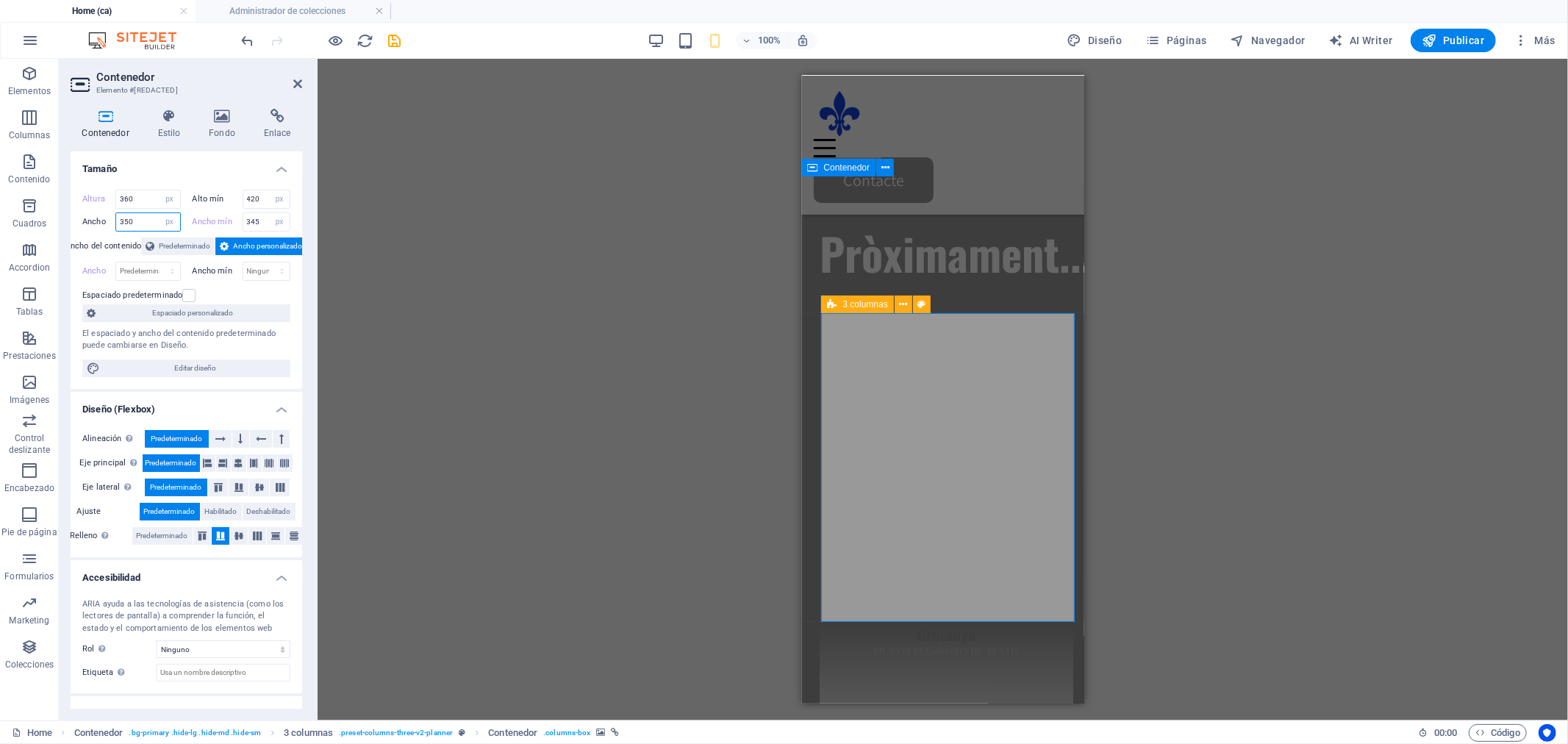 drag, startPoint x: 141, startPoint y: 223, endPoint x: 104, endPoint y: 223, distance: 37 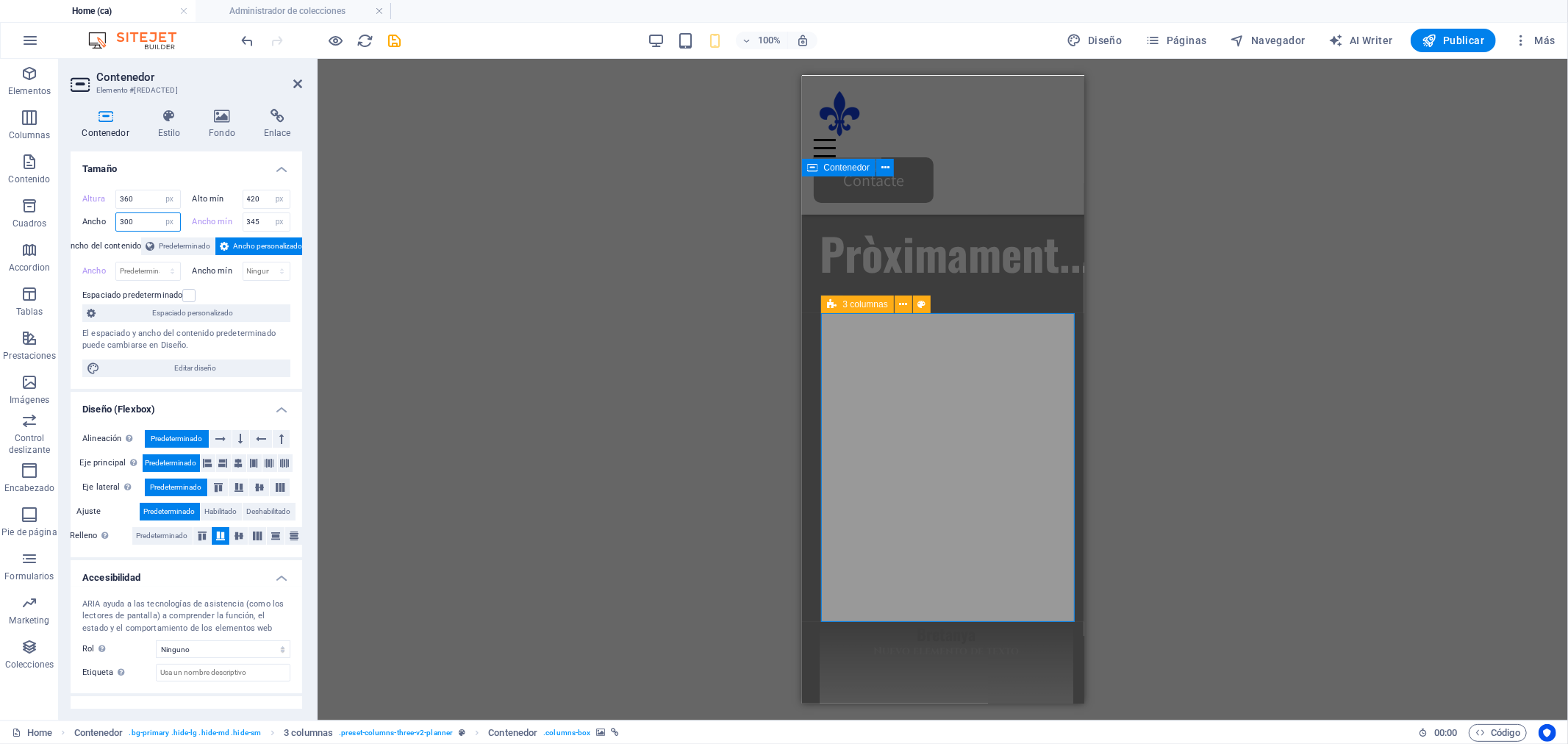 type on "300" 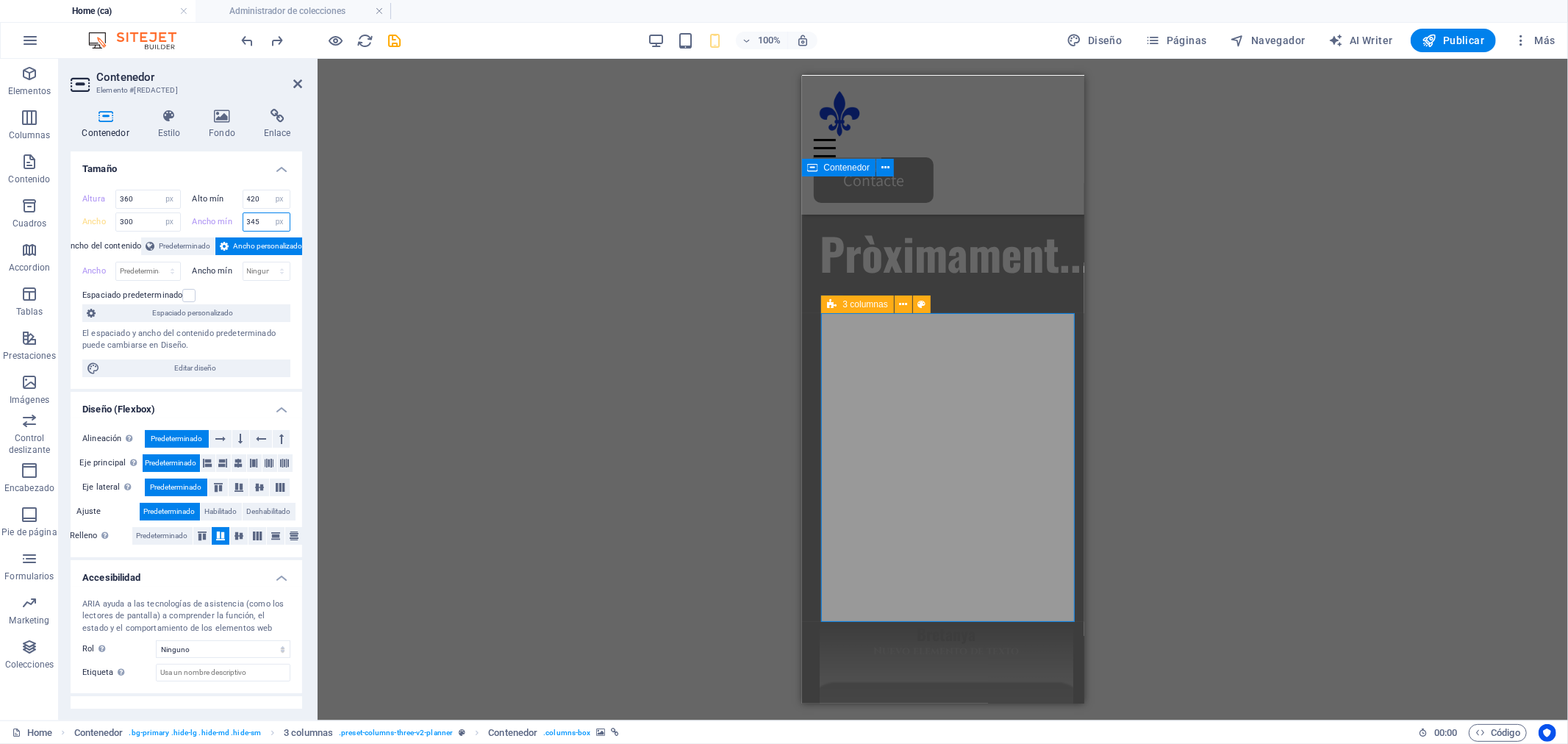 click on "350" at bounding box center (267, 222) 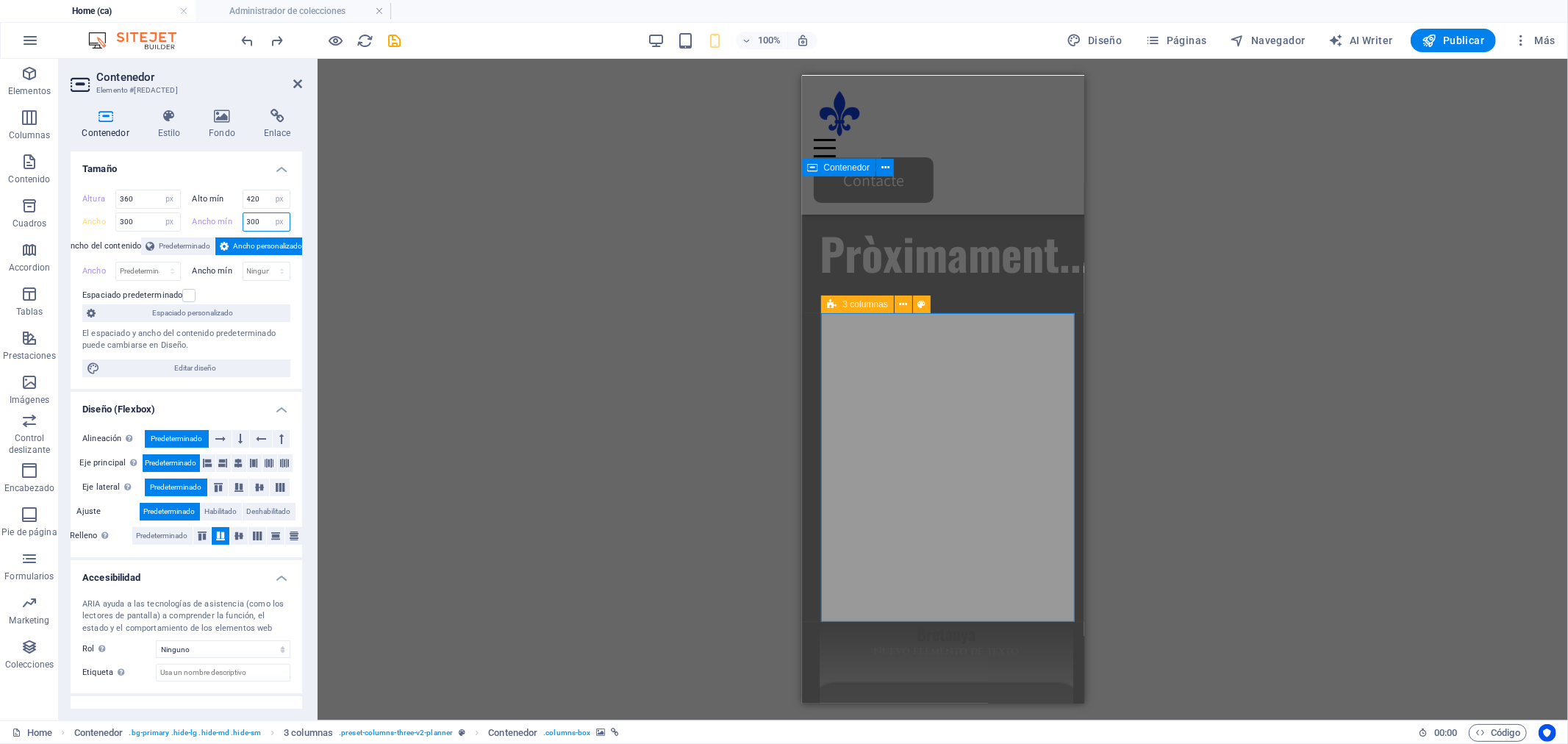 type on "300" 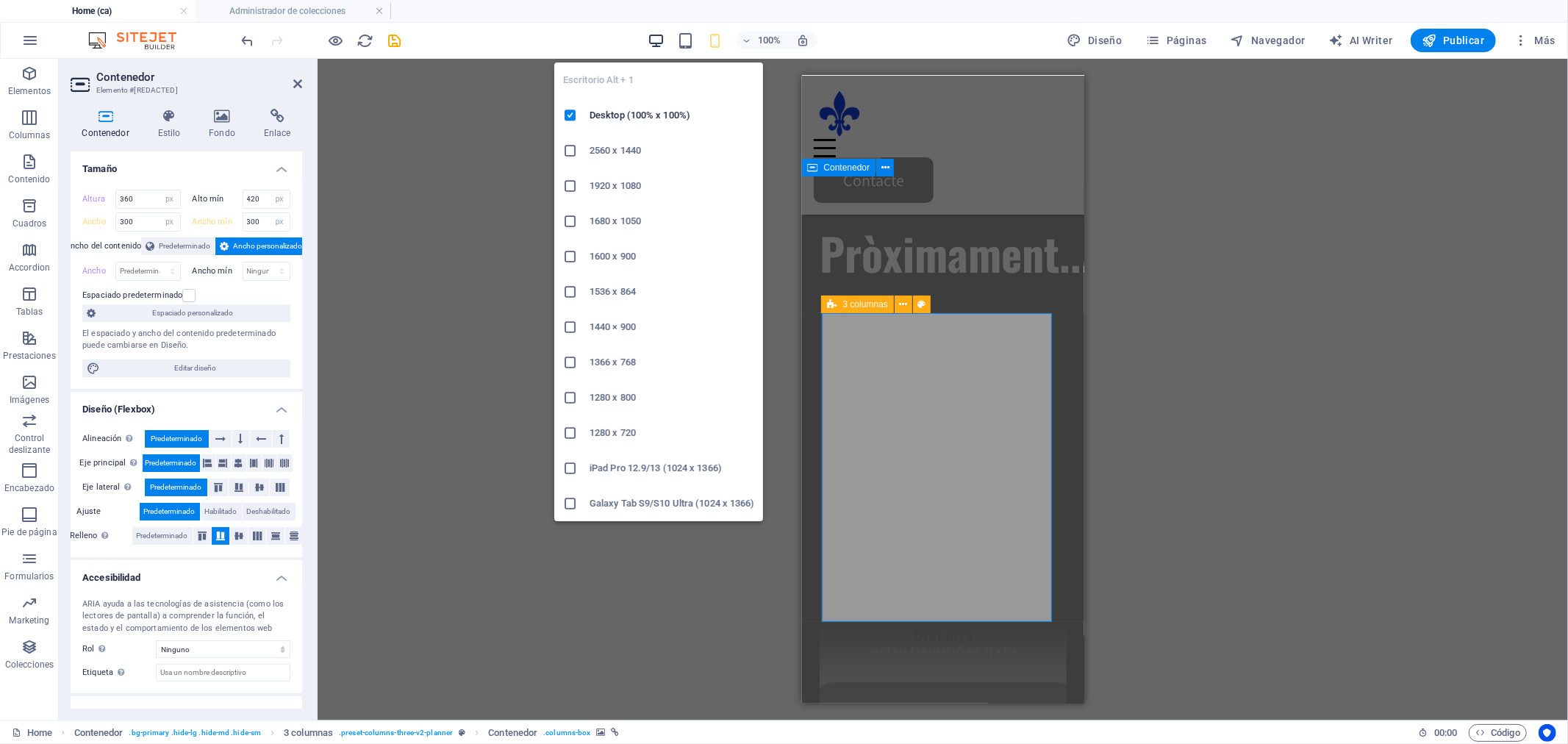 click at bounding box center (656, 40) 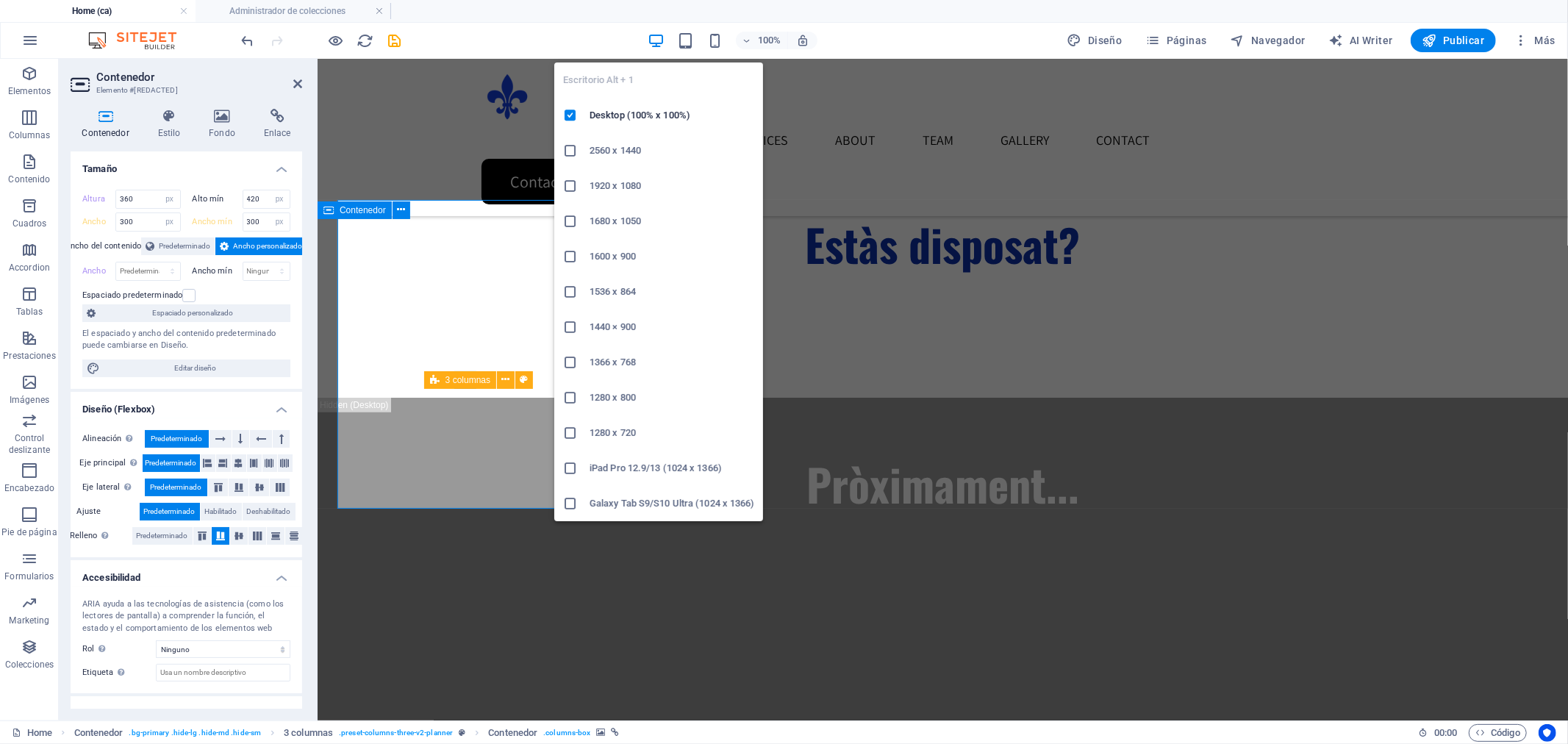 scroll, scrollTop: 995, scrollLeft: 0, axis: vertical 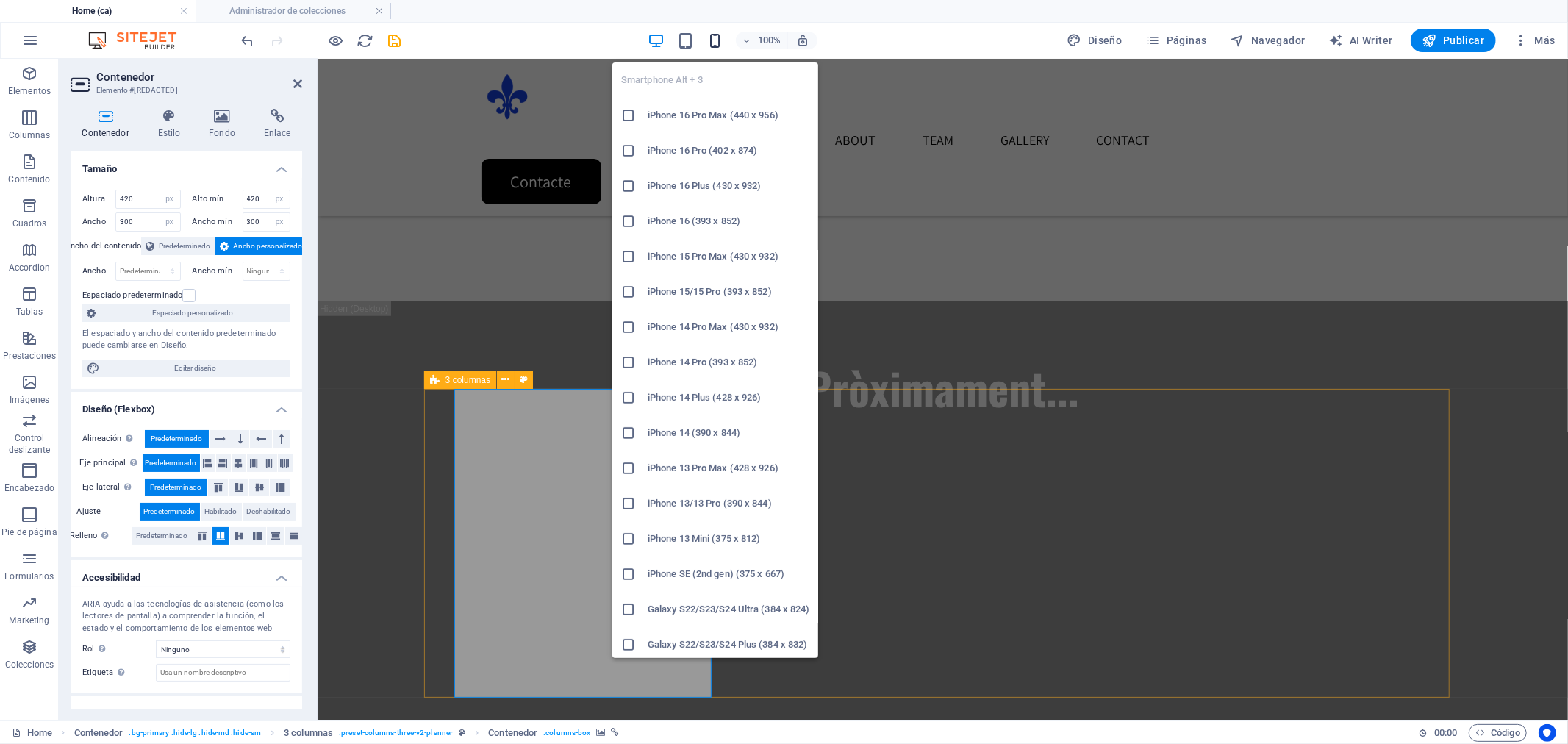 click at bounding box center (715, 40) 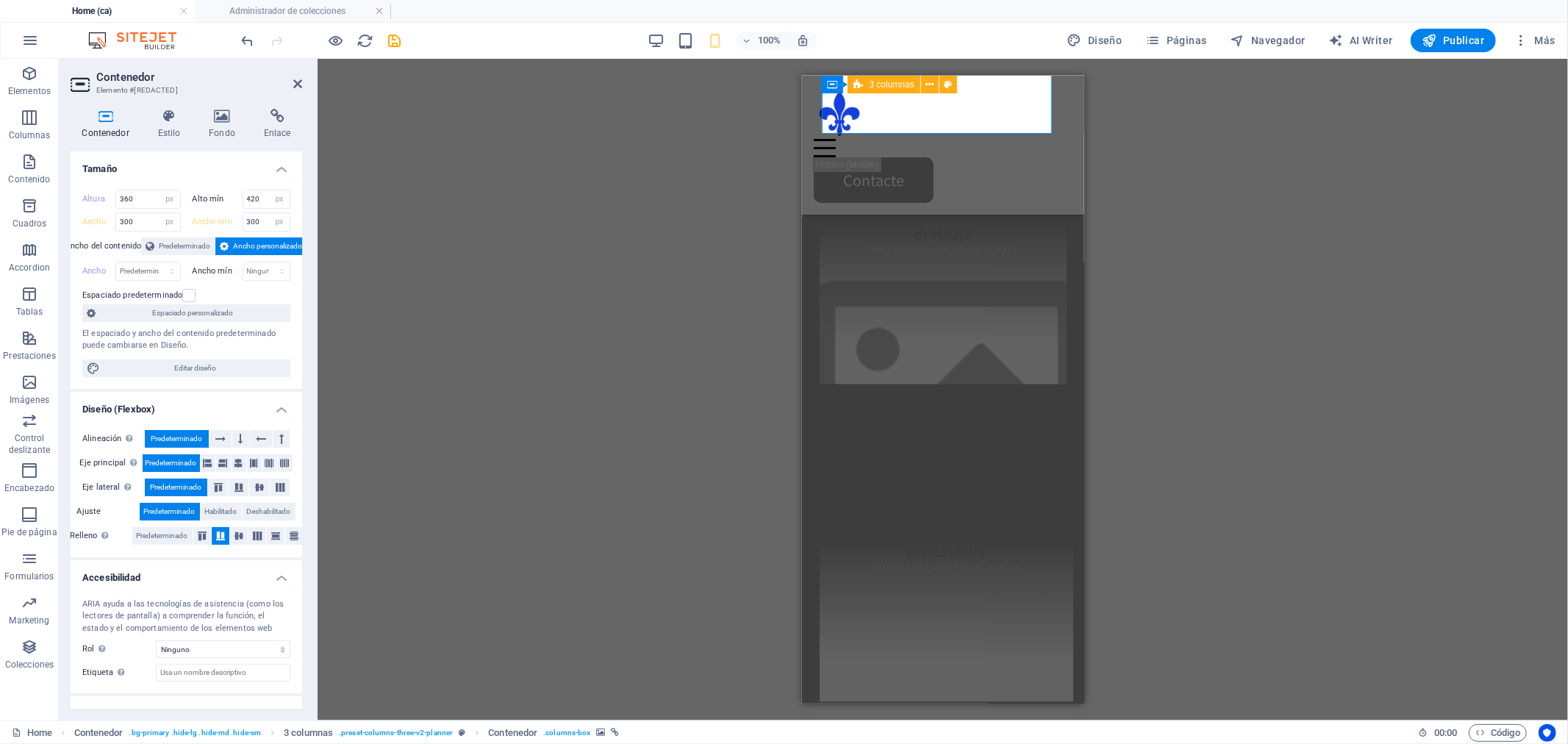 scroll, scrollTop: 1225, scrollLeft: 0, axis: vertical 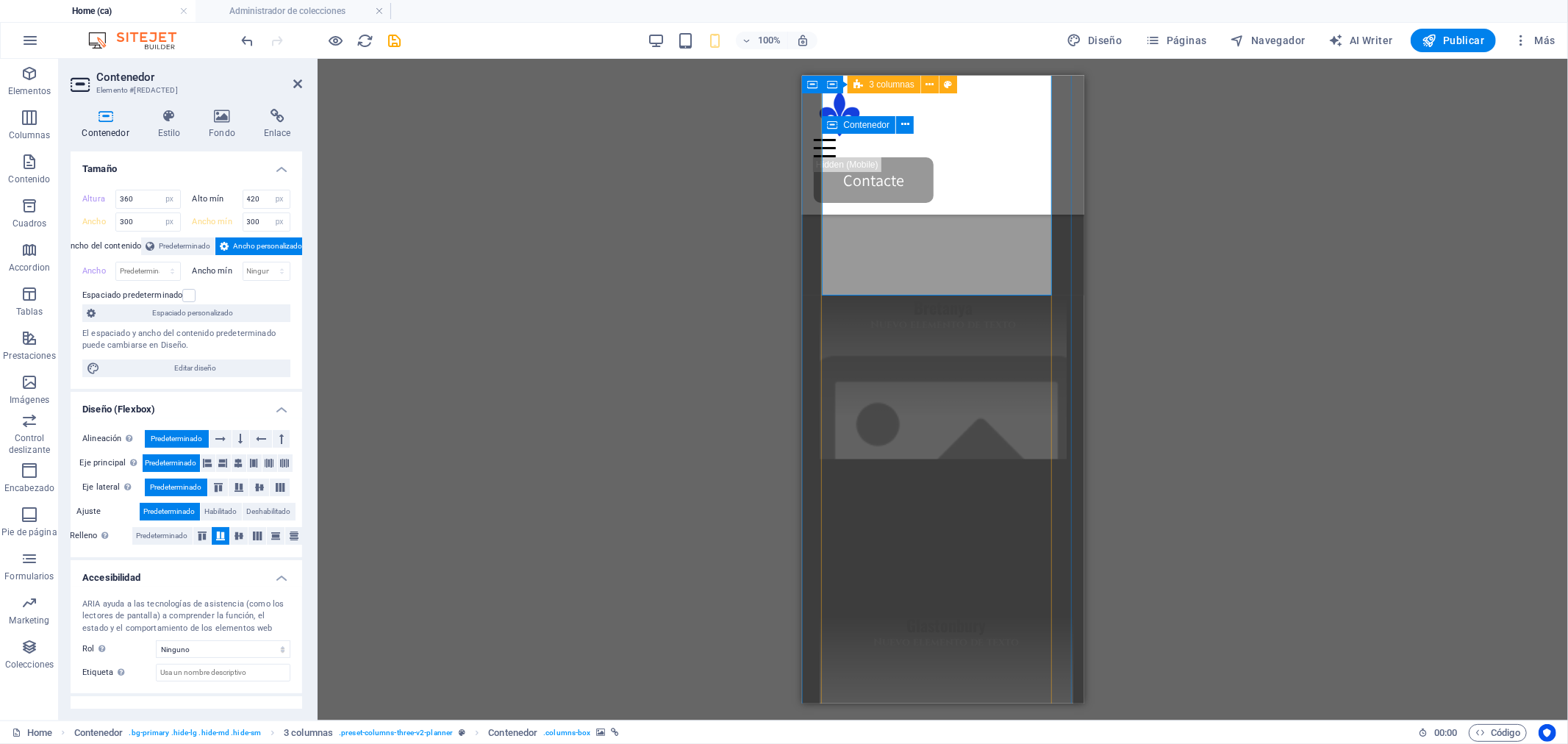 click at bounding box center [945, 460] 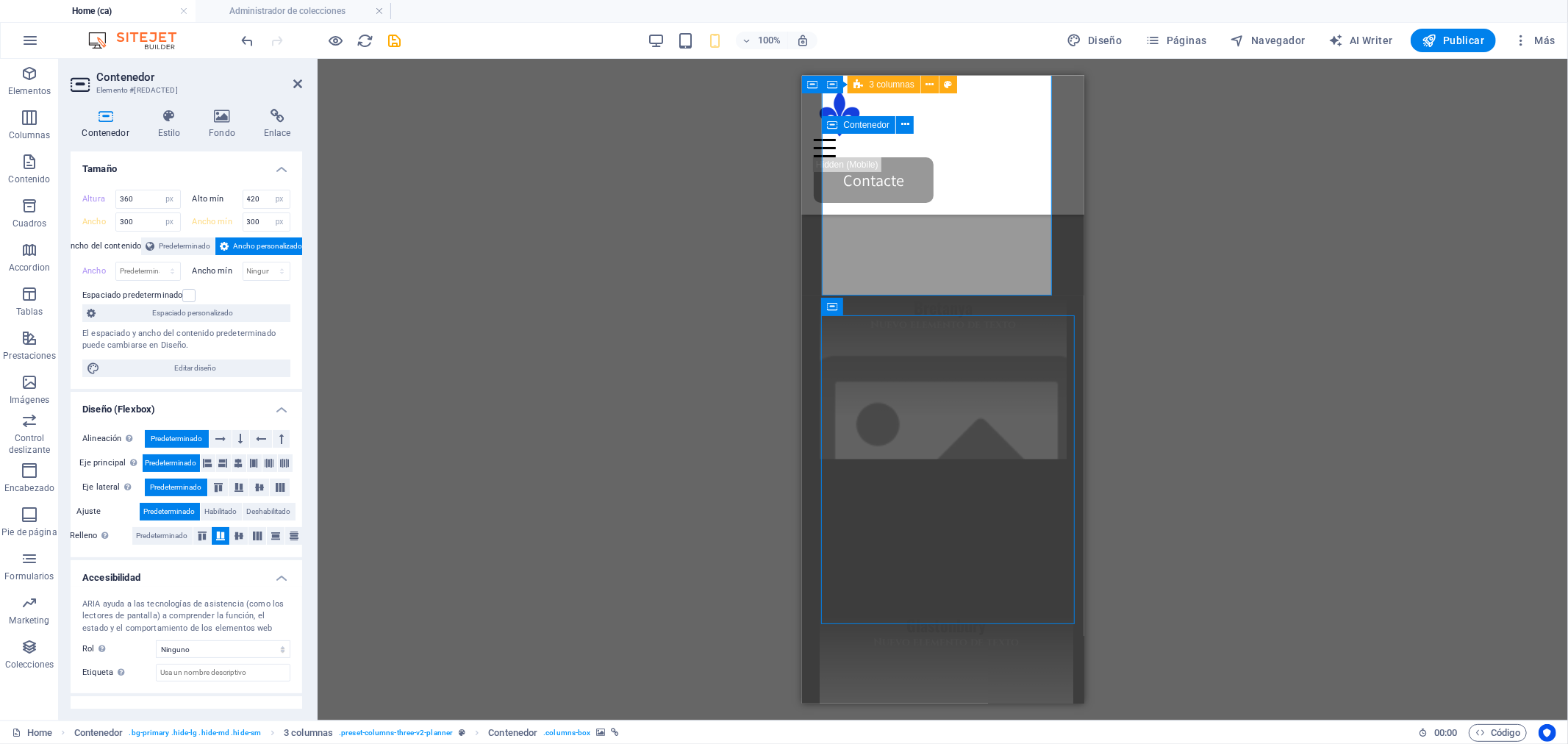 click at bounding box center [945, 460] 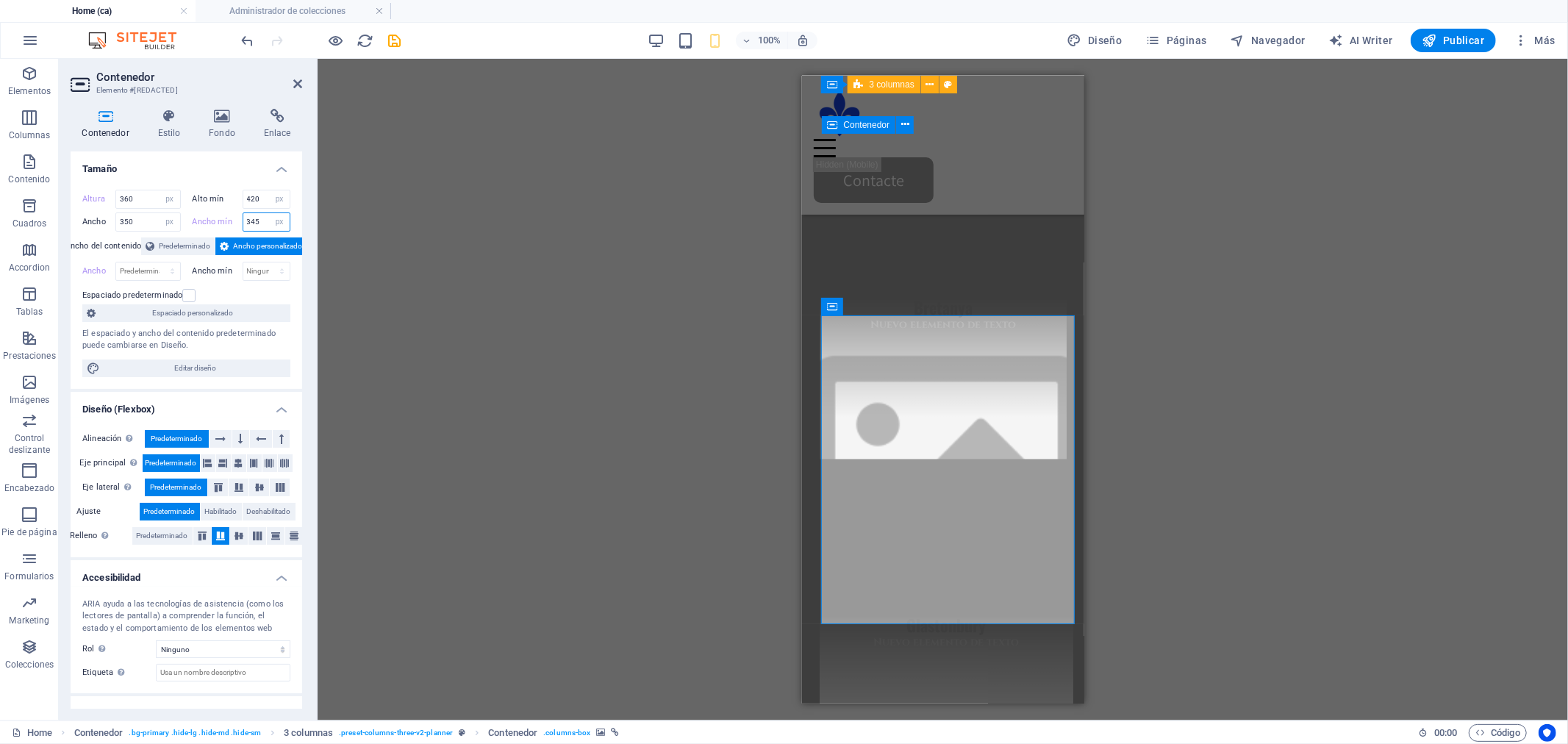 drag, startPoint x: 259, startPoint y: 218, endPoint x: 251, endPoint y: 221, distance: 8.544004 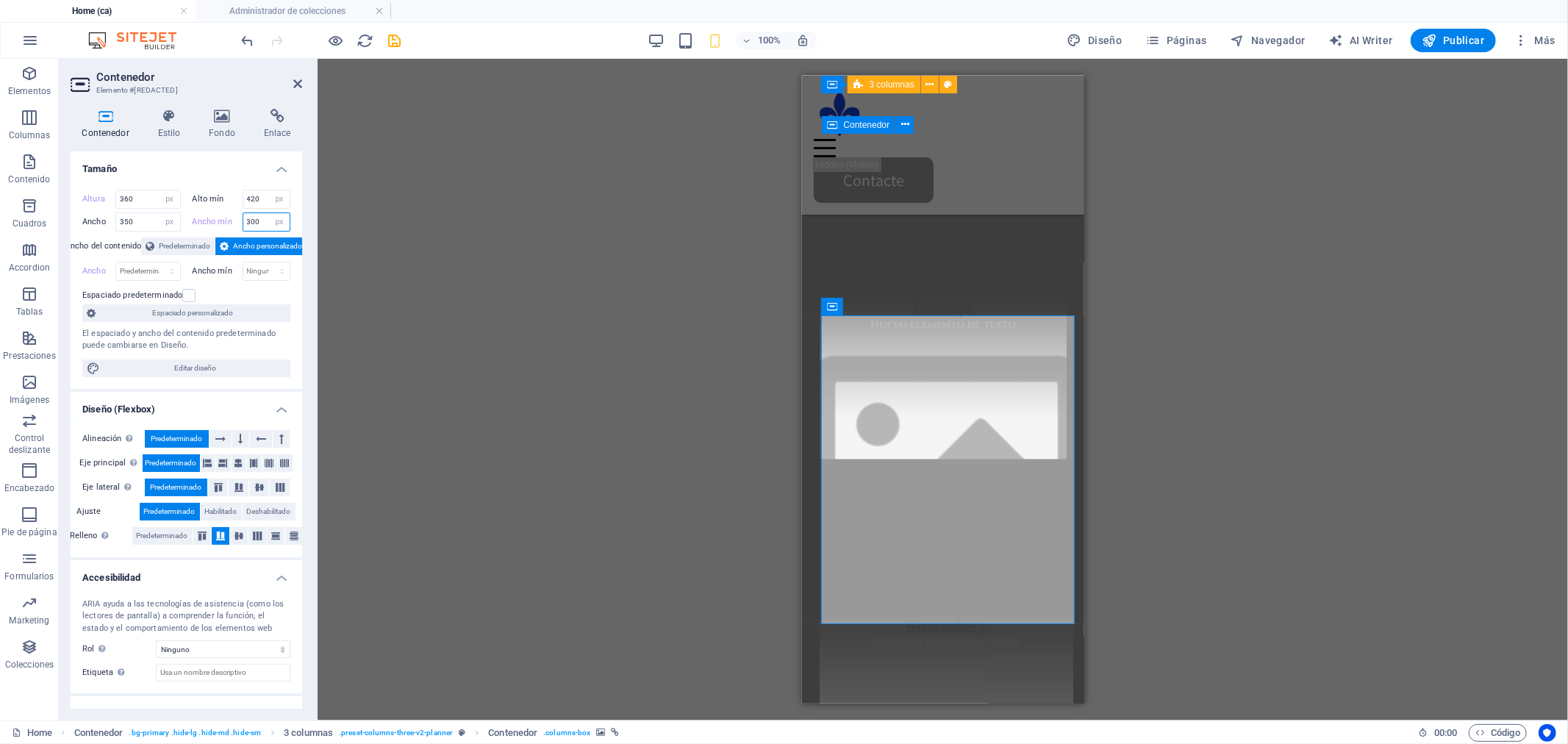 type on "300" 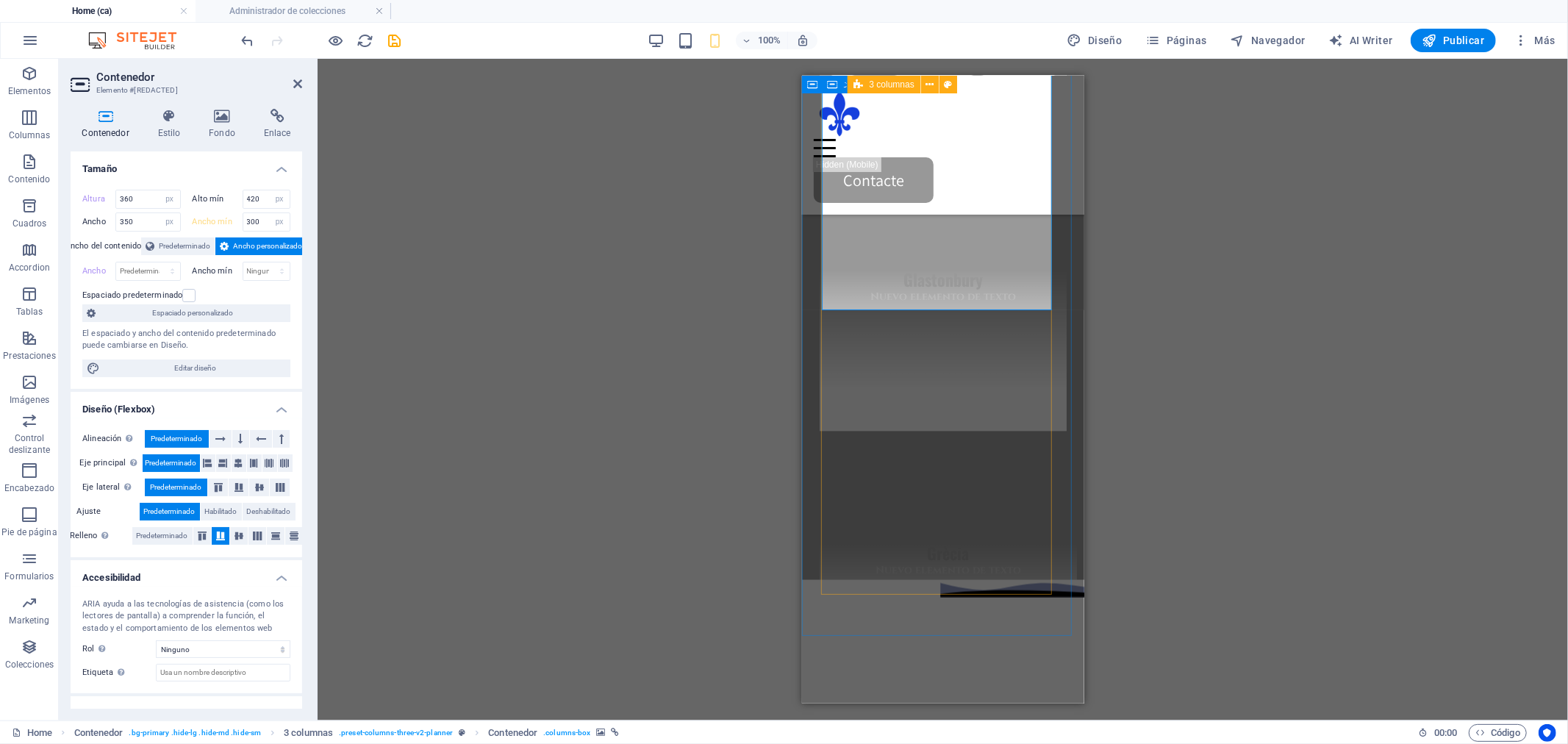 scroll, scrollTop: 1634, scrollLeft: 0, axis: vertical 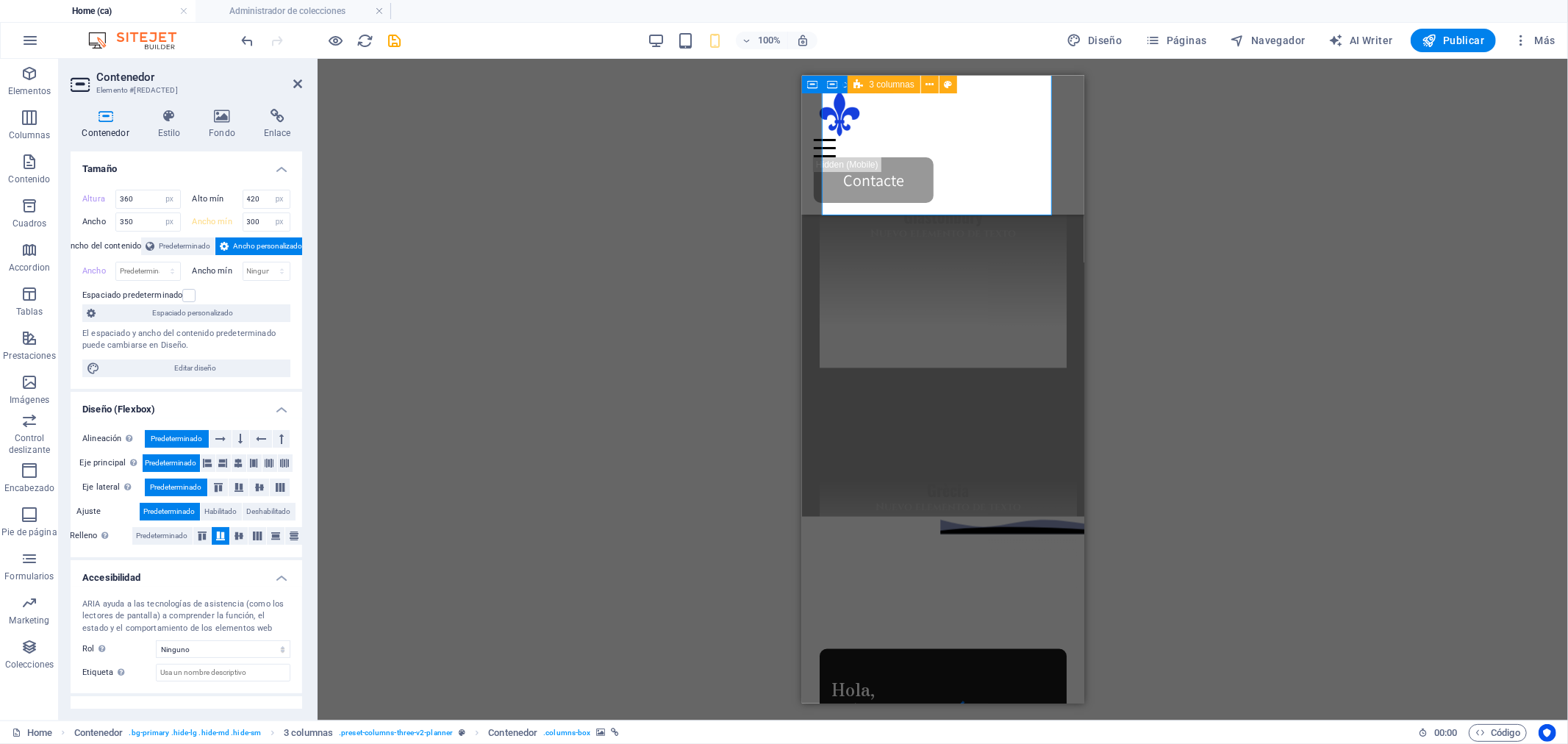 click at bounding box center (948, 347) 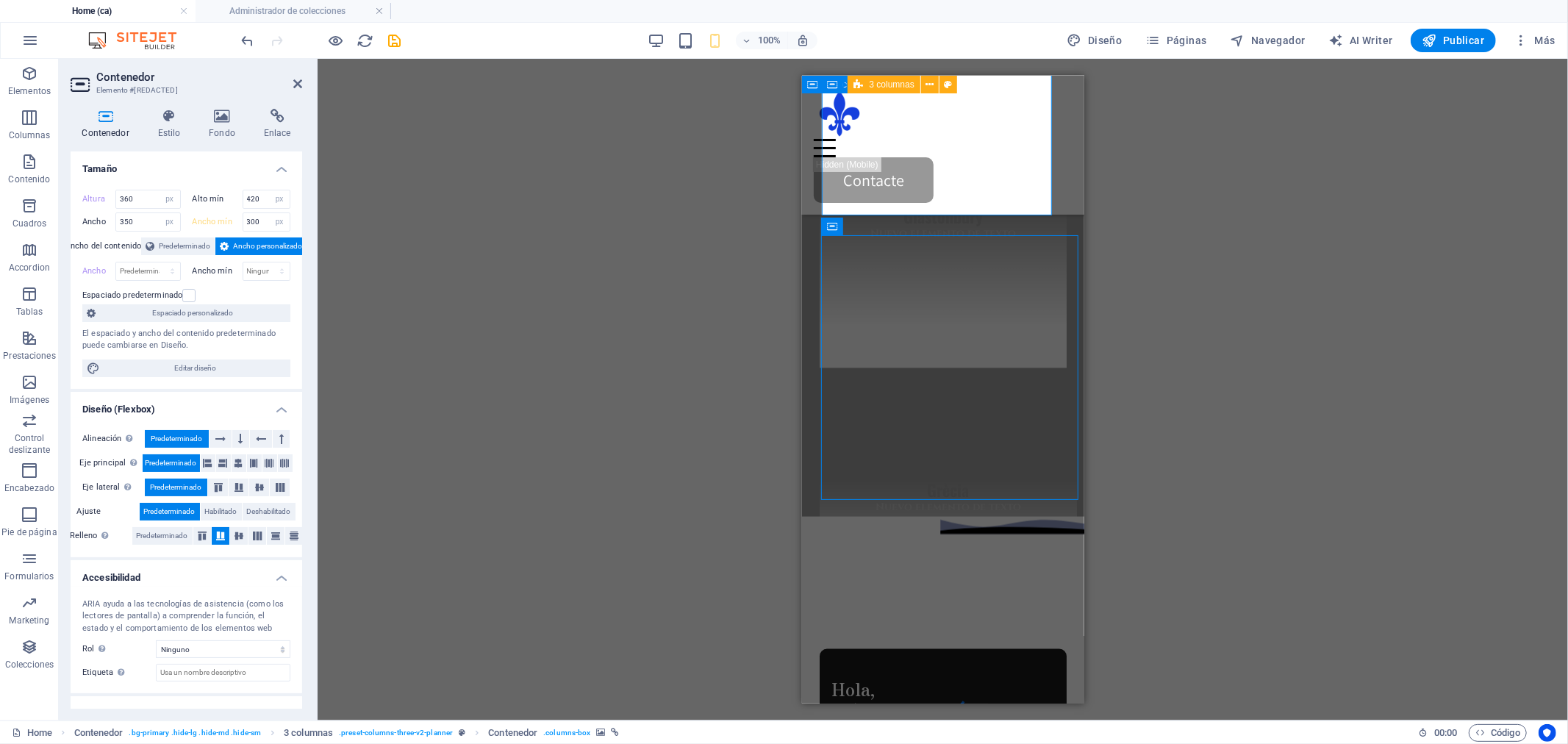 click at bounding box center (948, 347) 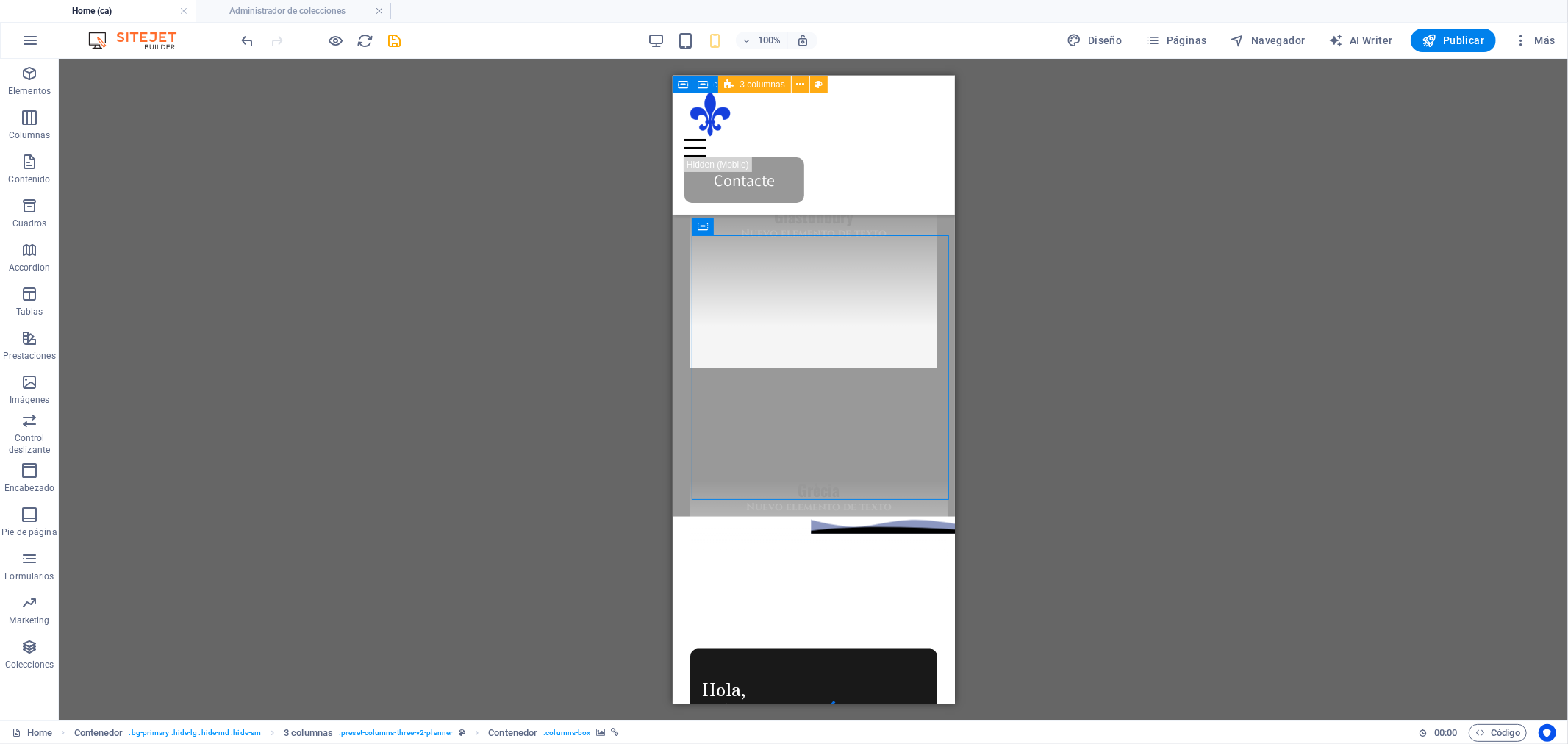click at bounding box center [818, 347] 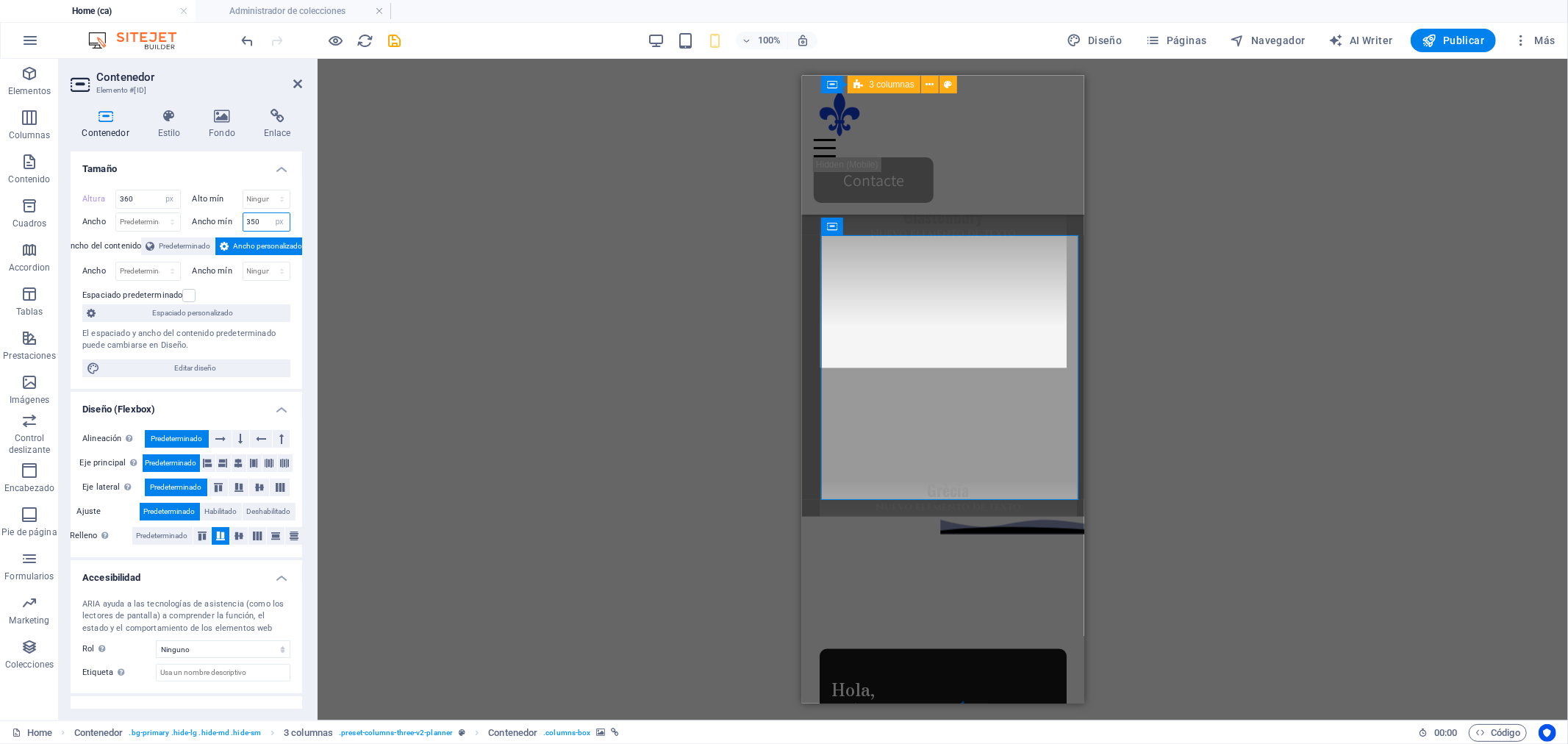 click on "350" at bounding box center (267, 222) 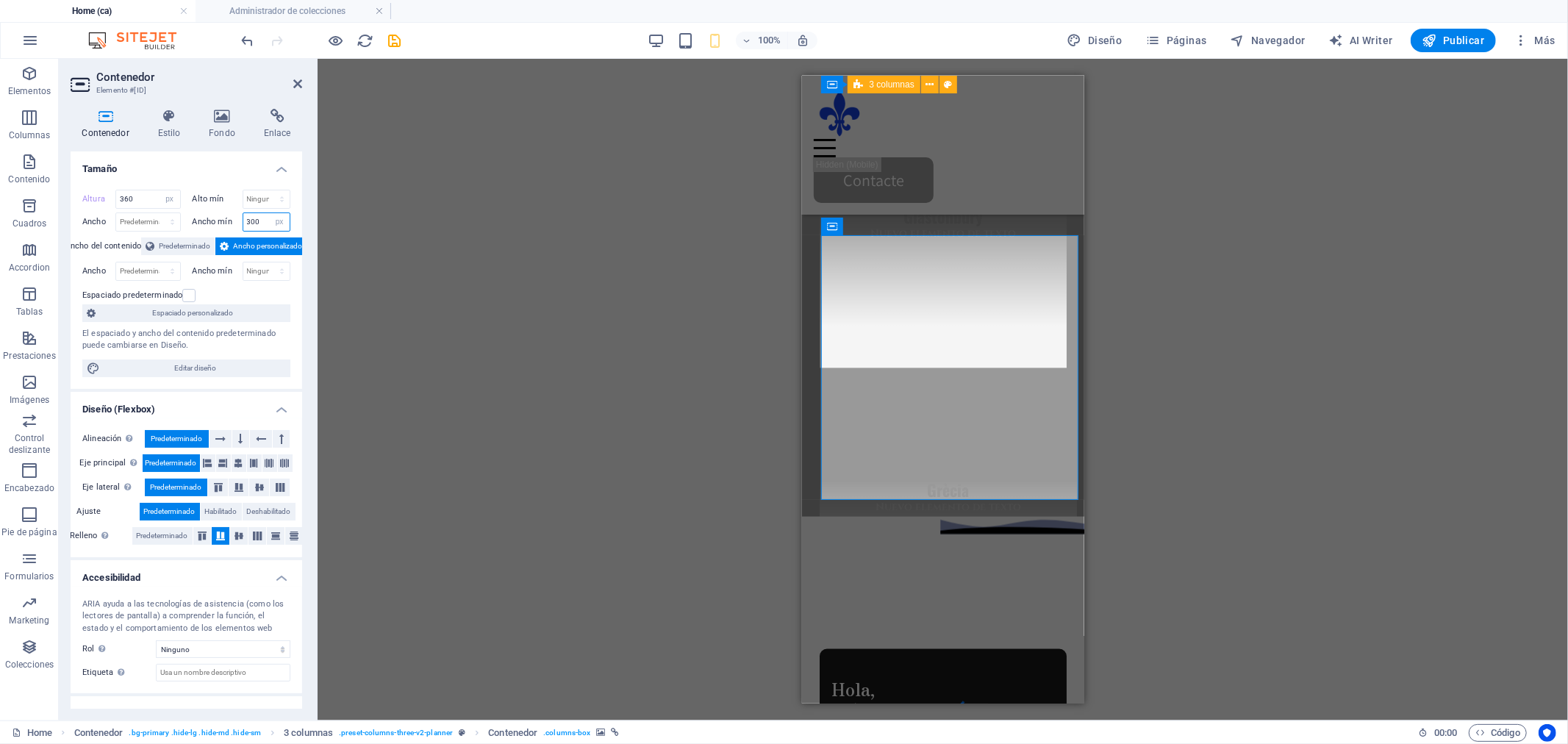 type on "300" 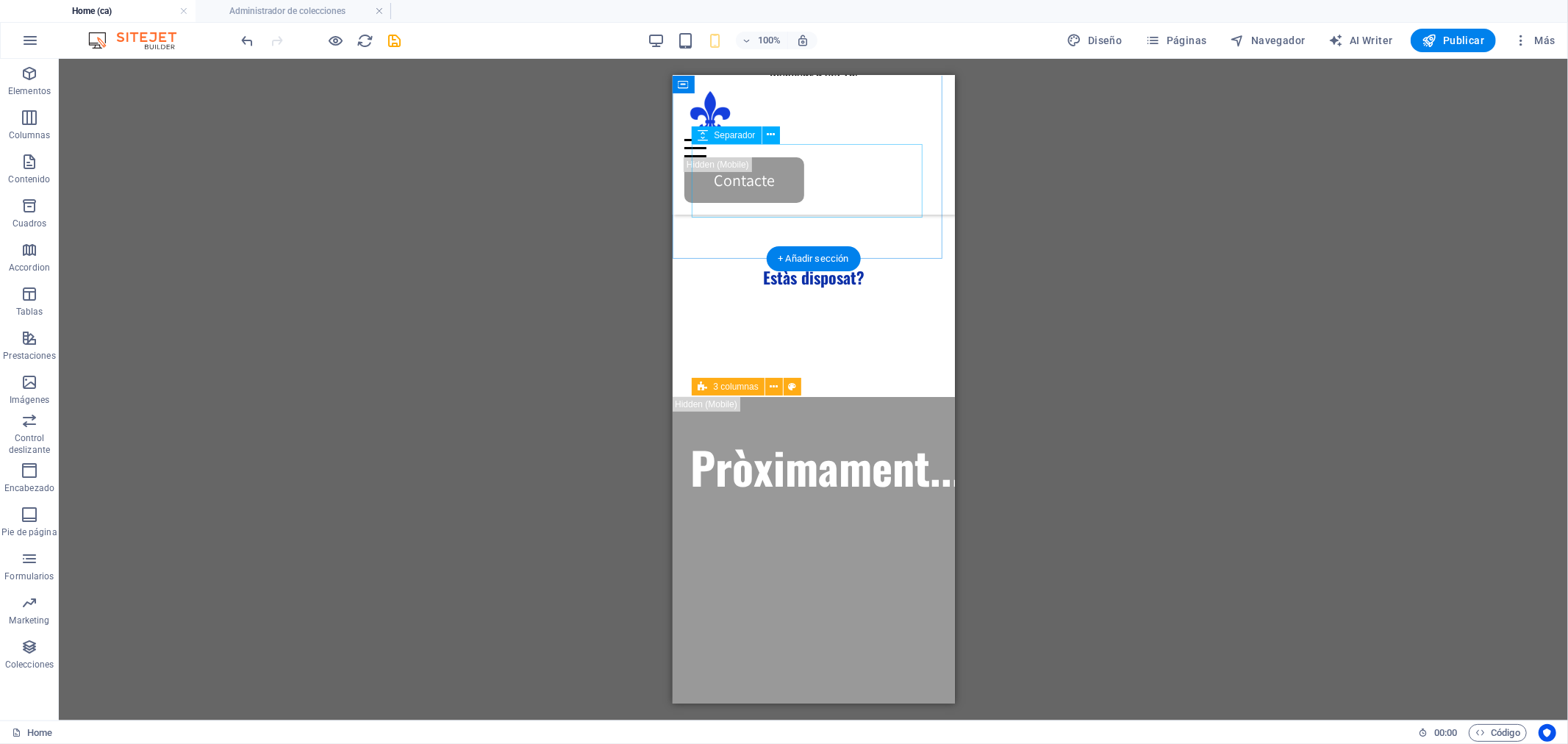 scroll, scrollTop: 653, scrollLeft: 0, axis: vertical 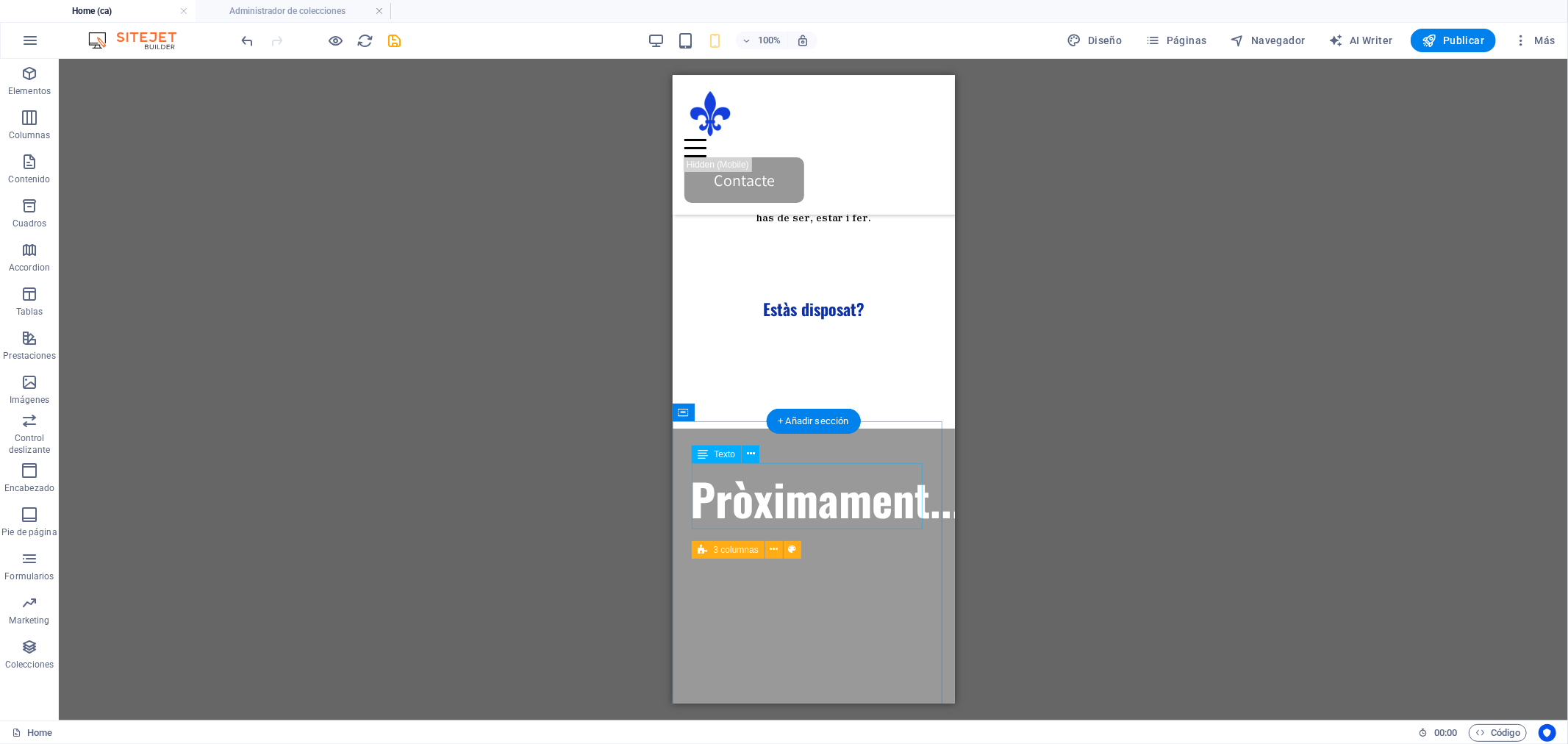 click on "Pròximament..." at bounding box center (813, 498) 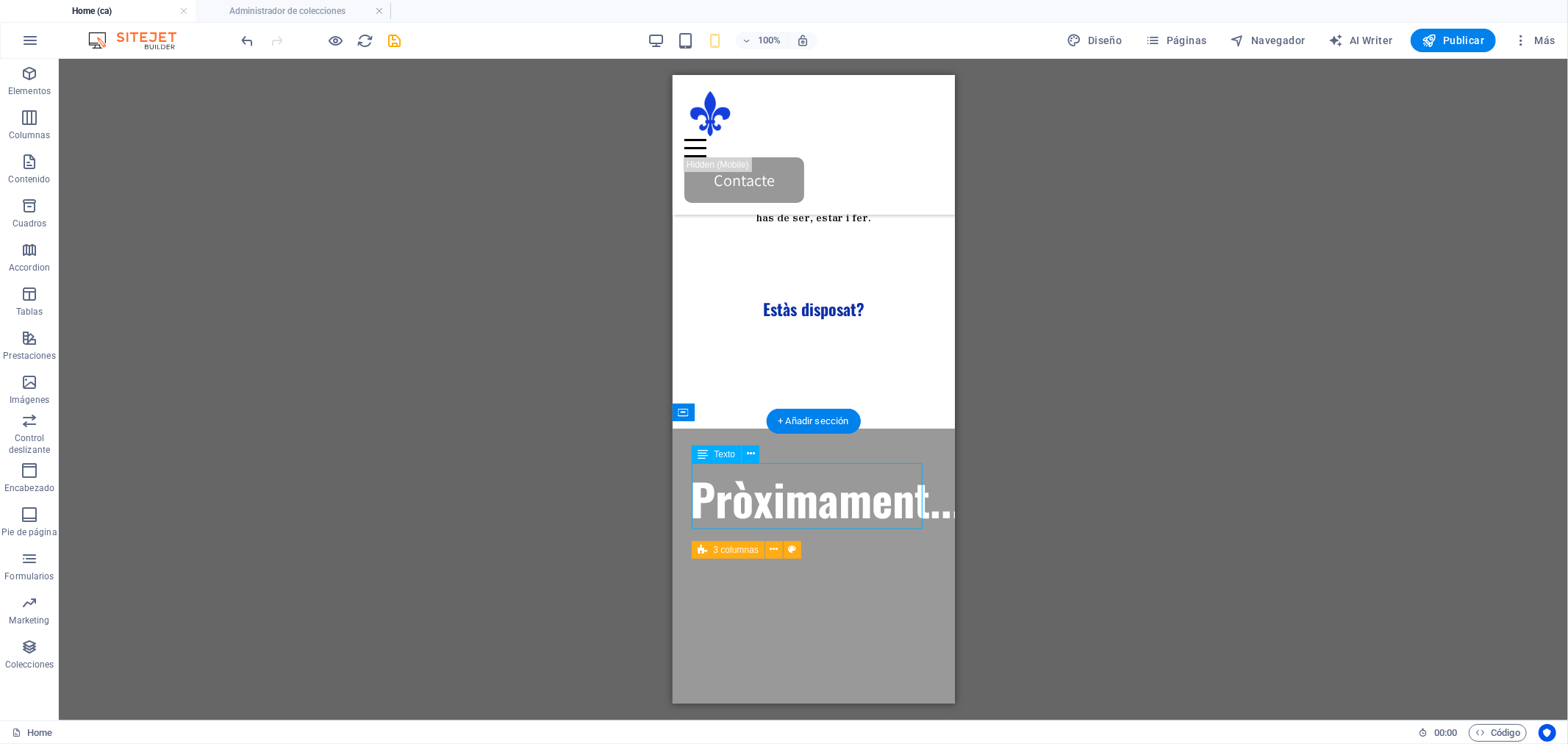 click on "Pròximament..." at bounding box center [813, 498] 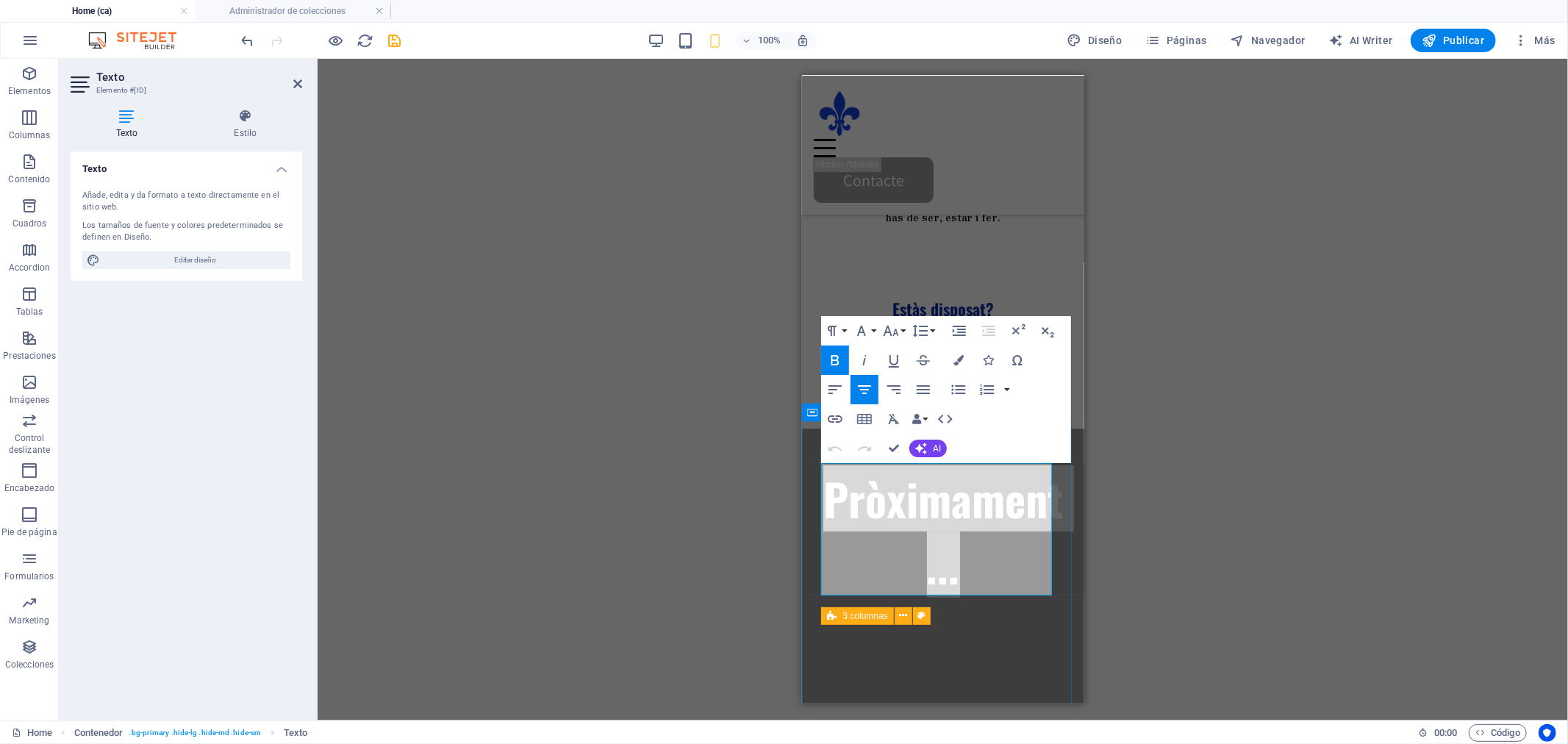 drag, startPoint x: 826, startPoint y: 487, endPoint x: 972, endPoint y: 539, distance: 154.98387 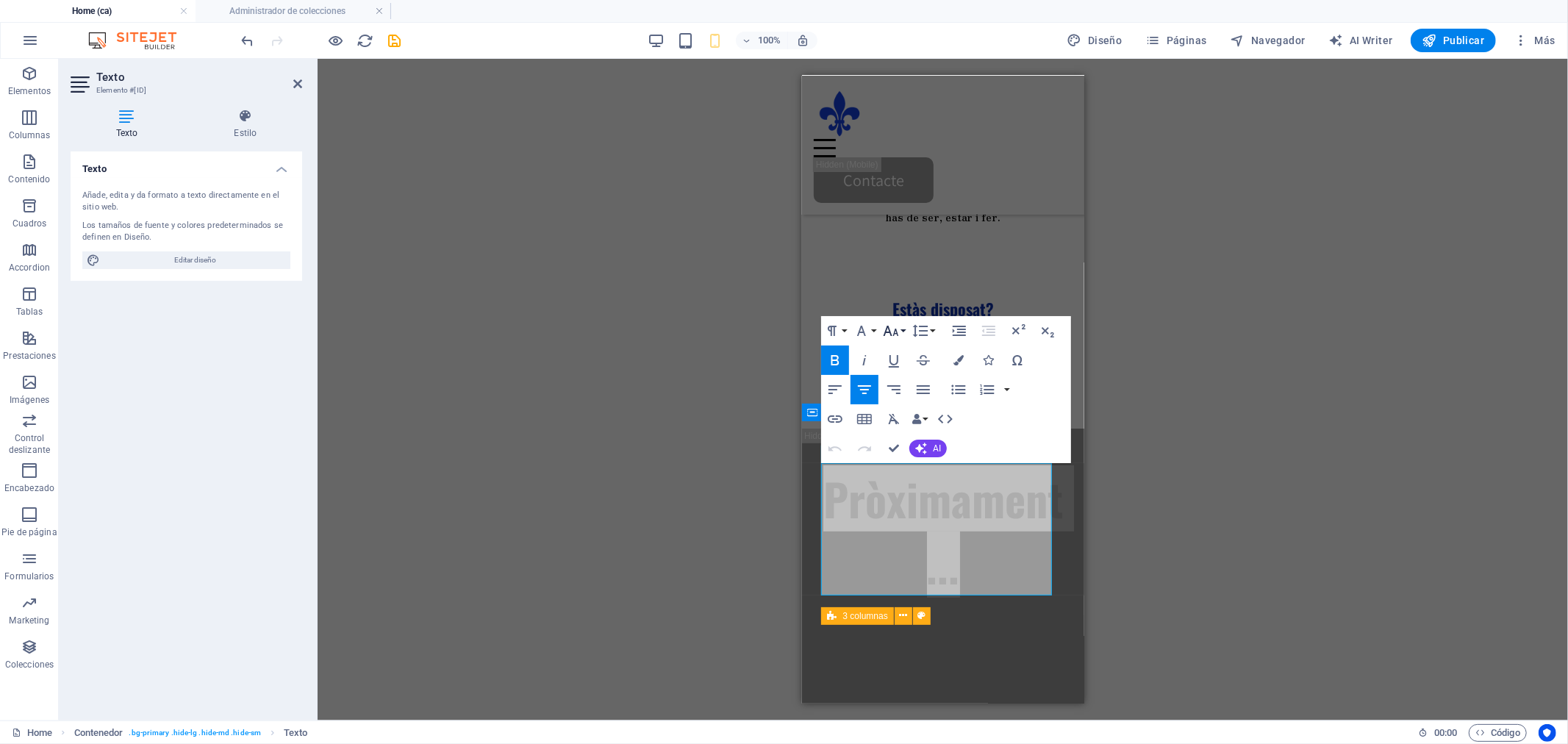 click 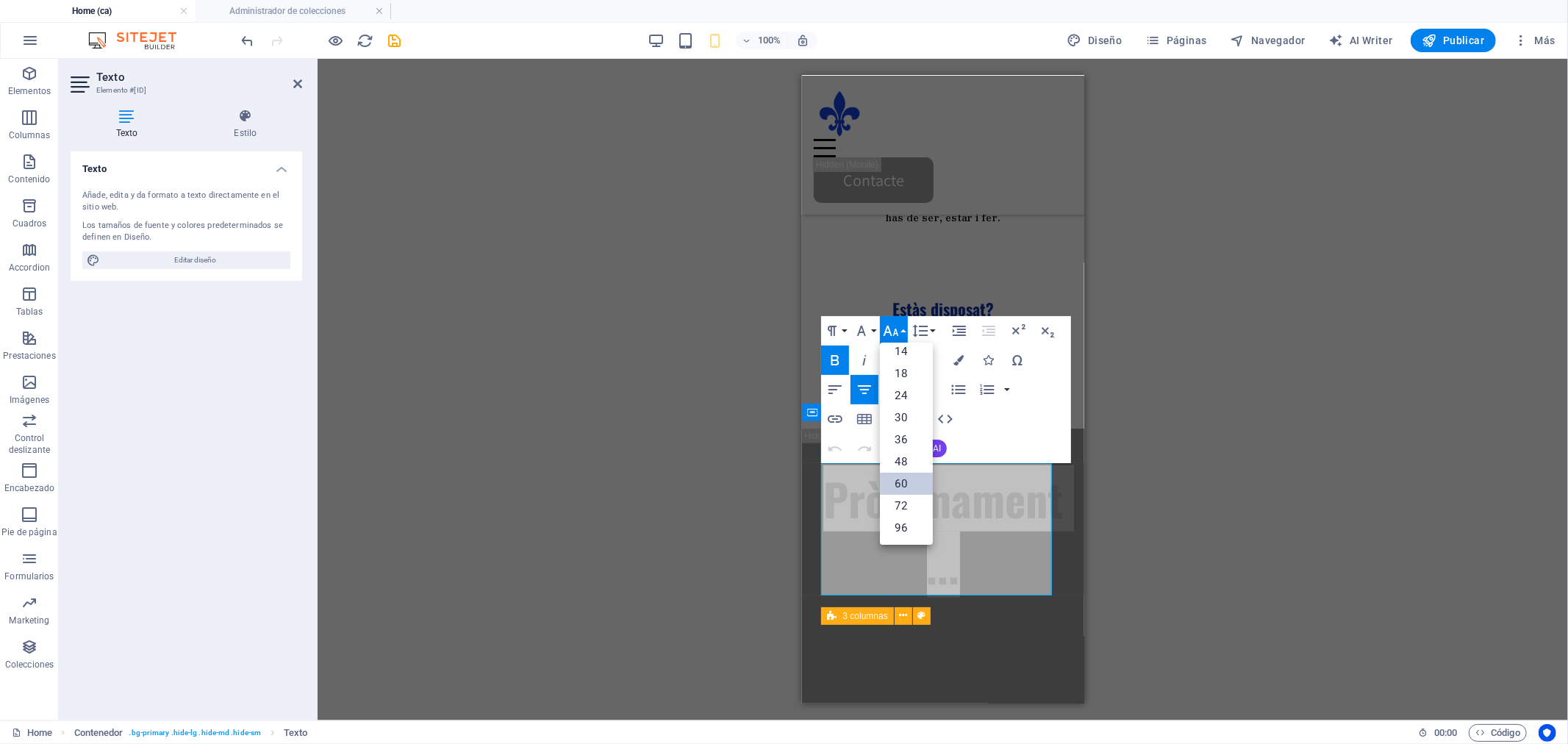 scroll, scrollTop: 118, scrollLeft: 0, axis: vertical 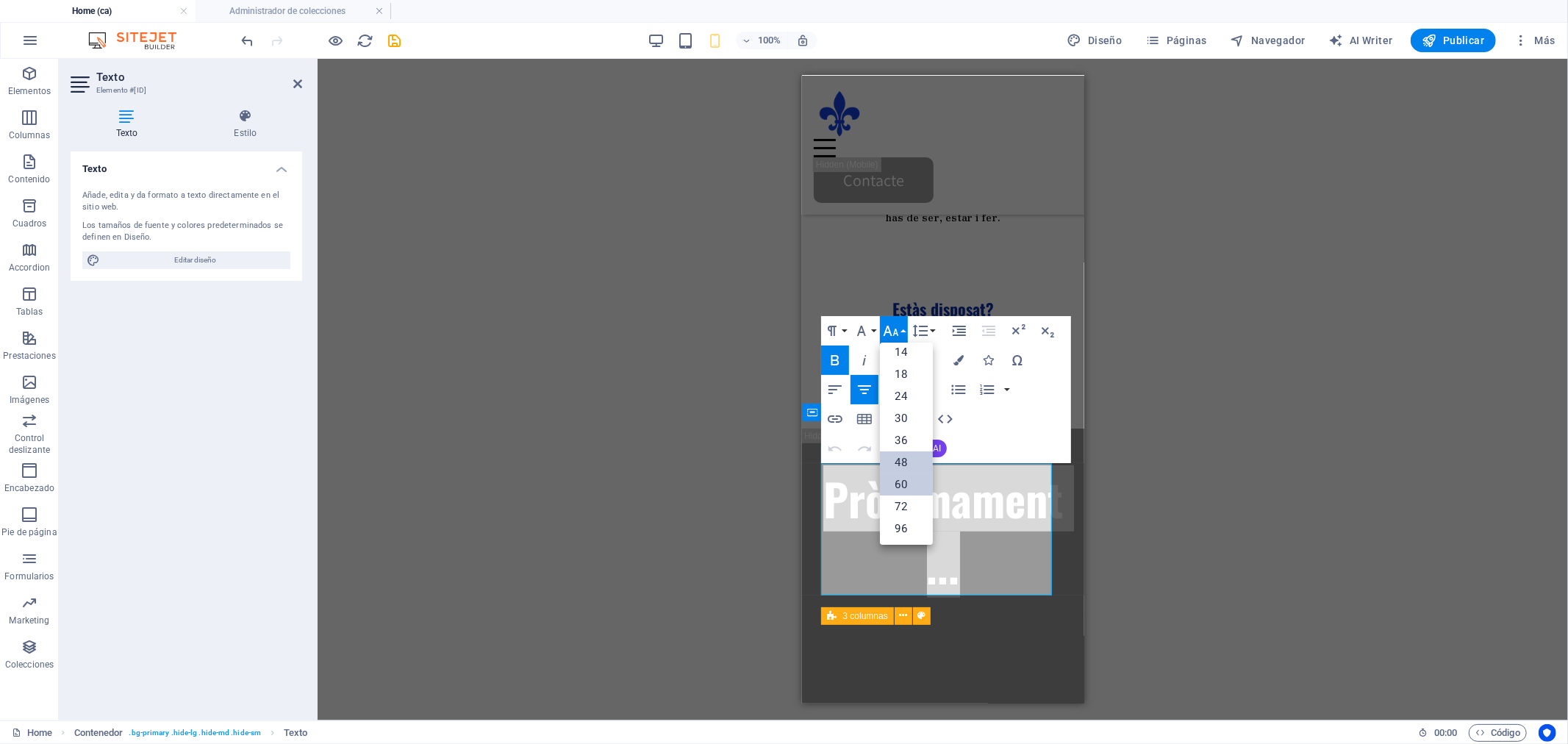 click on "48" at bounding box center [906, 462] 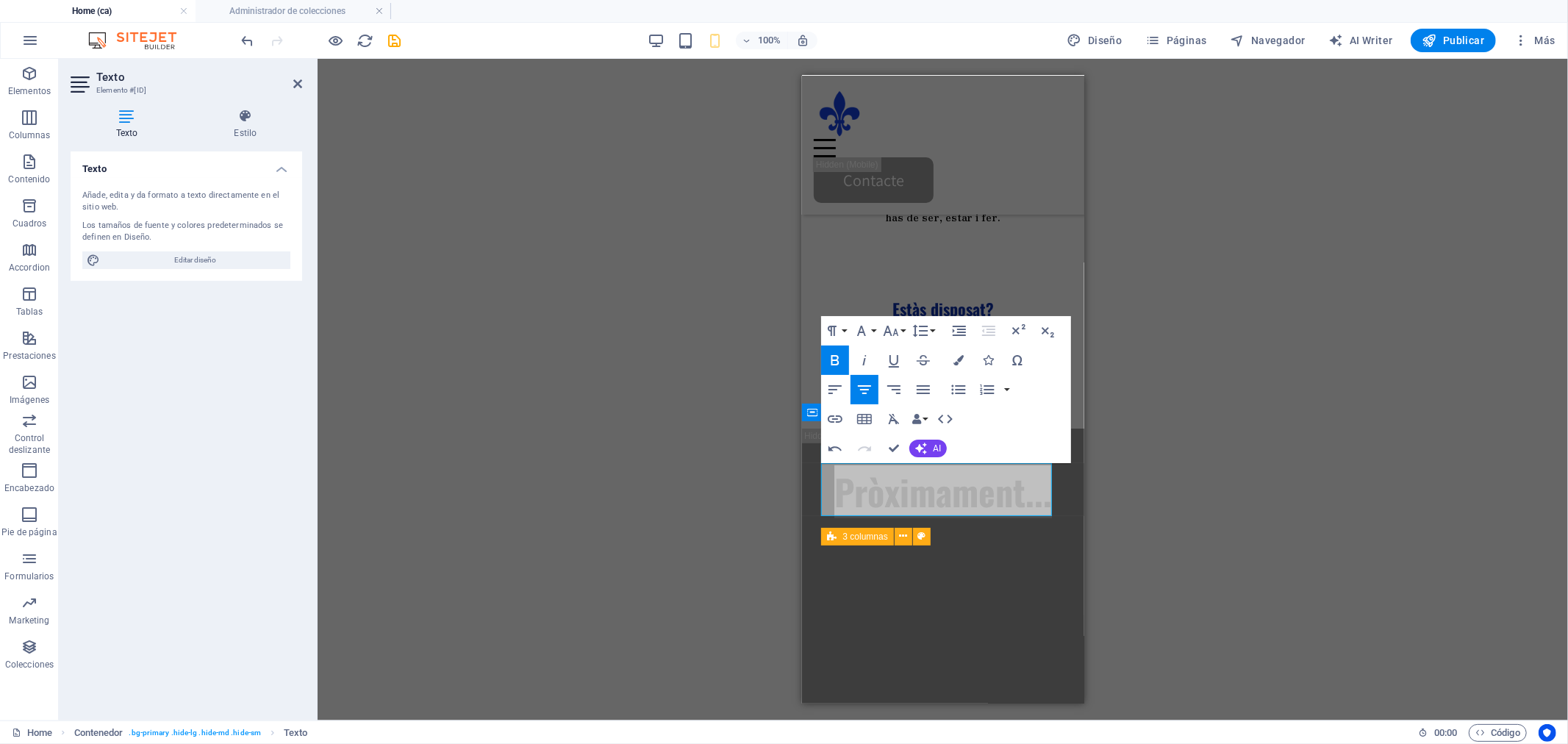 click on "H2   Banner   Contenedor   Separador   Texto   Contenedor   Contenedor   Texto   Separador   H3   Separador   Separador   H3   Contenedor   Superposición de imagen de texto   Contenedor   HTML   Contador   Contenedor   Superposición de imagen de texto   Imagen   Contenedor   H2   Separador   Contenedor   3 columnas   Contenedor   Superposición de imagen de texto   Contenedor   H4   Texto   Separador   Texto   Contenedor   Texto   Contenedor   HTML   Texto   Contenedor   Contenedor   H2   Separador   Control deslizante   Control deslizante   Predeterminado   Control deslizante   Control deslizante   Control deslizante   Contenedor   H2   Contenedor   Formulario de contacto   Contenedor   H2   Texto   3 columnas   Contenedor   Contenedor   Pie de página Thrud   Icono   Contenedor   Contenedor   Contenedor   Contenedor   Contenedor   Iconos de redes sociales   Separador   Texto   Separador   Contenedor   Contenedor   Menú   Separador   Contenedor   Logo   Contenedor   H4   Separador   Separador" at bounding box center (942, 390) 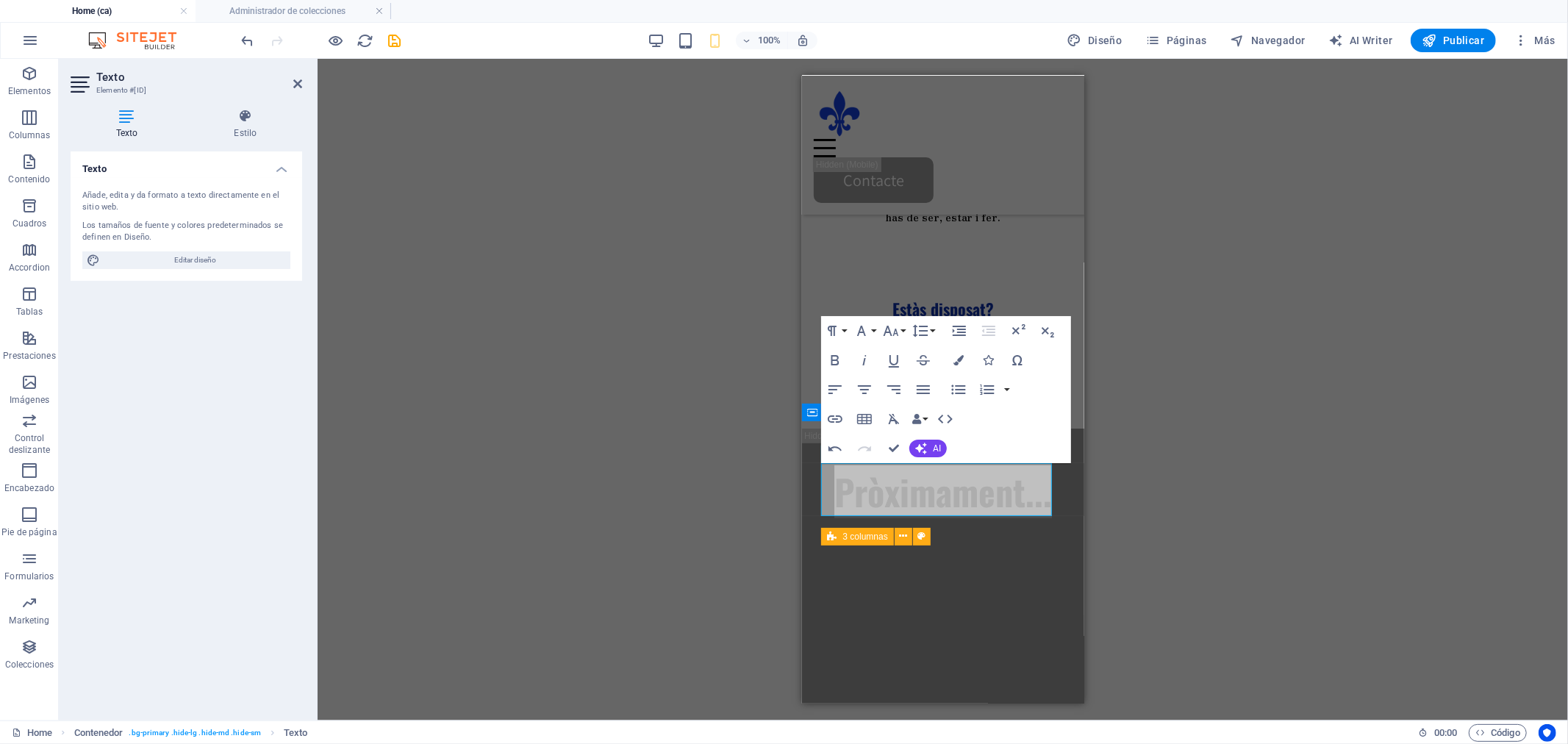 click on "H2   Banner   Contenedor   Separador   Texto   Contenedor   Contenedor   Texto   Separador   H3   Separador   Separador   H3   Contenedor   Superposición de imagen de texto   Contenedor   HTML   Contador   Contenedor   Superposición de imagen de texto   Imagen   Contenedor   H2   Separador   Contenedor   3 columnas   Contenedor   Superposición de imagen de texto   Contenedor   H4   Texto   Separador   Texto   Contenedor   Texto   Contenedor   HTML   Texto   Contenedor   Contenedor   H2   Separador   Control deslizante   Control deslizante   Predeterminado   Control deslizante   Control deslizante   Control deslizante   Contenedor   H2   Contenedor   Formulario de contacto   Contenedor   H2   Texto   3 columnas   Contenedor   Contenedor   Pie de página Thrud   Icono   Contenedor   Contenedor   Contenedor   Contenedor   Contenedor   Iconos de redes sociales   Separador   Texto   Separador   Contenedor   Contenedor   Menú   Separador   Contenedor   Logo   Contenedor   H4   Separador   Separador" at bounding box center [942, 390] 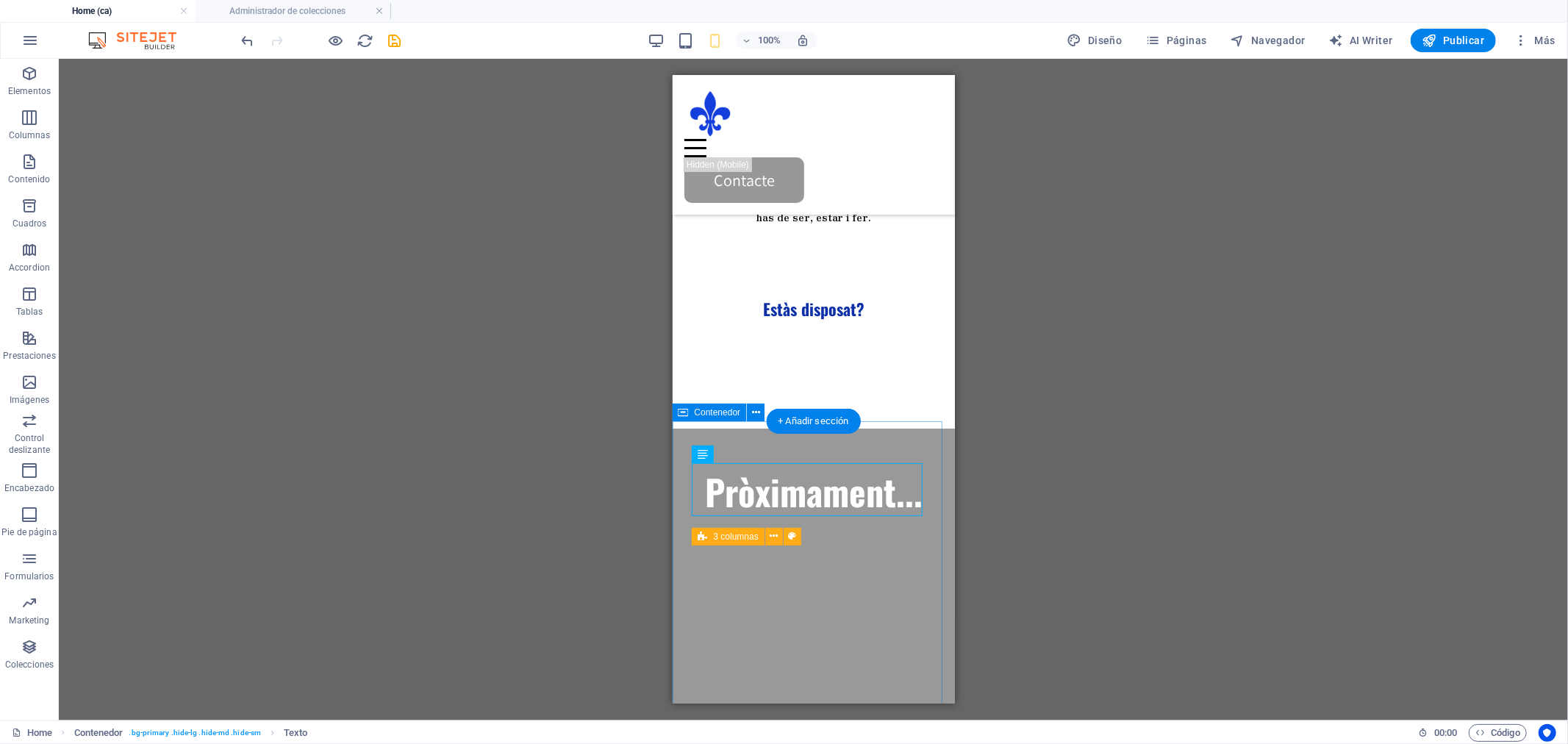 click on "Pròximament... Bretanya Nuevo elemento de texto Glastonbury Nuevo elemento de texto Grècia Nuevo elemento de texto" at bounding box center (813, 956) 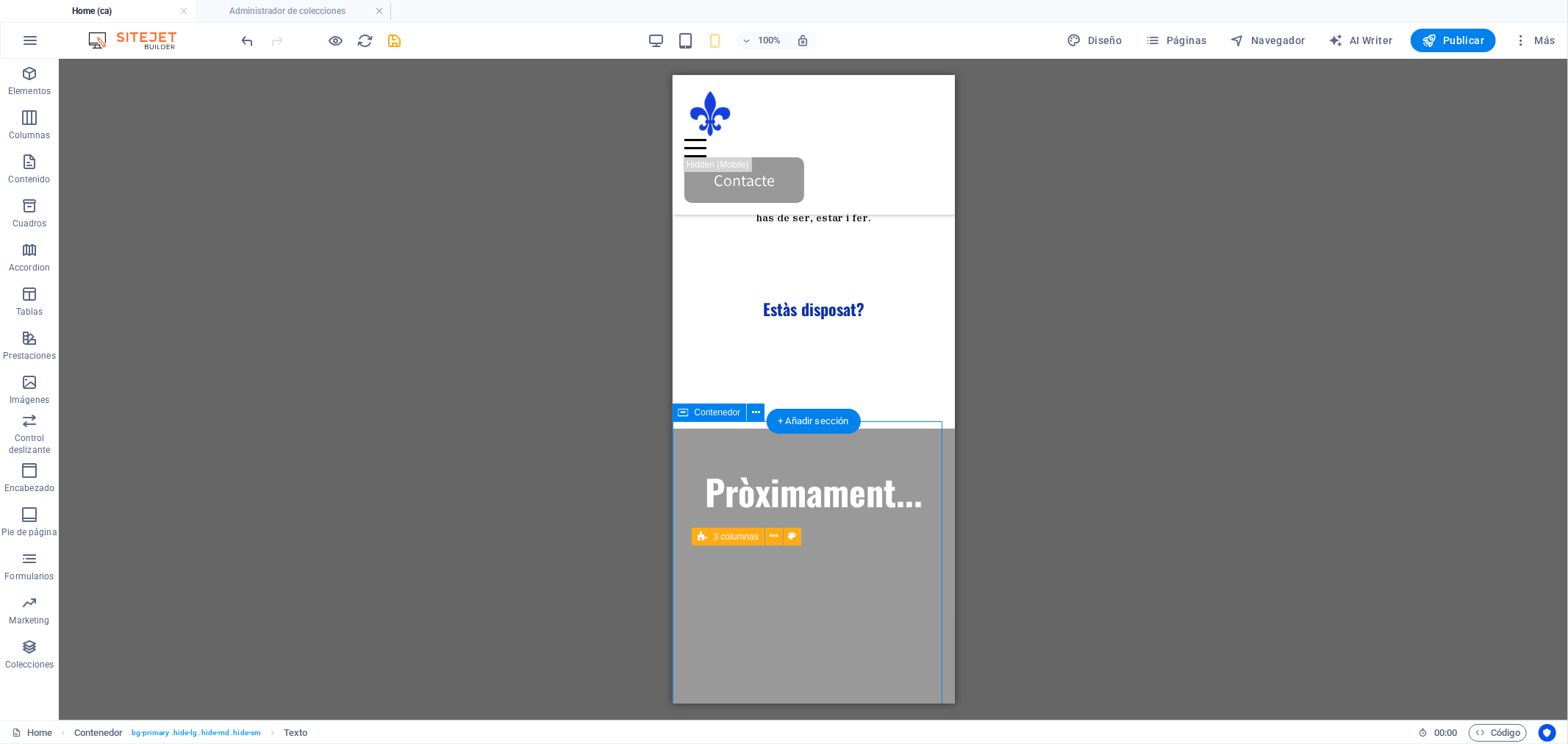 click on "Pròximament... Bretanya Nuevo elemento de texto Glastonbury Nuevo elemento de texto Grècia Nuevo elemento de texto" at bounding box center [813, 956] 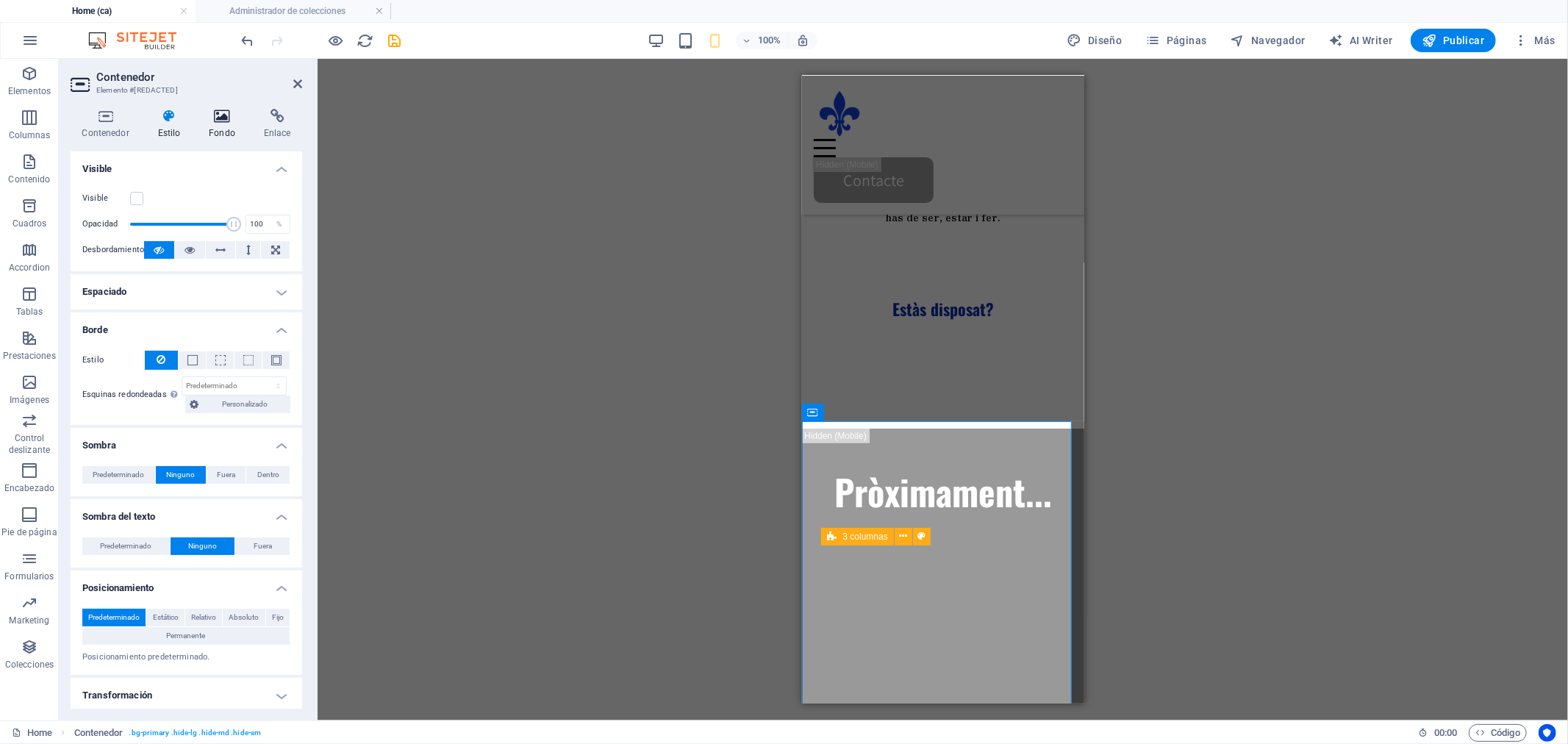 click on "Fondo" at bounding box center (225, 124) 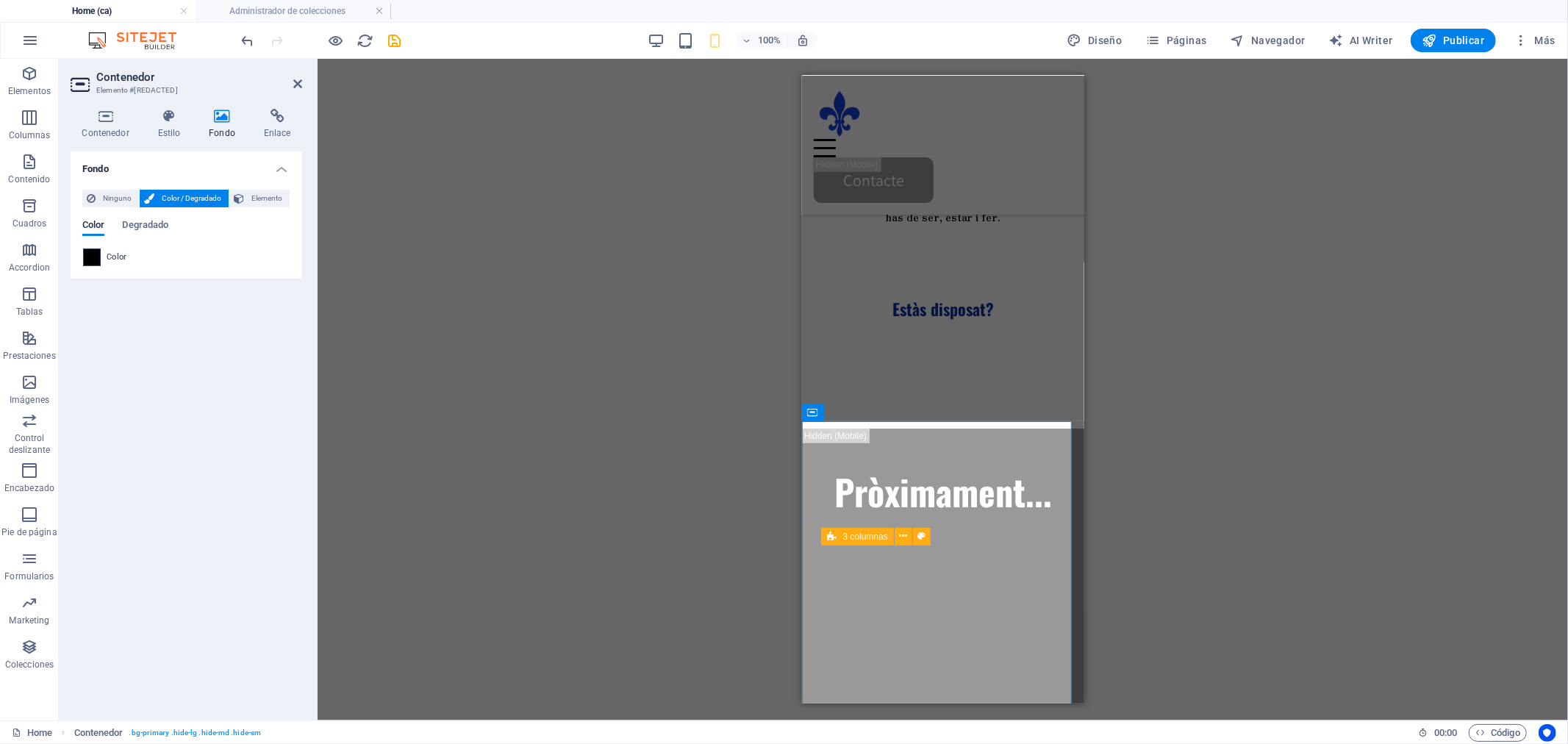 click at bounding box center [92, 257] 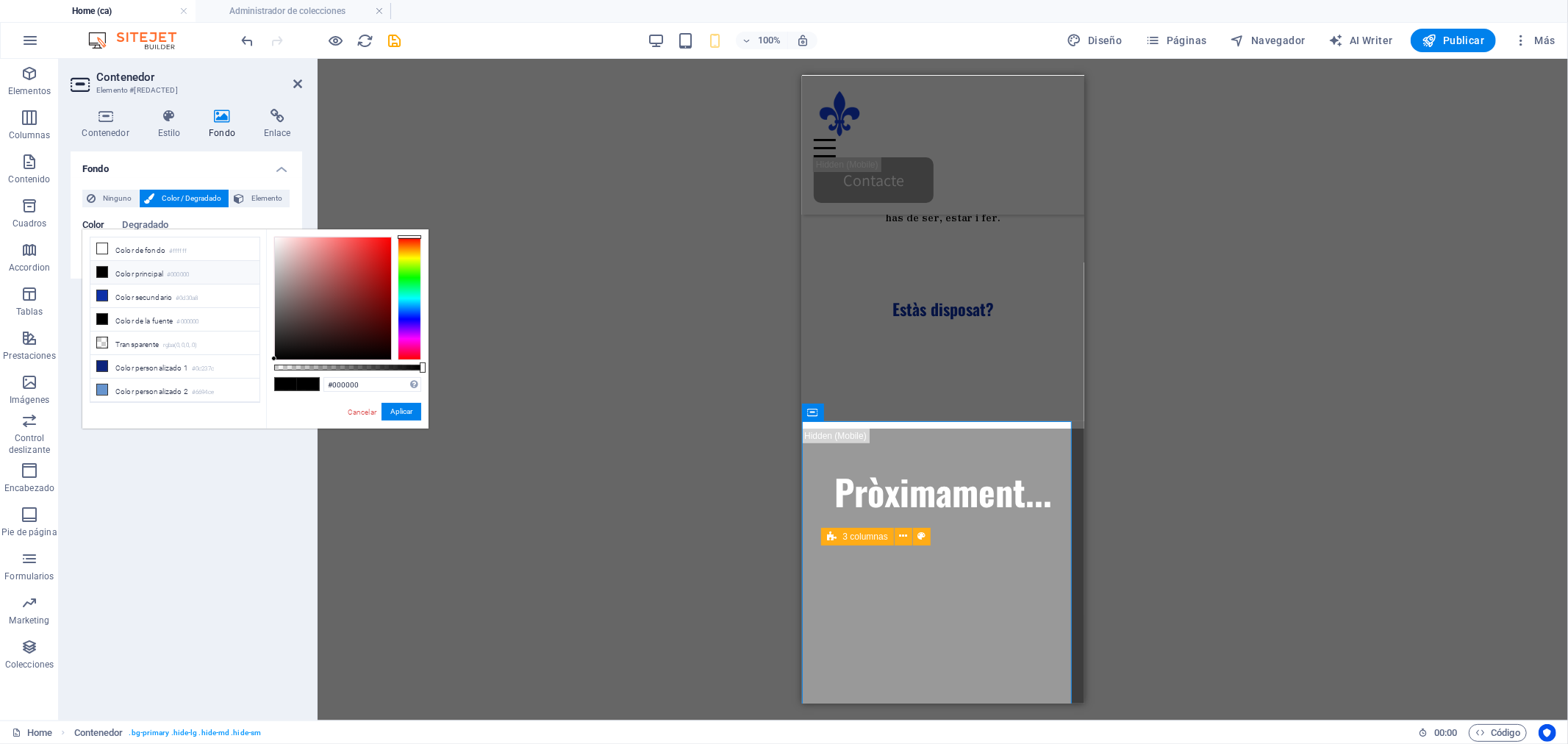 click on "Color principal
#000000" at bounding box center (175, 273) 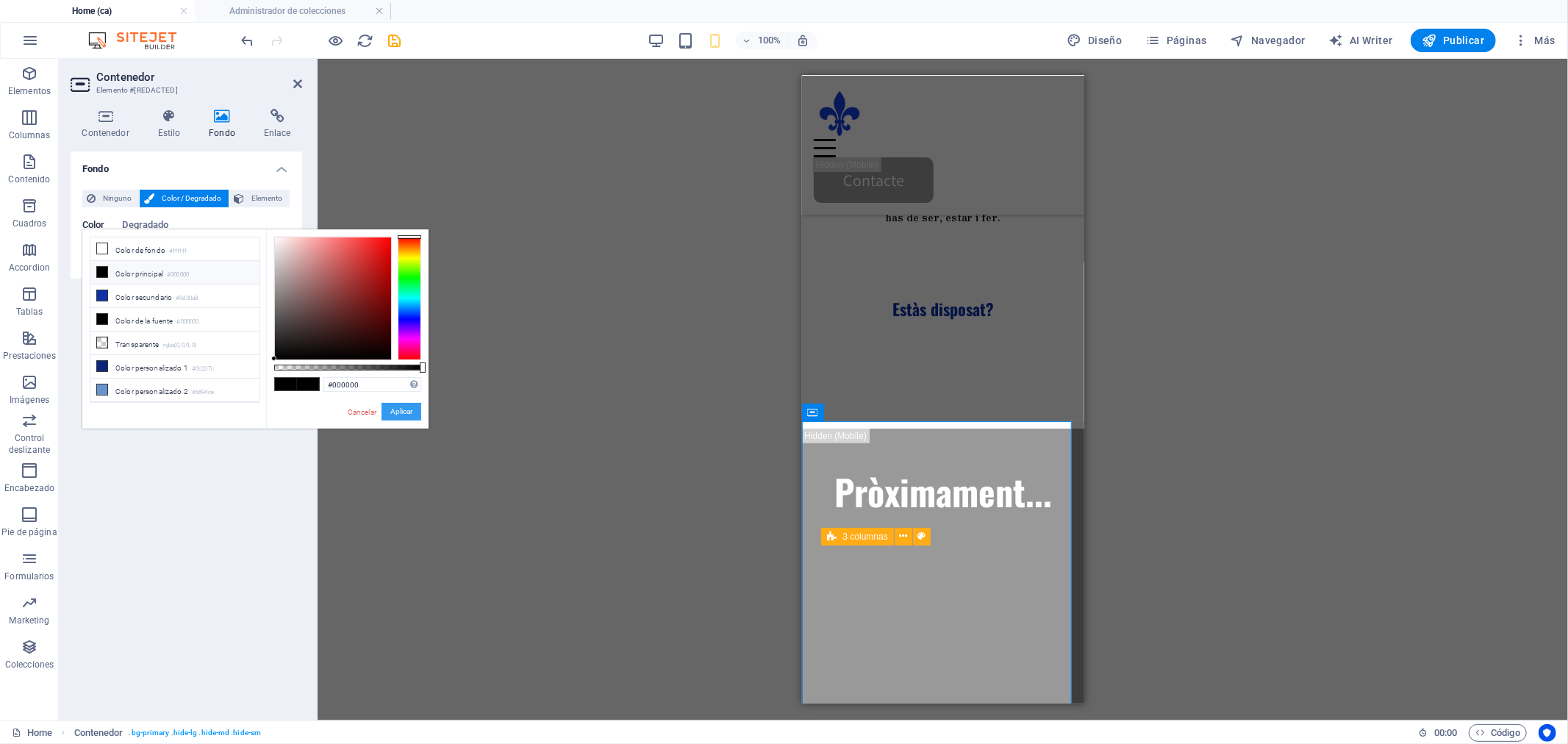 click on "Aplicar" at bounding box center (401, 412) 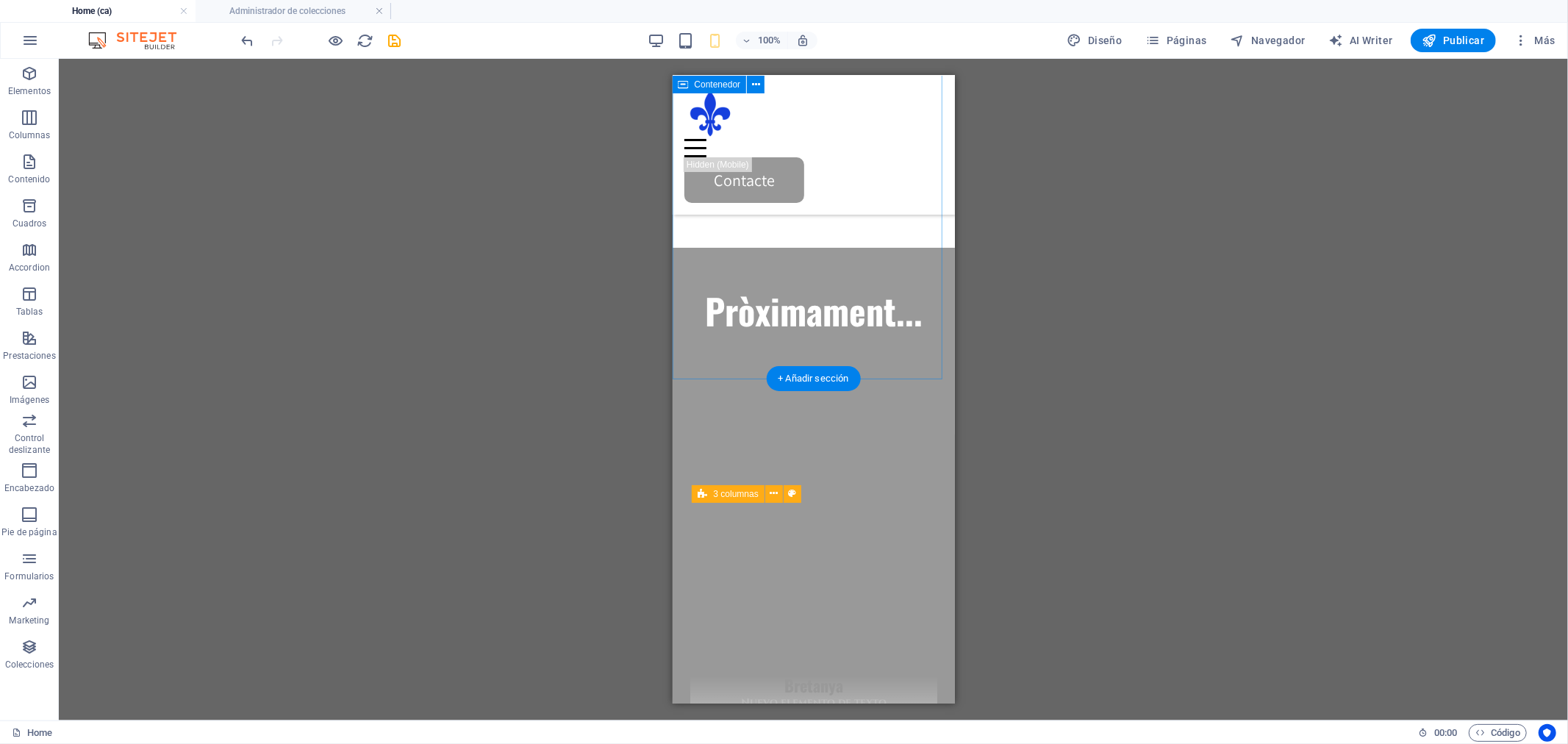 scroll, scrollTop: 898, scrollLeft: 0, axis: vertical 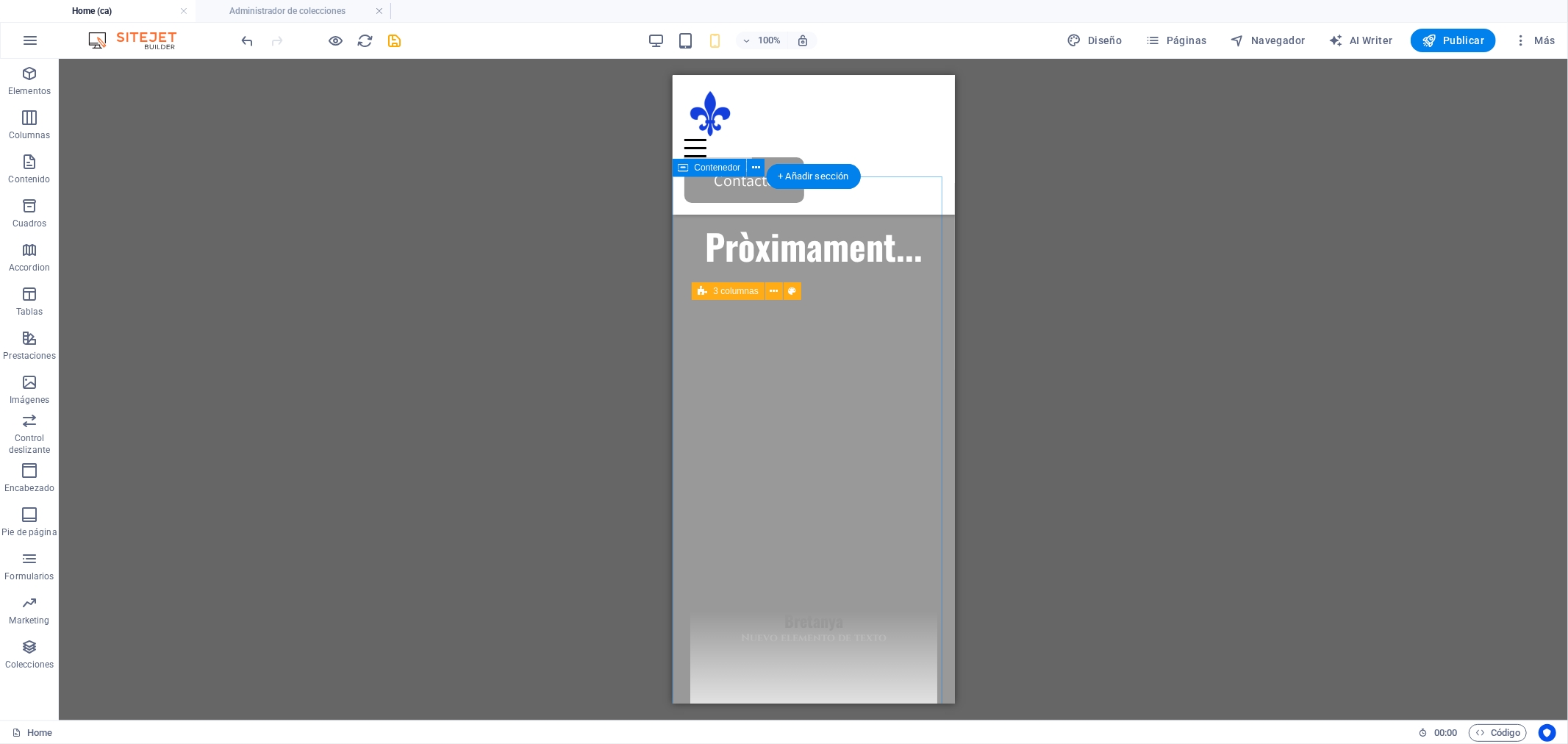 click on "Pròximament... Bretanya Nuevo elemento de texto Glastonbury Nuevo elemento de texto Grècia Nuevo elemento de texto" at bounding box center (813, 710) 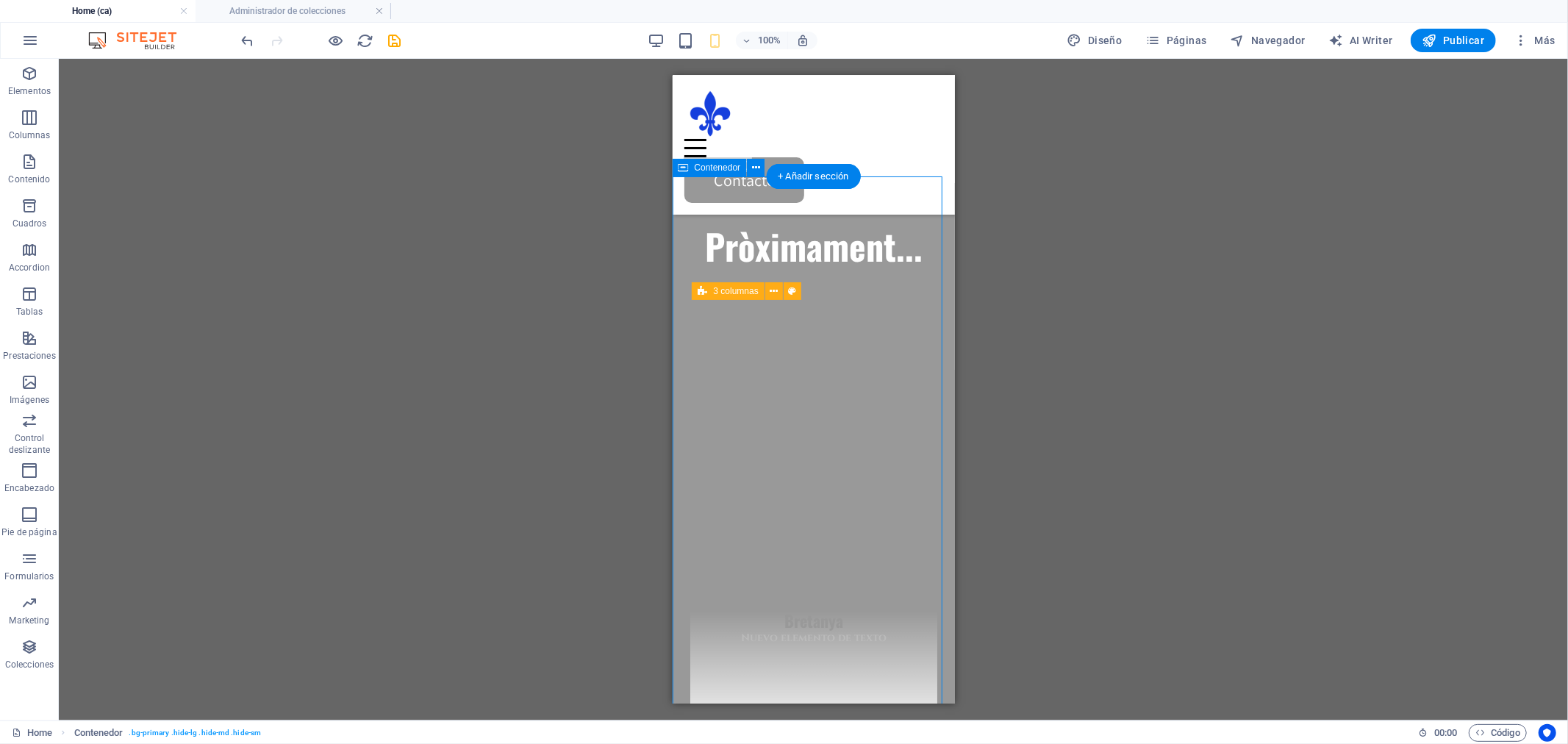 click on "Pròximament... Bretanya Nuevo elemento de texto Glastonbury Nuevo elemento de texto Grècia Nuevo elemento de texto" at bounding box center [813, 710] 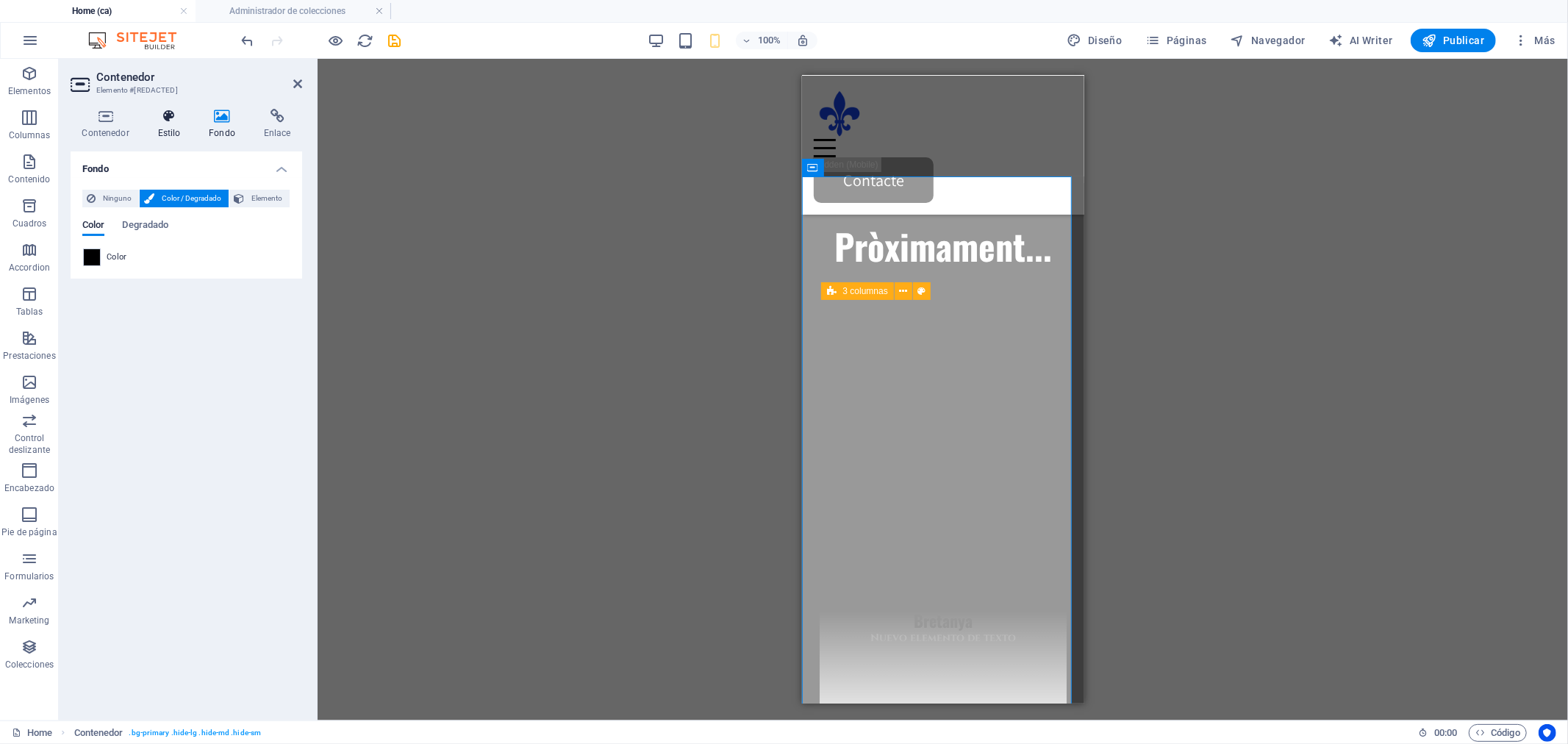 click at bounding box center (169, 116) 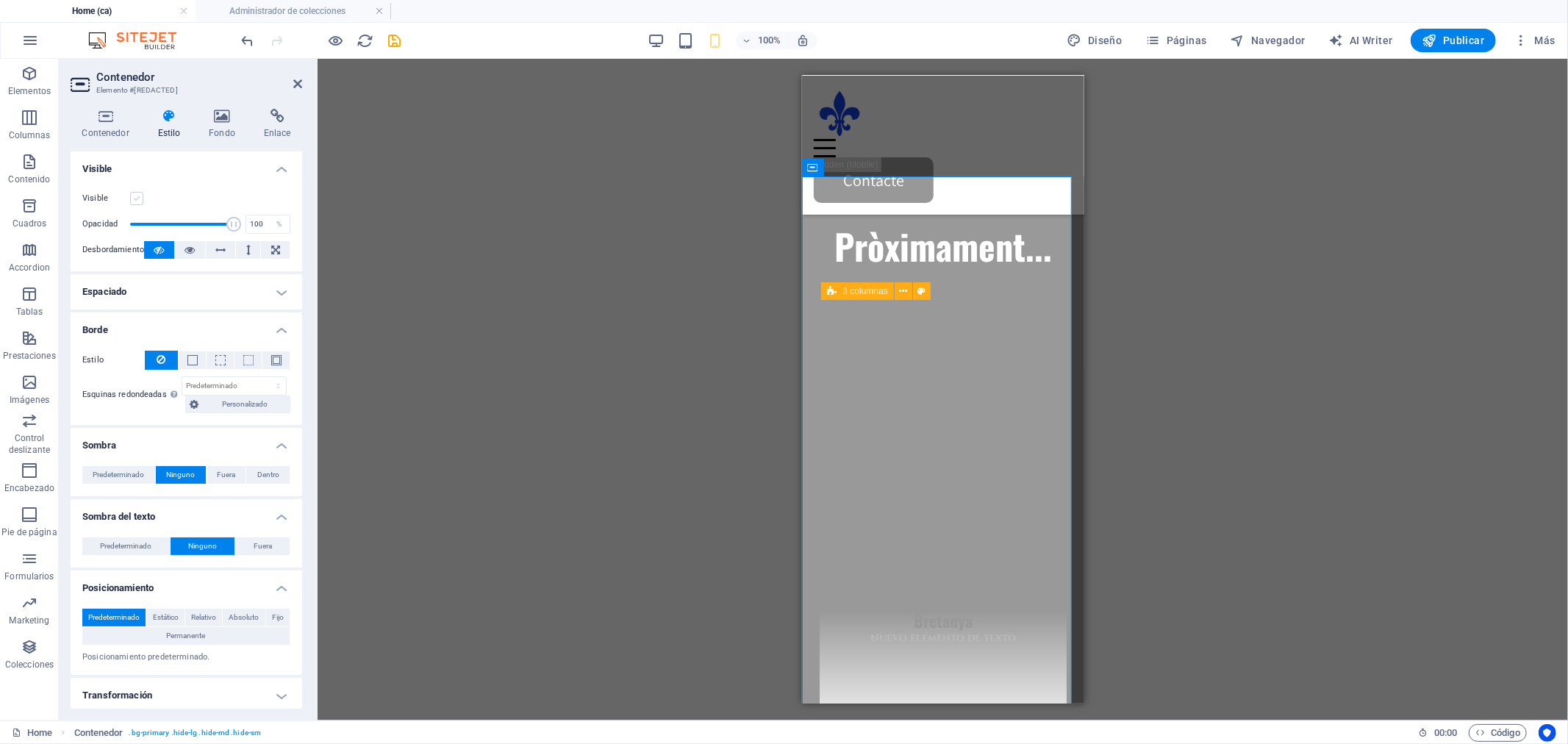 click at bounding box center [137, 198] 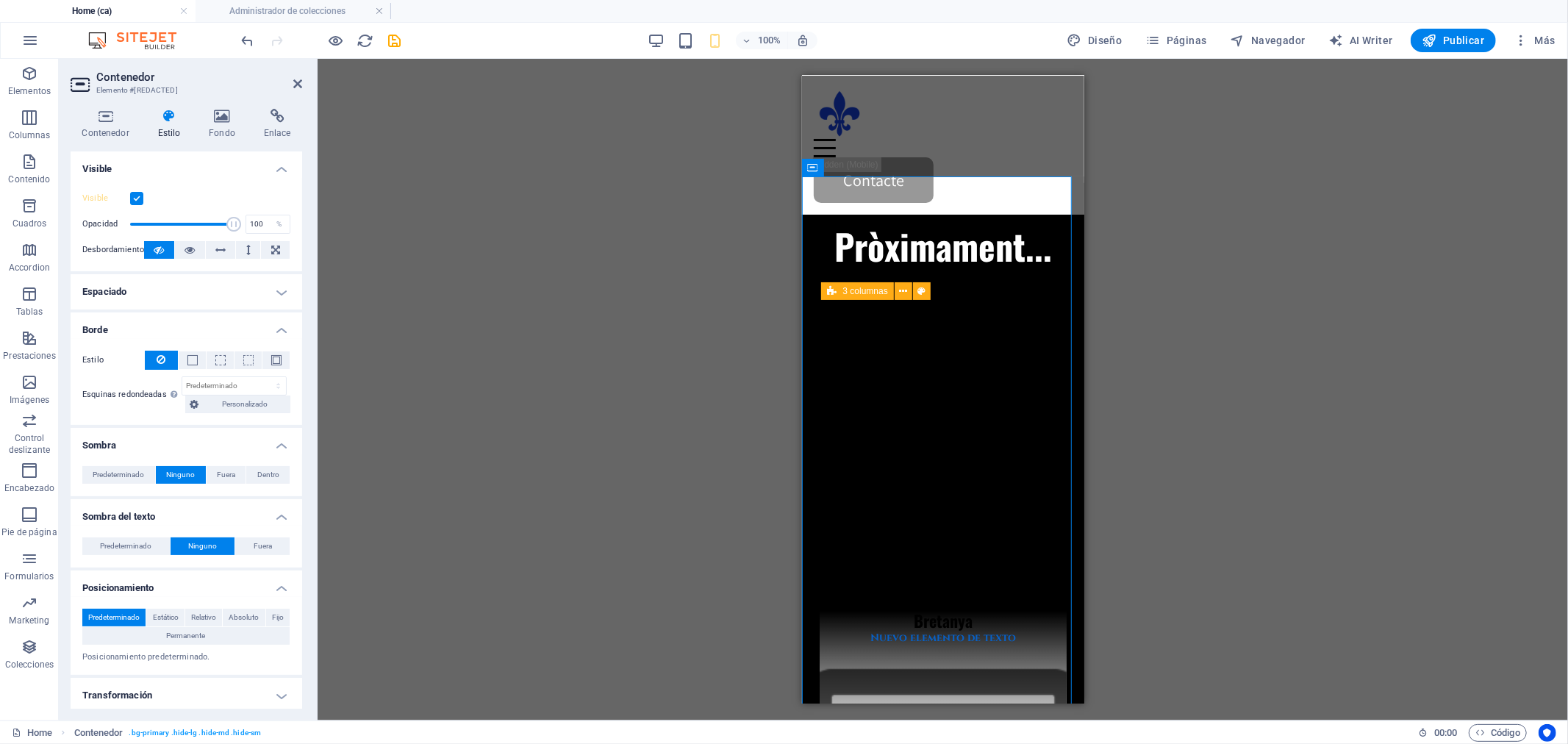 click at bounding box center (137, 198) 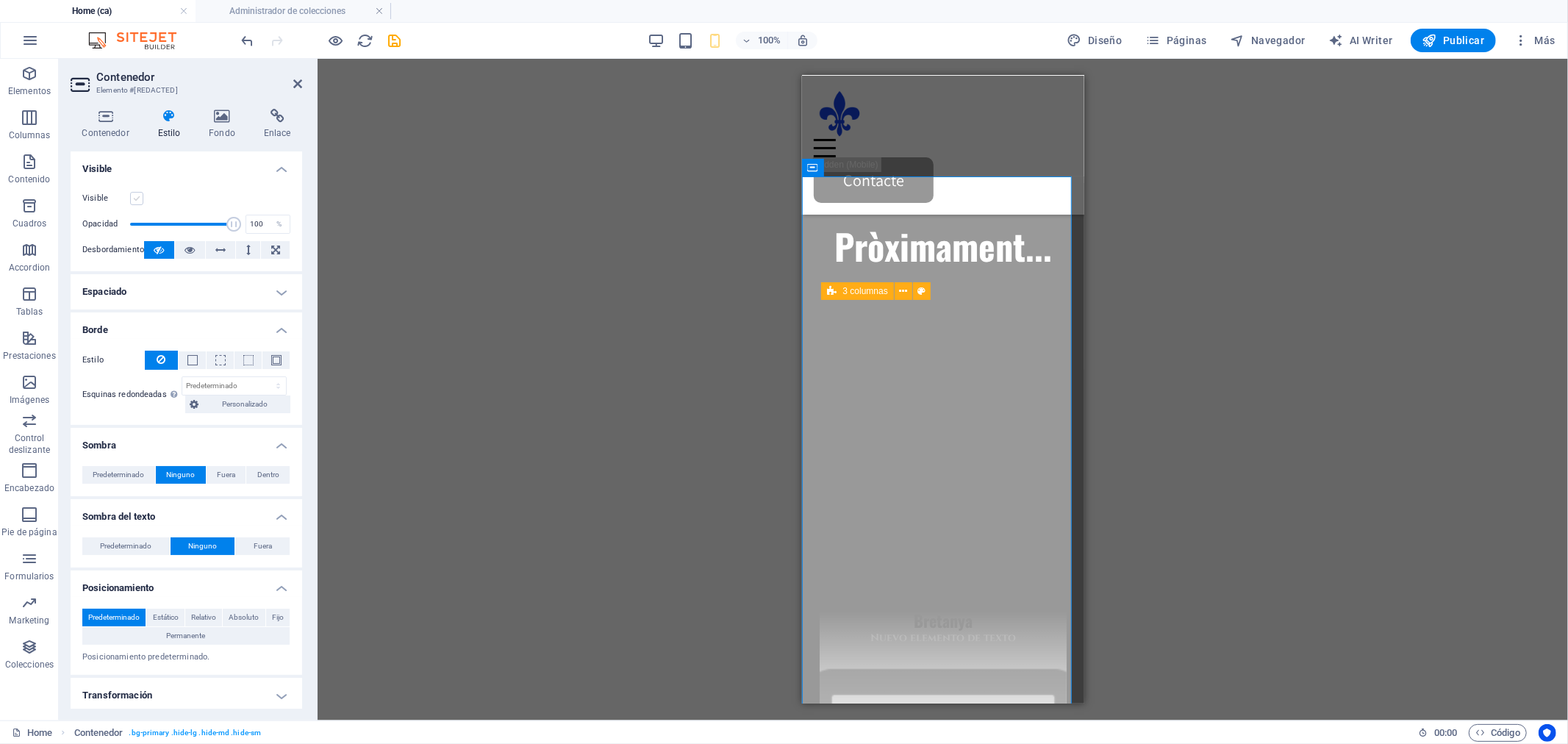 click at bounding box center (137, 198) 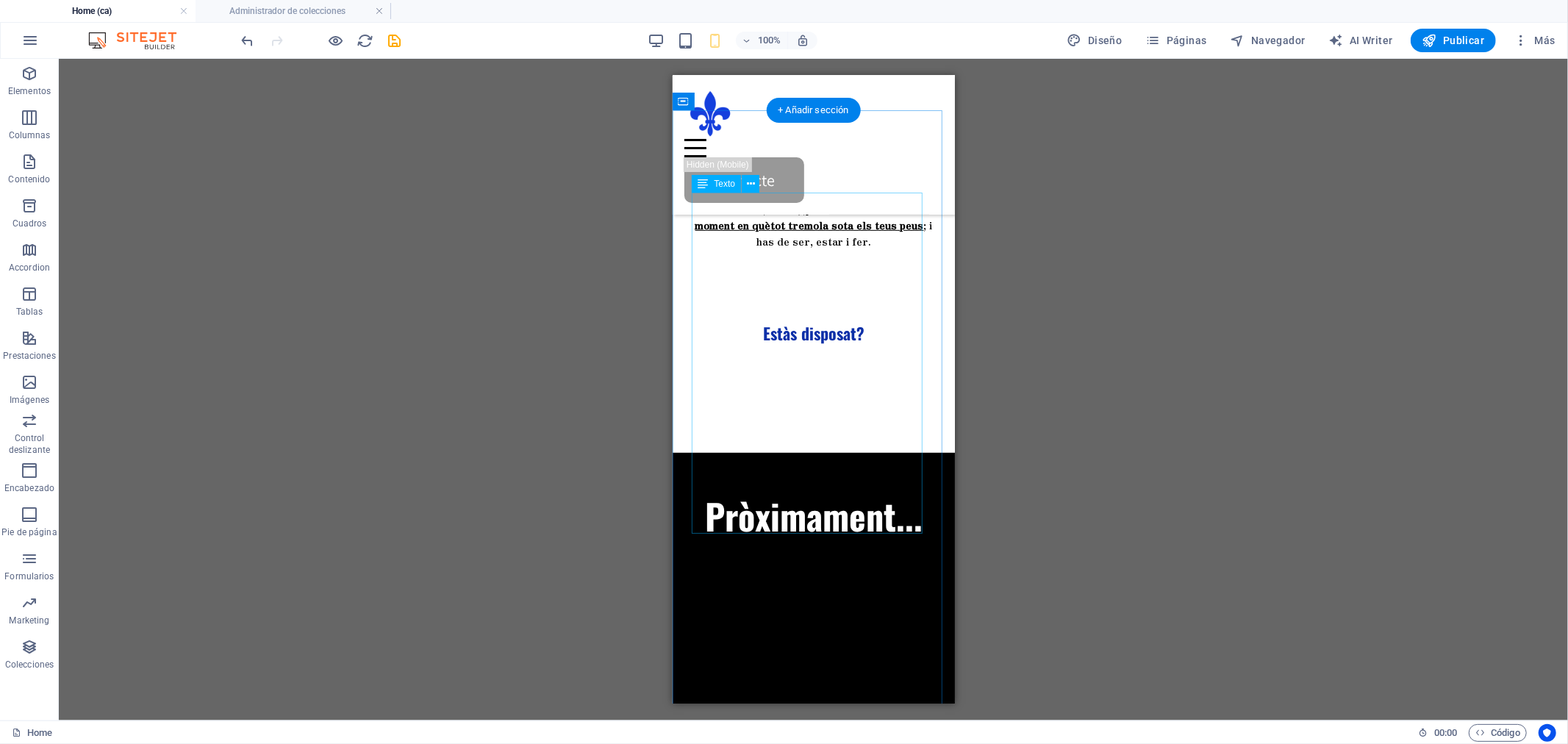 scroll, scrollTop: 653, scrollLeft: 0, axis: vertical 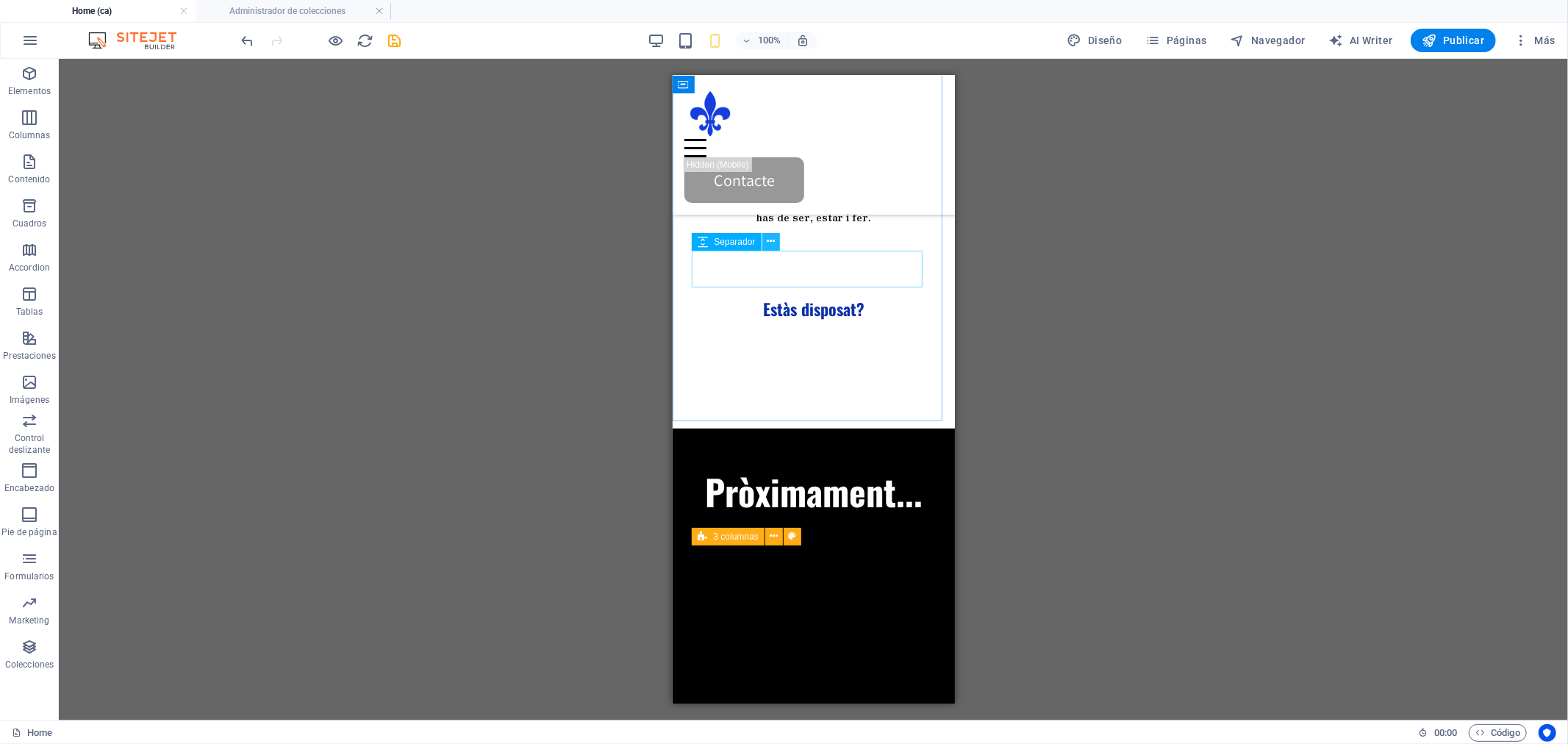 click at bounding box center [770, 241] 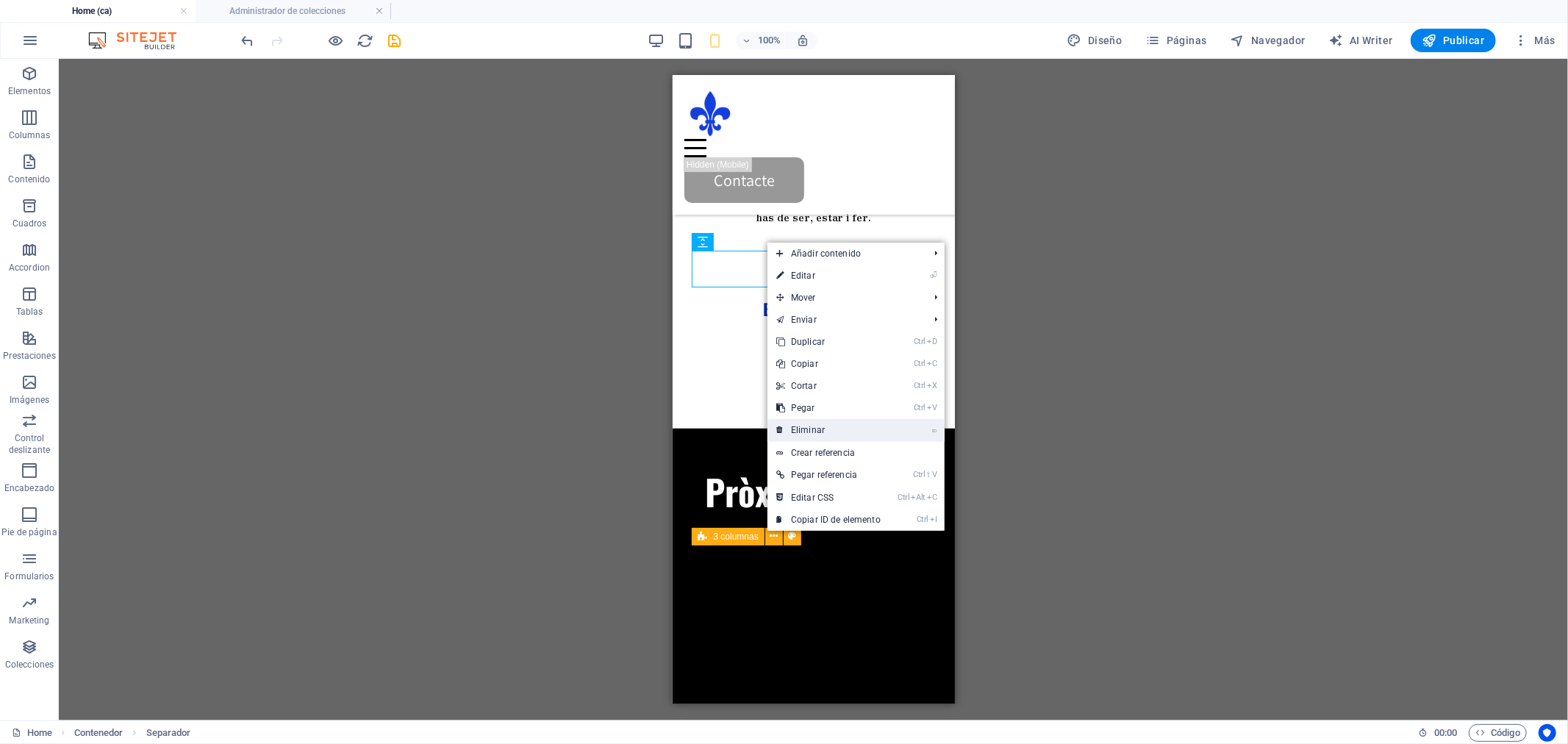 click on "⌦  Eliminar" at bounding box center [828, 430] 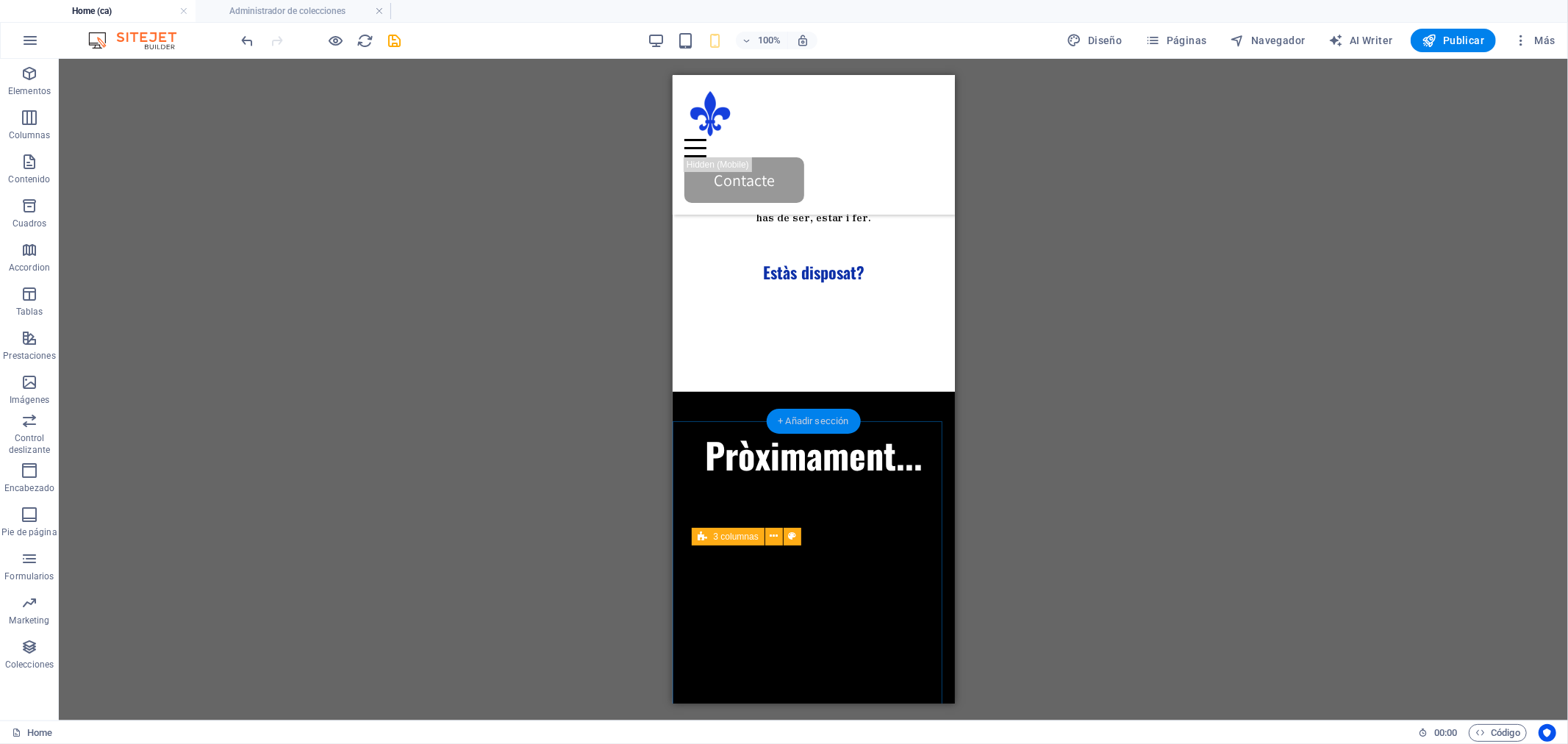 scroll, scrollTop: 616, scrollLeft: 0, axis: vertical 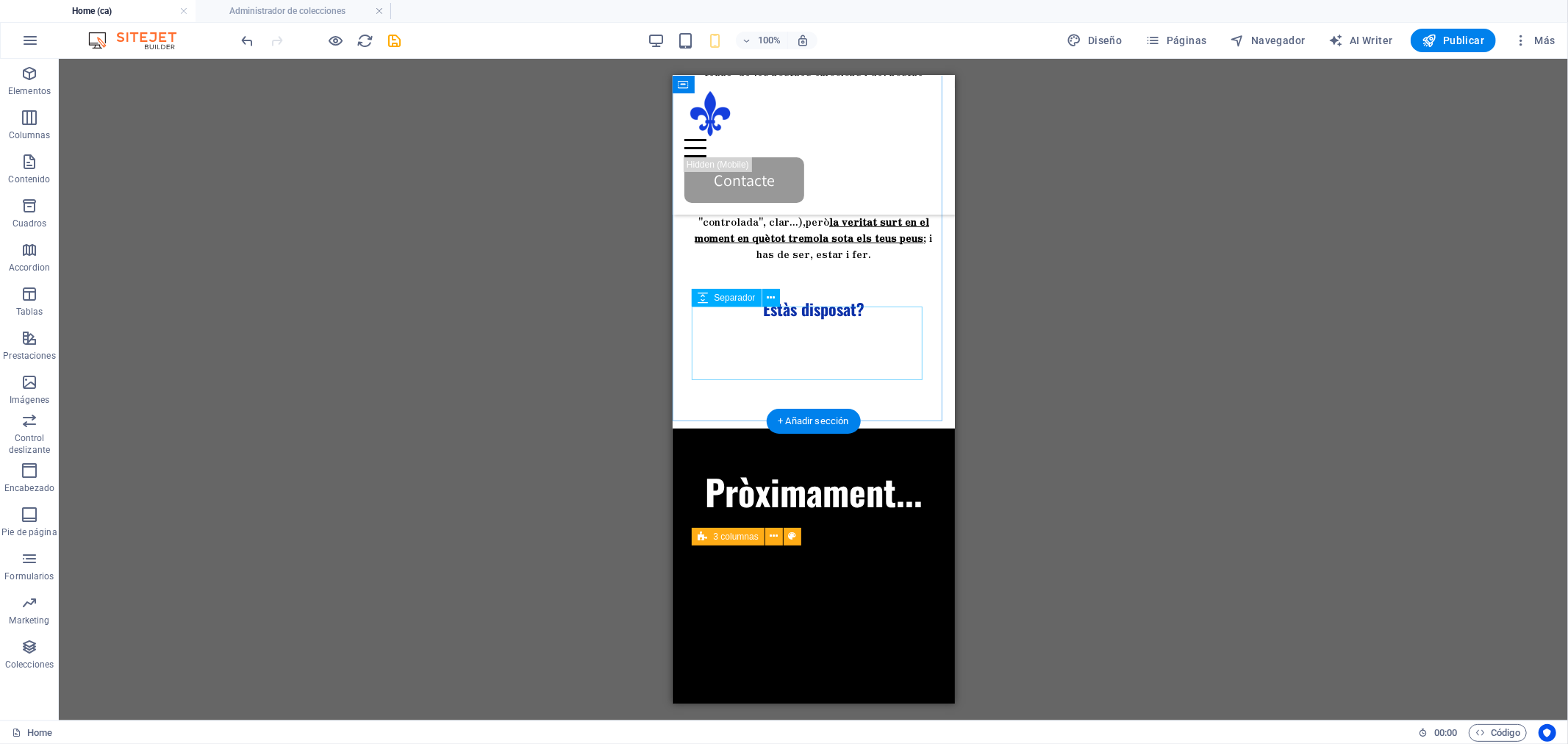 click at bounding box center (813, 354) 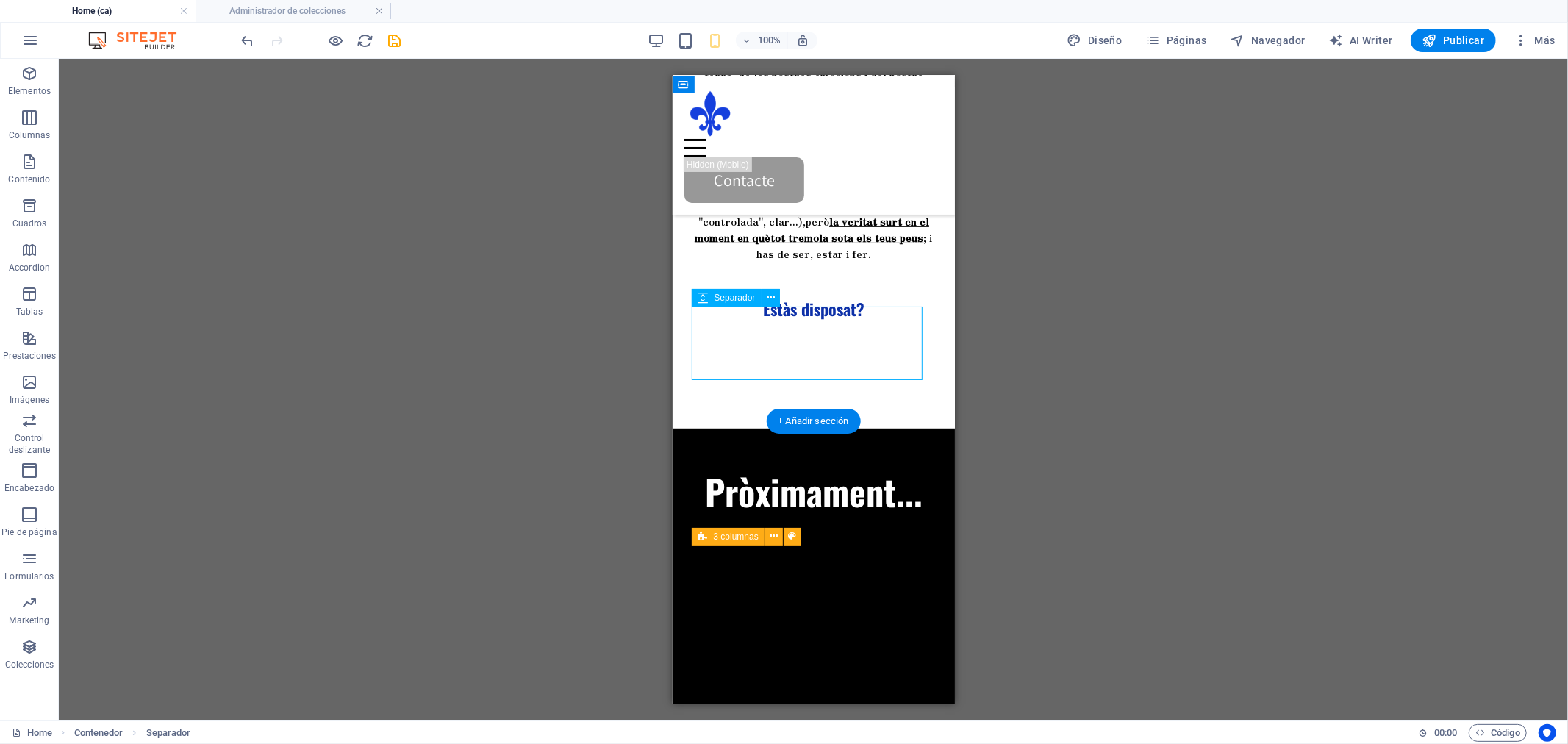 click at bounding box center [813, 354] 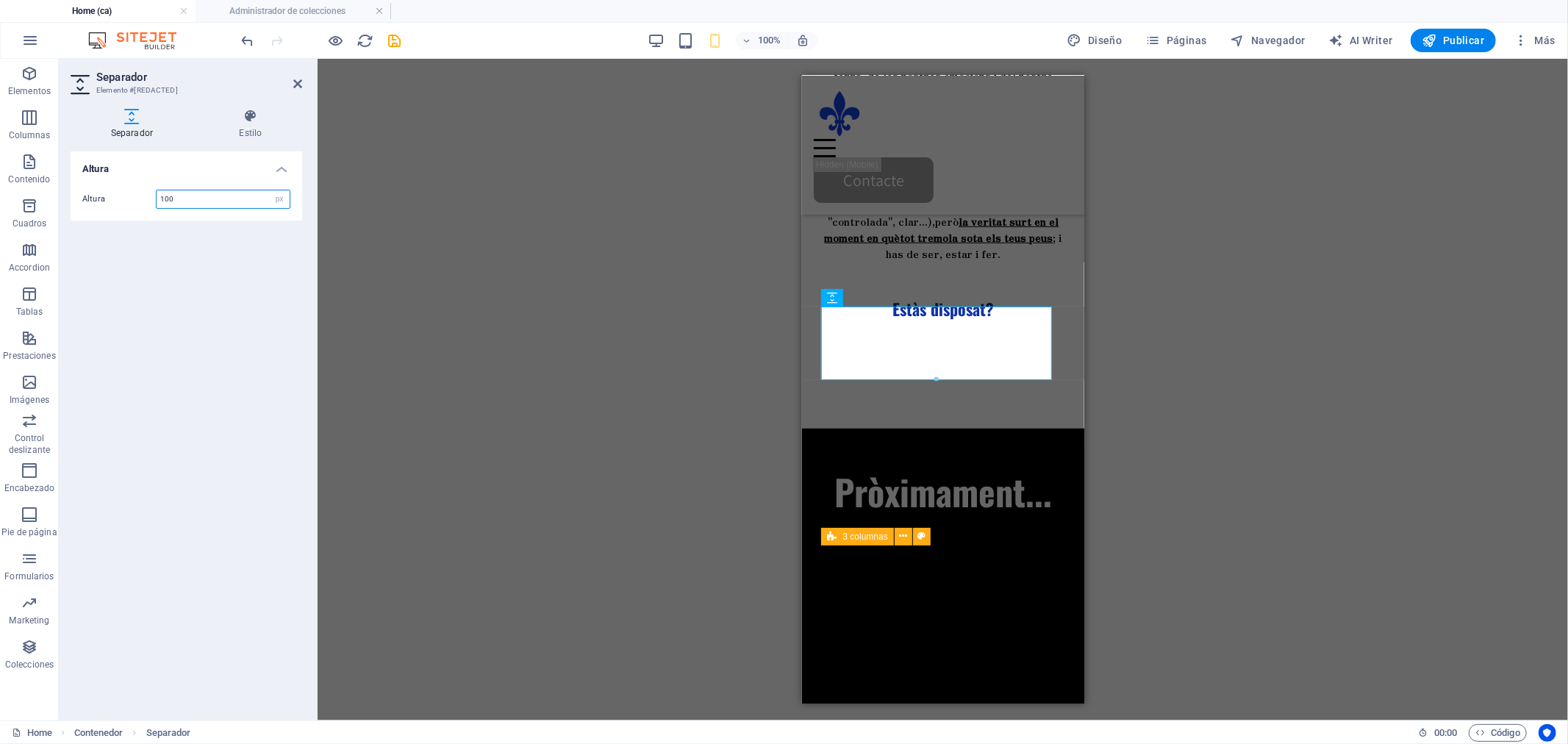 drag, startPoint x: 202, startPoint y: 203, endPoint x: 131, endPoint y: 203, distance: 71 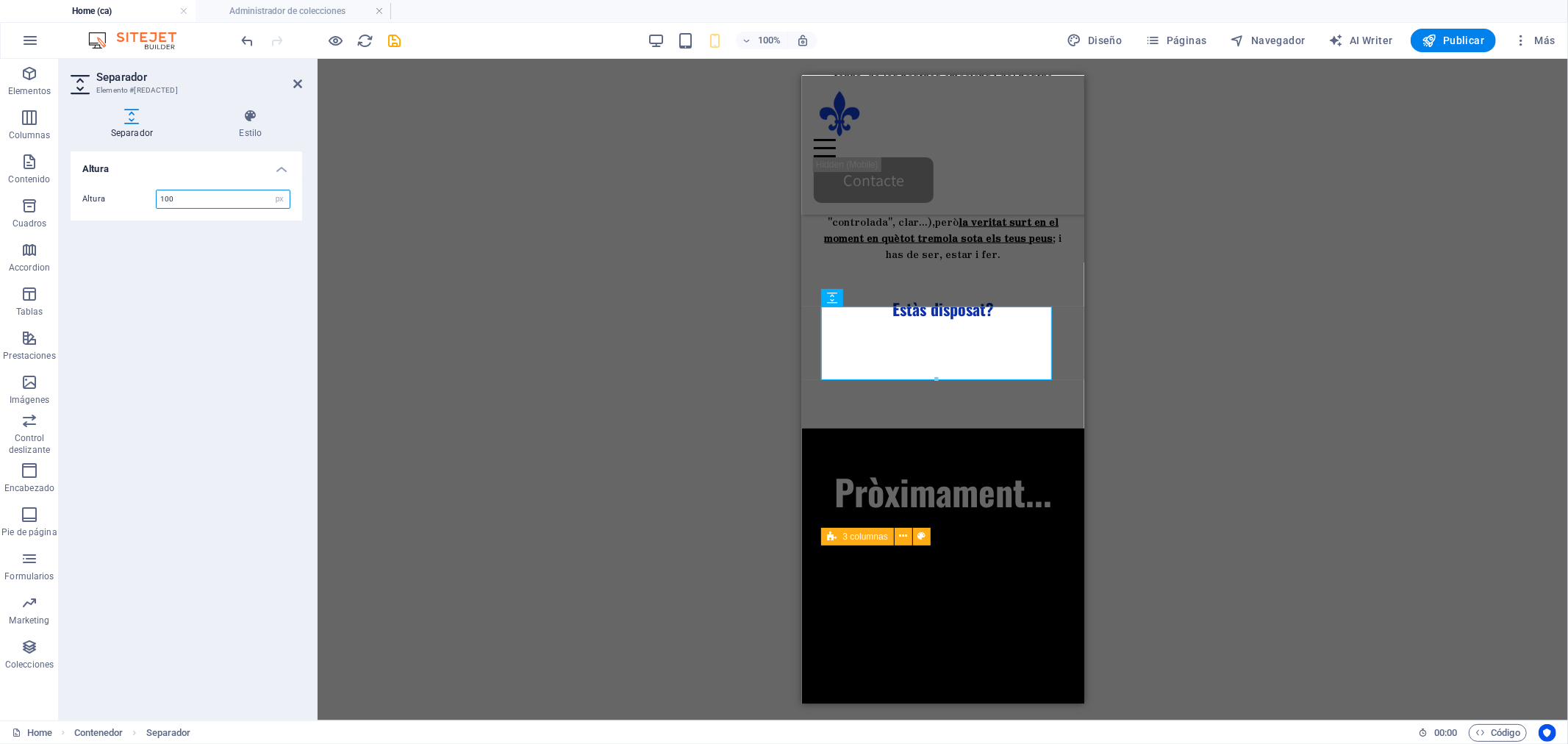 click on "Altura 100 px rem vh vw" at bounding box center [186, 199] 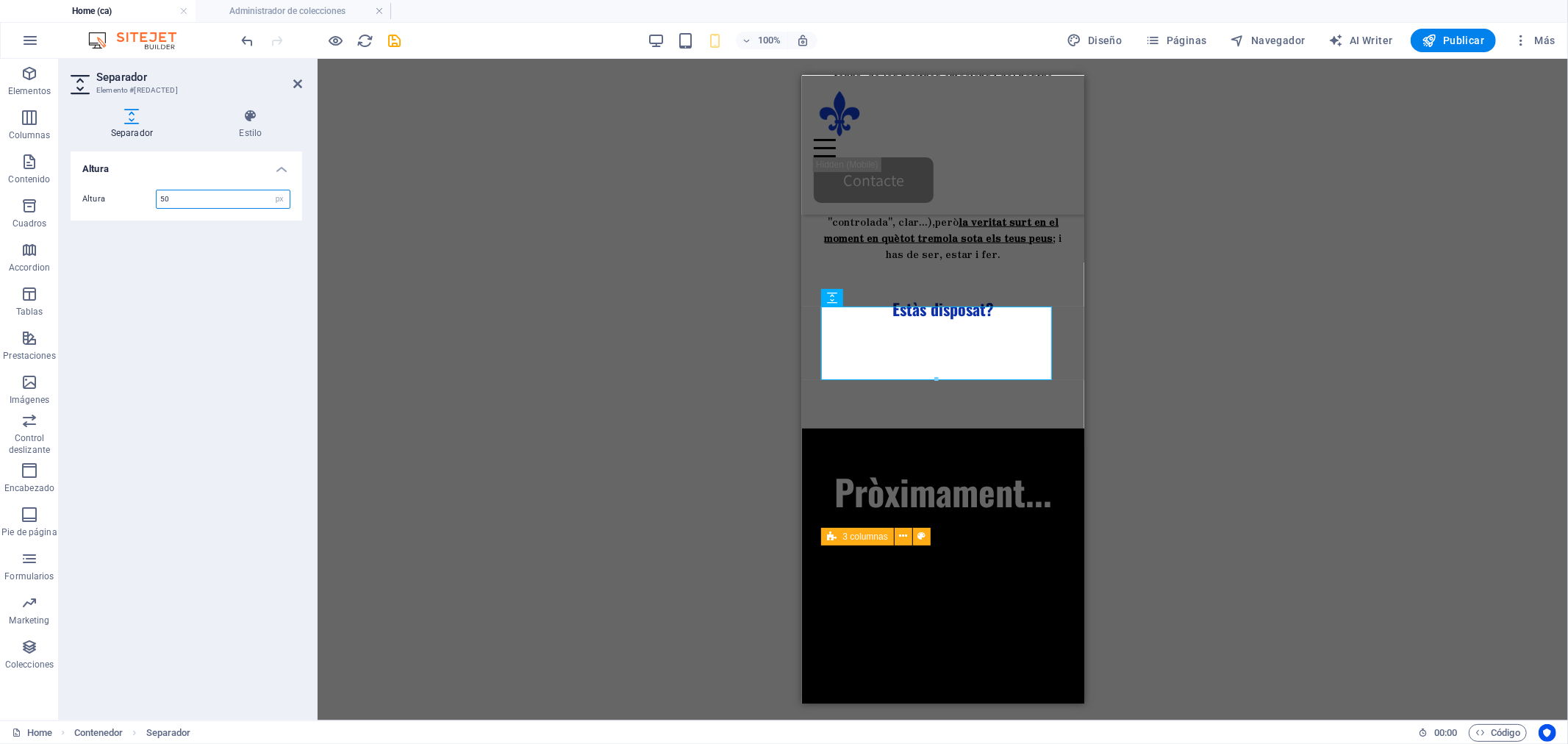 type on "50" 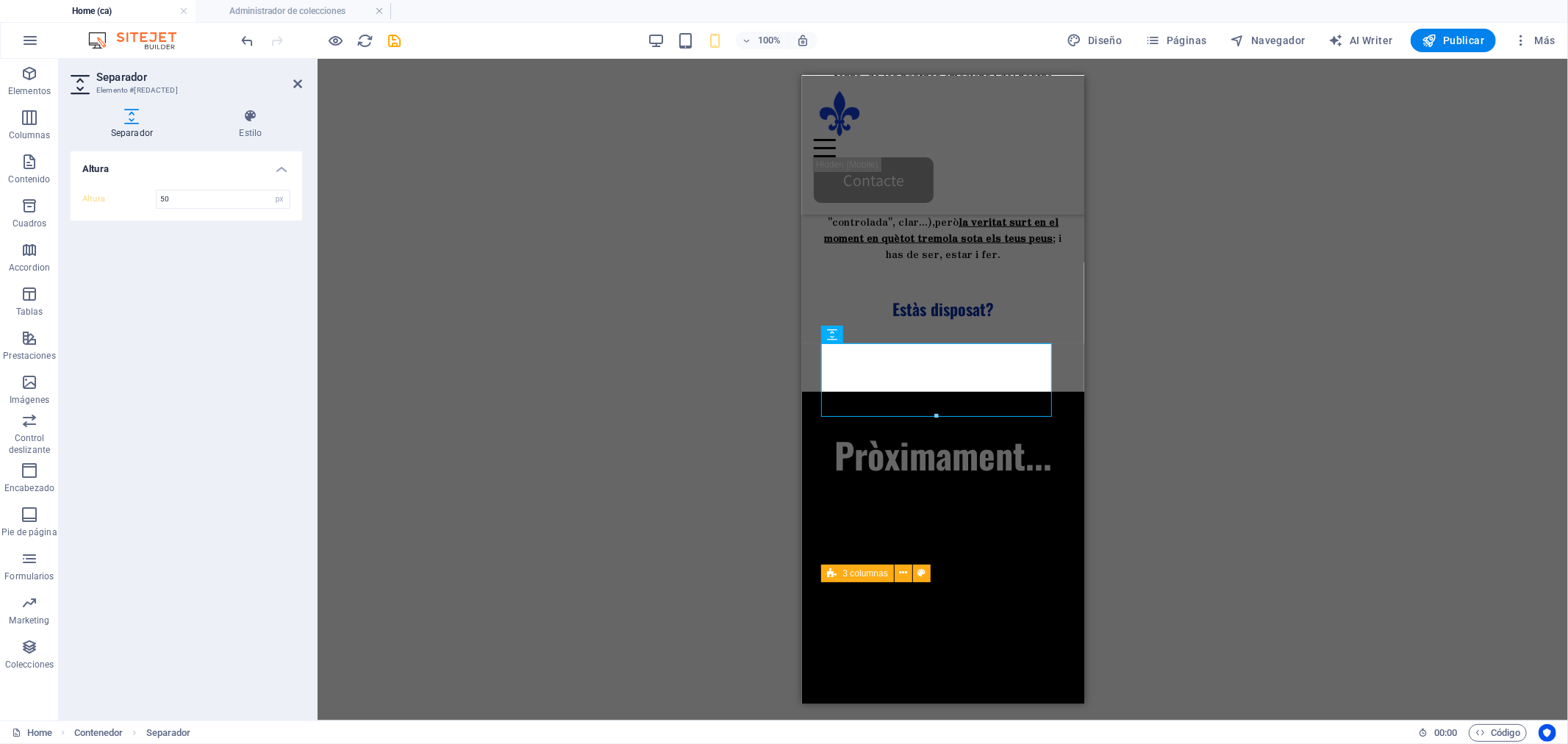 scroll, scrollTop: 579, scrollLeft: 0, axis: vertical 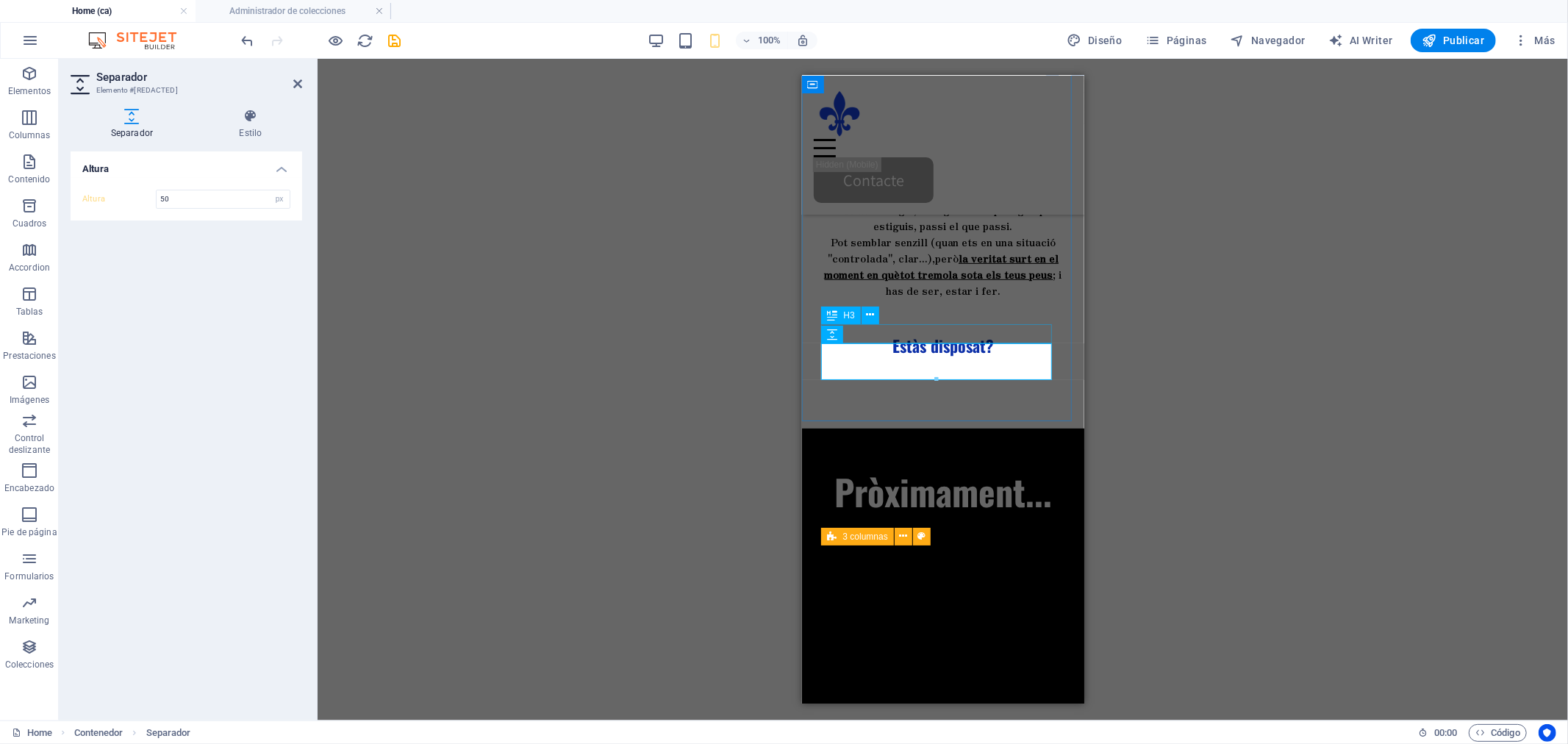 click on "Estàs disposat?" at bounding box center (942, 345) 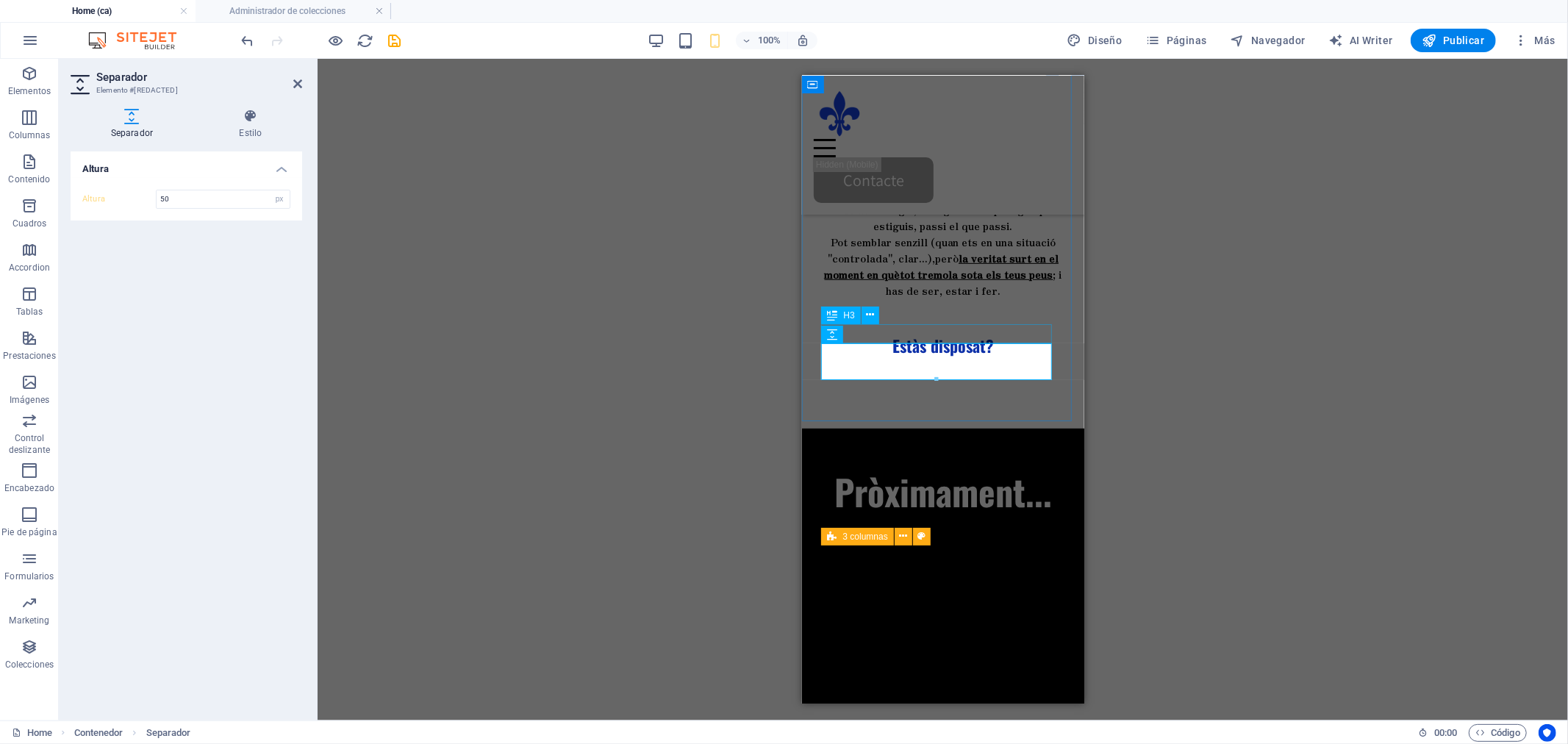 click on "Estàs disposat?" at bounding box center [942, 345] 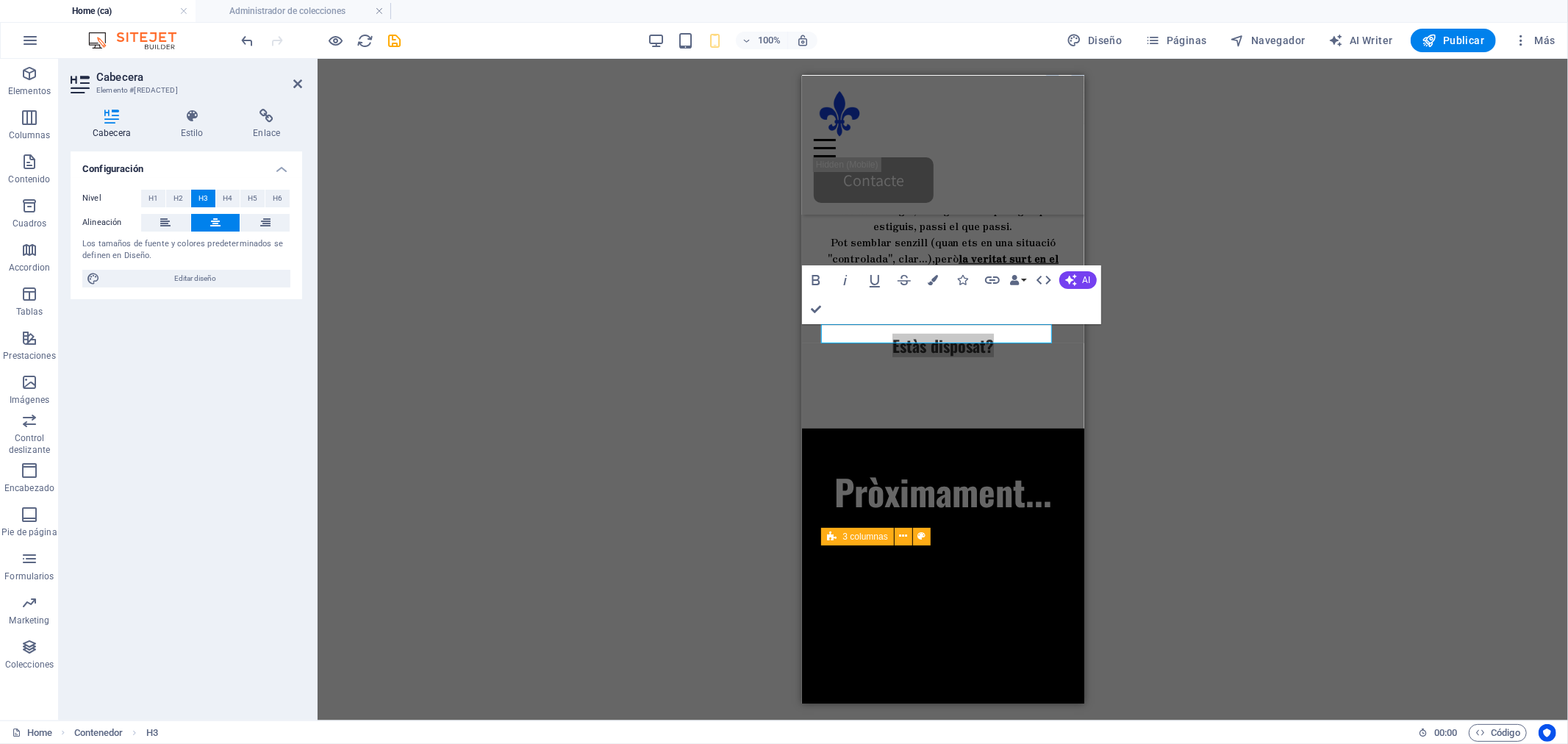 click on "H2   Banner   Contenedor   Separador   Texto   Contenedor   Contenedor   Texto   Separador   H3   Separador   Separador   H3   Contenedor   Superposición de imagen de texto   Contenedor   HTML   Contador   Contenedor   Superposición de imagen de texto   Imagen   Contenedor   H2   Separador   Contenedor   3 columnas   Contenedor   Superposición de imagen de texto   Contenedor   H4   Texto   Separador   Texto   Contenedor   Texto   Contenedor   HTML   Texto   Contenedor   Contenedor   H2   Separador   Control deslizante   Control deslizante   Predeterminado   Control deslizante   Control deslizante   Control deslizante   Contenedor   H2   Contenedor   Formulario de contacto   Contenedor   H2   Texto   3 columnas   Contenedor   Contenedor   Pie de página Thrud   Icono   Contenedor   Contenedor   Contenedor   Contenedor   Contenedor   Iconos de redes sociales   Separador   Texto   Separador   Contenedor   Contenedor   Menú   Separador   Contenedor   Logo   Contenedor   H4   Separador   Separador" at bounding box center (942, 390) 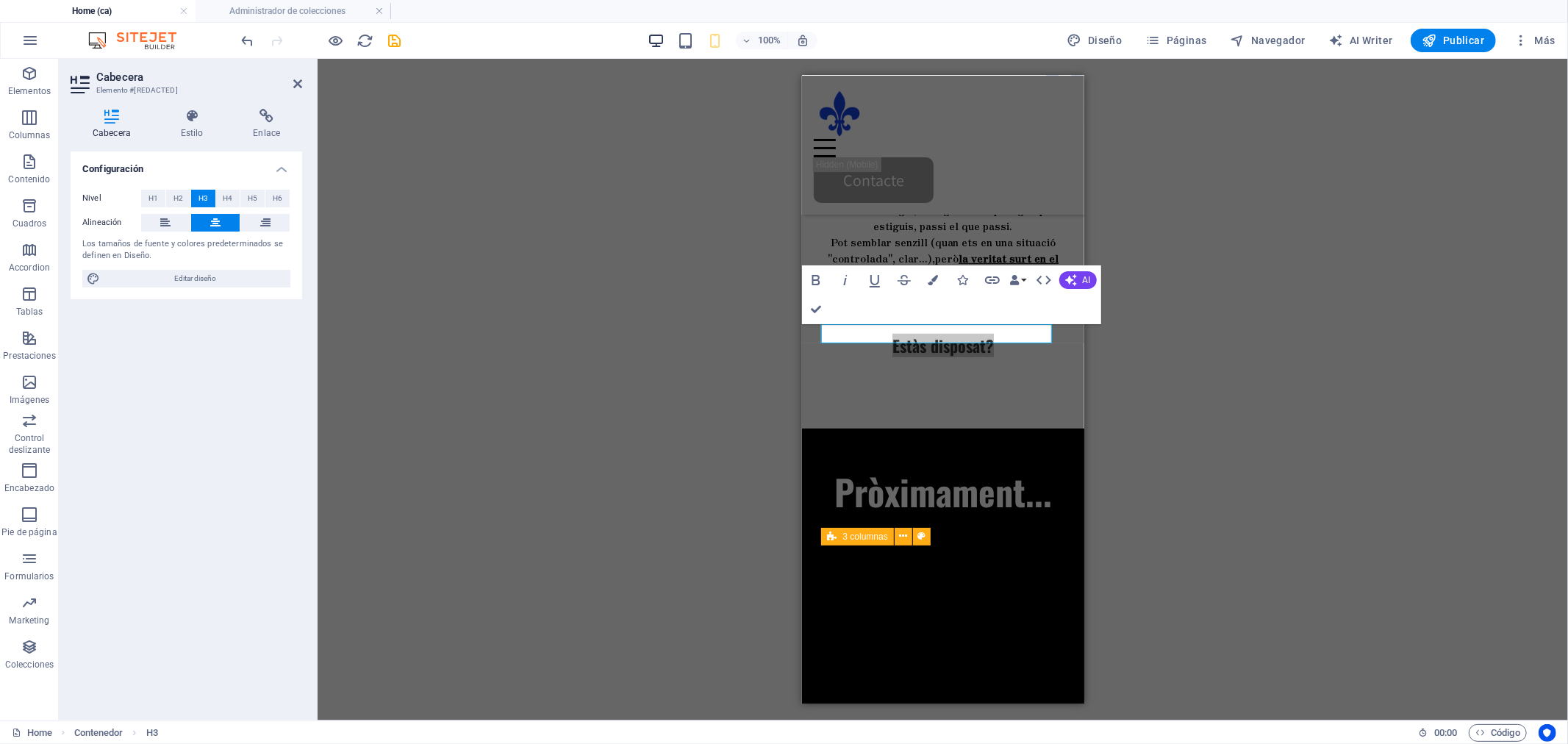 click at bounding box center [656, 40] 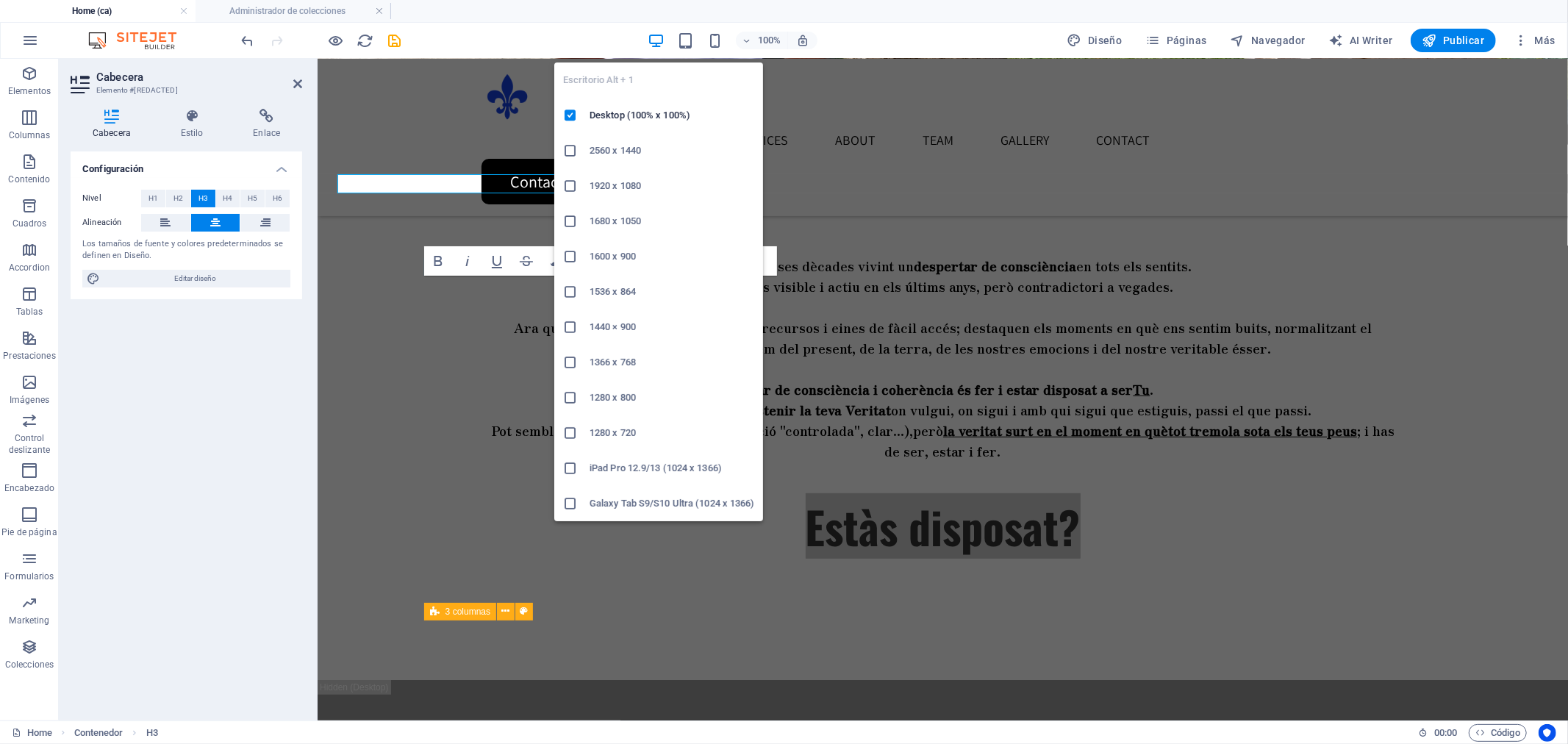 scroll, scrollTop: 713, scrollLeft: 0, axis: vertical 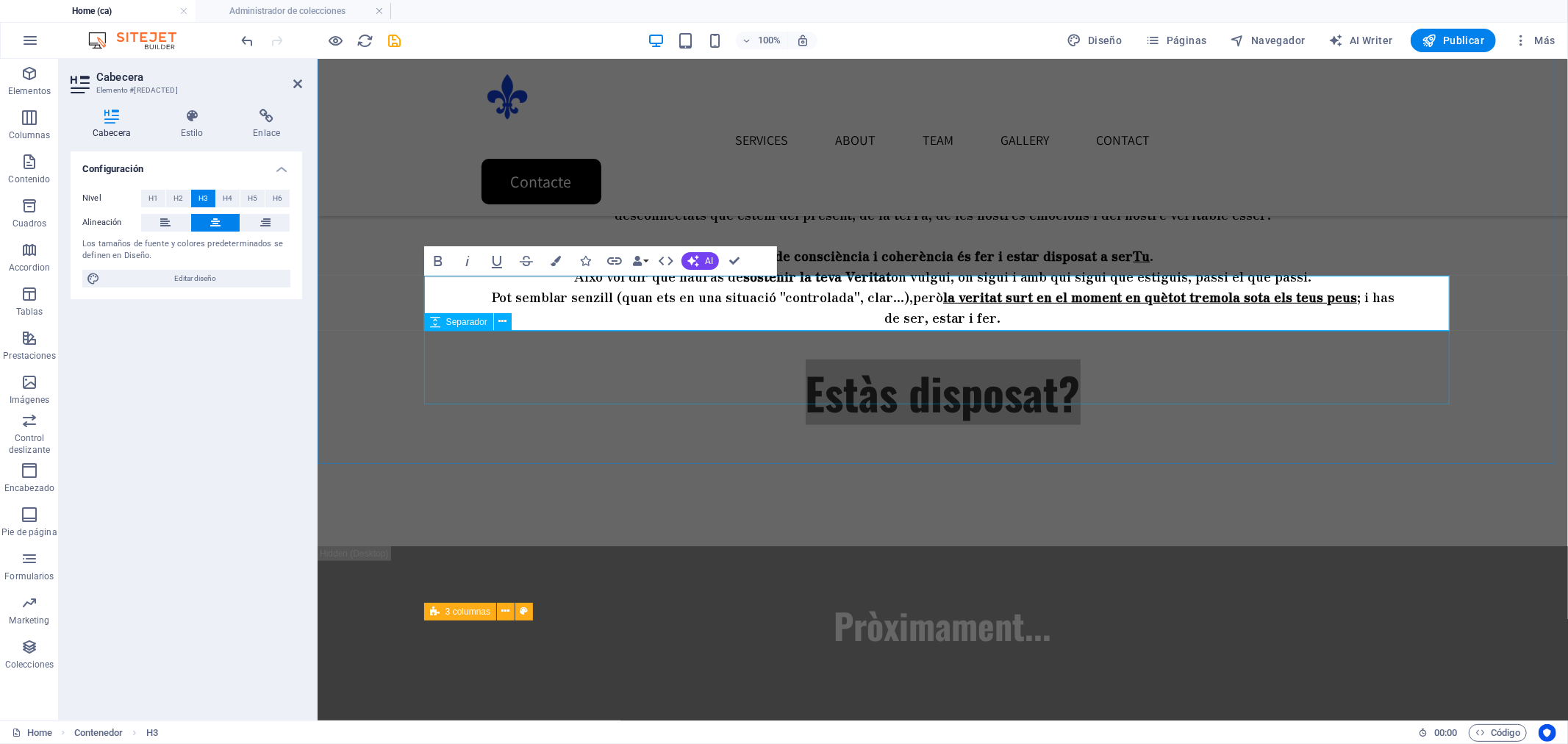 click at bounding box center [942, 456] 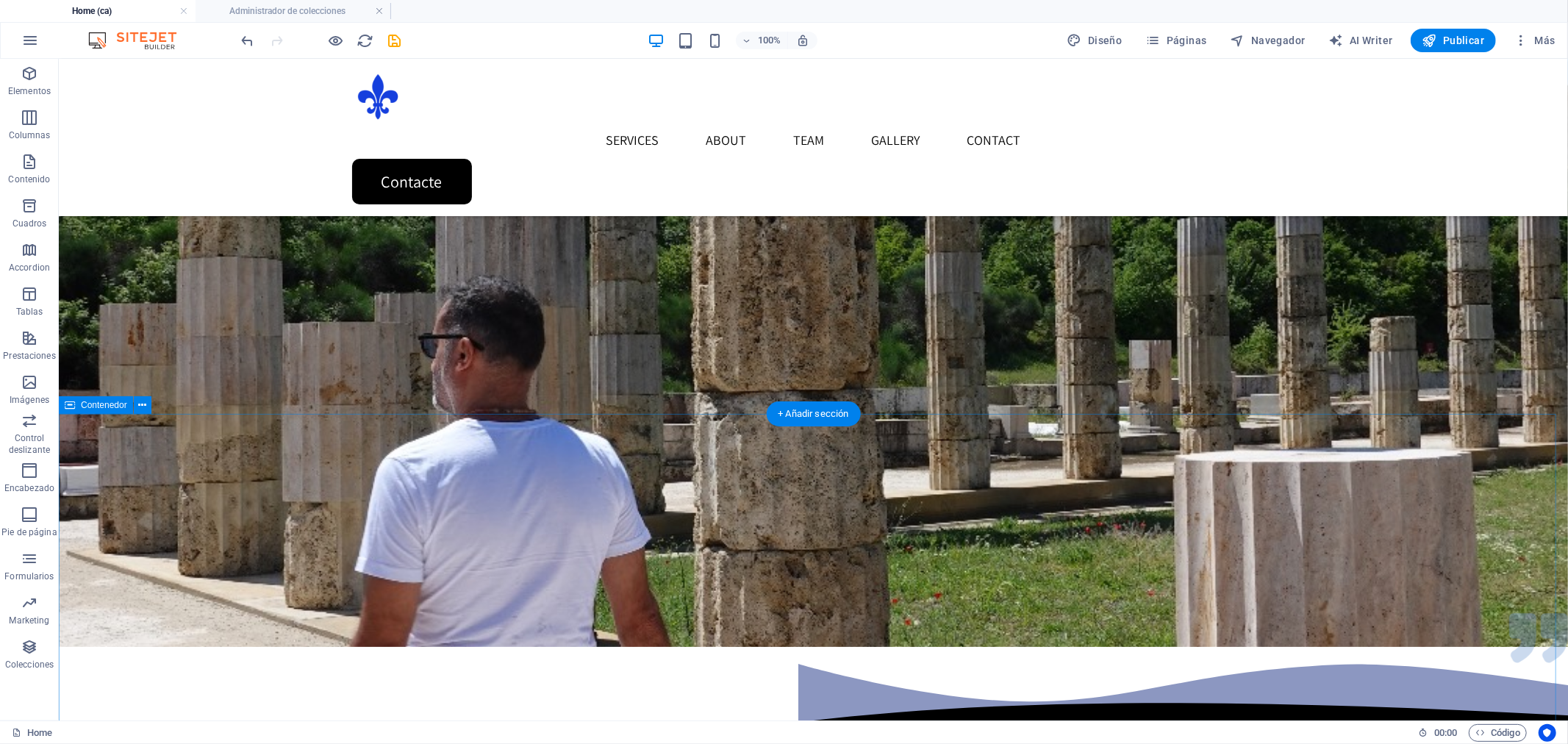 scroll, scrollTop: 490, scrollLeft: 0, axis: vertical 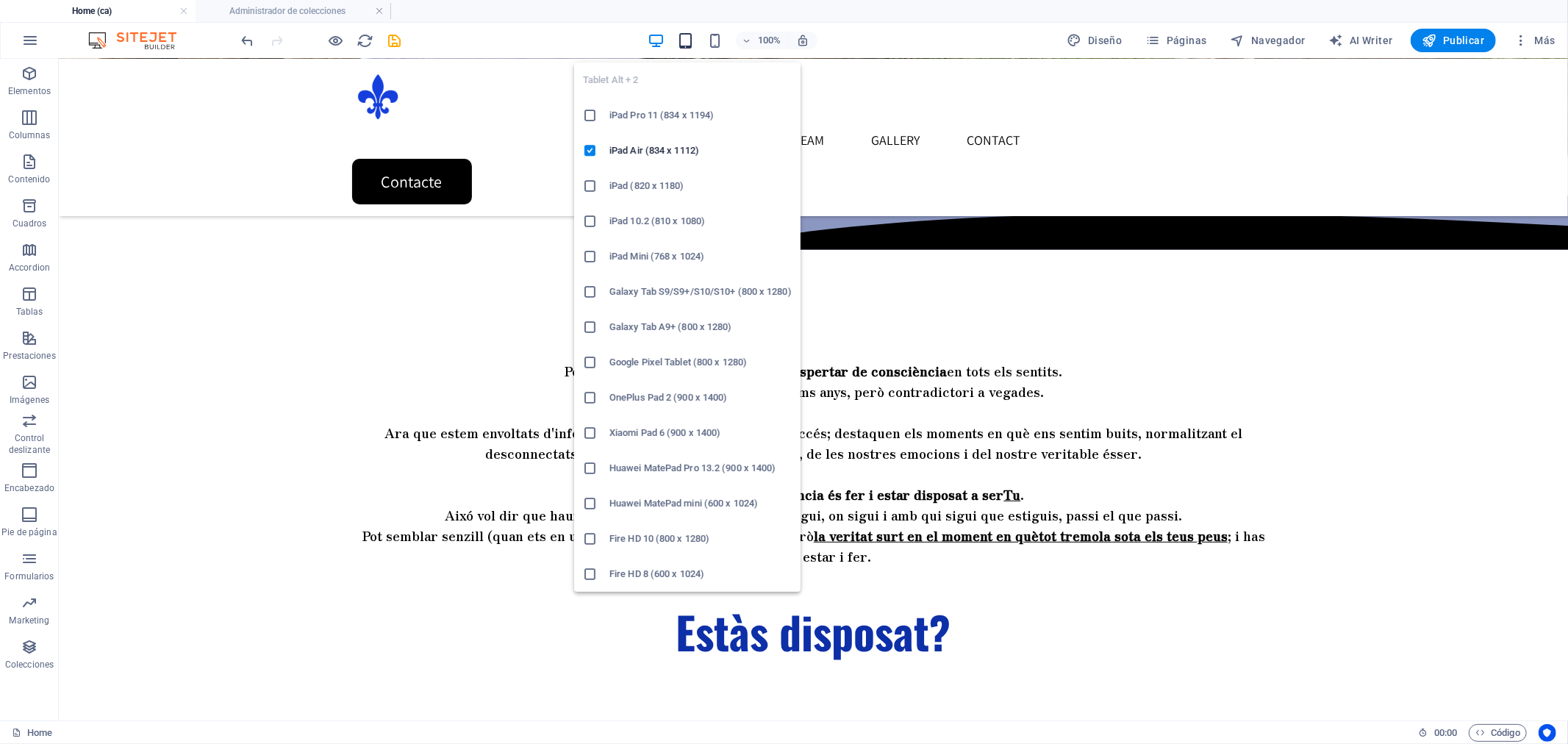 click at bounding box center [685, 40] 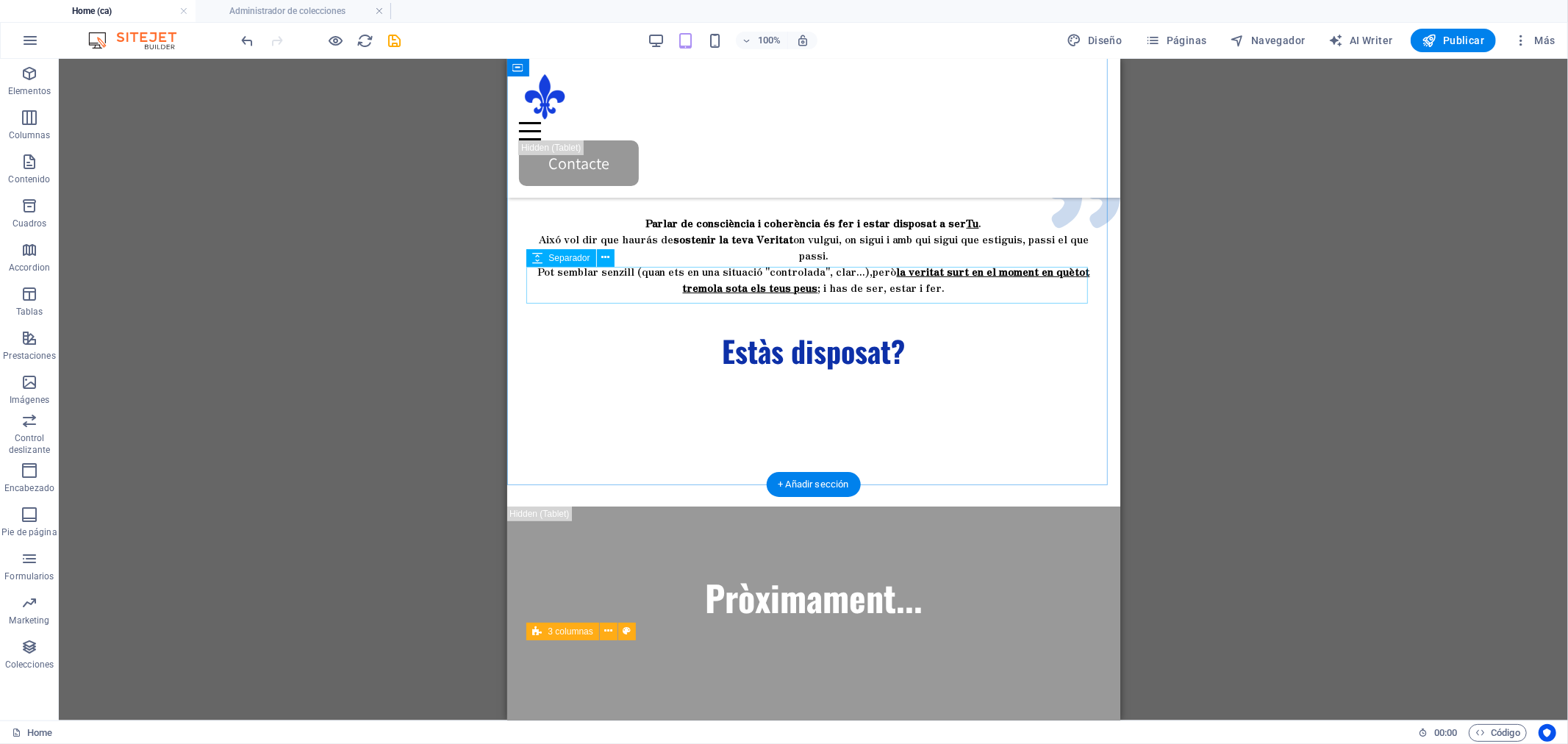 scroll, scrollTop: 490, scrollLeft: 0, axis: vertical 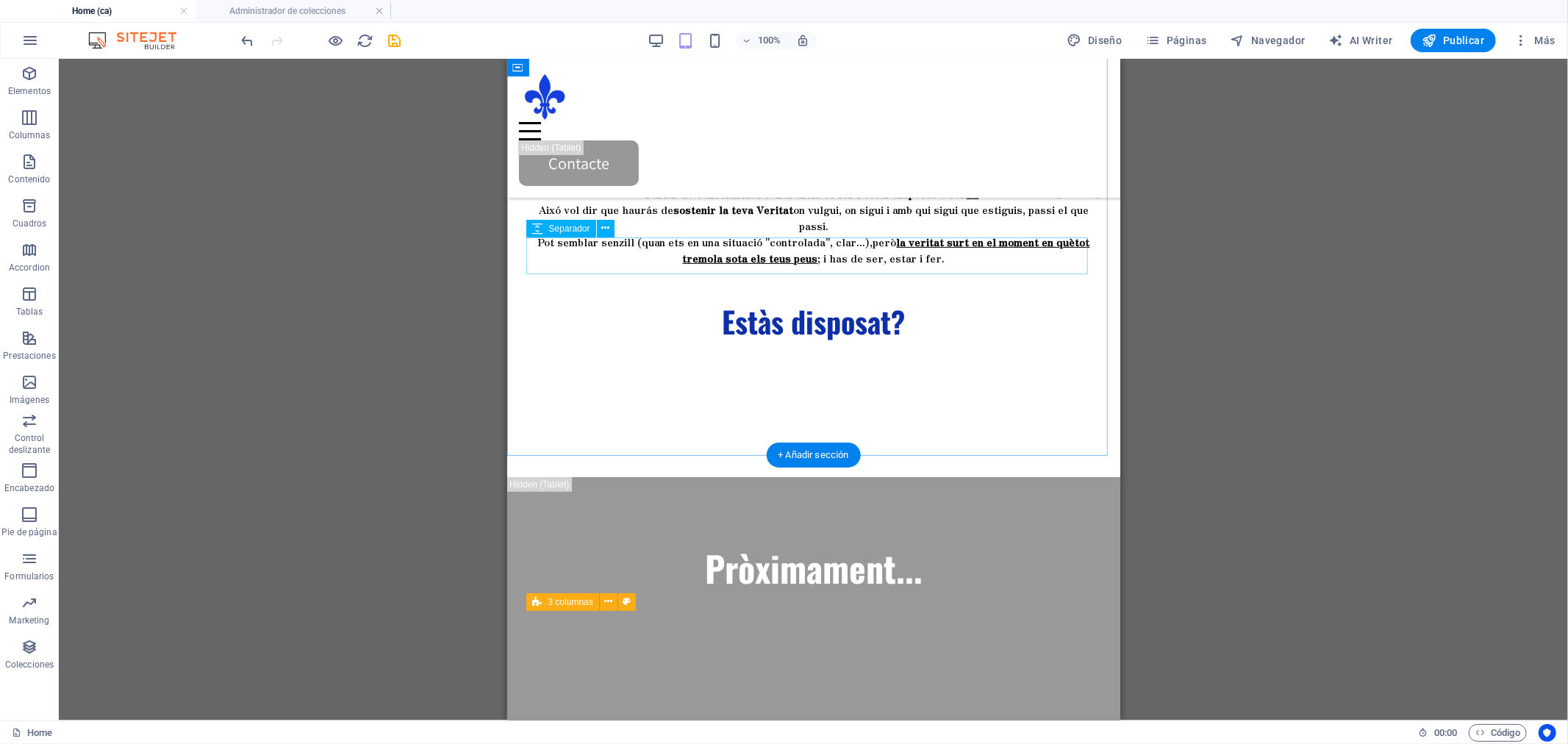 click at bounding box center [813, 285] 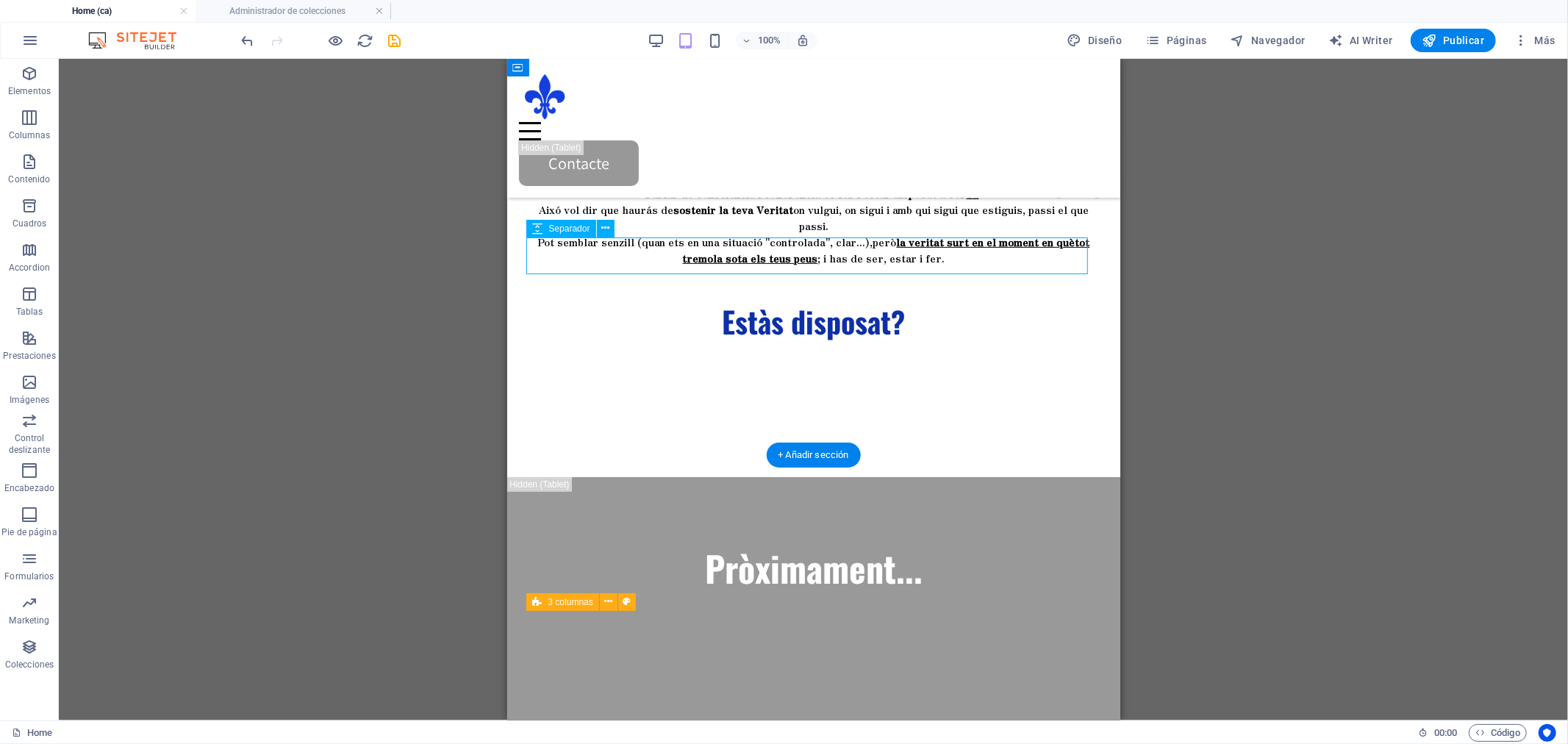 click at bounding box center [813, 285] 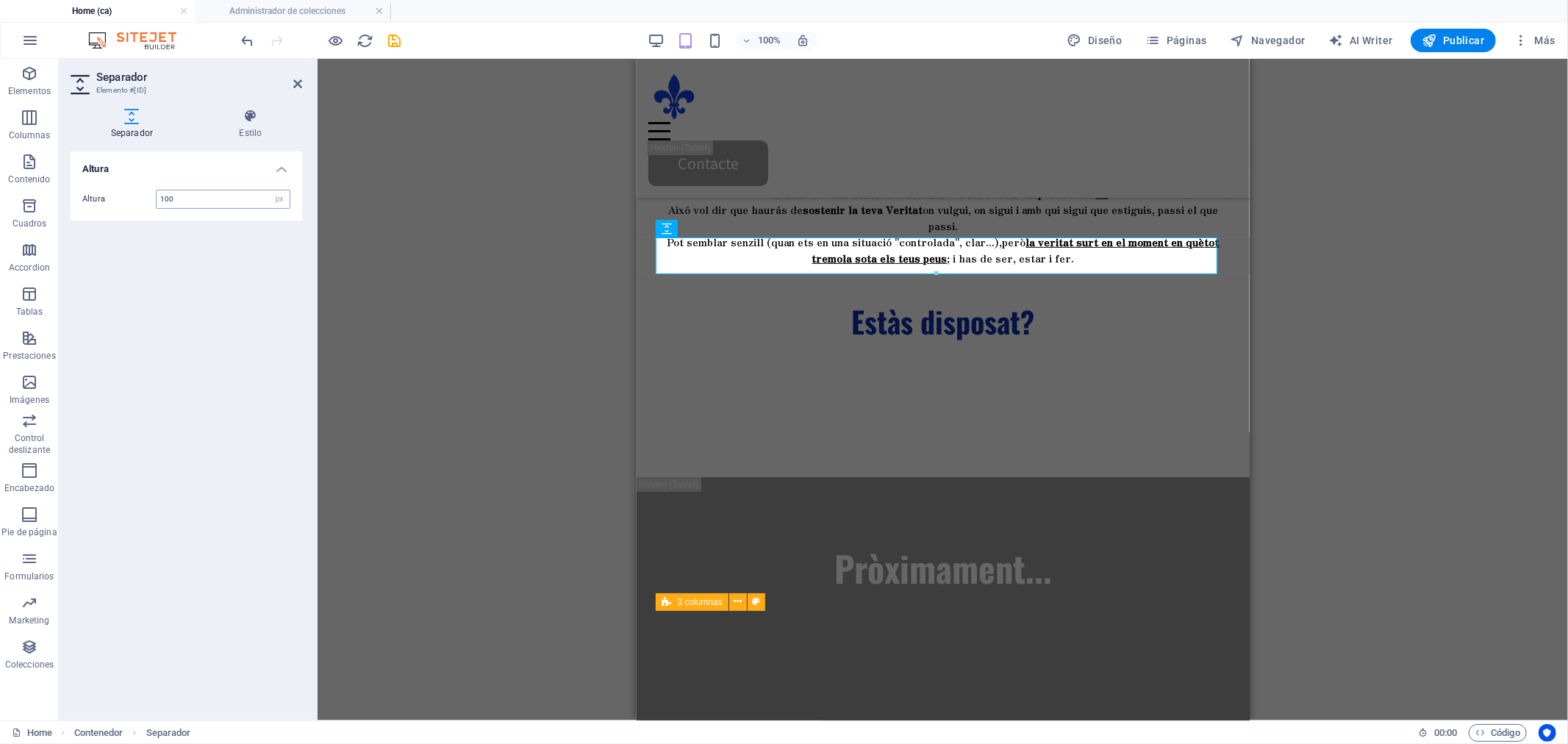 type on "100" 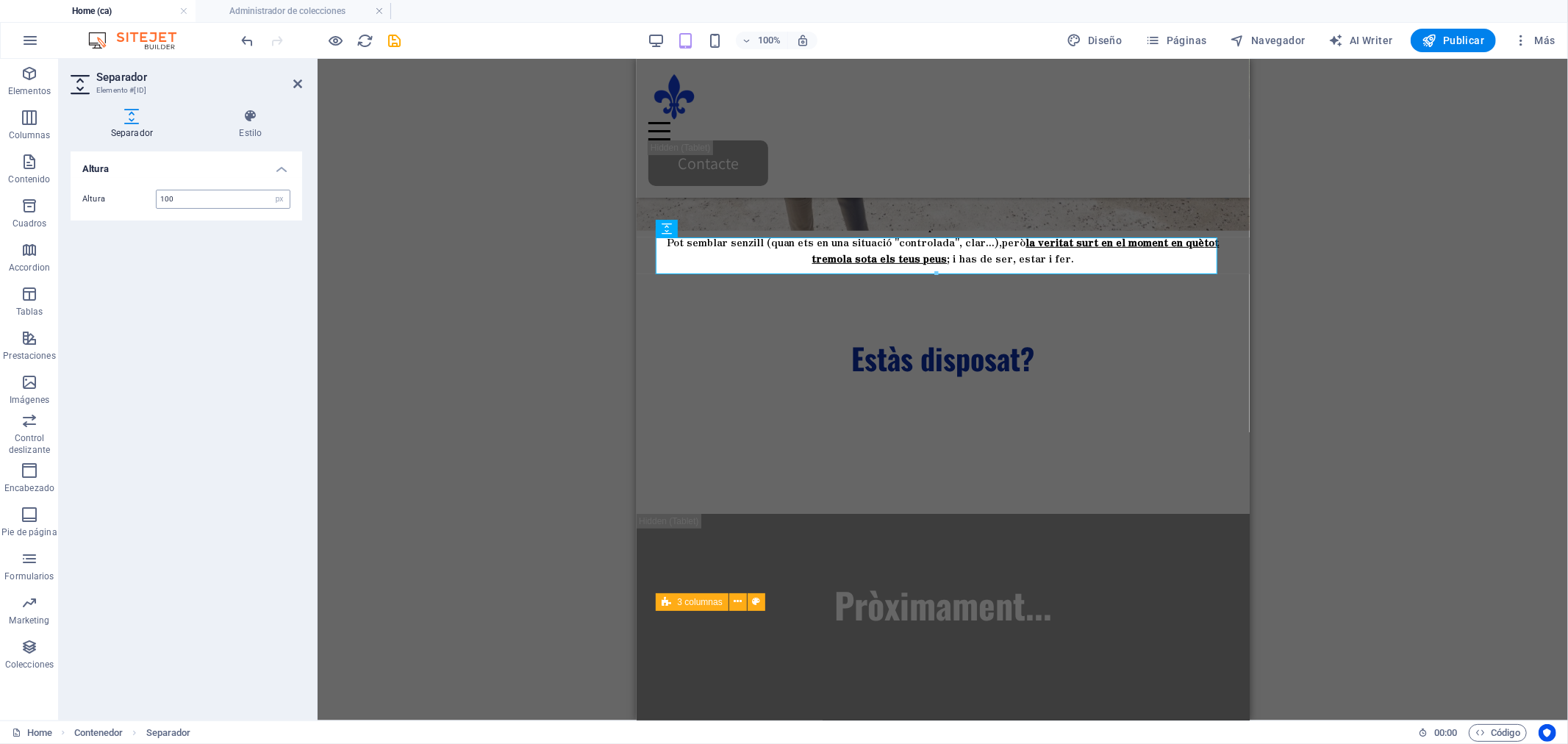 scroll, scrollTop: 526, scrollLeft: 0, axis: vertical 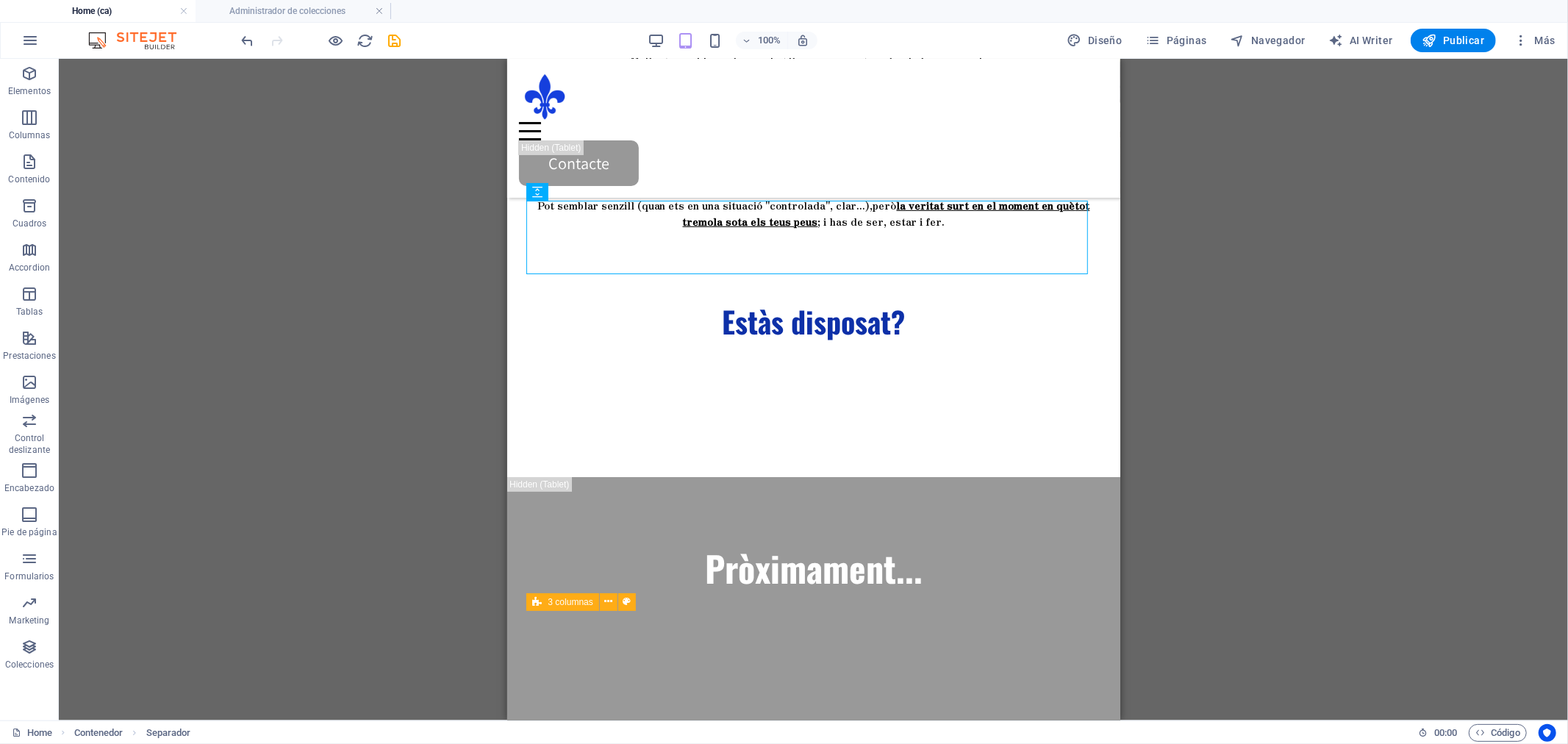 click on "H2   Banner   Contenedor   Separador   Texto   Contenedor   Contenedor   Texto   Separador   H3   Separador   Separador   H3   Contenedor   Superposición de imagen de texto   Contenedor   HTML   Contador   Contenedor   Superposición de imagen de texto   Imagen   Contenedor   H2   Separador   Contenedor   3 columnas   Contenedor   Superposición de imagen de texto   Contenedor   H4   Texto   Separador   Texto   Contenedor   Texto   Contenedor   HTML   Texto   Contenedor   Contenedor   H2   Separador   Control deslizante   Control deslizante   Predeterminado   Control deslizante   Control deslizante   Control deslizante   Contenedor   H2   Contenedor   Formulario de contacto   Contenedor   H2   Texto   3 columnas   Contenedor   Contenedor   Pie de página Thrud   Icono   Contenedor   Contenedor   Contenedor   Contenedor   Contenedor   Iconos de redes sociales   Separador   Texto   Separador   Contenedor   Contenedor   Menú   Separador   Contenedor   Logo   Contenedor   H4   Separador   Separador" at bounding box center (813, 390) 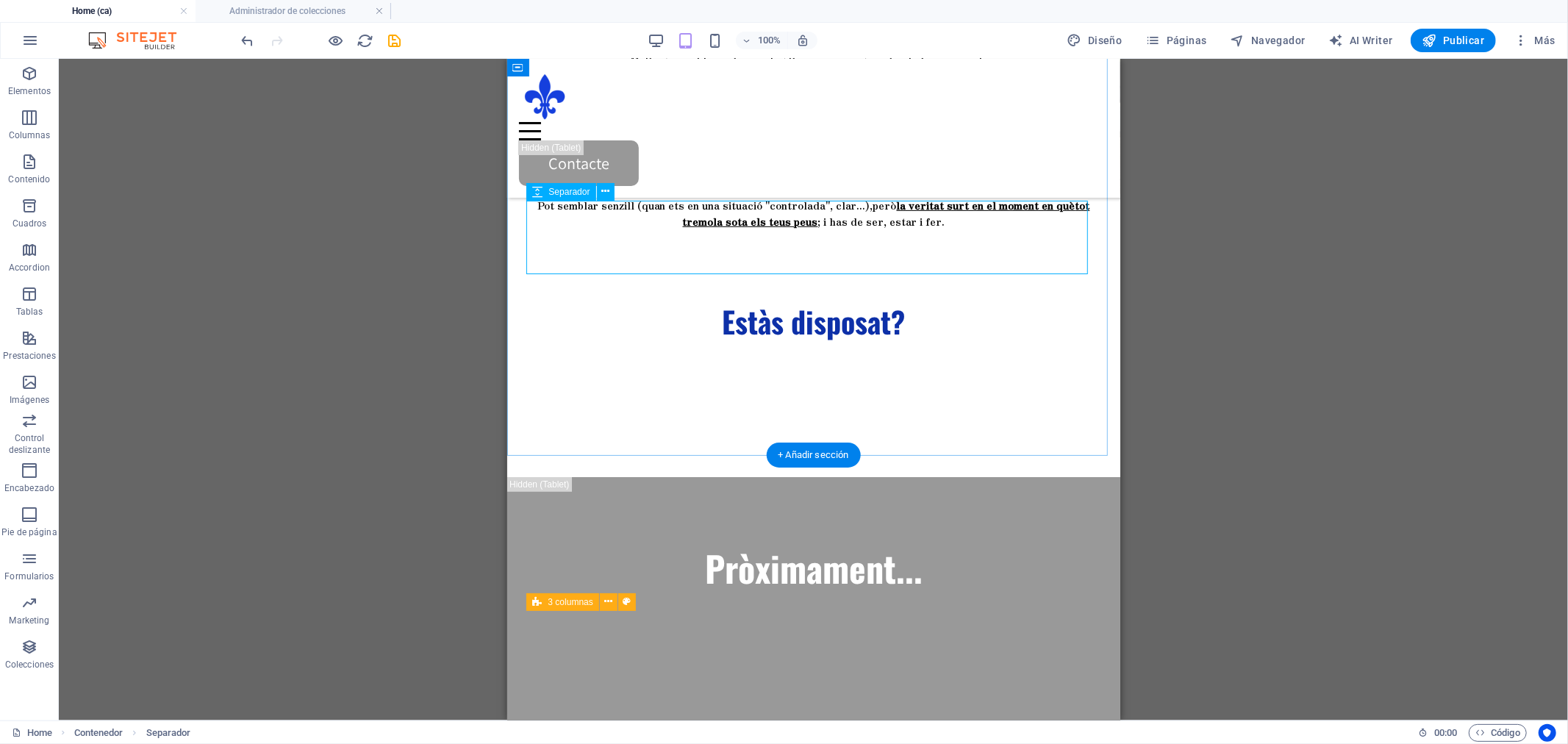 click at bounding box center (813, 266) 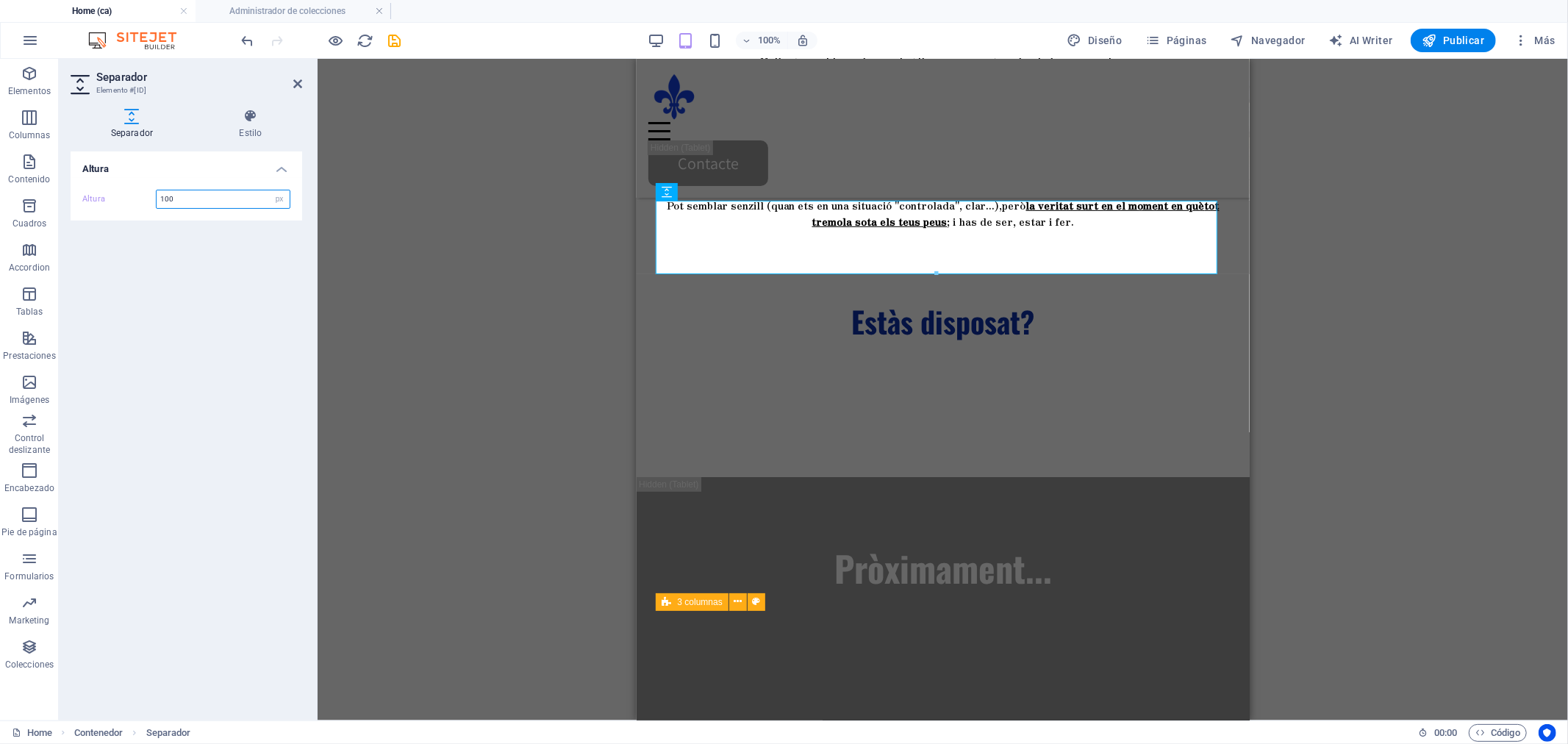drag, startPoint x: 187, startPoint y: 202, endPoint x: 131, endPoint y: 204, distance: 56.0357 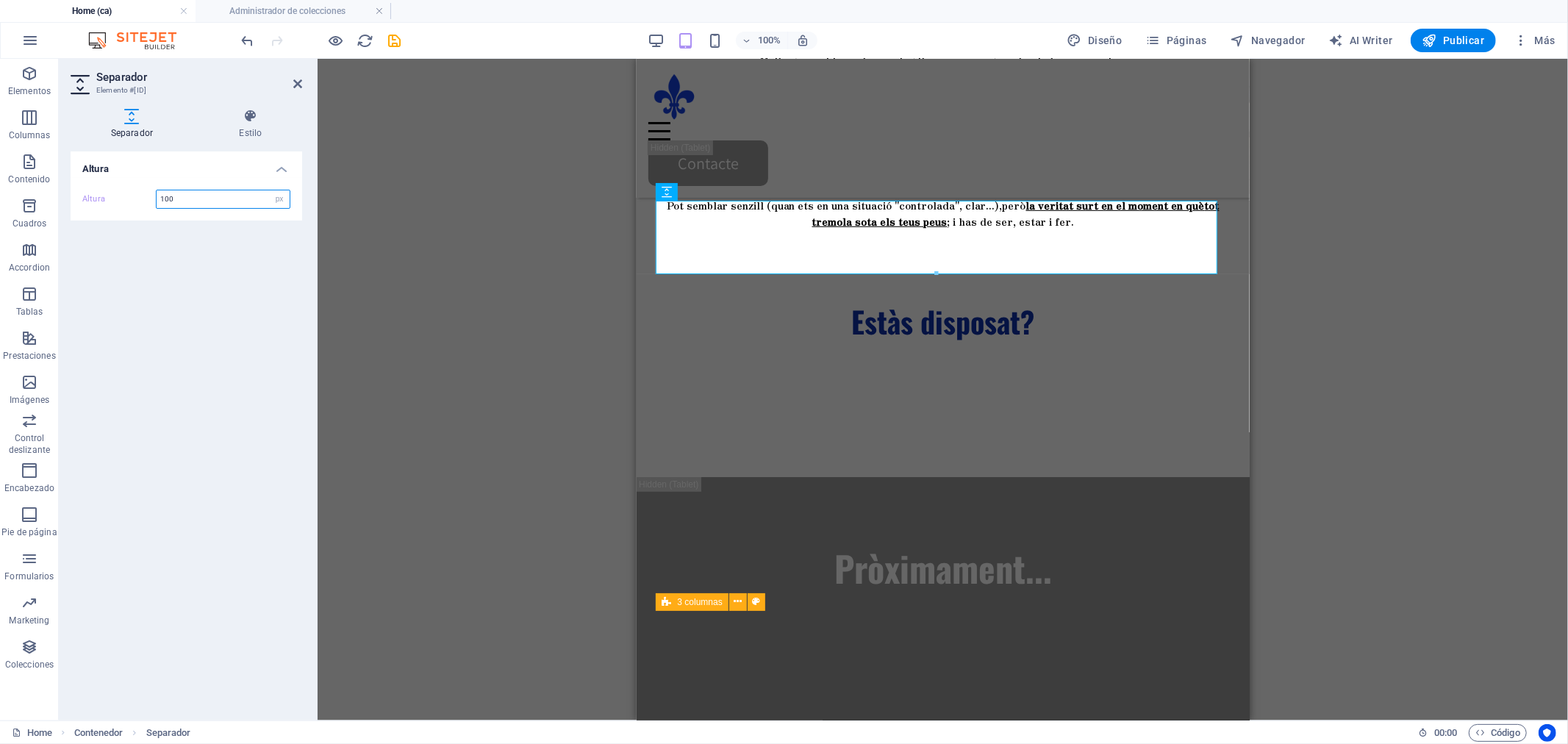 click on "Altura 100 px rem vh vw" at bounding box center [186, 199] 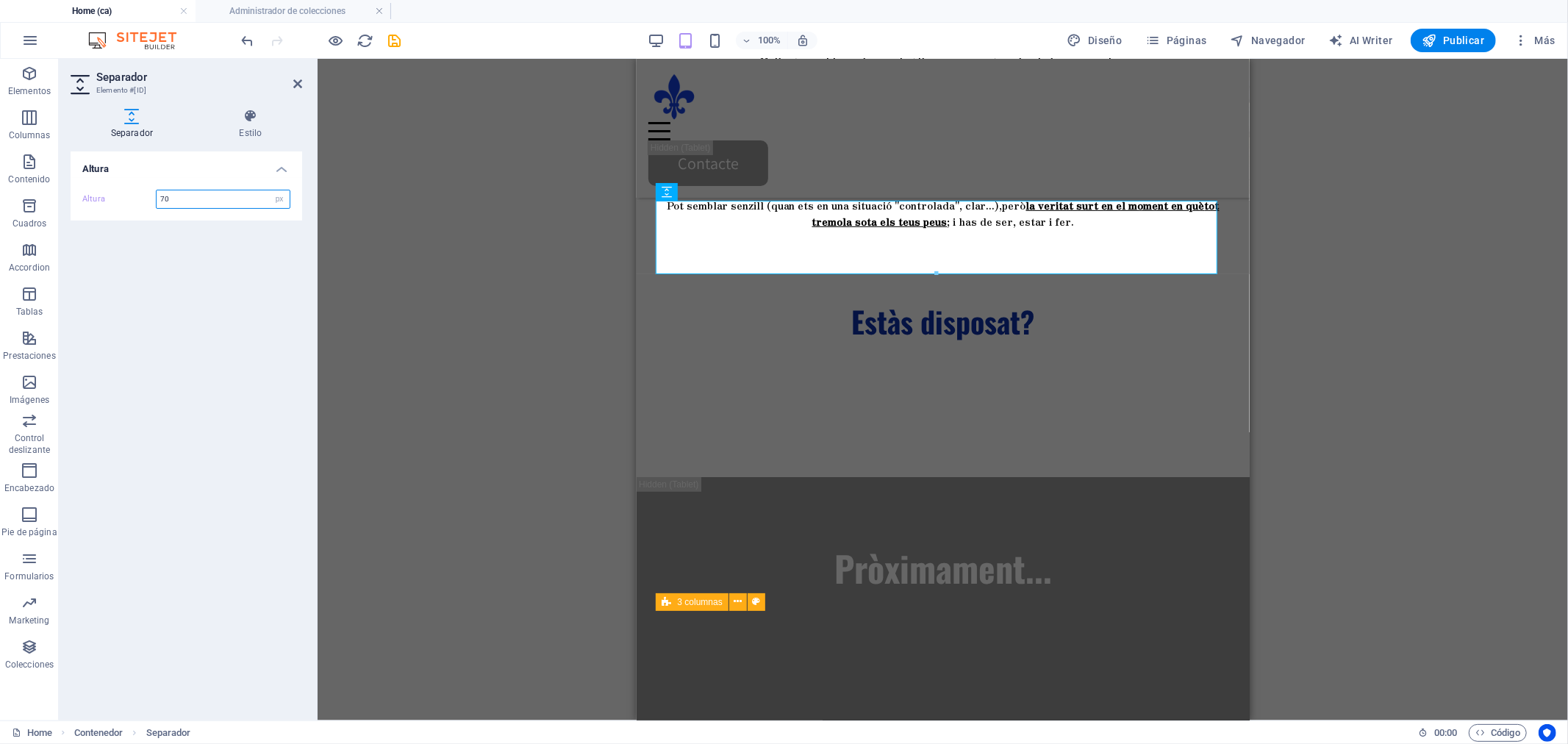 type on "70" 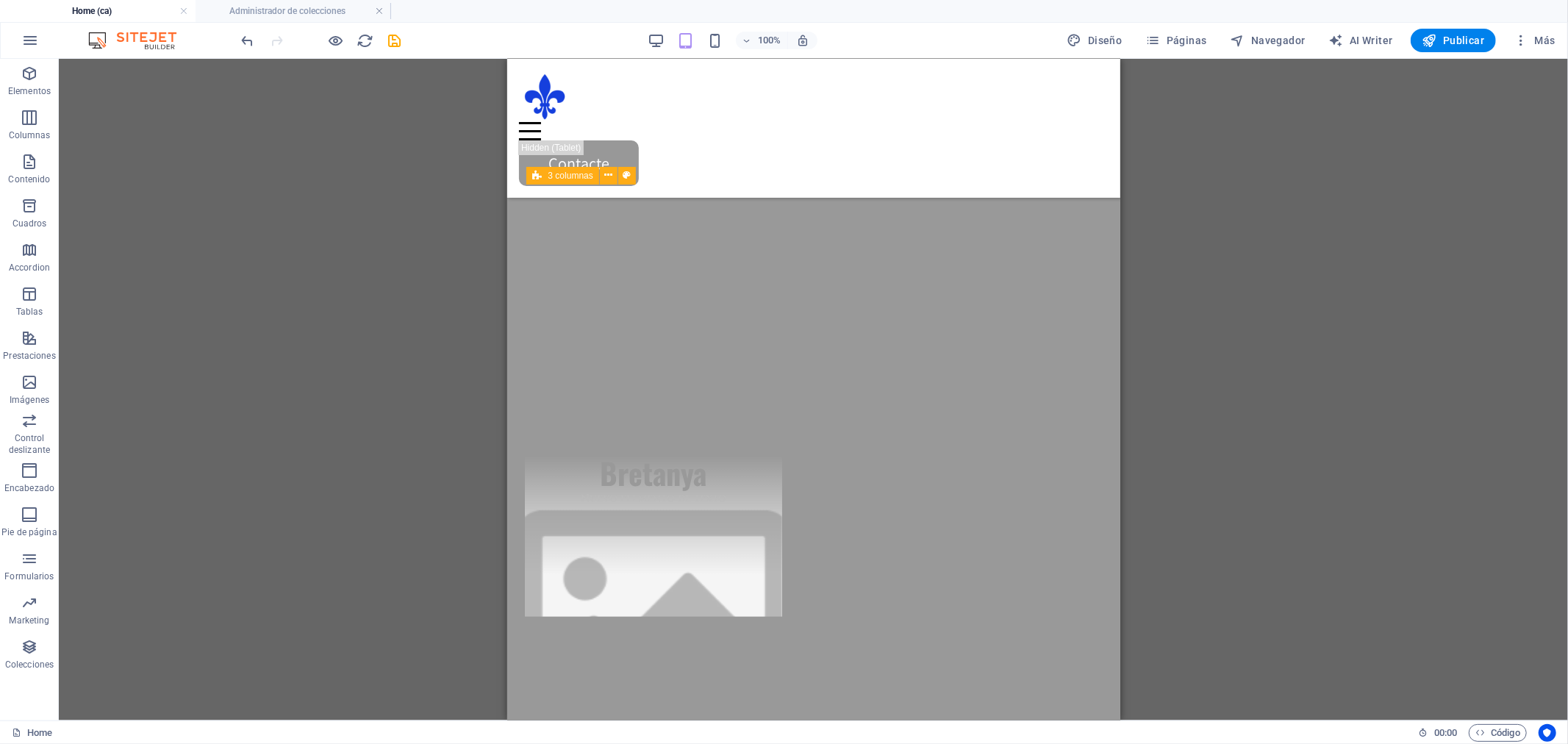 scroll, scrollTop: 1062, scrollLeft: 0, axis: vertical 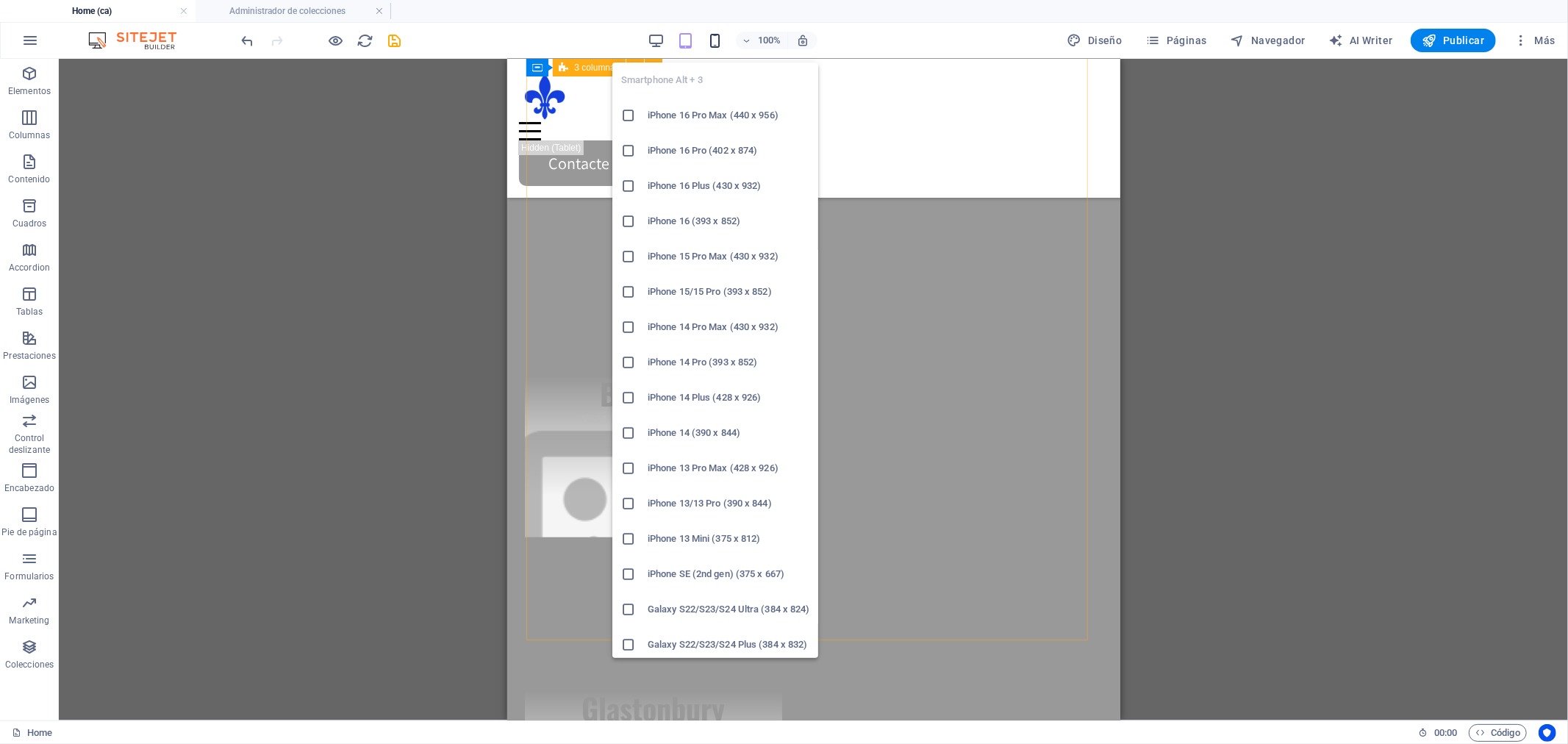click at bounding box center (715, 40) 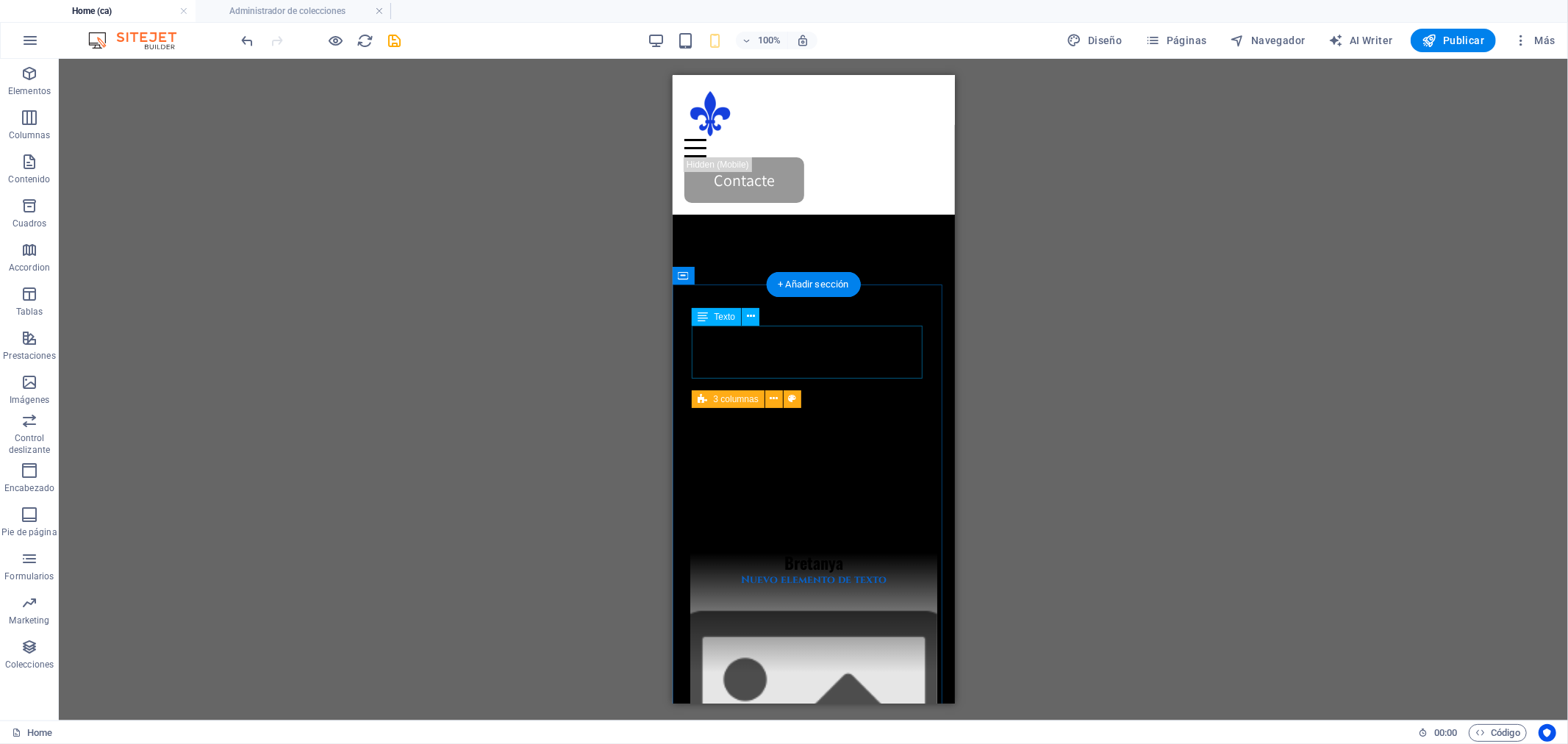 scroll, scrollTop: 898, scrollLeft: 0, axis: vertical 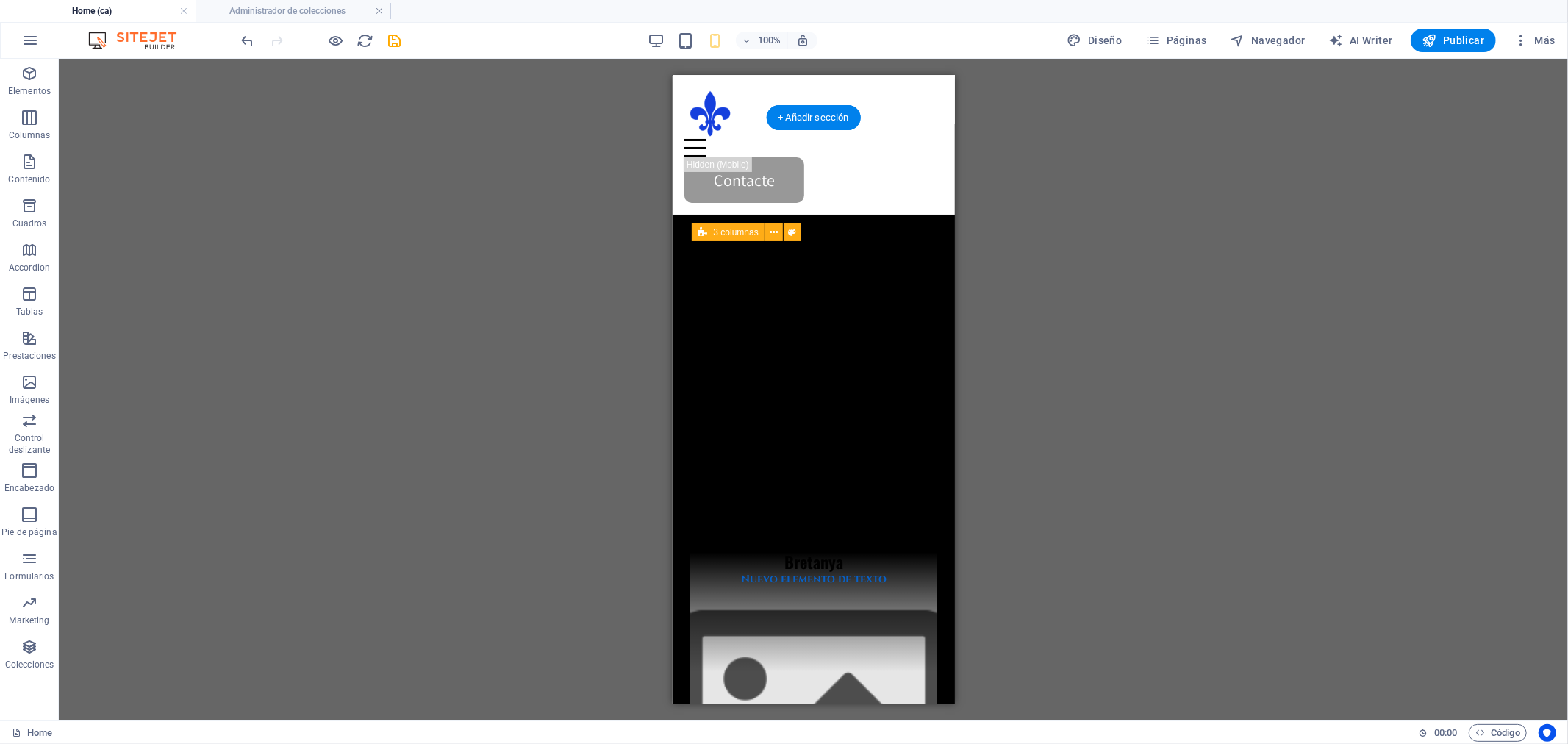 click at bounding box center [813, 397] 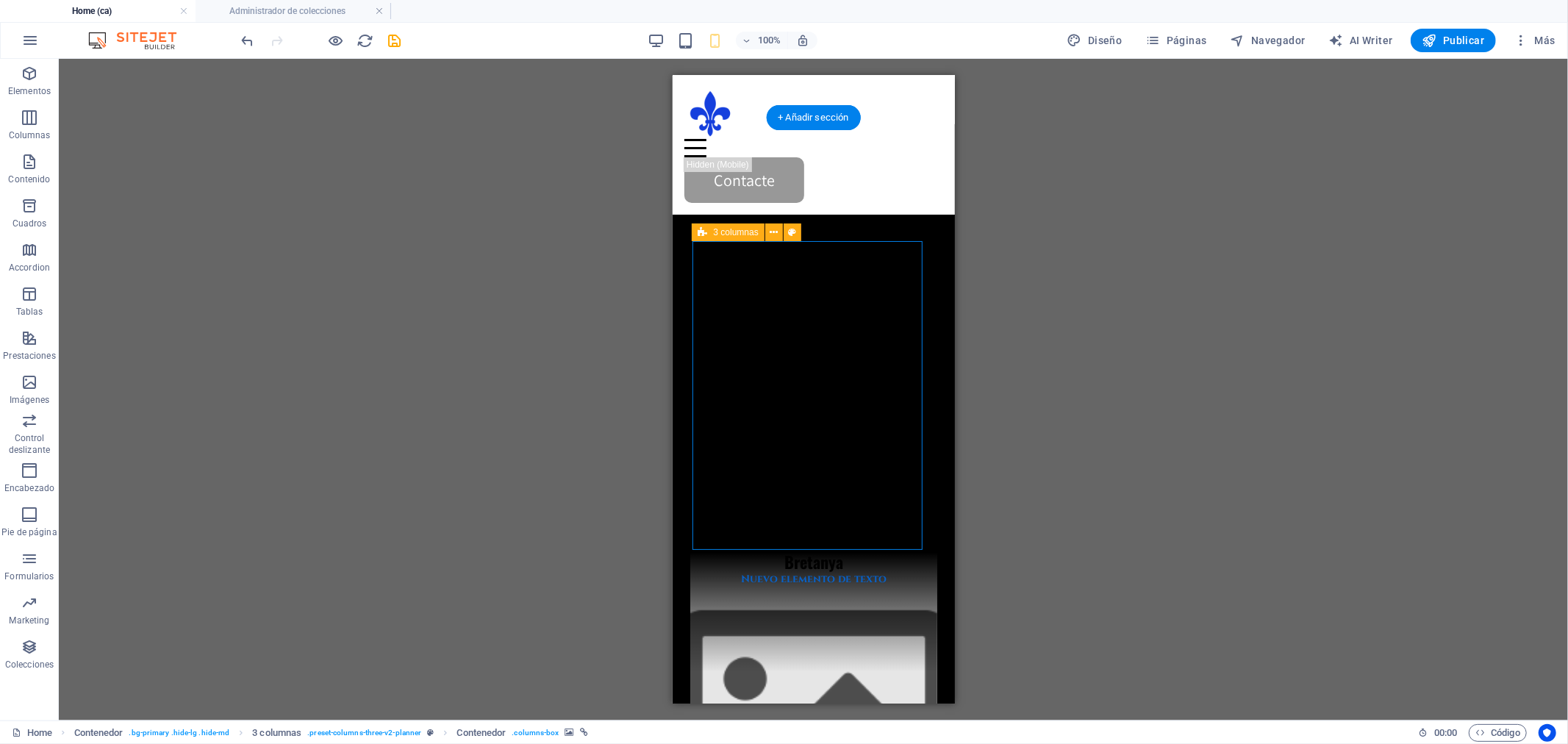 click at bounding box center [813, 397] 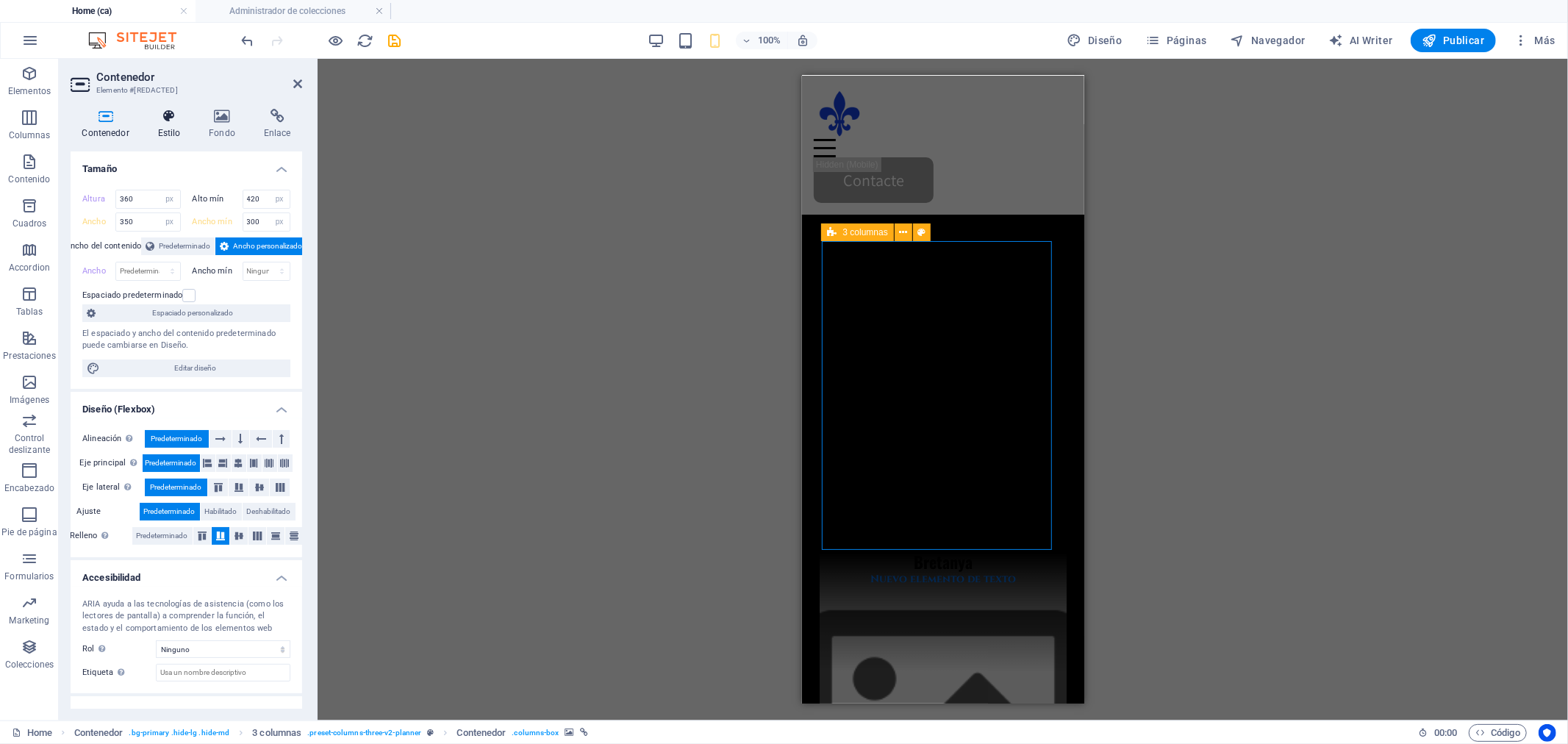 click on "Estilo" at bounding box center [172, 124] 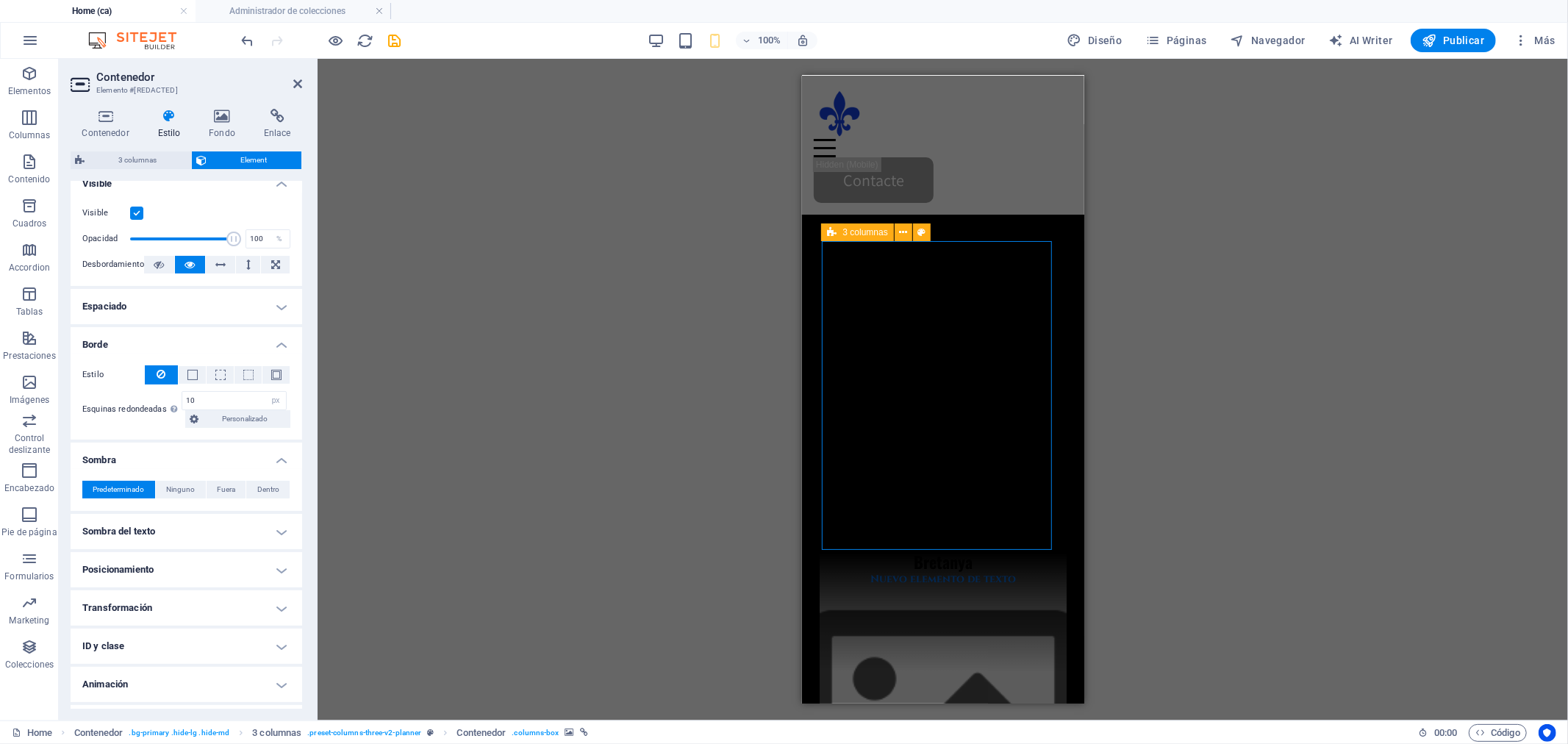 scroll, scrollTop: 215, scrollLeft: 0, axis: vertical 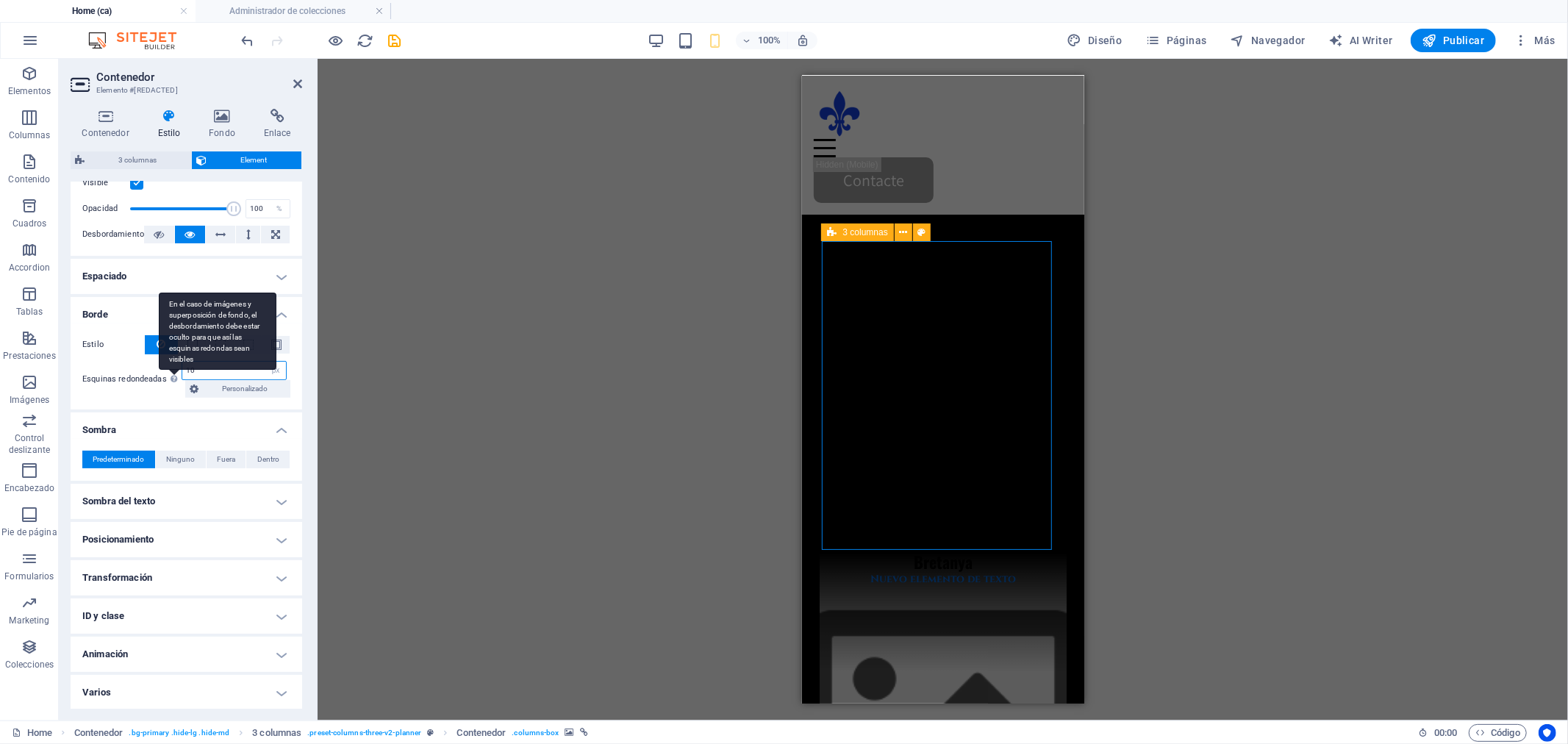 drag, startPoint x: 204, startPoint y: 368, endPoint x: 169, endPoint y: 369, distance: 35.01428 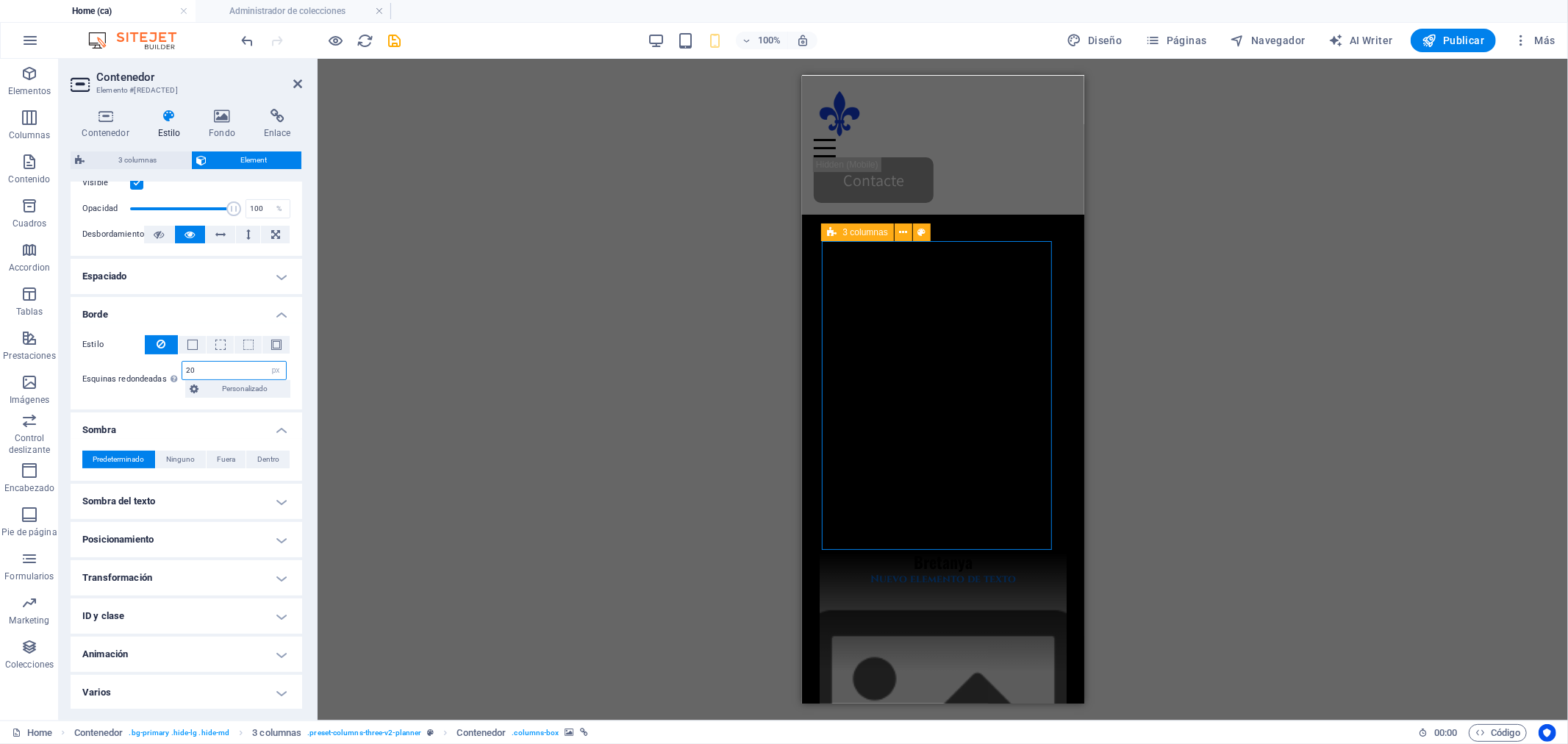 type on "20" 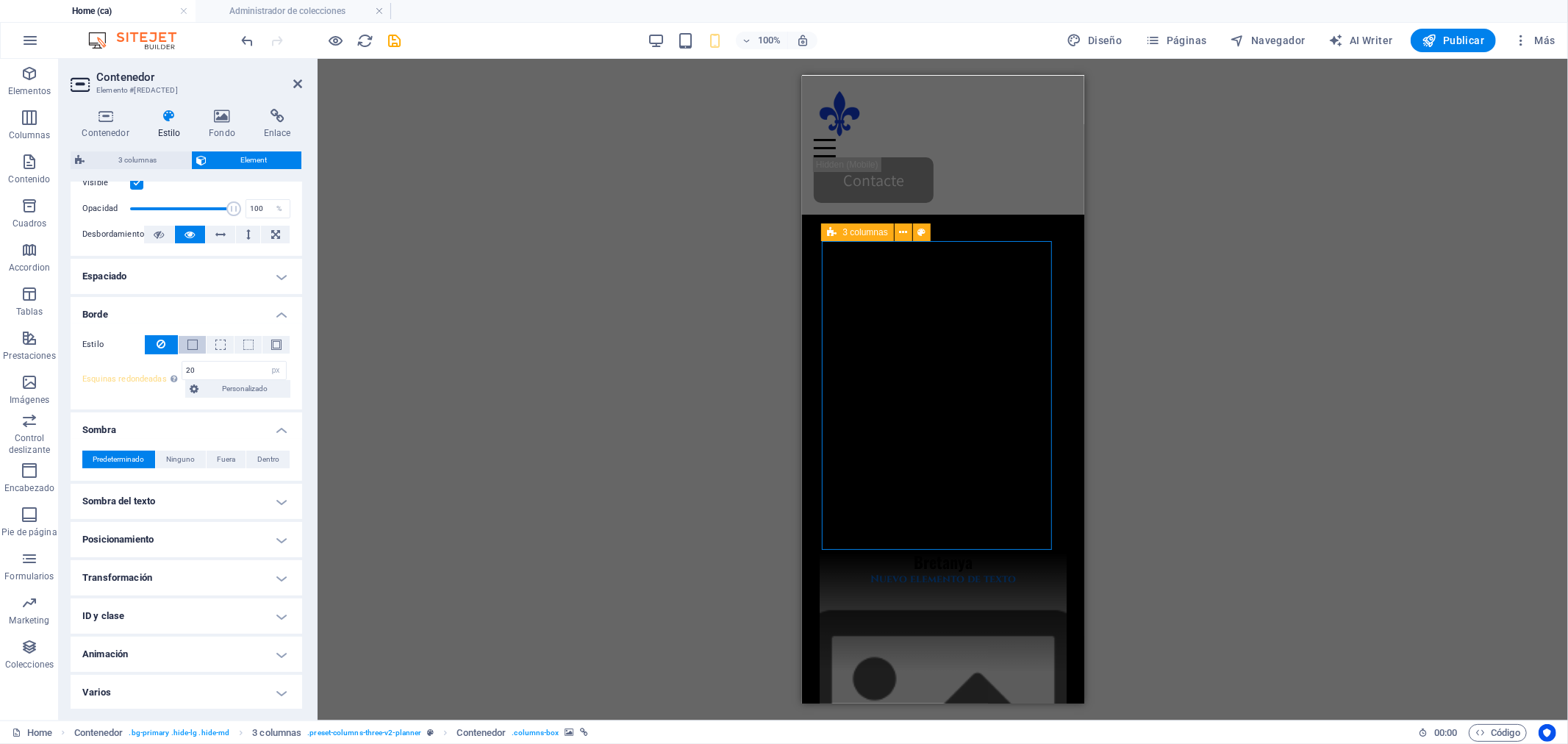 click at bounding box center [193, 345] 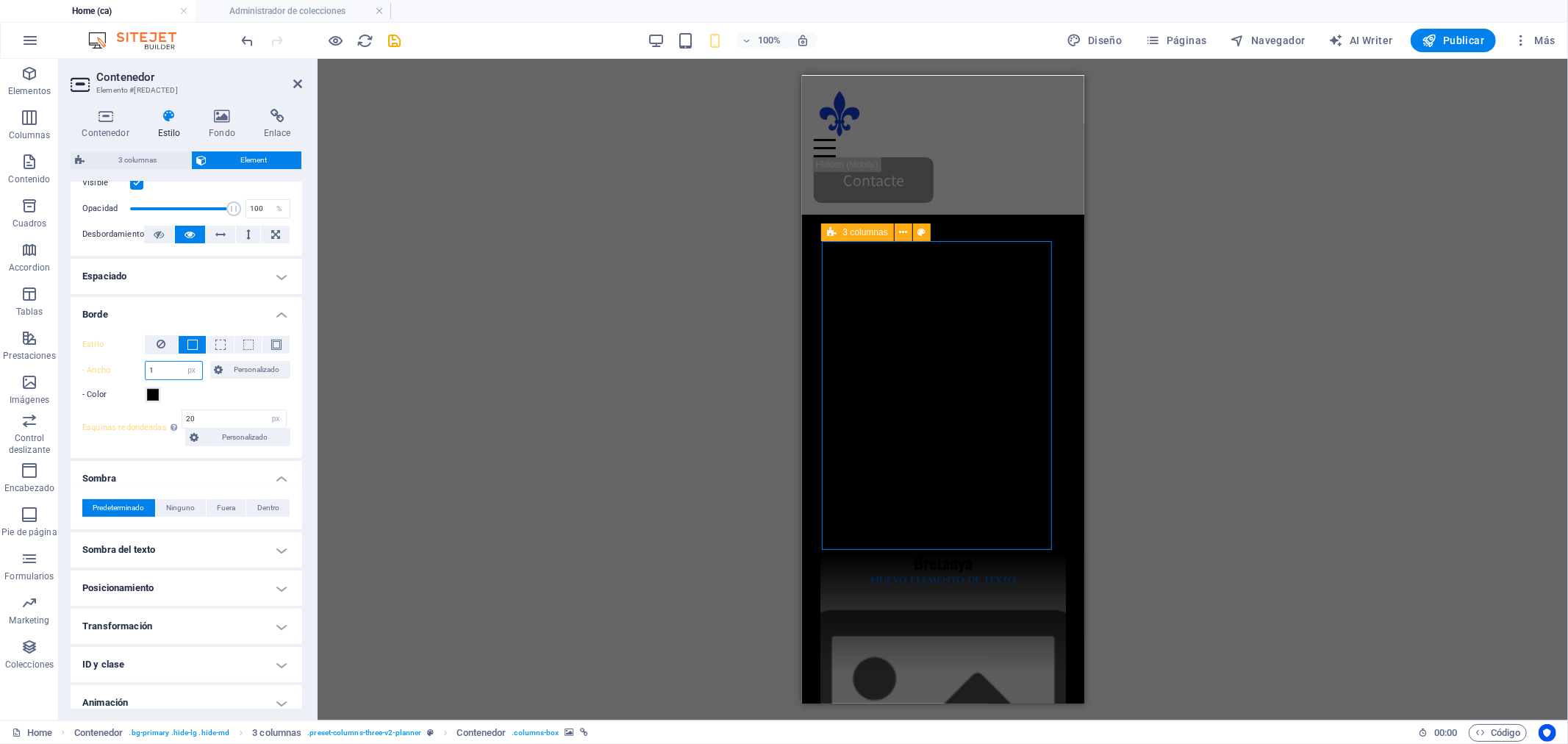 drag, startPoint x: 160, startPoint y: 370, endPoint x: 118, endPoint y: 373, distance: 42.107007 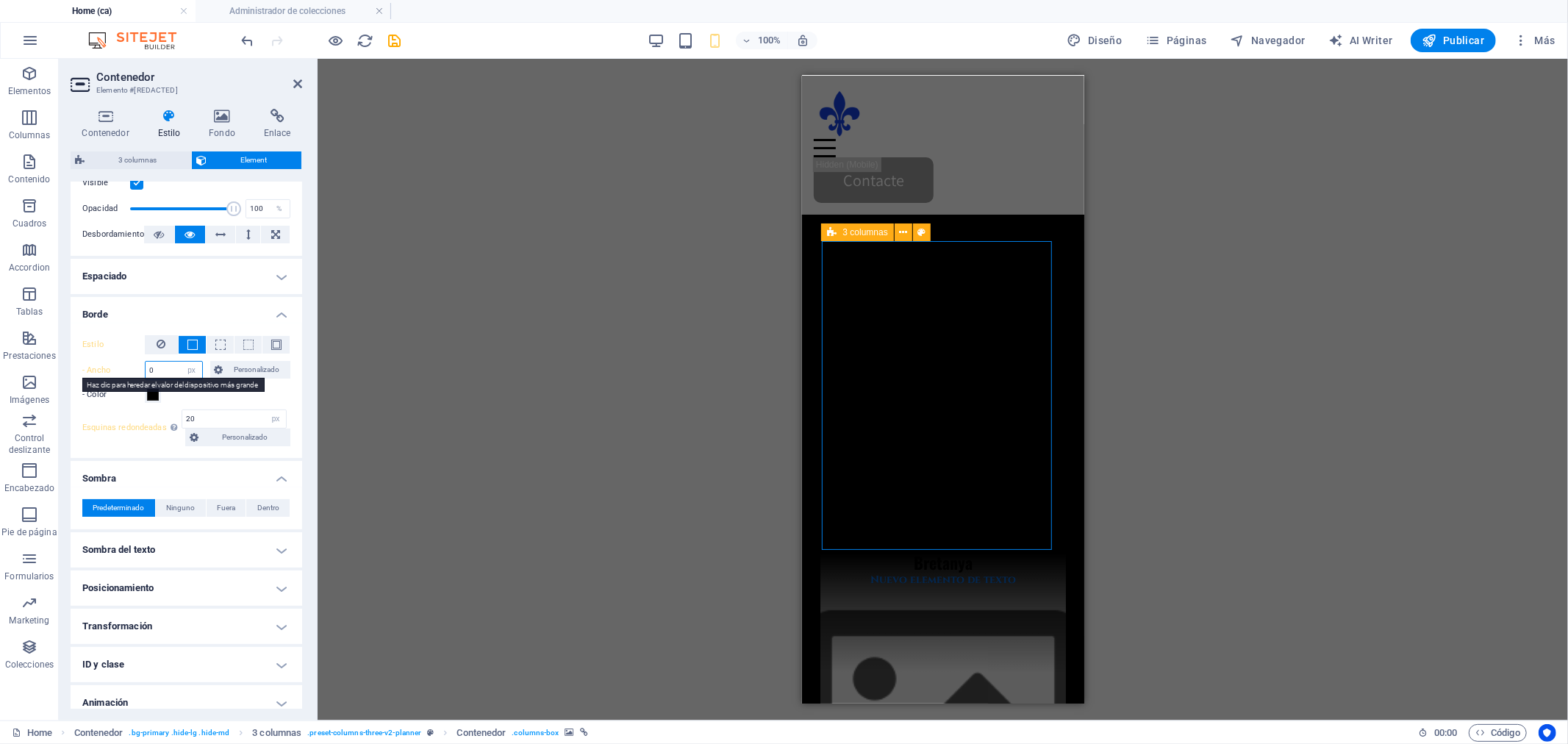 type on "0" 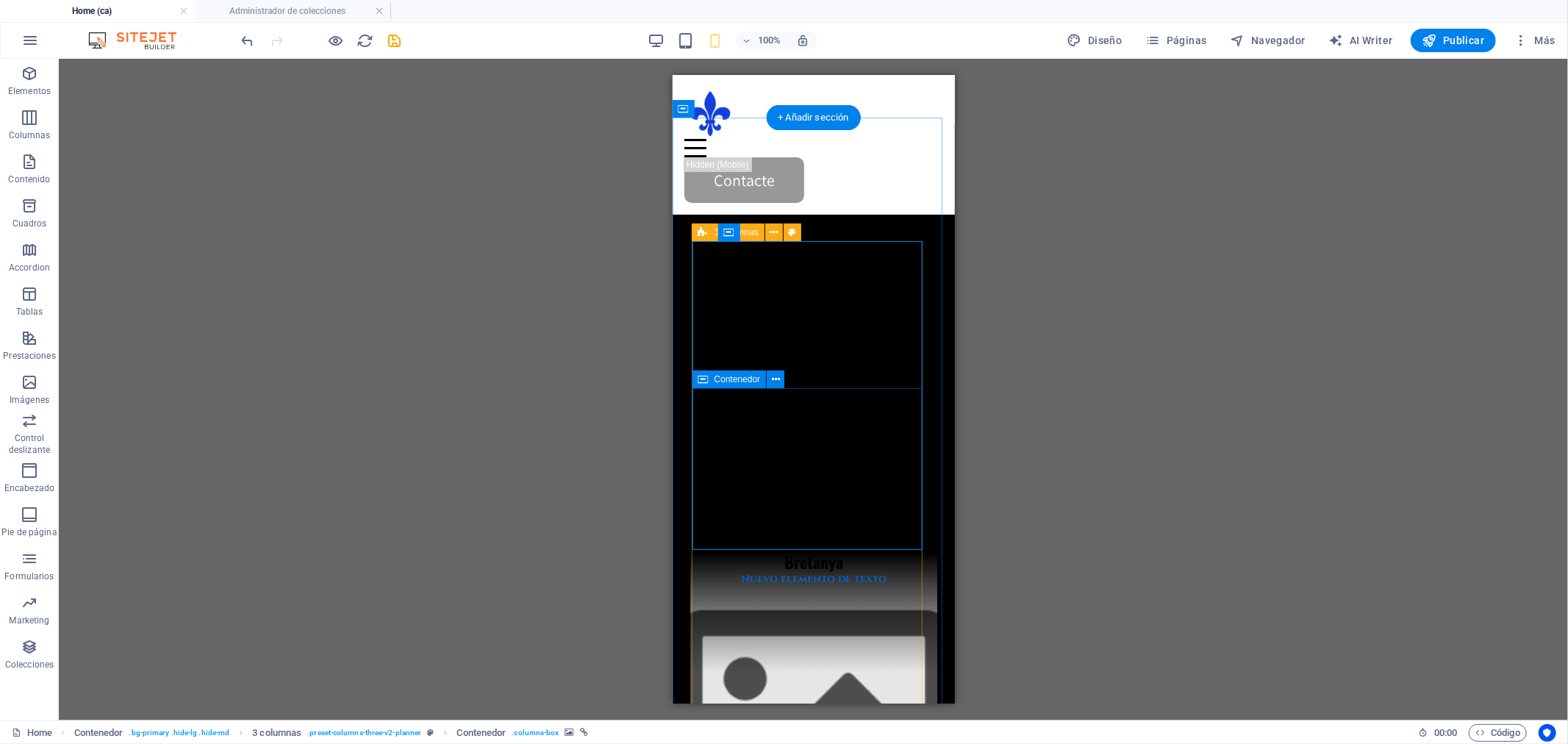 click on "Arrastra aquí para reemplazar el contenido existente. Si quieres crear un elemento nuevo, pulsa “Ctrl”.
H2   Banner   Contenedor   Separador   Texto   Contenedor   Texto   Separador   H3   Separador   Separador   H3   Contenedor   Superposición de imagen de texto   Contenedor   HTML   Contador   Contenedor   Superposición de imagen de texto   Imagen   Contenedor   H2   Separador   Contenedor   3 columnas   Contenedor   Superposición de imagen de texto   Contenedor   H4   Texto   Separador   Texto   Contenedor   Texto   Contenedor   HTML   Texto   Contenedor   Contenedor   H2   Separador   Control deslizante   Control deslizante   Predeterminado   Control deslizante   Control deslizante   Control deslizante   Contenedor   H2   Contenedor   Formulario de contacto   Contenedor   H2   Texto   3 columnas   Contenedor   Contenedor   Pie de página Thrud   Icono   Contenedor   Contenedor   Contenedor   Contenedor   Contenedor   Iconos de redes sociales   Separador   Texto   Separador" at bounding box center (813, 390) 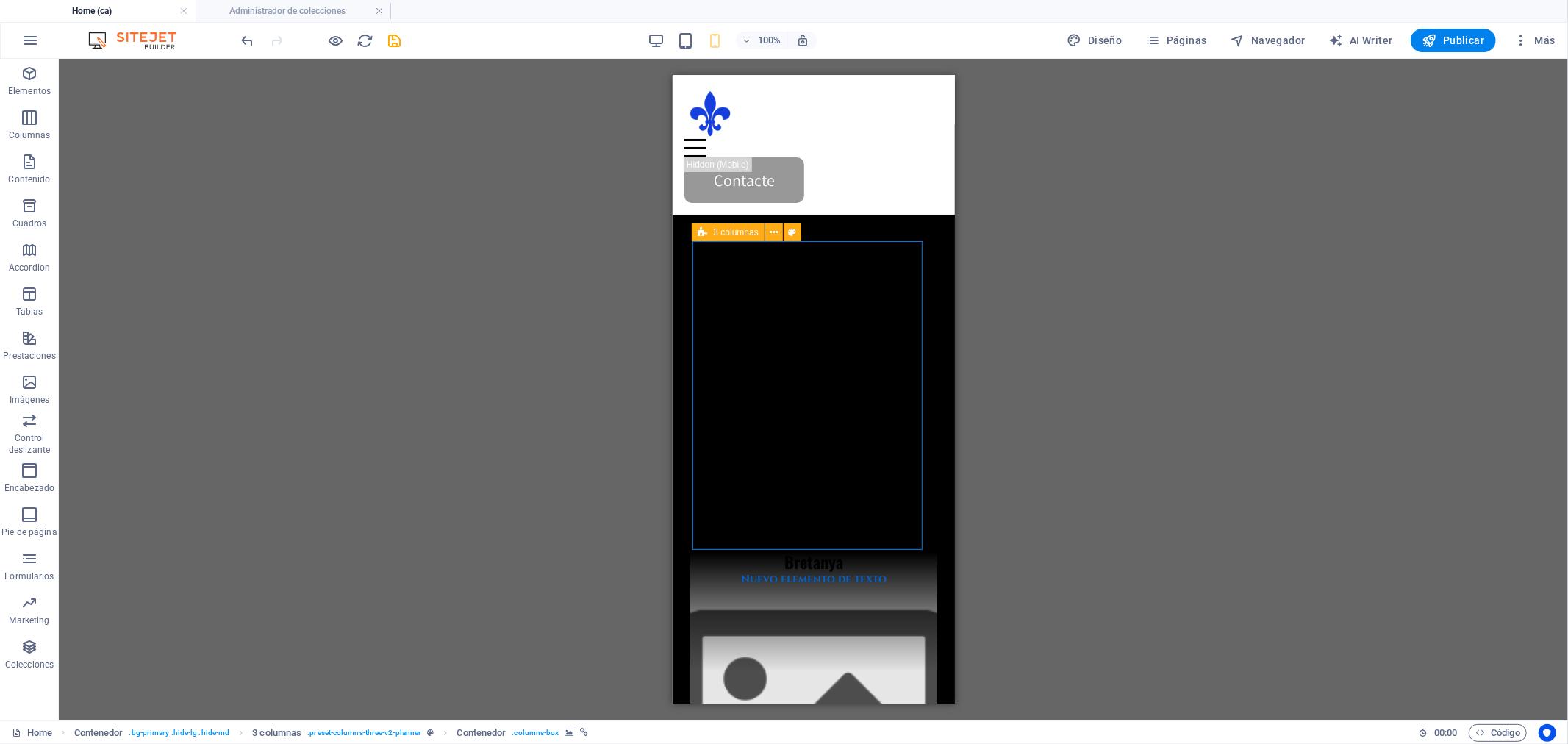 click on "Arrastra aquí para reemplazar el contenido existente. Si quieres crear un elemento nuevo, pulsa “Ctrl”.
H2   Banner   Contenedor   Separador   Texto   Contenedor   Texto   Separador   H3   Separador   Separador   H3   Contenedor   Superposición de imagen de texto   Contenedor   HTML   Contador   Contenedor   Superposición de imagen de texto   Imagen   Contenedor   H2   Separador   Contenedor   3 columnas   Contenedor   Superposición de imagen de texto   Contenedor   H4   Texto   Separador   Texto   Contenedor   Texto   Contenedor   HTML   Texto   Contenedor   Contenedor   H2   Separador   Control deslizante   Control deslizante   Predeterminado   Control deslizante   Control deslizante   Control deslizante   Contenedor   H2   Contenedor   Formulario de contacto   Contenedor   H2   Texto   3 columnas   Contenedor   Contenedor   Pie de página Thrud   Icono   Contenedor   Contenedor   Contenedor   Contenedor   Contenedor   Iconos de redes sociales   Separador   Texto   Separador" at bounding box center (813, 390) 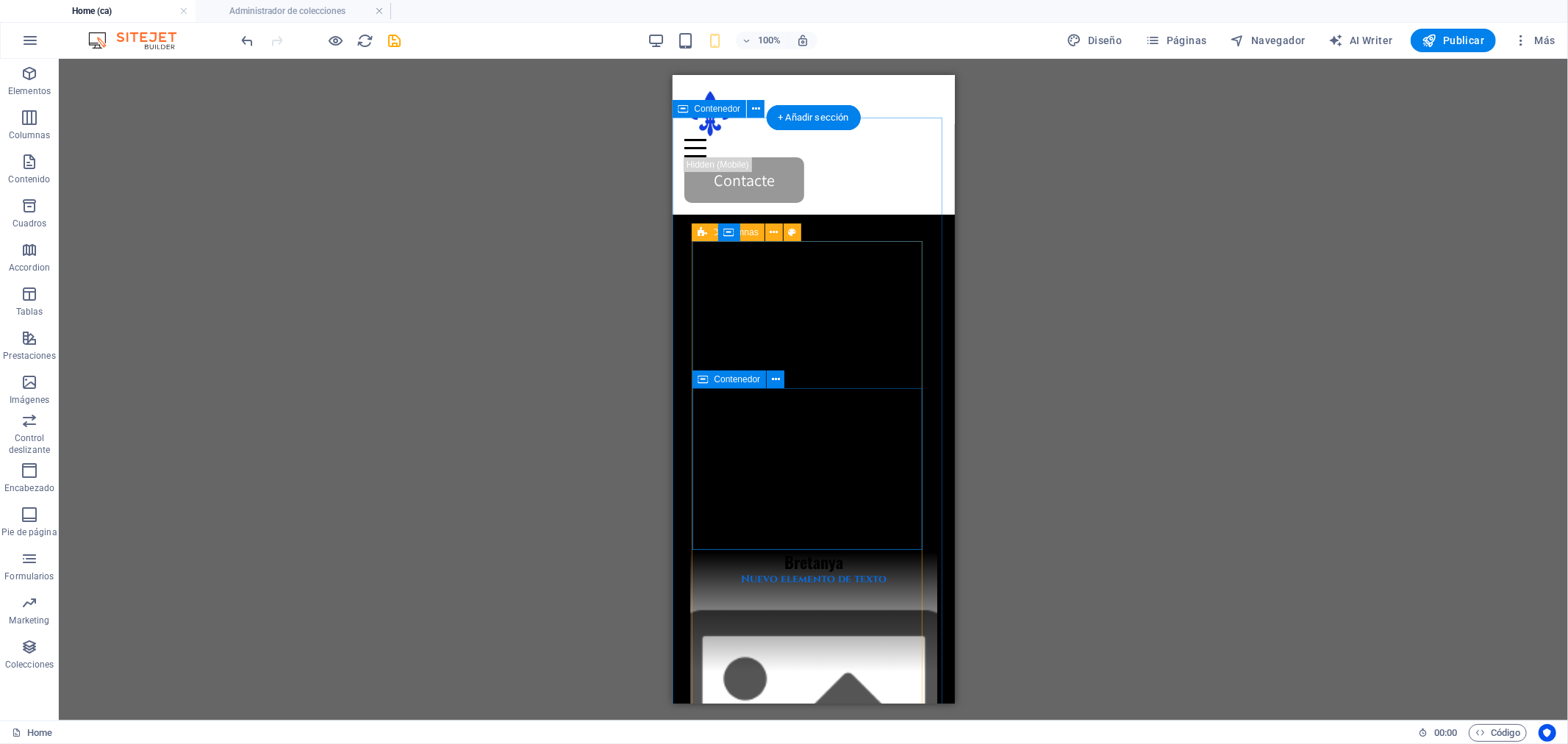 click on "Bretanya Nuevo elemento de texto" at bounding box center [813, 632] 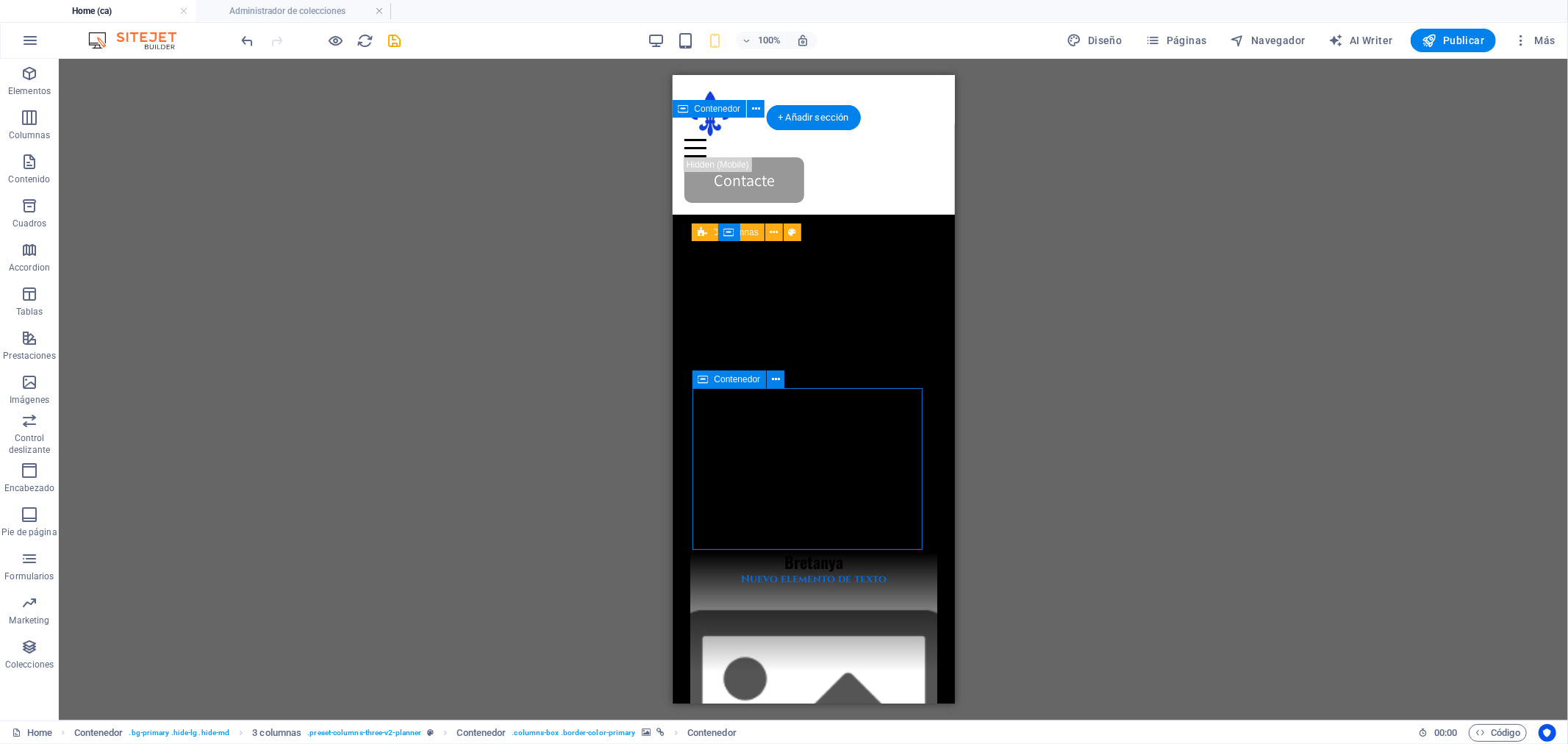click on "Bretanya Nuevo elemento de texto" at bounding box center [813, 632] 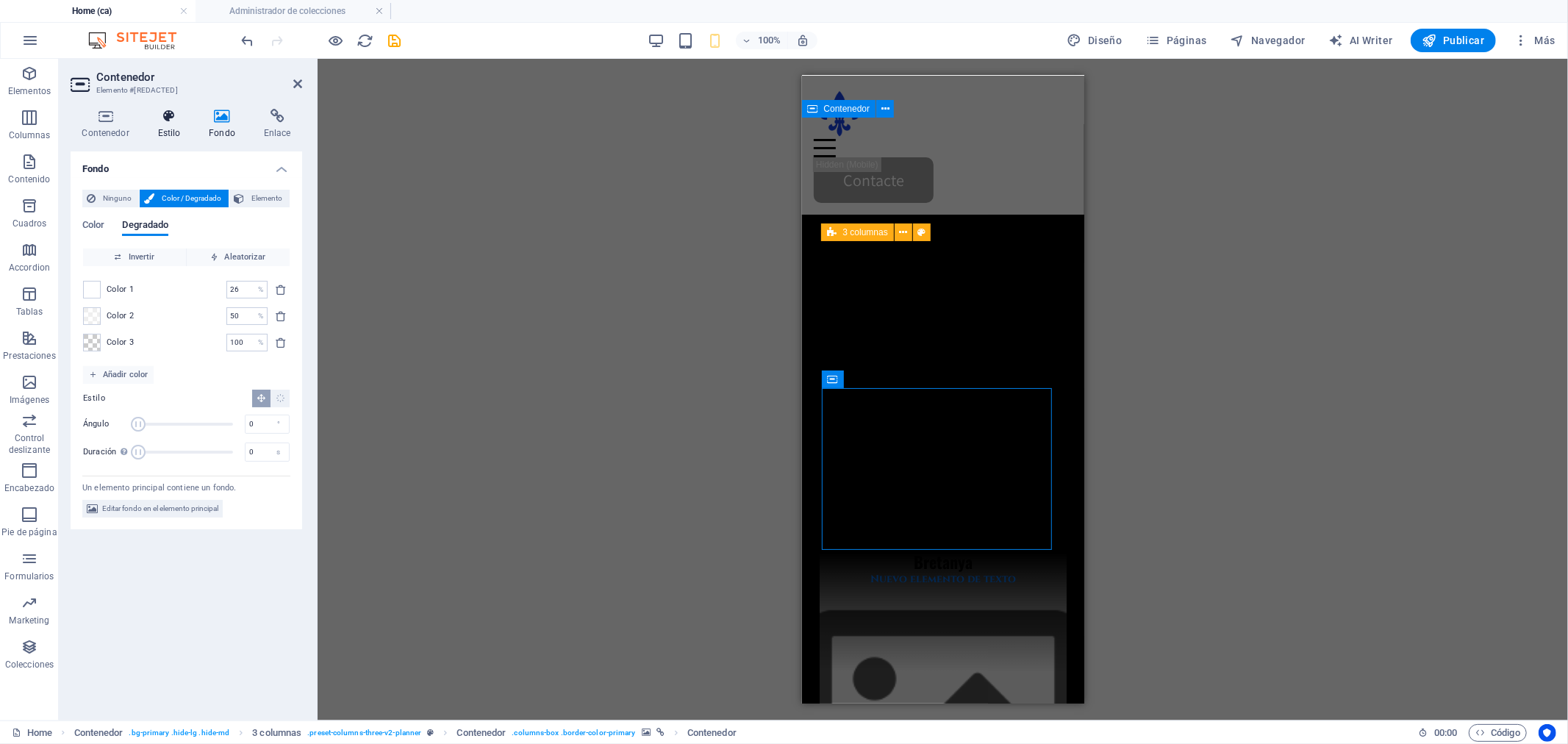 click on "Estilo" at bounding box center [172, 124] 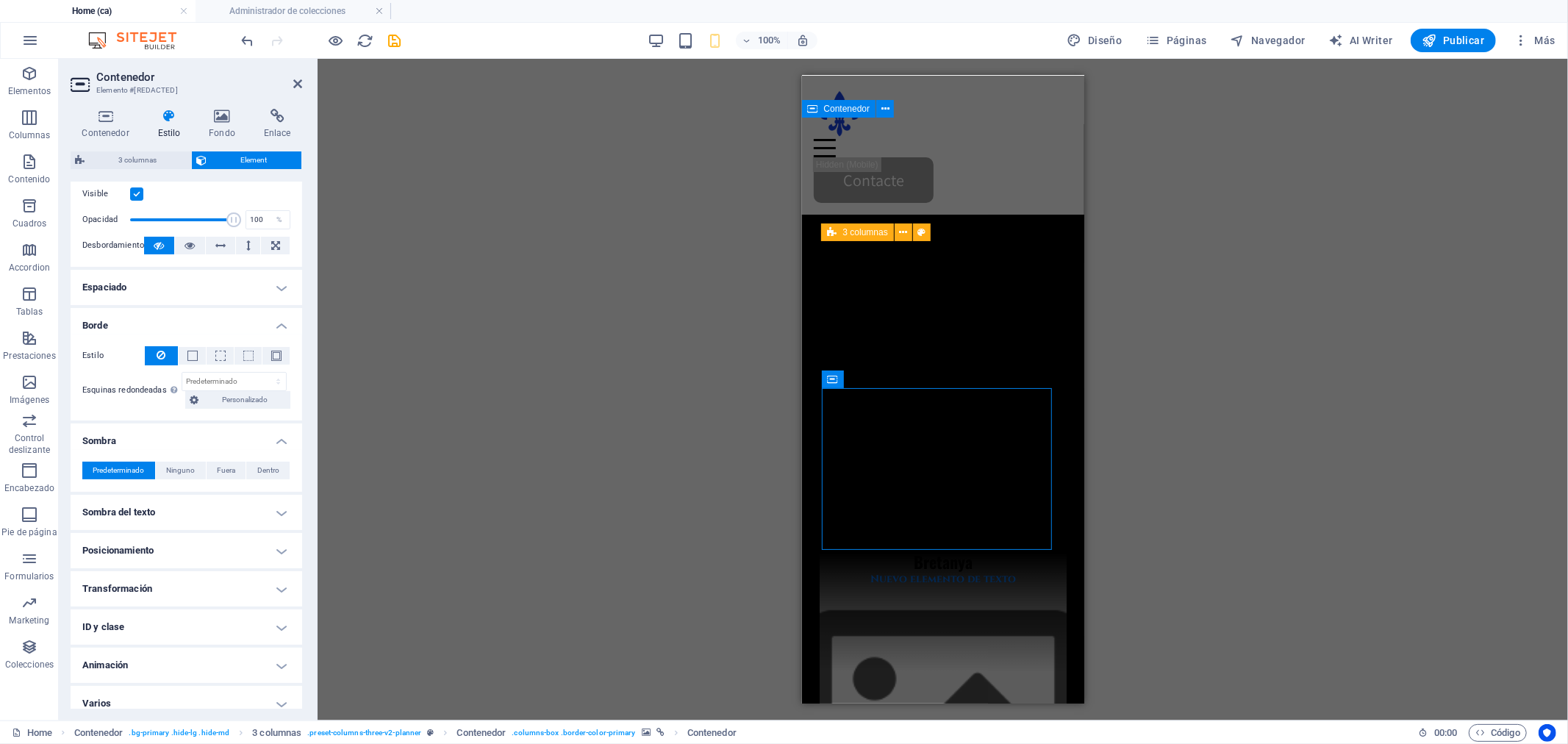 scroll, scrollTop: 215, scrollLeft: 0, axis: vertical 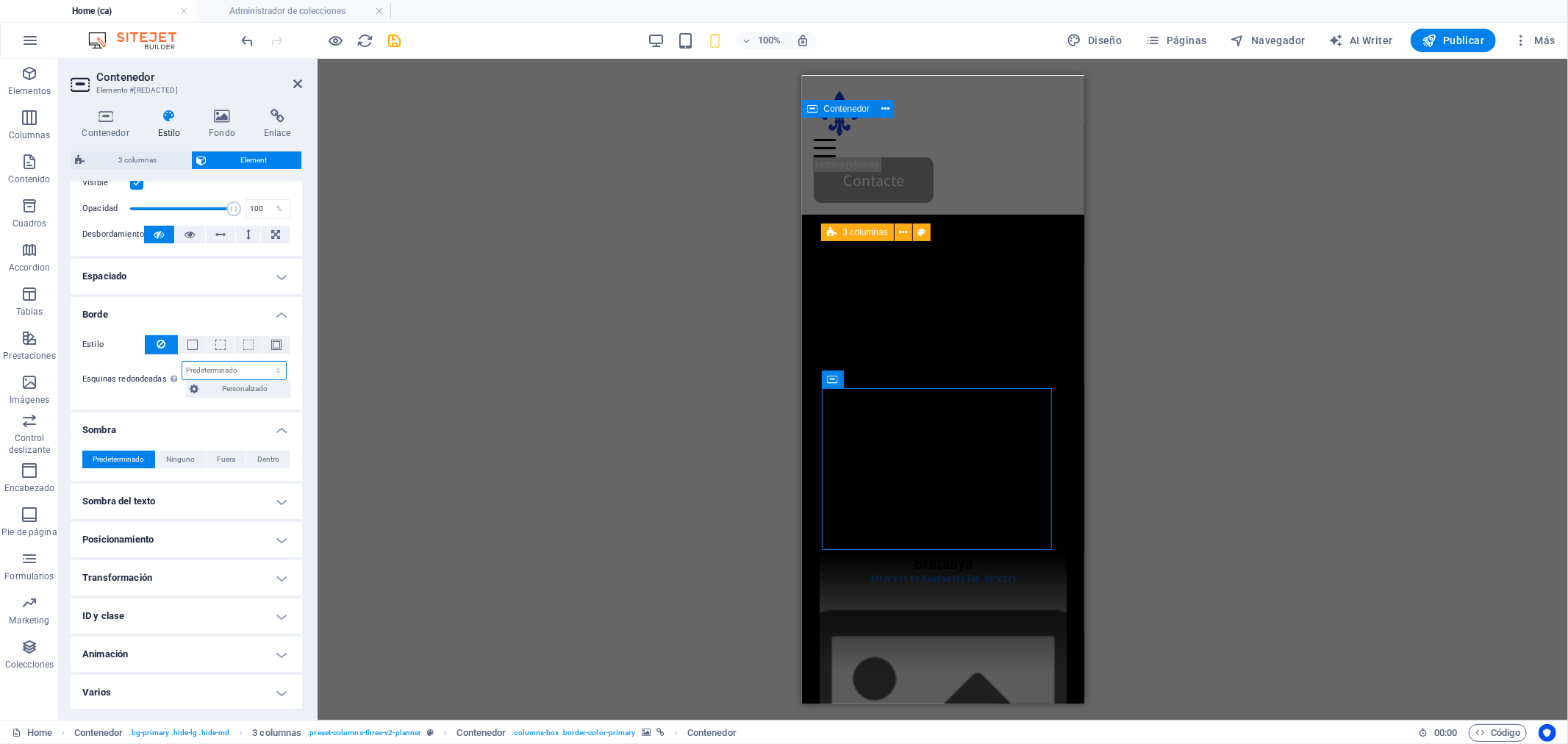 click on "Predeterminado px rem % vh vw Personalizado" at bounding box center (234, 371) 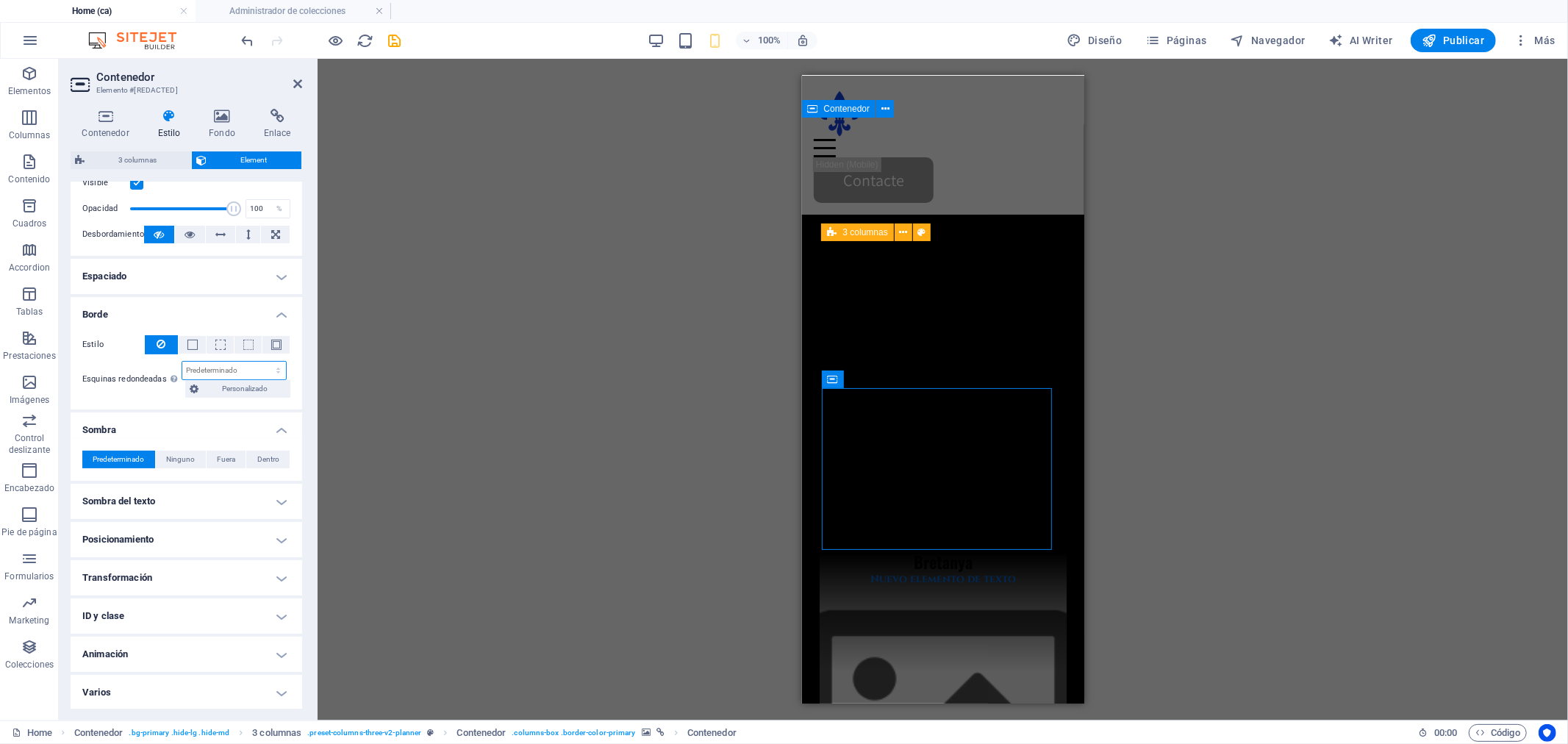 select on "px" 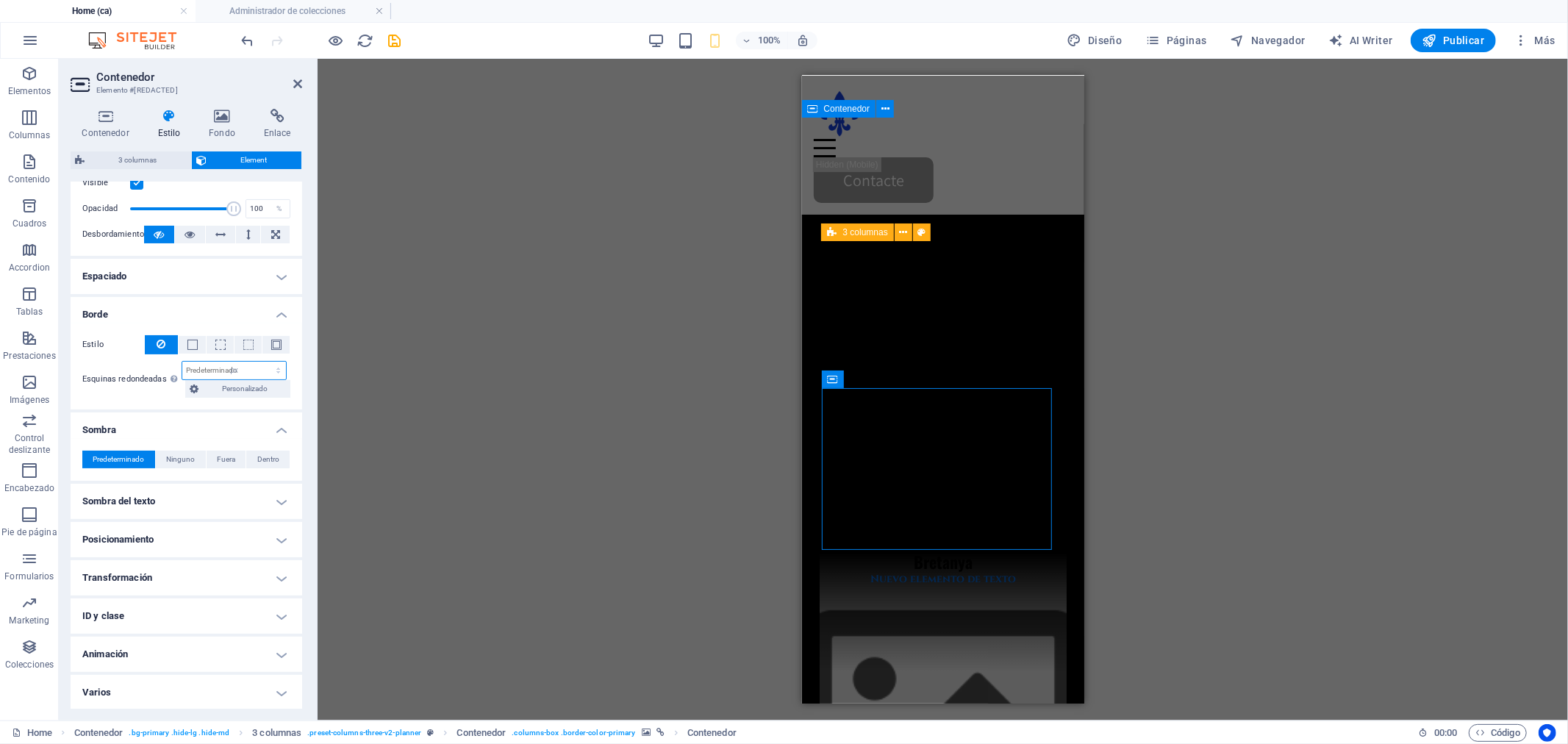 click on "Predeterminado px rem % vh vw Personalizado" at bounding box center (234, 371) 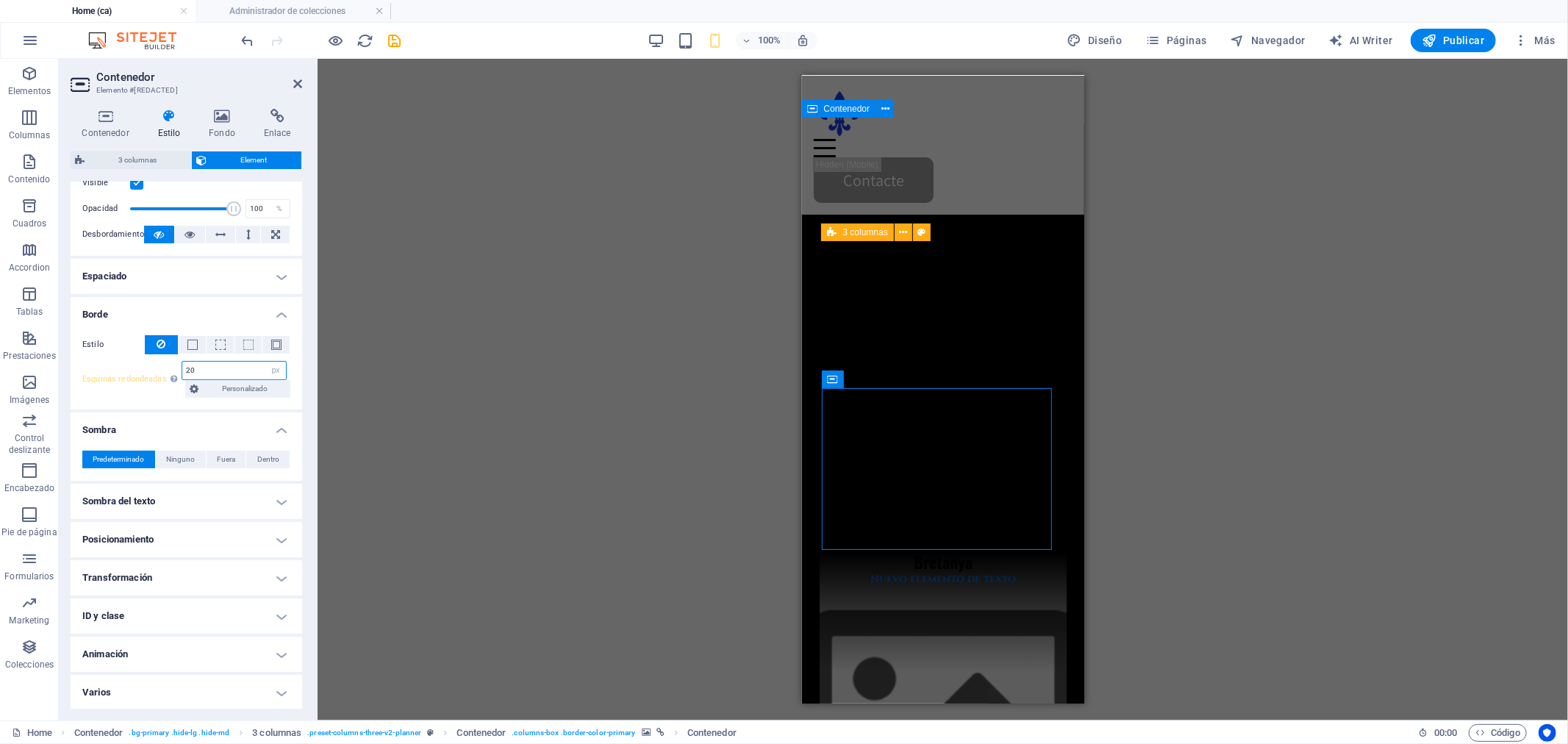 type on "20" 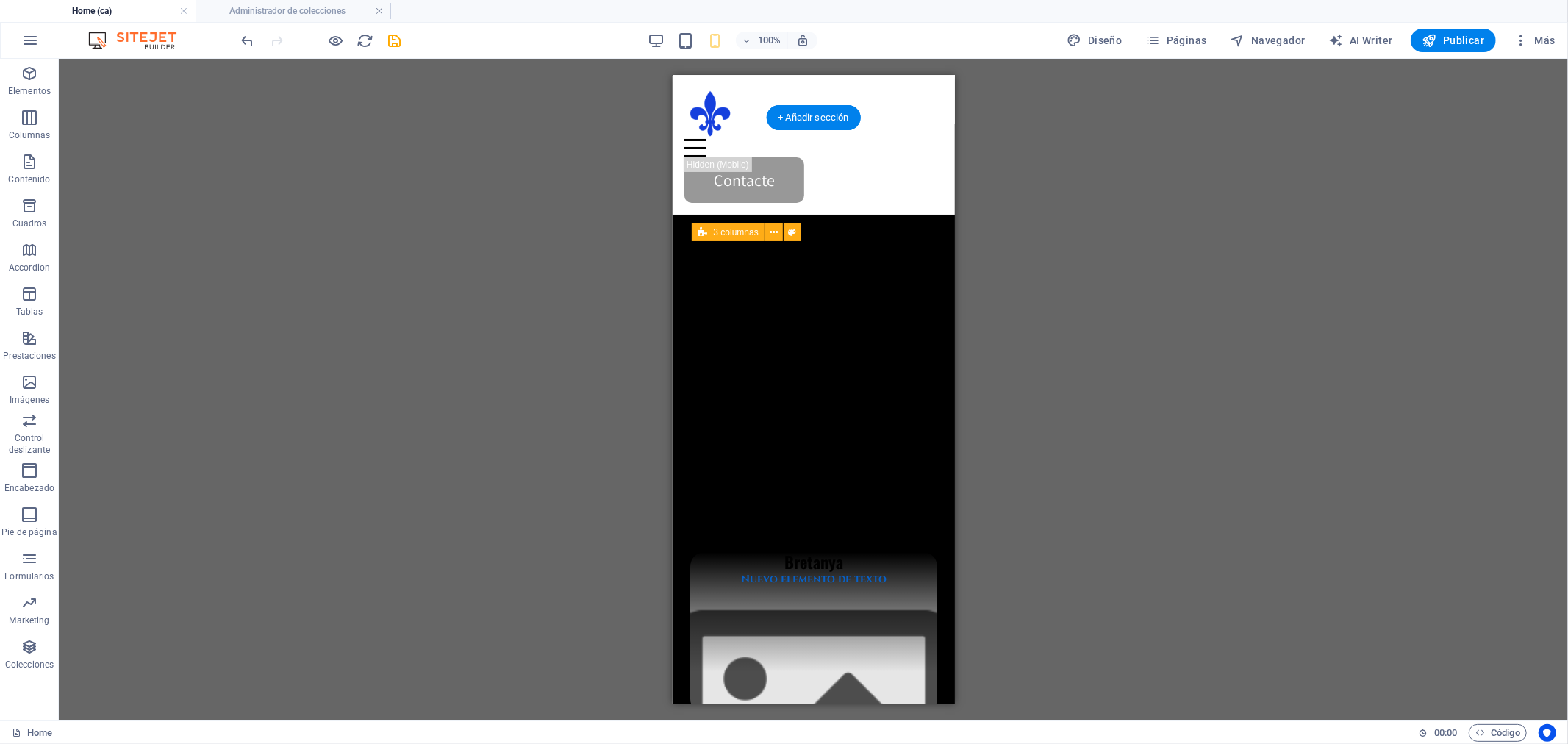 click at bounding box center (813, 397) 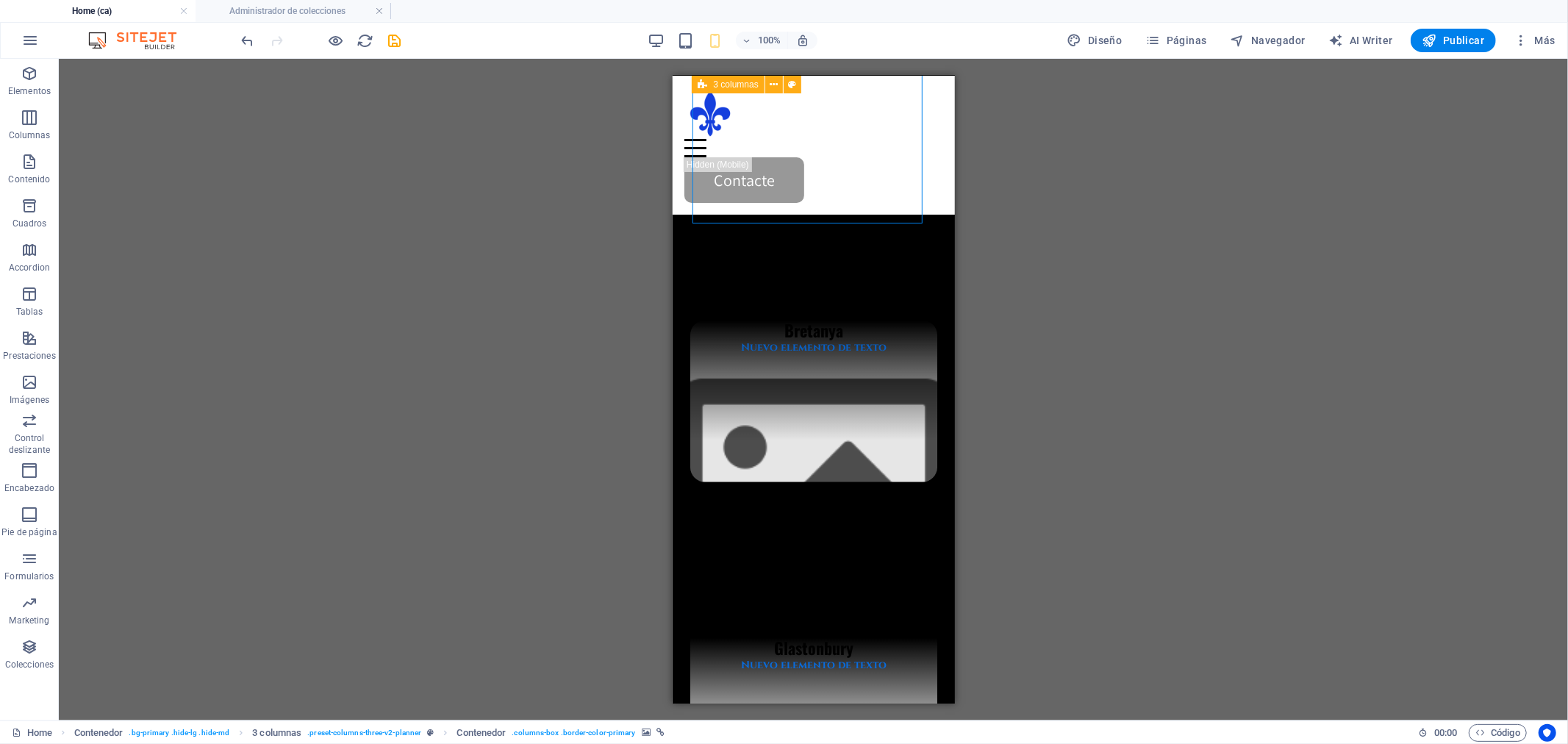 scroll, scrollTop: 1225, scrollLeft: 0, axis: vertical 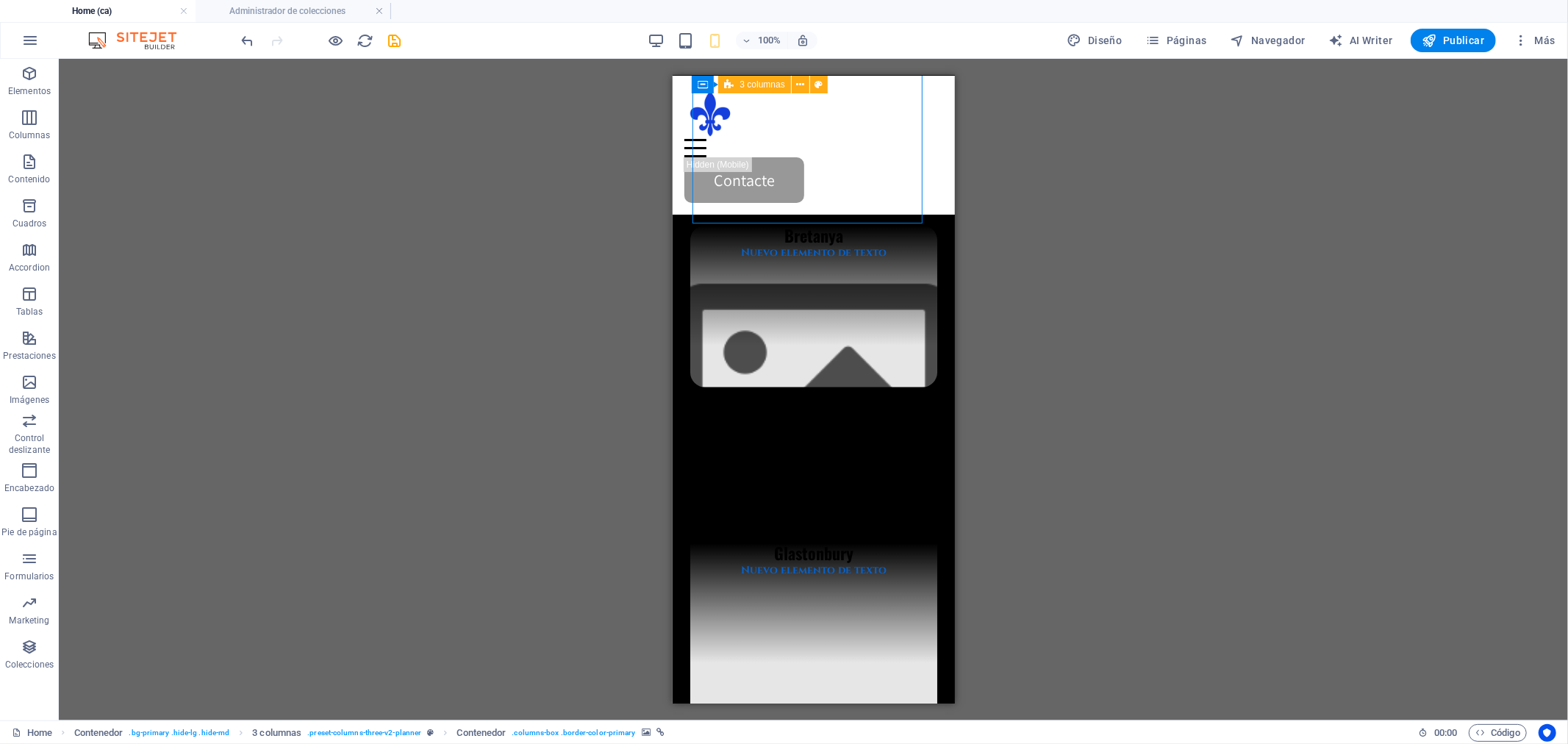 click at bounding box center (813, 388) 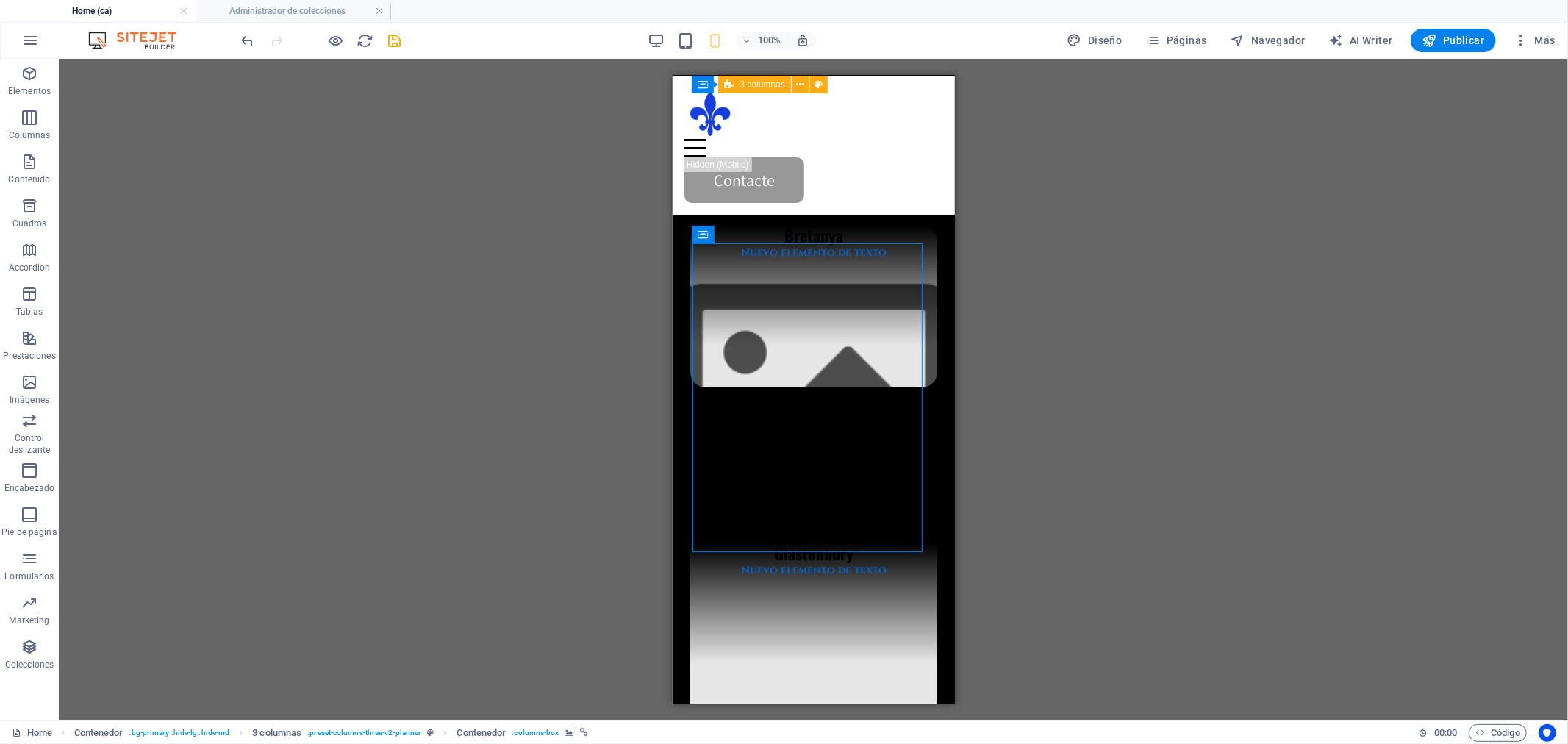 click at bounding box center (813, 388) 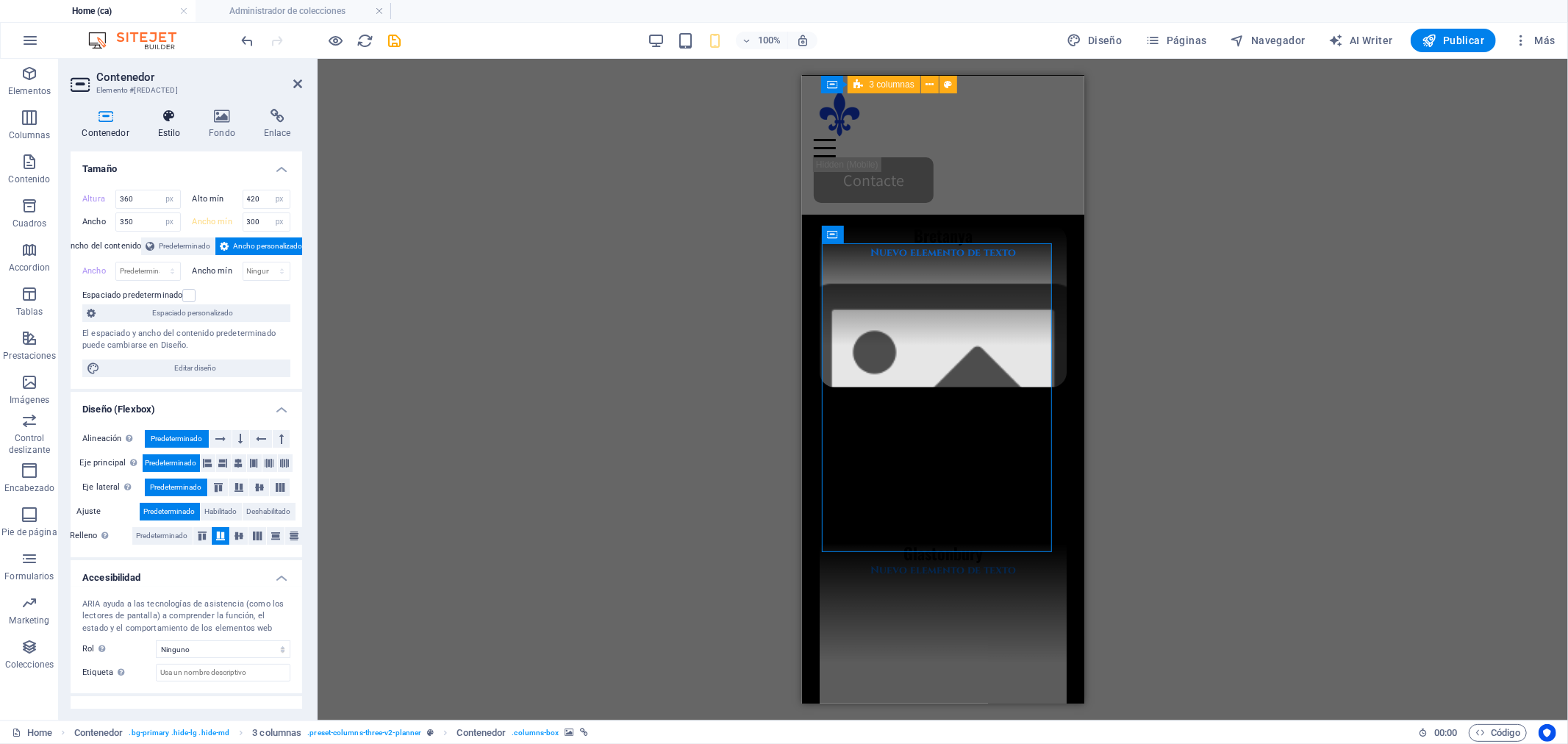 click on "Estilo" at bounding box center (172, 124) 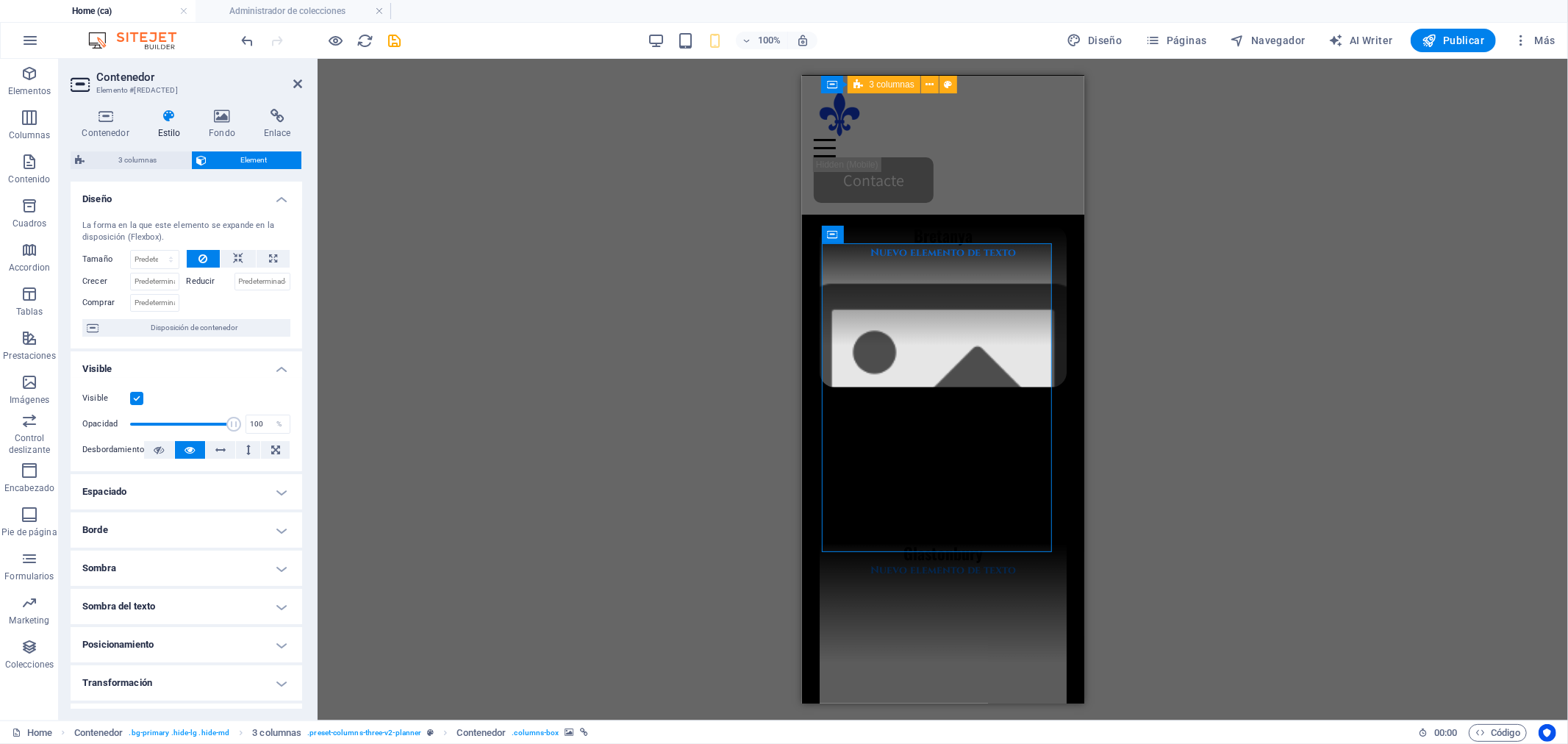 click on "Borde" at bounding box center (186, 530) 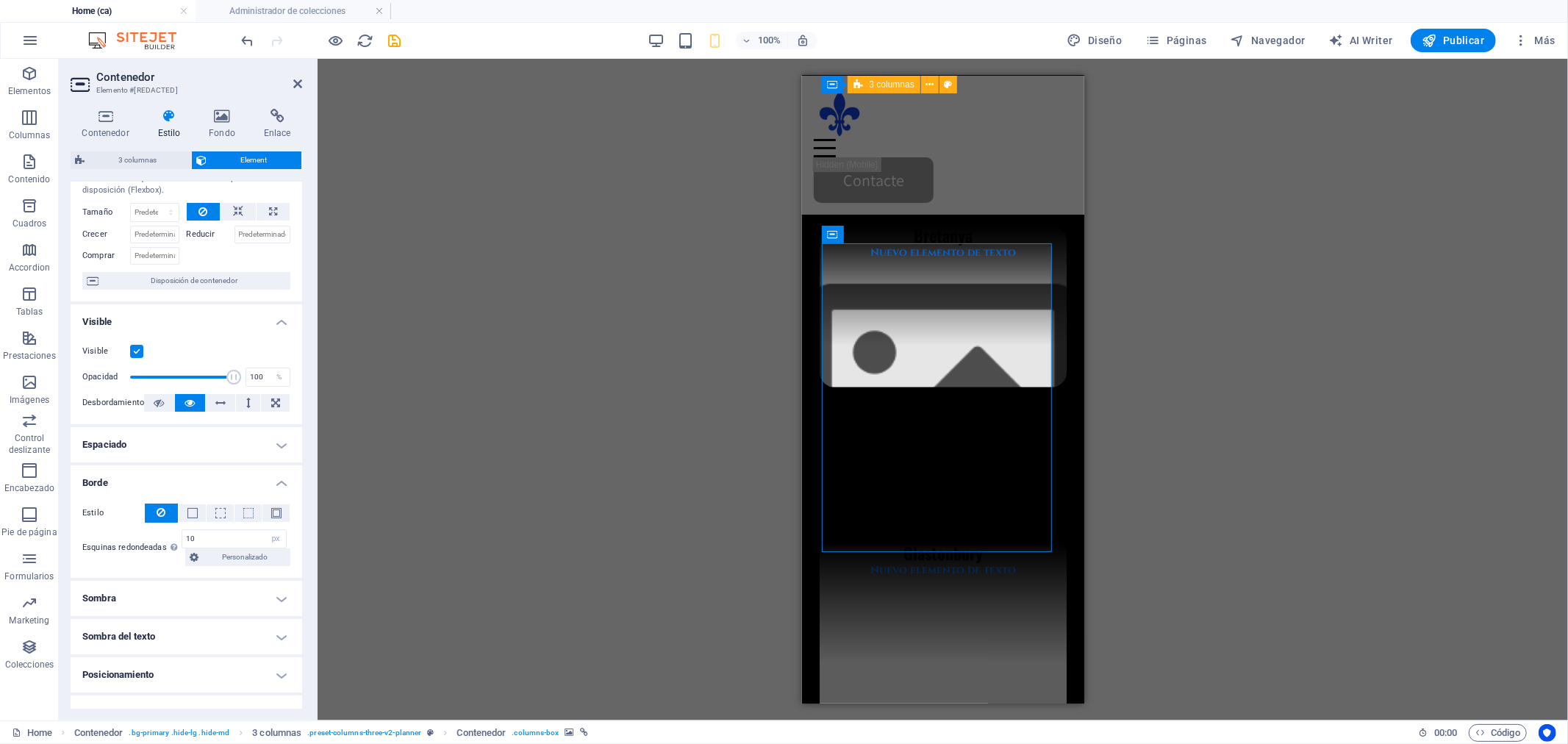 scroll, scrollTop: 163, scrollLeft: 0, axis: vertical 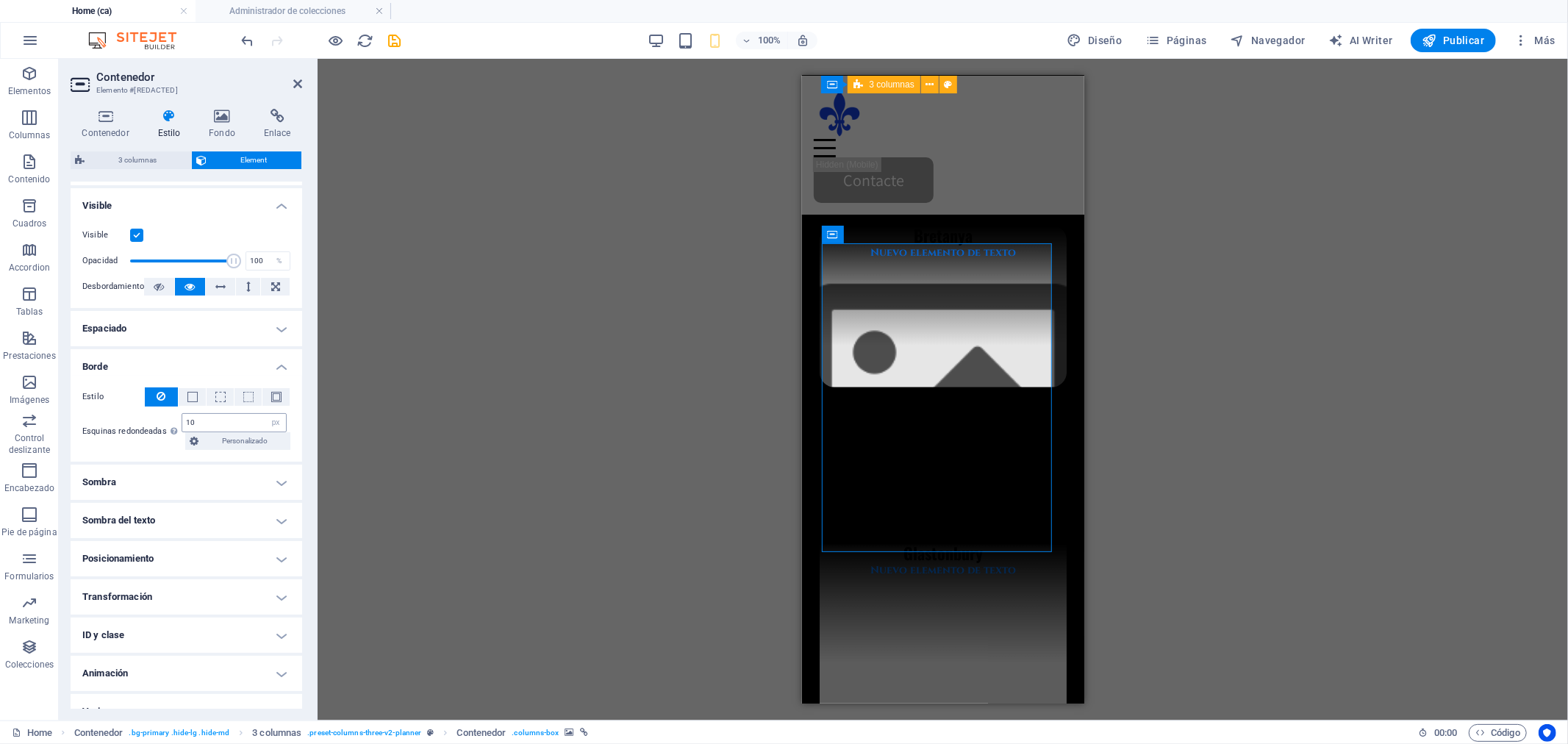 drag, startPoint x: 215, startPoint y: 408, endPoint x: 182, endPoint y: 412, distance: 33.24154 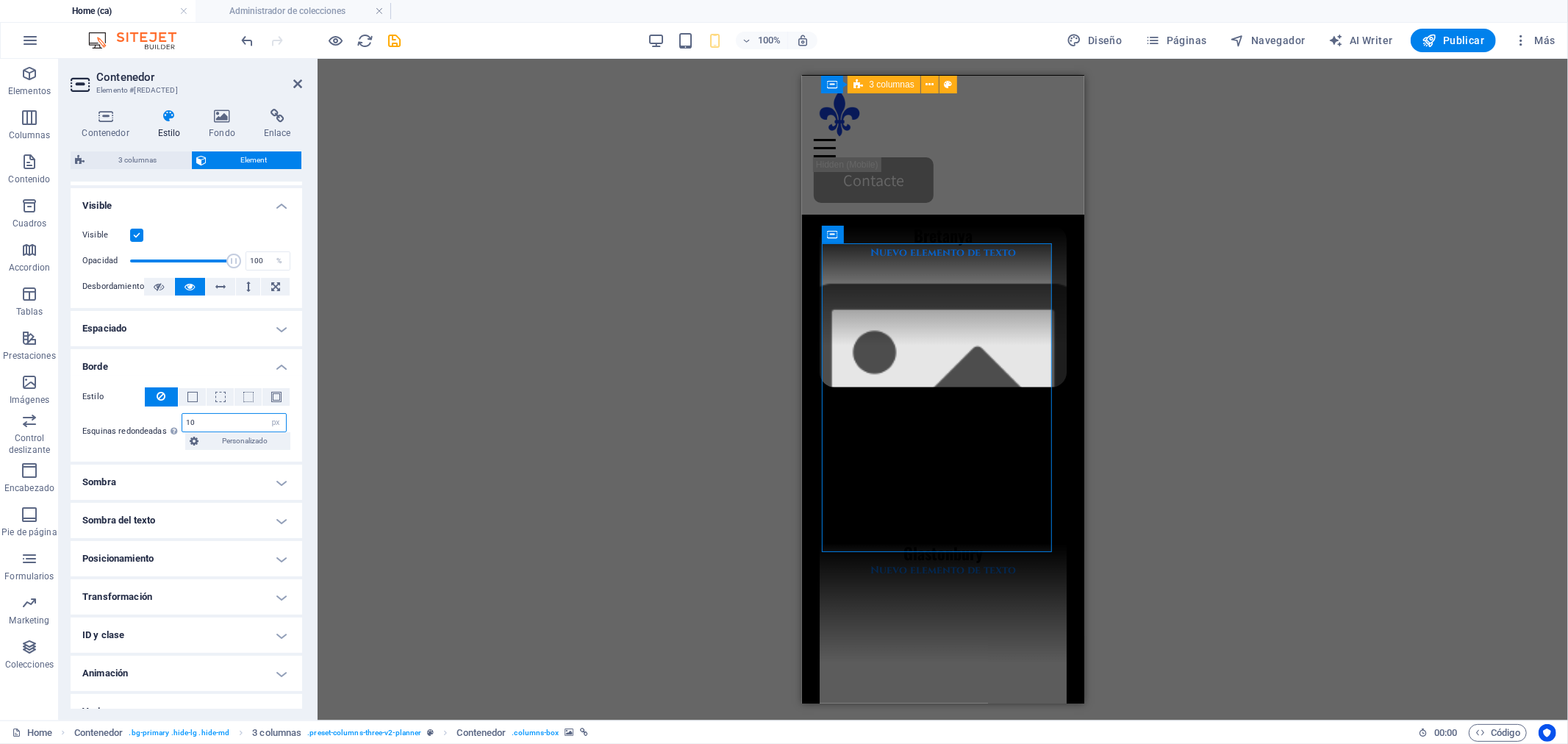drag, startPoint x: 215, startPoint y: 415, endPoint x: 132, endPoint y: 419, distance: 83.09633 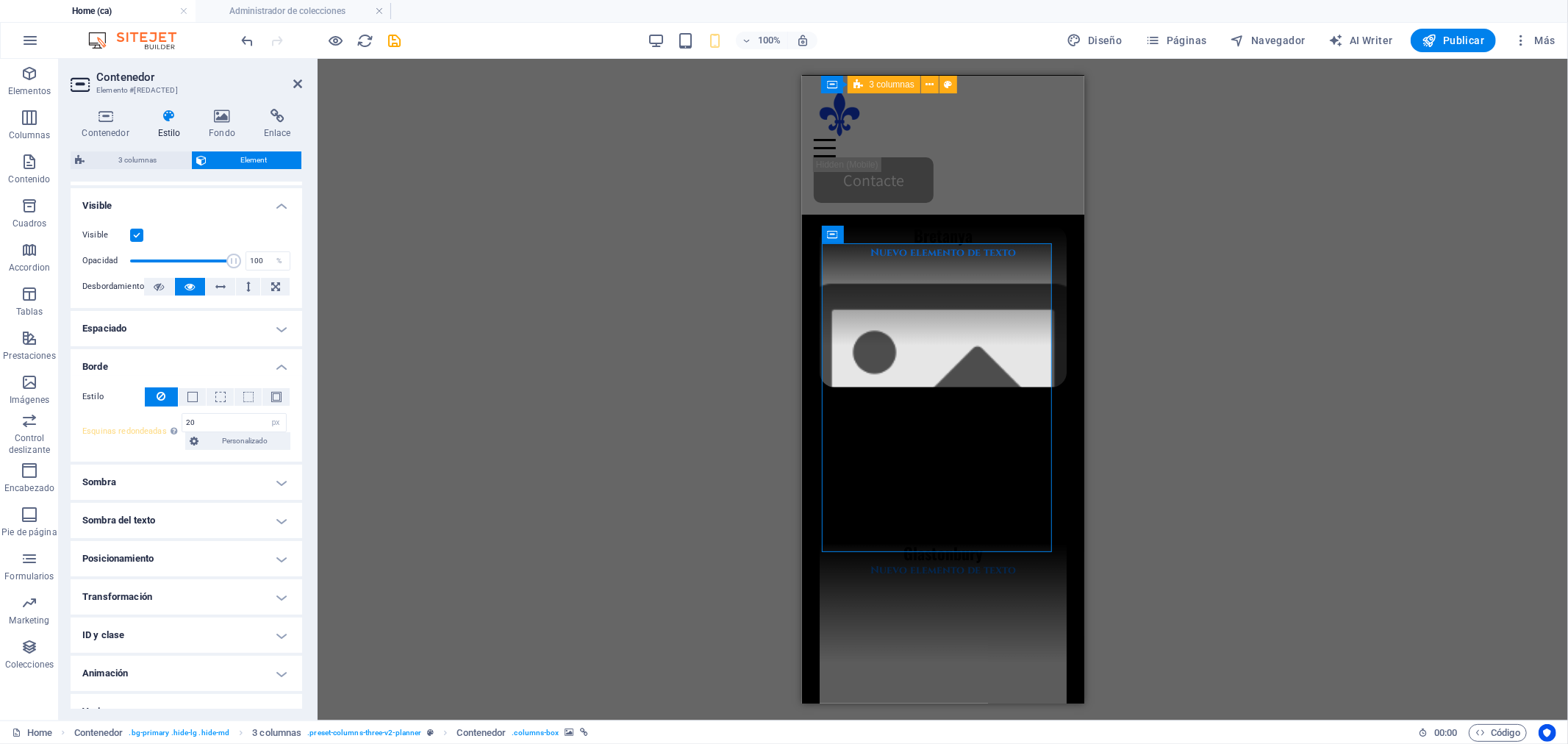type on "10" 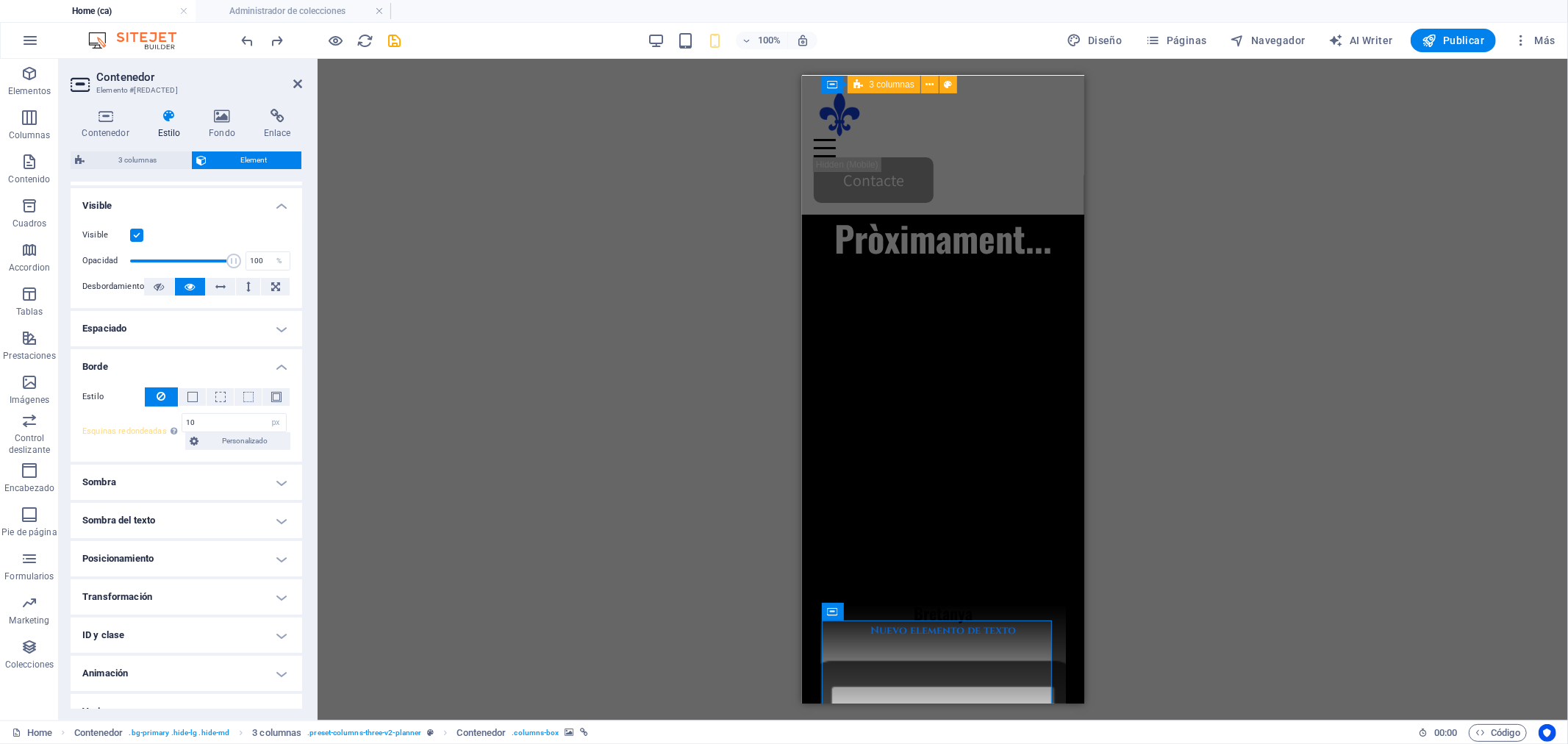 scroll, scrollTop: 817, scrollLeft: 0, axis: vertical 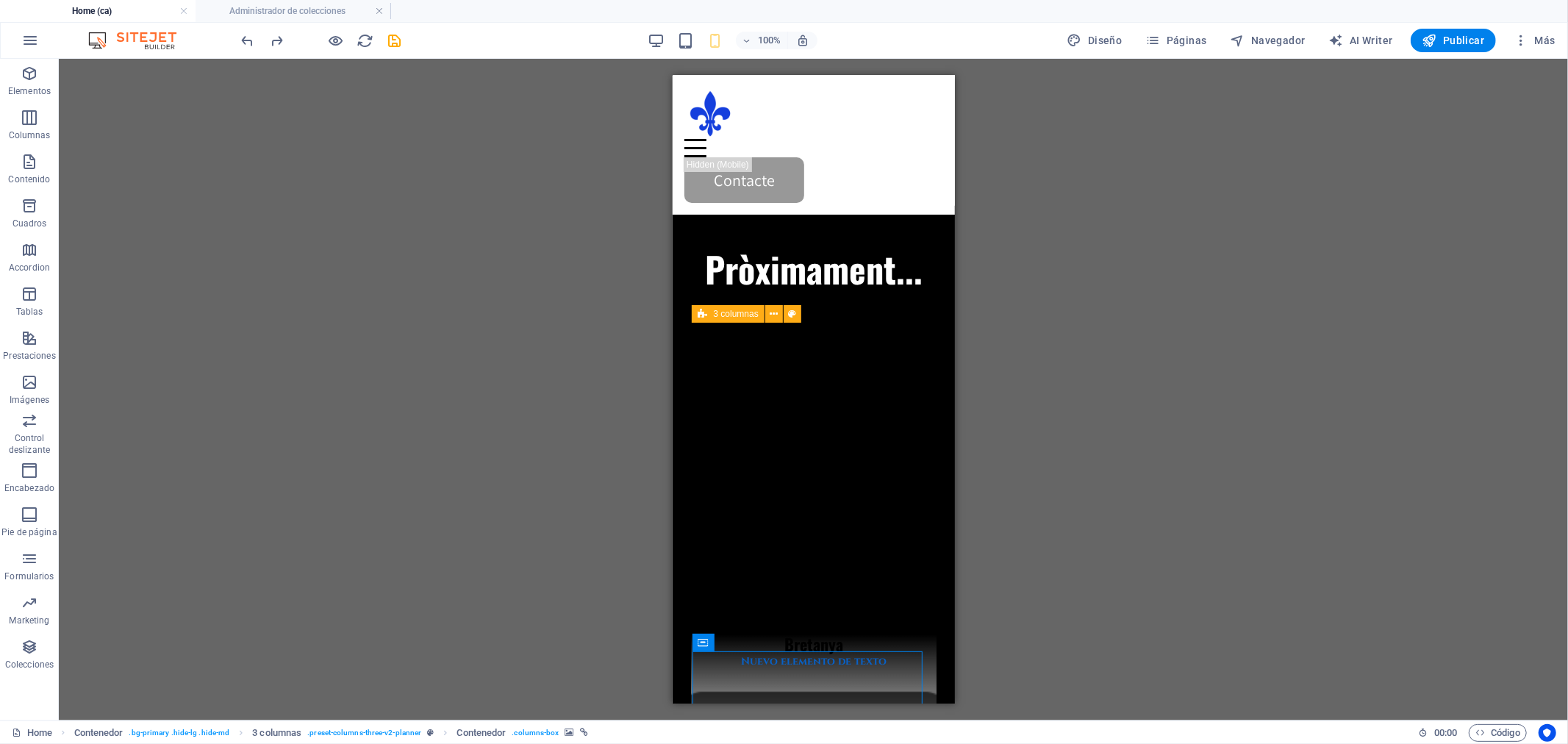 click on "Arrastra aquí para reemplazar el contenido existente. Si quieres crear un elemento nuevo, pulsa “Ctrl”.
H2   Banner   Contenedor   Separador   Texto   Contenedor   Texto   Separador   H3   Separador   Separador   H3   Contenedor   Superposición de imagen de texto   Contenedor   HTML   Contador   Contenedor   Superposición de imagen de texto   Imagen   Contenedor   H2   Separador   Contenedor   3 columnas   Contenedor   Superposición de imagen de texto   Contenedor   H4   Texto   Separador   Texto   Contenedor   Texto   Contenedor   HTML   Texto   Contenedor   Contenedor   H2   Separador   Control deslizante   Control deslizante   Predeterminado   Control deslizante   Control deslizante   Control deslizante   Contenedor   H2   Contenedor   Formulario de contacto   Contenedor   H2   Texto   3 columnas   Contenedor   Contenedor   Pie de página Thrud   Icono   Contenedor   Contenedor   Contenedor   Contenedor   Contenedor   Iconos de redes sociales   Separador   Texto   Separador" at bounding box center (813, 390) 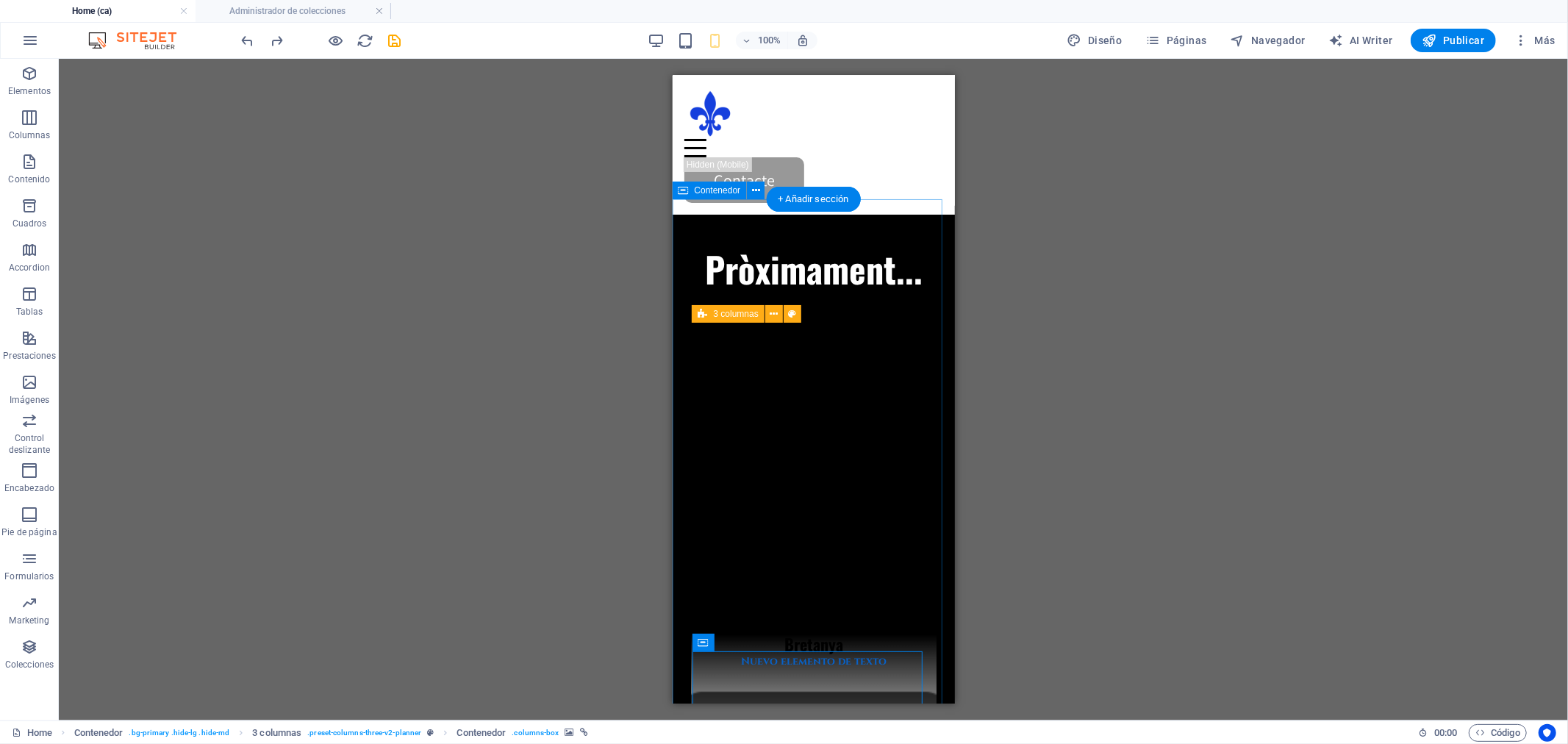 click at bounding box center [813, 479] 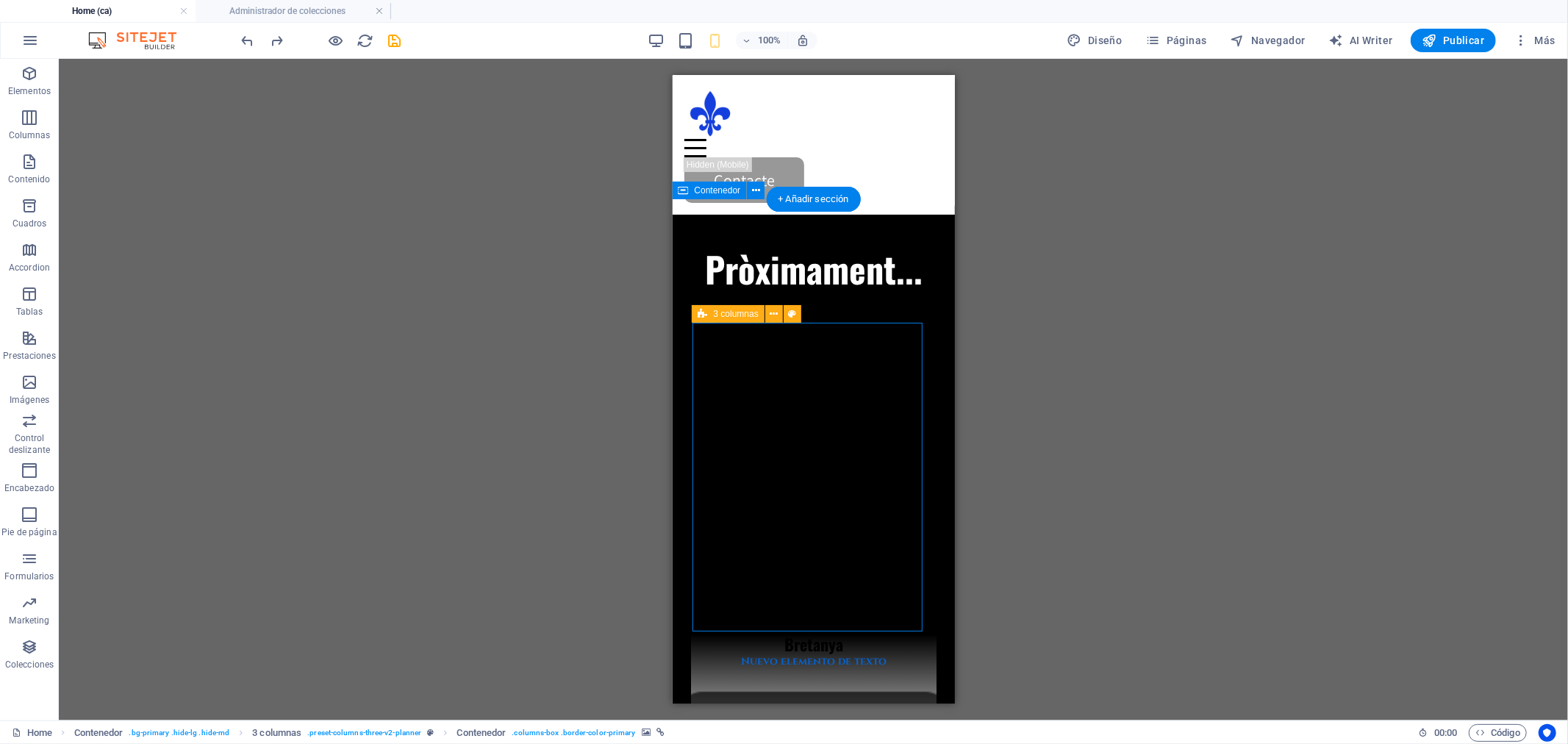 click at bounding box center [813, 479] 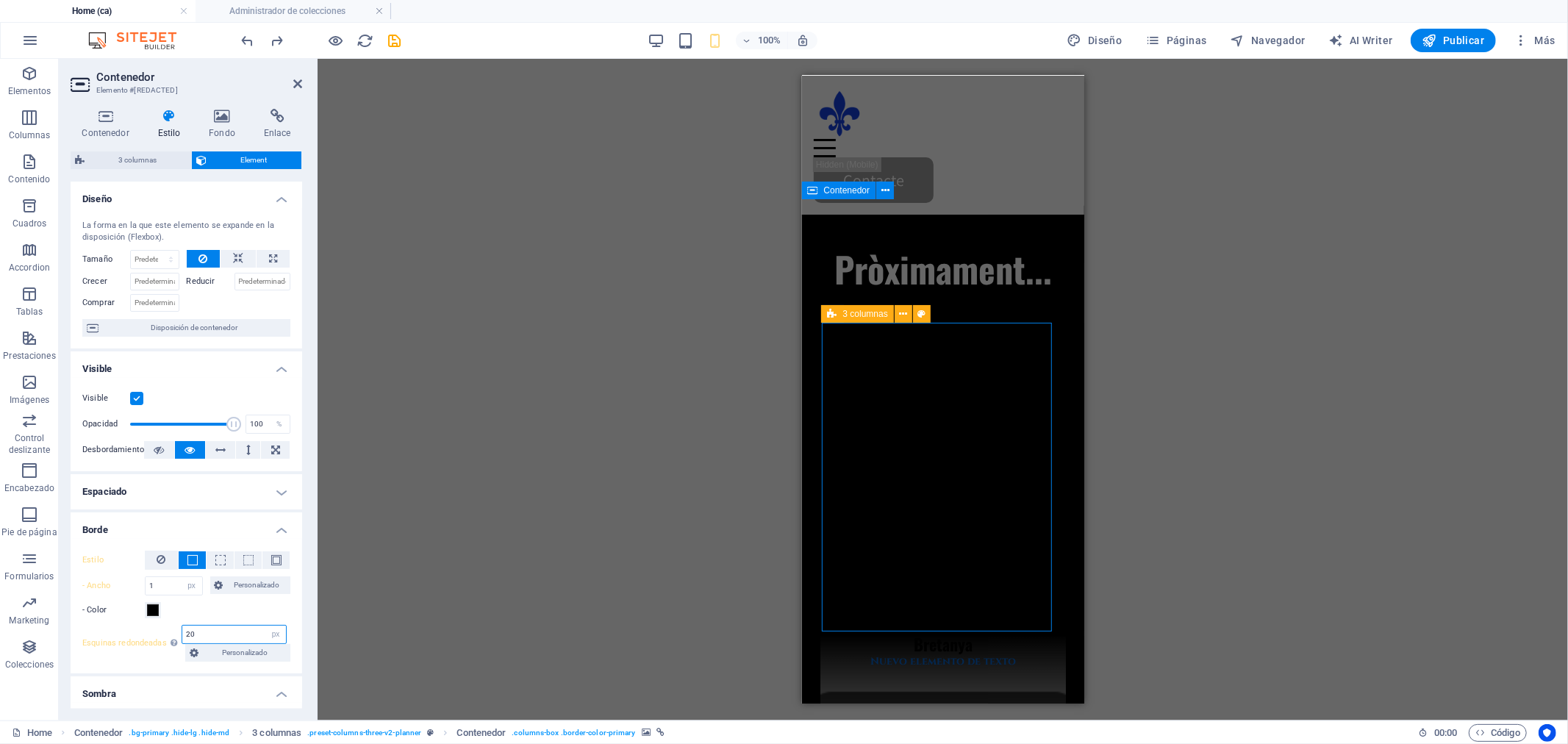 drag, startPoint x: 211, startPoint y: 632, endPoint x: 175, endPoint y: 632, distance: 36 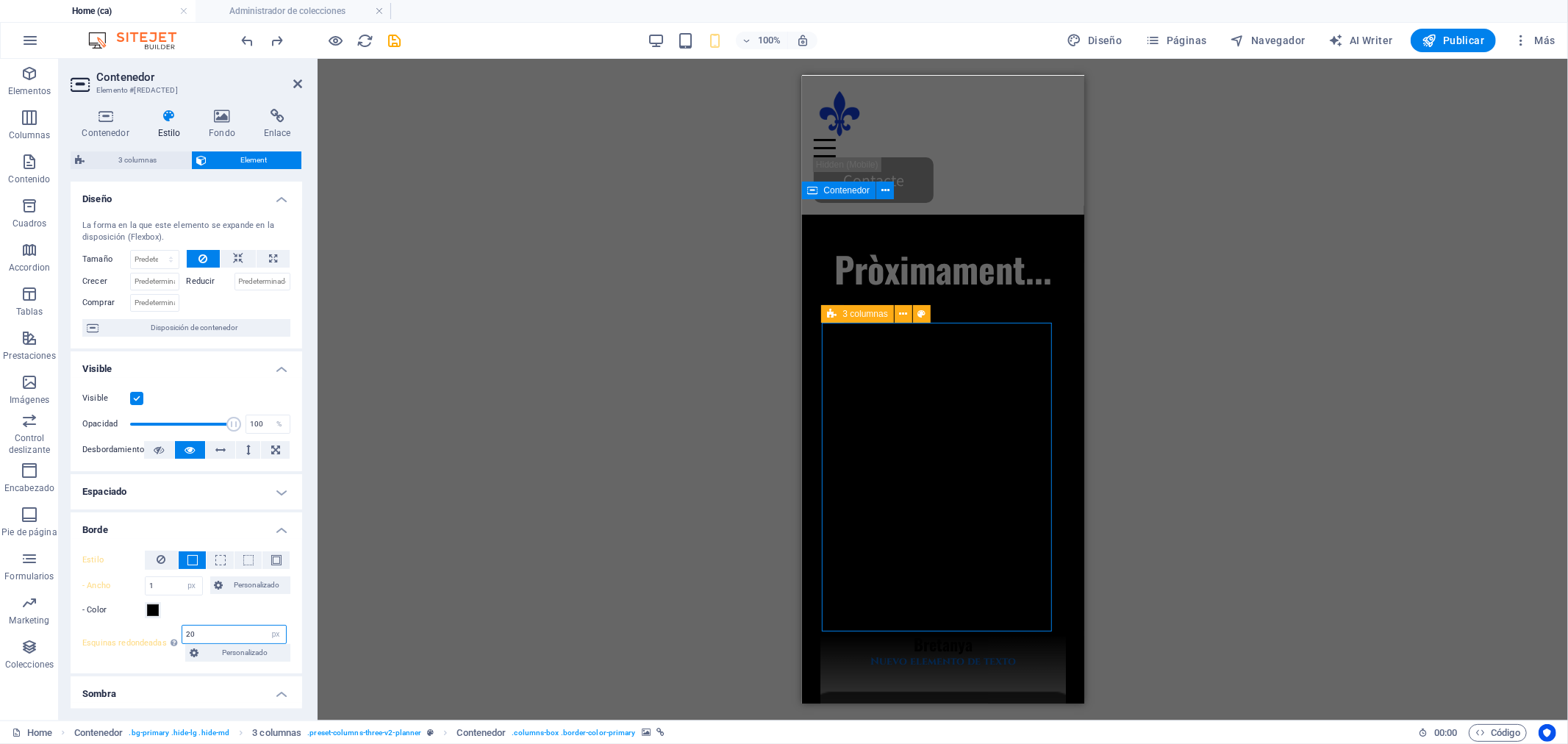 click on "Esquinas redondeadas En el caso de imágenes y superposición de fondo, el desbordamiento debe estar oculto para que así las esquinas redondas sean visibles 20 Predeterminado px rem % vh vw Personalizado Personalizado" at bounding box center (186, 643) 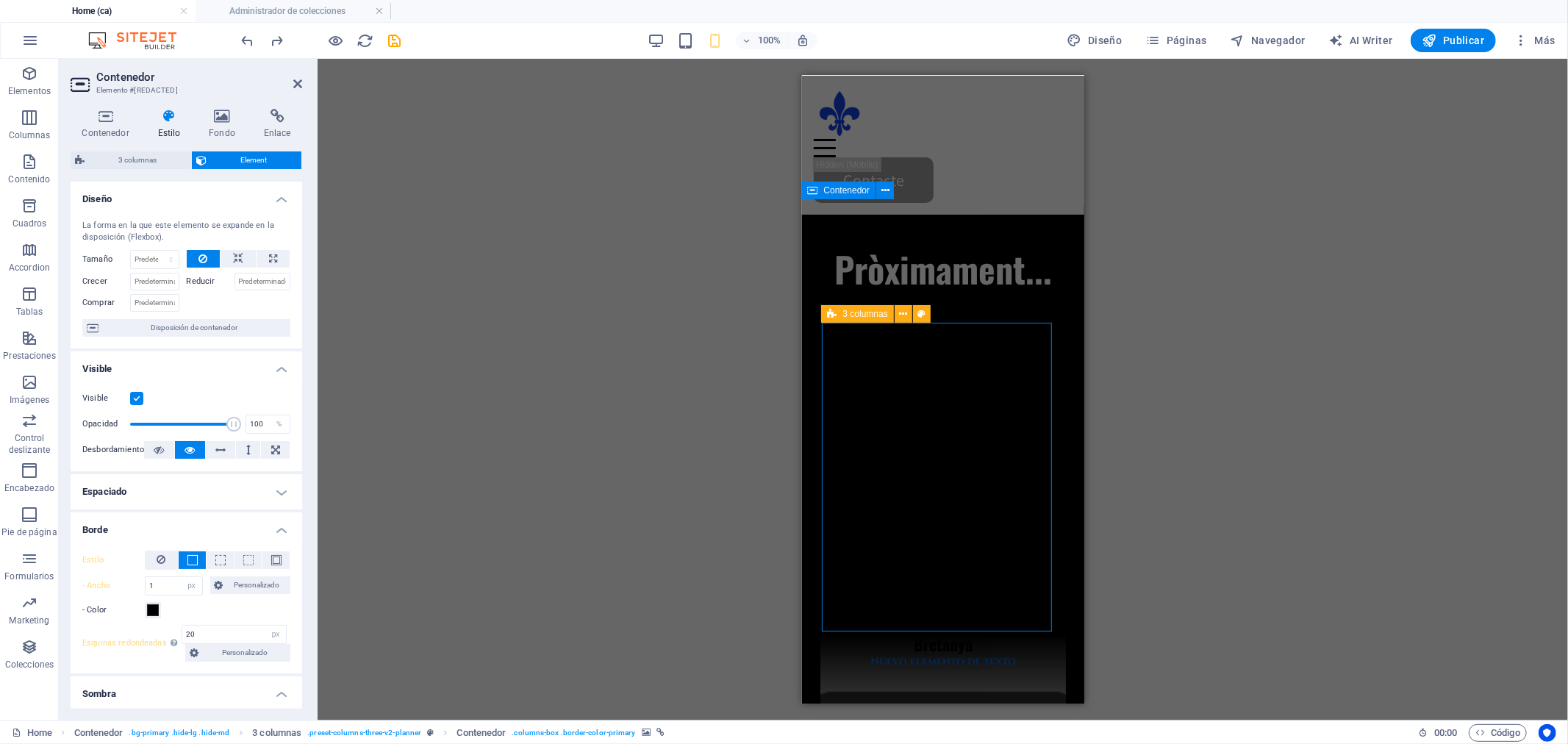 click on "Estilo              - Ancho 1 automático px rem % vh vw Personalizado Personalizado 1 automático px rem % vh vw 1 automático px rem % vh vw 1 automático px rem % vh vw 1 automático px rem % vh vw  - Color" at bounding box center [186, 584] 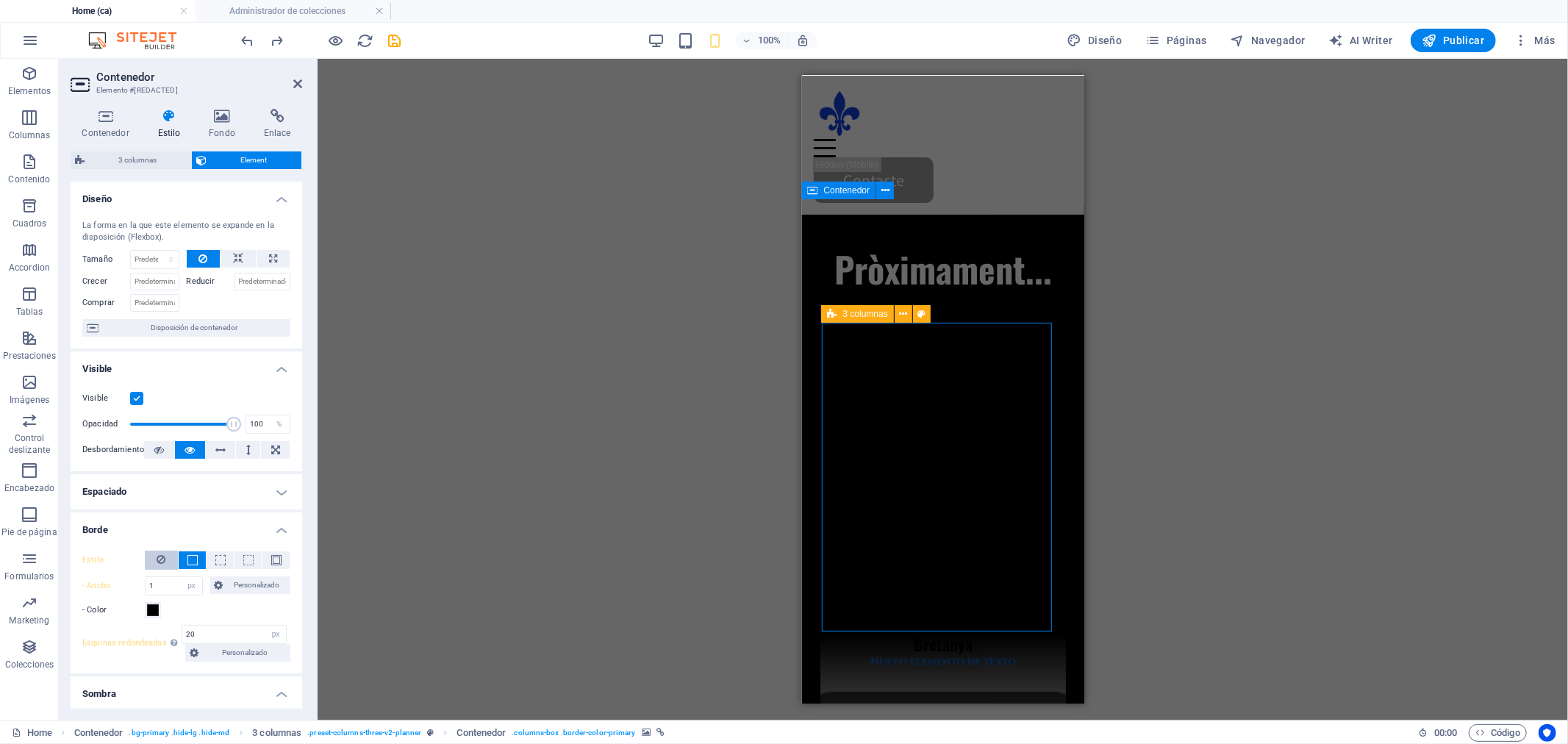 click at bounding box center (162, 559) 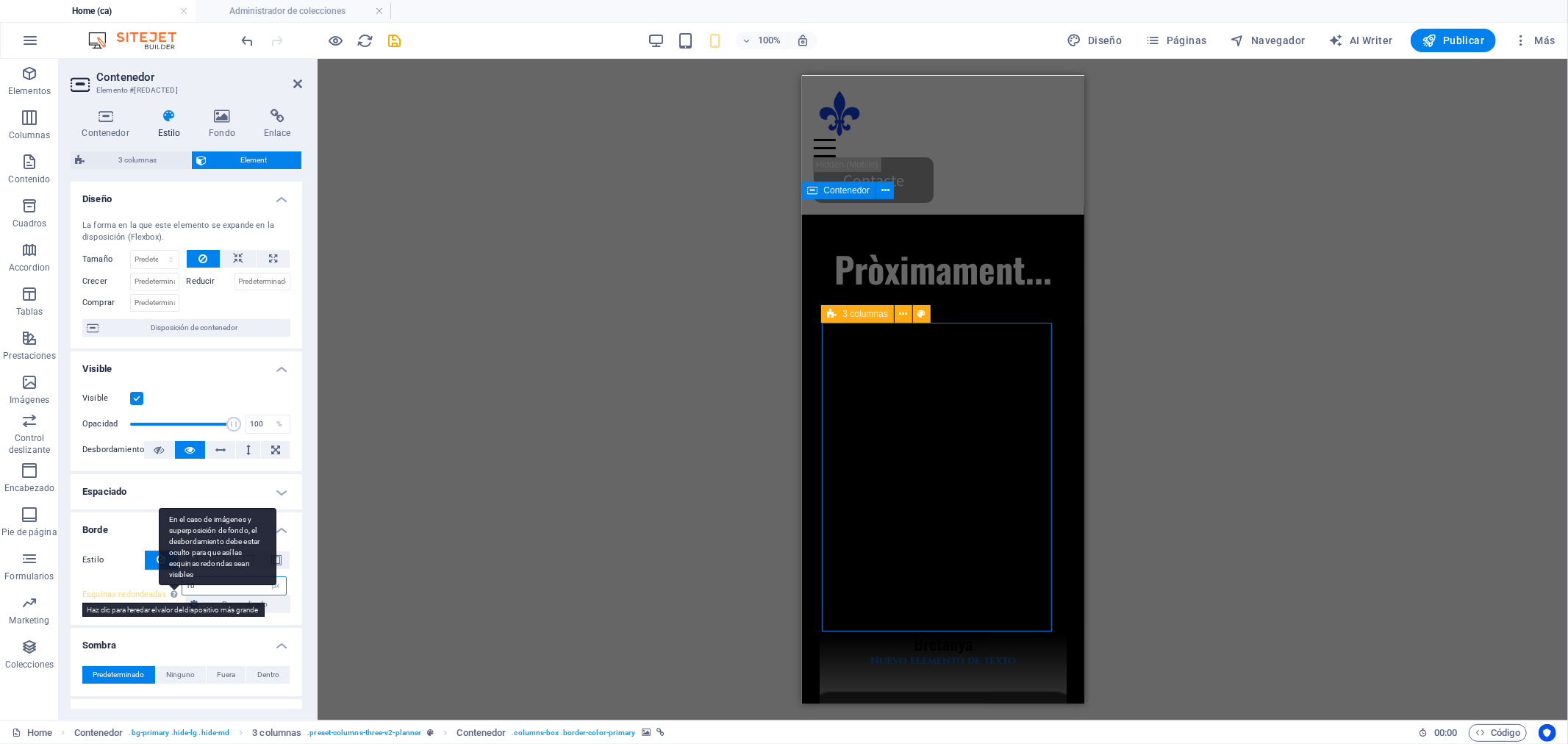 type on "10" 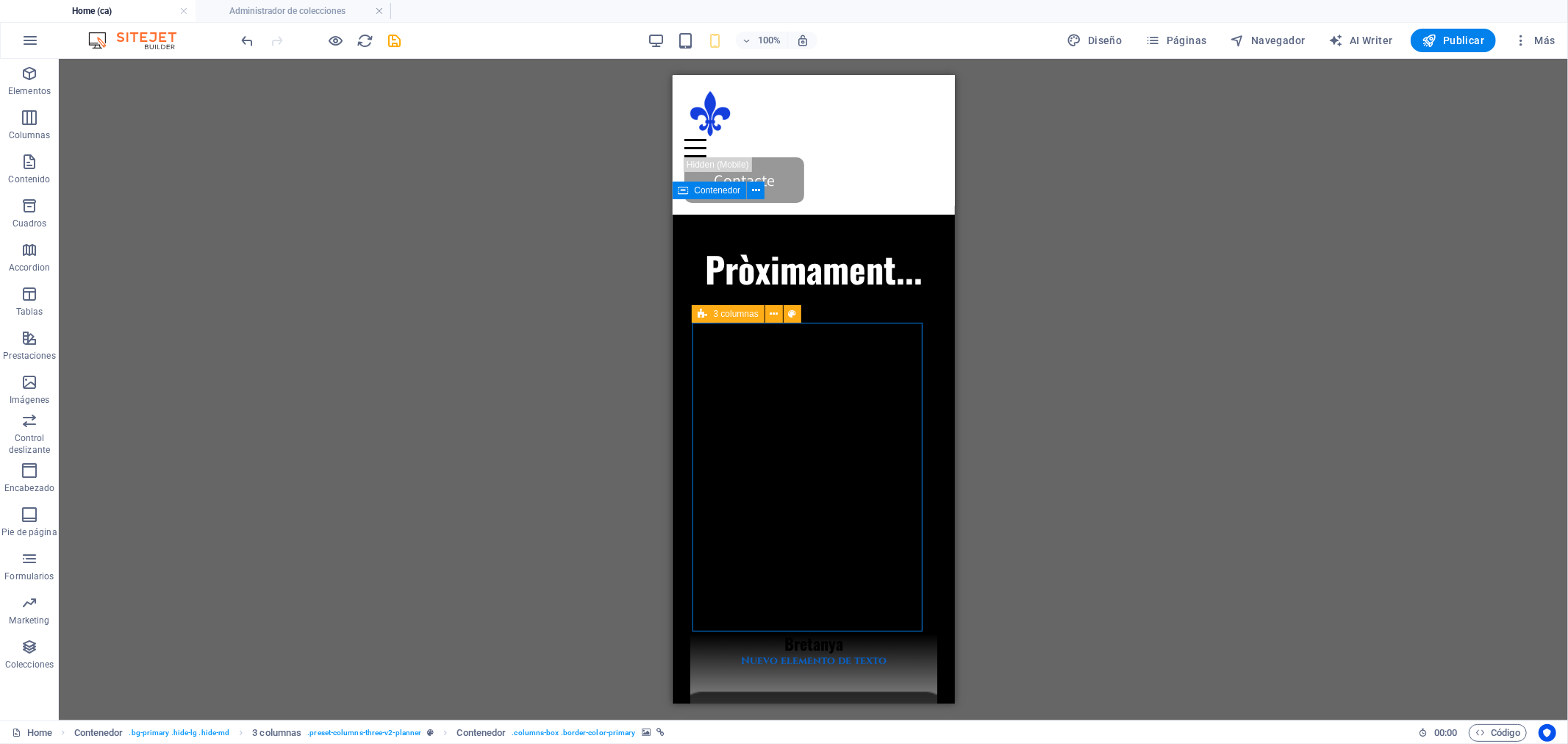 click on "Arrastra aquí para reemplazar el contenido existente. Si quieres crear un elemento nuevo, pulsa “Ctrl”.
H2   Banner   Contenedor   Separador   Texto   Contenedor   Texto   Separador   H3   Separador   Separador   H3   Contenedor   Superposición de imagen de texto   Contenedor   HTML   Contador   Contenedor   Superposición de imagen de texto   Imagen   Contenedor   H2   Separador   Contenedor   3 columnas   Contenedor   Superposición de imagen de texto   Contenedor   H4   Texto   Separador   Texto   Contenedor   Texto   Contenedor   HTML   Texto   Contenedor   Contenedor   H2   Separador   Control deslizante   Control deslizante   Predeterminado   Control deslizante   Control deslizante   Control deslizante   Contenedor   H2   Contenedor   Formulario de contacto   Contenedor   H2   Texto   3 columnas   Contenedor   Contenedor   Pie de página Thrud   Icono   Contenedor   Contenedor   Contenedor   Contenedor   Contenedor   Iconos de redes sociales   Separador   Texto   Separador" at bounding box center [813, 390] 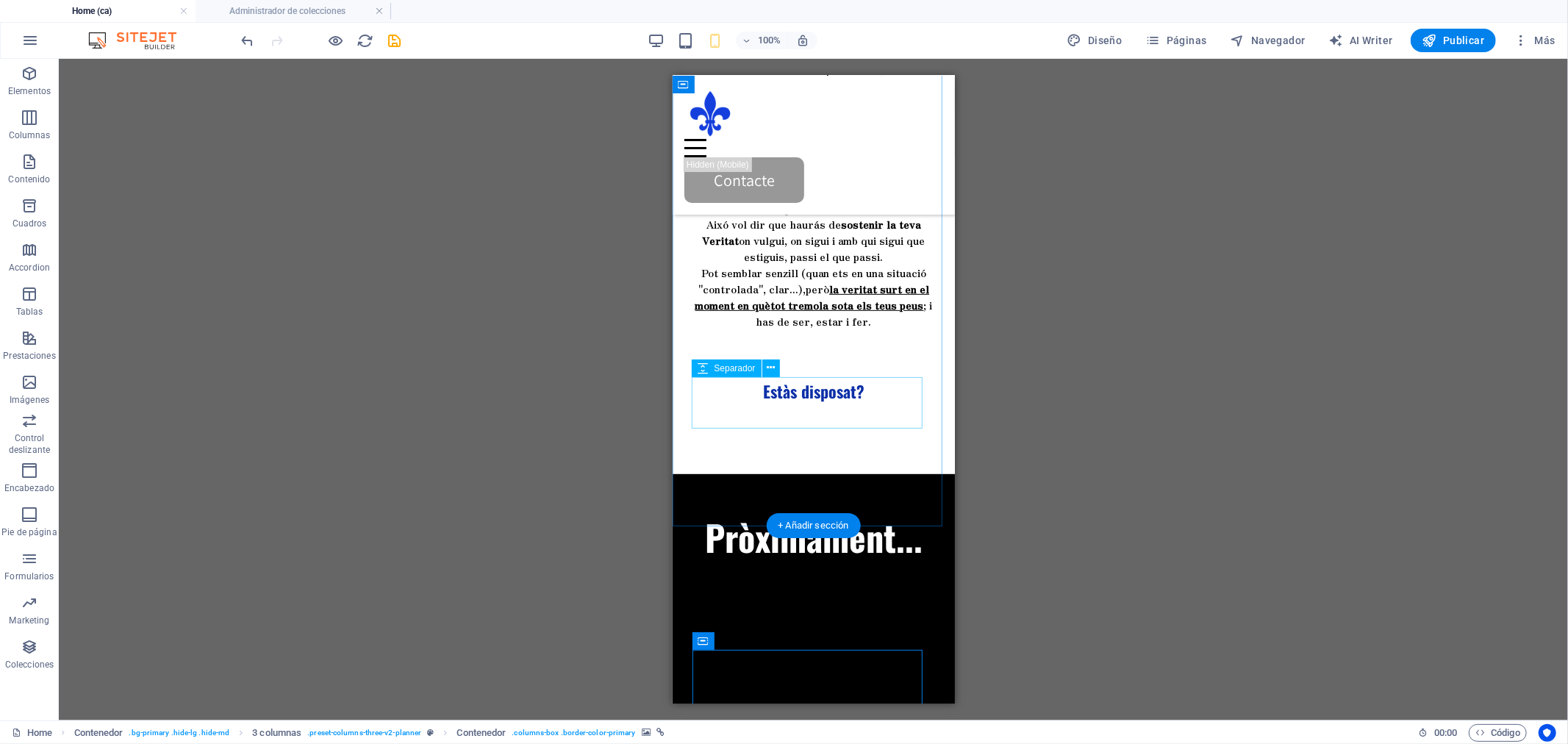 scroll, scrollTop: 490, scrollLeft: 0, axis: vertical 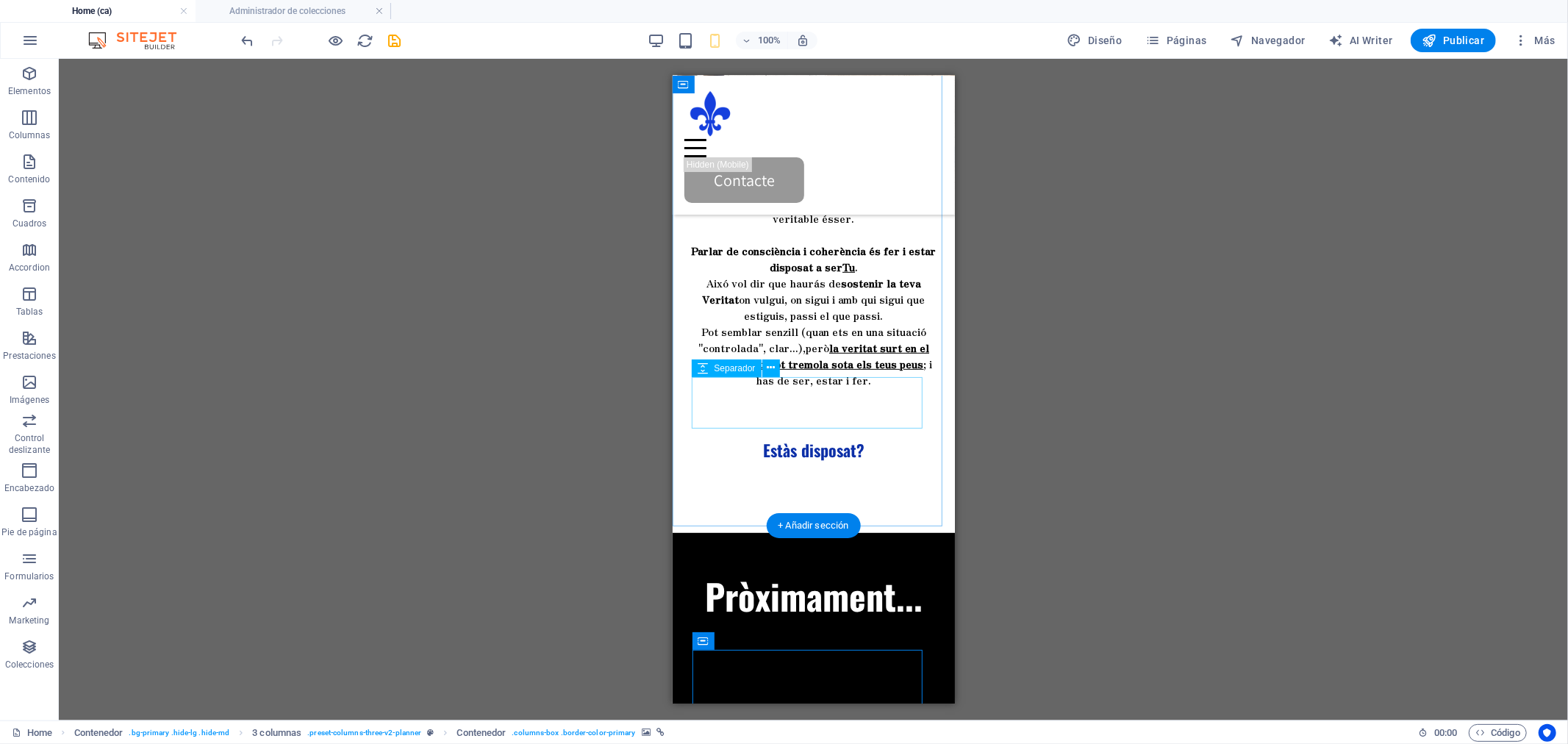 click at bounding box center [813, 414] 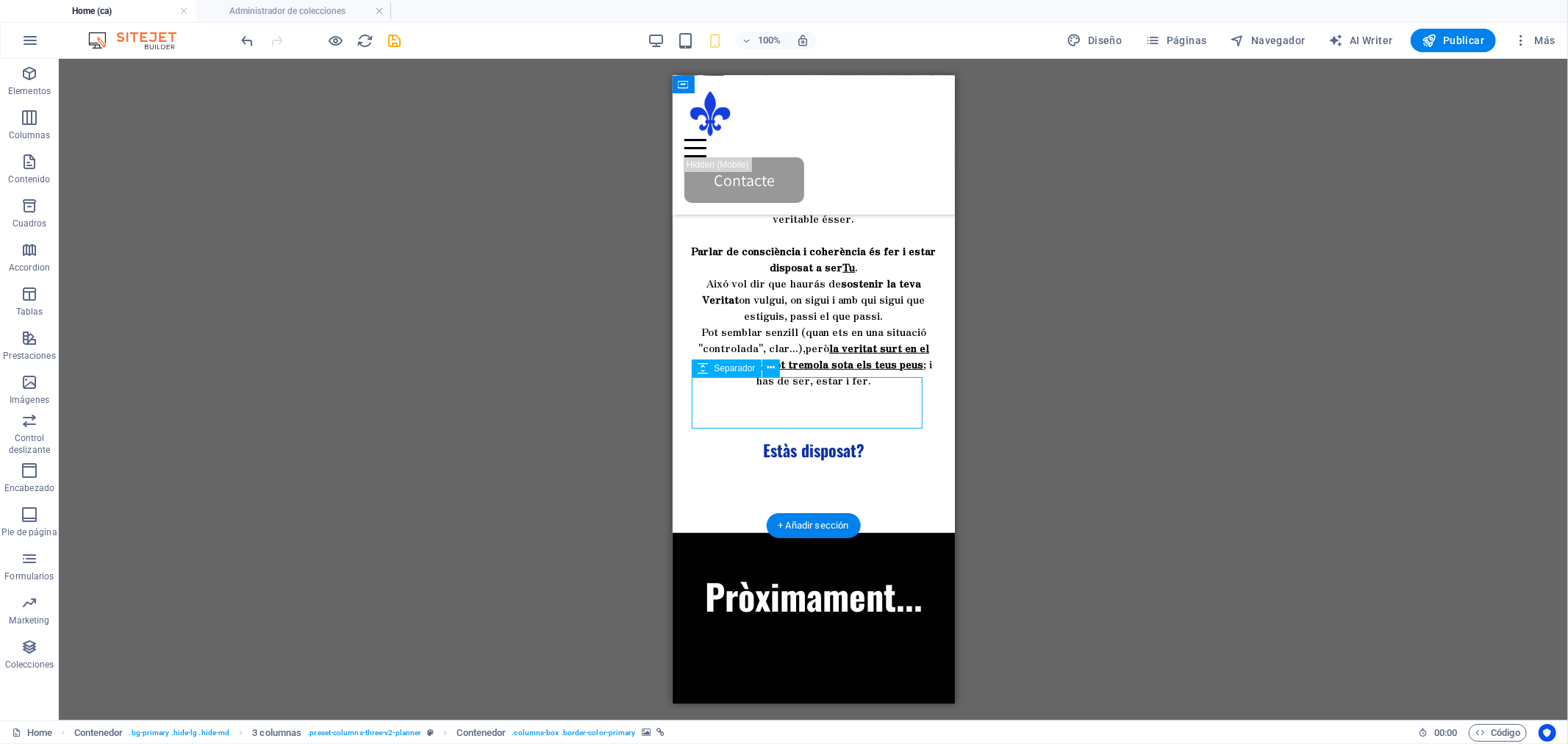 click at bounding box center [813, 414] 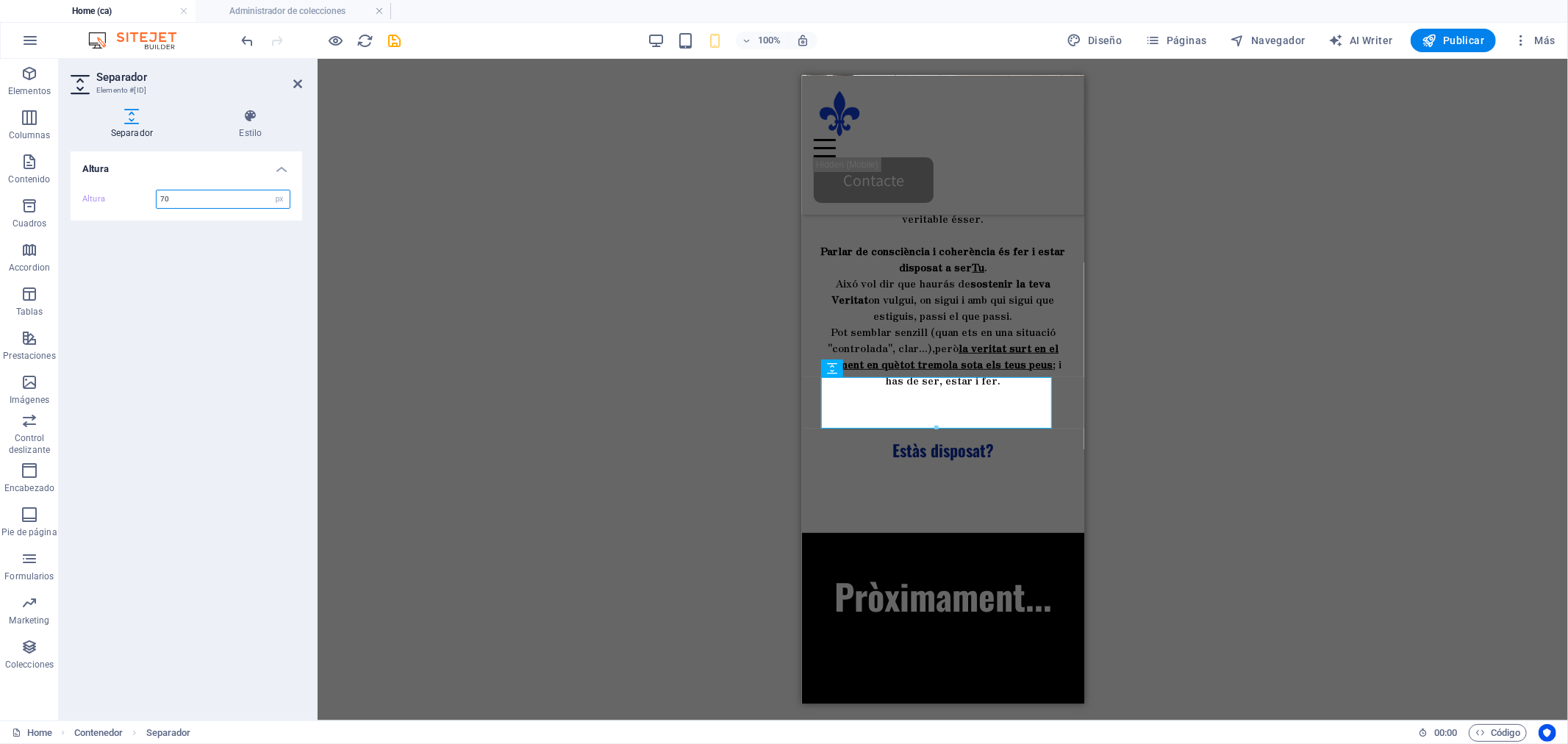 drag, startPoint x: 173, startPoint y: 194, endPoint x: 146, endPoint y: 198, distance: 27.29469 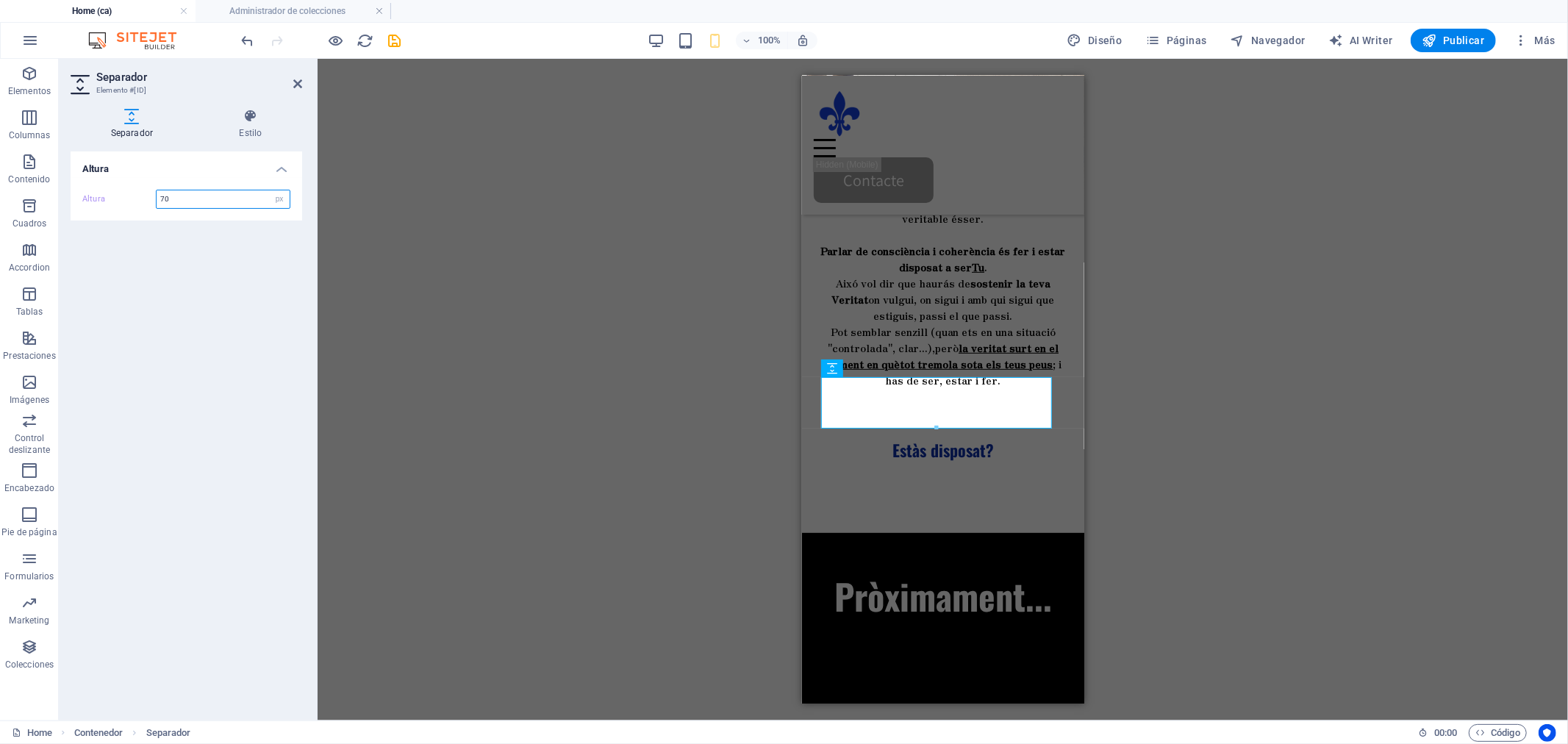 click on "Altura 70 px rem vh vw" at bounding box center [186, 199] 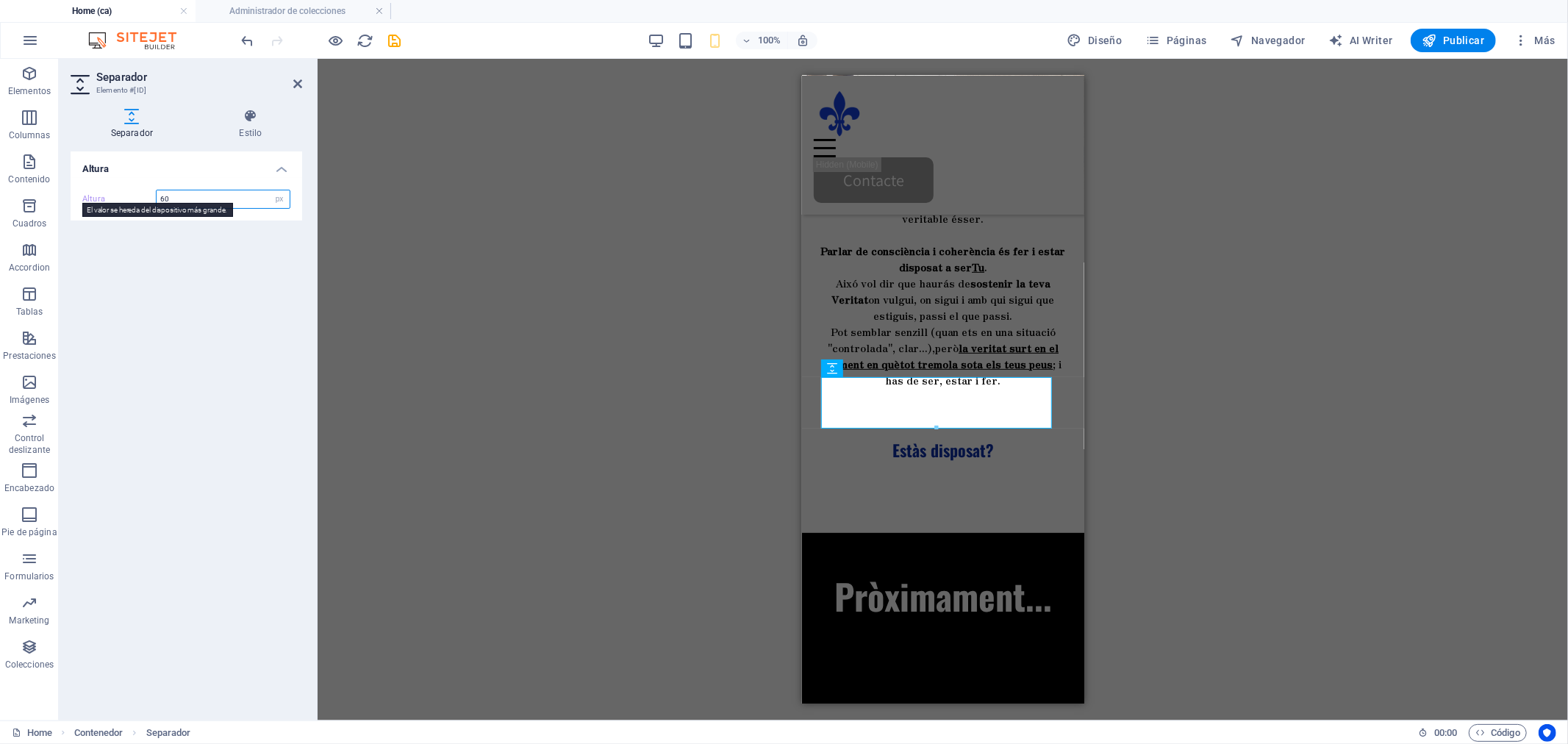 type on "60" 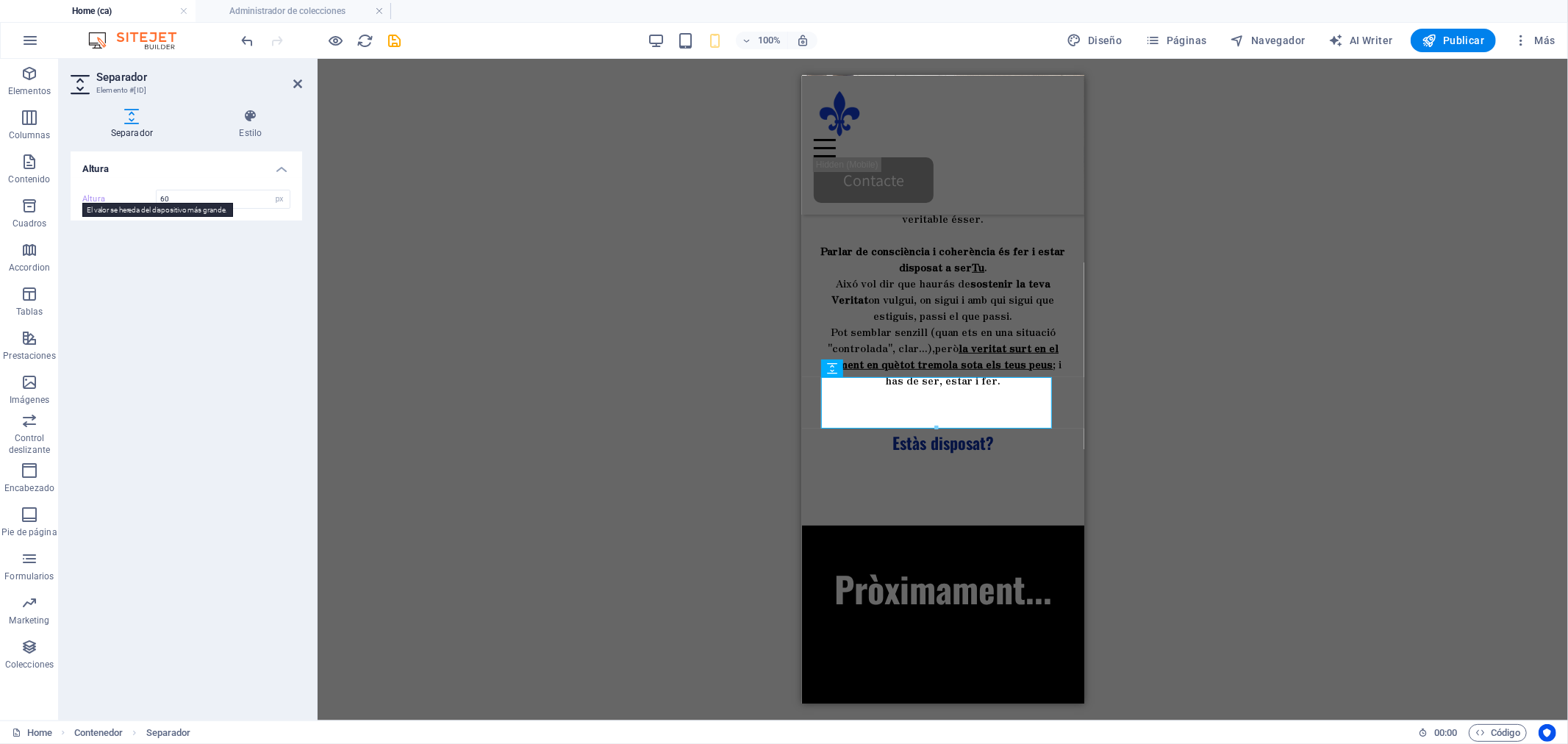 scroll, scrollTop: 482, scrollLeft: 0, axis: vertical 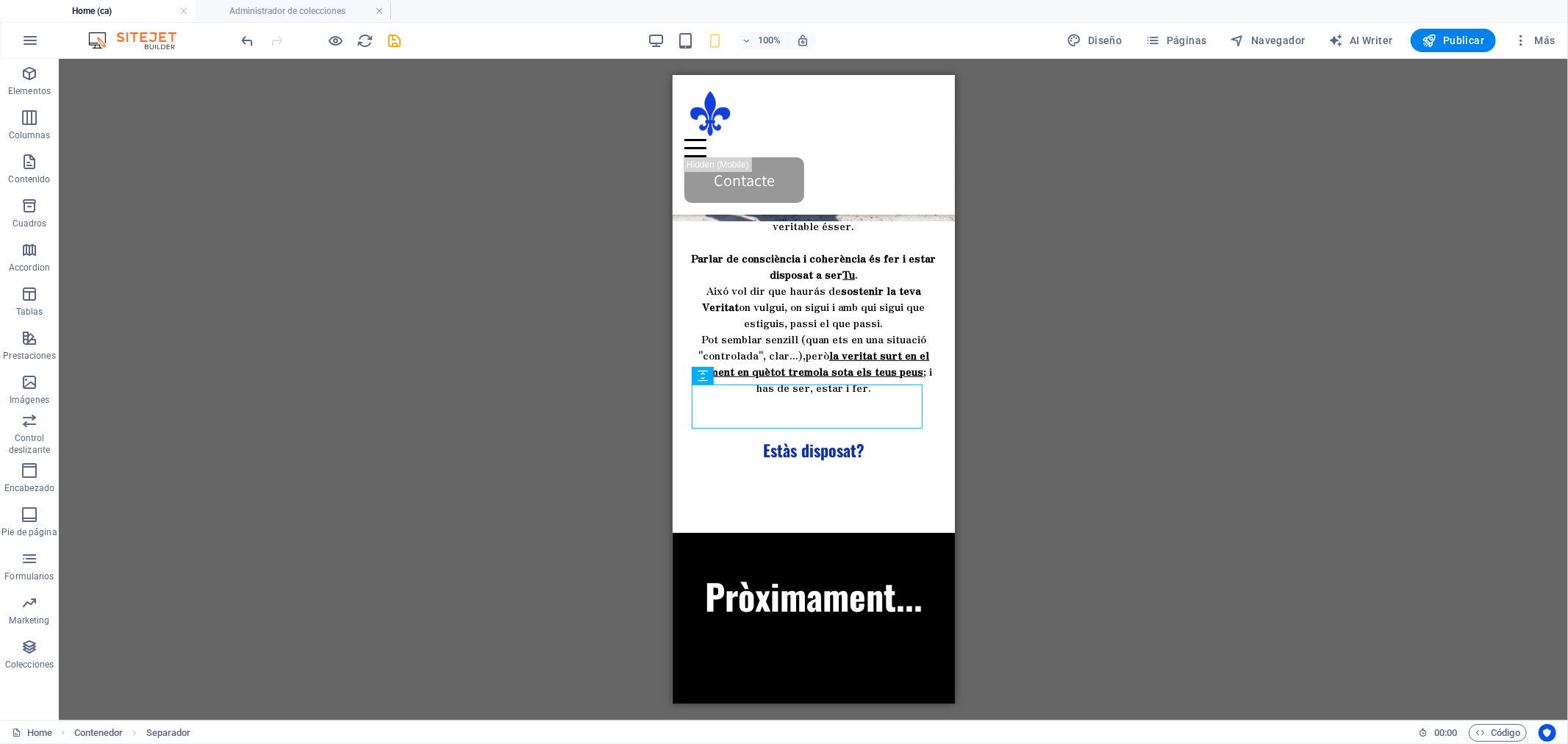 click on "H2   Banner   Contenedor   Separador   Texto   Contenedor   Contenedor   Texto   Separador   H3   Separador   Separador   H3   Contenedor   Superposición de imagen de texto   Contenedor   HTML   Contador   Contenedor   Superposición de imagen de texto   Imagen   Contenedor   H2   Separador   Contenedor   3 columnas   Contenedor   Superposición de imagen de texto   Contenedor   H4   Texto   Separador   Texto   Contenedor   Texto   Contenedor   HTML   Texto   Contenedor   Contenedor   H2   Separador   Control deslizante   Control deslizante   Predeterminado   Control deslizante   Control deslizante   Control deslizante   Contenedor   H2   Contenedor   Formulario de contacto   Contenedor   H2   Texto   3 columnas   Contenedor   Contenedor   Pie de página Thrud   Icono   Contenedor   Contenedor   Contenedor   Contenedor   Contenedor   Iconos de redes sociales   Separador   Texto   Separador   Contenedor   Contenedor   Menú   Separador   Contenedor   Logo   Contenedor   H4   Separador" at bounding box center [813, 390] 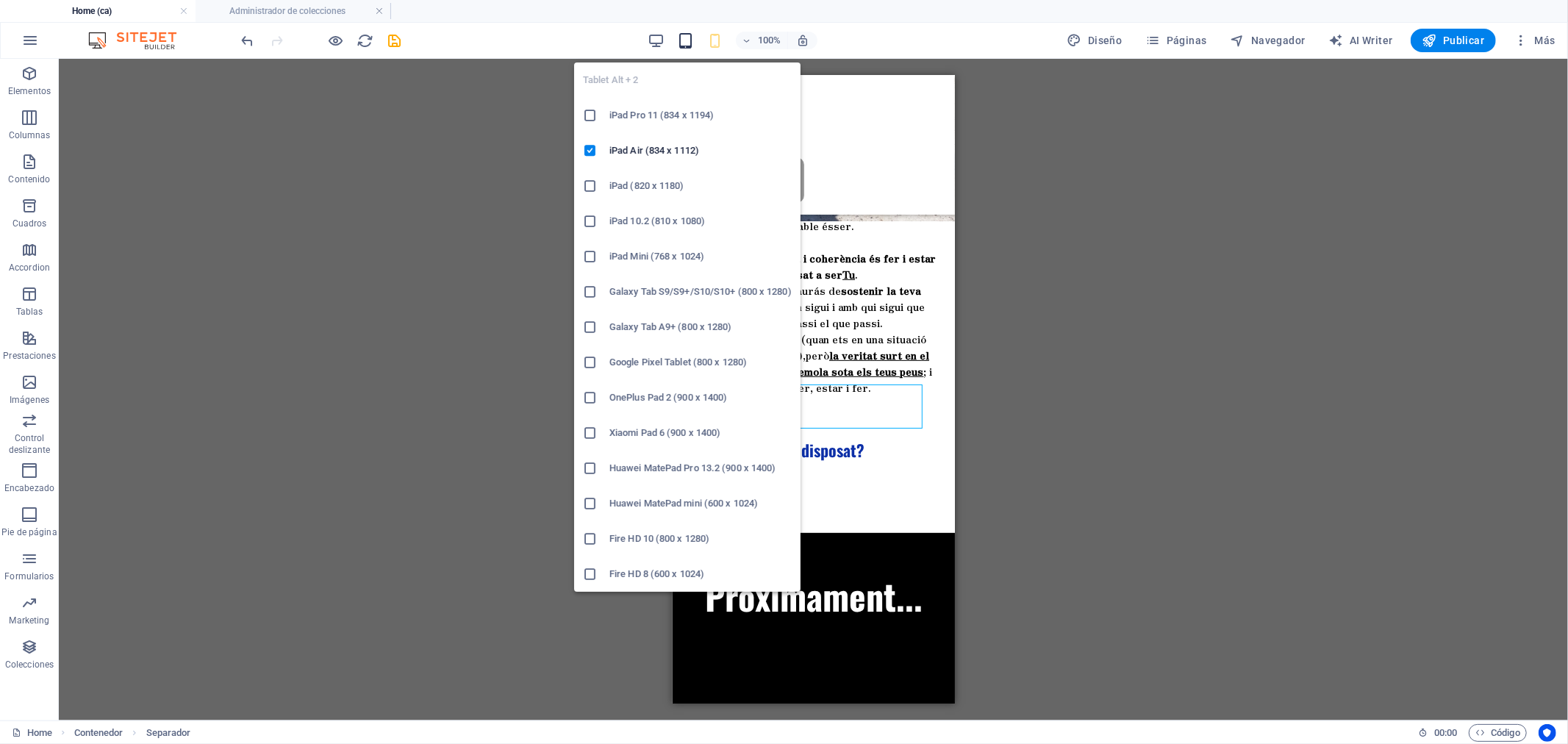 click at bounding box center [685, 40] 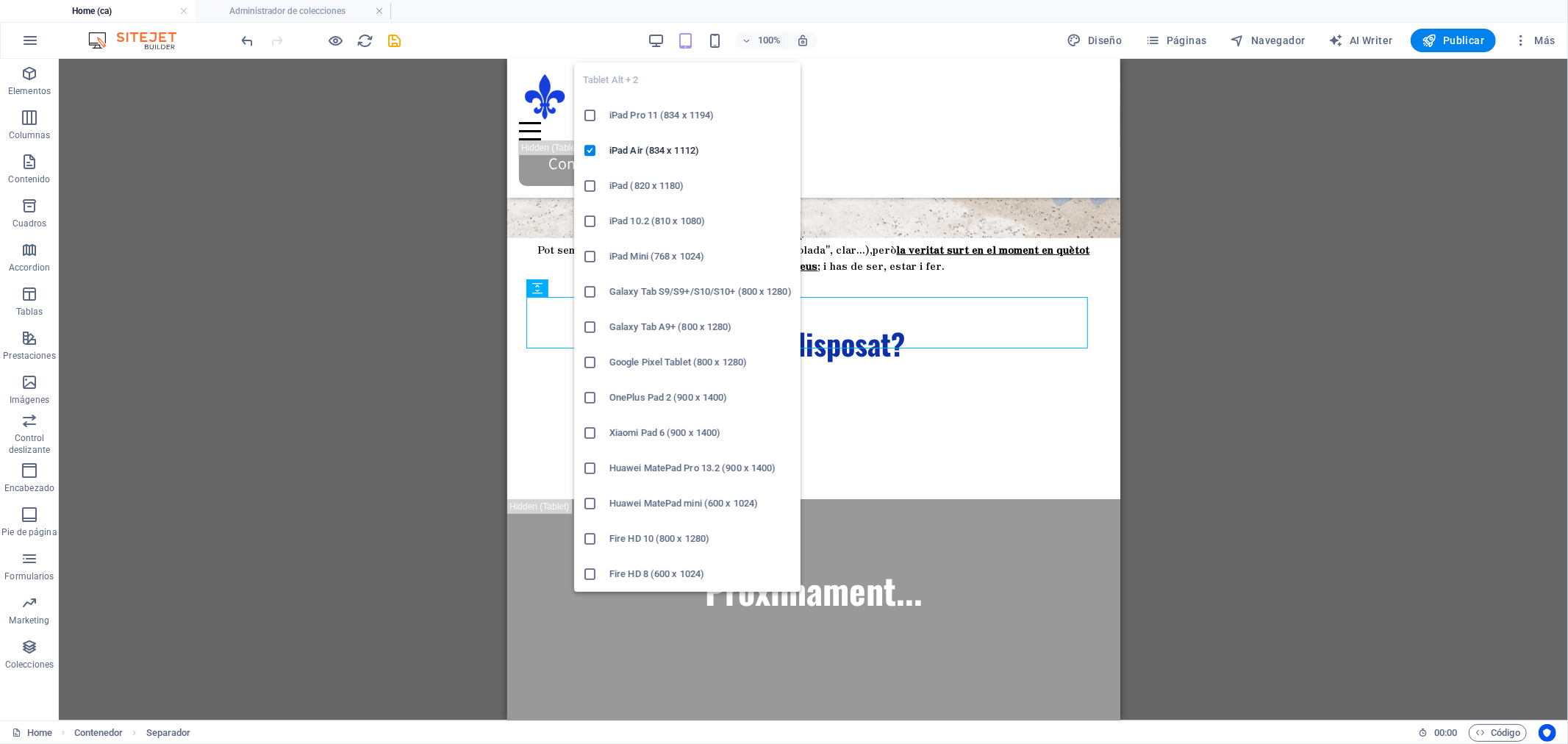scroll, scrollTop: 430, scrollLeft: 0, axis: vertical 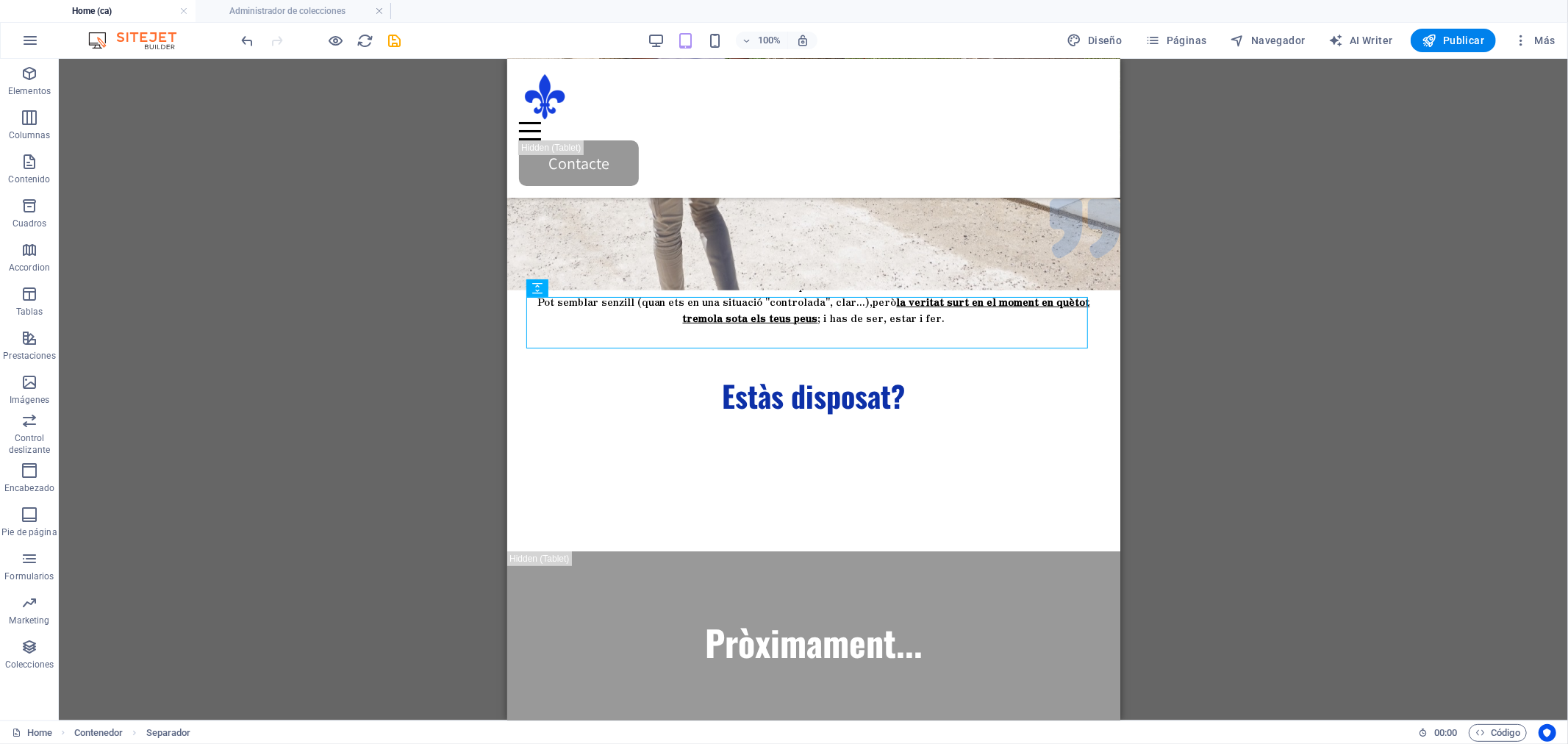 click on "H2   Banner   Contenedor   Separador   Texto   Contenedor   Contenedor   Texto   Separador   H3   Separador   Separador   H3   Contenedor   Superposición de imagen de texto   Contenedor   HTML   Contador   Contenedor   Superposición de imagen de texto   Imagen   Contenedor   H2   Separador   Contenedor   3 columnas   Contenedor   Superposición de imagen de texto   Contenedor   H4   Texto   Separador   Texto   Contenedor   Texto   Contenedor   HTML   Texto   Contenedor   Contenedor   H2   Separador   Control deslizante   Control deslizante   Predeterminado   Control deslizante   Control deslizante   Control deslizante   Contenedor   H2   Contenedor   Formulario de contacto   Contenedor   H2   Texto   3 columnas   Contenedor   Contenedor   Pie de página Thrud   Icono   Contenedor   Contenedor   Contenedor   Contenedor   Contenedor   Iconos de redes sociales   Separador   Texto   Separador   Contenedor   Contenedor   Menú   Separador   Contenedor   Logo   Contenedor   H4   Separador   Separador" at bounding box center (813, 390) 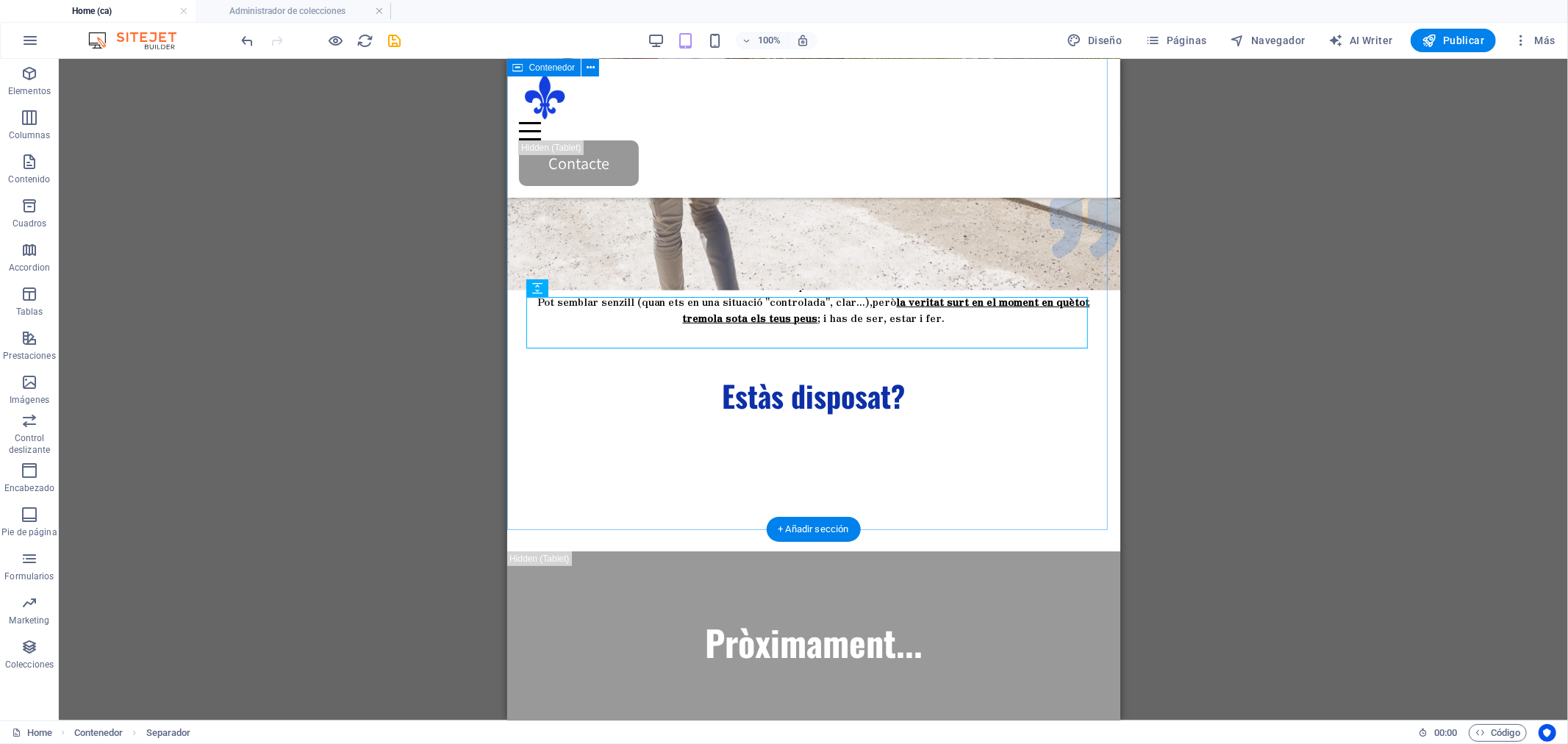 click on "Portem diverses dècades vivint un  despertar de consciència  en tots els sentits.  Molt més visible i actiu en els últims anys, però contradictori a vegades. Ara que estem envoltats d'informació, recursos i eines de fàcil accés; destaquen els moments en què ens sentim buits, normalitzant el desconnectats que estem del present, de la terra, de les nostres emocions i del nostre veritable ésser. Parlar de consciència i coherència és fer i estar disposat a ser  Tu .  Aixó vol dir que haurás de  sostenir la teva Veritat  on vulgui, on sigui i amb qui sigui que estiguis, passi el que passi.  Pot semblar senzill (quan ets en una situació "controlada", clar...),  però  la veritat surt en el moment en què  tot tremola sota els teus peus ; i has de ser, estar i fer . Estàs disposat?" at bounding box center (813, 273) 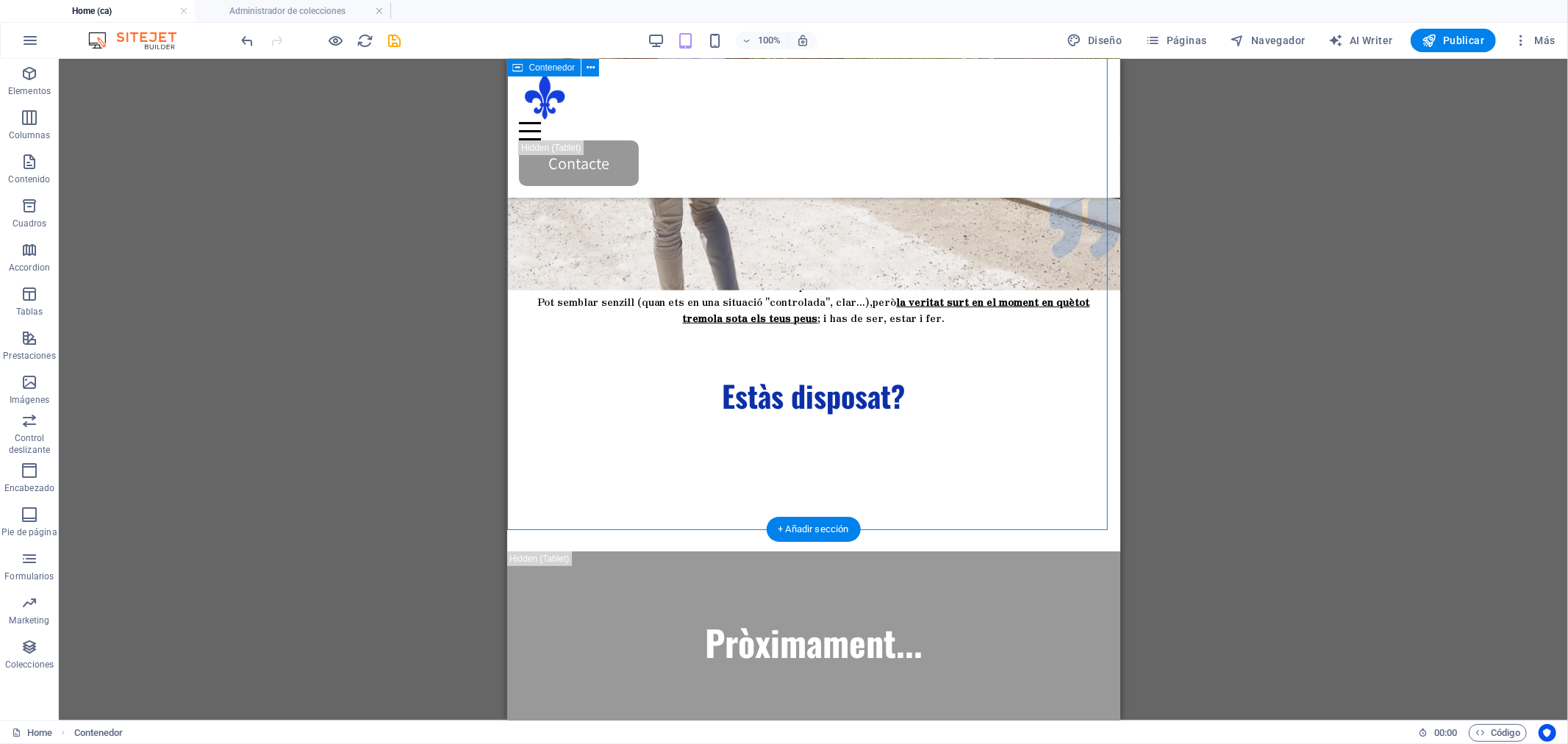 click on "Portem diverses dècades vivint un  despertar de consciència  en tots els sentits.  Molt més visible i actiu en els últims anys, però contradictori a vegades. Ara que estem envoltats d'informació, recursos i eines de fàcil accés; destaquen els moments en què ens sentim buits, normalitzant el desconnectats que estem del present, de la terra, de les nostres emocions i del nostre veritable ésser. Parlar de consciència i coherència és fer i estar disposat a ser  Tu .  Aixó vol dir que haurás de  sostenir la teva Veritat  on vulgui, on sigui i amb qui sigui que estiguis, passi el que passi.  Pot semblar senzill (quan ets en una situació "controlada", clar...),  però  la veritat surt en el moment en què  tot tremola sota els teus peus ; i has de ser, estar i fer . Estàs disposat?" at bounding box center (813, 273) 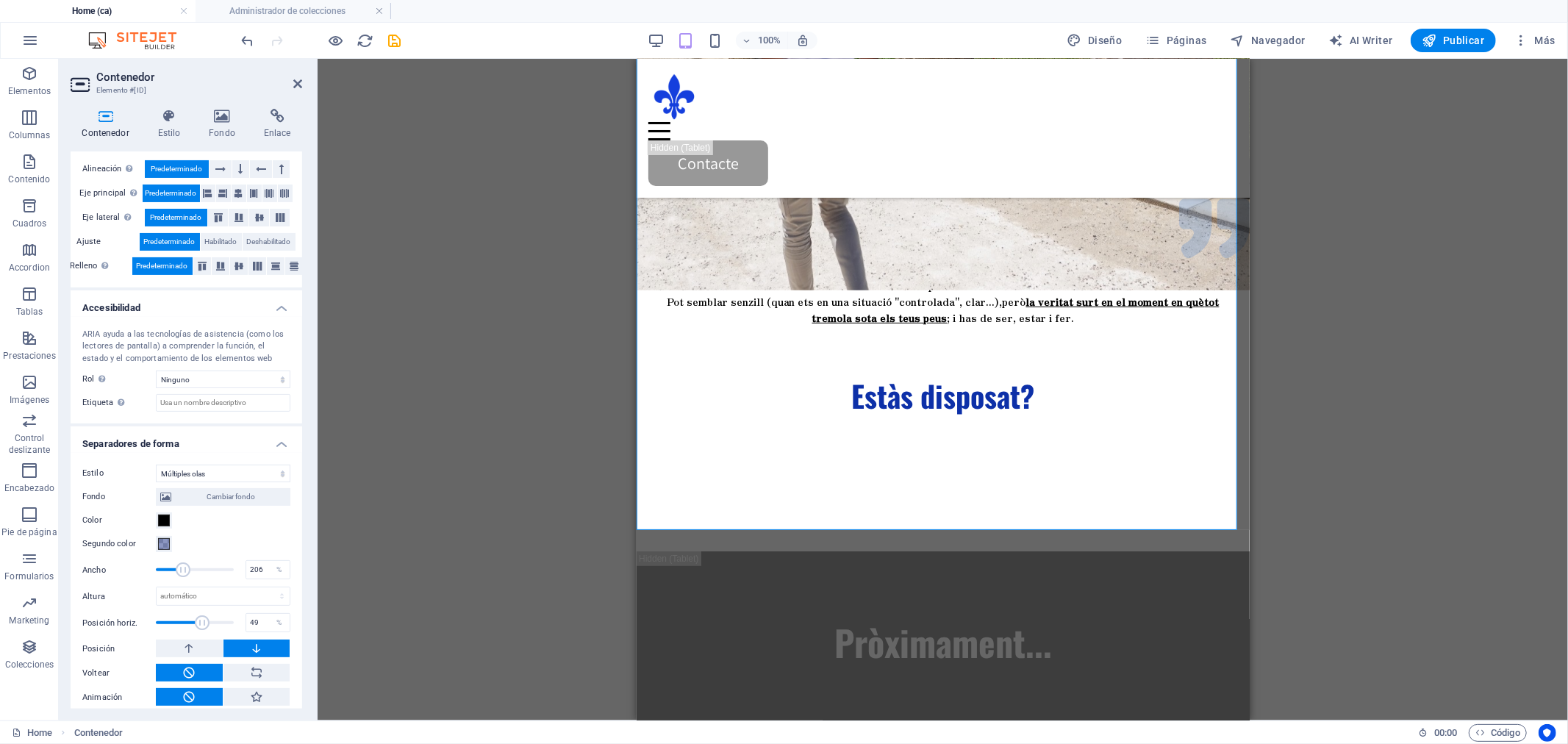 scroll, scrollTop: 254, scrollLeft: 0, axis: vertical 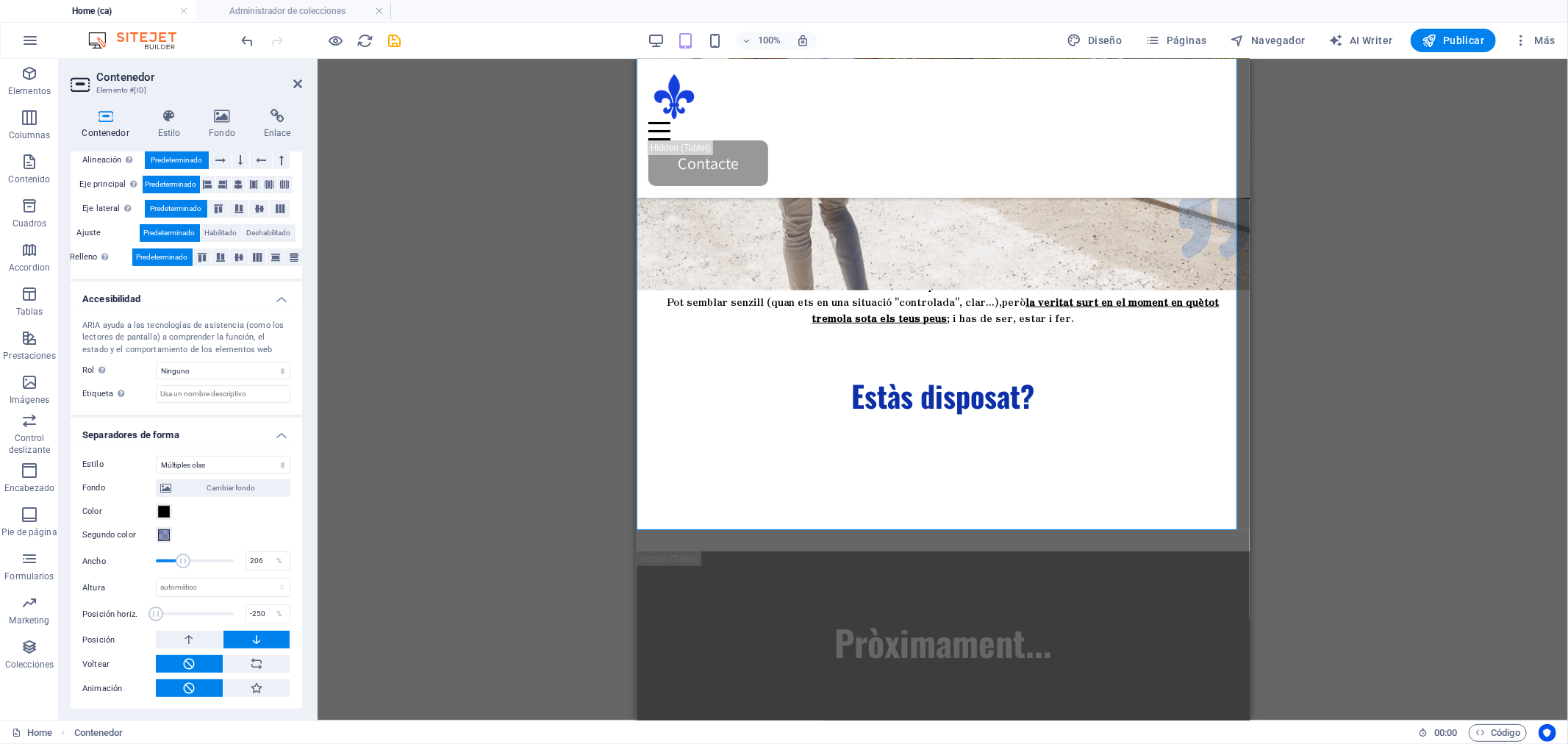 drag, startPoint x: 203, startPoint y: 613, endPoint x: 104, endPoint y: 615, distance: 99.0202 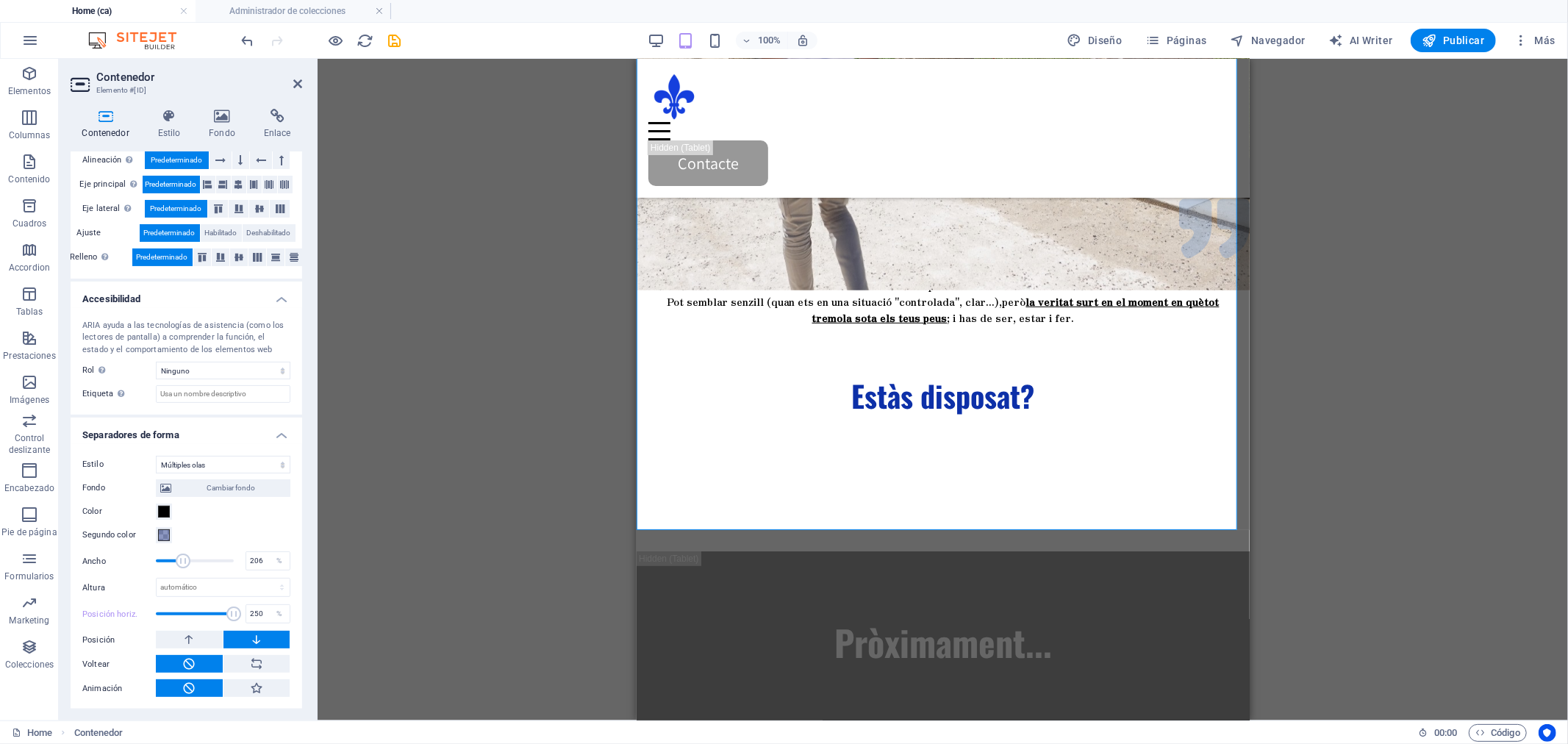 drag, startPoint x: 155, startPoint y: 610, endPoint x: 270, endPoint y: 626, distance: 116.10771 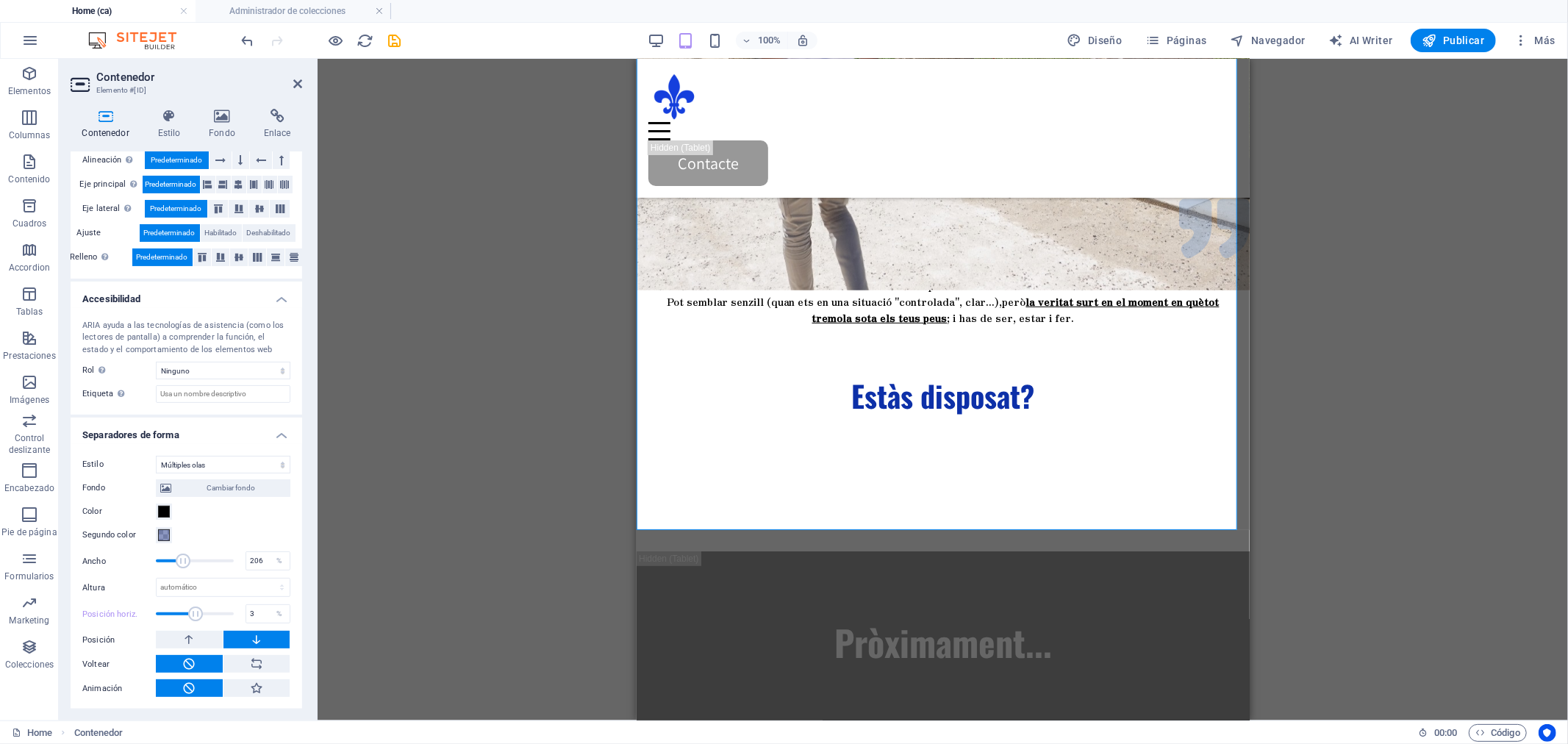 drag, startPoint x: 219, startPoint y: 615, endPoint x: 194, endPoint y: 618, distance: 25.179357 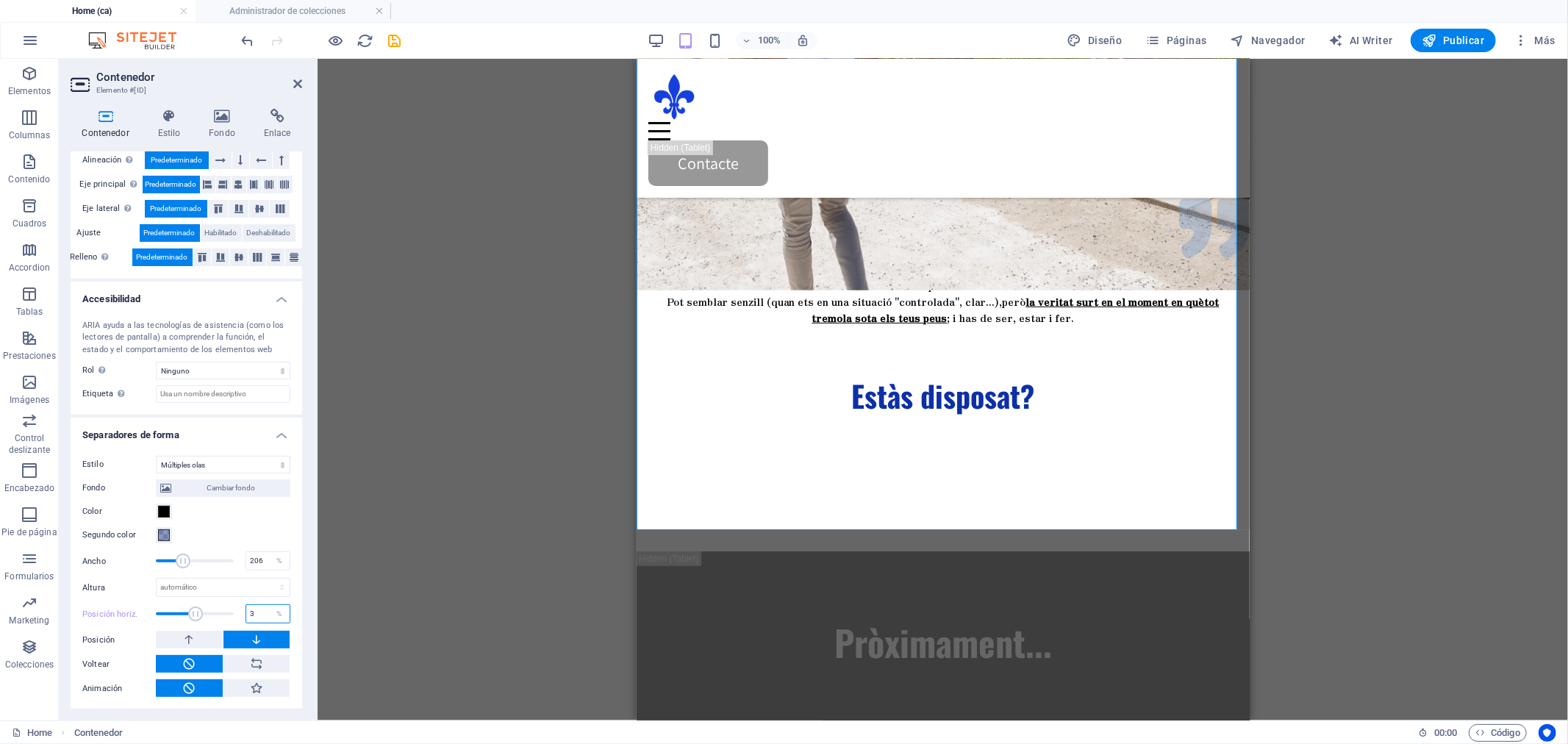 drag, startPoint x: 254, startPoint y: 614, endPoint x: 246, endPoint y: 614, distance: 8 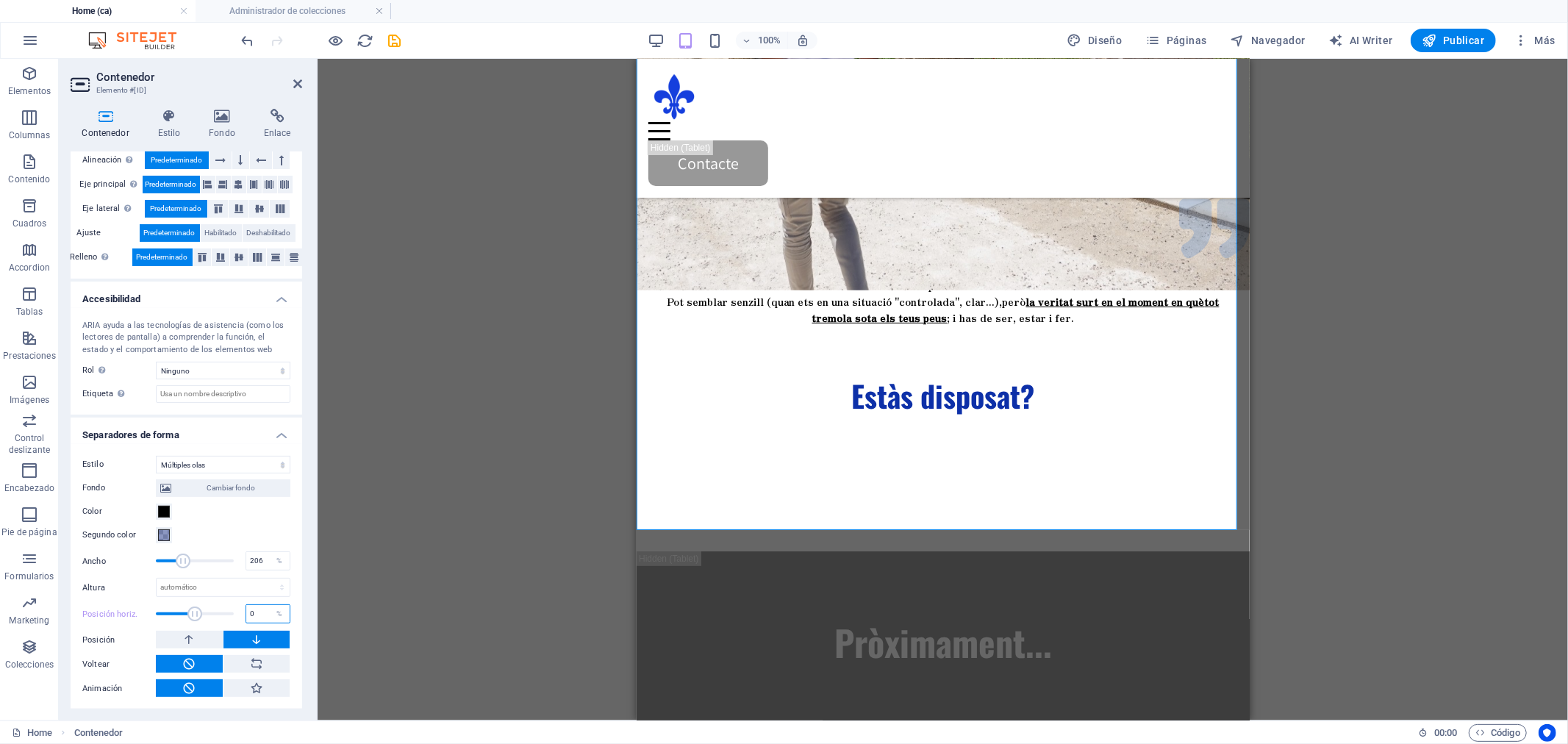 type on "0" 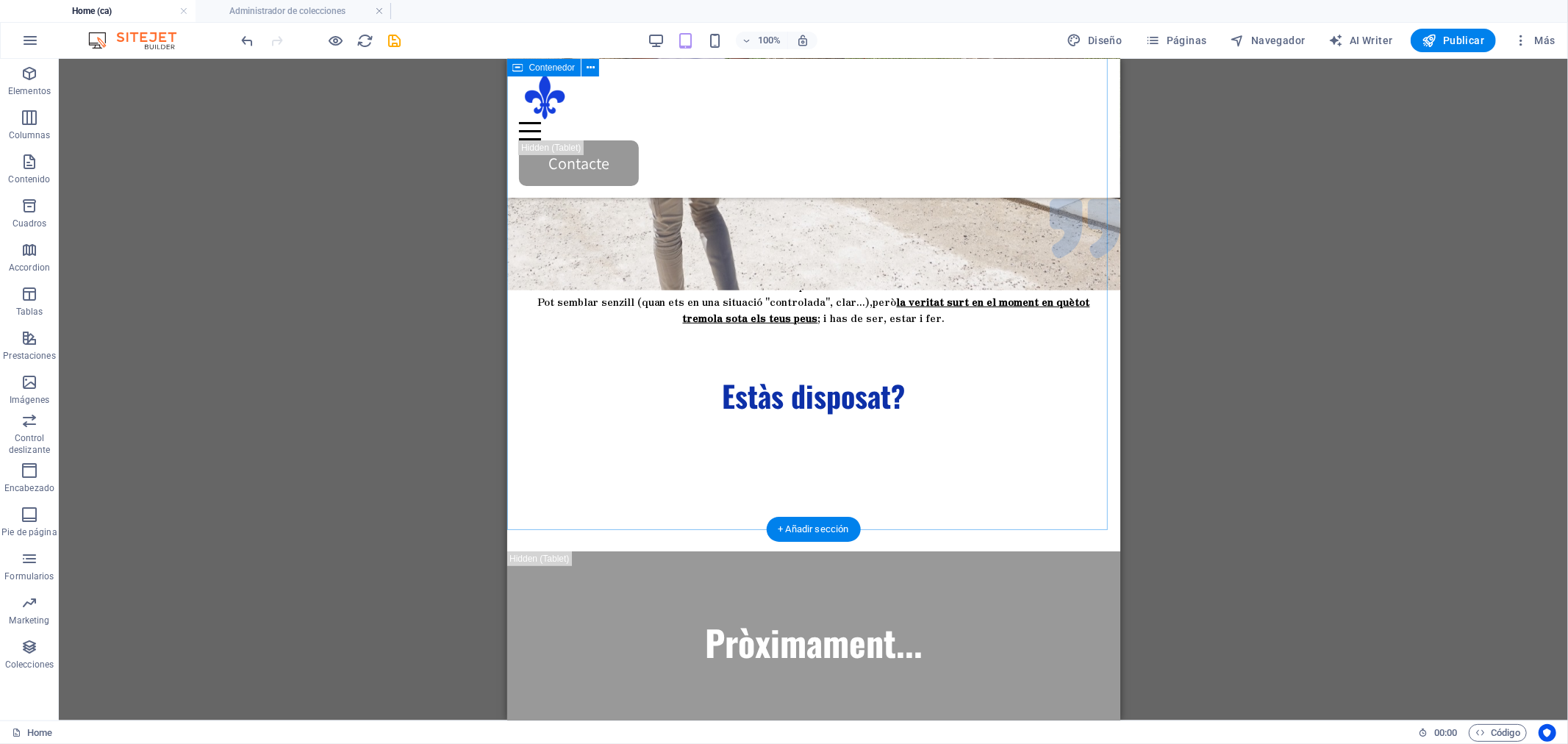 click on "H2   Banner   Contenedor   Separador   Texto   Contenedor   Contenedor   Texto   Separador   H3   Separador   Separador   H3   Contenedor   Superposición de imagen de texto   Contenedor   HTML   Contador   Contenedor   Superposición de imagen de texto   Imagen   Contenedor   H2   Separador   Contenedor   3 columnas   Contenedor   Superposición de imagen de texto   Contenedor   H4   Texto   Separador   Texto   Contenedor   Texto   Contenedor   HTML   Texto   Contenedor   Contenedor   H2   Separador   Control deslizante   Control deslizante   Predeterminado   Control deslizante   Control deslizante   Control deslizante   Contenedor   H2   Contenedor   Formulario de contacto   Contenedor   H2   Texto   3 columnas   Contenedor   Contenedor   Pie de página Thrud   Icono   Contenedor   Contenedor   Contenedor   Contenedor   Contenedor   Iconos de redes sociales   Separador   Texto   Separador   Contenedor   Contenedor   Menú   Separador   Contenedor   Logo   Contenedor   H4   Separador   Separador" at bounding box center [813, 390] 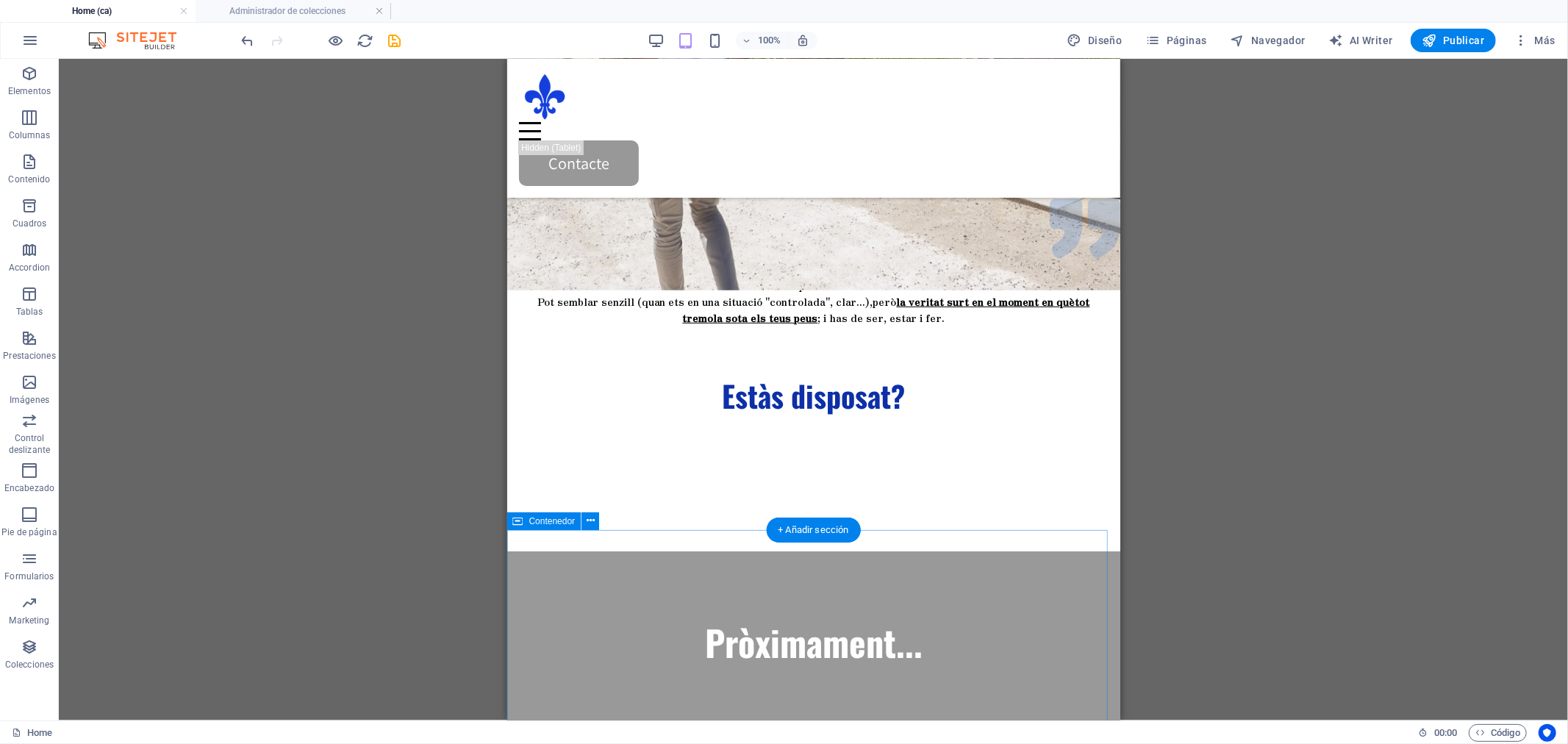 click on "Pròximament... Bretanya Nuevo elemento de texto Glastonbury Nuevo elemento de texto Grècia Nuevo elemento de texto" at bounding box center [813, 1104] 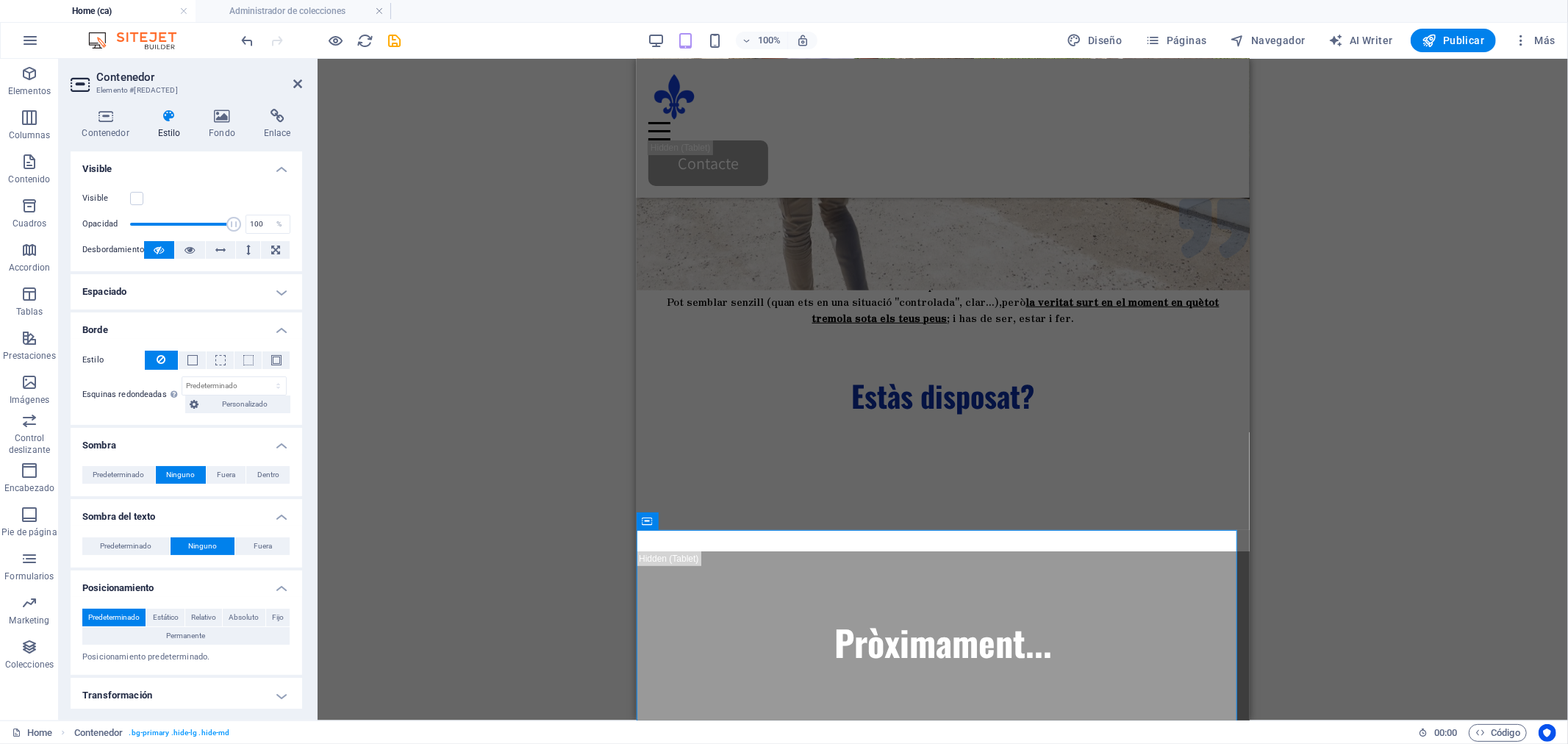 click on "Espaciado" at bounding box center [186, 292] 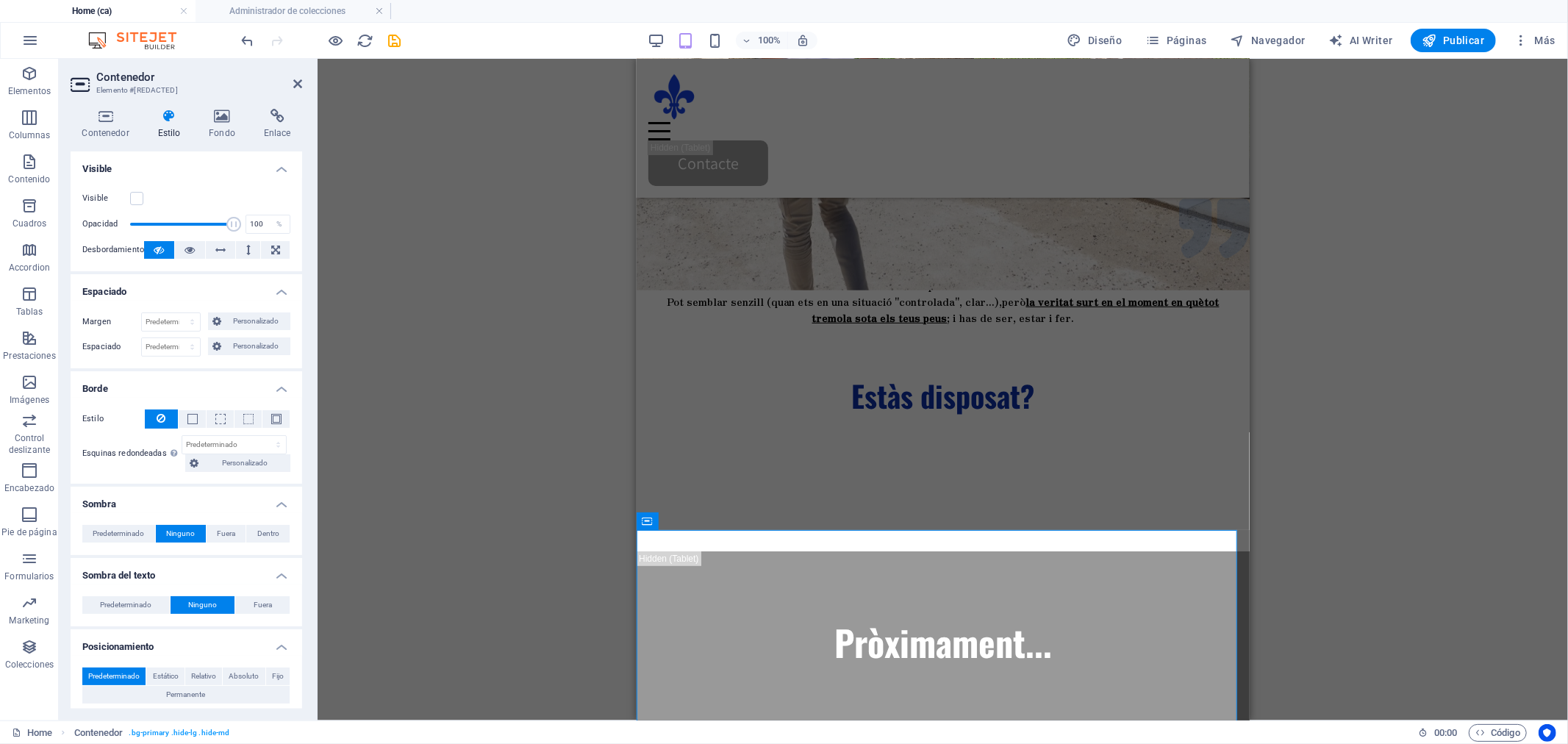 click on "Espaciado" at bounding box center (186, 287) 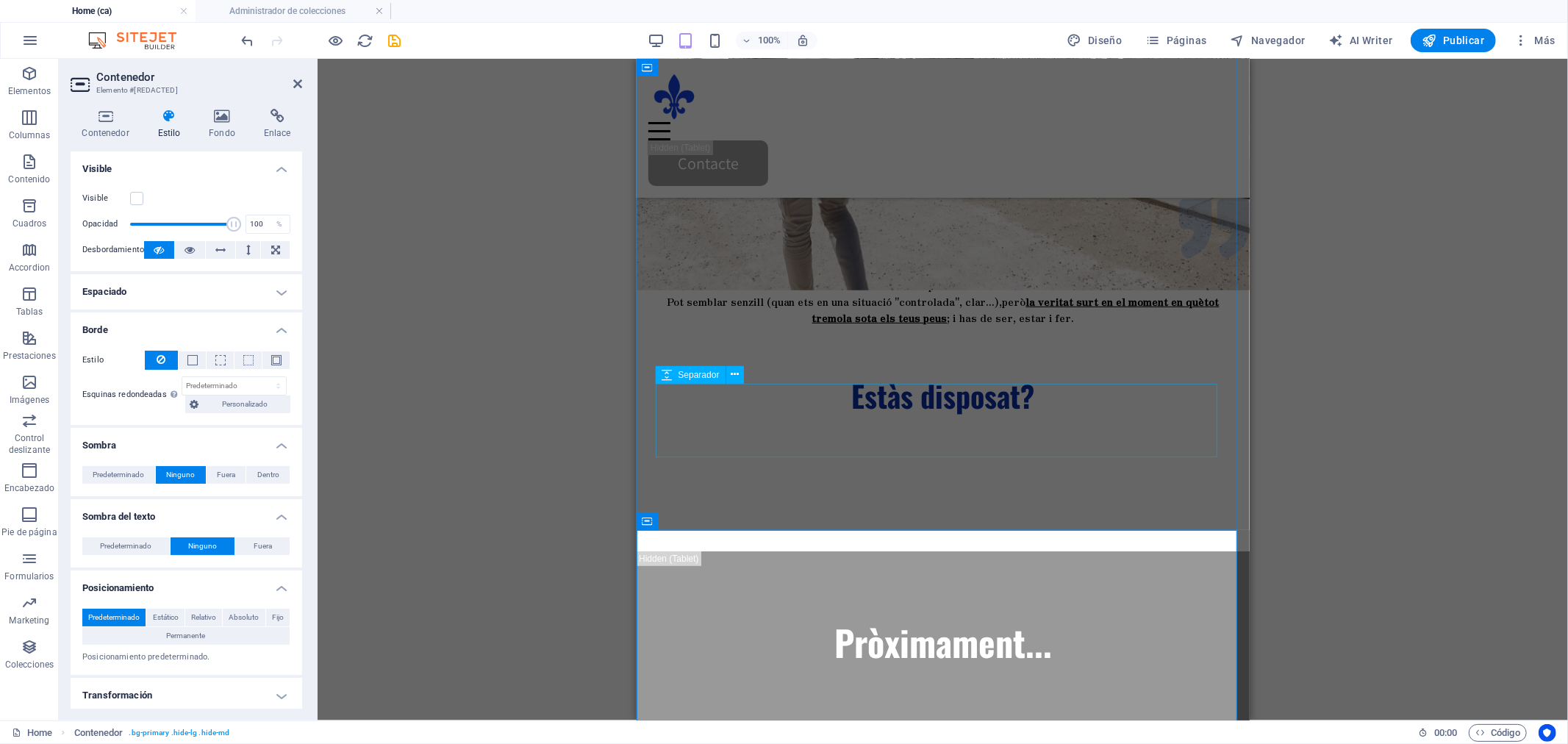 click at bounding box center [942, 449] 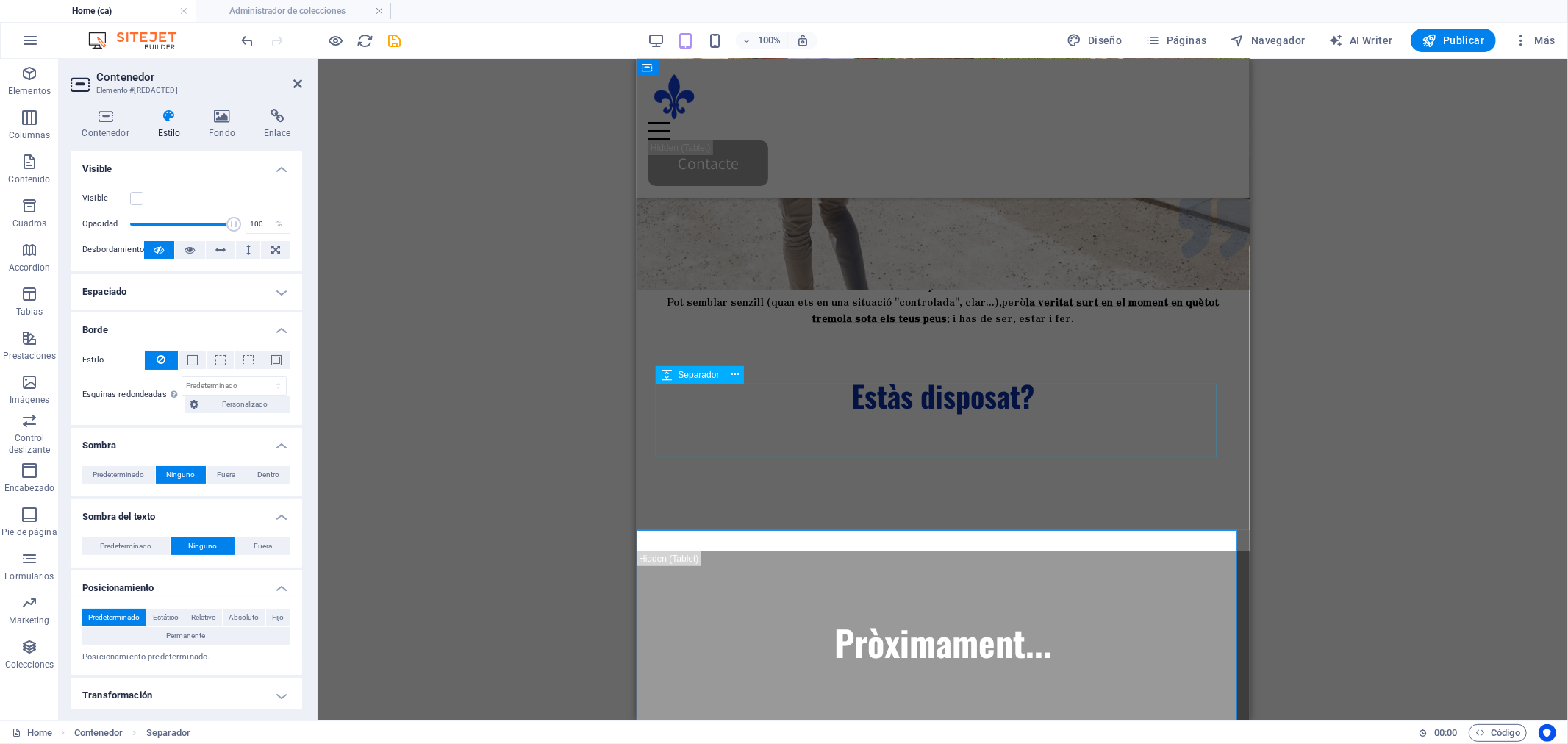click at bounding box center (942, 449) 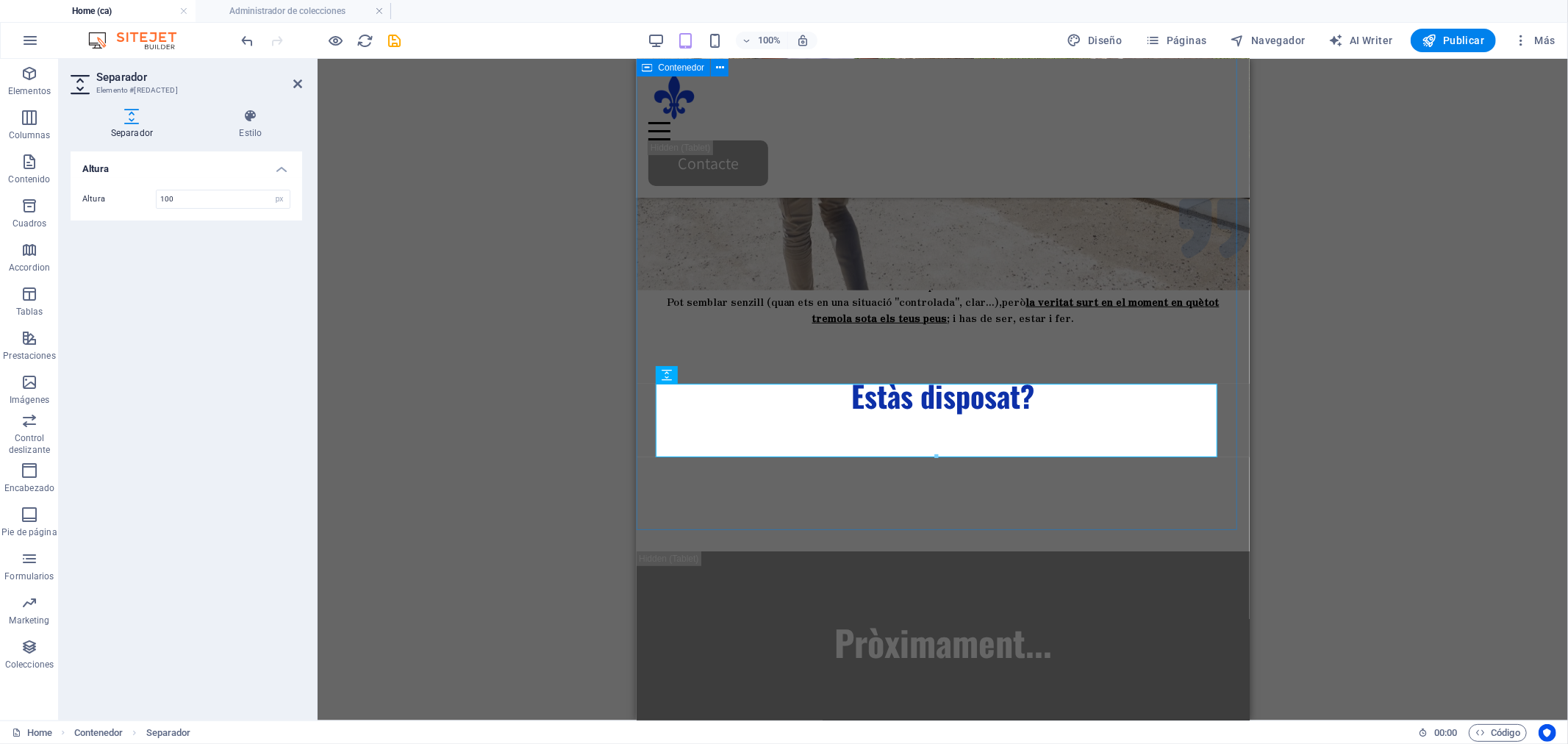 click on "Portem diverses dècades vivint un  despertar de consciència  en tots els sentits.  Molt més visible i actiu en els últims anys, però contradictori a vegades. Ara que estem envoltats d'informació, recursos i eines de fàcil accés; destaquen els moments en què ens sentim buits, normalitzant el desconnectats que estem del present, de la terra, de les nostres emocions i del nostre veritable ésser. Parlar de consciència i coherència és fer i estar disposat a ser  Tu .  Aixó vol dir que haurás de  sostenir la teva Veritat  on vulgui, on sigui i amb qui sigui que estiguis, passi el que passi.  Pot semblar senzill (quan ets en una situació "controlada", clar...),  però  la veritat surt en el moment en què  tot tremola sota els teus peus ; i has de ser, estar i fer . Estàs disposat?" at bounding box center (942, 273) 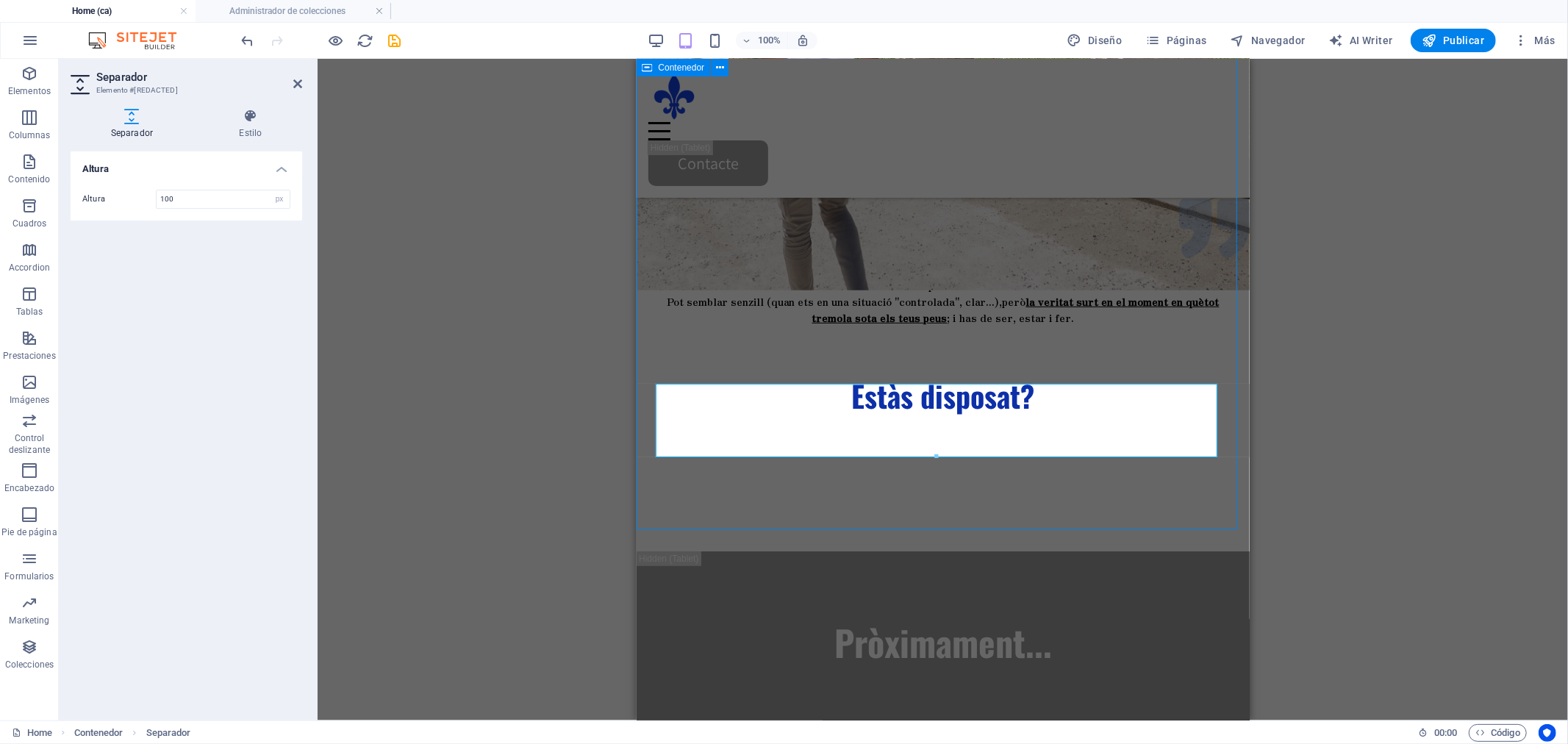 click on "Portem diverses dècades vivint un  despertar de consciència  en tots els sentits.  Molt més visible i actiu en els últims anys, però contradictori a vegades. Ara que estem envoltats d'informació, recursos i eines de fàcil accés; destaquen els moments en què ens sentim buits, normalitzant el desconnectats que estem del present, de la terra, de les nostres emocions i del nostre veritable ésser. Parlar de consciència i coherència és fer i estar disposat a ser  Tu .  Aixó vol dir que haurás de  sostenir la teva Veritat  on vulgui, on sigui i amb qui sigui que estiguis, passi el que passi.  Pot semblar senzill (quan ets en una situació "controlada", clar...),  però  la veritat surt en el moment en què  tot tremola sota els teus peus ; i has de ser, estar i fer . Estàs disposat?" at bounding box center [942, 273] 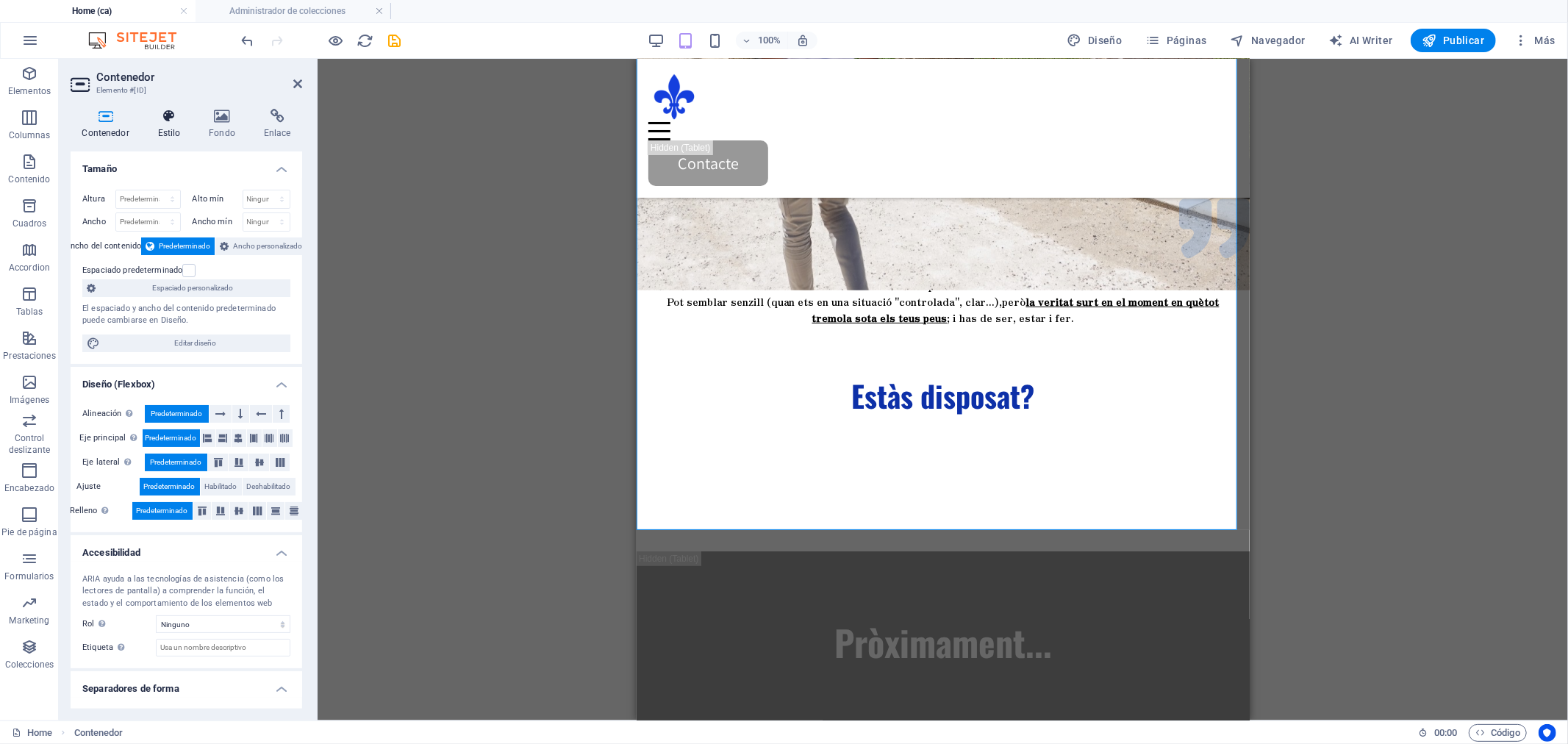 click on "Estilo" at bounding box center (172, 124) 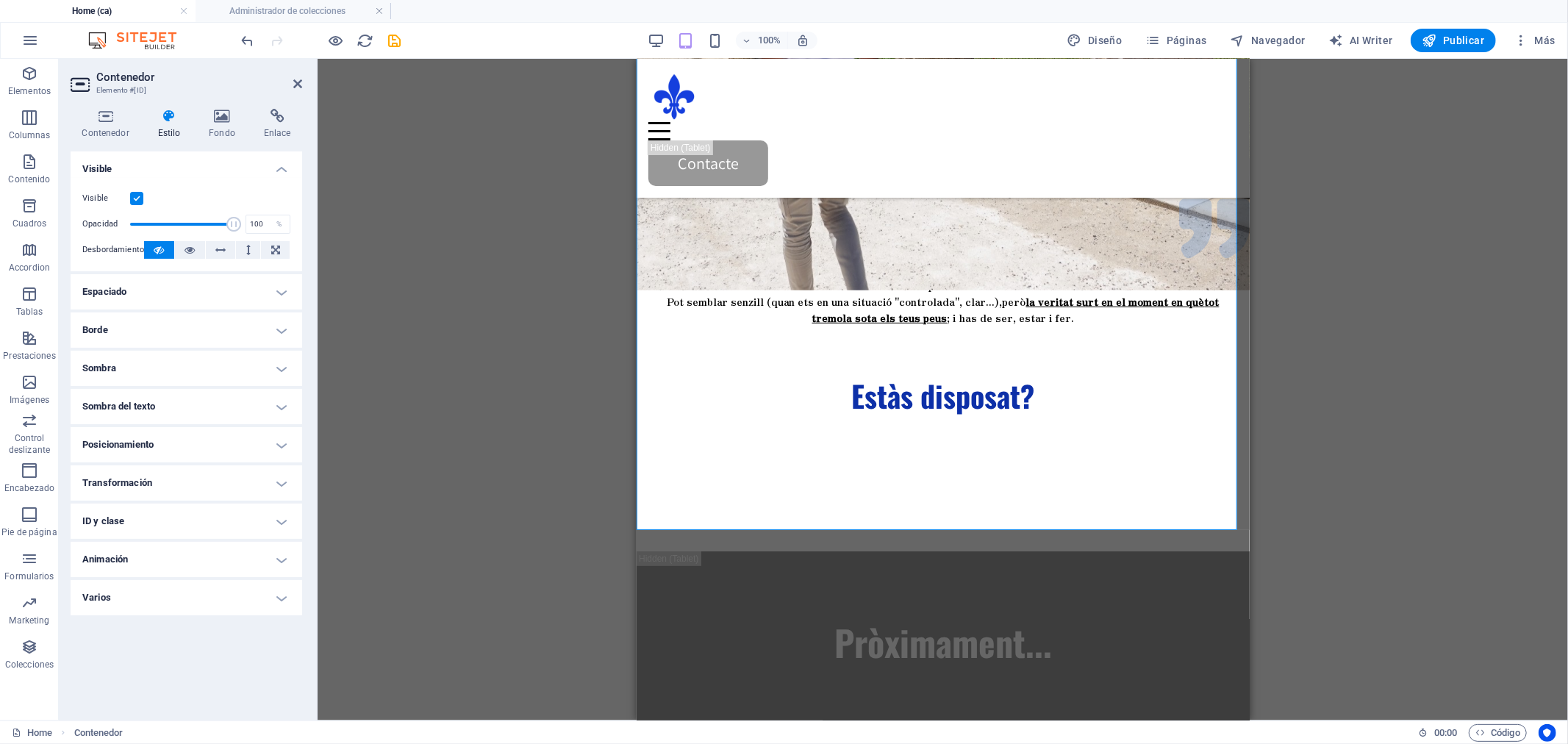 click on "Borde" at bounding box center [186, 330] 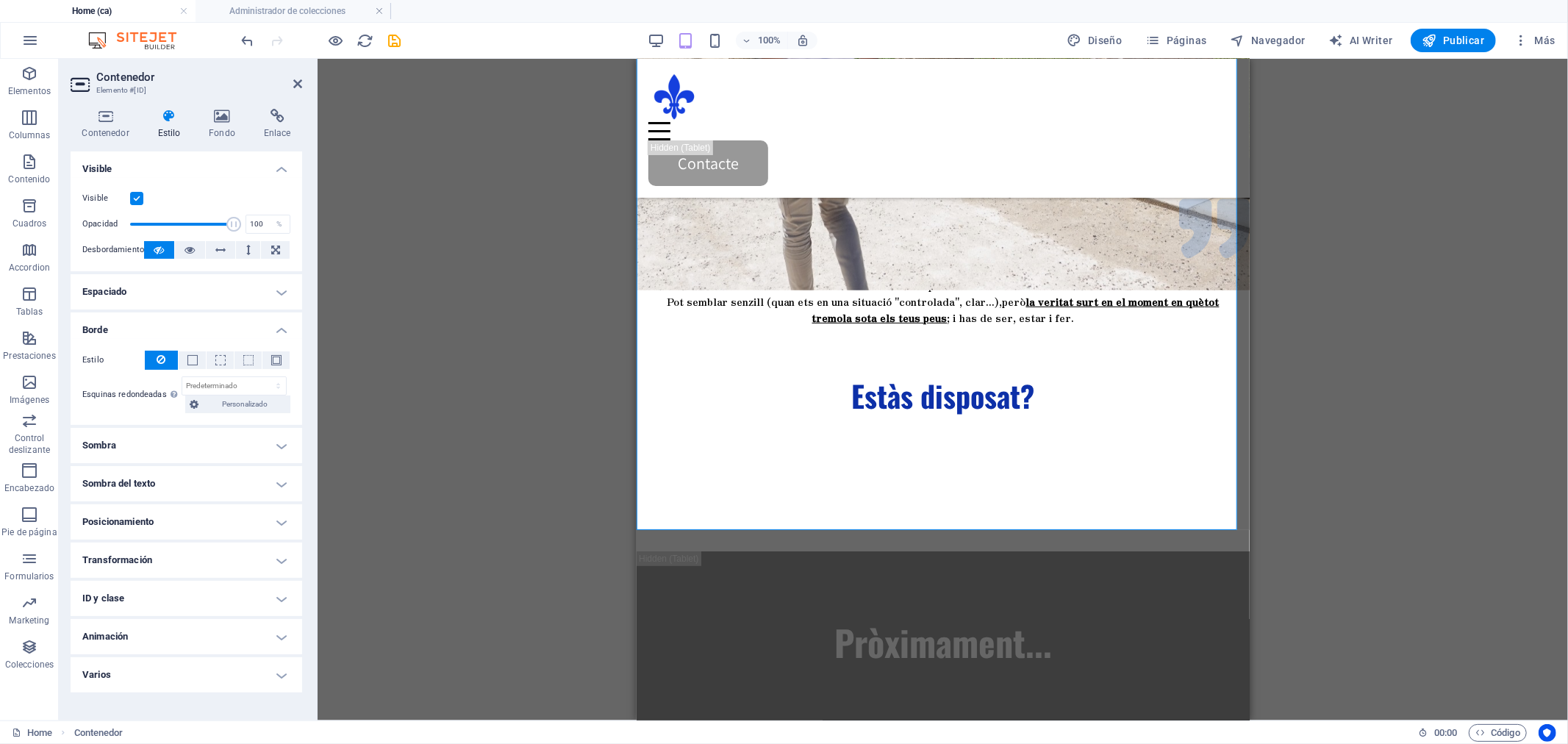 click on "Sombra" at bounding box center [186, 446] 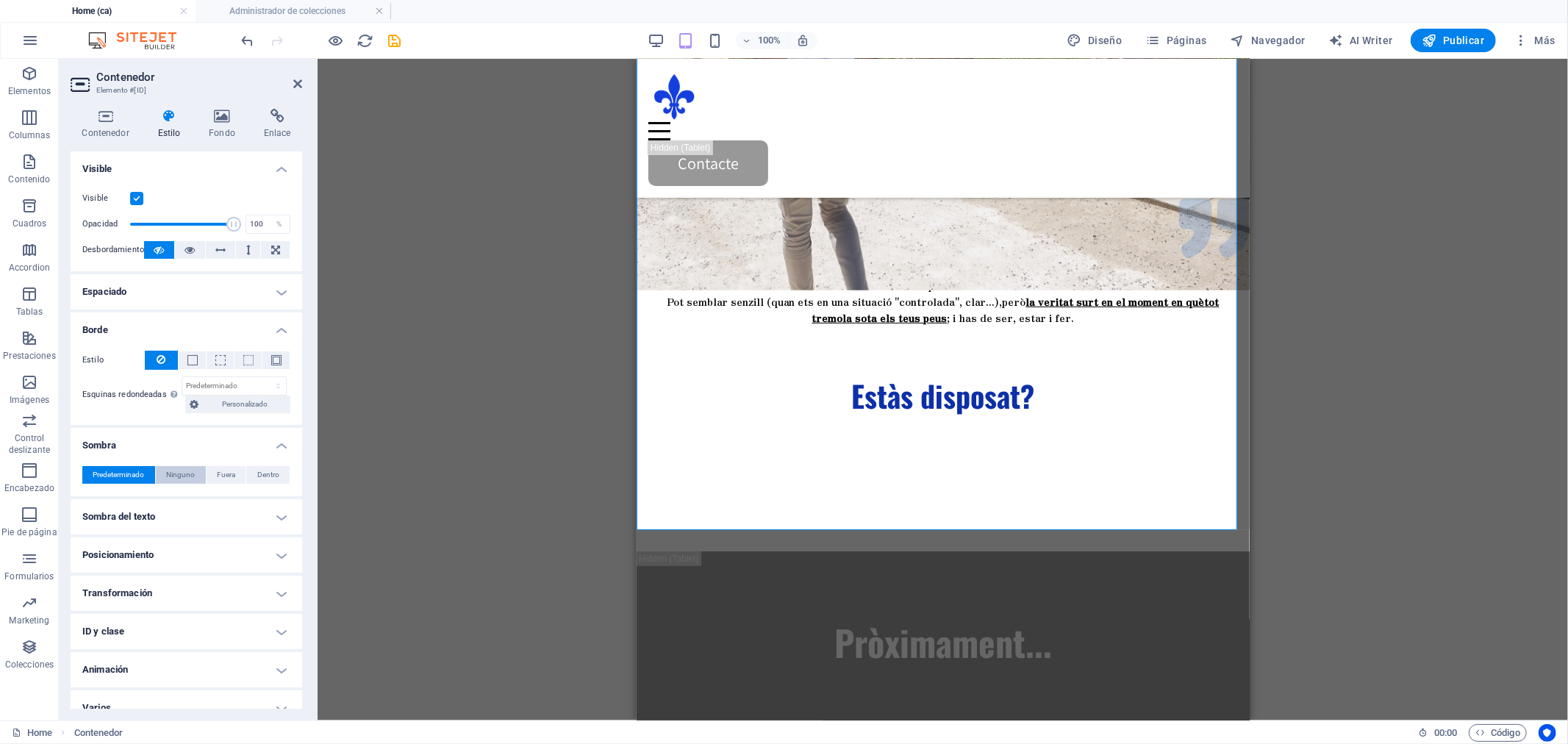 click on "Ninguno" at bounding box center (180, 475) 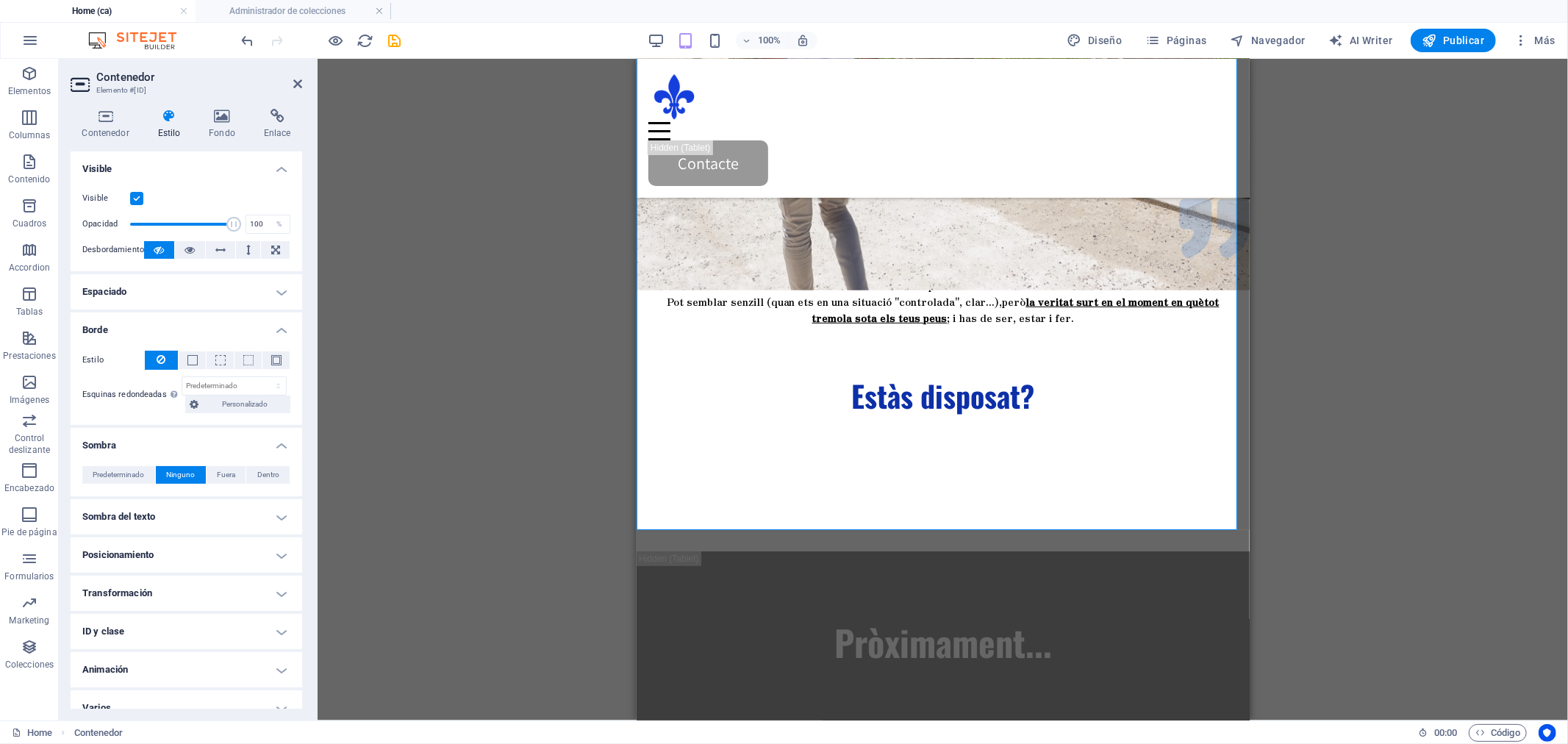 click on "Espaciado" at bounding box center (186, 292) 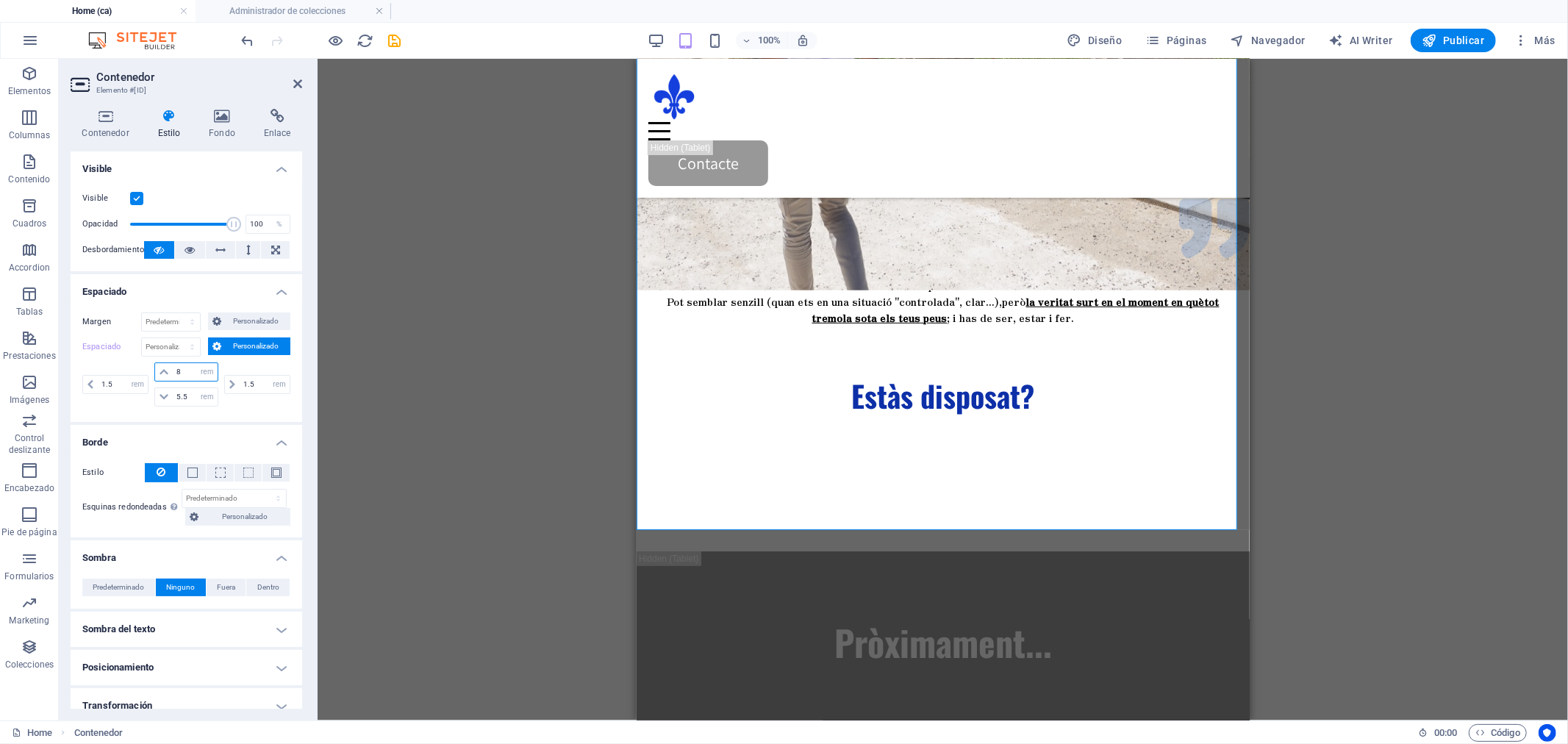 drag, startPoint x: 179, startPoint y: 372, endPoint x: 168, endPoint y: 372, distance: 11 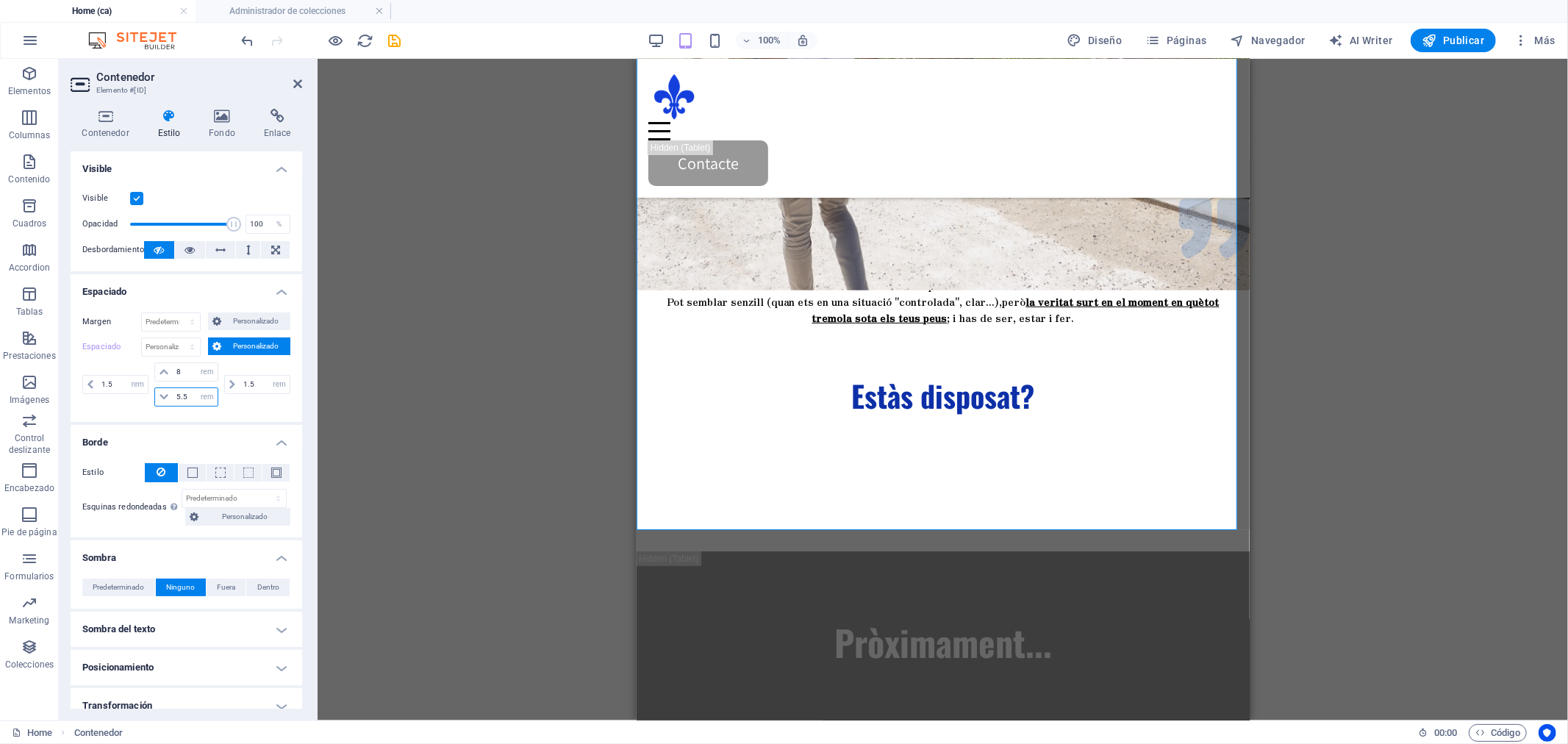 drag, startPoint x: 185, startPoint y: 396, endPoint x: 169, endPoint y: 398, distance: 16.124515 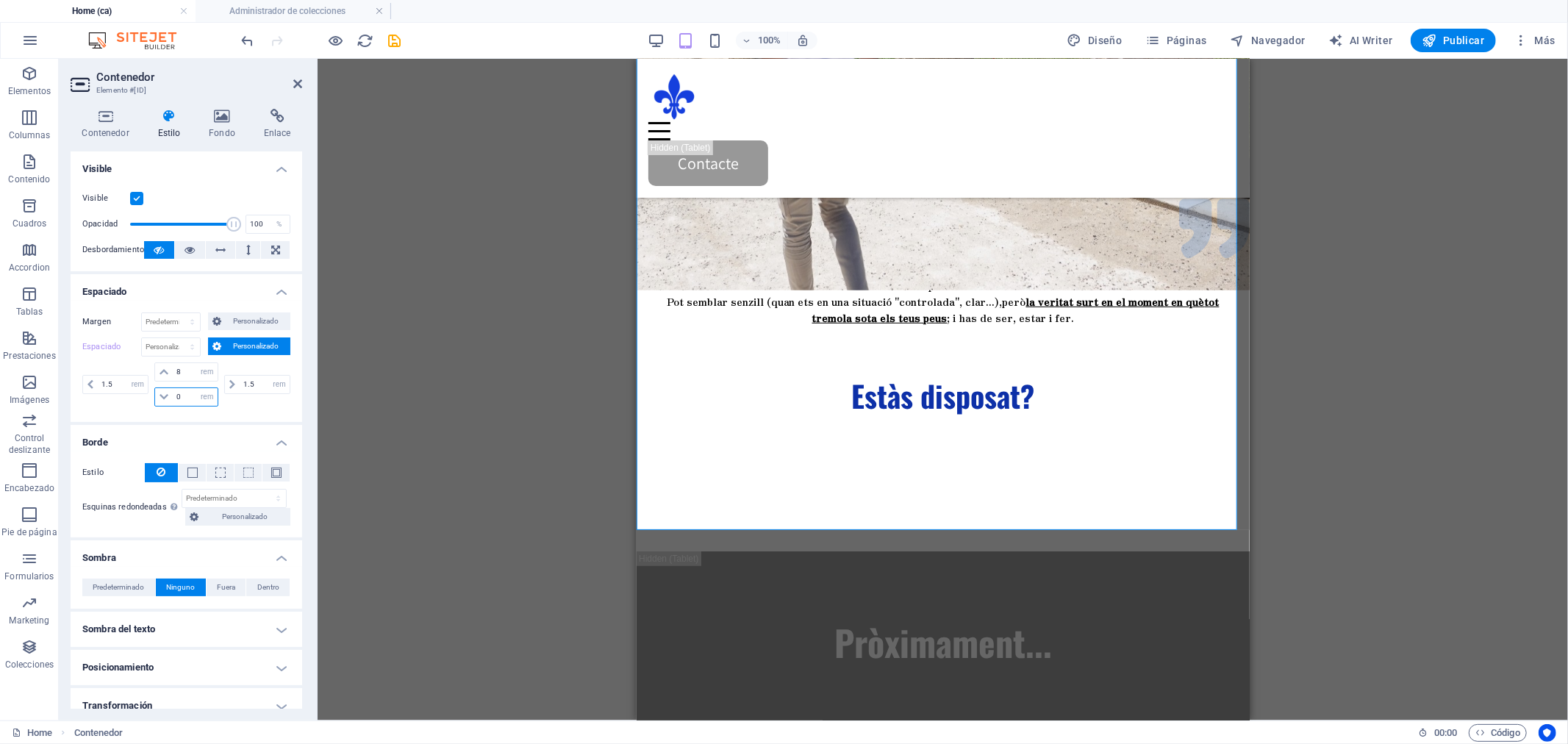 type on "0" 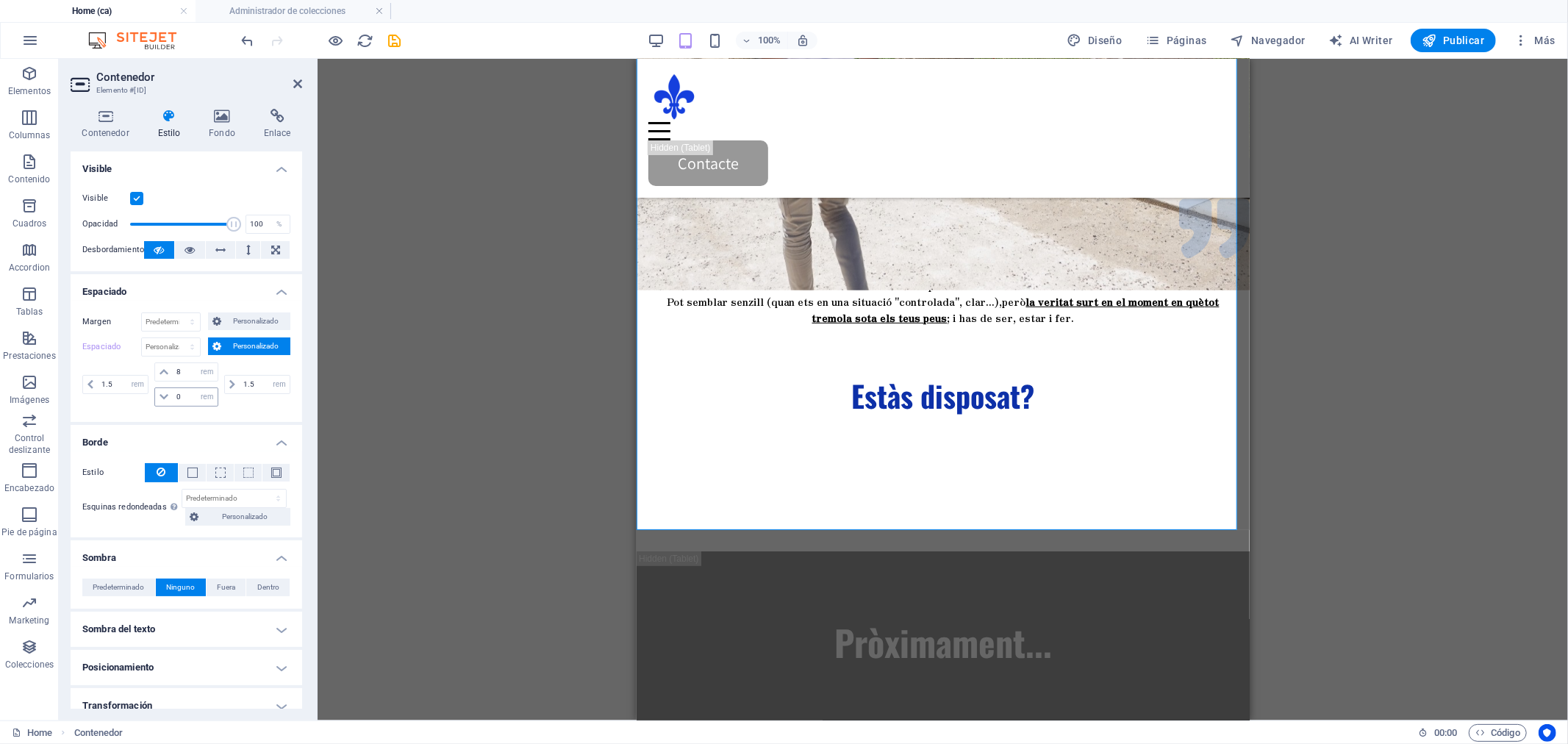 scroll, scrollTop: 357, scrollLeft: 0, axis: vertical 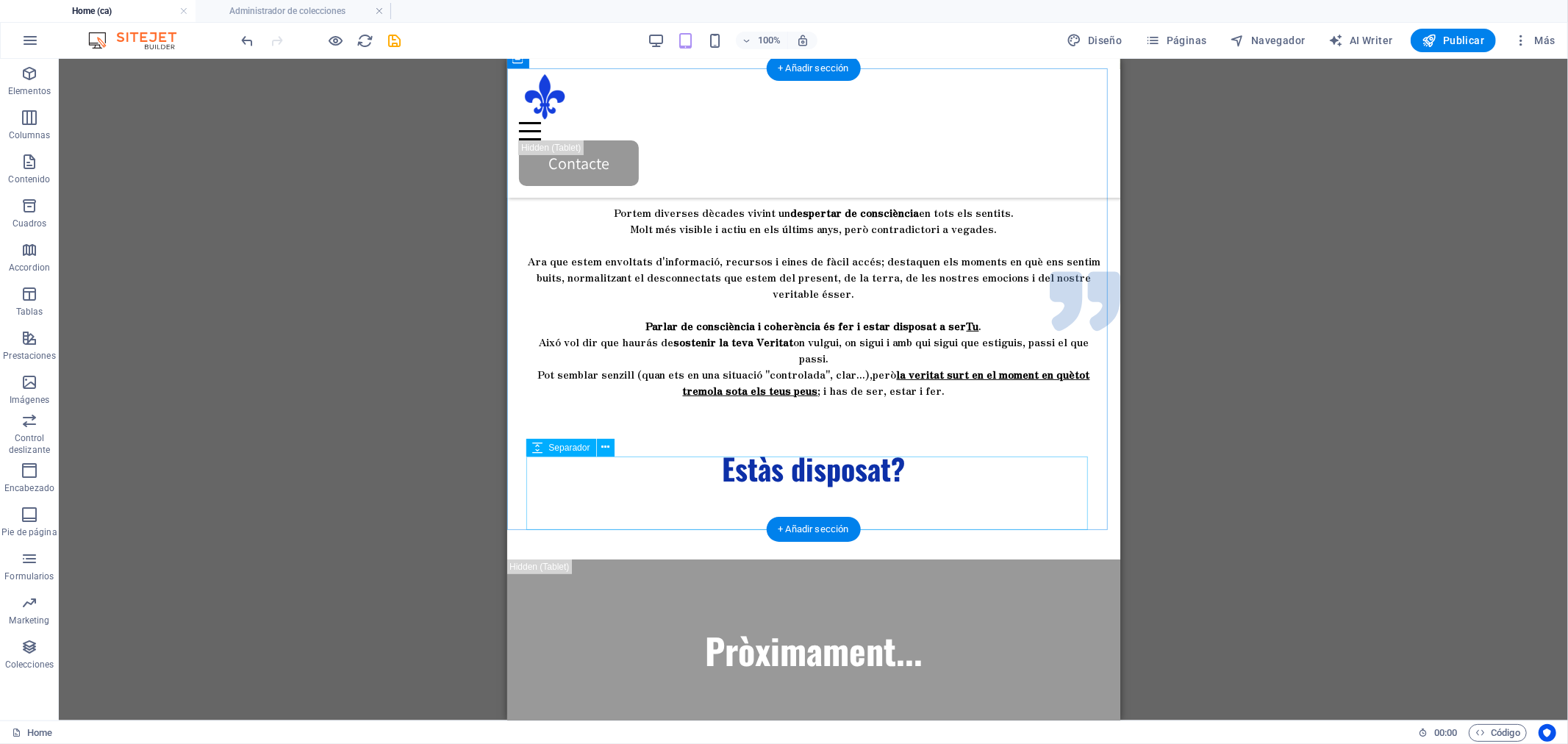 click at bounding box center [813, 522] 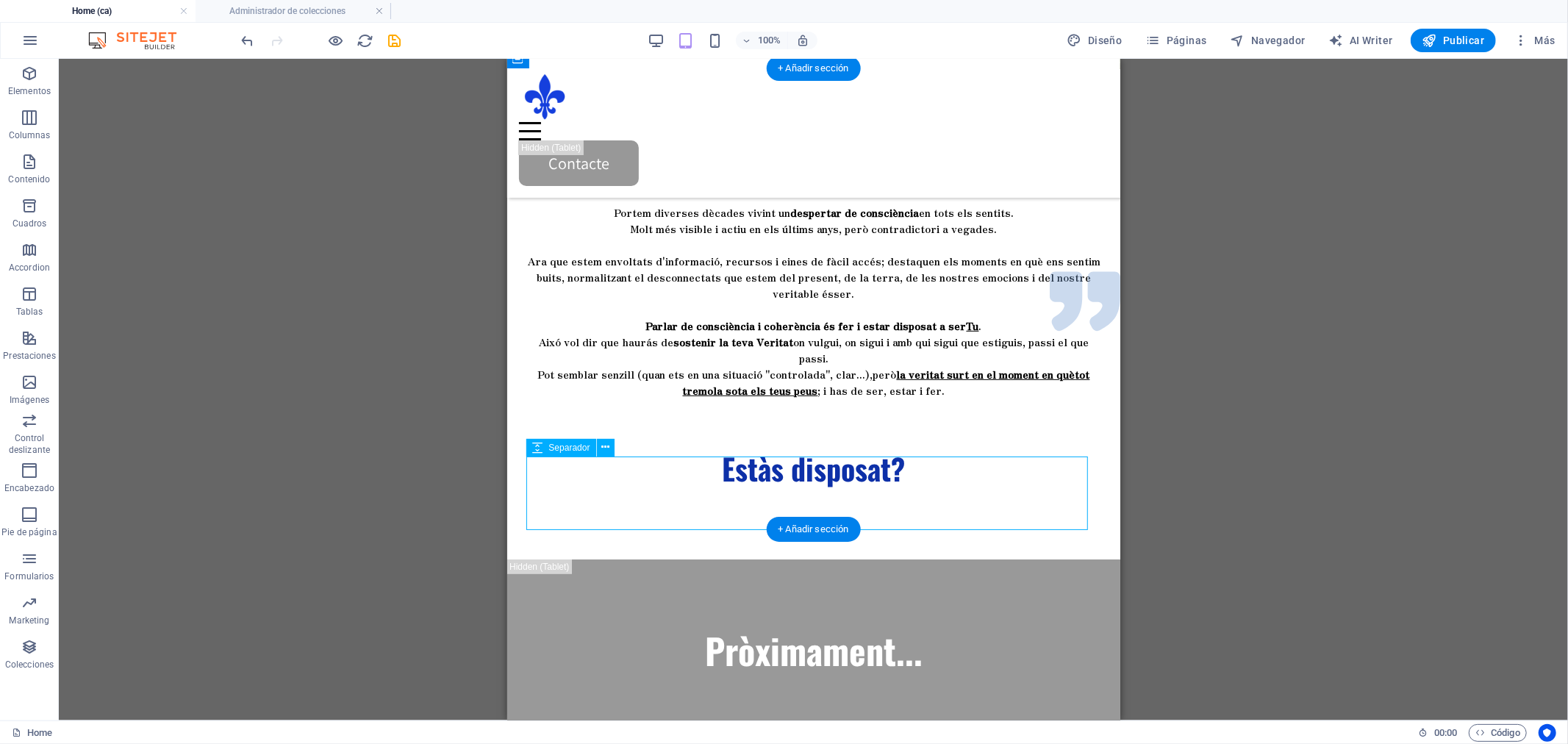 click at bounding box center [813, 522] 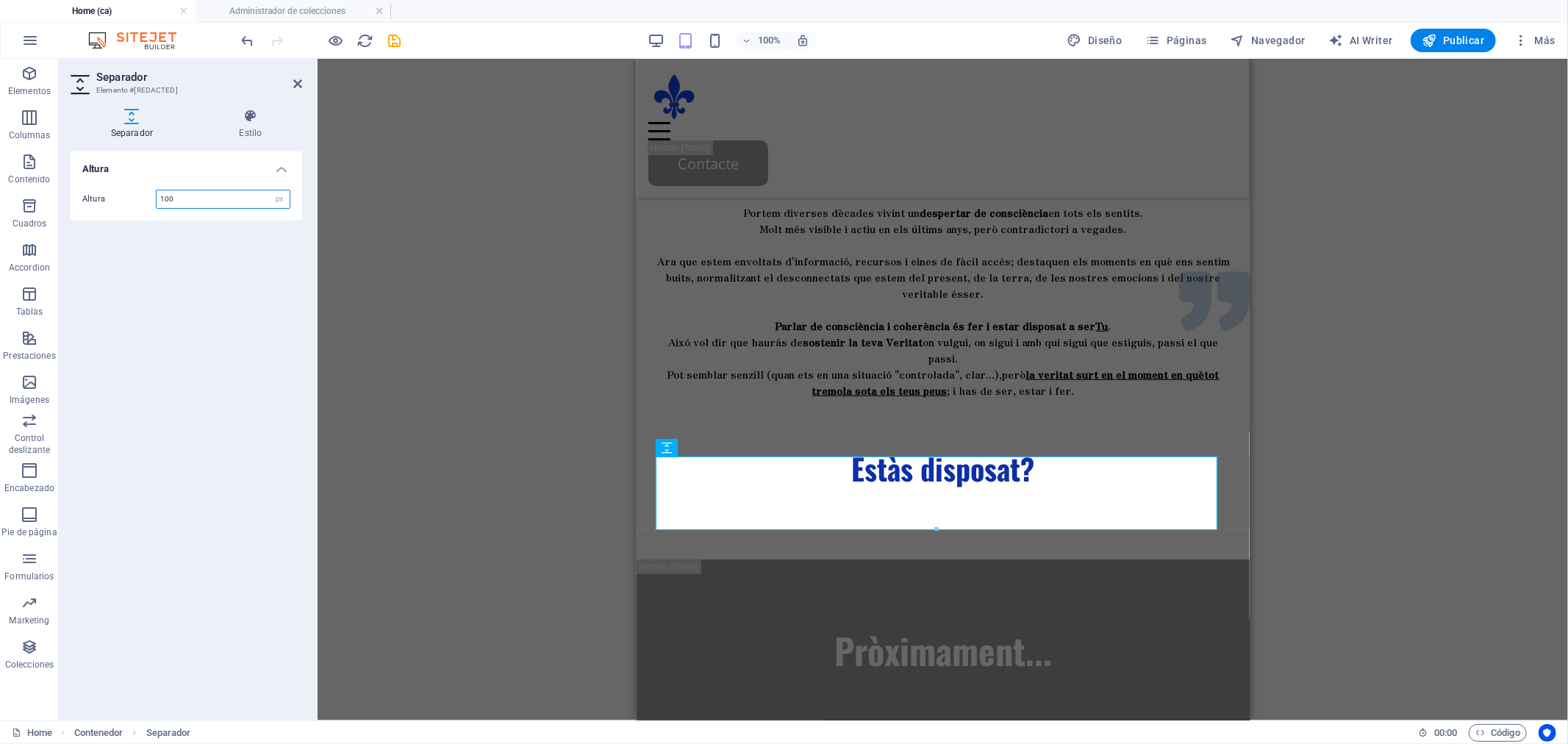drag, startPoint x: 177, startPoint y: 201, endPoint x: 155, endPoint y: 201, distance: 22 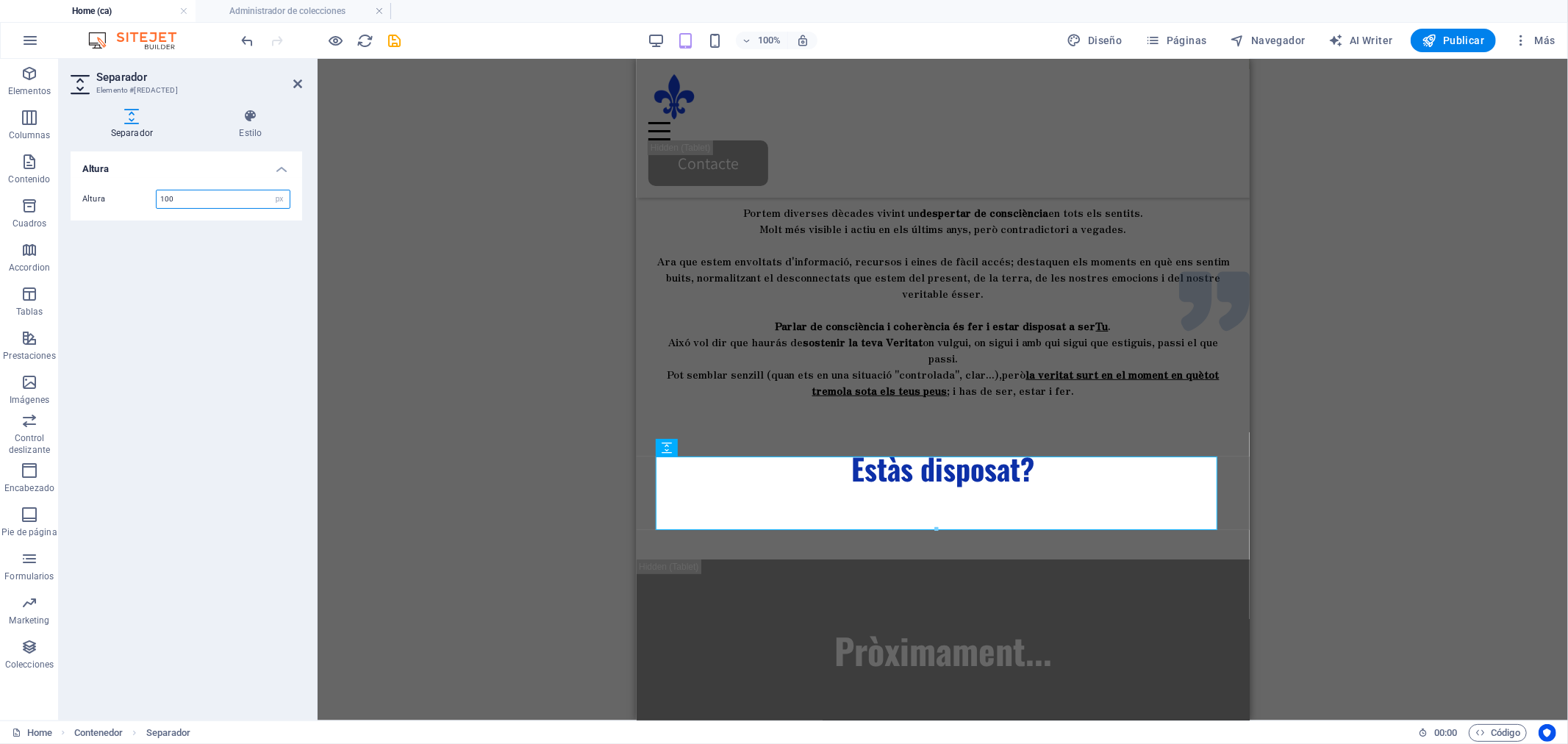click on "100 px rem vh vw" at bounding box center [223, 199] 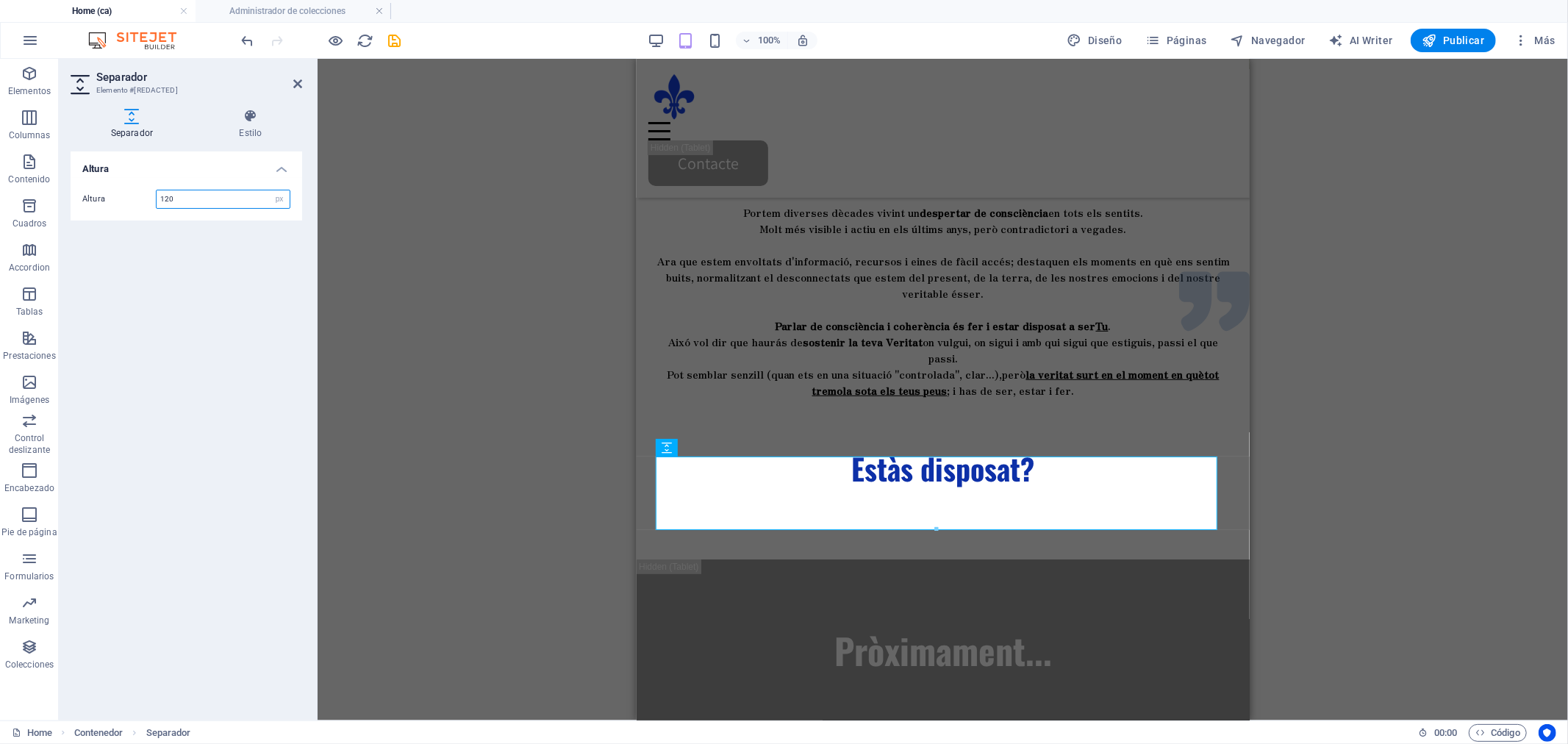 type on "120" 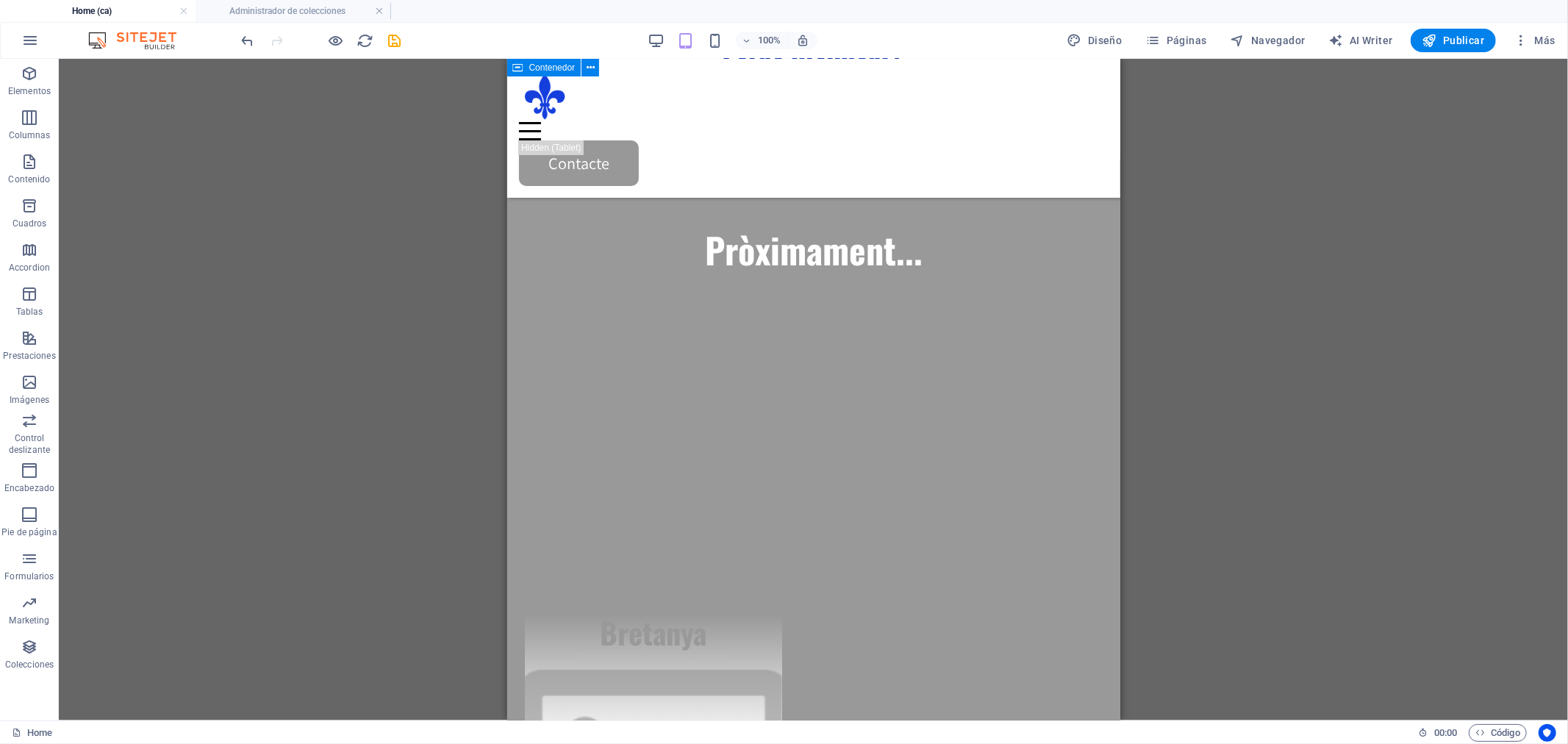 scroll, scrollTop: 653, scrollLeft: 0, axis: vertical 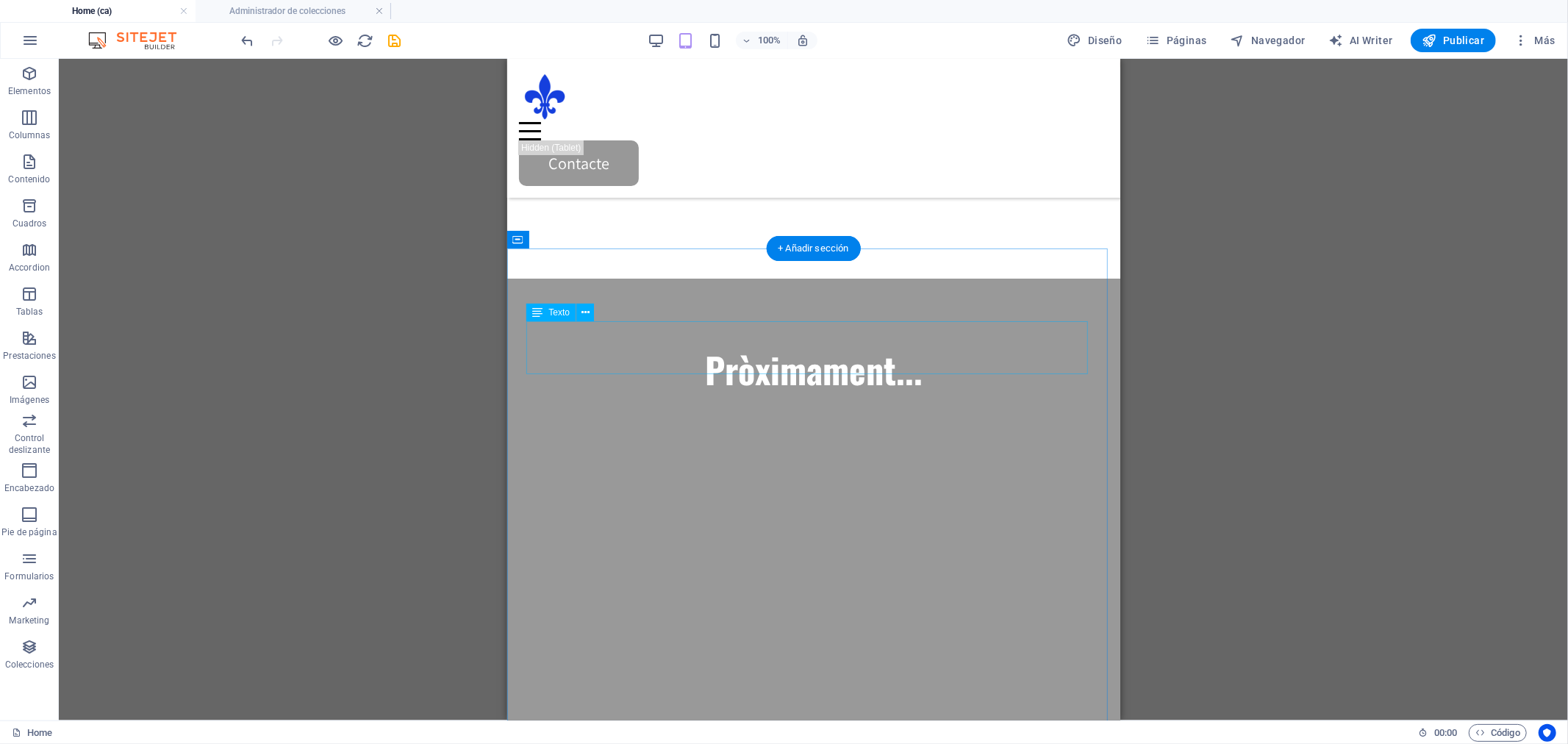 click on "Pròximament..." at bounding box center (813, 369) 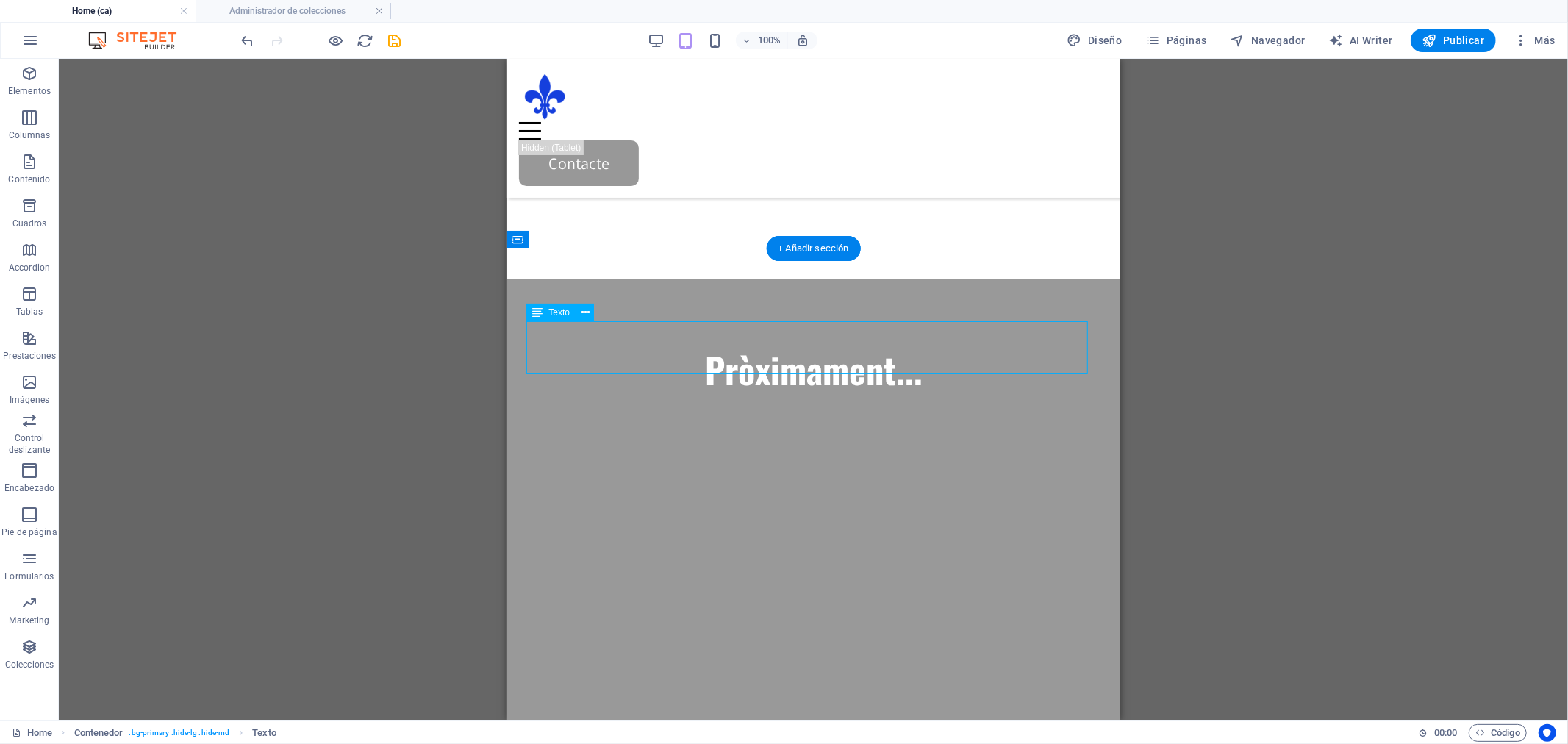 click on "Pròximament..." at bounding box center (813, 369) 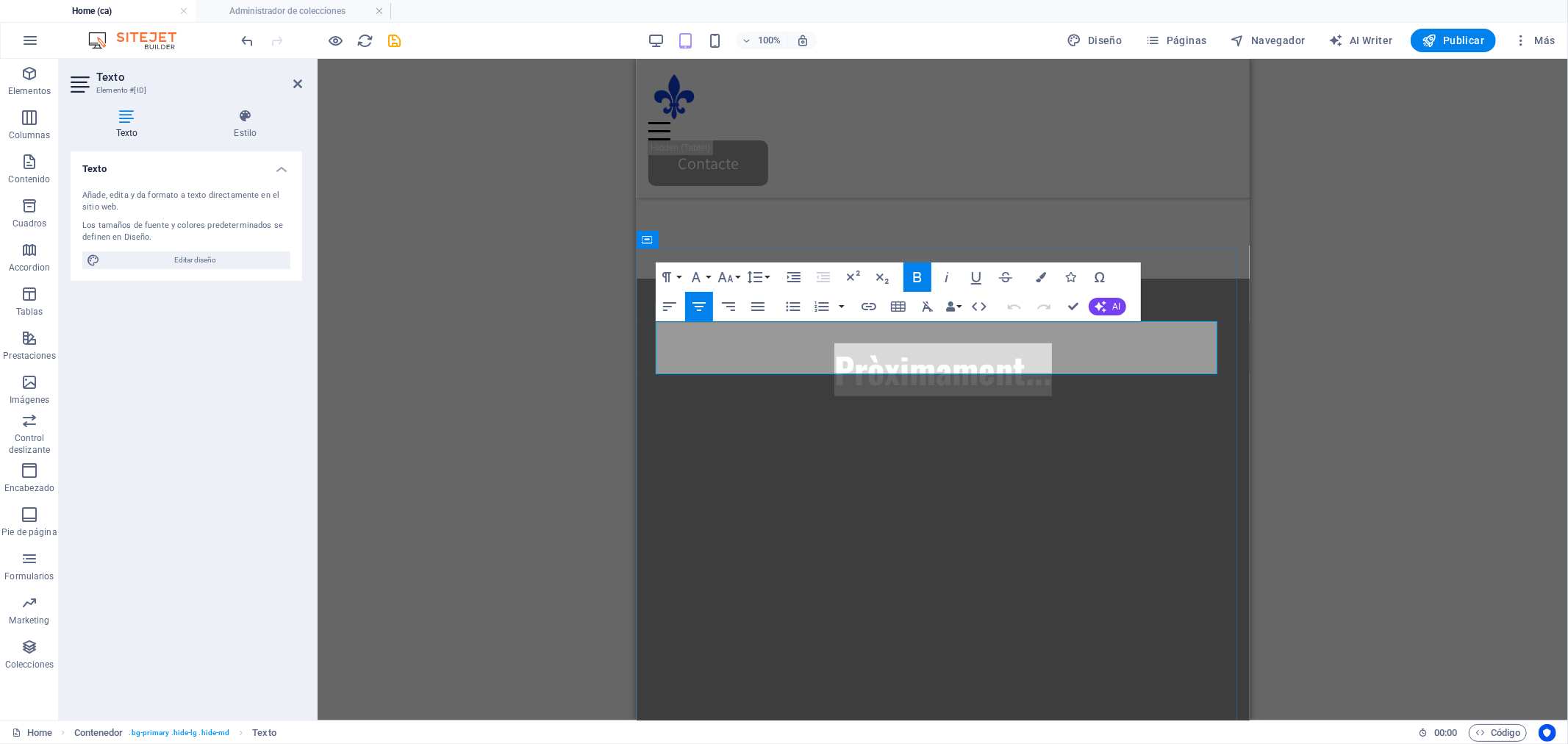 drag, startPoint x: 809, startPoint y: 340, endPoint x: 1089, endPoint y: 351, distance: 280.21599 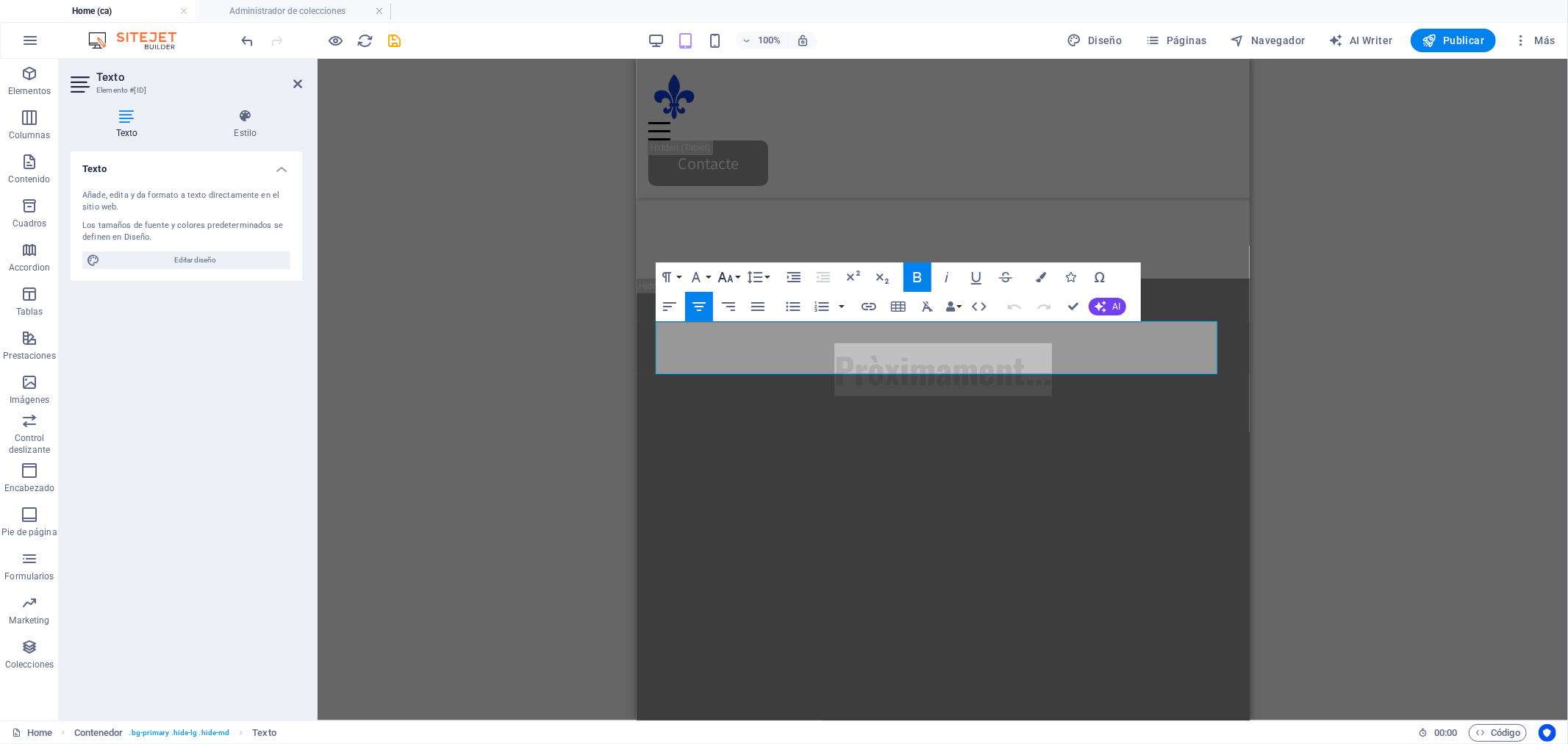 click 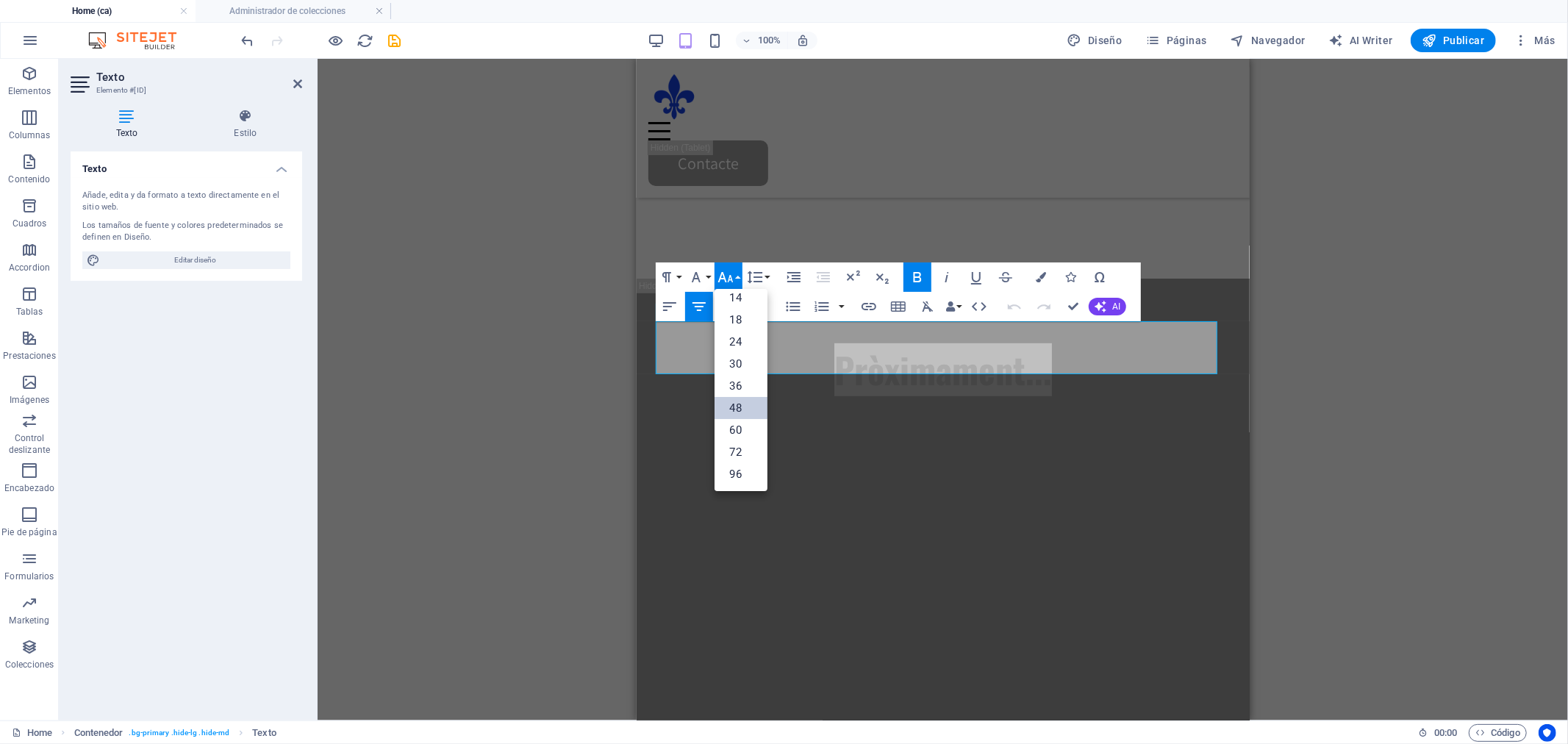 scroll, scrollTop: 118, scrollLeft: 0, axis: vertical 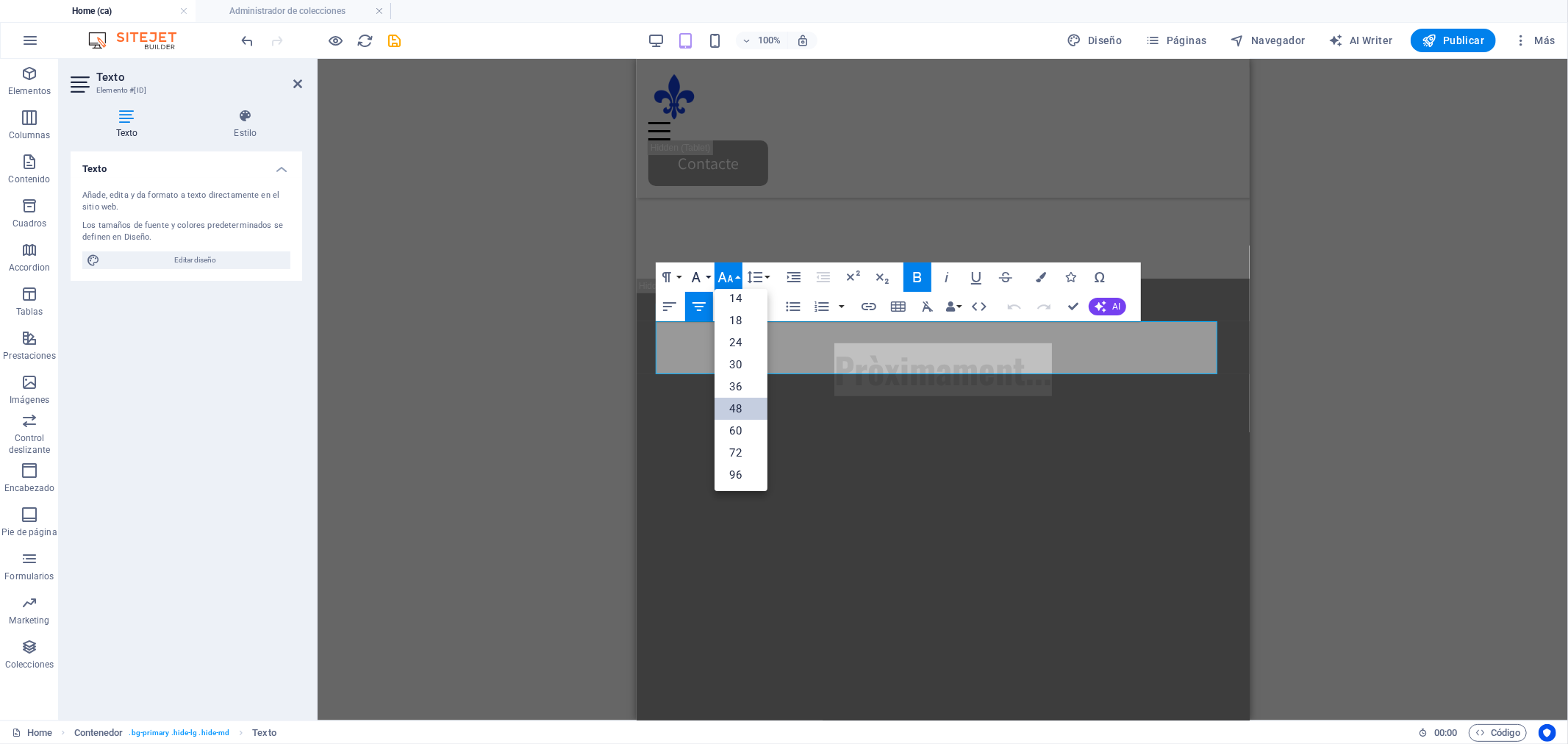 click on "Font Family" at bounding box center [699, 277] 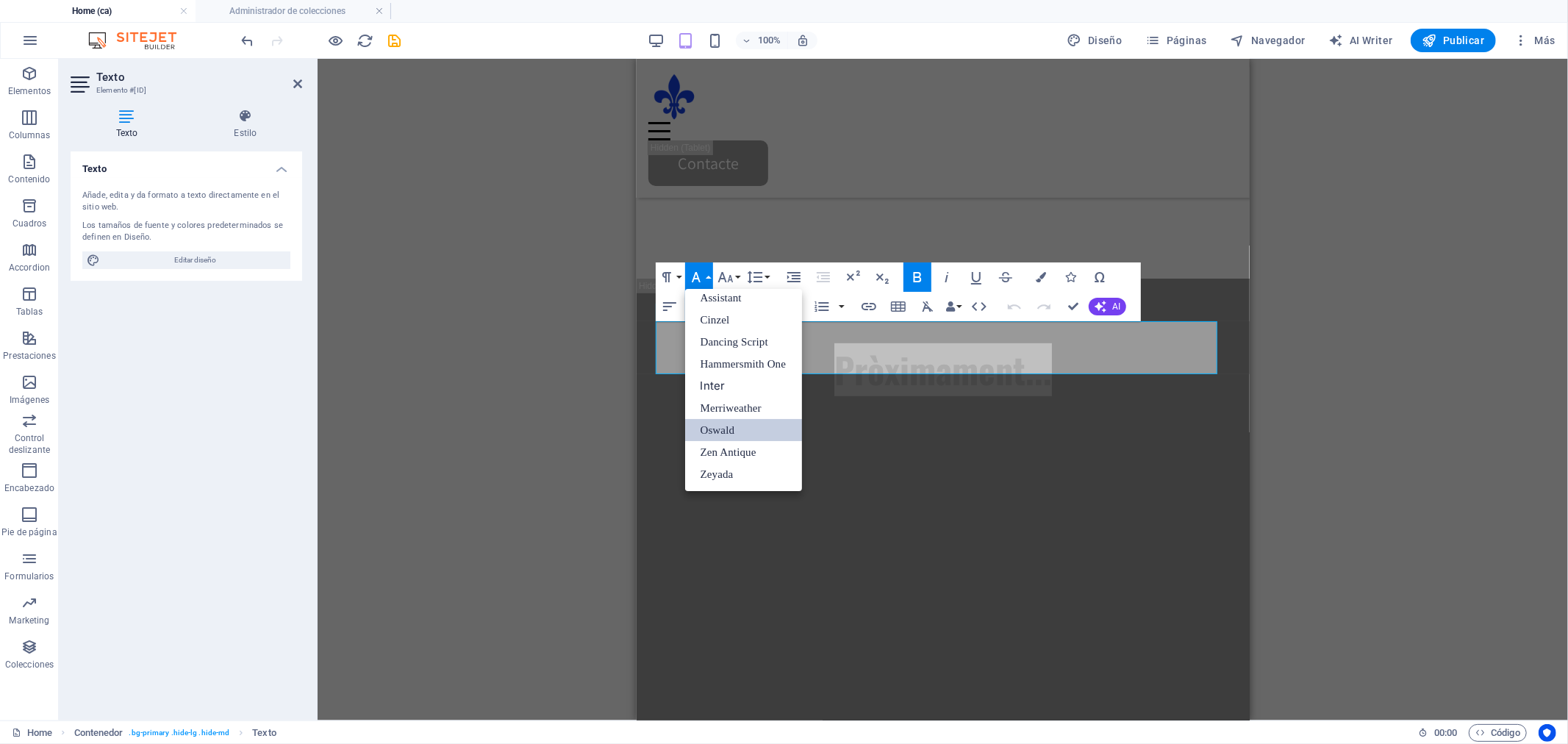 scroll, scrollTop: 140, scrollLeft: 0, axis: vertical 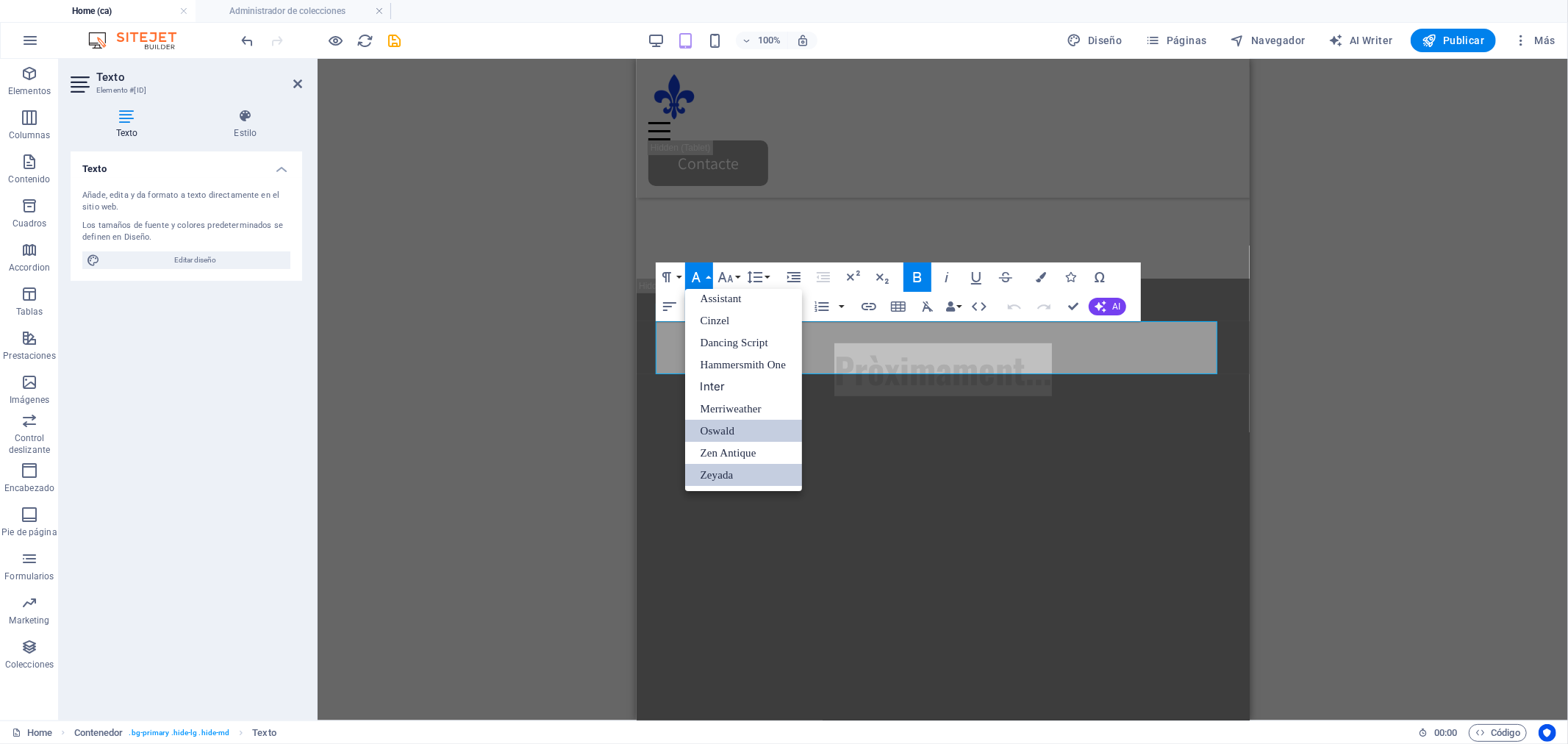 drag, startPoint x: 708, startPoint y: 471, endPoint x: 72, endPoint y: 412, distance: 638.7308 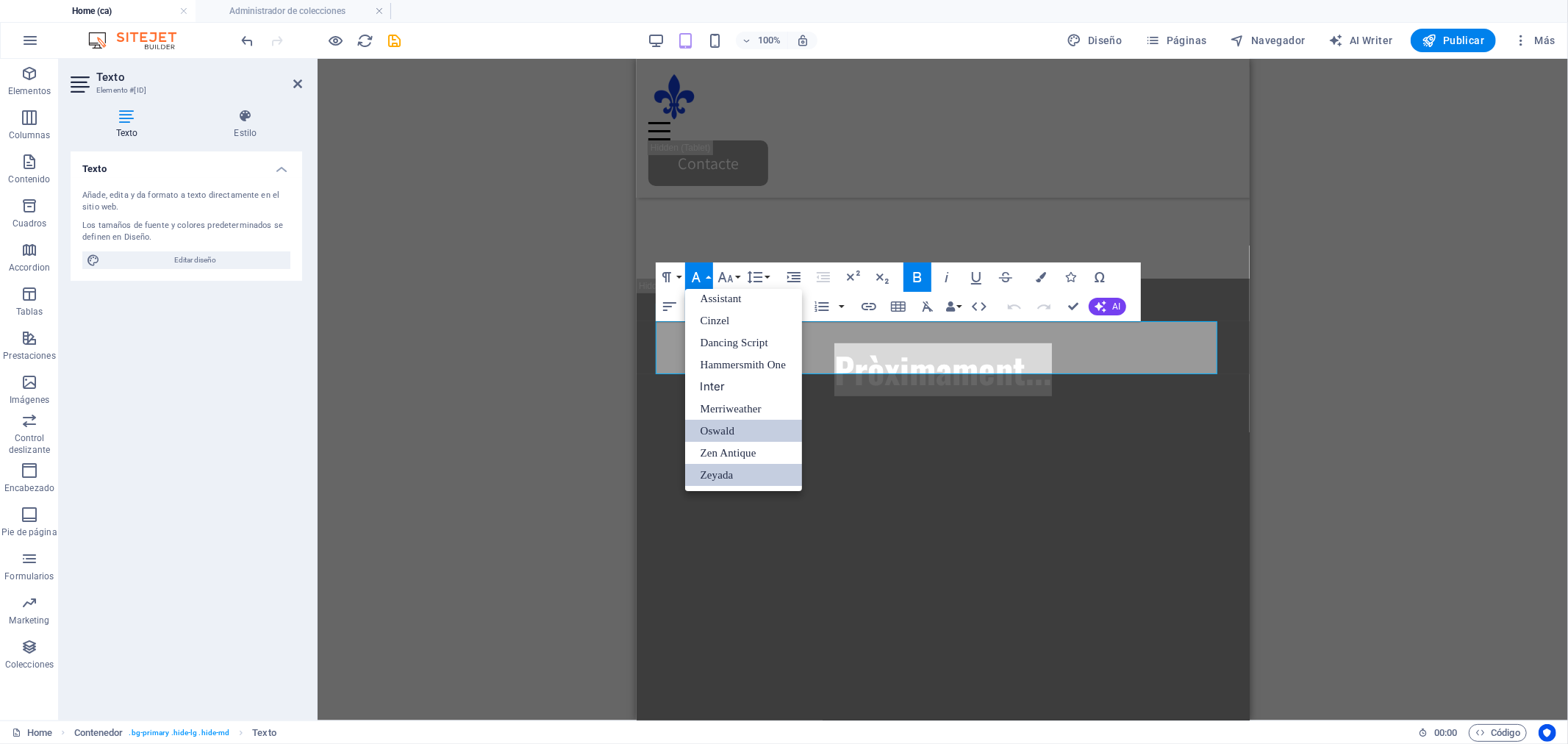 click on "Zeyada" at bounding box center [743, 475] 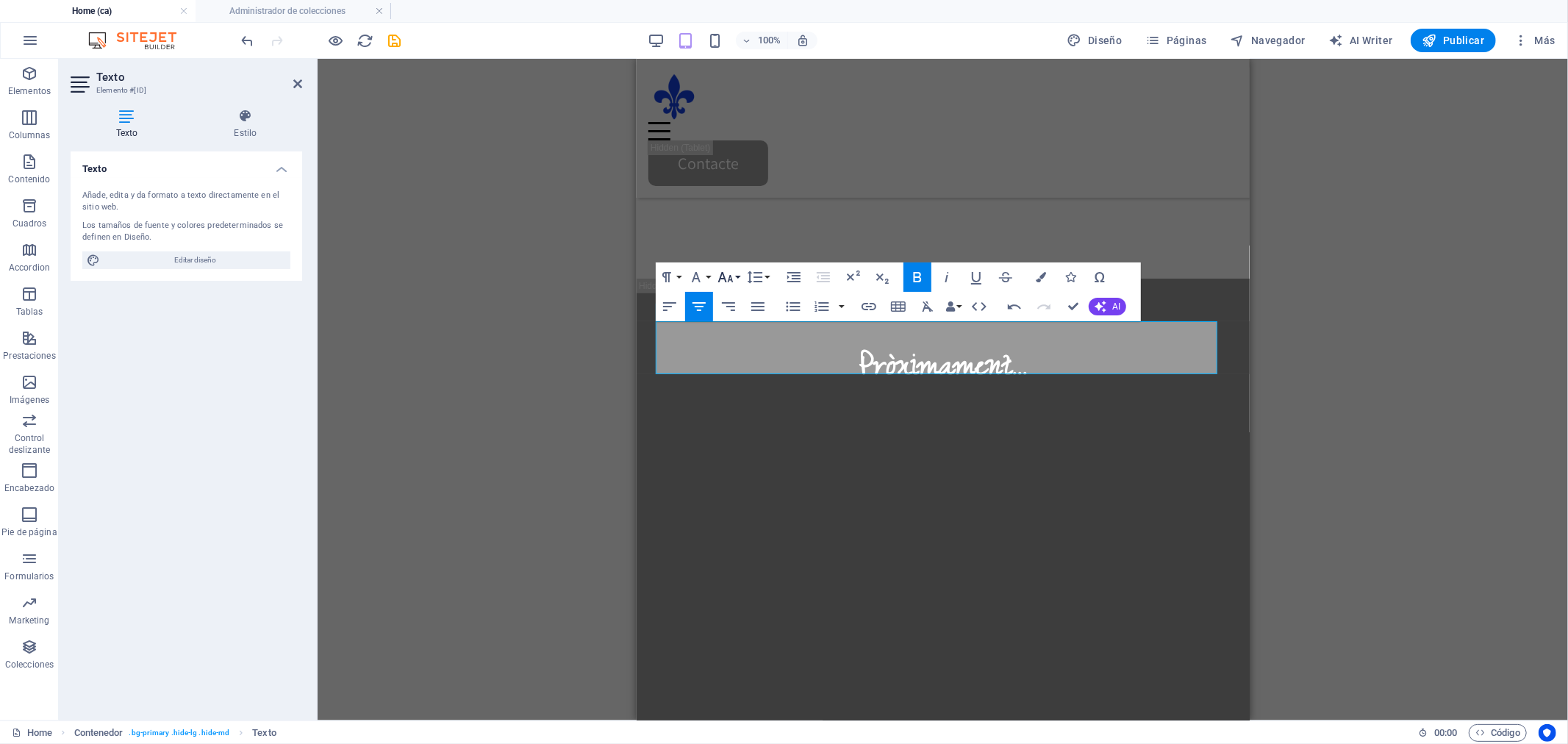 click on "Font Size" at bounding box center (728, 277) 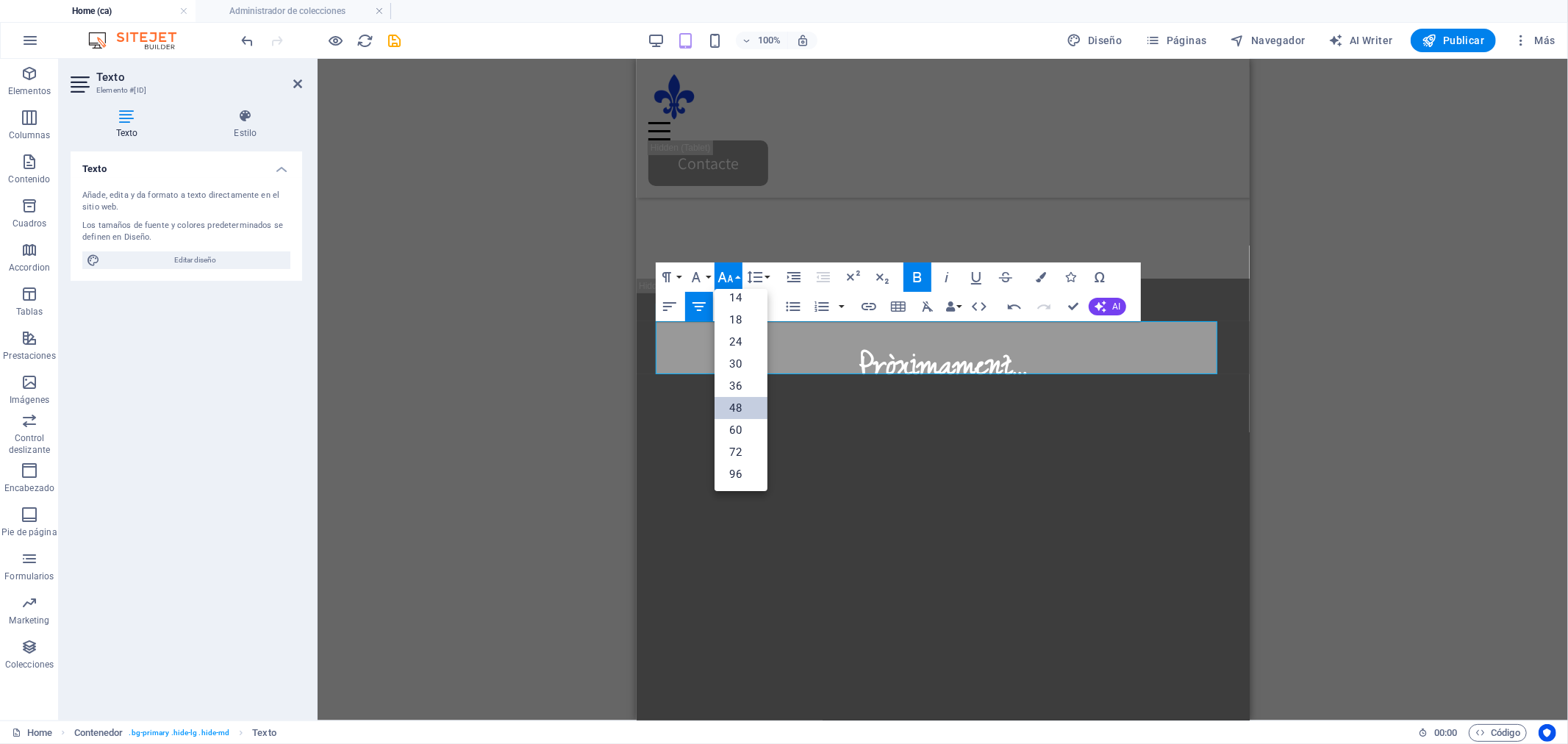 scroll, scrollTop: 118, scrollLeft: 0, axis: vertical 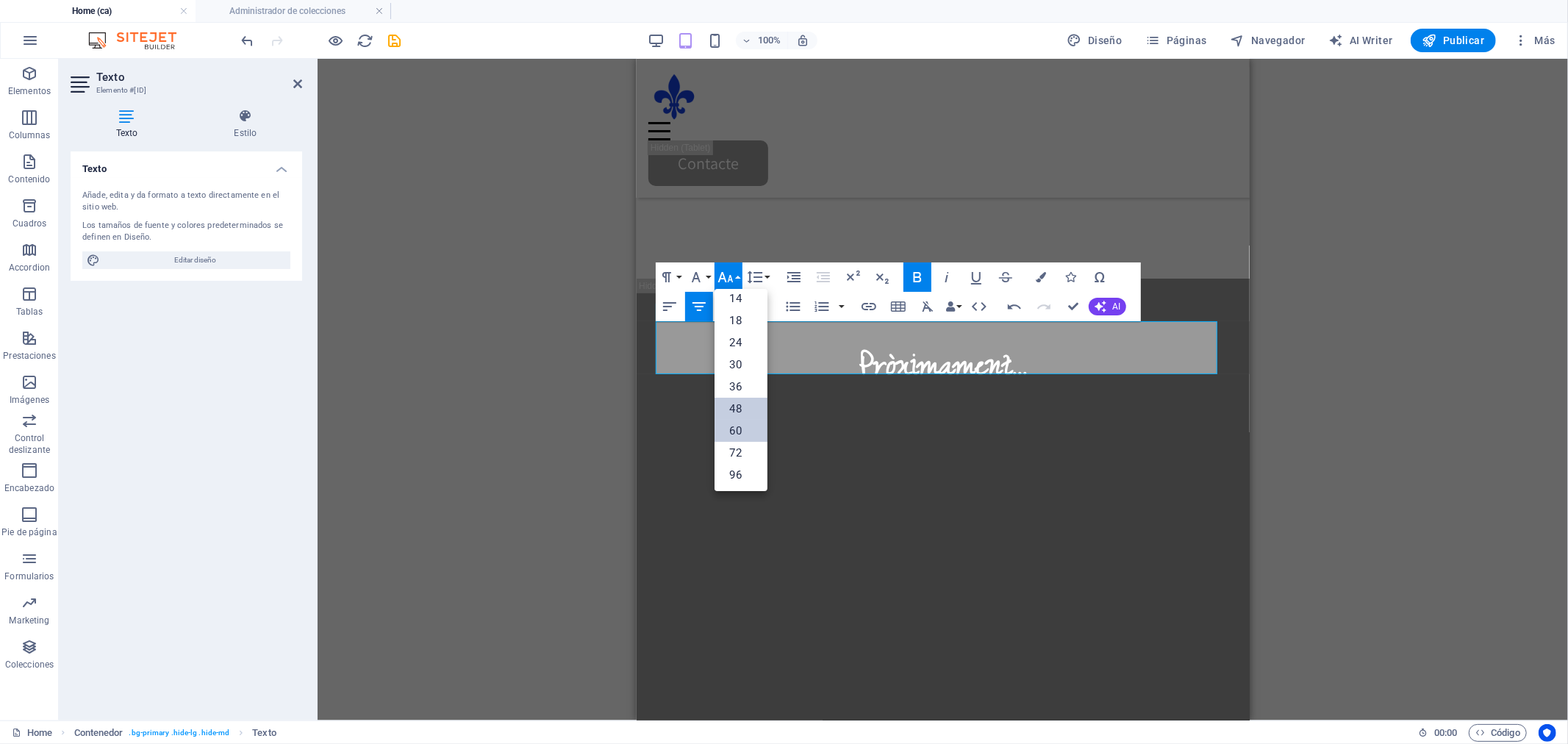click on "60" at bounding box center [741, 431] 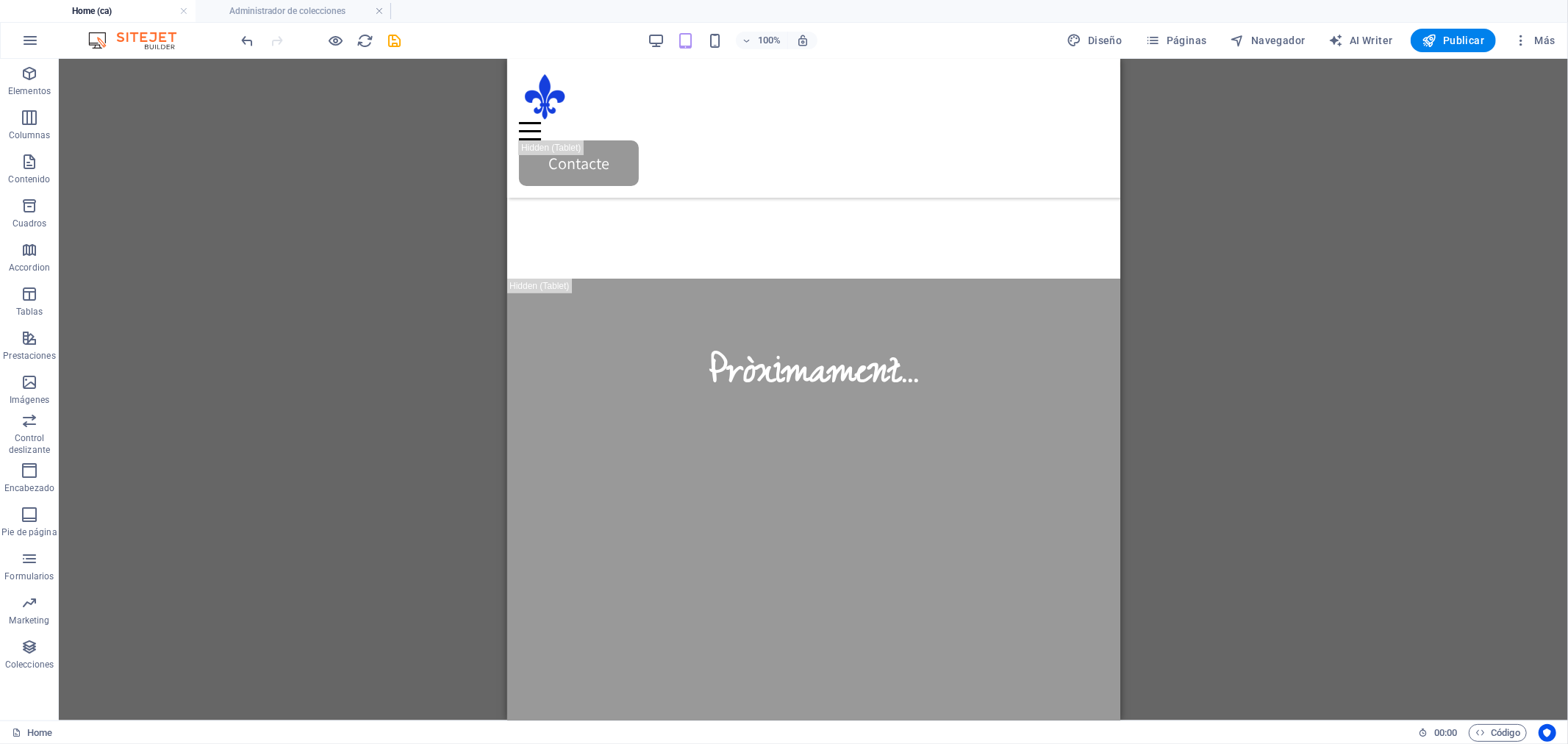 click on "H2   Banner   Contenedor   Separador   Texto   Contenedor   Contenedor   Texto   Separador   H3   Separador   Separador   H3   Contenedor   Superposición de imagen de texto   Contenedor   HTML   Contador   Contenedor   Superposición de imagen de texto   Imagen   Contenedor   H2   Separador   Contenedor   3 columnas   Contenedor   Superposición de imagen de texto   Contenedor   H4   Texto   Separador   Texto   Contenedor   Texto   Contenedor   HTML   Texto   Contenedor   Contenedor   H2   Separador   Control deslizante   Control deslizante   Predeterminado   Control deslizante   Control deslizante   Control deslizante   Contenedor   H2   Contenedor   Formulario de contacto   Contenedor   H2   Texto   3 columnas   Contenedor   Contenedor   Pie de página Thrud   Icono   Contenedor   Contenedor   Contenedor   Contenedor   Contenedor   Iconos de redes sociales   Separador   Texto   Separador   Contenedor   Contenedor   Menú   Separador   Contenedor   Logo   Contenedor   H4   Separador   Separador" at bounding box center (813, 390) 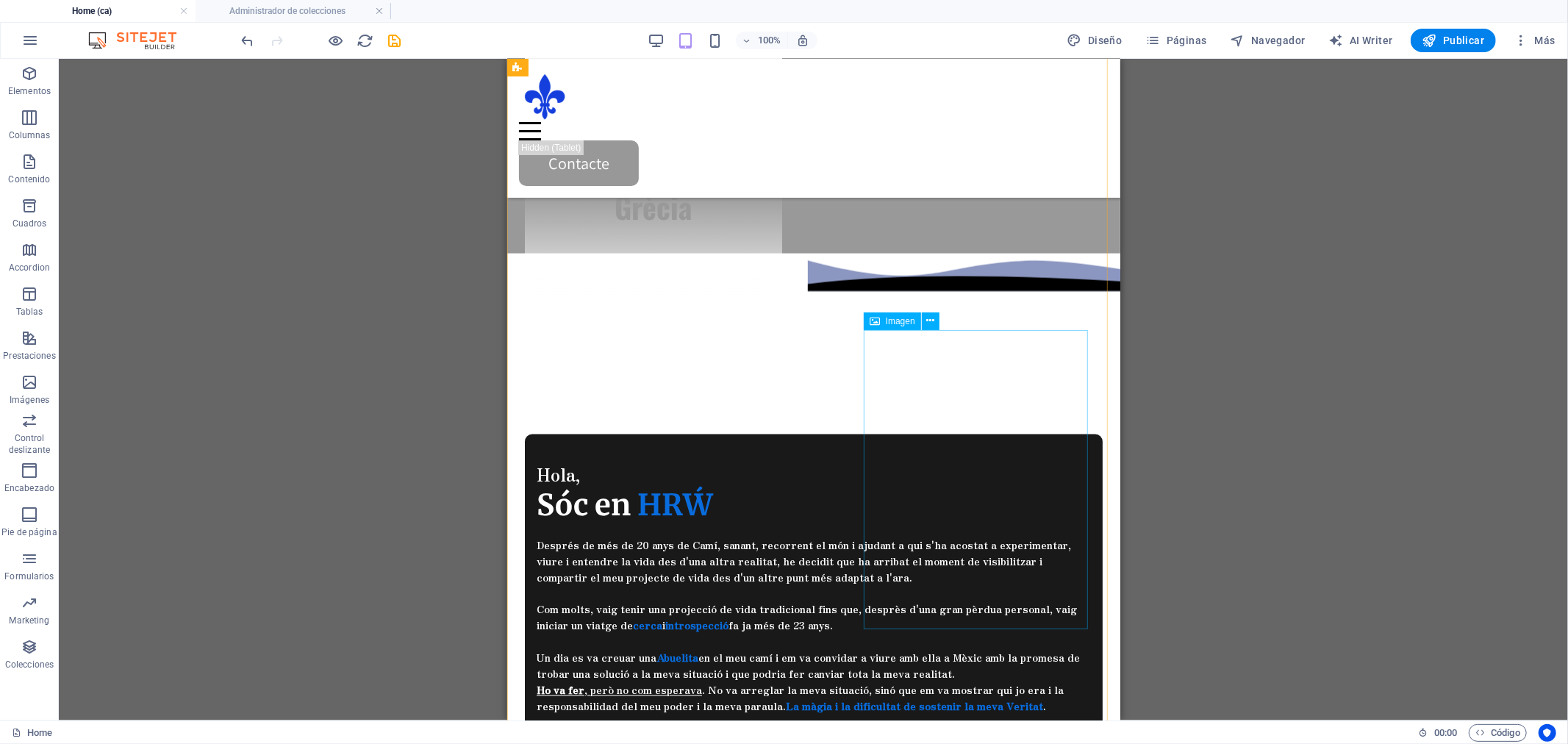 scroll, scrollTop: 1634, scrollLeft: 0, axis: vertical 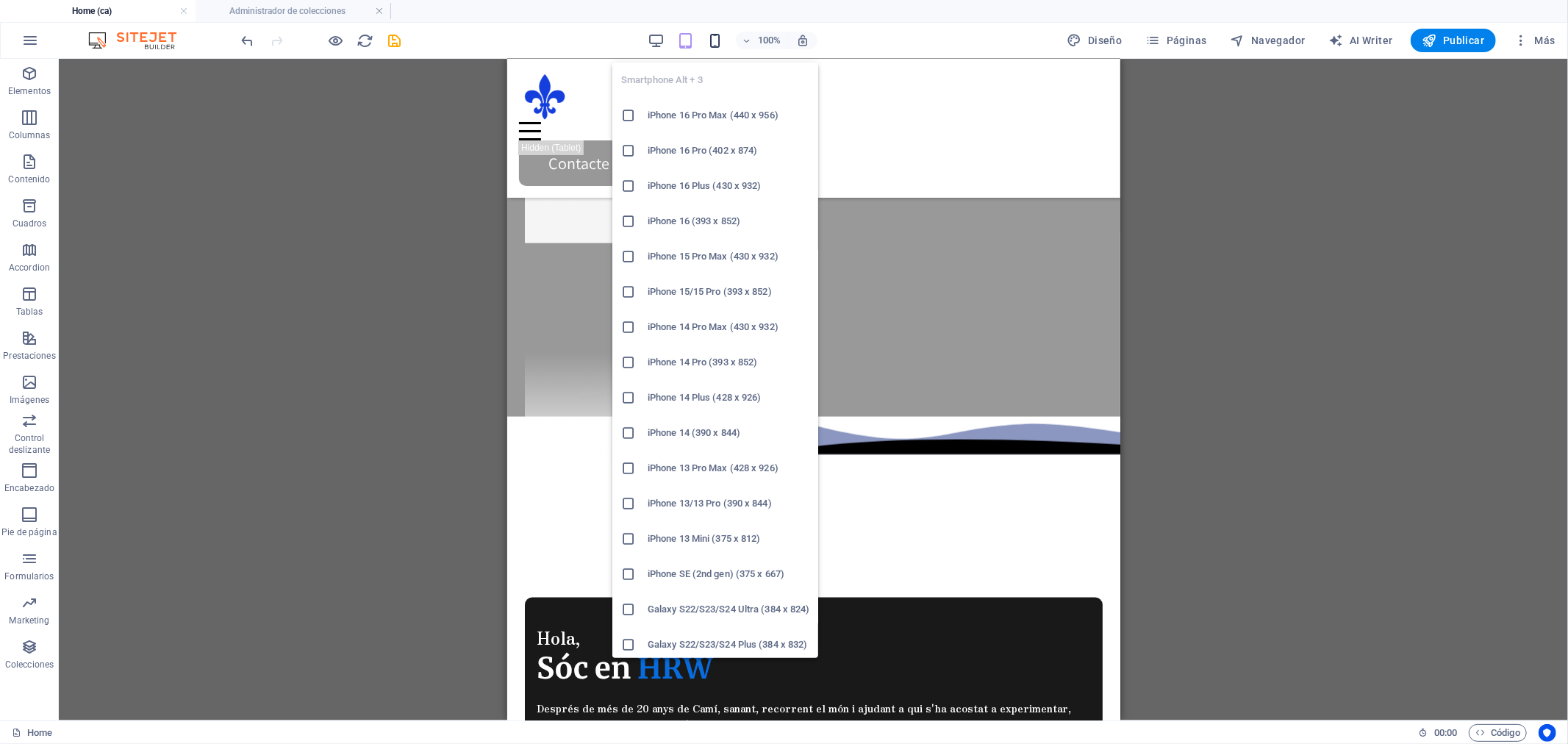 click at bounding box center (715, 40) 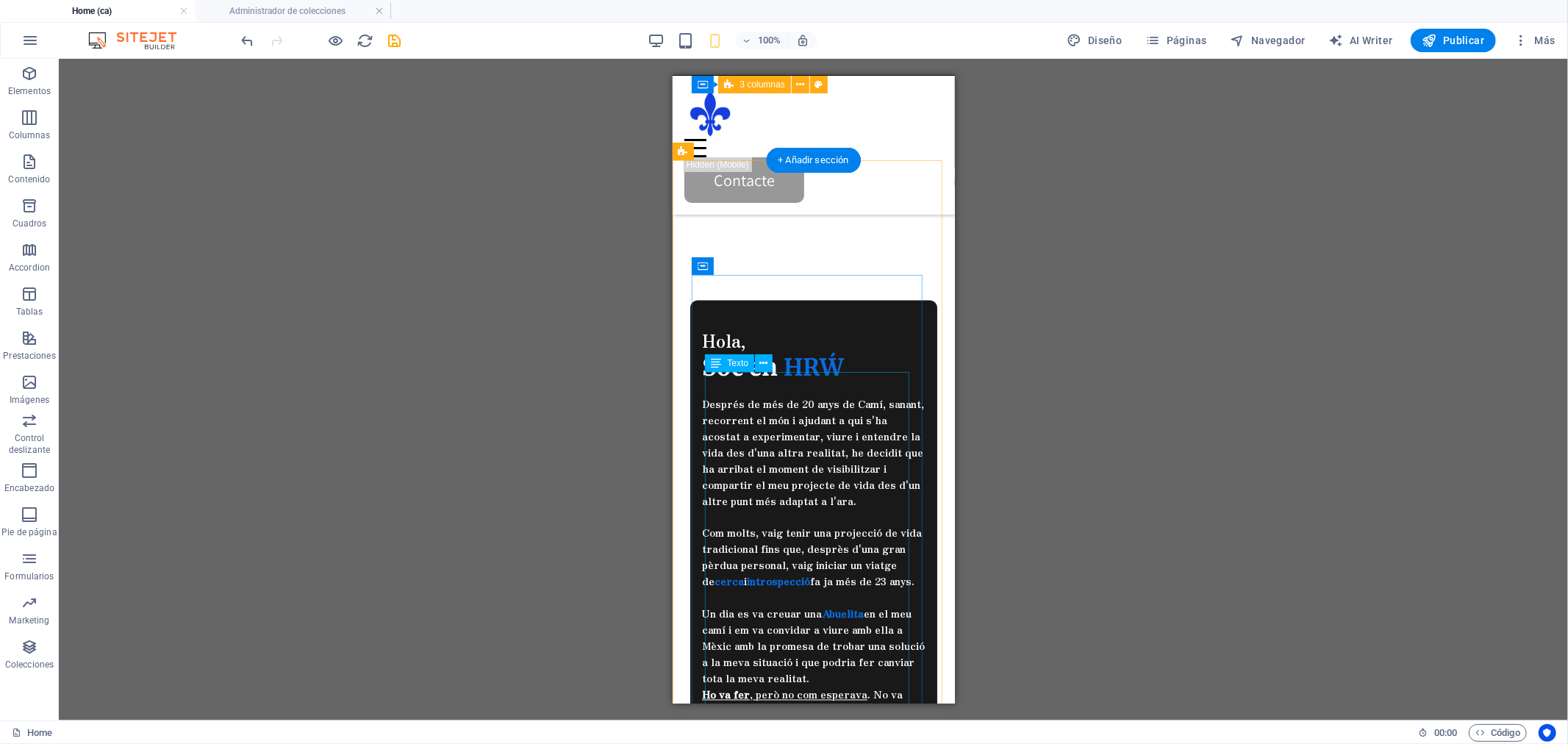 scroll, scrollTop: 1878, scrollLeft: 0, axis: vertical 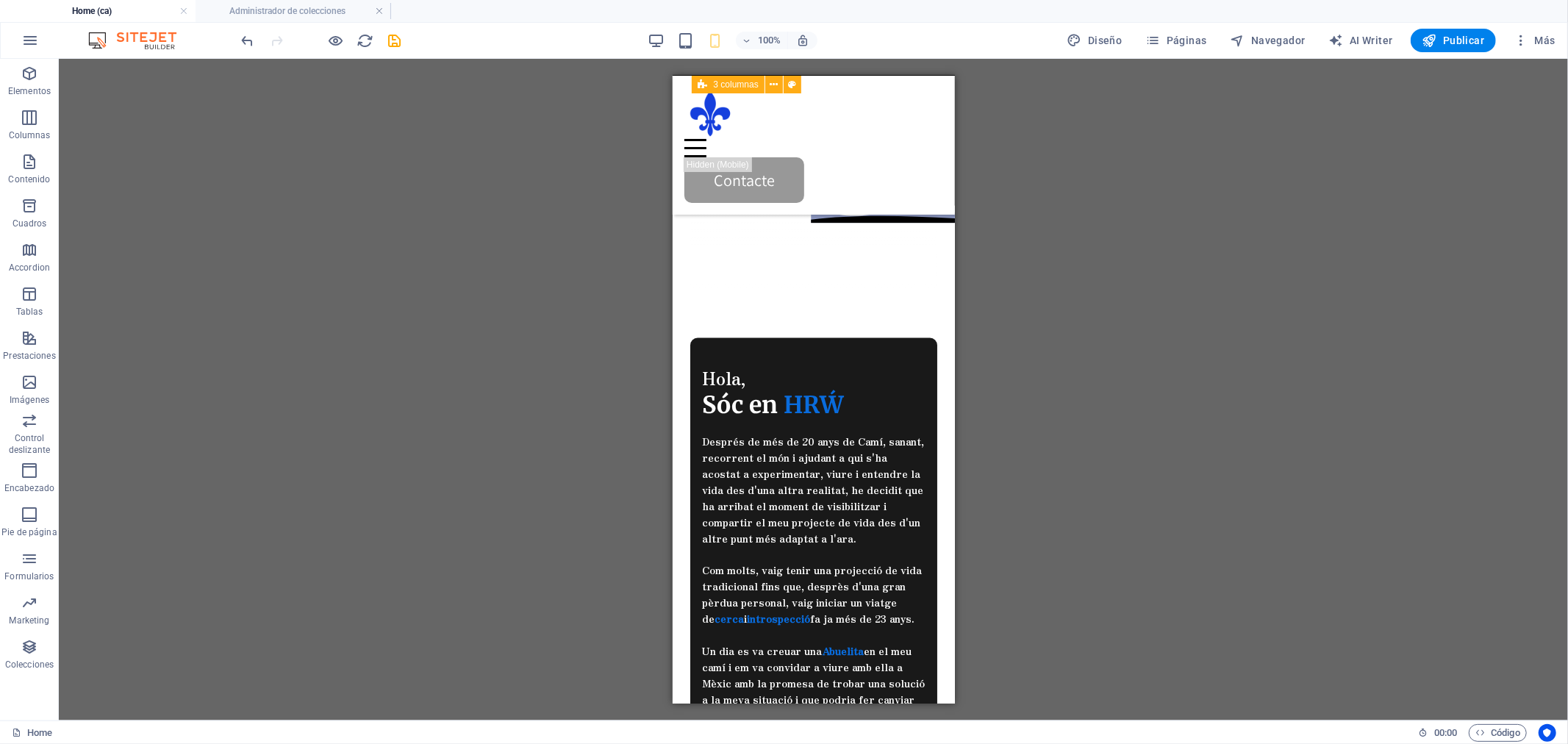 click on "100%" at bounding box center [732, 40] 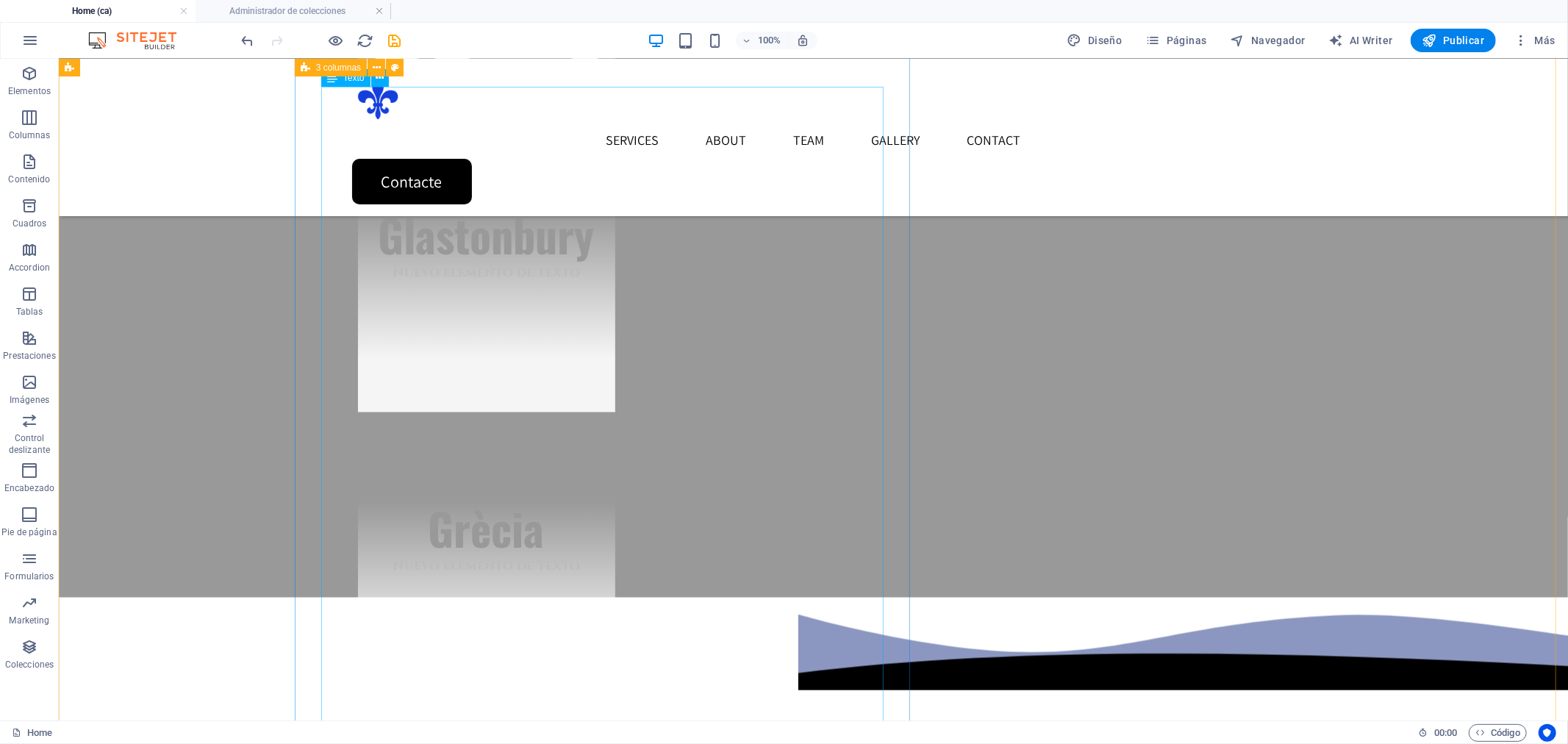 click on "Després de més de 20 anys de Camí, sanant, recorrent el món i ajudant a qui s'ha acostat a experimentar, viure i entendre la vida des d'una altra realitat, he decidit que ha arribat el moment de visibilitzar i compartir el meu projecte de vida des d'un altre punt més adaptat a l'ara. Com molts, vaig tenir una projecció de vida tradicional fins que, desprès d'una gran pèrdua personal, vaig iniciar un viatge de cerca i introspecció fa ja més de 23 anys. Un dia es va creuar una Abuelita en el meu camí i em va convidar a viure amb ella a Mèxic amb la promesa de trobar una solució a la meva situació i que podria fer canviar tota la meva realitat. Ho va fer , però no com esperava . No va arreglar la meva situació, sinó que em va mostrar qui jo era i la responsabilidad del meu poder i la meva paraula. La màgia i la dificultat de sostenir la meva Veritat . En aquella trobada va ser on va començar el meu Camí, sense saber-ho ni imaginario. Simplement, vaig creure i vaig confiar ." at bounding box center [813, 1196] 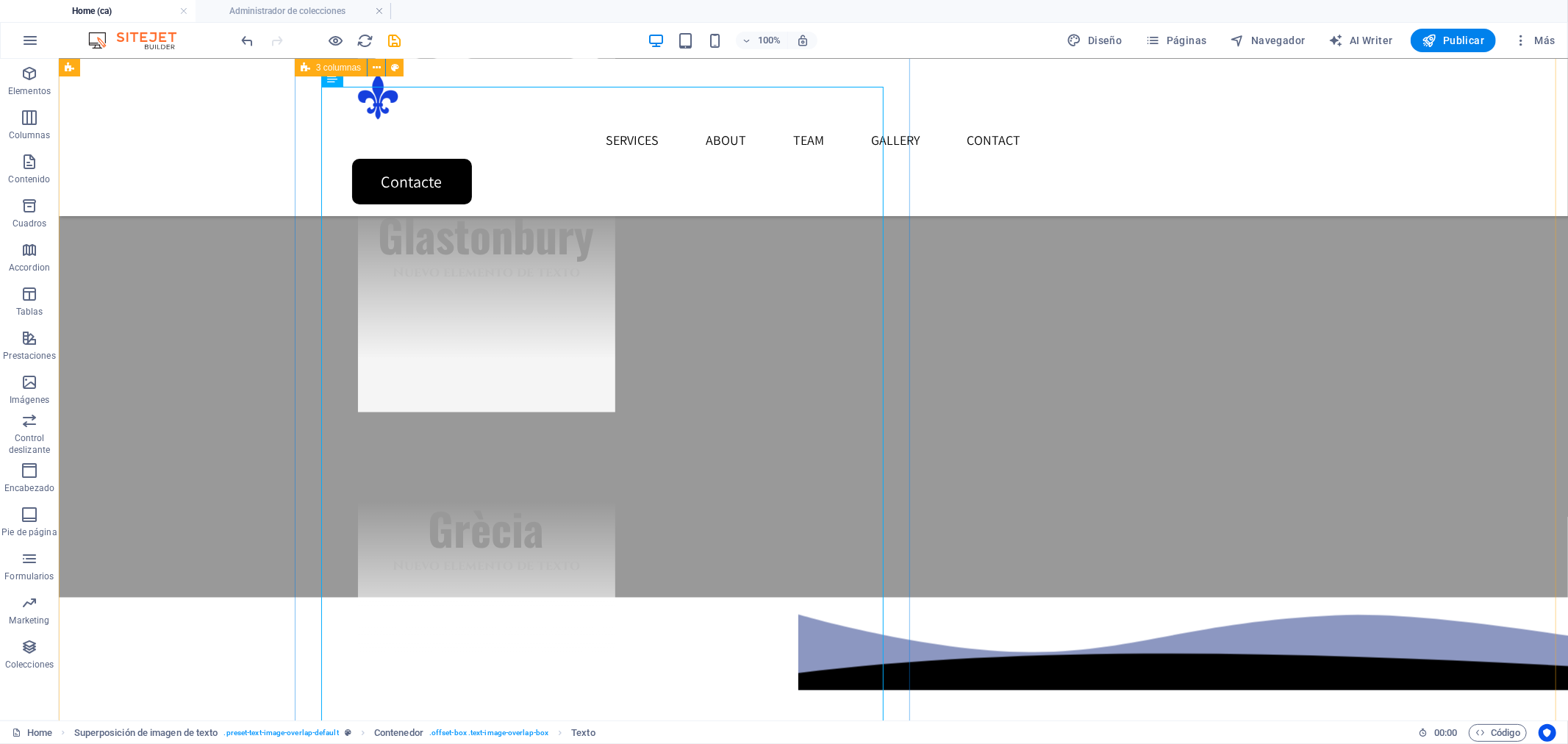 click on "Hola, Sóc en [INITIALS] Després de més de 20 anys de Camí, sanant, recorrent el món i ajudant a qui s'ha acostat a experimentar, viure i entendre la vida des d'una altra realitat, he decidit que ha arribat el moment de visibilitzar i compartir el meu projecte de vida des d'un altre punt més adaptat a l'ara. Com molts, vaig tenir una projecció de vida tradicional fins que, desprès d'una gran pèrdua personal, vaig iniciar un viatge de cerca i introspecció fa ja més de 23 anys. Un dia es va creuar una Abuelita en el meu camí i em va convidar a viure amb ella a Mèxic amb la promesa de trobar una solució a la meva situació i que podria fer canviar tota la meva realitat. Ho va fer , però no com esperava . No va arreglar la meva situació, sinó que em va mostrar qui jo era i la responsabilidad del meu poder i la meva paraula. La màgia i la dificultat de sostenir la meva Veritat . En aquella trobada va ser on va començar el meu Camí, sense saber-ho ni imaginario. Simplement," at bounding box center (813, 1158) 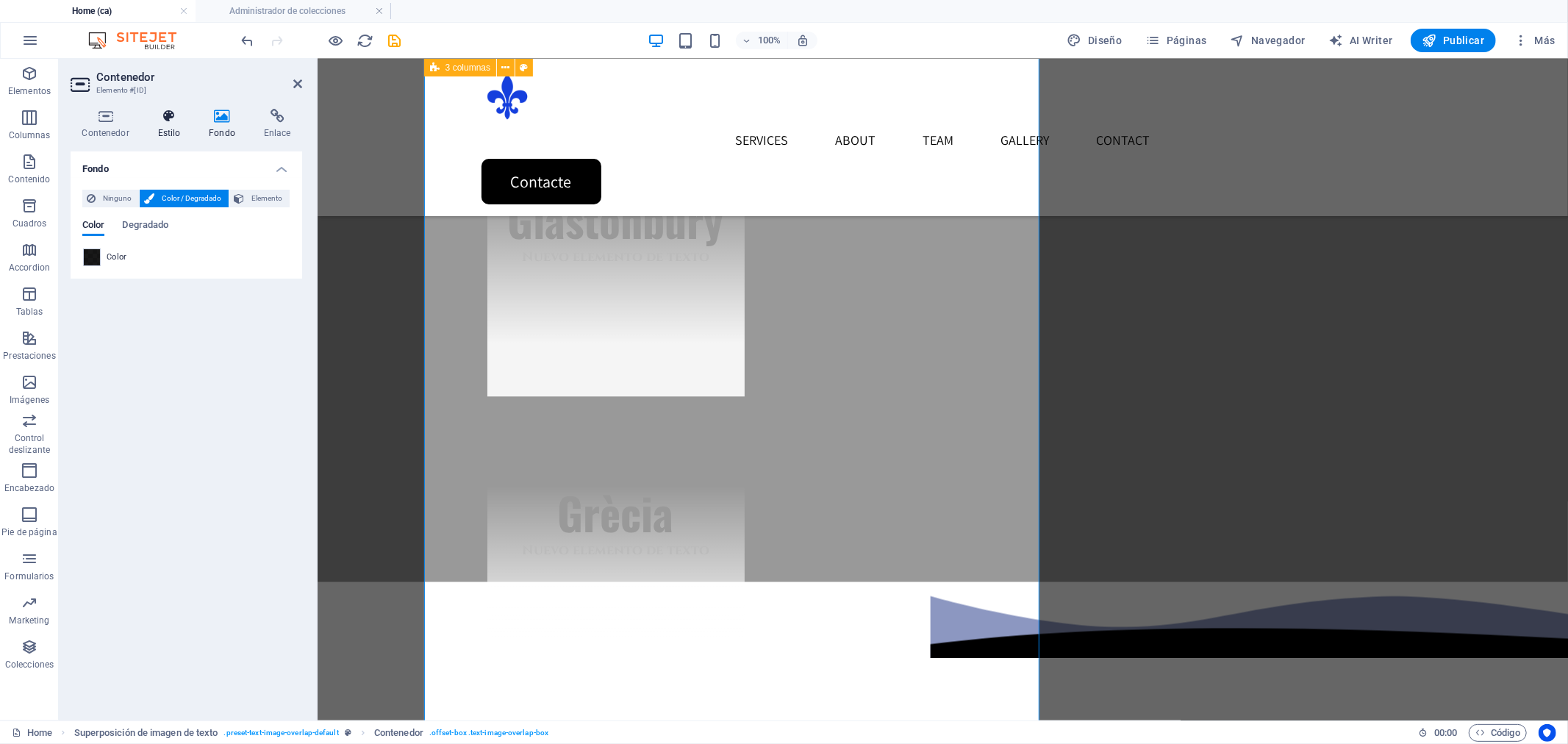 click on "Estilo" at bounding box center [172, 124] 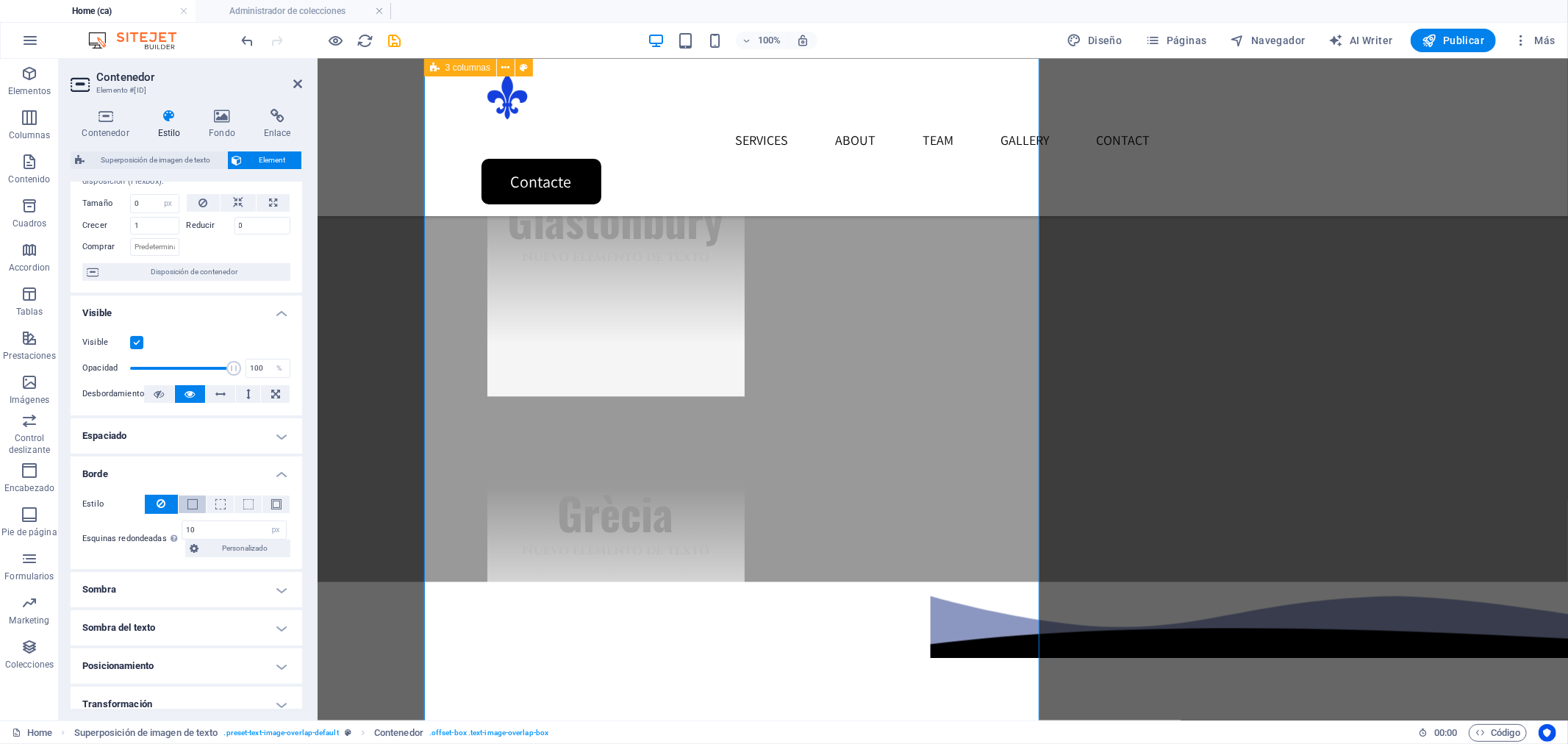 scroll, scrollTop: 82, scrollLeft: 0, axis: vertical 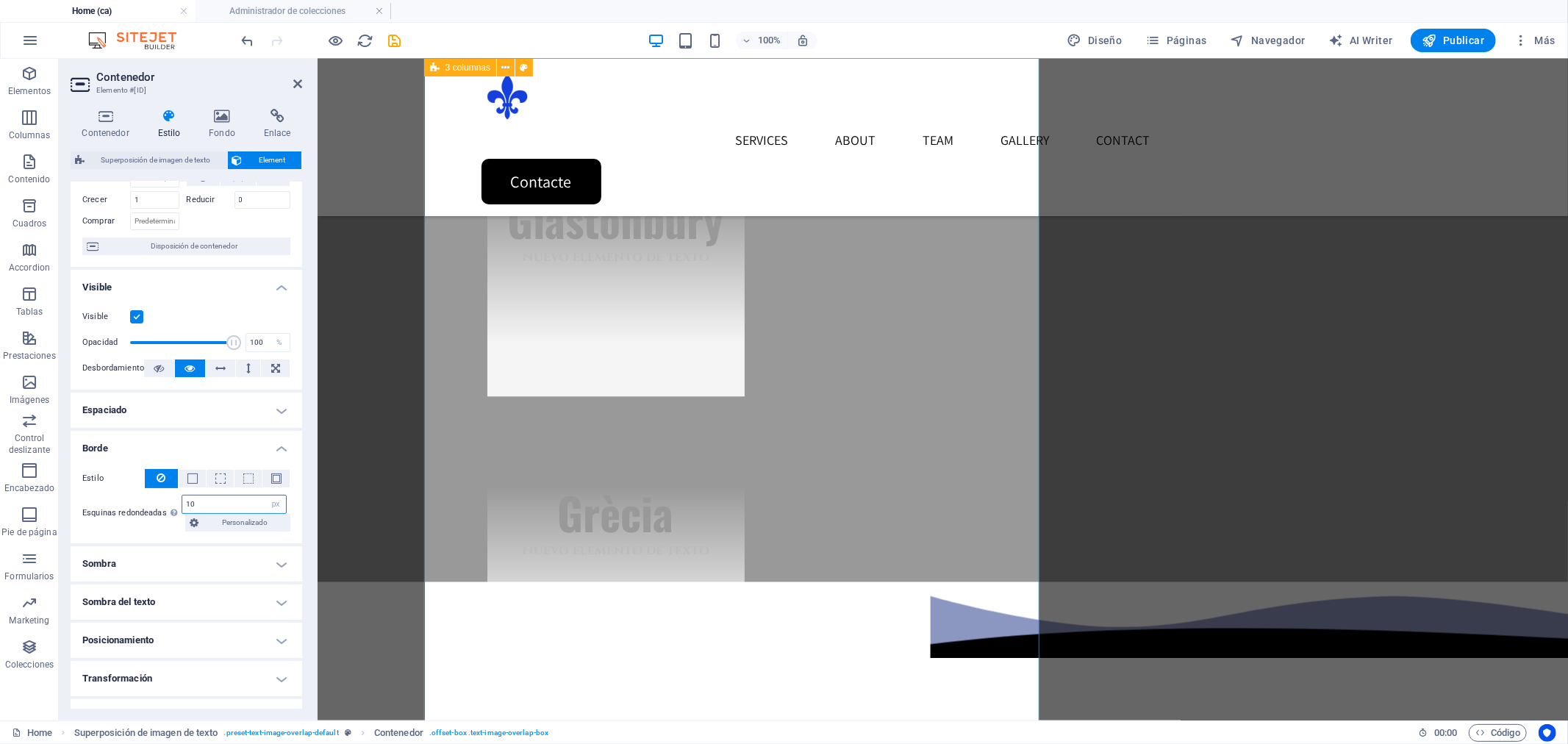 drag, startPoint x: 199, startPoint y: 501, endPoint x: 169, endPoint y: 501, distance: 30 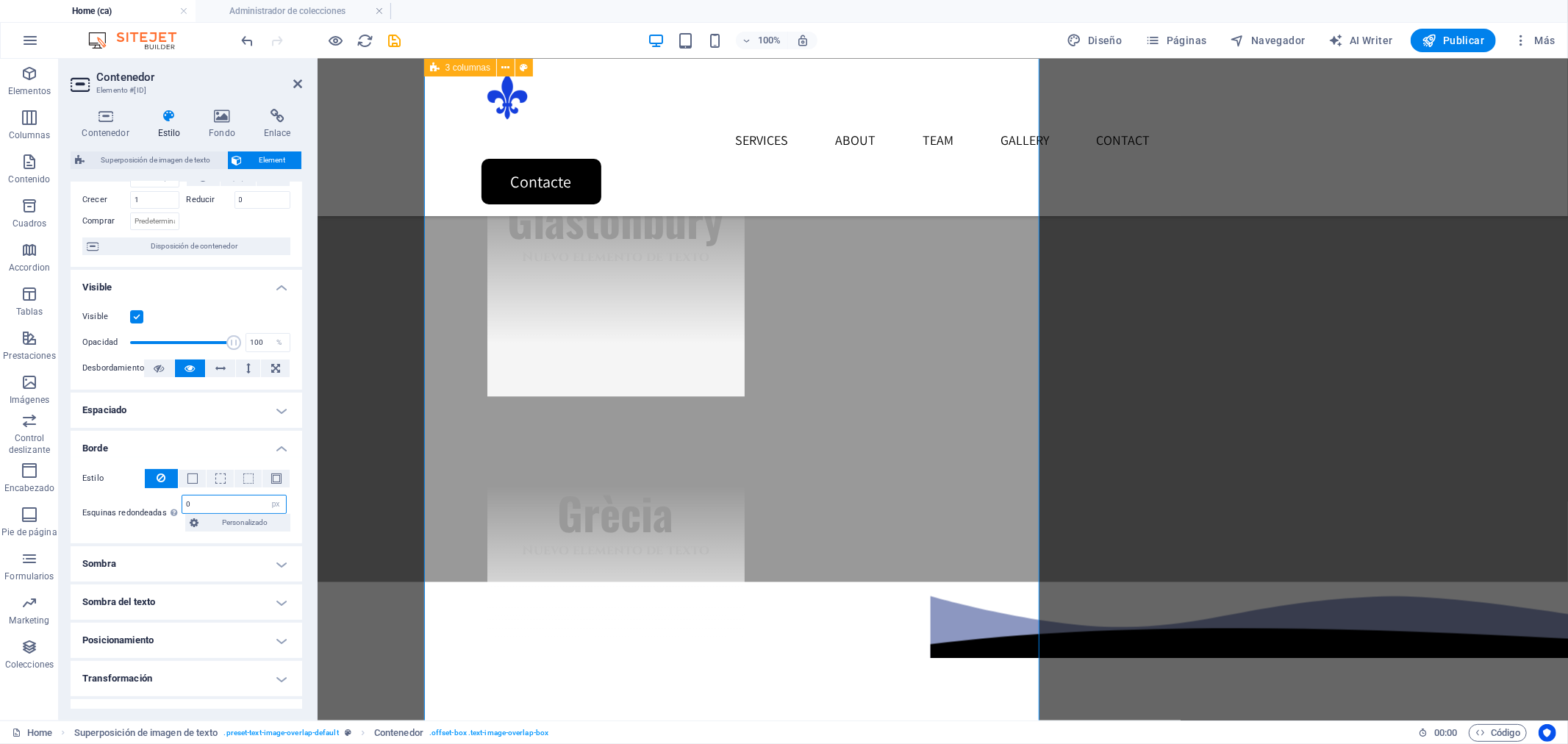 type on "0" 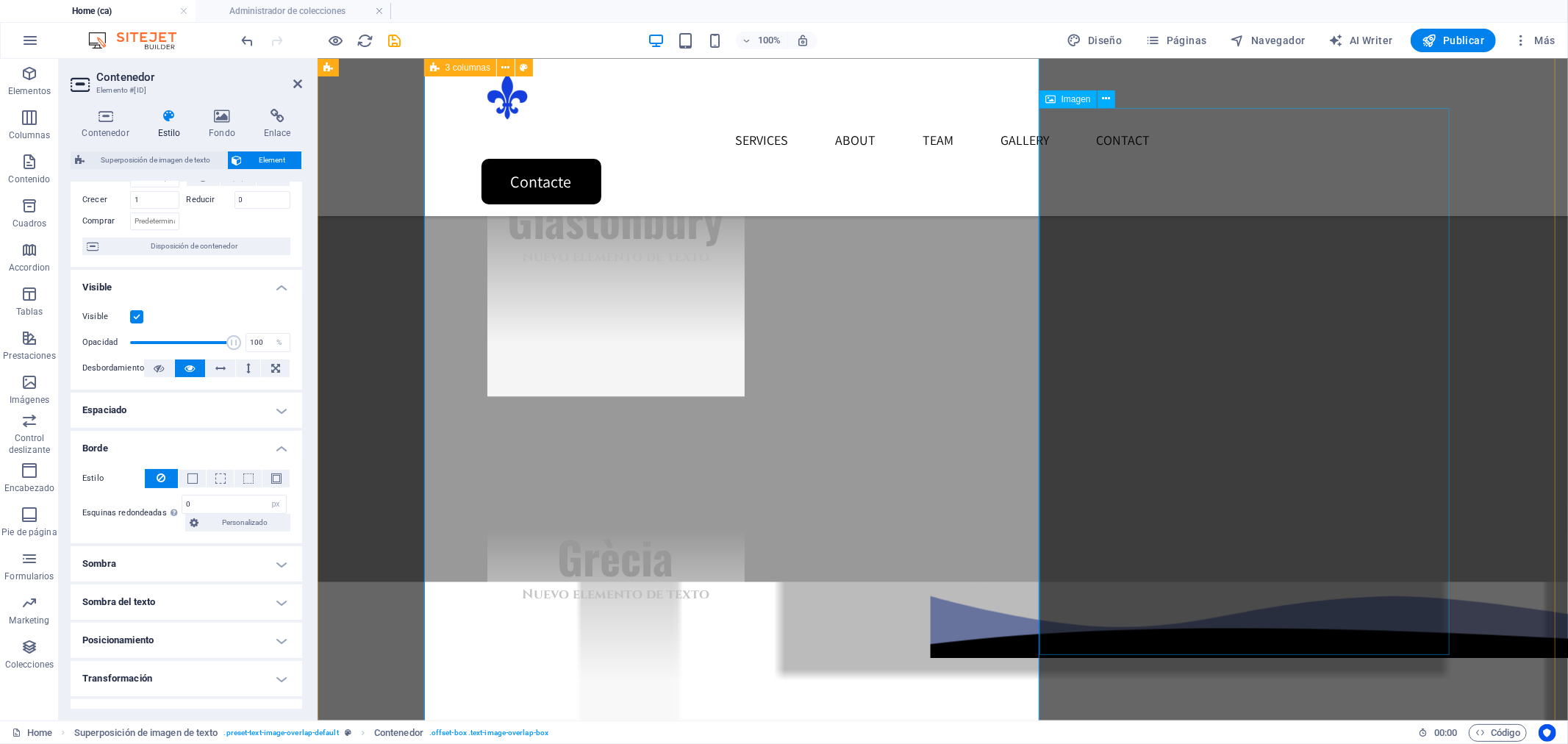 click at bounding box center (942, 2069) 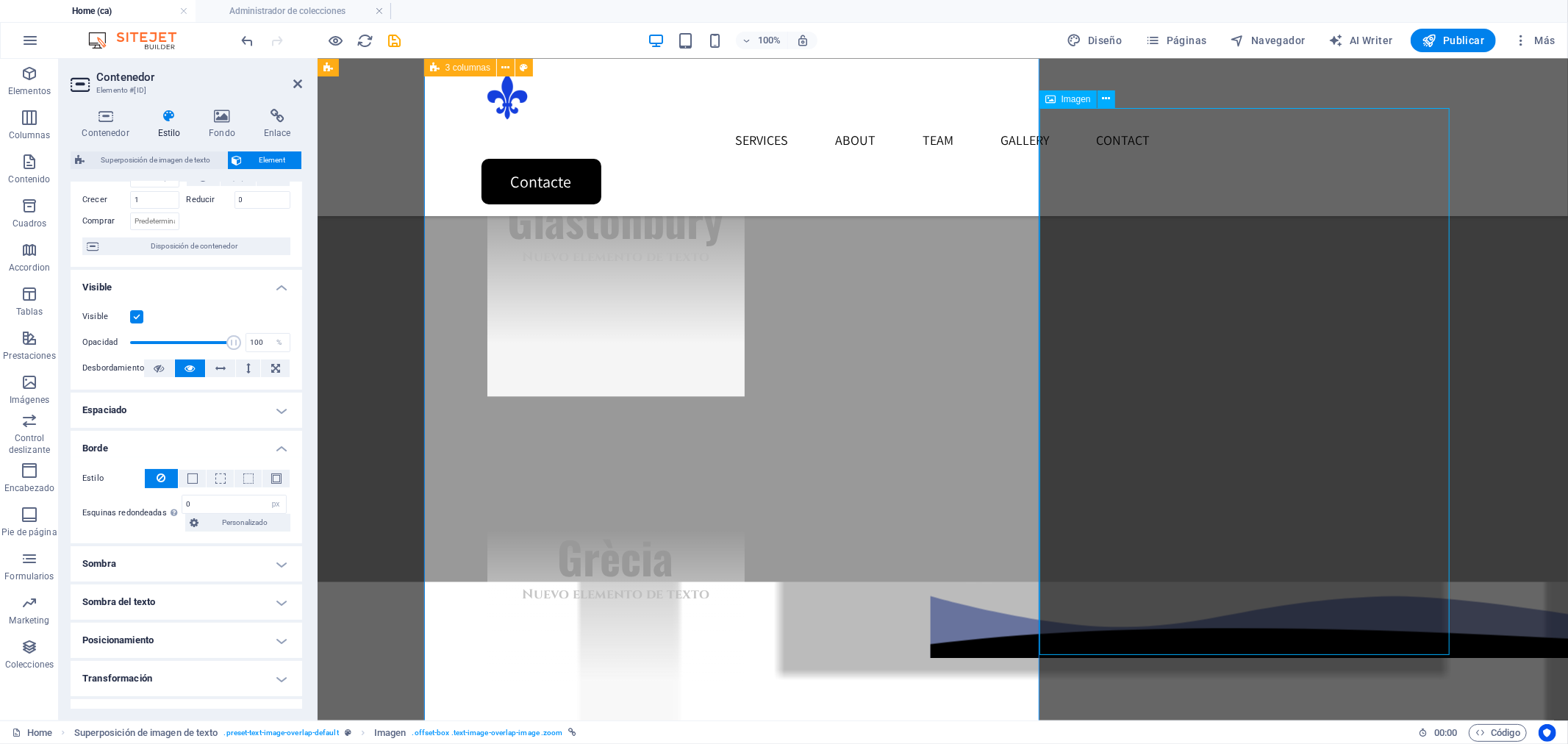 click at bounding box center [942, 2069] 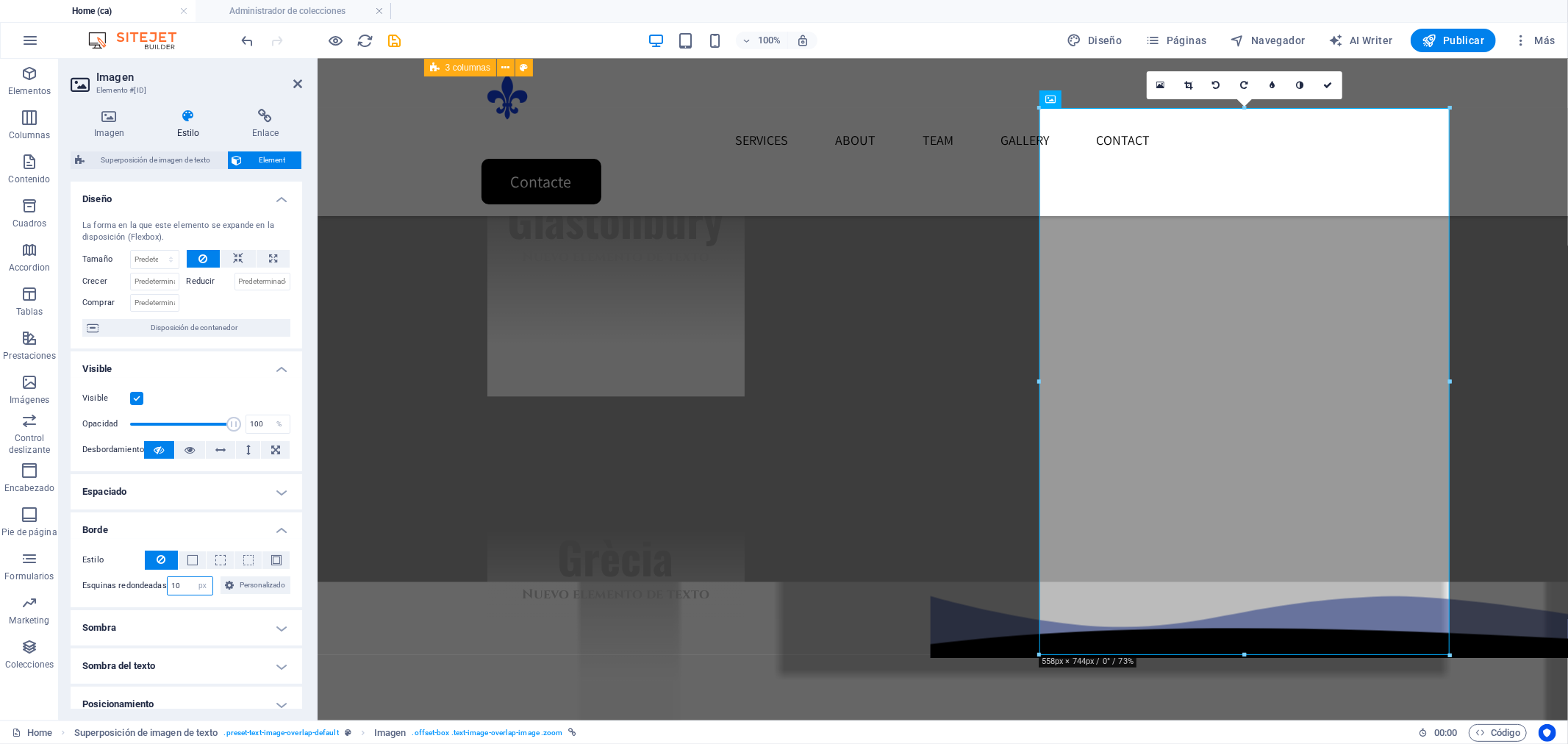 drag, startPoint x: 182, startPoint y: 585, endPoint x: 157, endPoint y: 585, distance: 25 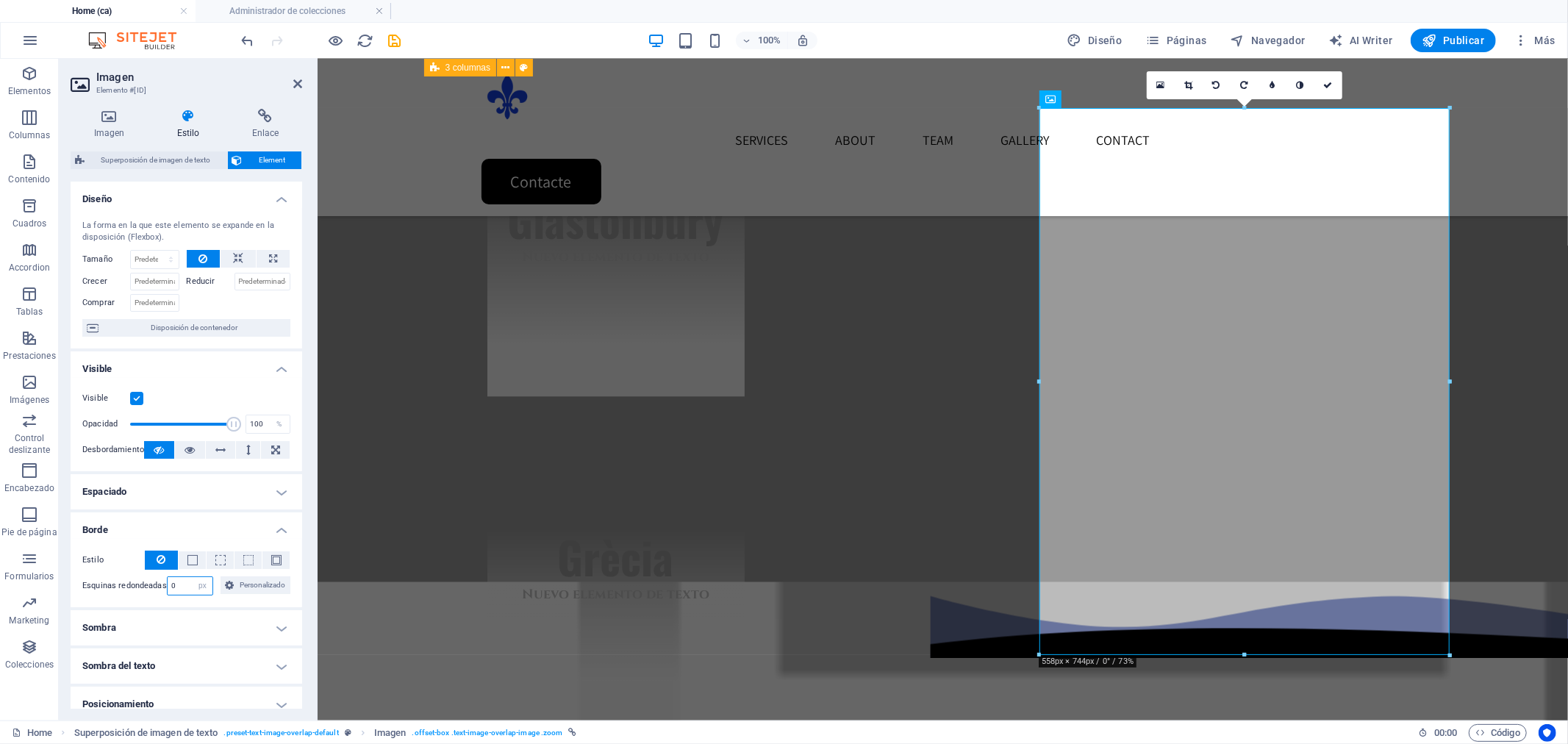 type on "0" 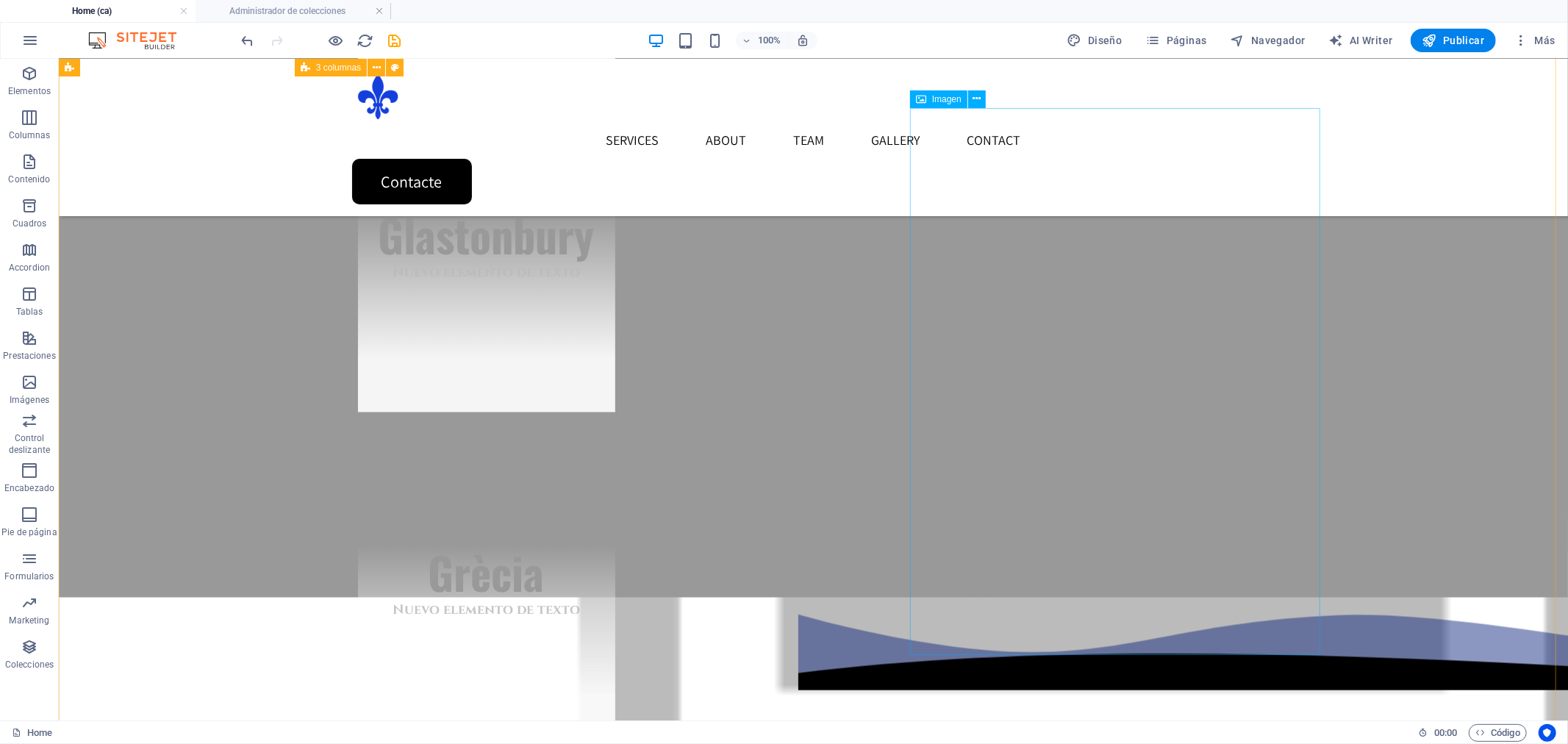 click at bounding box center [813, 2101] 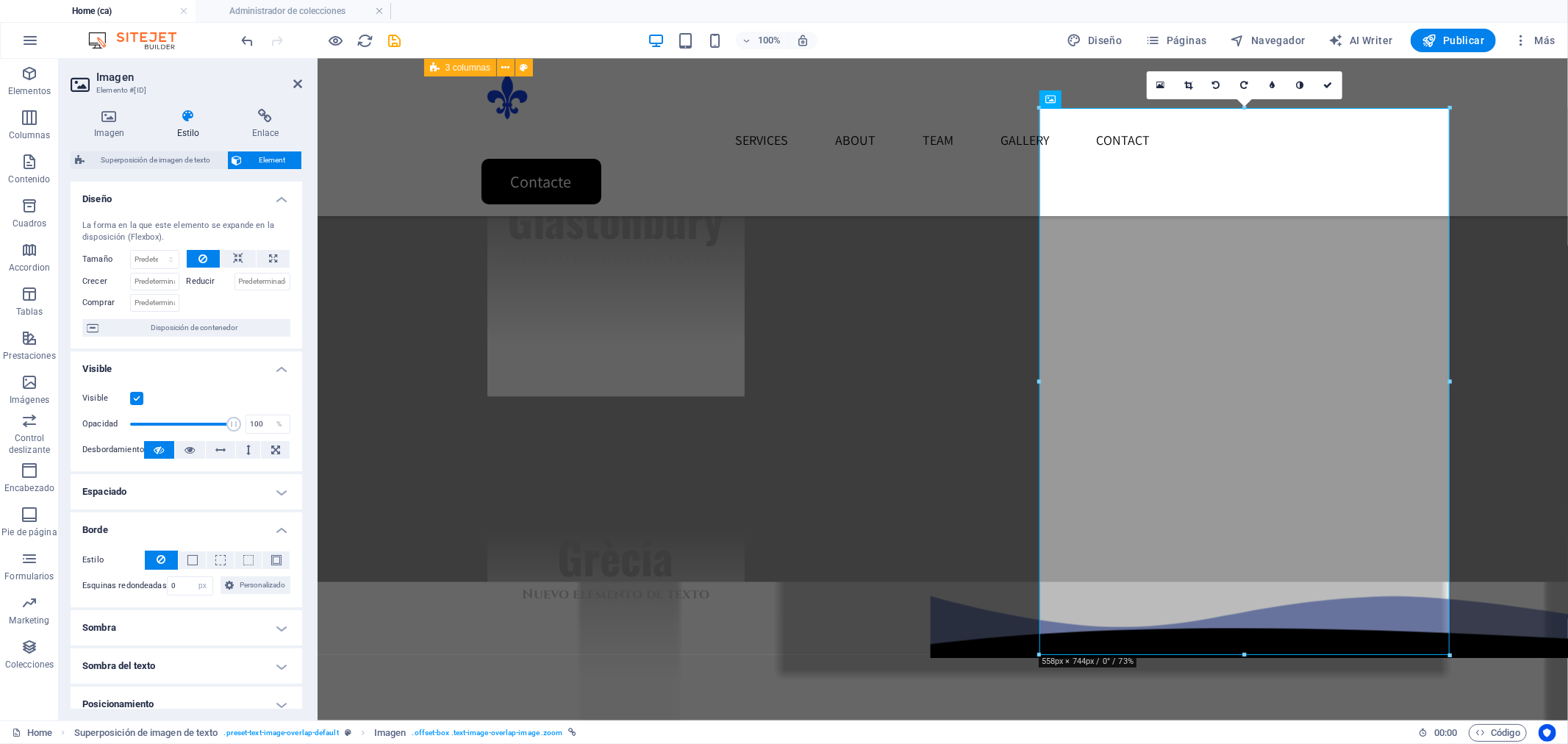 click at bounding box center [162, 559] 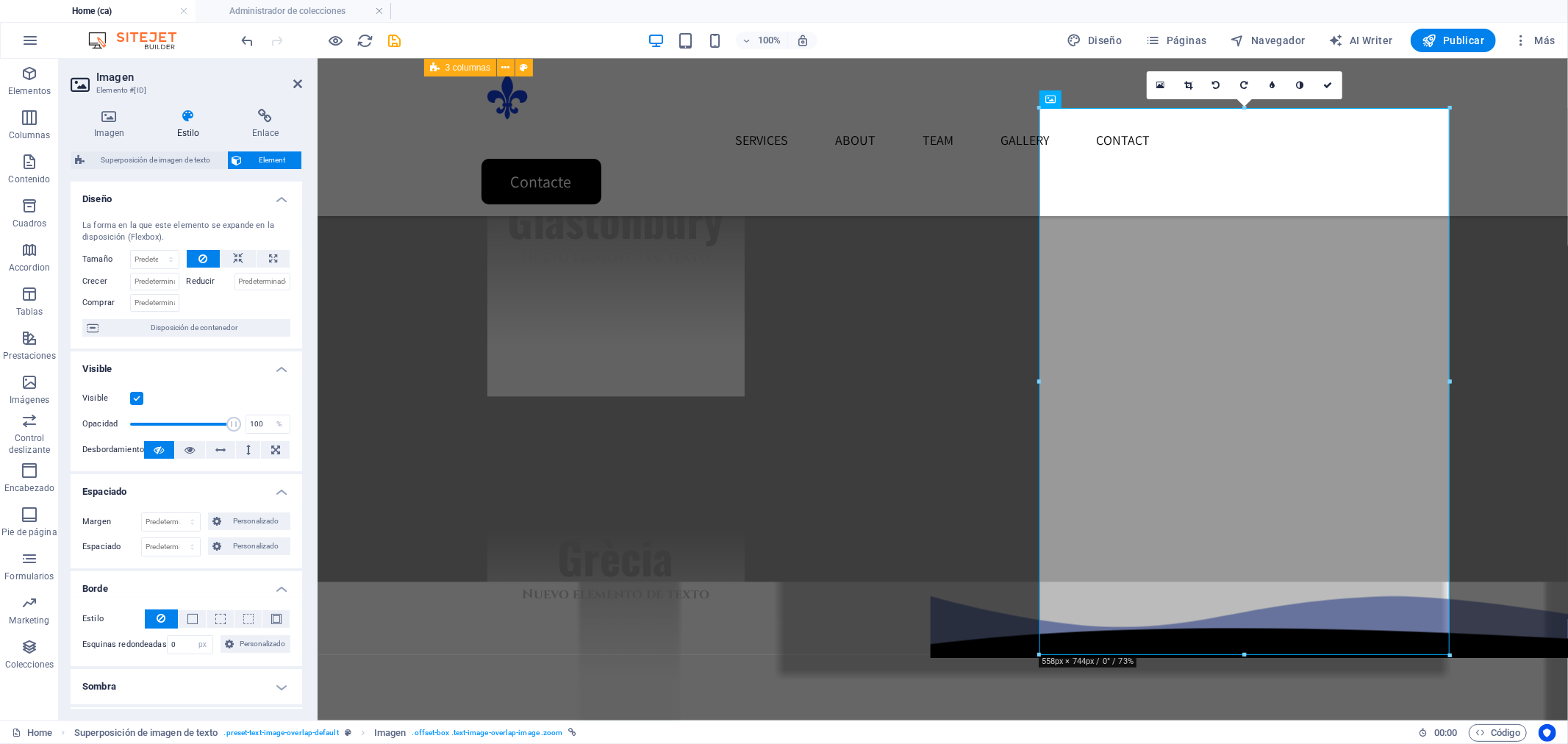 click on "Espaciado" at bounding box center (186, 487) 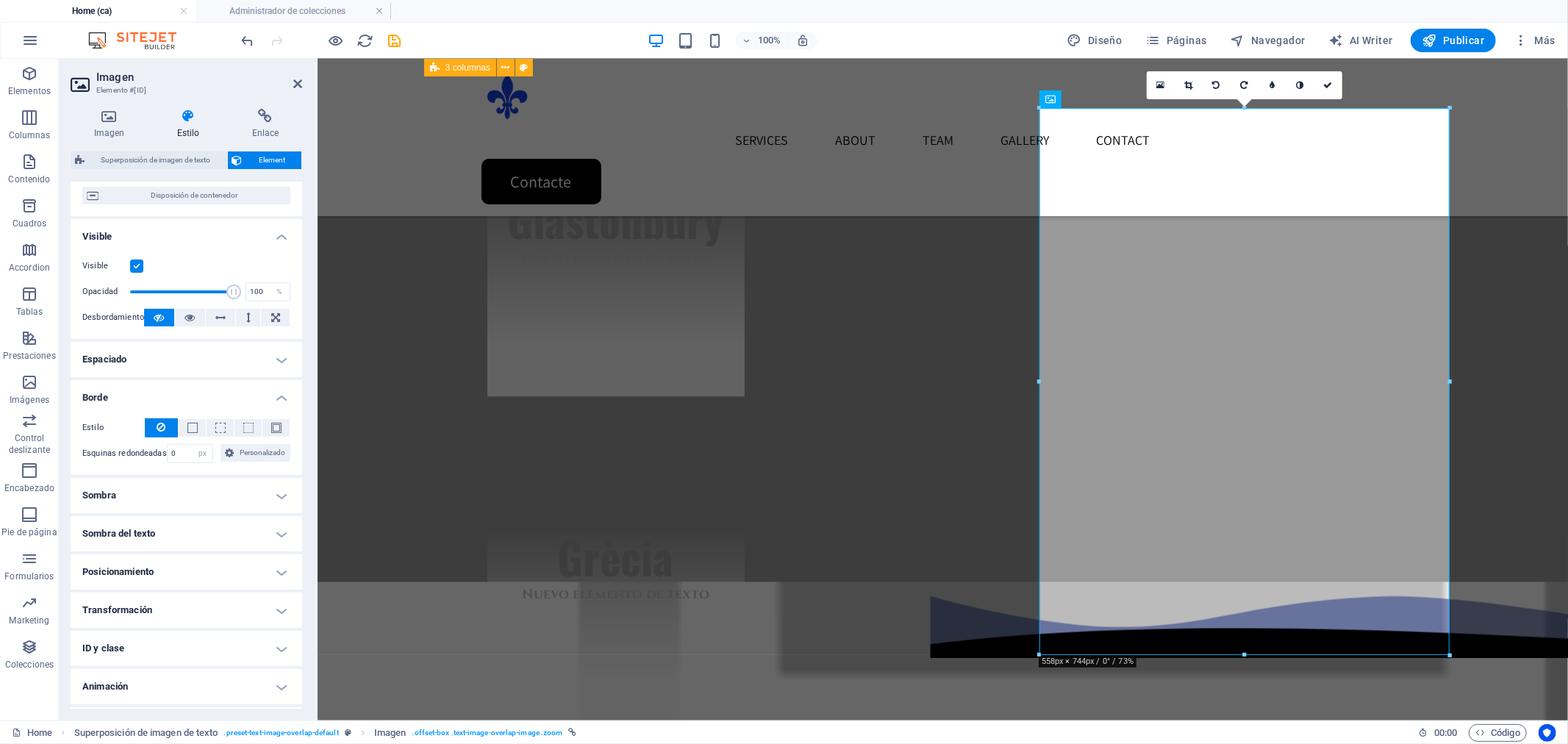 scroll, scrollTop: 163, scrollLeft: 0, axis: vertical 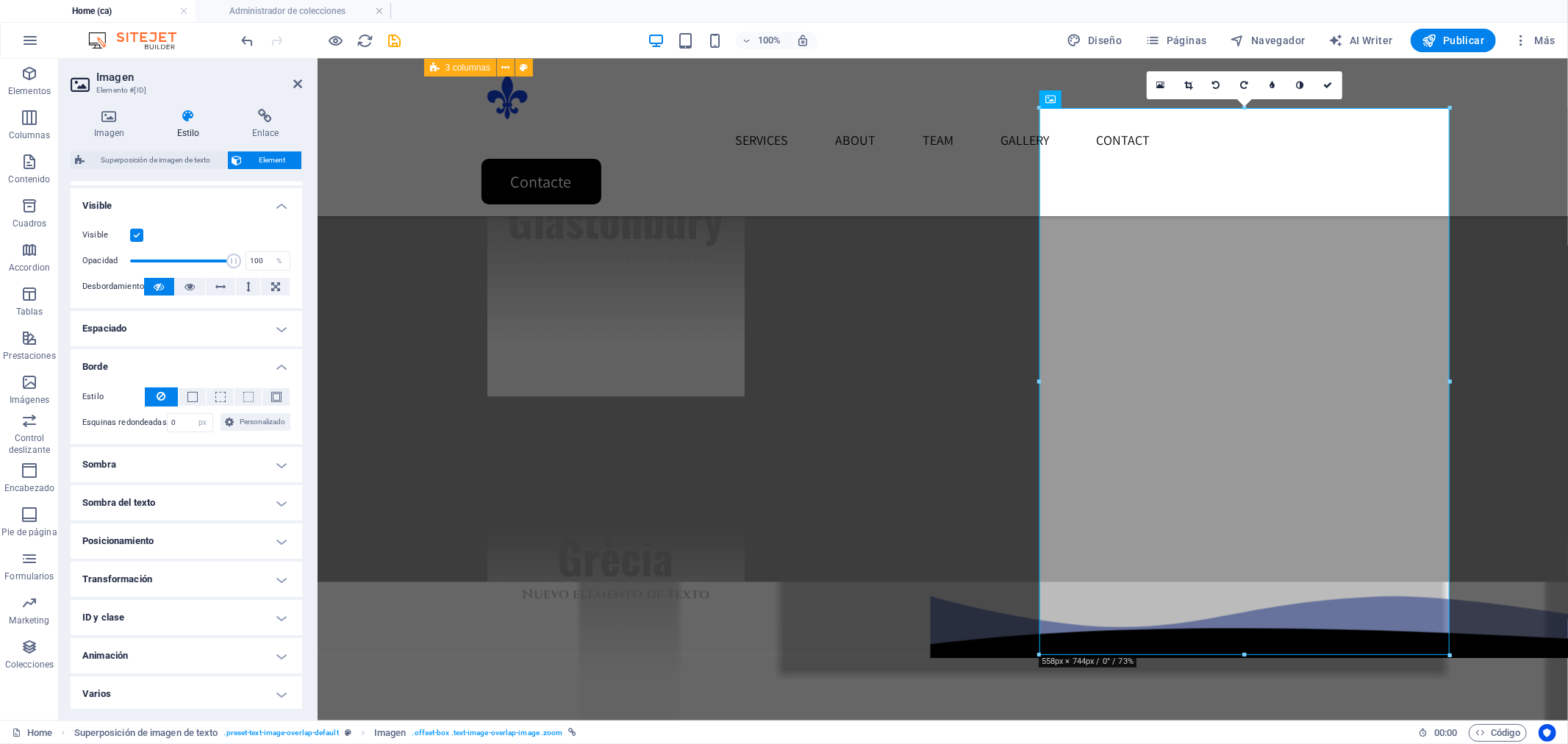 click on "Sombra" at bounding box center (186, 465) 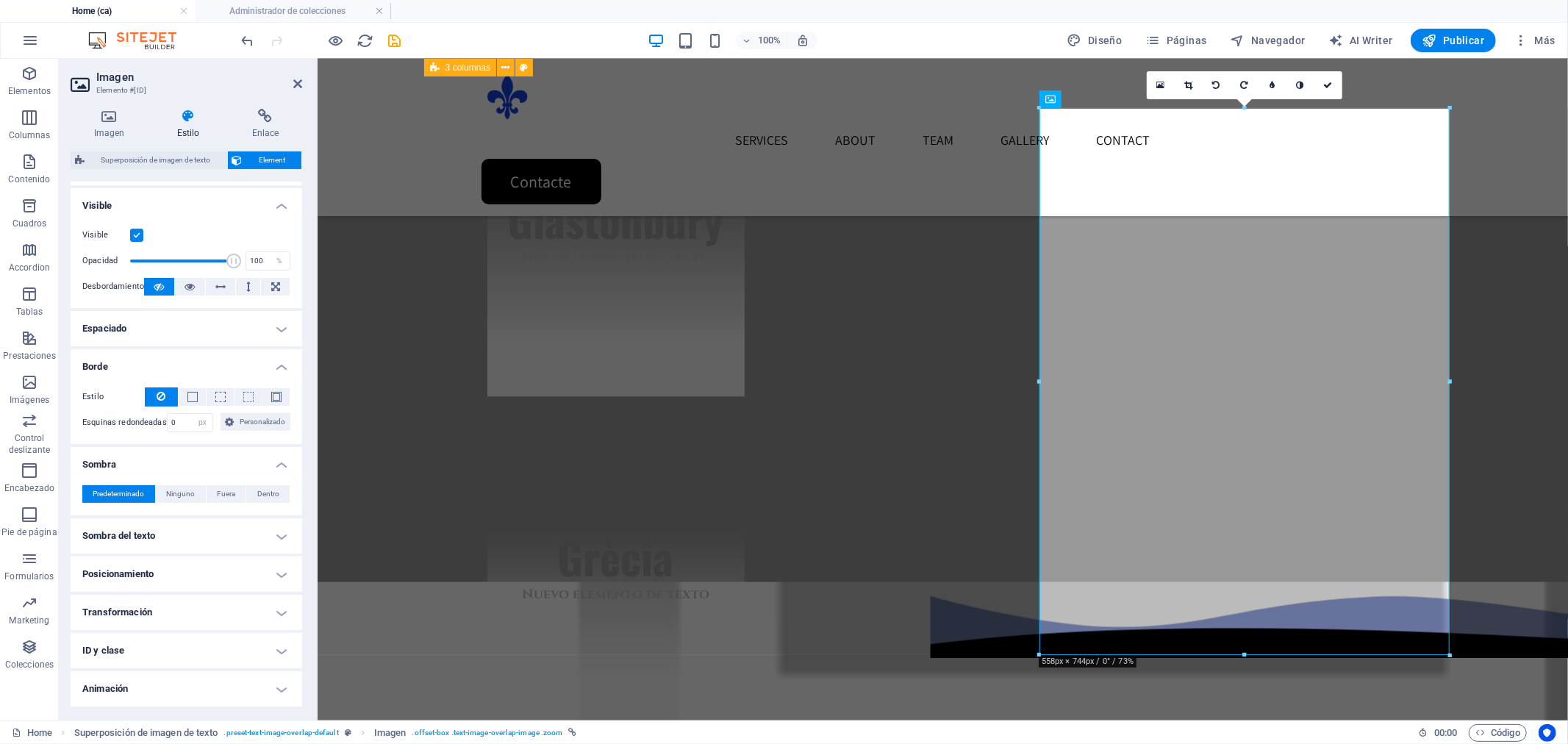 click on "Sombra" at bounding box center (186, 460) 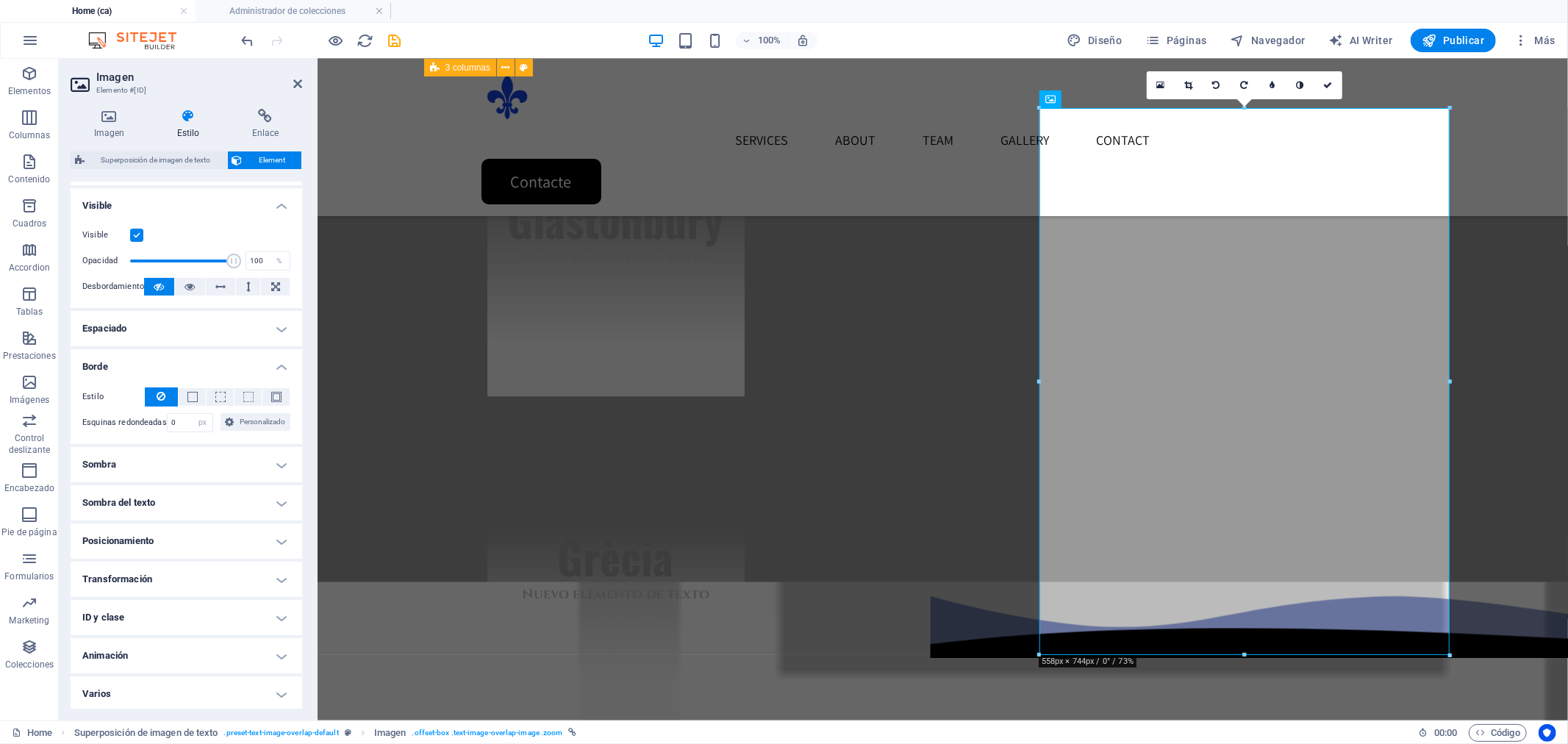 click on "Sombra" at bounding box center (186, 465) 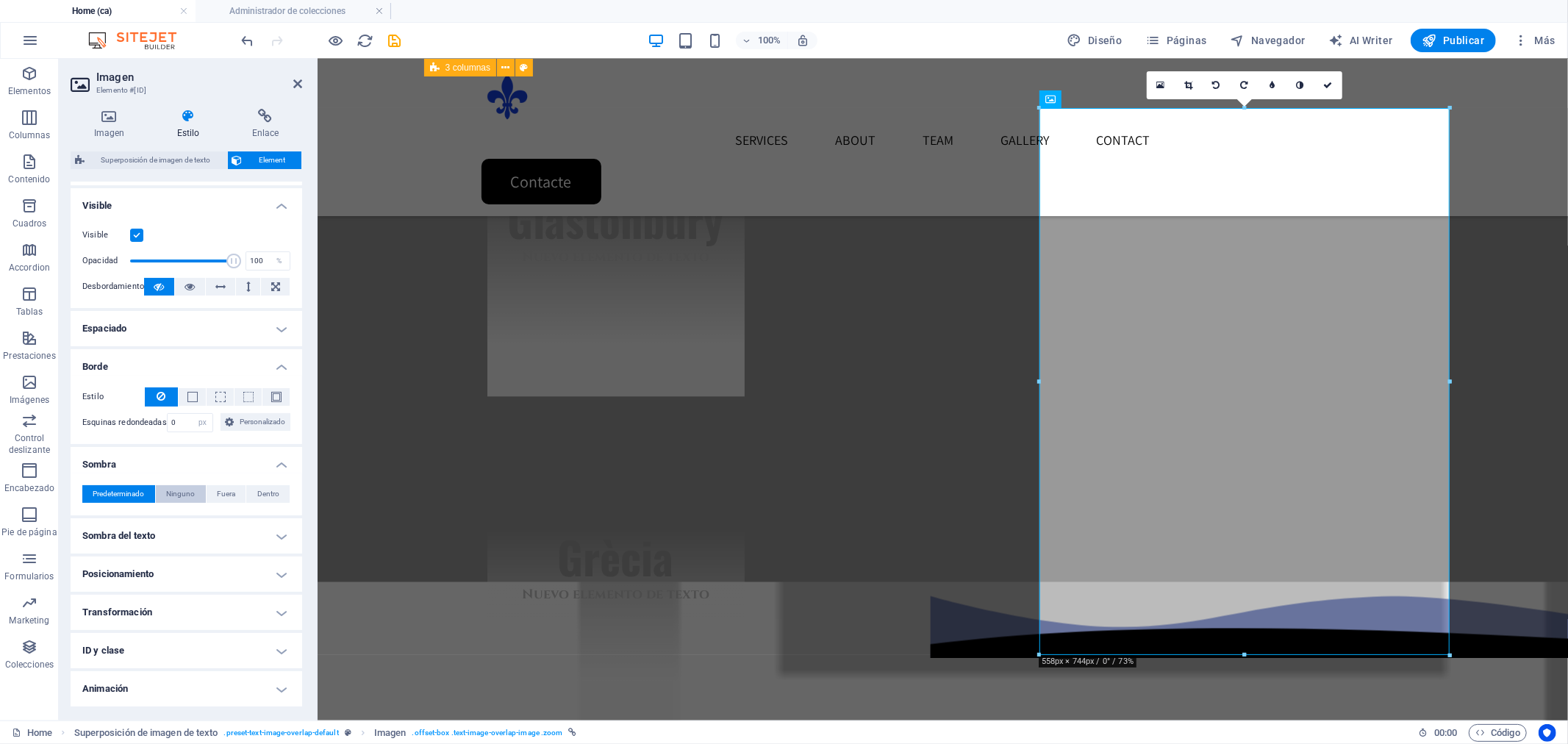 click on "Ninguno" at bounding box center [180, 494] 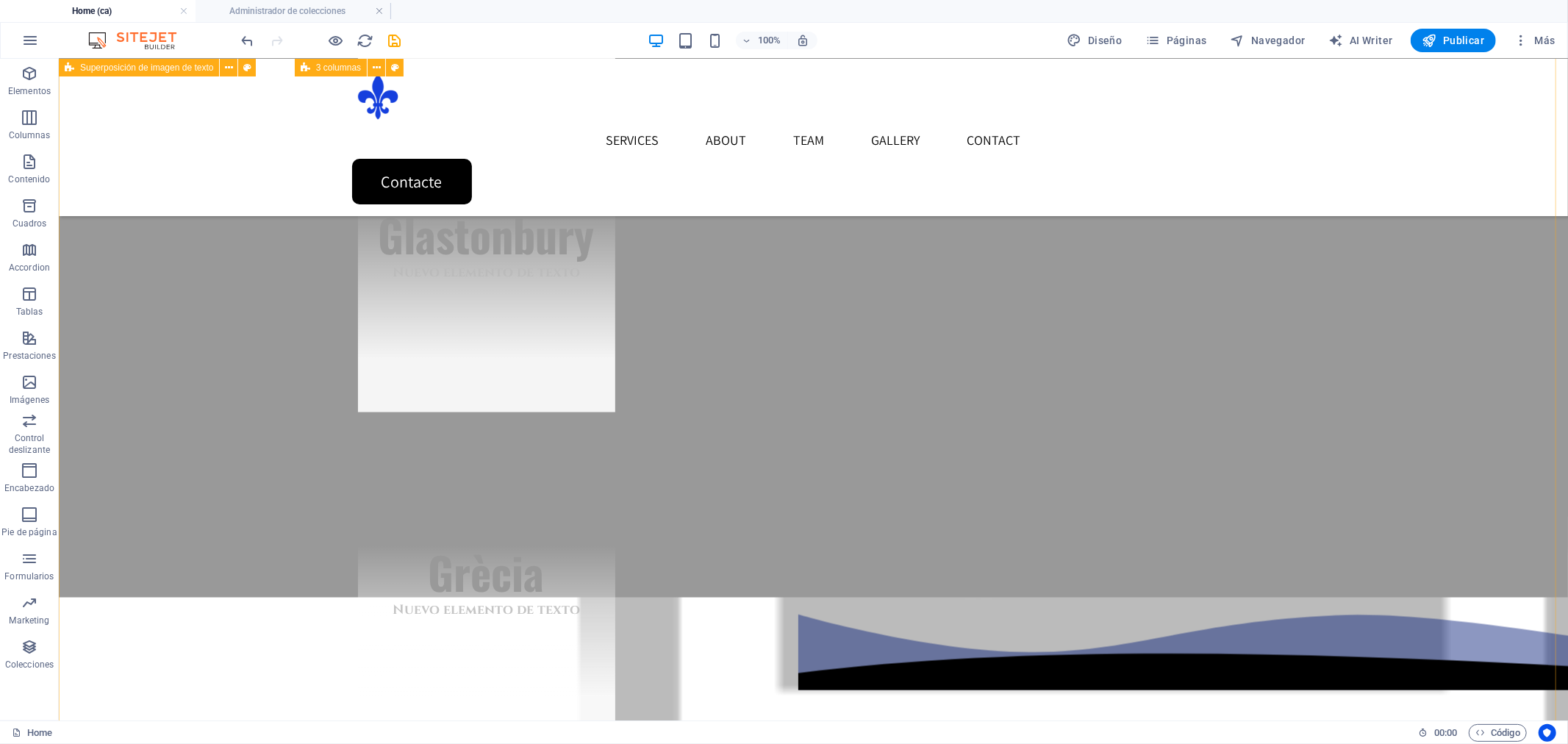 click on "Hola, Sóc en [INITIALS] Després de més de 20 anys de Camí, sanant, recorrent el món i ajudant a qui s'ha acostat a experimentar, viure i entendre la vida des d'una altra realitat, he decidit que ha arribat el moment de visibilitzar i compartir el meu projecte de vida des d'un altre punt més adaptat a l'ara. Com molts, vaig tenir una projecció de vida tradicional fins que, desprès d'una gran pèrdua personal, vaig iniciar un viatge de cerca i introspecció fa ja més de 23 anys. Un dia es va creuar una Abuelita en el meu camí i em va convidar a viure amb ella a Mèxic amb la promesa de trobar una solució a la meva situació i que podria fer canviar tota la meva realitat. Ho va fer , però no com esperava . No va arreglar la meva situació, sinó que em va mostrar qui jo era i la responsabilidad del meu poder i la meva paraula. La màgia i la dificultat de sostenir la meva Veritat . En aquella trobada va ser on va començar el meu Camí, sense saber-ho ni imaginario. Simplement, . + 80 + 35 +" at bounding box center (812, 1929) 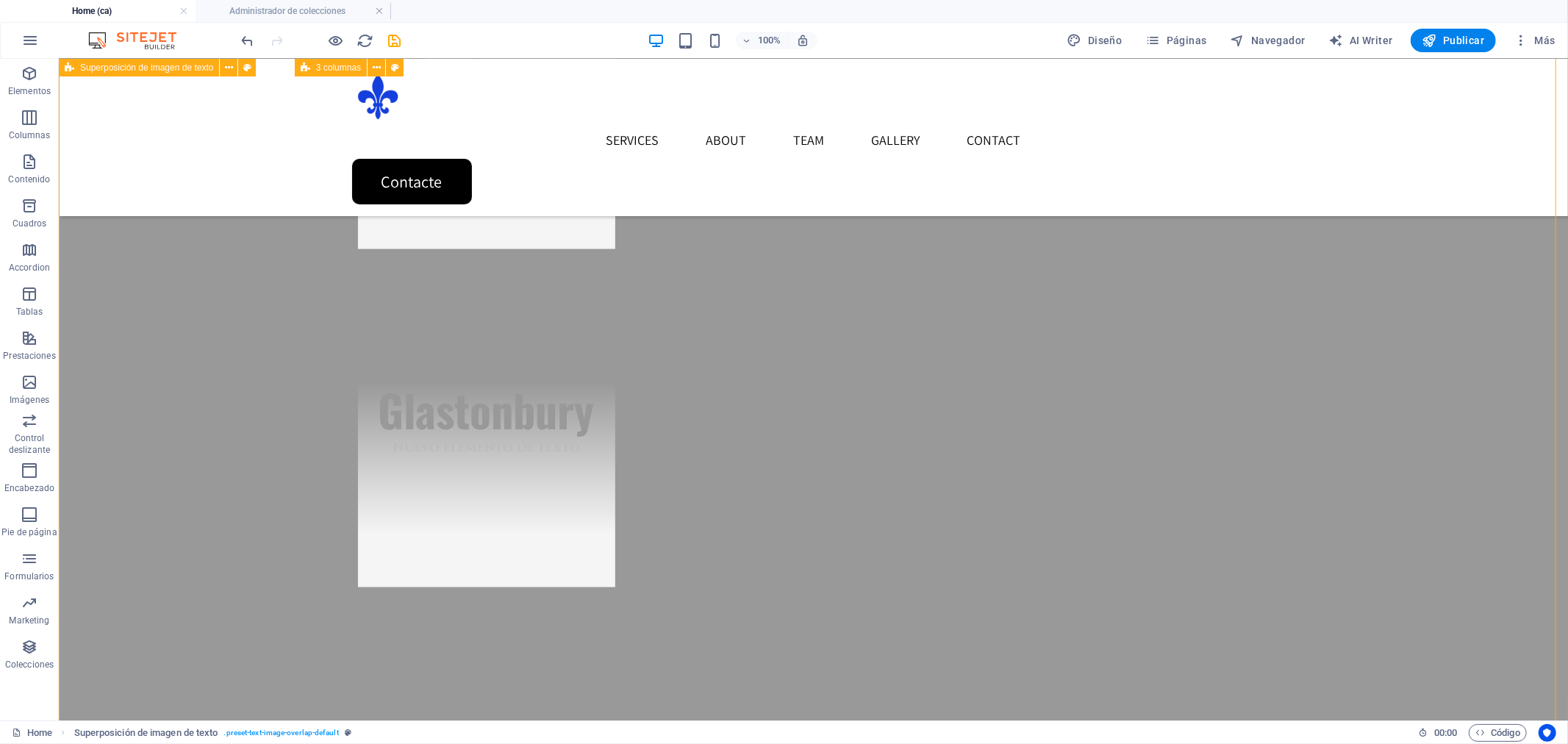 scroll, scrollTop: 1470, scrollLeft: 0, axis: vertical 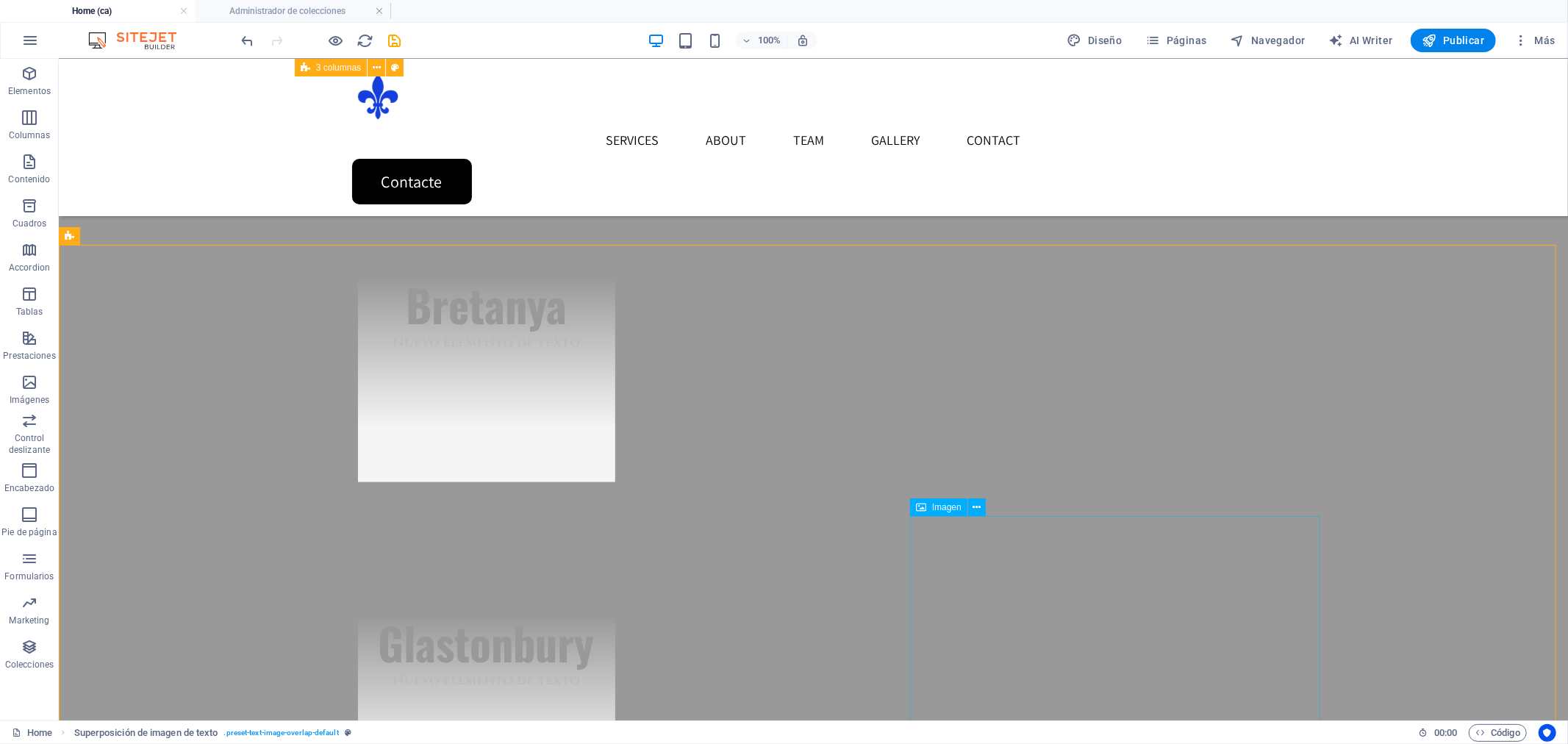 click at bounding box center (921, 507) 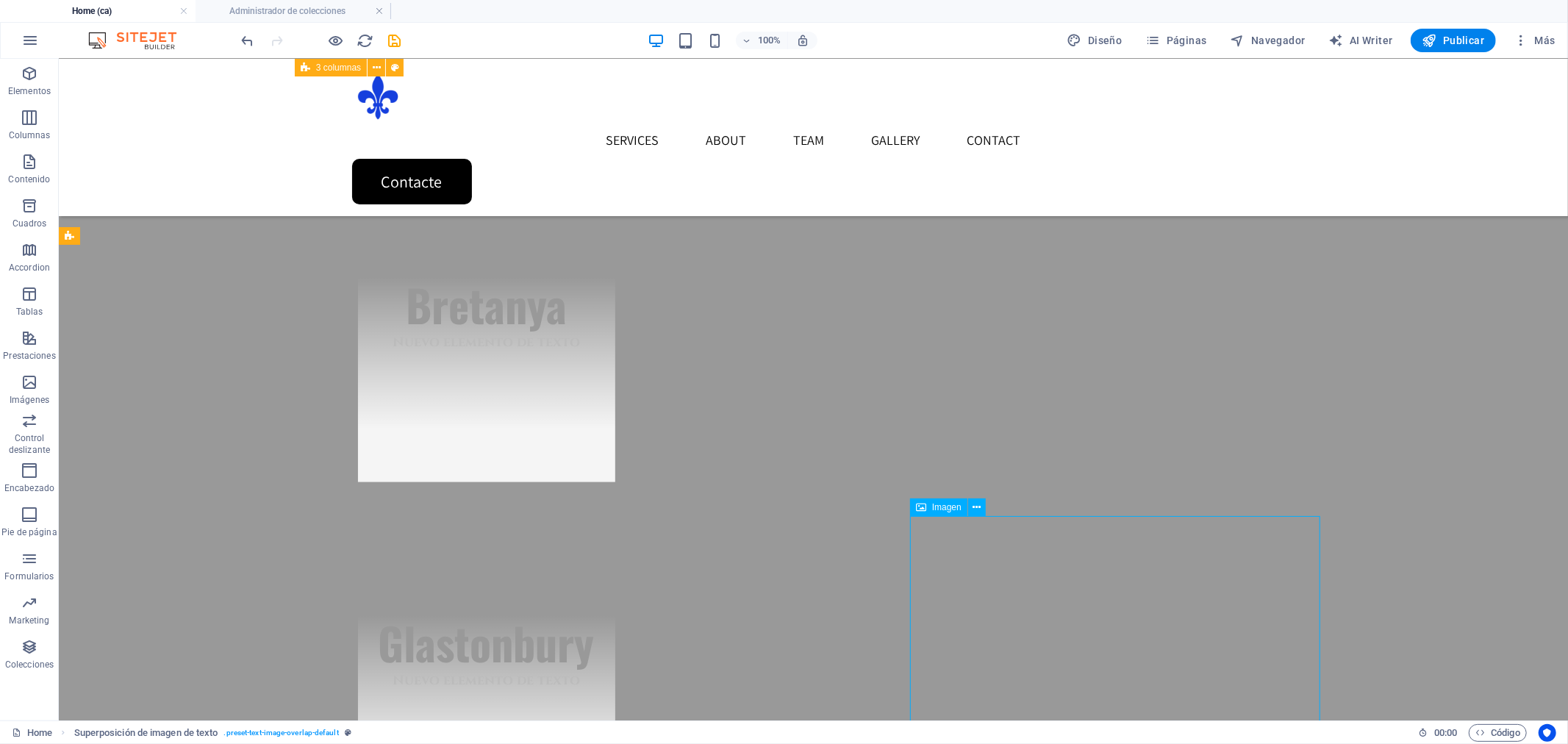 click at bounding box center [921, 507] 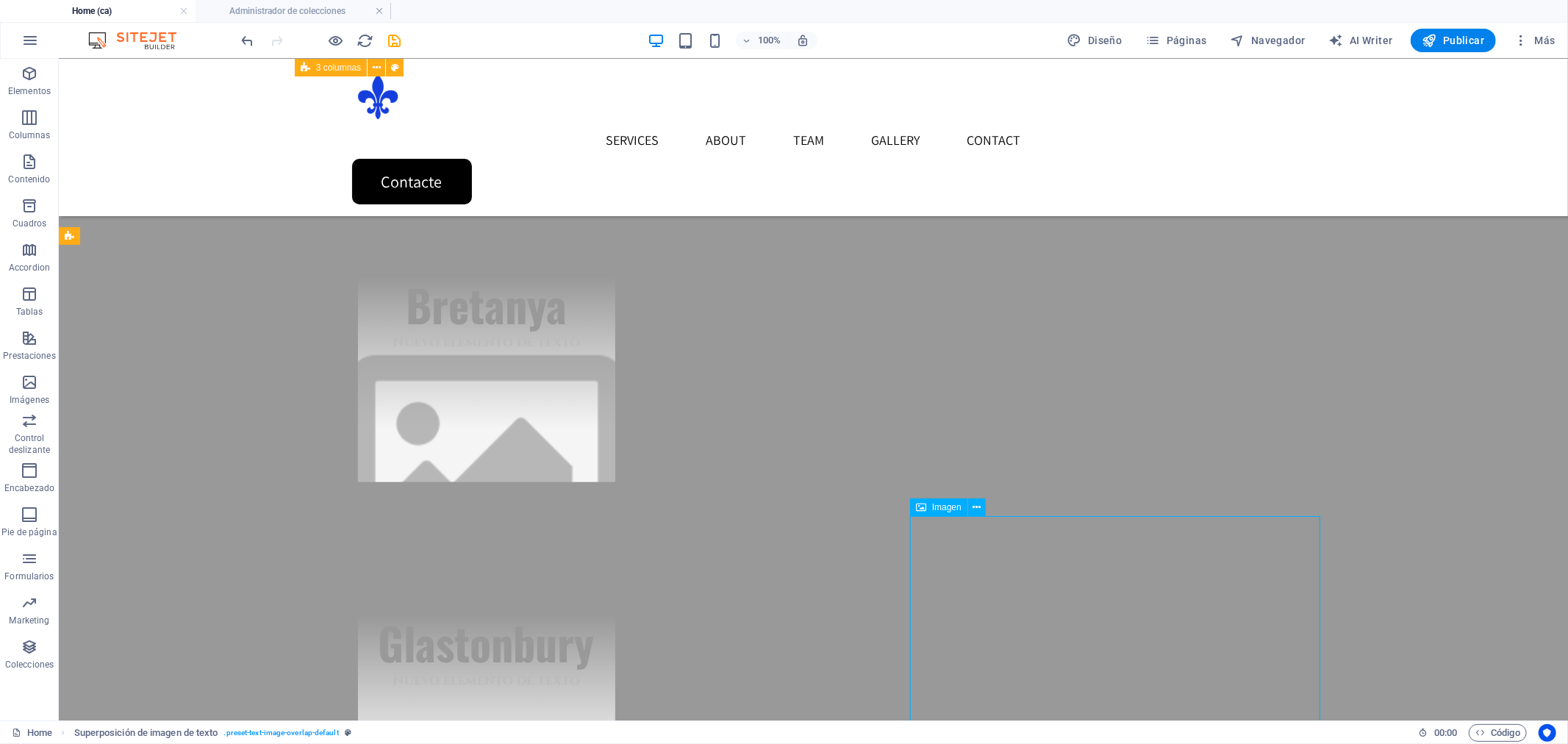 select on "px" 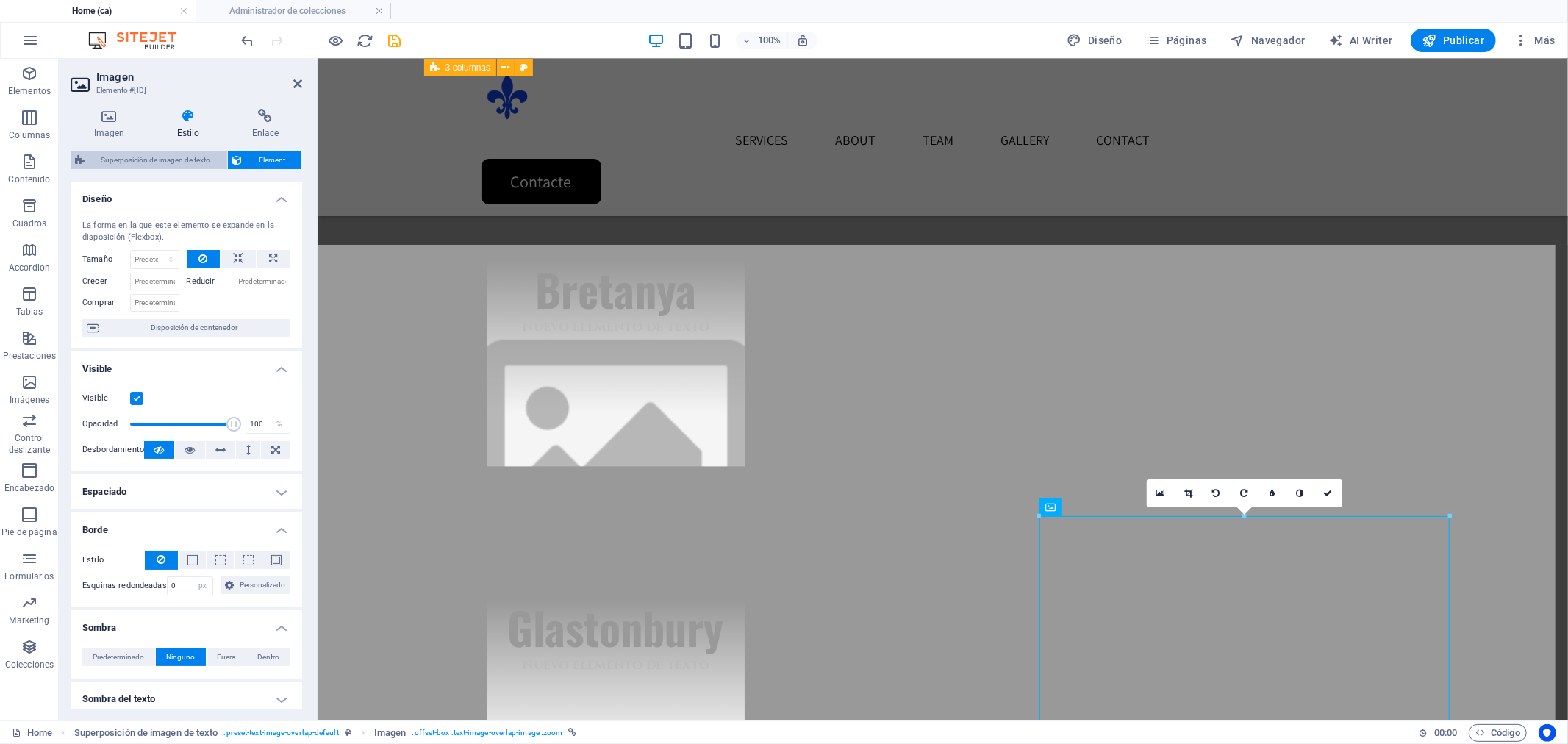 click on "Superposición de imagen de texto" at bounding box center [156, 160] 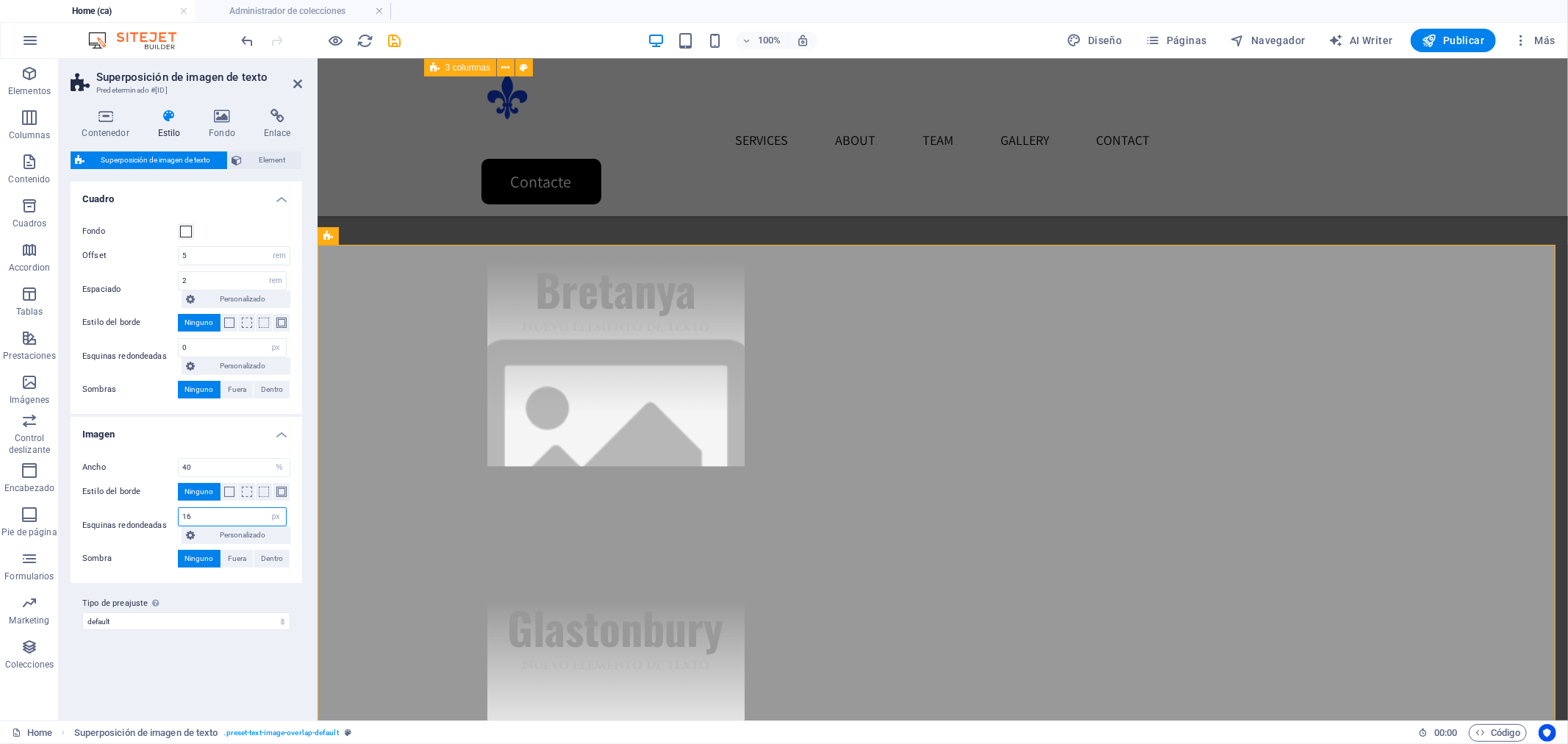 drag, startPoint x: 210, startPoint y: 517, endPoint x: 141, endPoint y: 517, distance: 69 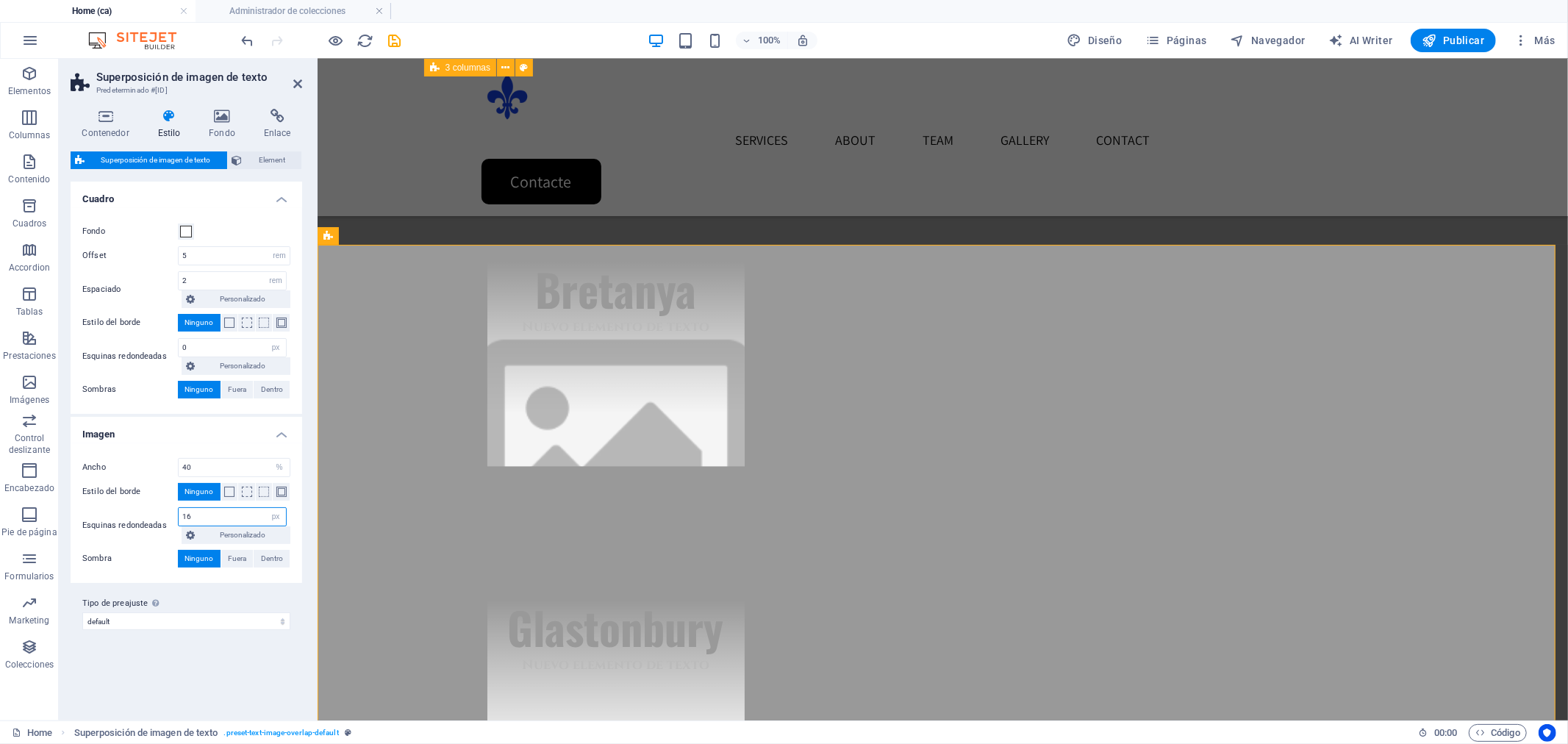 click on "Esquinas redondeadas 16 px rem % vh vw Personalizado Personalizado" at bounding box center [186, 526] 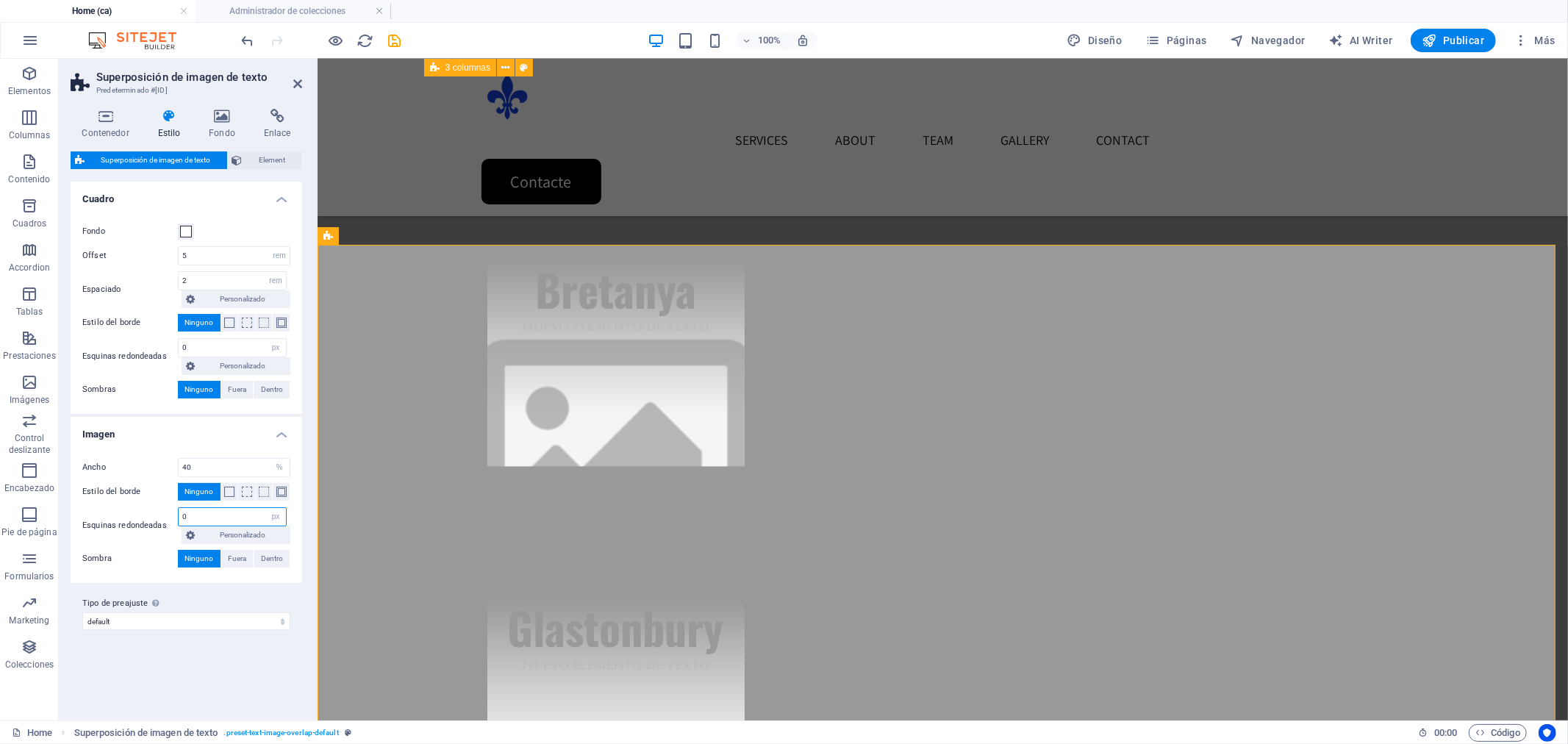 type on "0" 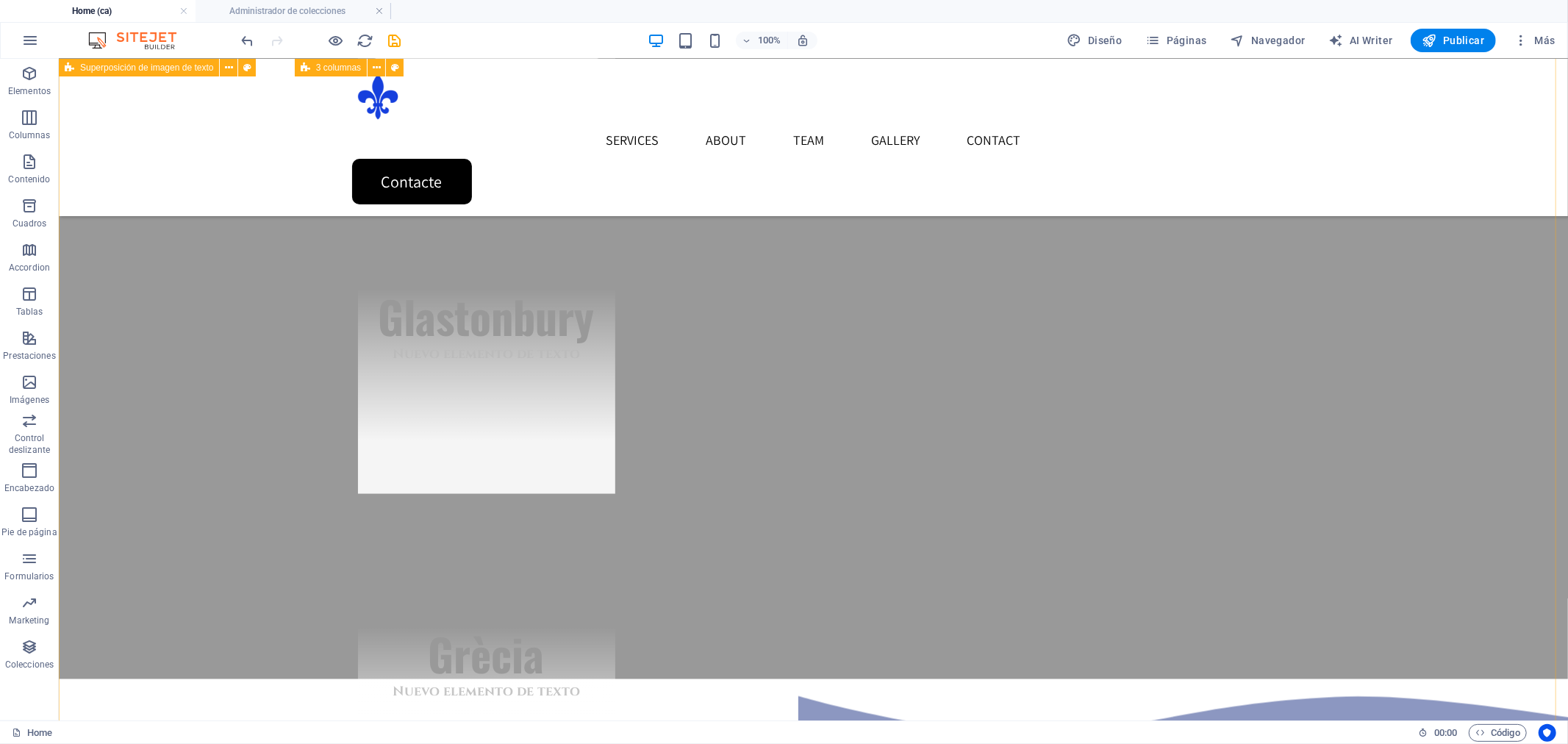 scroll, scrollTop: 1960, scrollLeft: 0, axis: vertical 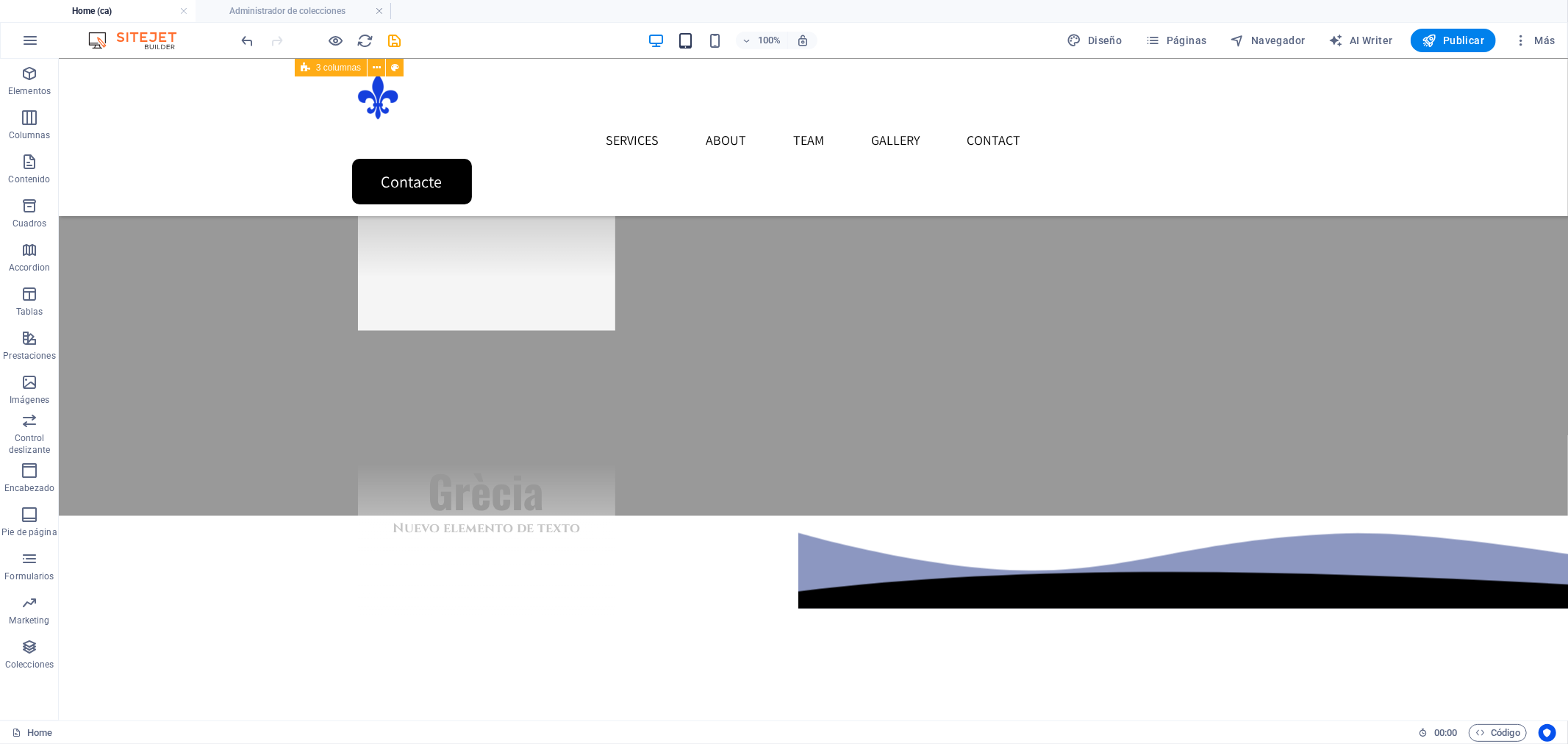click at bounding box center [685, 40] 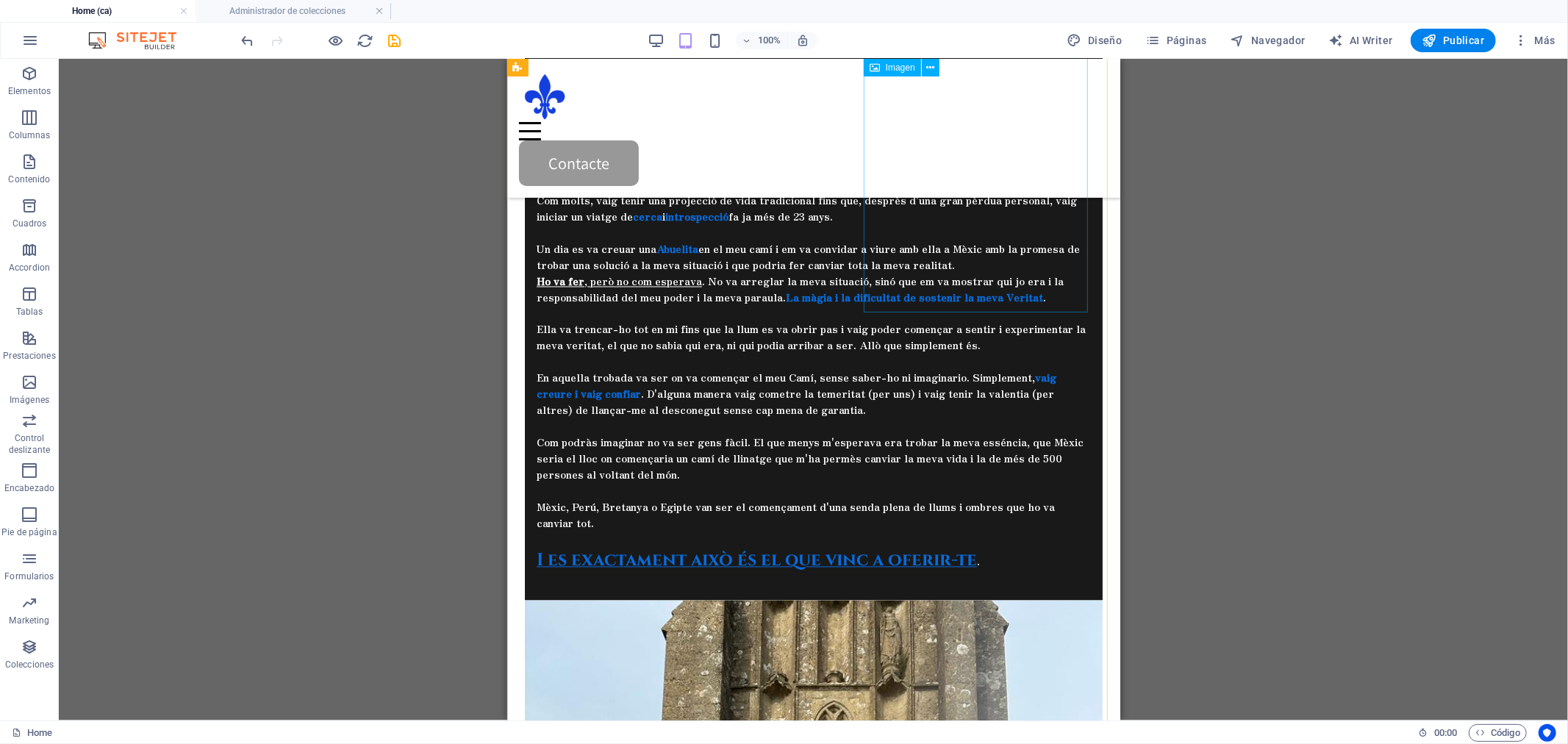 scroll, scrollTop: 1960, scrollLeft: 0, axis: vertical 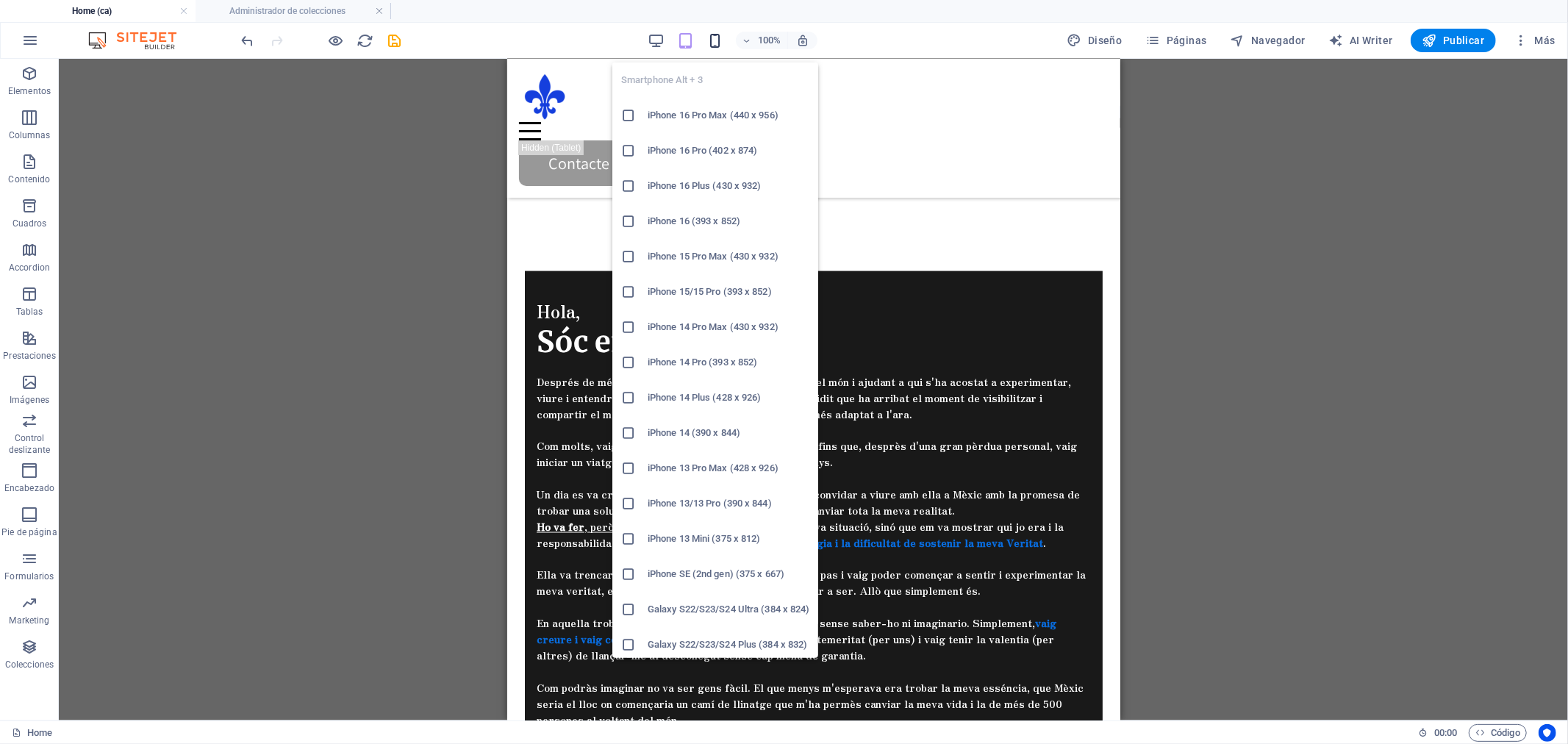 click at bounding box center [715, 40] 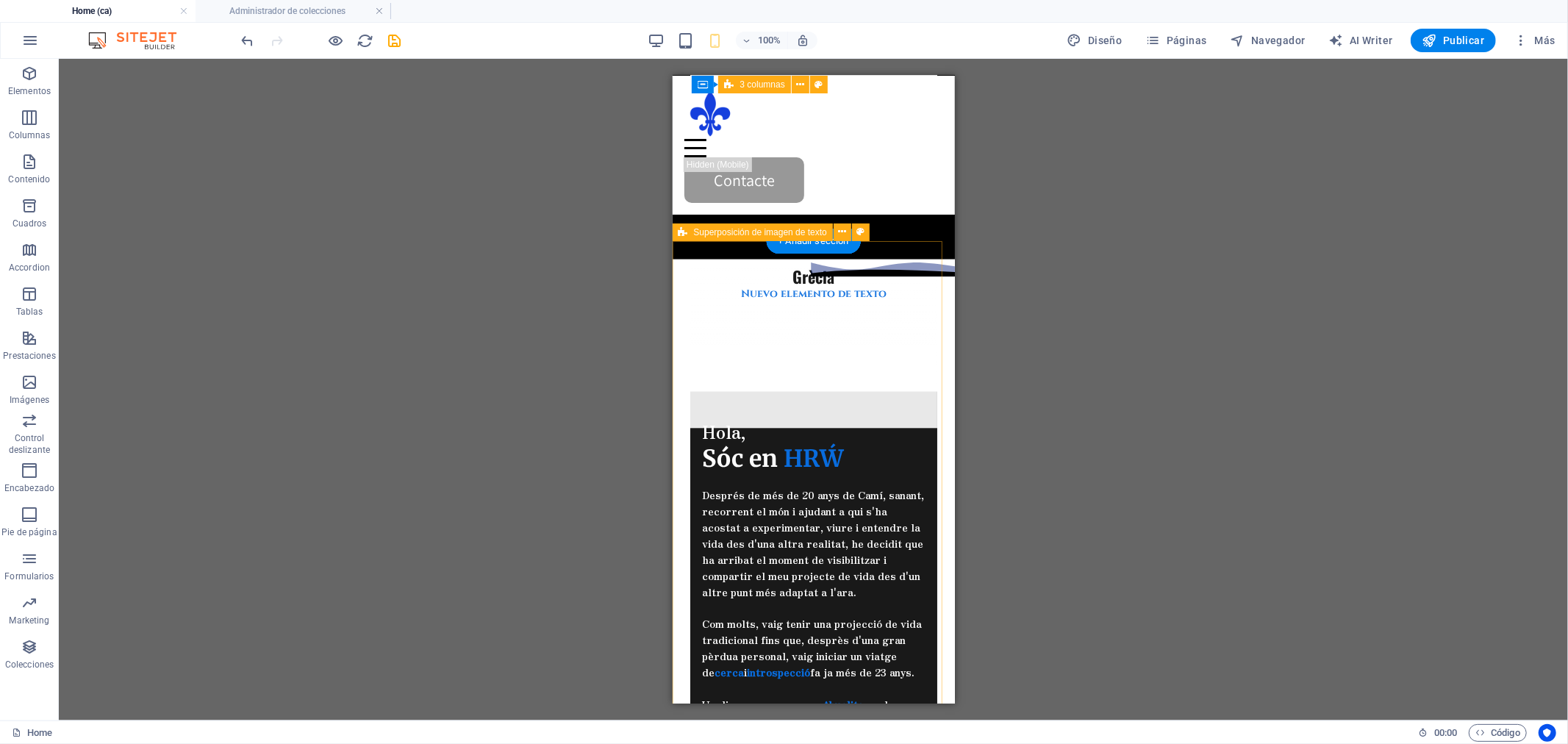 scroll, scrollTop: 1715, scrollLeft: 0, axis: vertical 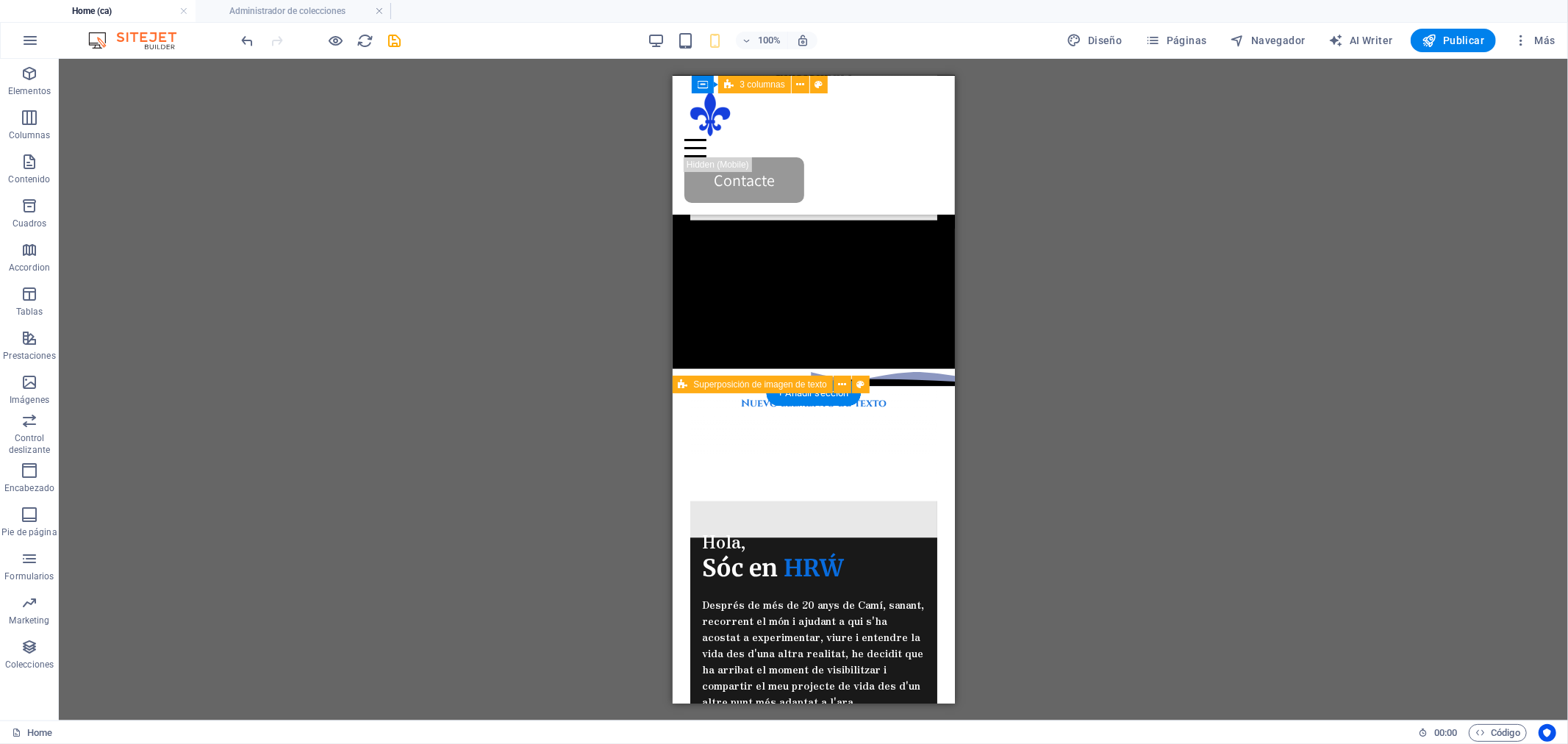 click on "Hola, Sóc en [INITIALS] Després de més de 20 anys de Camí, sanant, recorrent el món i ajudant a qui s'ha acostat a experimentar, viure i entendre la vida des d'una altra realitat, he decidit que ha arribat el moment de visibilitzar i compartir el meu projecte de vida des d'un altre punt més adaptat a l'ara. Com molts, vaig tenir una projecció de vida tradicional fins que, desprès d'una gran pèrdua personal, vaig iniciar un viatge de cerca i introspecció fa ja més de 23 anys. Un dia es va creuar una Abuelita en el meu camí i em va convidar a viure amb ella a Mèxic amb la promesa de trobar una solució a la meva situació i que podria fer canviar tota la meva realitat. Ho va fer , però no com esperava . No va arreglar la meva situació, sinó que em va mostrar qui jo era i la responsabilidad del meu poder i la meva paraula. La màgia i la dificultat de sostenir la meva Veritat . En aquella trobada va ser on va començar el meu Camí, sense saber-ho ni imaginario. Simplement, . + 80 + 35 +" at bounding box center (813, 1406) 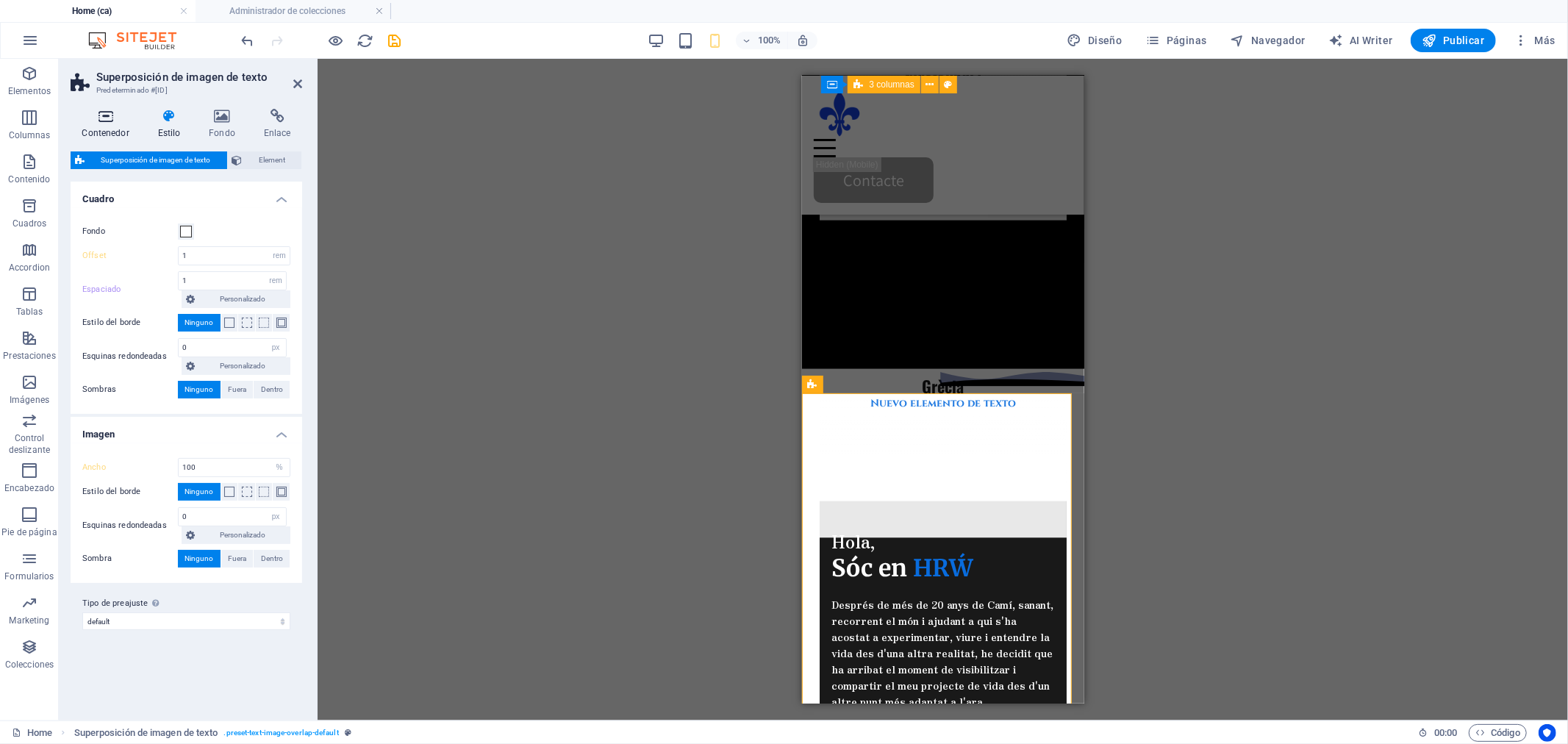 click on "Contenedor" at bounding box center (108, 124) 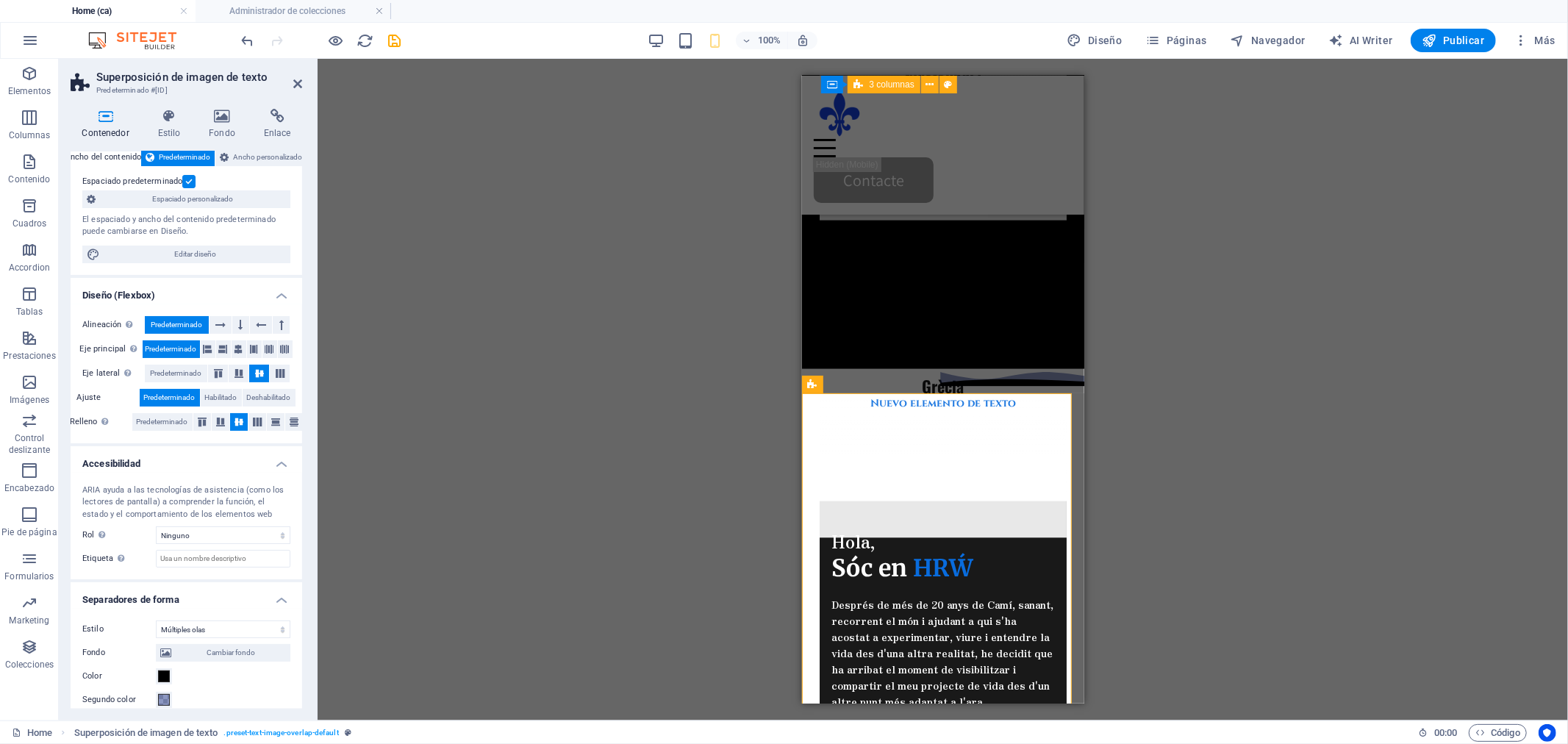 scroll, scrollTop: 254, scrollLeft: 0, axis: vertical 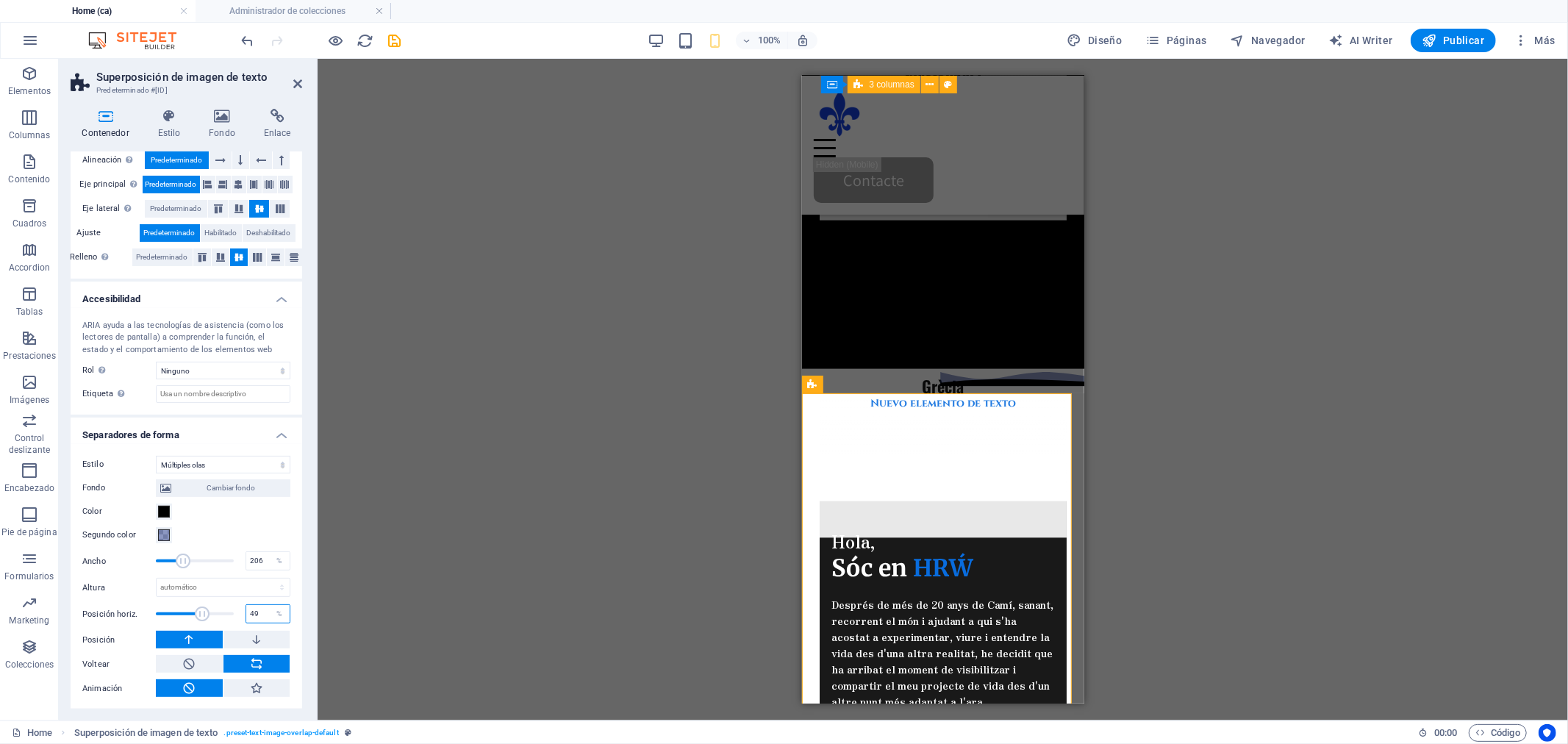 drag, startPoint x: 253, startPoint y: 611, endPoint x: 224, endPoint y: 613, distance: 29.068884 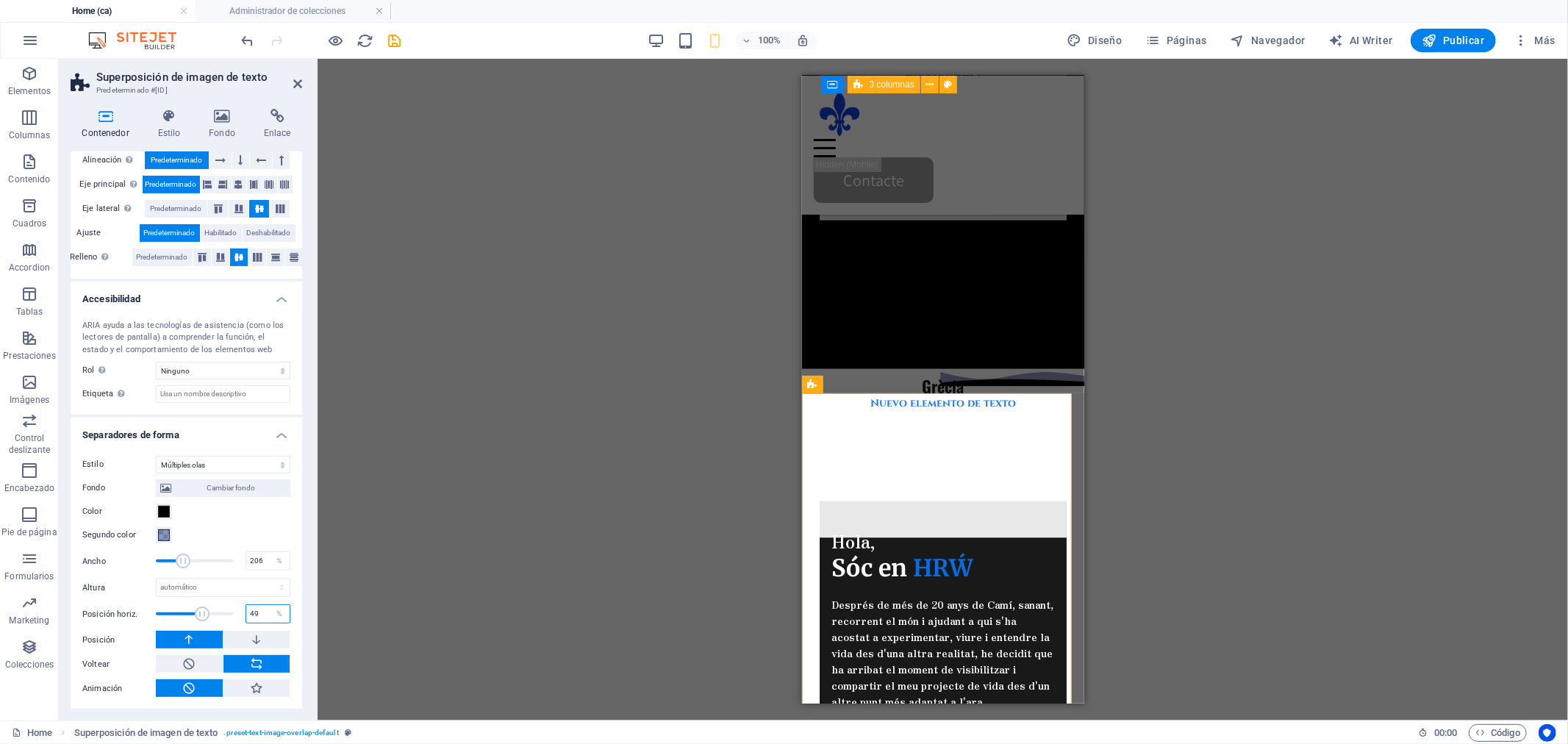 click on "Posición horiz. 49 %" at bounding box center [186, 614] 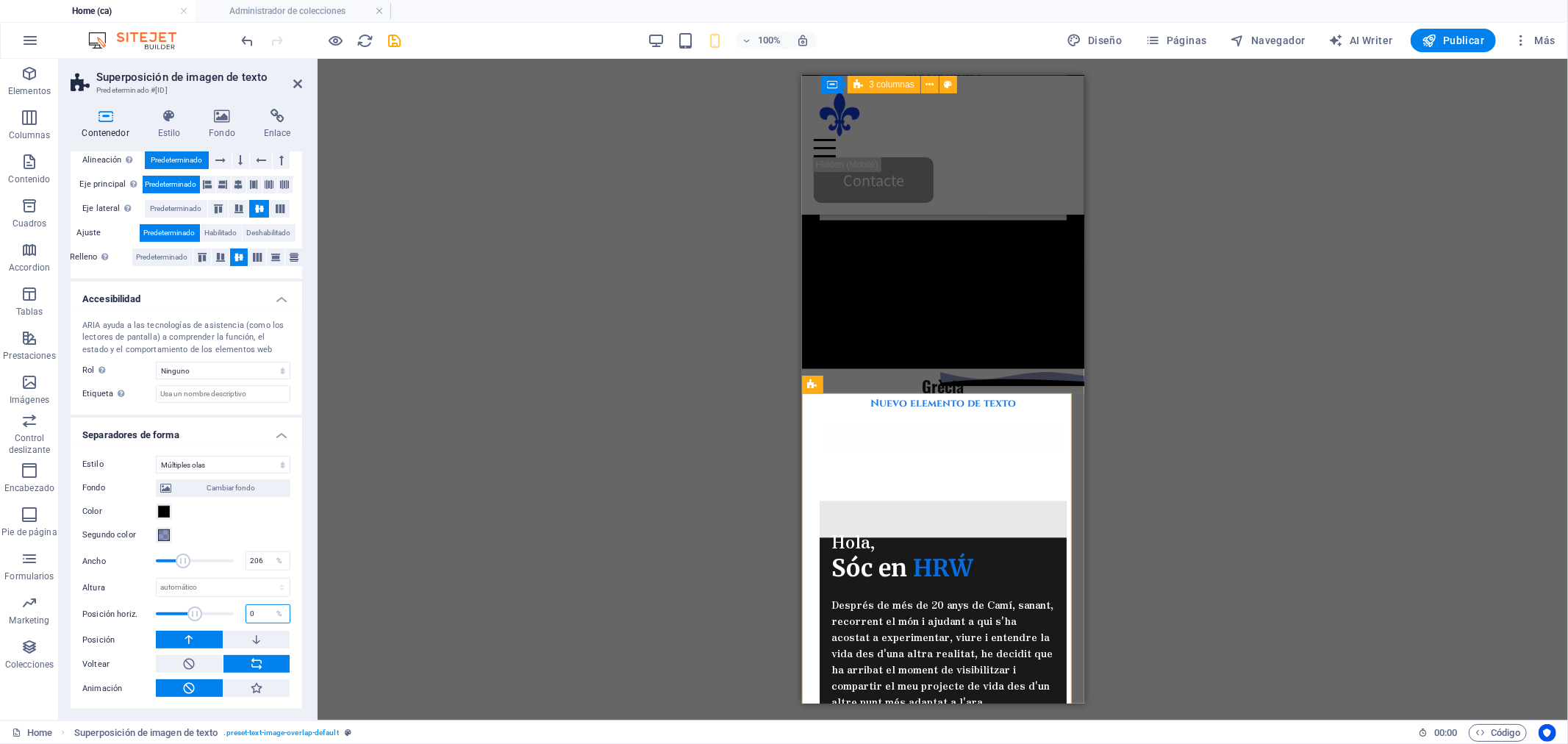 type on "0" 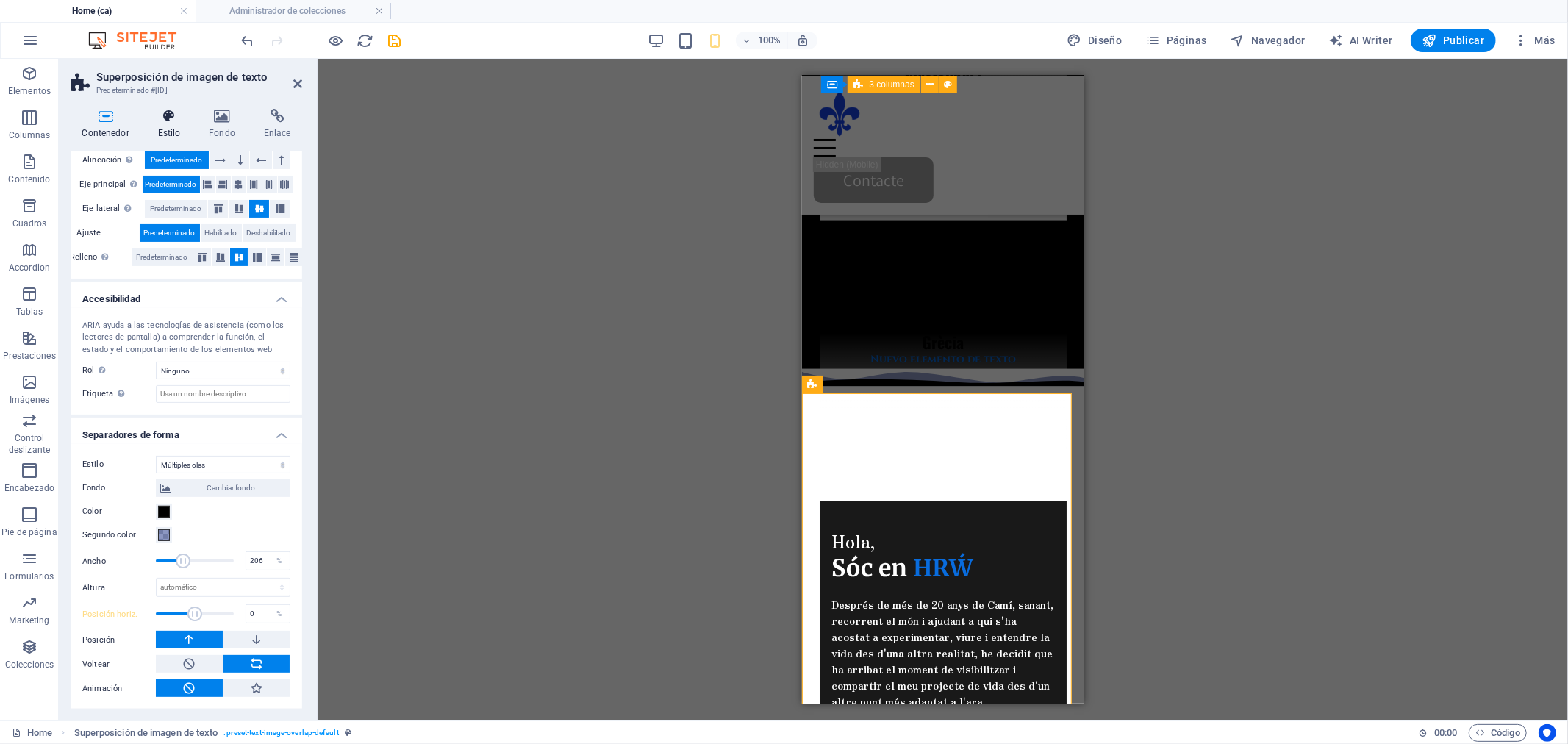 click on "Estilo" at bounding box center (172, 124) 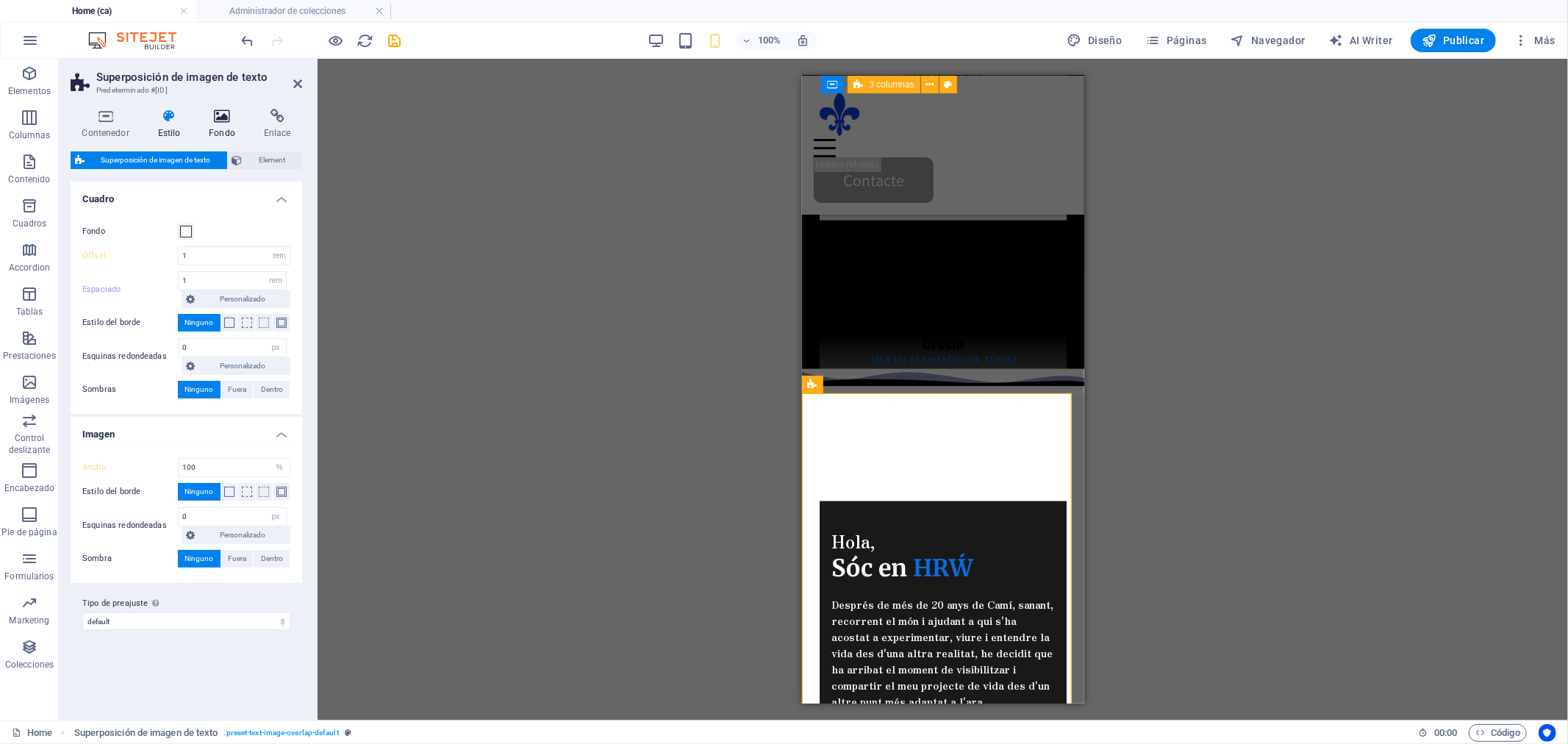 click at bounding box center [222, 116] 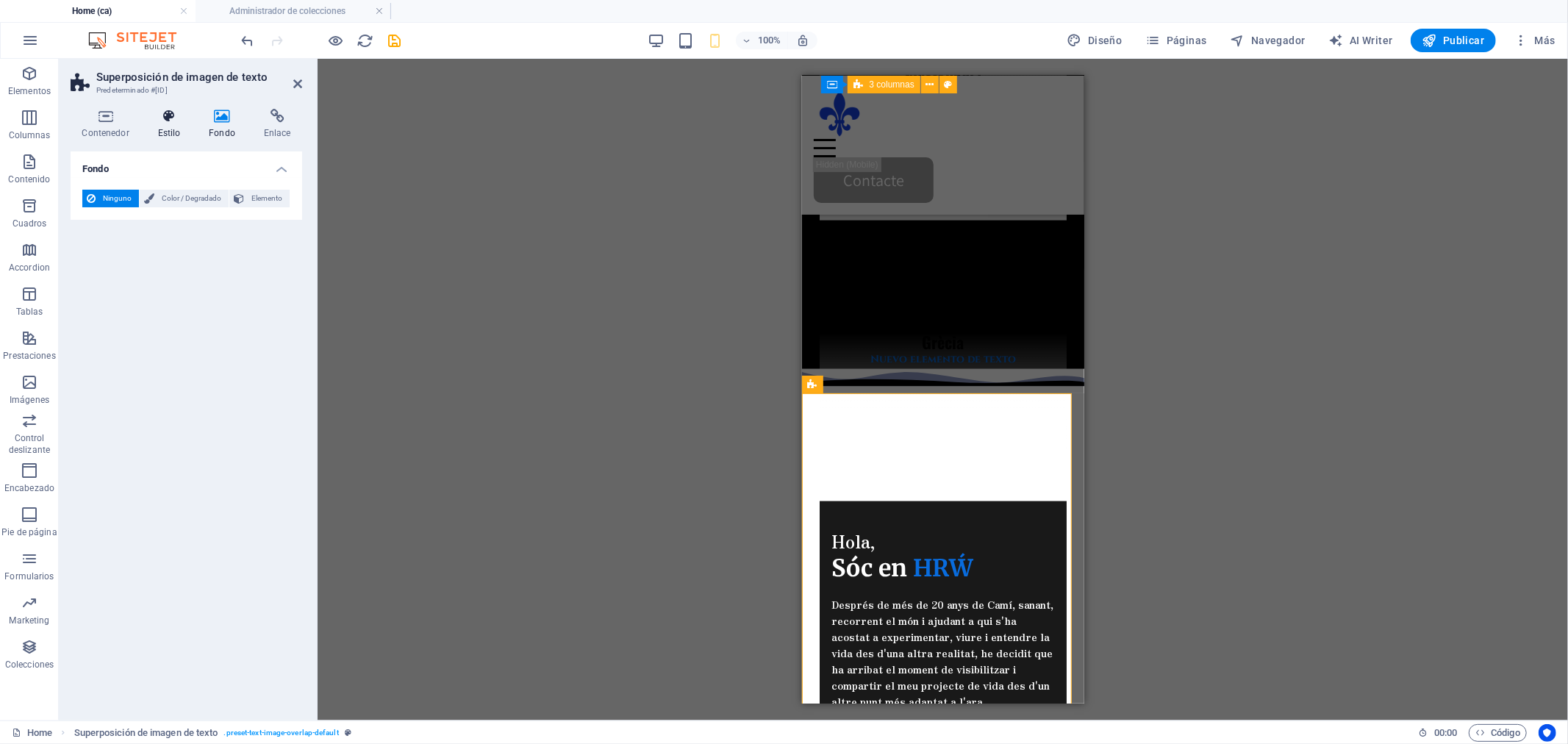 click at bounding box center [169, 116] 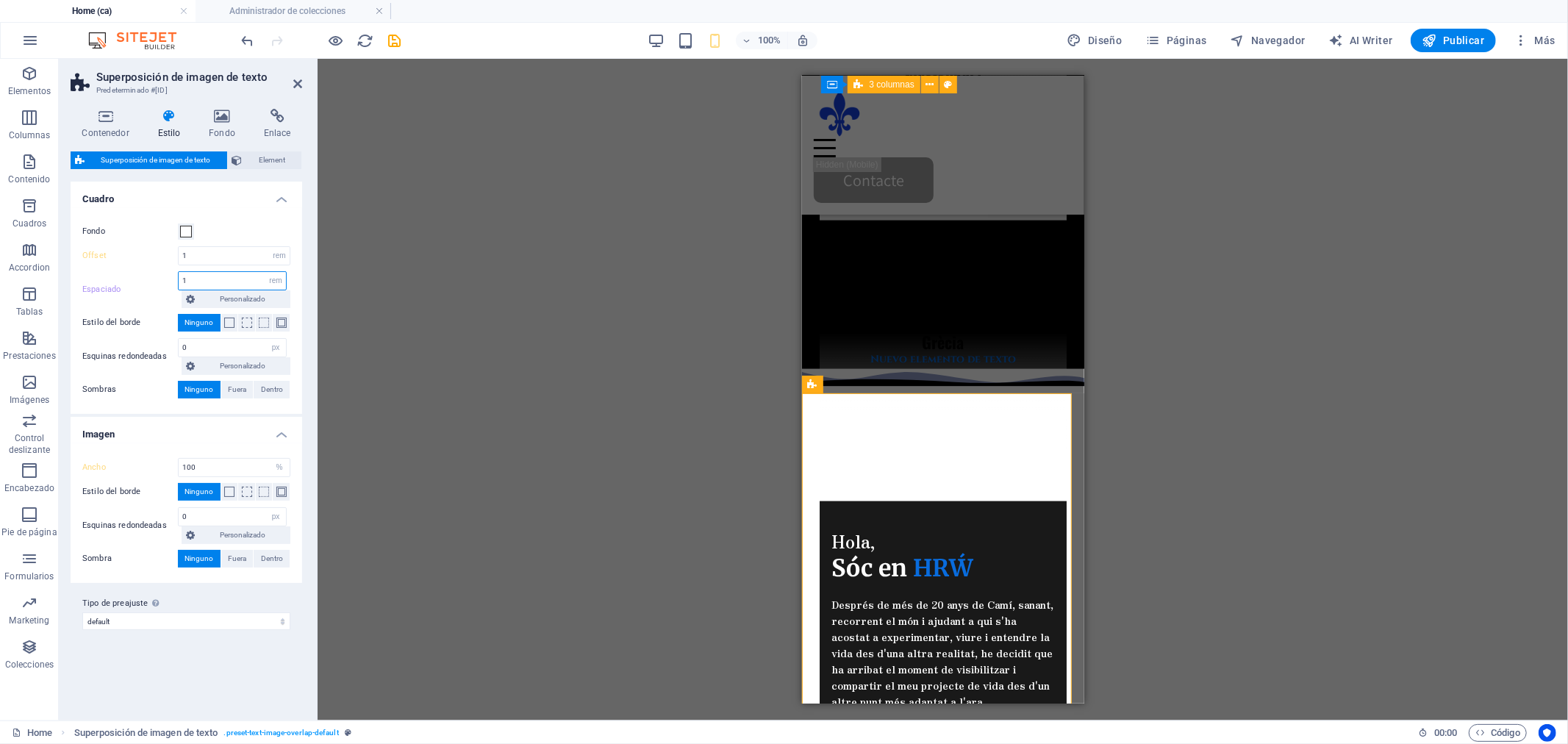 drag, startPoint x: 200, startPoint y: 280, endPoint x: 179, endPoint y: 280, distance: 21 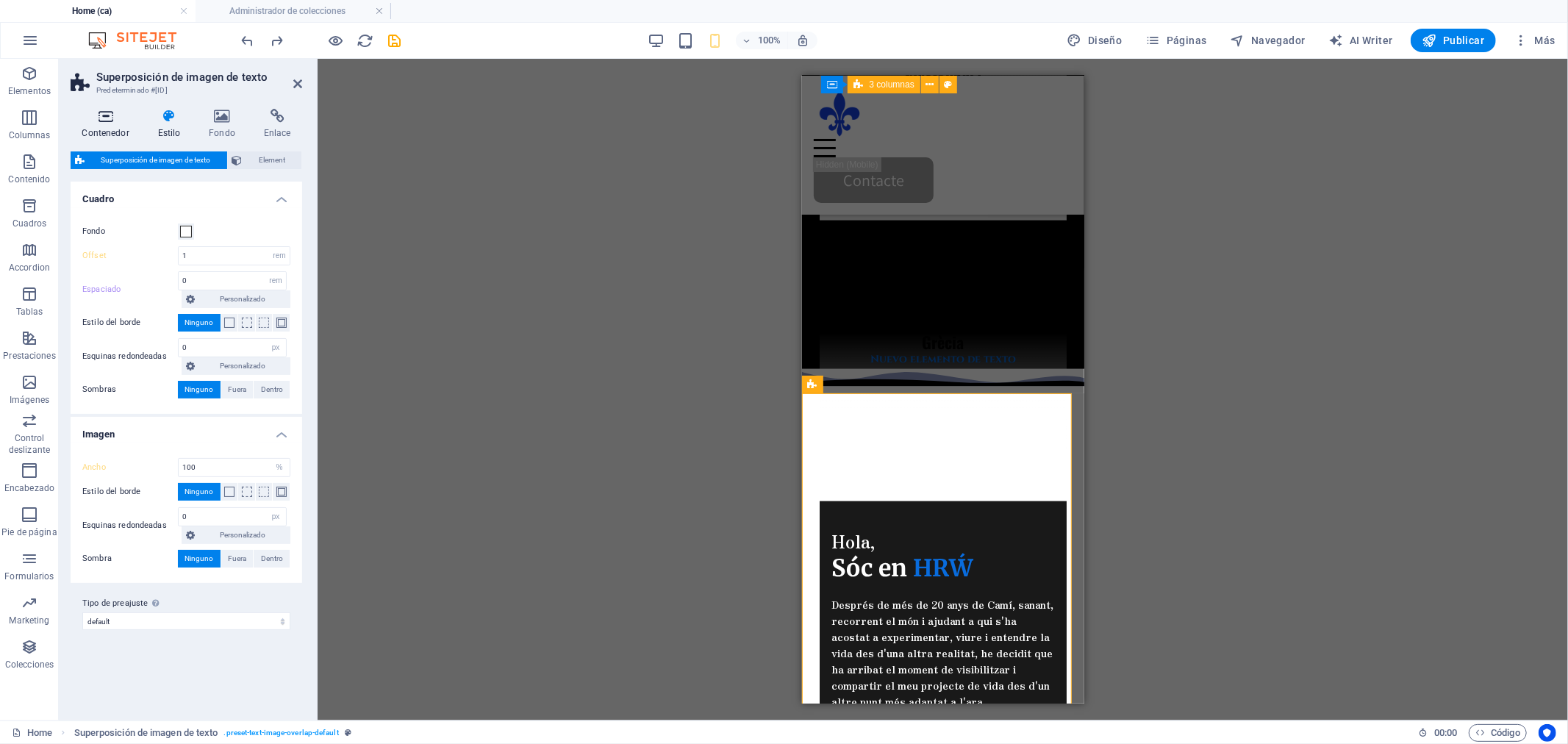click at bounding box center (105, 116) 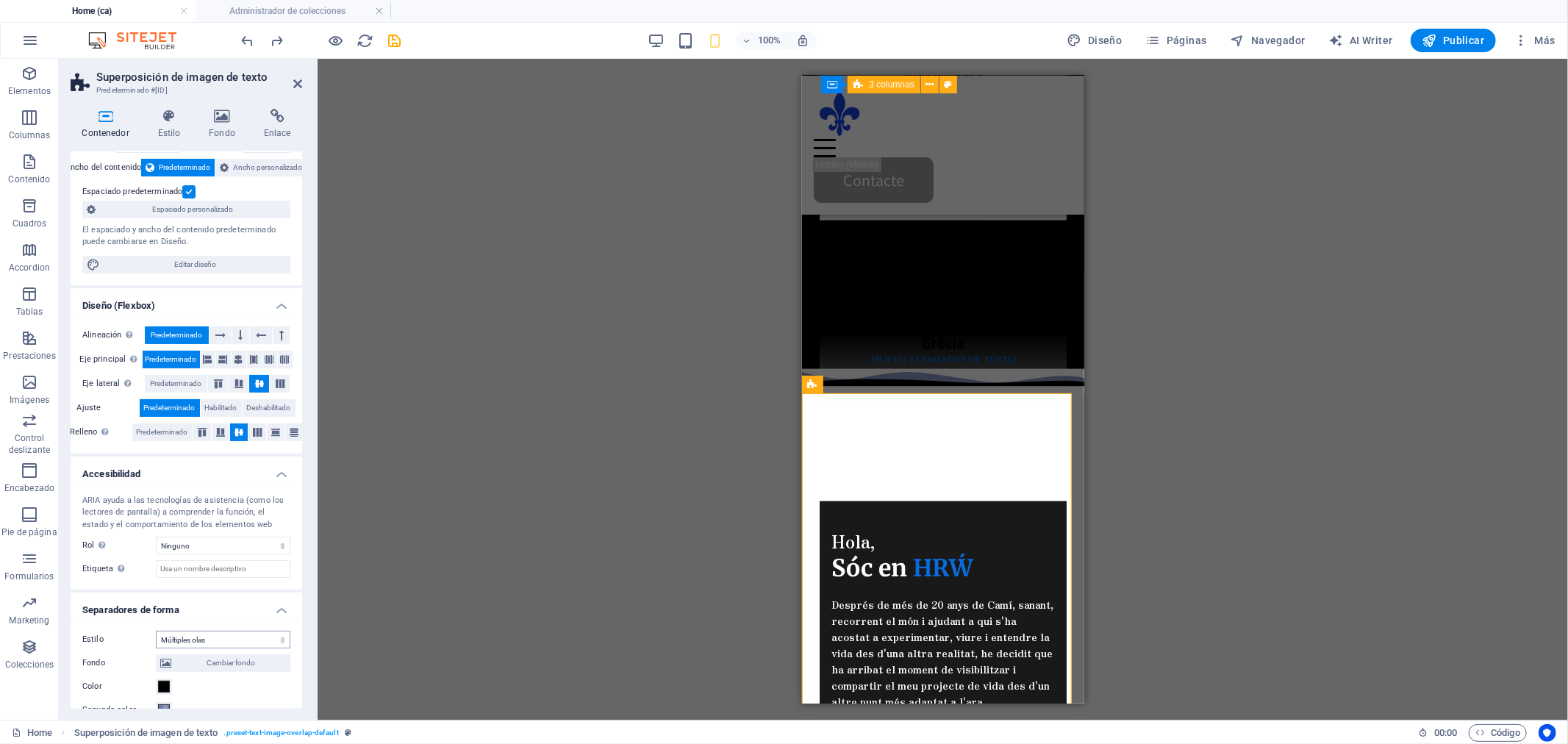 scroll, scrollTop: 0, scrollLeft: 0, axis: both 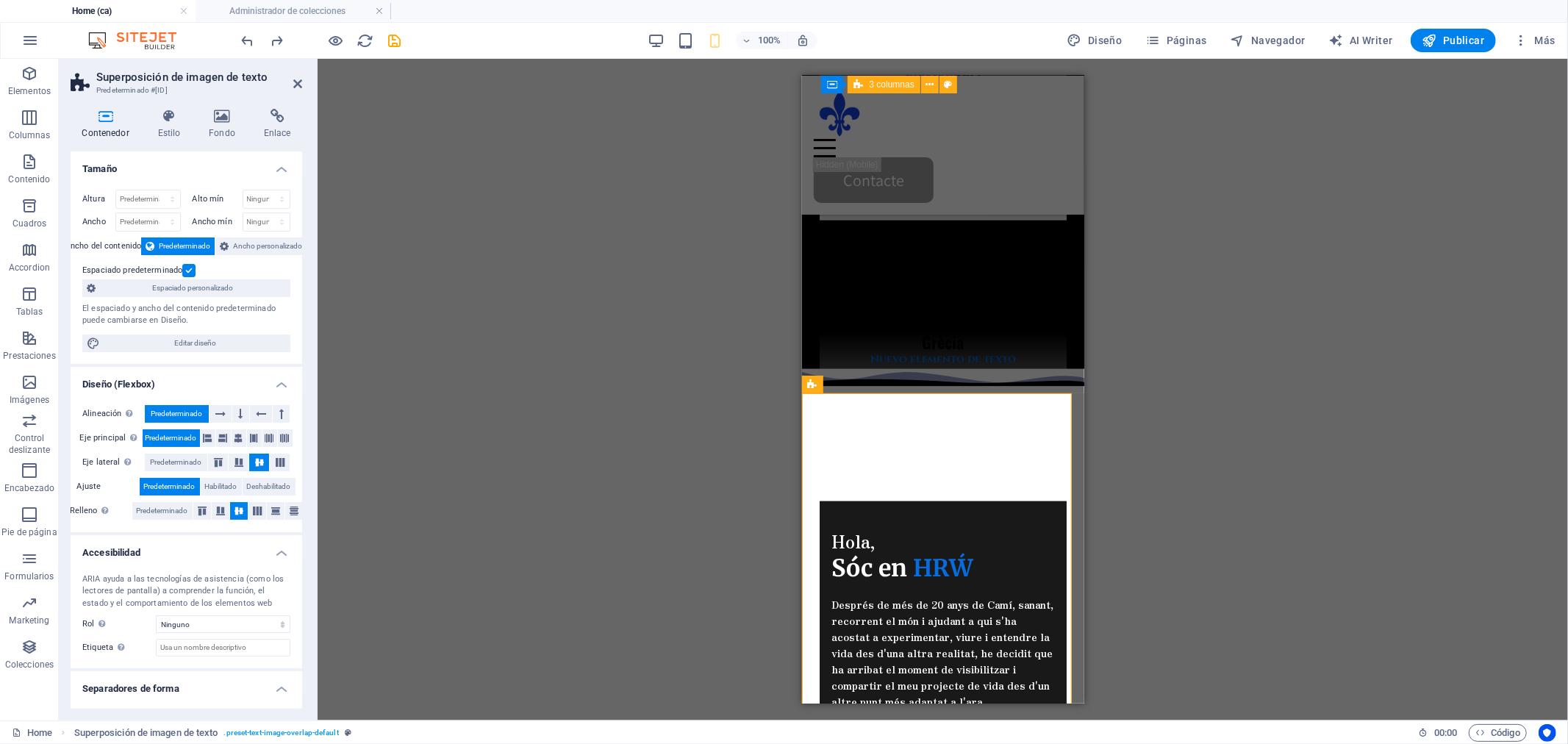 click at bounding box center [189, 271] 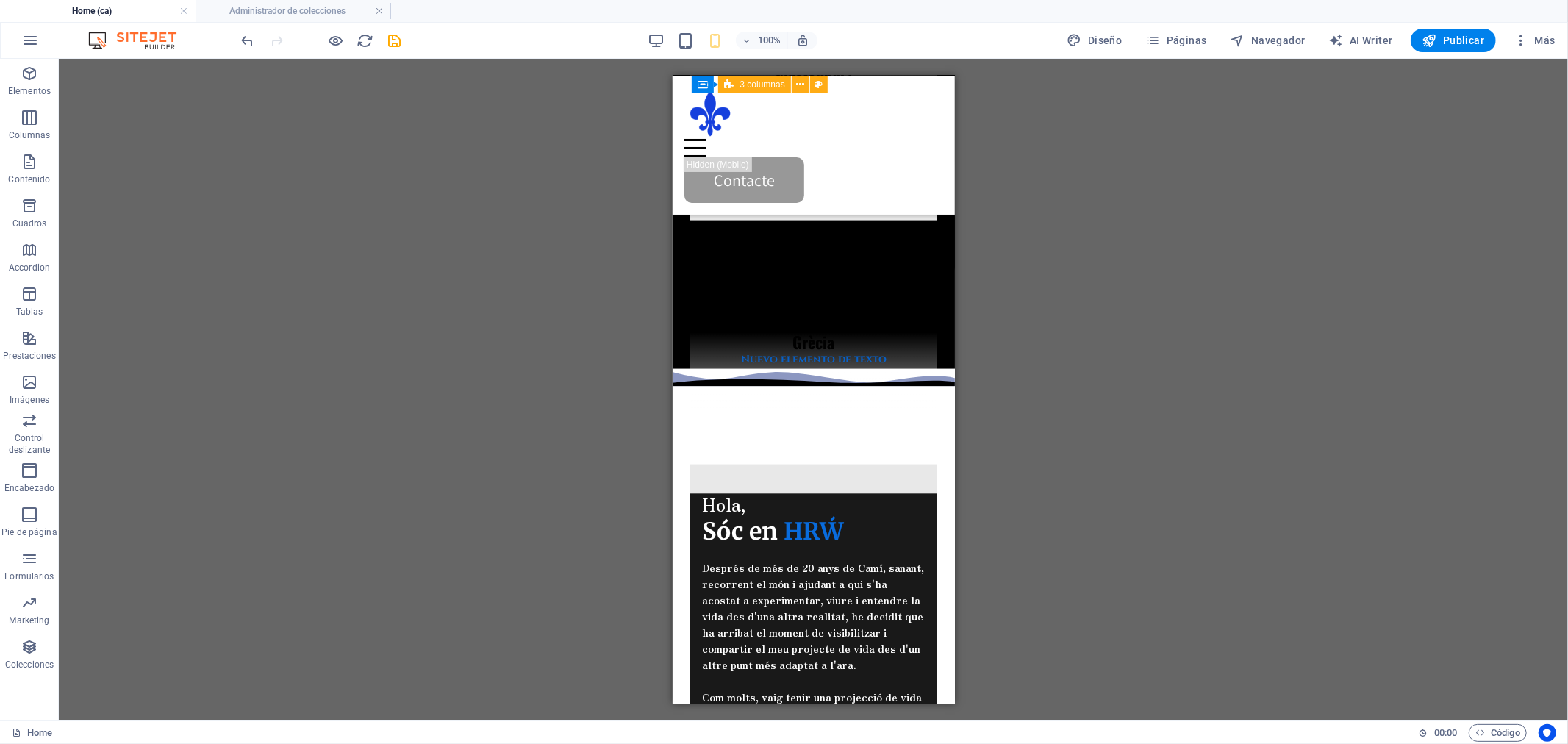 click on "H2   Banner   Contenedor   Separador   Texto   Contenedor   Texto   Separador   H3   Separador   Separador   H3   Contenedor   Superposición de imagen de texto   Contenedor   HTML   Contador   Contenedor   Superposición de imagen de texto   Imagen   Contenedor   H2   Separador   Contenedor   3 columnas   Contenedor   Contenedor   H4   Texto   Separador   Texto   Contenedor   Texto   Contenedor   HTML   Texto   Contenedor   Contenedor   H2   Separador   Control deslizante   Control deslizante   Predeterminado   Control deslizante   Control deslizante   Control deslizante   Contenedor   H2   Contenedor   Formulario de contacto   Contenedor   H2   Texto   3 columnas   Contenedor   Contenedor   Pie de página Thrud   Icono   Contenedor   Contenedor   Contenedor   Contenedor   Contenedor   Iconos de redes sociales   Separador   Texto   Separador   Contenedor   Contenedor   Menú   Separador   Contenedor   Logo   Contenedor   H4   Separador   Separador   Contenedor   Contenedor   Texto" at bounding box center [813, 390] 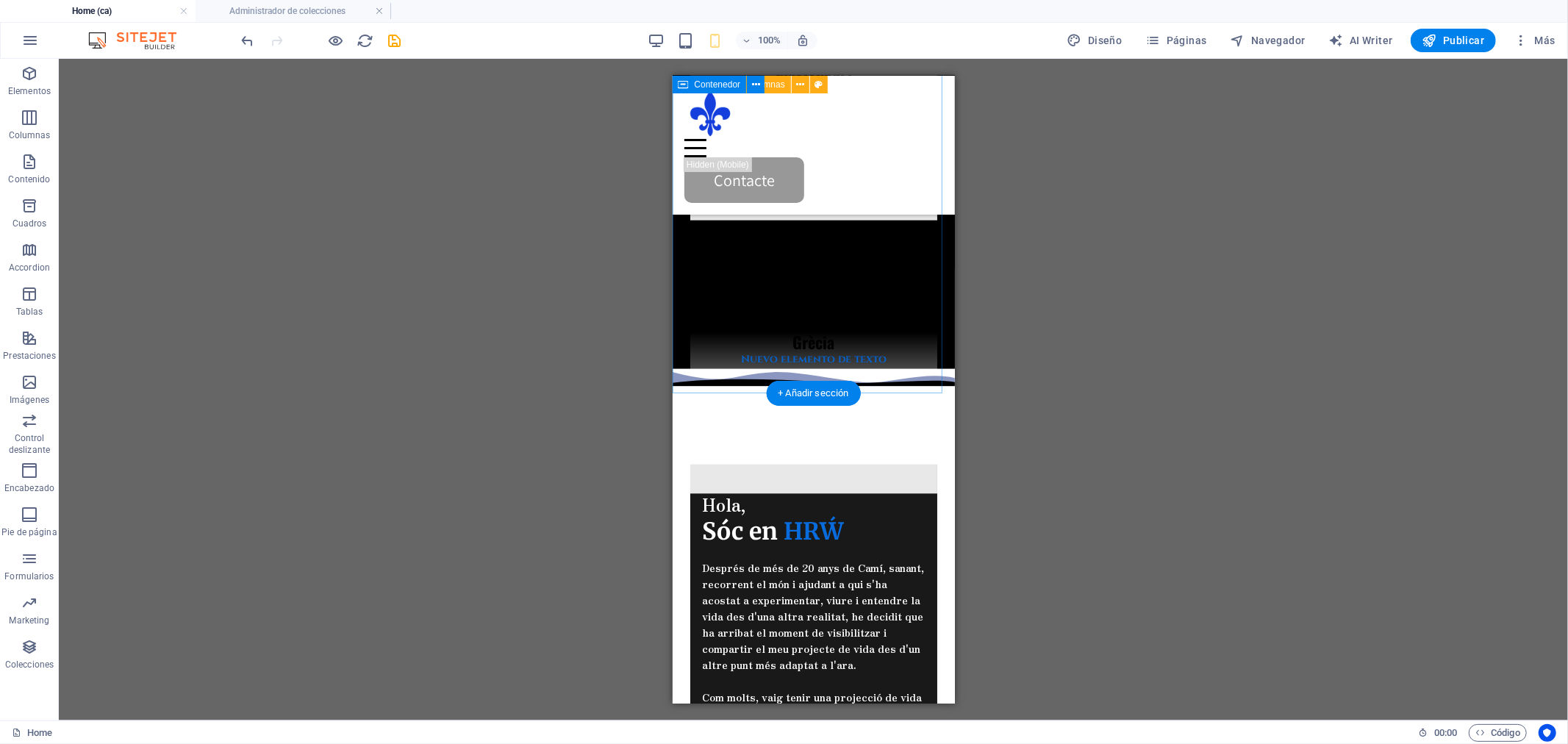 click on "Pròximament... Bretanya Nuevo elemento de texto Glastonbury Nuevo elemento de texto Grècia Nuevo elemento de texto" at bounding box center [813, -166] 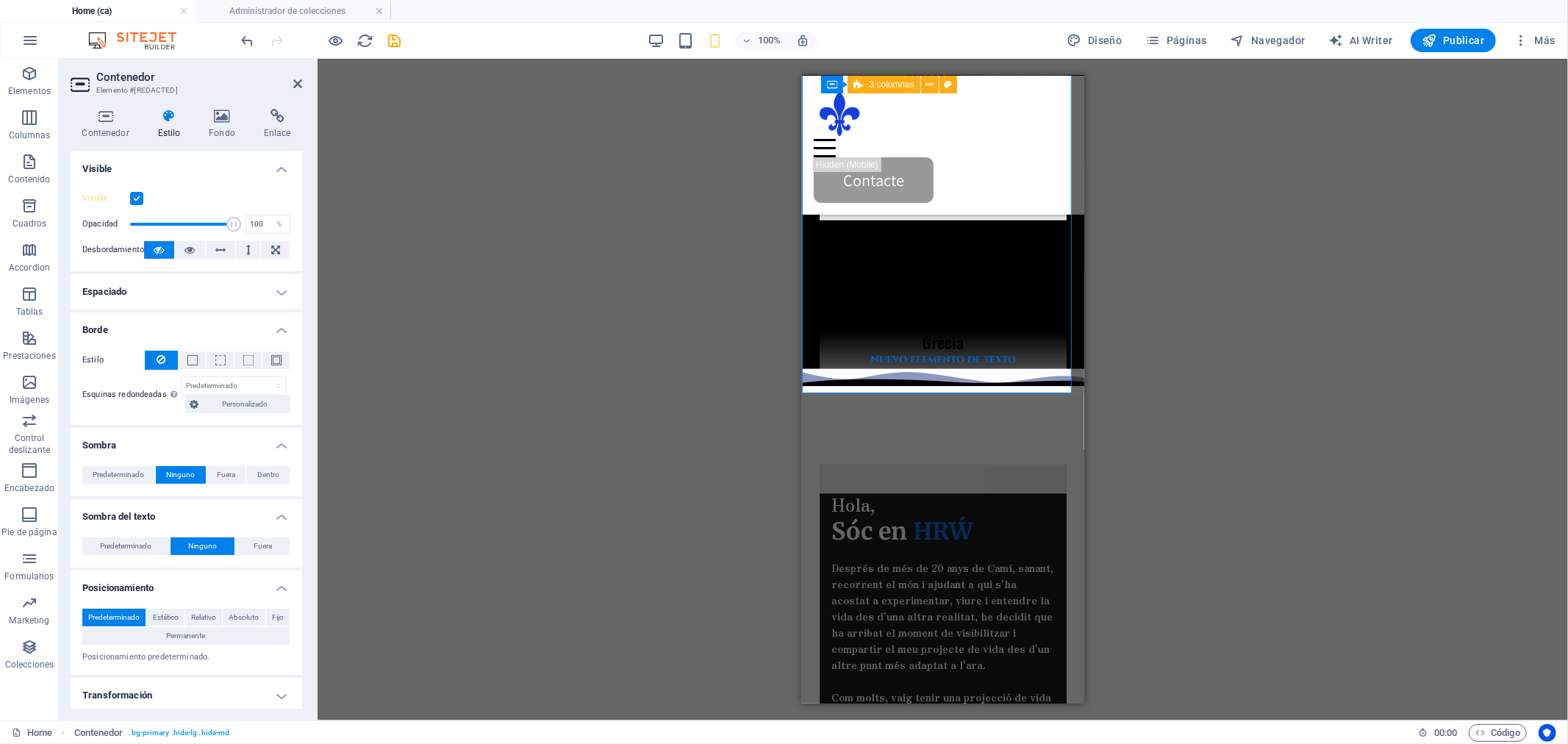 click on "Estilo" at bounding box center [172, 124] 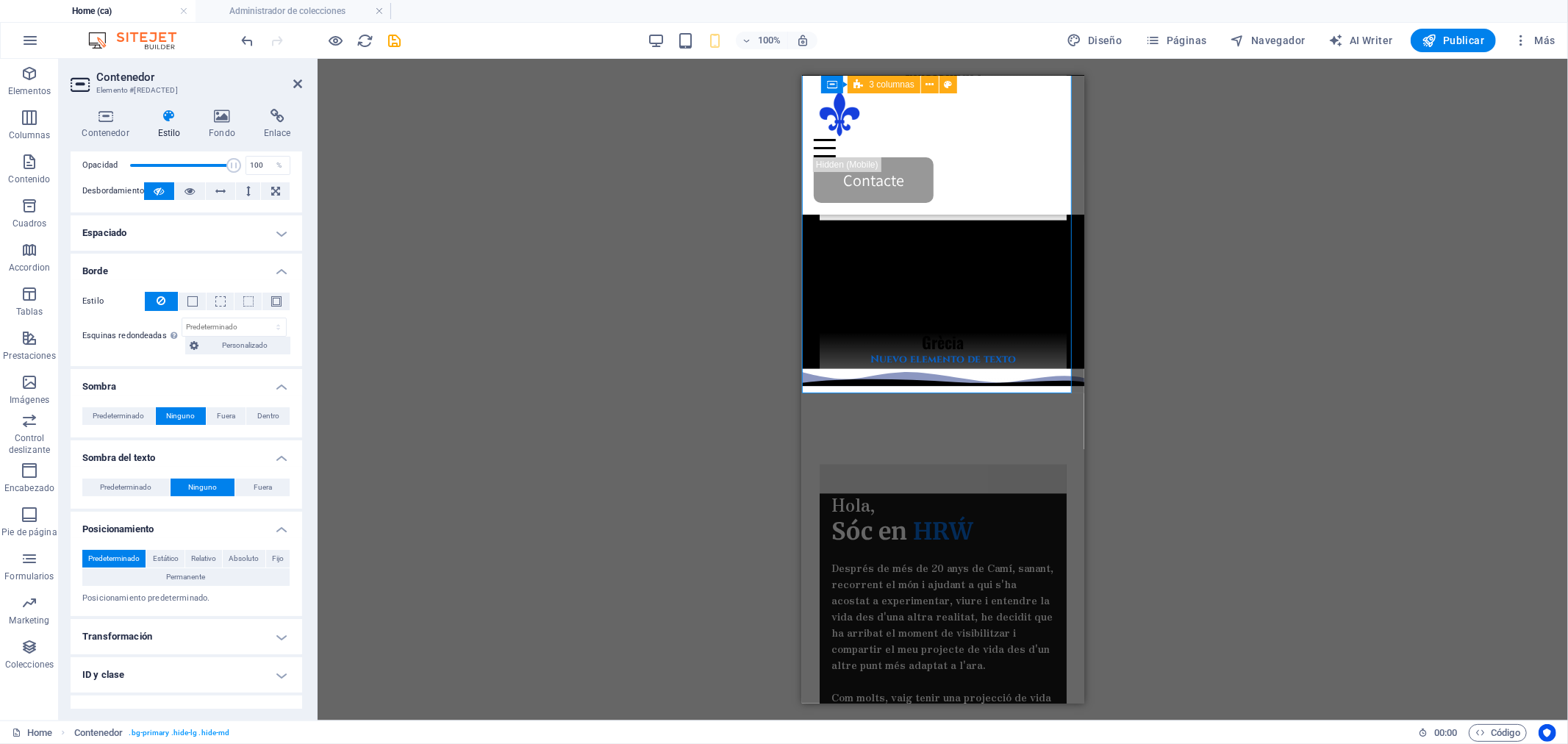 scroll, scrollTop: 35, scrollLeft: 0, axis: vertical 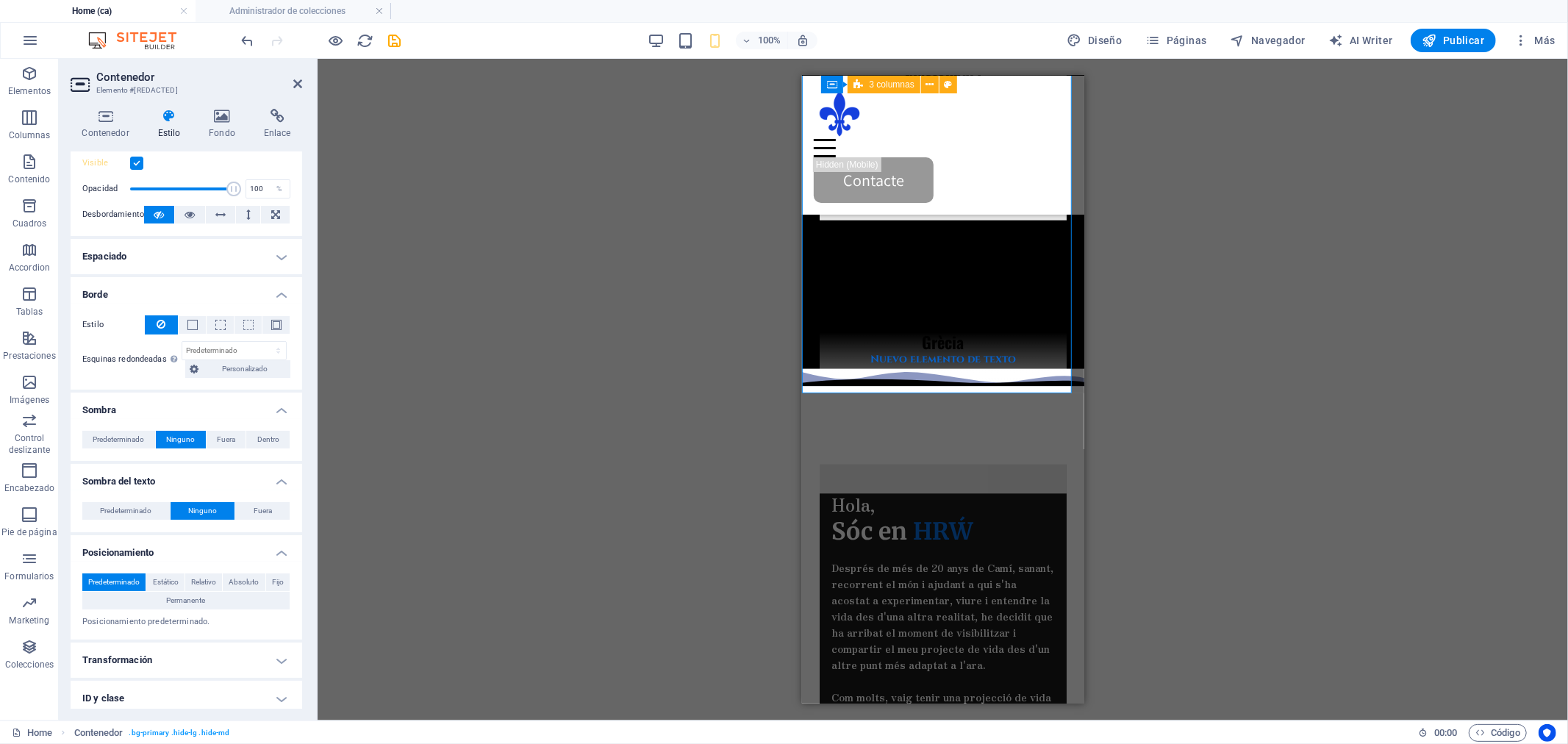 click on "Espaciado" at bounding box center [186, 257] 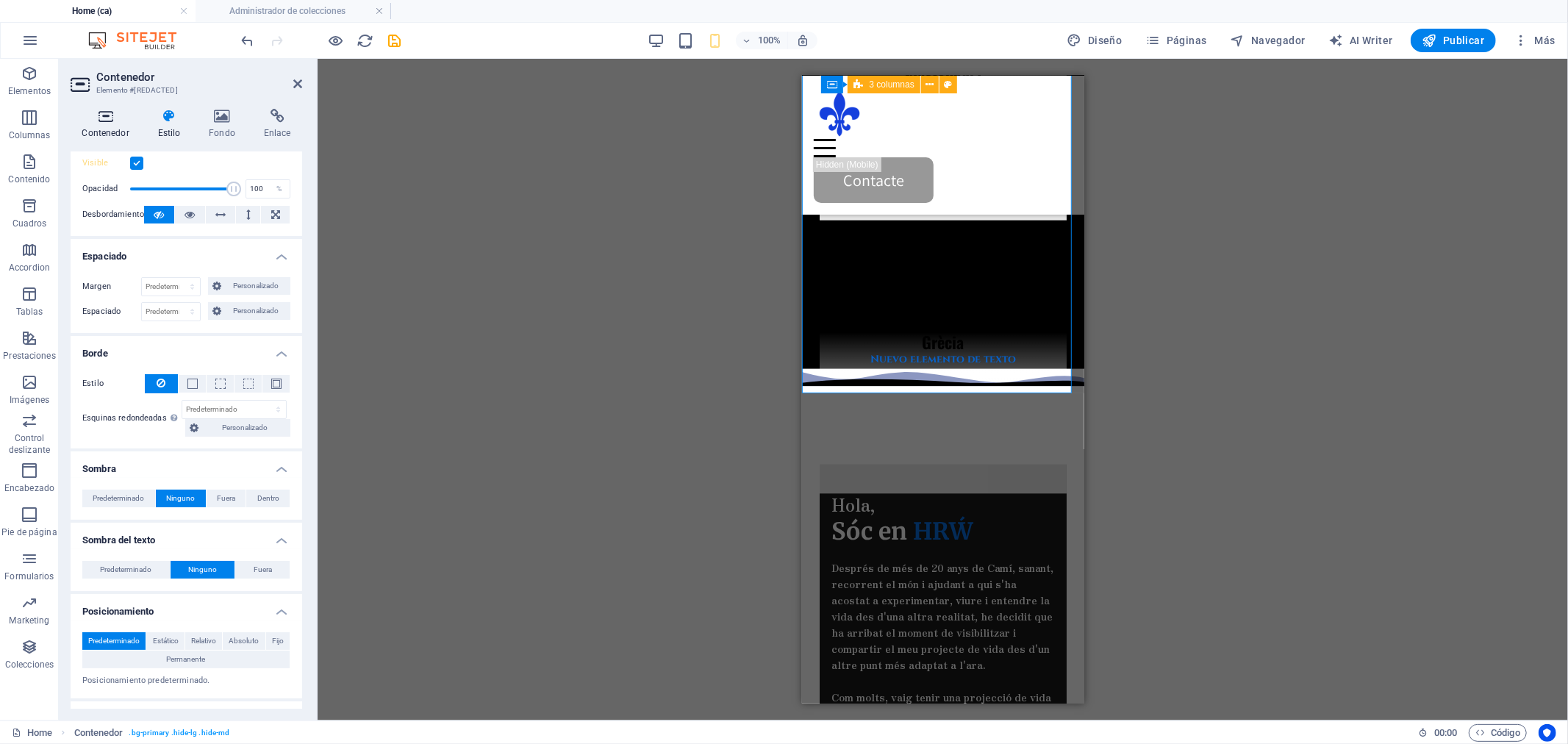 click at bounding box center [105, 116] 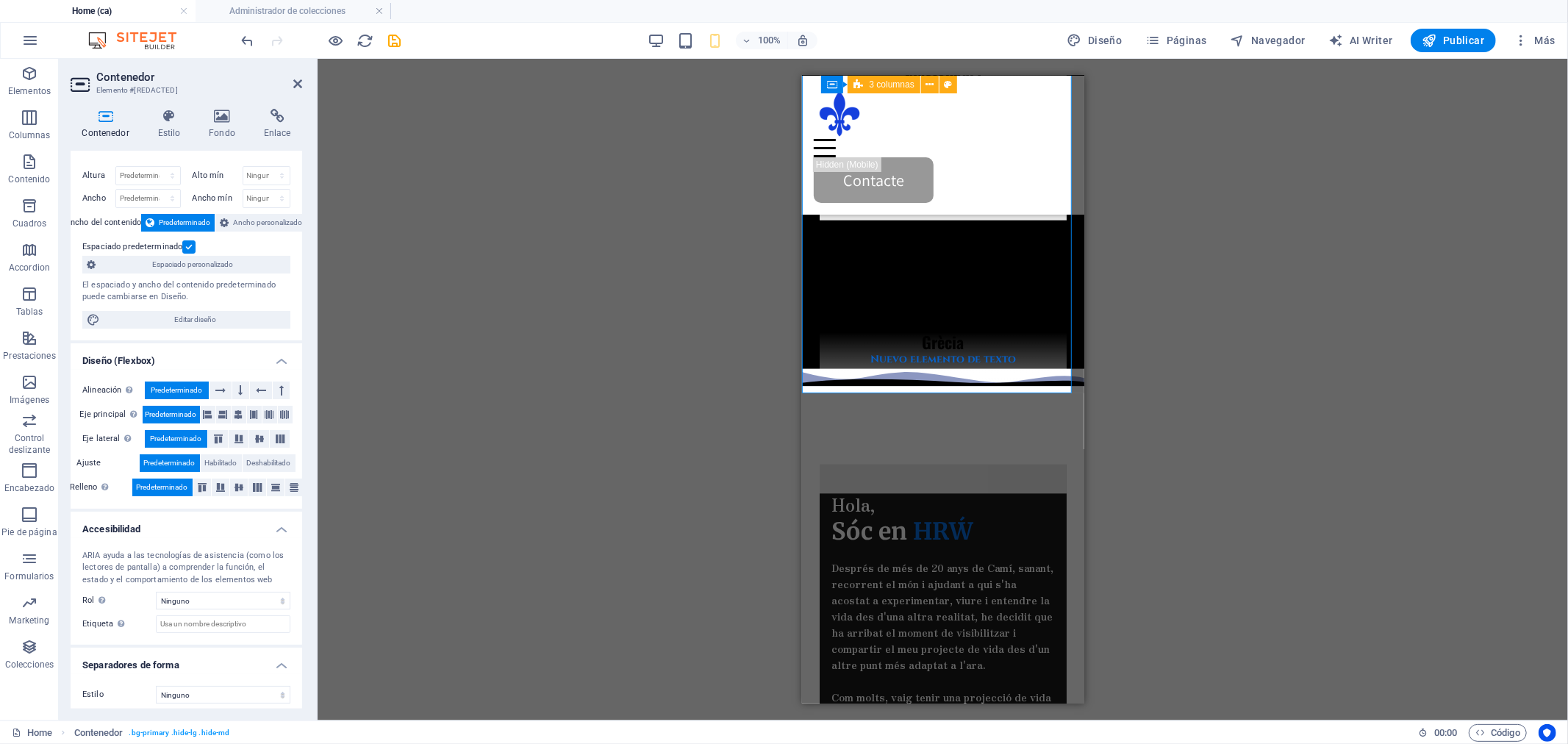 scroll, scrollTop: 30, scrollLeft: 0, axis: vertical 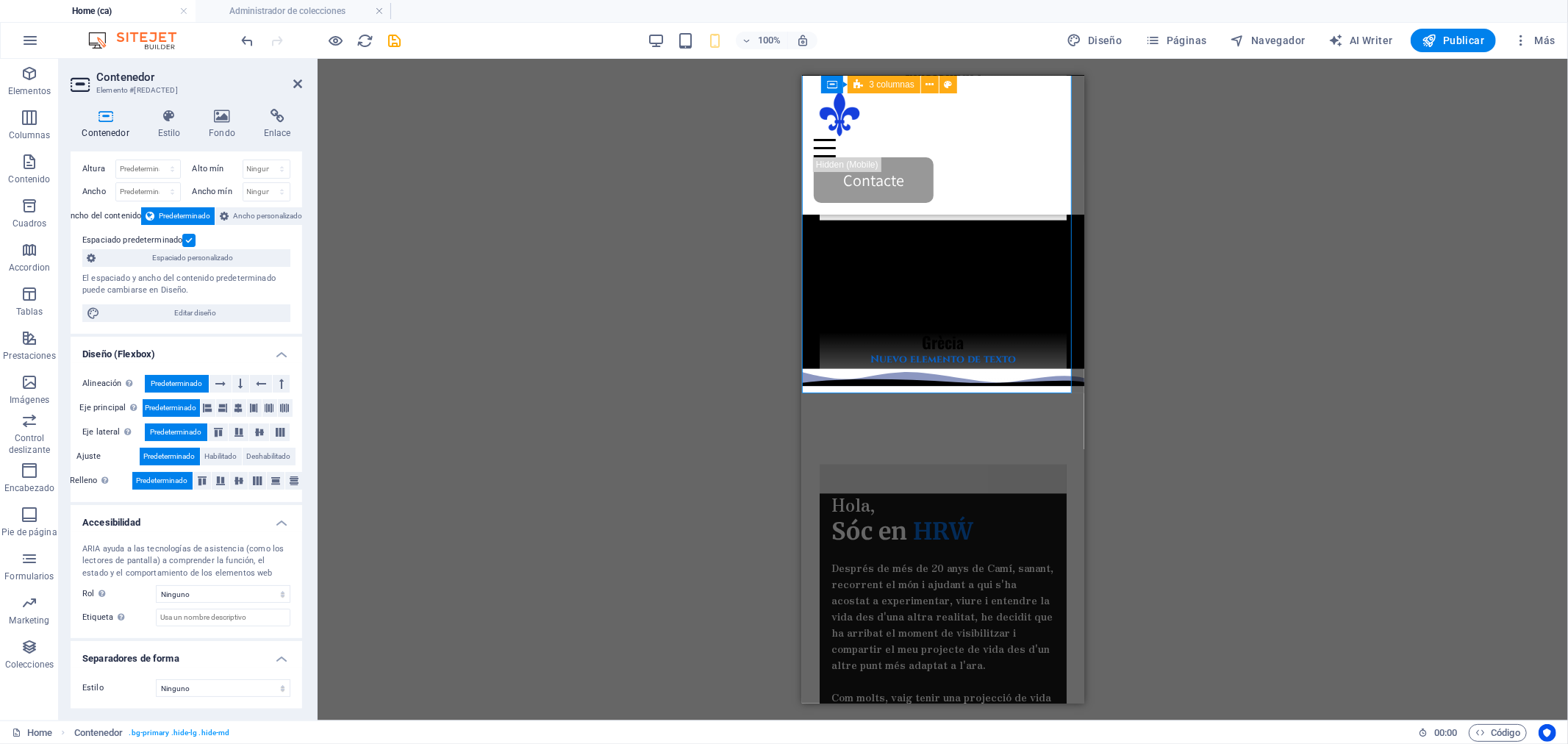 click at bounding box center (189, 240) 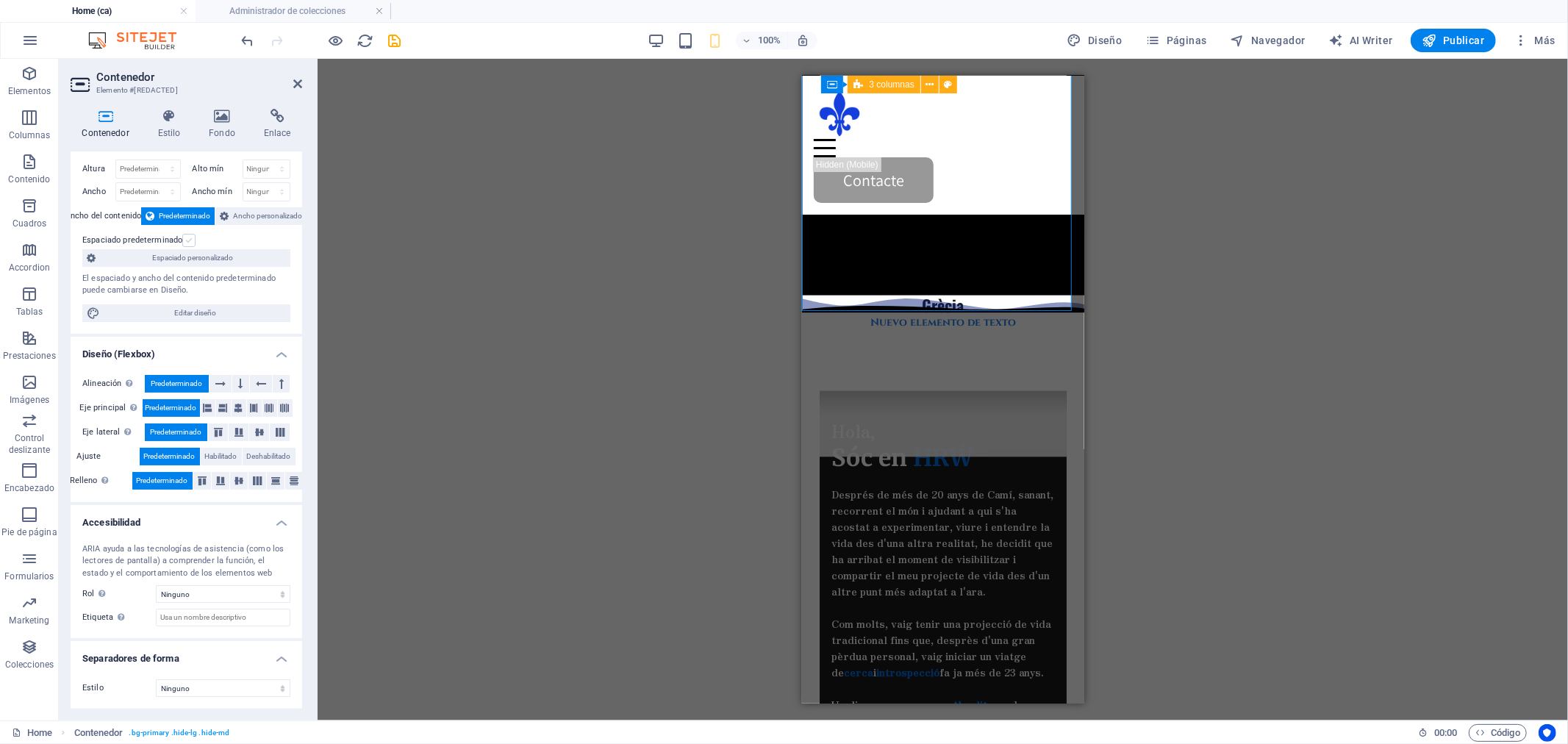 click at bounding box center (189, 240) 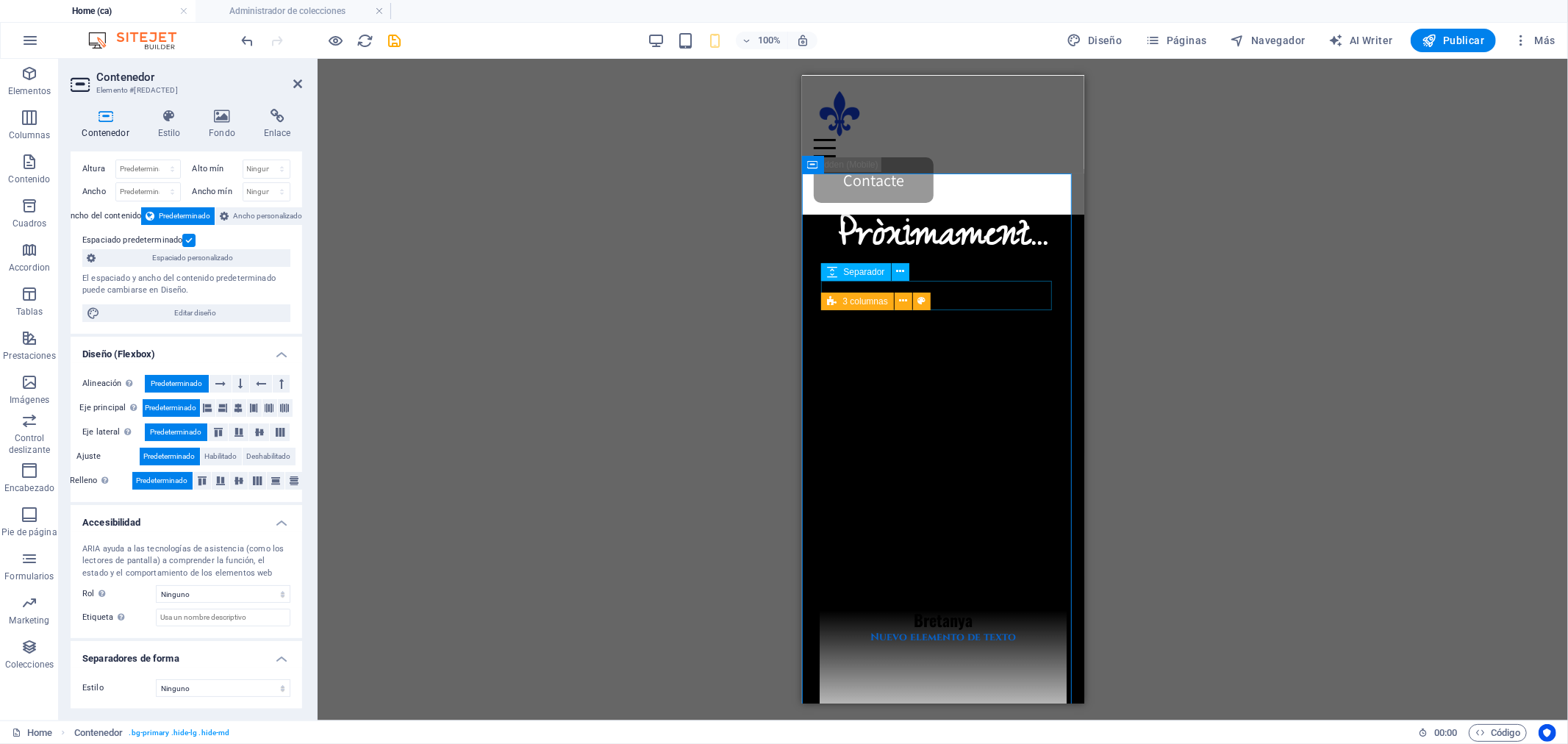 scroll, scrollTop: 817, scrollLeft: 0, axis: vertical 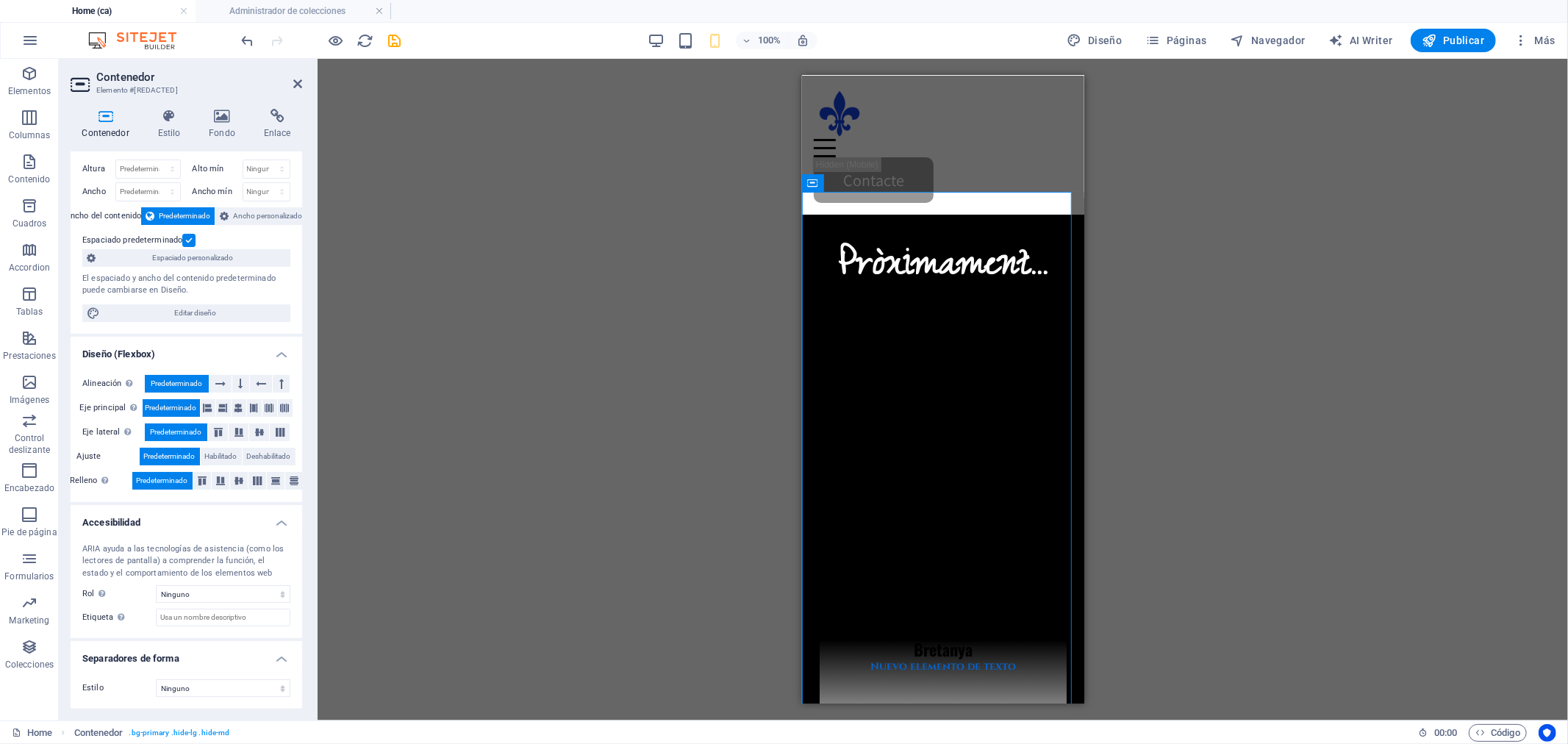 click at bounding box center (189, 240) 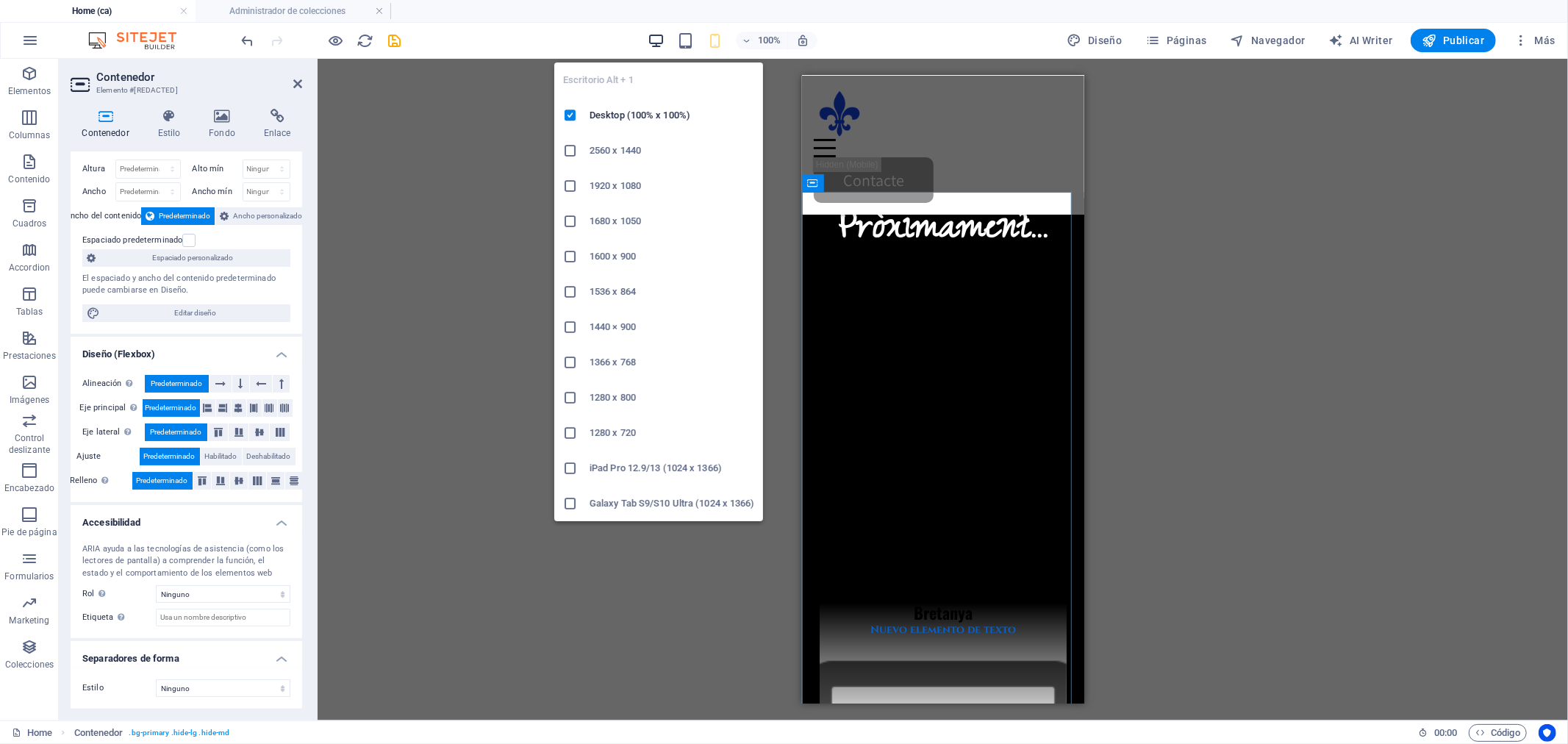 click at bounding box center [656, 40] 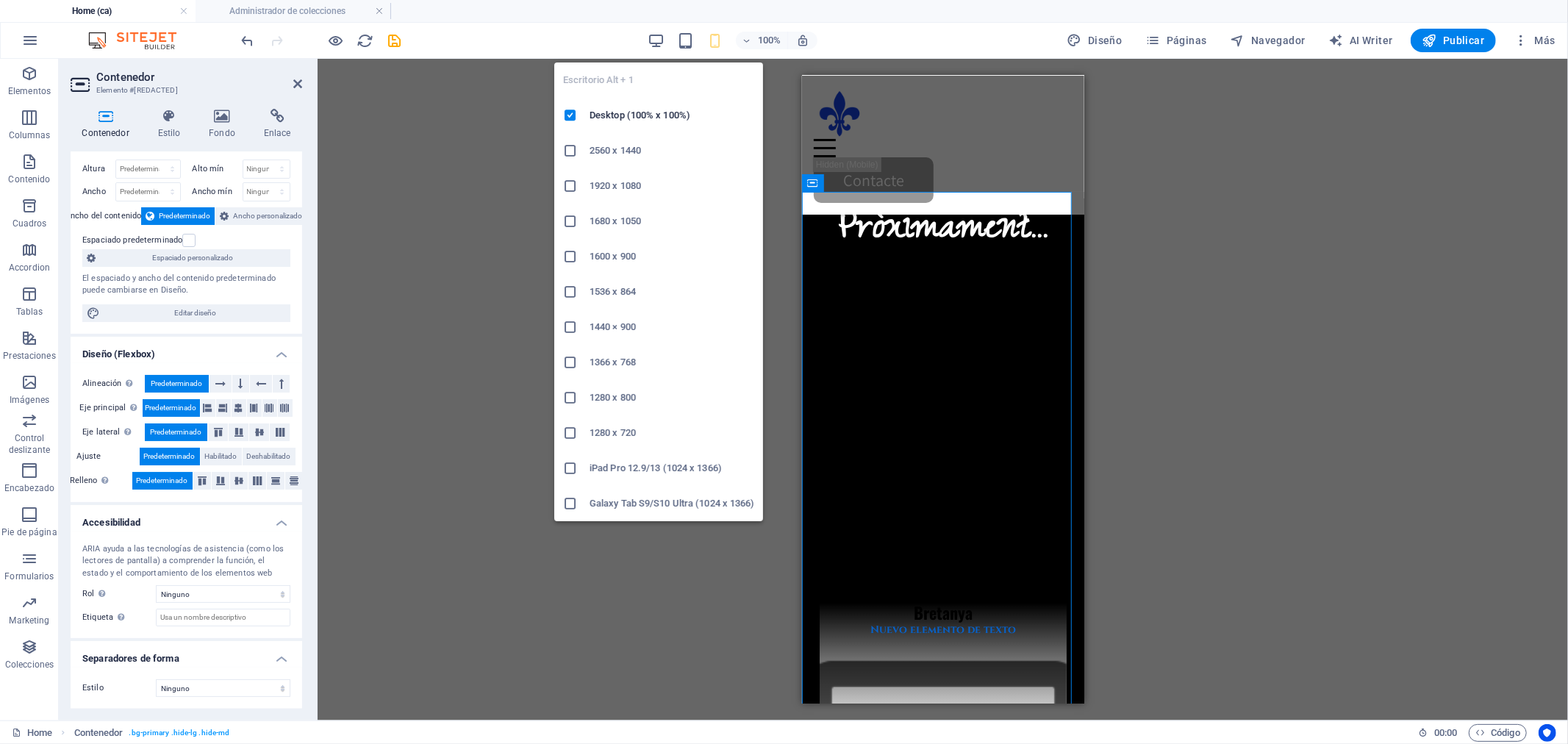 scroll, scrollTop: 942, scrollLeft: 0, axis: vertical 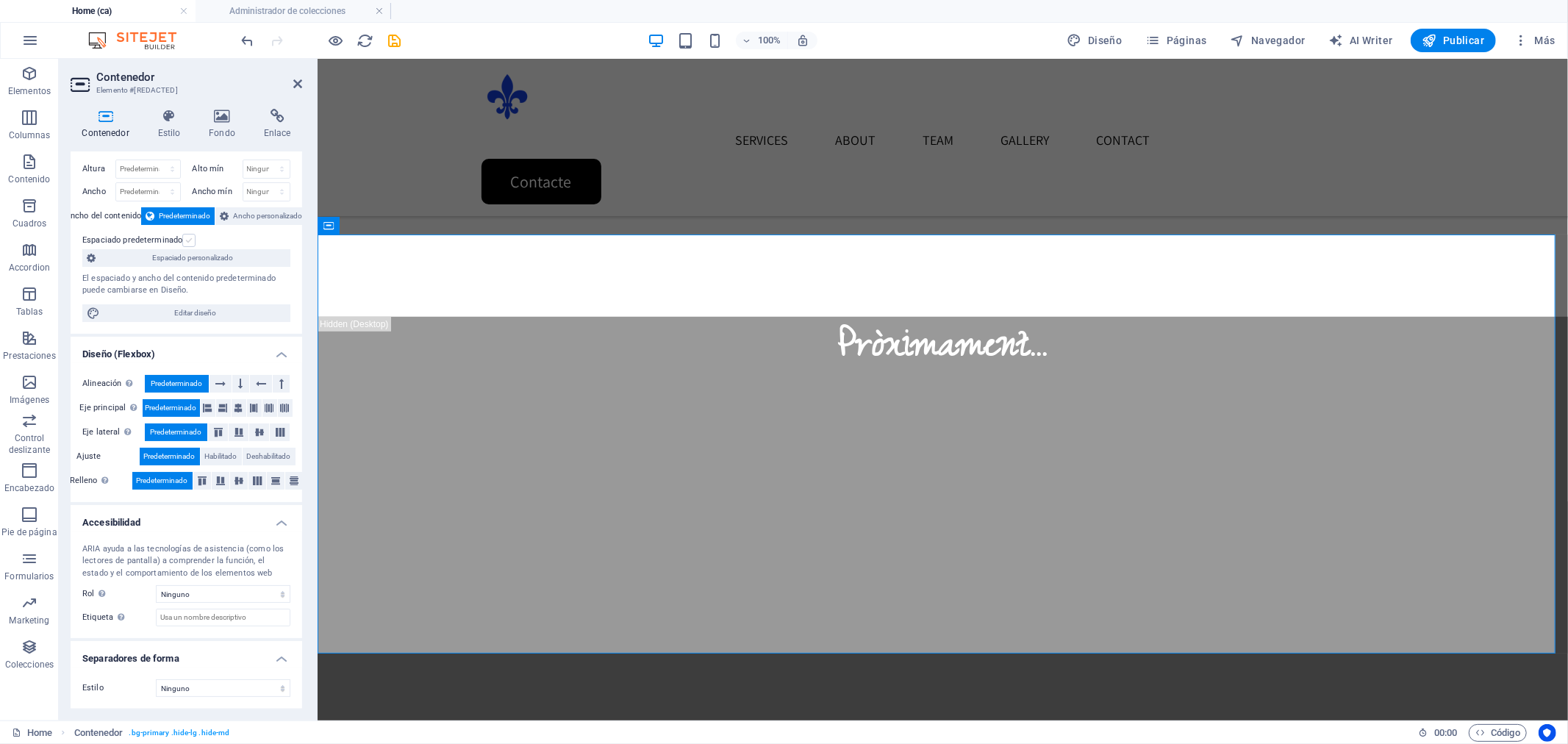 click at bounding box center (189, 240) 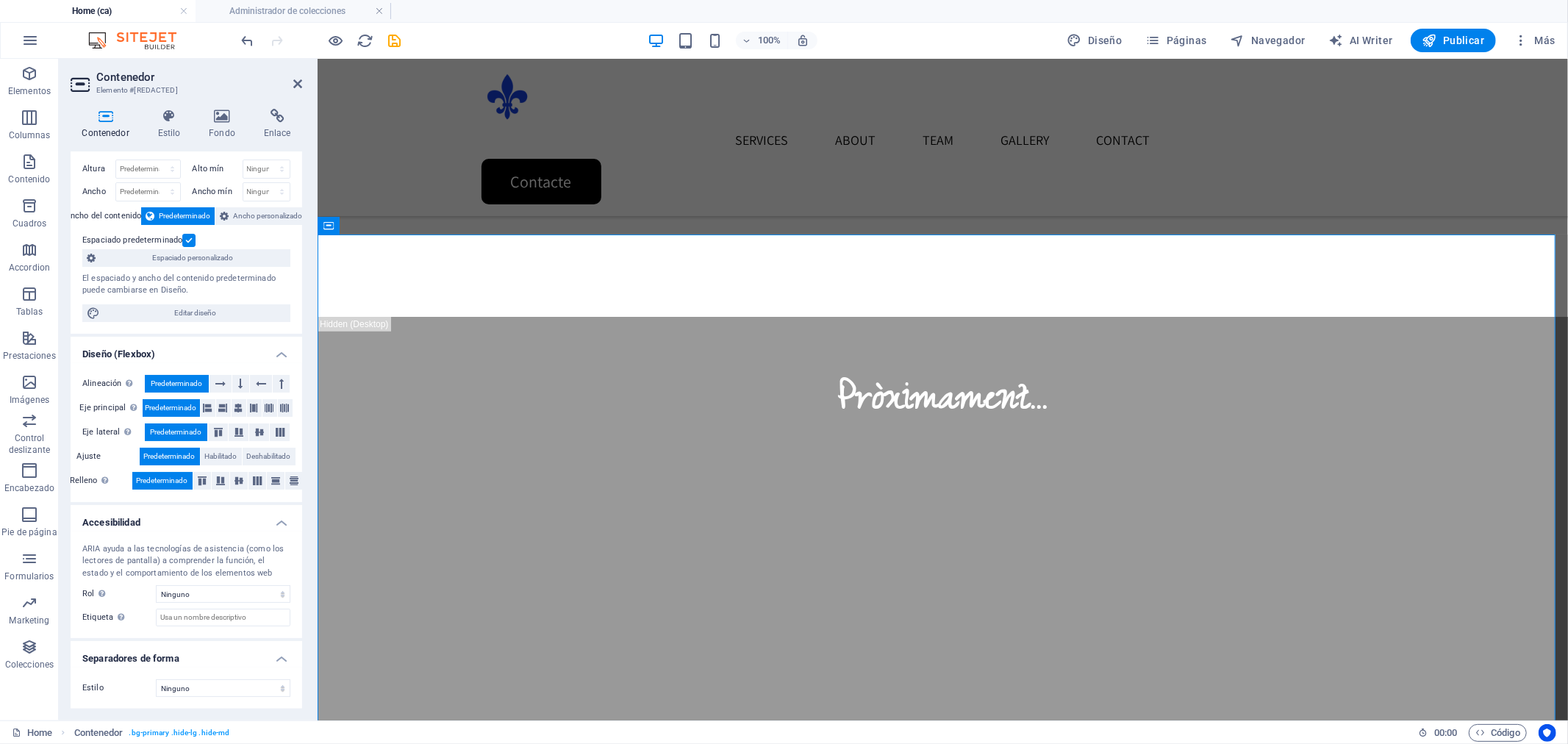 click at bounding box center [189, 240] 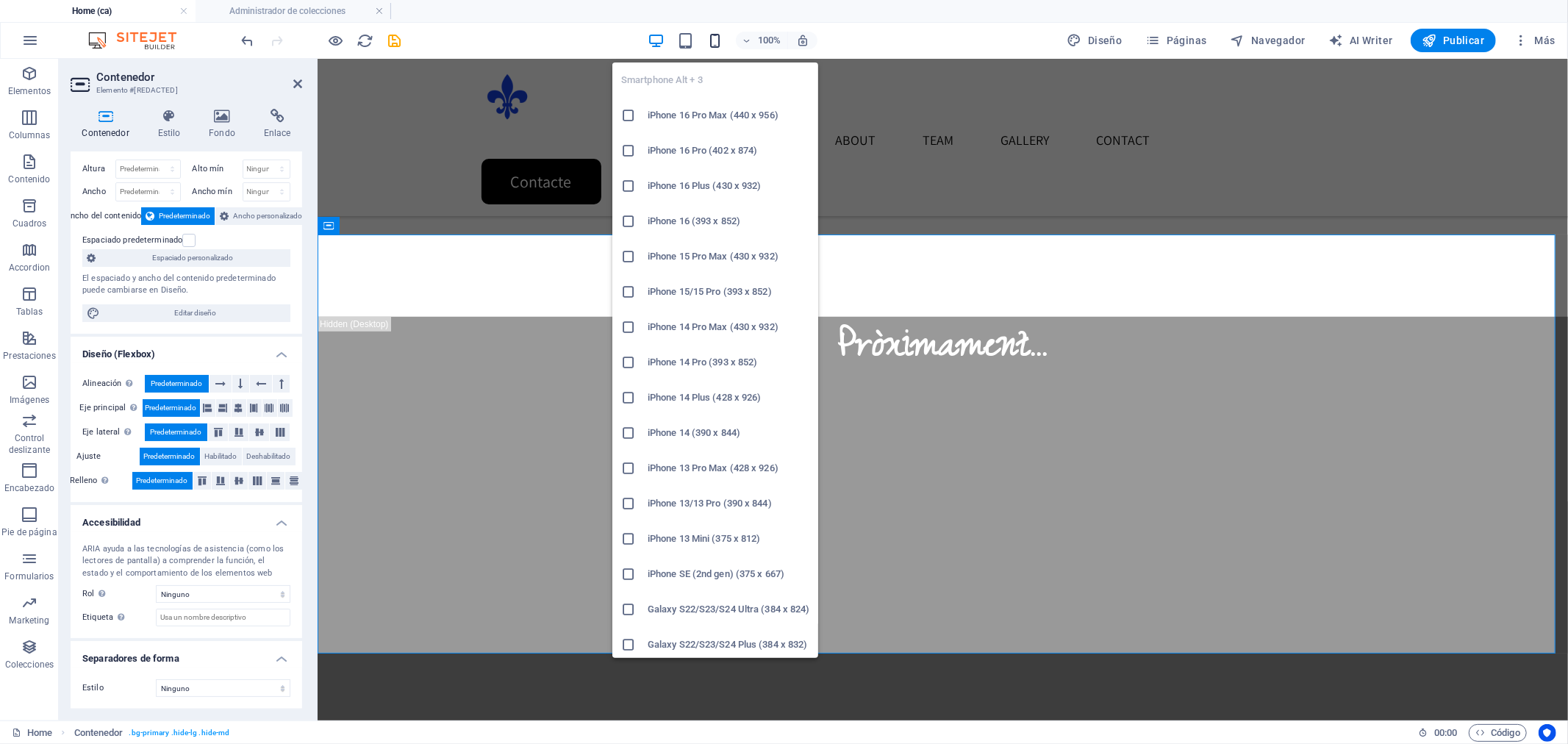 click at bounding box center [715, 40] 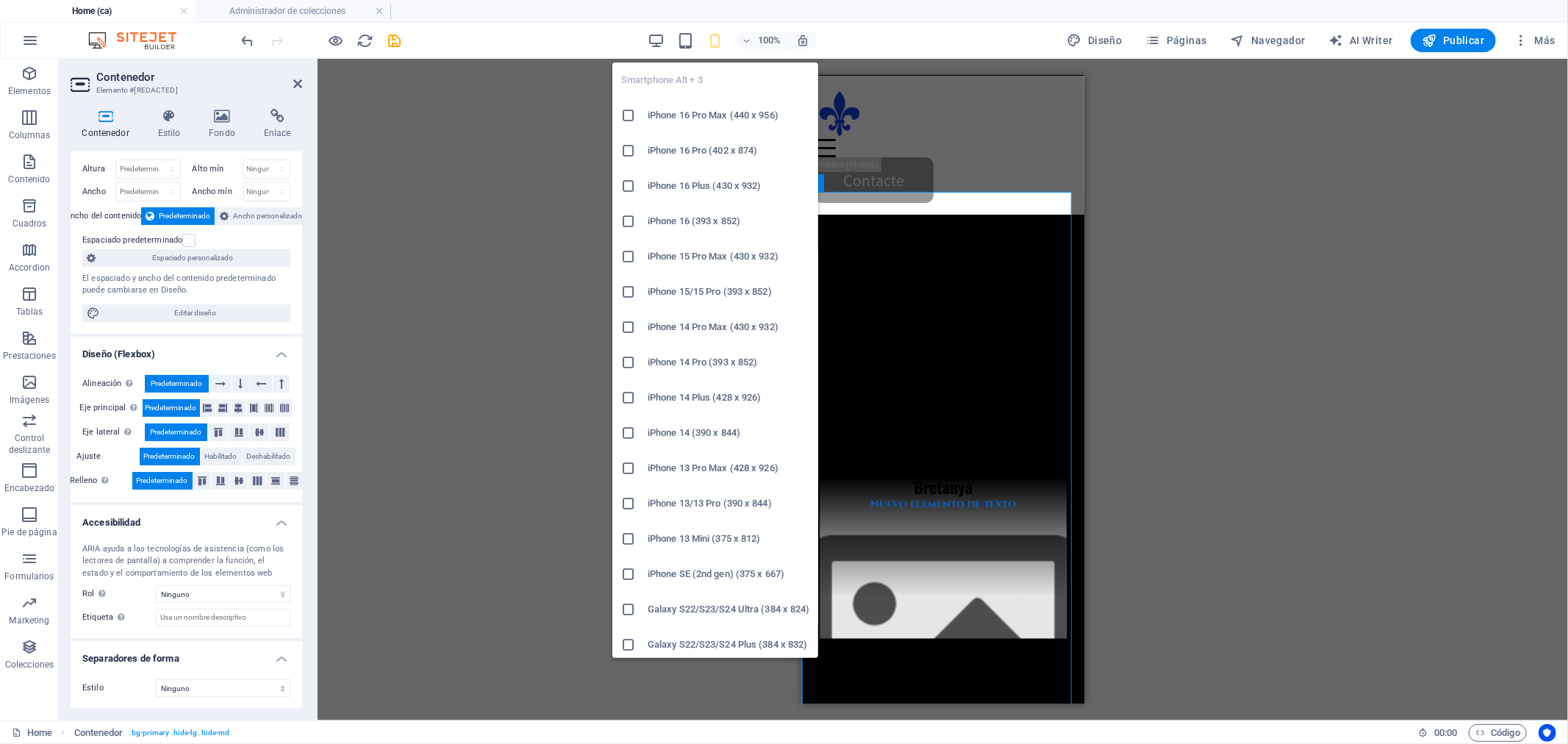 scroll, scrollTop: 817, scrollLeft: 0, axis: vertical 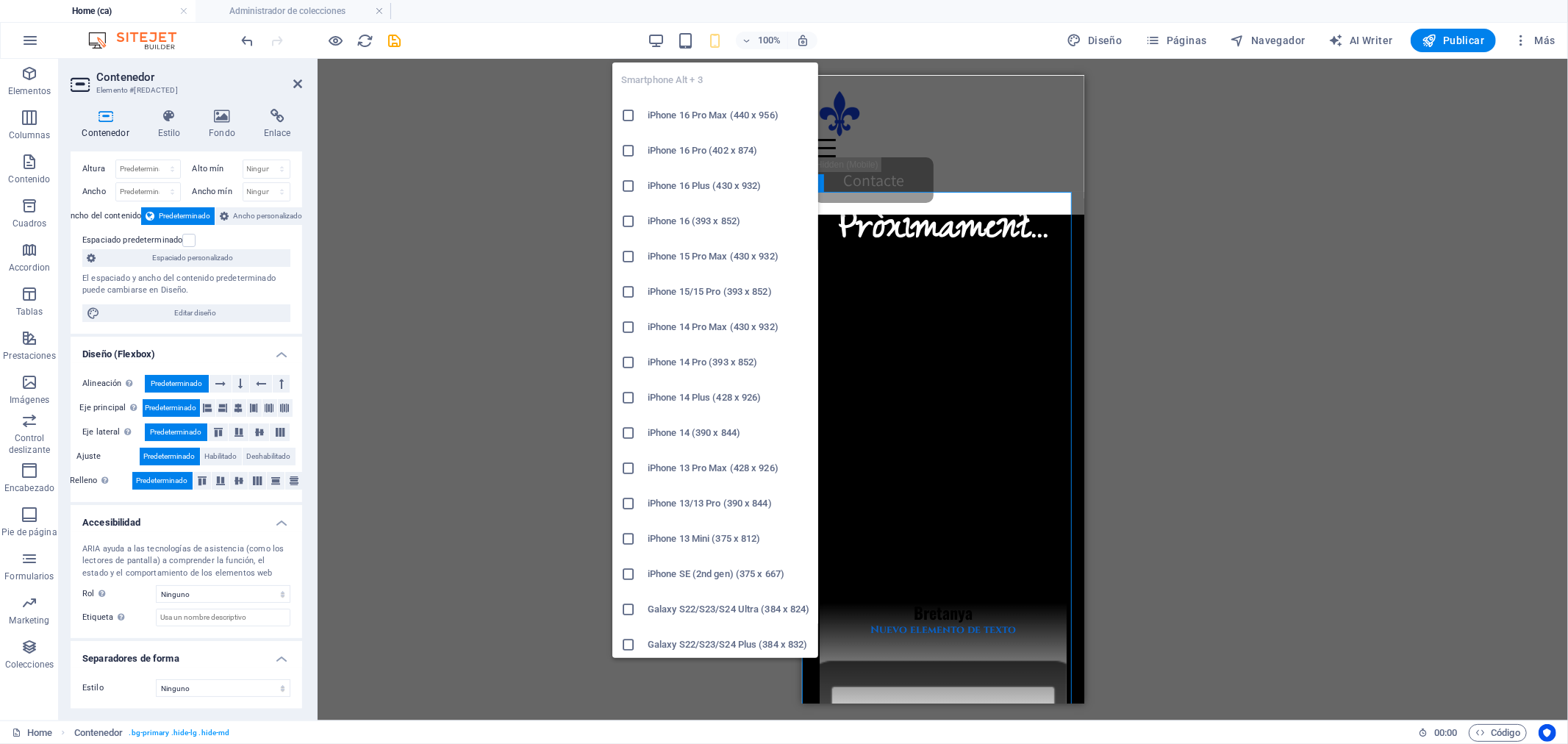 type 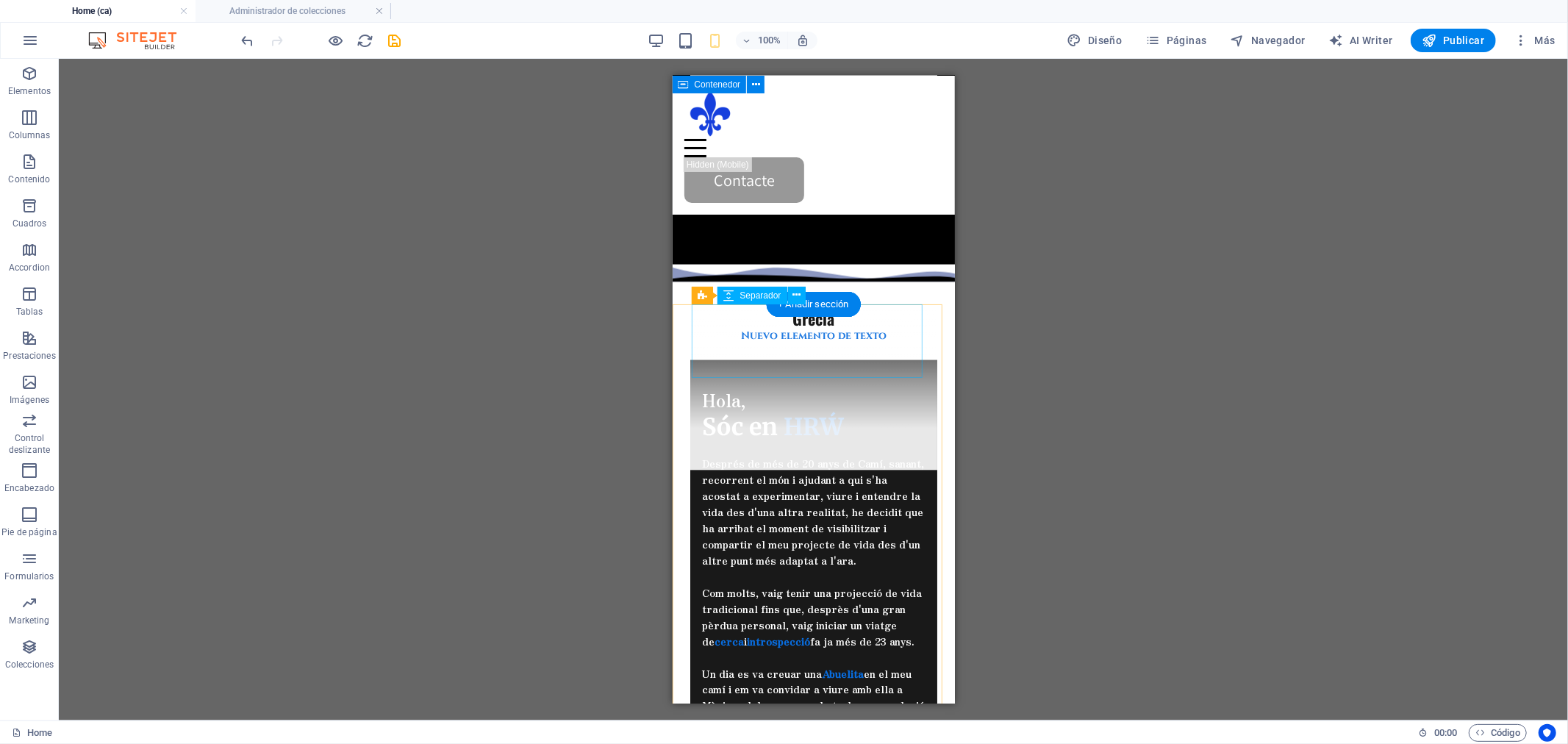 scroll, scrollTop: 1715, scrollLeft: 0, axis: vertical 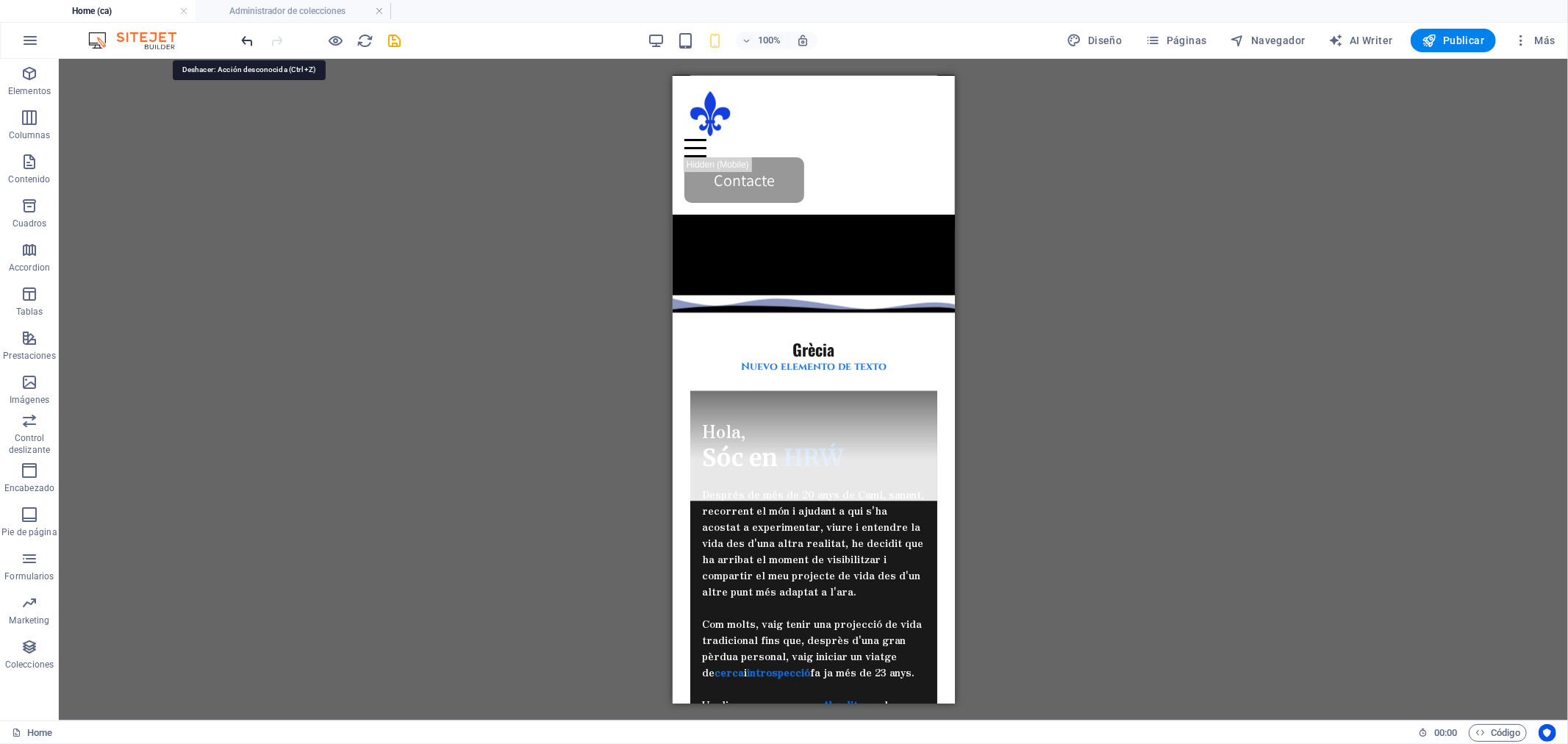 click at bounding box center [248, 40] 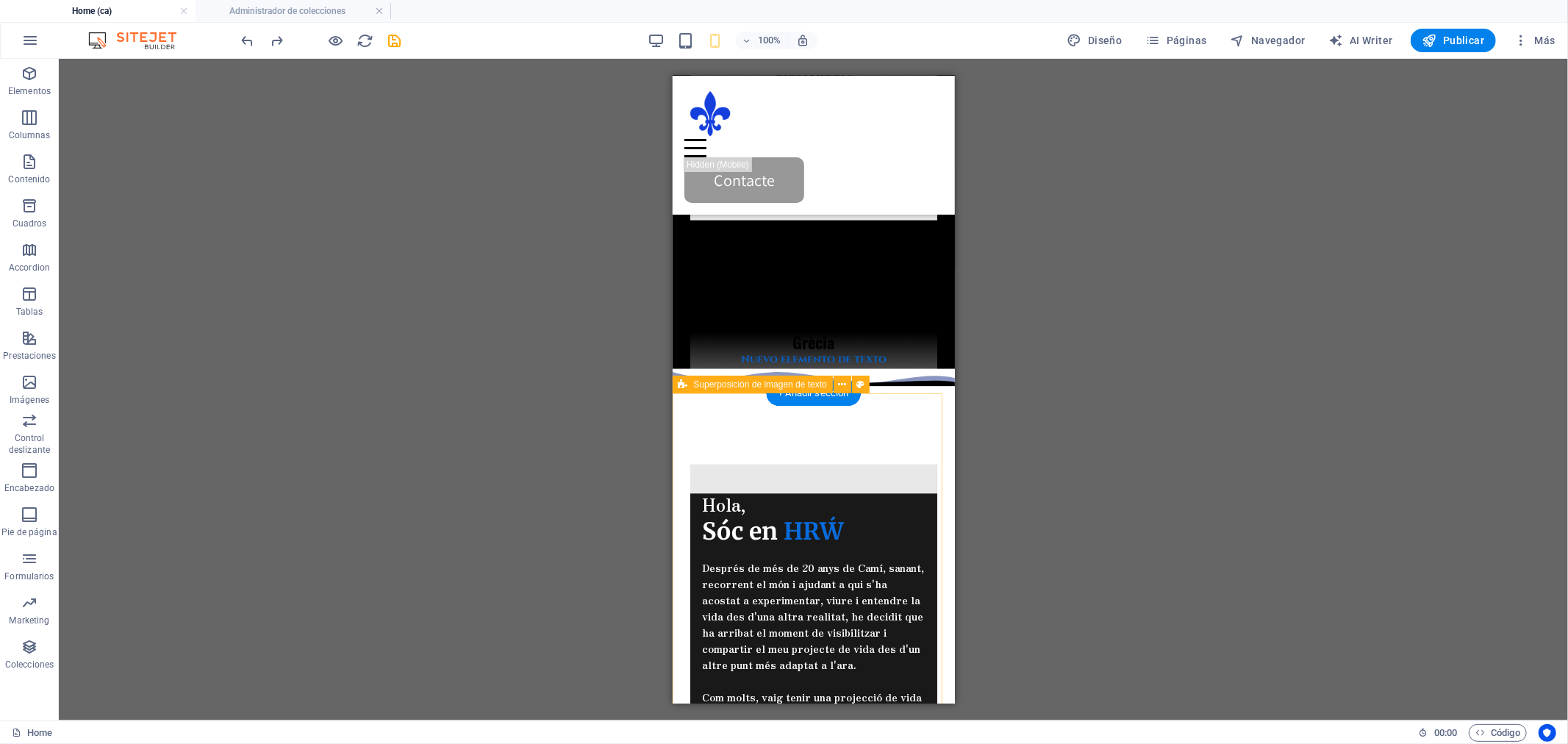 click on "Hola, Sóc en [INITIALS] Després de més de 20 anys de Camí, sanant, recorrent el món i ajudant a qui s'ha acostat a experimentar, viure i entendre la vida des d'una altra realitat, he decidit que ha arribat el moment de visibilitzar i compartir el meu projecte de vida des d'un altre punt més adaptat a l'ara. Com molts, vaig tenir una projecció de vida tradicional fins que, desprès d'una gran pèrdua personal, vaig iniciar un viatge de cerca i introspecció fa ja més de 23 anys. Un dia es va creuar una Abuelita en el meu camí i em va convidar a viure amb ella a Mèxic amb la promesa de trobar una solució a la meva situació i que podria fer canviar tota la meva realitat. Ho va fer , però no com esperava . No va arreglar la meva situació, sinó que em va mostrar qui jo era i la responsabilidad del meu poder i la meva paraula. La màgia i la dificultat de sostenir la meva Veritat . En aquella trobada va ser on va començar el meu Camí, sense saber-ho ni imaginario. Simplement, . + 80 + 35 +" at bounding box center [813, 1369] 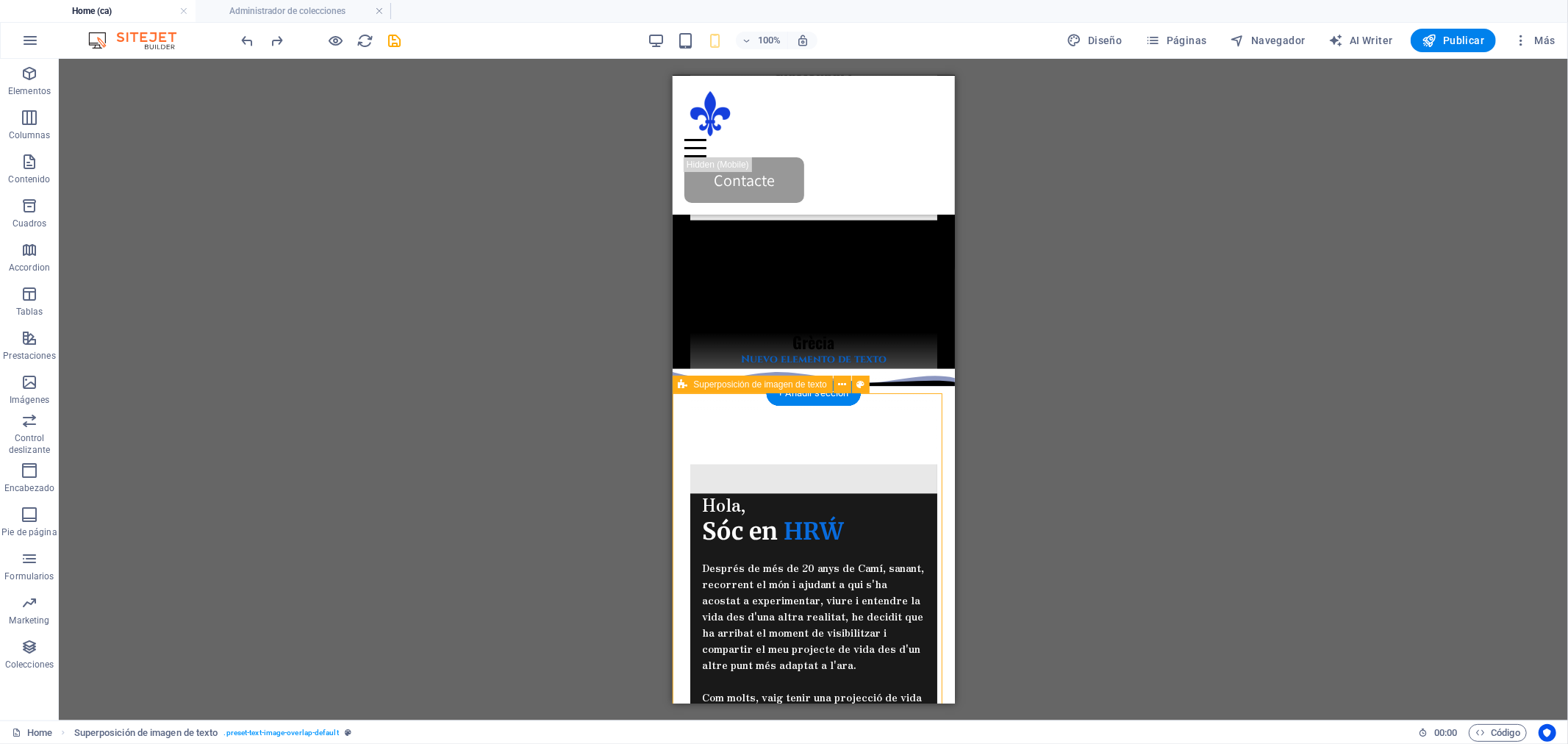 click on "Hola, Sóc en [INITIALS] Després de més de 20 anys de Camí, sanant, recorrent el món i ajudant a qui s'ha acostat a experimentar, viure i entendre la vida des d'una altra realitat, he decidit que ha arribat el moment de visibilitzar i compartir el meu projecte de vida des d'un altre punt més adaptat a l'ara. Com molts, vaig tenir una projecció de vida tradicional fins que, desprès d'una gran pèrdua personal, vaig iniciar un viatge de cerca i introspecció fa ja més de 23 anys. Un dia es va creuar una Abuelita en el meu camí i em va convidar a viure amb ella a Mèxic amb la promesa de trobar una solució a la meva situació i que podria fer canviar tota la meva realitat. Ho va fer , però no com esperava . No va arreglar la meva situació, sinó que em va mostrar qui jo era i la responsabilidad del meu poder i la meva paraula. La màgia i la dificultat de sostenir la meva Veritat . En aquella trobada va ser on va començar el meu Camí, sense saber-ho ni imaginario. Simplement, . + 80 + 35 +" at bounding box center (813, 1369) 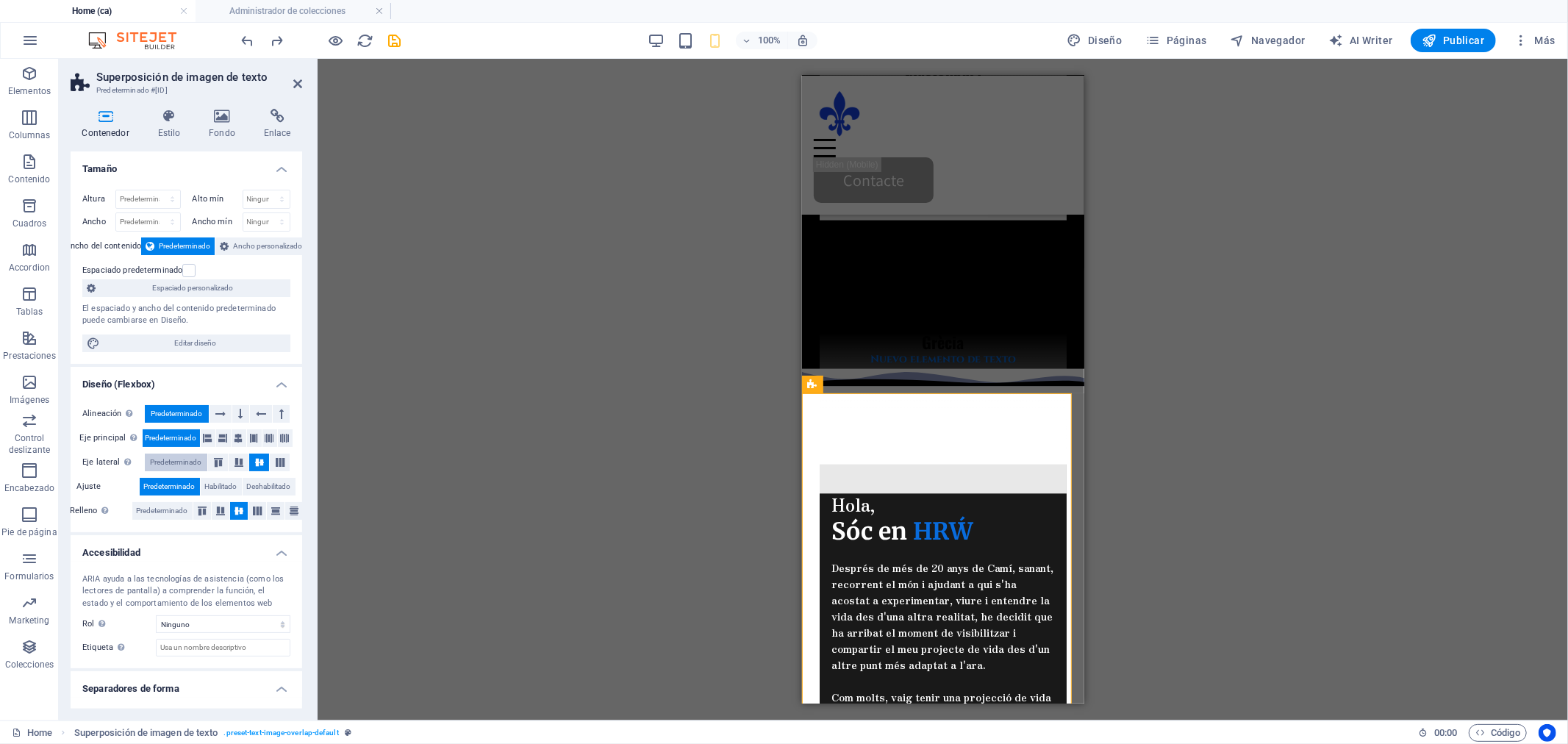 click on "Predeterminado" at bounding box center [176, 462] 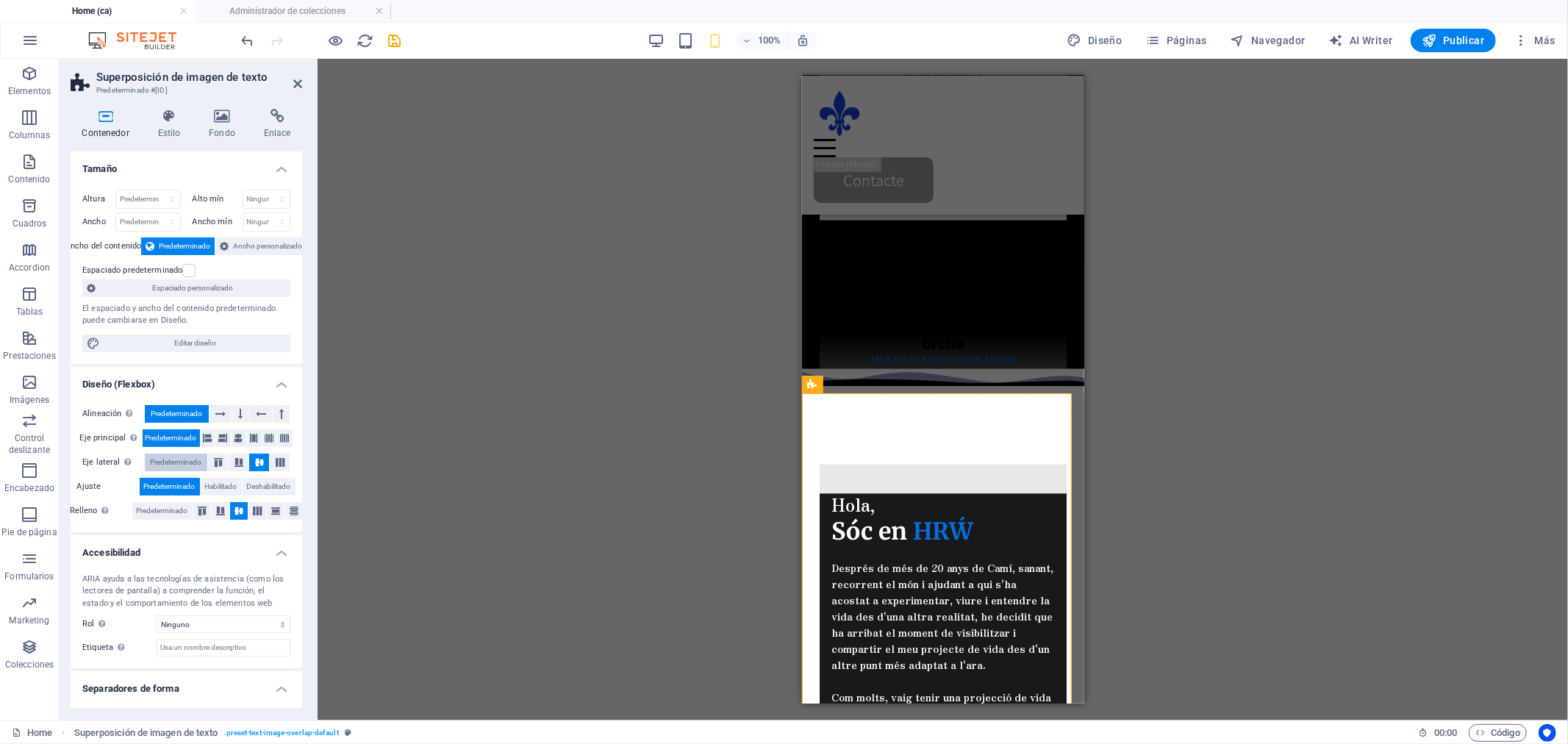 click on "Predeterminado" at bounding box center (176, 462) 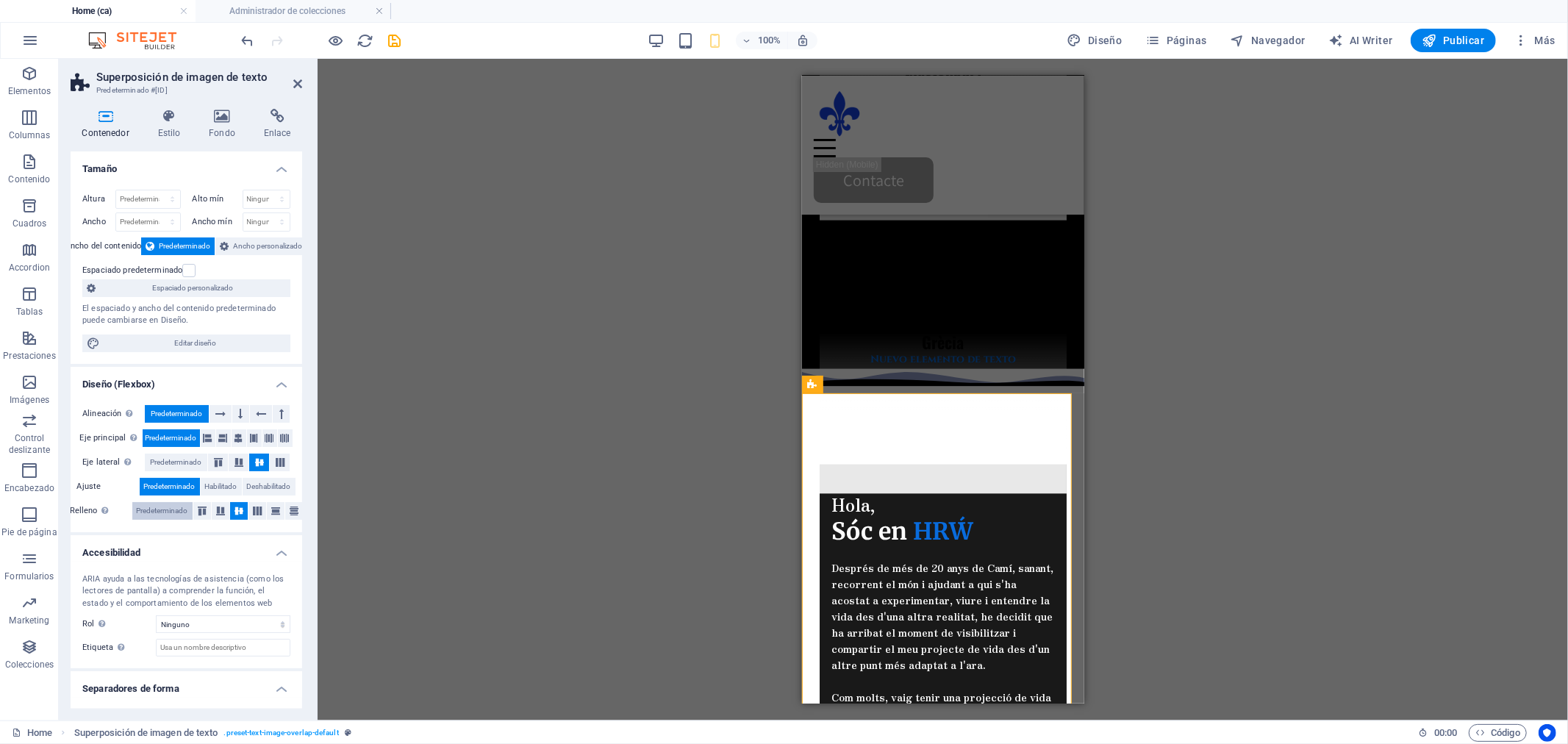 click on "Predeterminado" at bounding box center [162, 511] 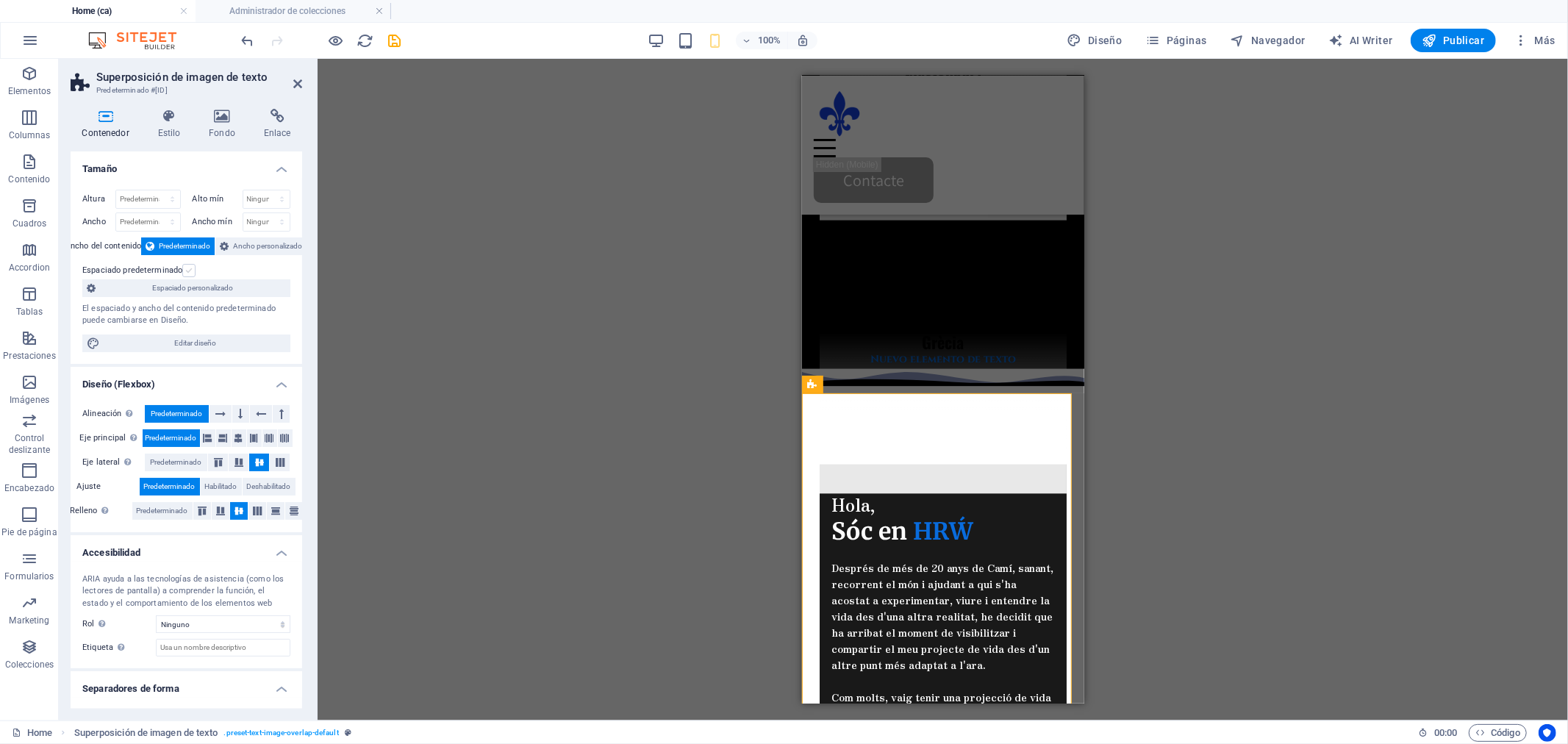click at bounding box center (189, 271) 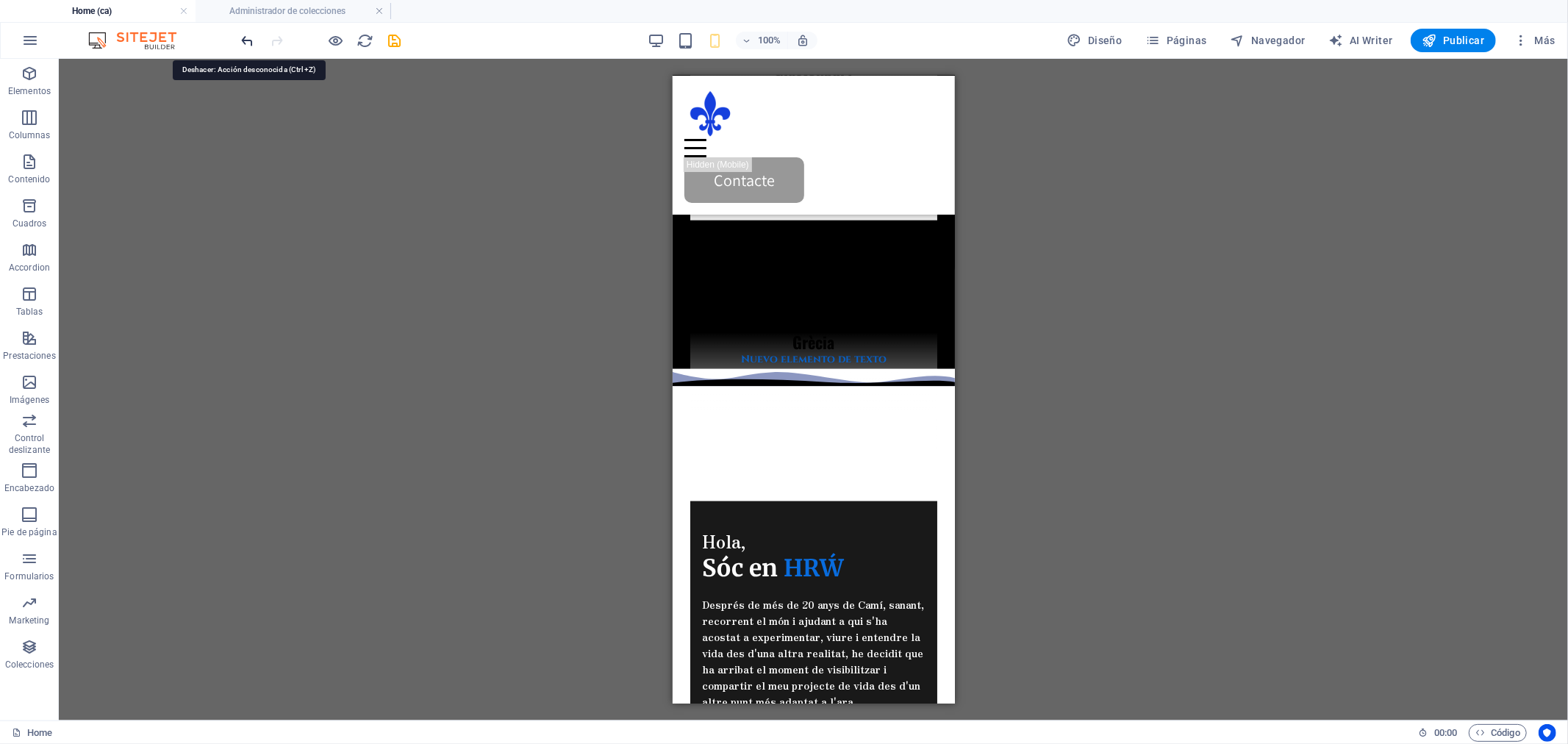 click at bounding box center (248, 40) 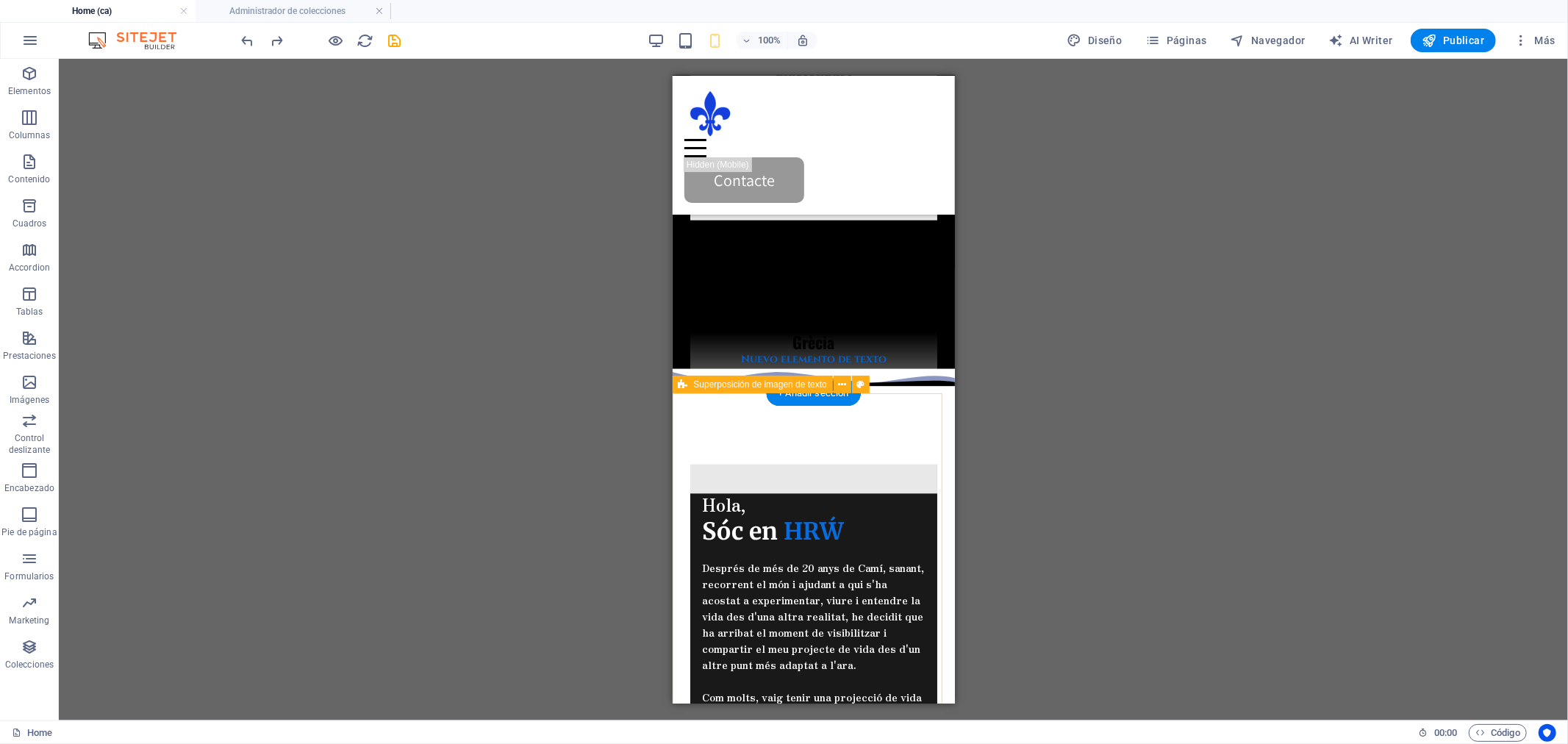 click on "Hola, Sóc en [INITIALS] Després de més de 20 anys de Camí, sanant, recorrent el món i ajudant a qui s'ha acostat a experimentar, viure i entendre la vida des d'una altra realitat, he decidit que ha arribat el moment de visibilitzar i compartir el meu projecte de vida des d'un altre punt més adaptat a l'ara. Com molts, vaig tenir una projecció de vida tradicional fins que, desprès d'una gran pèrdua personal, vaig iniciar un viatge de cerca i introspecció fa ja més de 23 anys. Un dia es va creuar una Abuelita en el meu camí i em va convidar a viure amb ella a Mèxic amb la promesa de trobar una solució a la meva situació i que podria fer canviar tota la meva realitat. Ho va fer , però no com esperava . No va arreglar la meva situació, sinó que em va mostrar qui jo era i la responsabilidad del meu poder i la meva paraula. La màgia i la dificultat de sostenir la meva Veritat . En aquella trobada va ser on va començar el meu Camí, sense saber-ho ni imaginario. Simplement, . + 80 + 35 +" at bounding box center [813, 1369] 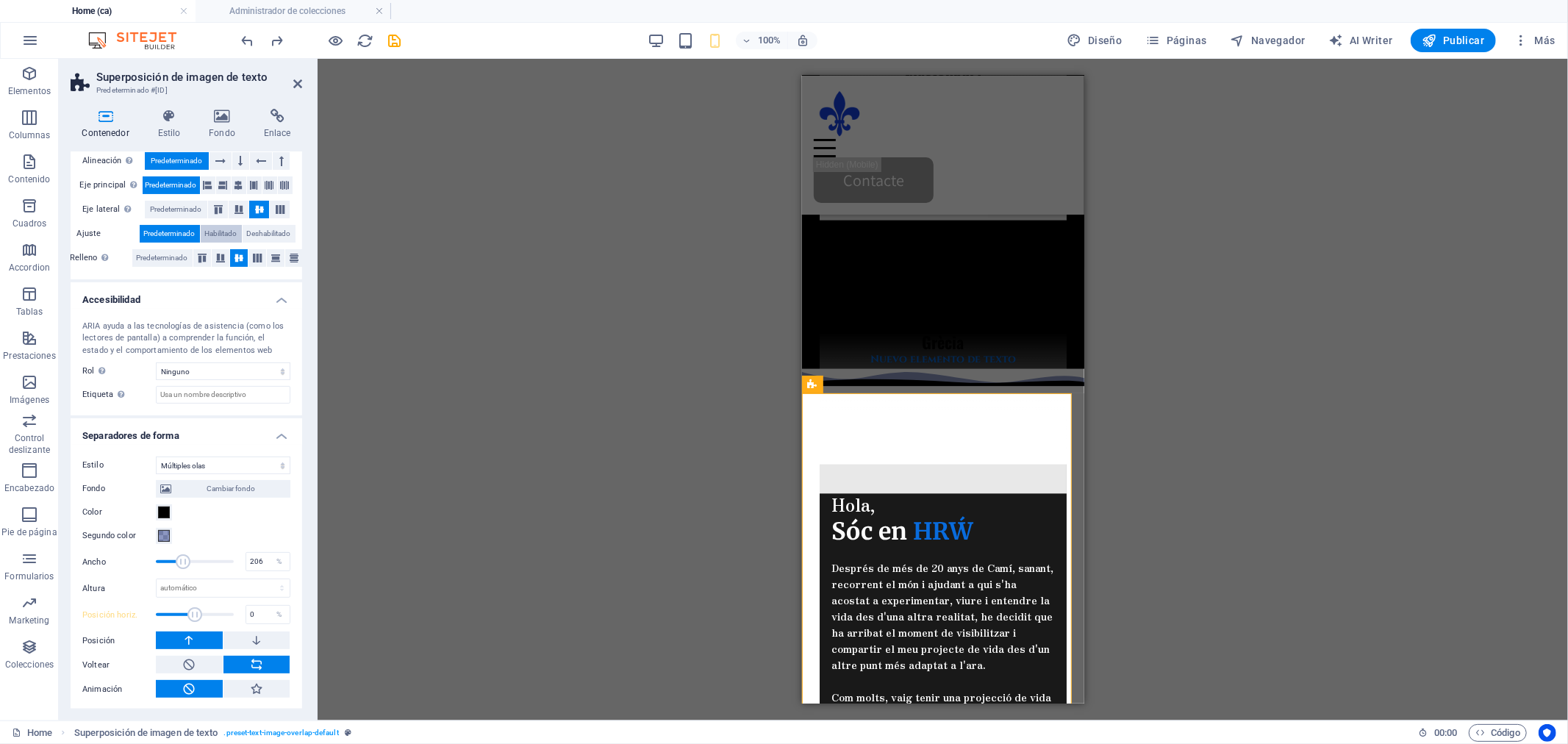 scroll, scrollTop: 254, scrollLeft: 0, axis: vertical 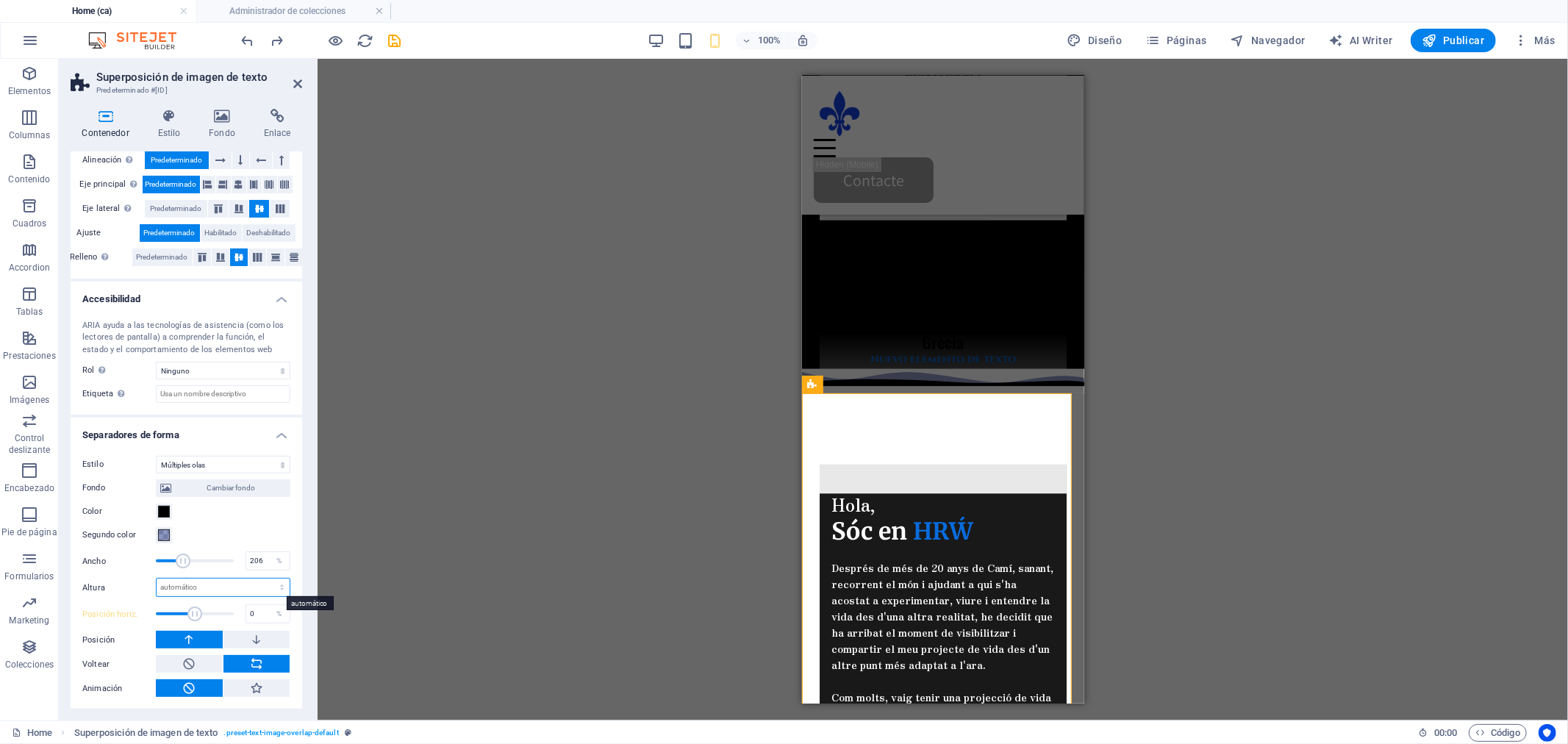 click on "automático px rem em vh vw" at bounding box center [223, 587] 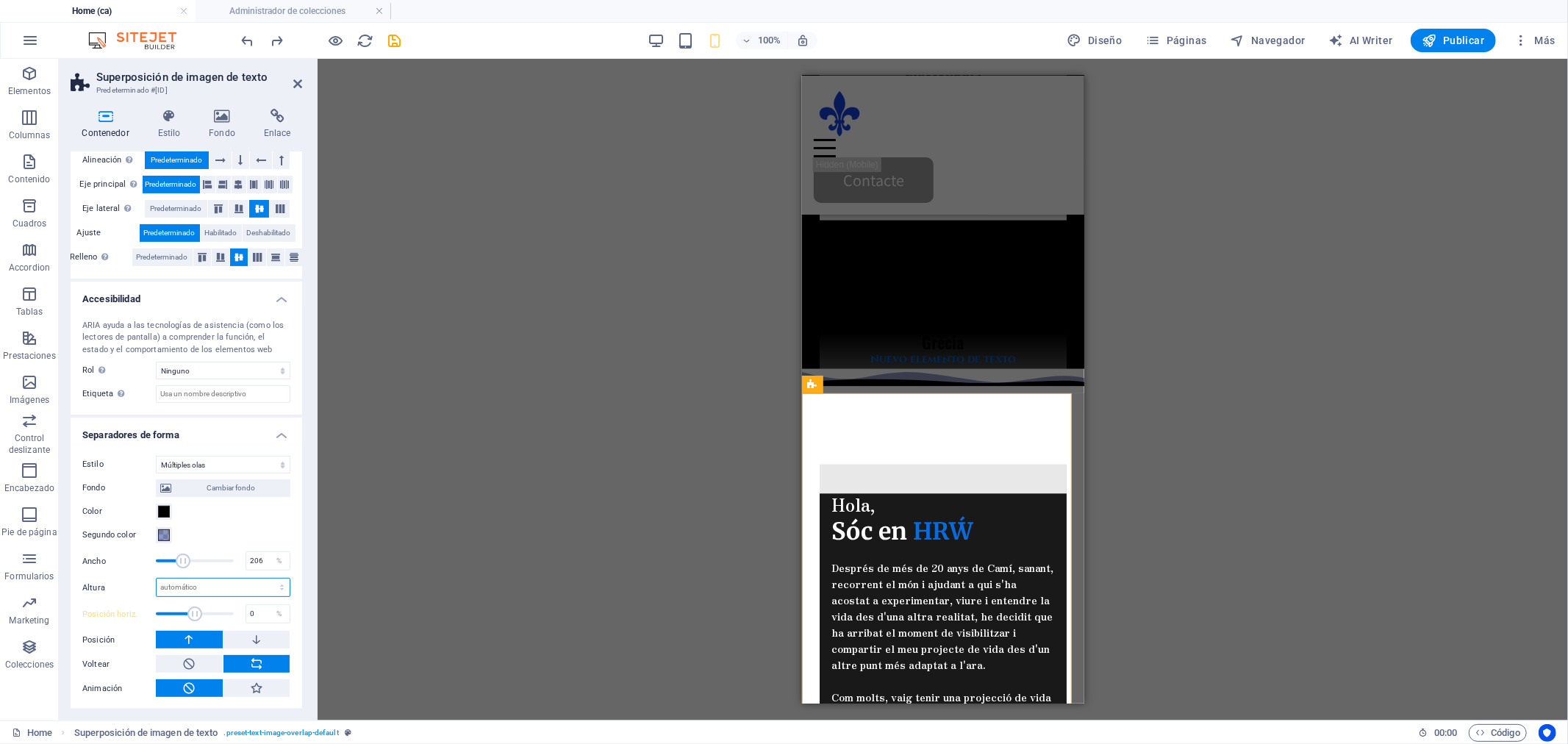 click on "automático px rem em vh vw" at bounding box center (223, 587) 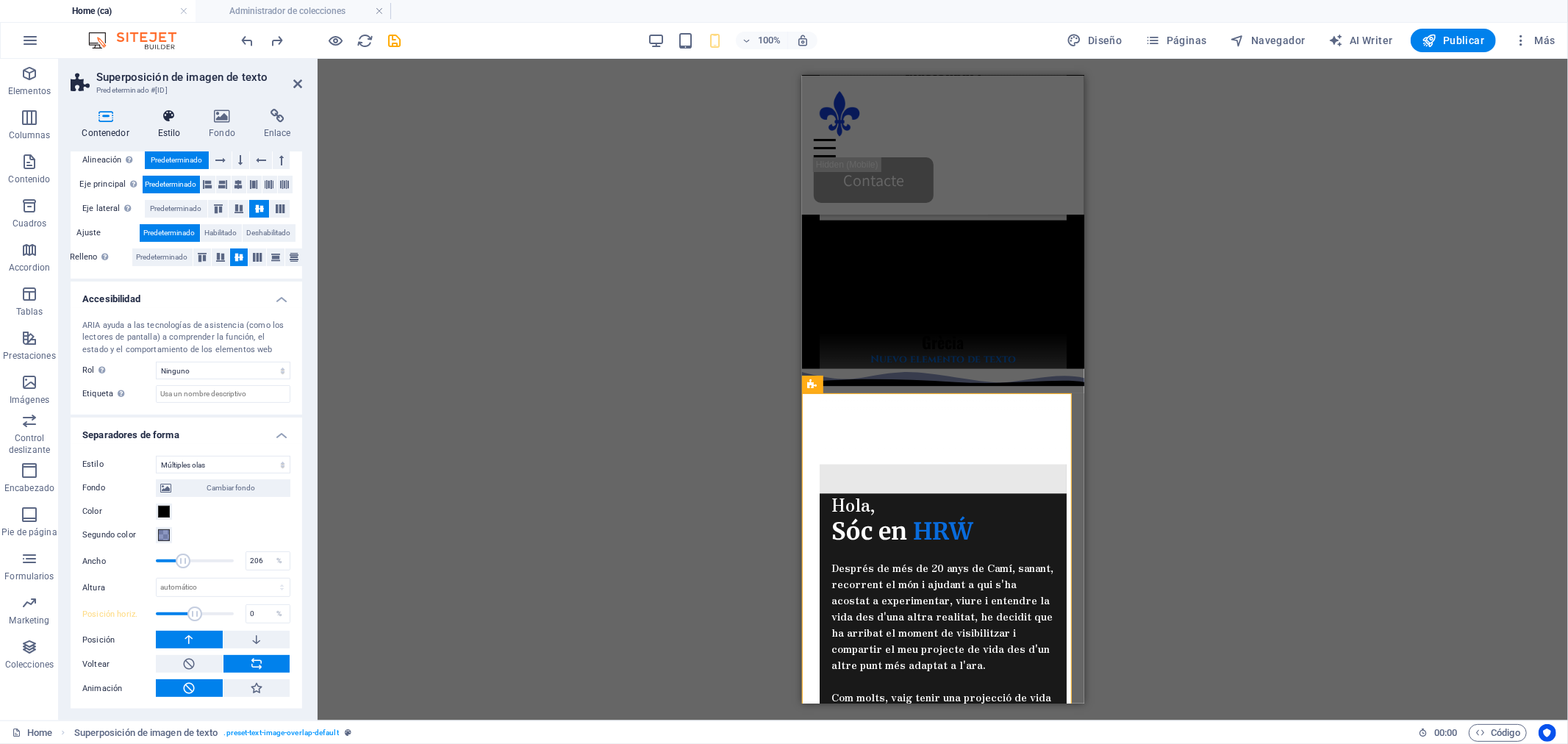 click at bounding box center [169, 116] 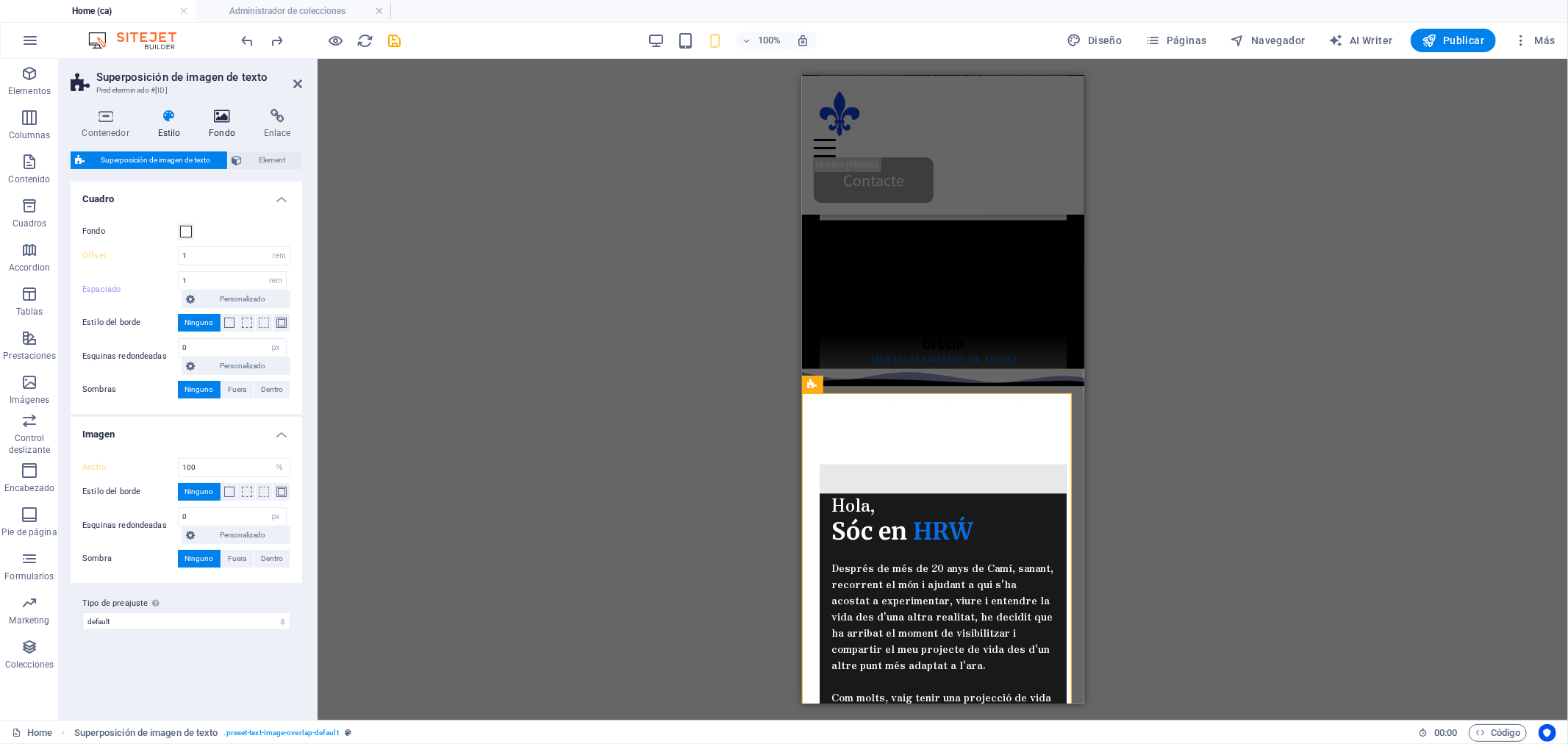 click at bounding box center (222, 116) 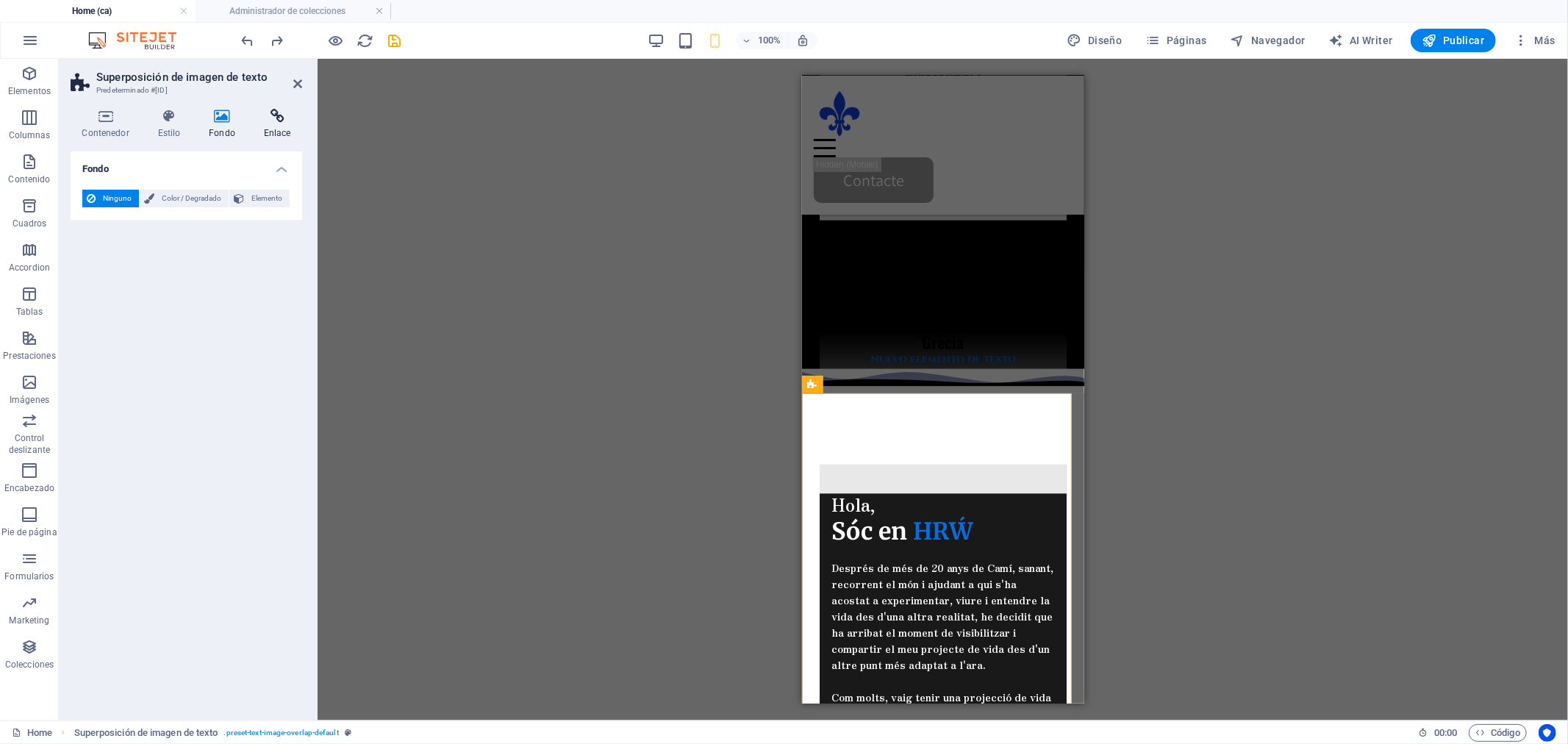 click at bounding box center (277, 116) 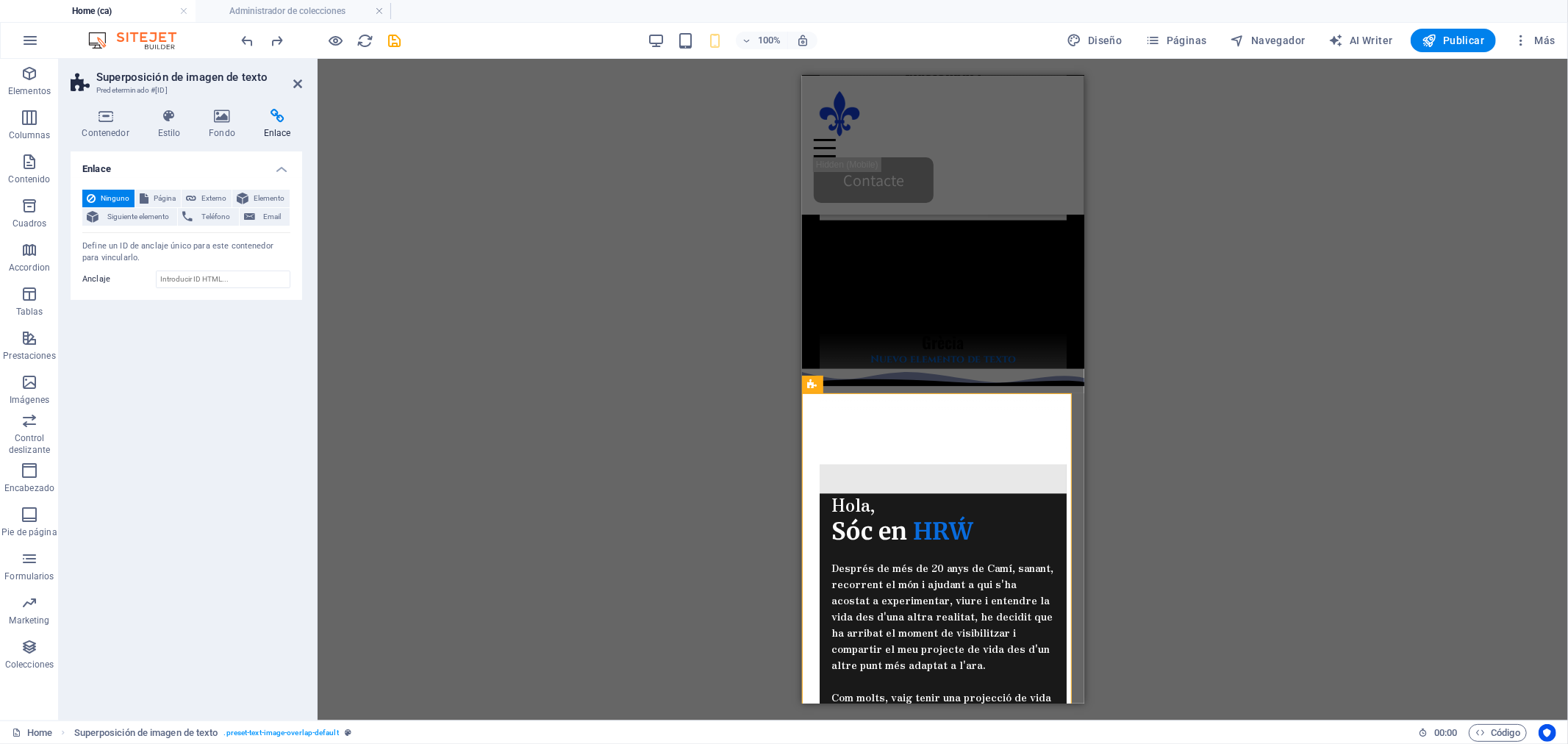 click on "H2   Banner   Contenedor   Separador   Texto   Contenedor   Texto   Separador   H3   Separador   Separador   H3   Contenedor   Superposición de imagen de texto   Contenedor   HTML   Contador   Contenedor   Superposición de imagen de texto   Imagen   Contenedor   H2   Separador   Contenedor   3 columnas   Contenedor   Contenedor   H4   Texto   Separador   Texto   Contenedor   Texto   Contenedor   HTML   Texto   Contenedor   Contenedor   H2   Separador   Control deslizante   Control deslizante   Predeterminado   Control deslizante   Control deslizante   Control deslizante   Contenedor   H2   Contenedor   Formulario de contacto   Contenedor   H2   Texto   3 columnas   Contenedor   Contenedor   Pie de página Thrud   Icono   Contenedor   Contenedor   Contenedor   Contenedor   Contenedor   Iconos de redes sociales   Separador   Texto   Separador   Contenedor   Contenedor   Menú   Separador   Contenedor   Logo   Contenedor   H4   Separador   Separador   Contenedor   Contenedor   Texto" at bounding box center (942, 390) 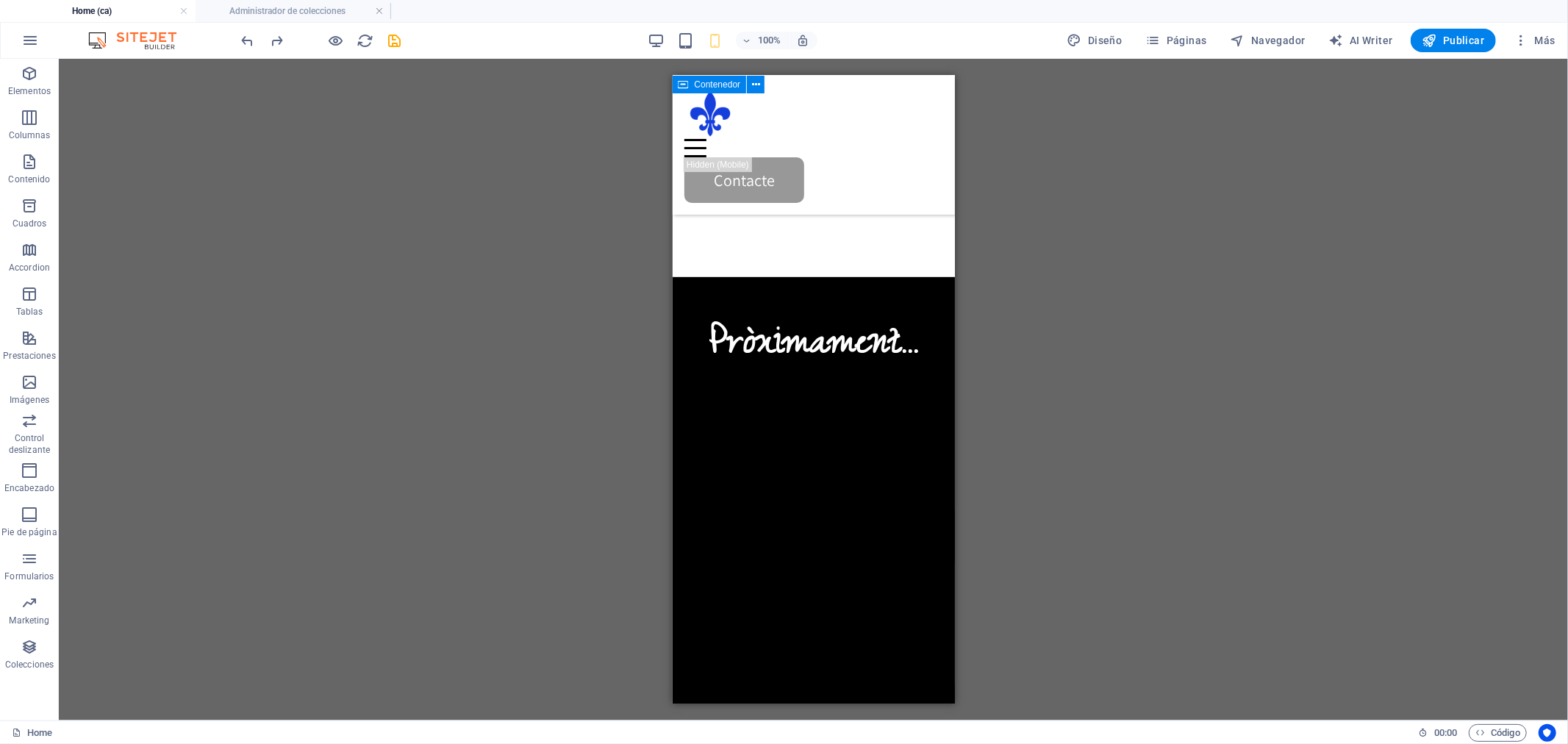 scroll, scrollTop: 735, scrollLeft: 0, axis: vertical 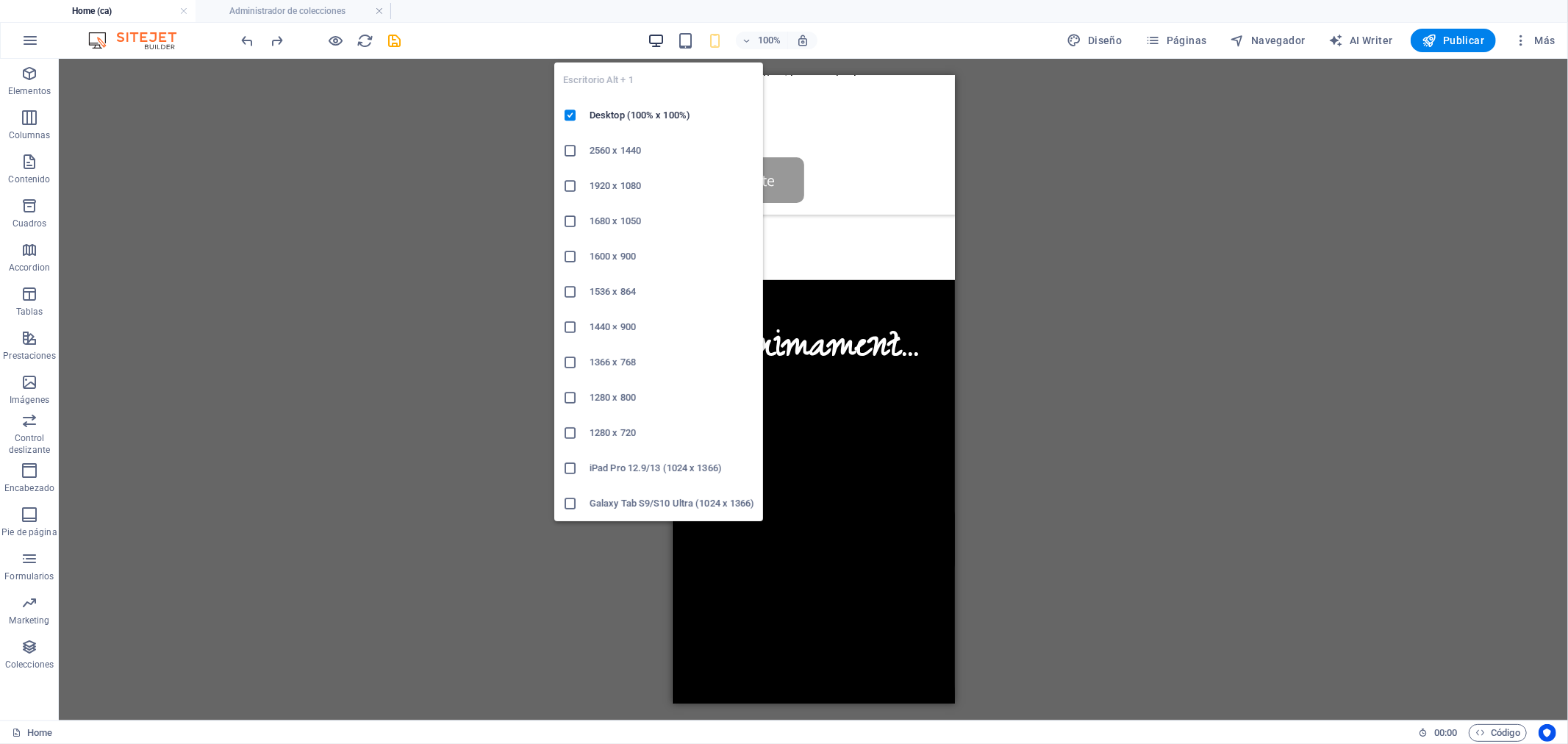 click at bounding box center (656, 40) 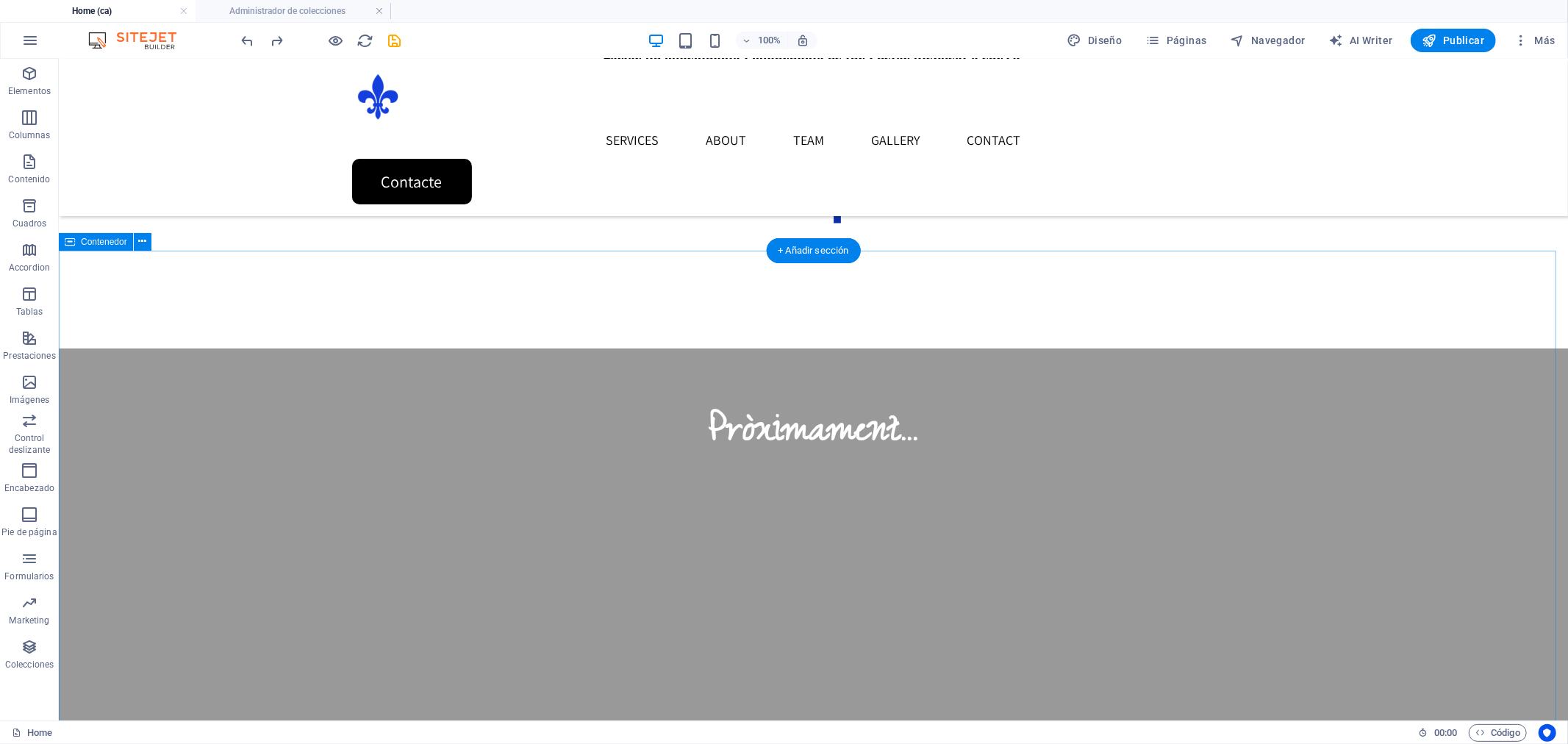 click on "Pròximament... Bretanya Nuevo elemento de texto Glastonbury Nuevo elemento de texto Grècia Nuevo elemento de texto" at bounding box center (812, 948) 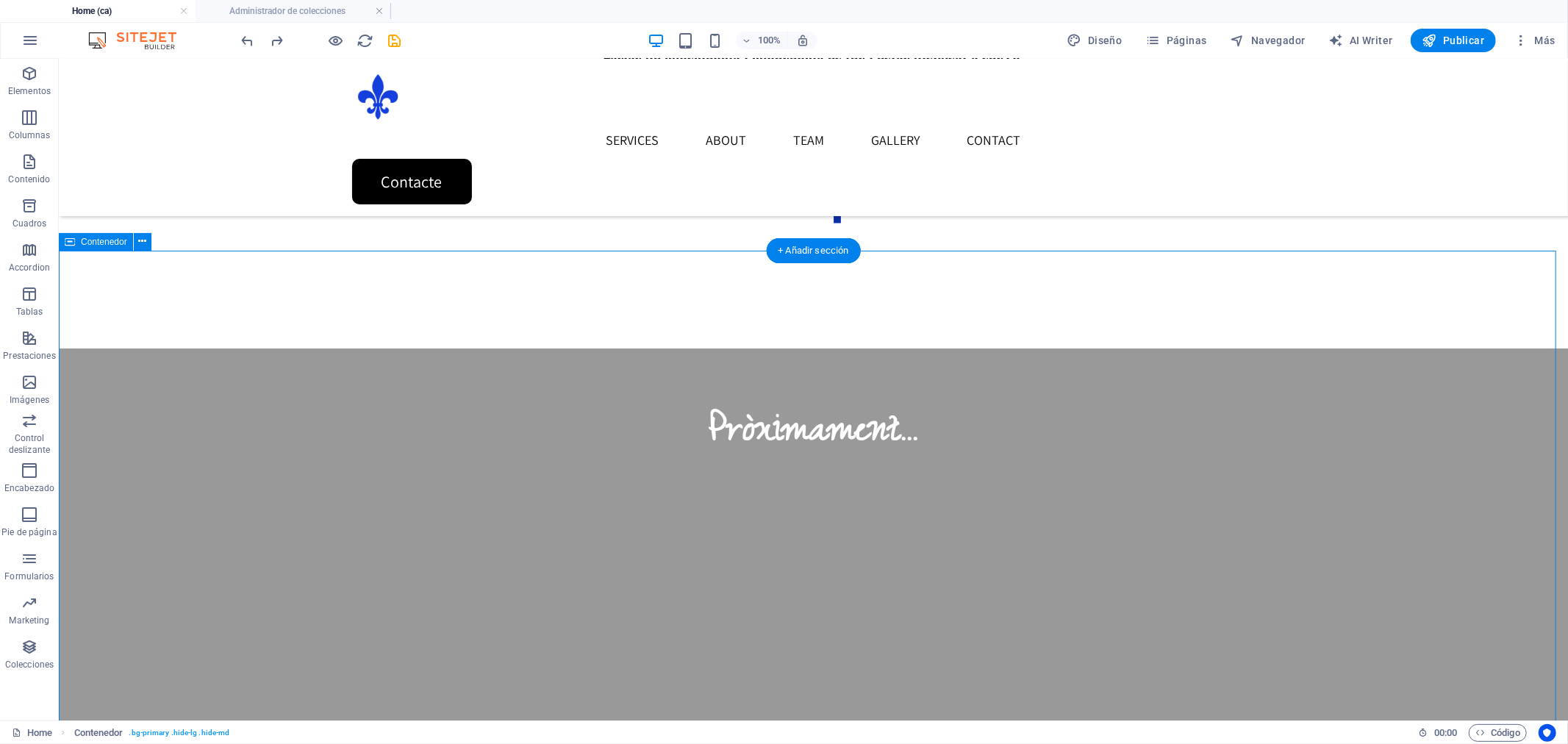 click on "Pròximament... Bretanya Nuevo elemento de texto Glastonbury Nuevo elemento de texto Grècia Nuevo elemento de texto" at bounding box center (812, 948) 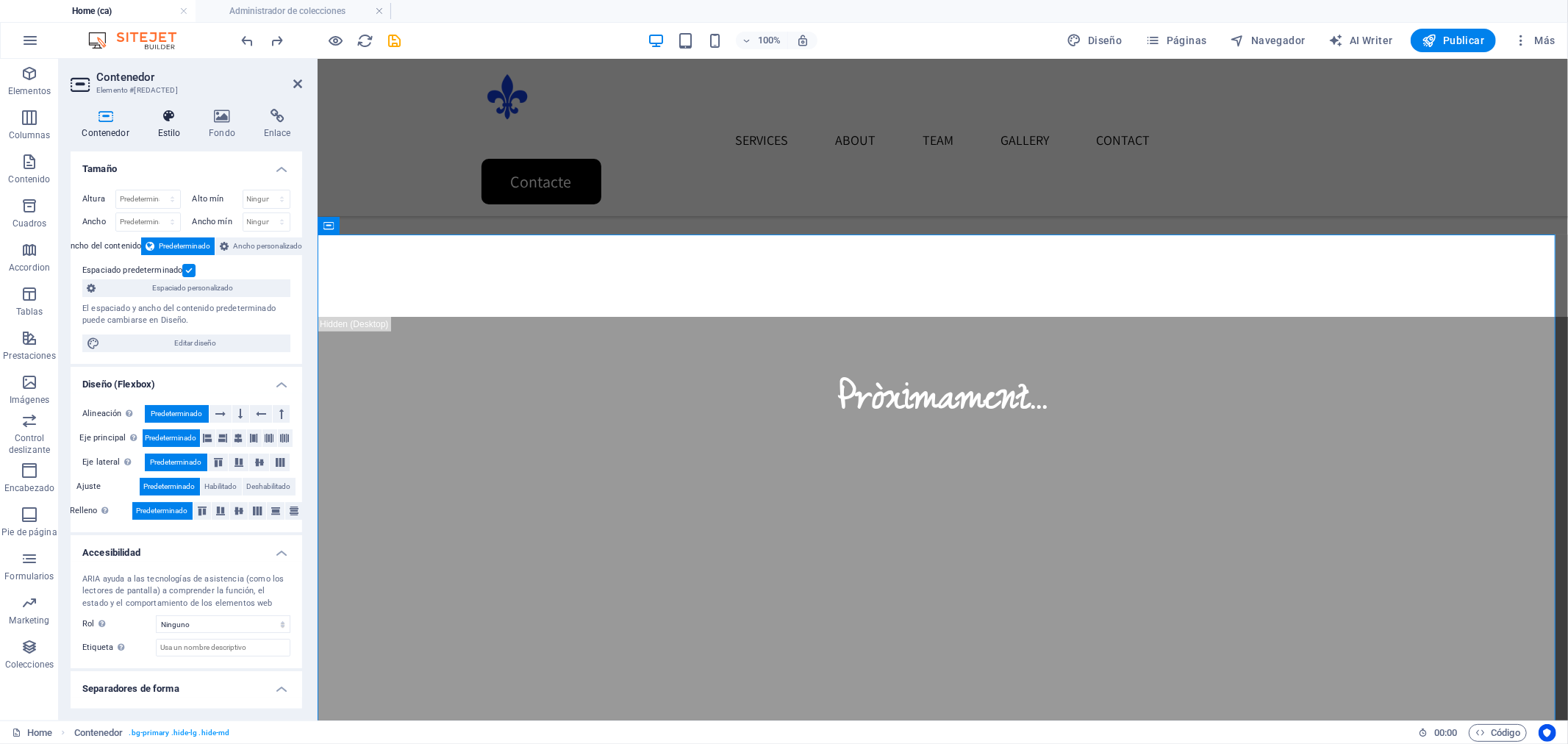 click at bounding box center (169, 116) 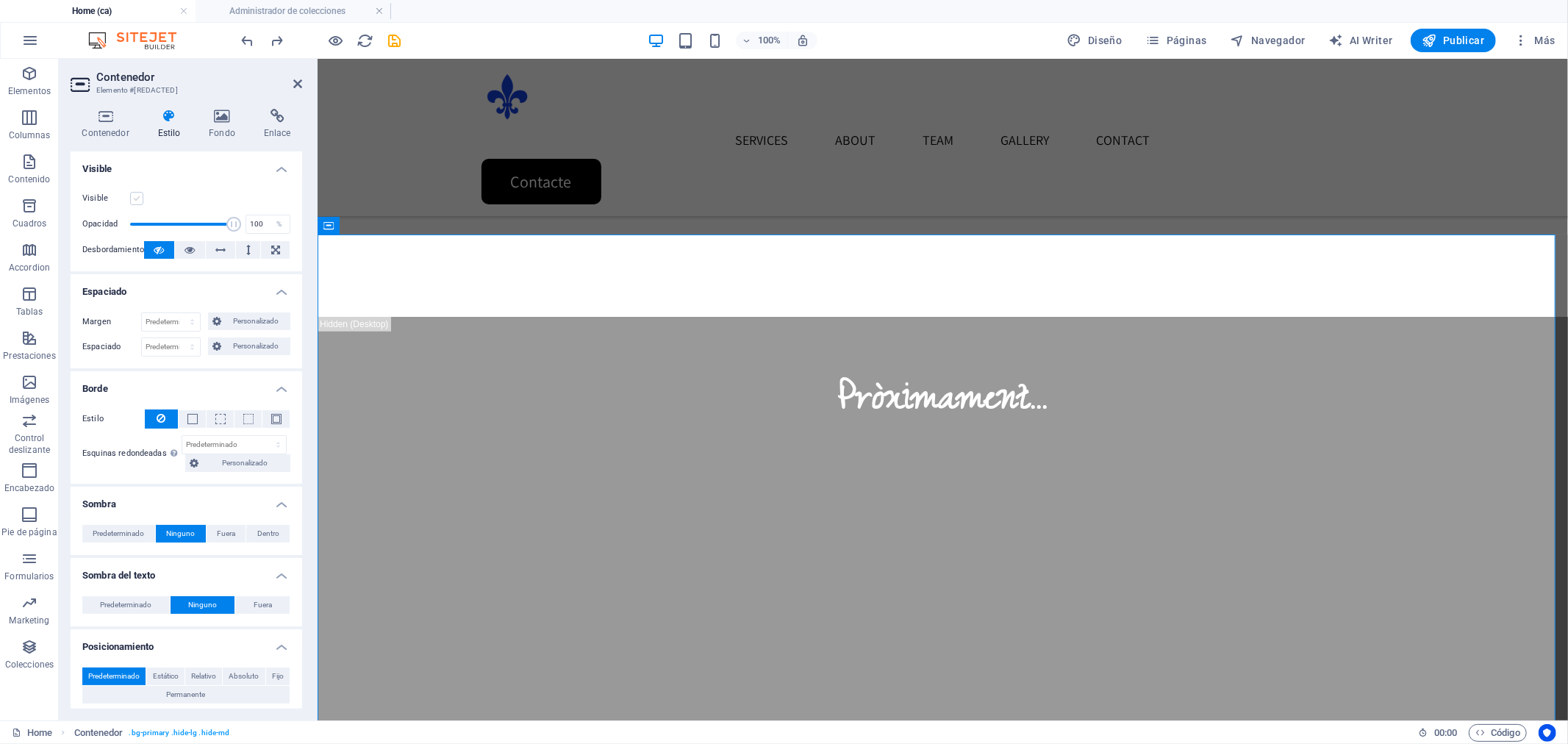 click at bounding box center (137, 198) 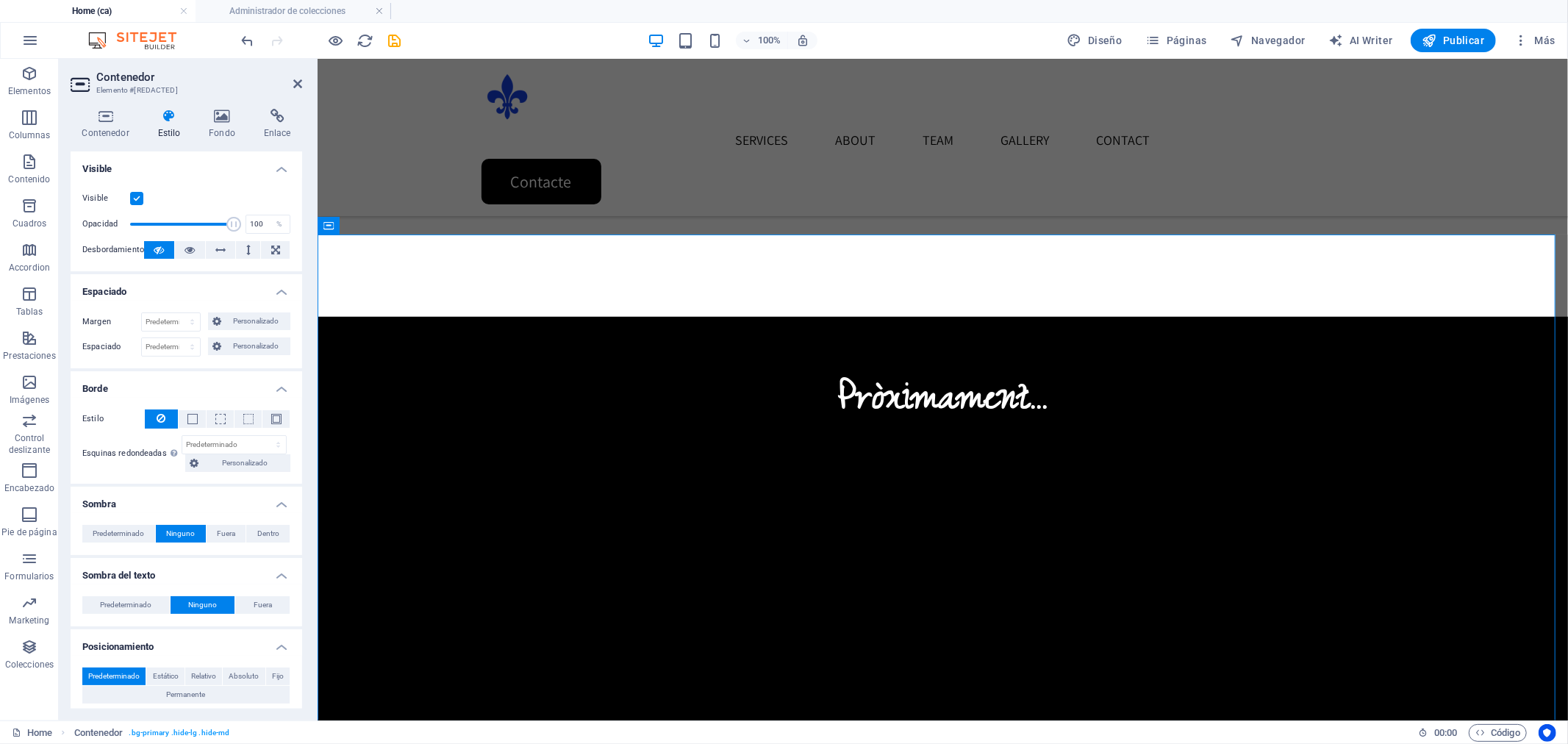 scroll, scrollTop: 926, scrollLeft: 0, axis: vertical 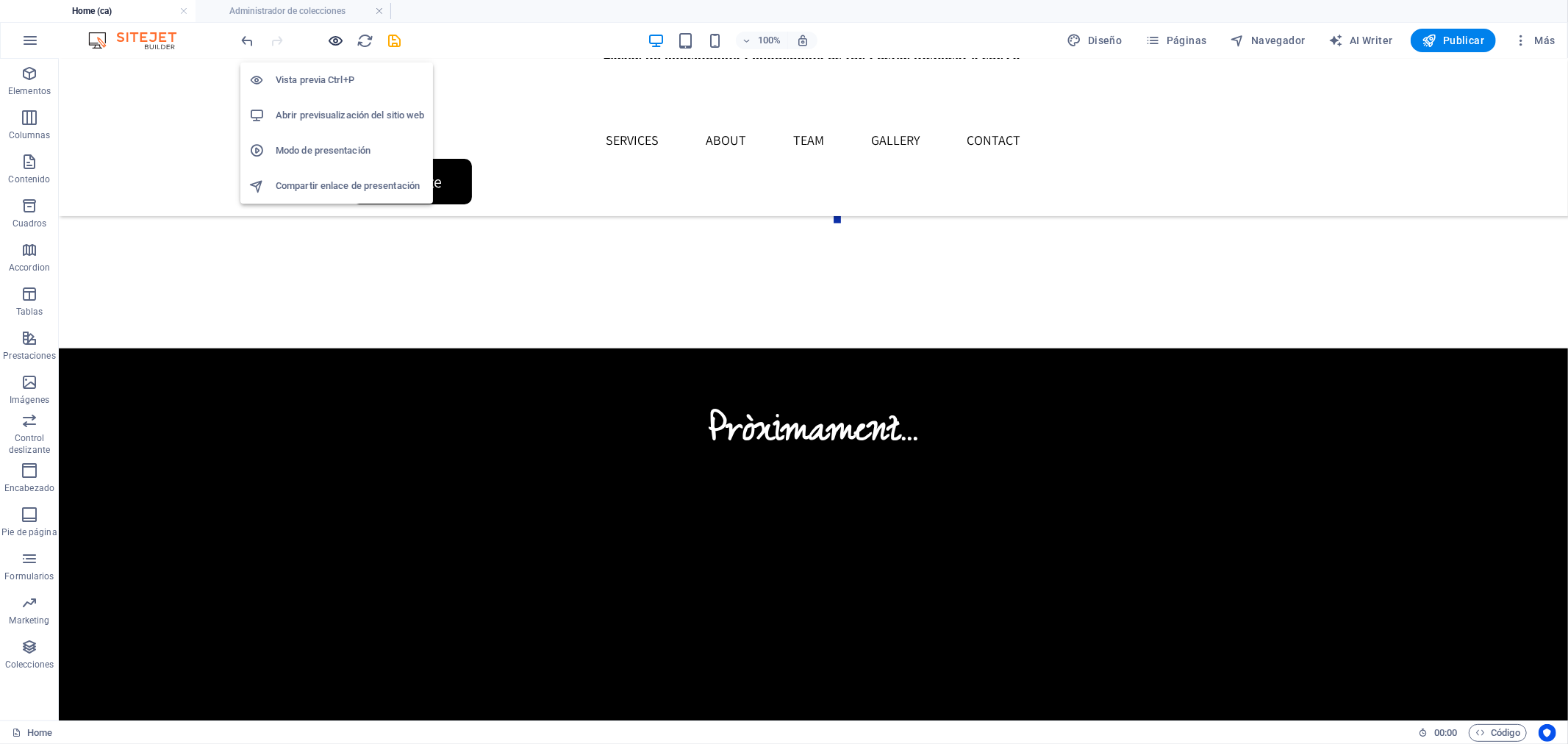 click at bounding box center [336, 40] 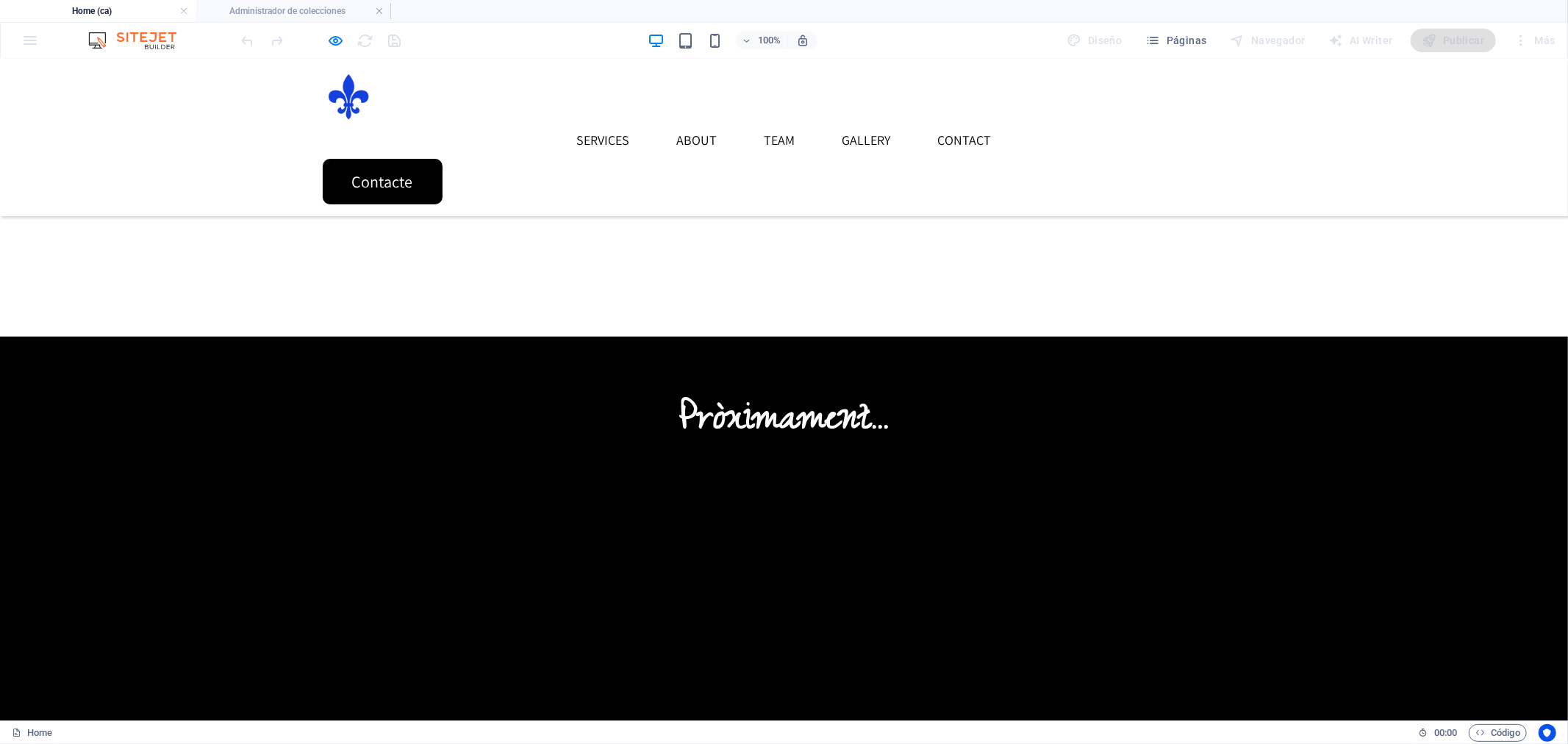 scroll, scrollTop: 841, scrollLeft: 0, axis: vertical 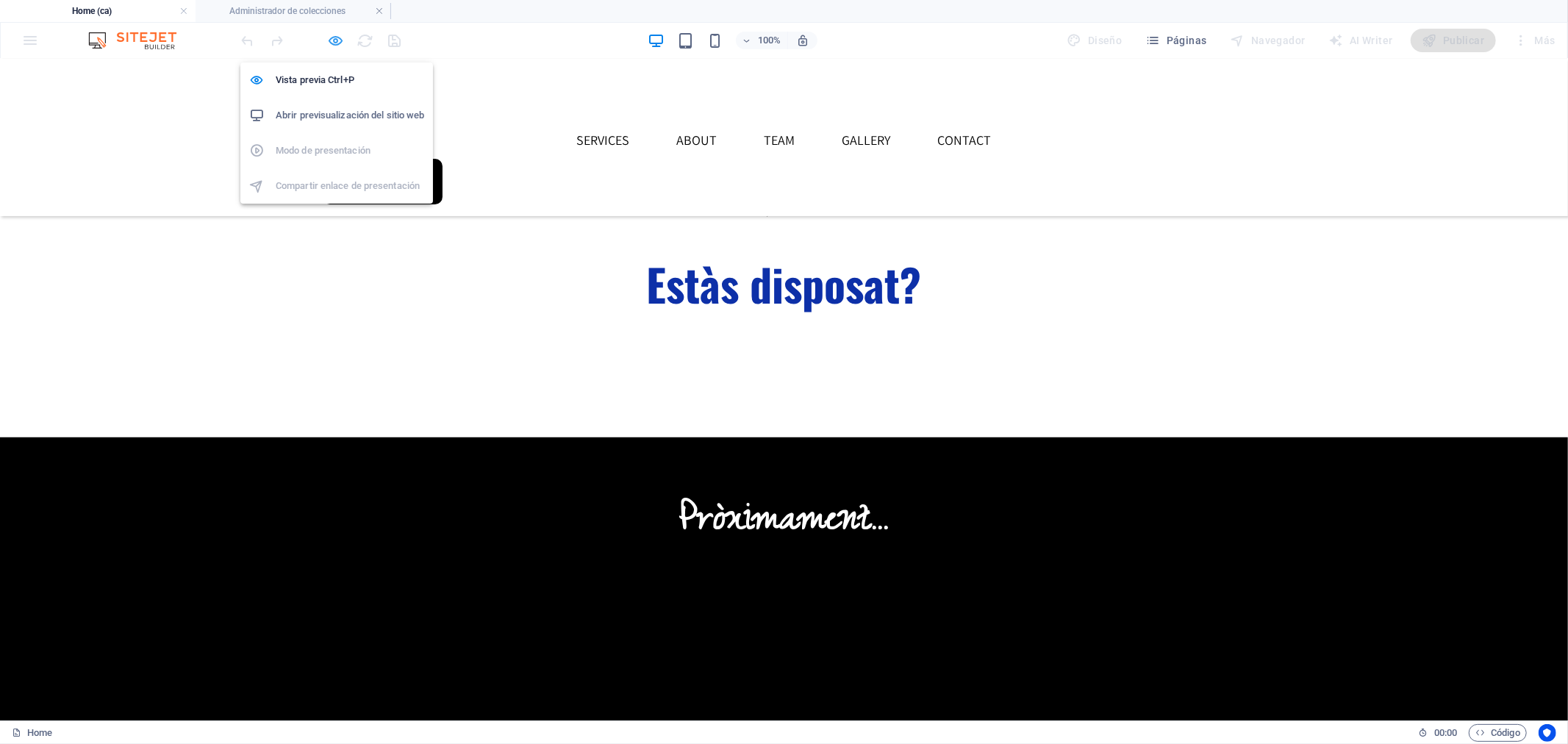 click at bounding box center [336, 40] 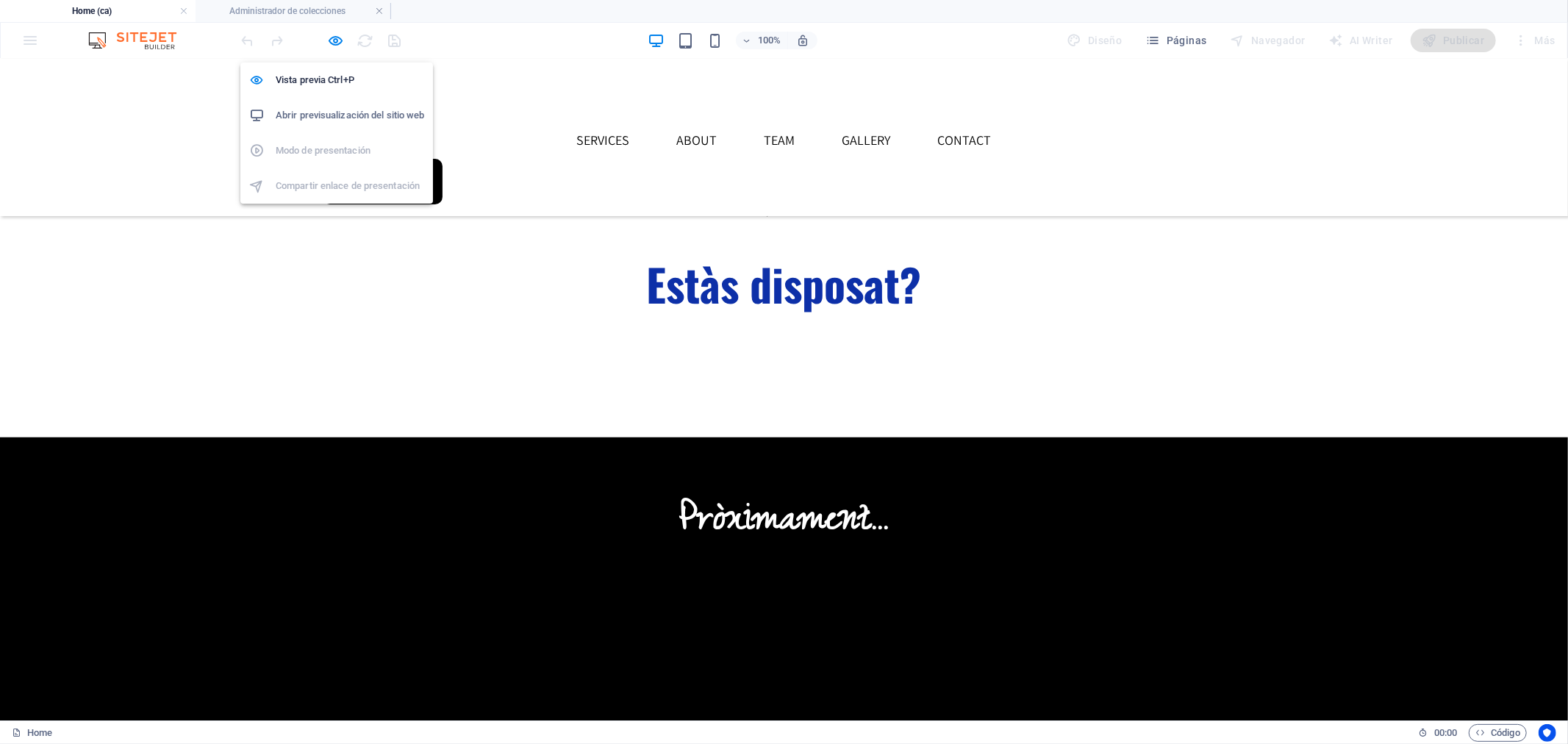 scroll, scrollTop: 844, scrollLeft: 0, axis: vertical 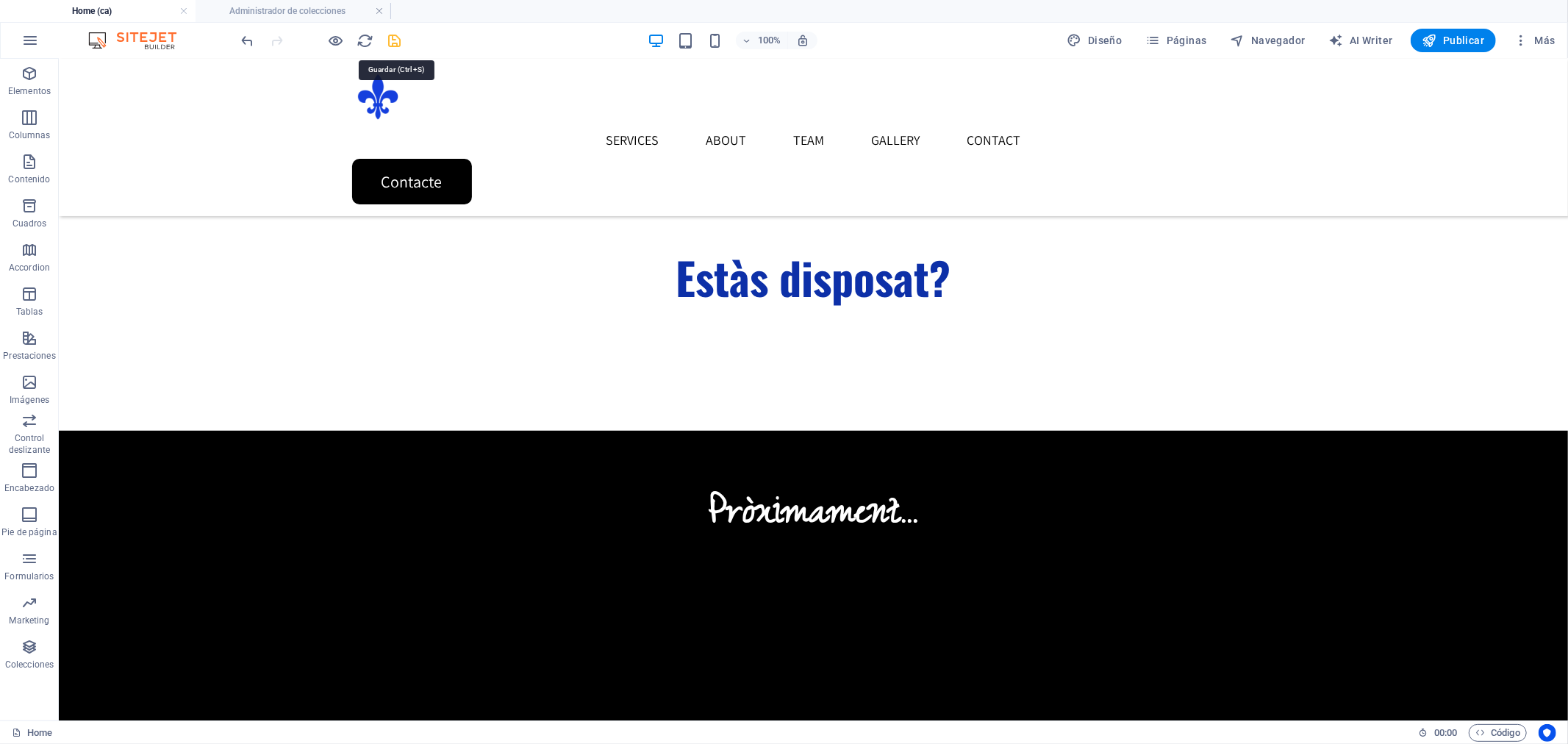 click at bounding box center [395, 40] 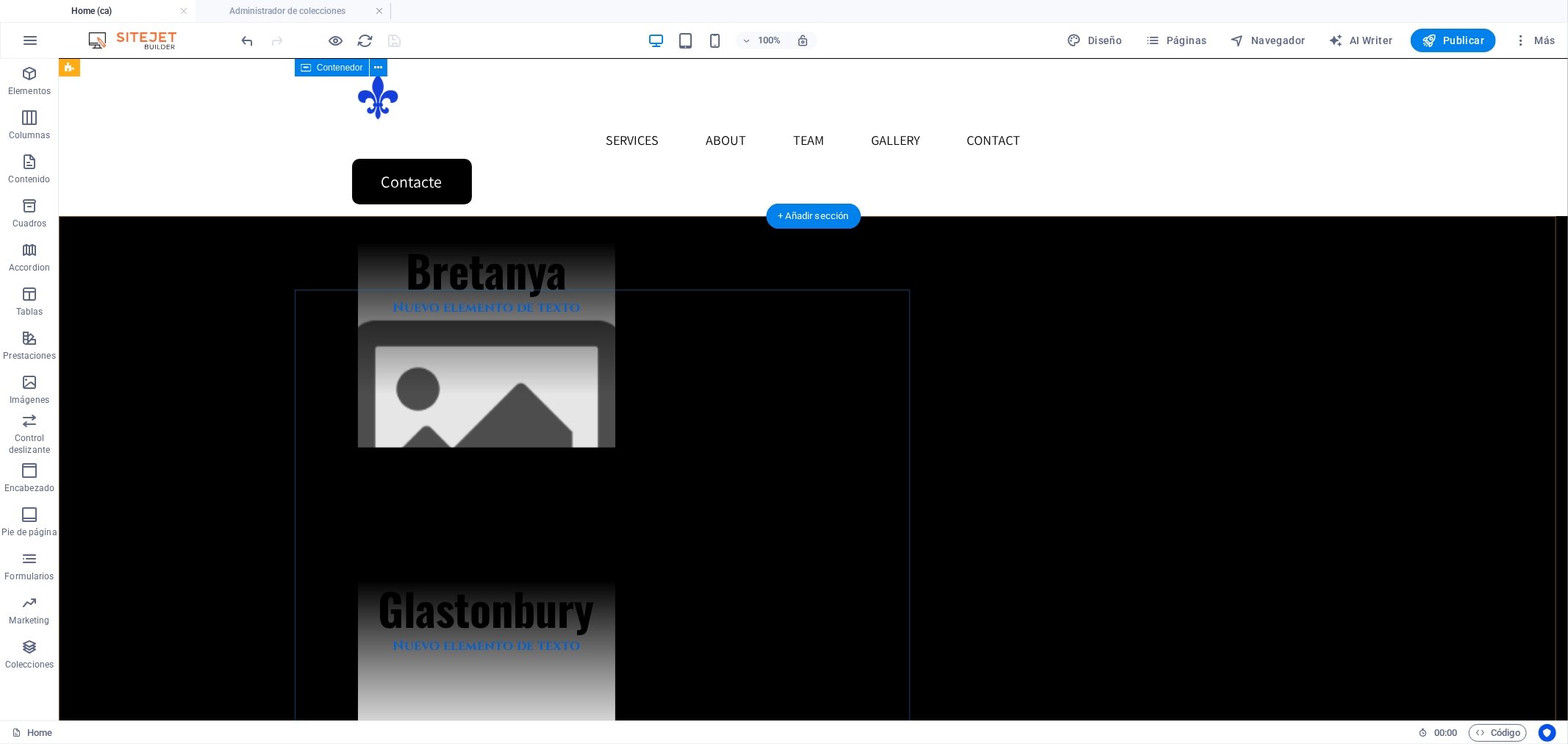 scroll, scrollTop: 1498, scrollLeft: 0, axis: vertical 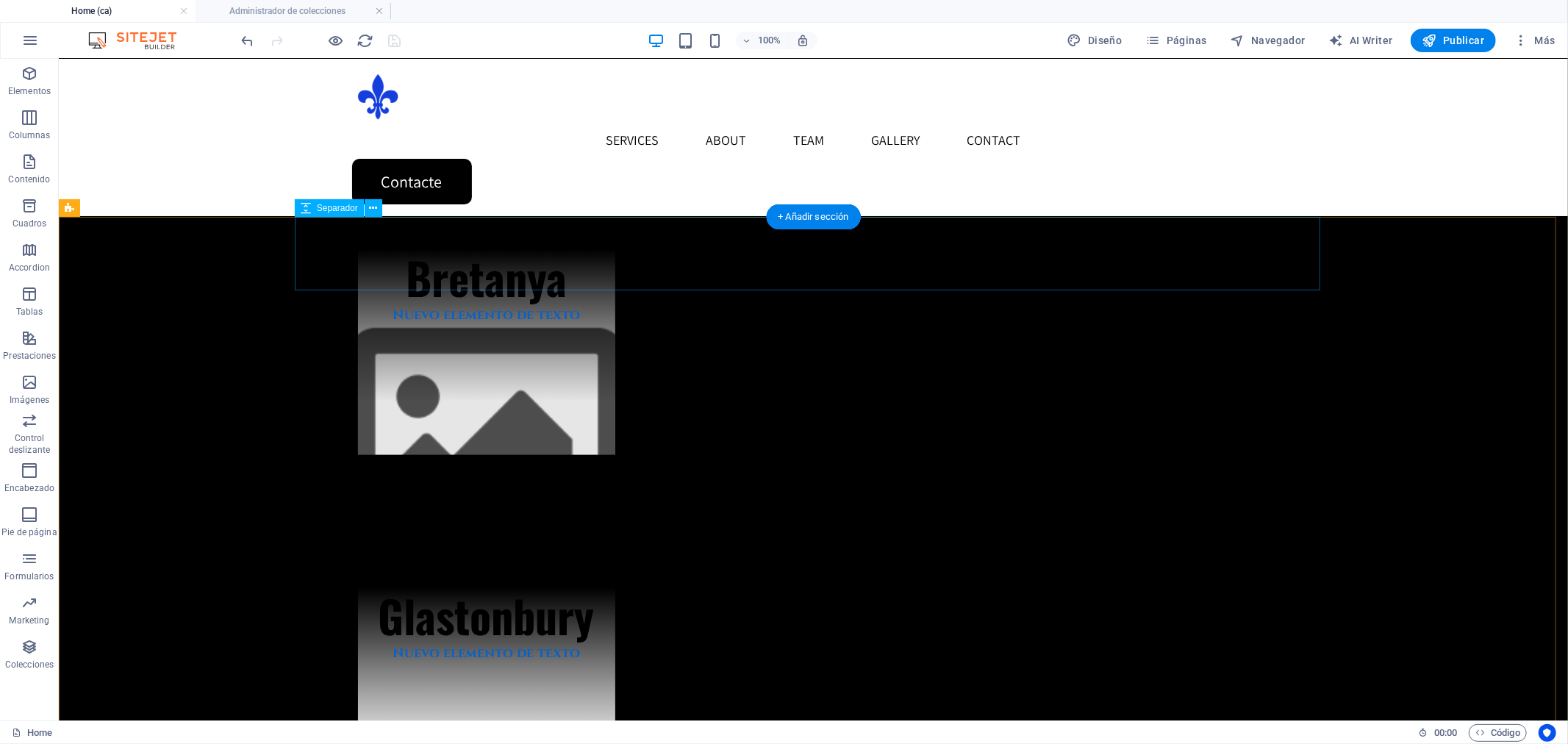 click at bounding box center [813, 1113] 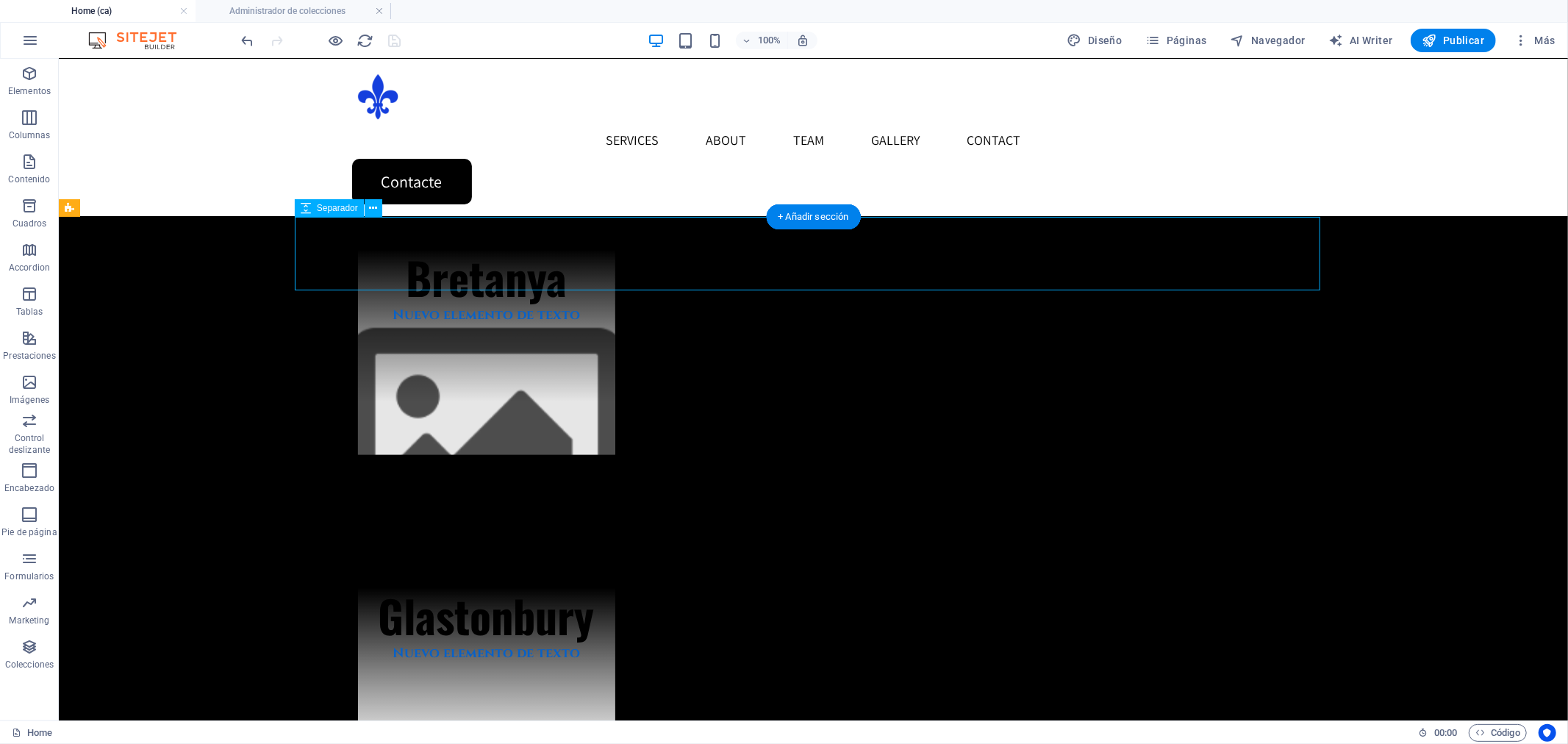 click at bounding box center [813, 1113] 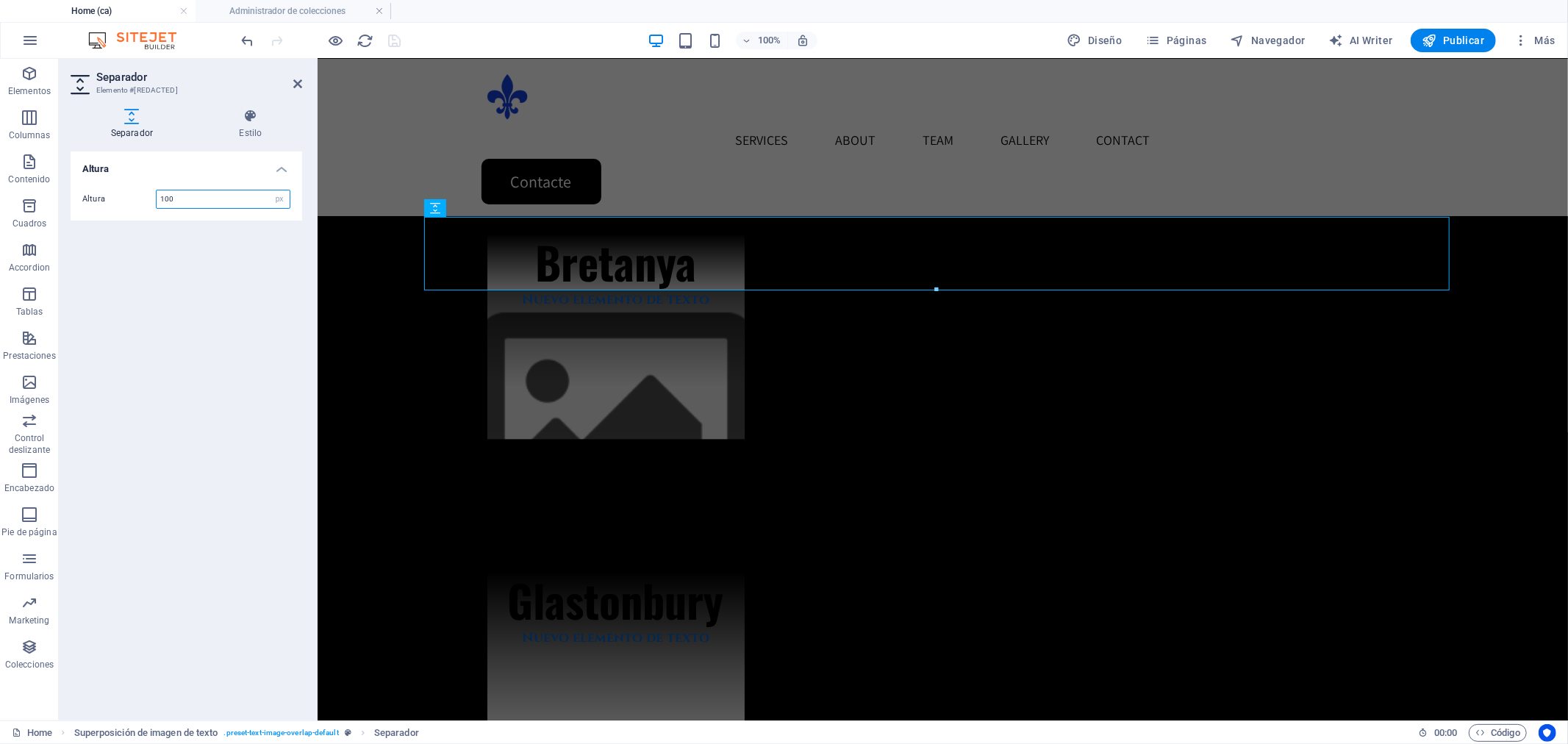 drag, startPoint x: 176, startPoint y: 200, endPoint x: 112, endPoint y: 200, distance: 64 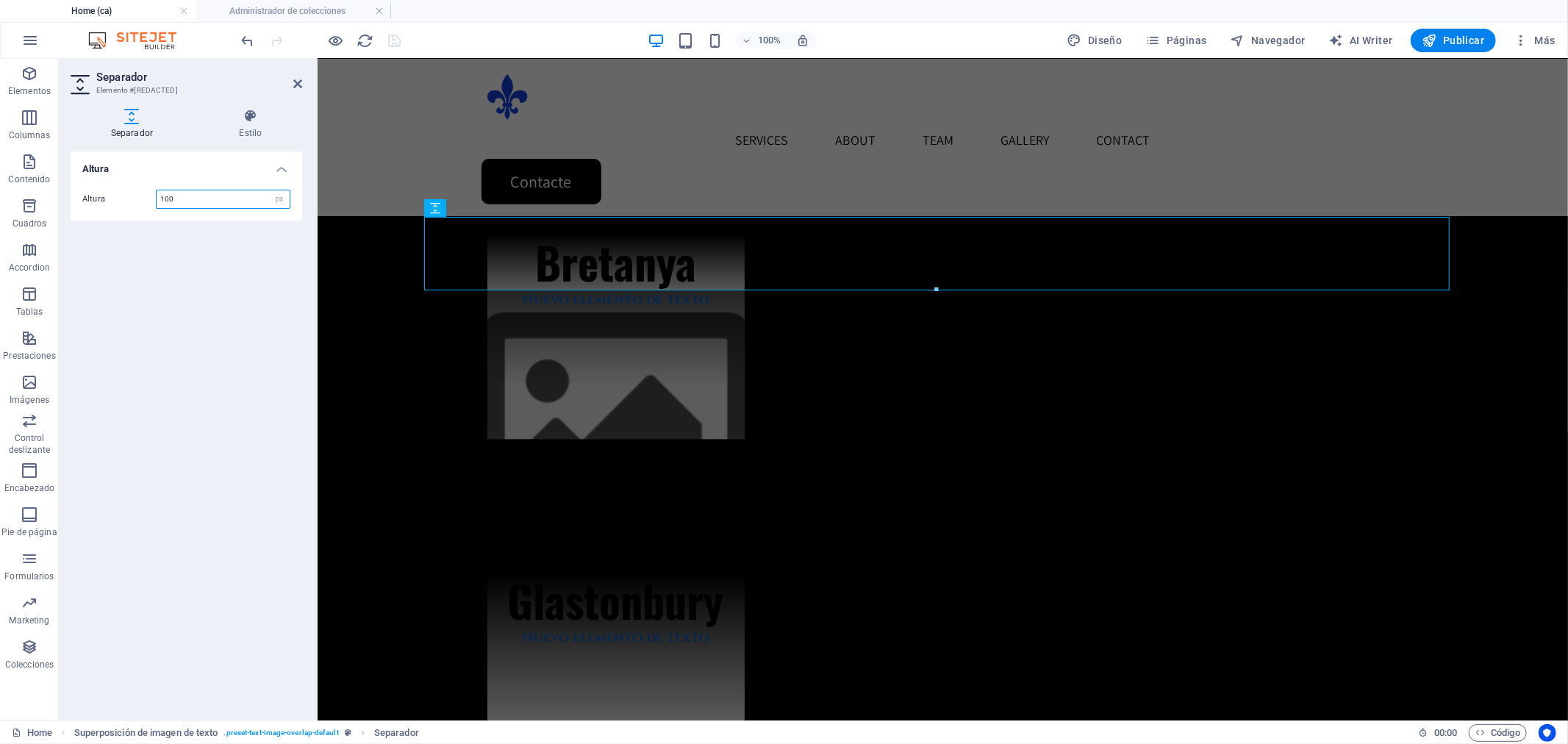 click on "Altura 100 px rem vh vw" at bounding box center [186, 199] 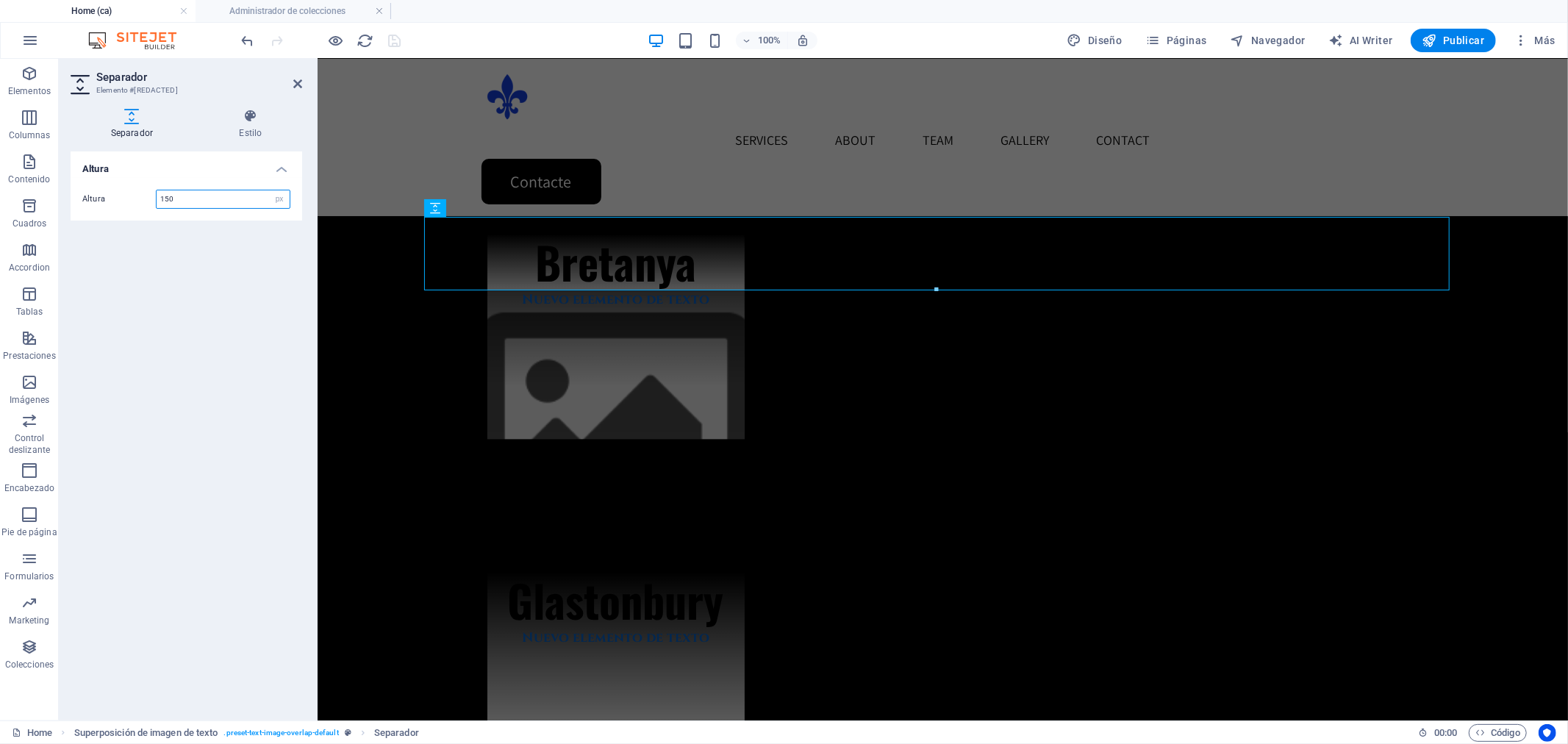 type on "150" 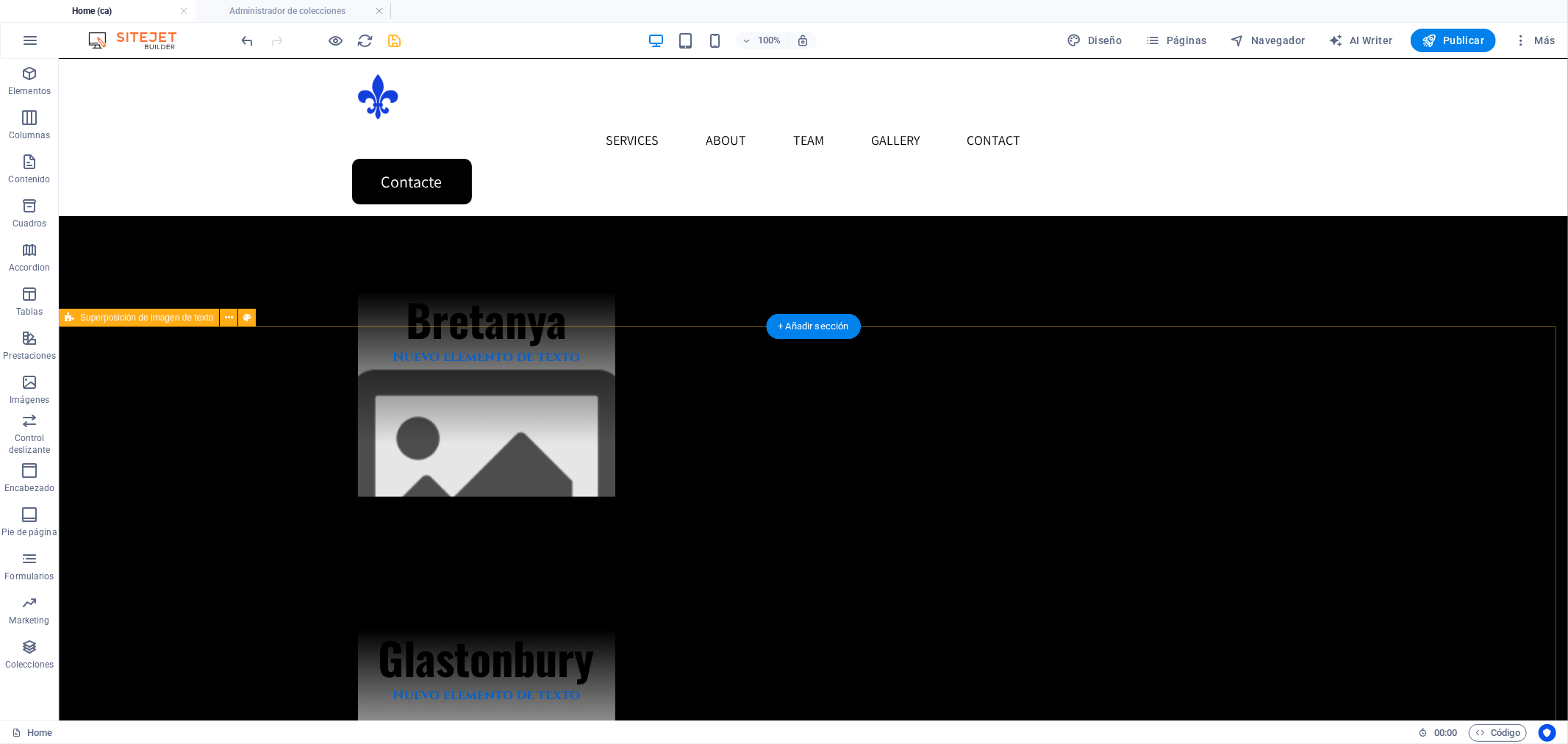scroll, scrollTop: 1552, scrollLeft: 0, axis: vertical 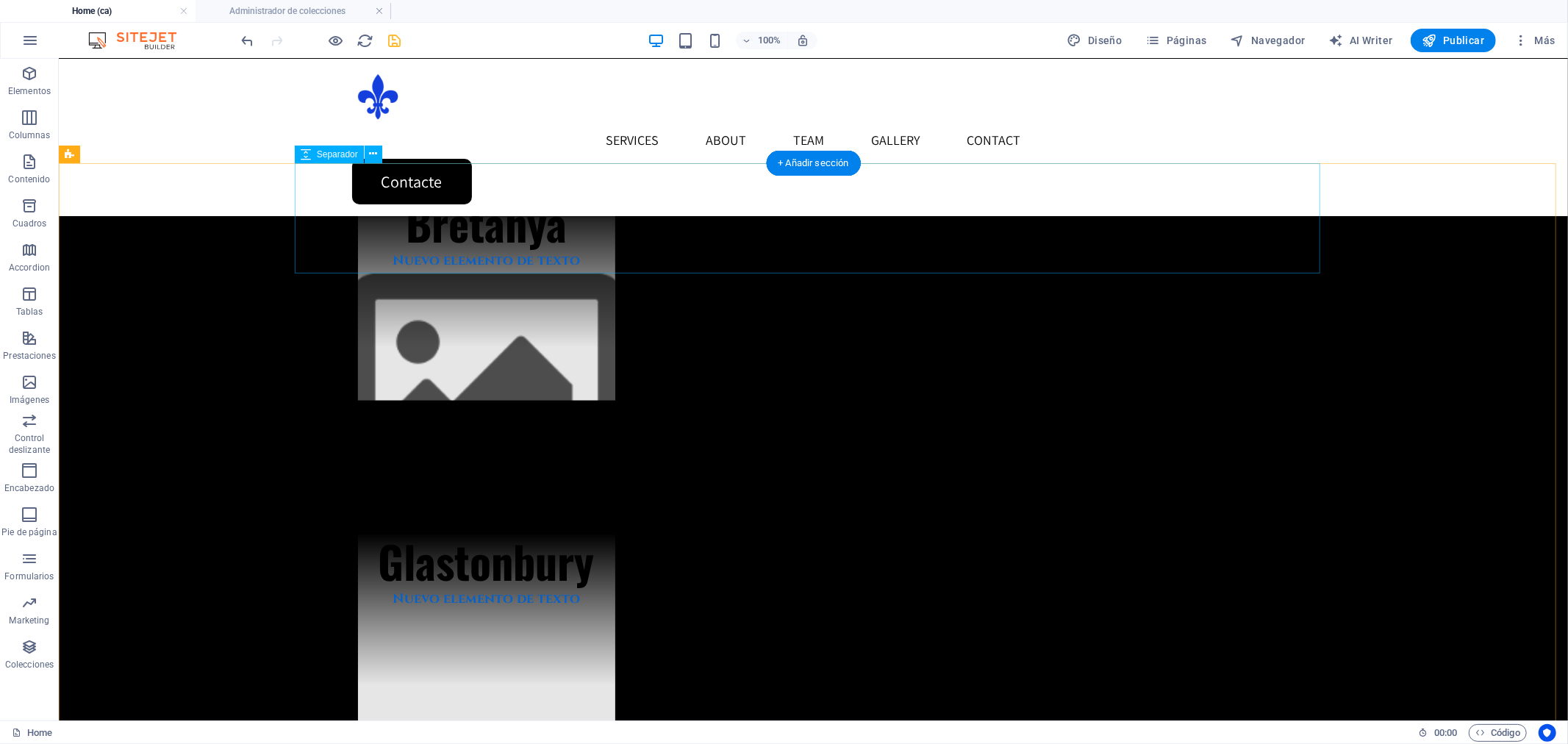 click at bounding box center (813, 1077) 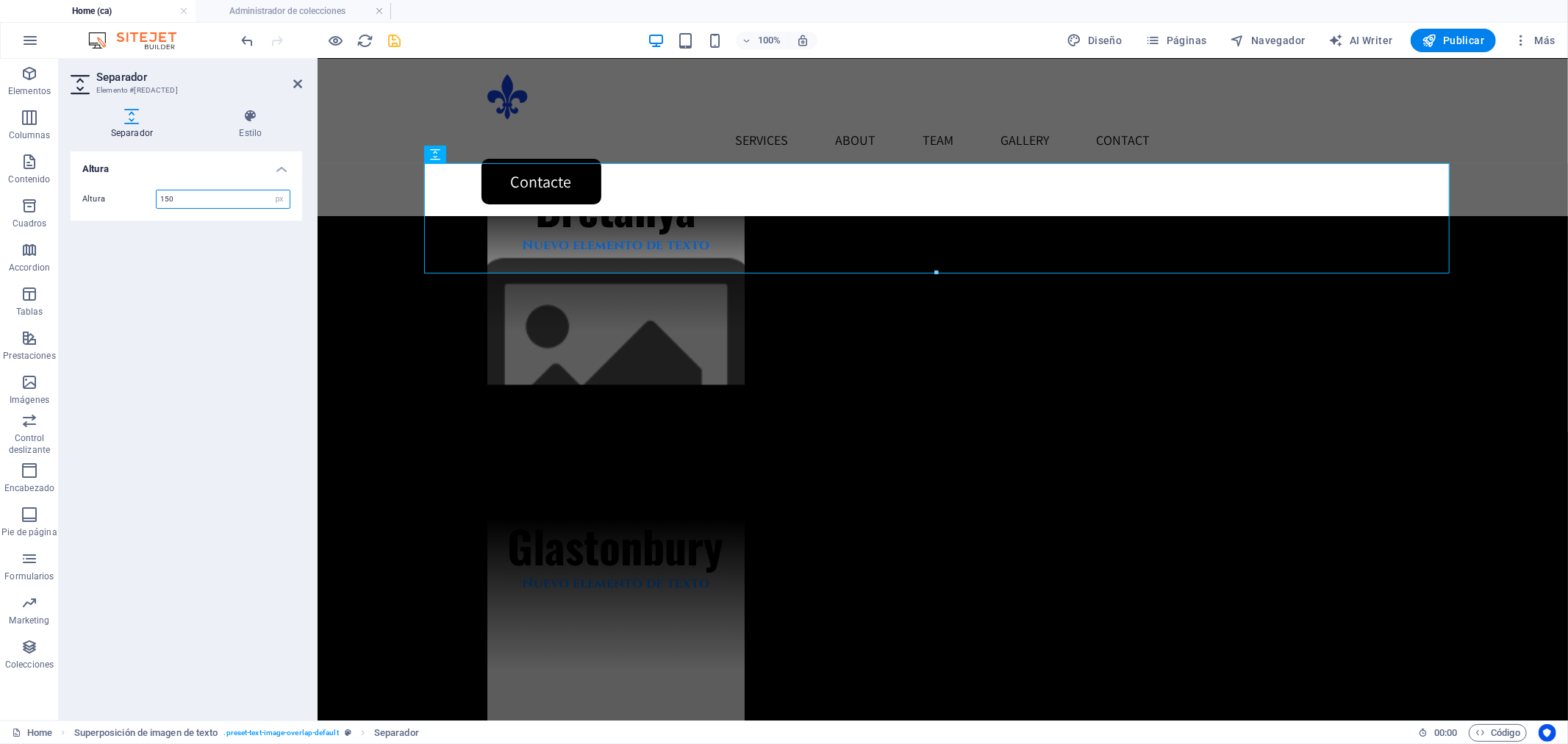 drag, startPoint x: 207, startPoint y: 203, endPoint x: 104, endPoint y: 204, distance: 103.0049 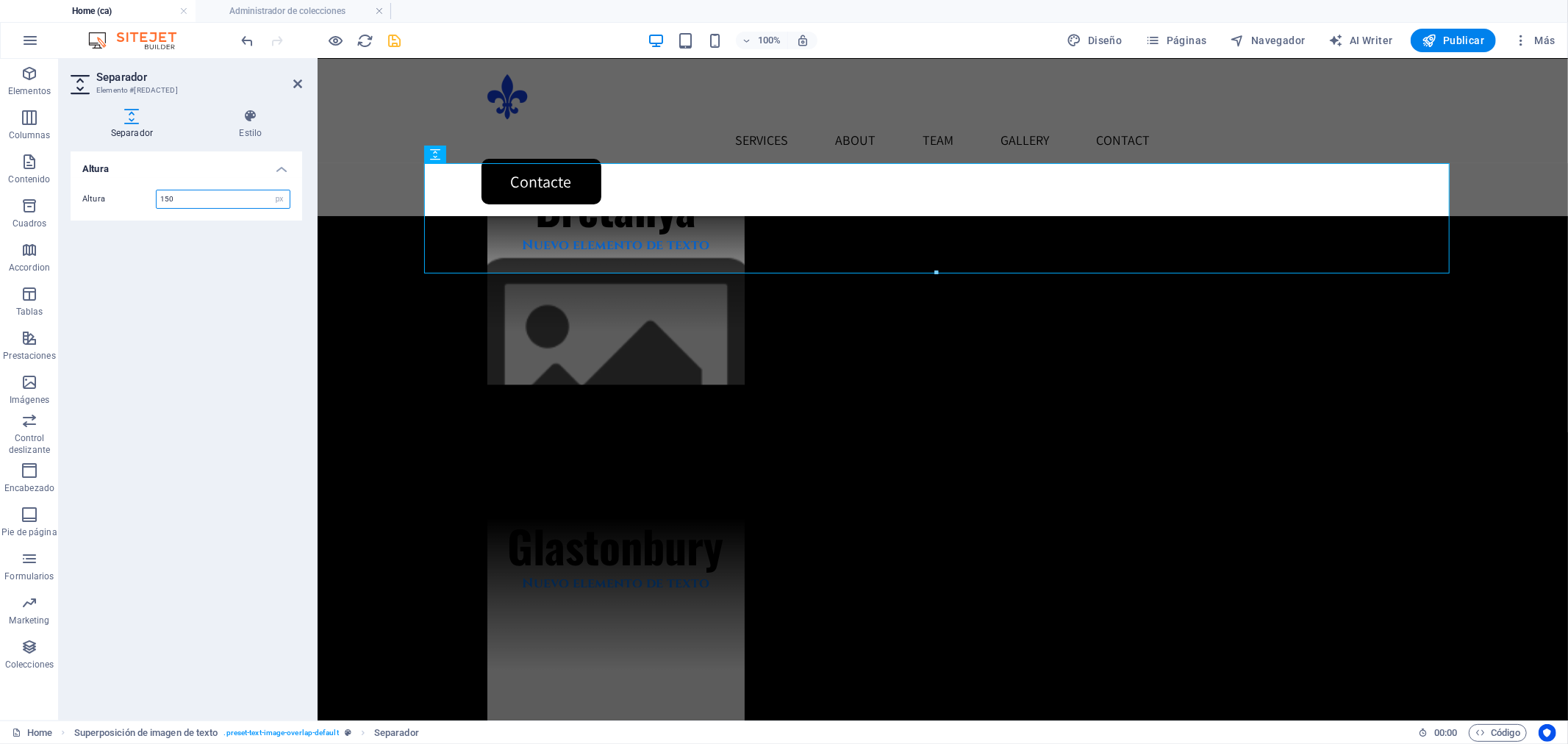 click on "Altura 150 px rem vh vw" at bounding box center [186, 199] 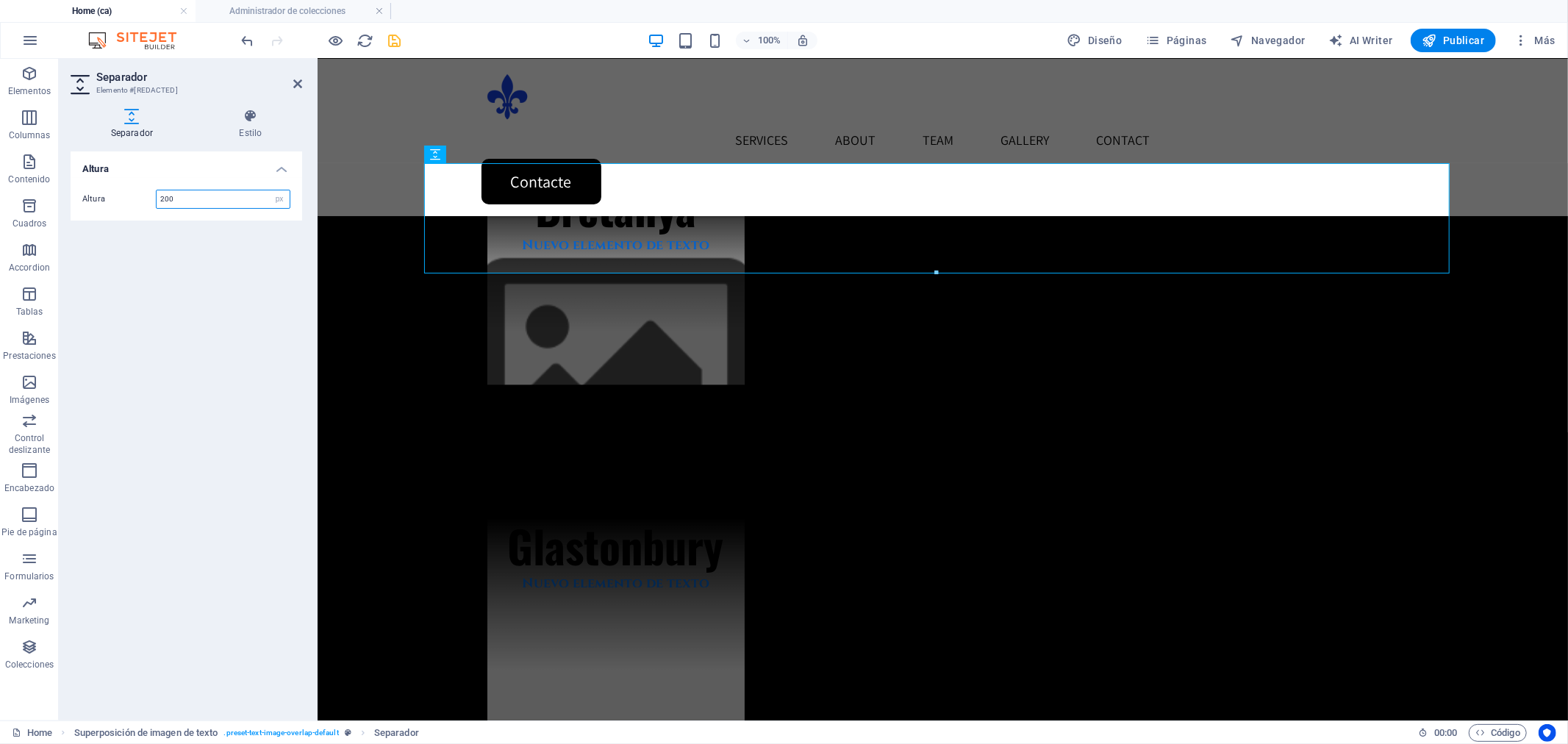 type on "200" 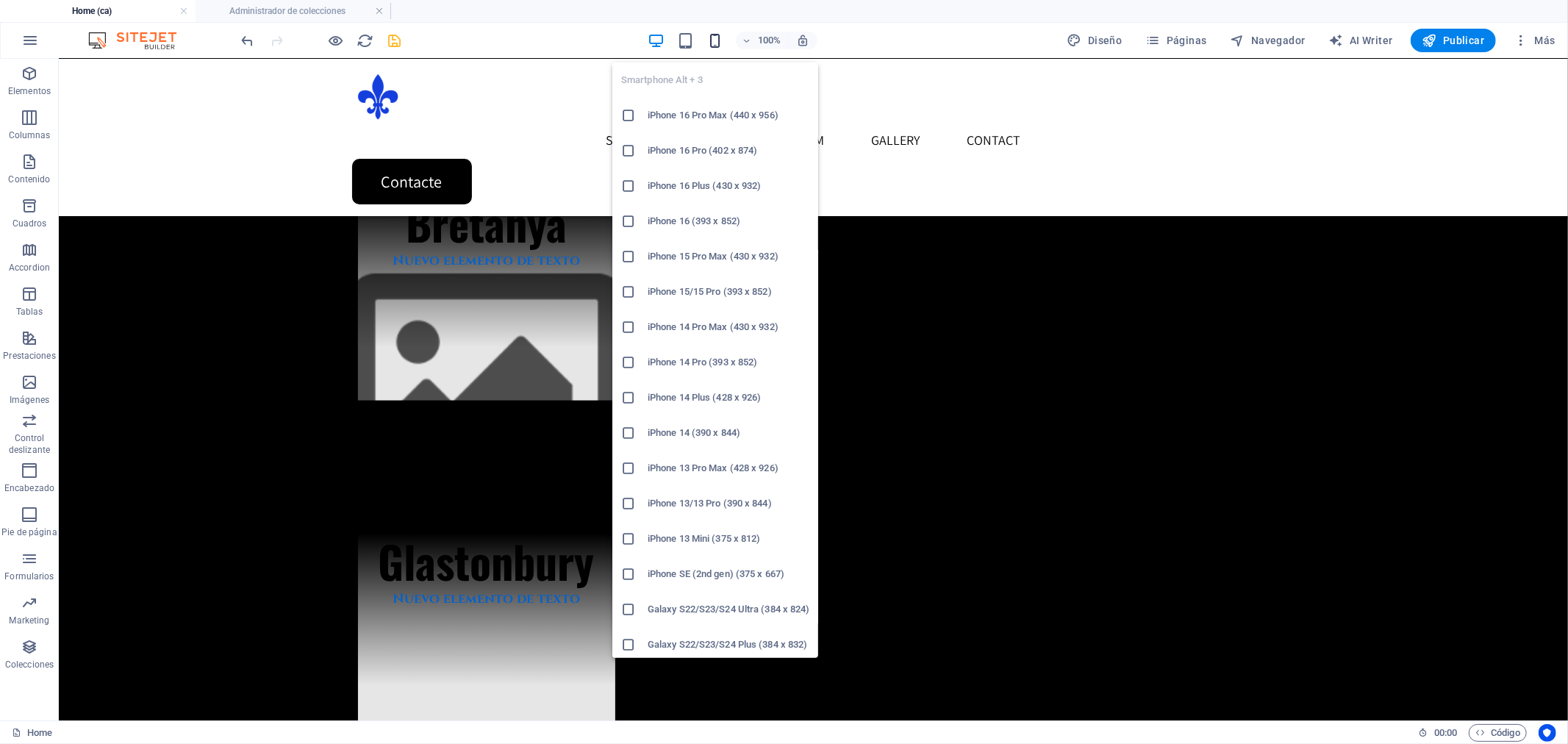 click at bounding box center (715, 40) 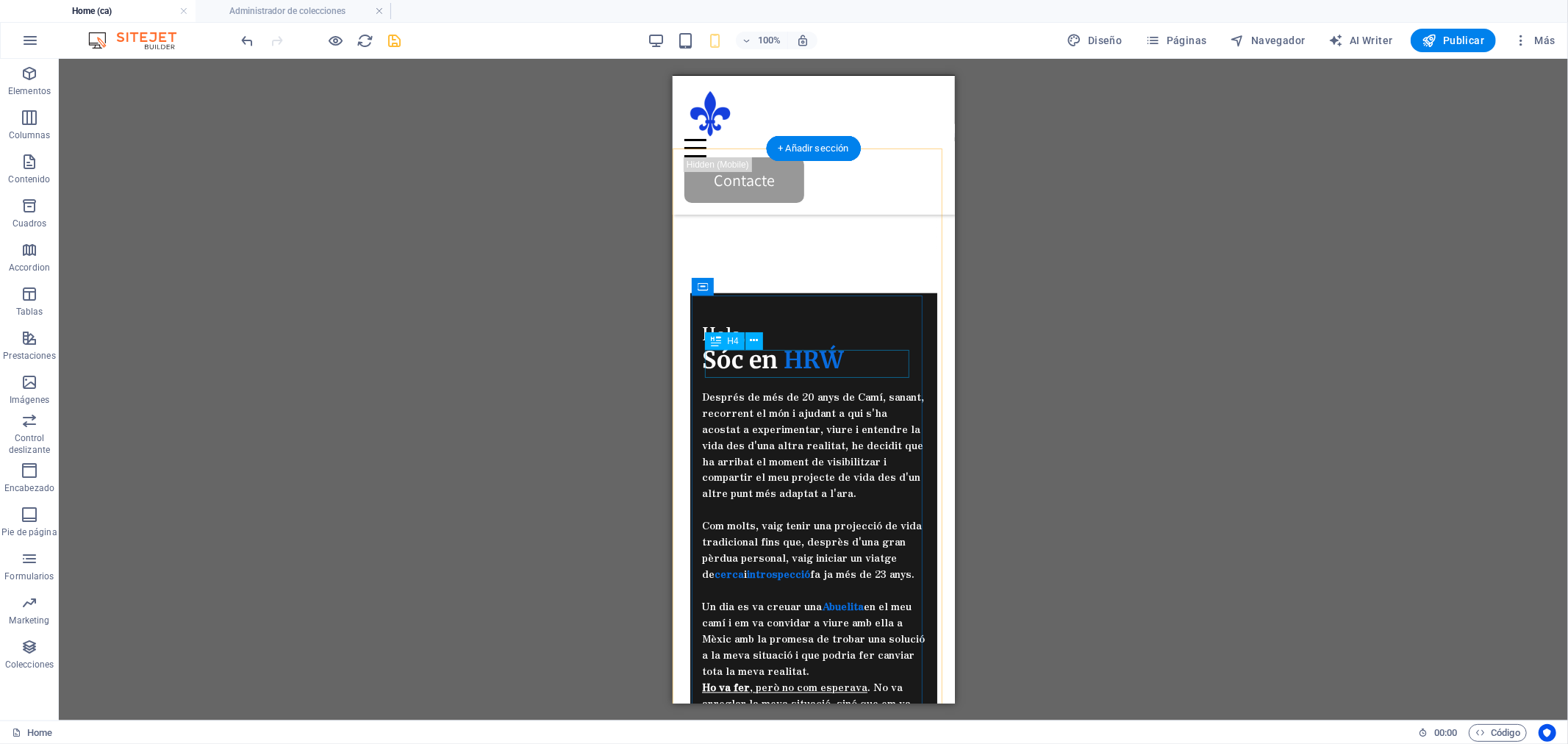 scroll, scrollTop: 1797, scrollLeft: 0, axis: vertical 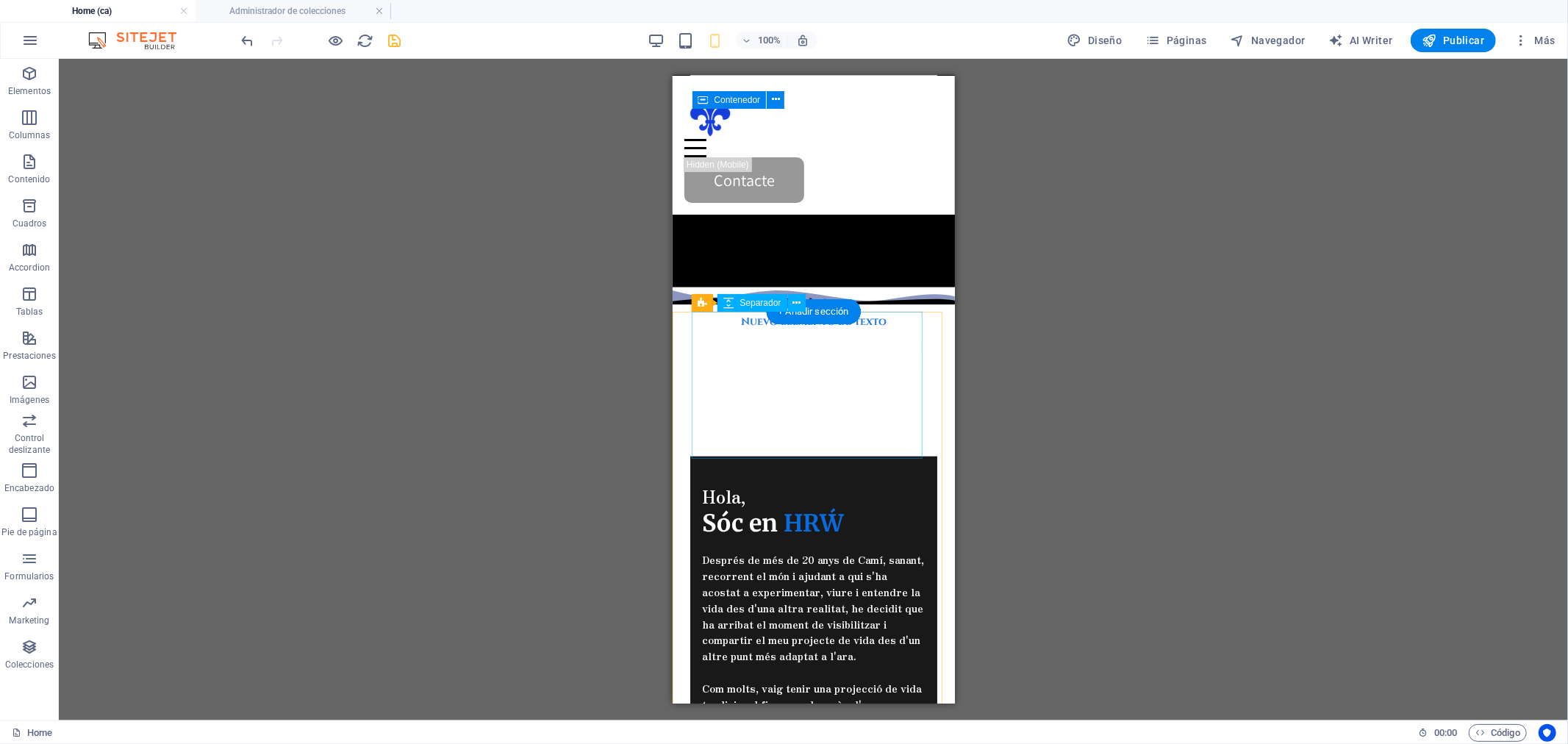 click at bounding box center (813, 382) 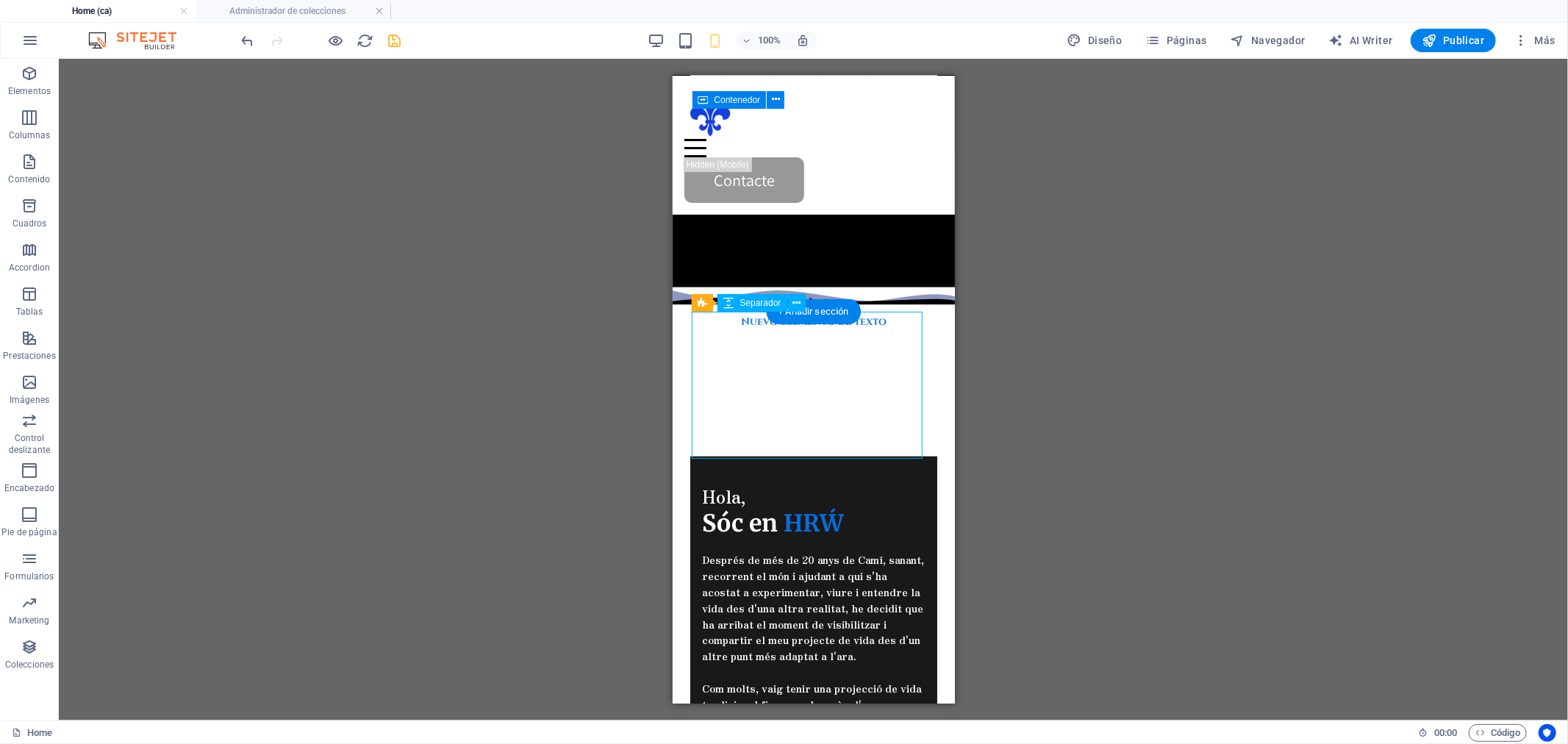 click at bounding box center (813, 382) 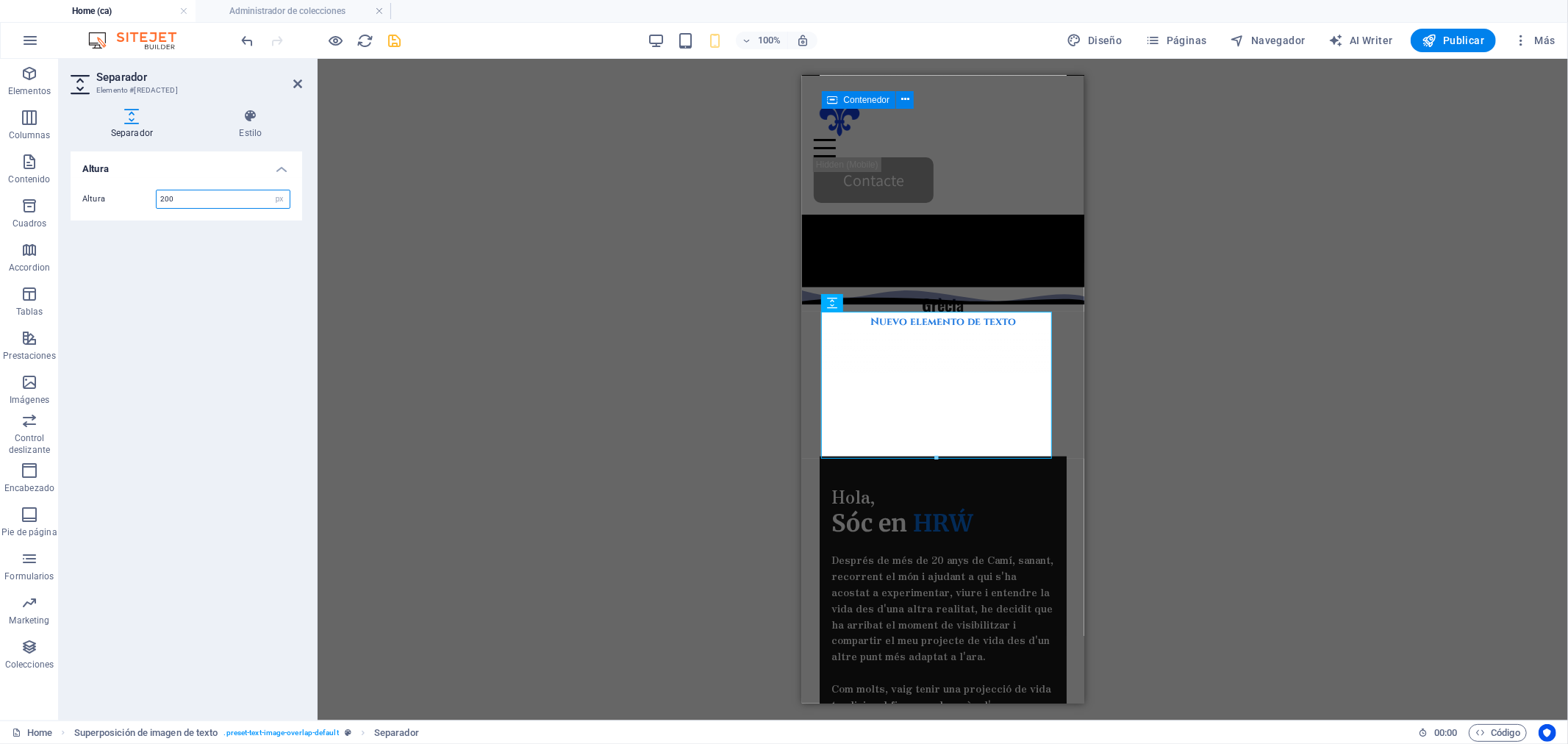drag, startPoint x: 177, startPoint y: 195, endPoint x: 145, endPoint y: 195, distance: 32 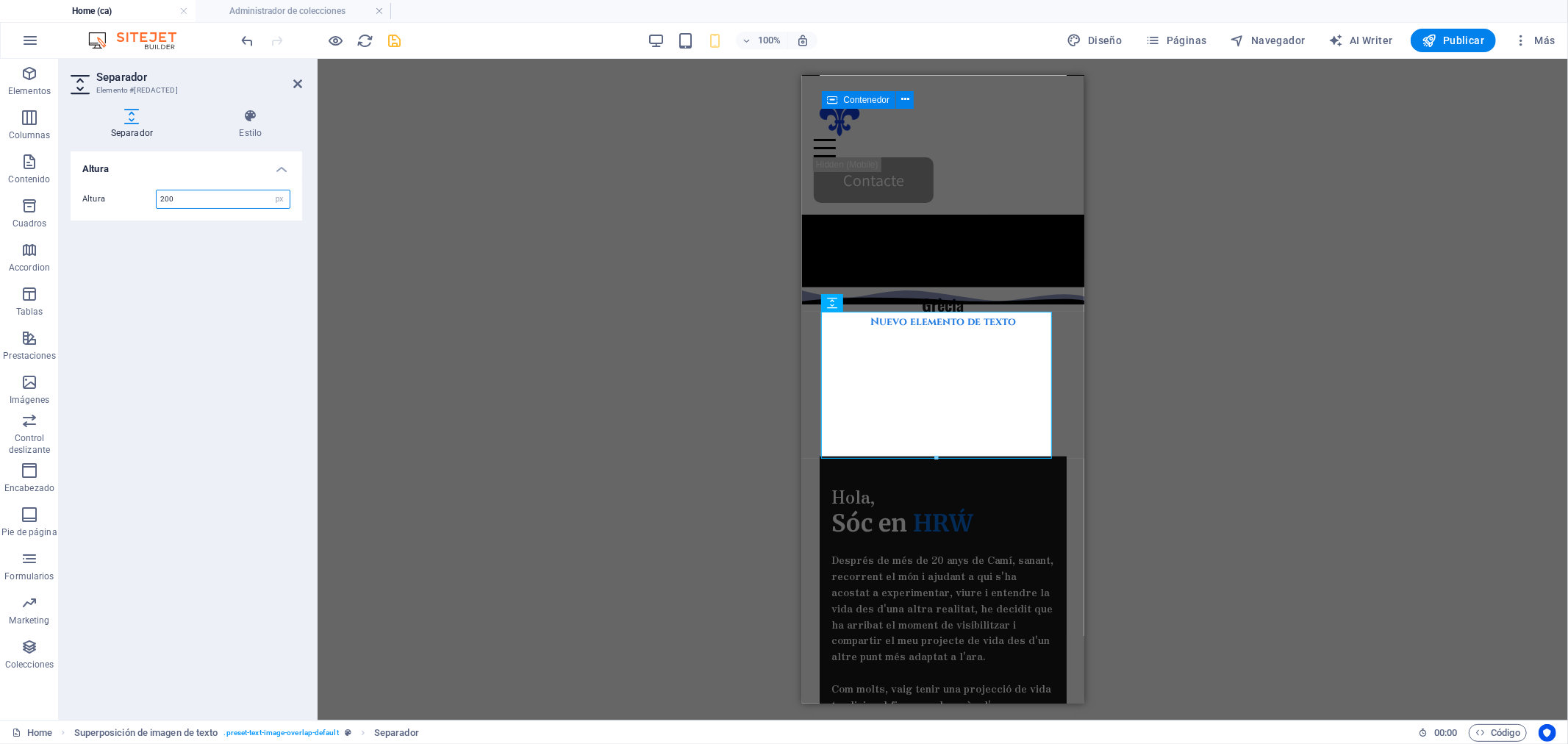 click on "Altura 200 px rem vh vw" at bounding box center (186, 199) 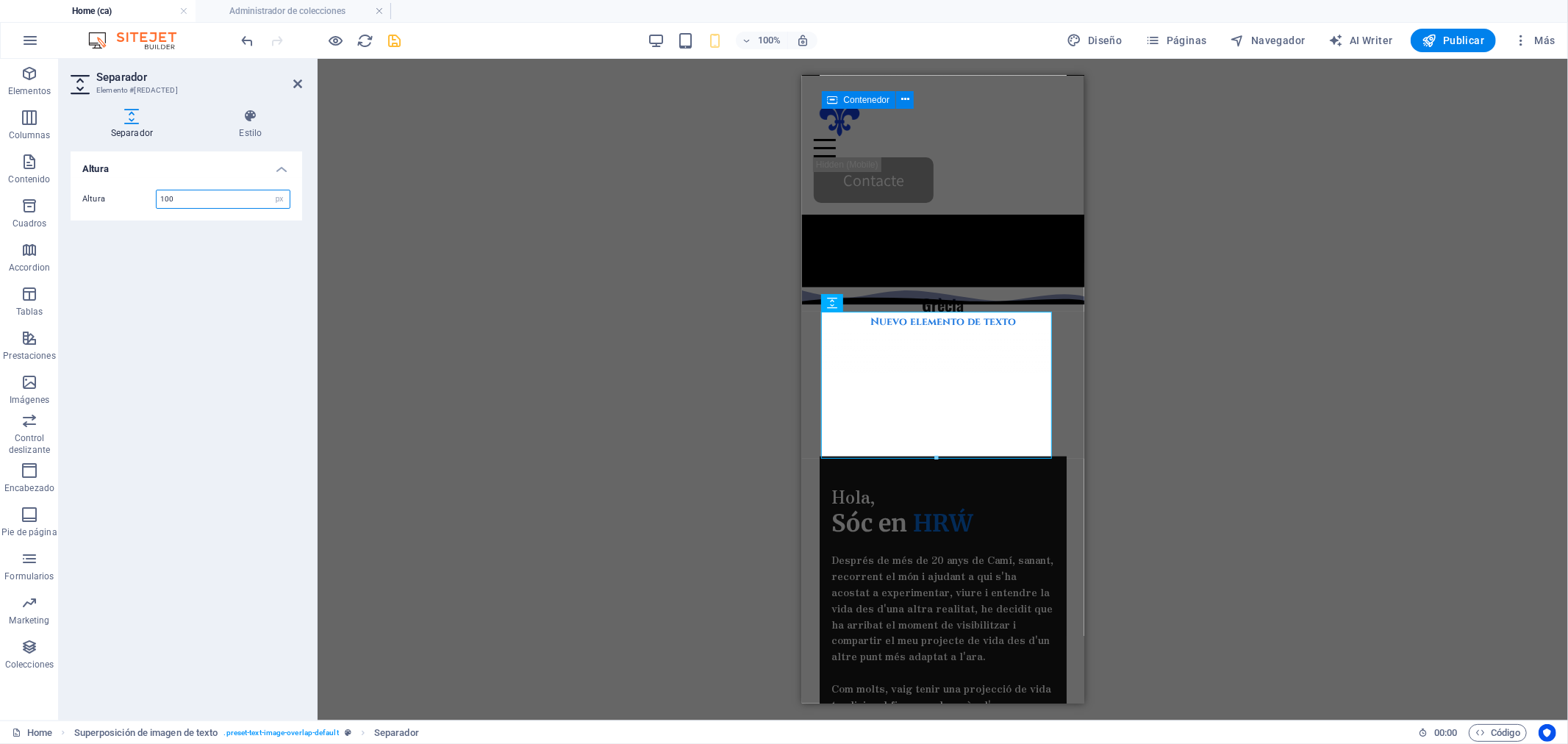 type on "100" 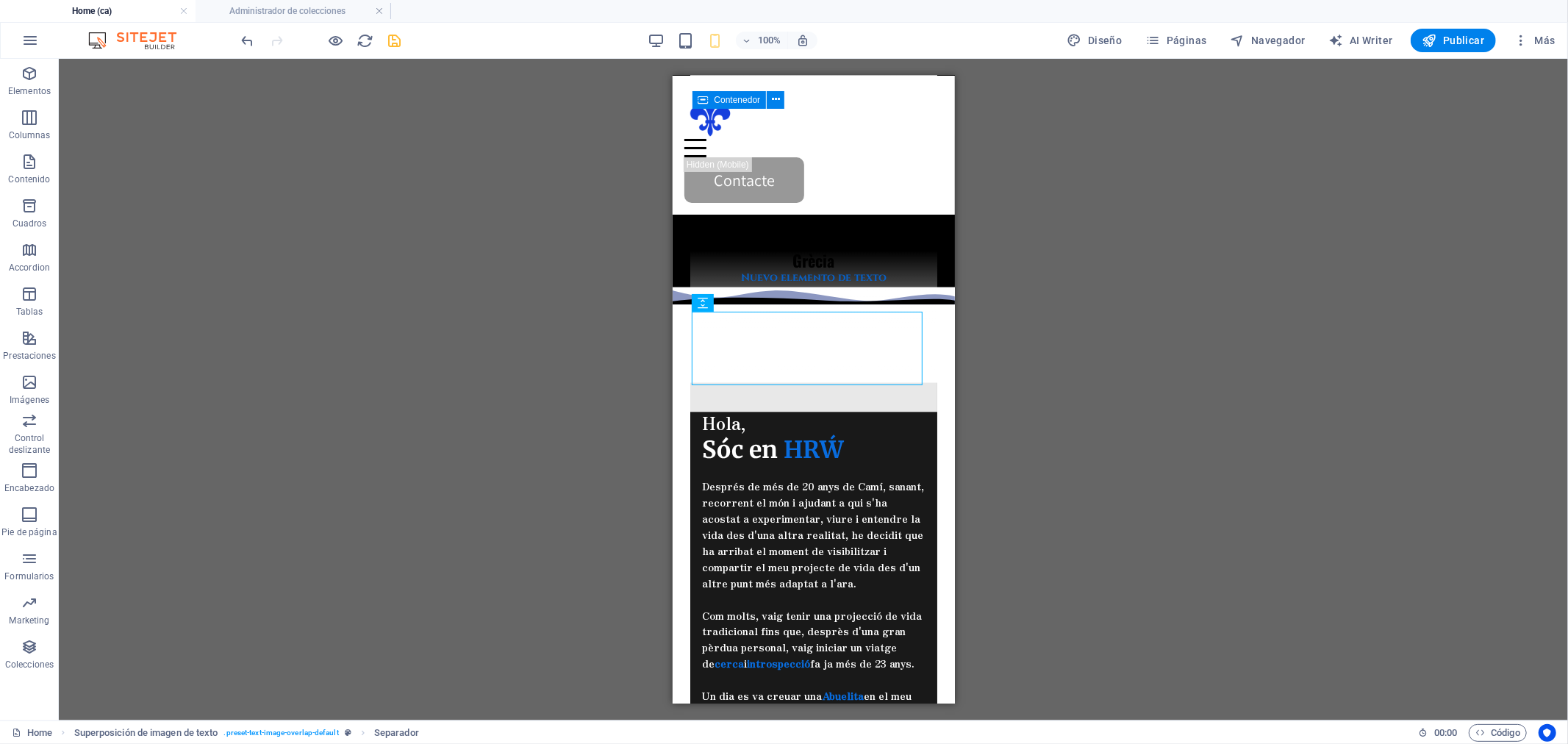 click on "100% Diseño Páginas Navegador AI Writer Publicar Más" at bounding box center (900, 40) 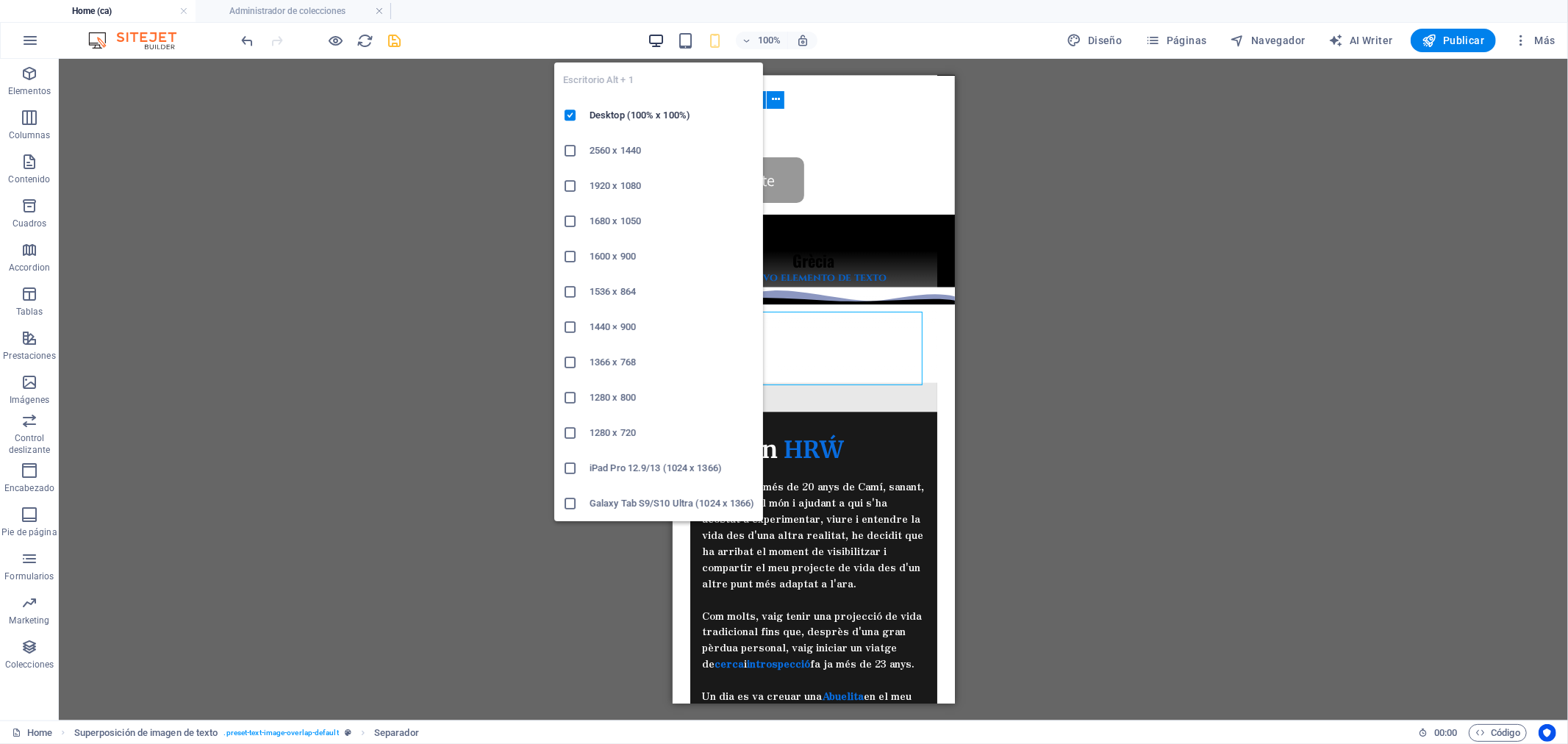 click at bounding box center (656, 40) 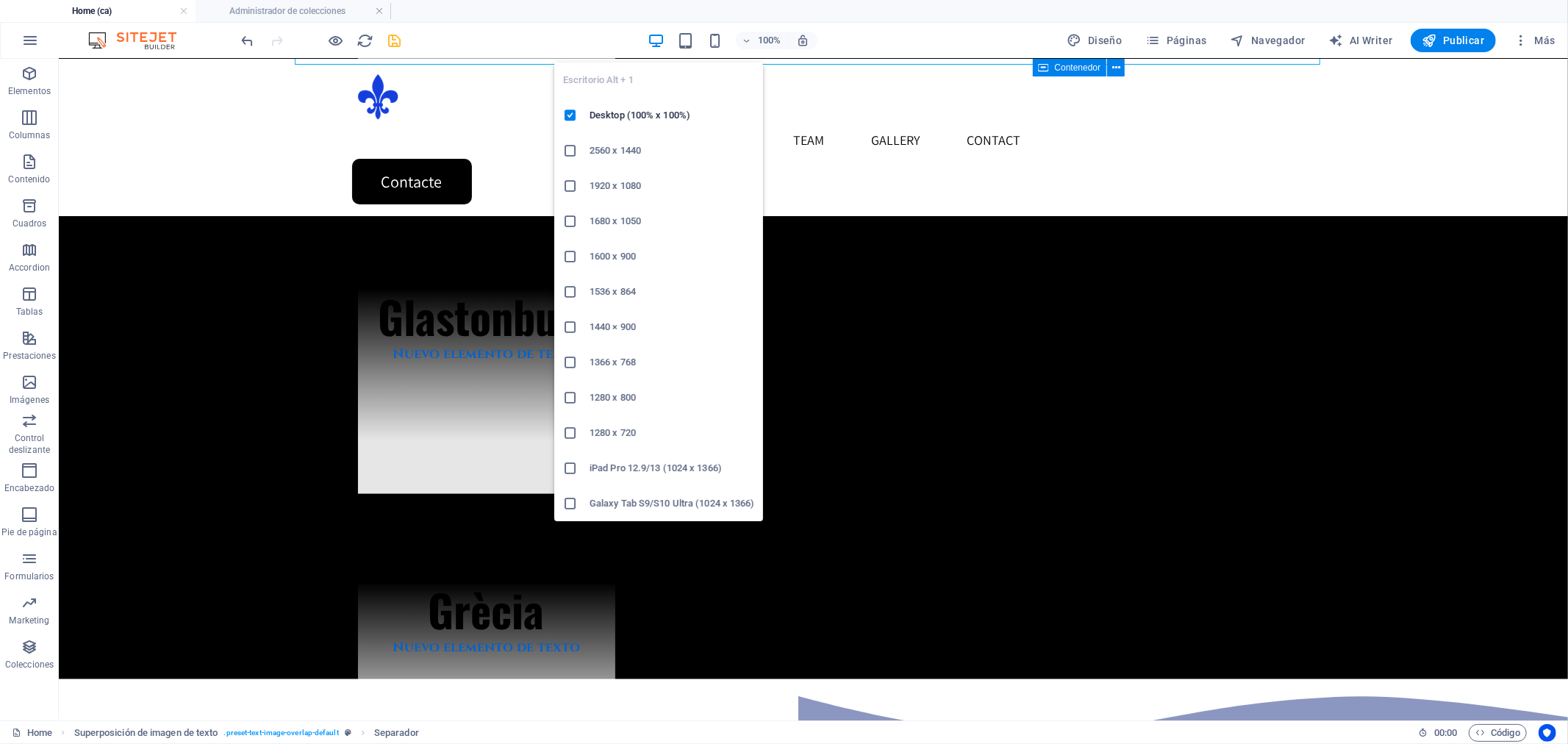 type 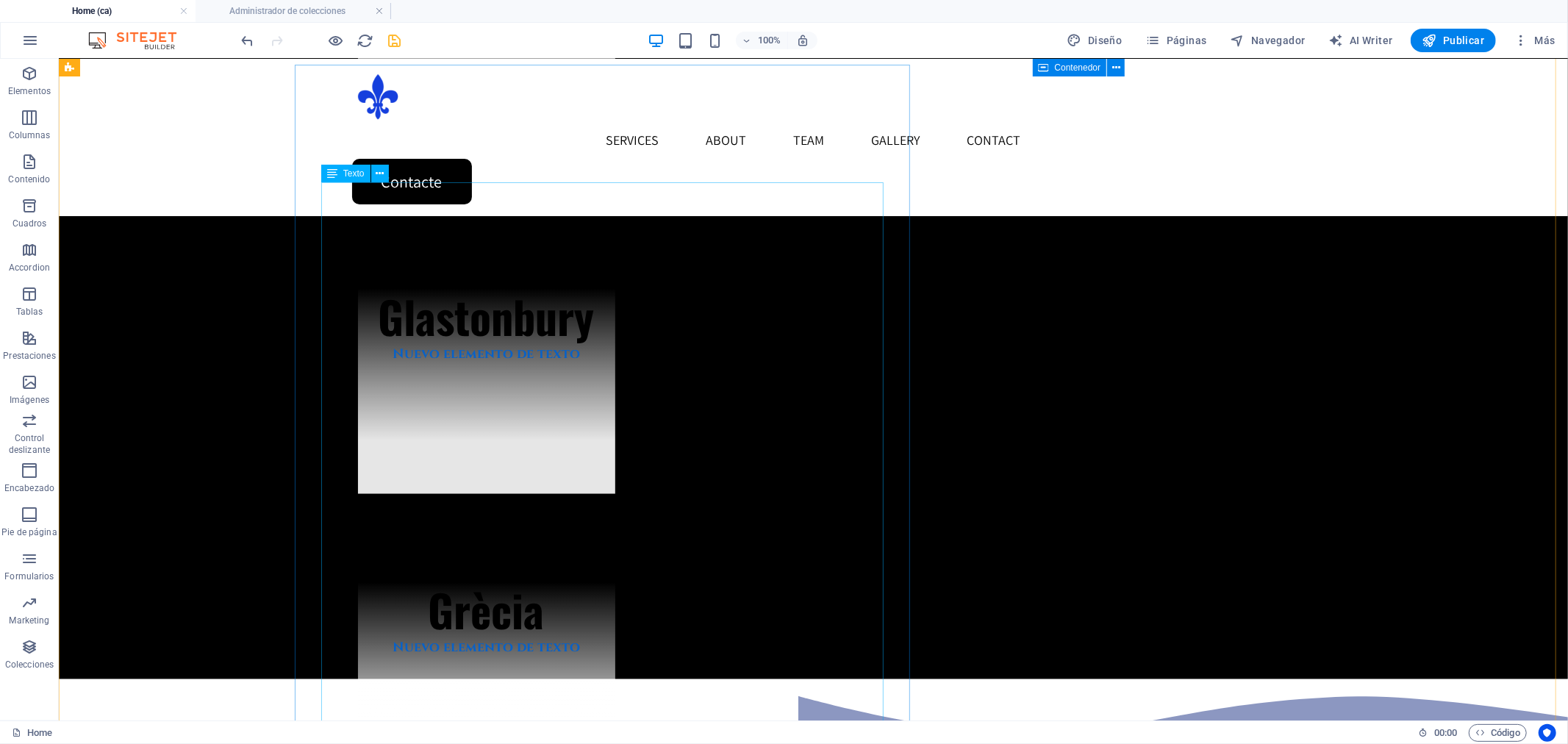 scroll, scrollTop: 1306, scrollLeft: 0, axis: vertical 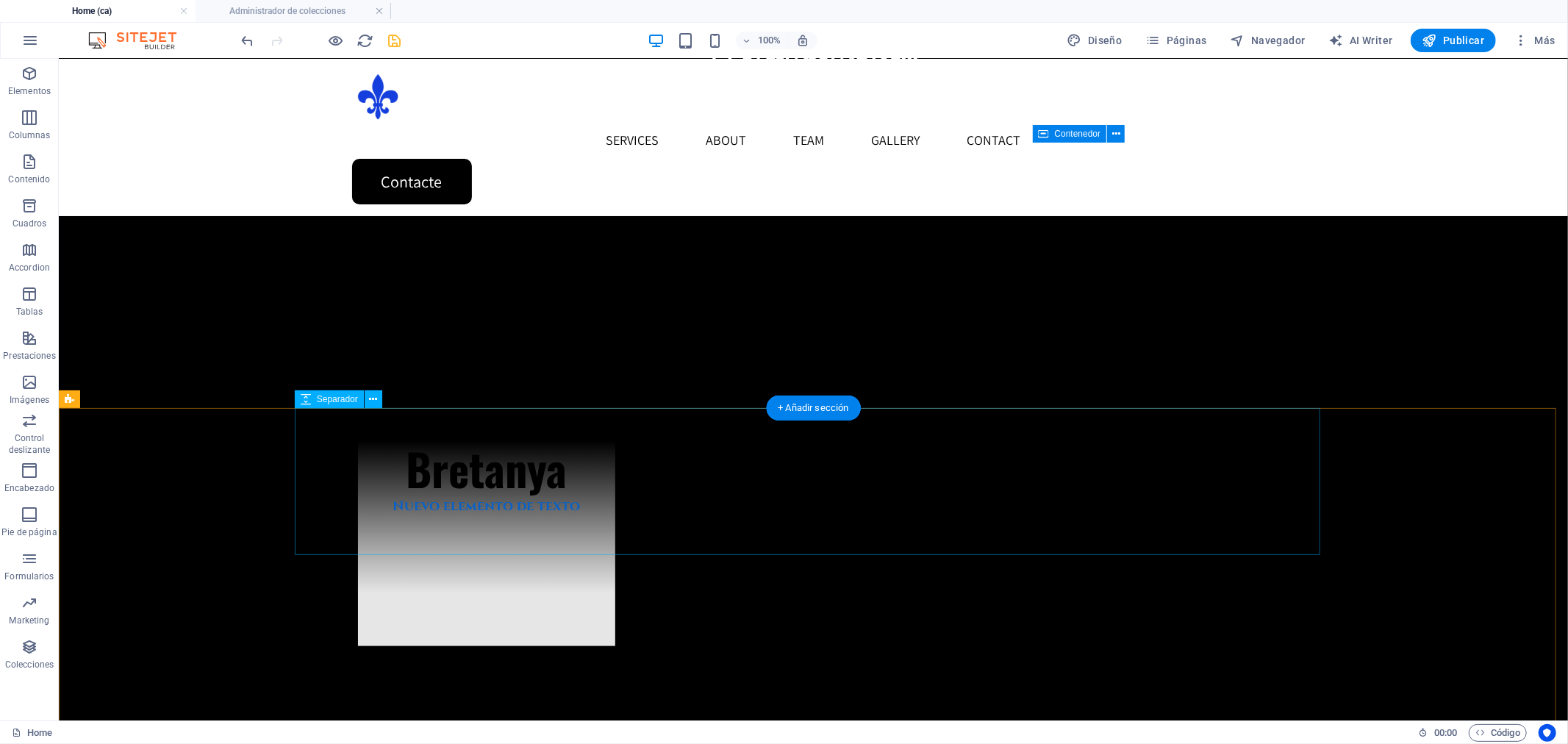 click at bounding box center [813, 1341] 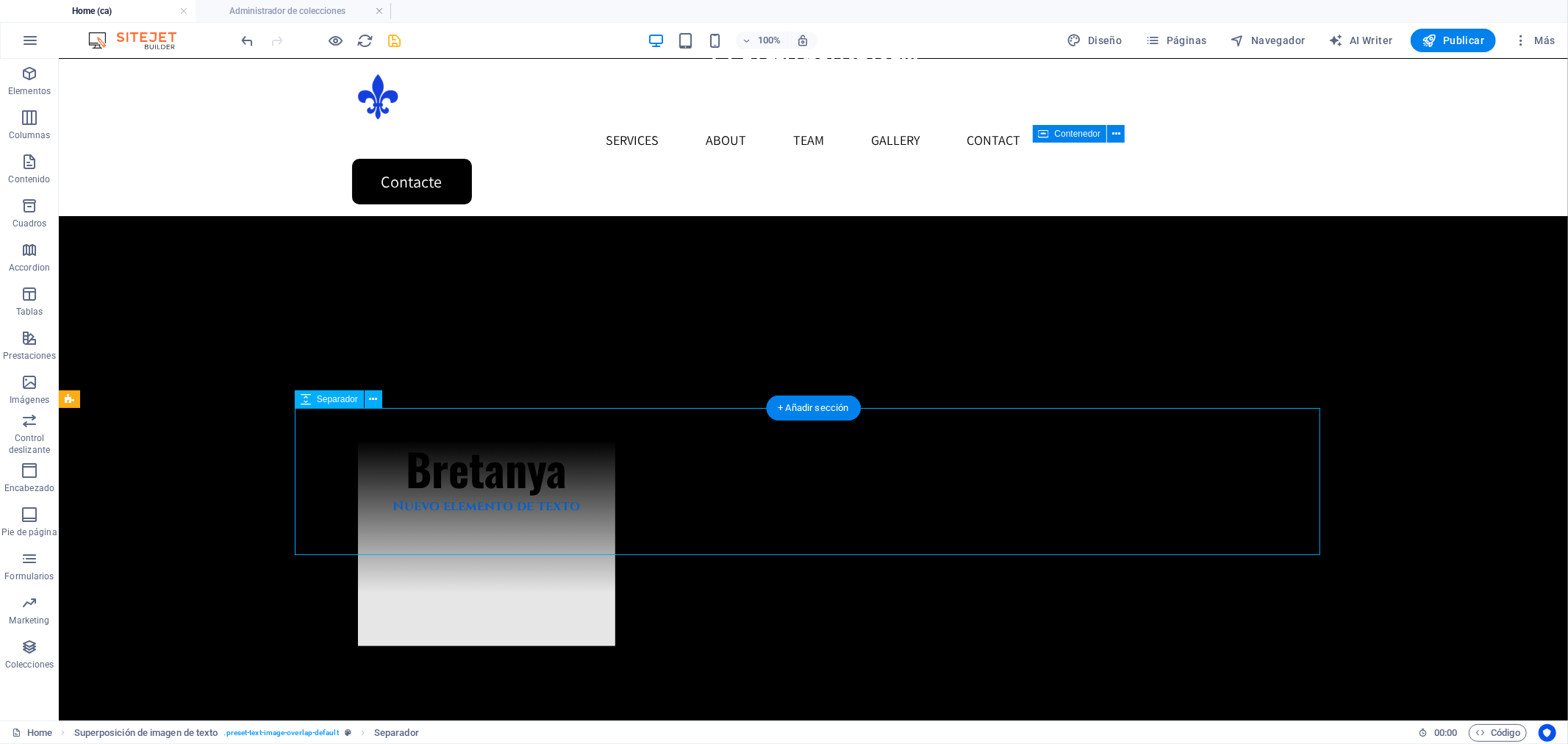 click at bounding box center (813, 1341) 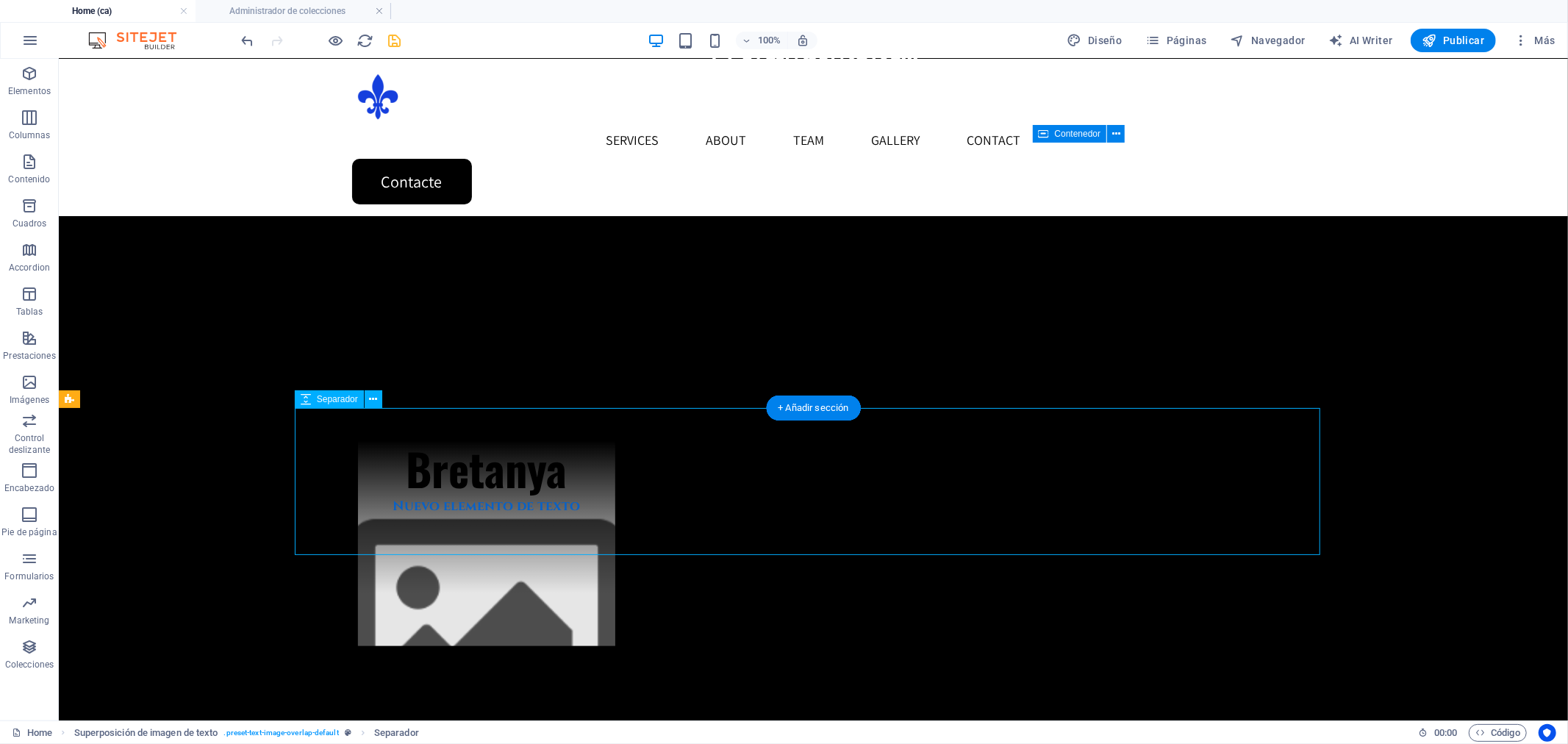 select on "px" 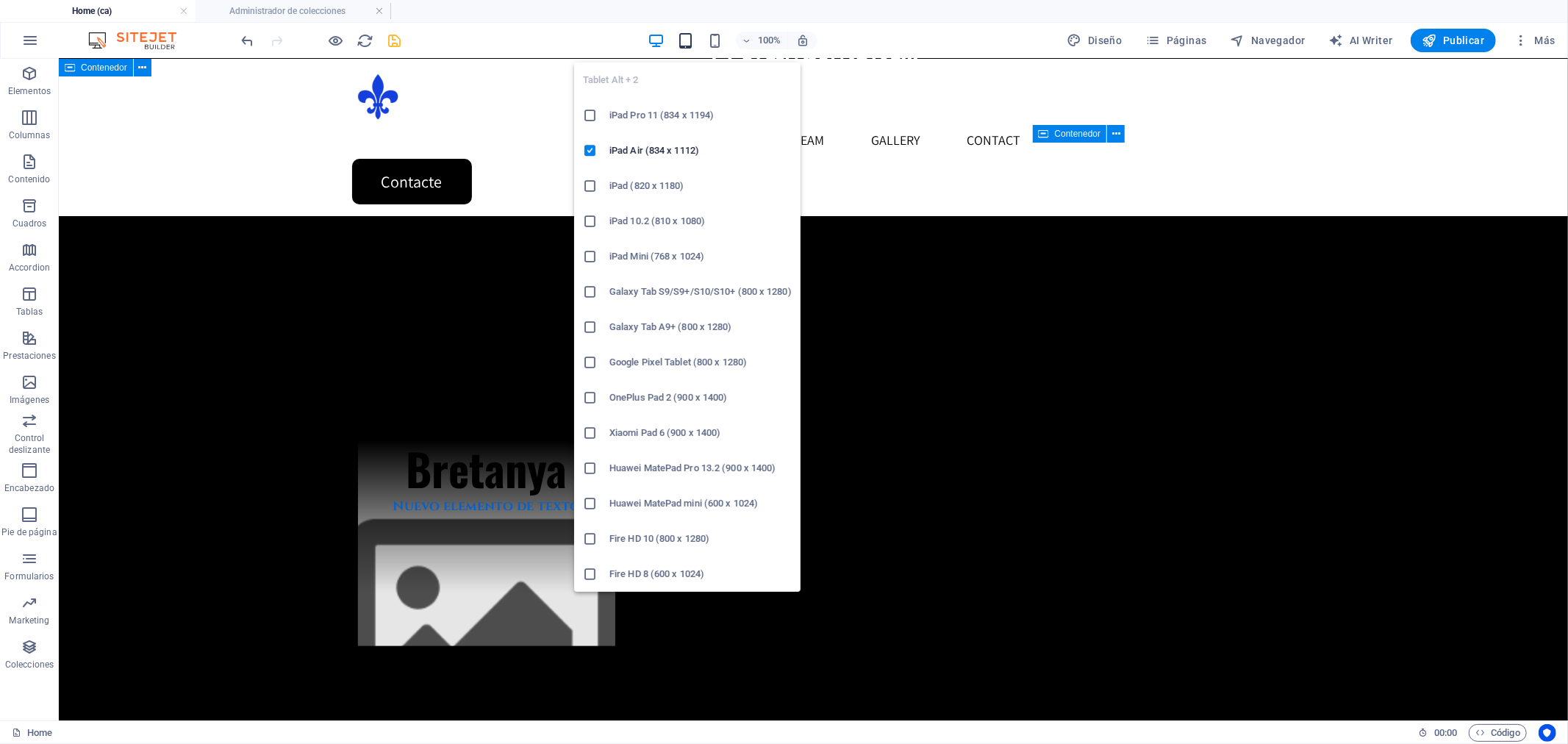 click at bounding box center (685, 40) 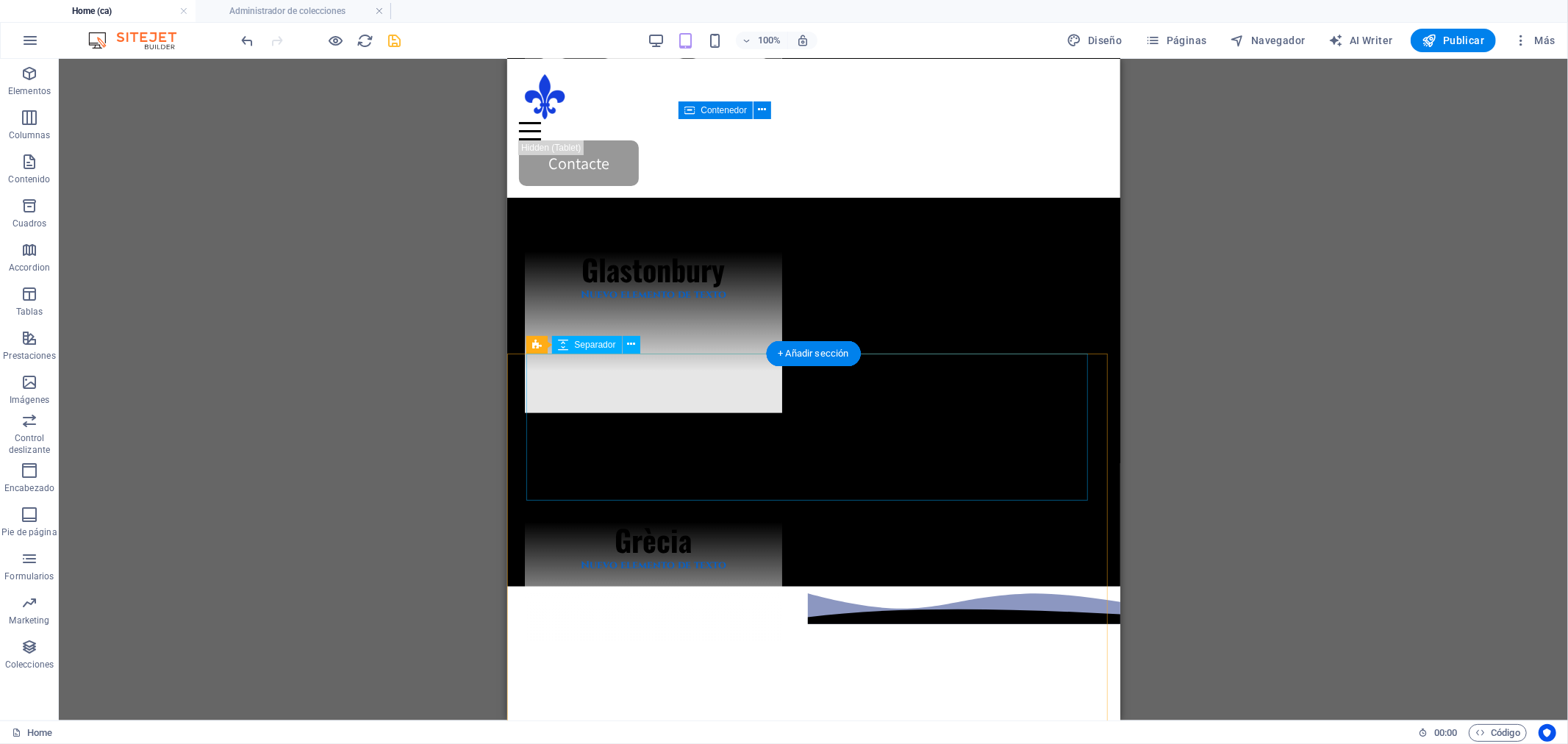 scroll, scrollTop: 1470, scrollLeft: 0, axis: vertical 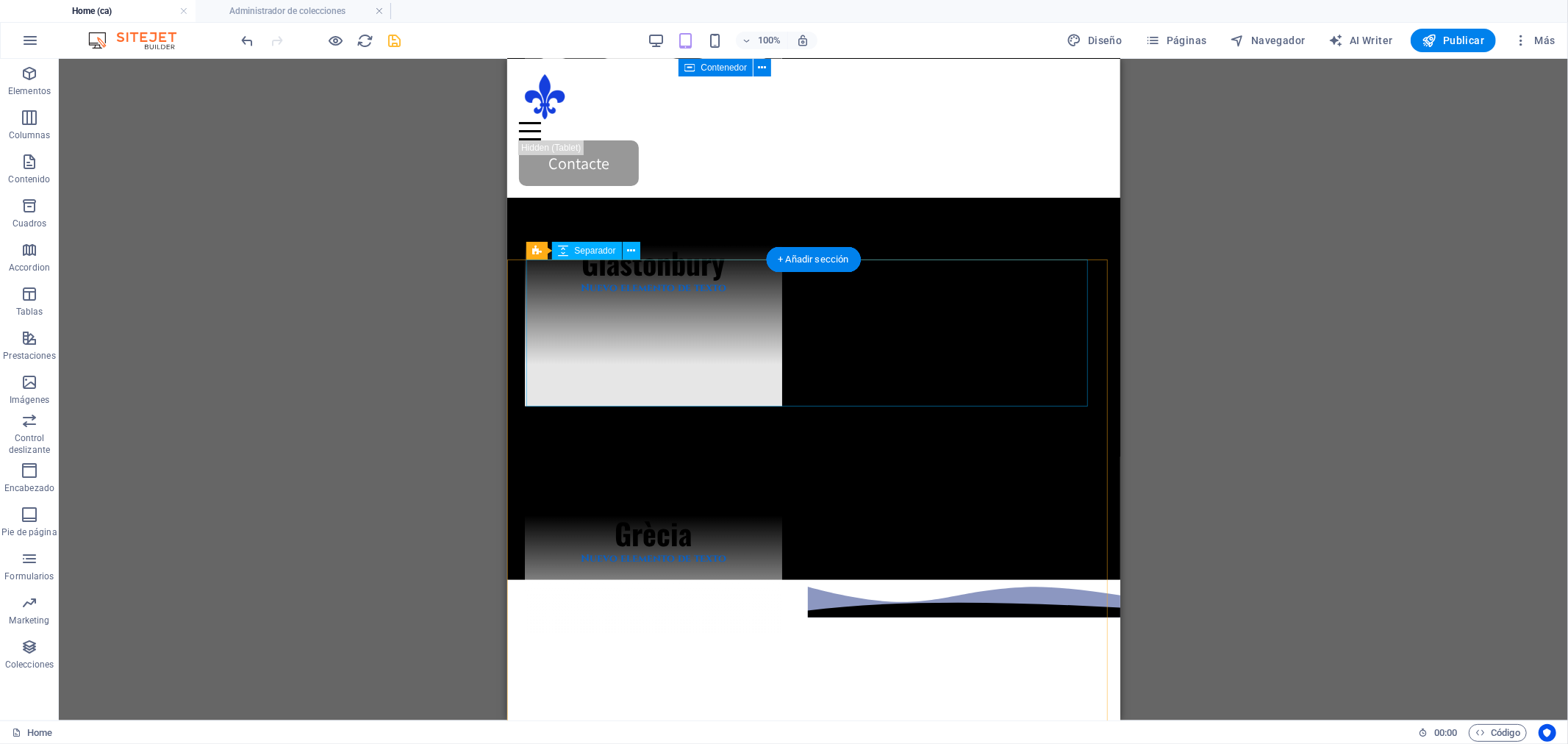 click at bounding box center [813, 695] 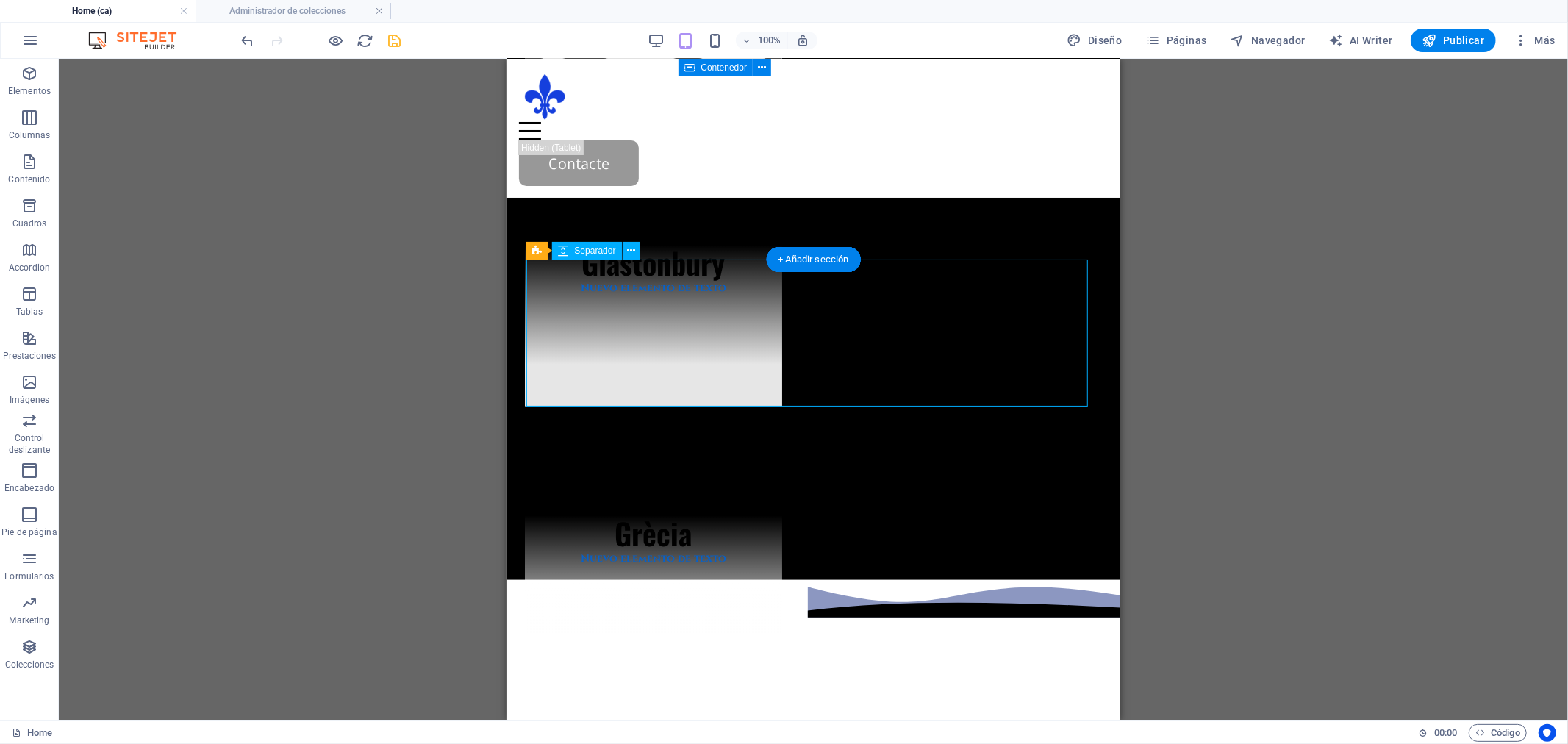click at bounding box center (813, 695) 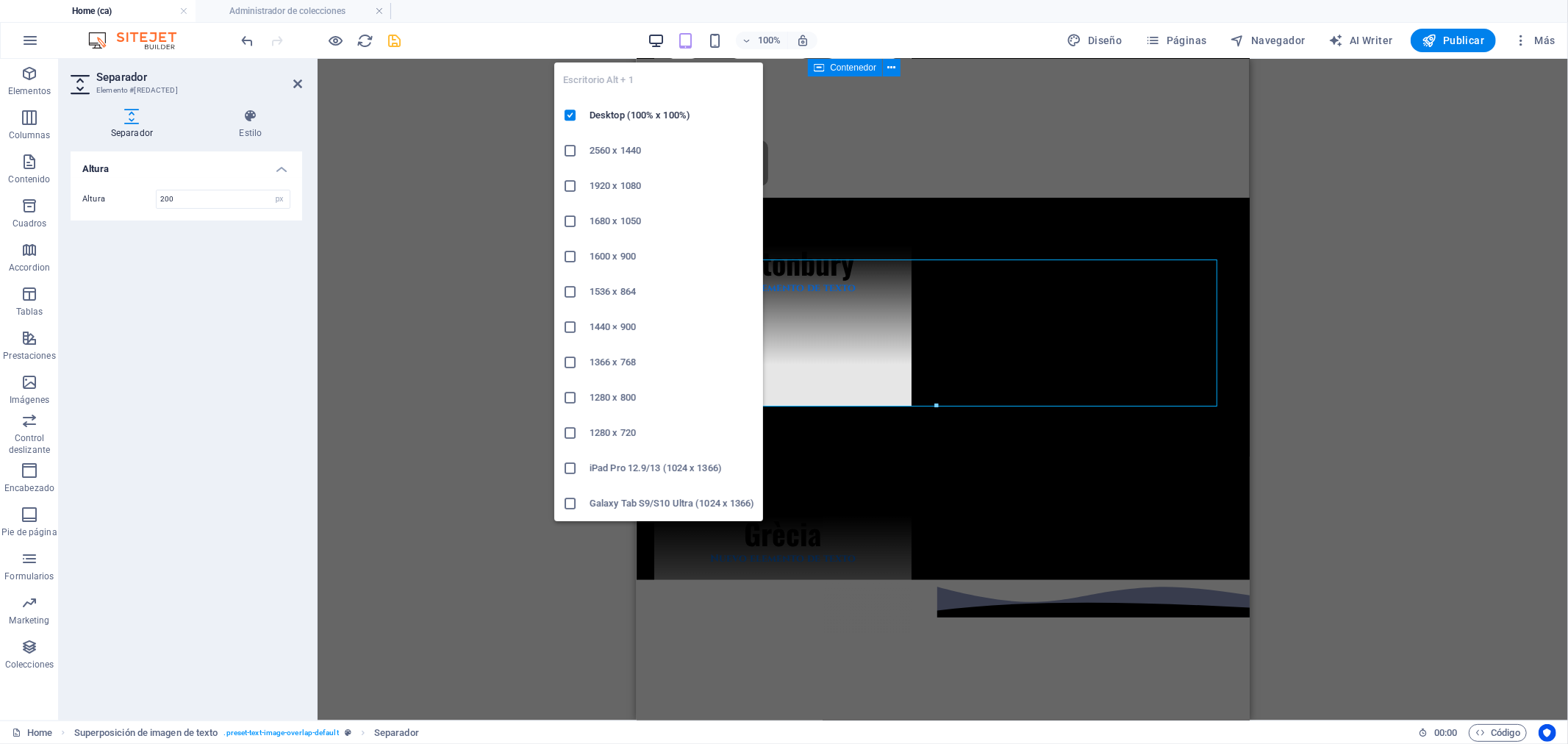 click at bounding box center [656, 40] 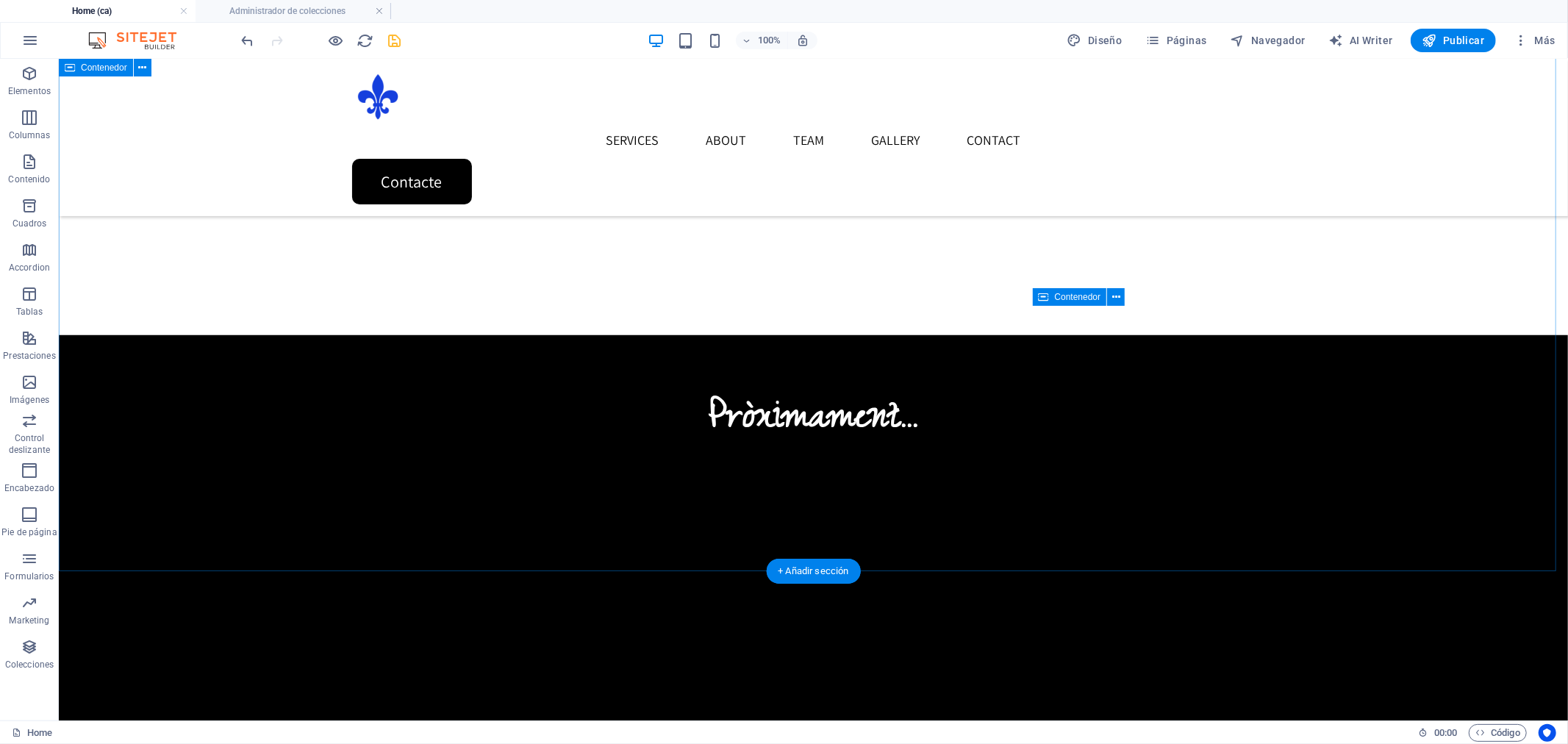 scroll, scrollTop: 735, scrollLeft: 0, axis: vertical 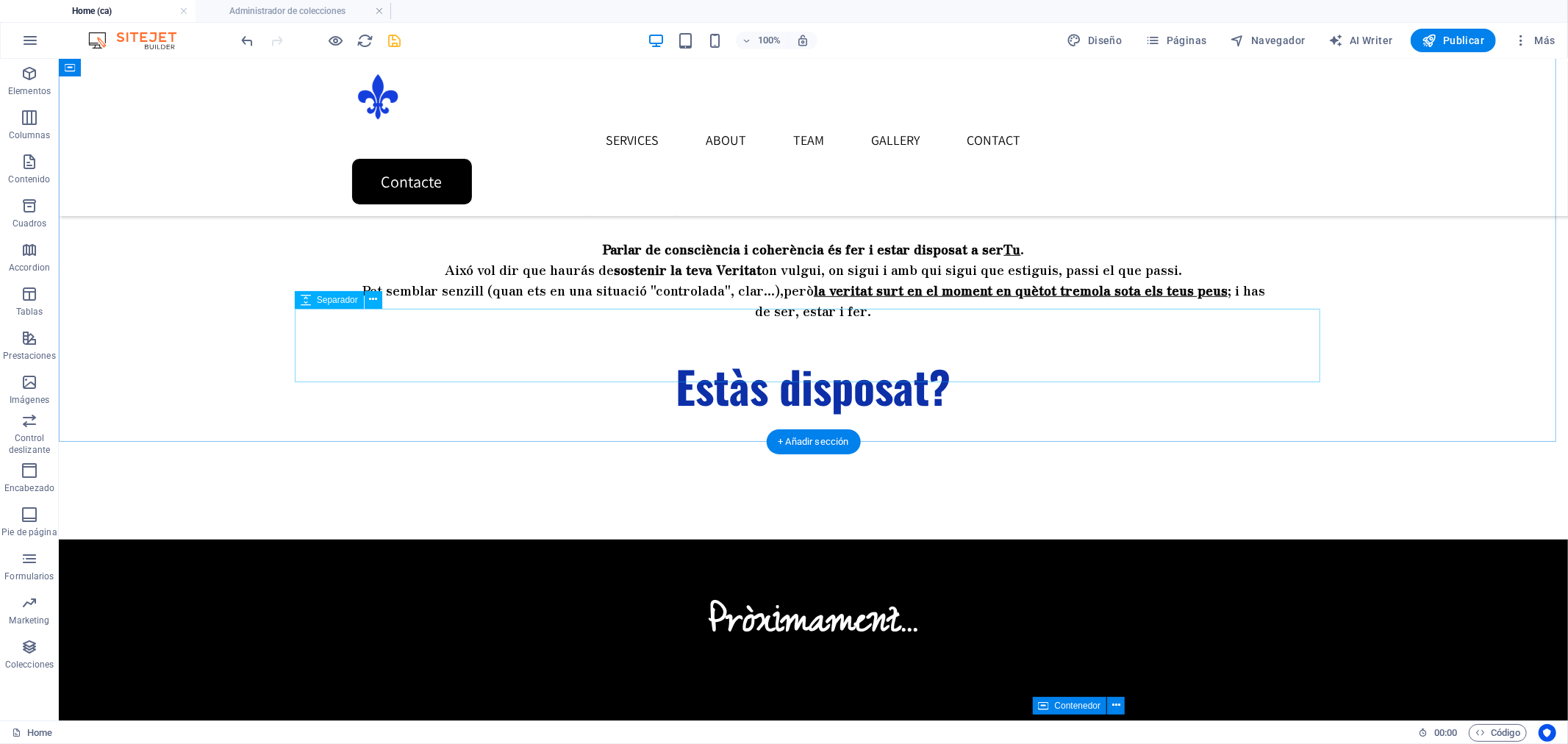 click at bounding box center [813, 449] 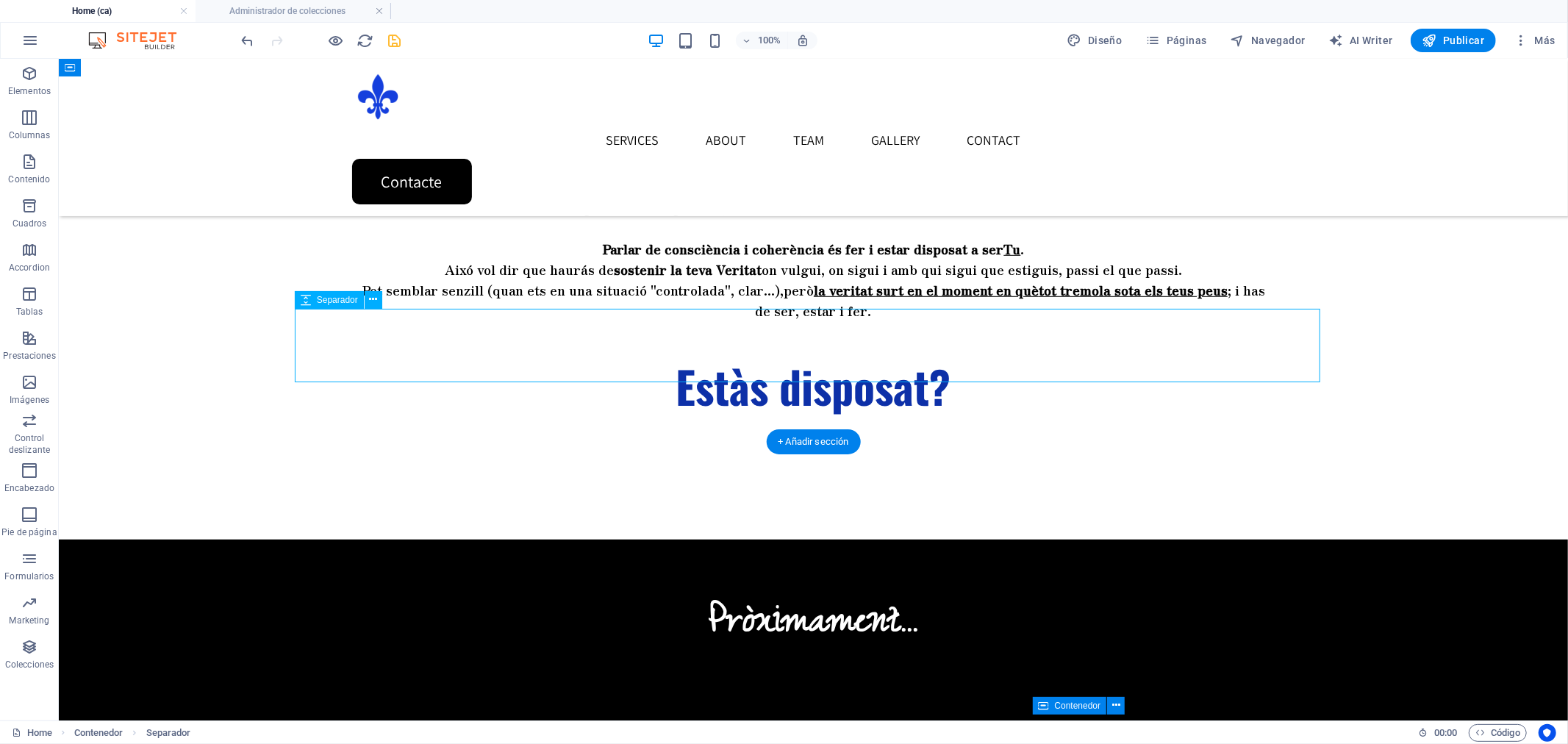 click at bounding box center (813, 449) 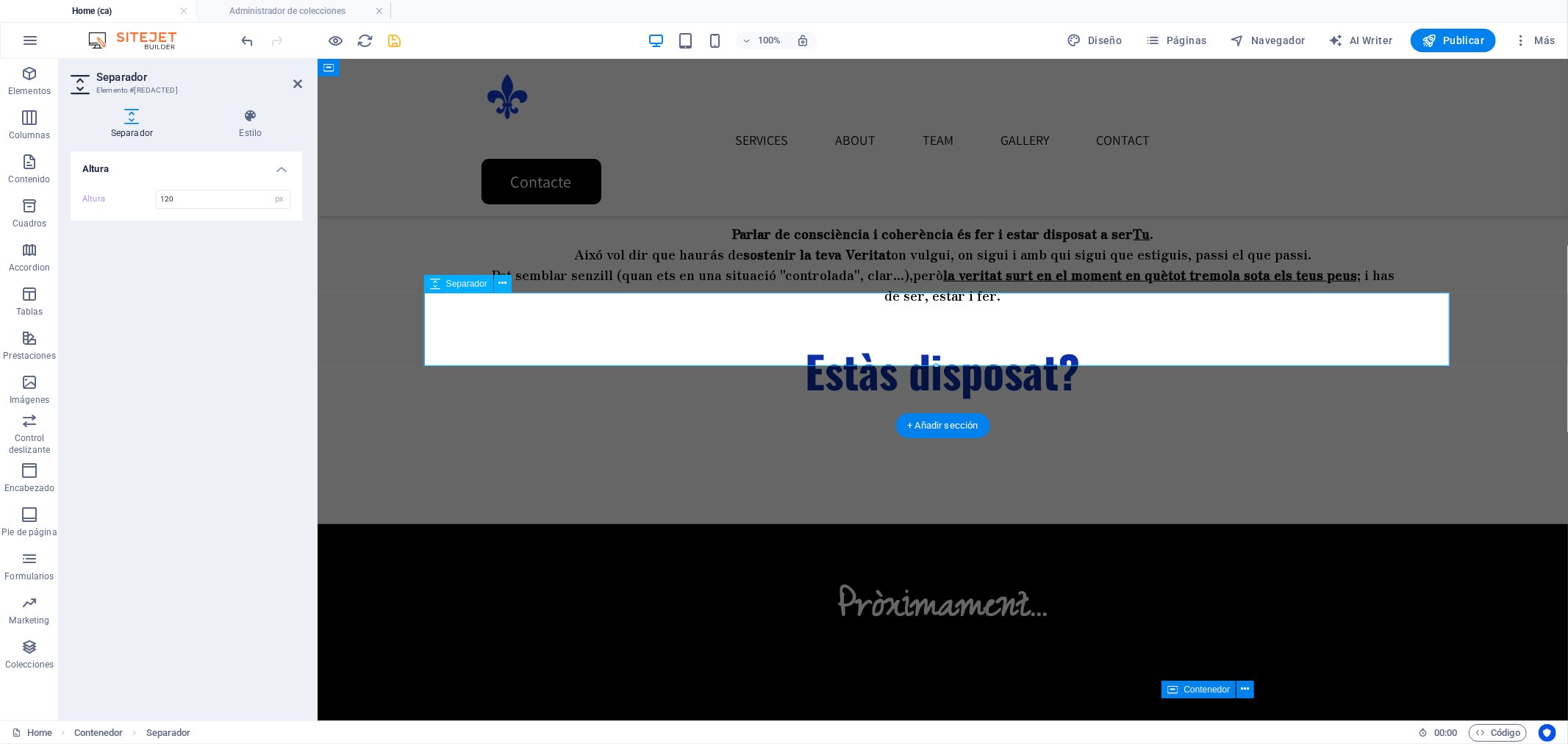 scroll, scrollTop: 751, scrollLeft: 0, axis: vertical 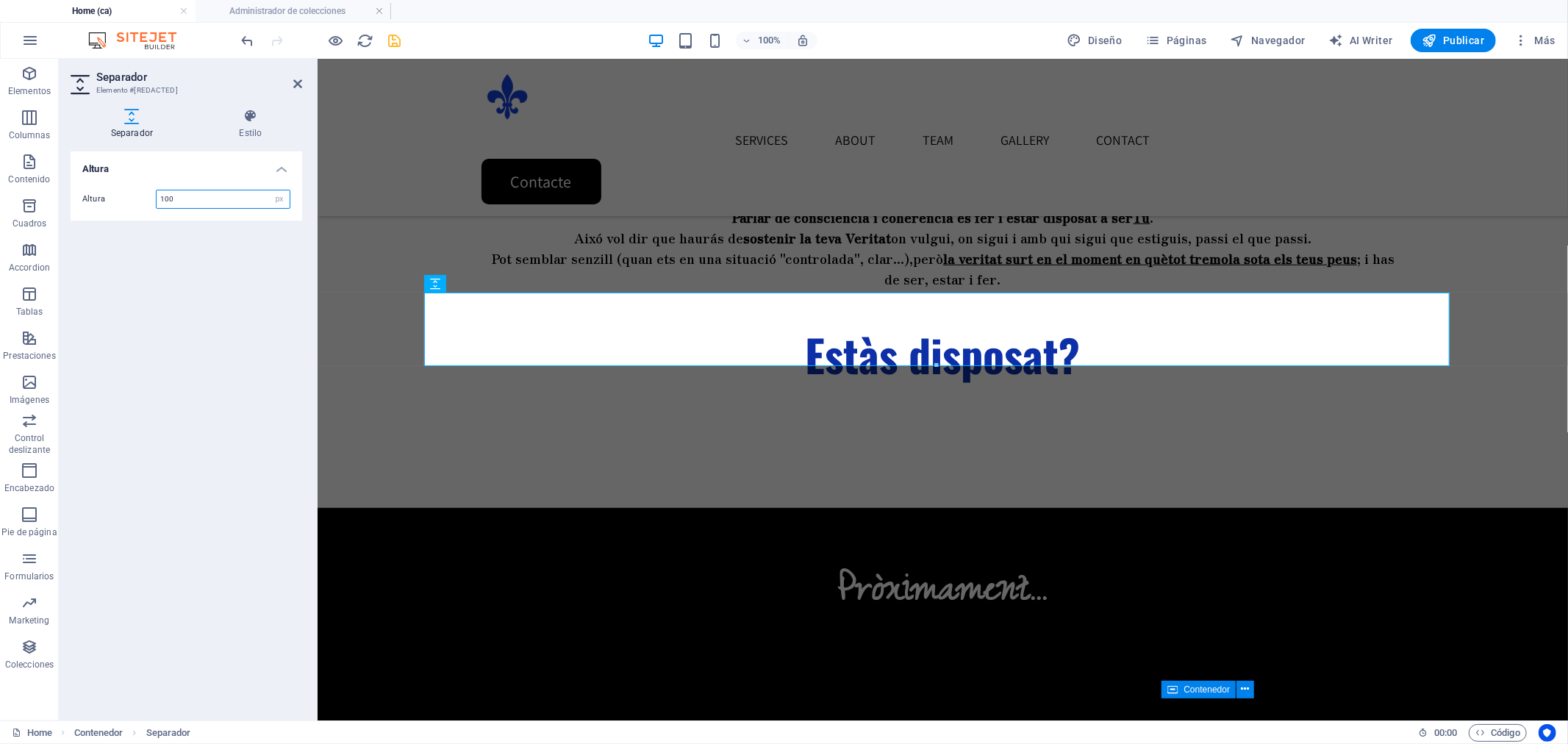 drag, startPoint x: 185, startPoint y: 193, endPoint x: 113, endPoint y: 193, distance: 72 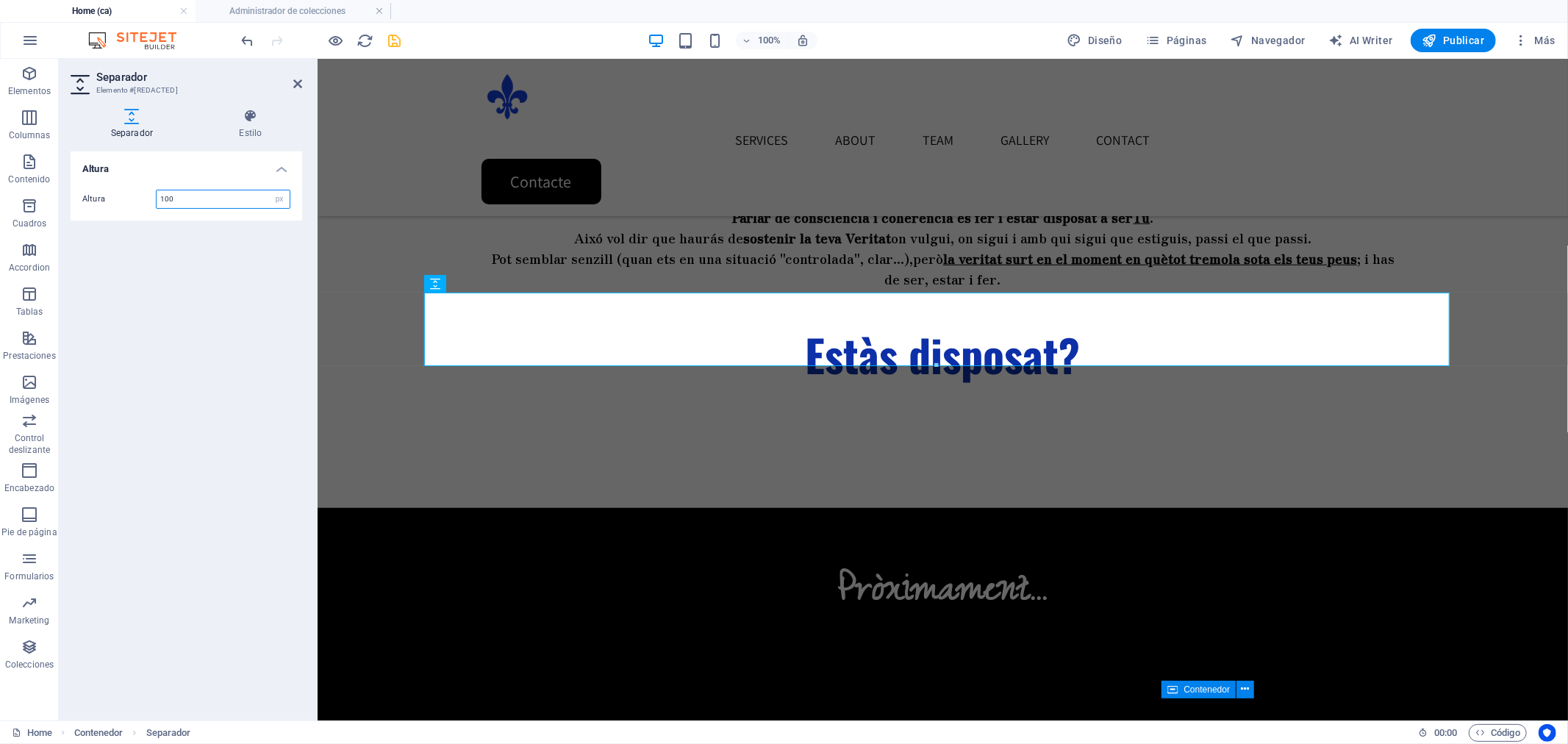 click on "Altura 120 px rem vh vw" at bounding box center [186, 199] 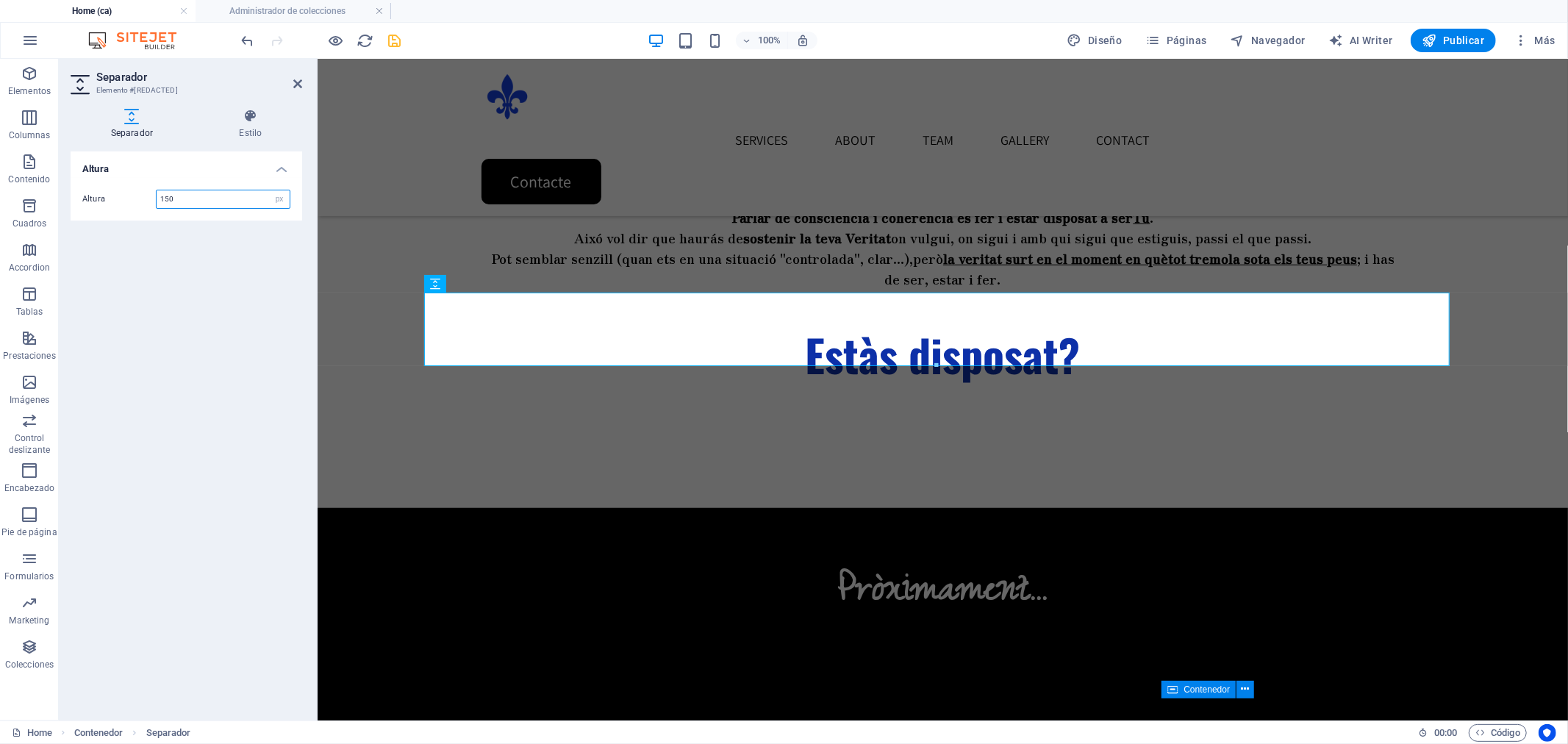 type on "150" 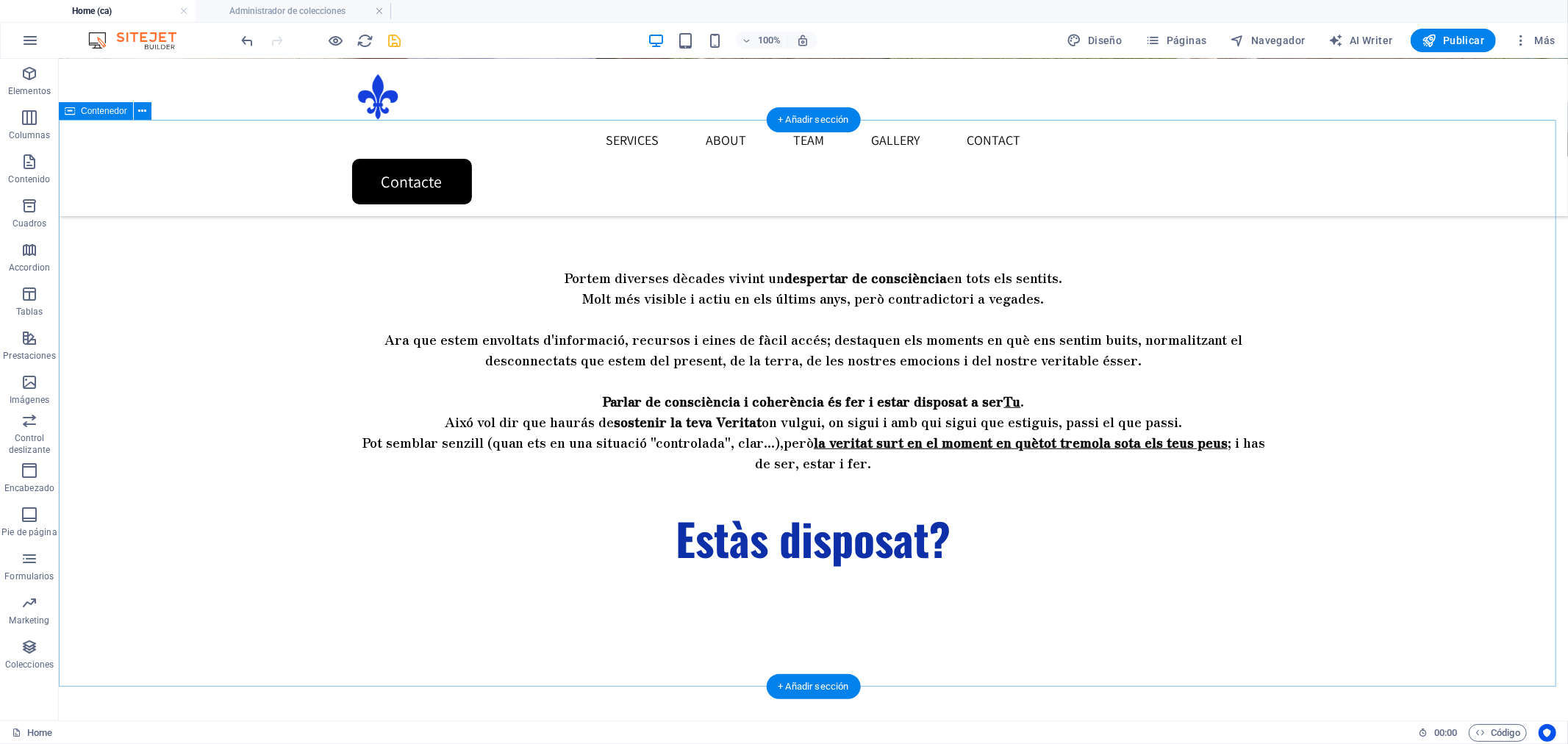 scroll, scrollTop: 608, scrollLeft: 0, axis: vertical 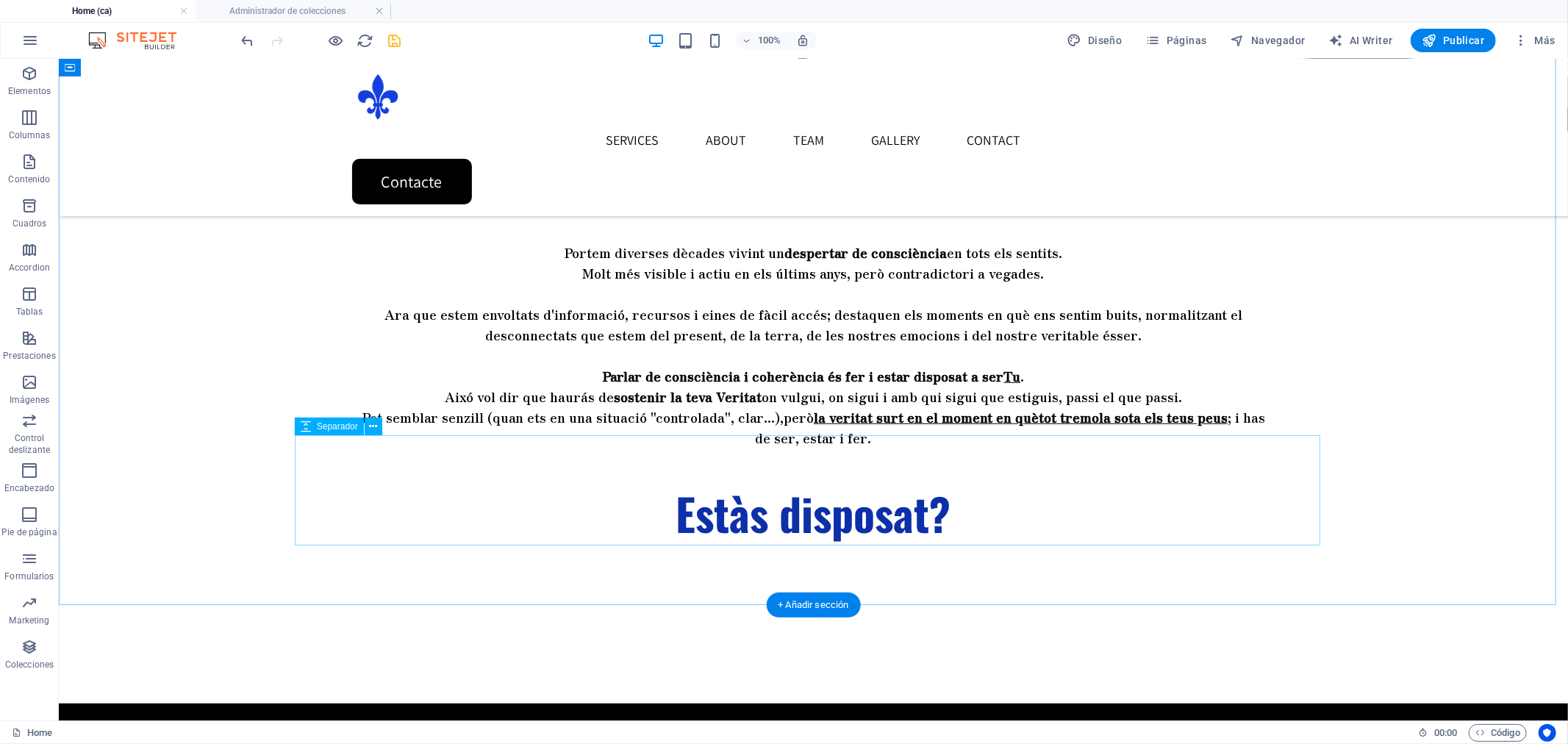 click at bounding box center (813, 595) 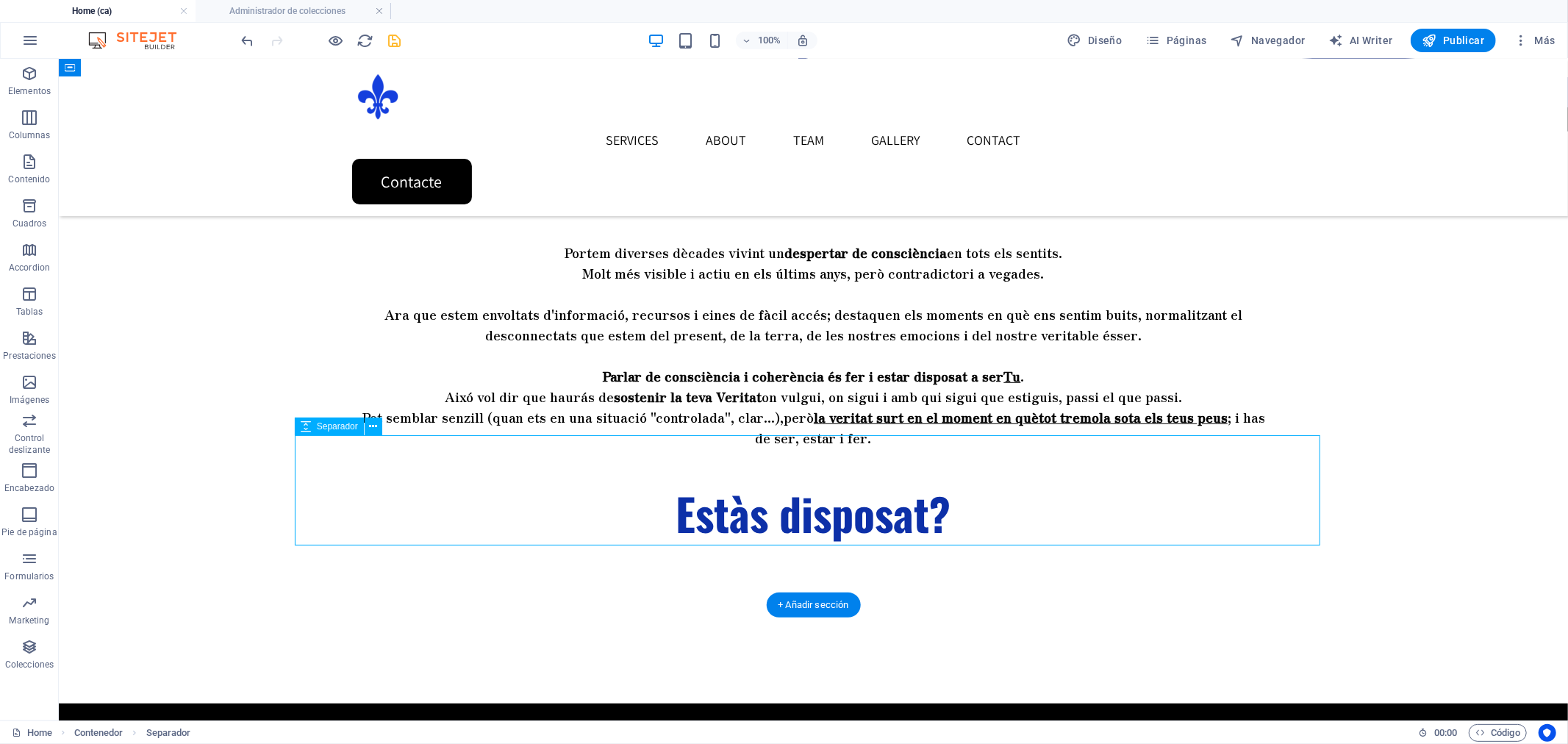 click at bounding box center [813, 595] 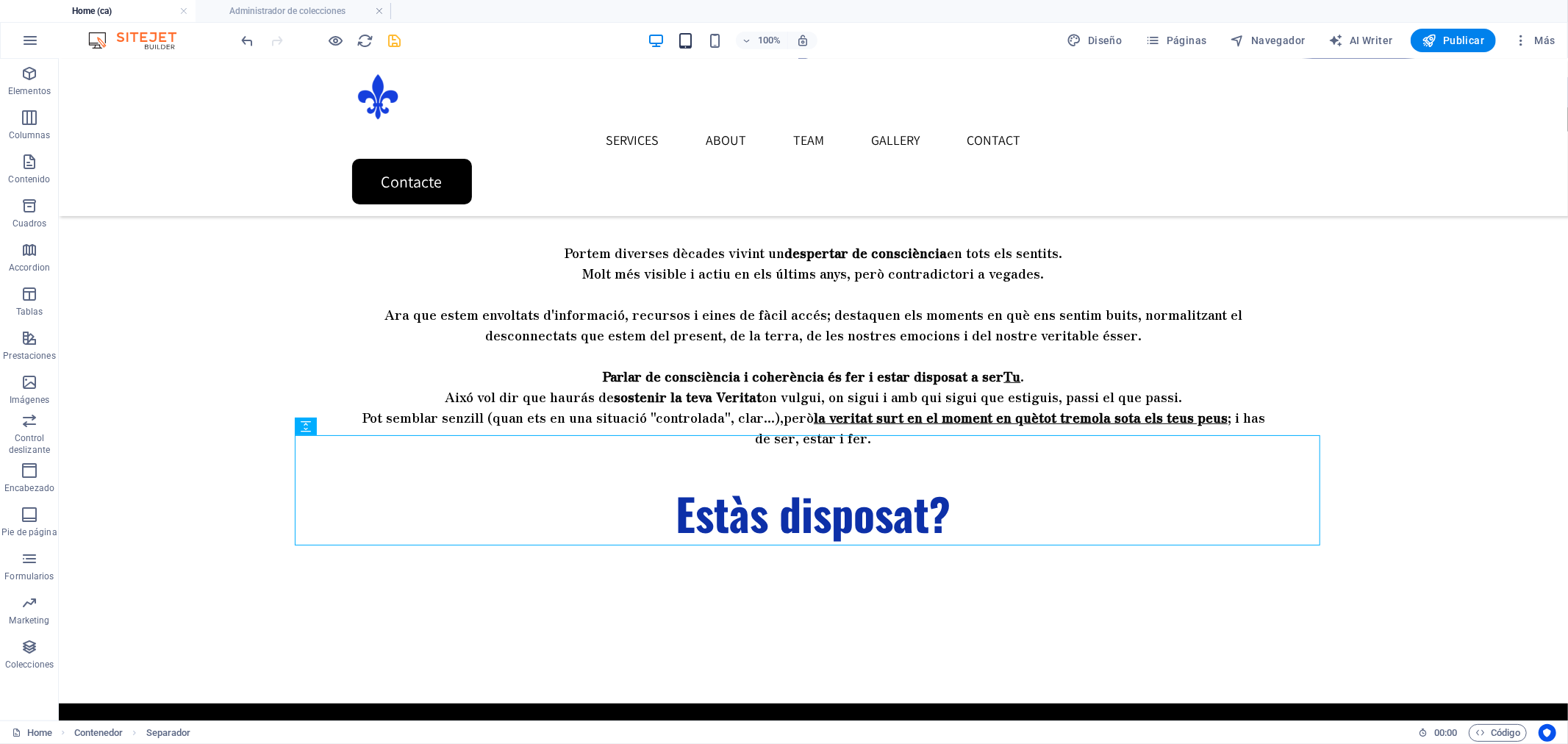 click at bounding box center (685, 40) 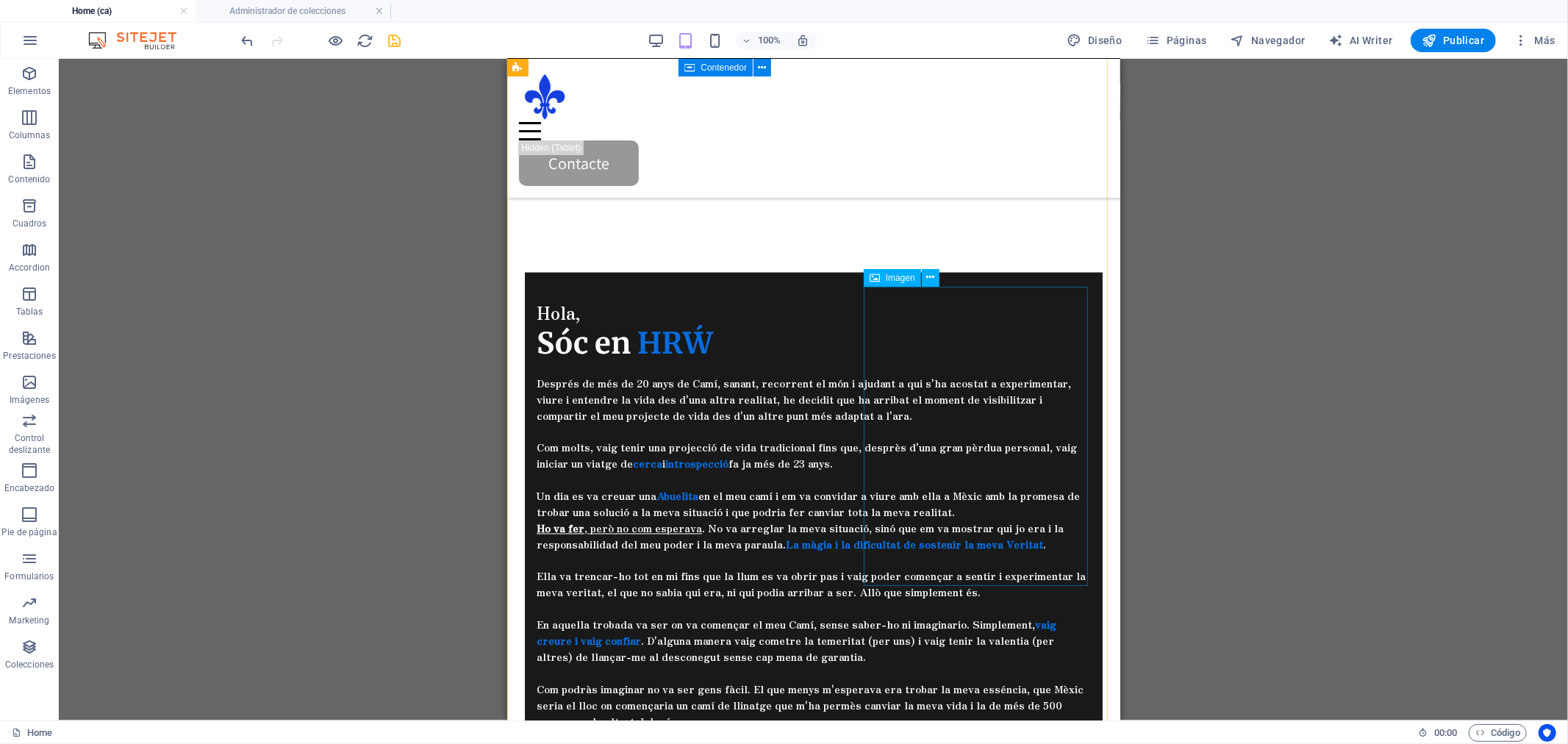 scroll, scrollTop: 1986, scrollLeft: 0, axis: vertical 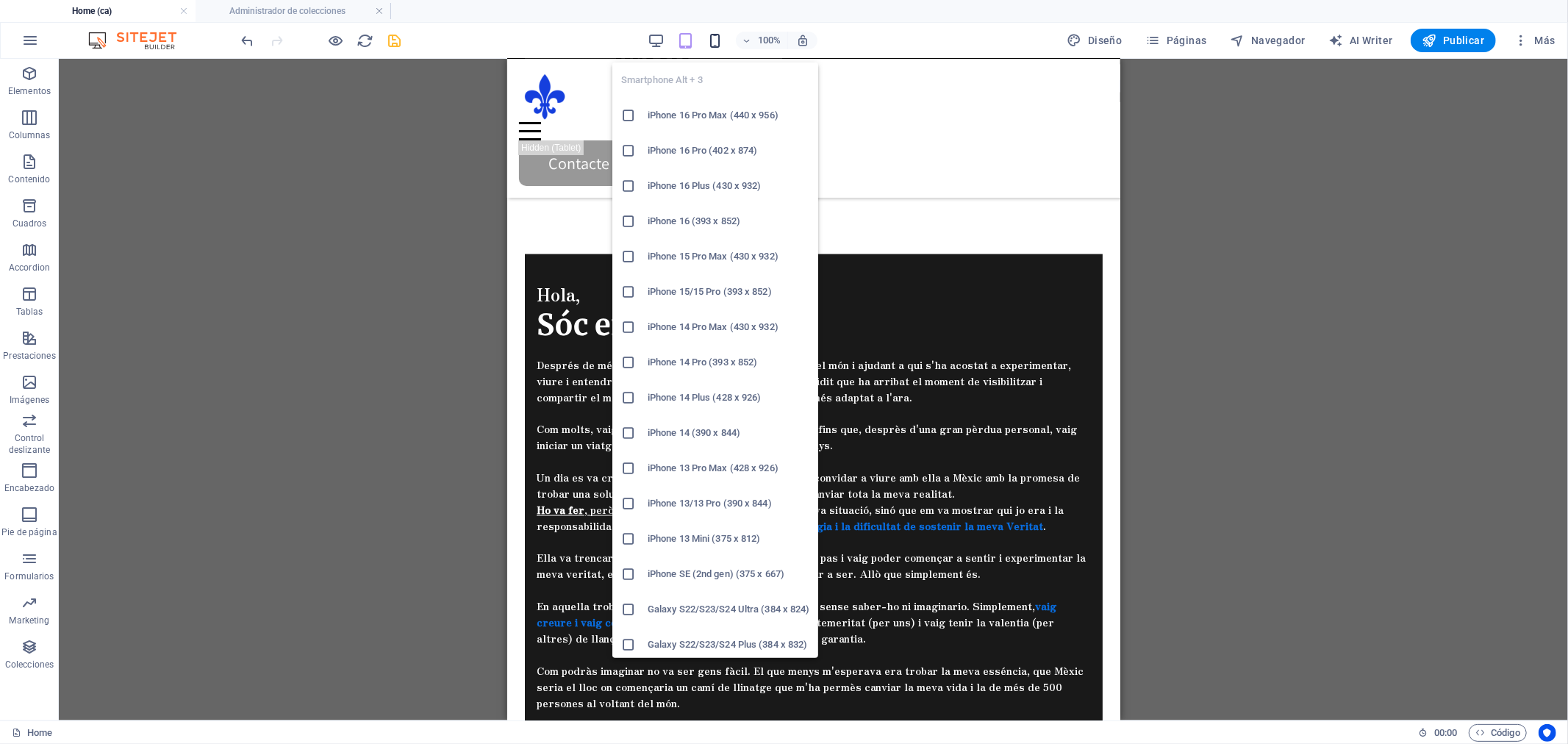 click at bounding box center [715, 40] 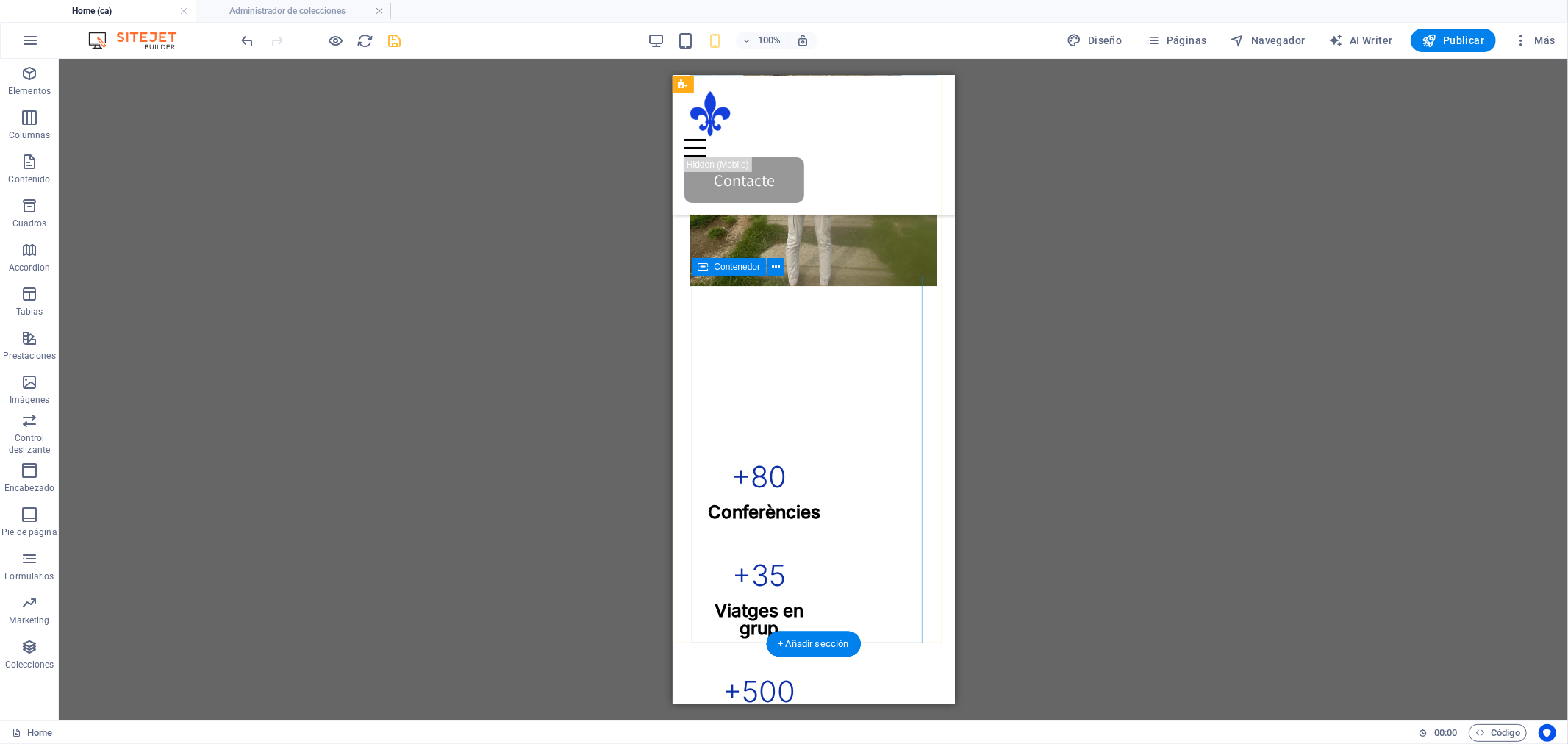 scroll, scrollTop: 3410, scrollLeft: 0, axis: vertical 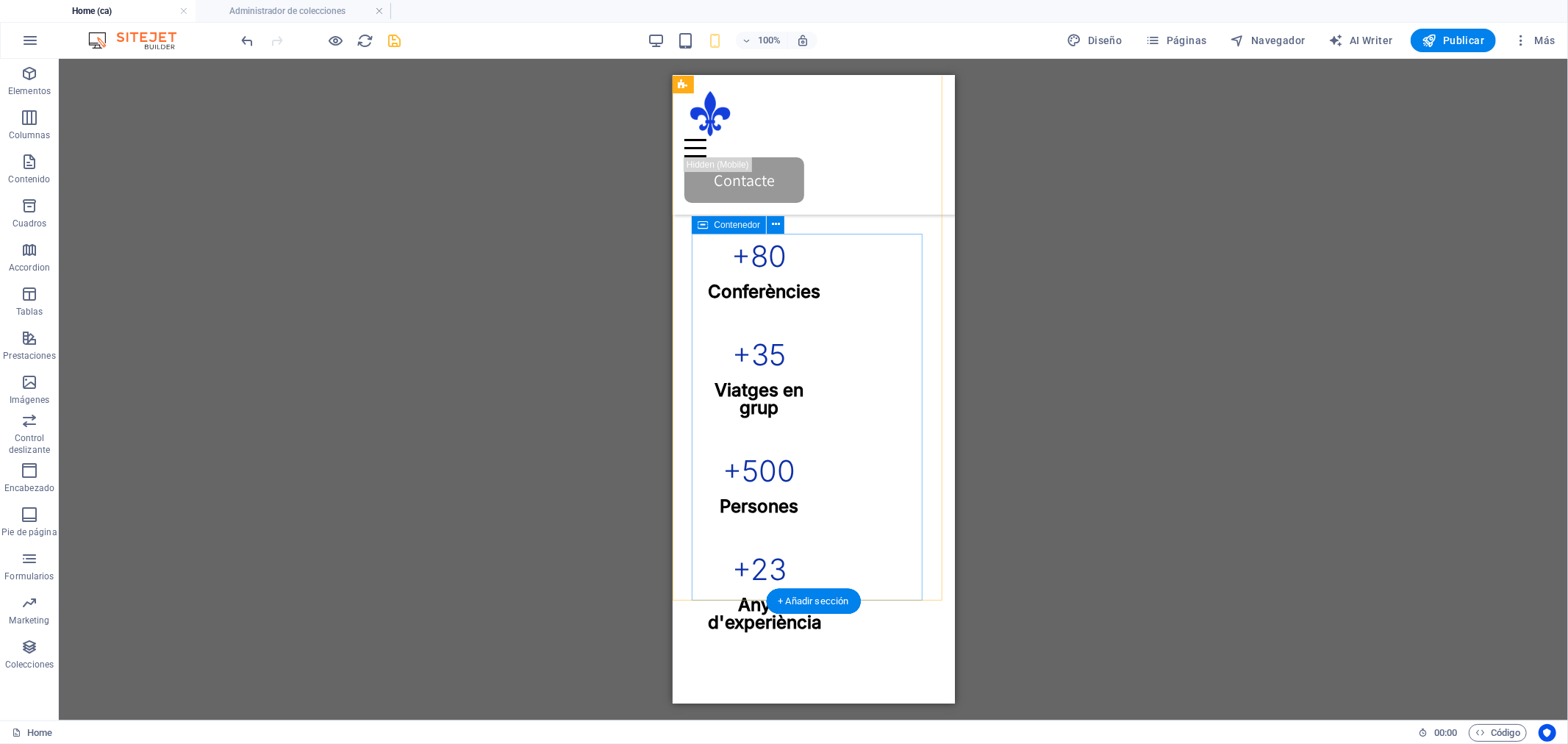 click on "+ 80 Conferències + 35 Viatges en grup + 500 Persones + 23 Anys d'experiència" at bounding box center (813, 407) 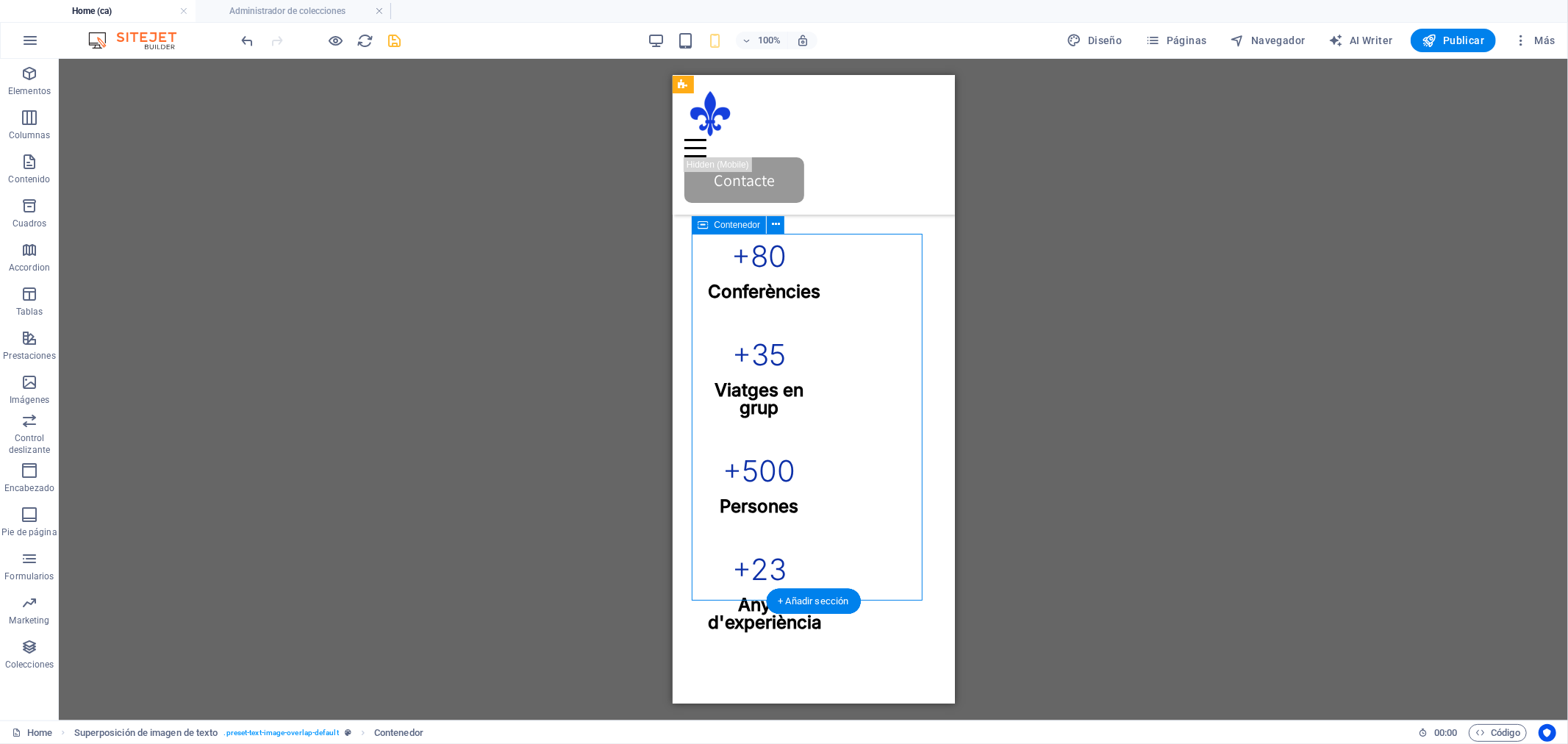 click on "+ 80 Conferències + 35 Viatges en grup + 500 Persones + 23 Anys d'experiència" at bounding box center (813, 407) 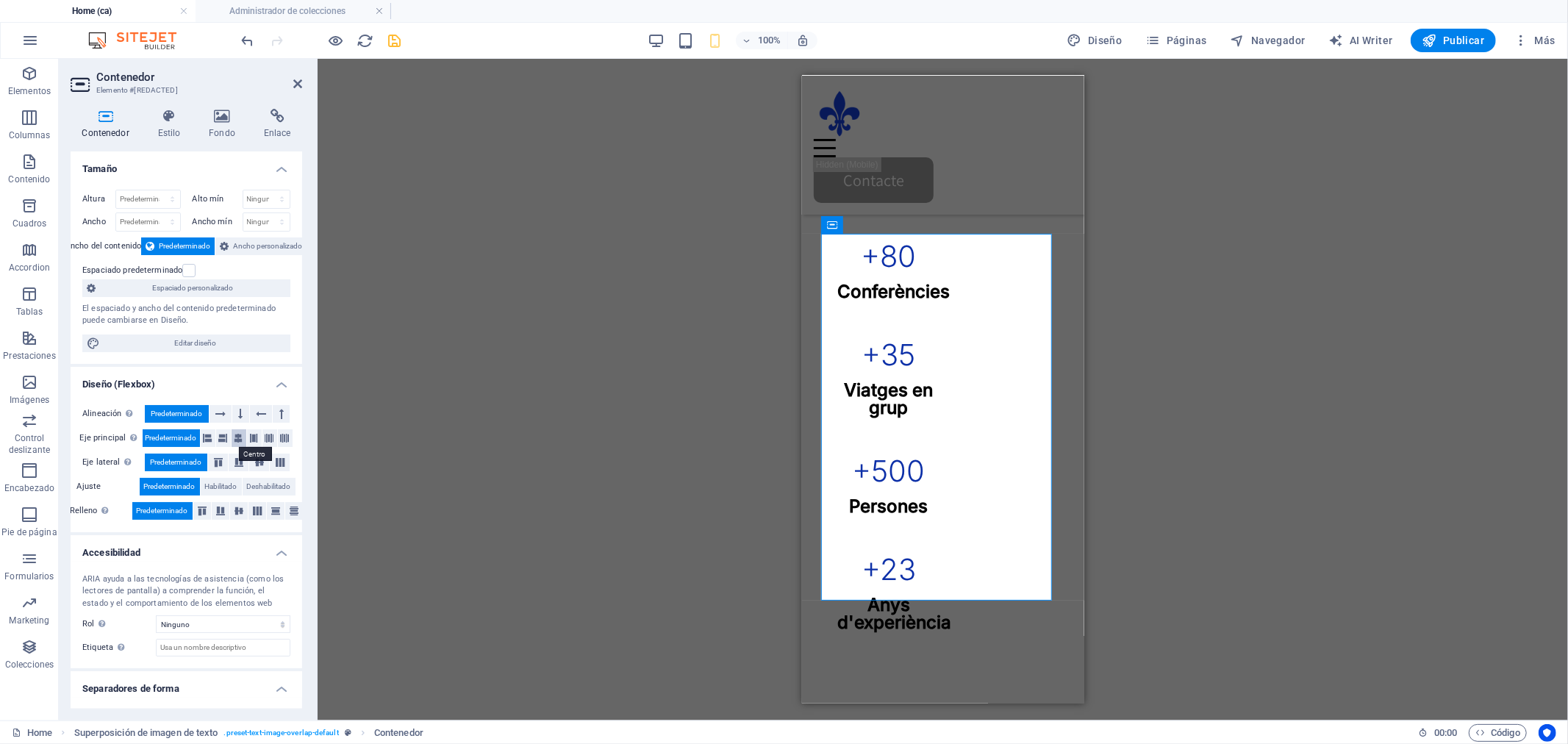 click at bounding box center (239, 438) 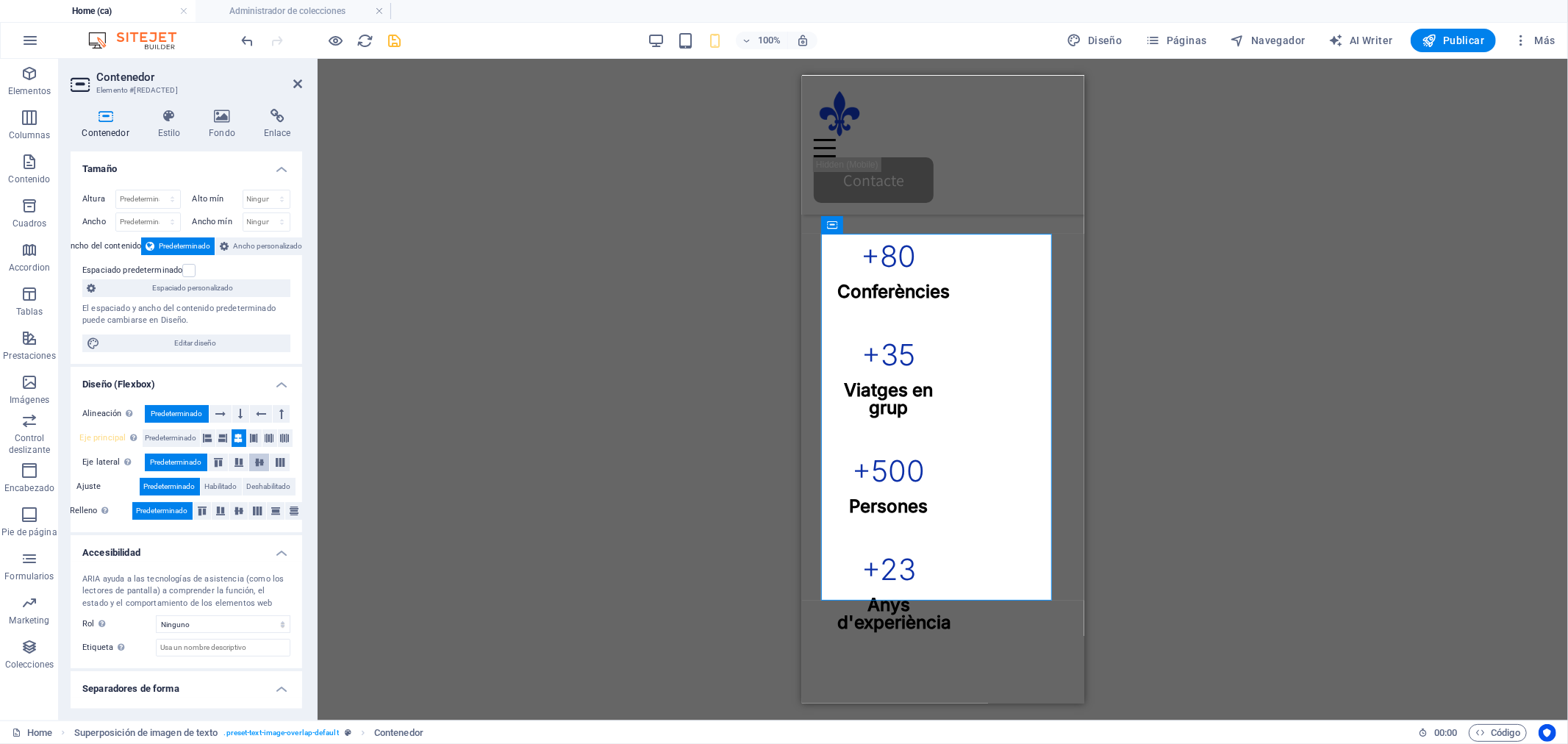 click at bounding box center [259, 462] 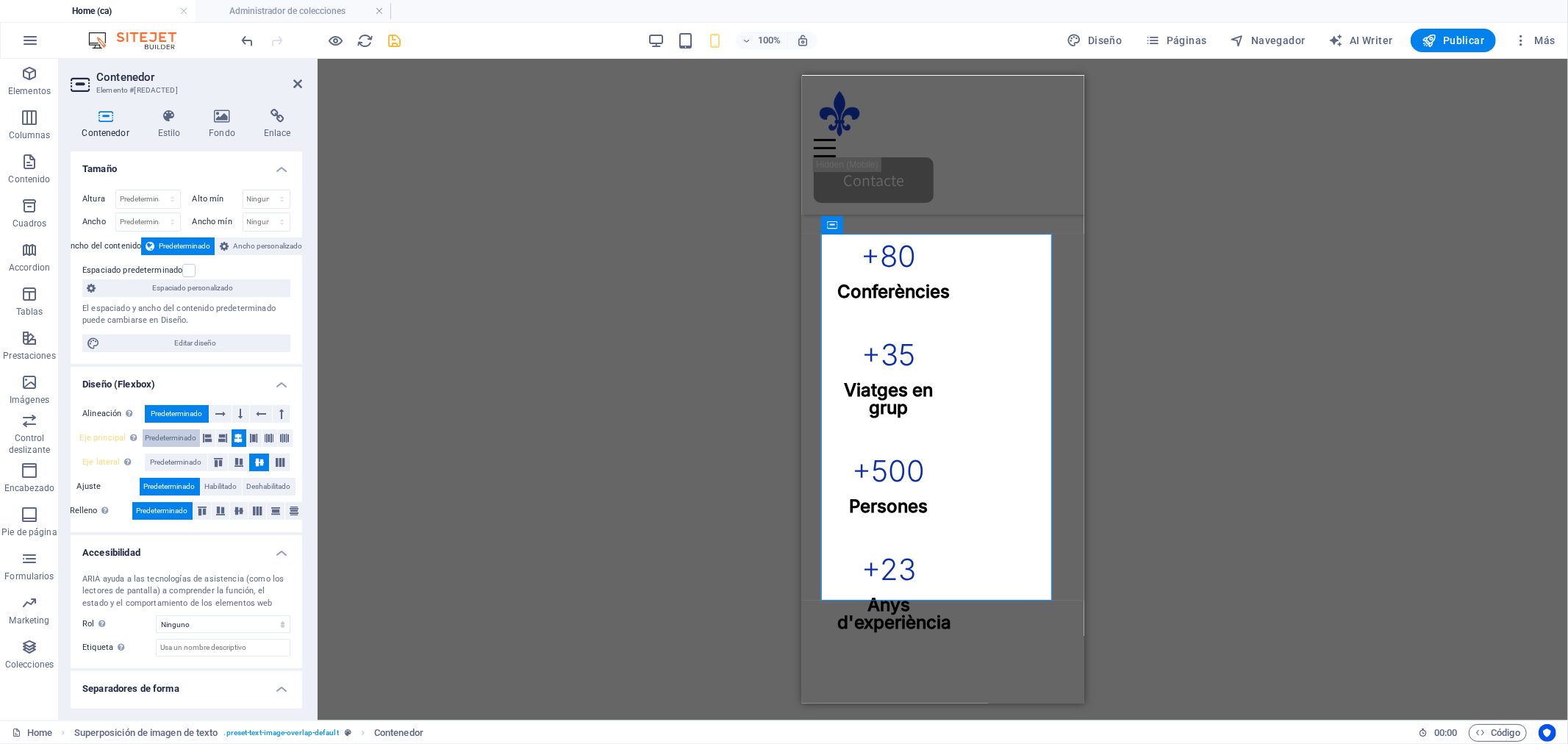 click on "Predeterminado" at bounding box center (171, 438) 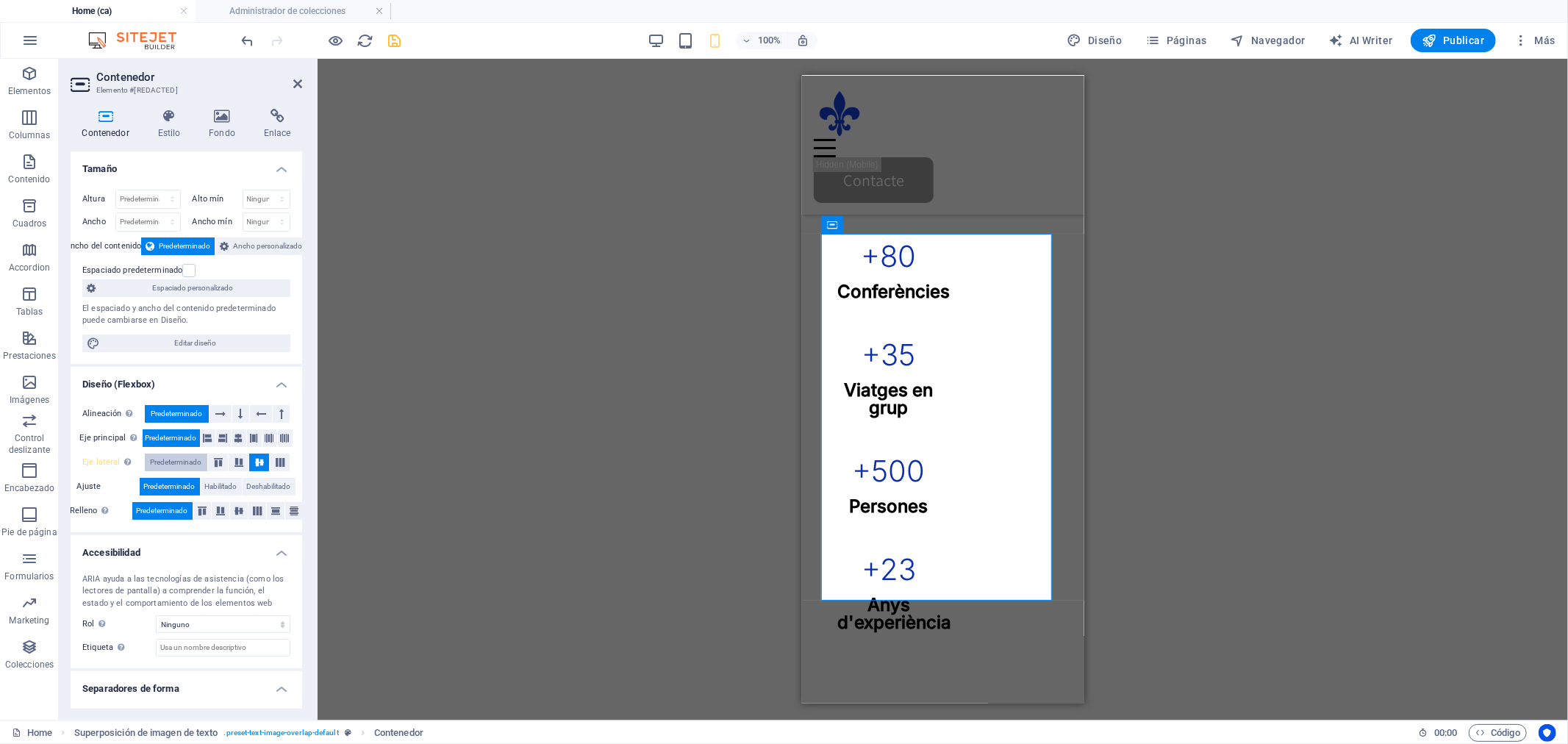 click on "Predeterminado" at bounding box center (176, 462) 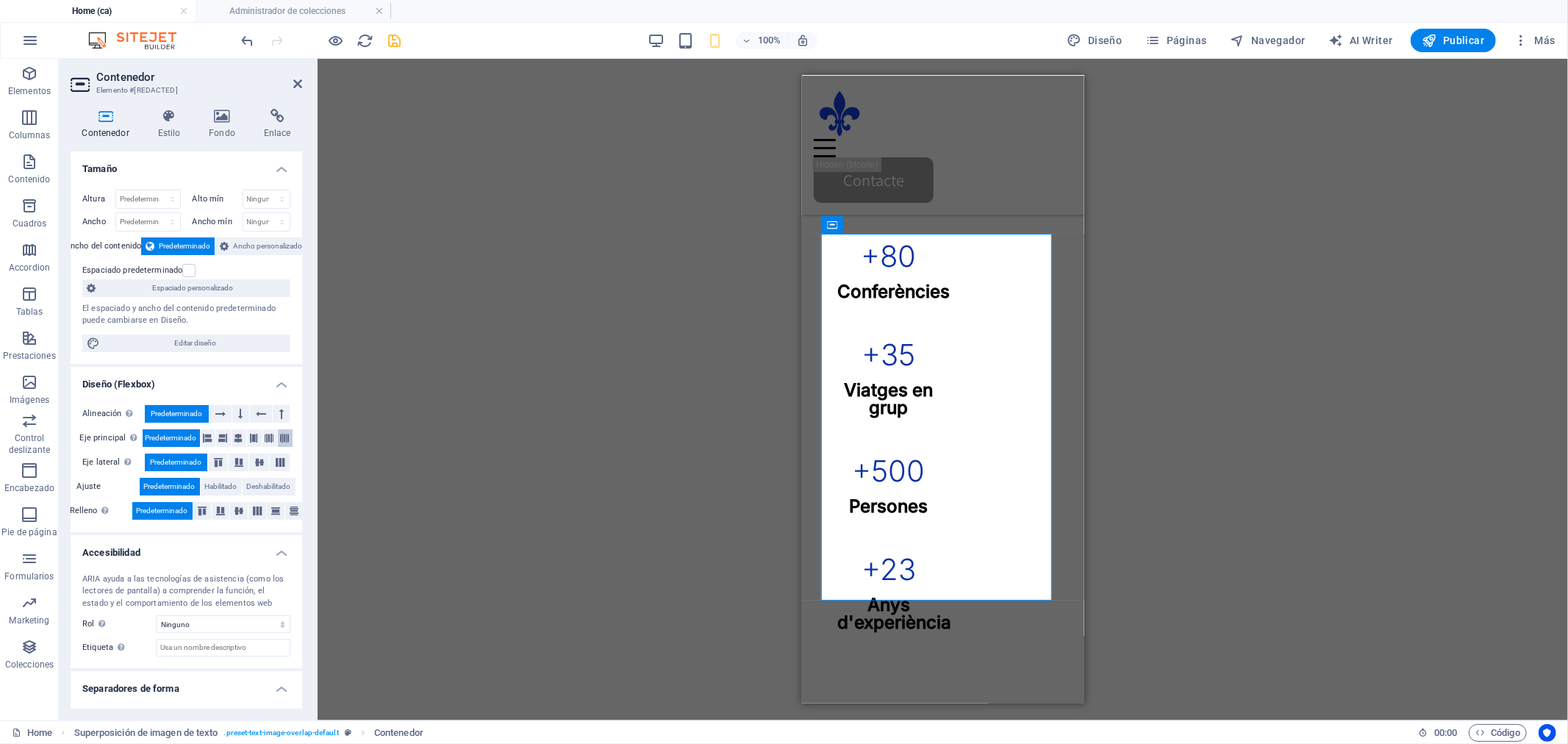 click at bounding box center [285, 438] 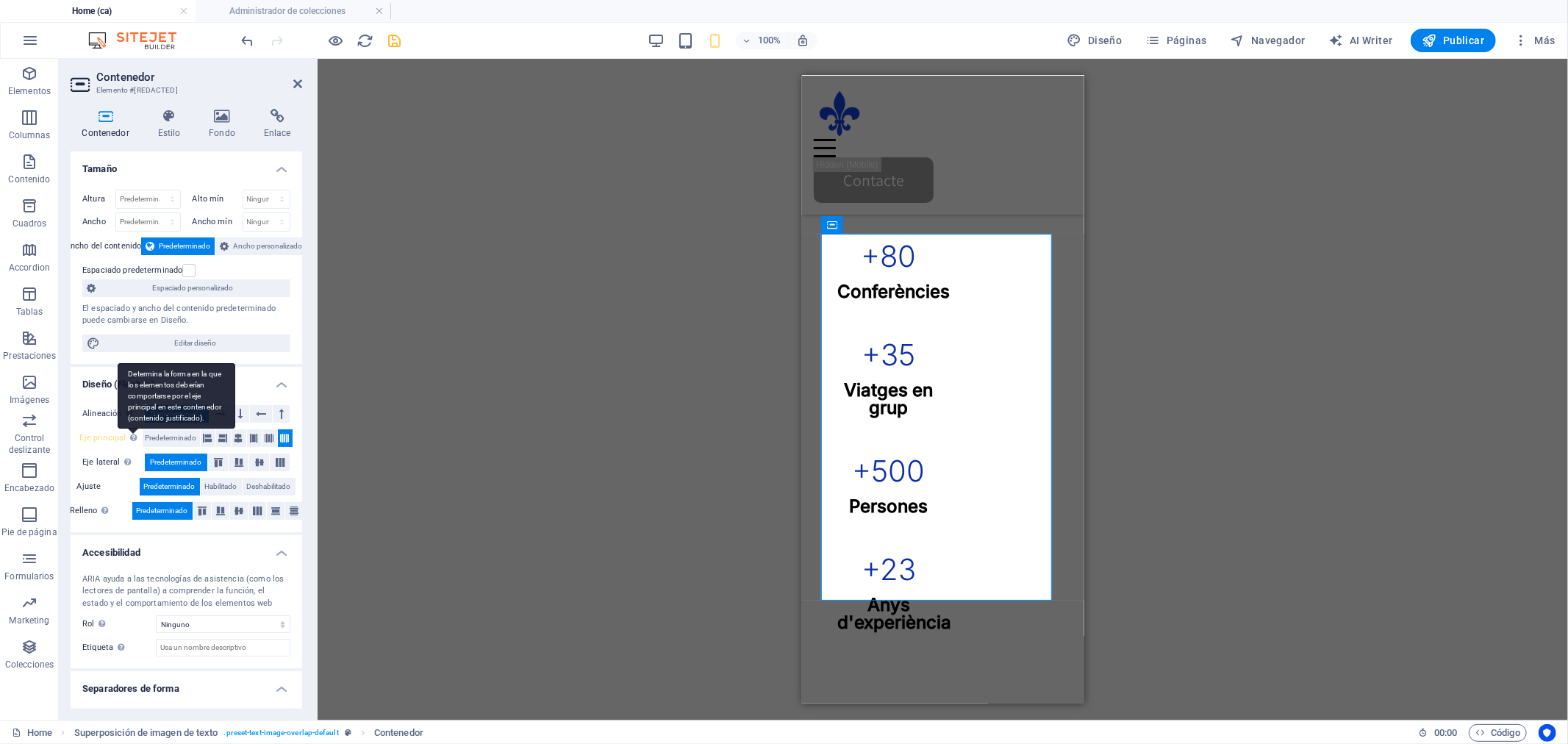 click on "Determina la forma en la que los elementos deberían comportarse por el eje principal en este contenedor (contenido justificado)." at bounding box center (133, 437) 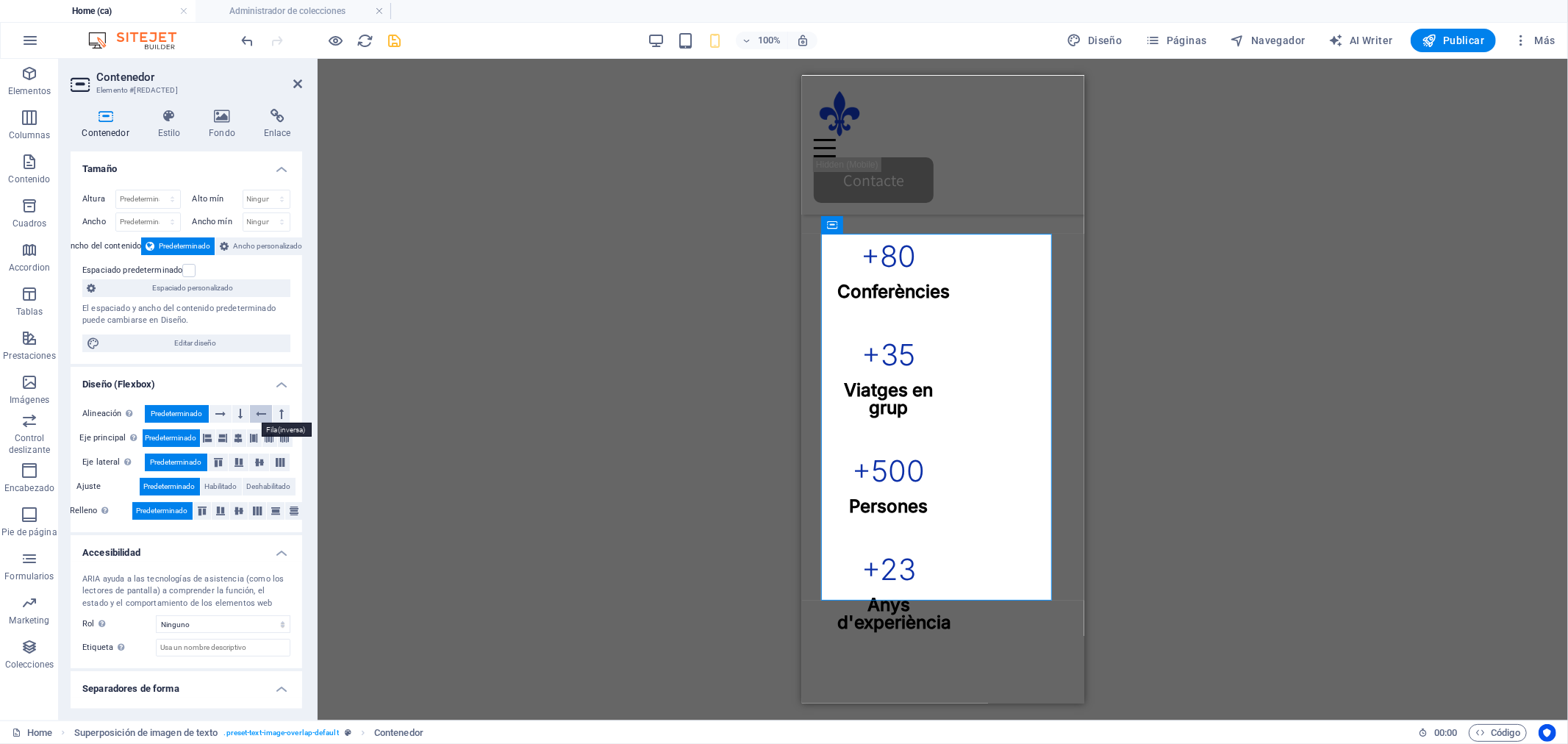 click at bounding box center [261, 414] 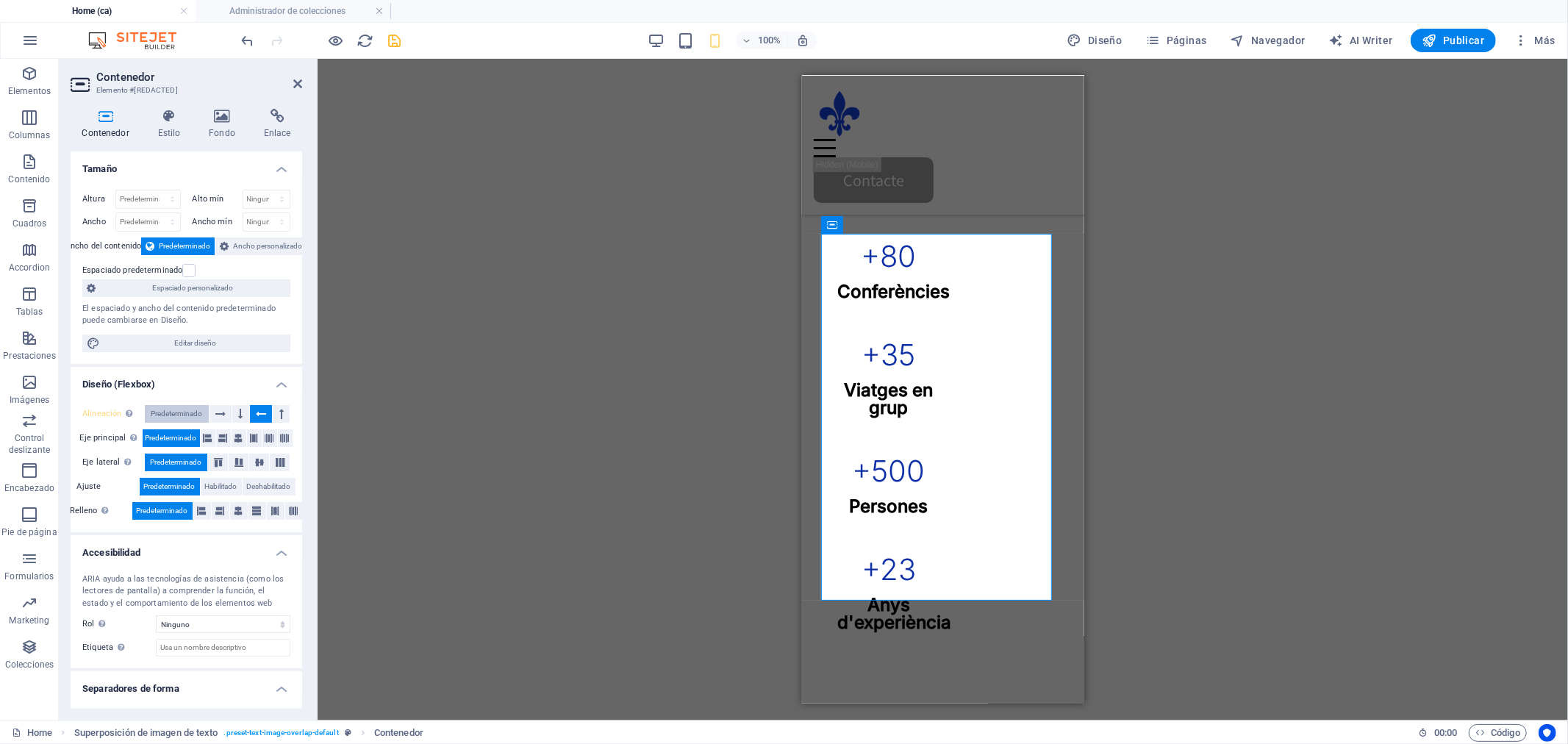 click on "Predeterminado" at bounding box center (176, 414) 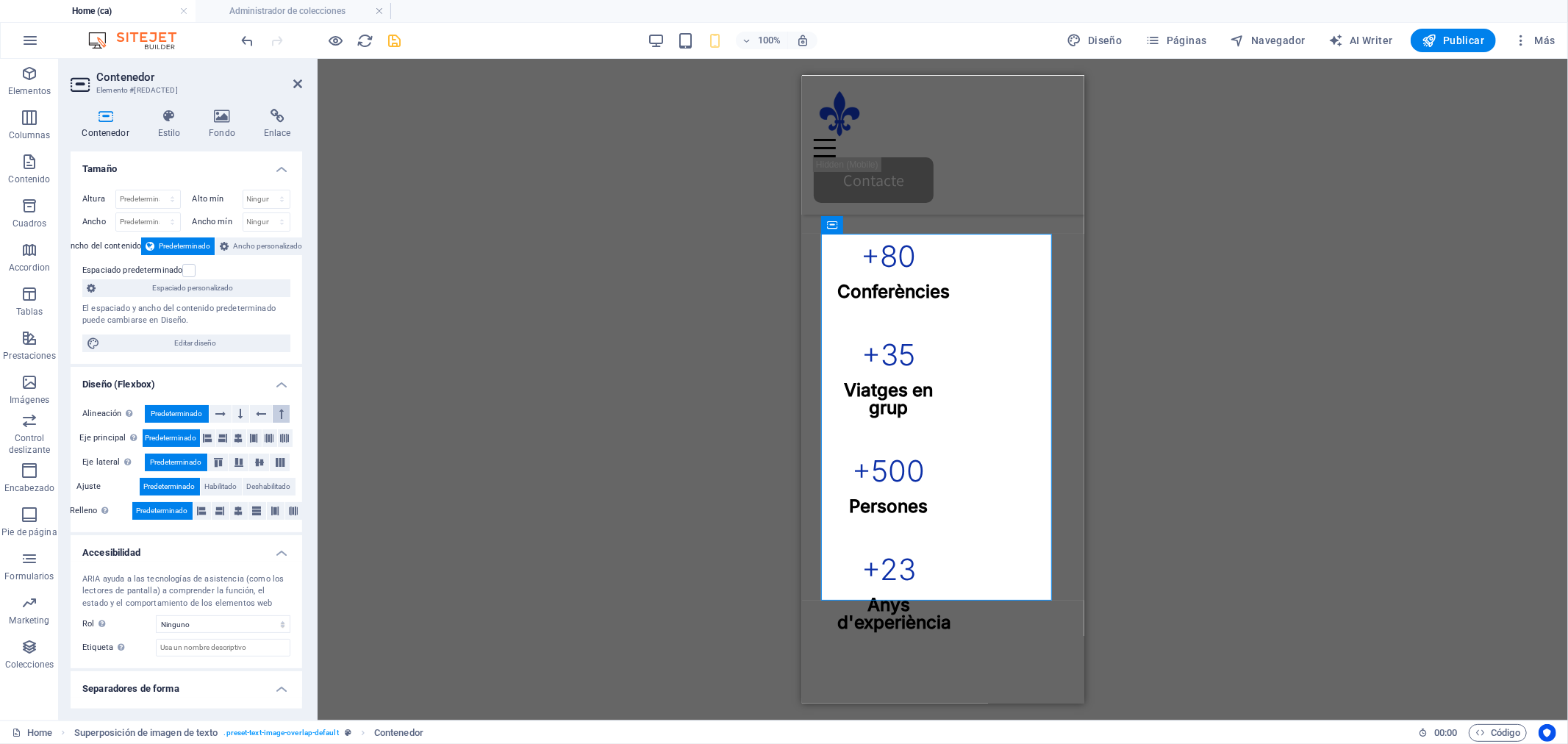 click at bounding box center [281, 414] 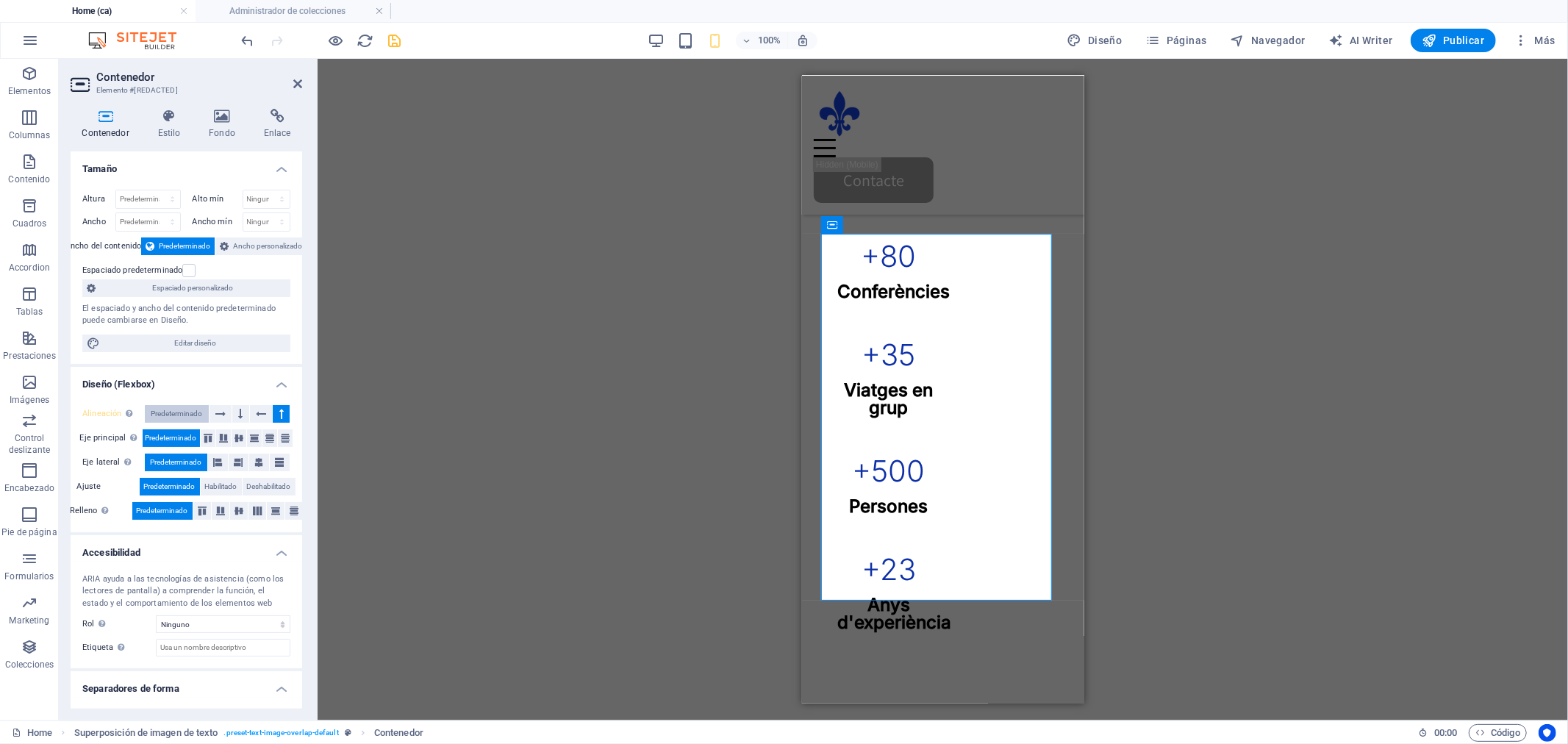 click on "Predeterminado" at bounding box center [176, 414] 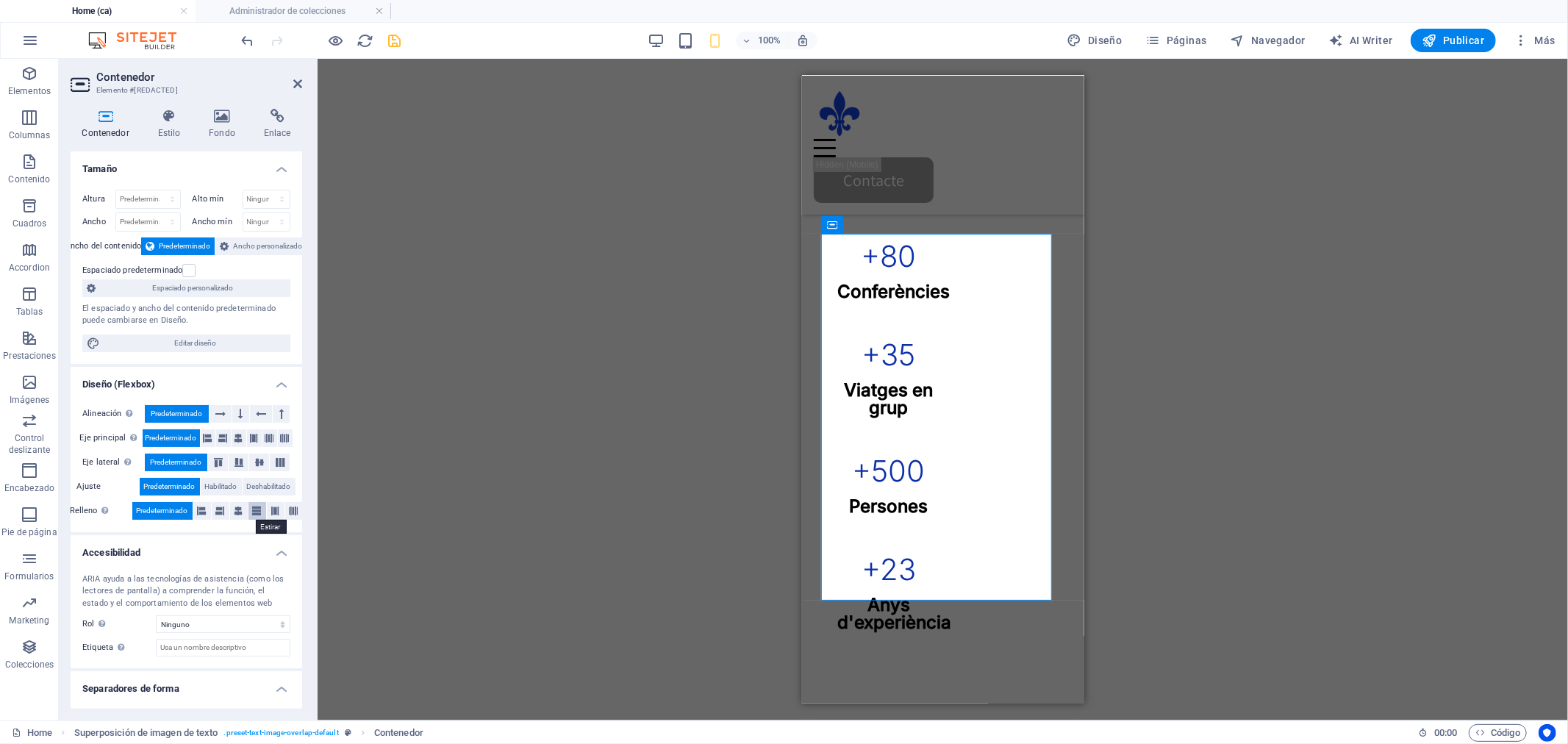click at bounding box center [257, 511] 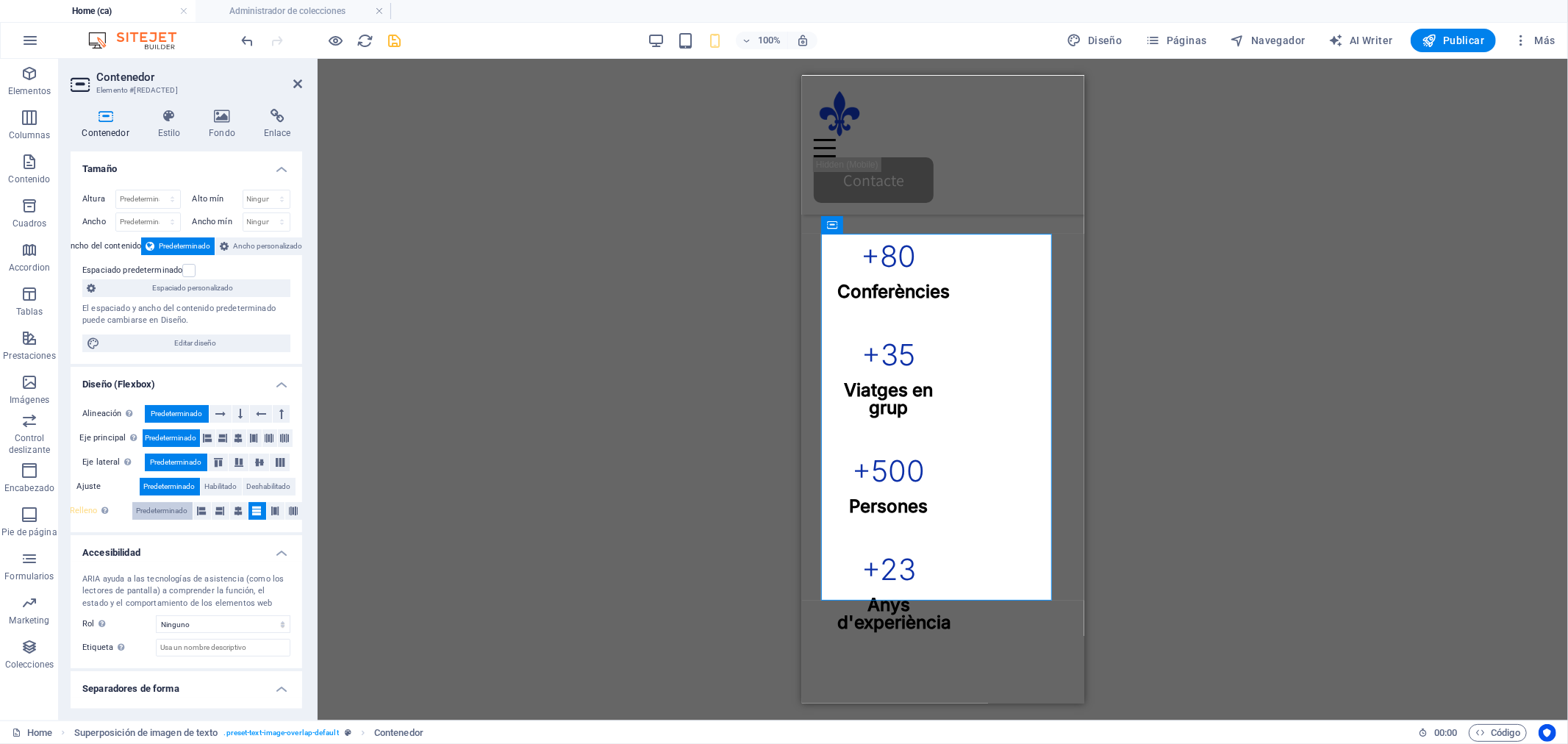 click on "Predeterminado" at bounding box center (162, 511) 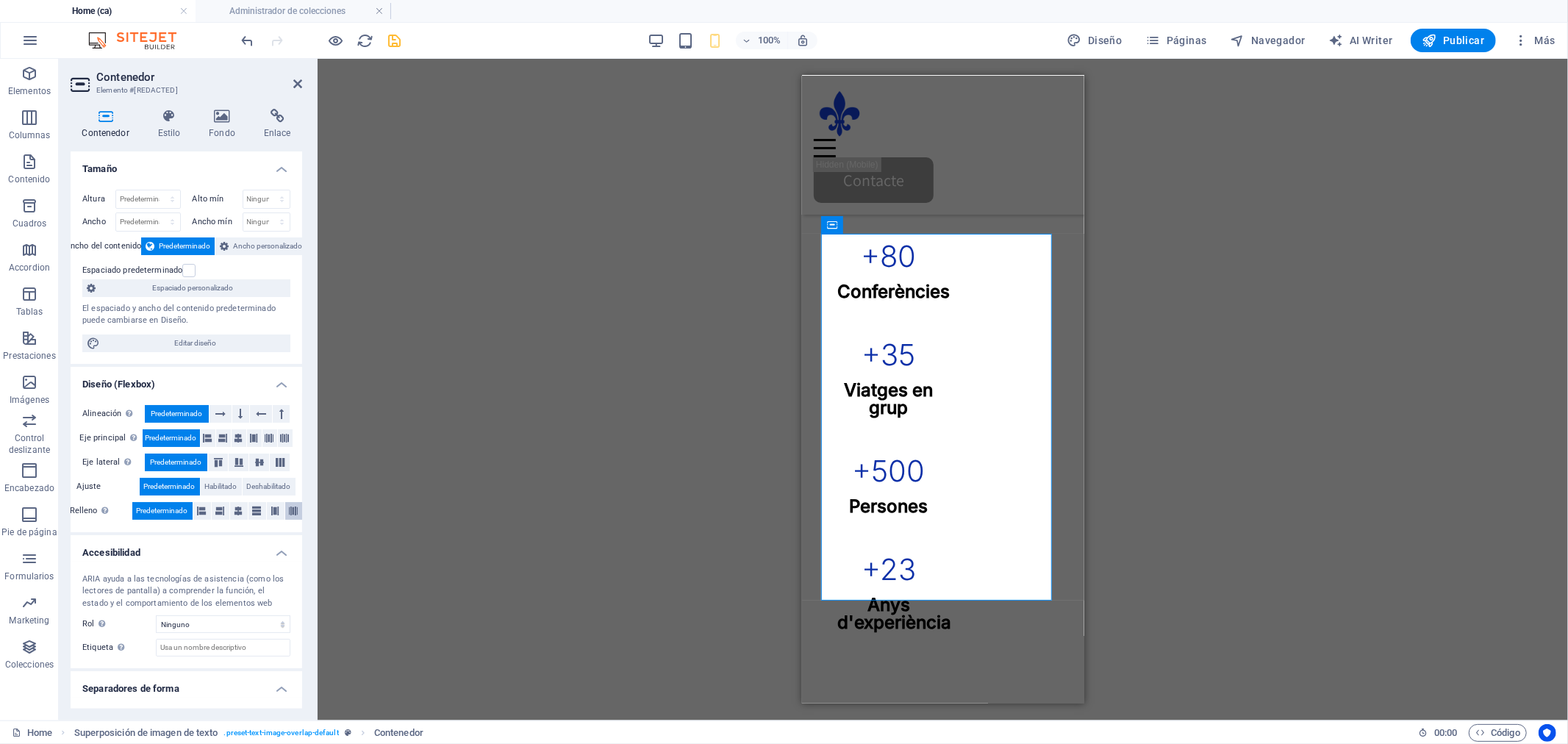 click at bounding box center [294, 511] 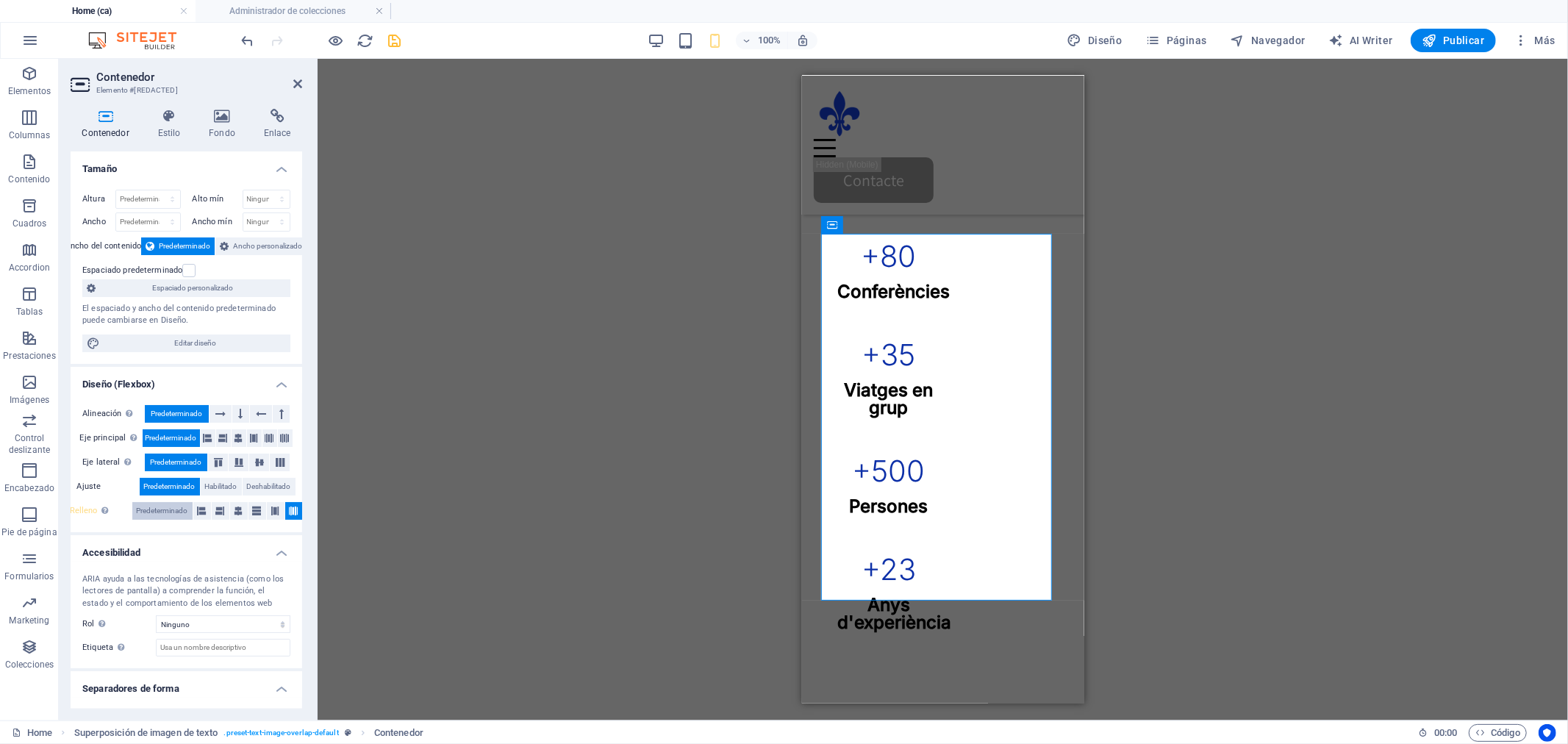 click on "Predeterminado" at bounding box center (162, 511) 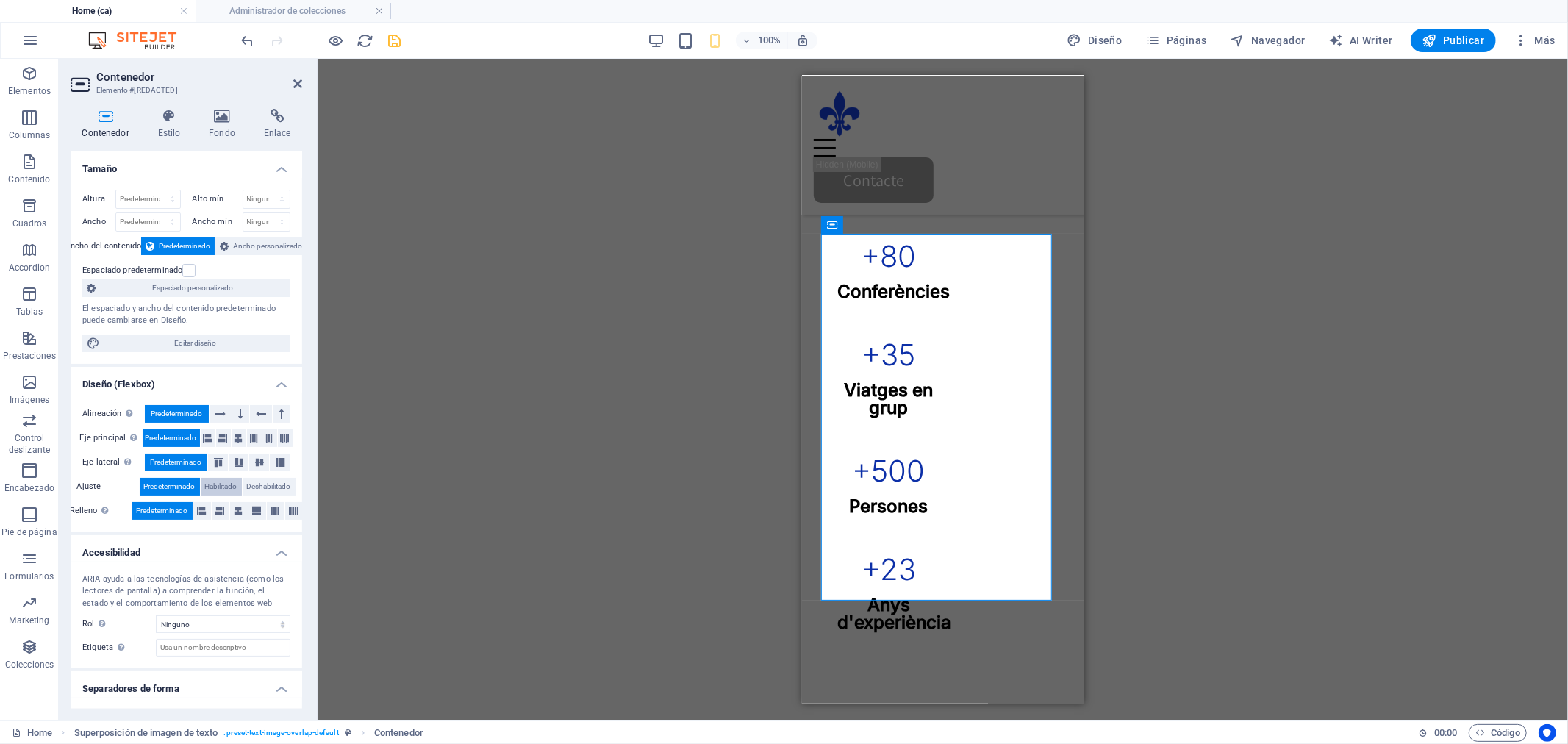 click on "Habilitado" at bounding box center [221, 487] 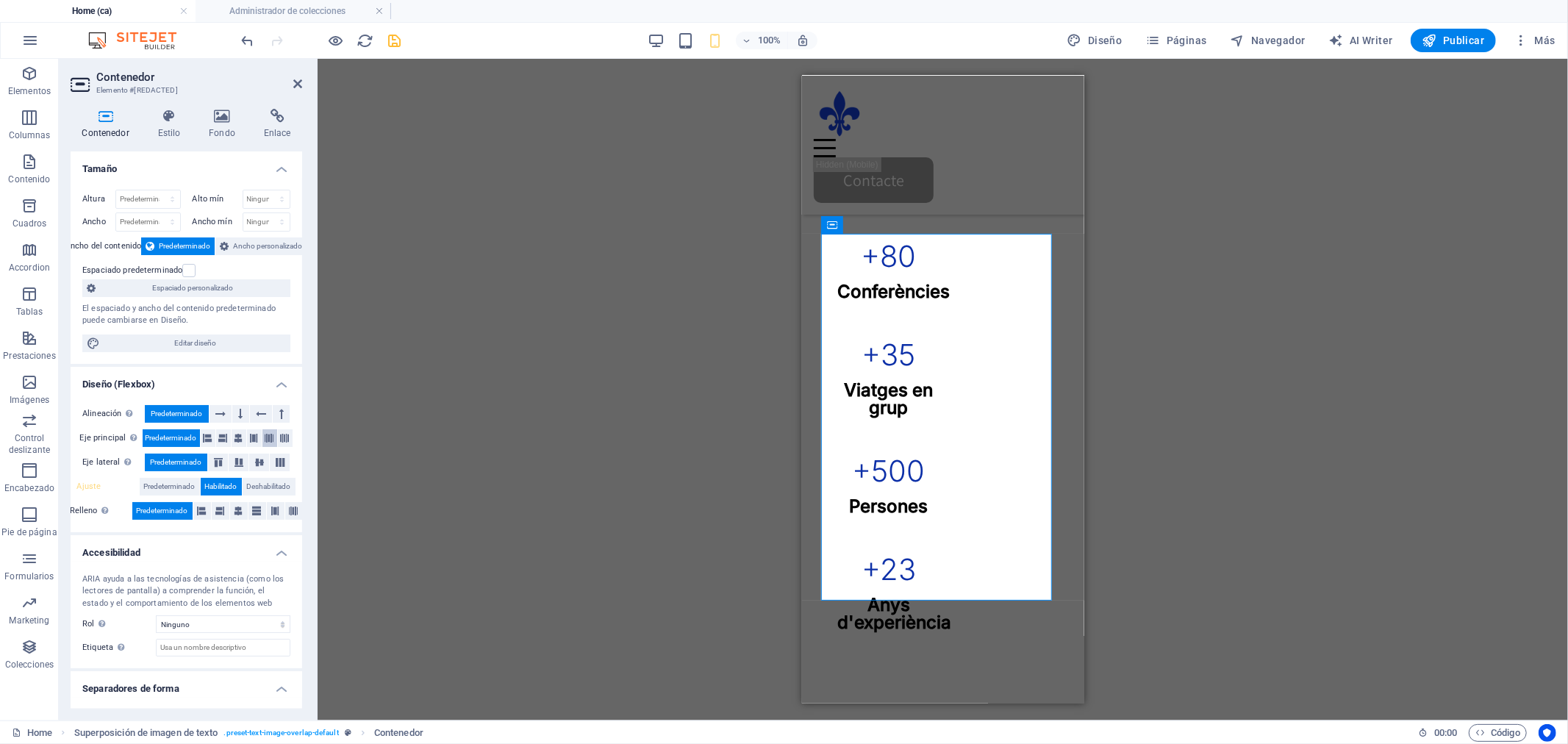 click at bounding box center [270, 438] 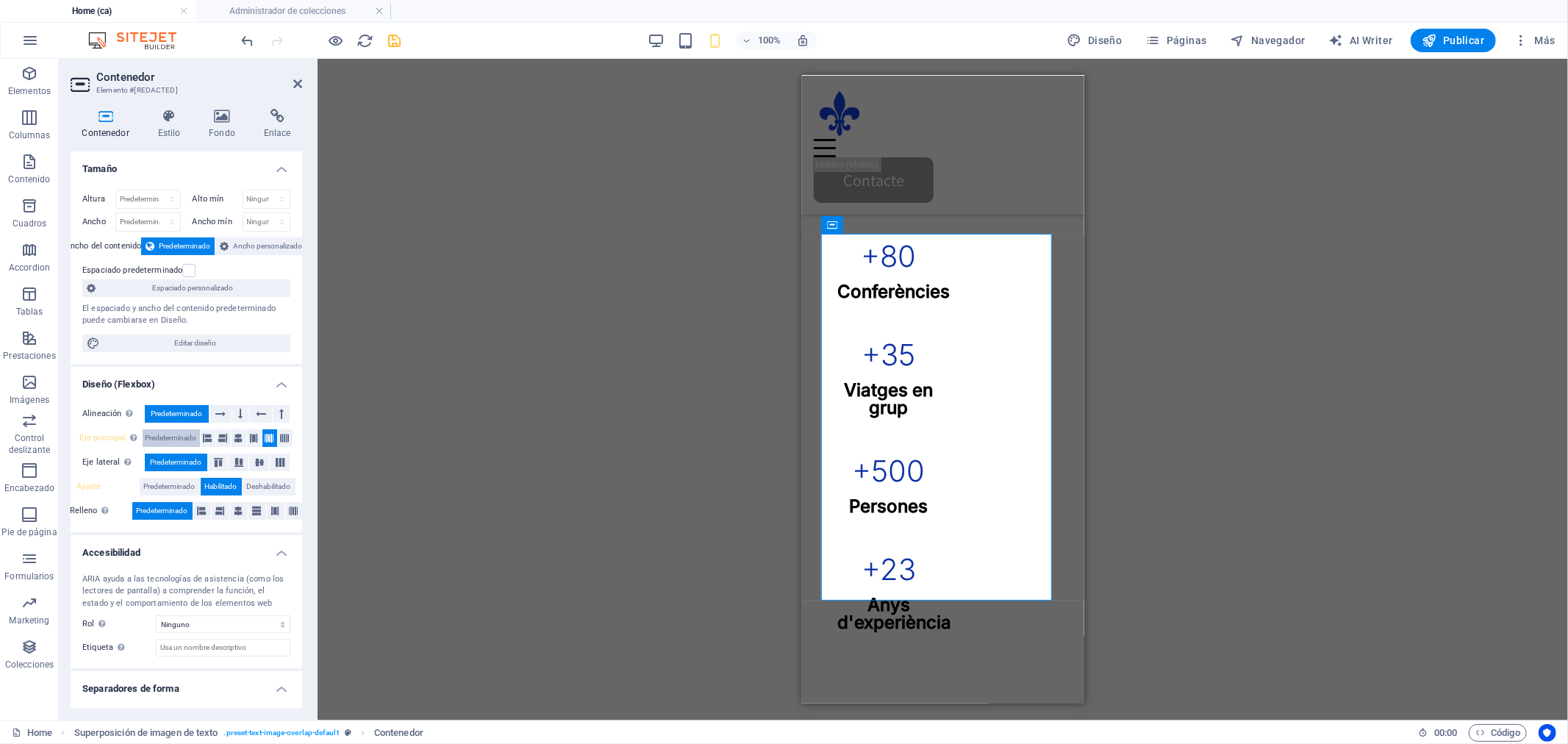 click on "Predeterminado" at bounding box center [171, 438] 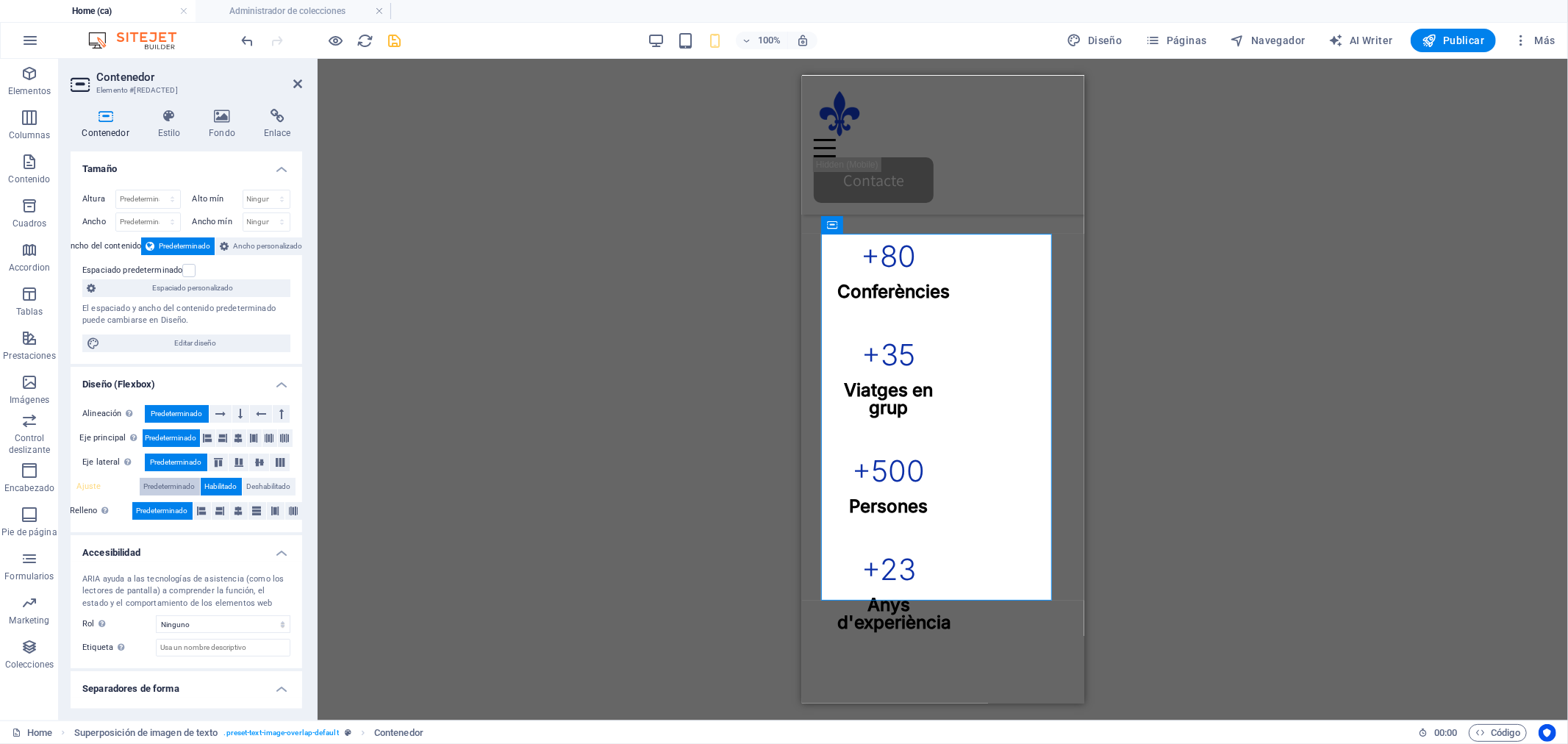click on "Predeterminado" at bounding box center [170, 487] 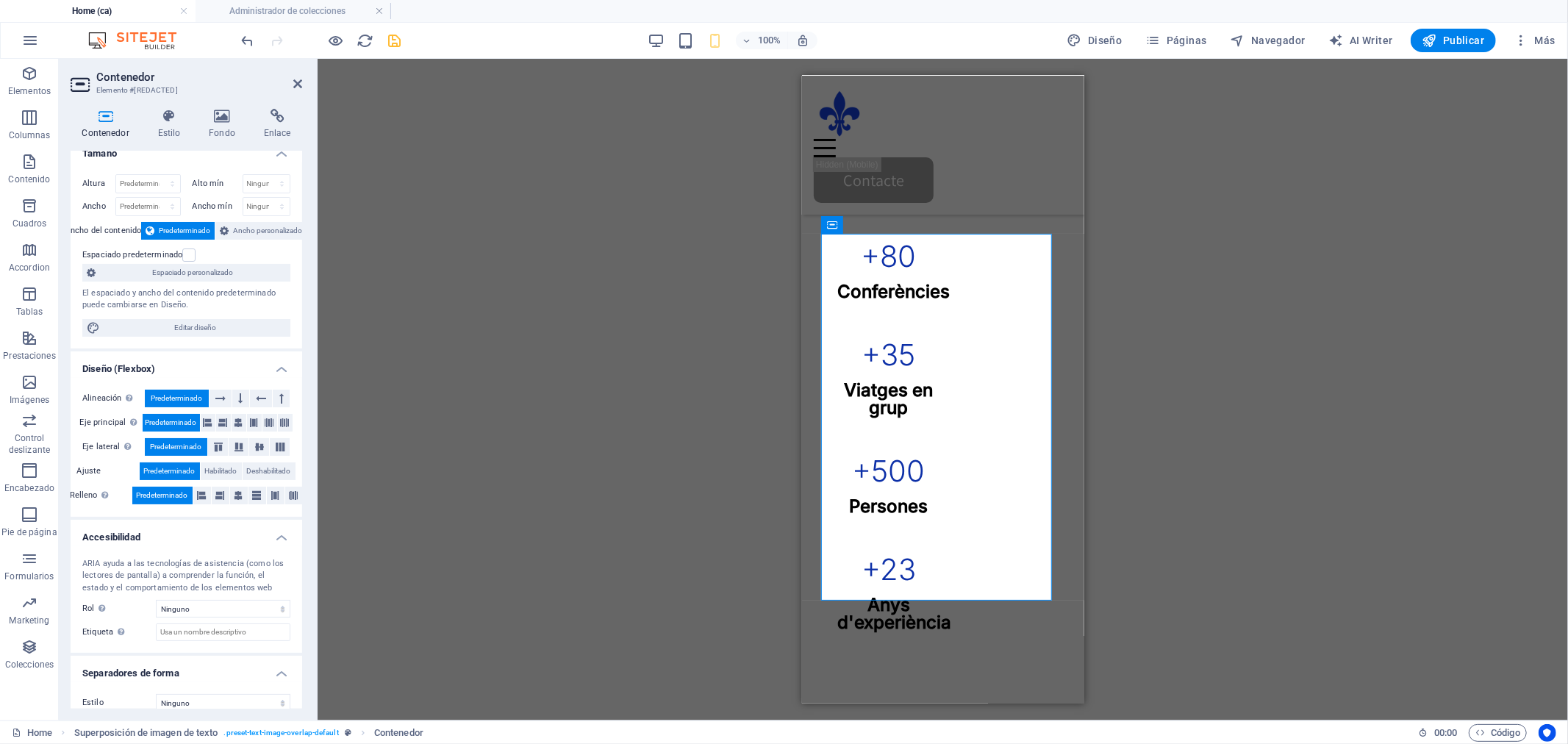 scroll, scrollTop: 30, scrollLeft: 0, axis: vertical 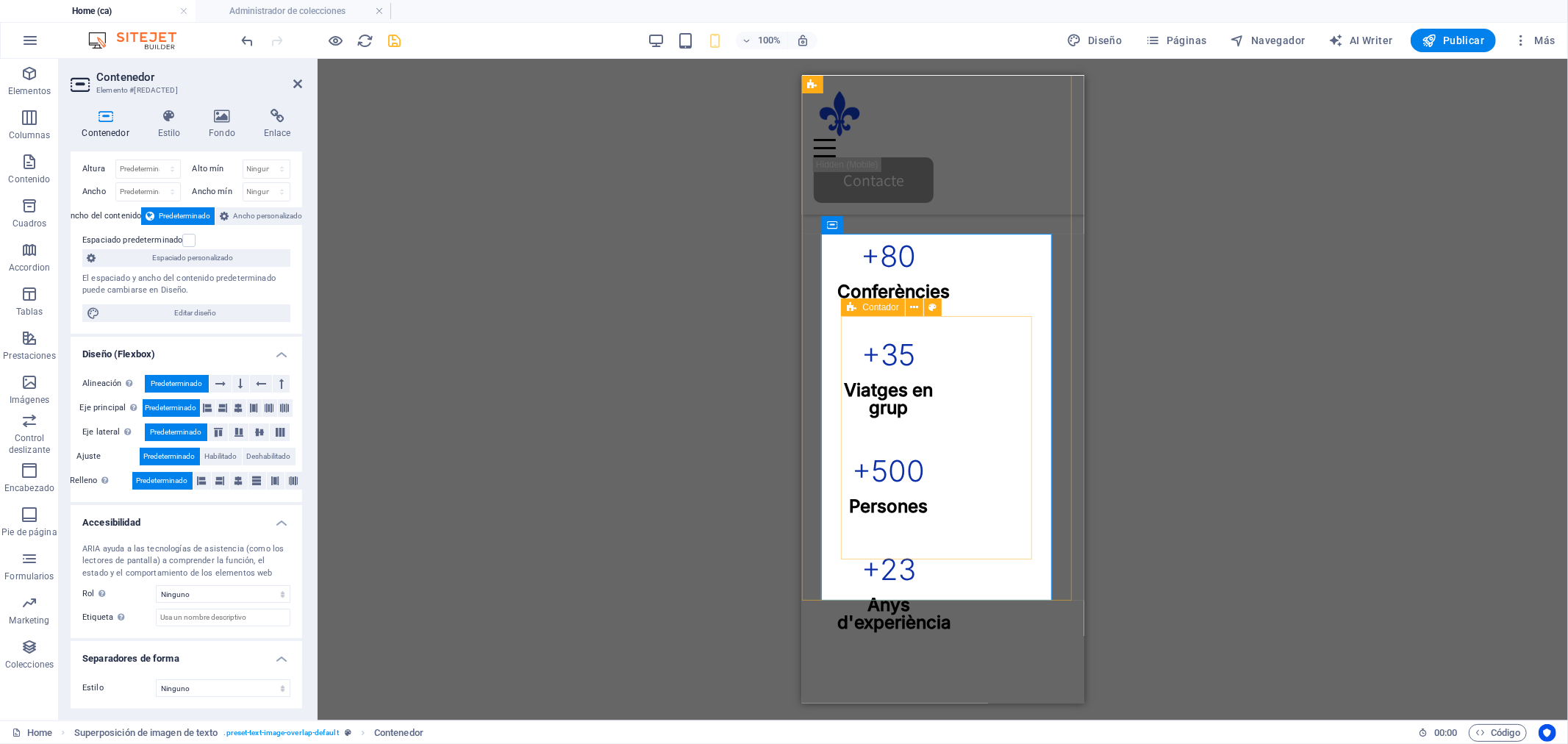 click at bounding box center [851, 307] 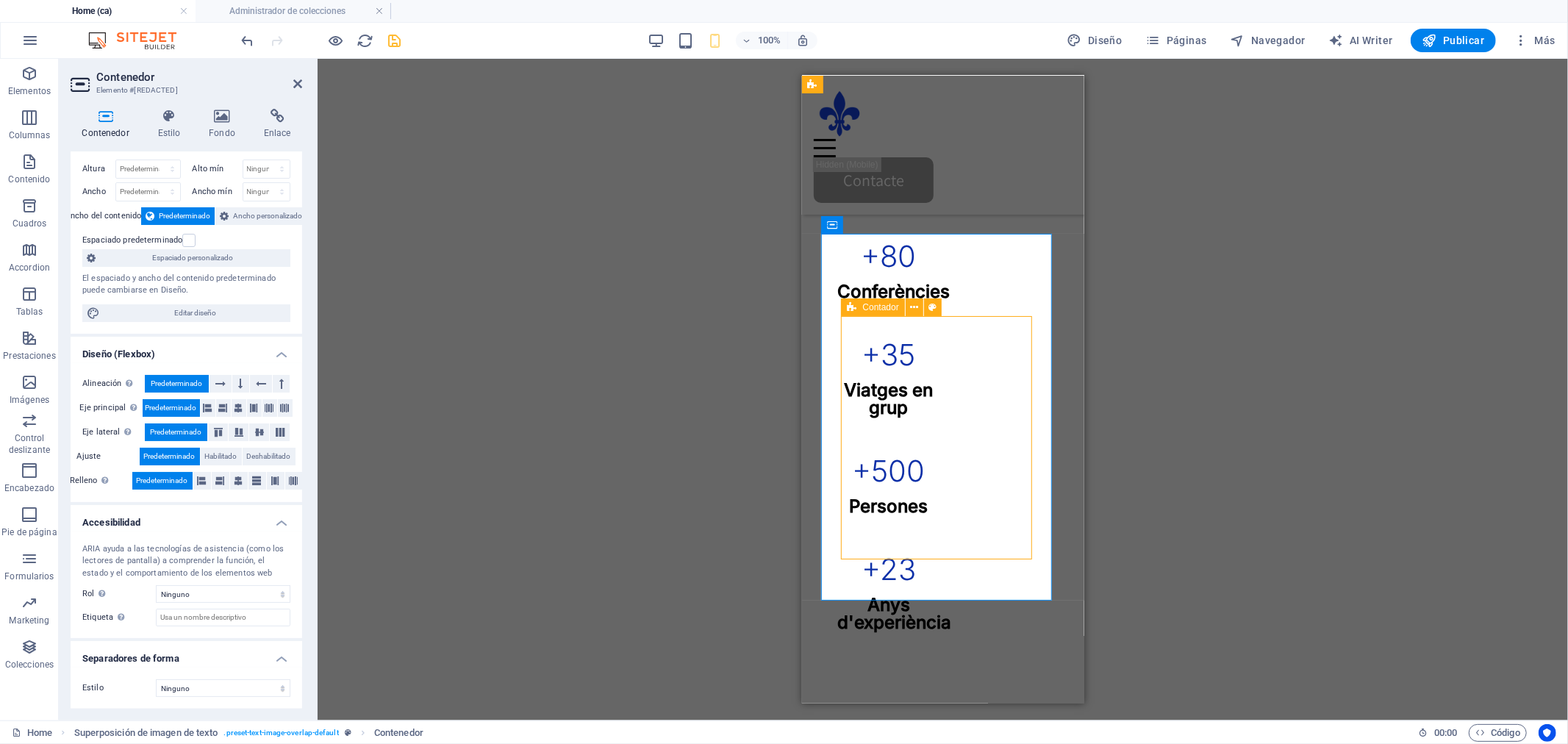 click at bounding box center [851, 307] 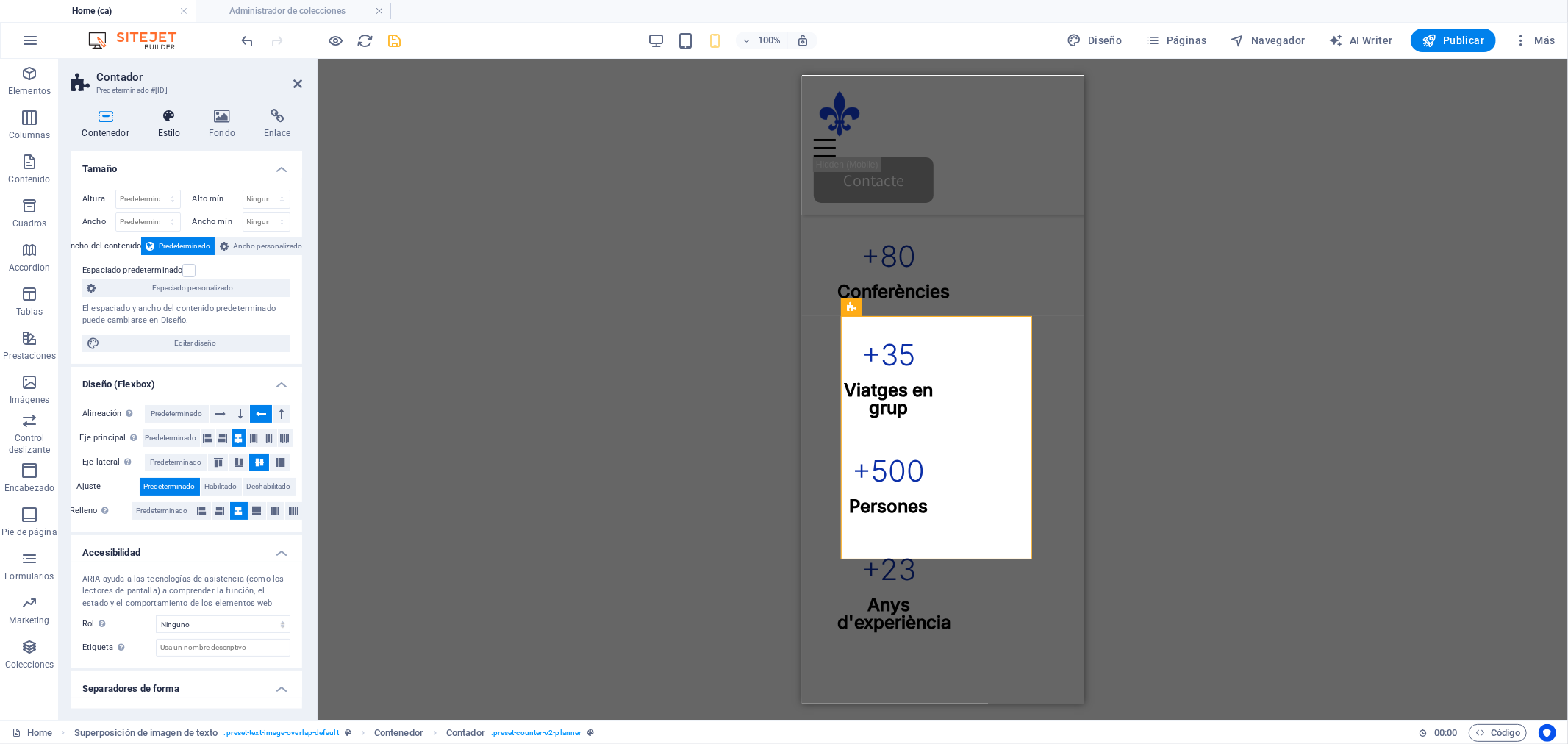 click at bounding box center [169, 116] 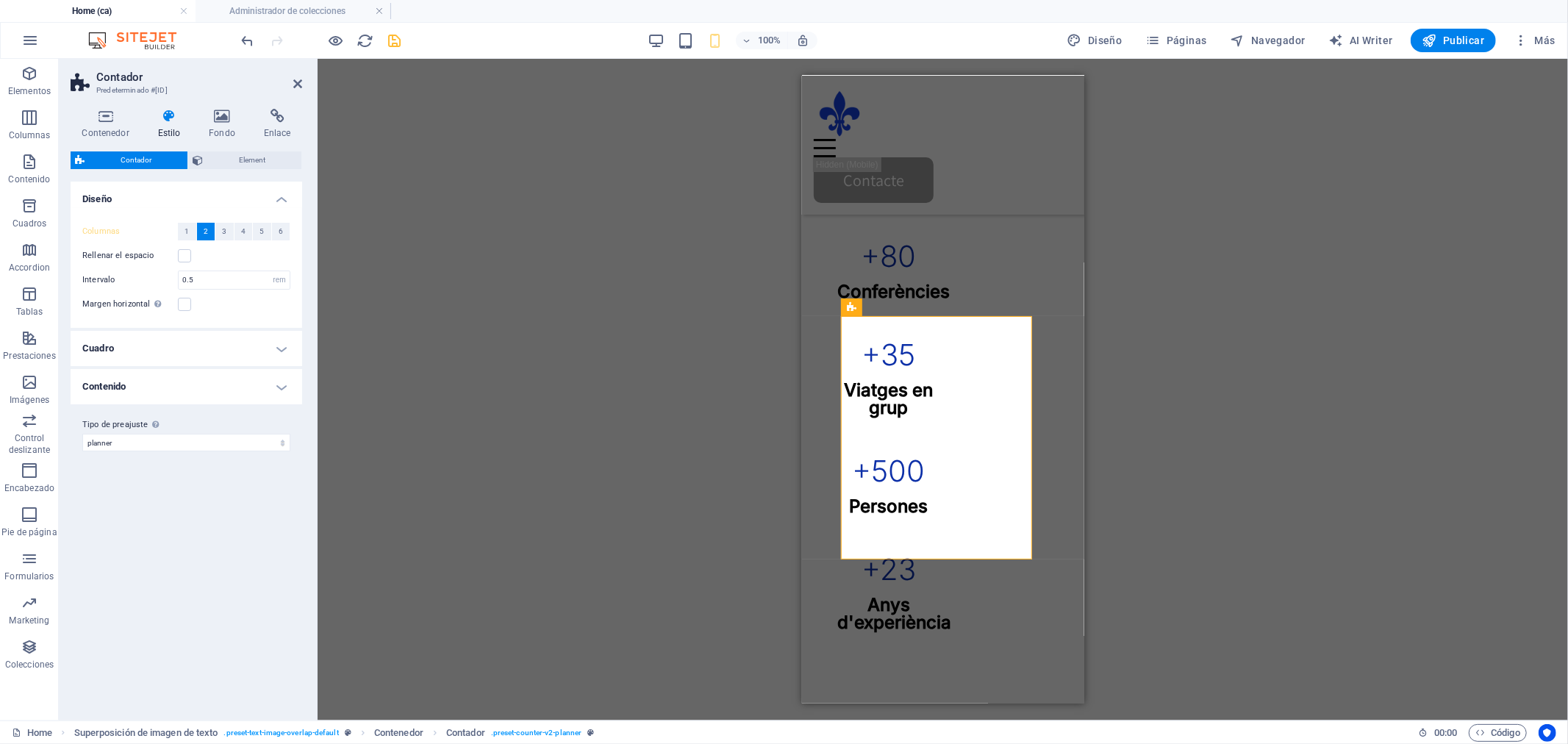 click on "Cuadro" at bounding box center [186, 348] 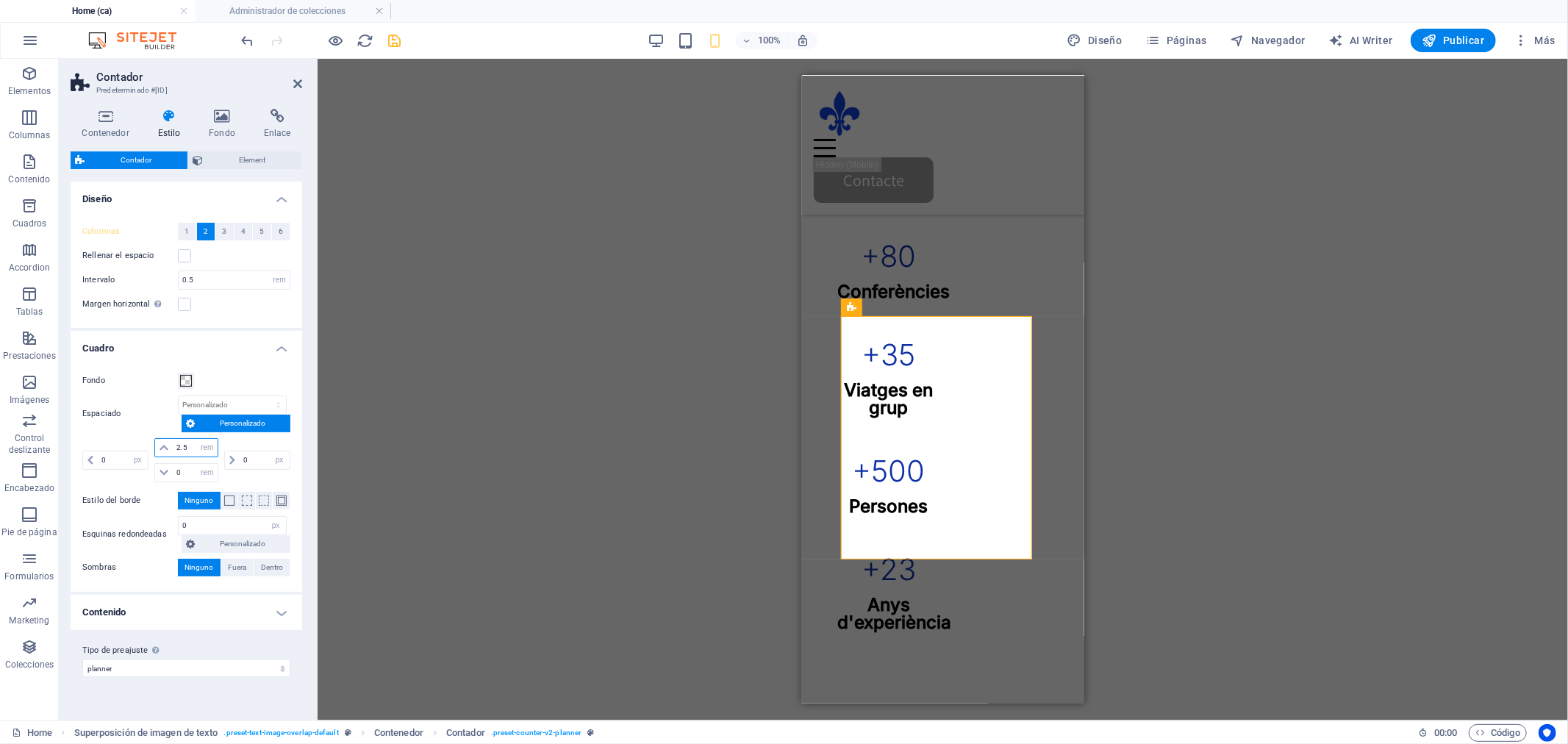 click on "2.5" at bounding box center [195, 448] 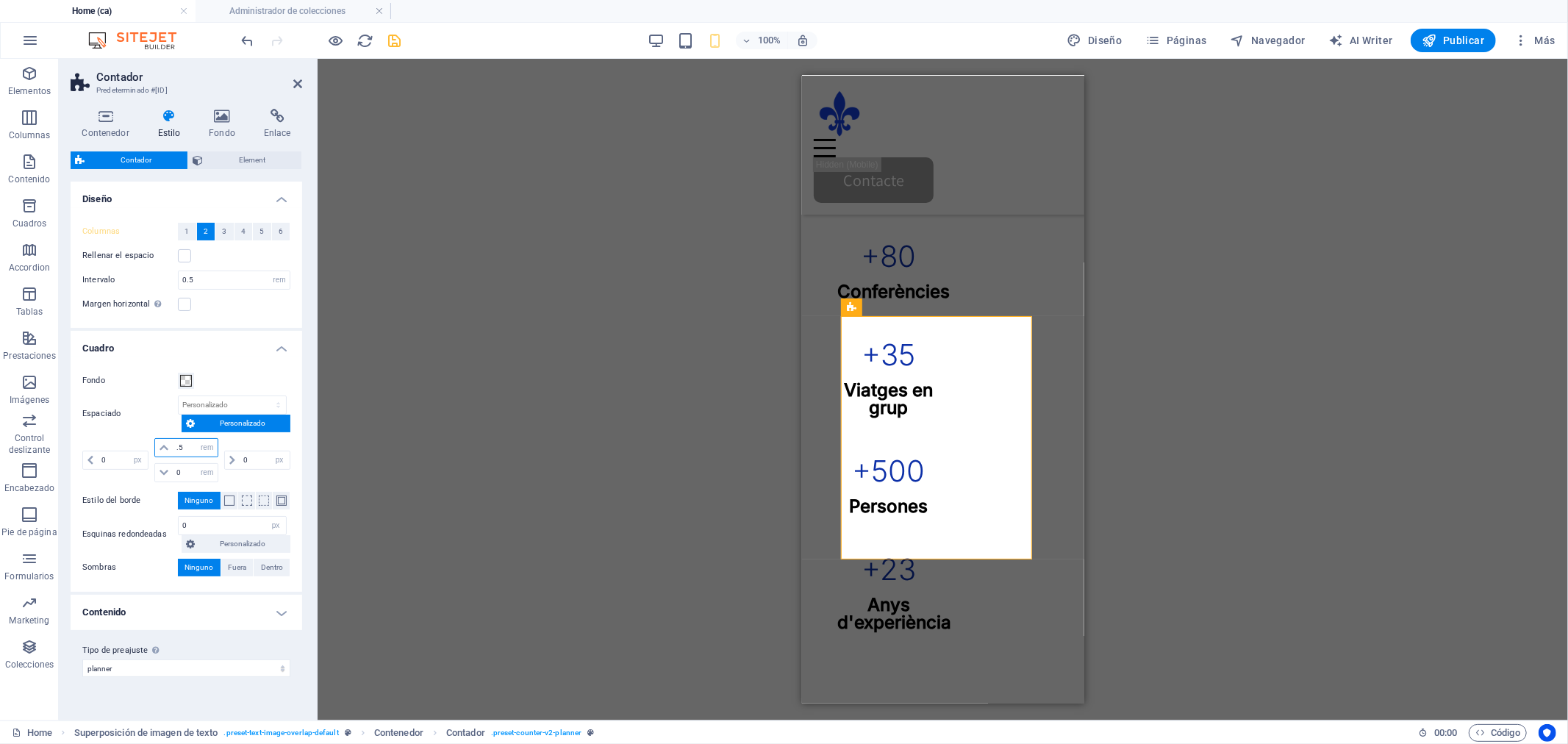 type on "5" 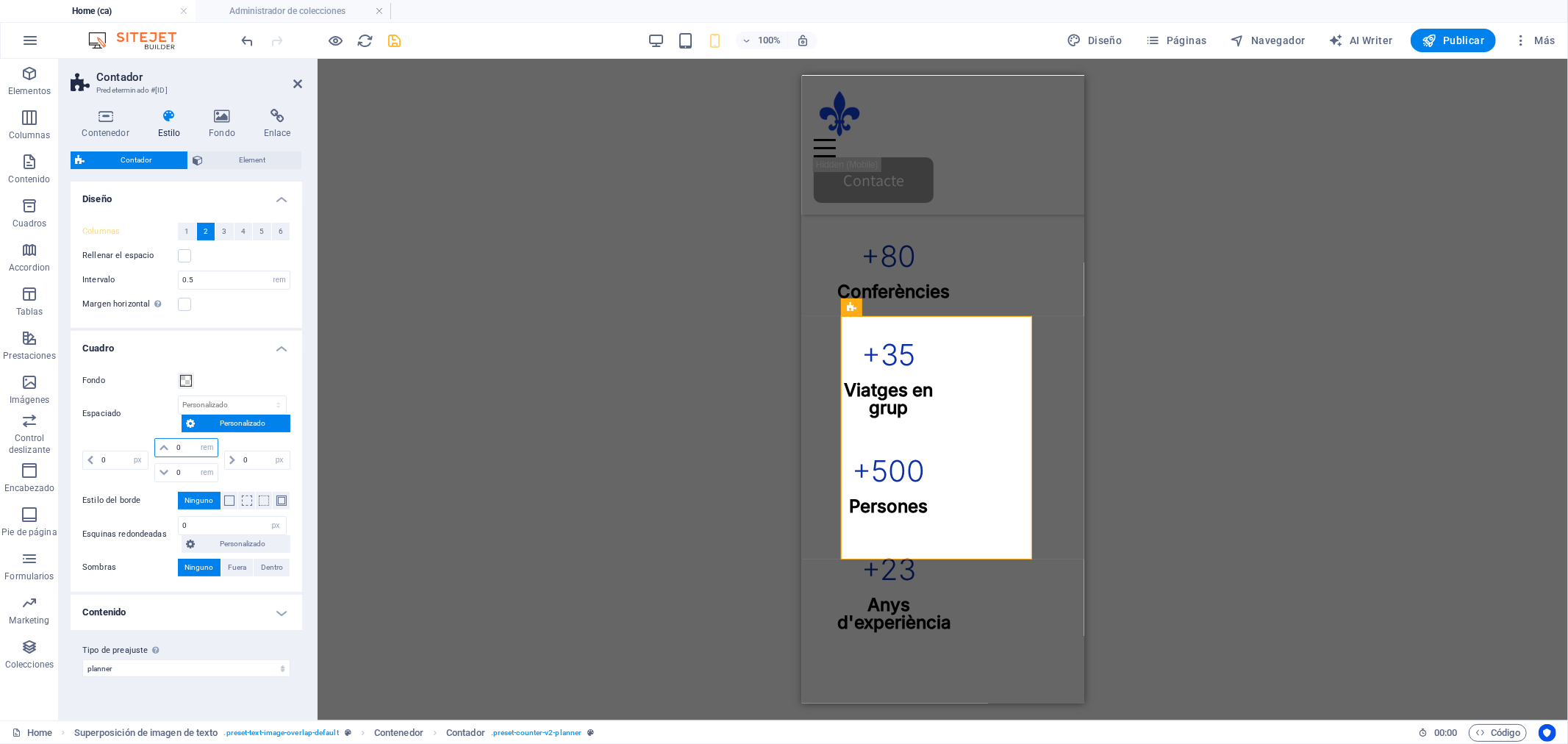 type on "0" 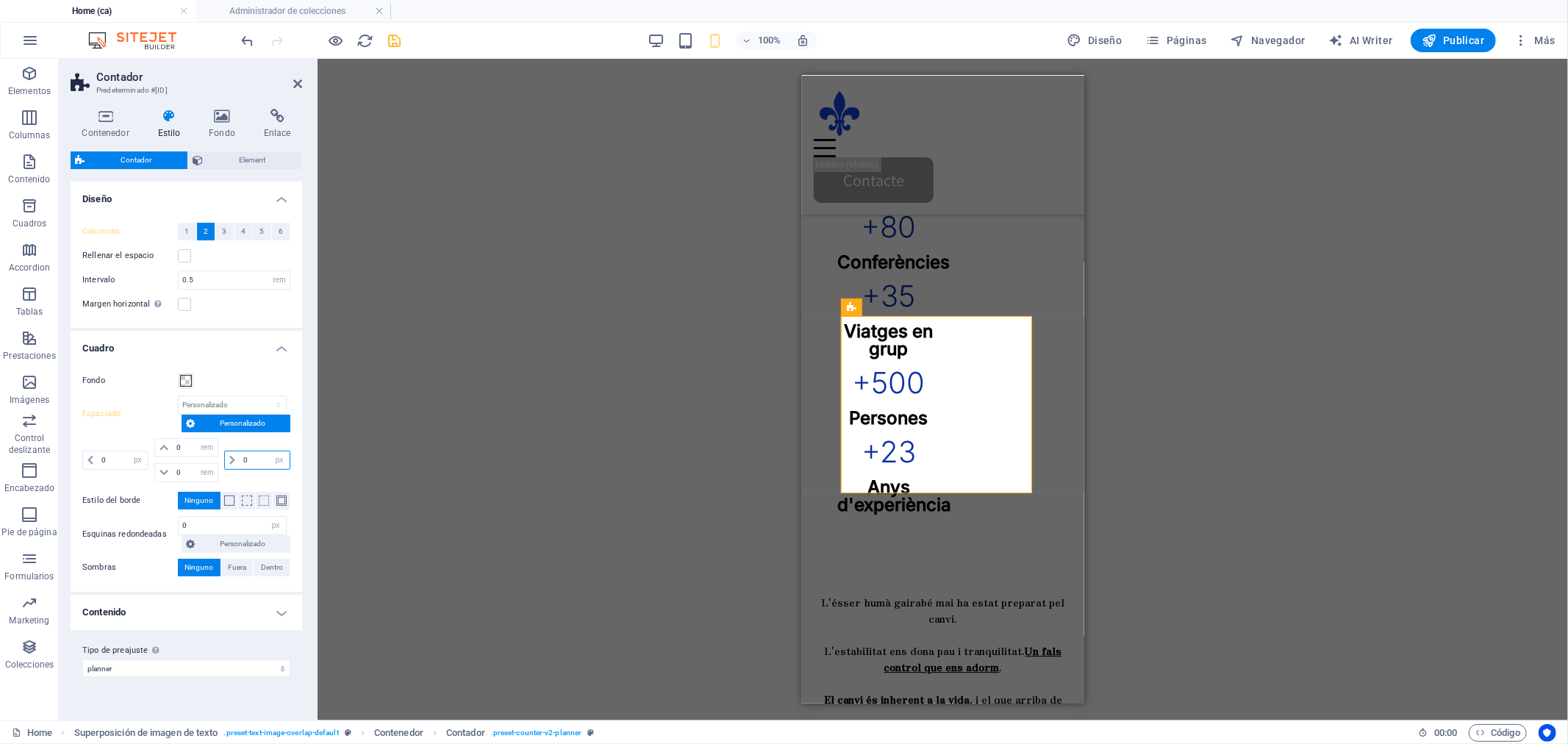 click on "0" at bounding box center (265, 460) 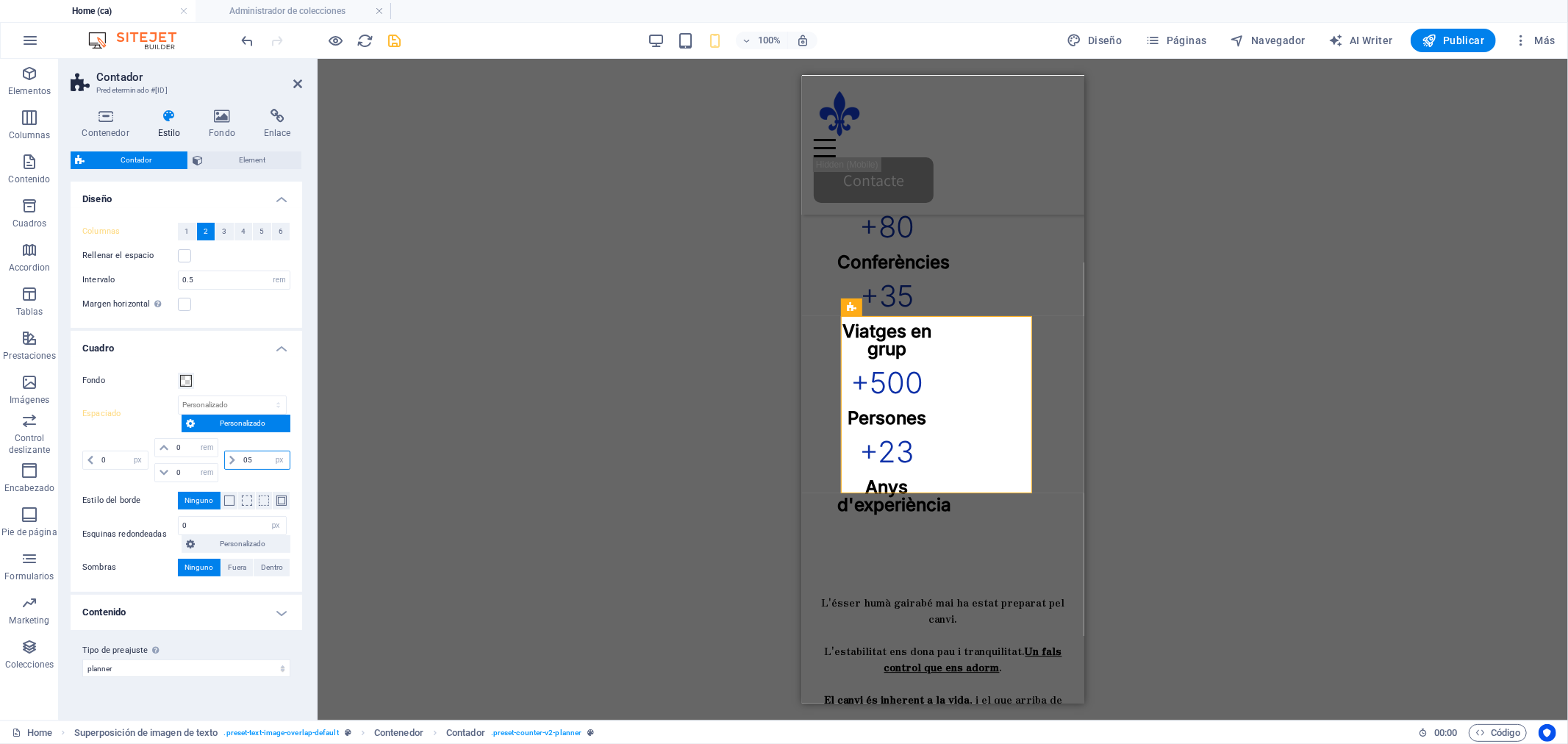 drag, startPoint x: 254, startPoint y: 461, endPoint x: 237, endPoint y: 461, distance: 17 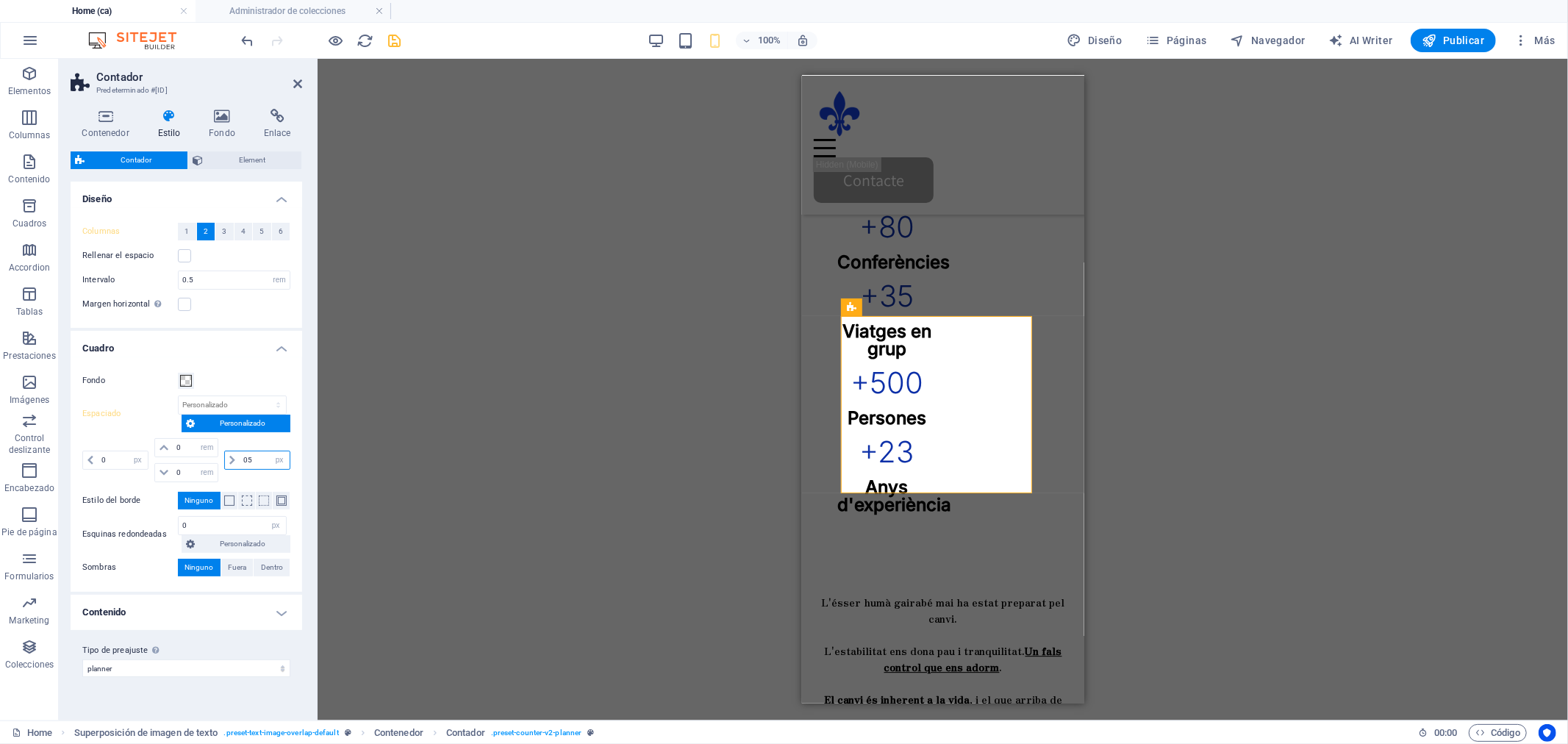 click on "05 px rem % vh vw" at bounding box center (257, 460) 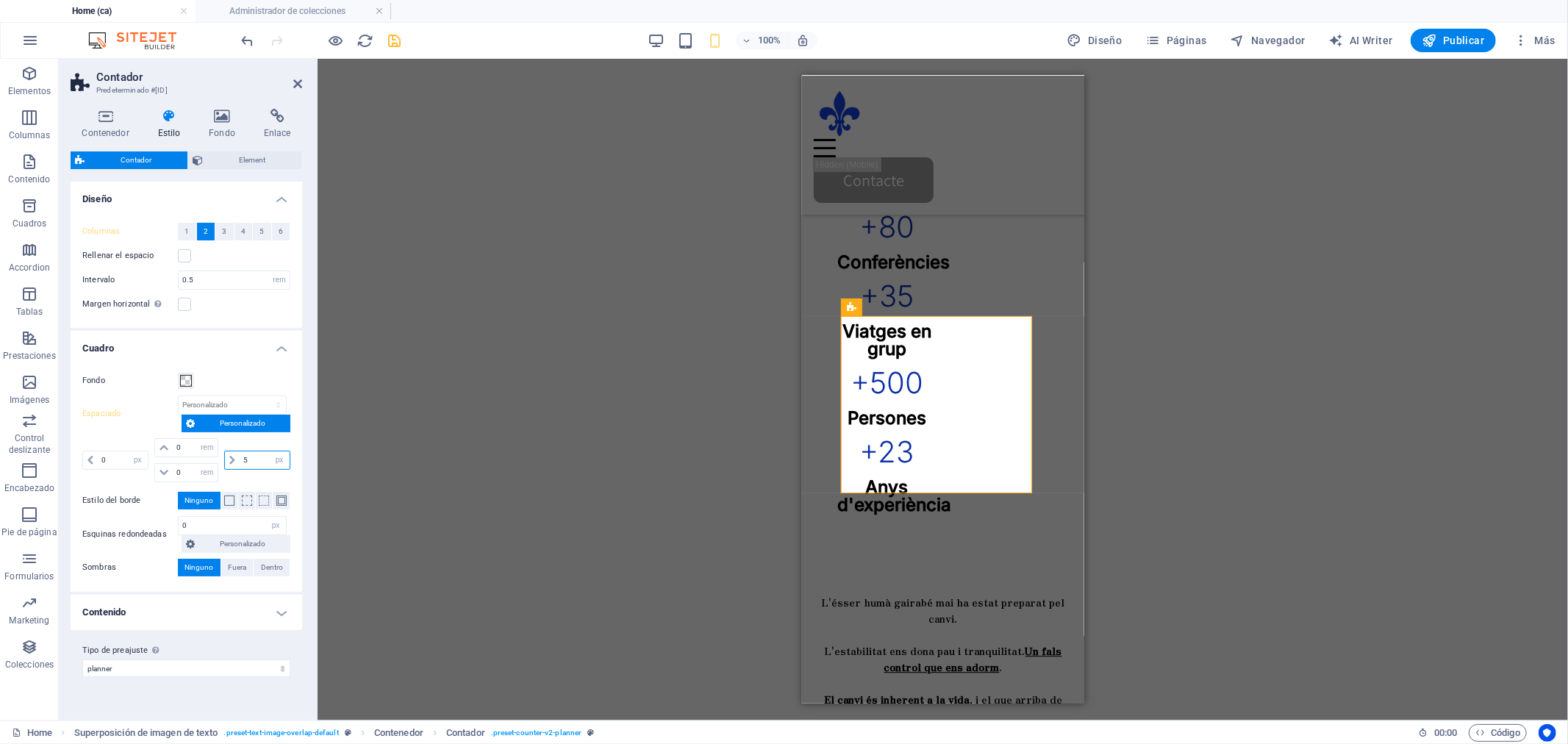 drag, startPoint x: 251, startPoint y: 458, endPoint x: 237, endPoint y: 459, distance: 14.035669 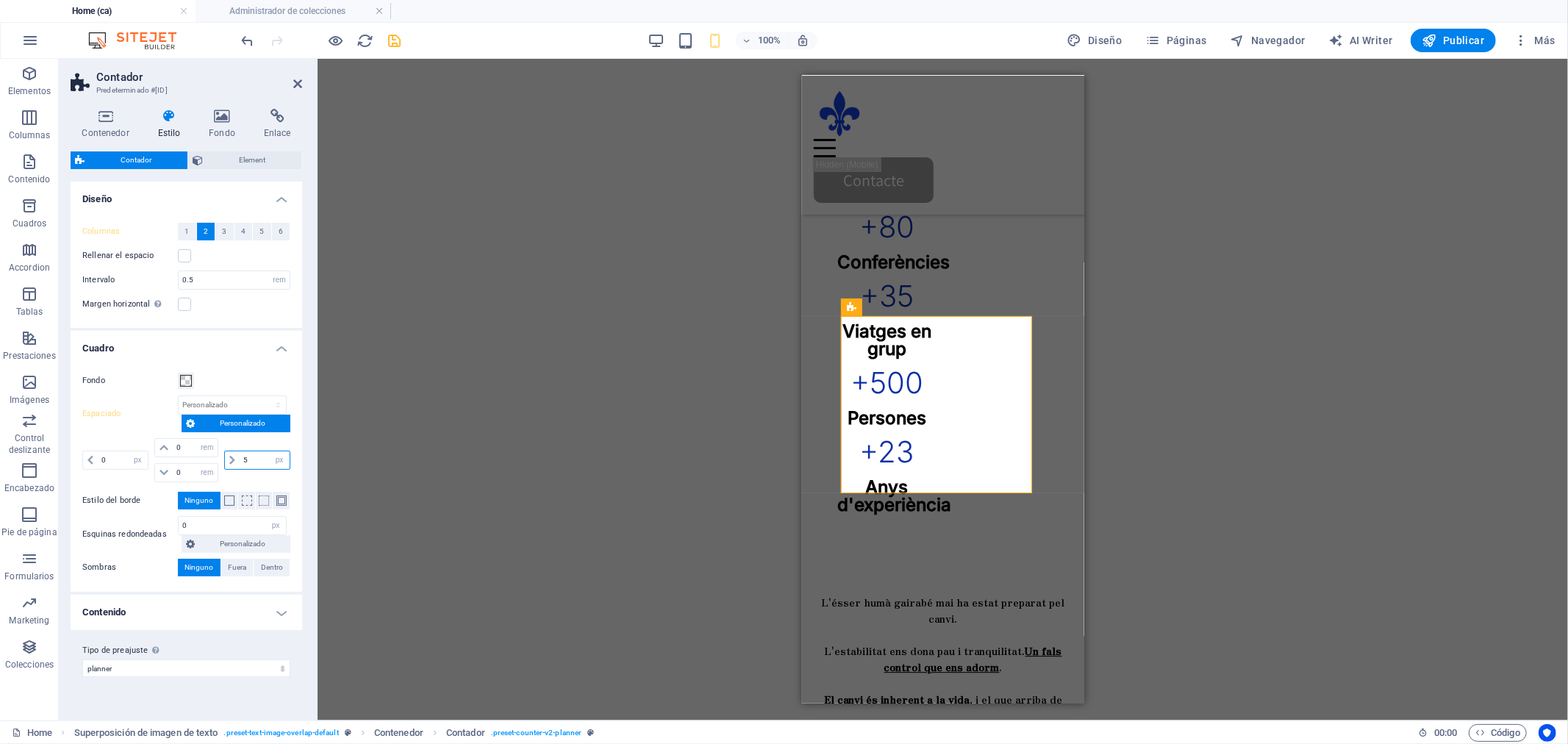 click on "5 px rem % vh vw" at bounding box center (257, 460) 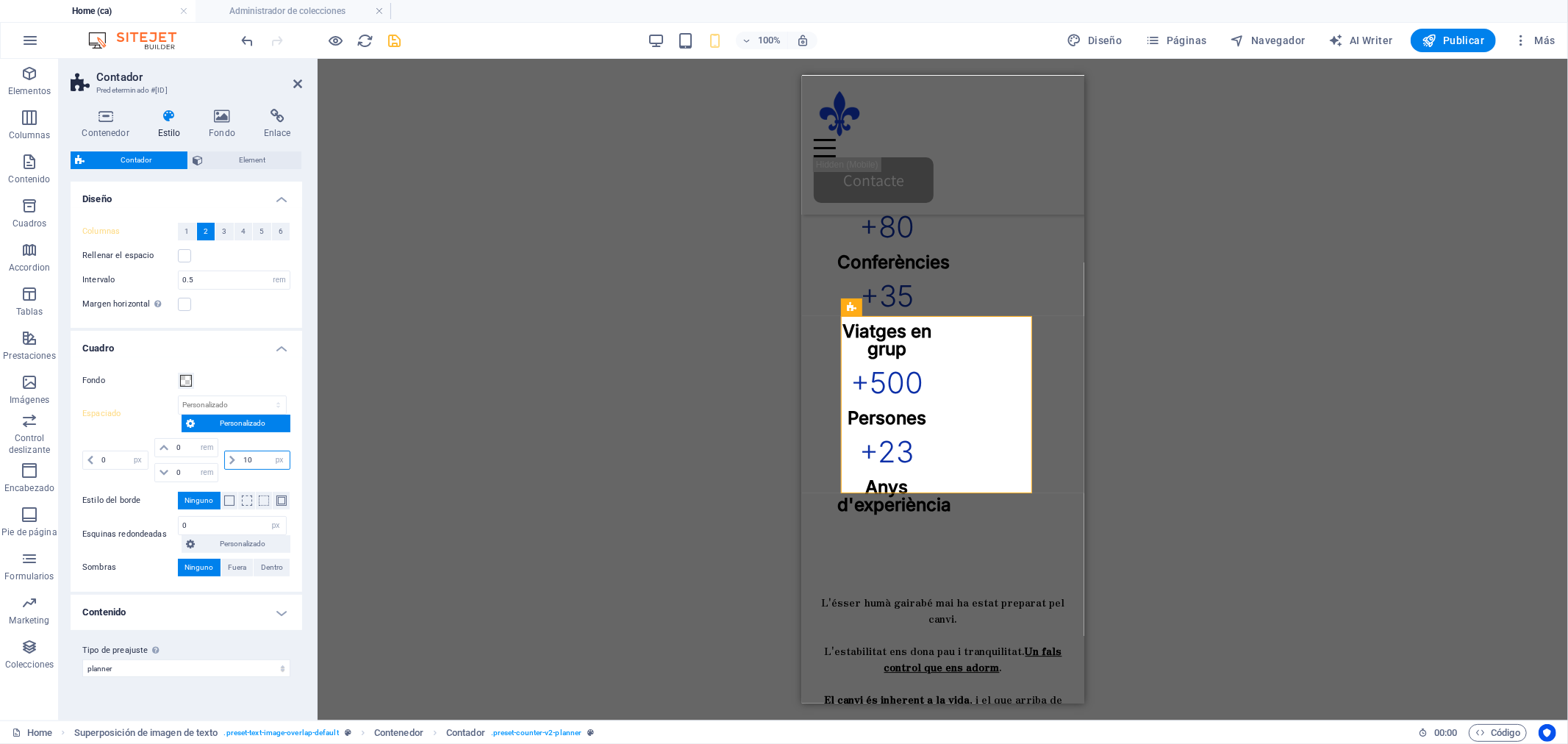 type on "10" 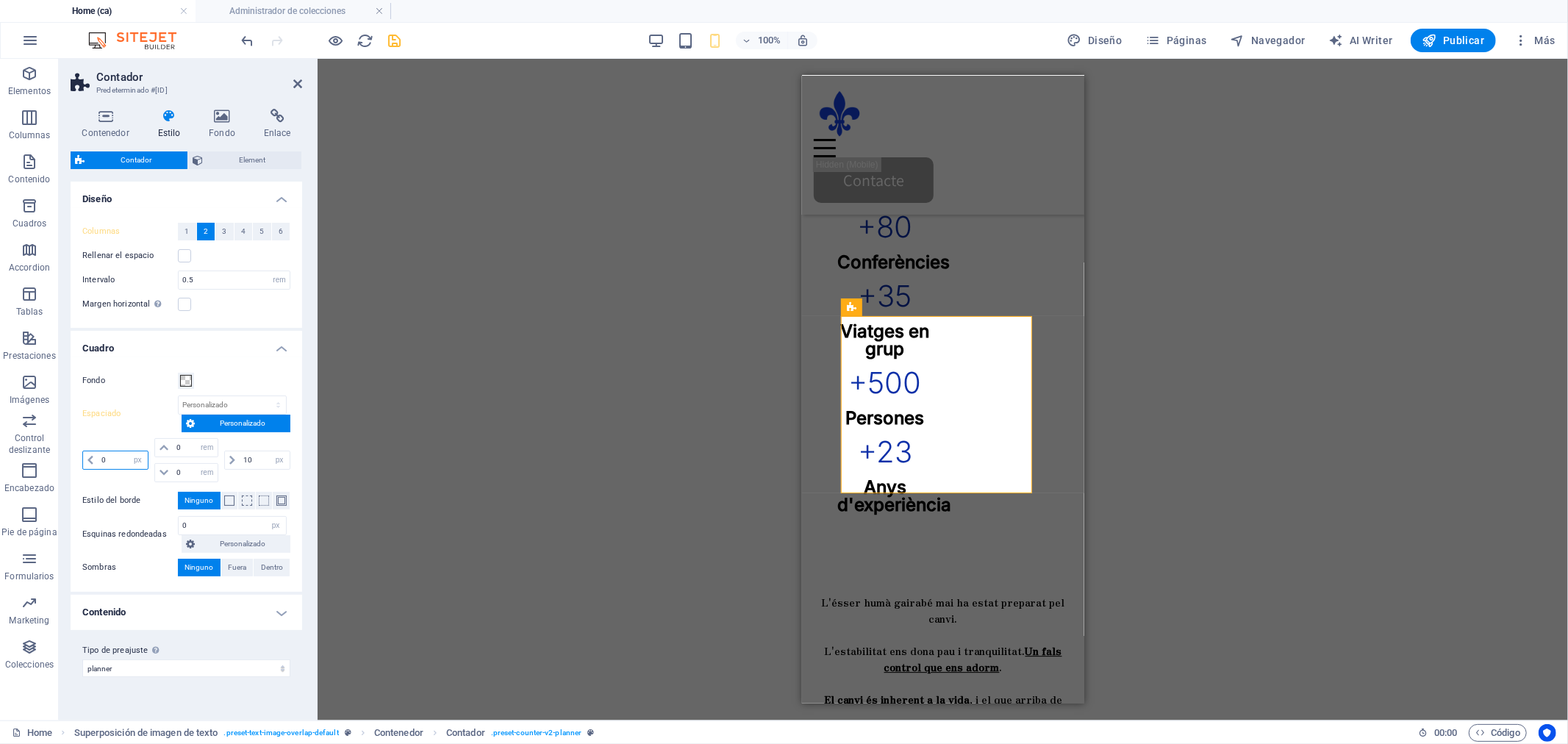 click on "0" at bounding box center (123, 460) 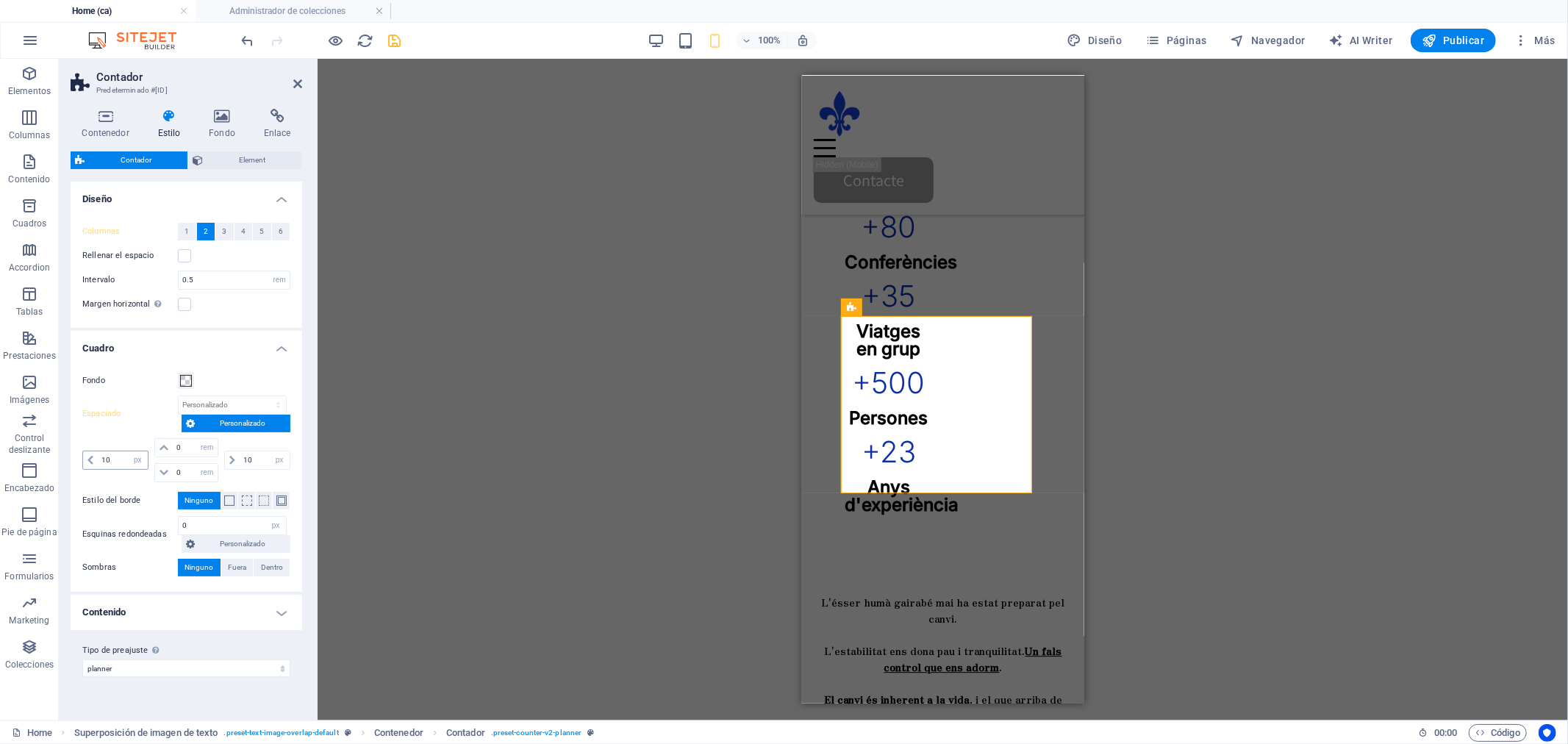 click at bounding box center [90, 460] 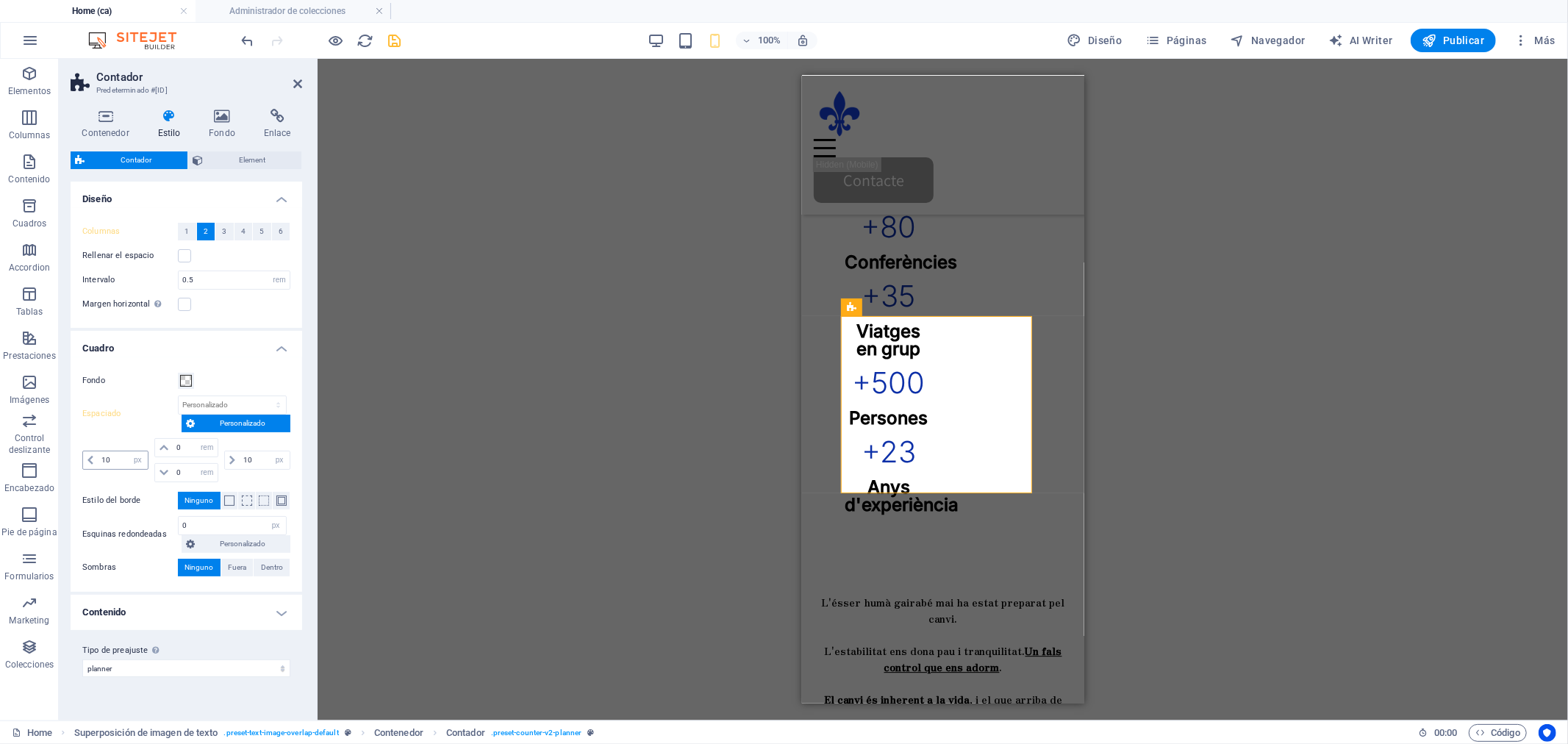 click at bounding box center (90, 460) 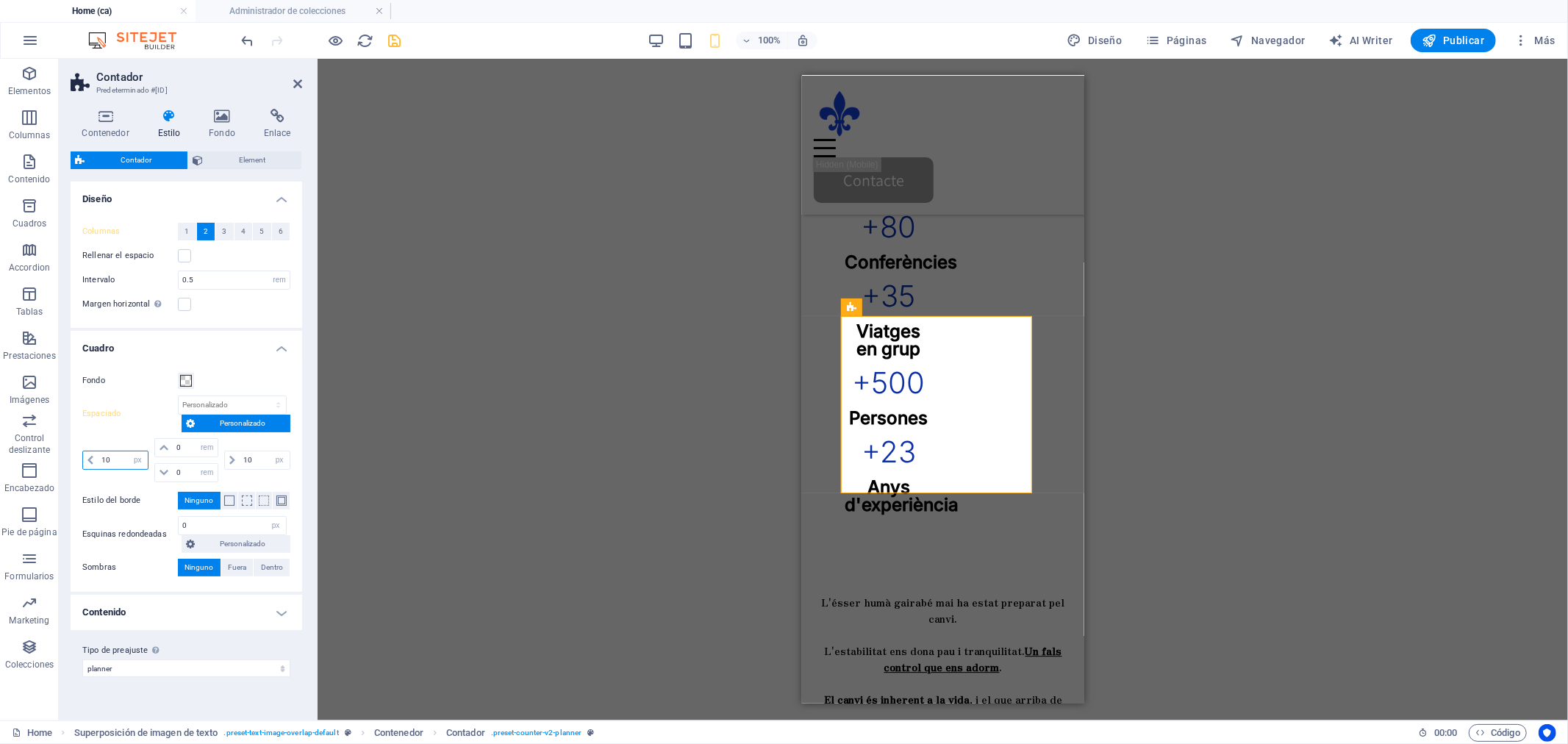 drag, startPoint x: 110, startPoint y: 458, endPoint x: 96, endPoint y: 459, distance: 14.03567 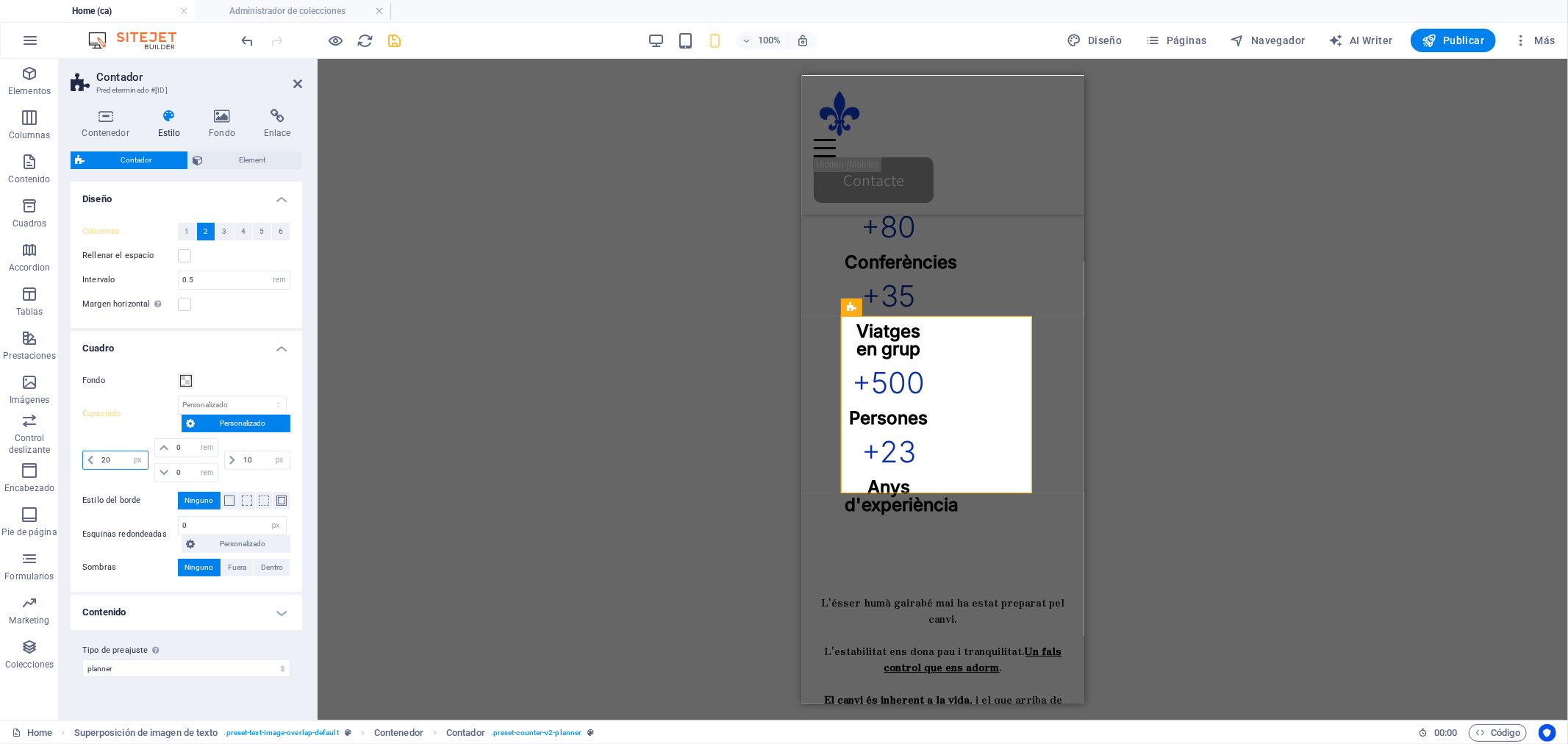 type on "20" 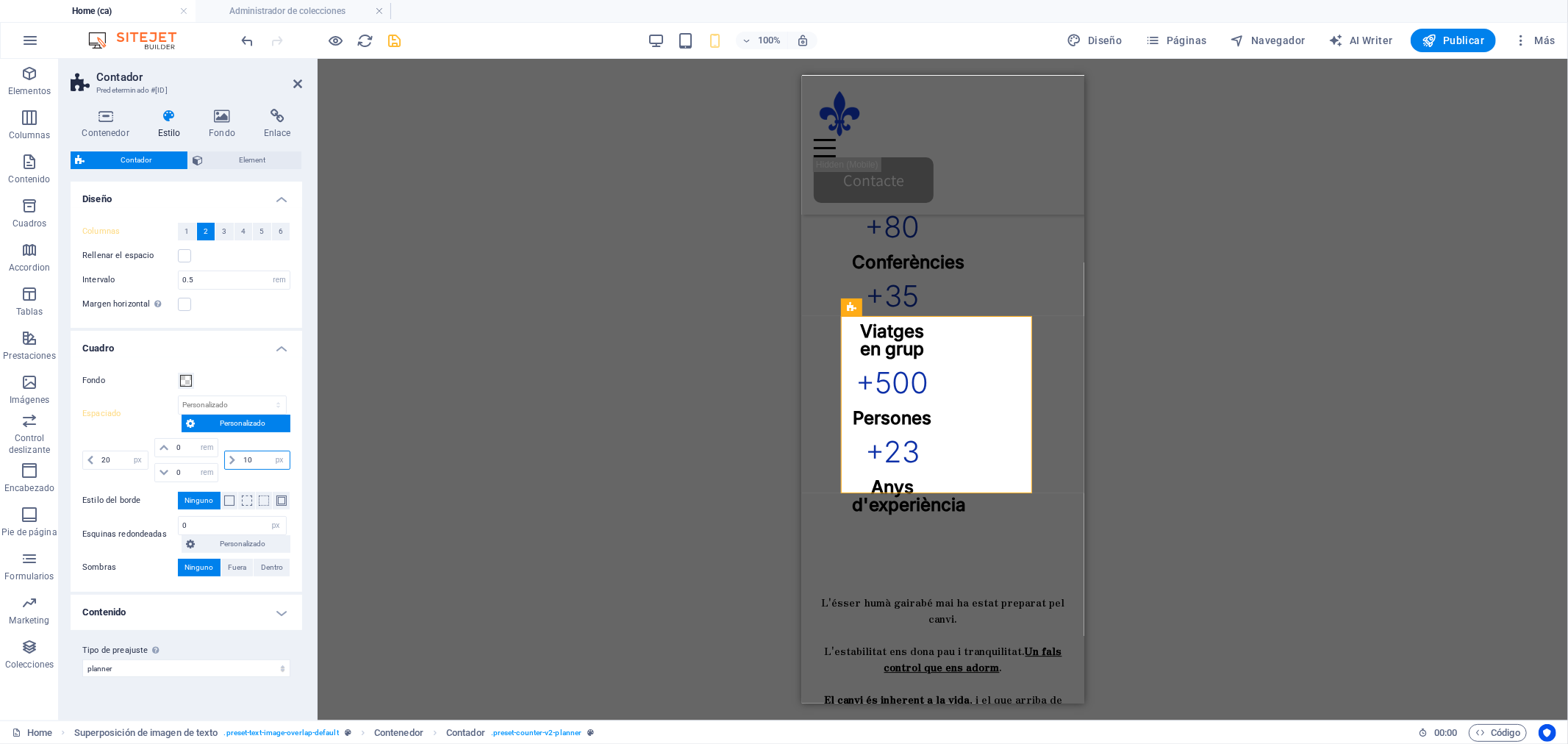 drag, startPoint x: 251, startPoint y: 456, endPoint x: 236, endPoint y: 459, distance: 15.297059 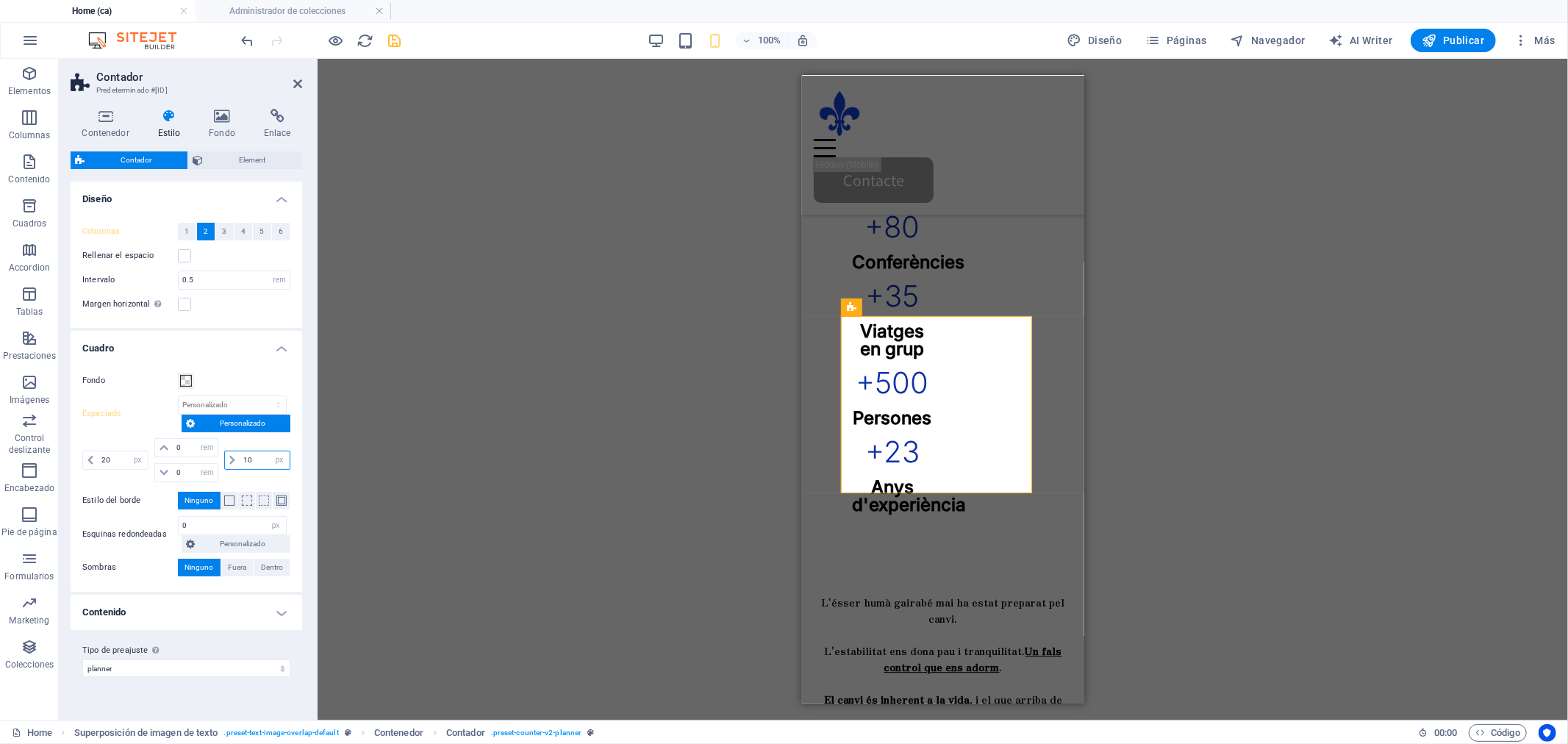 click on "10 px rem % vh vw" at bounding box center (257, 460) 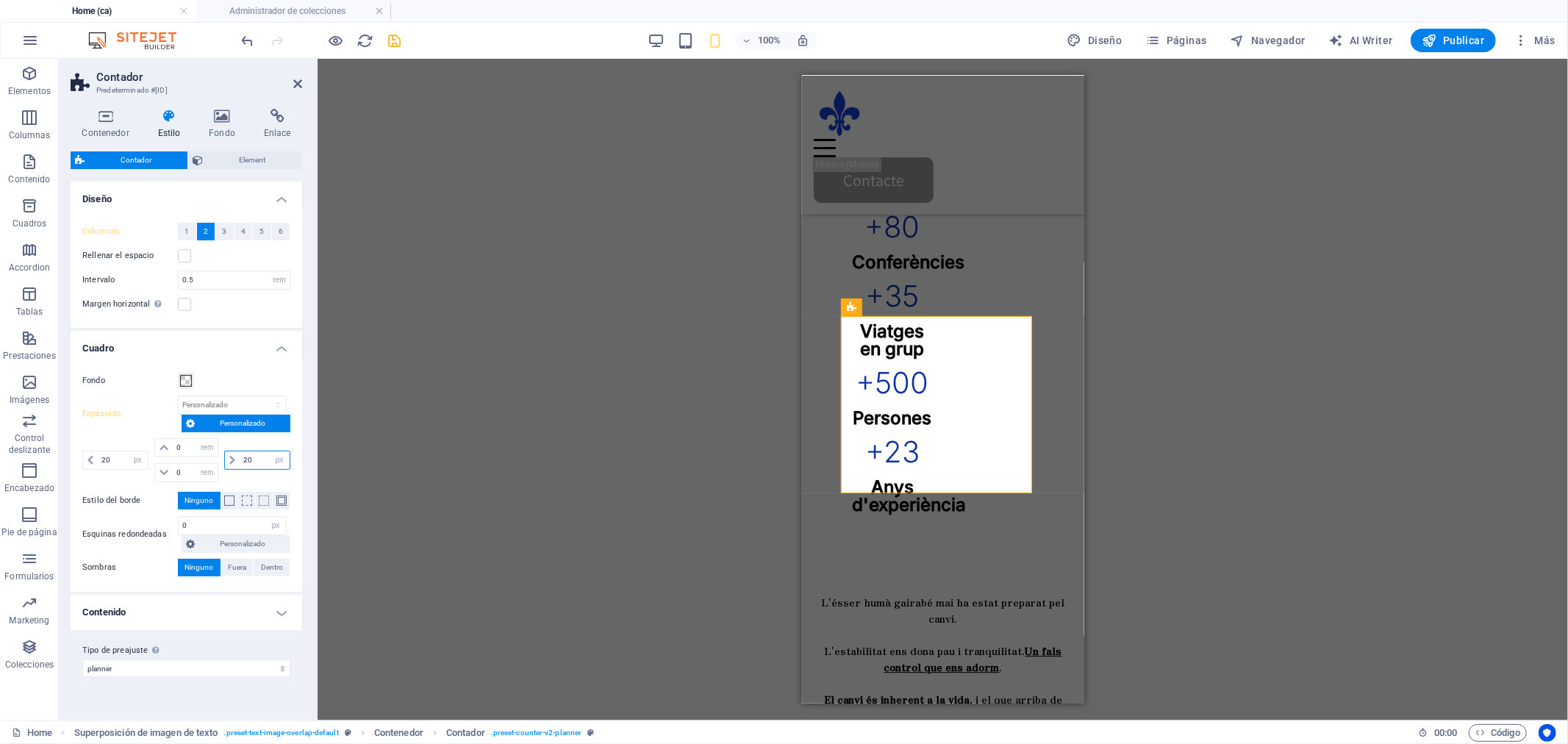 type on "20" 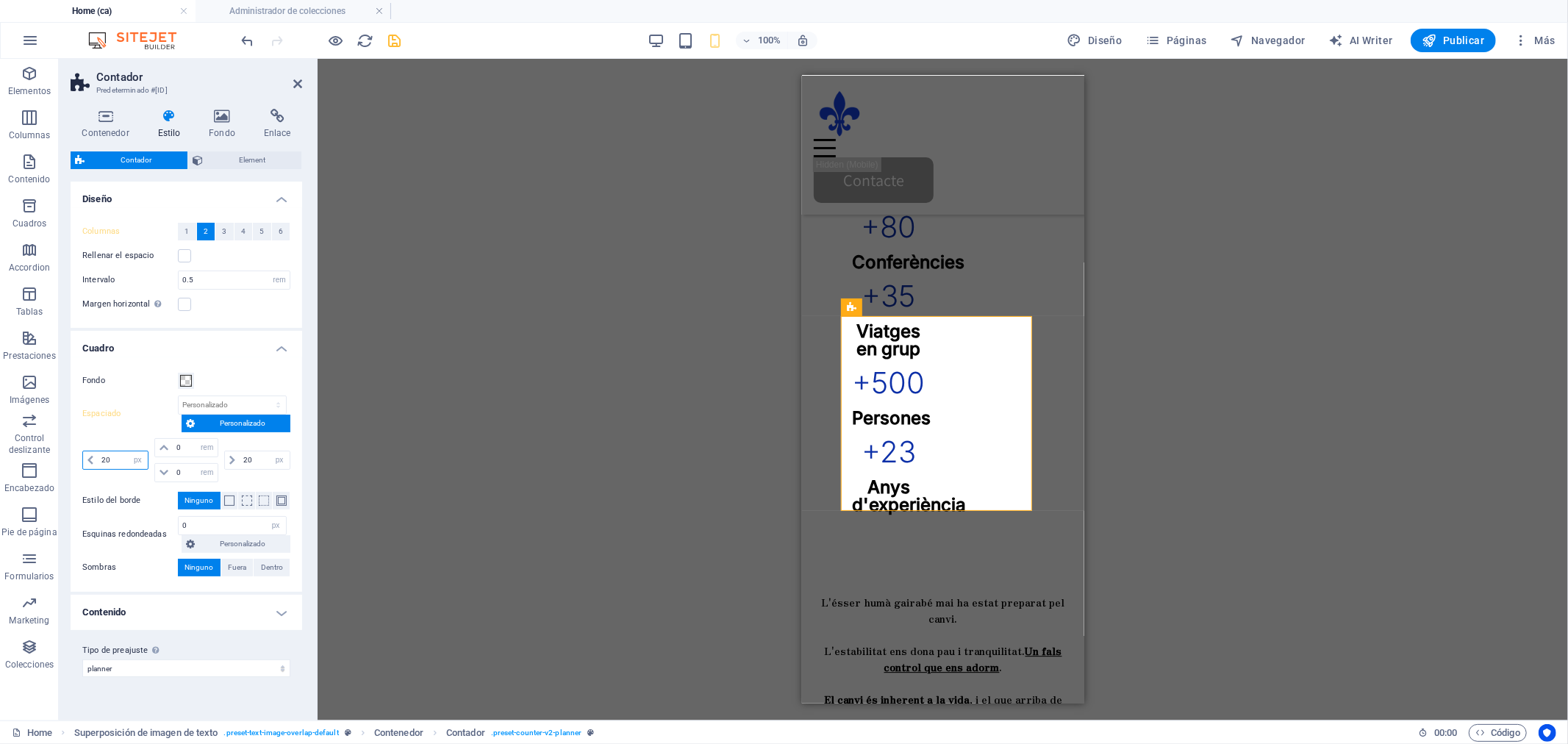 click on "20" at bounding box center [123, 460] 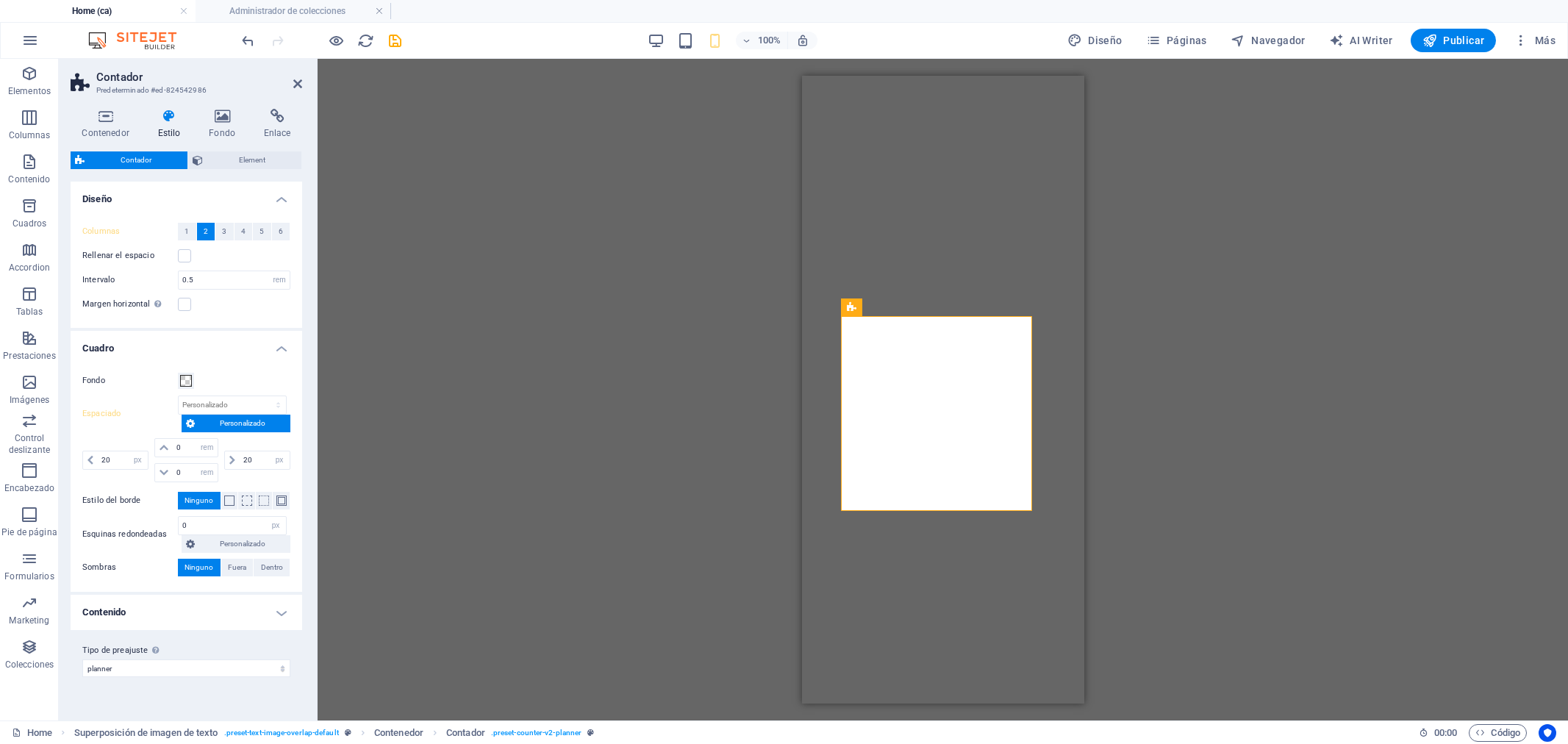 select on "rem" 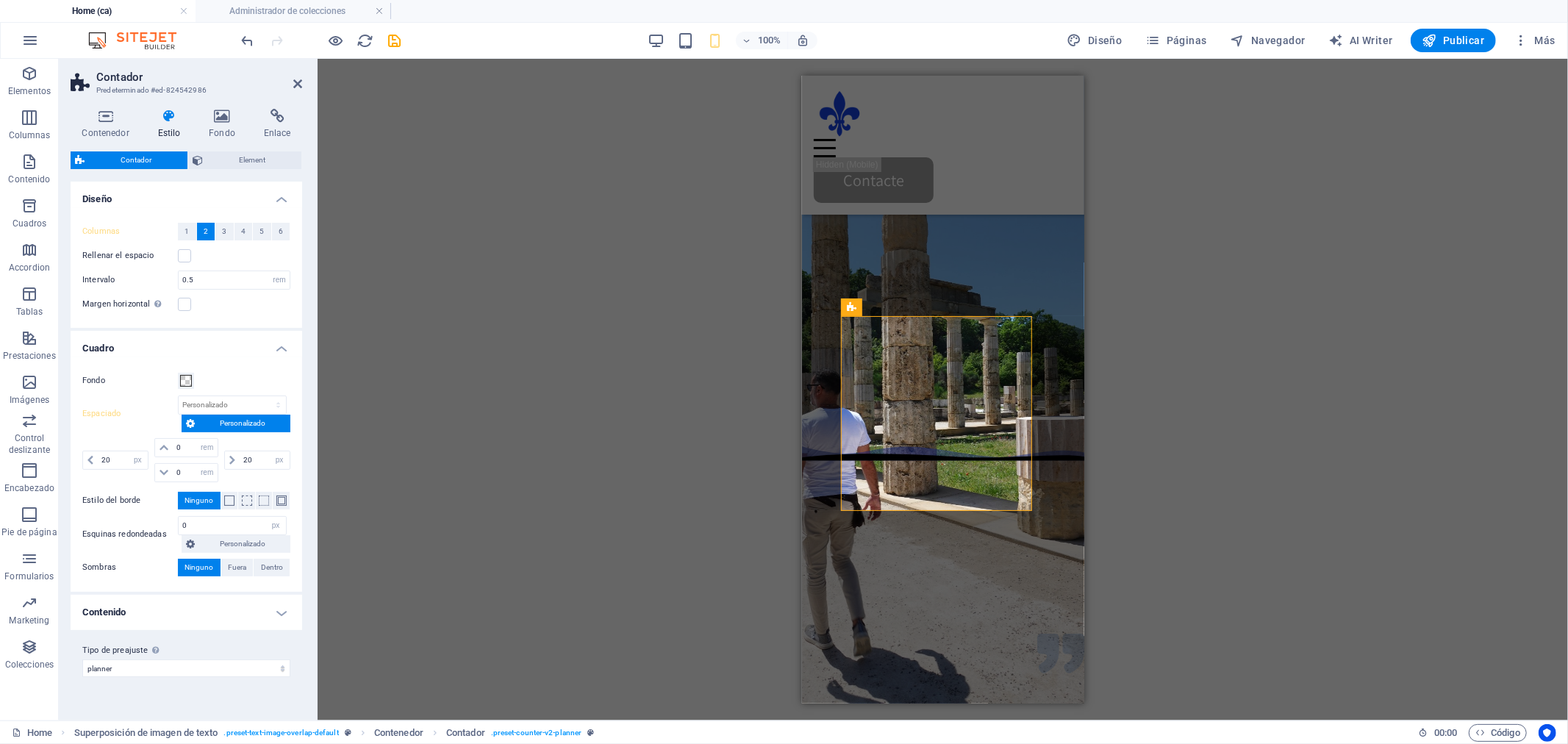 scroll, scrollTop: 0, scrollLeft: 0, axis: both 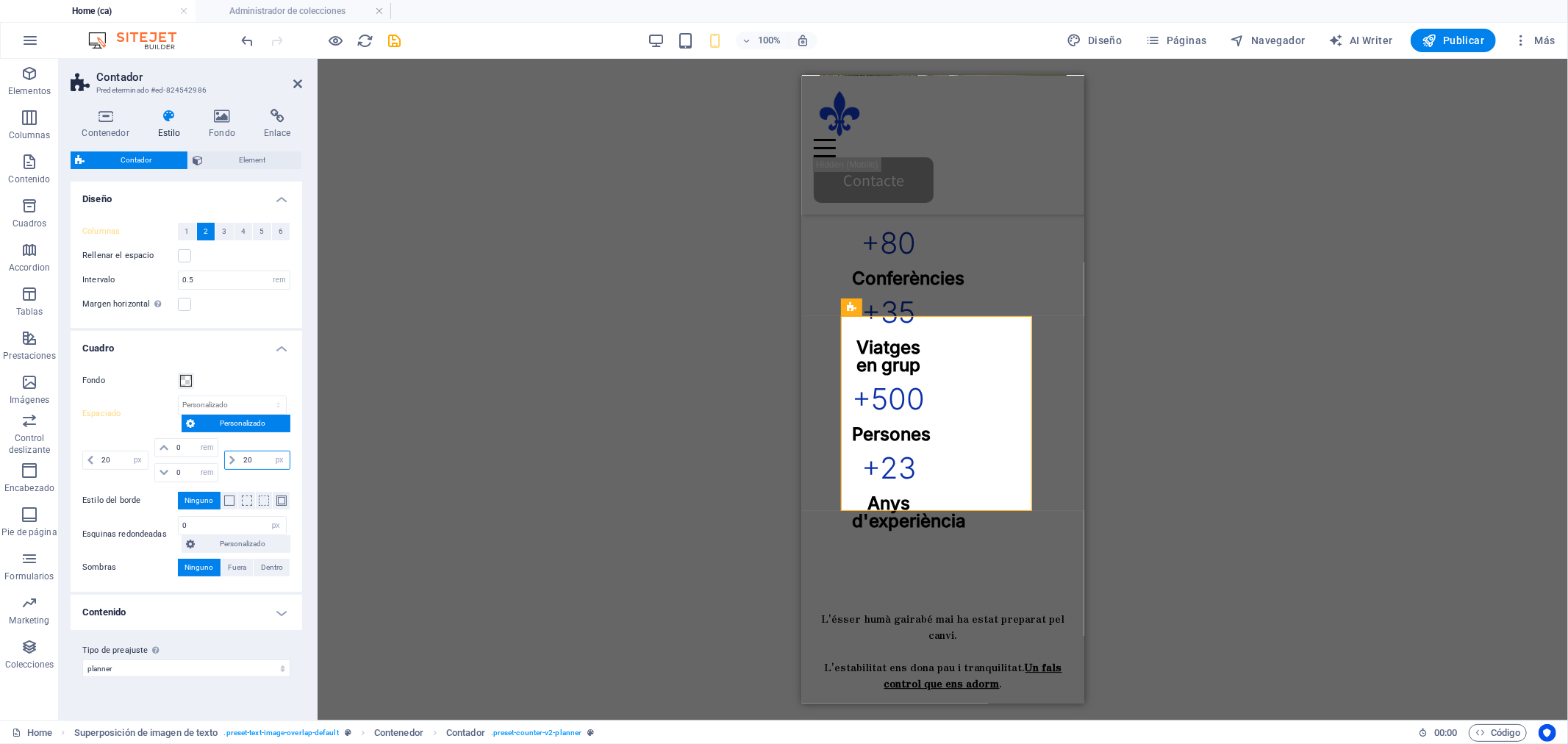 click on "20" at bounding box center (265, 460) 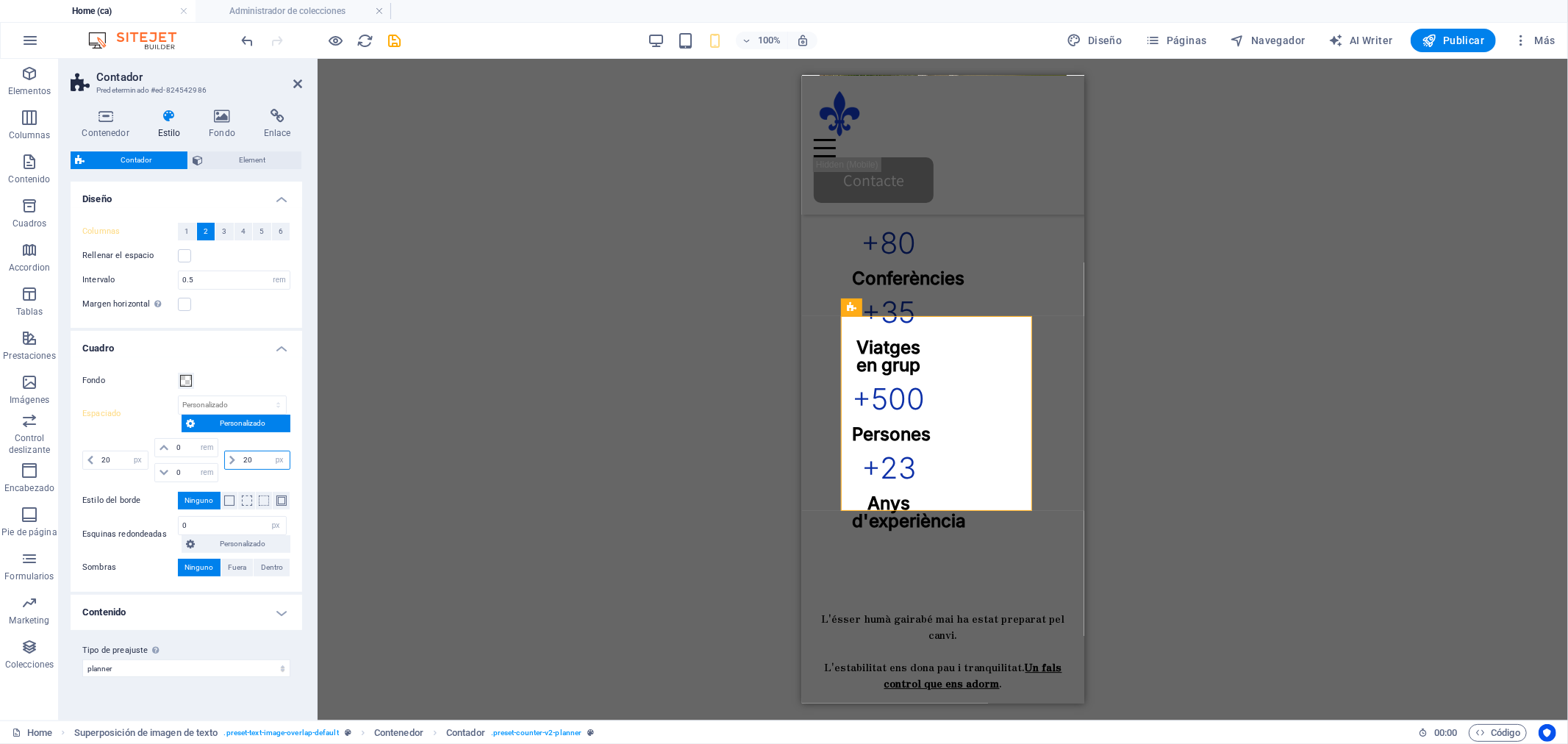 drag, startPoint x: 252, startPoint y: 459, endPoint x: 237, endPoint y: 460, distance: 15.0333 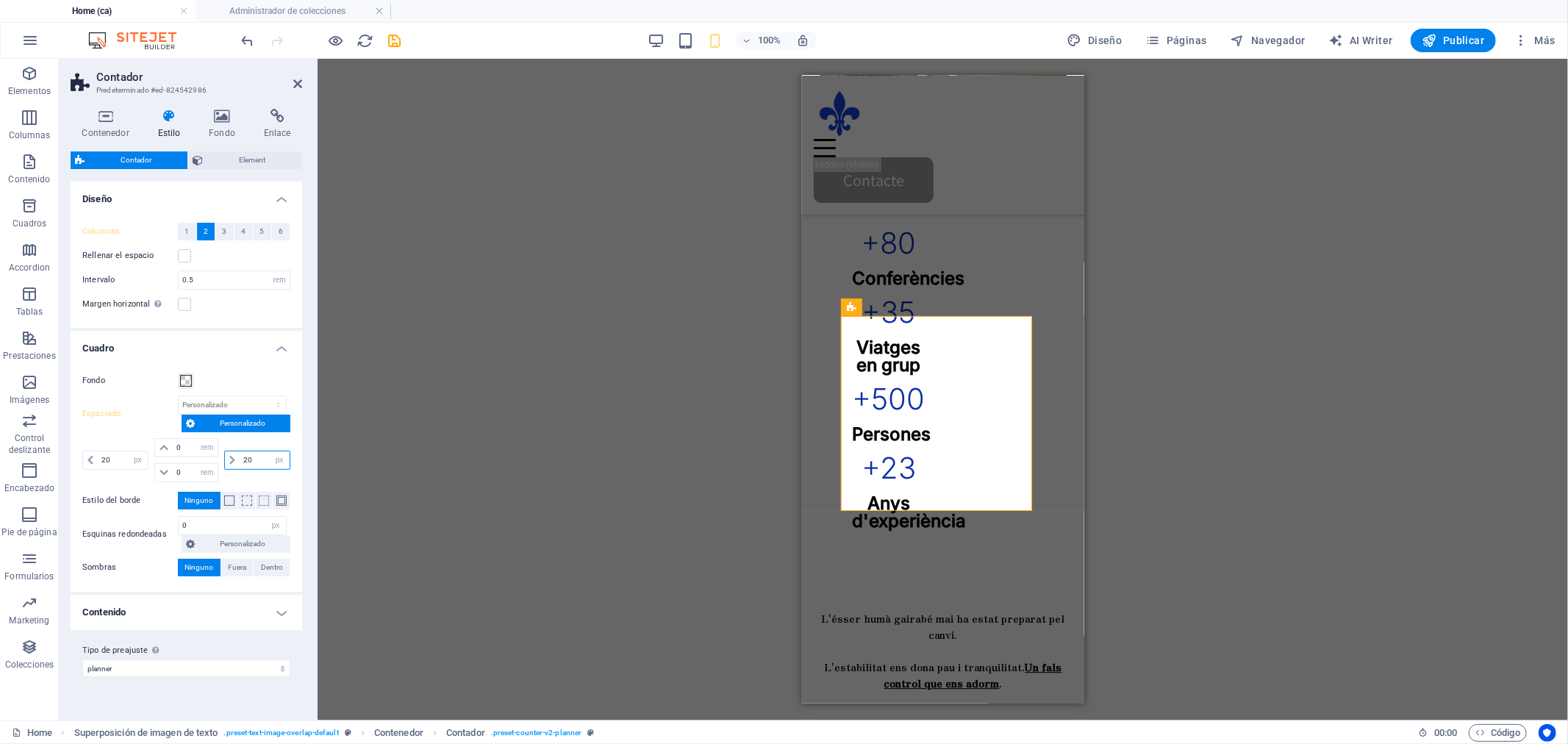 click on "20 px rem % vh vw" at bounding box center (257, 460) 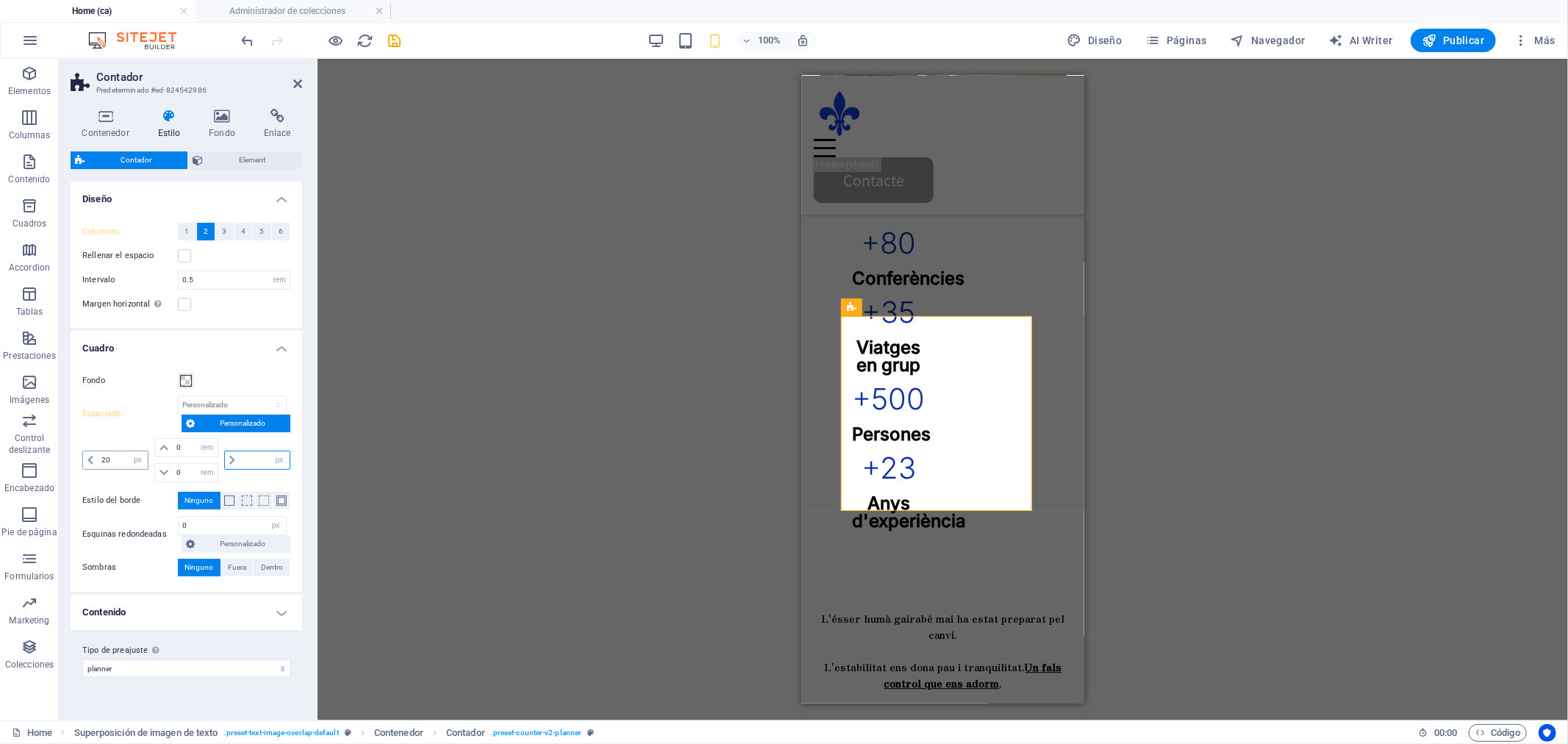 type 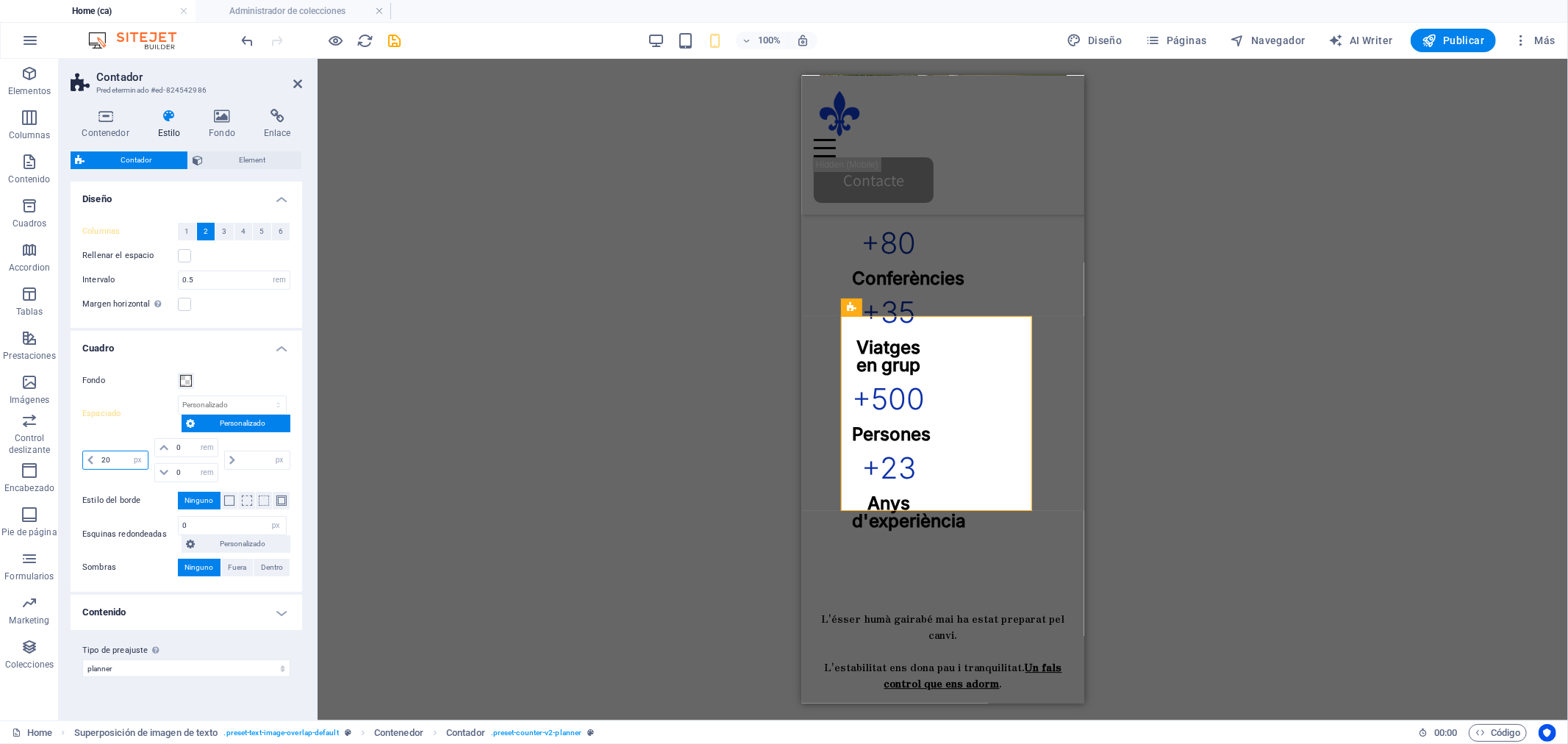 drag, startPoint x: 111, startPoint y: 457, endPoint x: 96, endPoint y: 459, distance: 15.13275 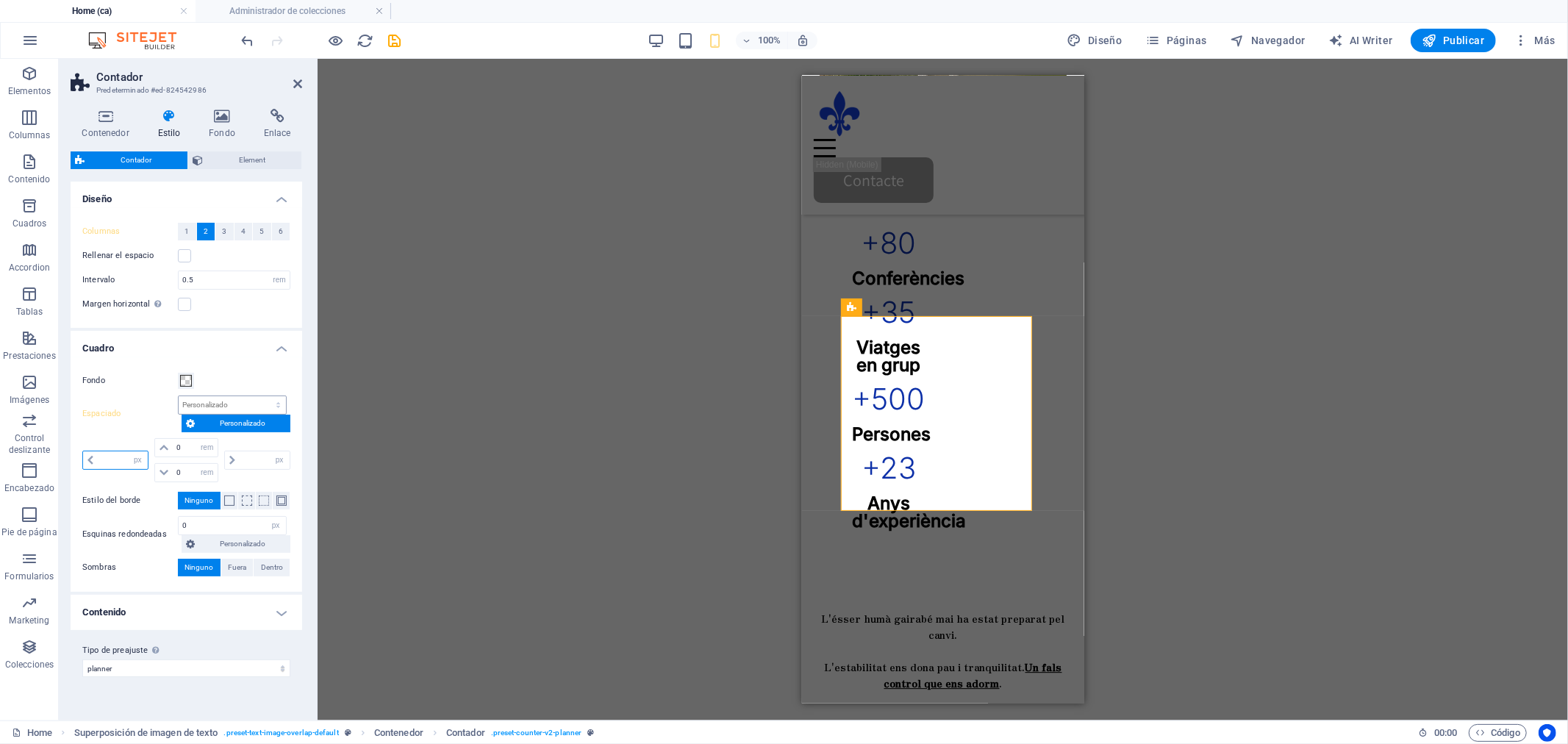 type 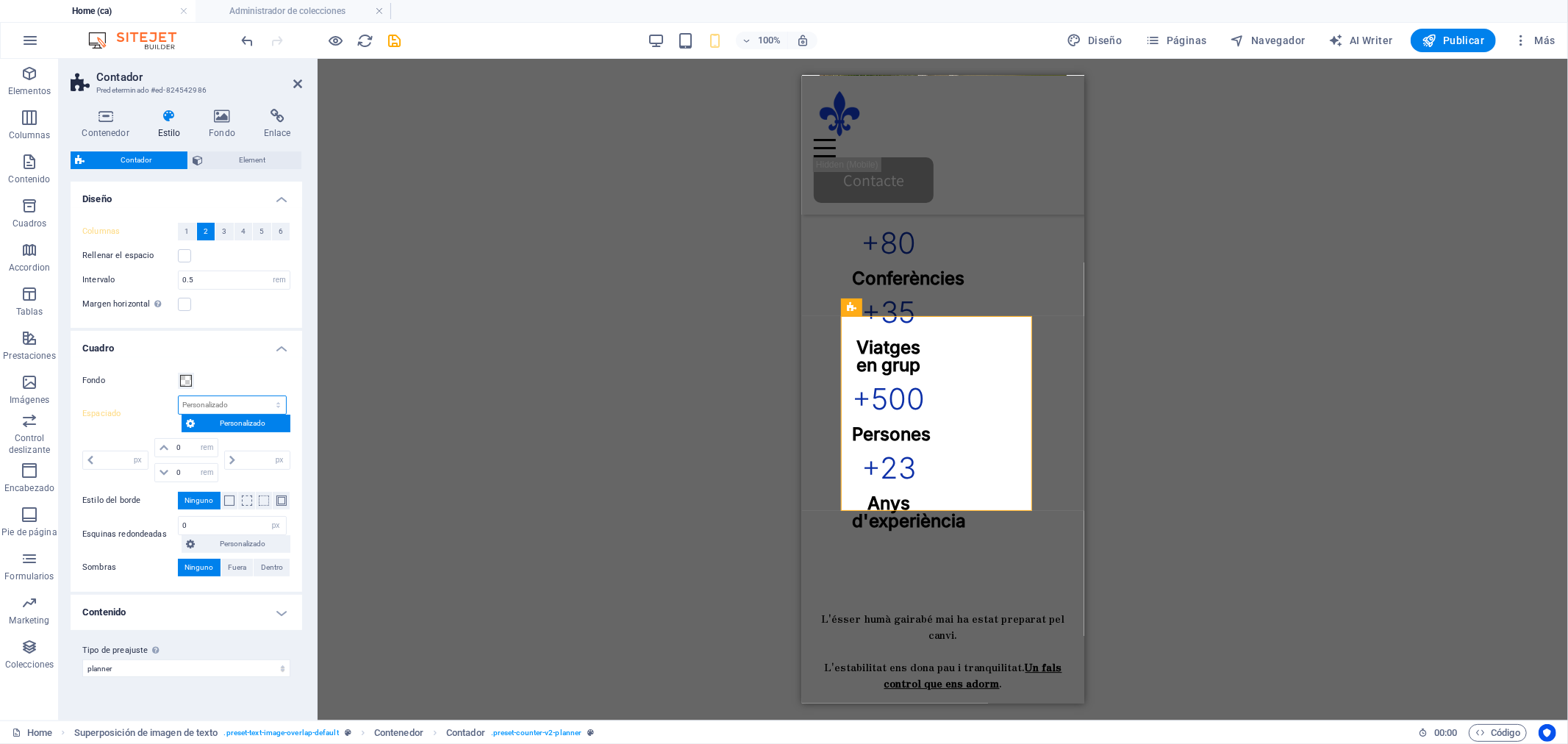 click on "px rem % vh vw Personalizado" at bounding box center (232, 405) 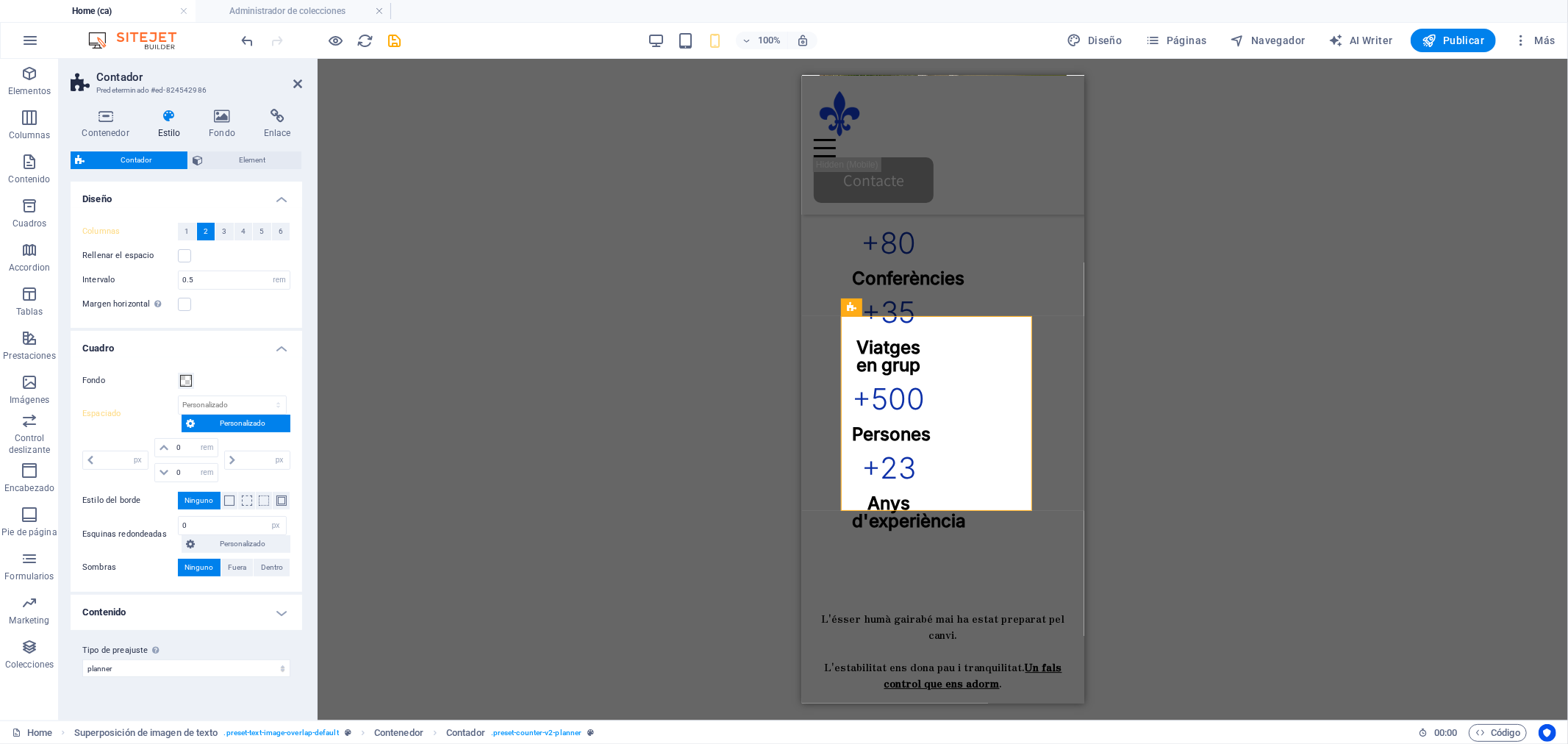 click on "Personalizado" at bounding box center (243, 423) 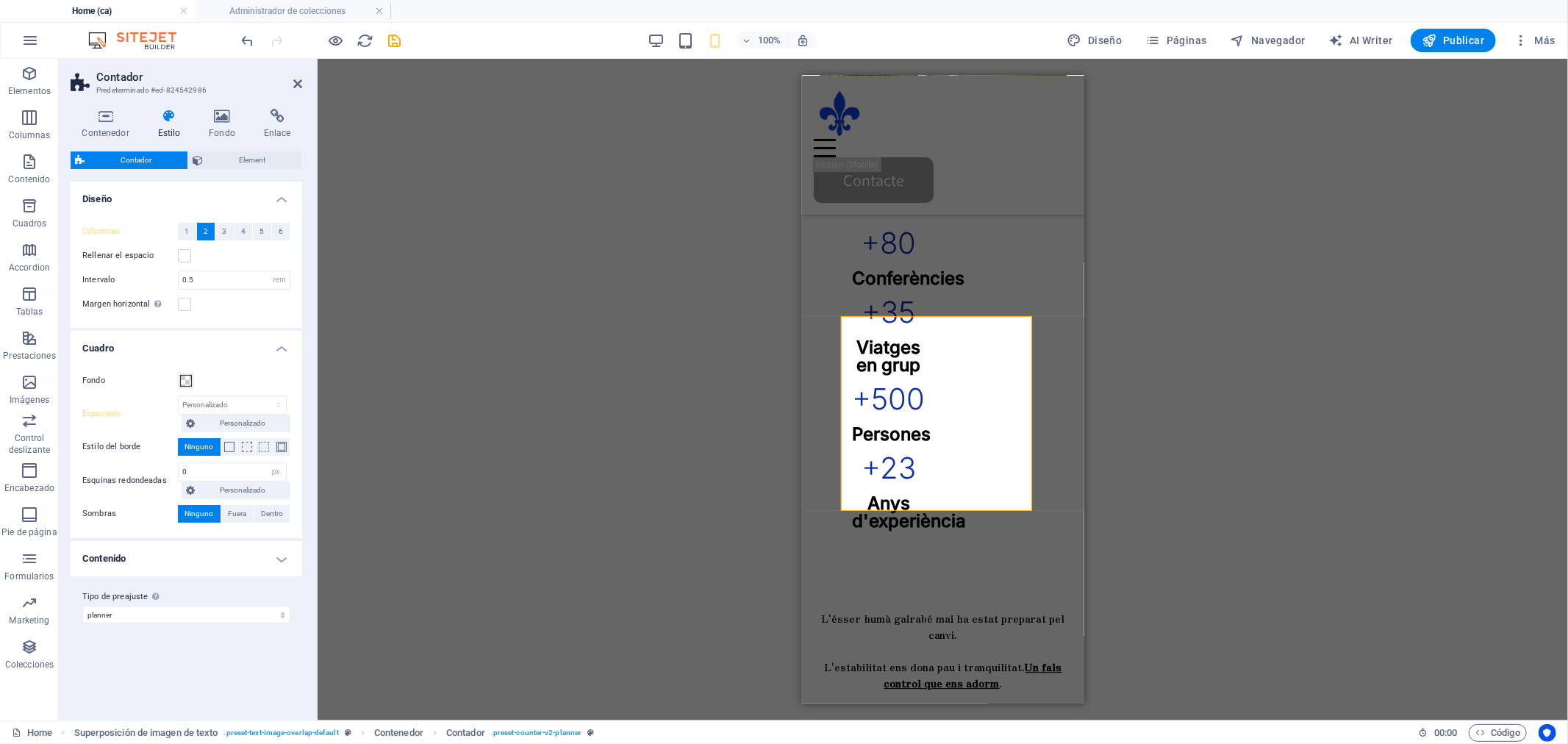 click on "Contenido" at bounding box center (186, 559) 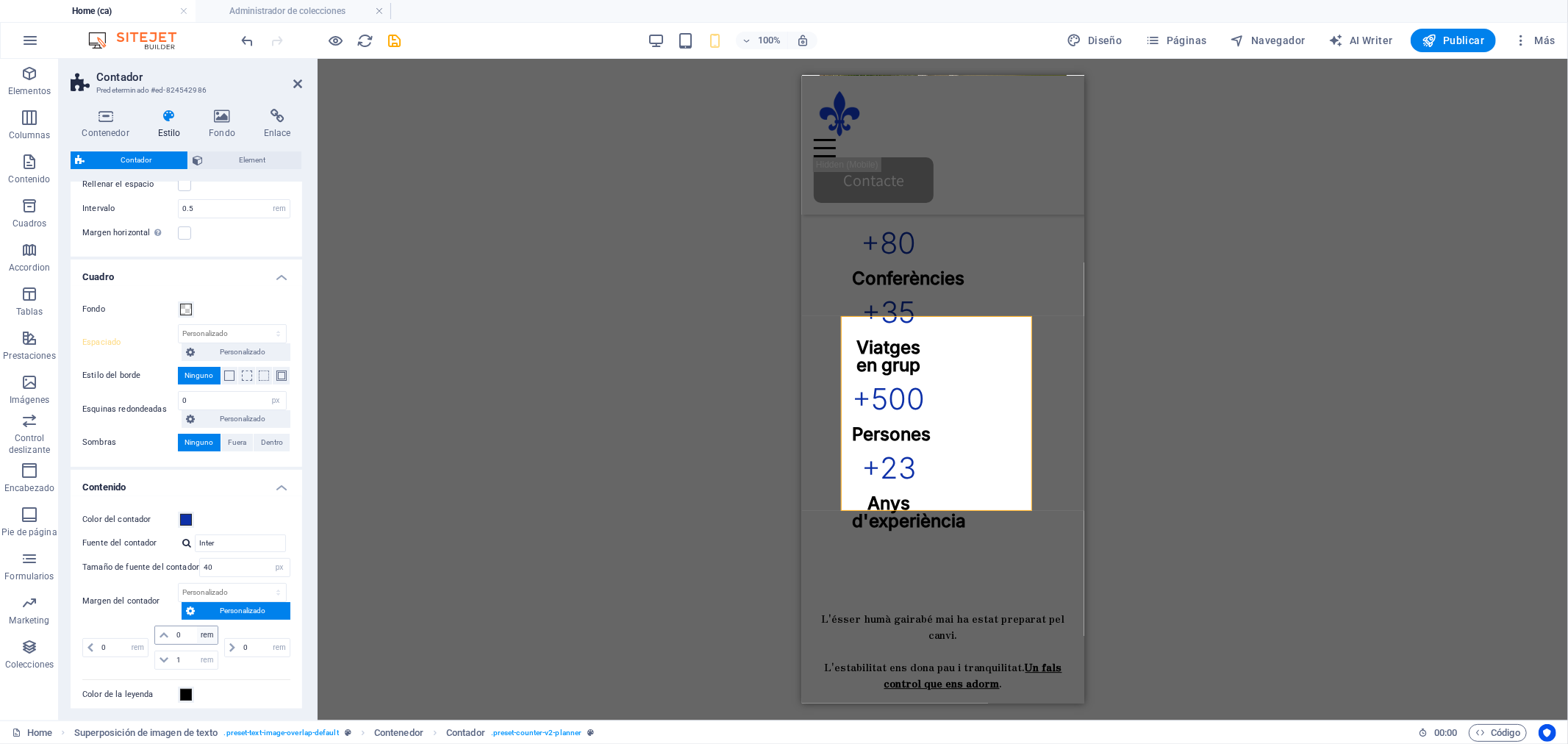 scroll, scrollTop: 163, scrollLeft: 0, axis: vertical 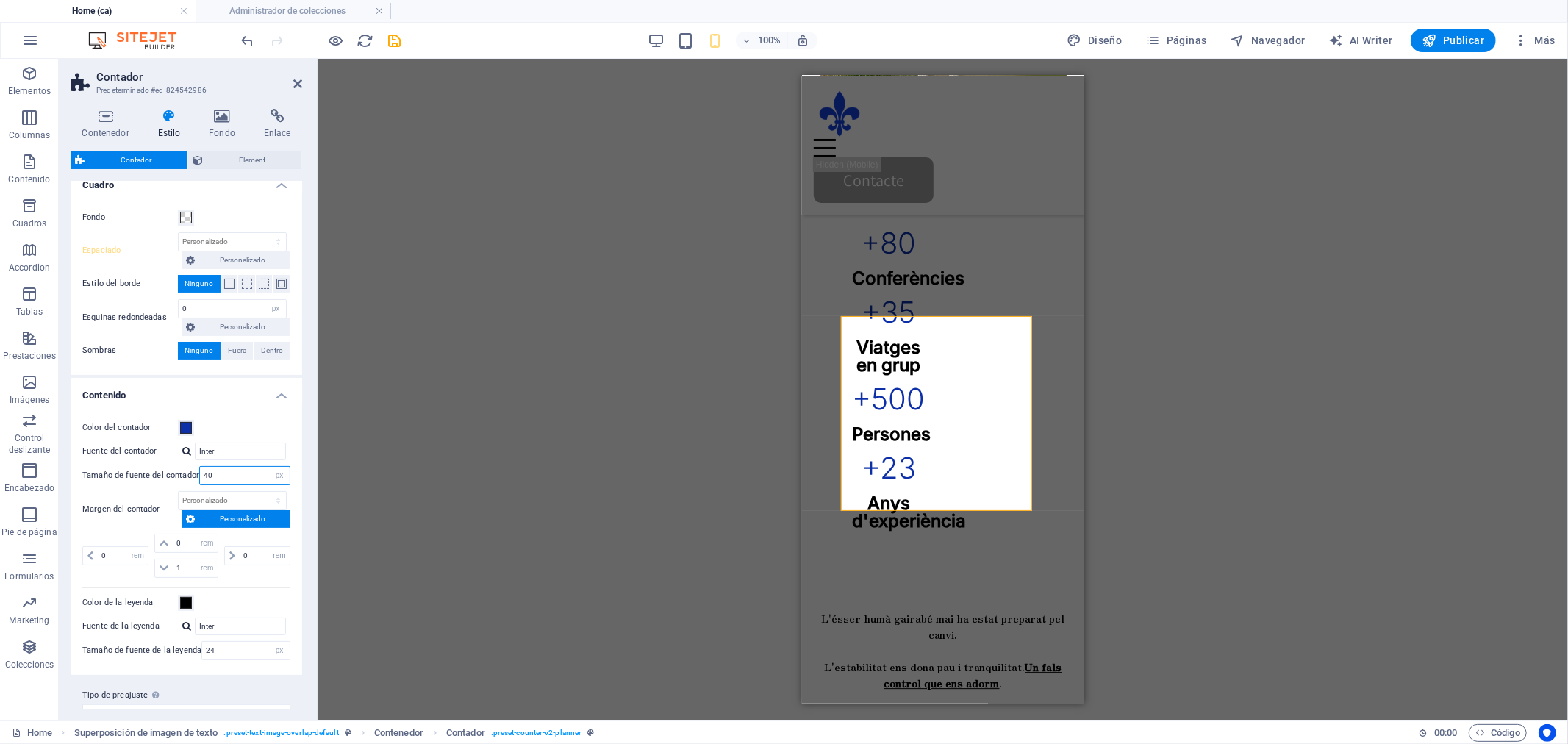 drag, startPoint x: 211, startPoint y: 473, endPoint x: 203, endPoint y: 473, distance: 8 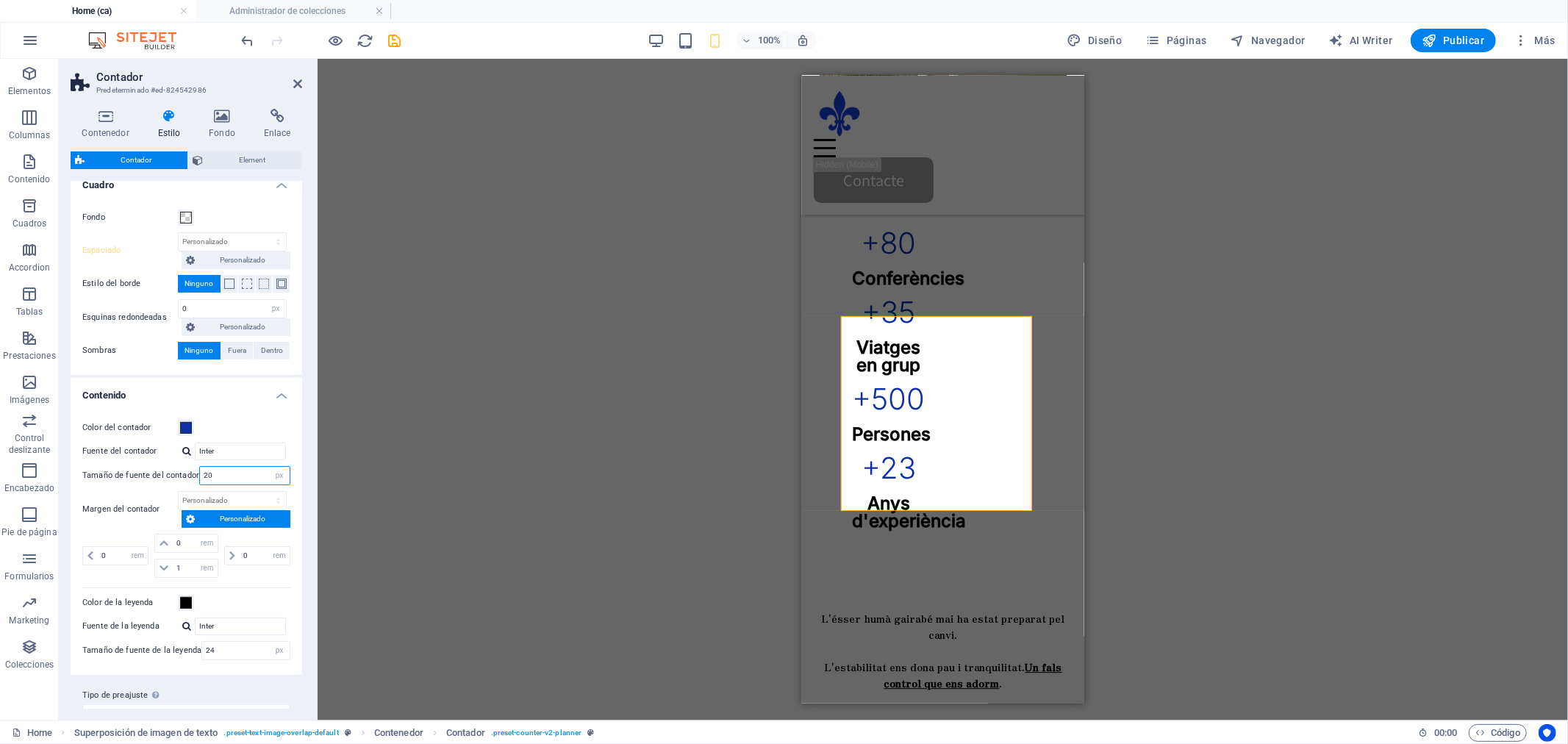 type on "20" 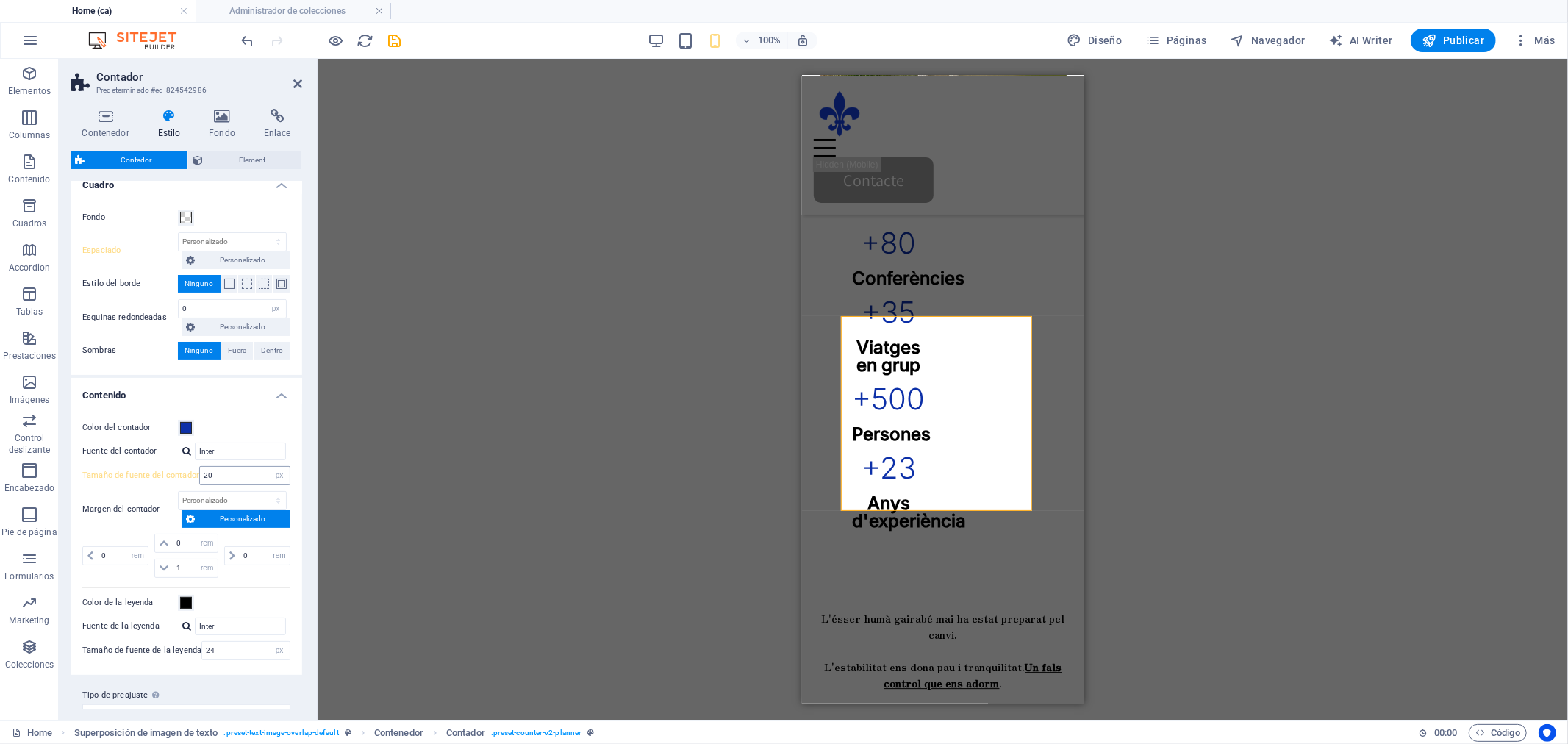 type on "20" 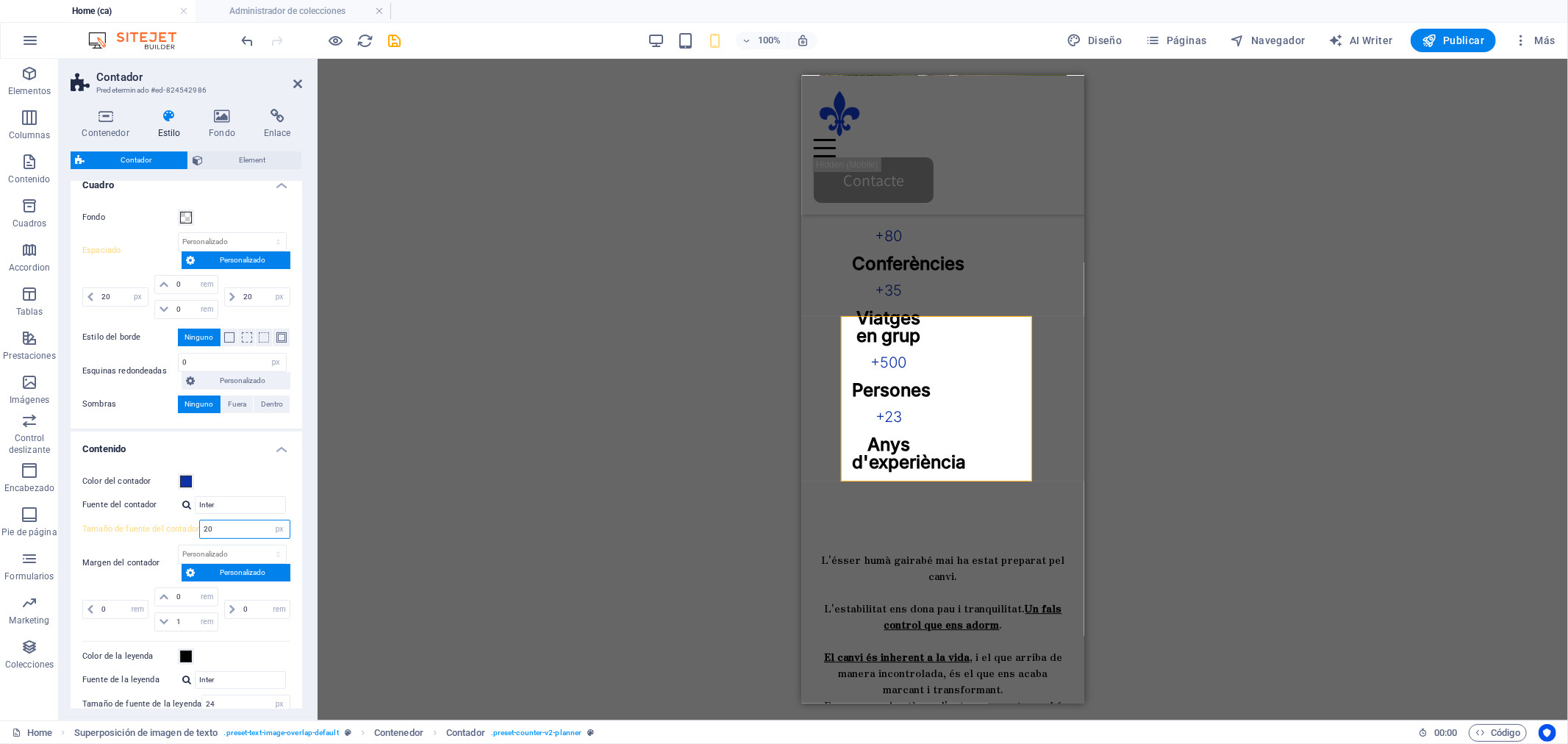 drag, startPoint x: 215, startPoint y: 527, endPoint x: 190, endPoint y: 531, distance: 25.31798 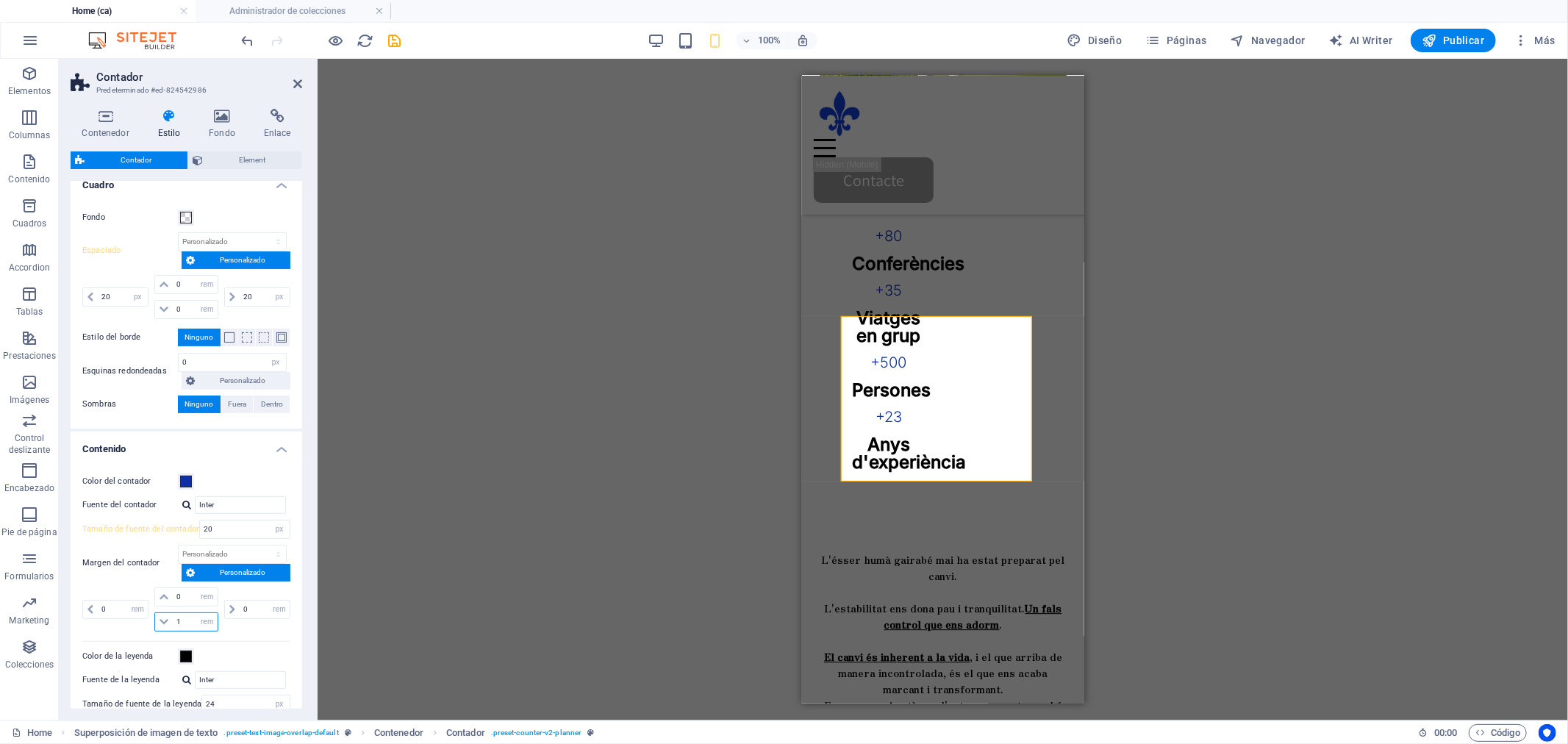 drag, startPoint x: 182, startPoint y: 623, endPoint x: 168, endPoint y: 625, distance: 14.142136 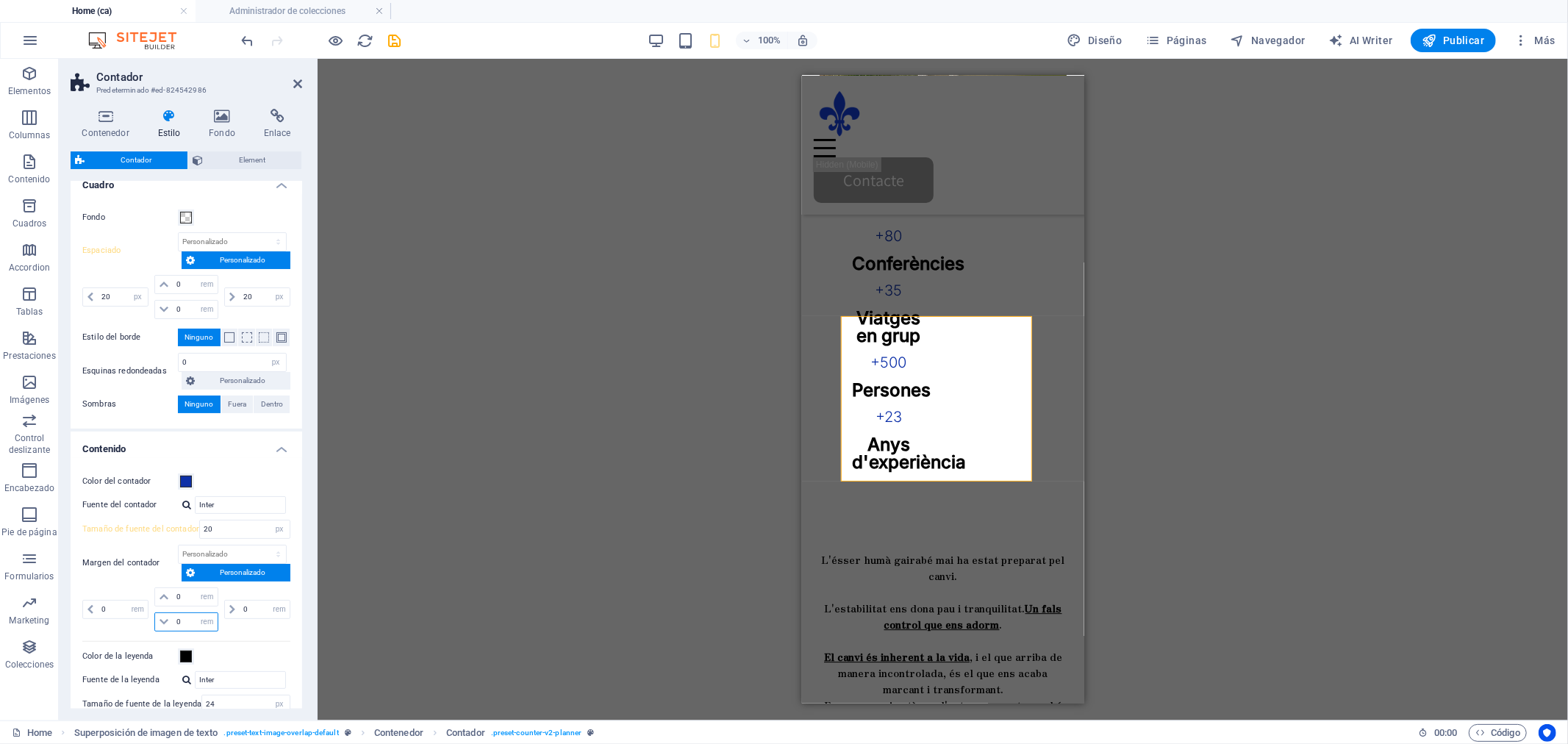 type on "0" 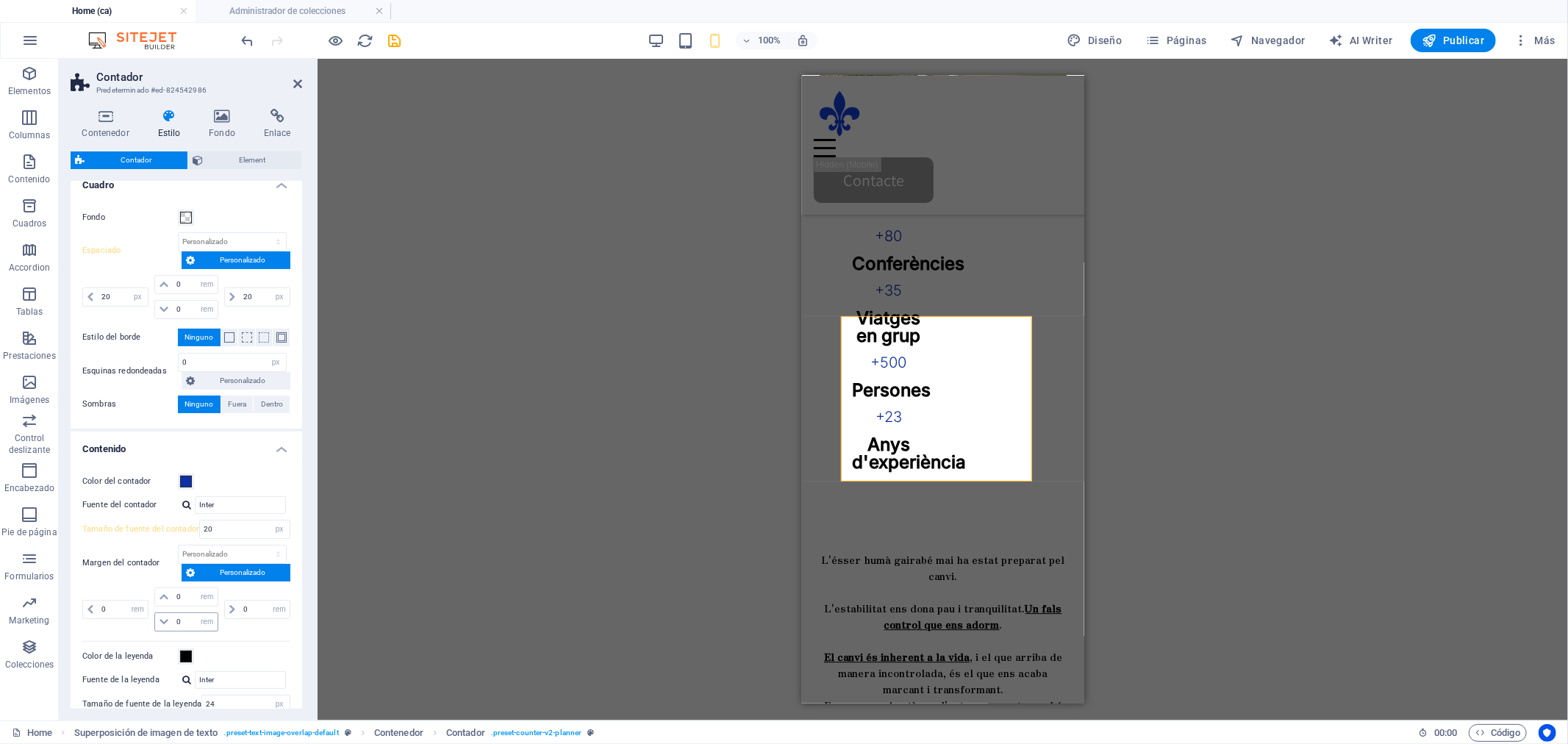 type on "0" 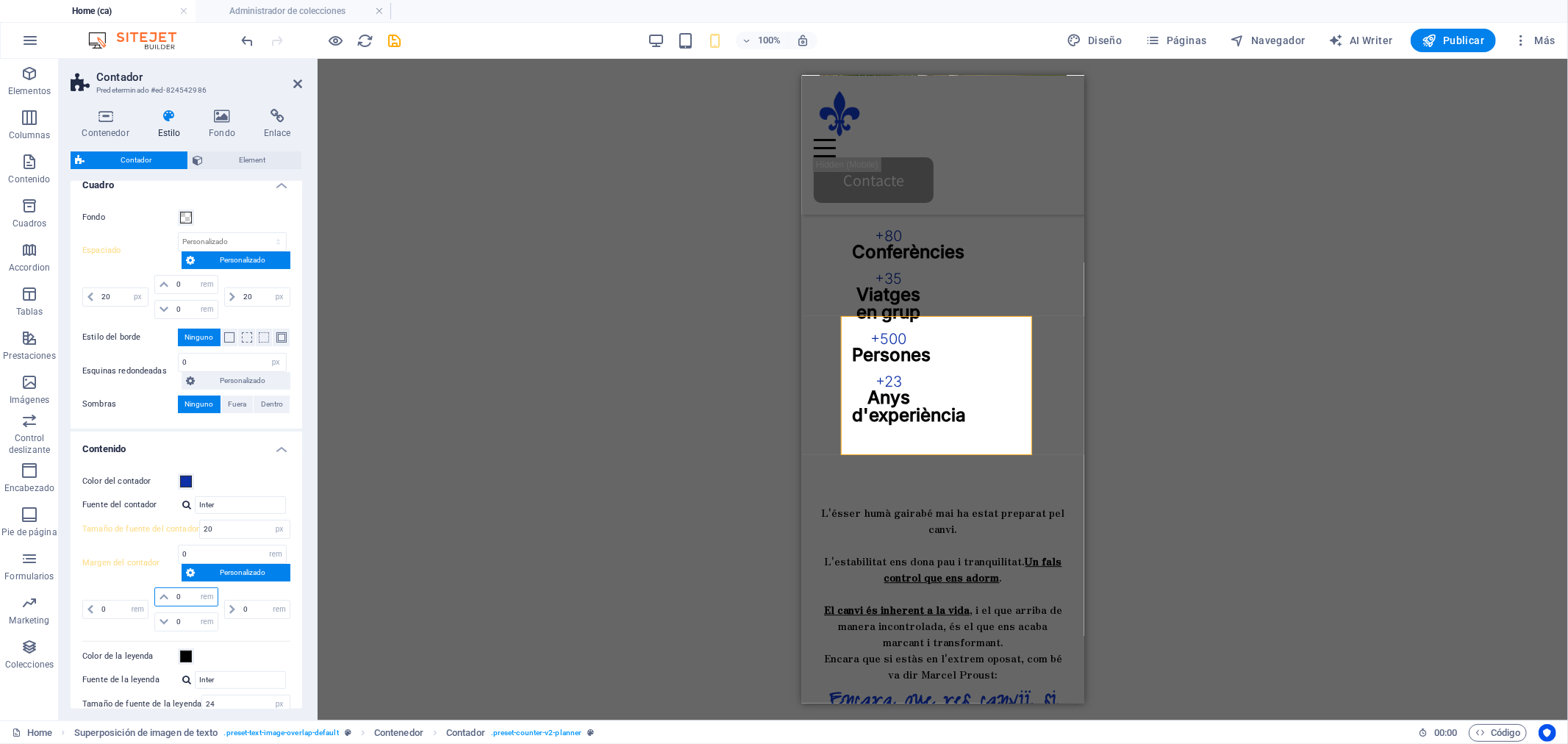 click on "0" at bounding box center [195, 597] 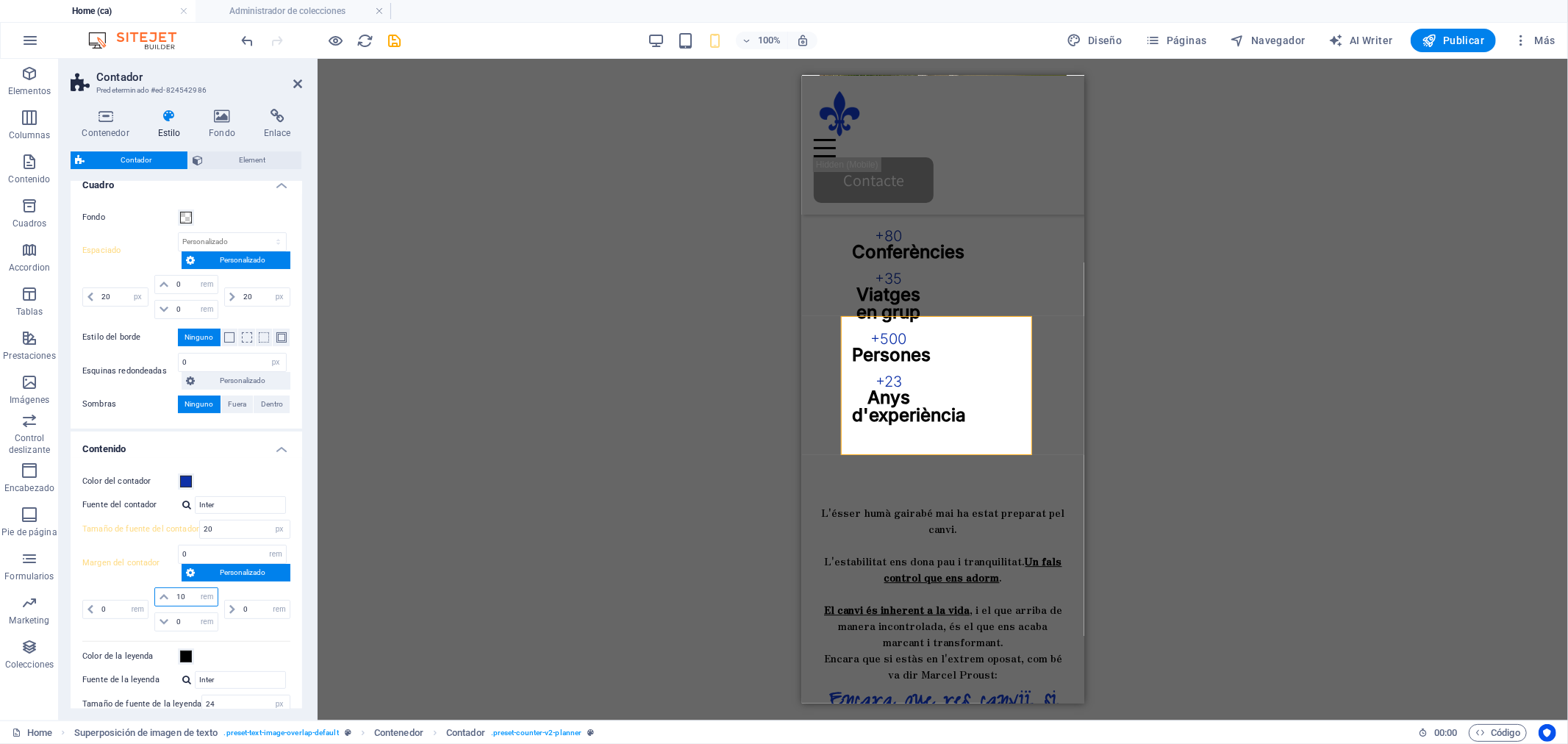 type on "10" 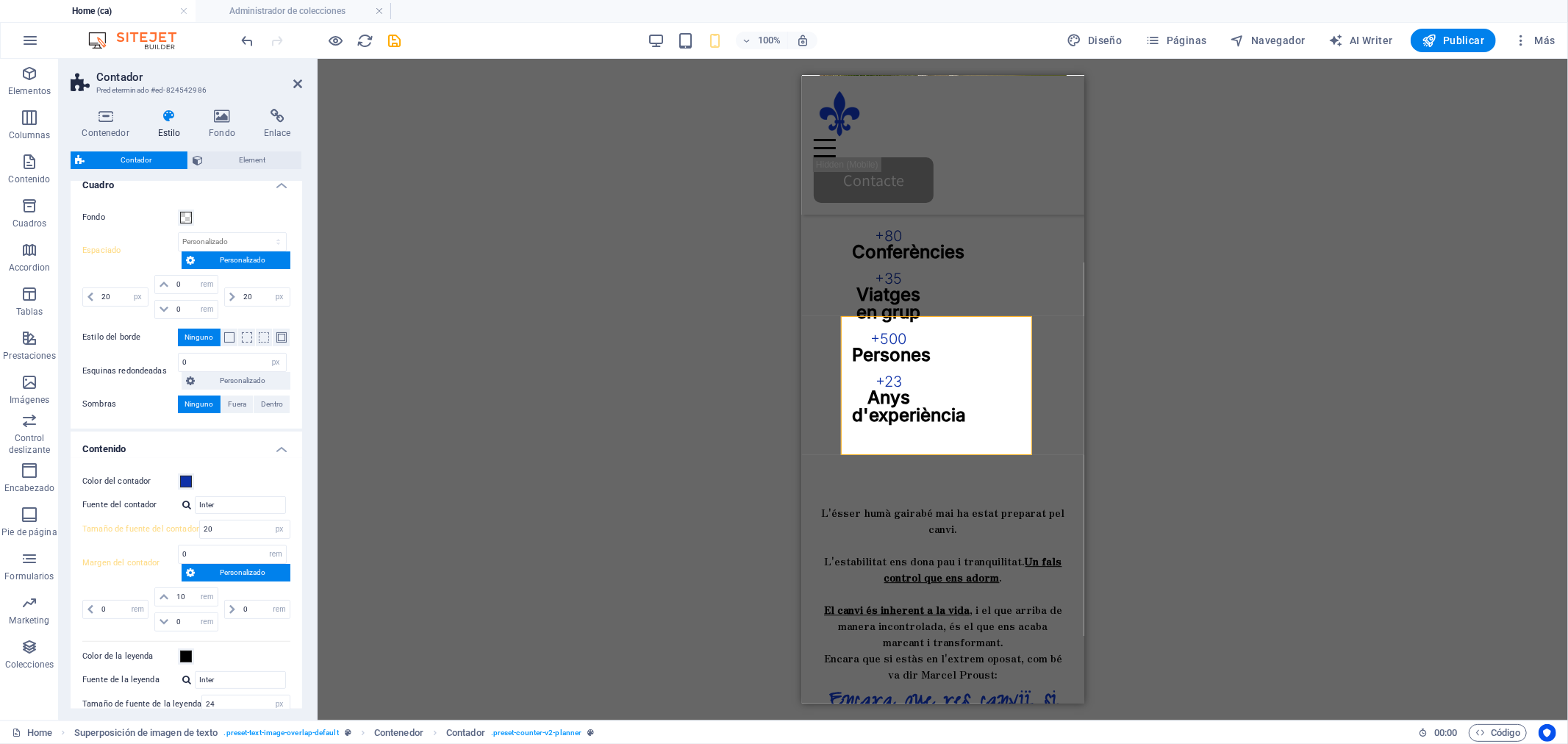 type 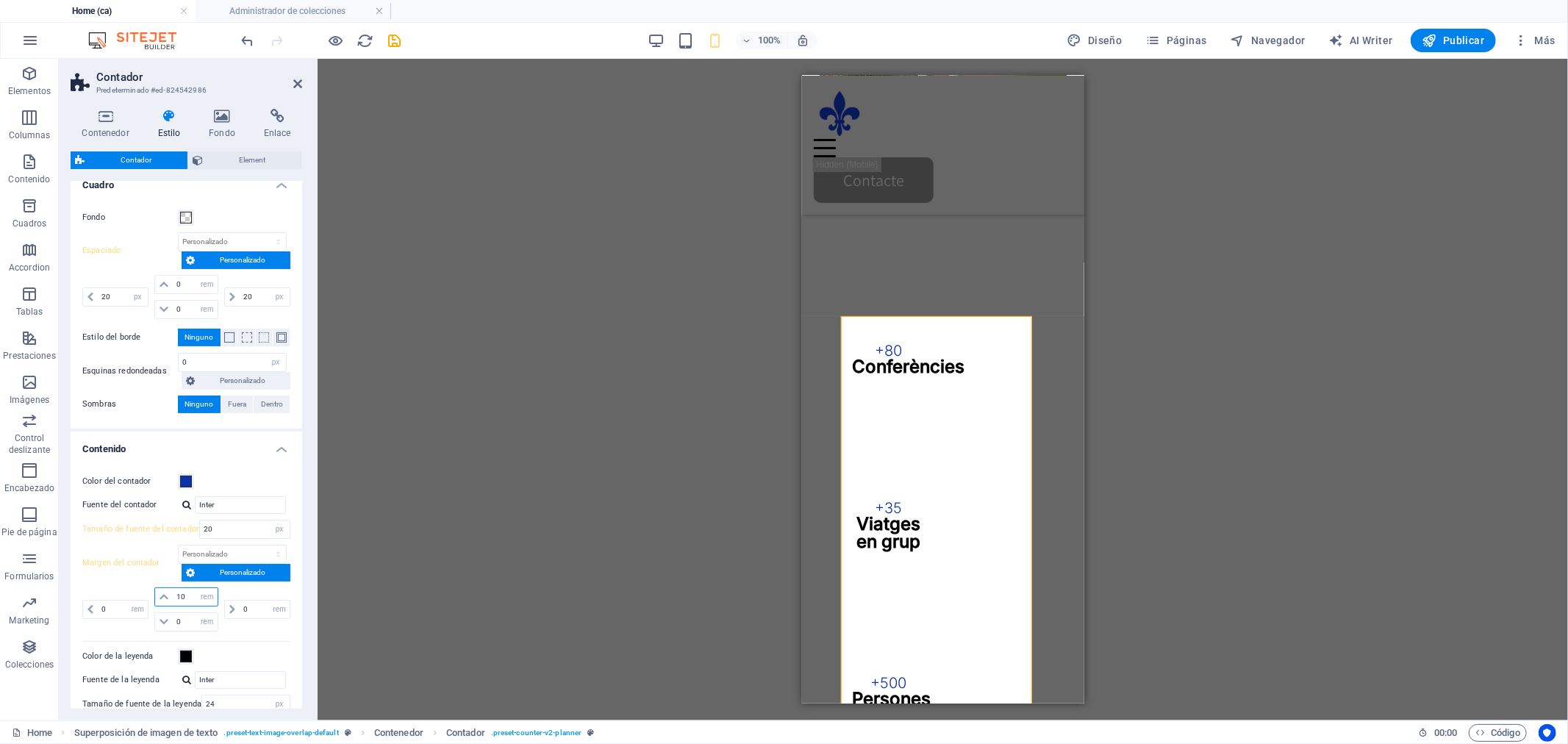 drag, startPoint x: 187, startPoint y: 594, endPoint x: 166, endPoint y: 596, distance: 21.09502 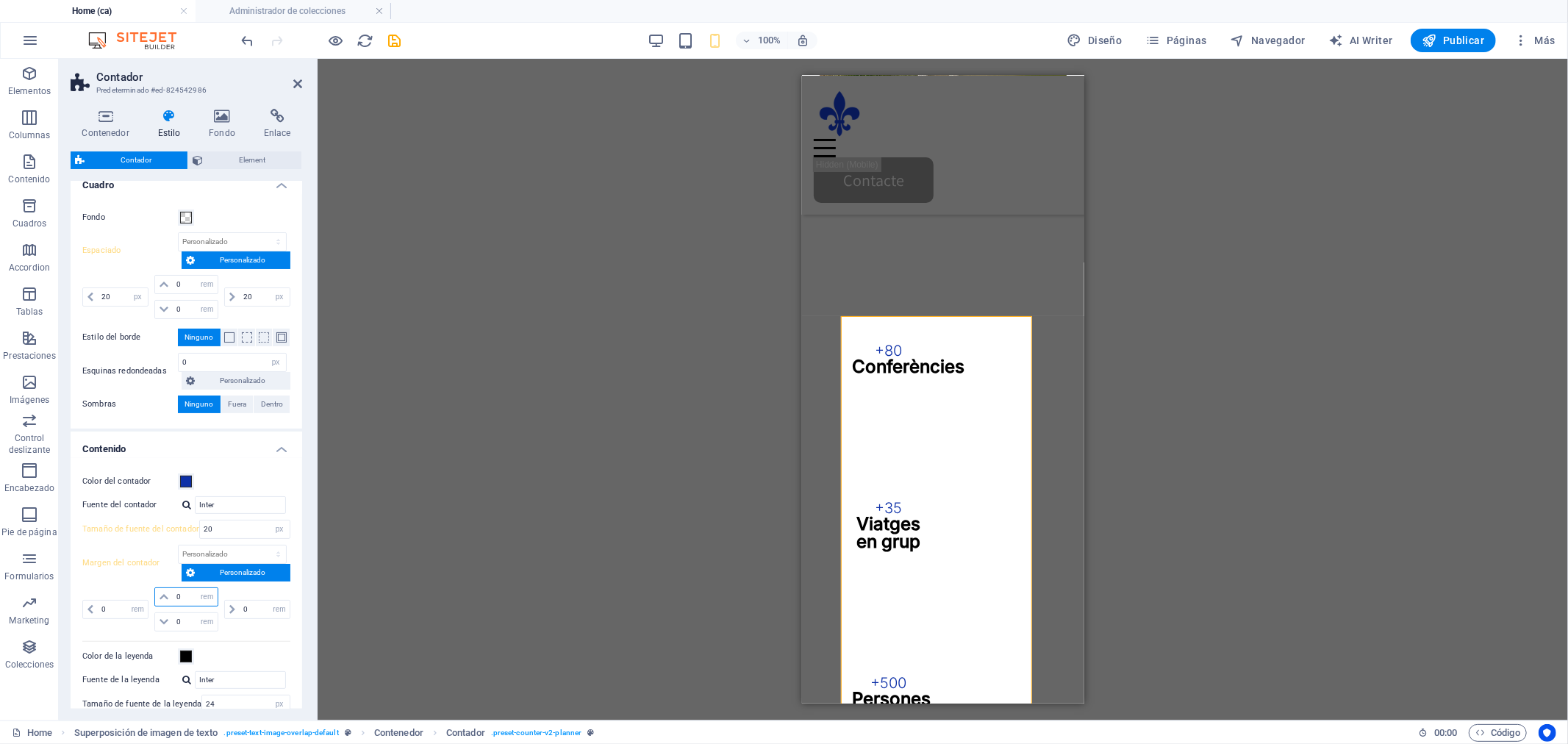type on "0" 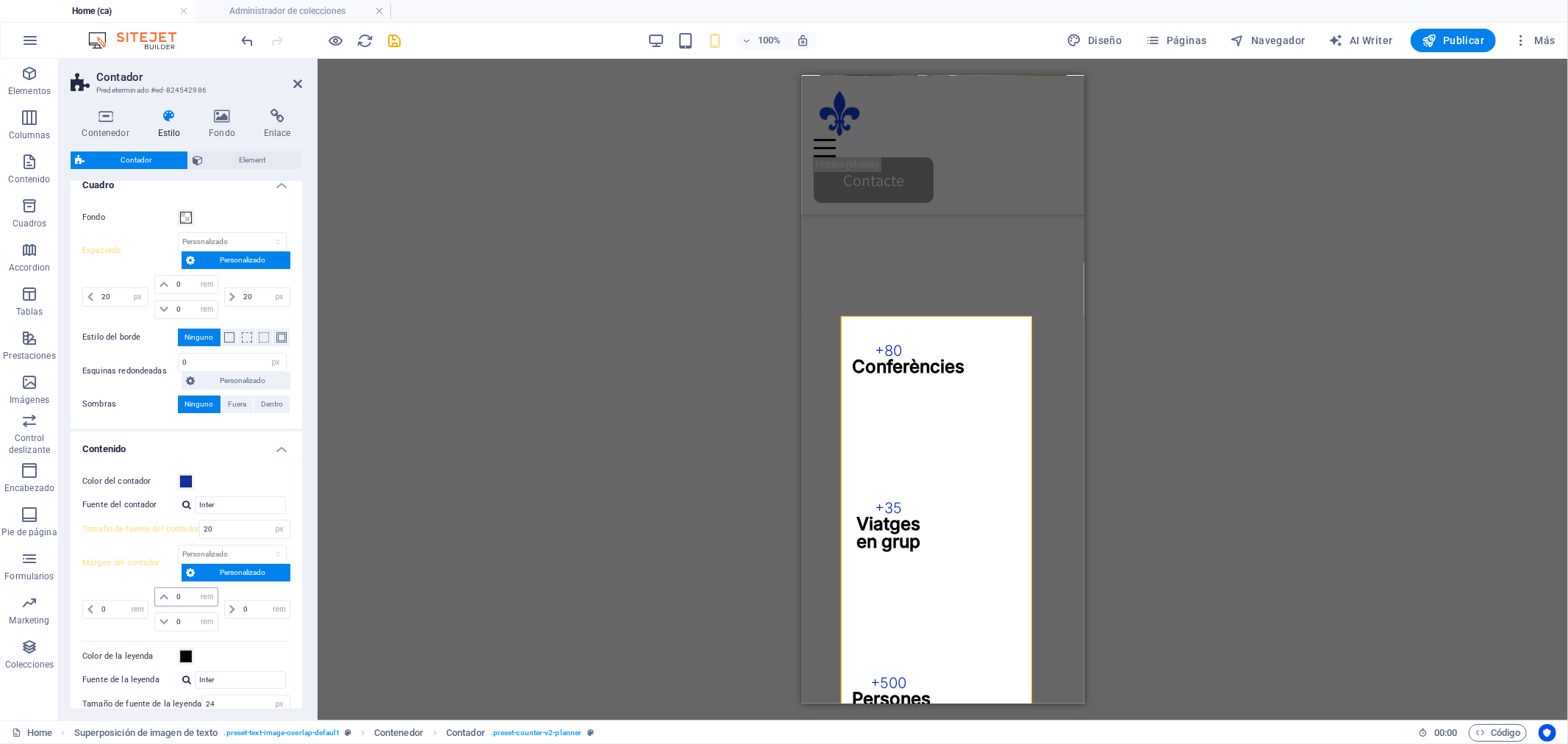 type on "0" 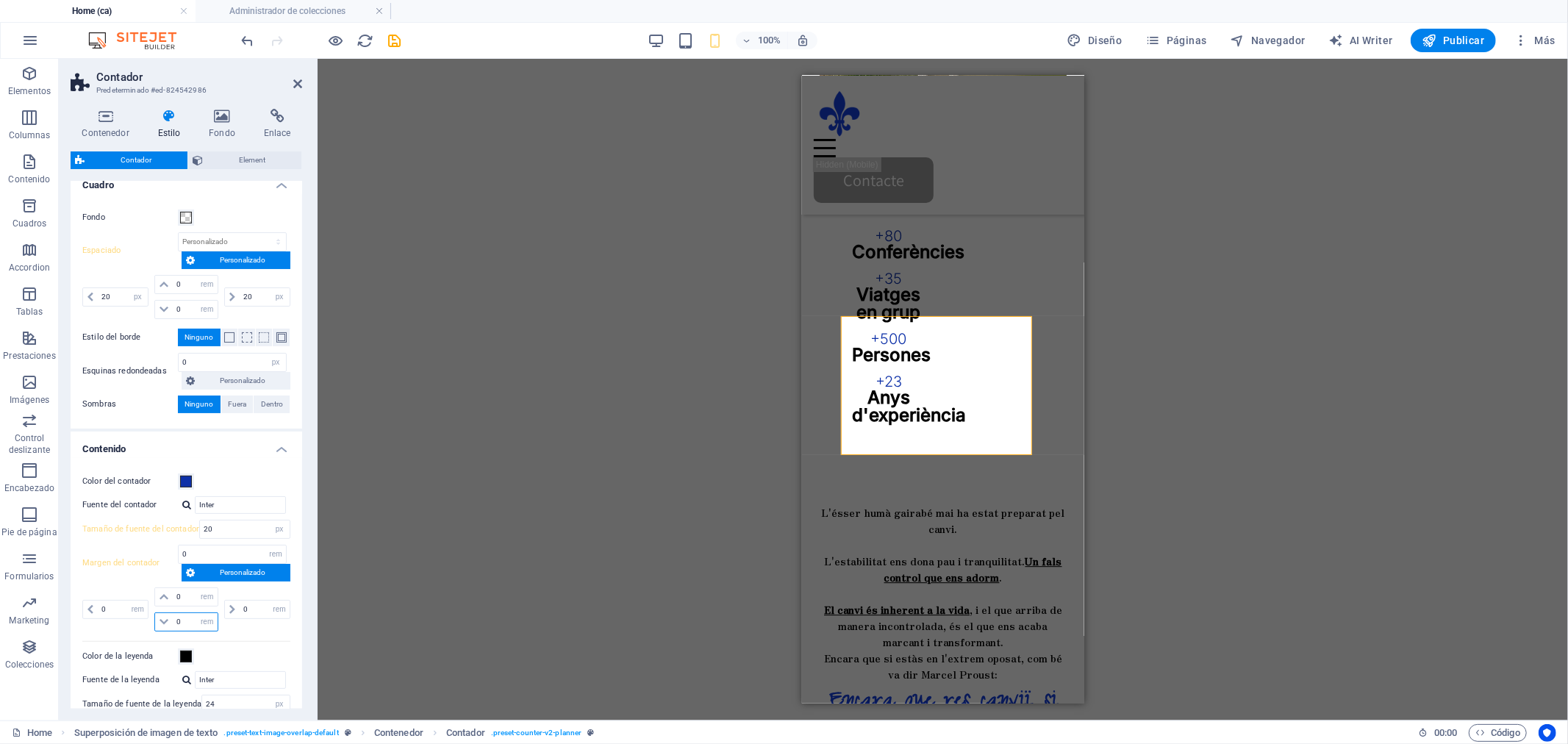 click on "0" at bounding box center (195, 622) 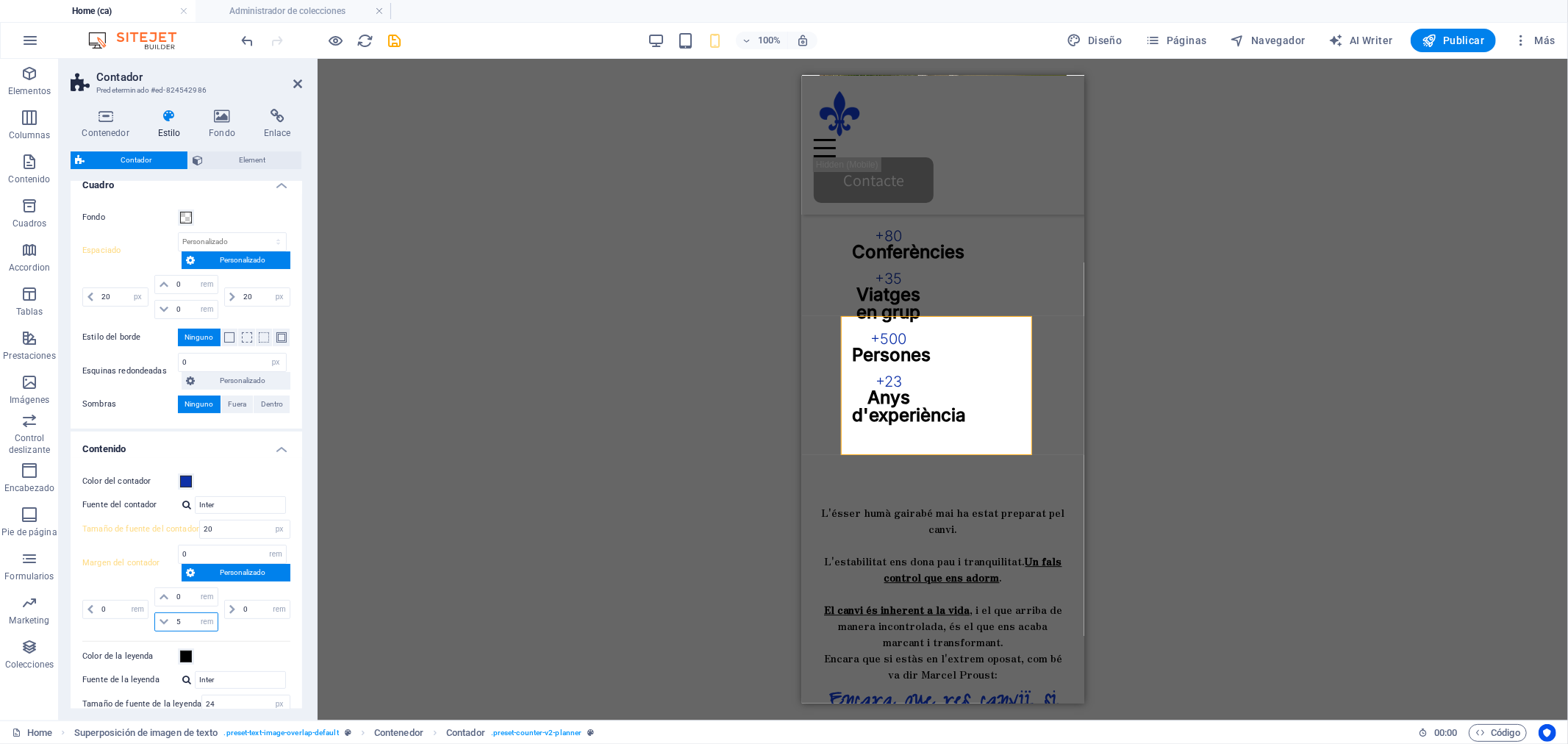type on "5" 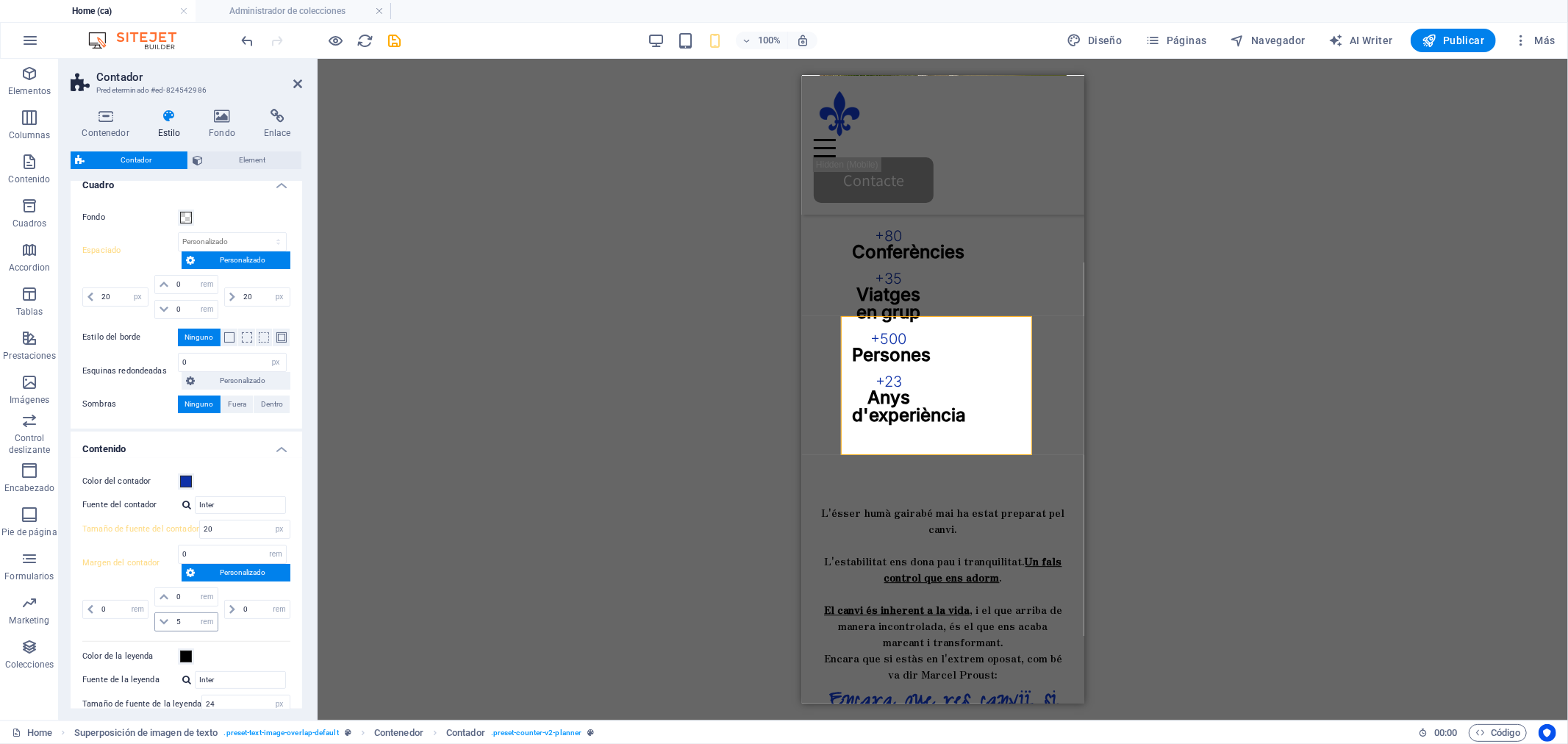 type 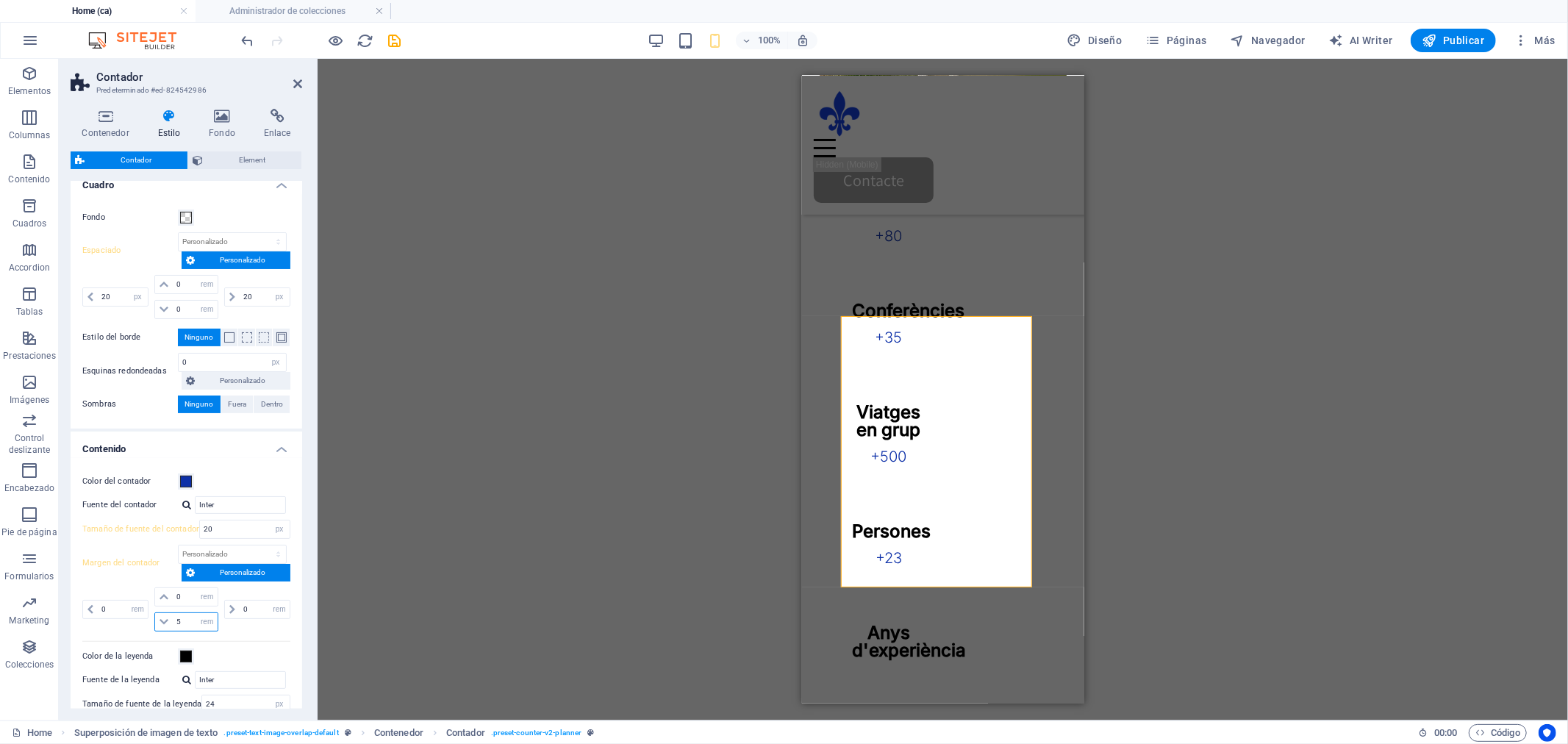 drag, startPoint x: 176, startPoint y: 623, endPoint x: 188, endPoint y: 623, distance: 12 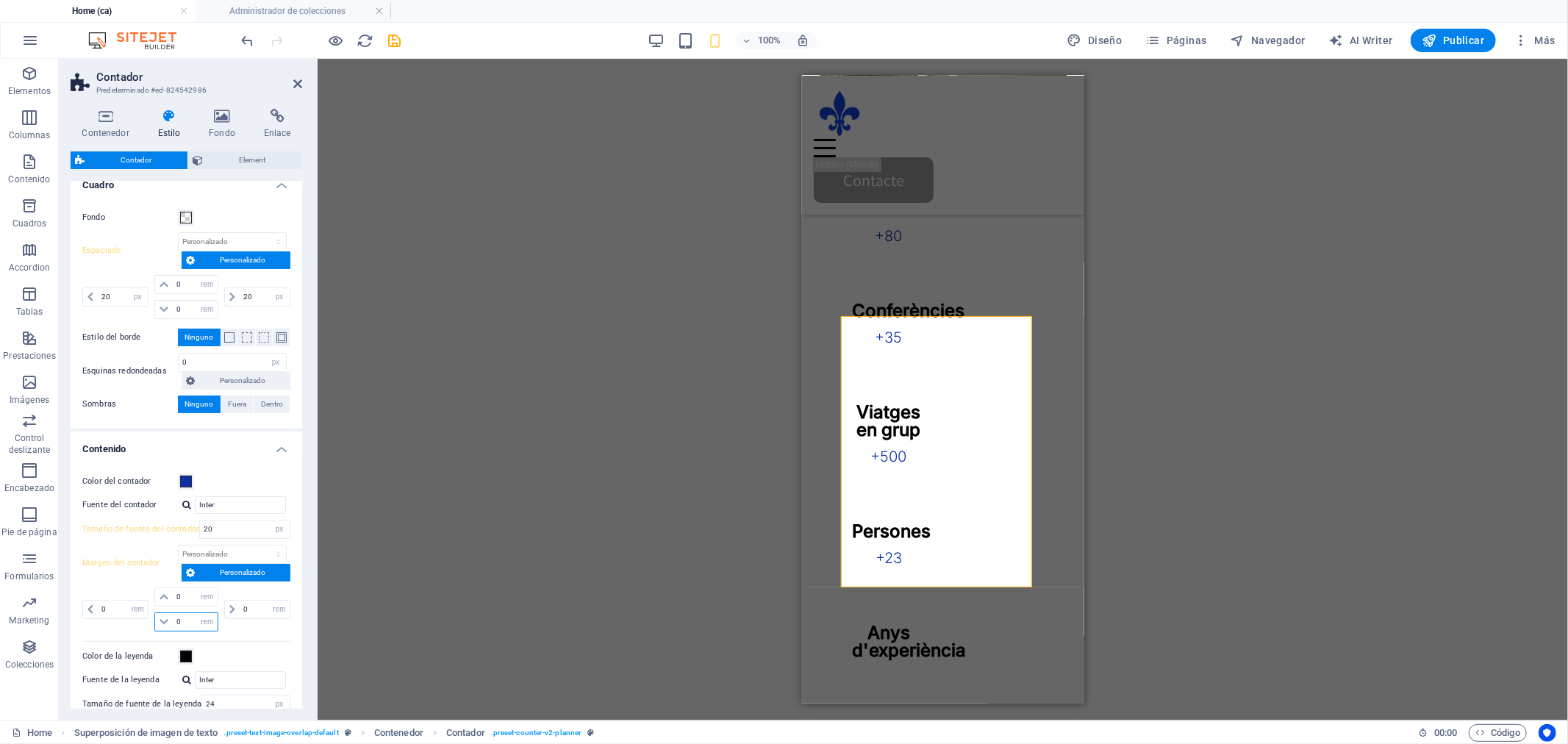 type on "0" 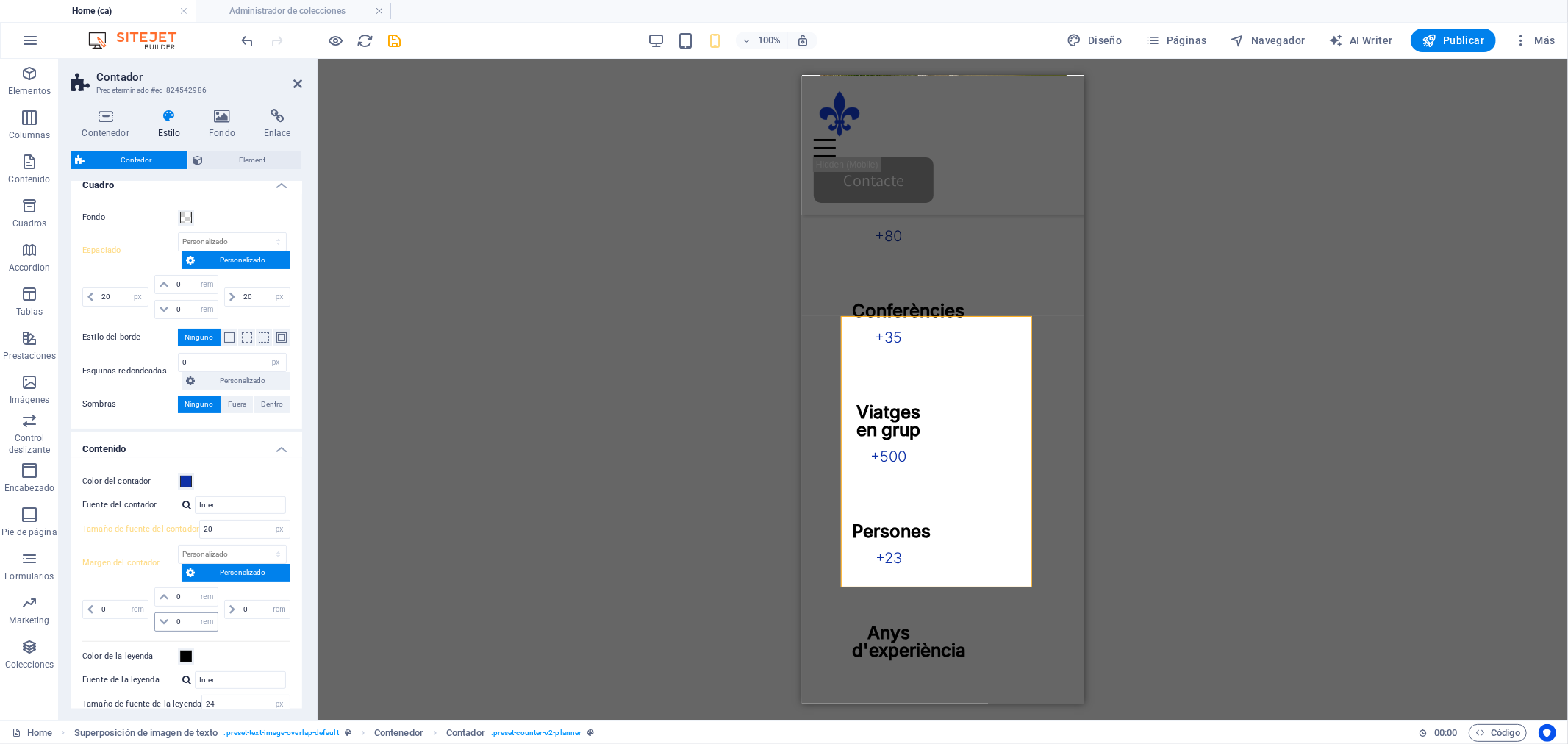 type on "0" 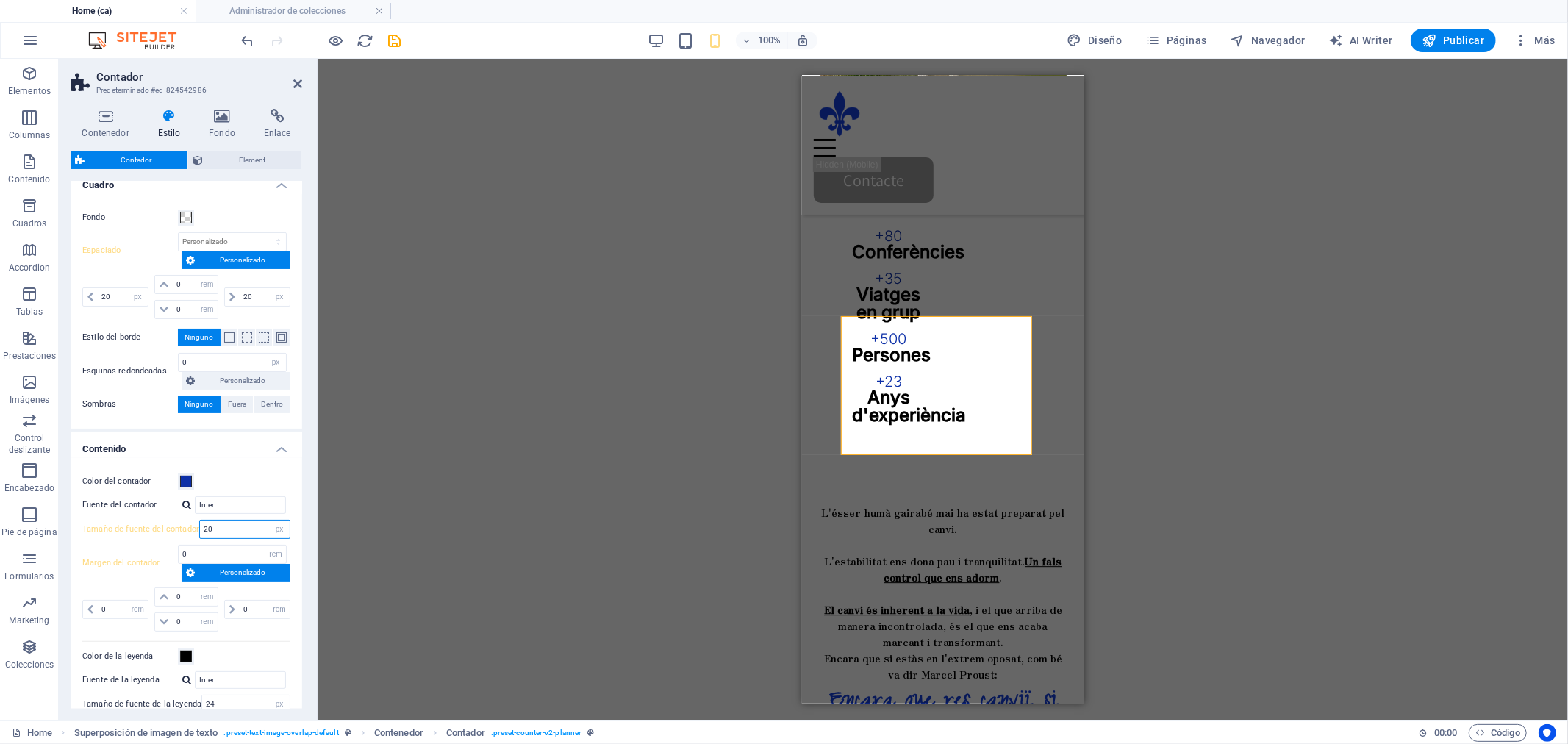 drag, startPoint x: 222, startPoint y: 532, endPoint x: 194, endPoint y: 532, distance: 28 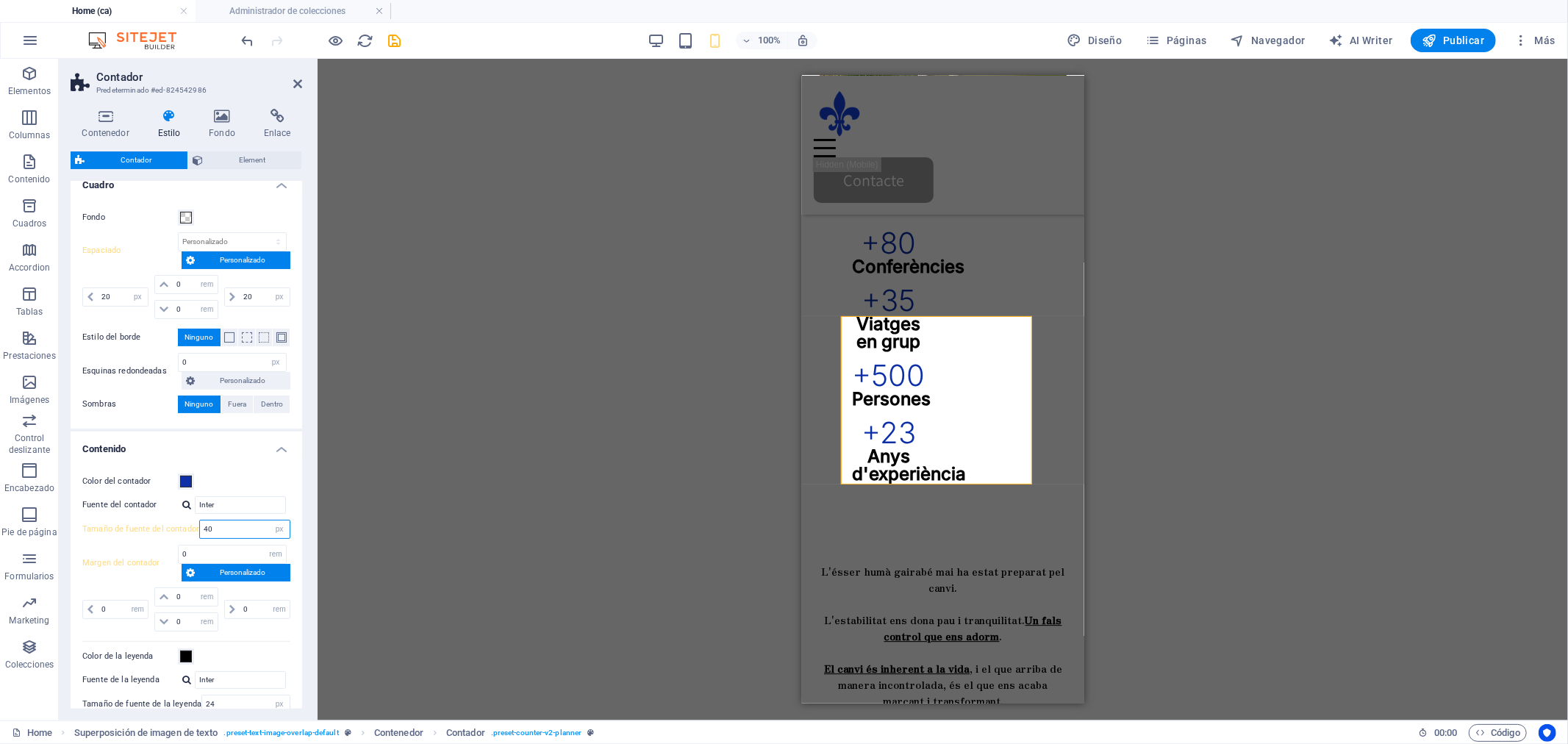 drag, startPoint x: 217, startPoint y: 525, endPoint x: 196, endPoint y: 529, distance: 21.377558 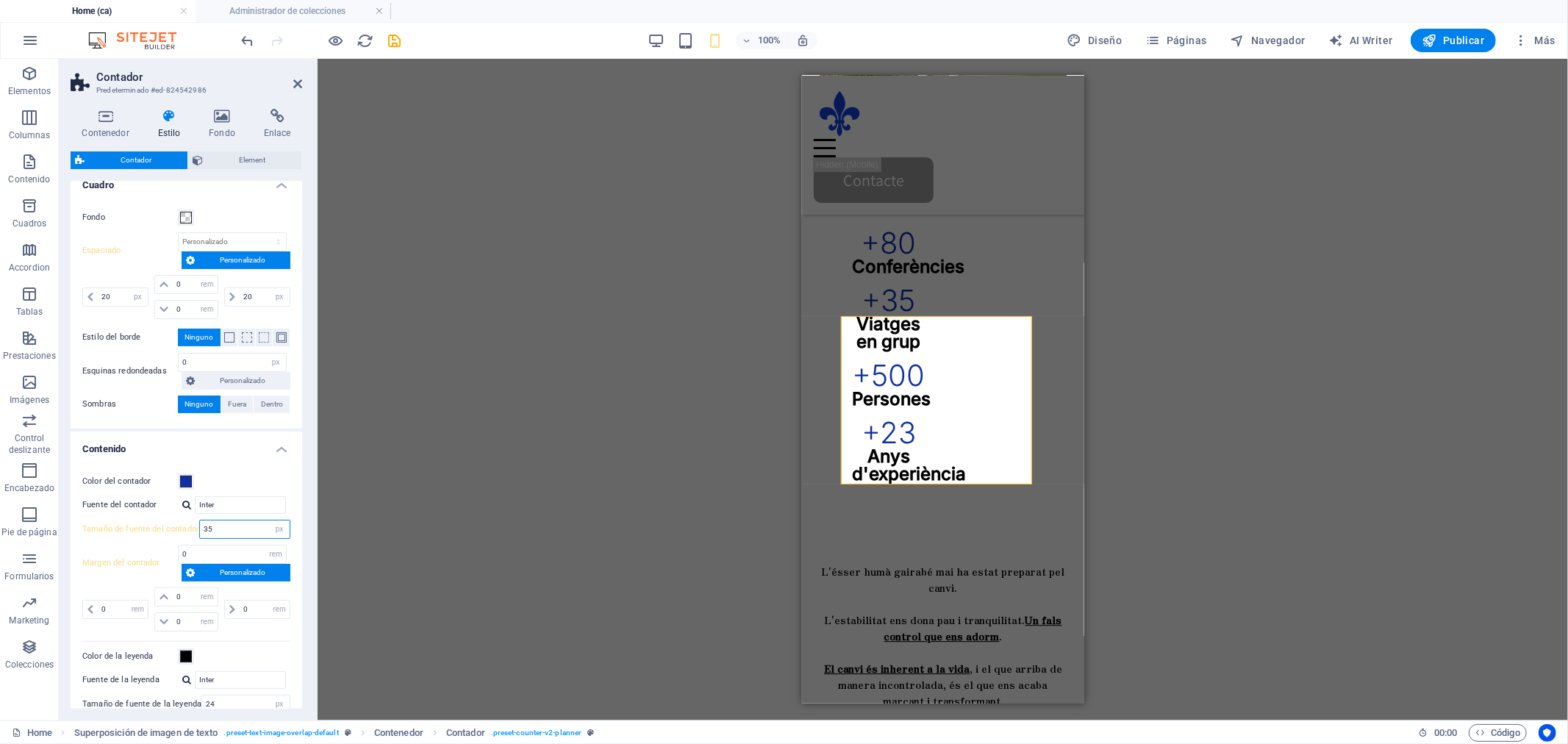 type on "35" 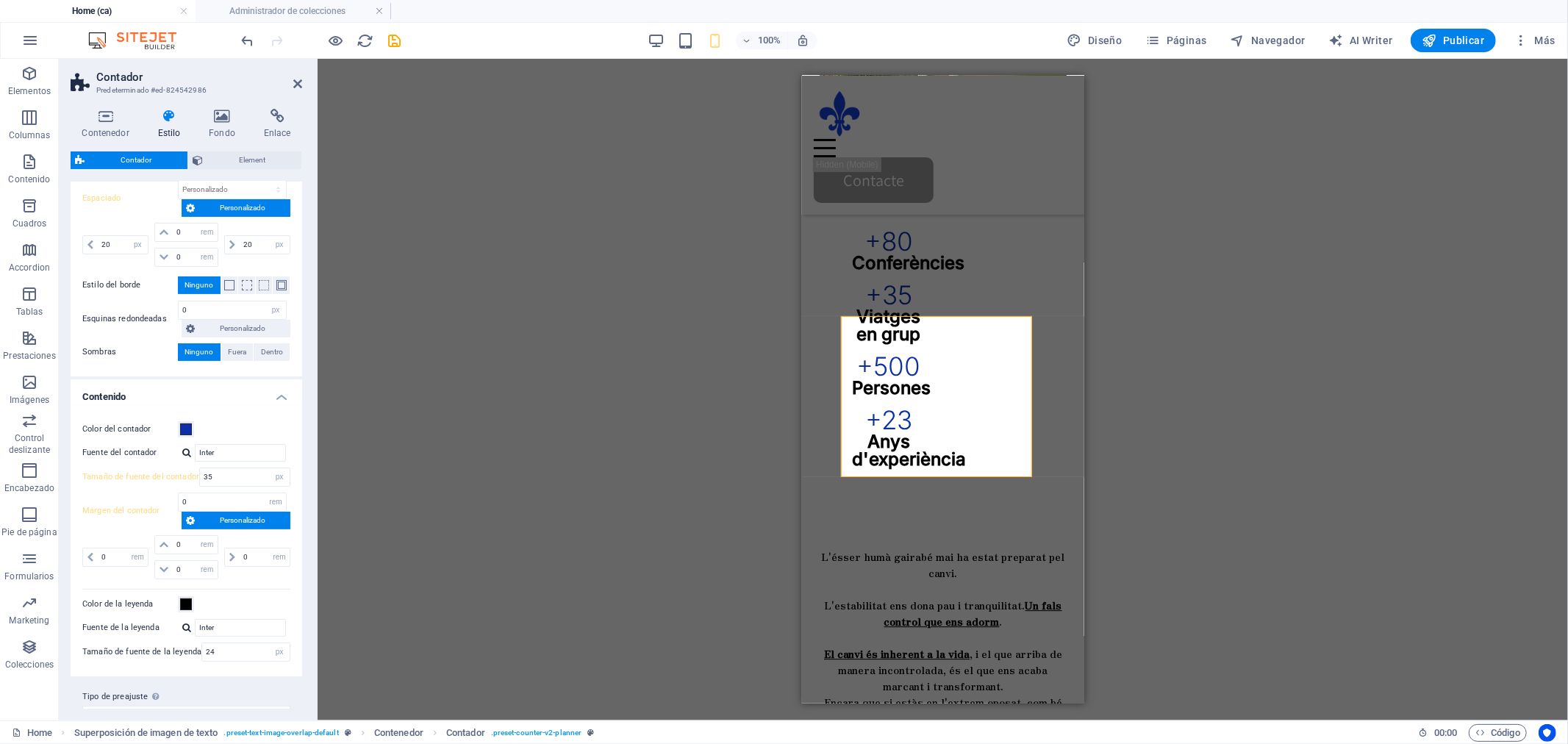 scroll, scrollTop: 243, scrollLeft: 0, axis: vertical 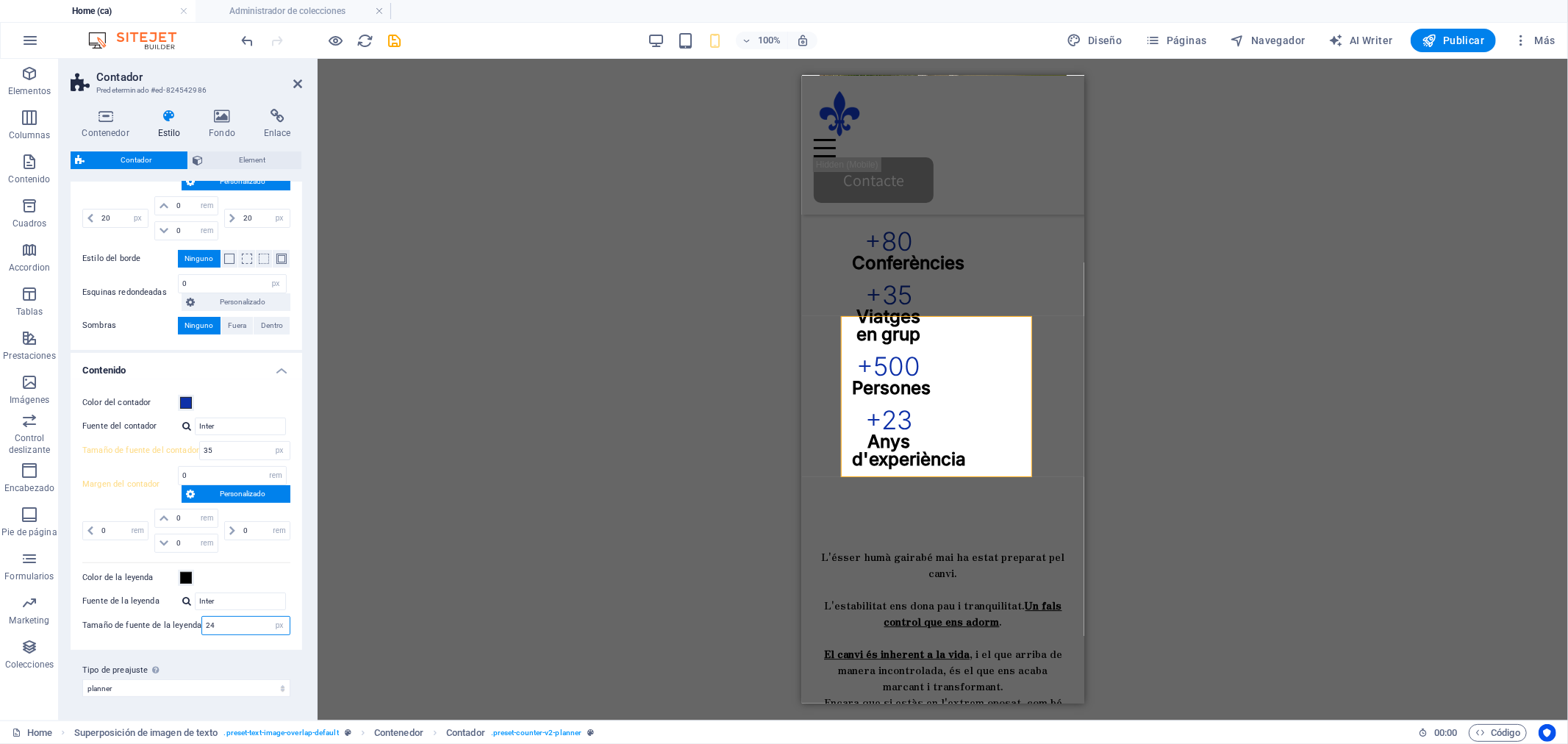 drag, startPoint x: 198, startPoint y: 620, endPoint x: 187, endPoint y: 620, distance: 11 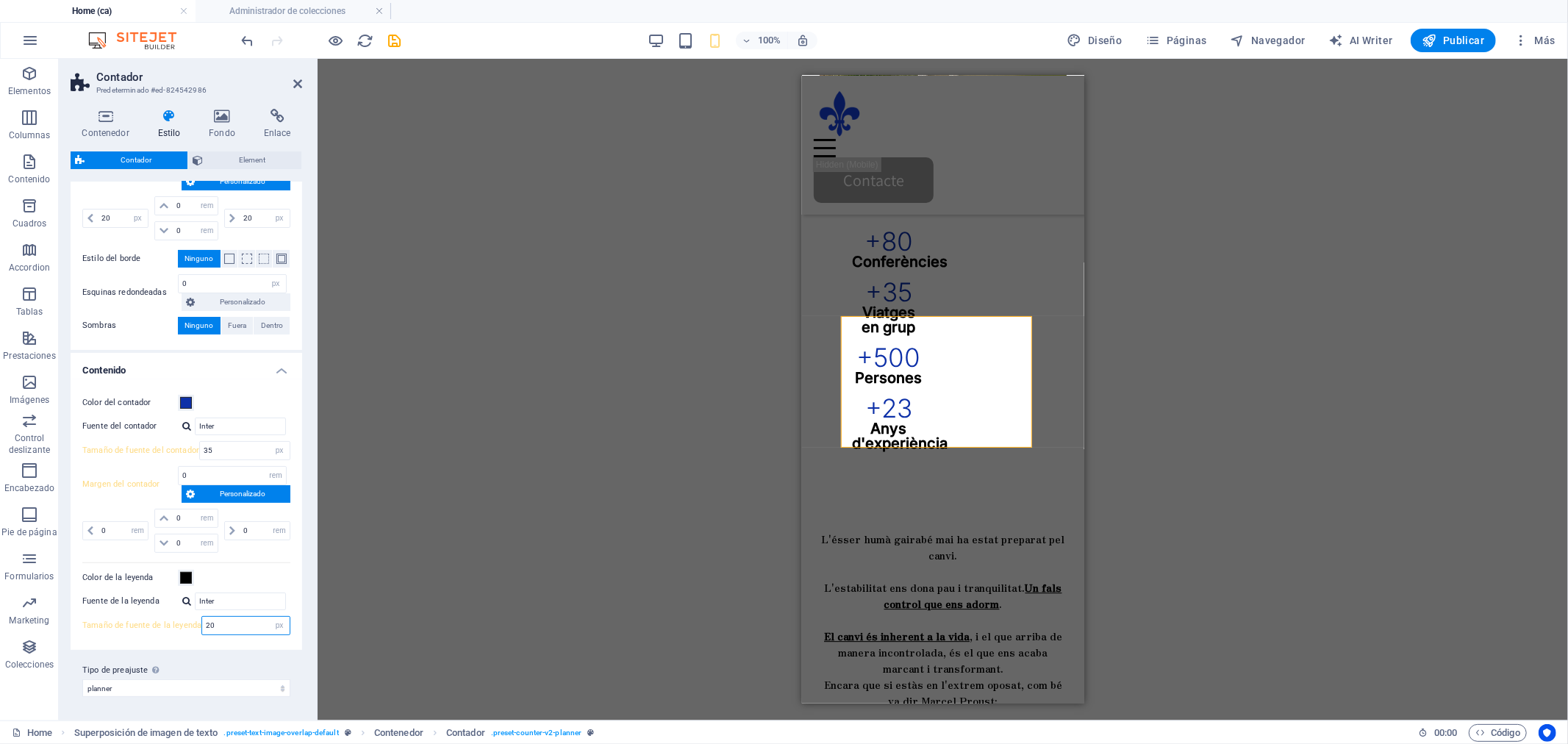 drag, startPoint x: 218, startPoint y: 620, endPoint x: 196, endPoint y: 622, distance: 22.090722 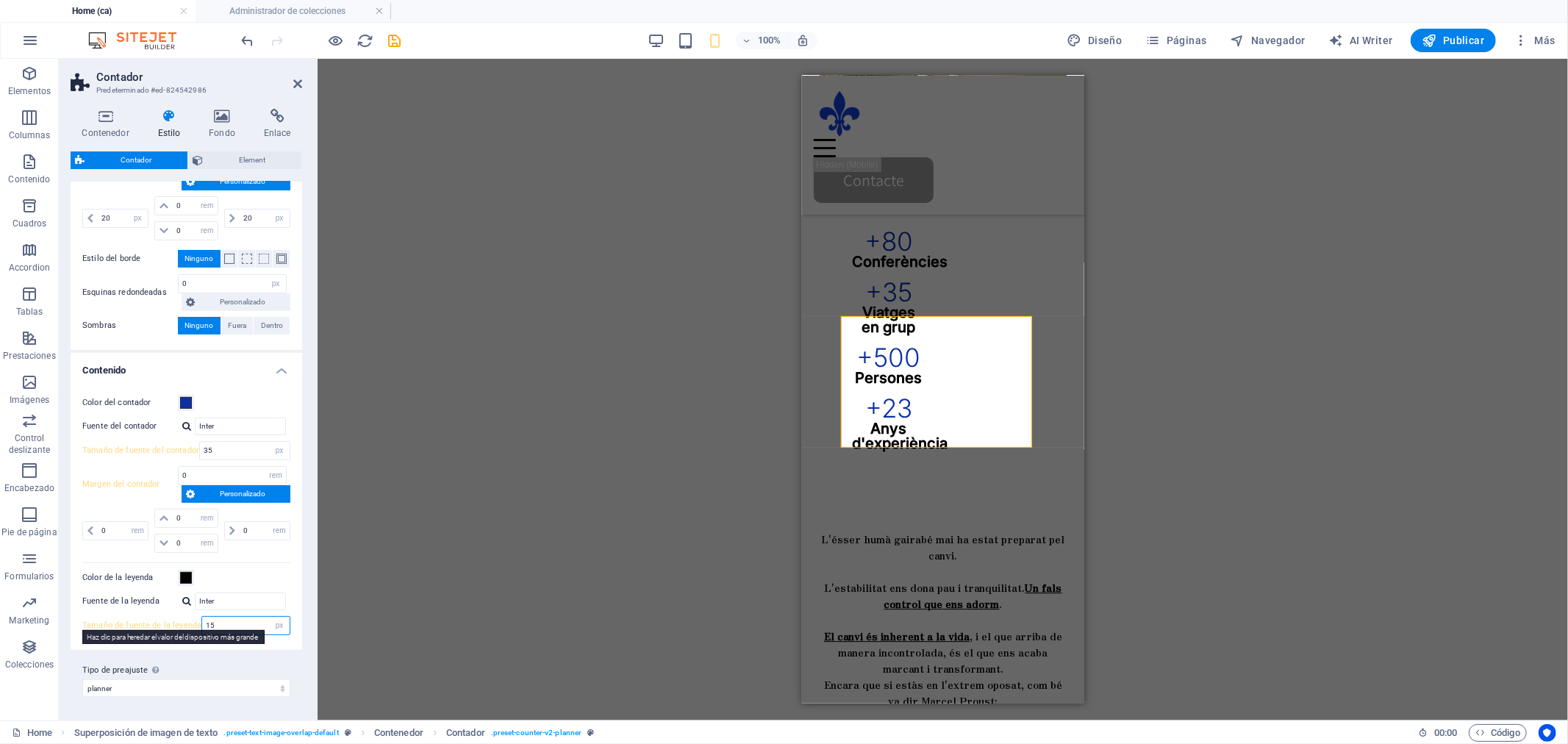 type on "15" 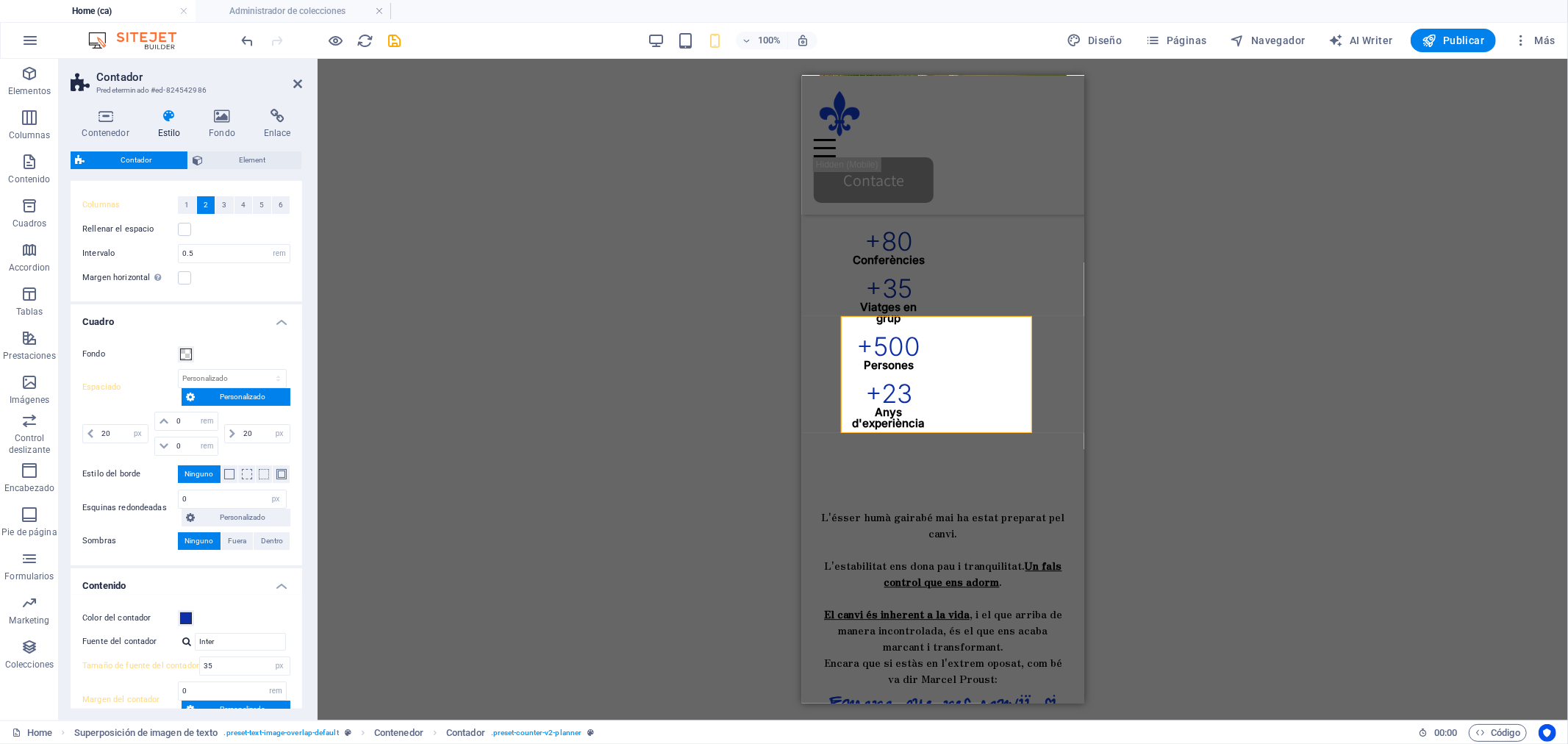 scroll, scrollTop: 0, scrollLeft: 0, axis: both 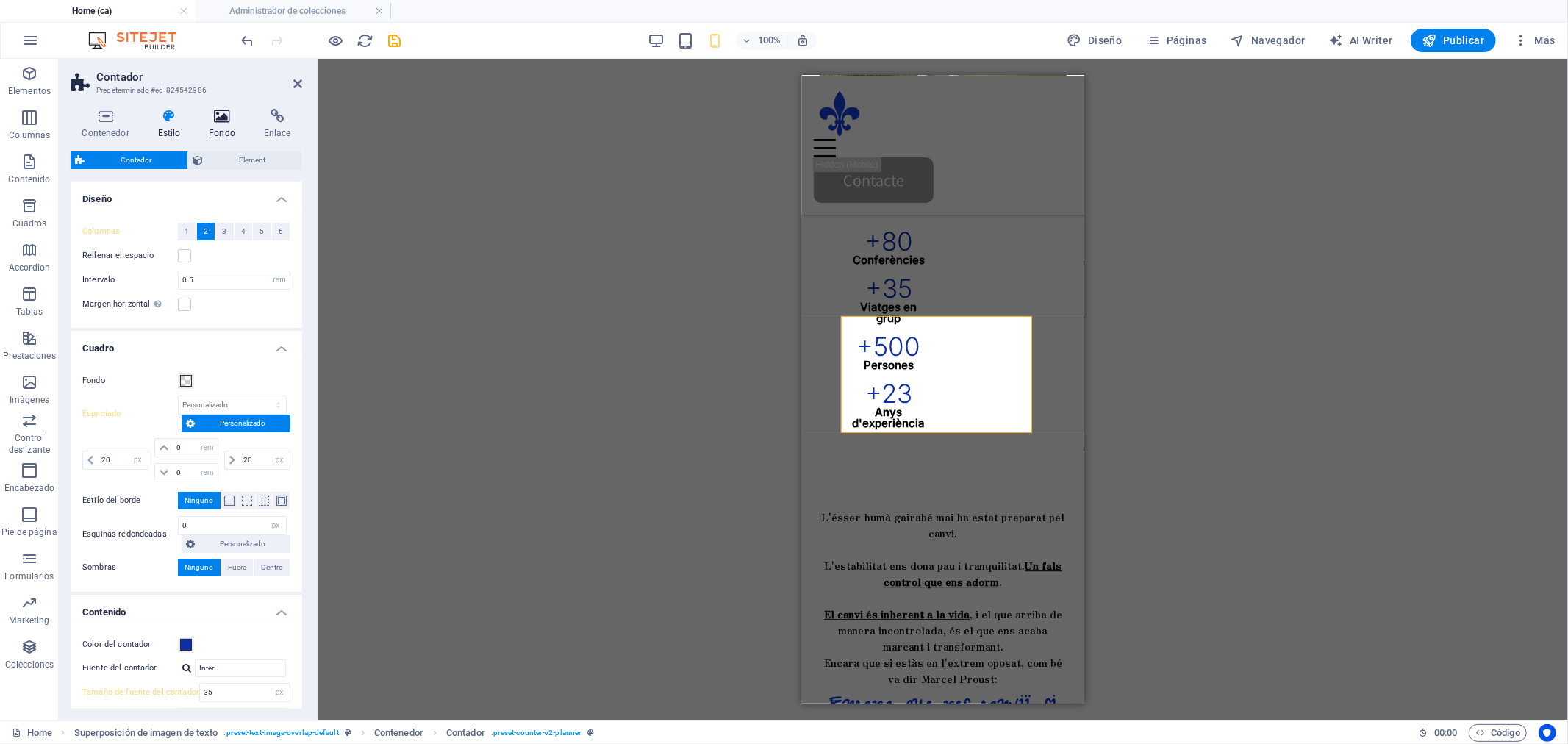 click at bounding box center [222, 116] 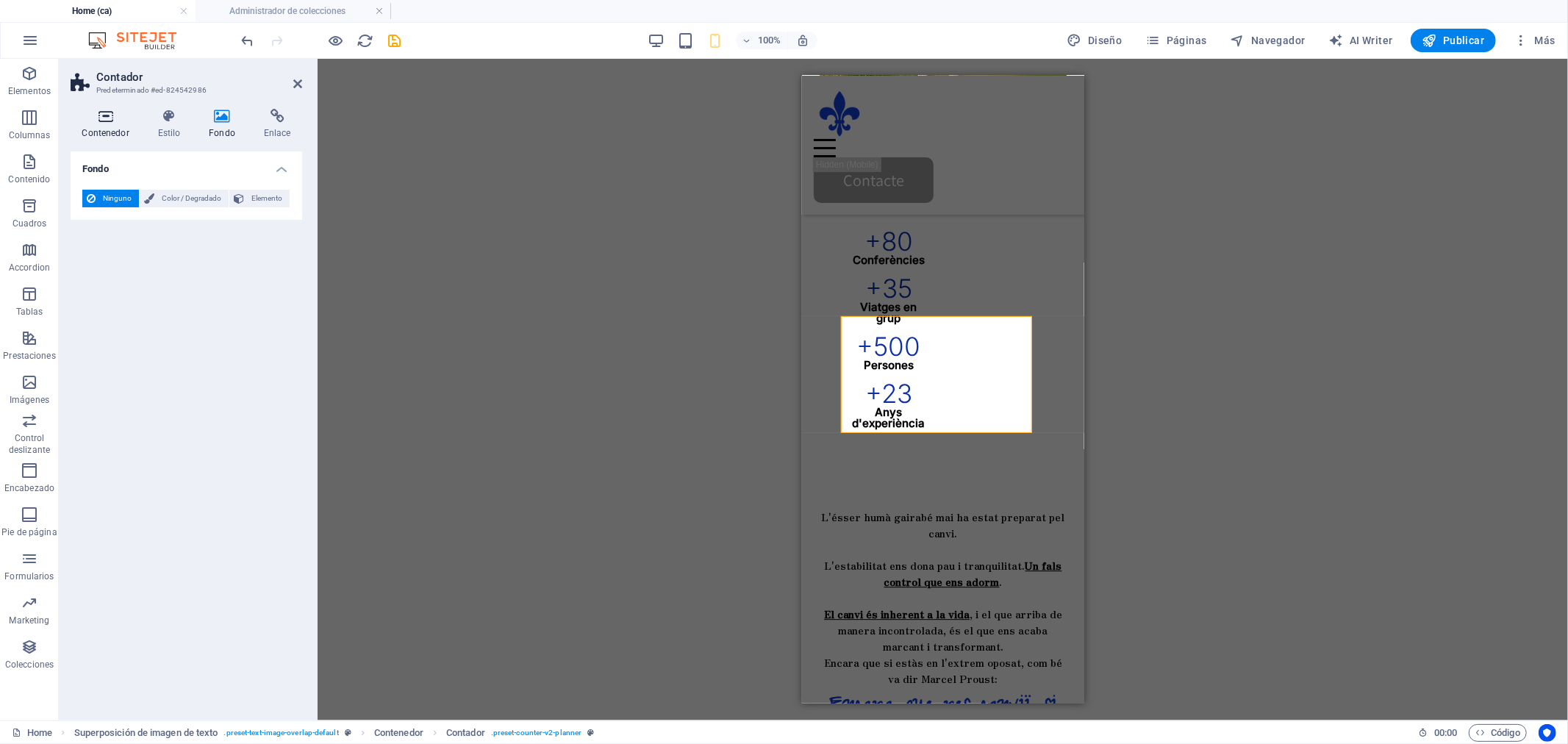 click at bounding box center (105, 116) 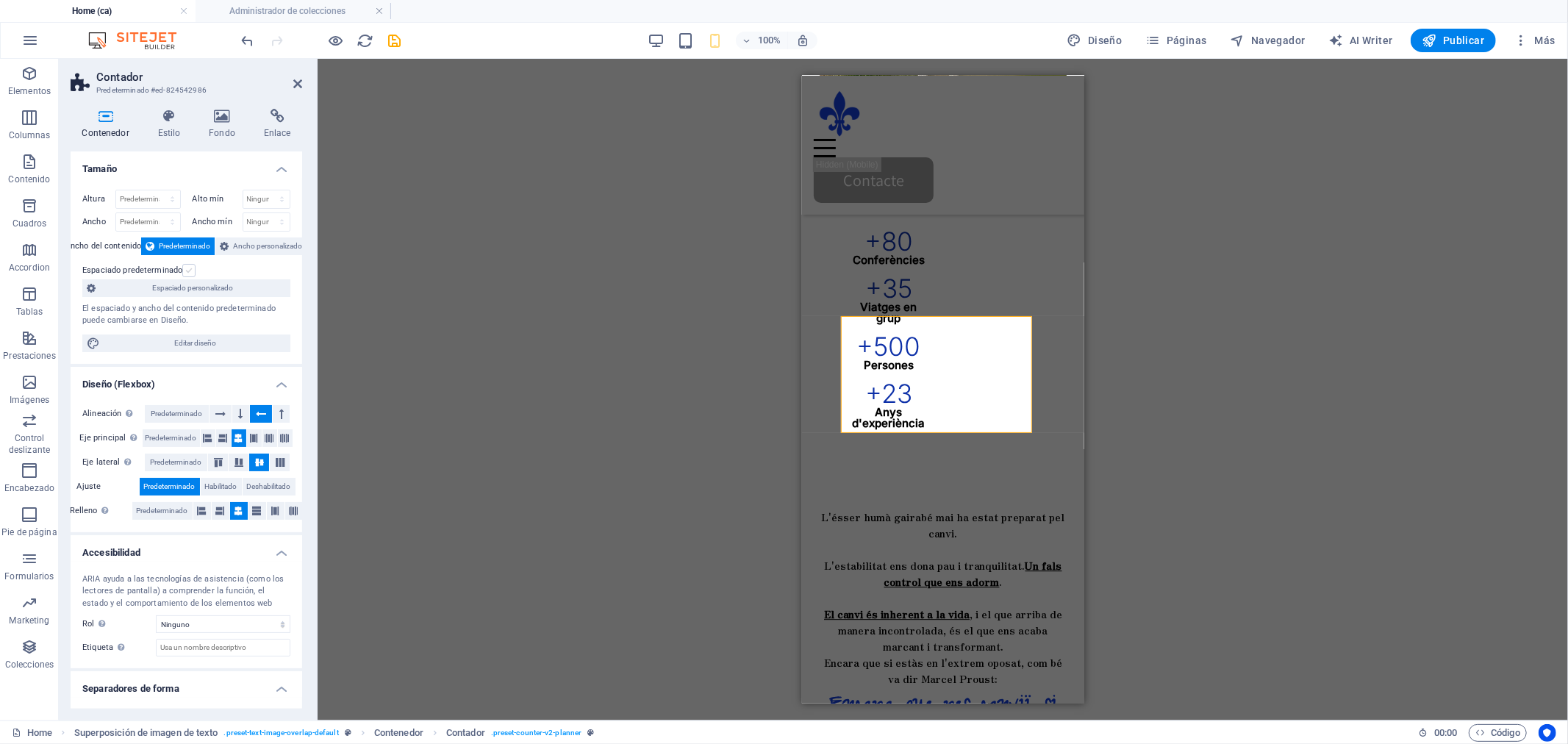 click at bounding box center [189, 271] 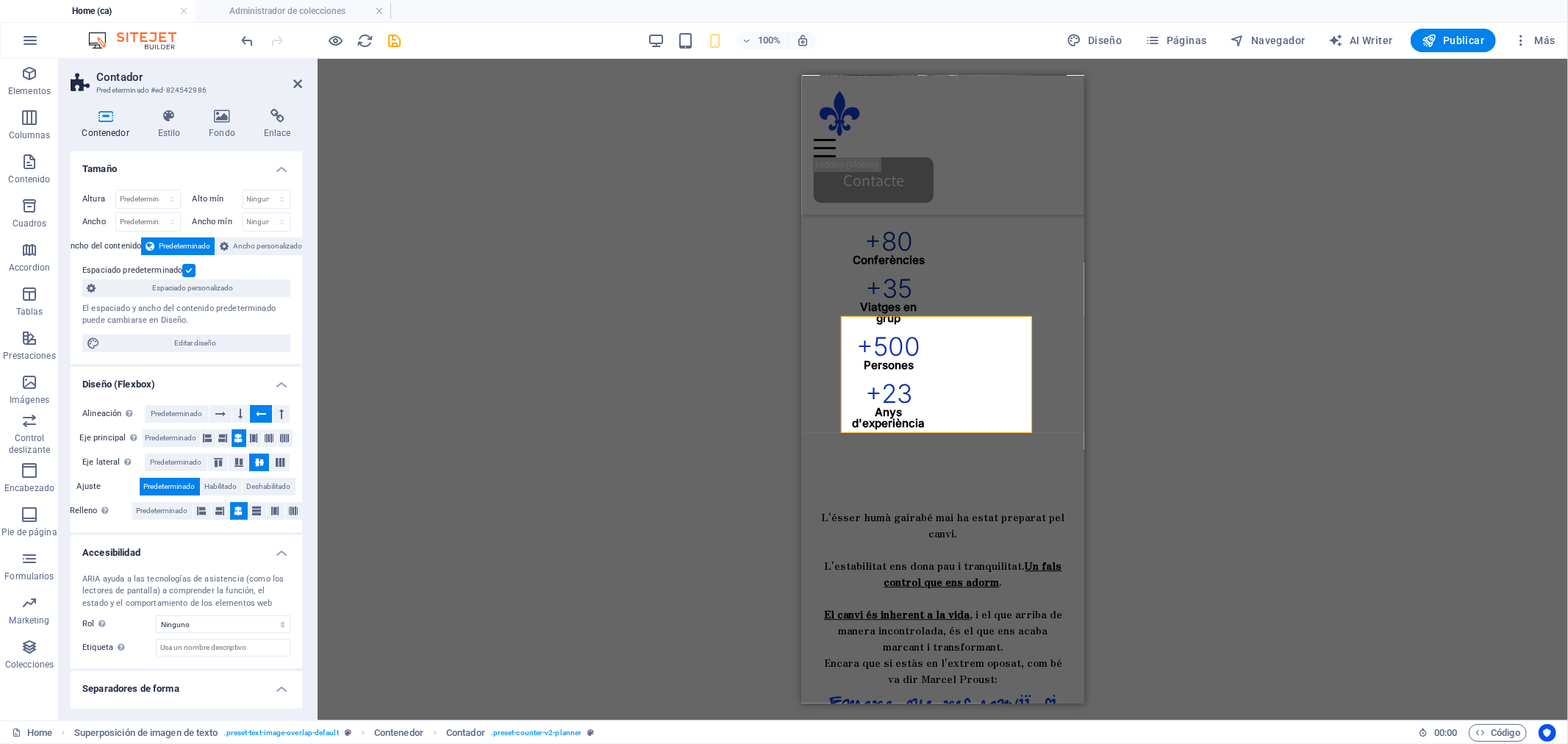 click at bounding box center [189, 271] 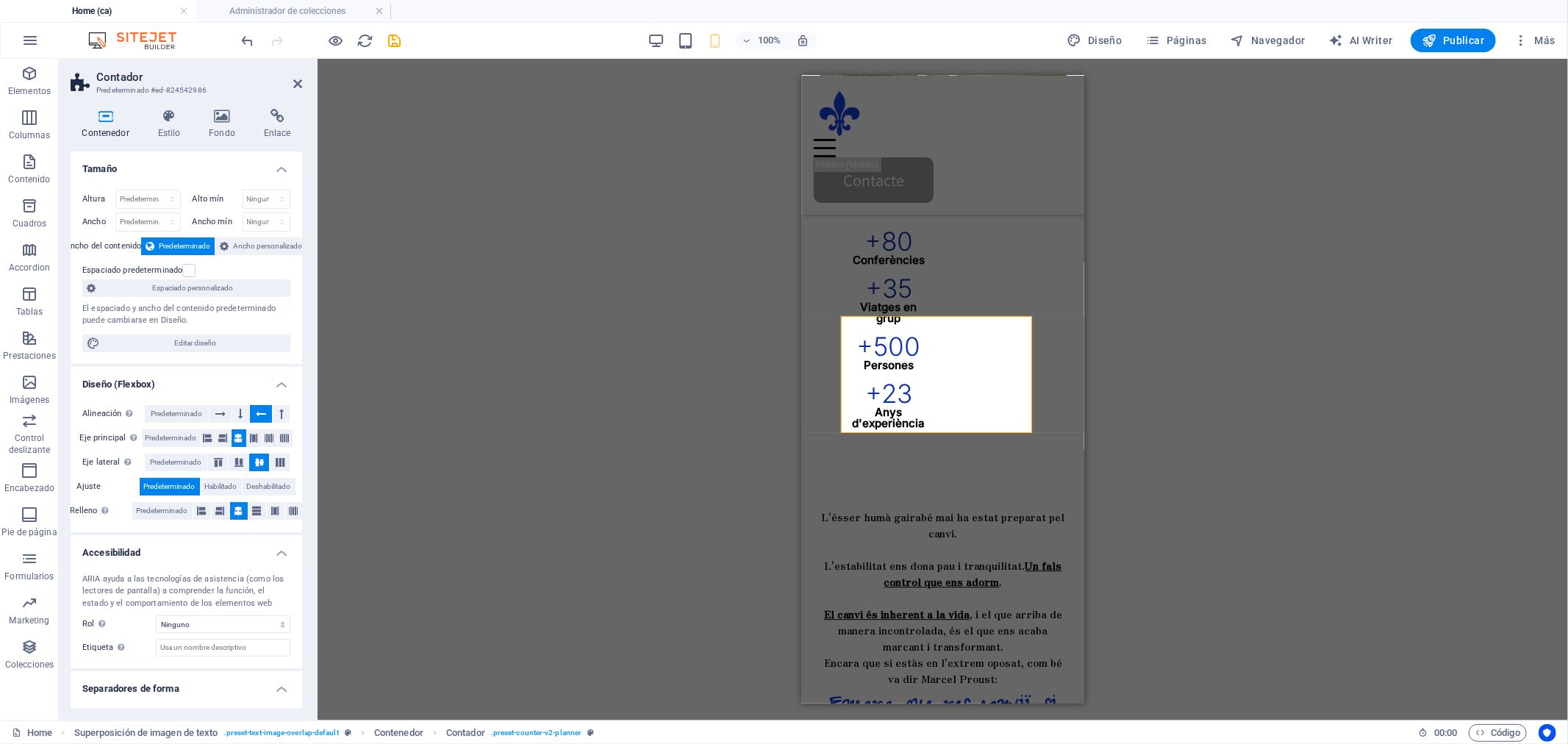 scroll, scrollTop: 30, scrollLeft: 0, axis: vertical 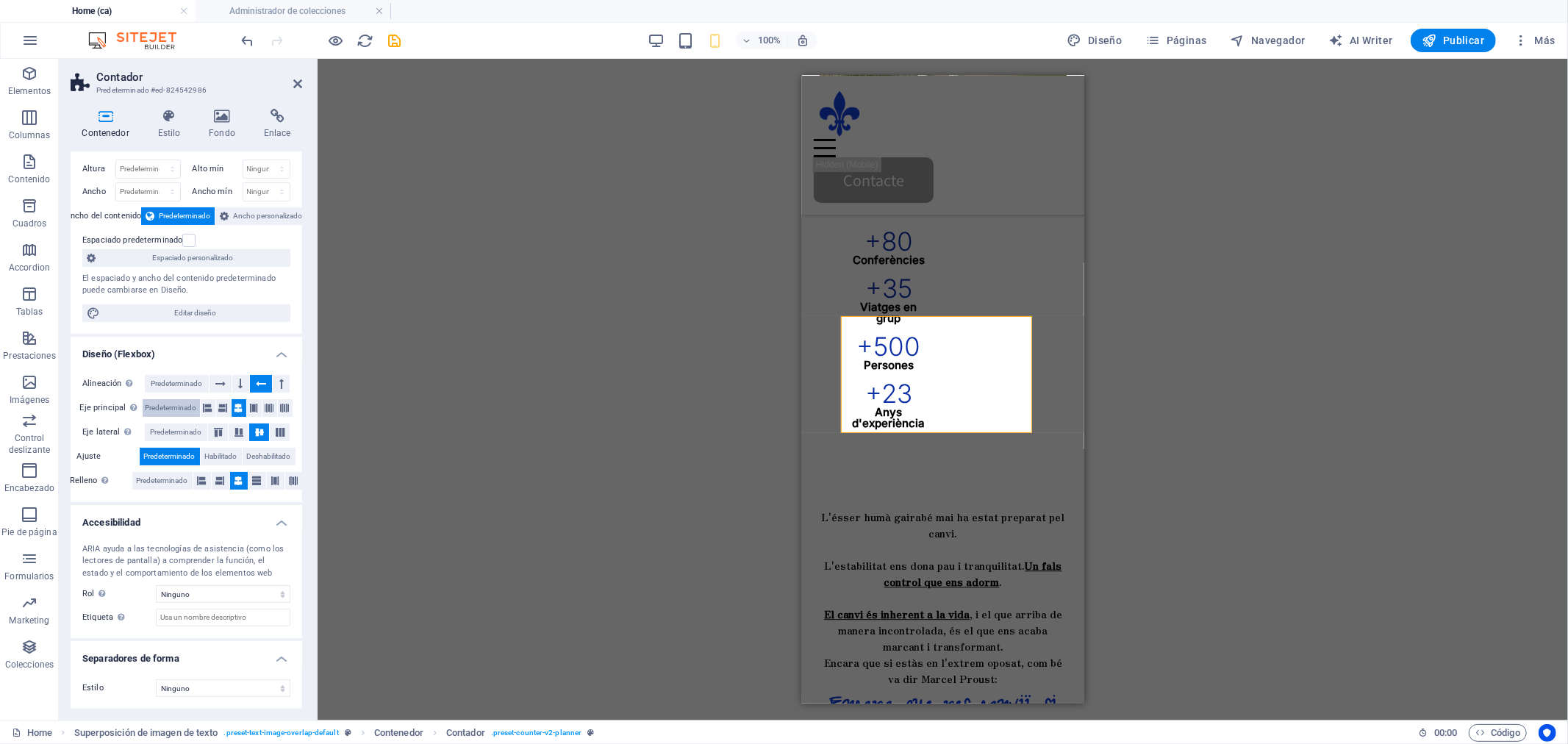 click on "Predeterminado" at bounding box center [171, 408] 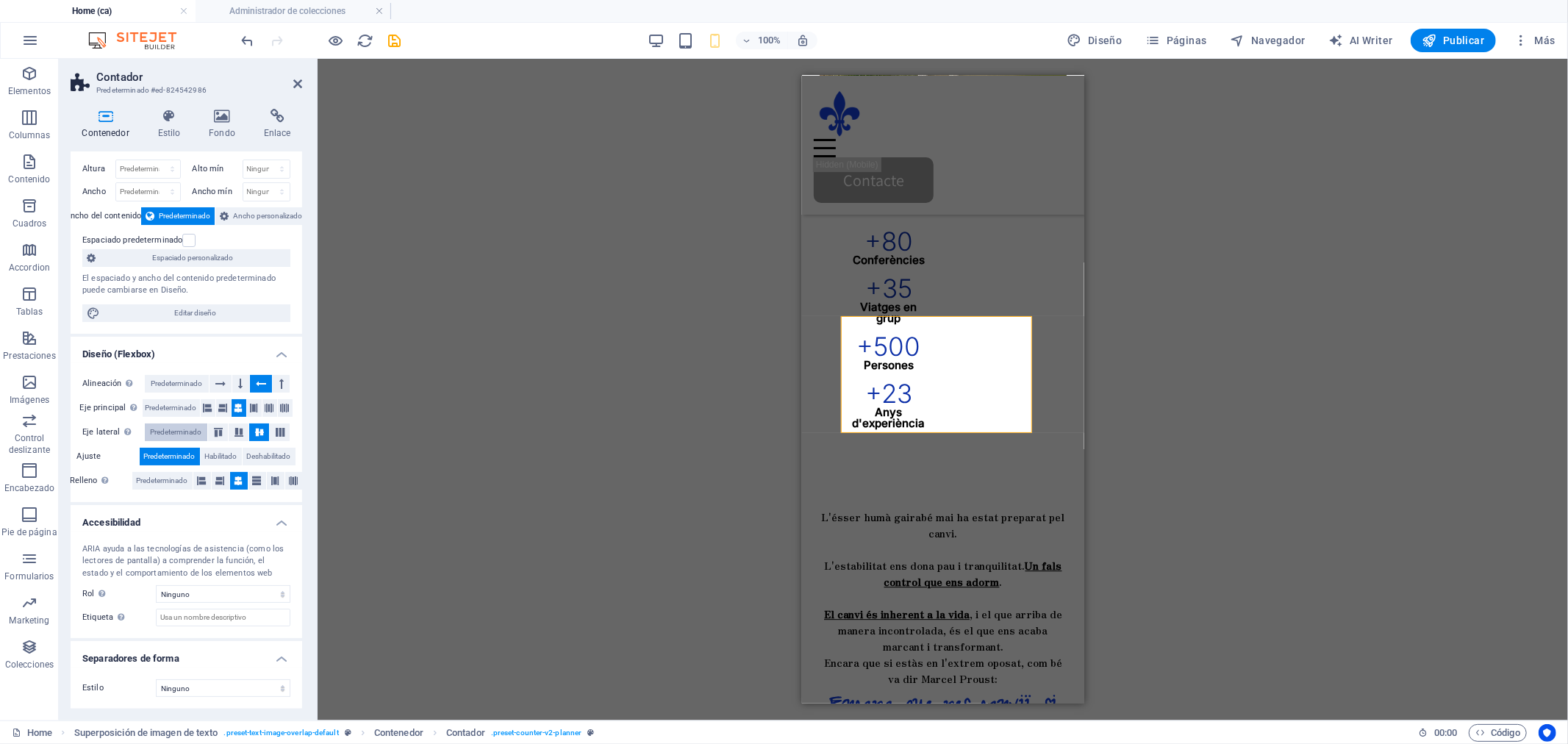 click on "Predeterminado" at bounding box center [176, 432] 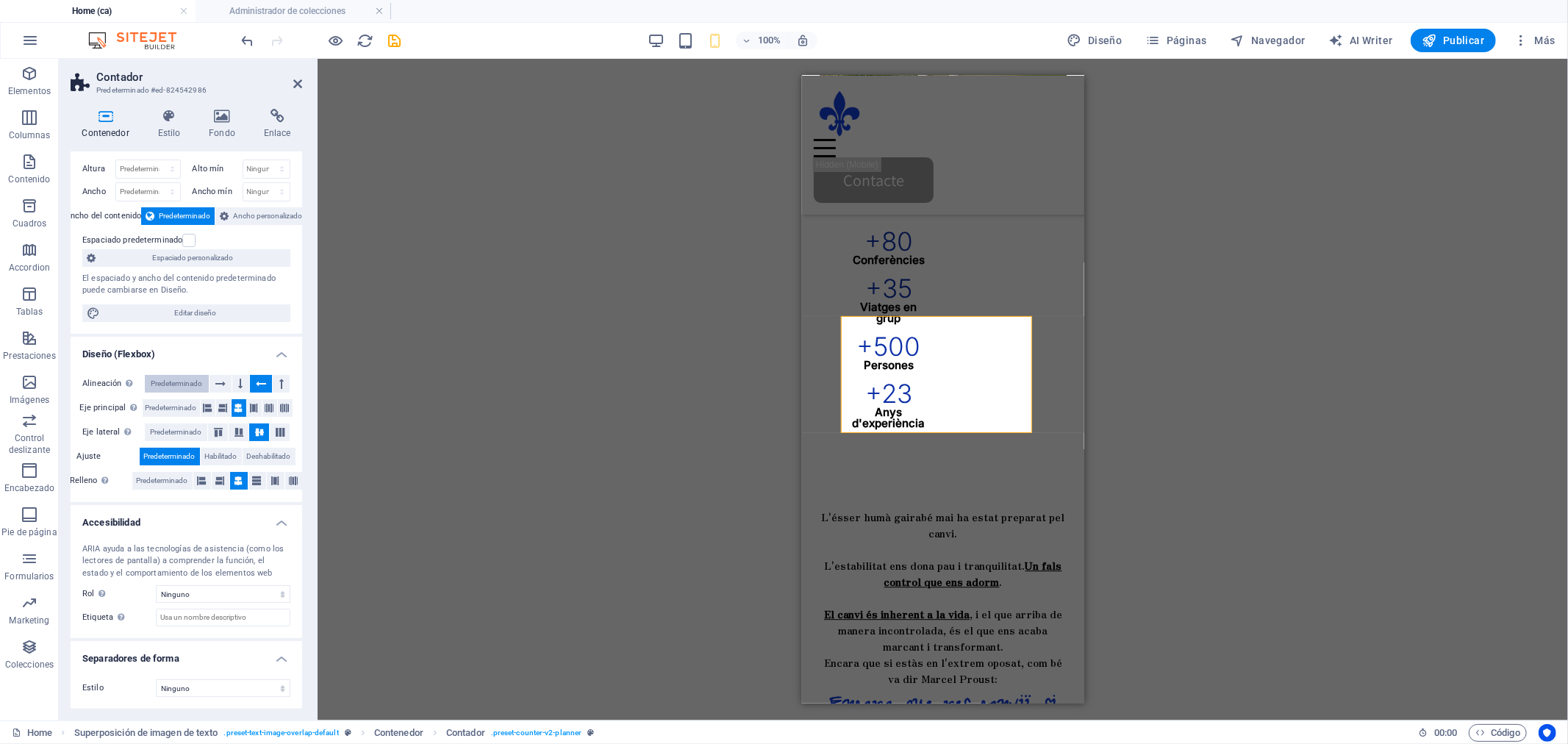 click on "Predeterminado" at bounding box center [176, 384] 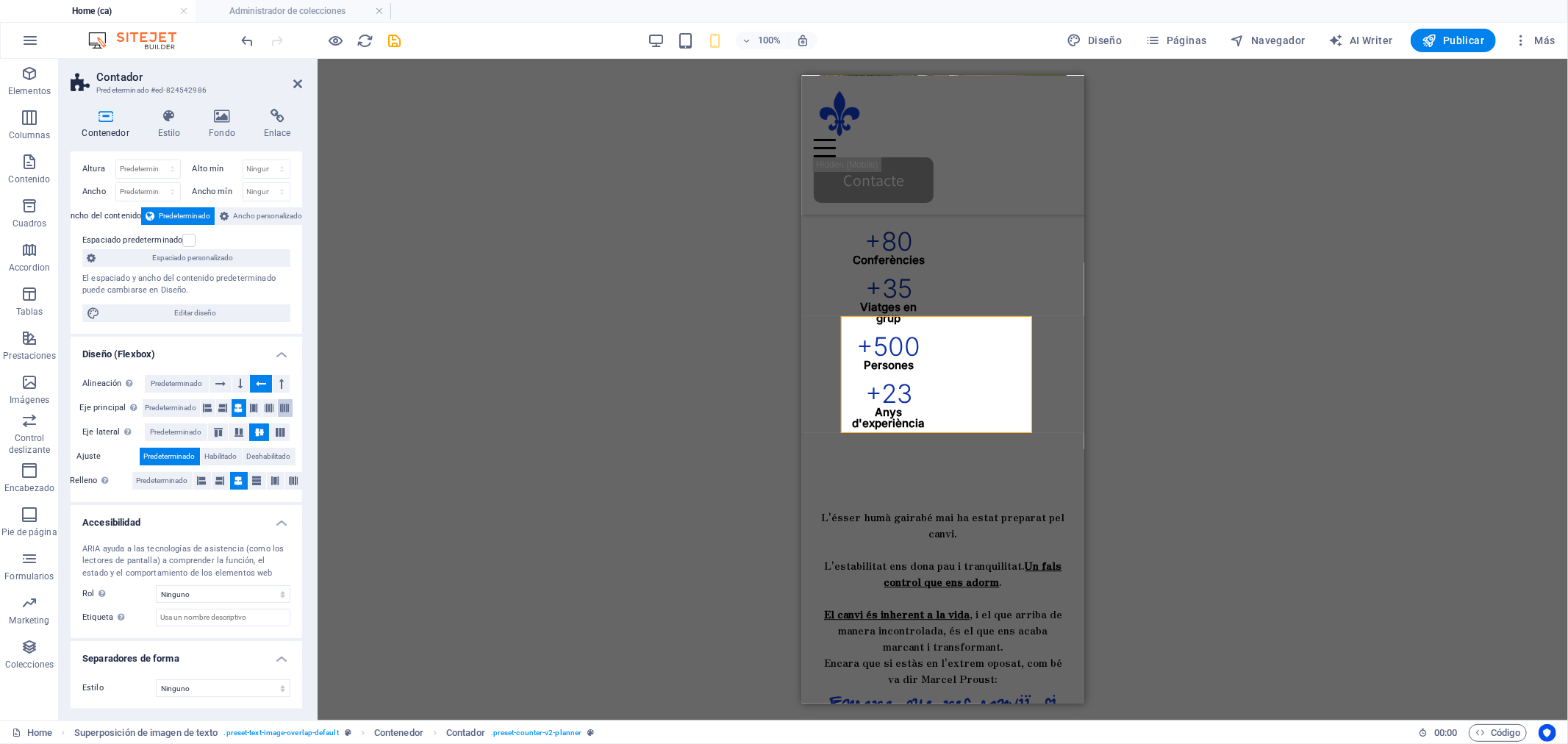 click at bounding box center [285, 408] 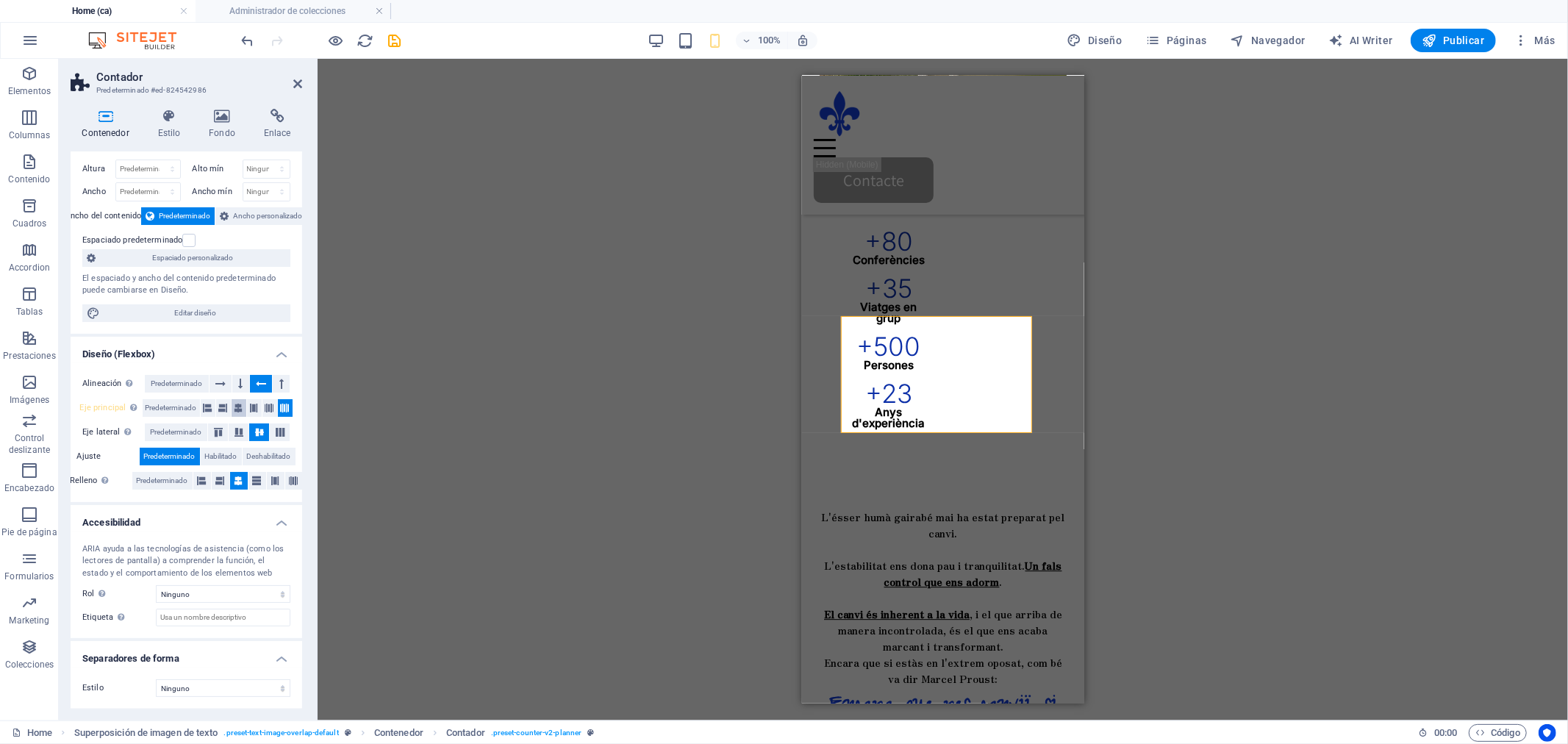 click at bounding box center [239, 408] 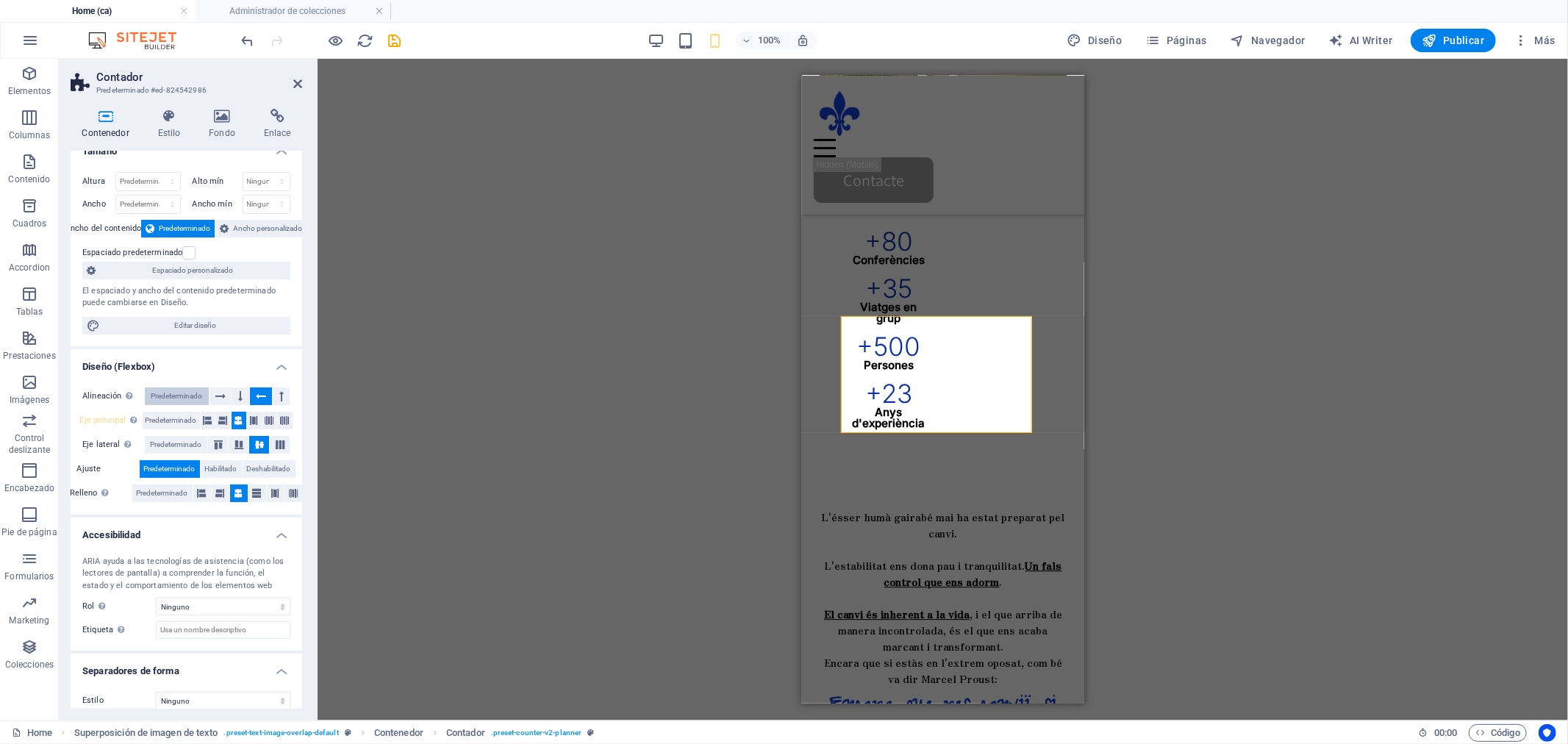 scroll, scrollTop: 0, scrollLeft: 0, axis: both 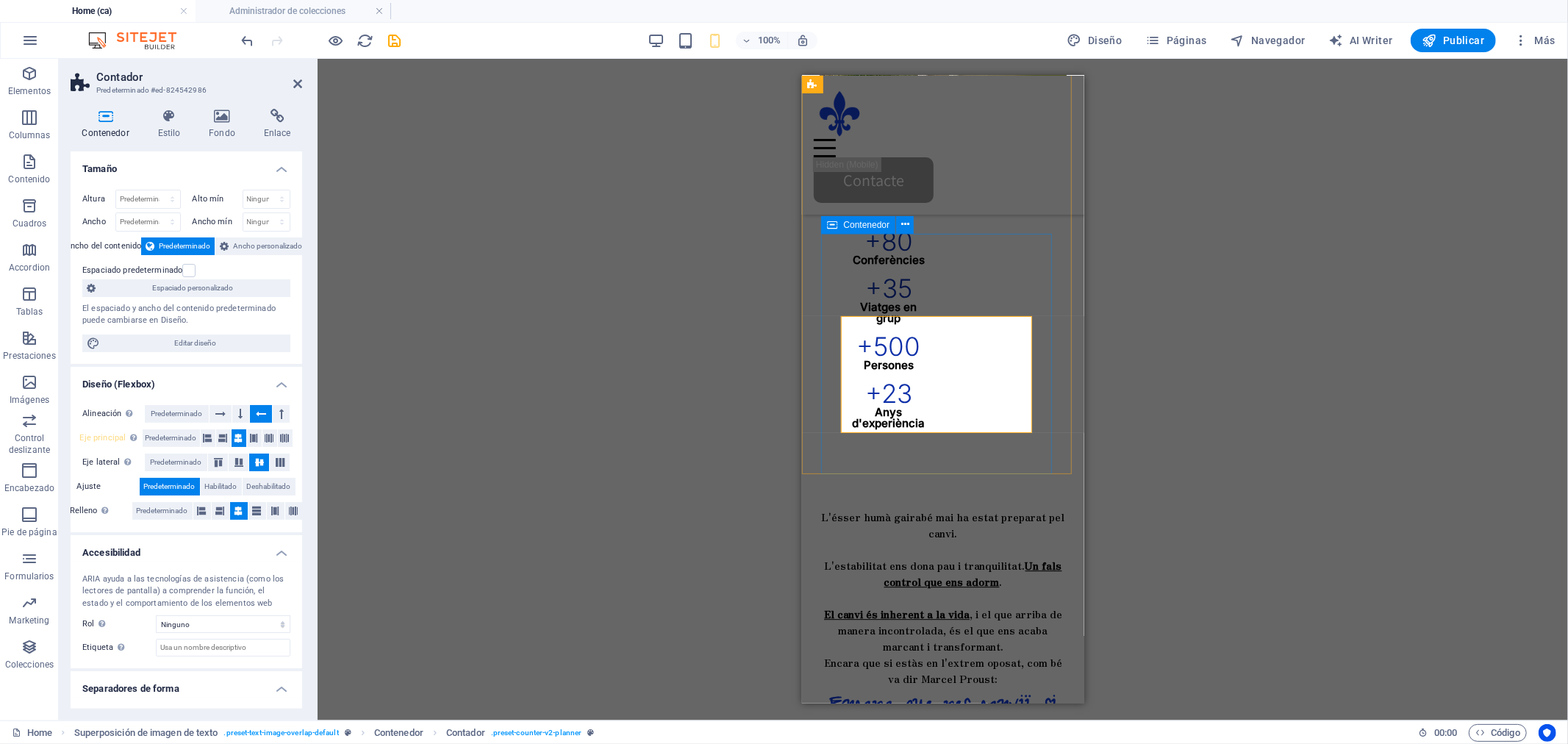 click on "+ 80 Conferències + 35 Viatges en grup + 500 Persones + 23 Anys d'experiència" at bounding box center [942, 313] 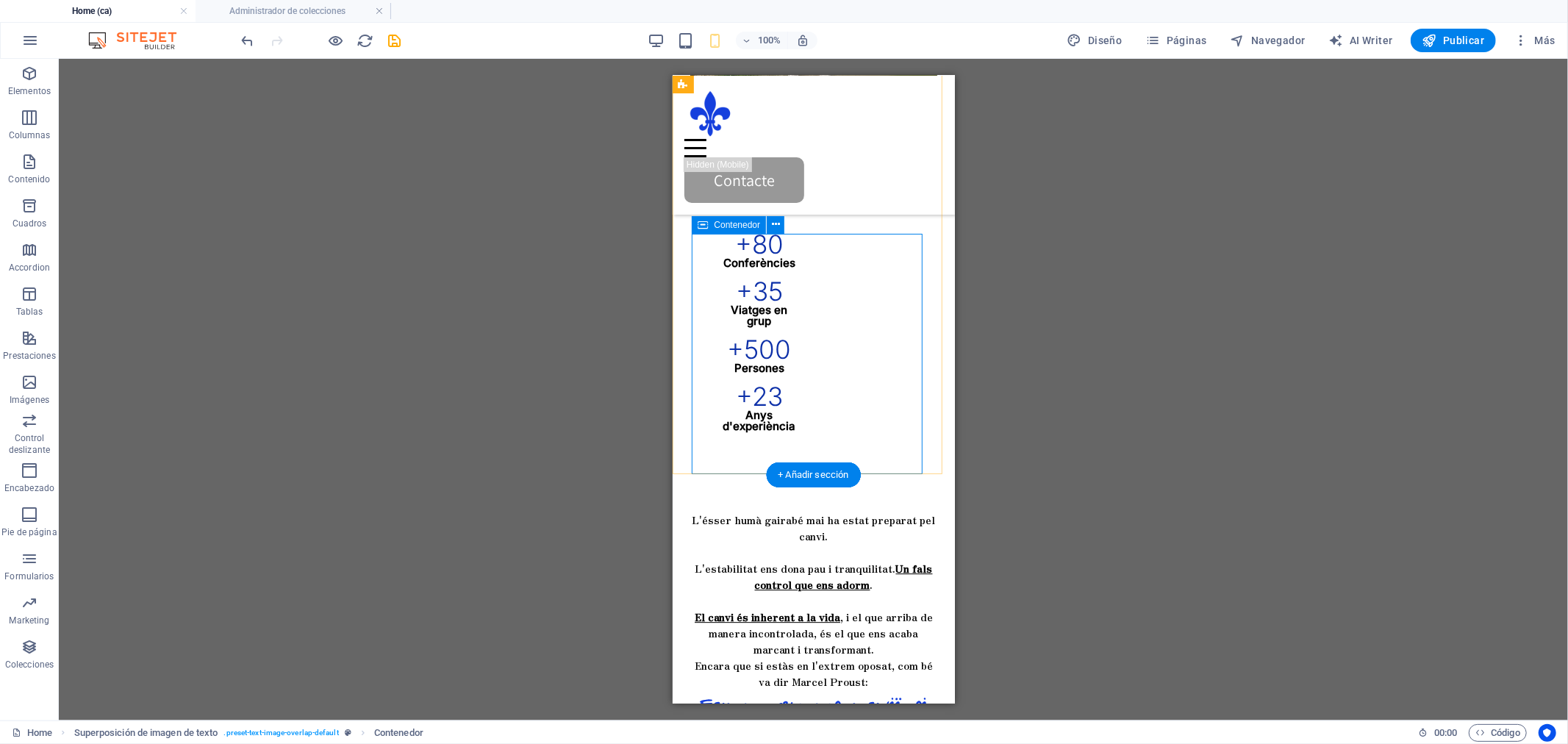 scroll, scrollTop: 3083, scrollLeft: 0, axis: vertical 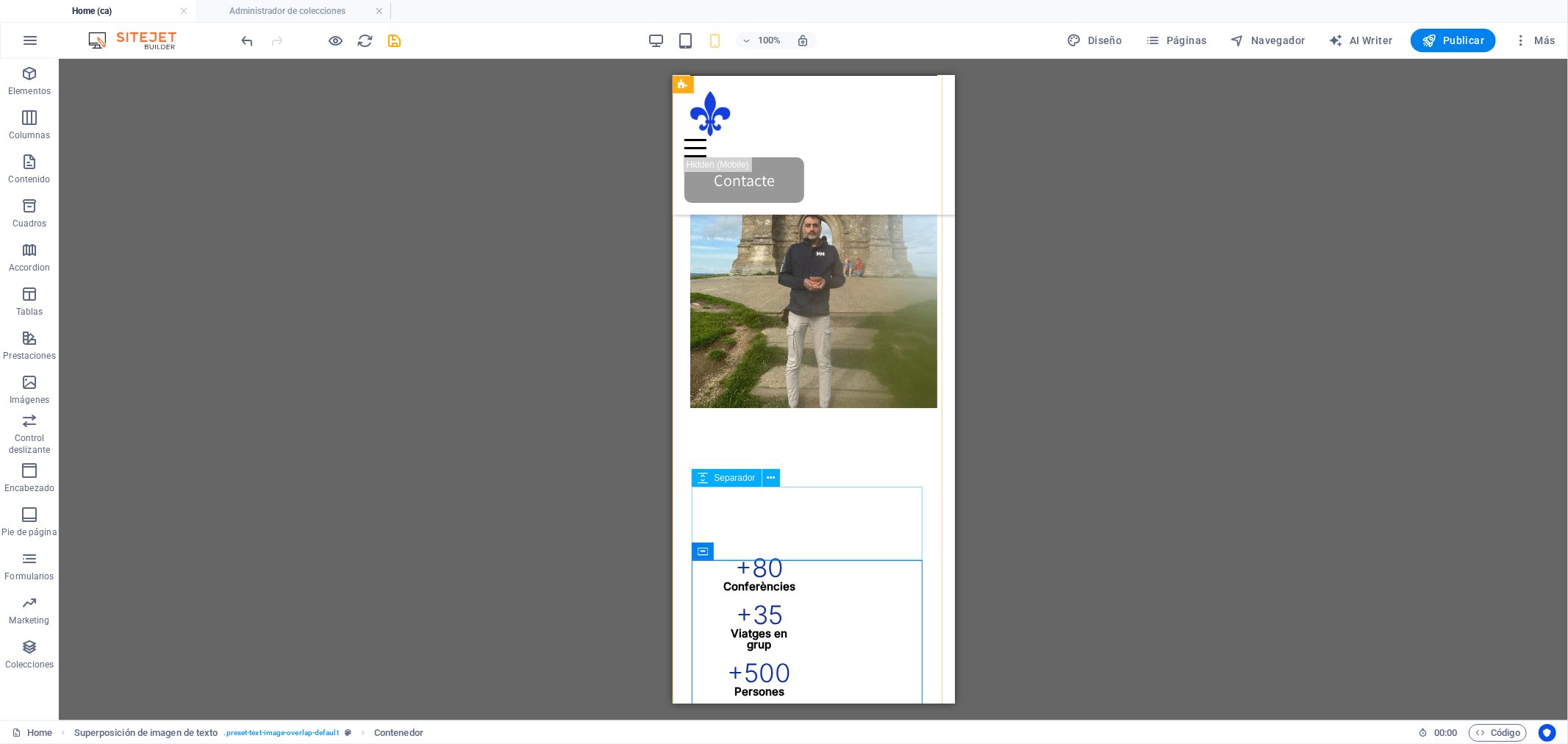 click at bounding box center (813, 444) 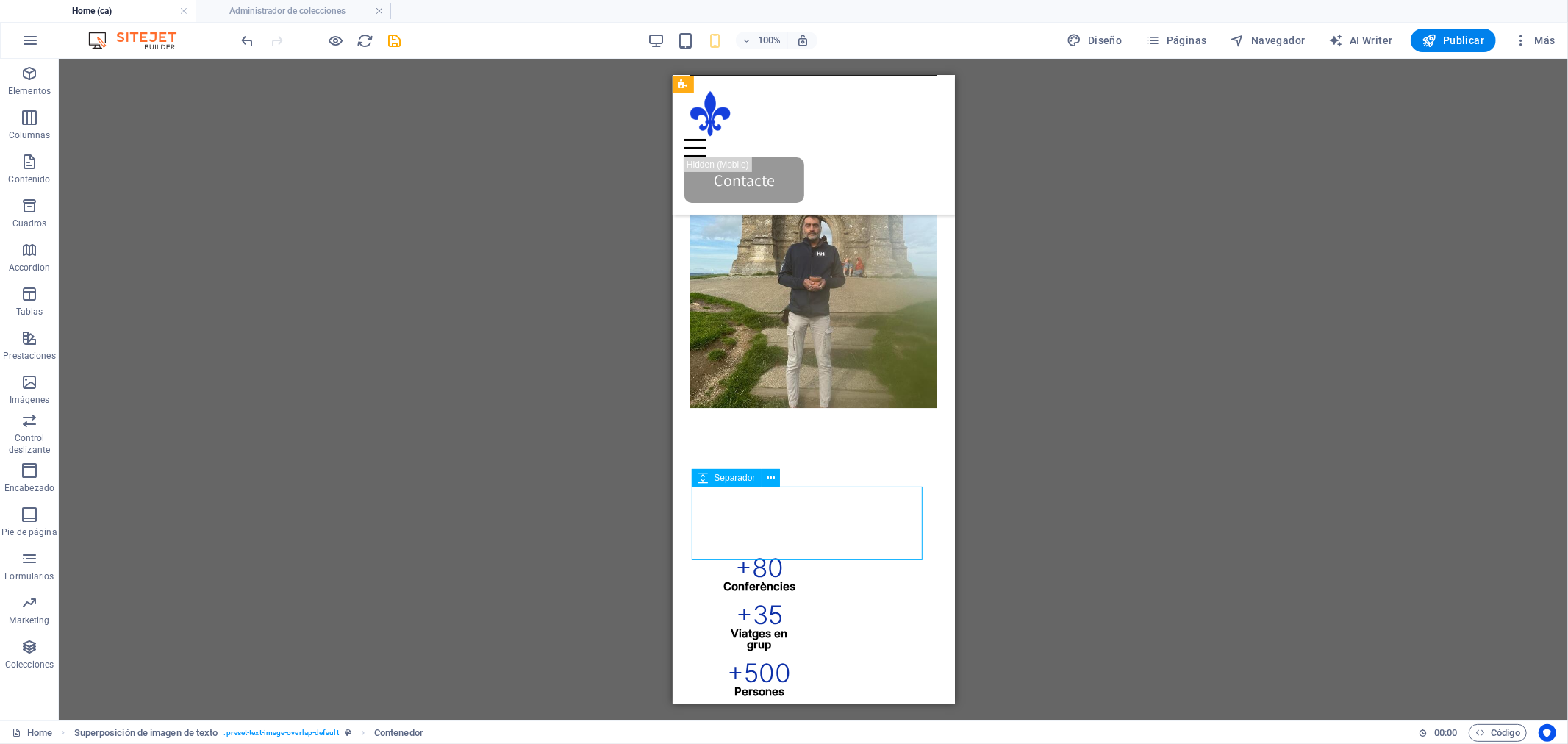 click at bounding box center [813, 444] 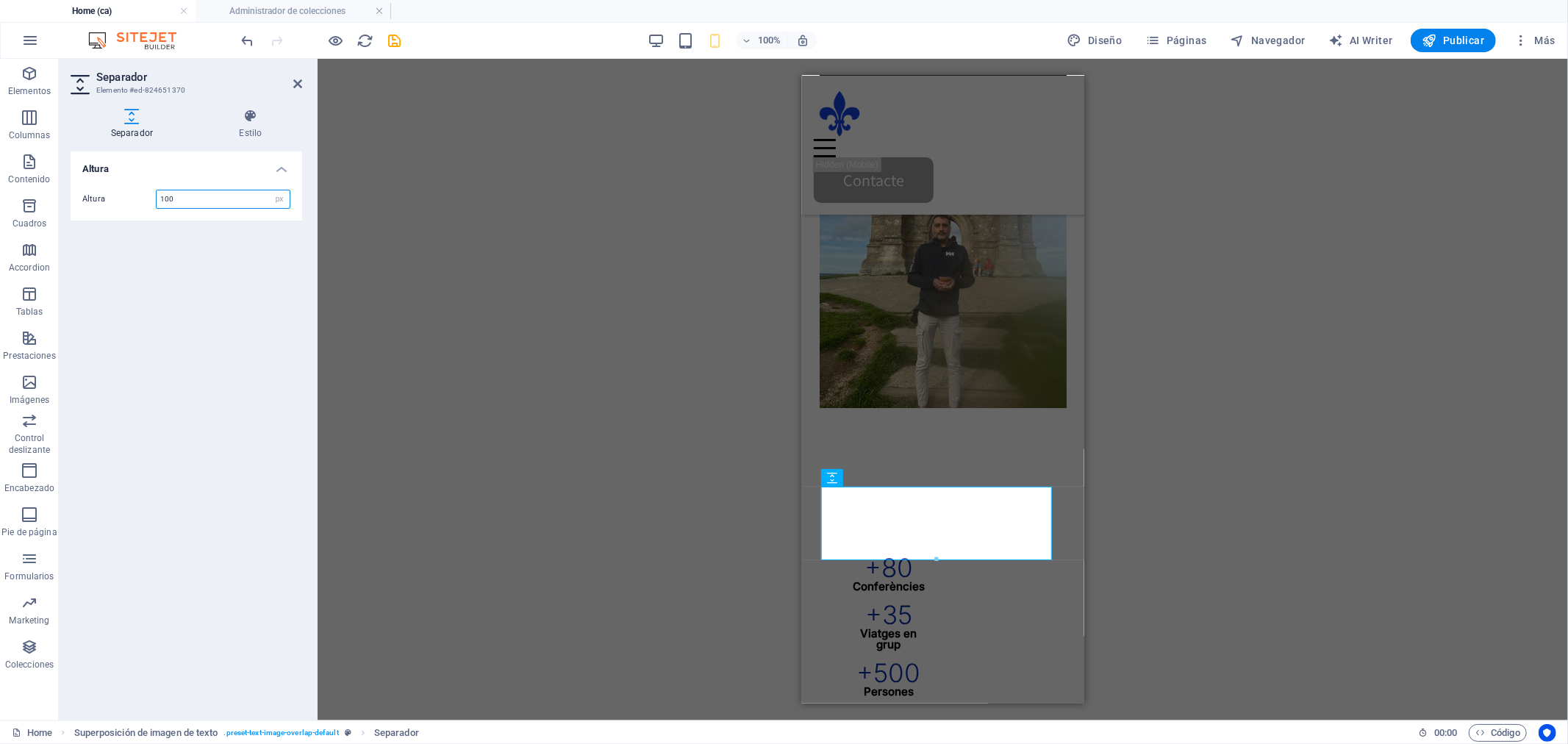 drag, startPoint x: 197, startPoint y: 198, endPoint x: 129, endPoint y: 199, distance: 68.00735 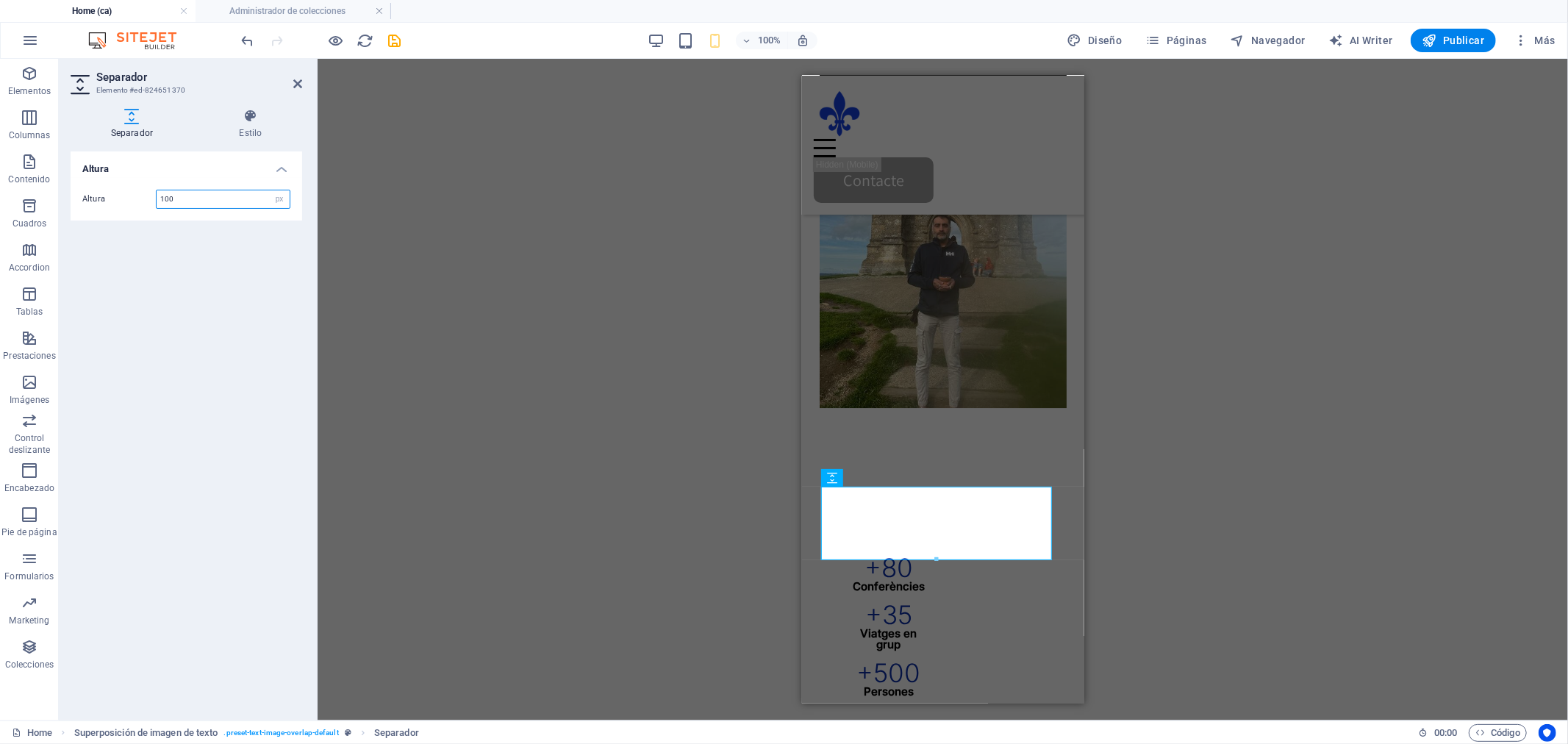 click on "Altura 100 px rem vh vw" at bounding box center [186, 199] 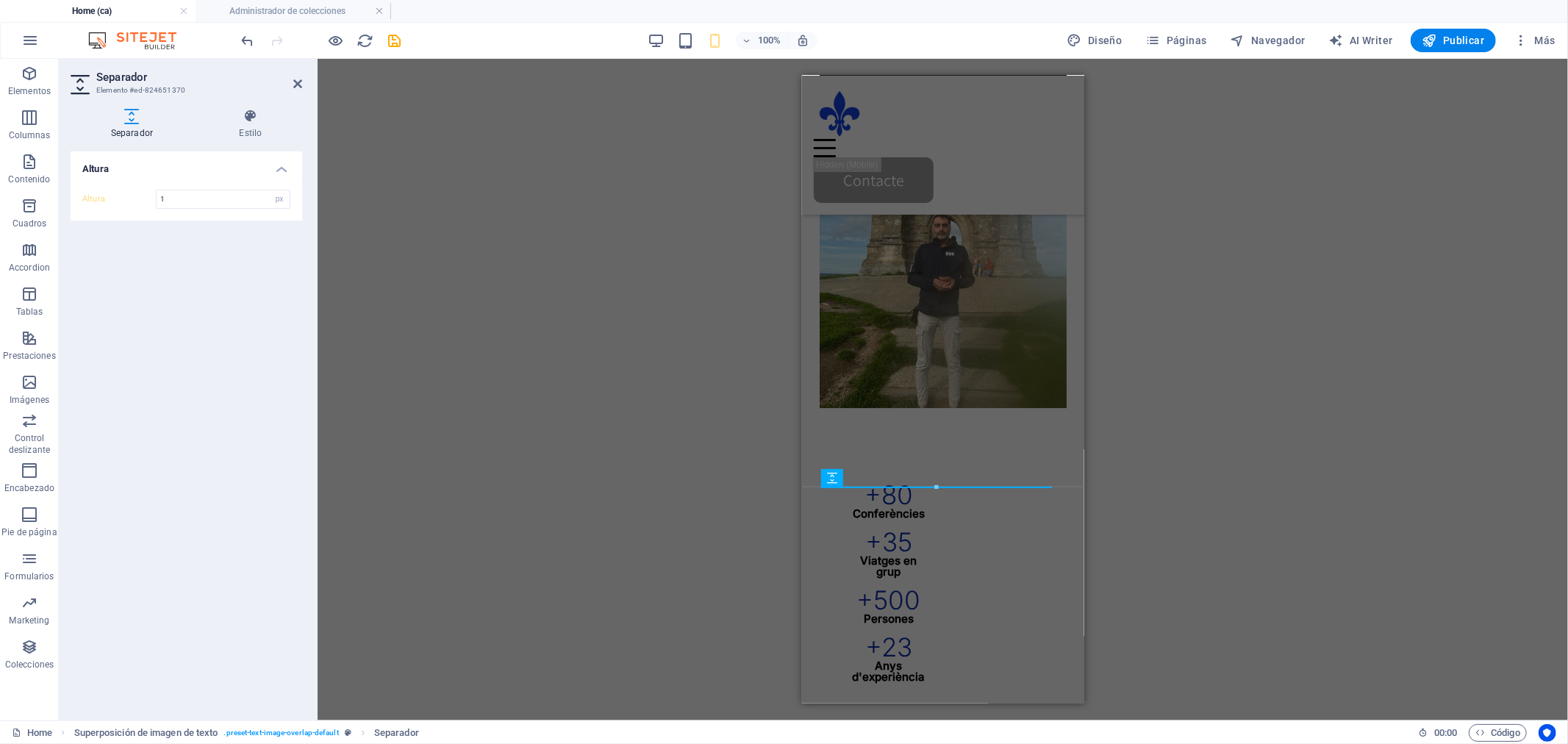 click on "100%" at bounding box center (732, 40) 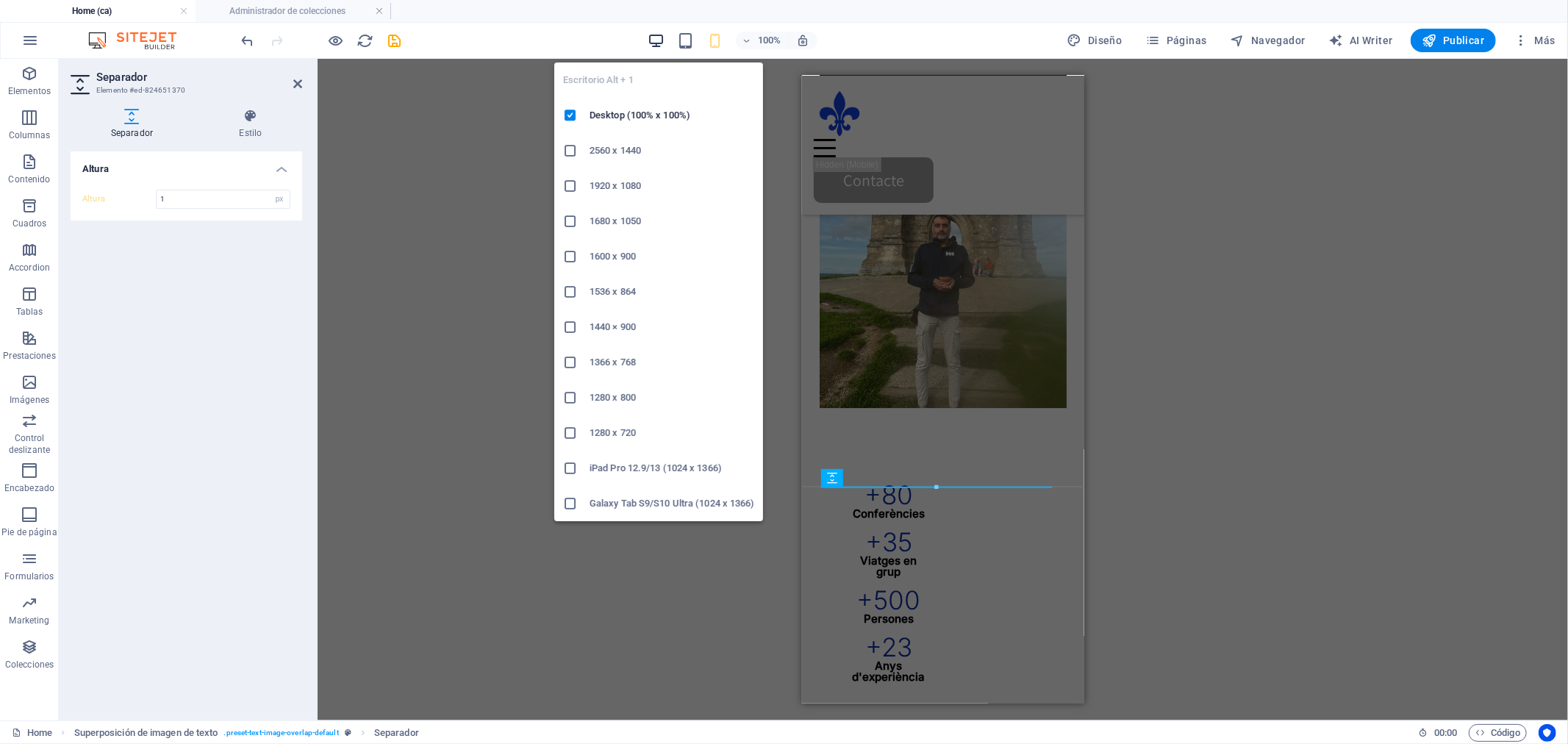 click at bounding box center (656, 40) 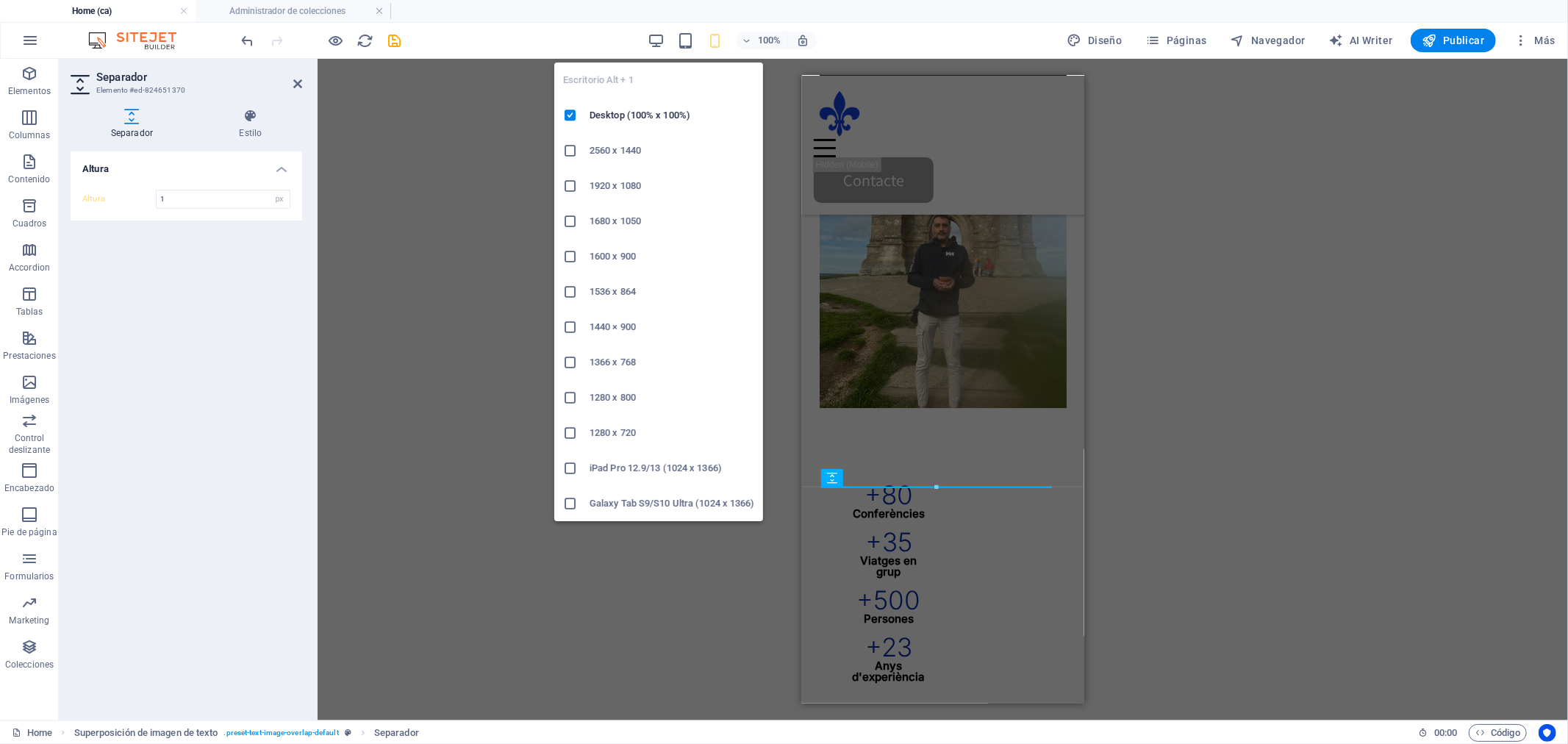 scroll, scrollTop: 2370, scrollLeft: 0, axis: vertical 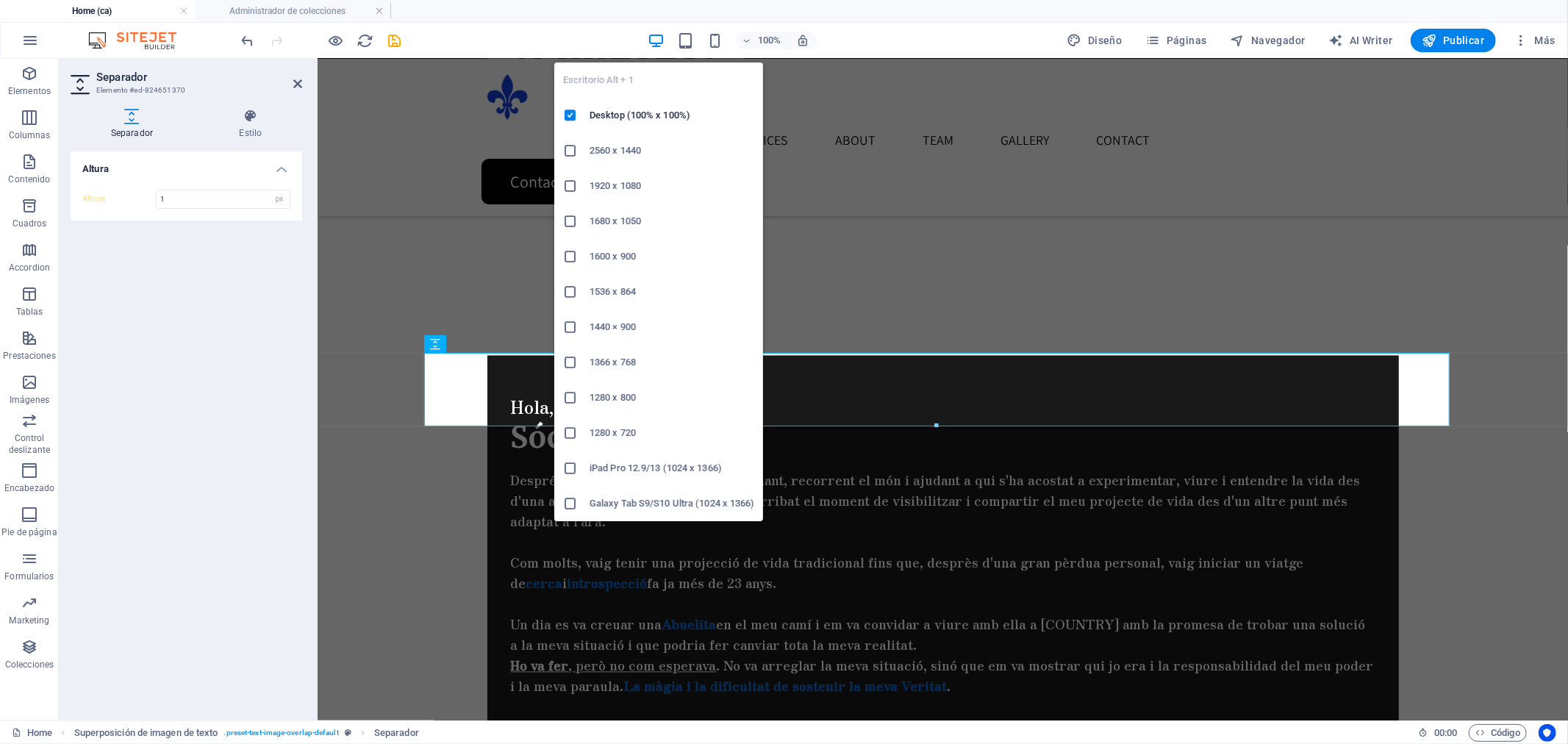 type on "100" 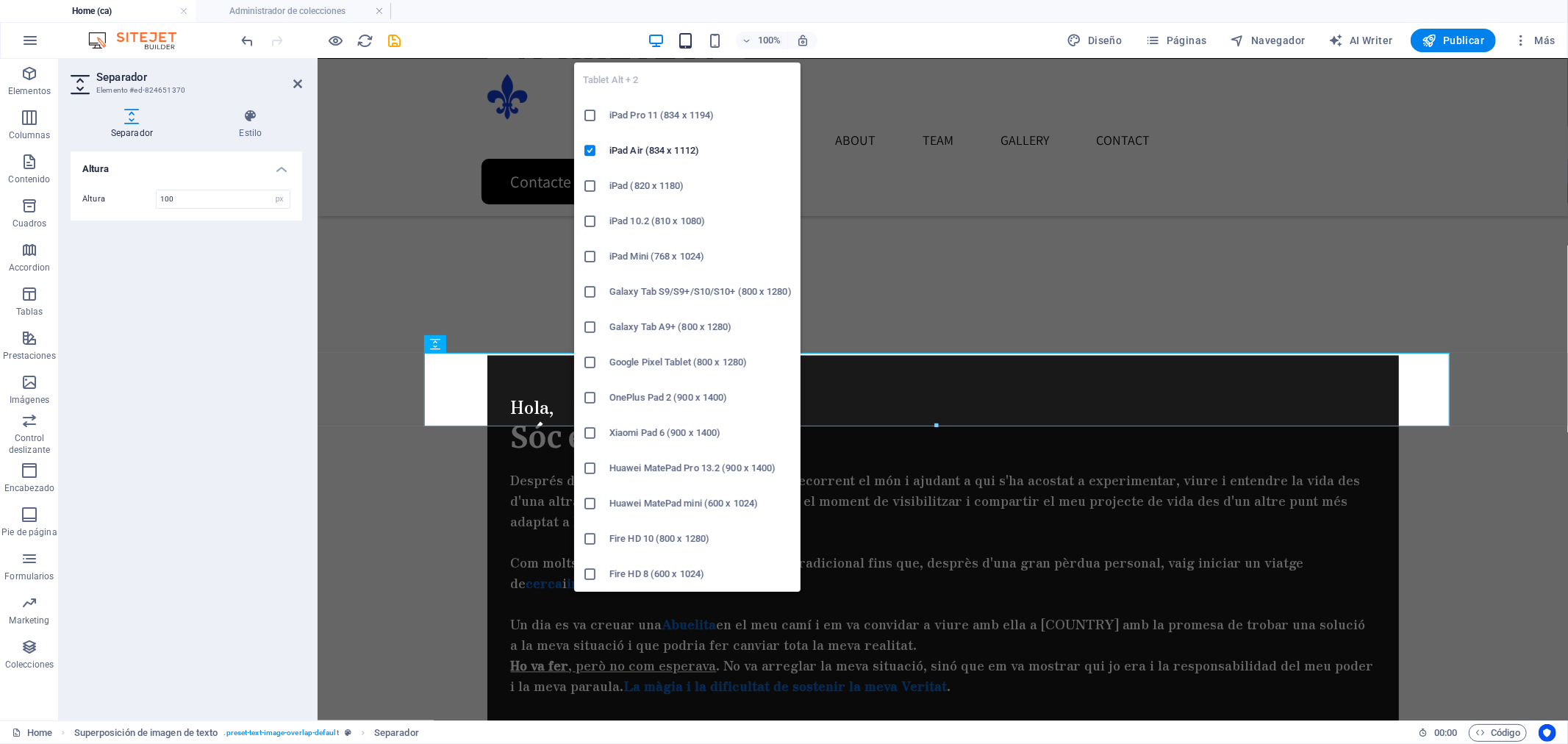 click at bounding box center [685, 40] 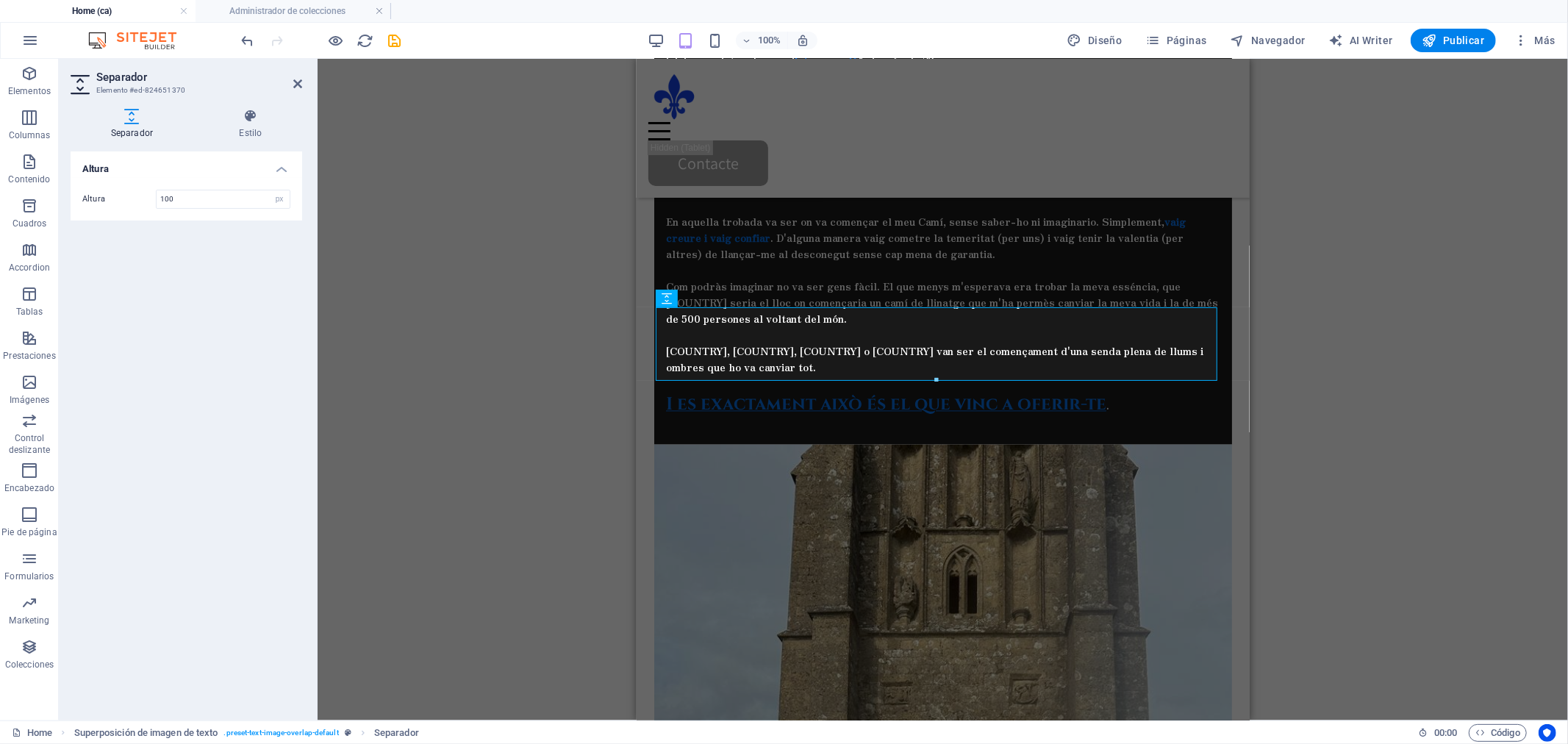 click on "H2   Banner   Contenedor   Separador   Texto   Contenedor   Texto   Separador   H3   Separador   Separador   H3   Contenedor   Contenedor   HTML   Contador   Contenedor   Superposición de imagen de texto   Imagen   Contenedor   H2   Separador   Contenedor   3 columnas   Contenedor   Contenedor   H4   Texto   Separador   Texto   Contador   Contenedor   Texto   Contenedor   HTML   Texto   Contenedor   Contenedor   H2   Separador   Control deslizante   Control deslizante   Predeterminado   Control deslizante   Control deslizante   Control deslizante   Contenedor   H2   Contenedor   Formulario de contacto   Contenedor   H2   Texto   3 columnas   Contenedor   Contenedor   Pie de página Thrud   Icono   Contenedor   Contenedor   Contenedor   Contenedor   Contenedor   Iconos de redes sociales   Separador   Texto   Separador   Contenedor   Contenedor   Menú   Separador   Contenedor   Logo   Contenedor   H4   Separador   Separador   Contenedor   Contenedor   Texto   Contenedor   Texto   Icono" at bounding box center (942, 390) 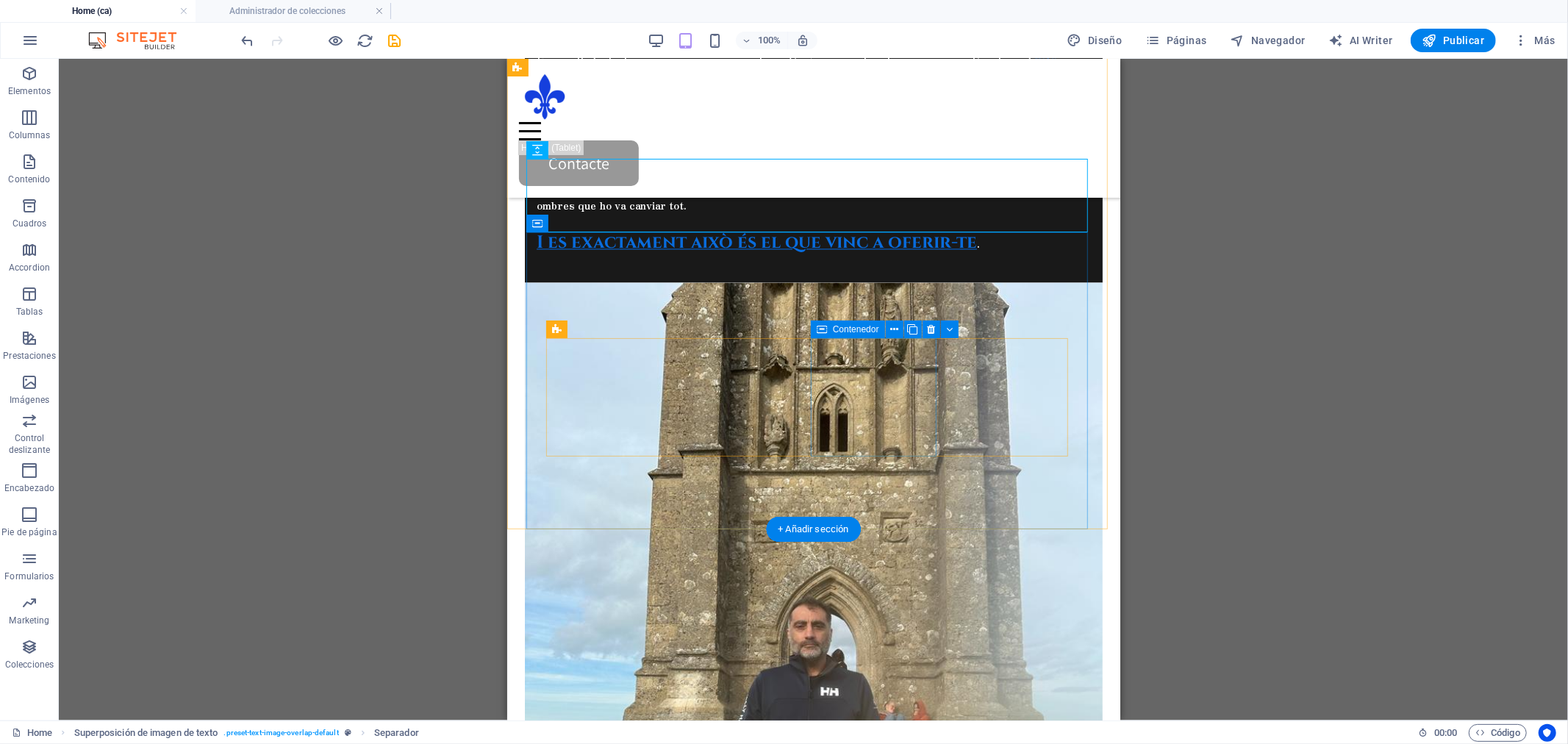 scroll, scrollTop: 2533, scrollLeft: 0, axis: vertical 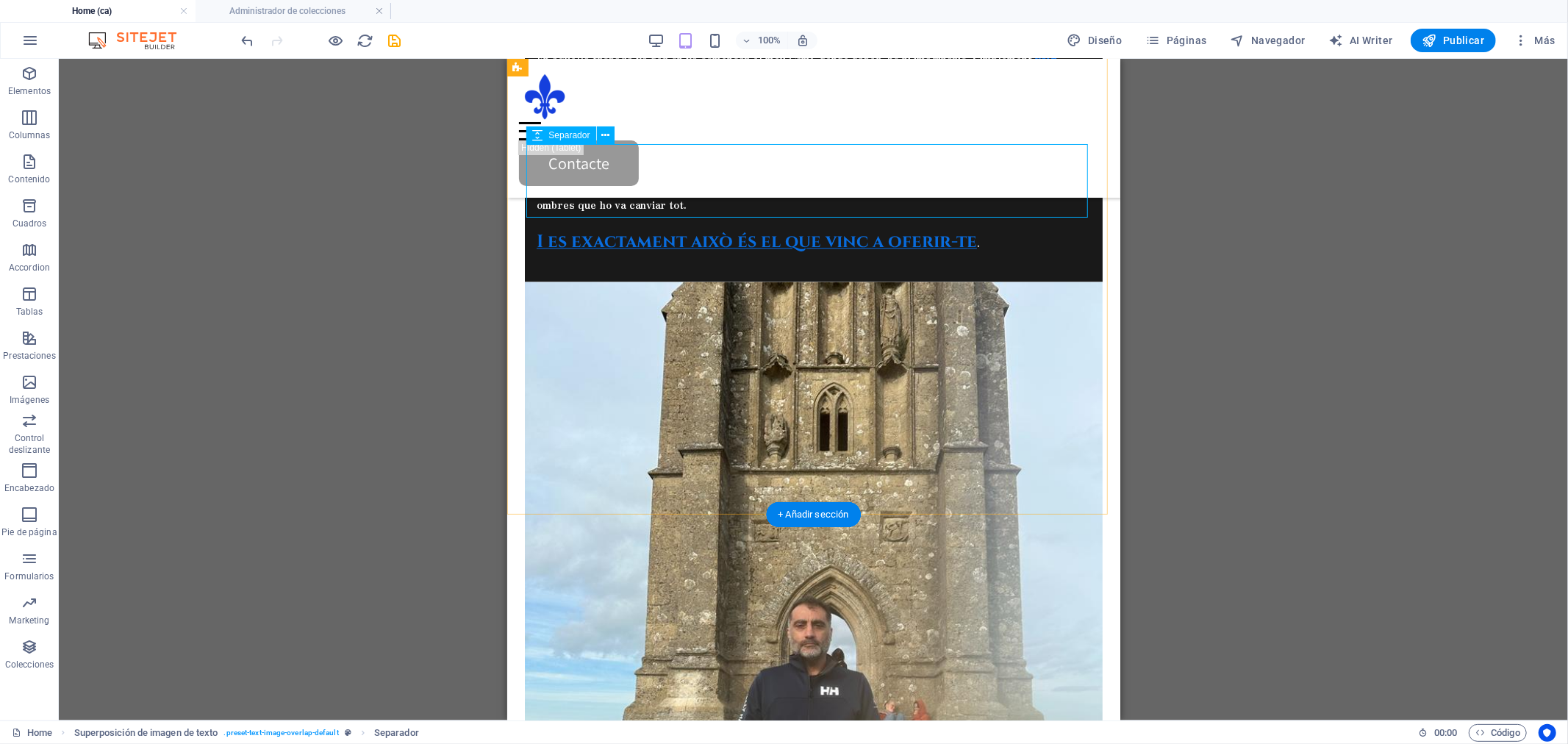 click at bounding box center [813, 1088] 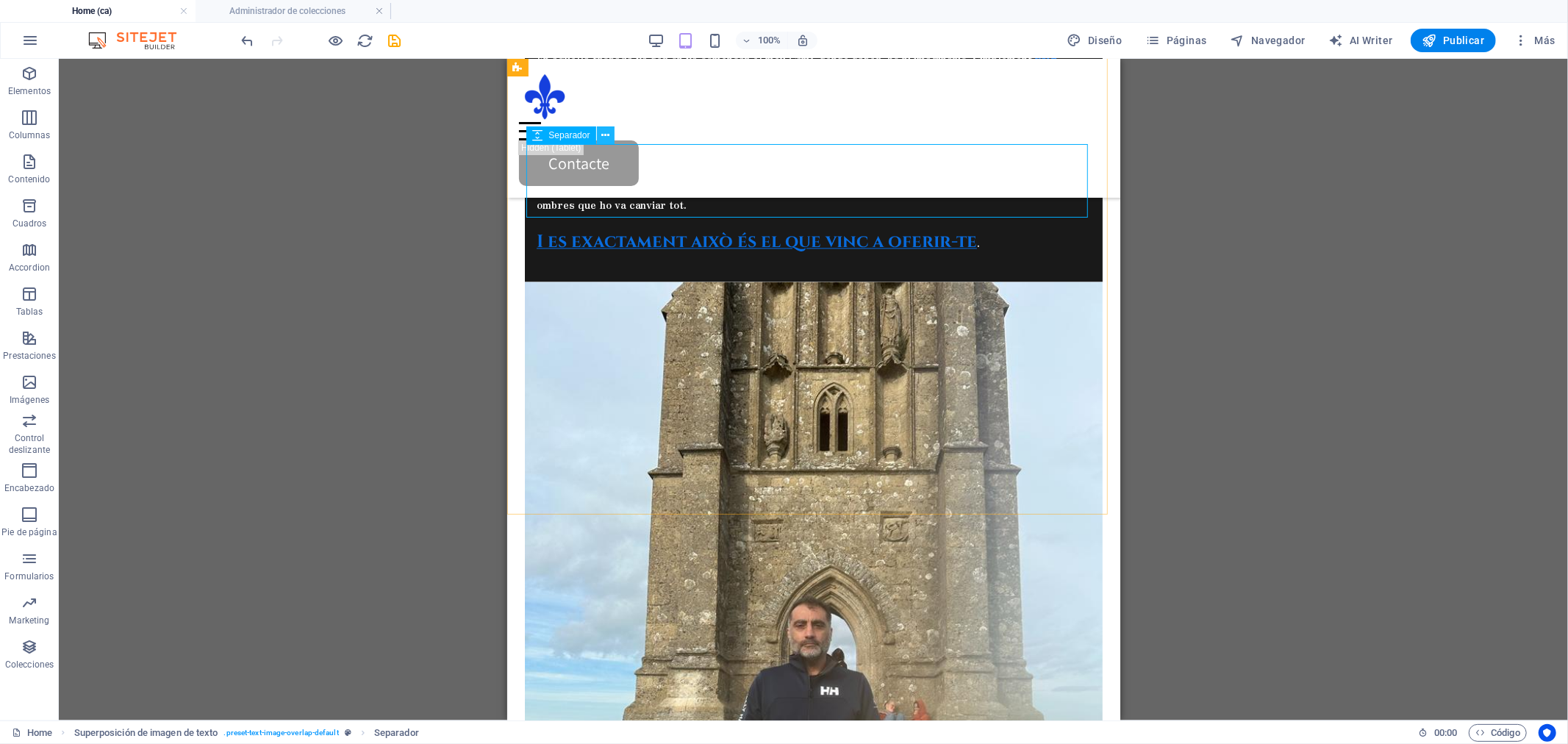 click at bounding box center (605, 135) 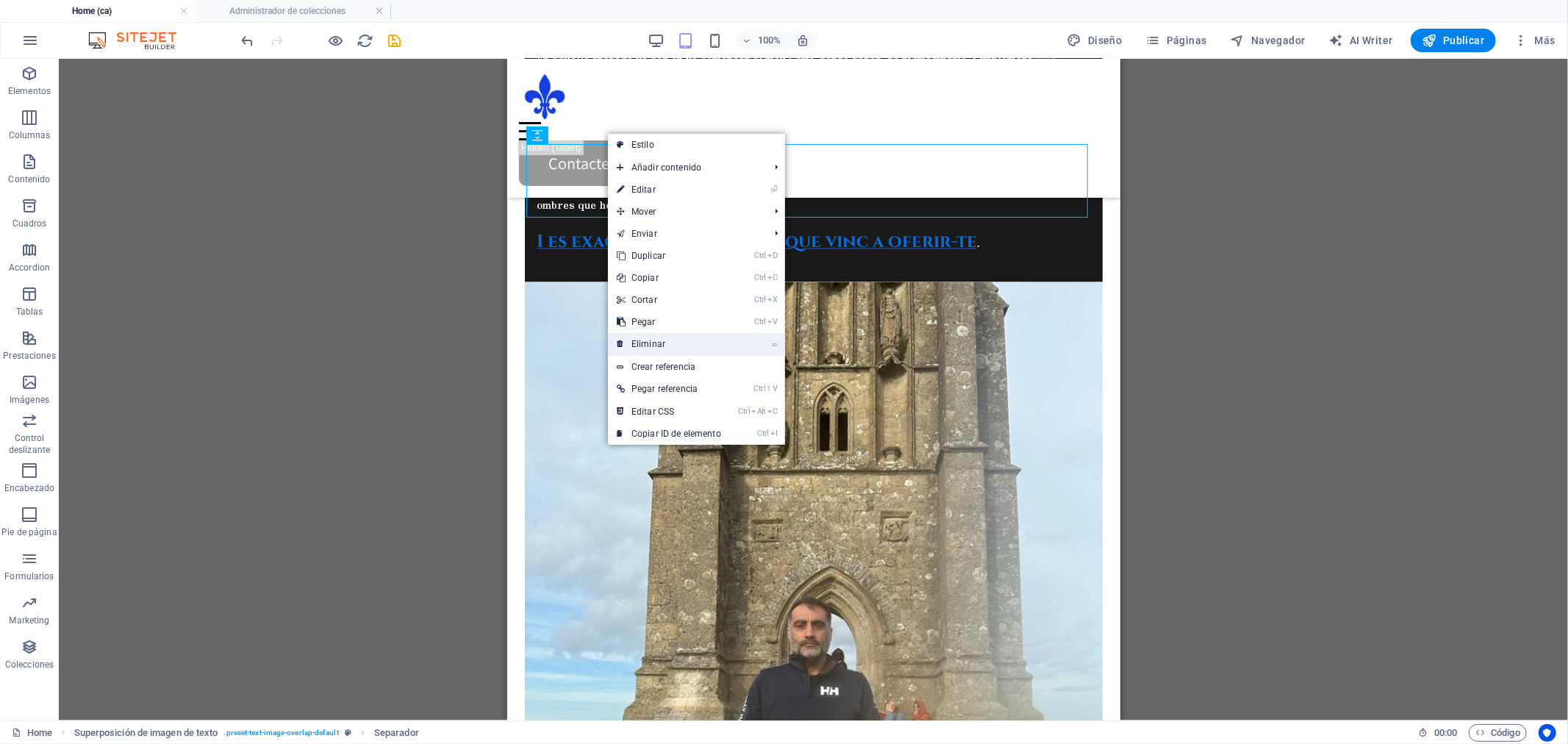 drag, startPoint x: 665, startPoint y: 337, endPoint x: 118, endPoint y: 201, distance: 563.6533 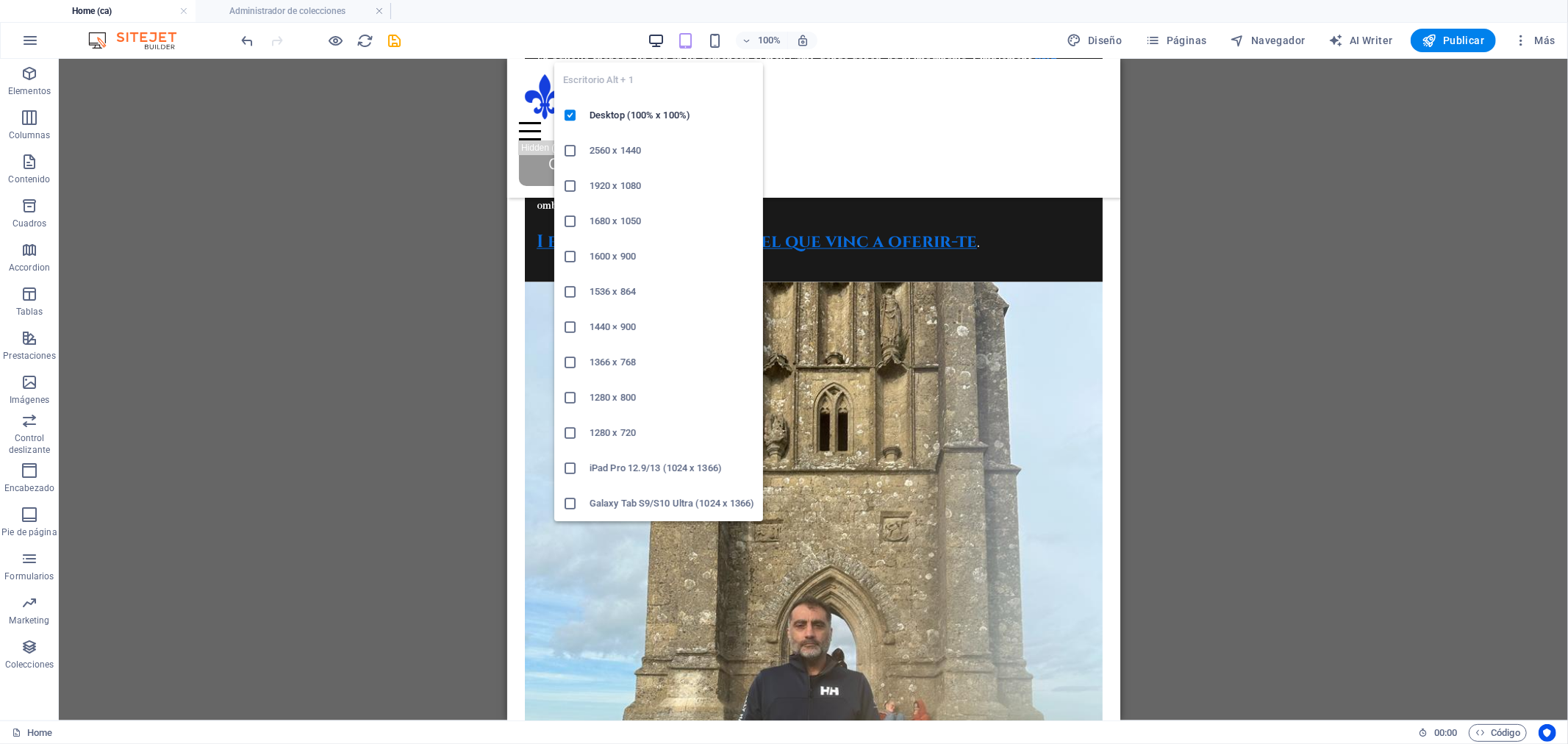 click at bounding box center (656, 40) 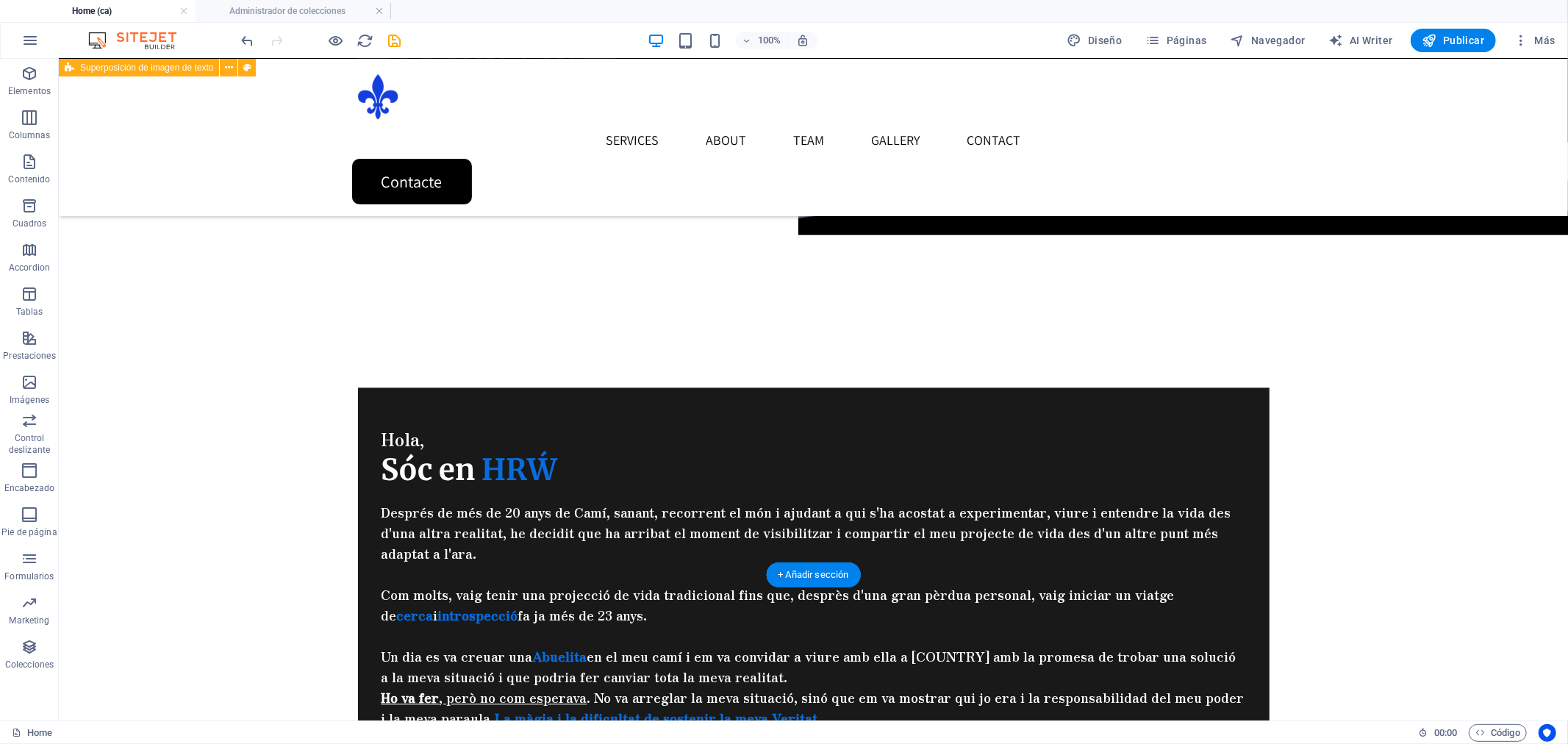 scroll, scrollTop: 2289, scrollLeft: 0, axis: vertical 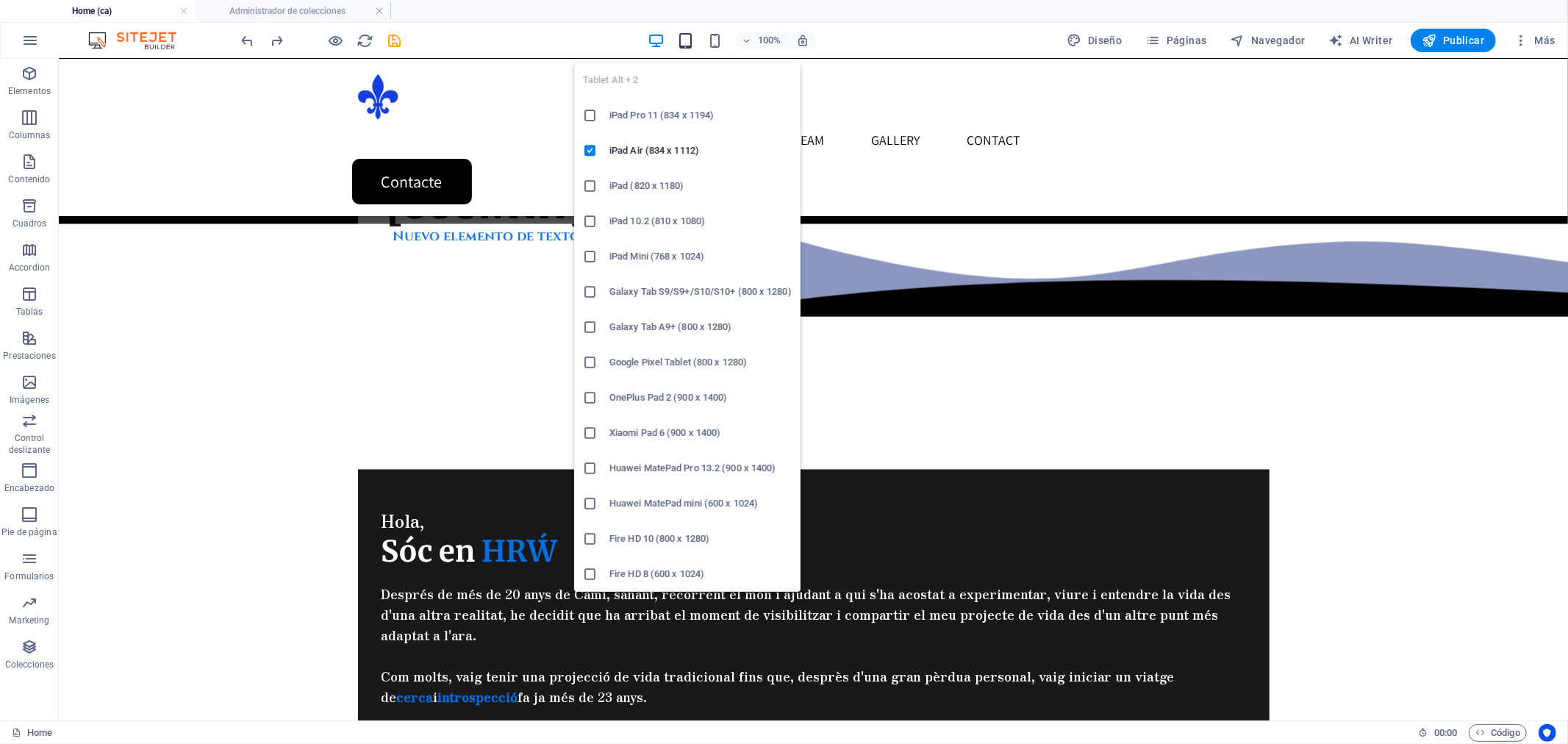 click at bounding box center (685, 40) 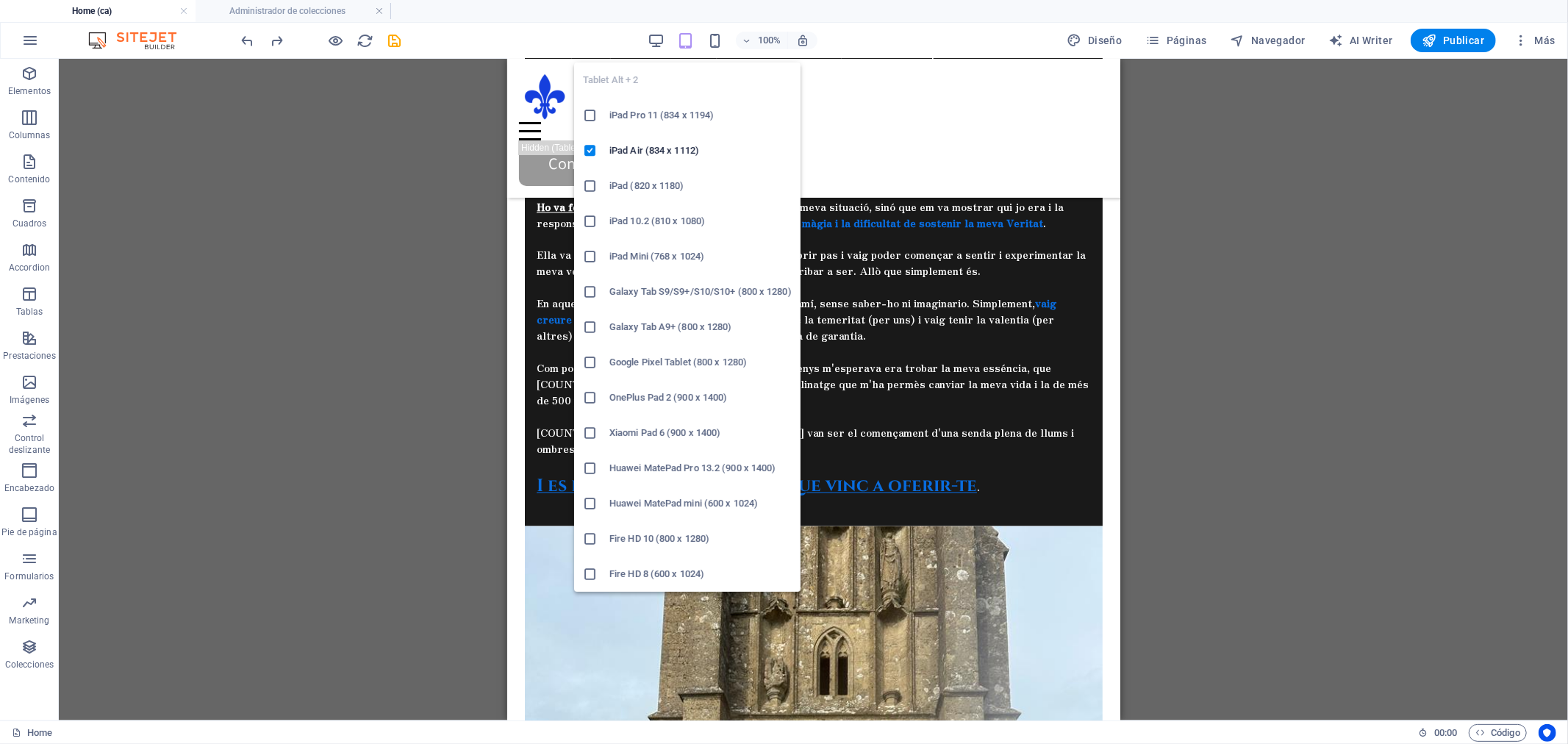 scroll, scrollTop: 2452, scrollLeft: 0, axis: vertical 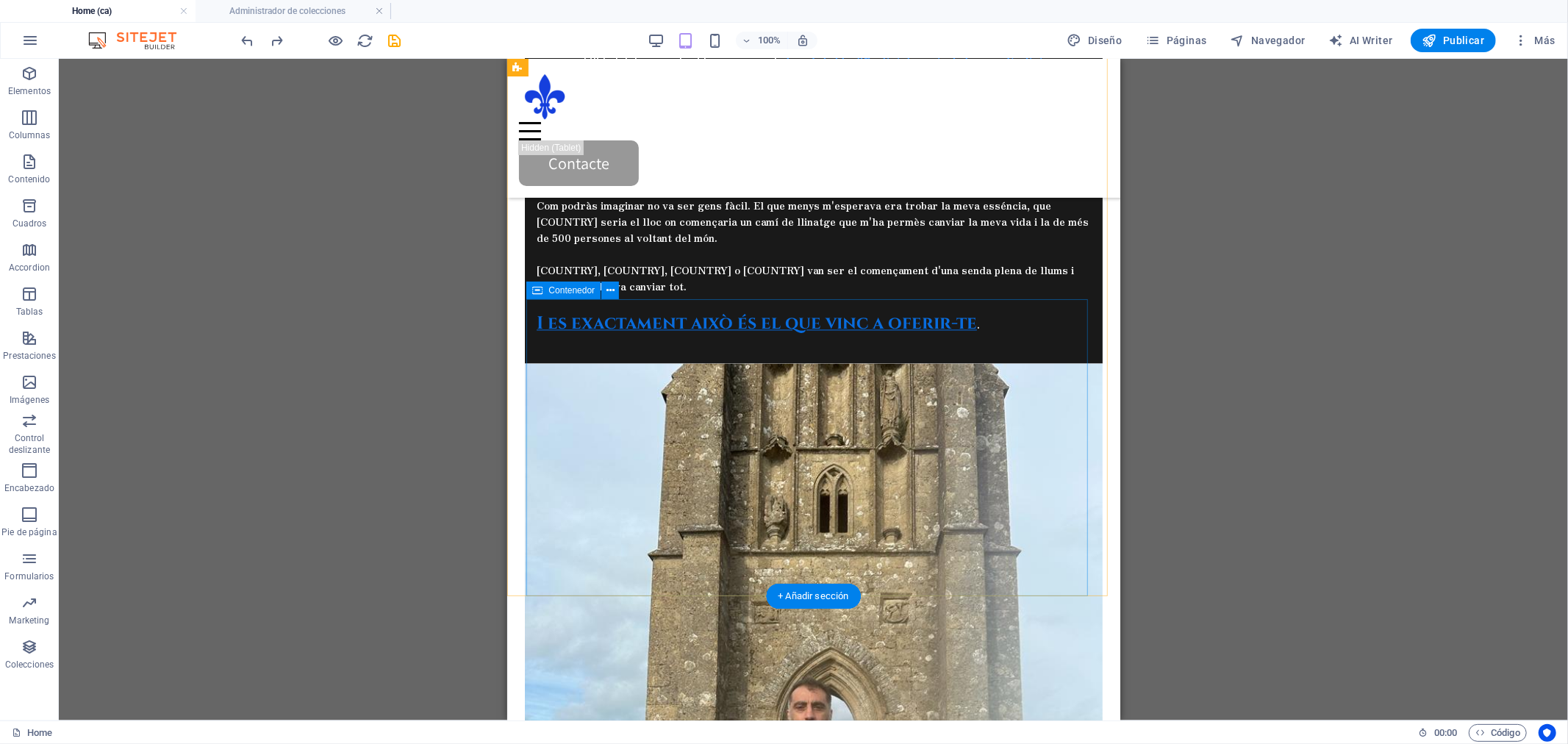click on "+ 80 Conferències + 35 Viatges en grup + 500 Persones + 23 Anys d'experiència" at bounding box center [813, 1499] 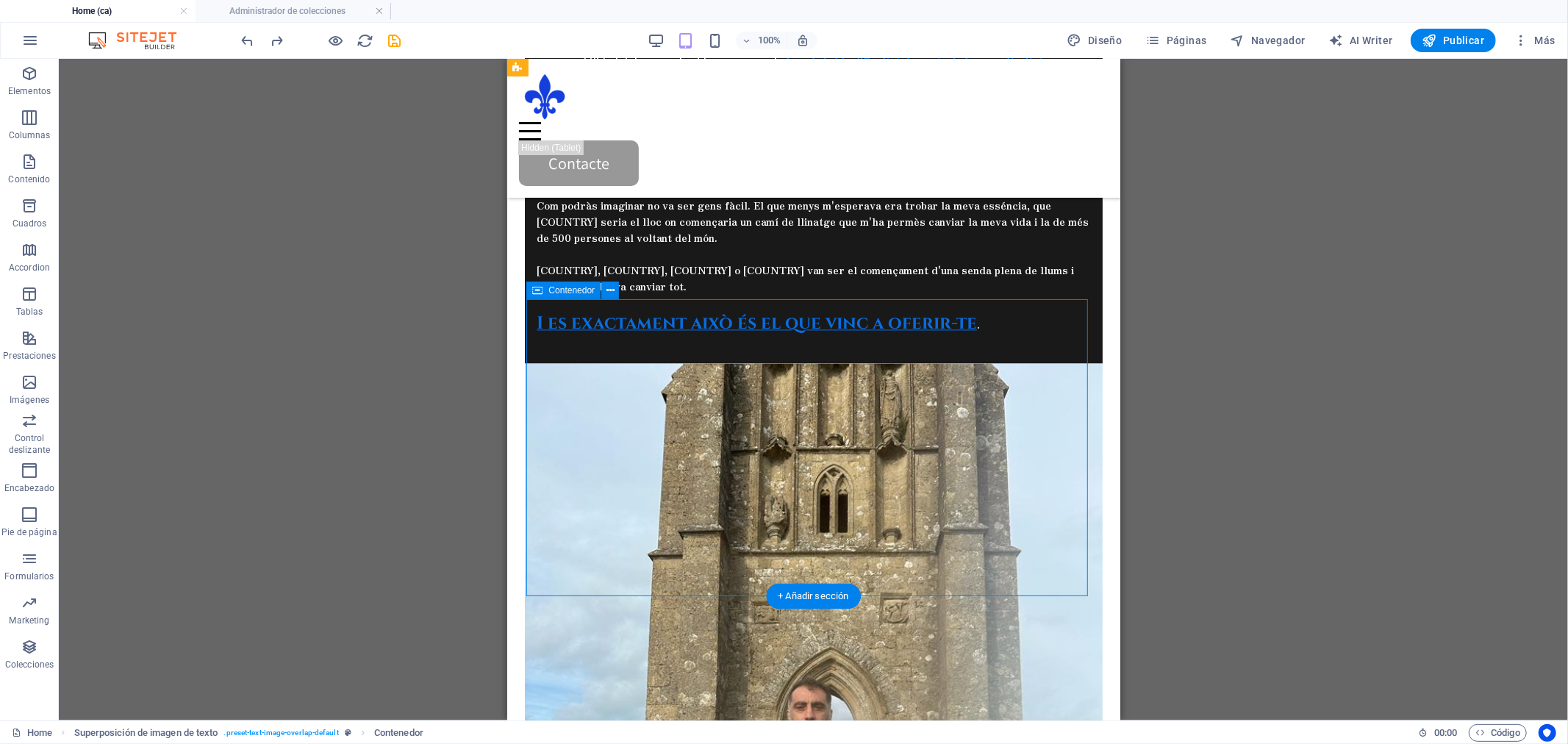 click on "+ 80 Conferències + 35 Viatges en grup + 500 Persones + 23 Anys d'experiència" at bounding box center (813, 1499) 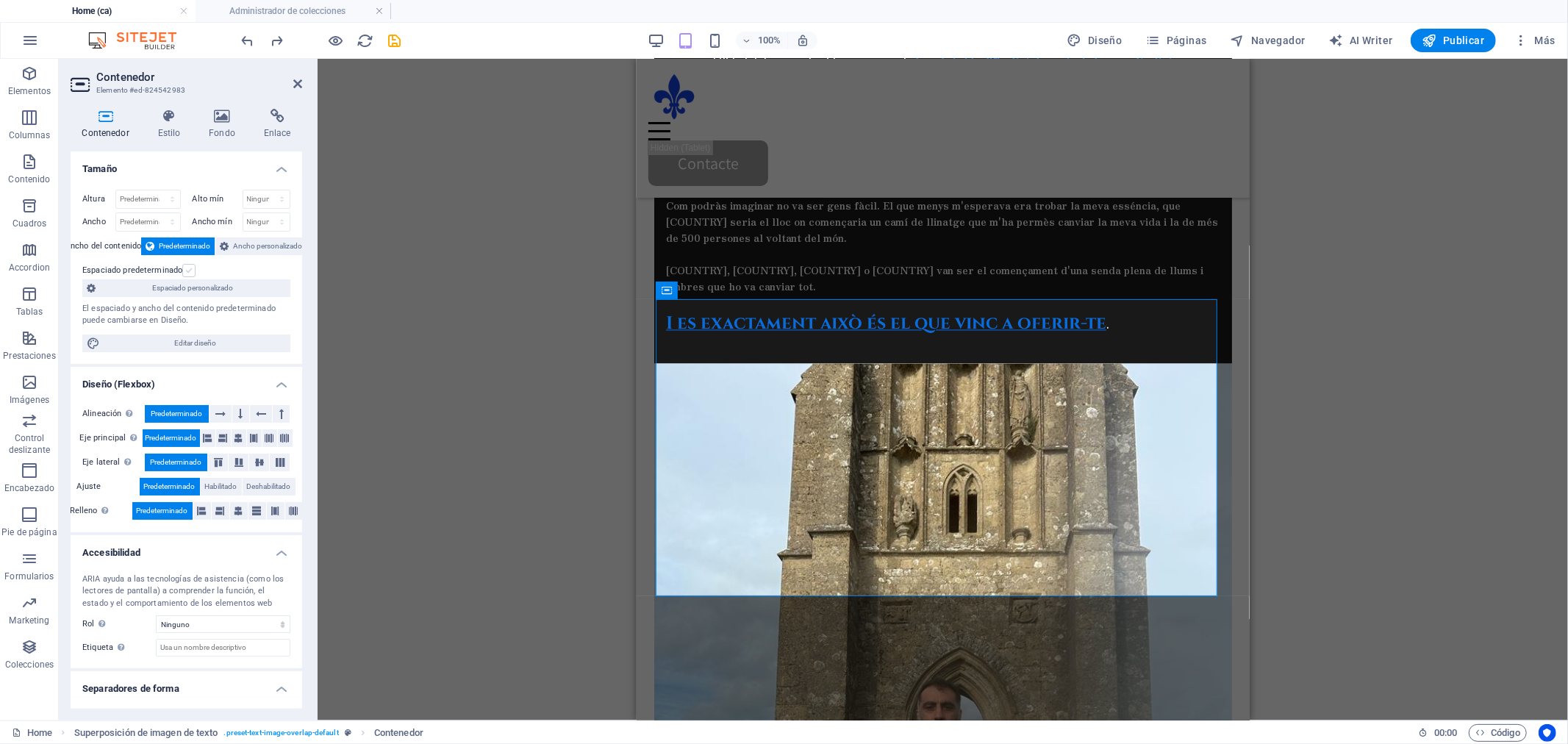 click at bounding box center [189, 271] 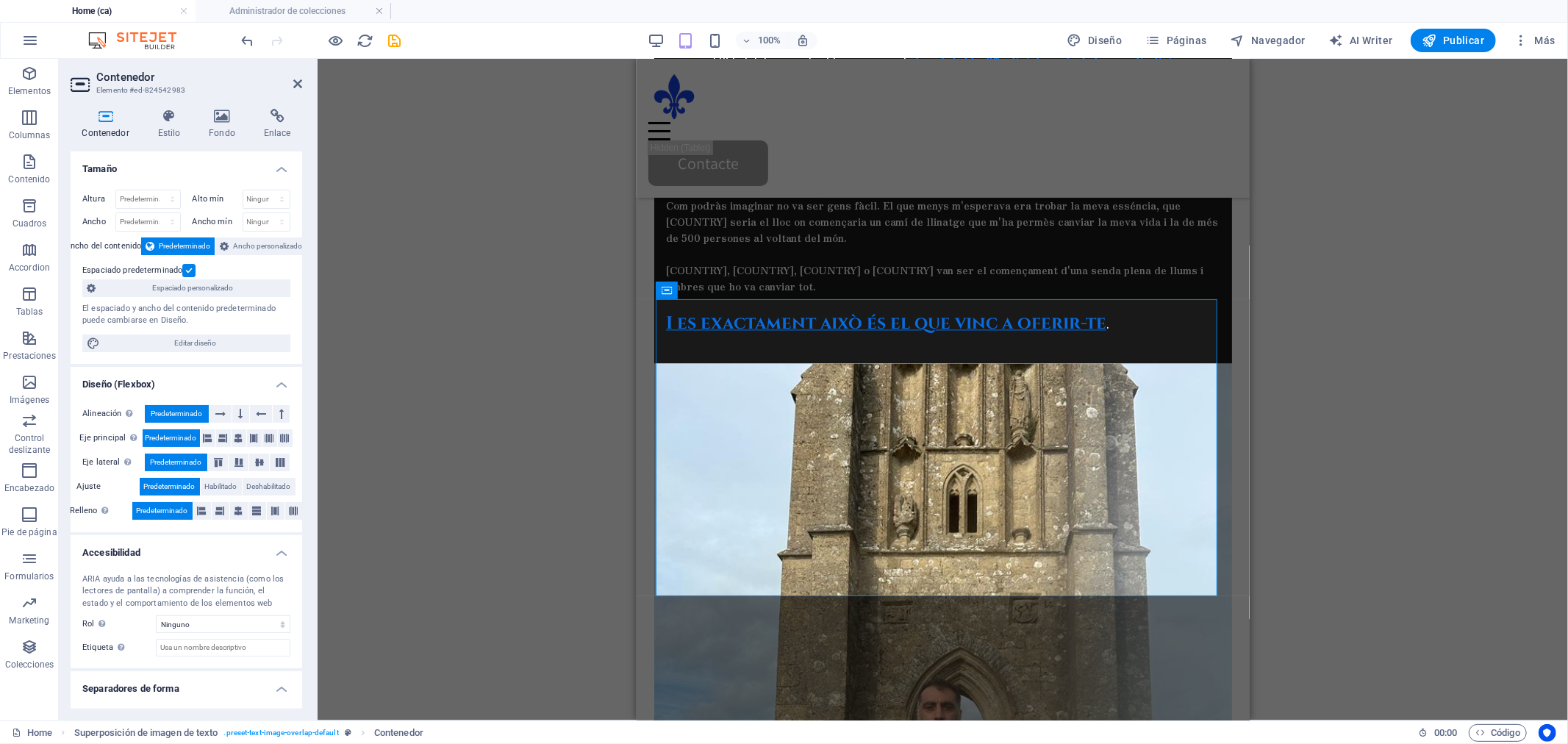 click at bounding box center [189, 271] 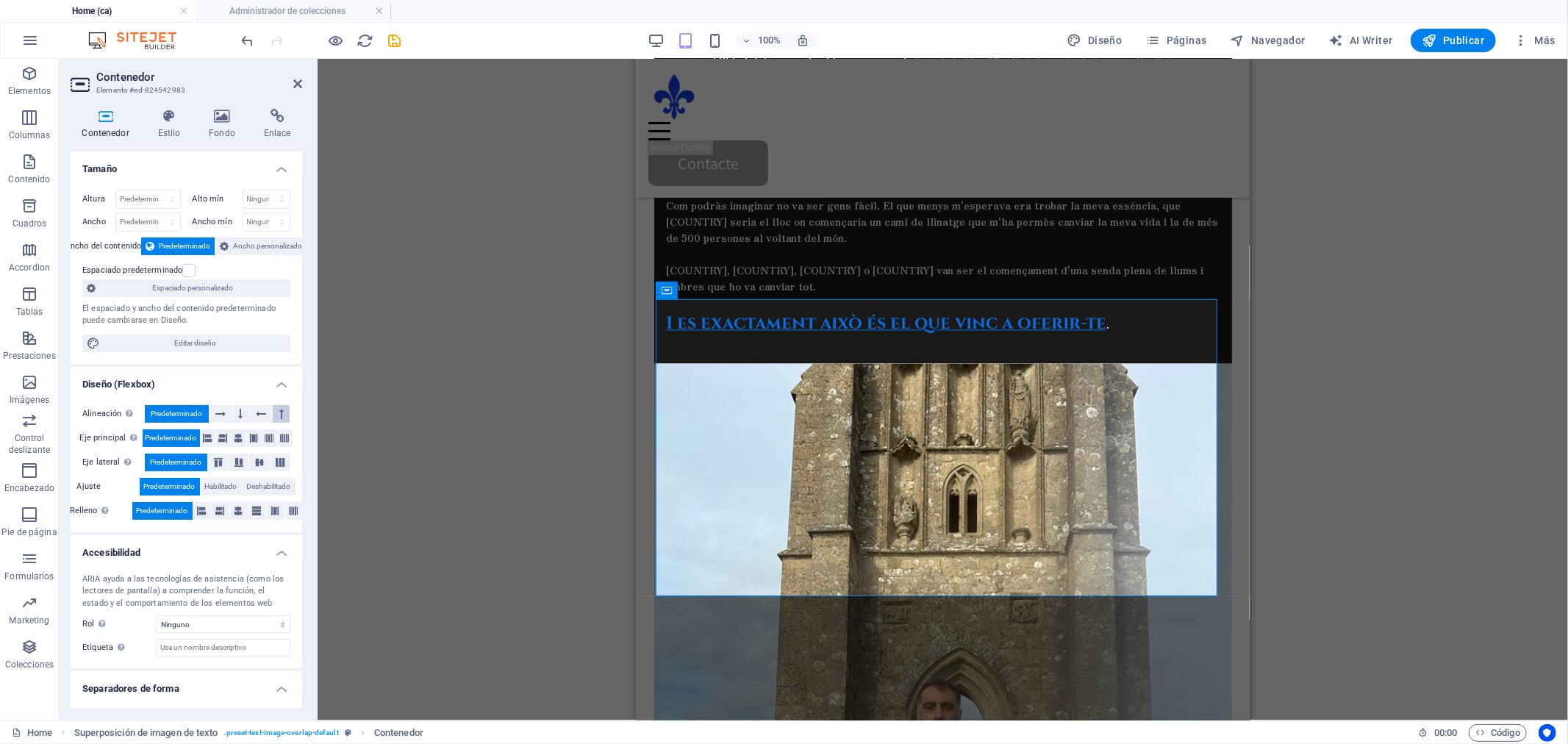 click on "Alineación Determina flex-direction. Predeterminado" at bounding box center [186, 414] 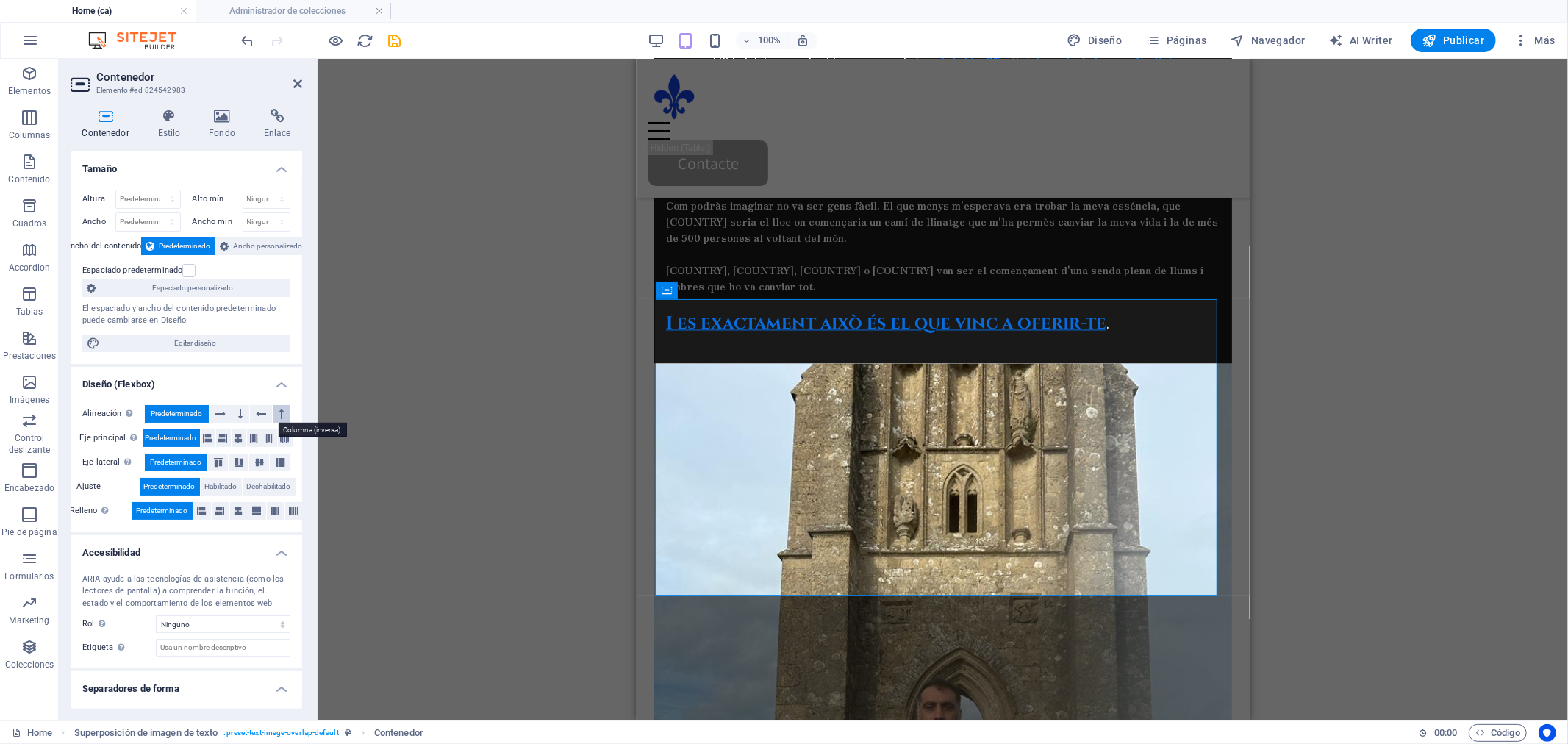 click at bounding box center [281, 414] 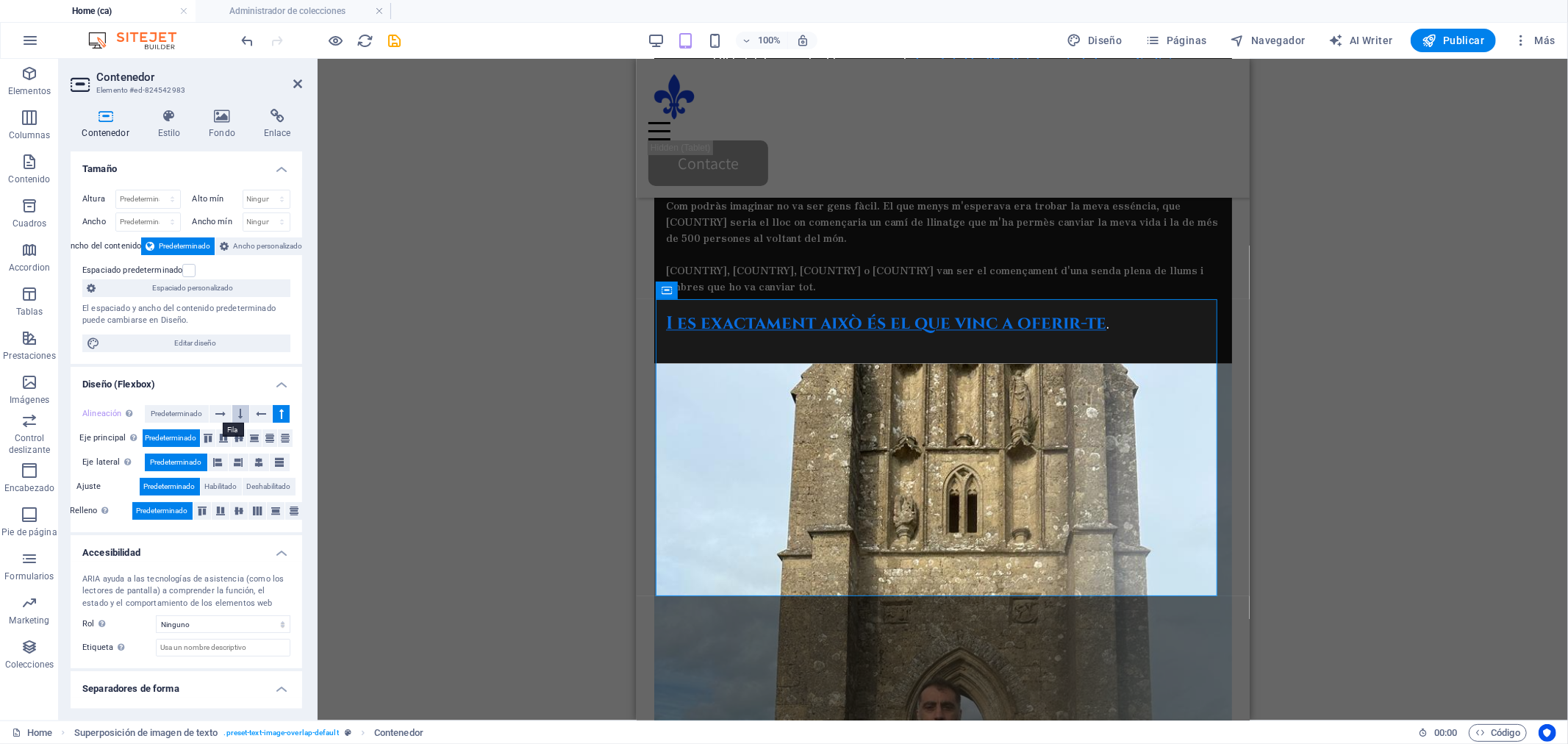 click at bounding box center [241, 414] 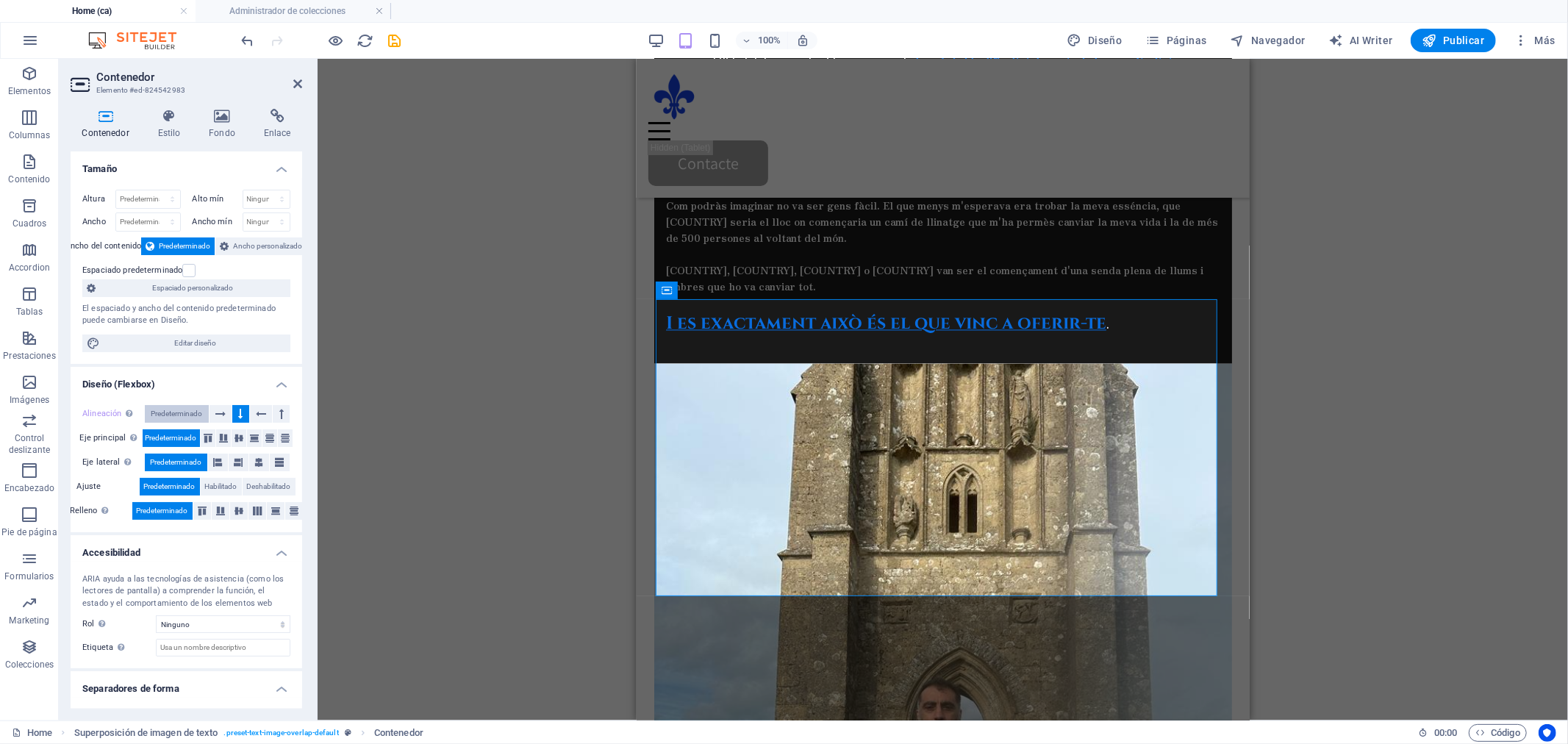 click on "Predeterminado" at bounding box center (176, 414) 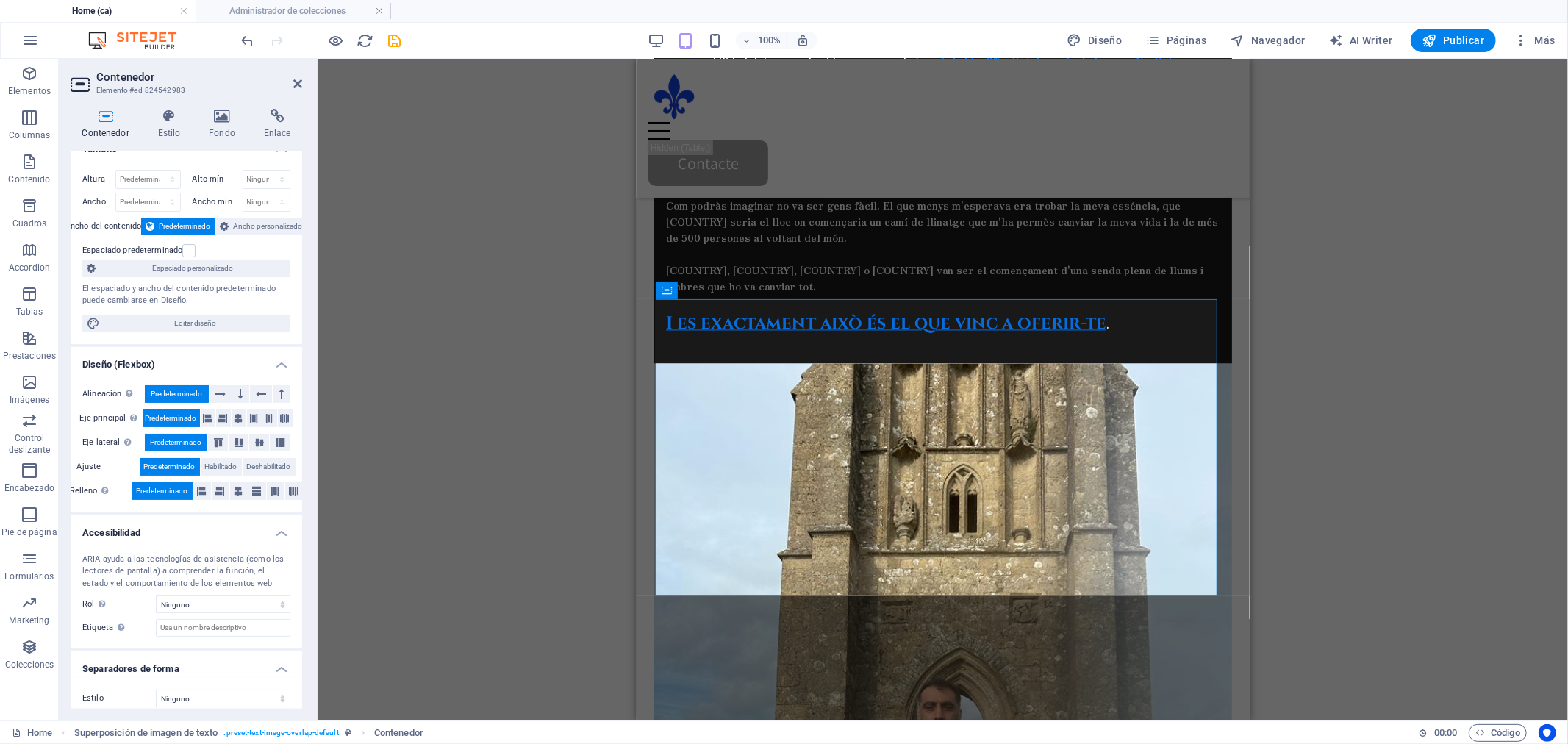 scroll, scrollTop: 30, scrollLeft: 0, axis: vertical 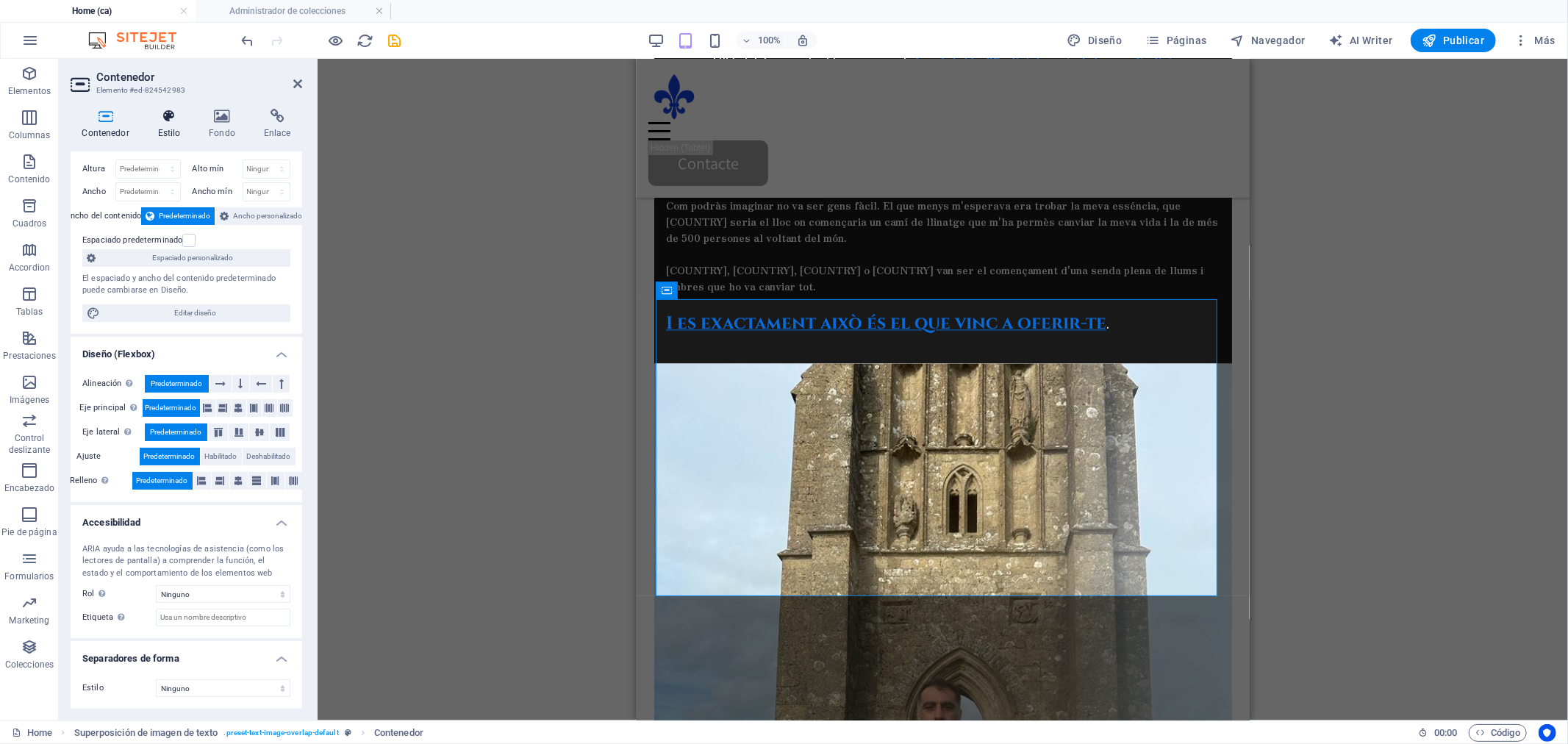 click at bounding box center [169, 116] 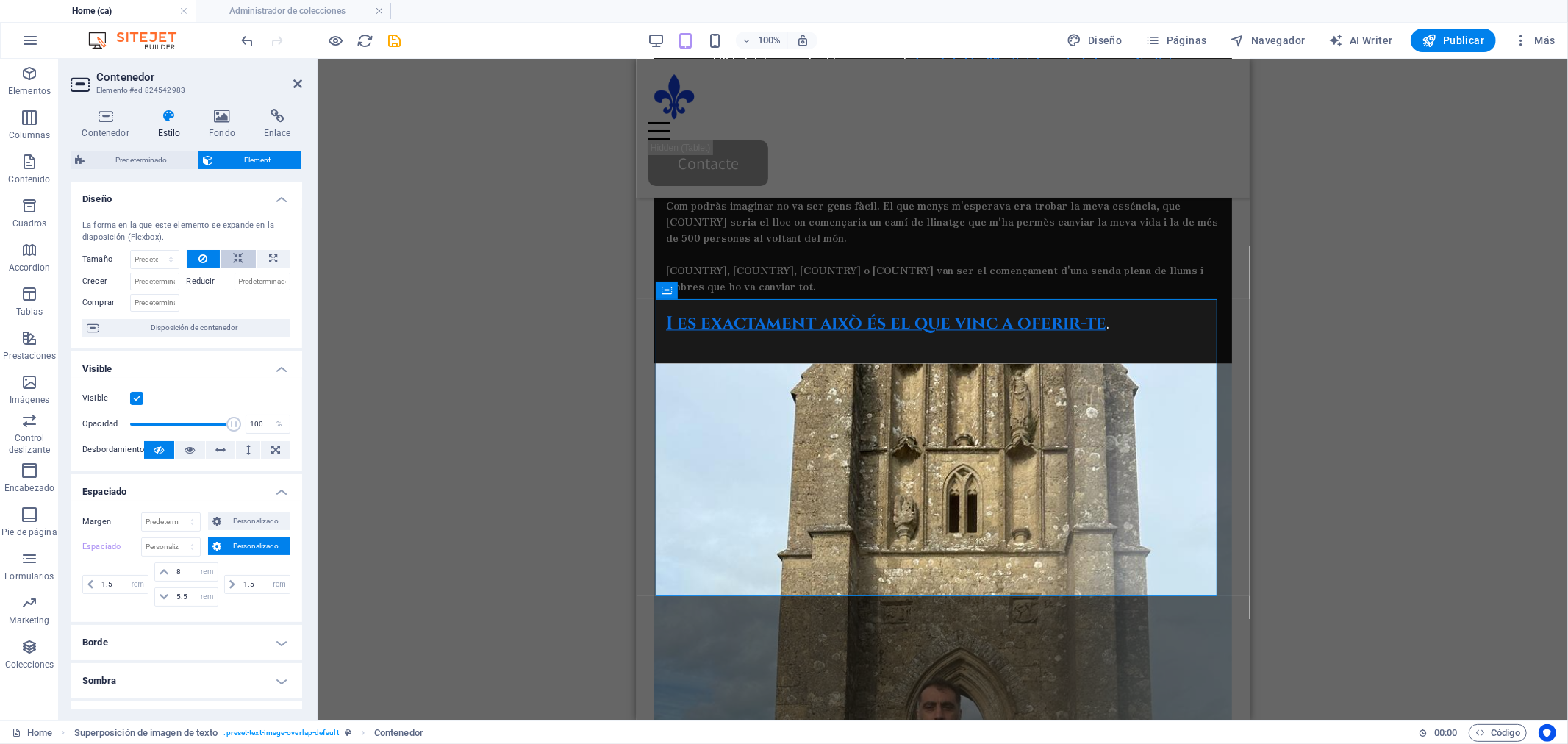 click at bounding box center [238, 259] 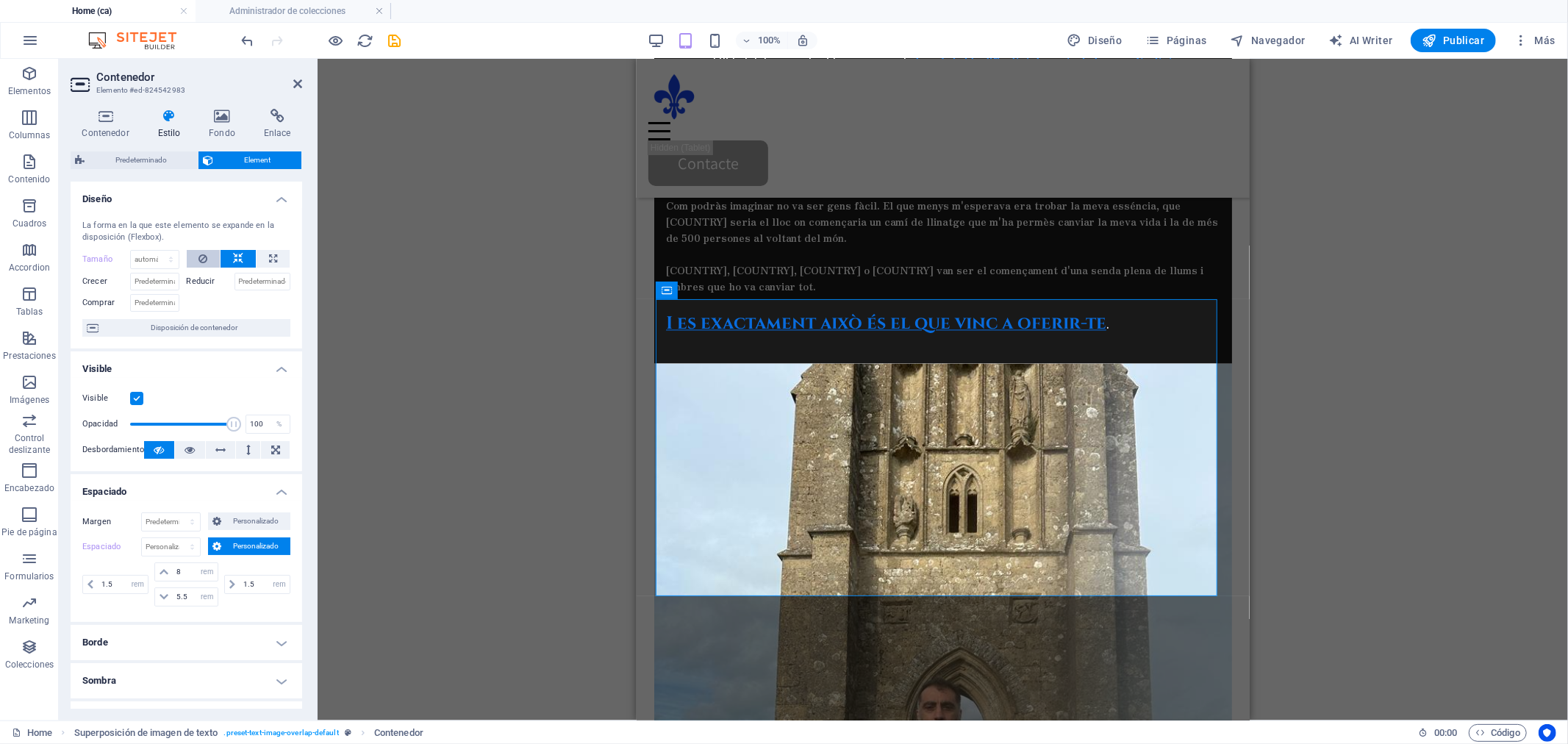 click at bounding box center (203, 259) 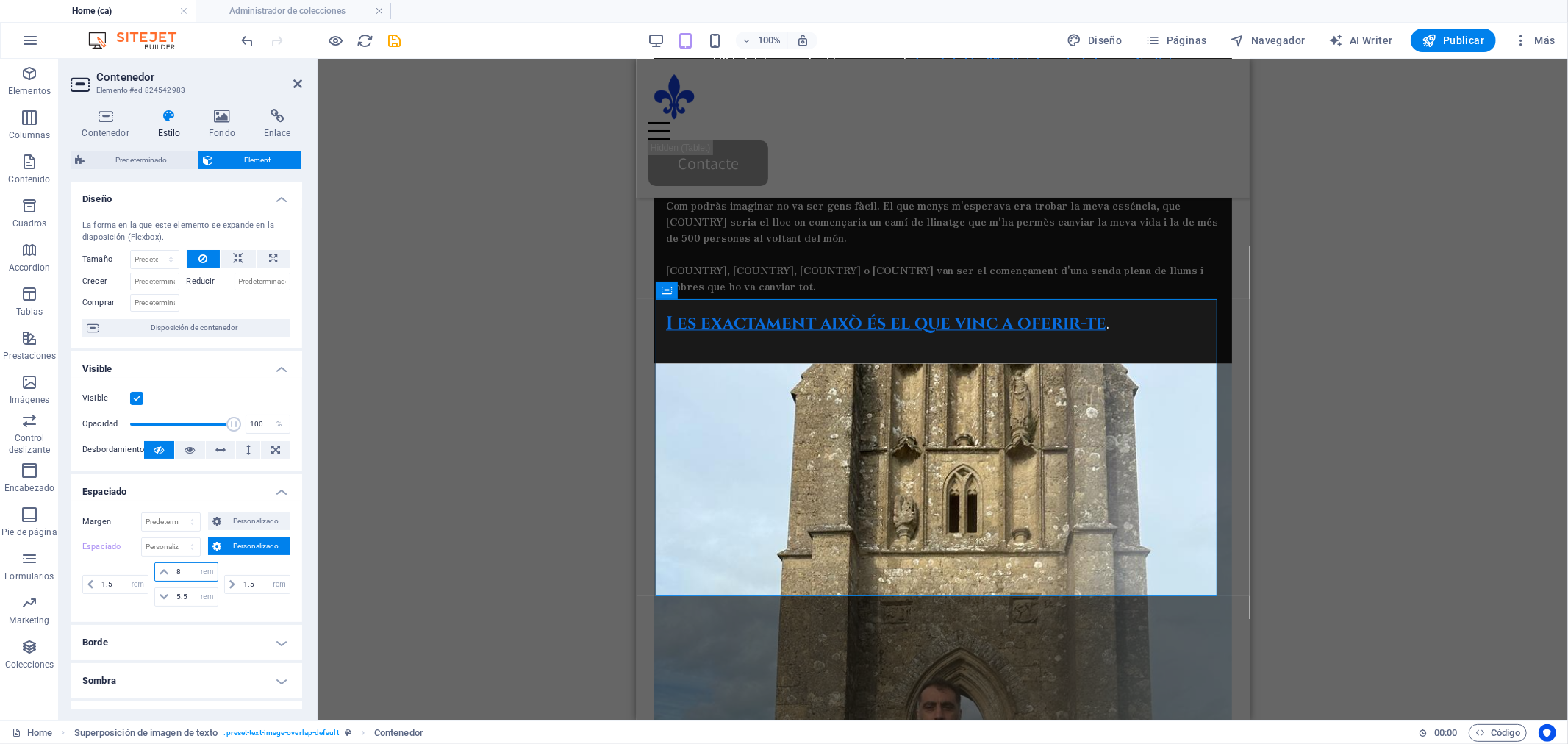 drag, startPoint x: 180, startPoint y: 569, endPoint x: 164, endPoint y: 570, distance: 16.03122 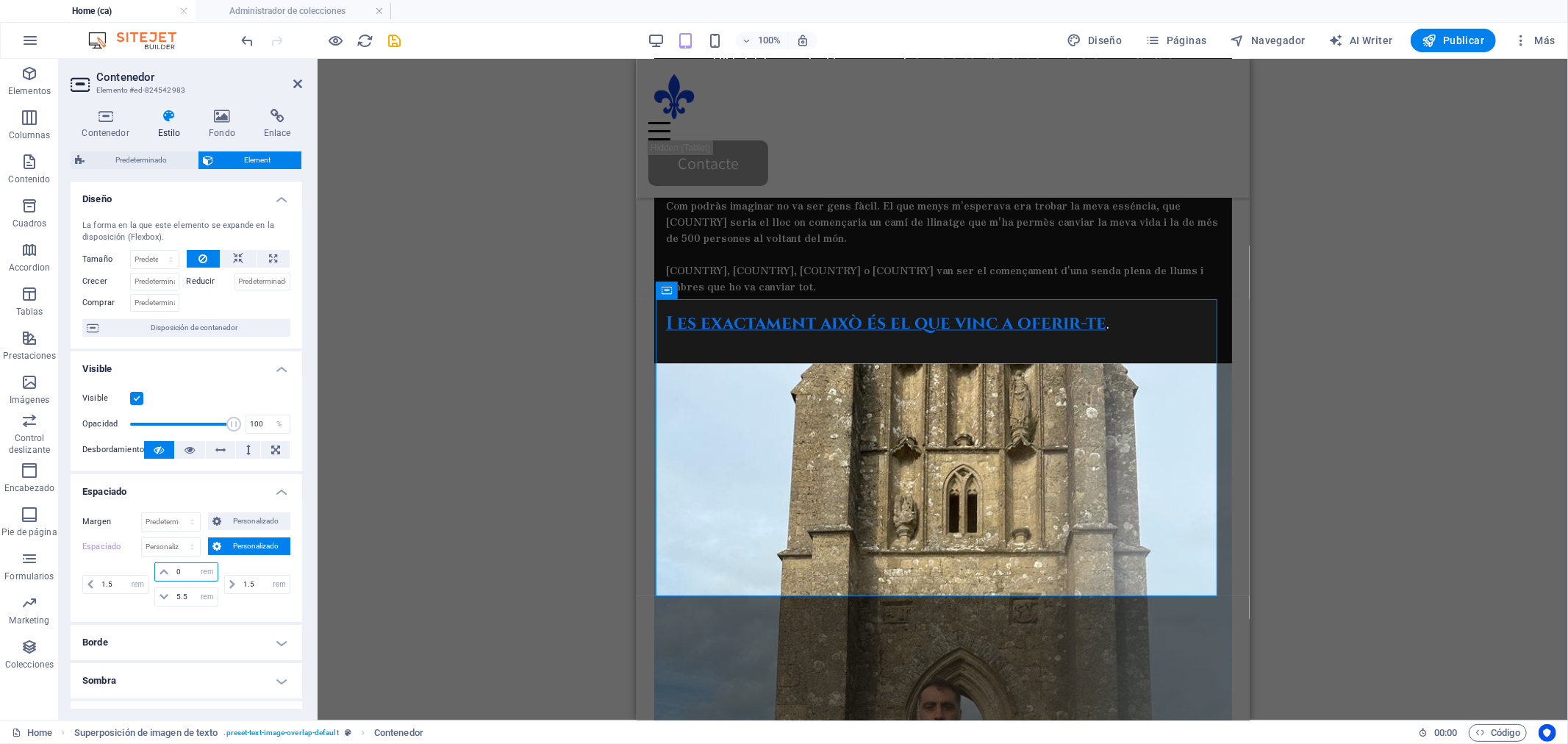 type on "0" 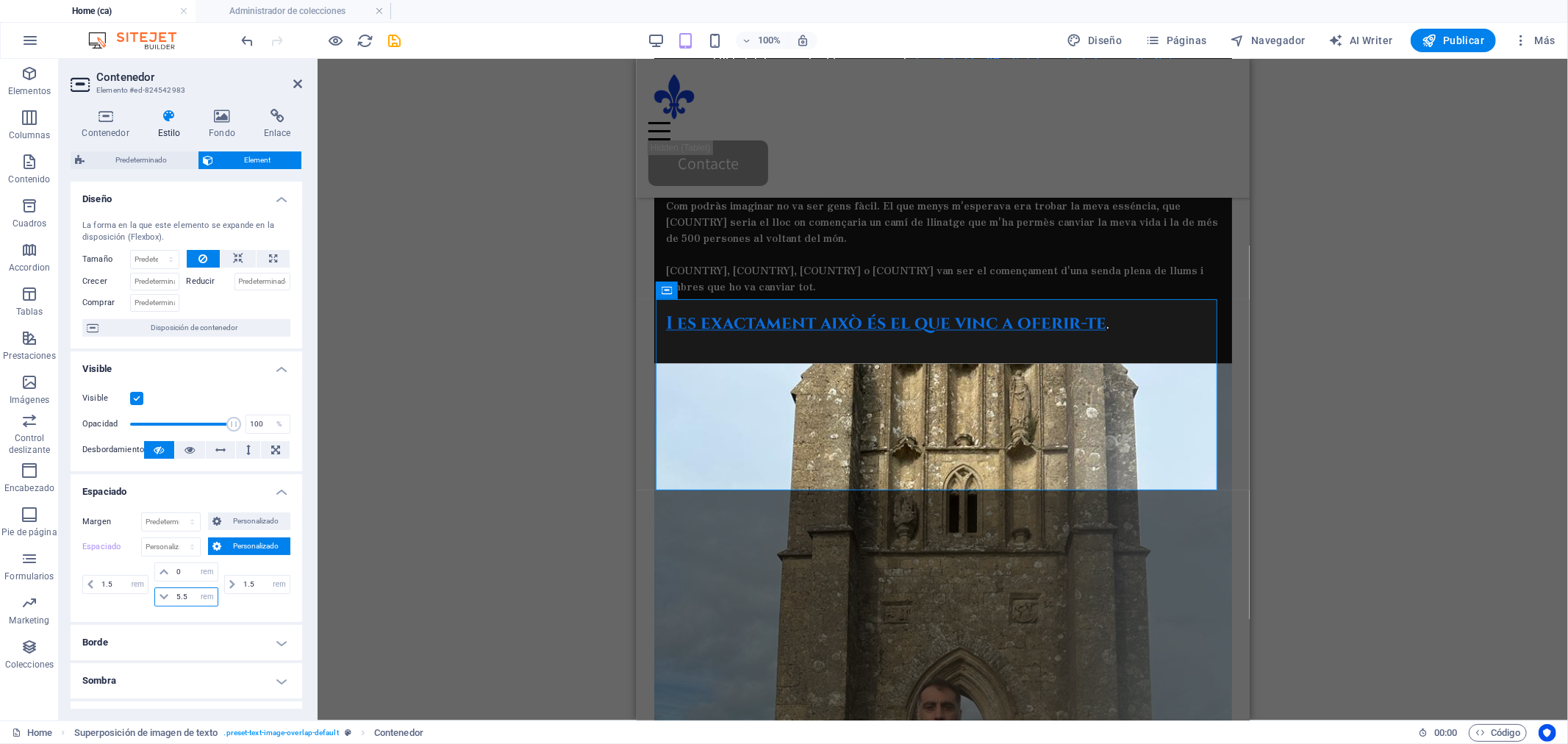 drag, startPoint x: 191, startPoint y: 597, endPoint x: 148, endPoint y: 595, distance: 43.046487 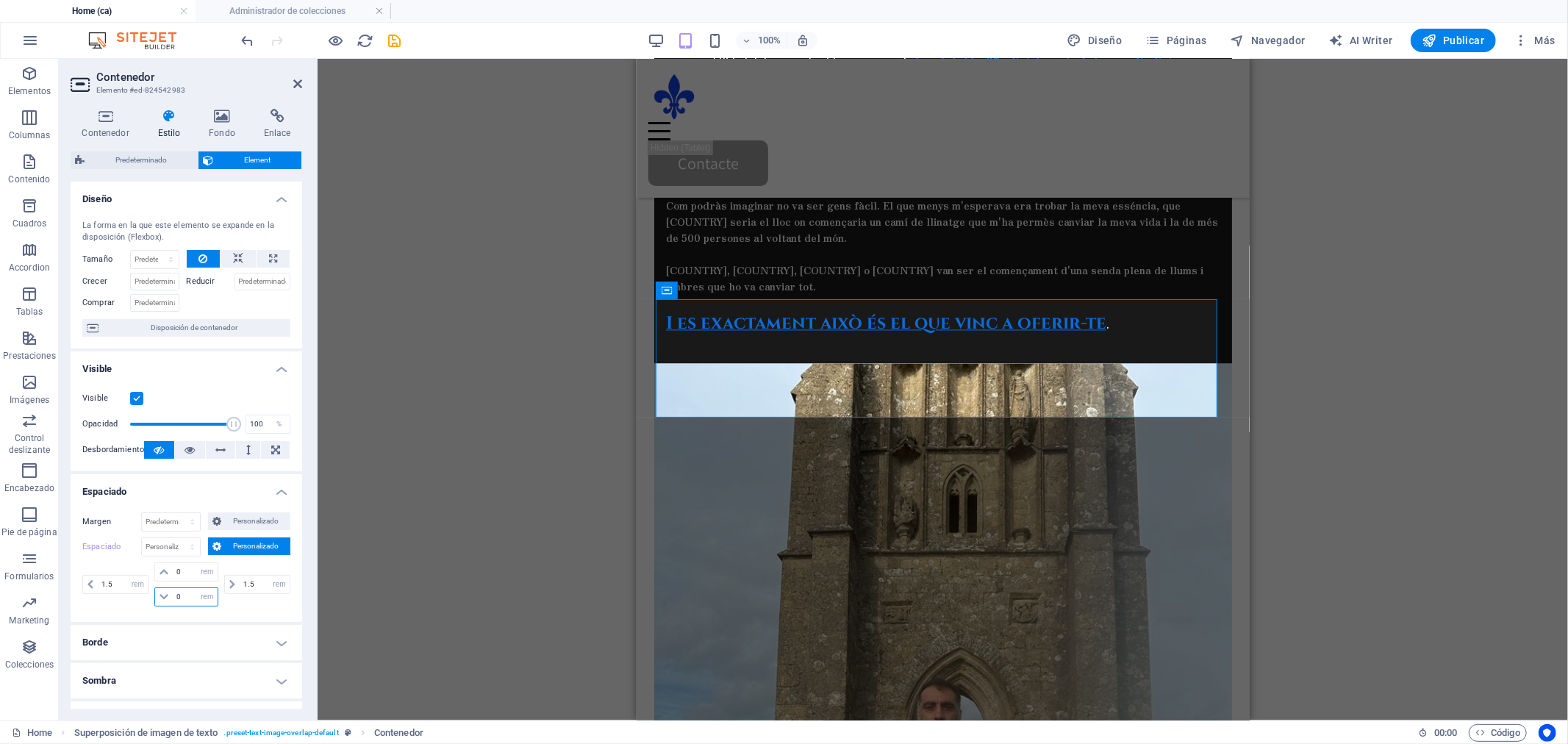 click on "0" at bounding box center (195, 597) 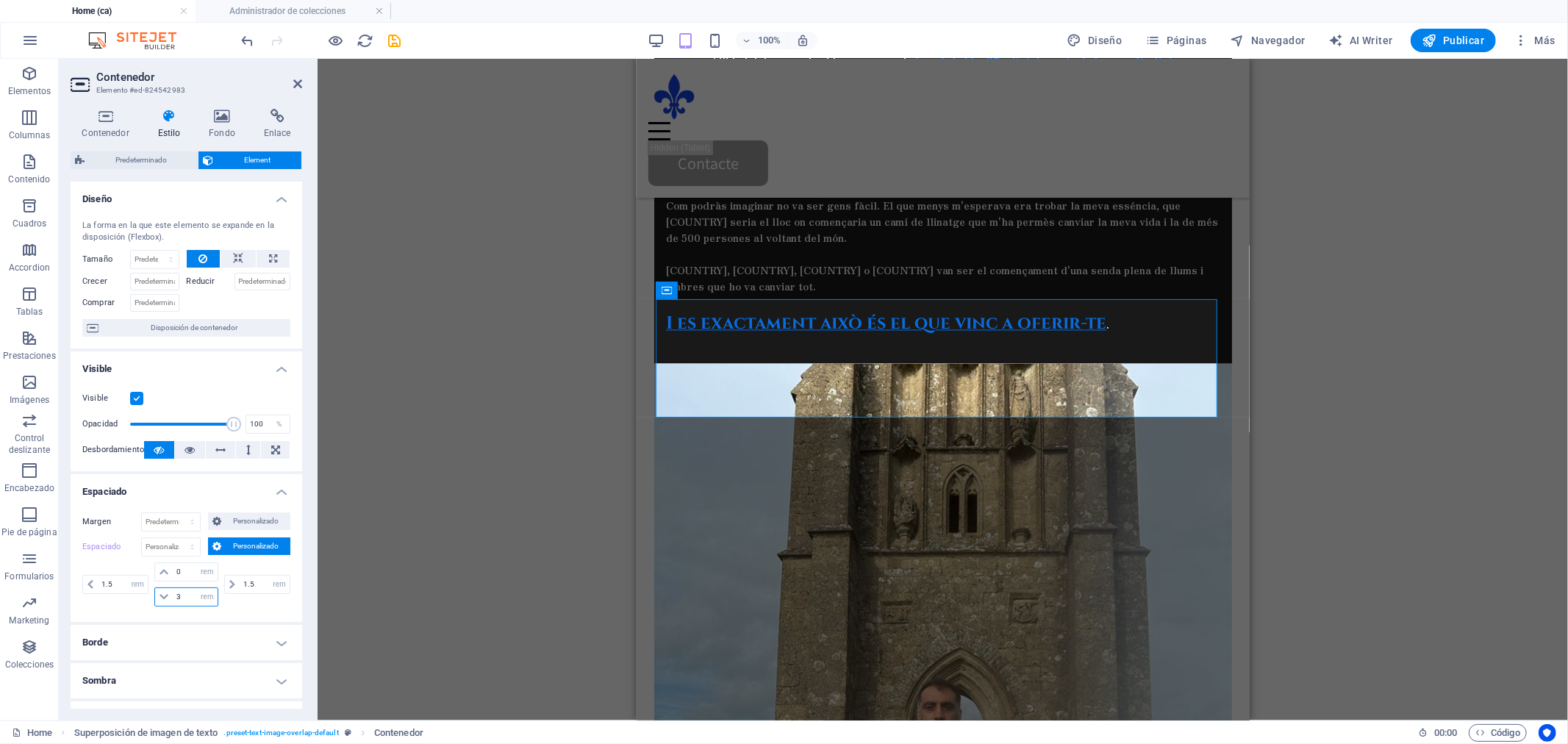 type on "3" 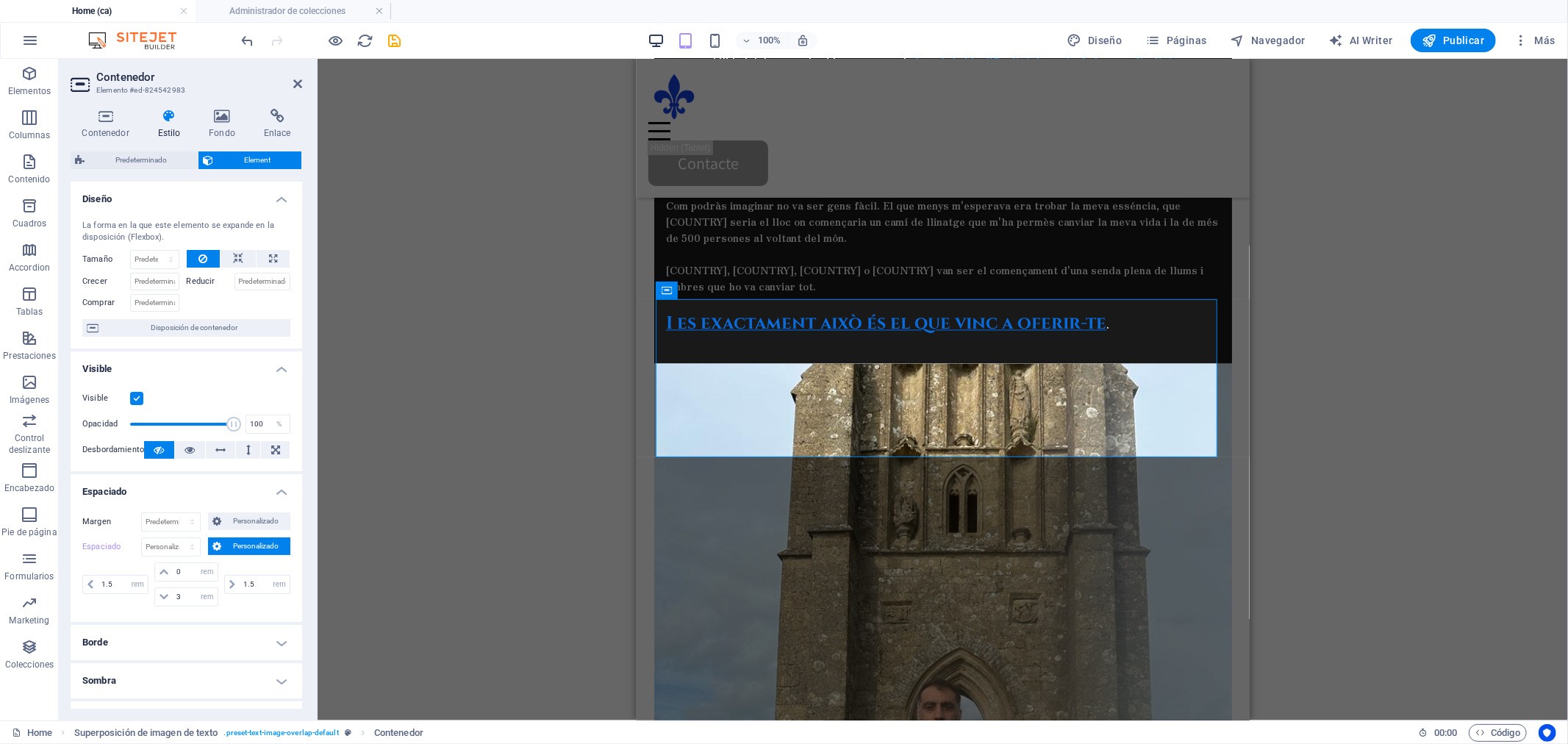 click at bounding box center [656, 40] 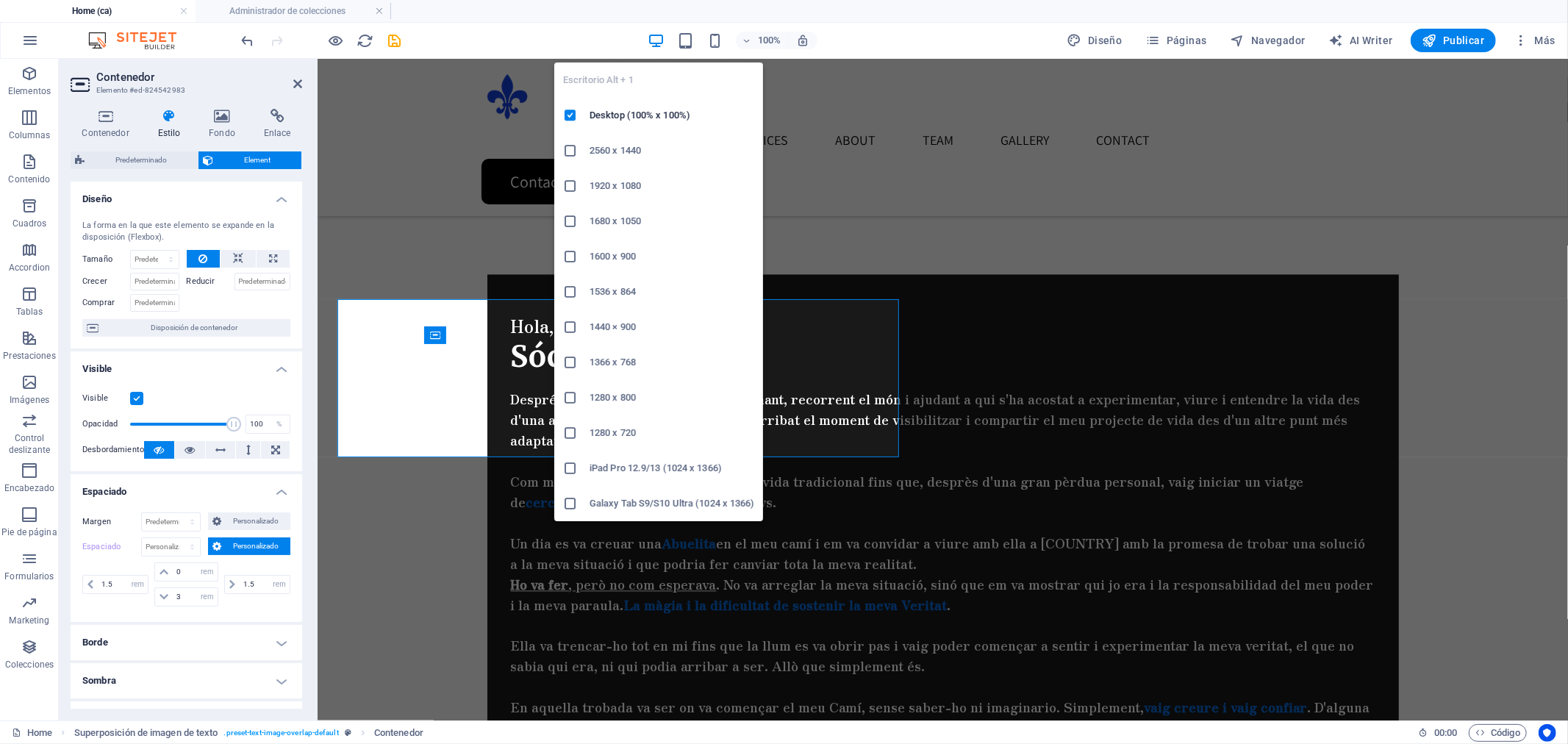 type 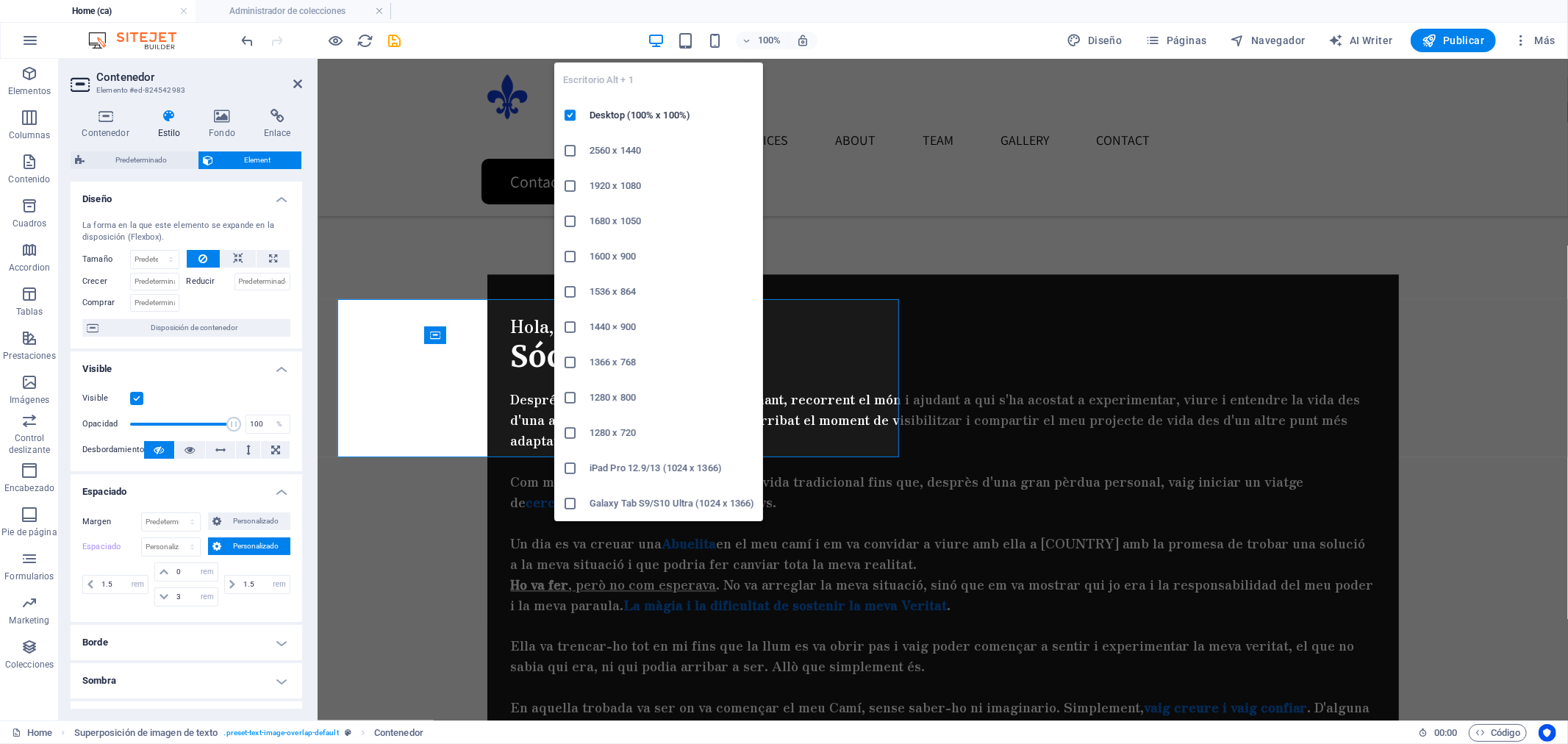 select on "px" 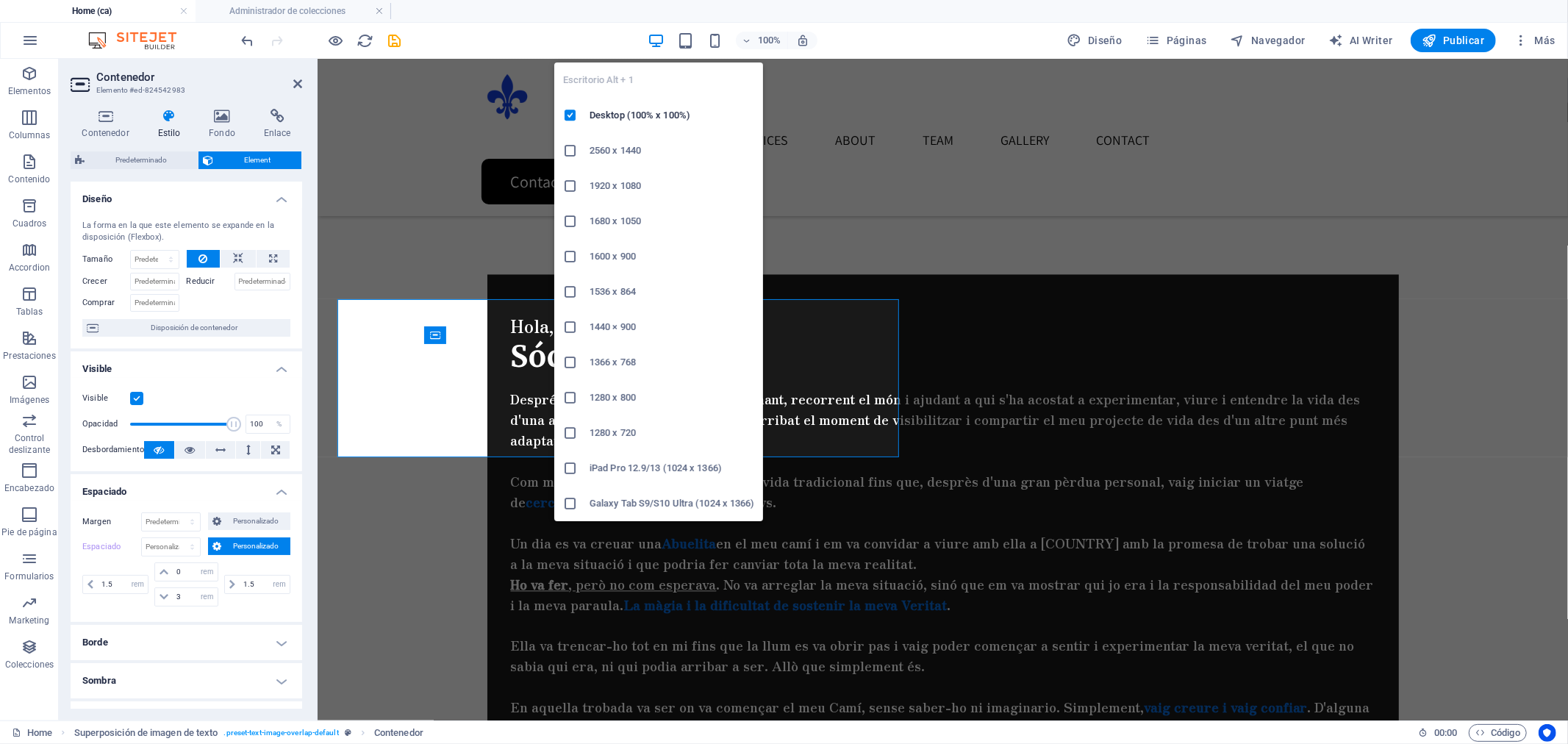 type 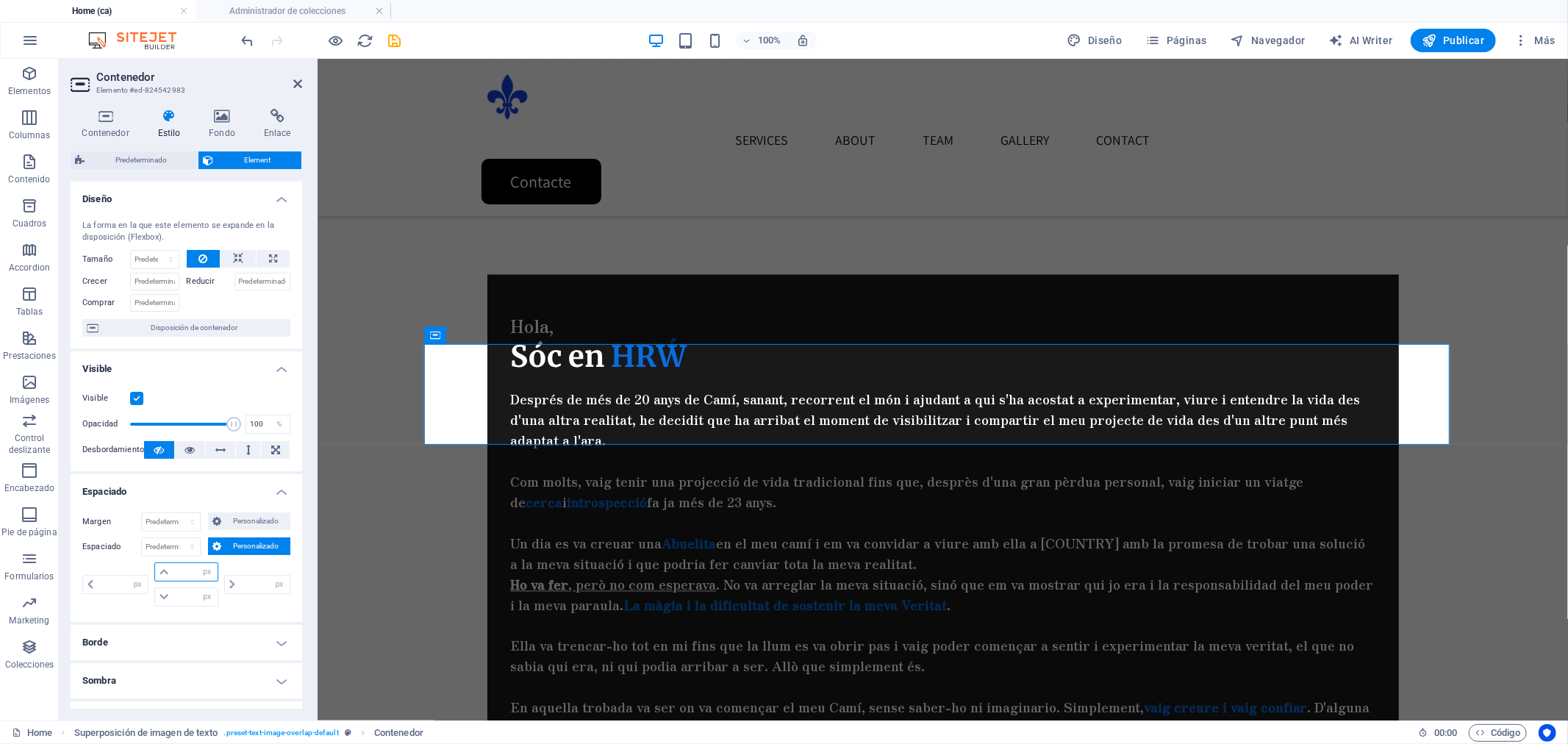 click at bounding box center (195, 572) 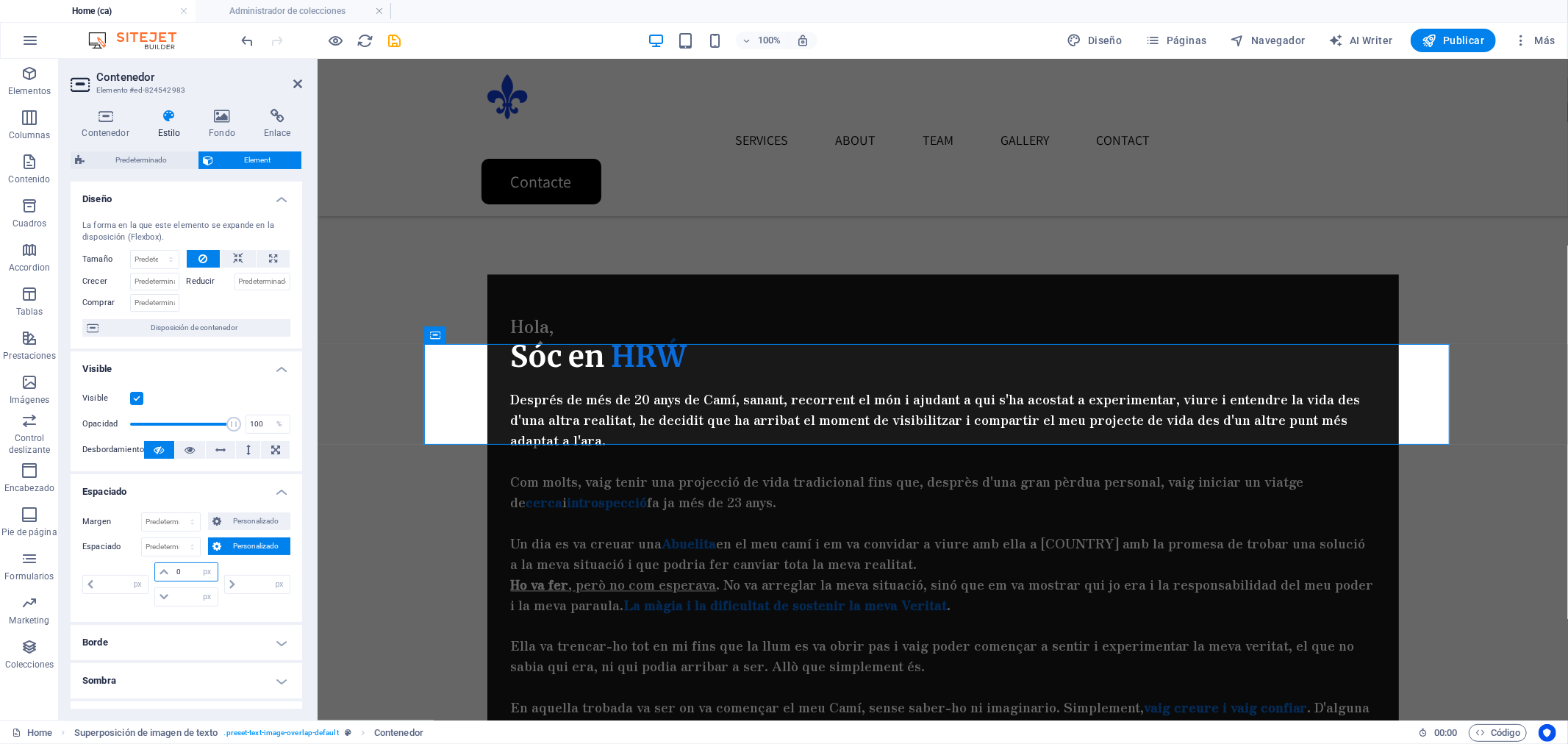 type on "0" 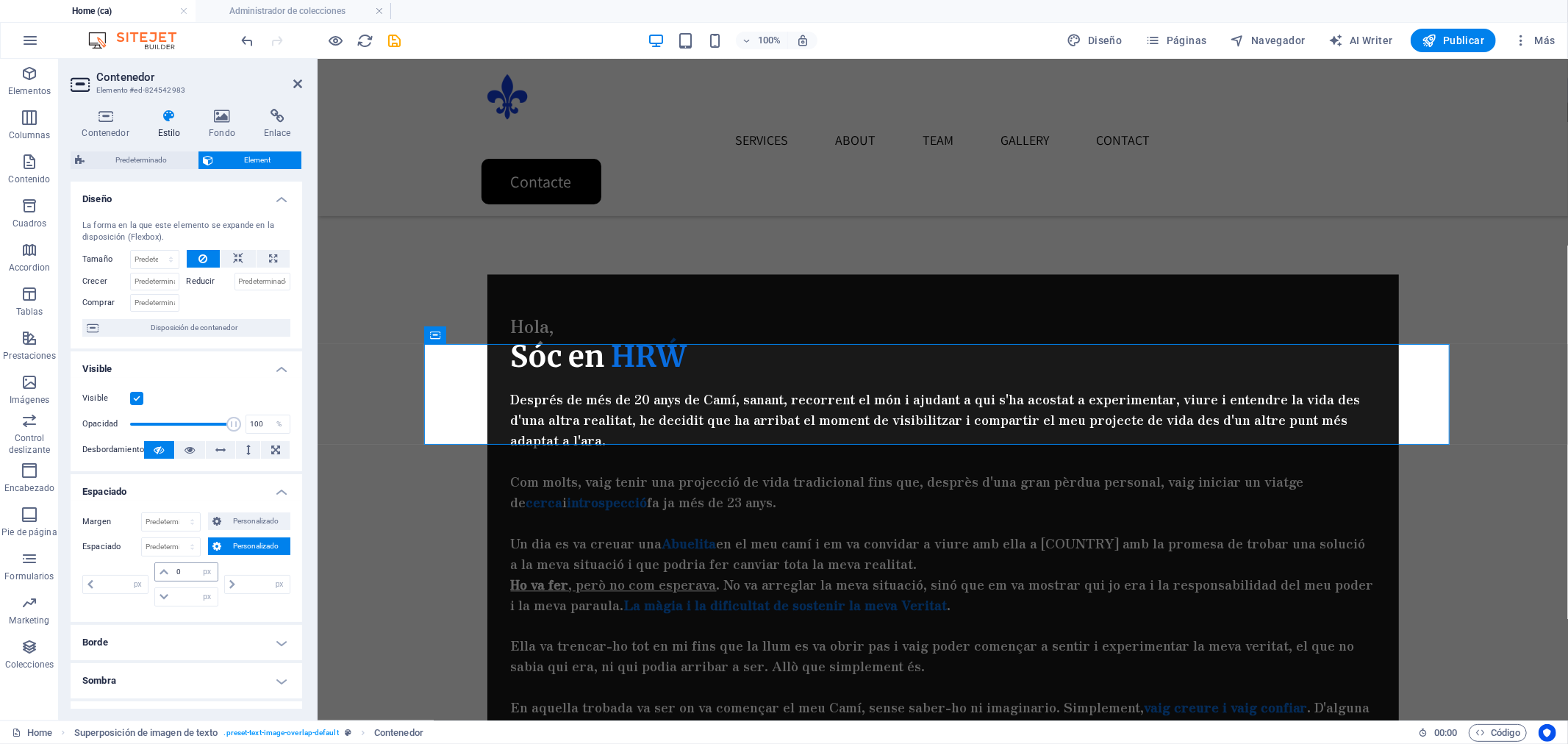type on "0" 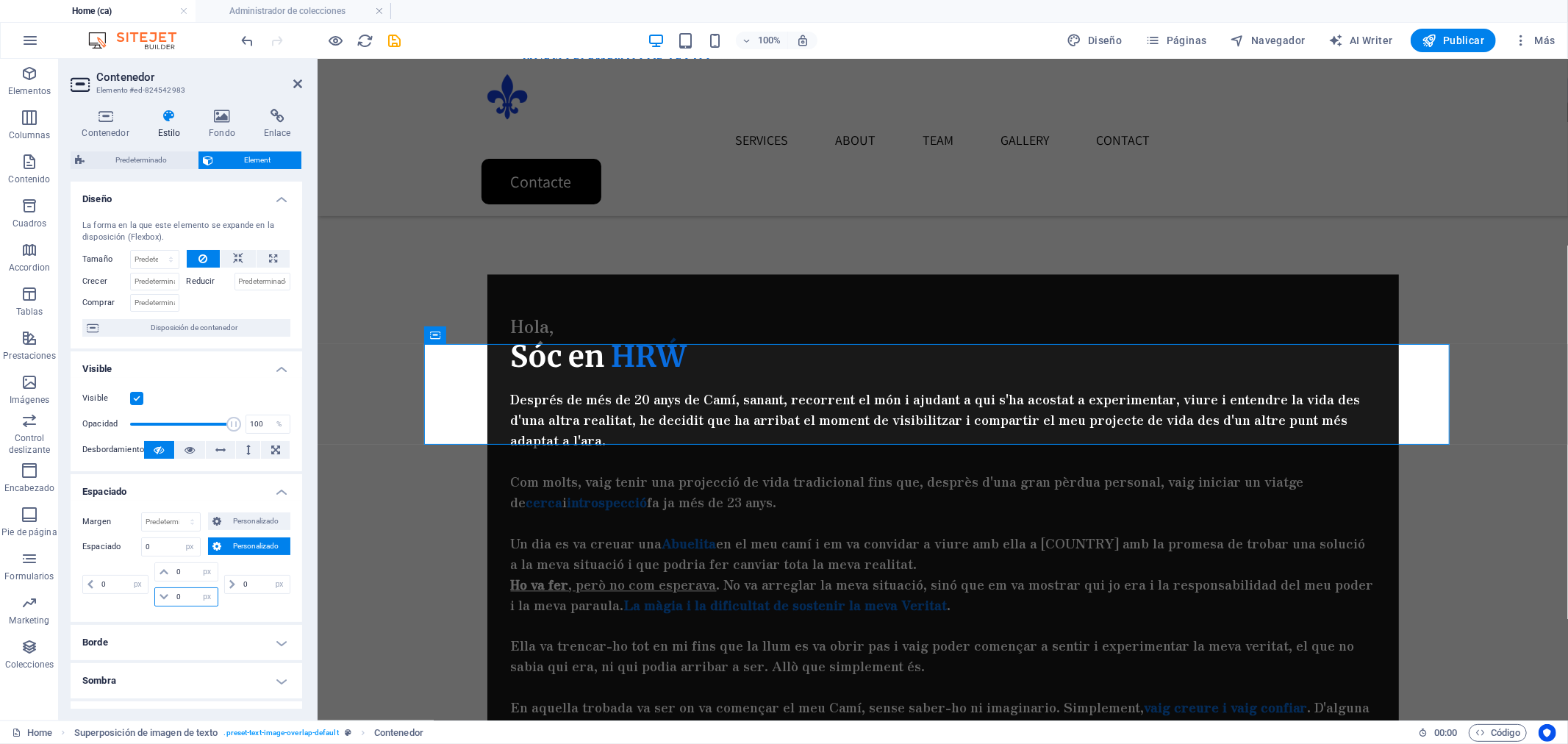 drag, startPoint x: 182, startPoint y: 599, endPoint x: 165, endPoint y: 599, distance: 17 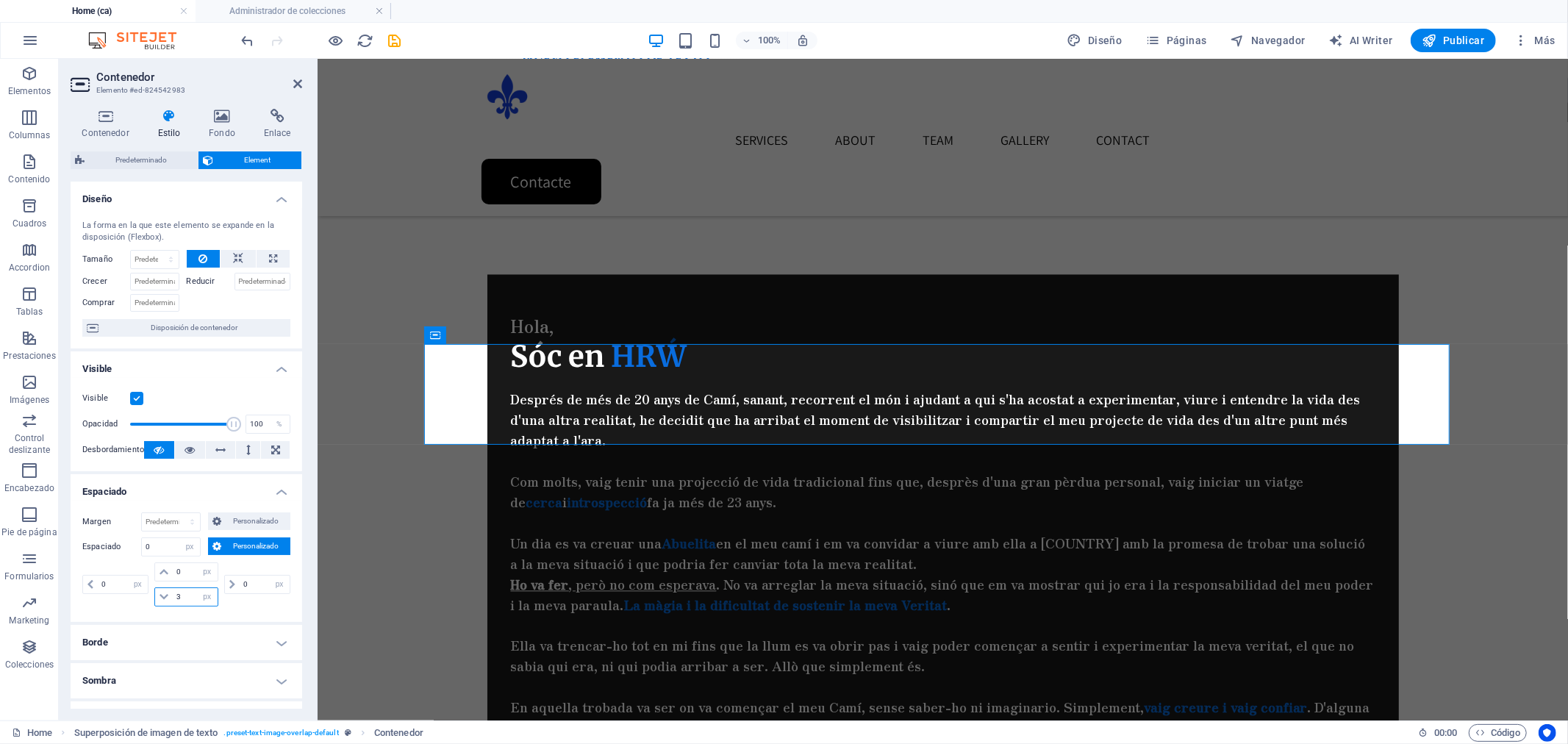 type on "3" 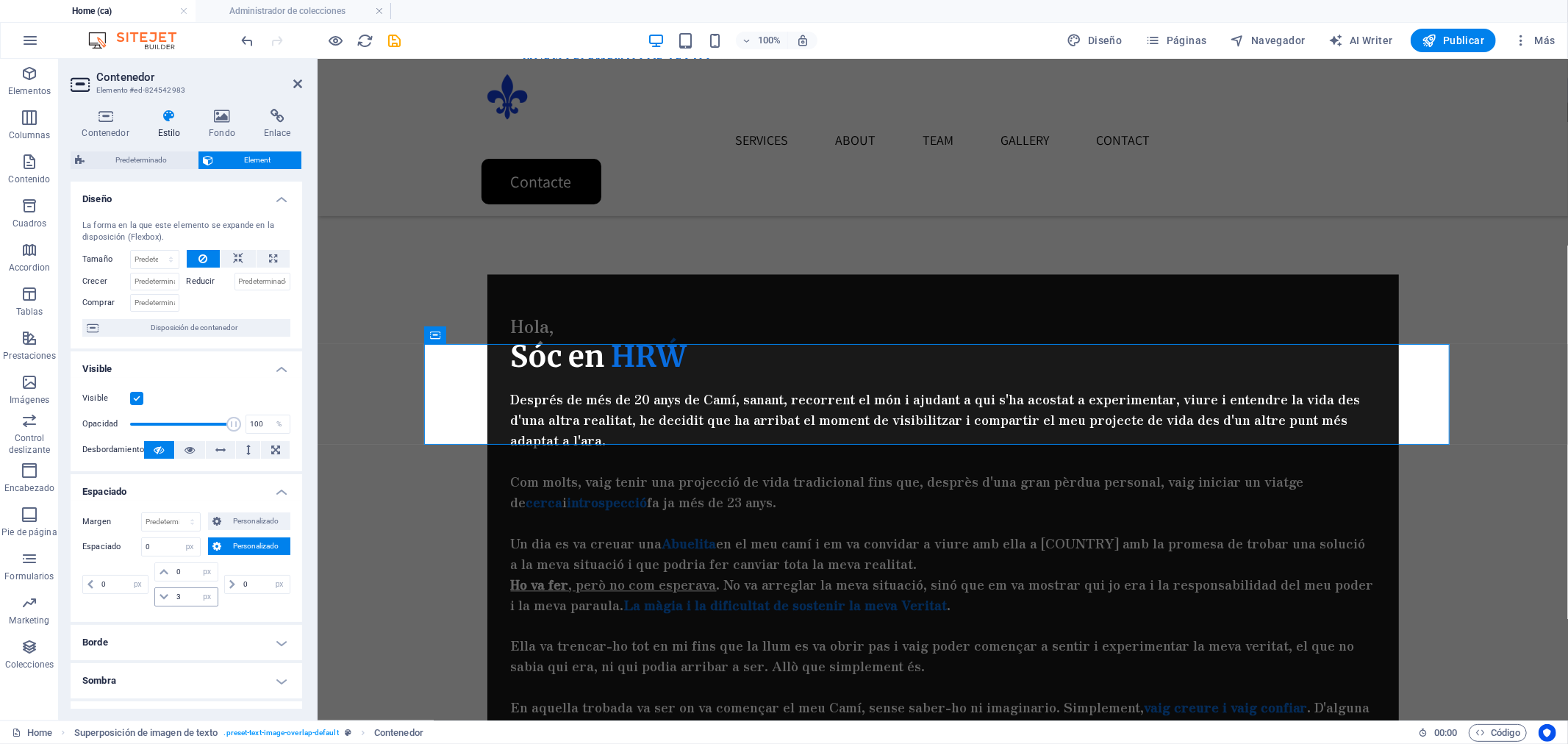 type 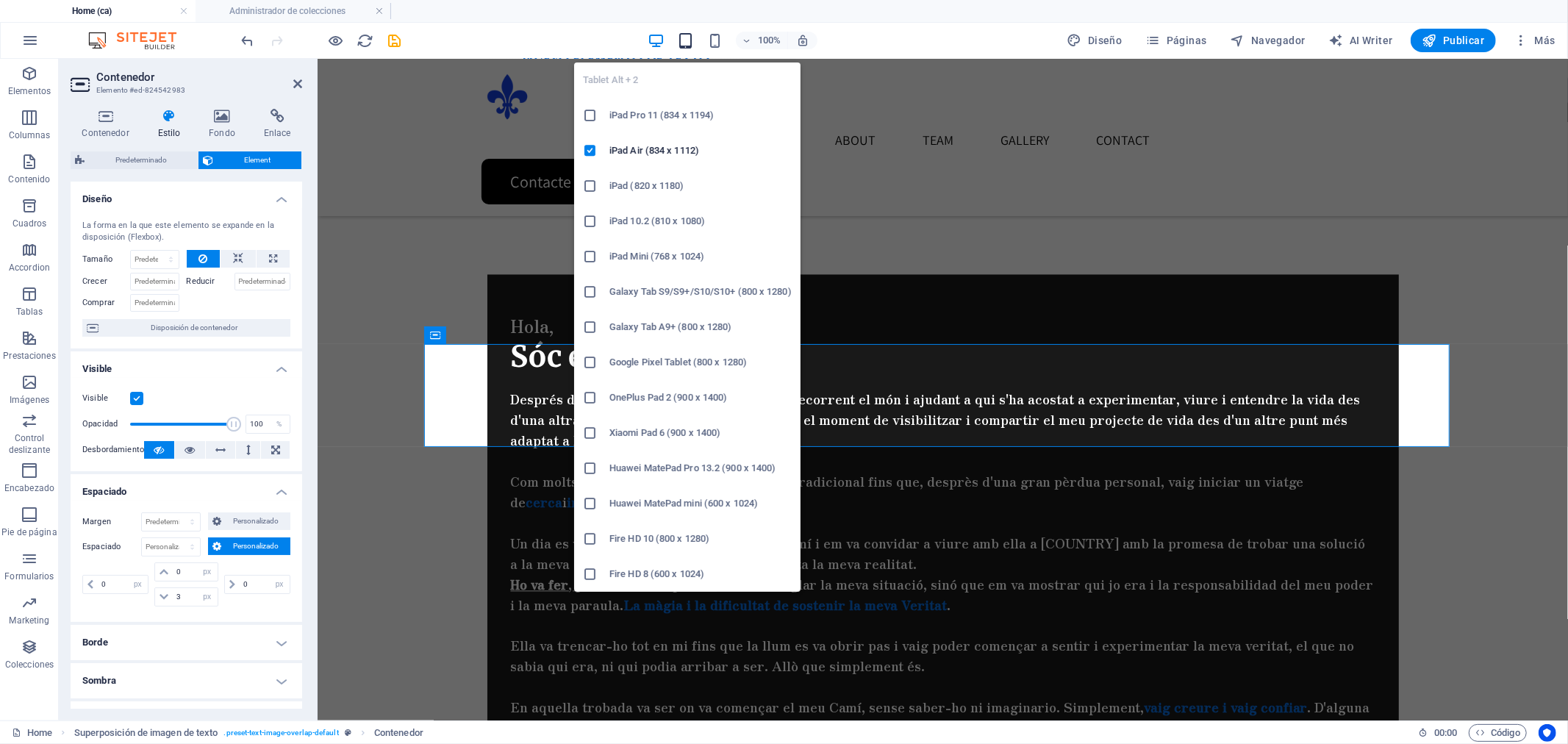 click at bounding box center [685, 40] 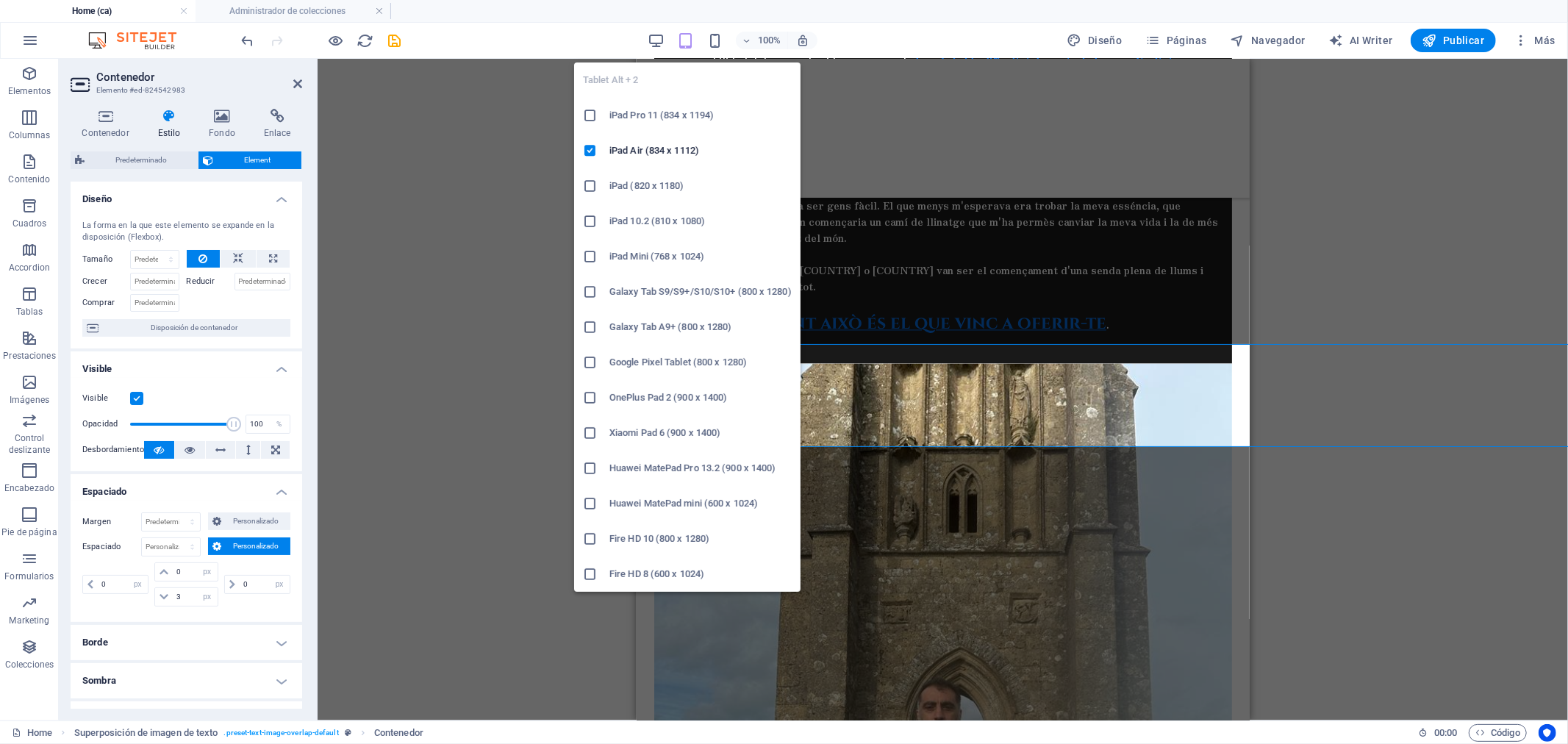 type on "1.5" 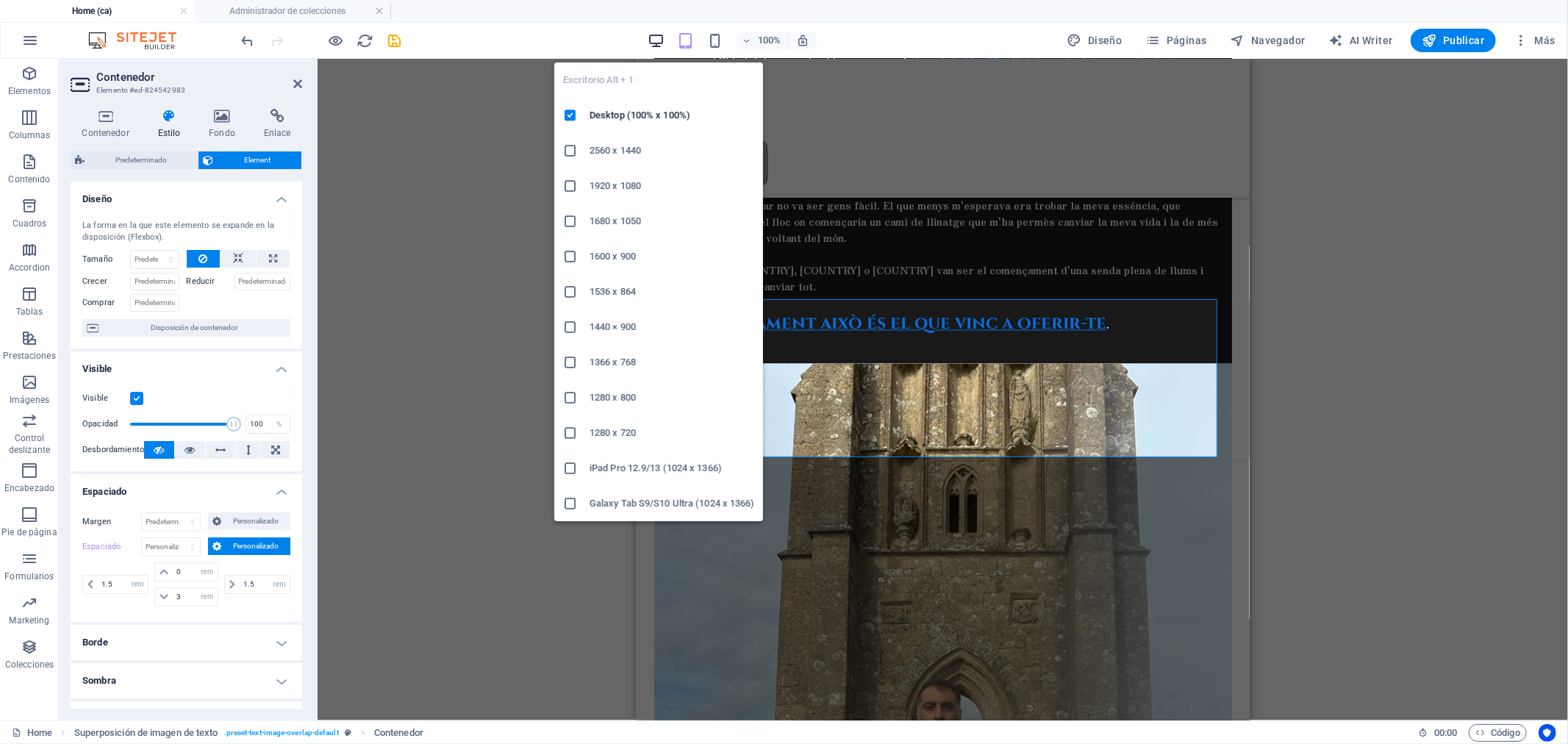 drag, startPoint x: 658, startPoint y: 40, endPoint x: 49, endPoint y: 203, distance: 630.4364 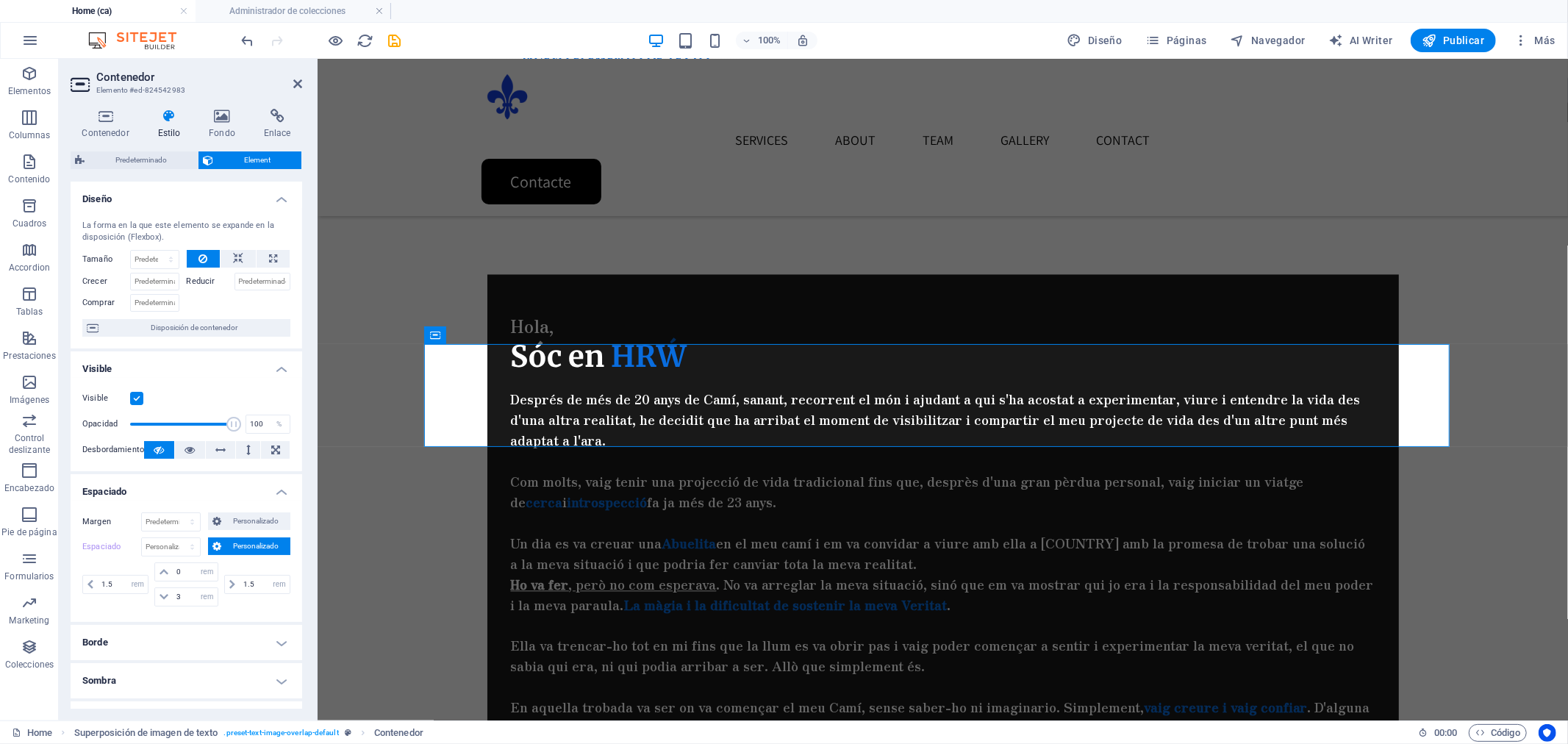 type on "0" 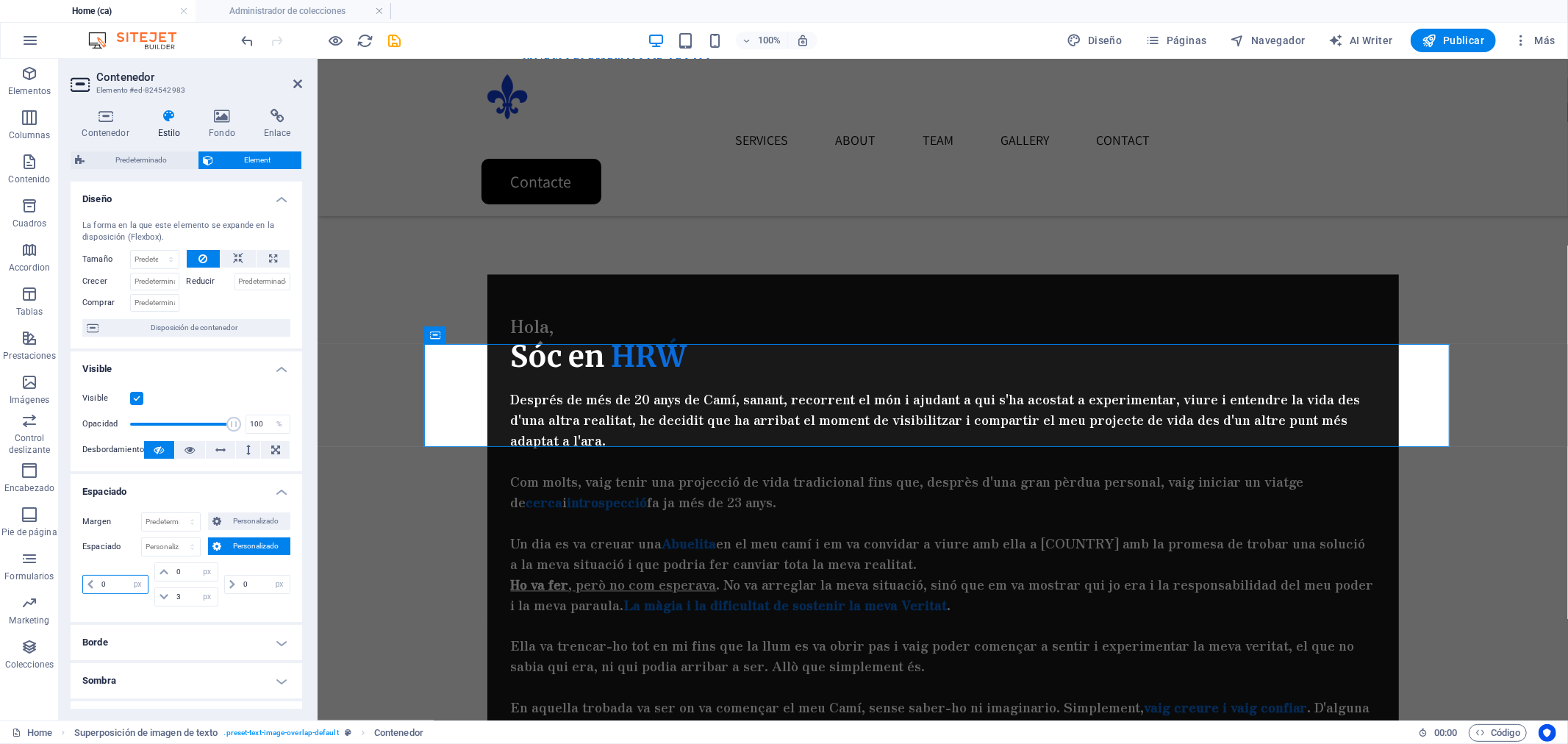 drag, startPoint x: 106, startPoint y: 582, endPoint x: 92, endPoint y: 585, distance: 14.317821 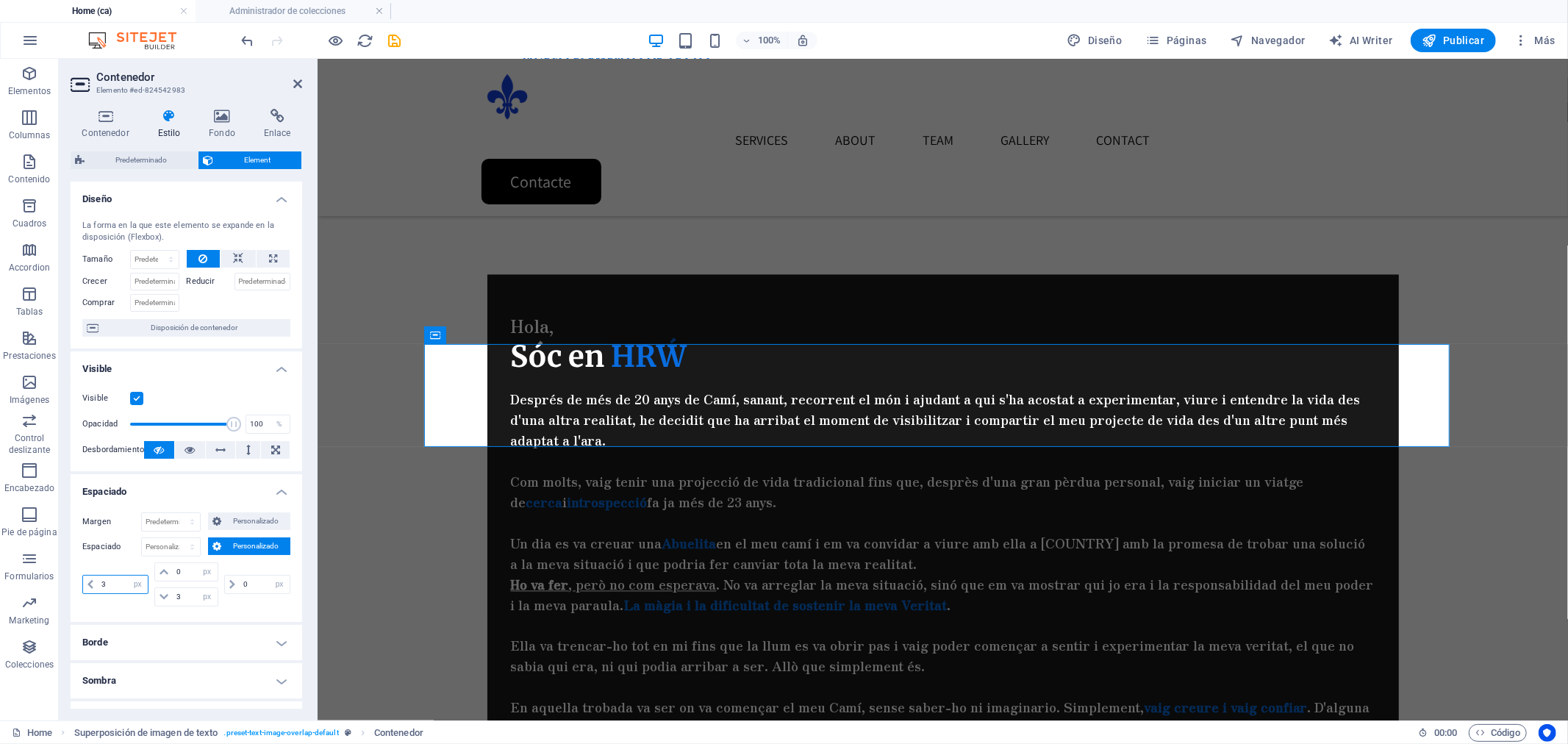 click on "3" at bounding box center [123, 584] 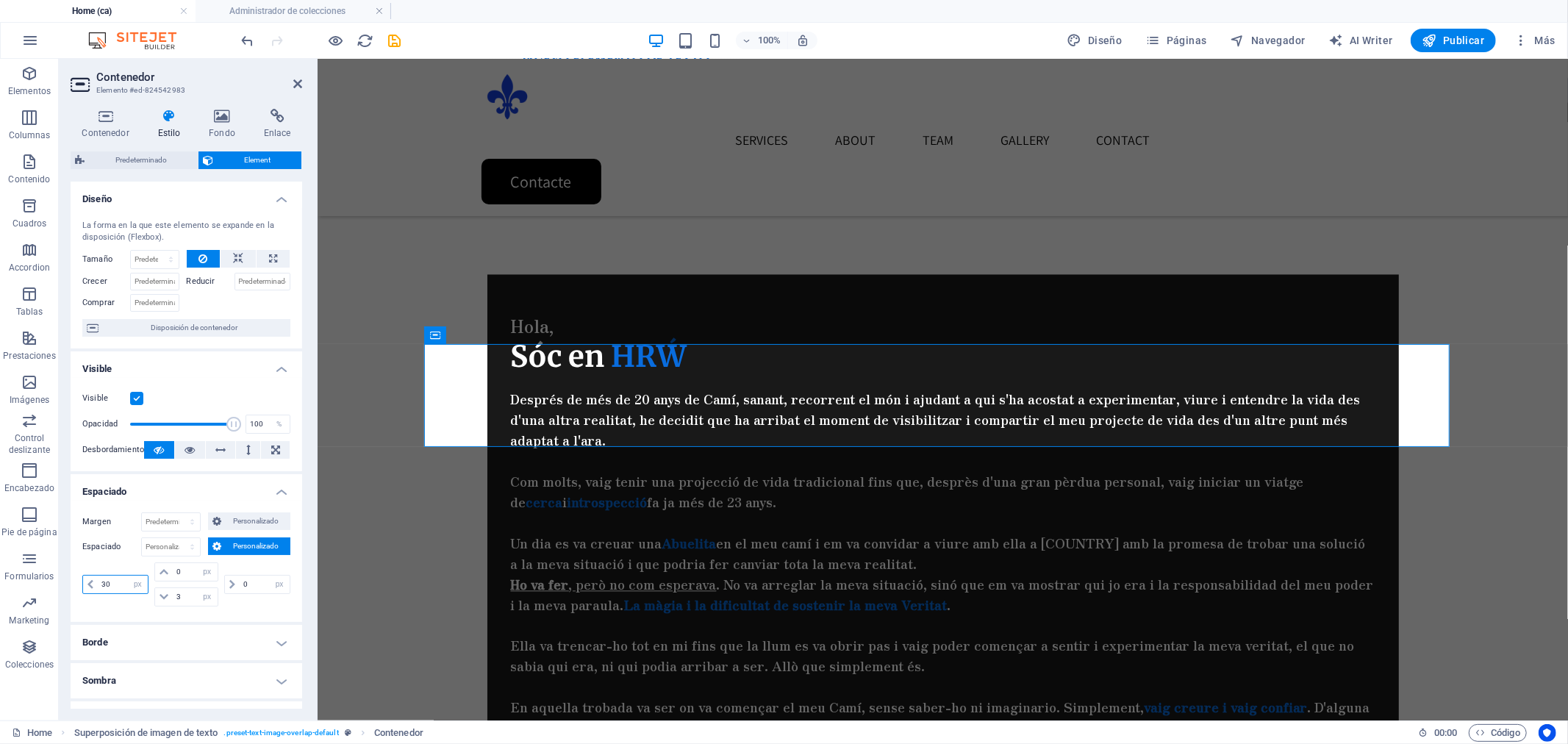 type on "30" 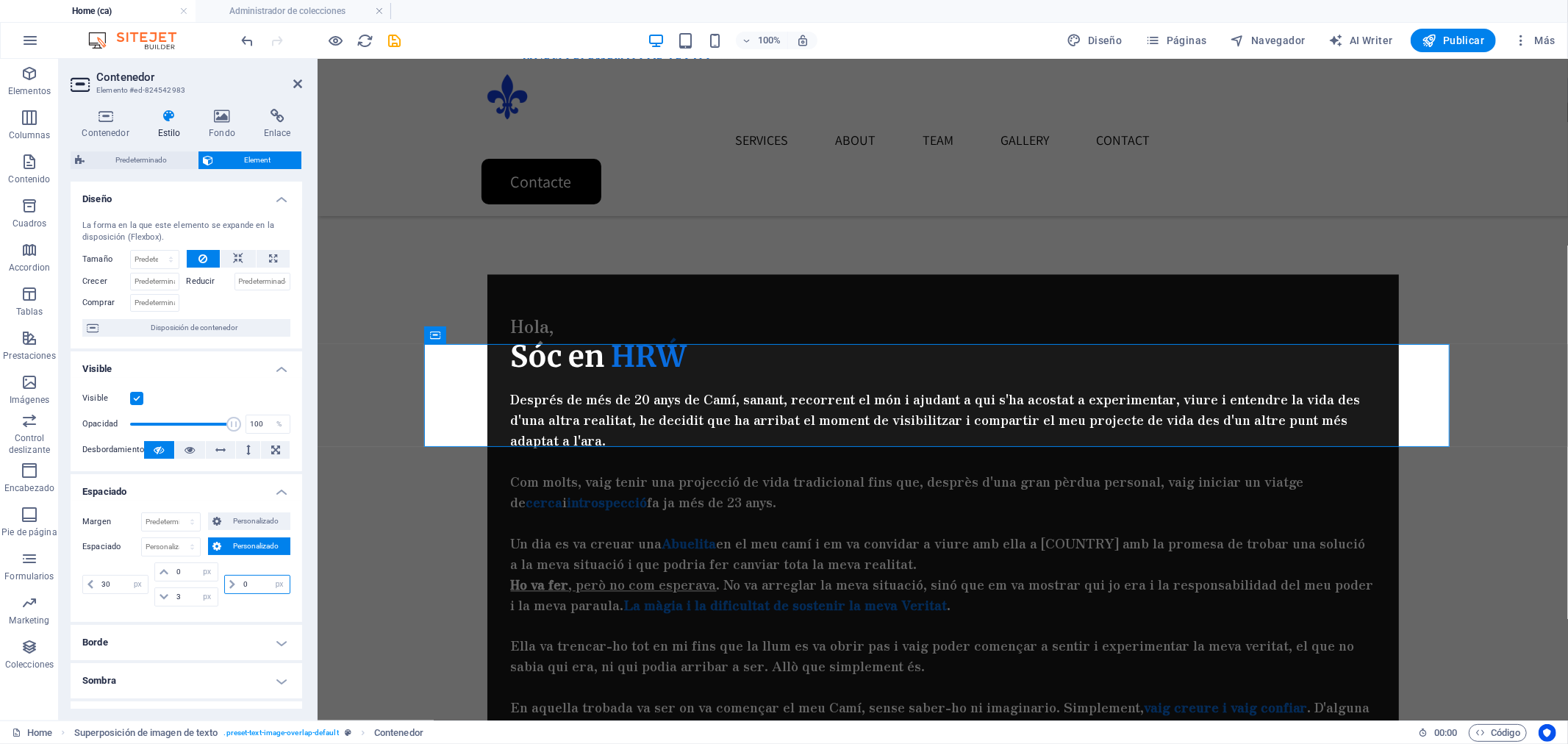 click on "0" at bounding box center (265, 584) 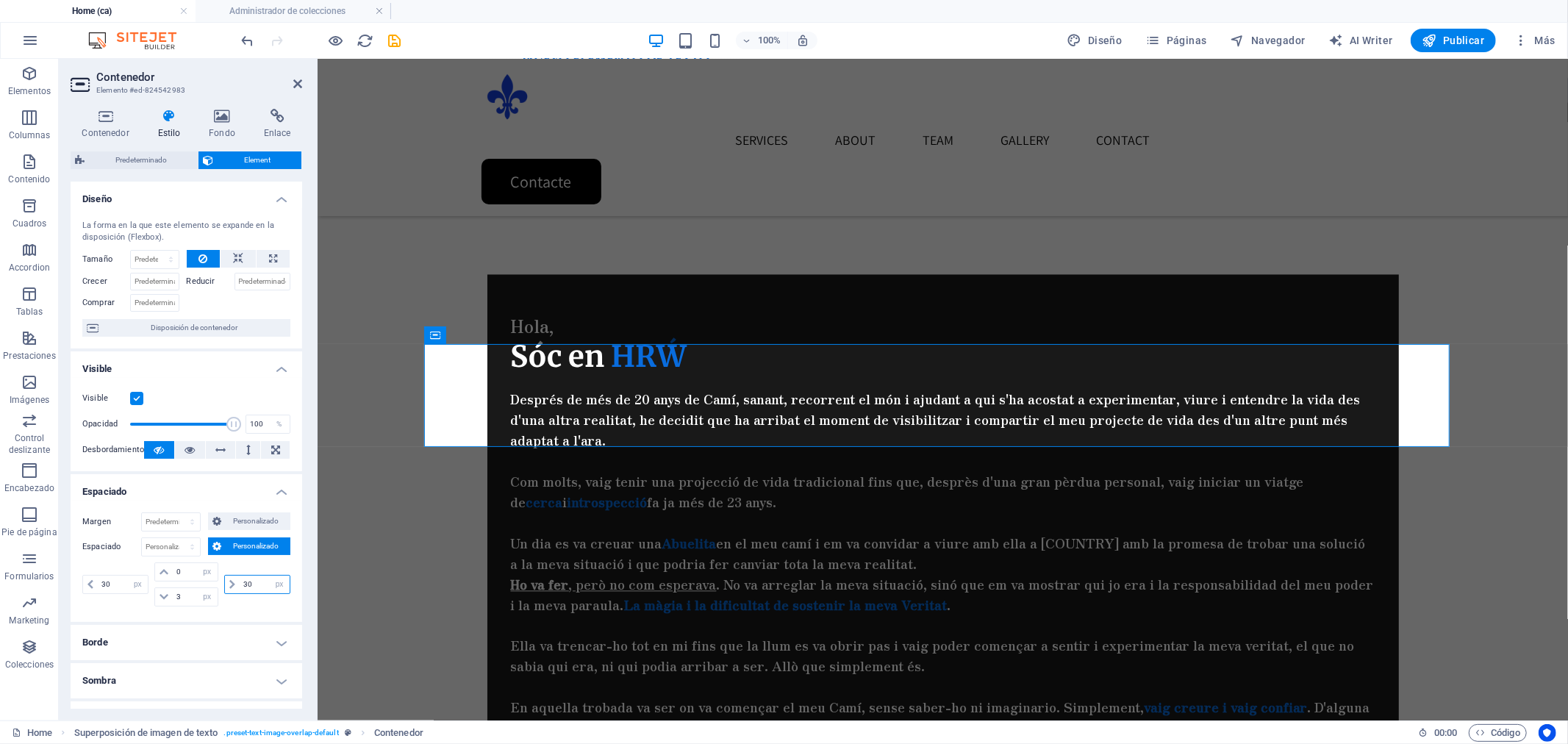 type on "30" 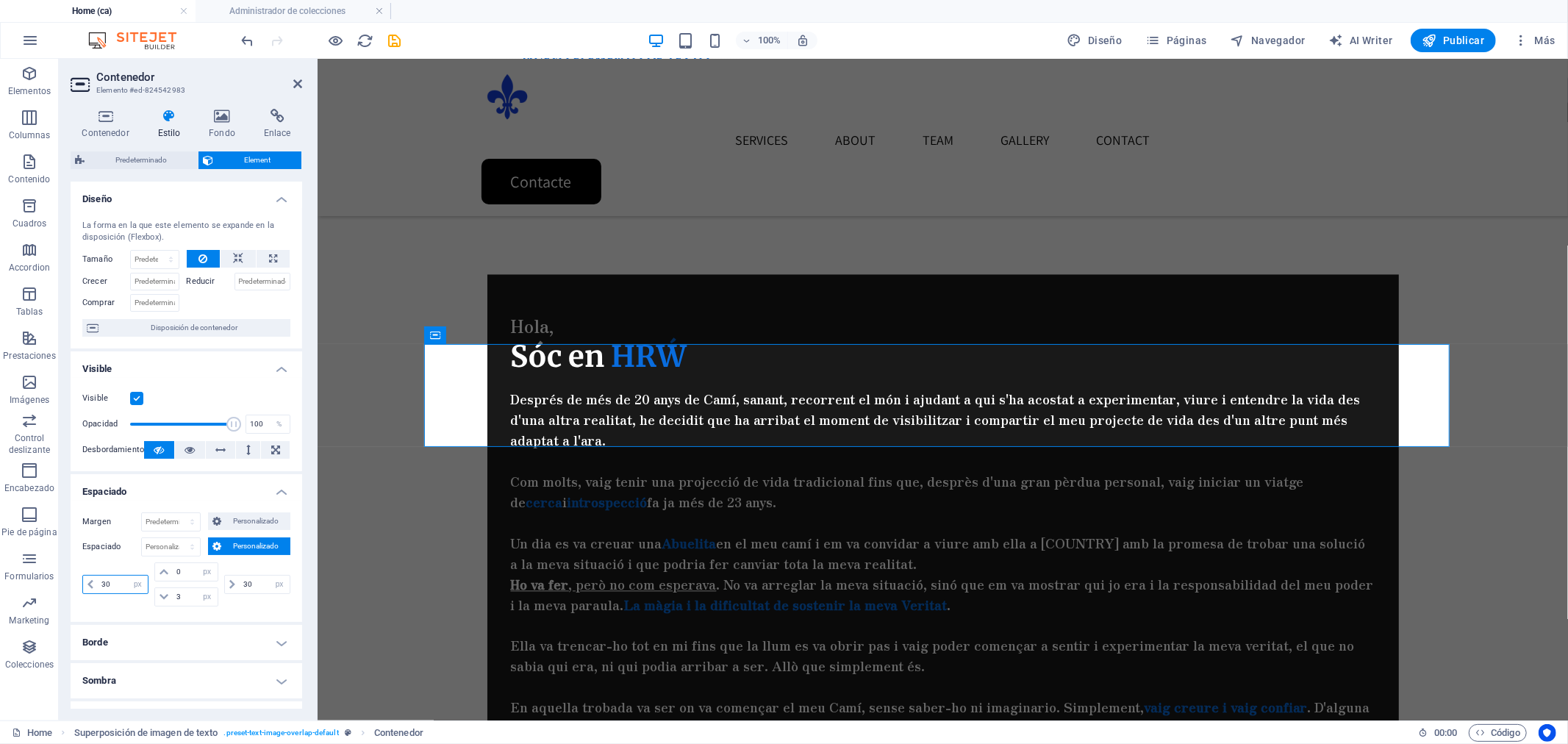drag, startPoint x: 109, startPoint y: 589, endPoint x: 99, endPoint y: 589, distance: 10 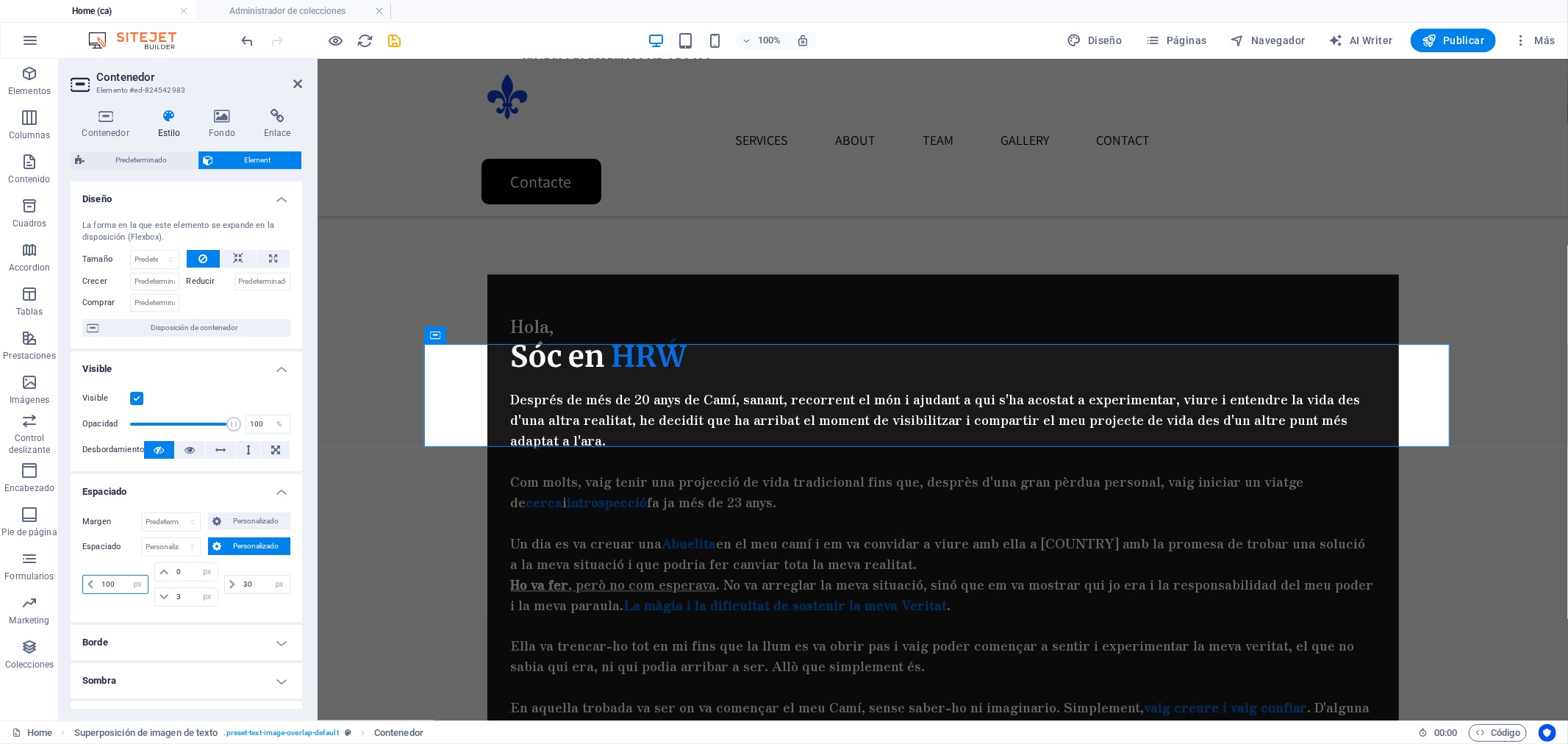 type on "100" 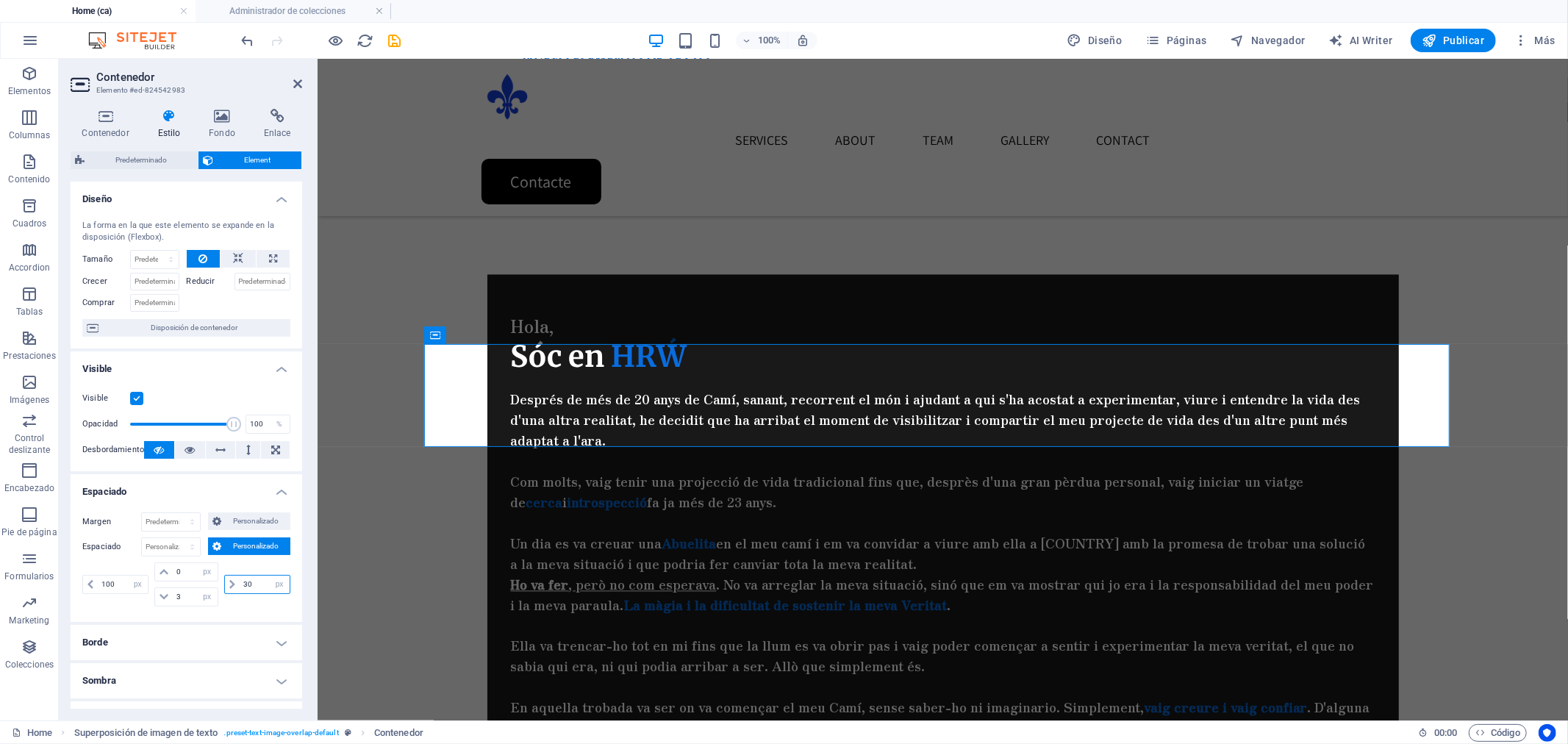 click on "30 px rem % vh vw" at bounding box center (257, 584) 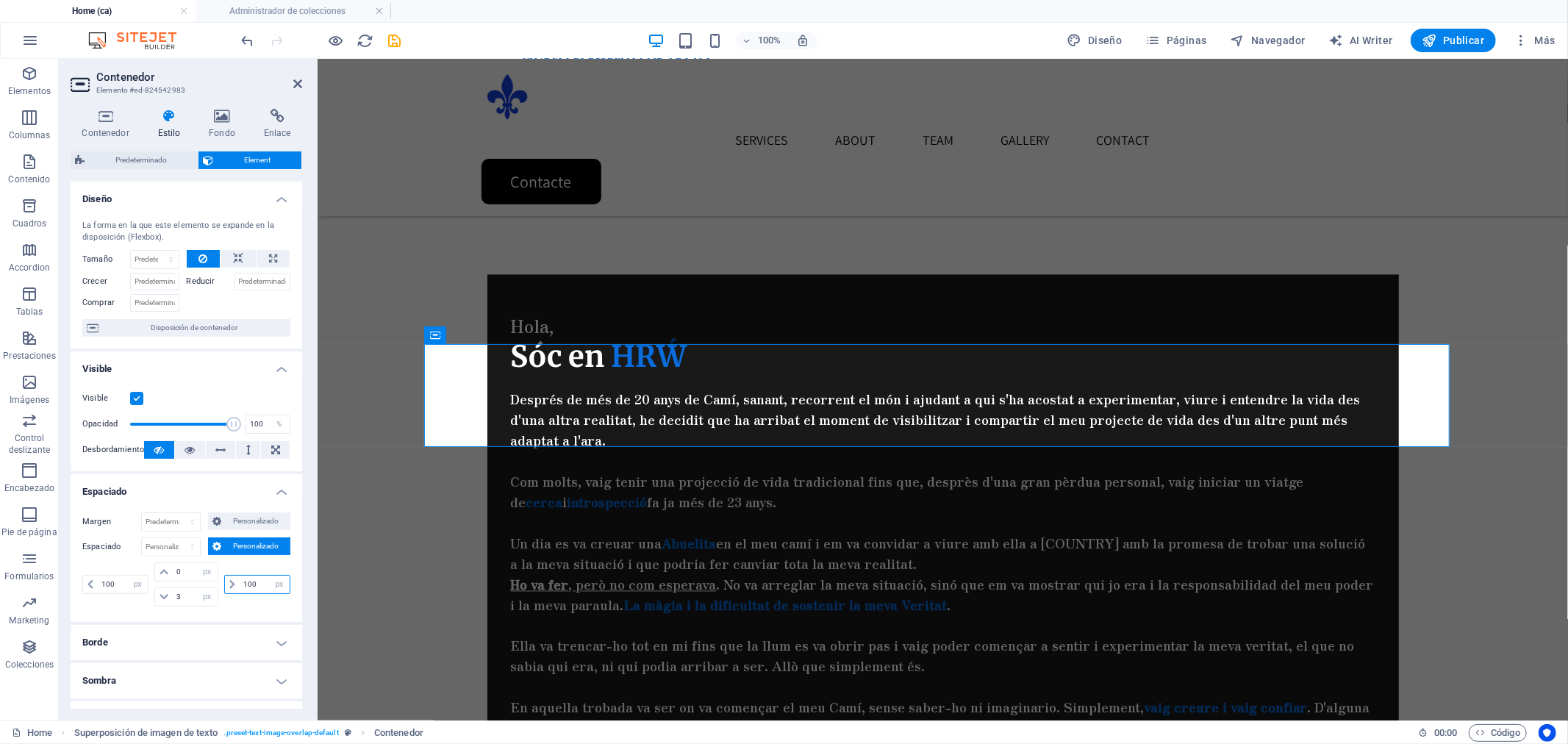 type on "100" 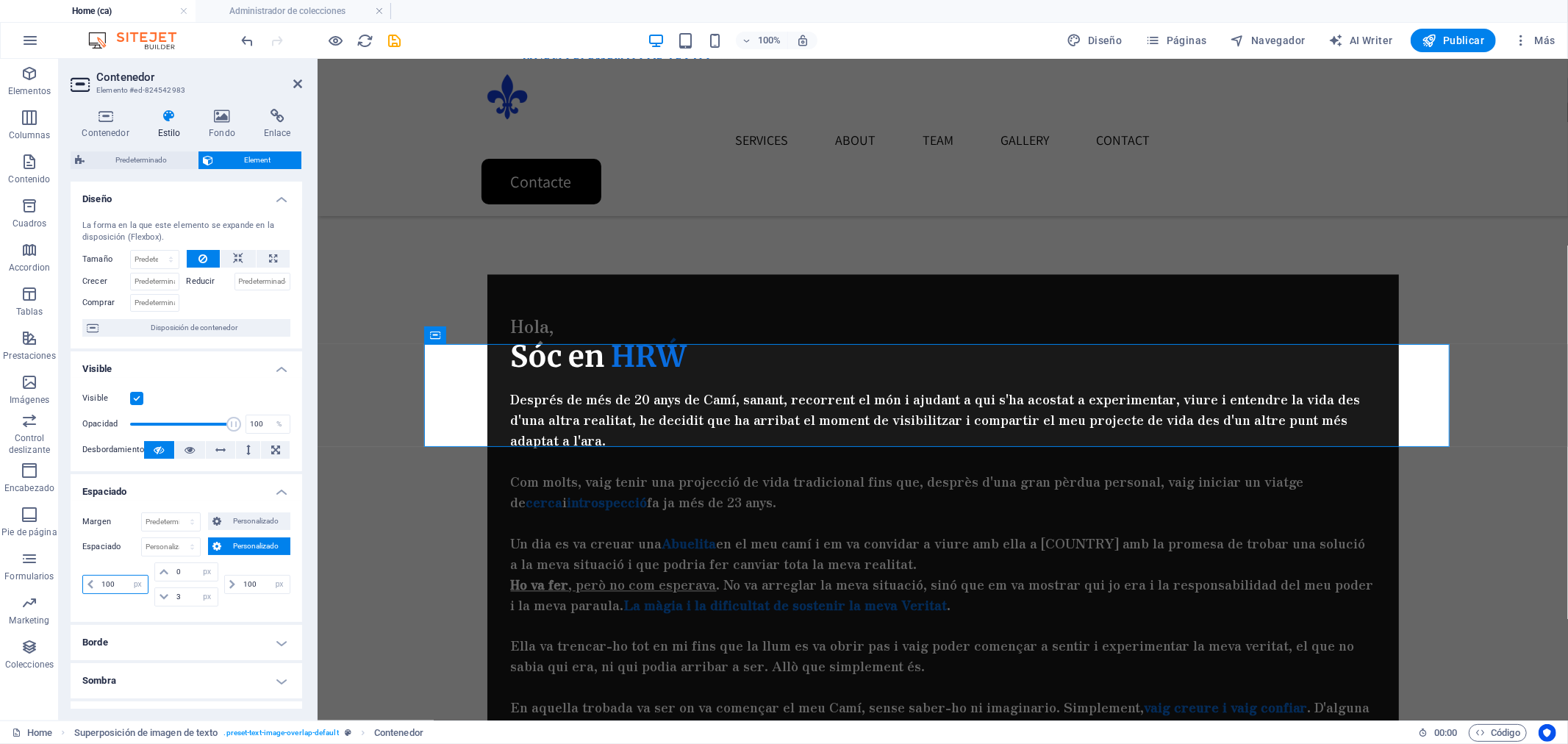 click on "100" at bounding box center [123, 584] 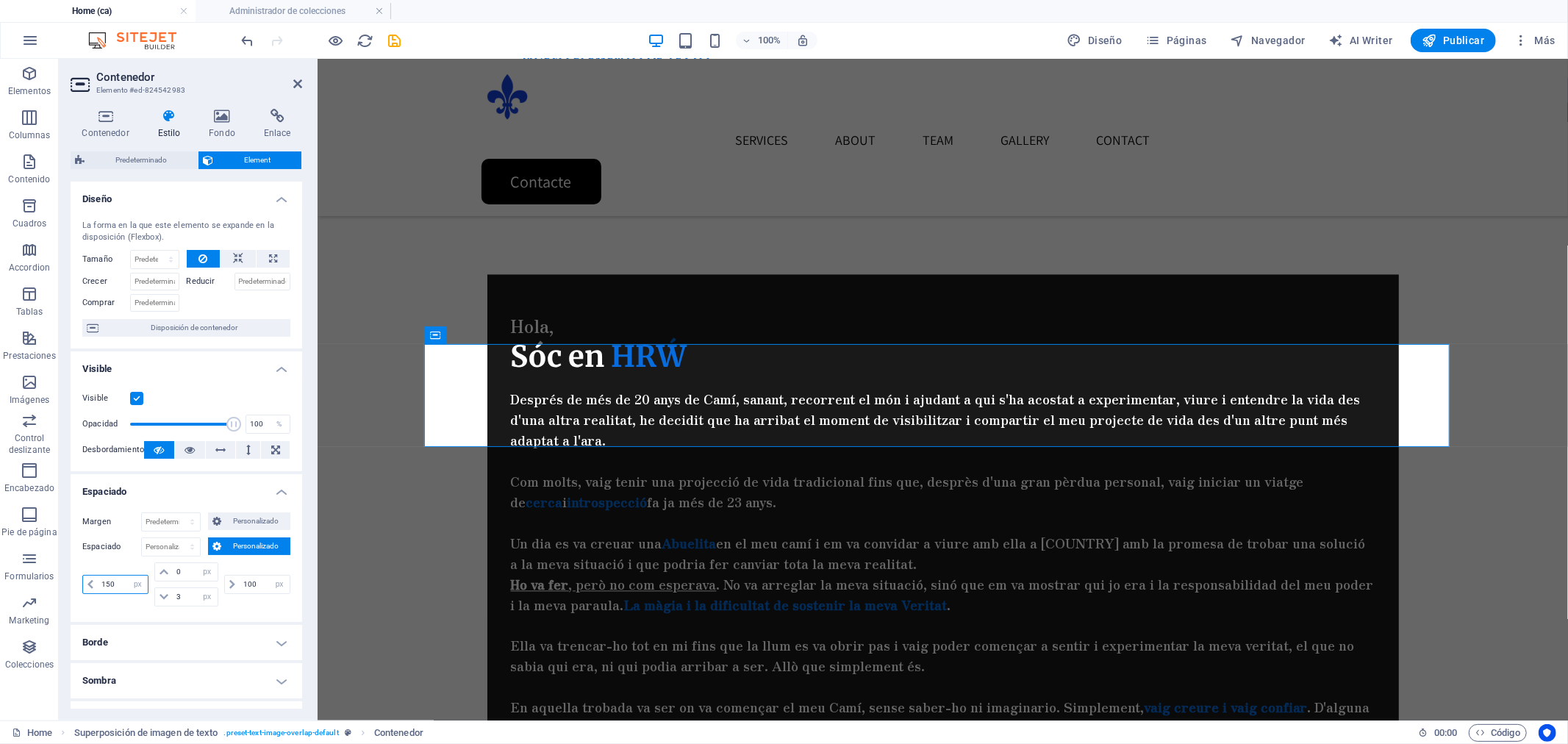 type on "150" 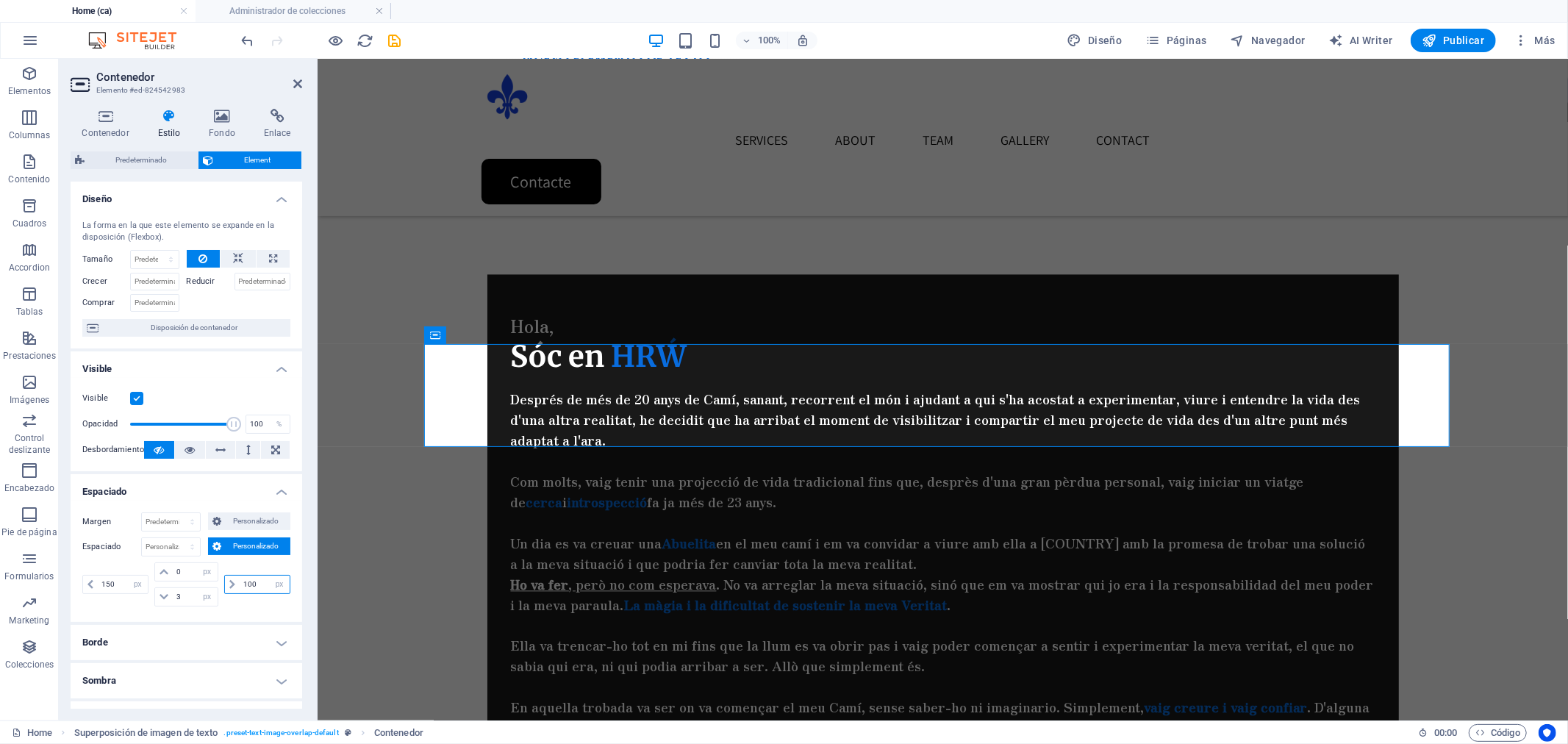click on "100" at bounding box center [265, 584] 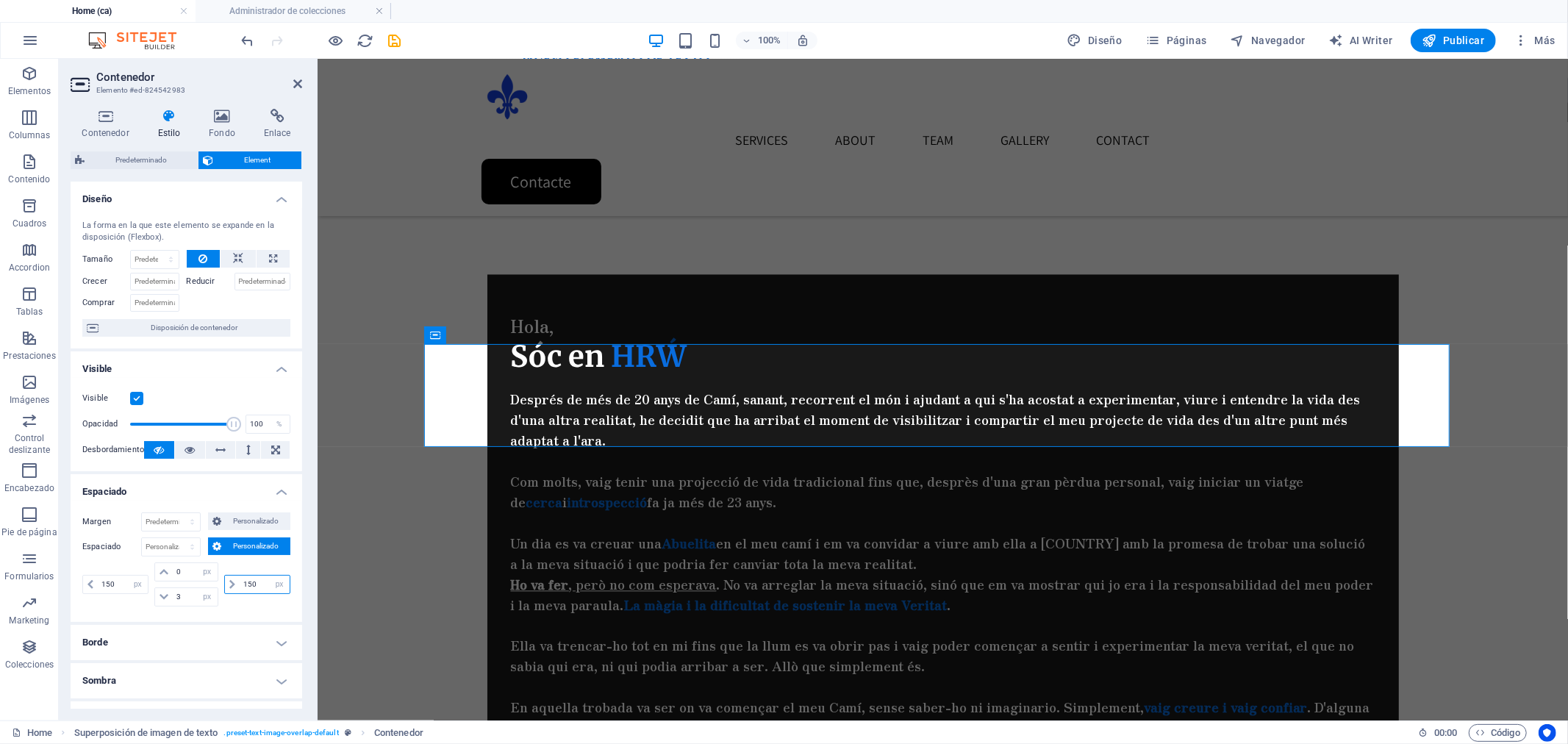 type on "150" 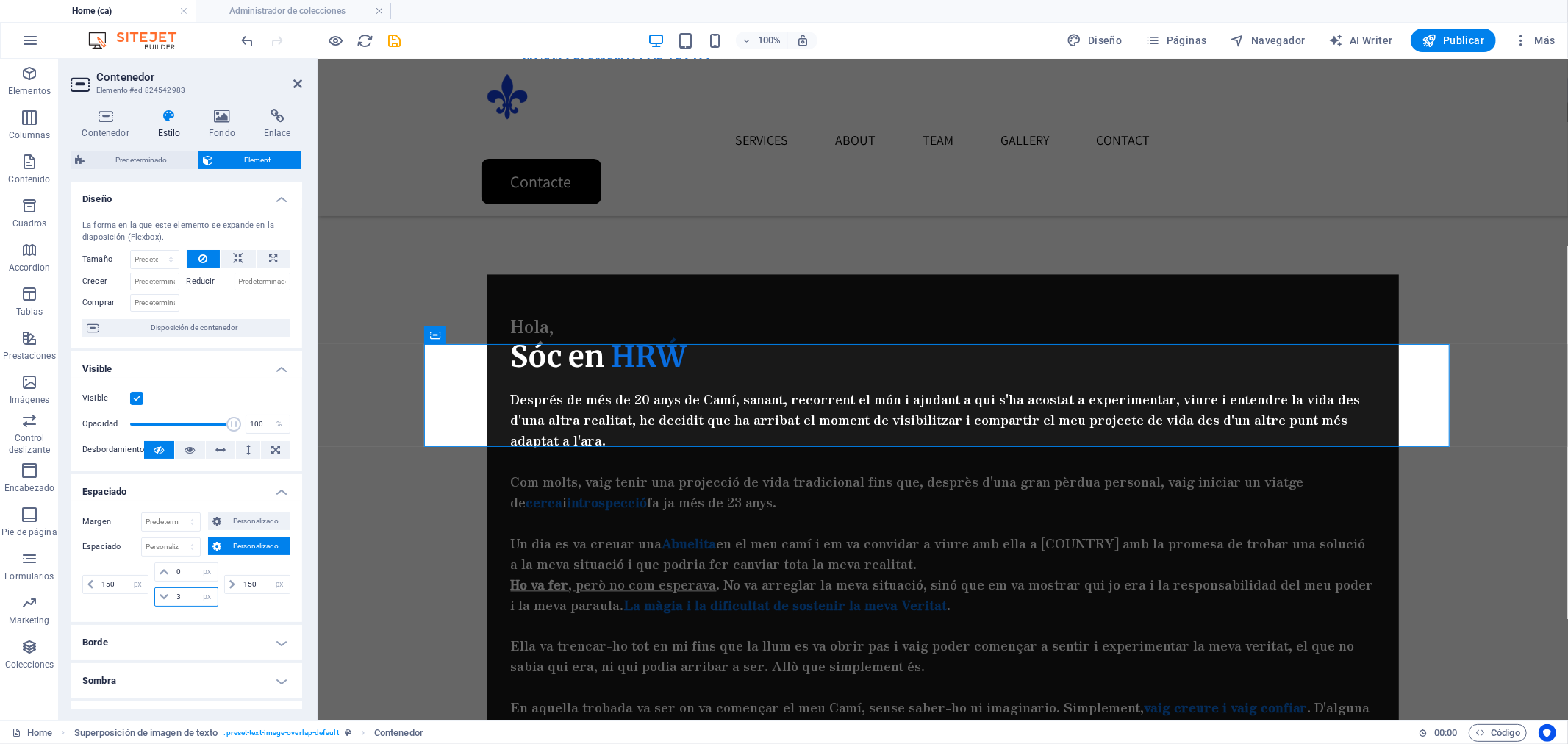 drag, startPoint x: 182, startPoint y: 593, endPoint x: 175, endPoint y: 597, distance: 8.062258 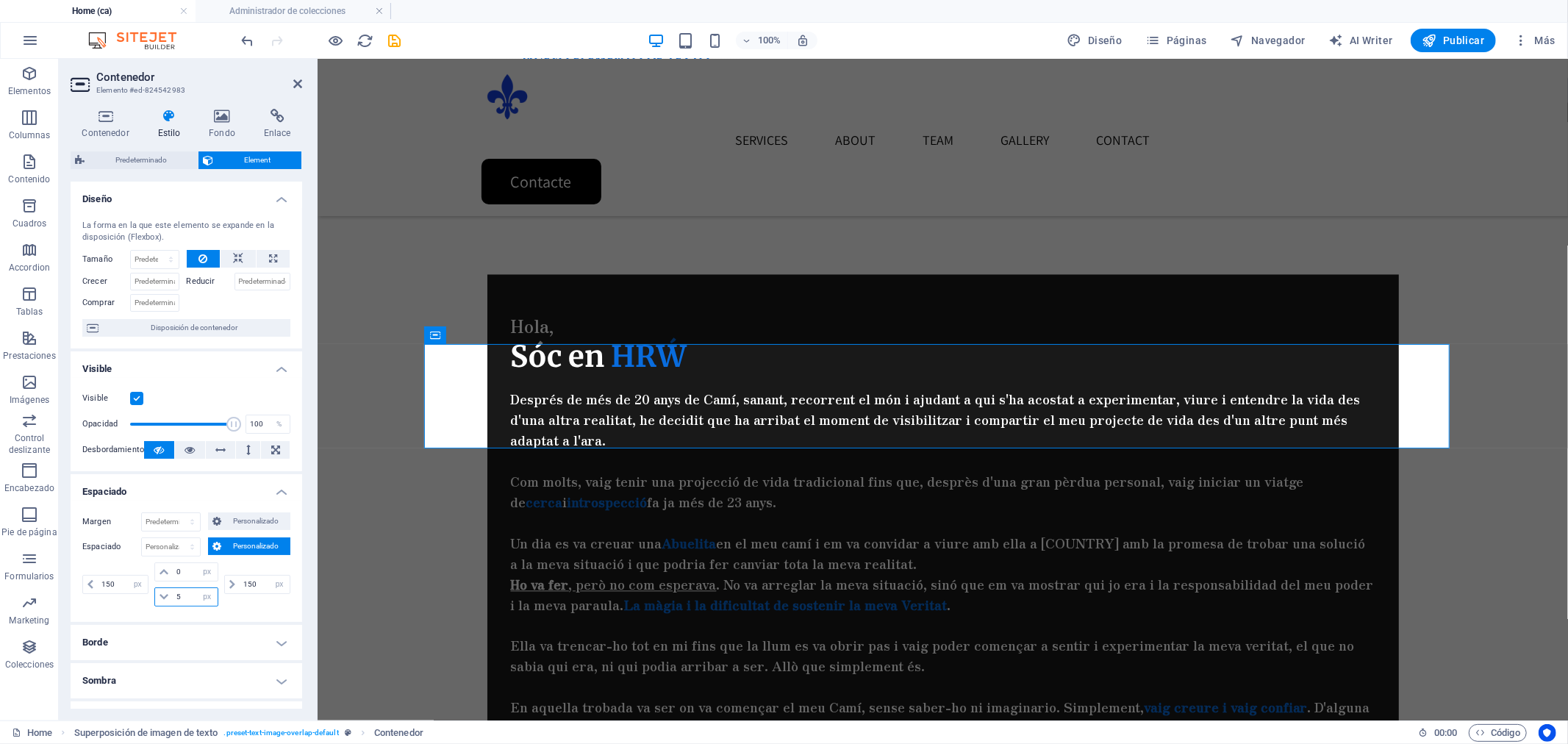click on "5" at bounding box center [195, 597] 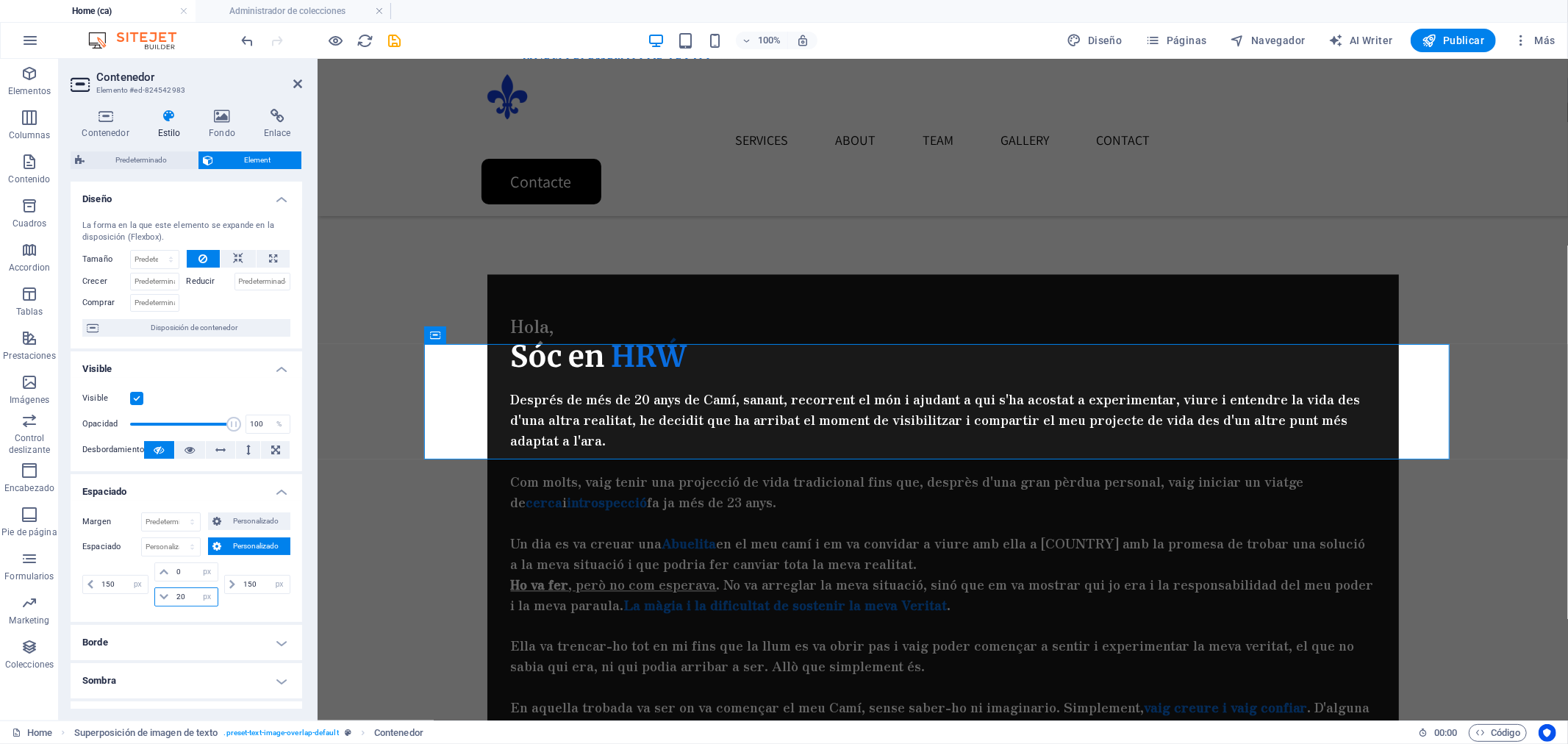 drag, startPoint x: 190, startPoint y: 598, endPoint x: 141, endPoint y: 598, distance: 49 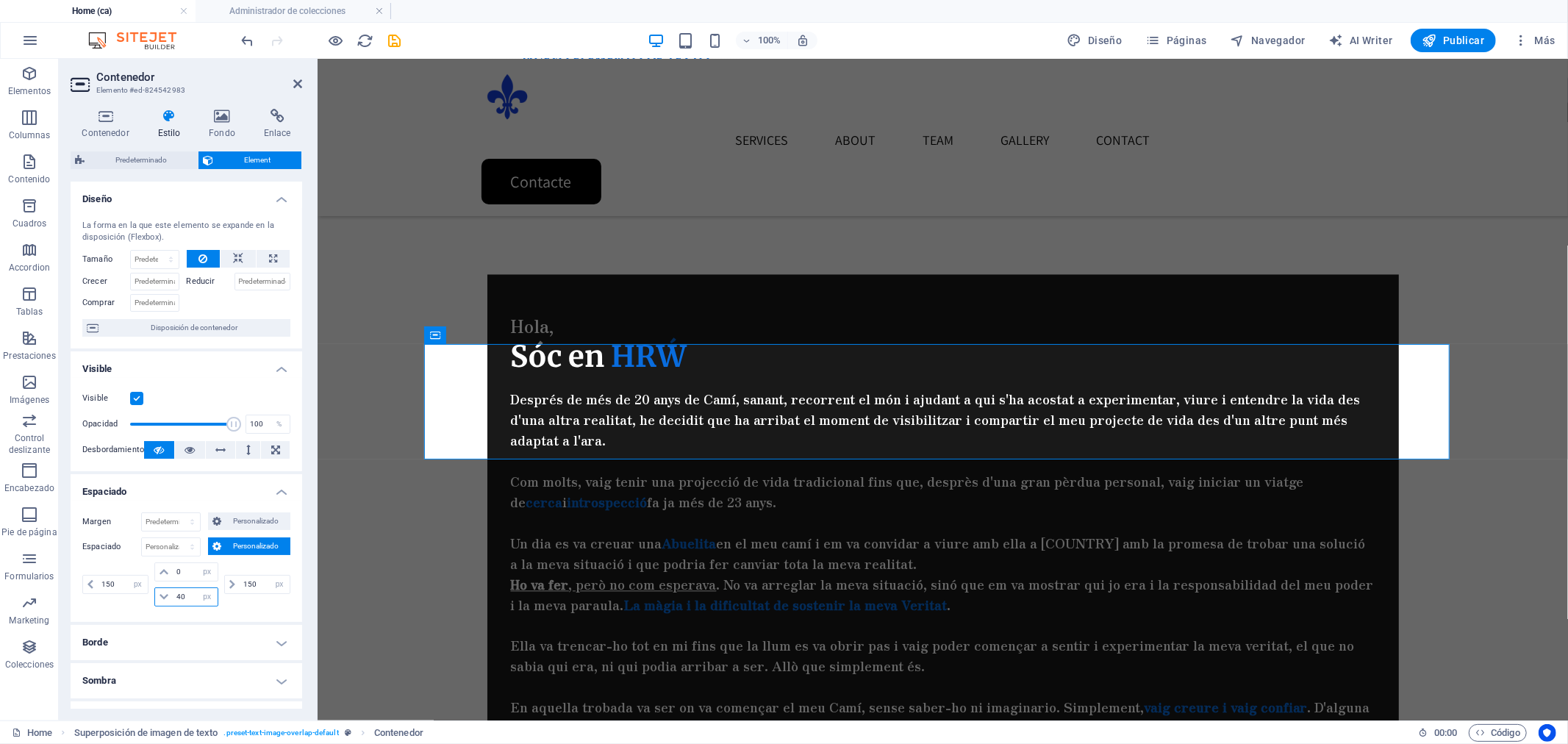 type on "40" 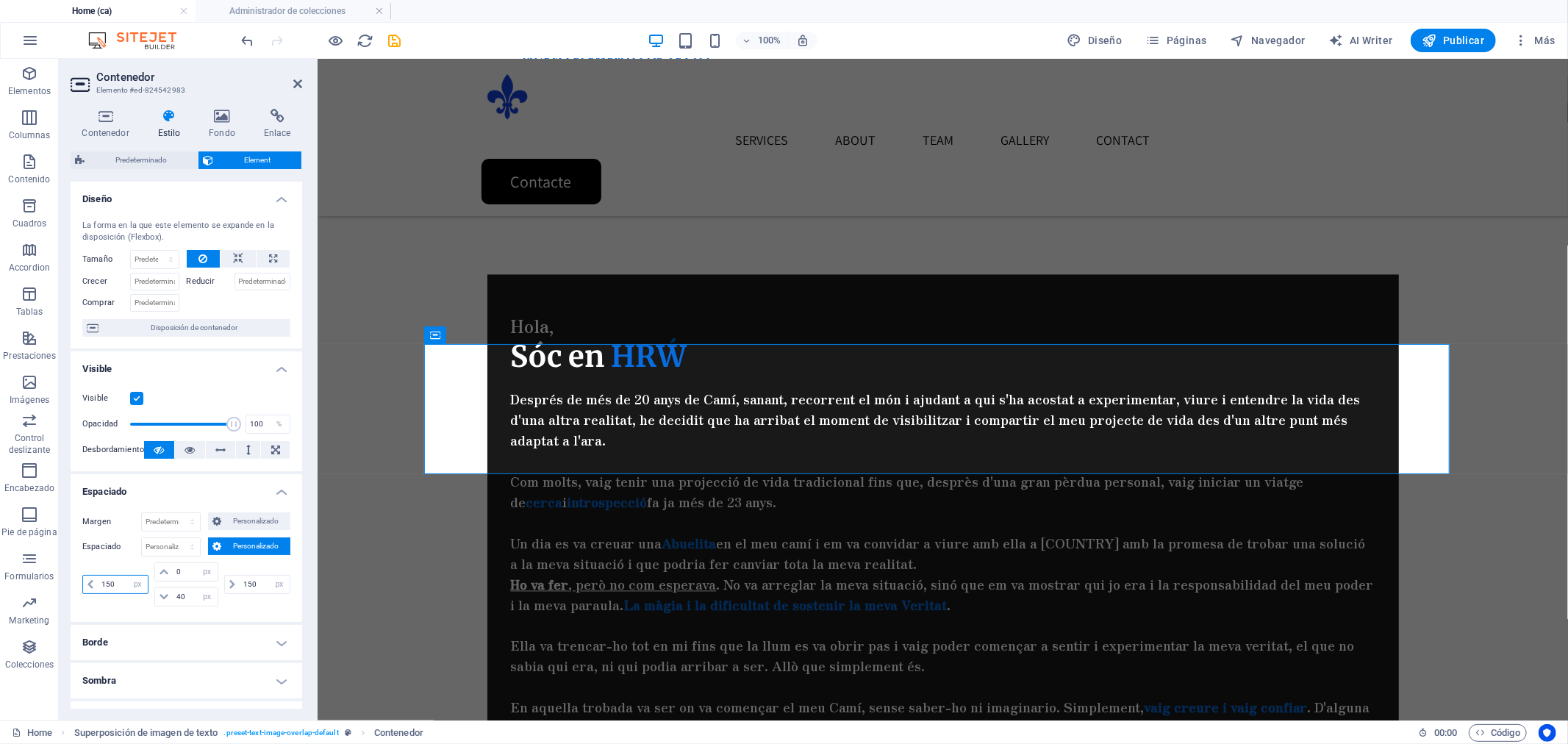 drag, startPoint x: 115, startPoint y: 584, endPoint x: 77, endPoint y: 584, distance: 38 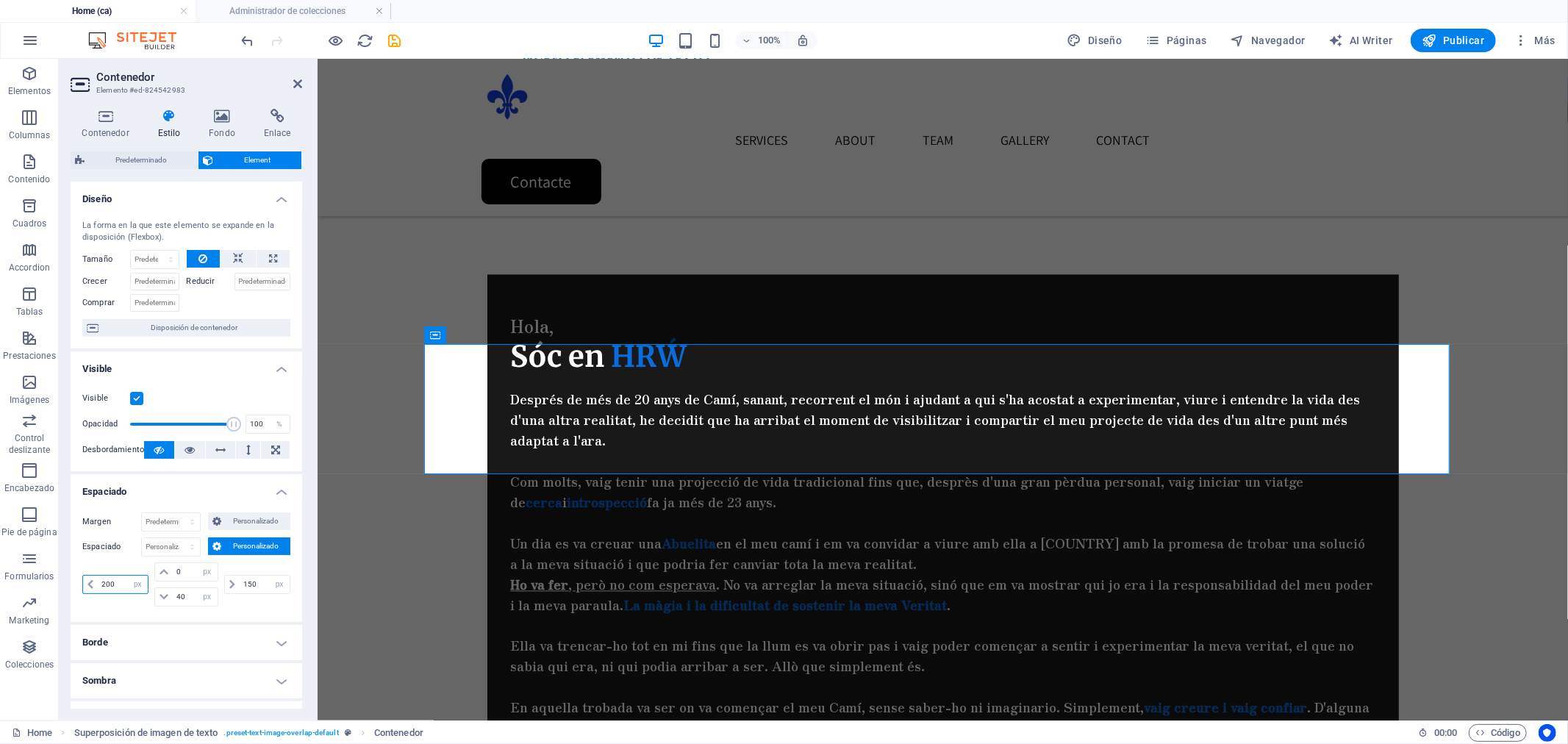 type on "200" 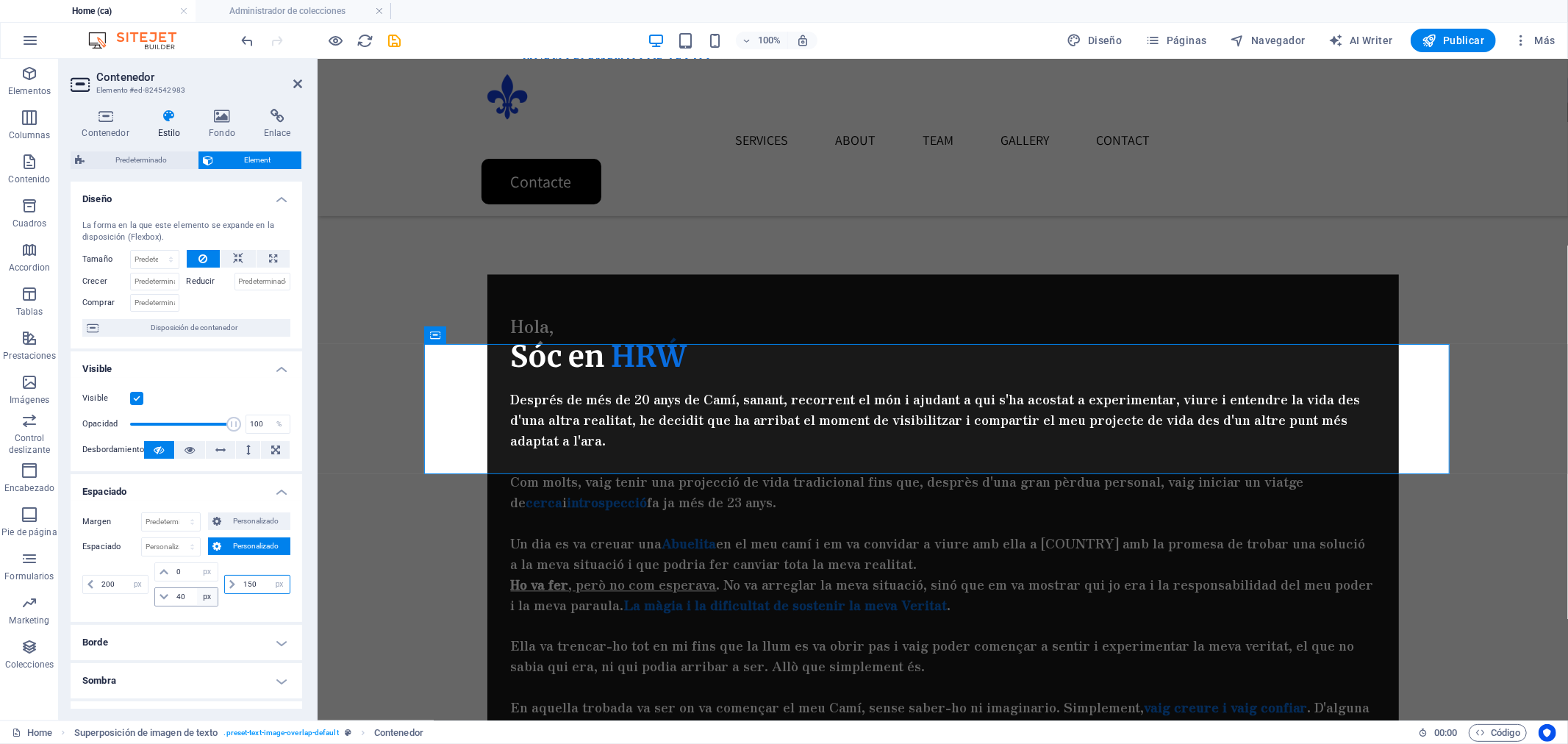 drag, startPoint x: 257, startPoint y: 587, endPoint x: 214, endPoint y: 588, distance: 43.01163 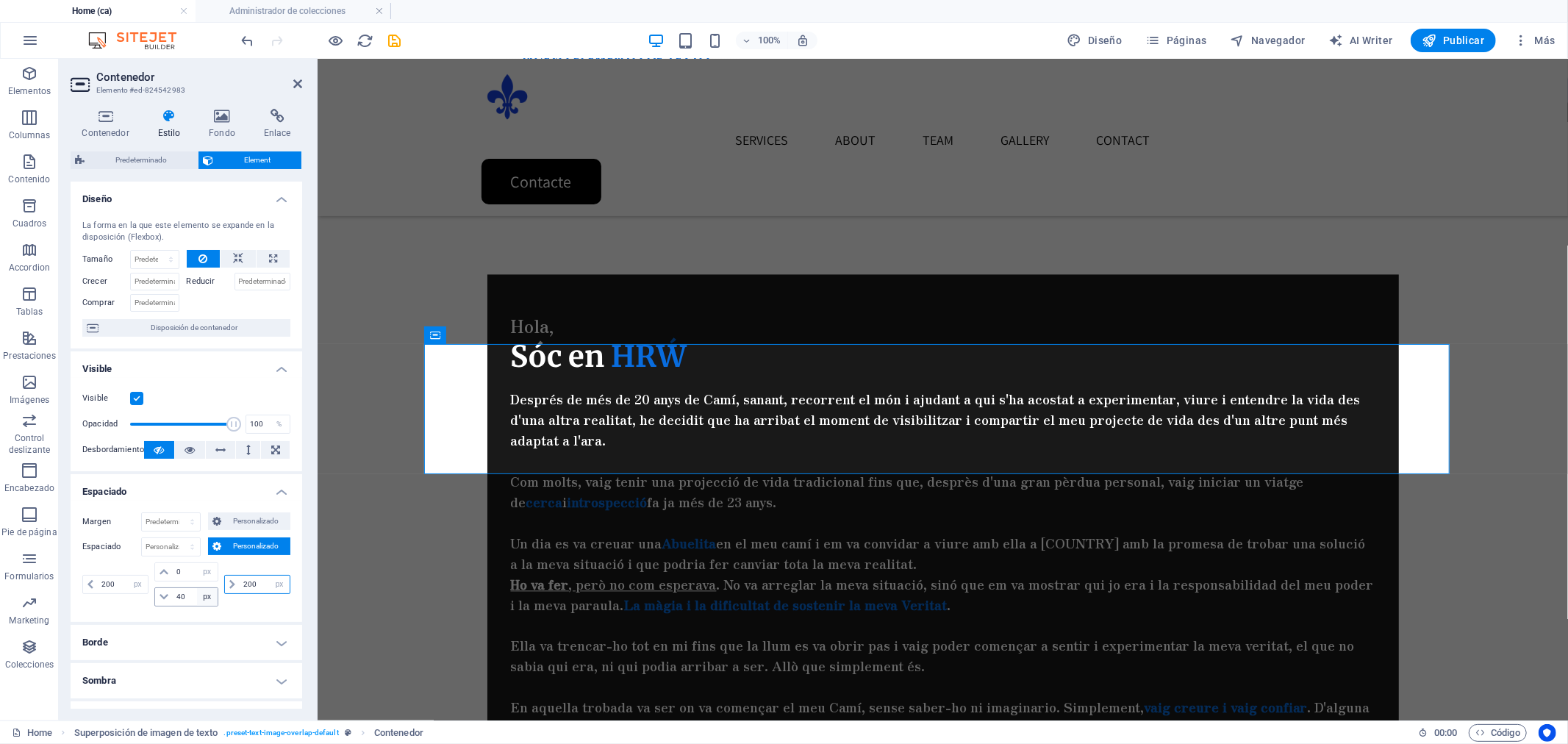 type on "200" 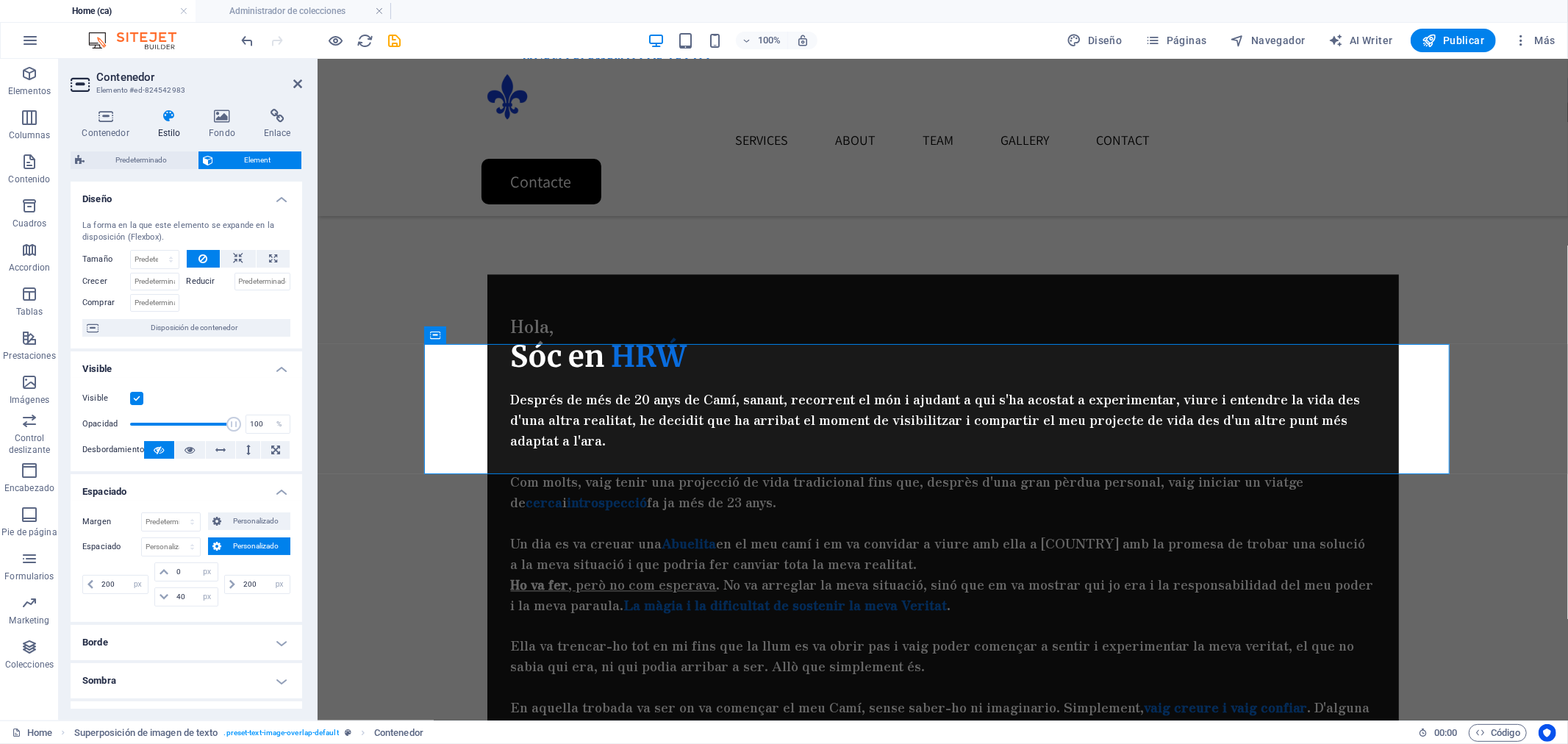 click on "100%" at bounding box center (732, 40) 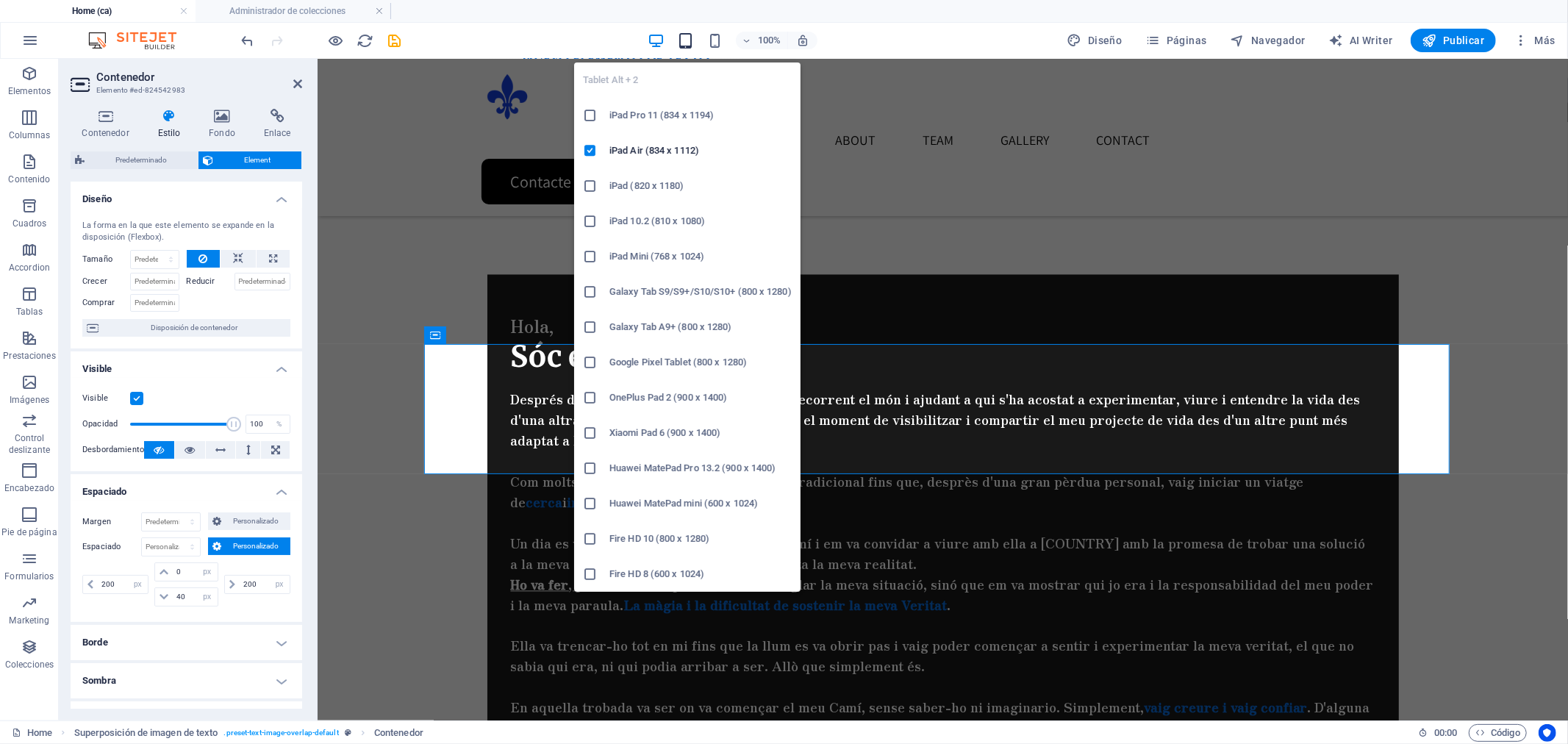 click at bounding box center [685, 40] 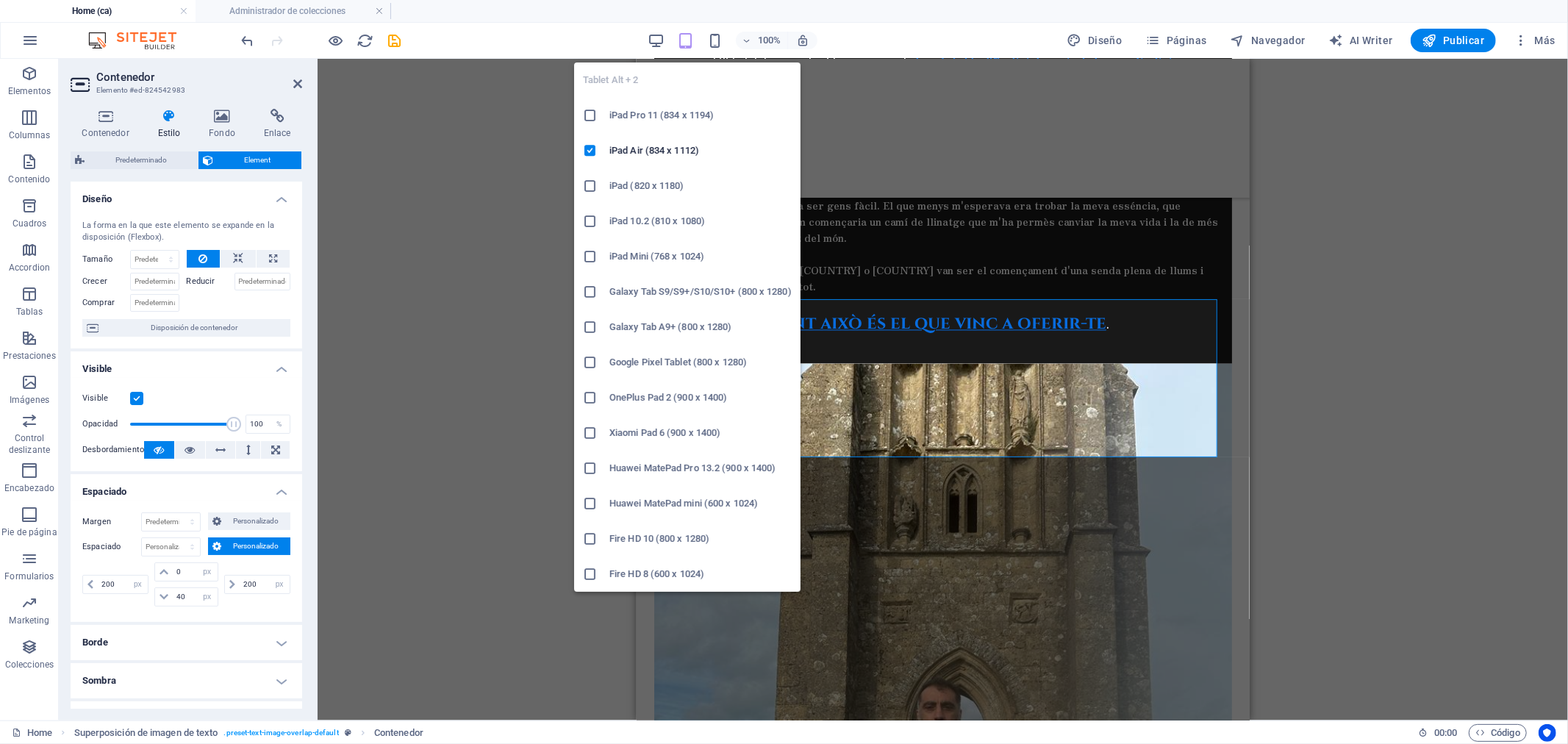 type on "1.5" 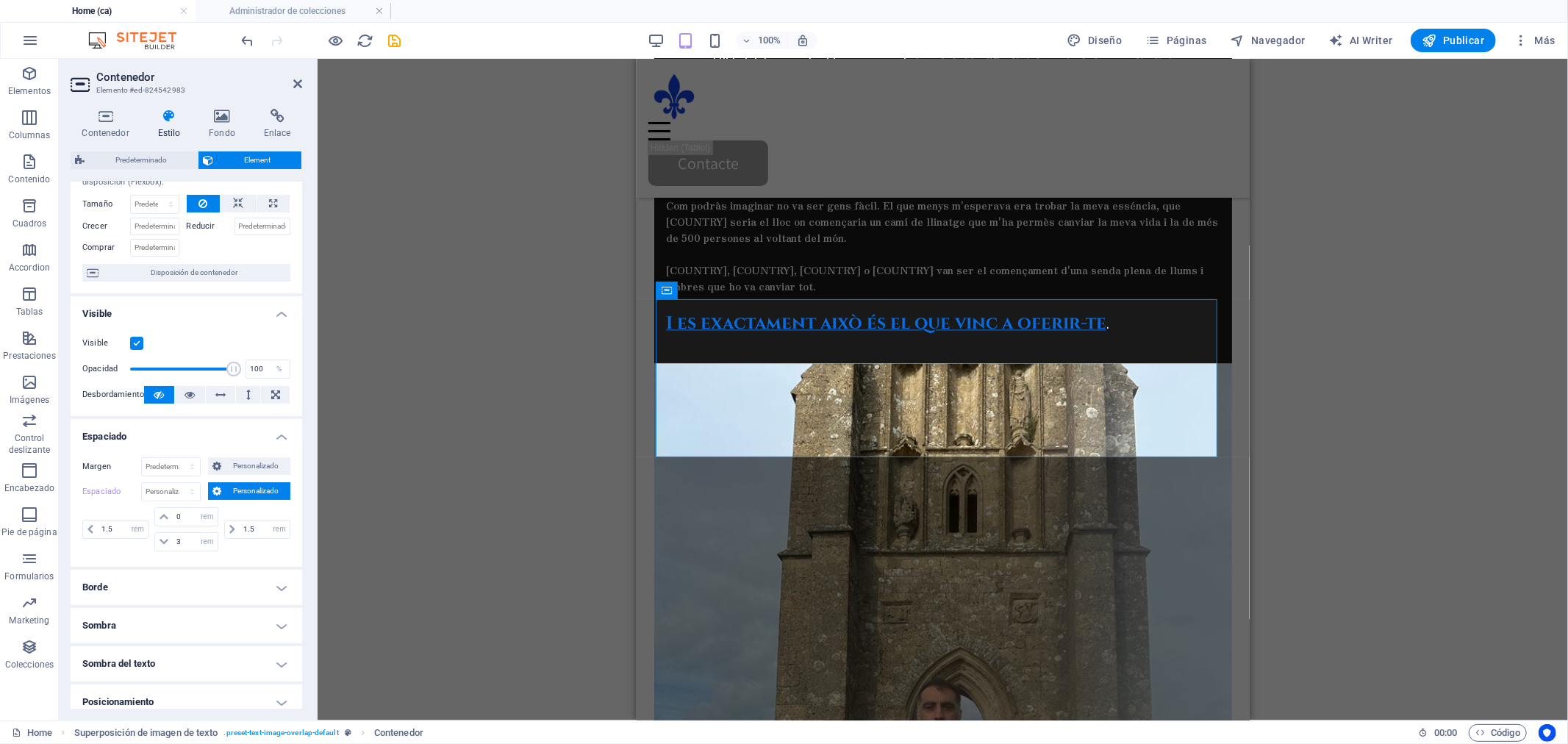 scroll, scrollTop: 82, scrollLeft: 0, axis: vertical 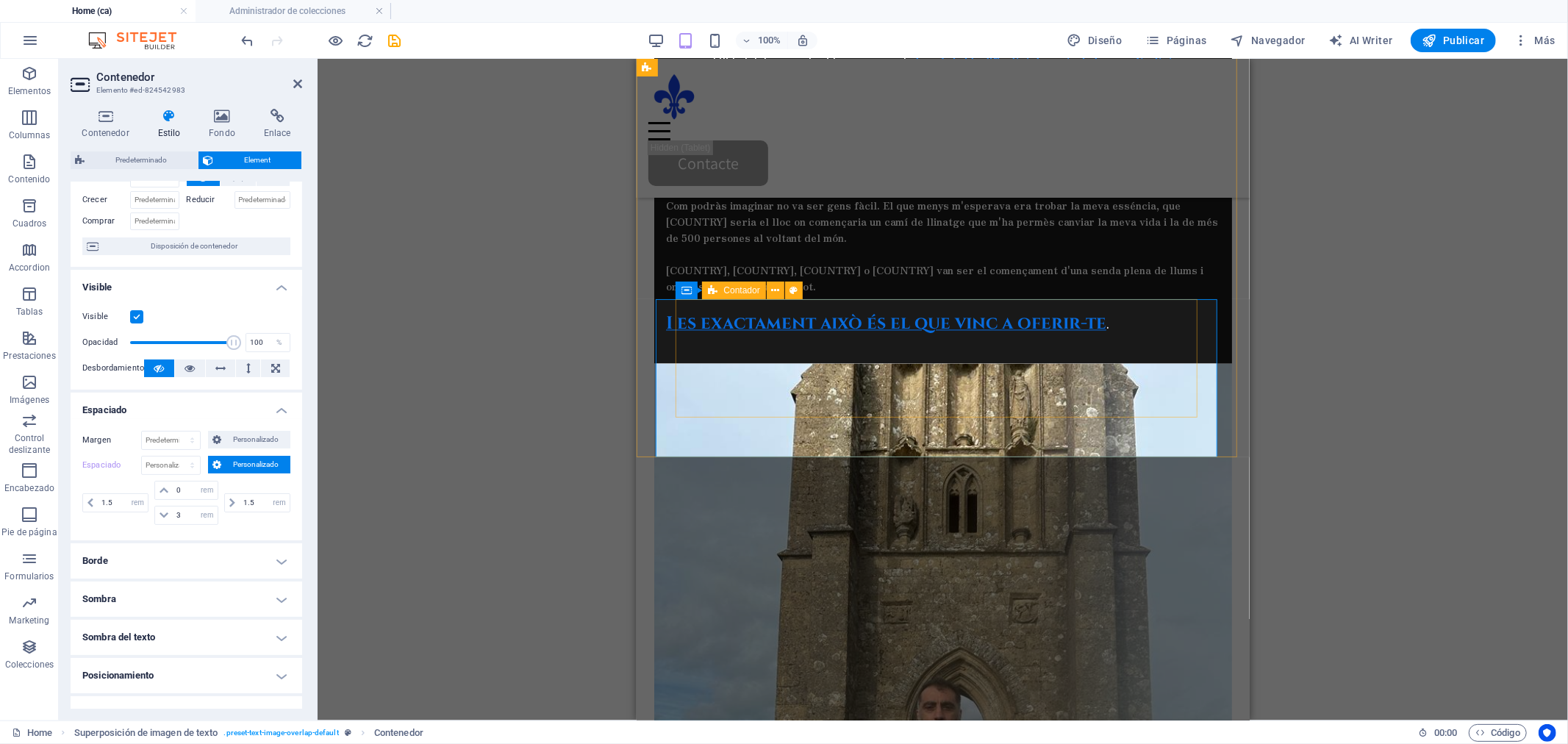 click at bounding box center [712, 290] 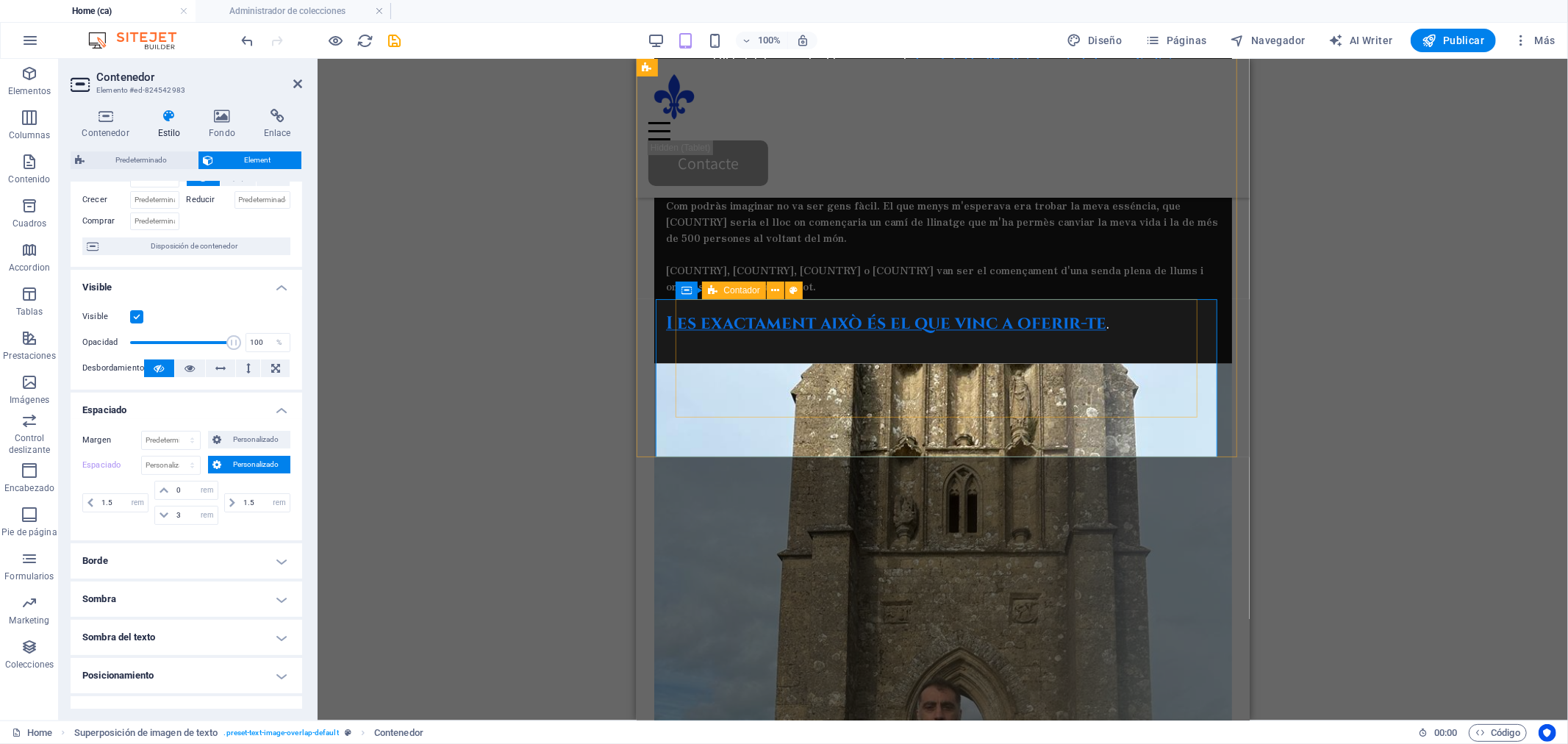 click at bounding box center [712, 290] 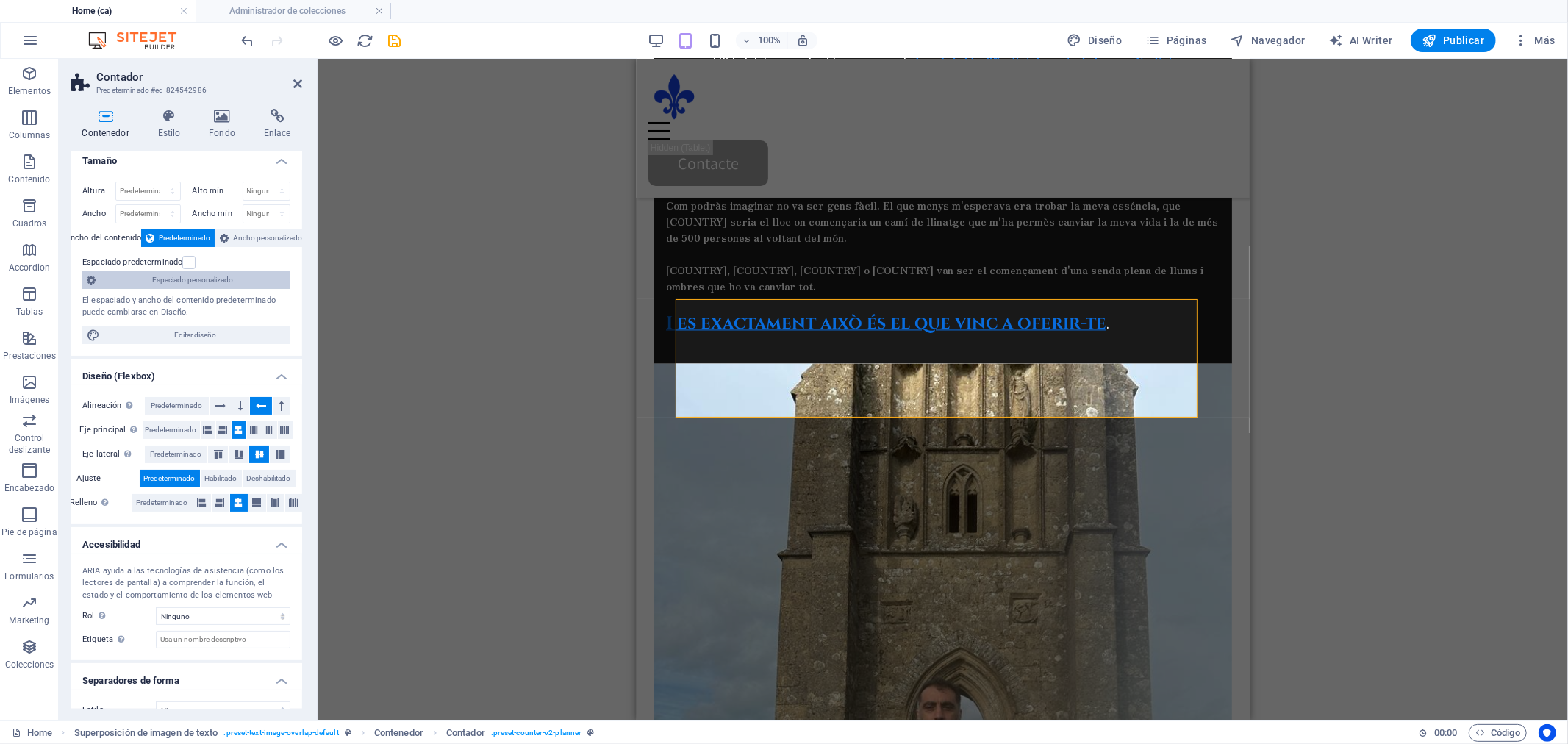 scroll, scrollTop: 0, scrollLeft: 0, axis: both 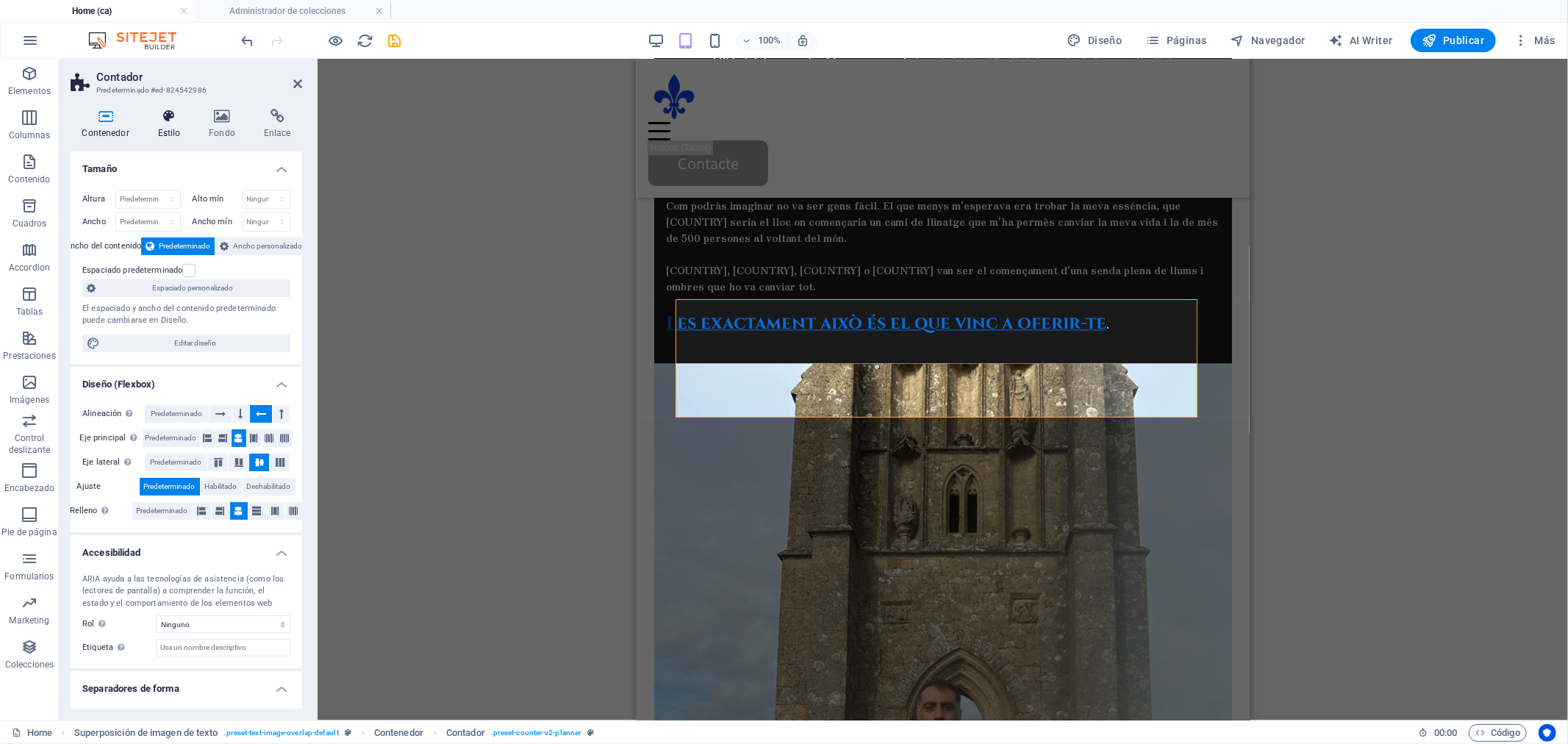 click on "Estilo" at bounding box center [172, 124] 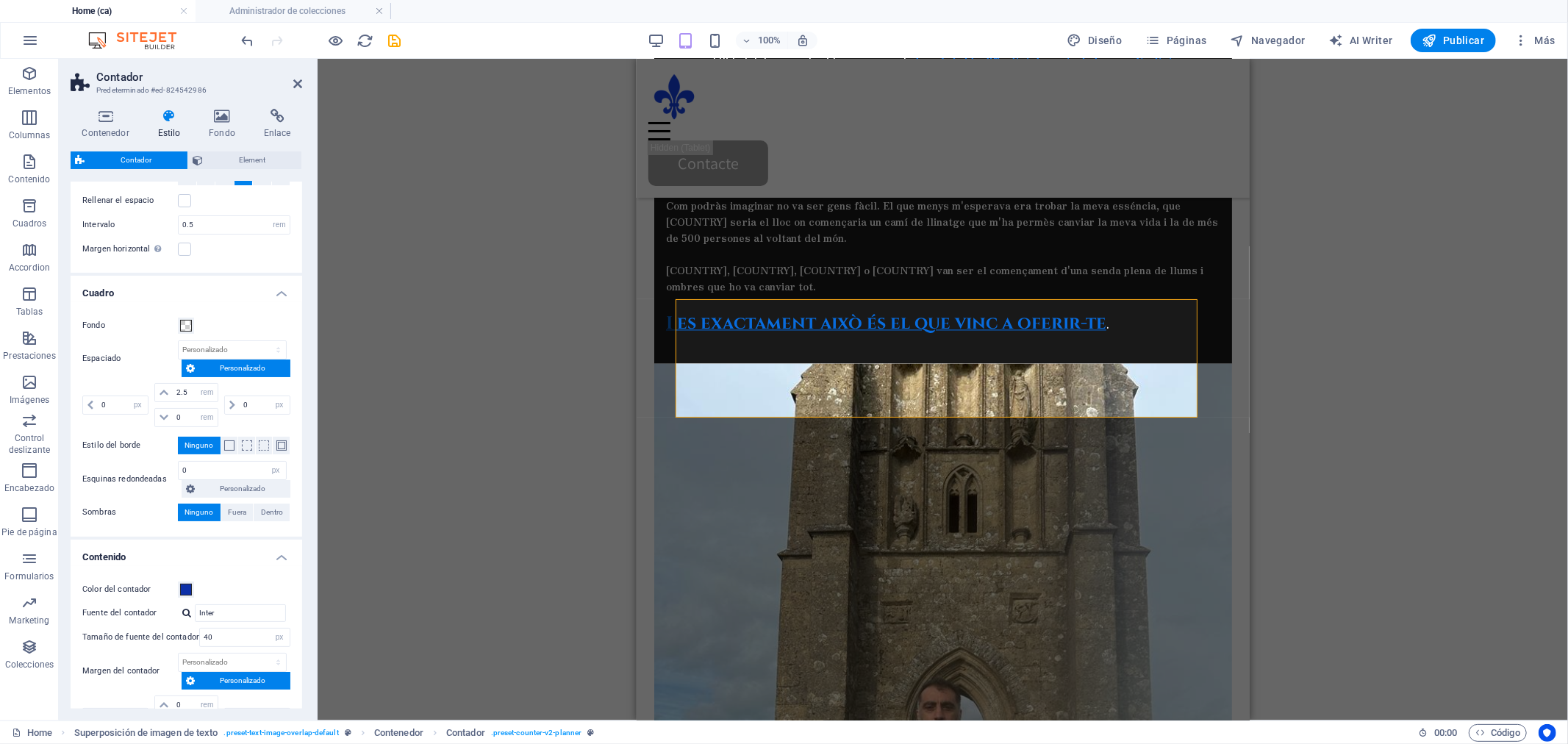 scroll, scrollTop: 82, scrollLeft: 0, axis: vertical 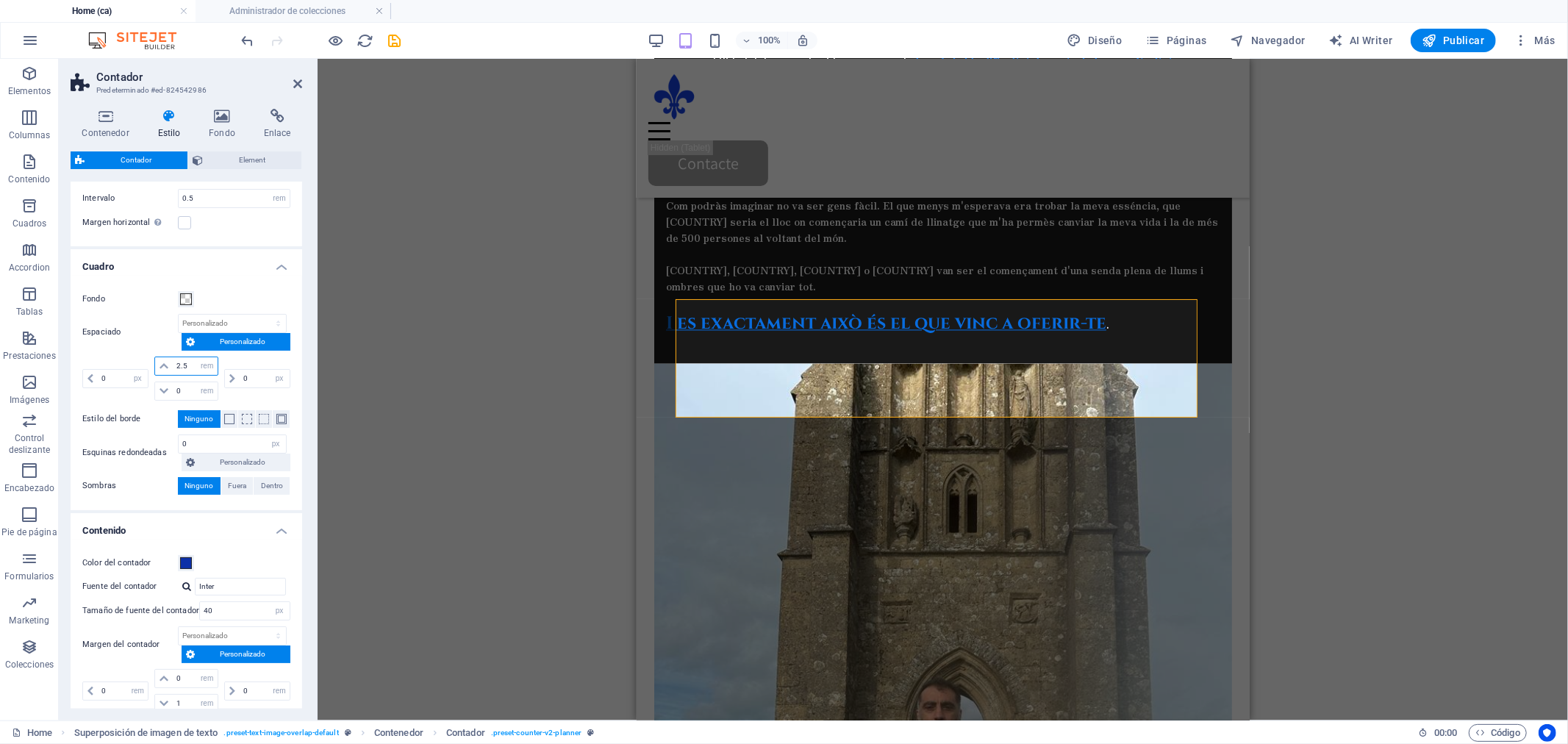 drag, startPoint x: 185, startPoint y: 362, endPoint x: 171, endPoint y: 362, distance: 14 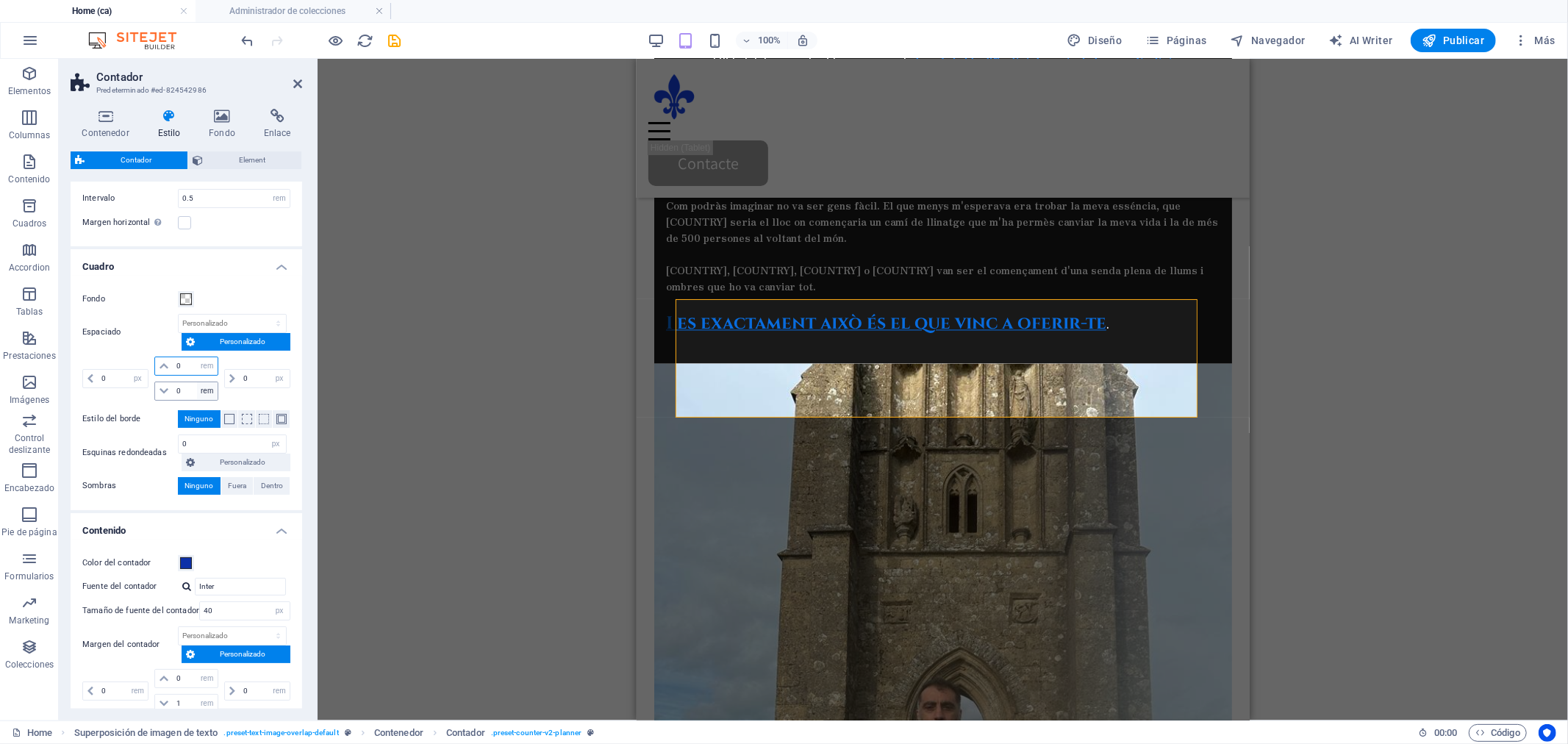 type on "0" 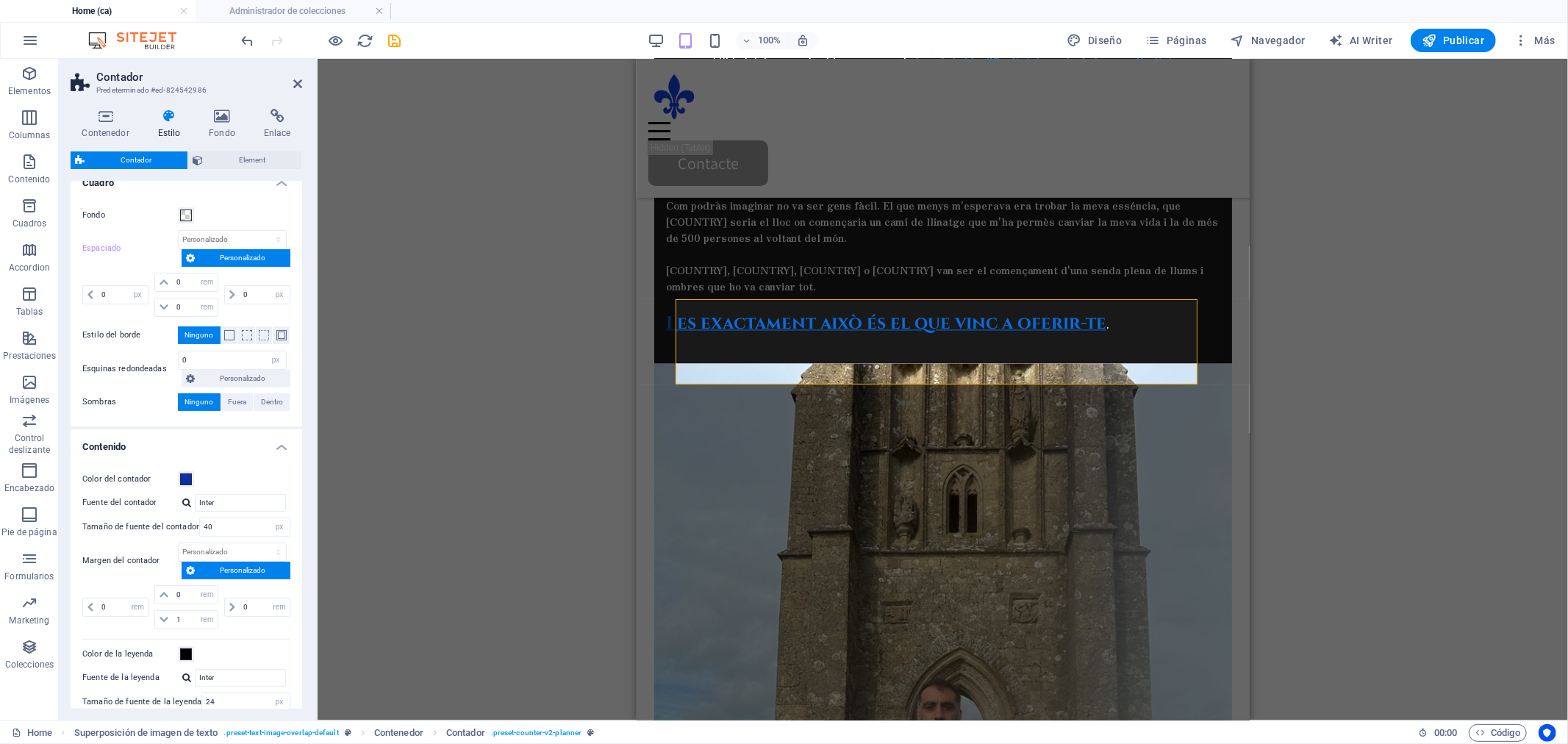scroll, scrollTop: 243, scrollLeft: 0, axis: vertical 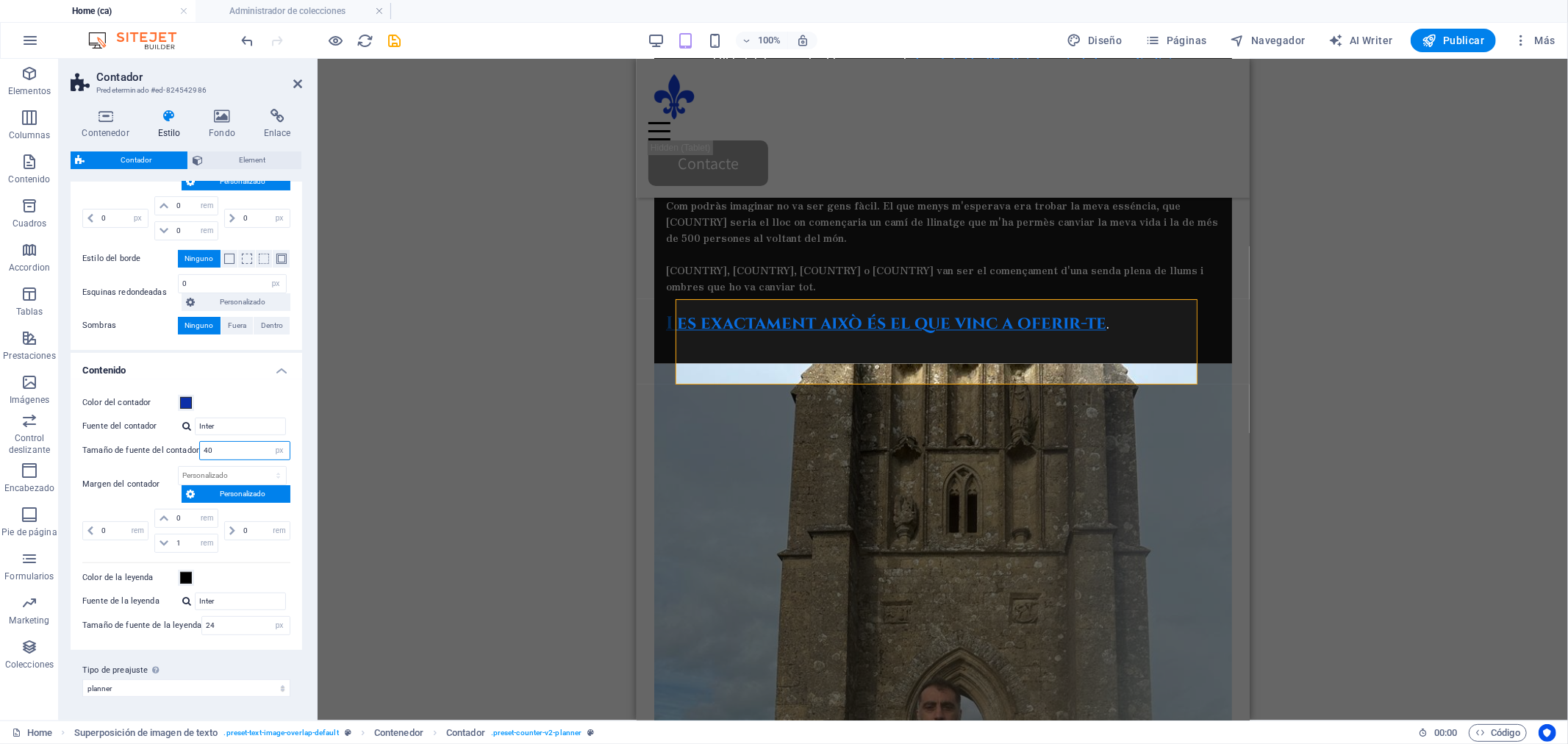 drag, startPoint x: 215, startPoint y: 451, endPoint x: 188, endPoint y: 454, distance: 27.166155 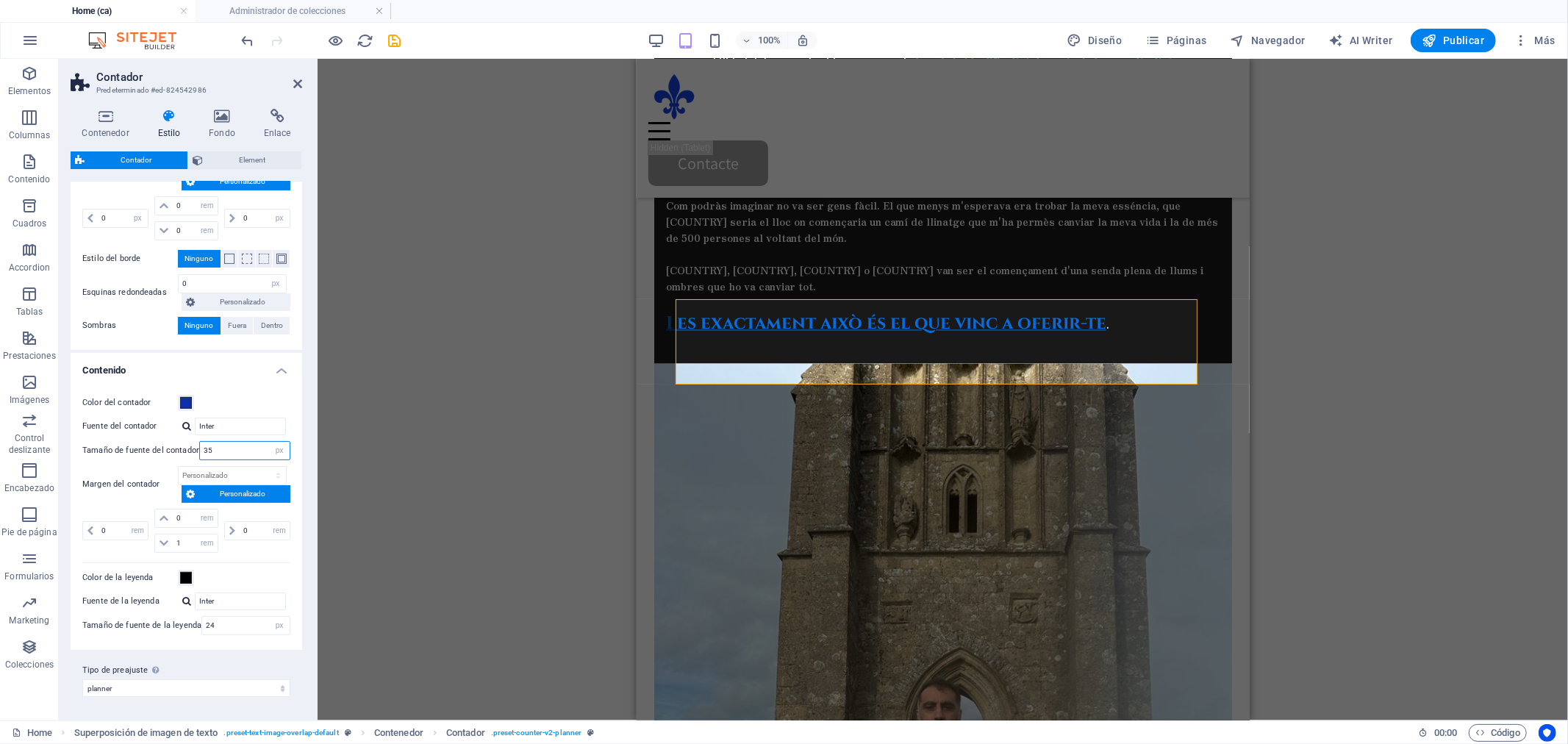 type on "35" 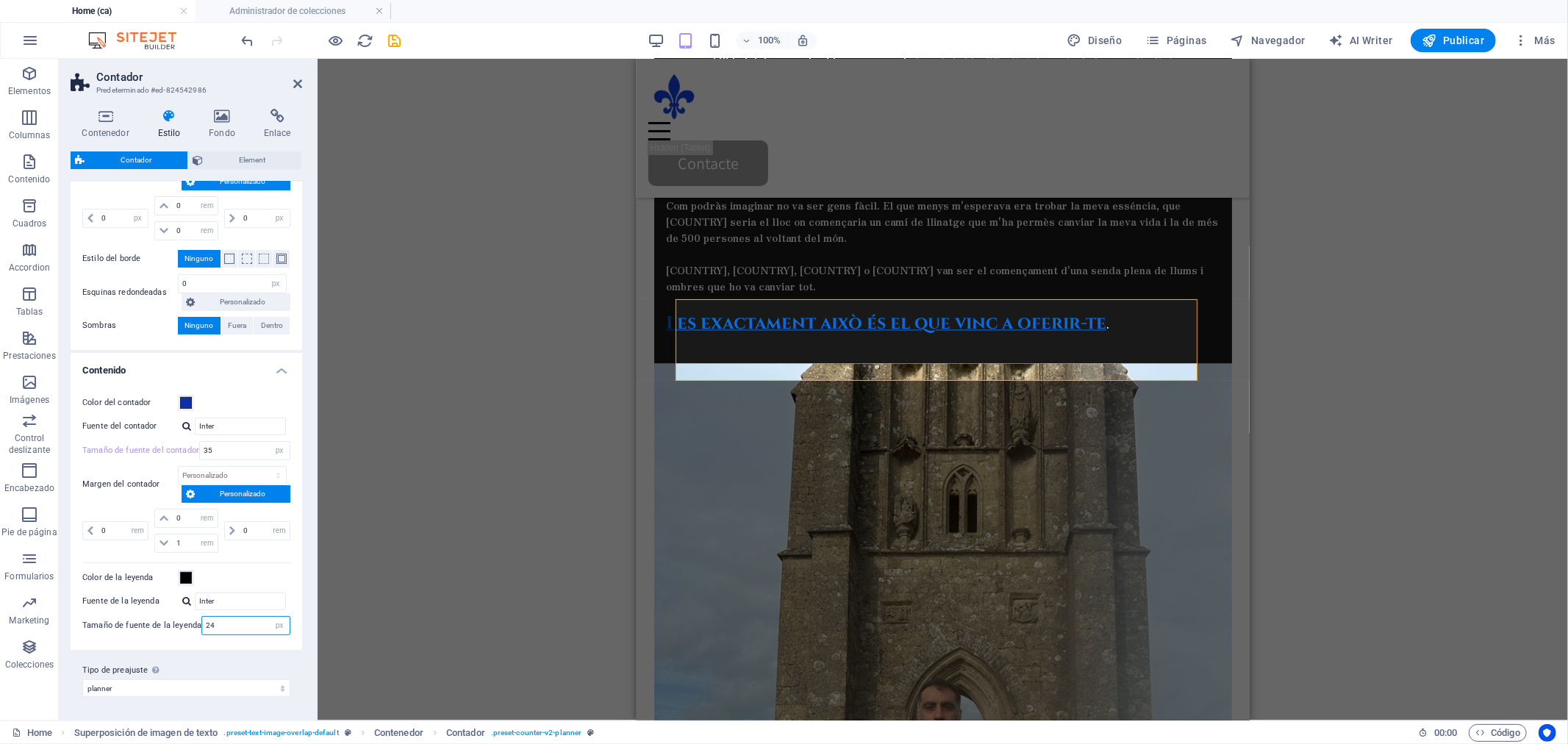 drag, startPoint x: 214, startPoint y: 623, endPoint x: 180, endPoint y: 628, distance: 34.36568 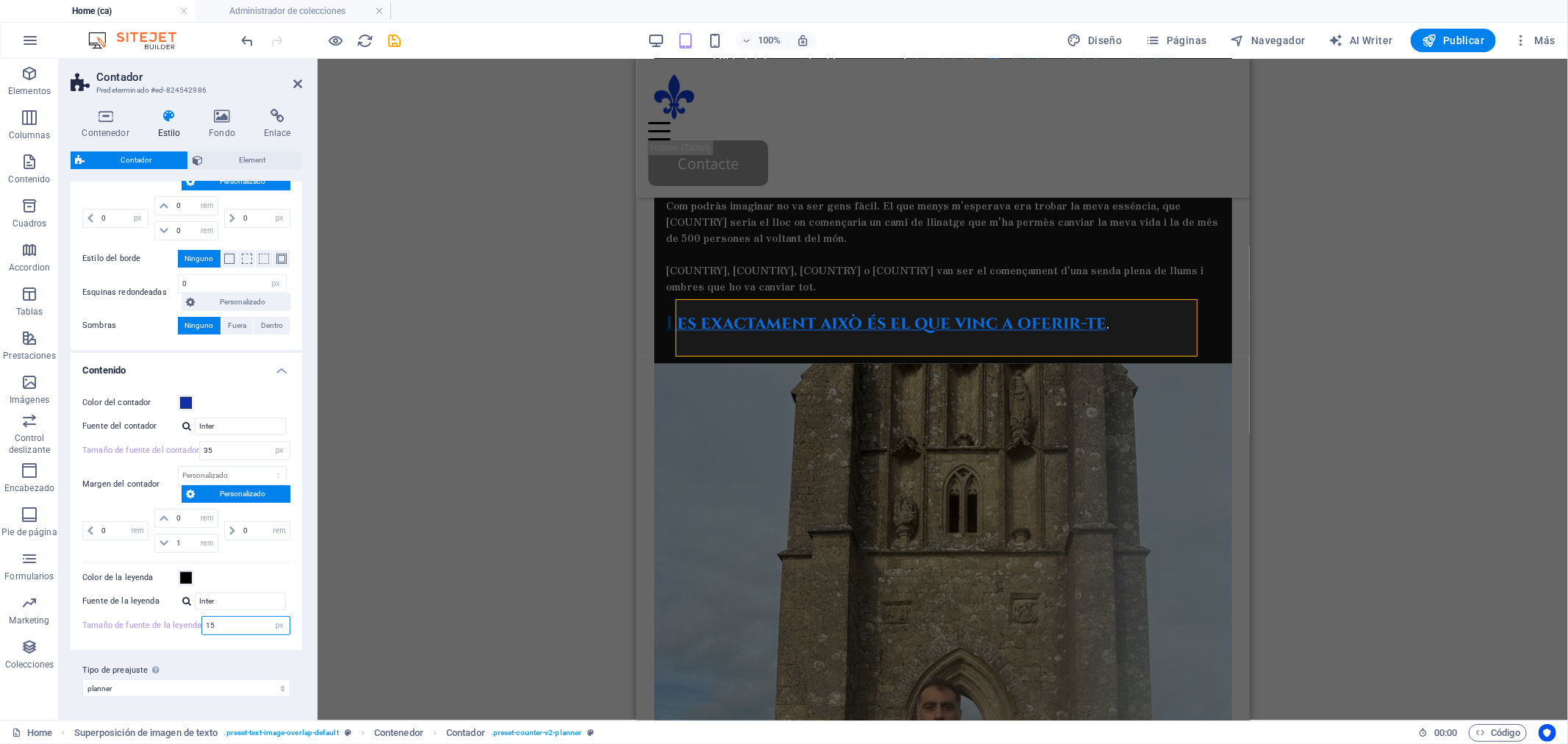 drag, startPoint x: 222, startPoint y: 626, endPoint x: 193, endPoint y: 626, distance: 29 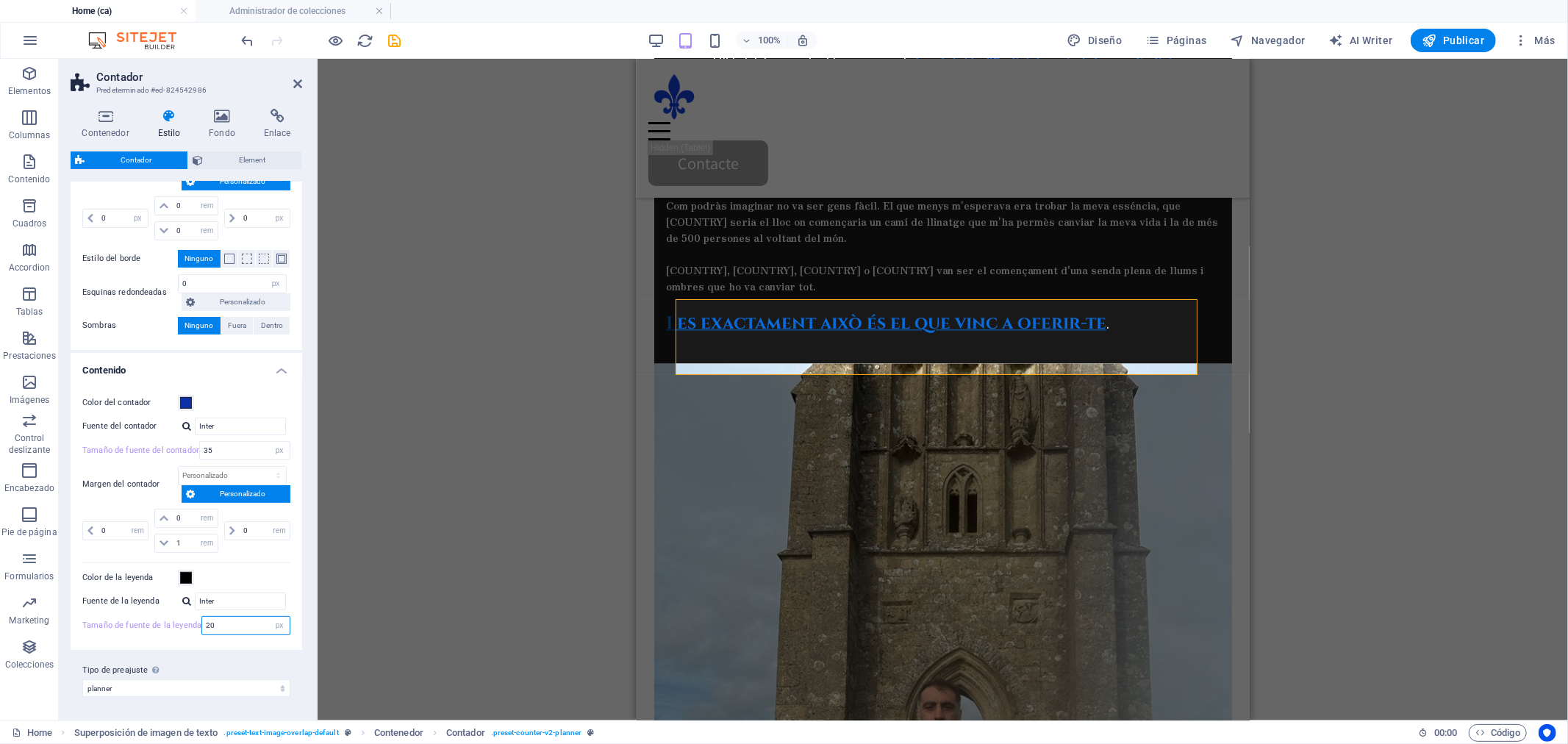 drag, startPoint x: 212, startPoint y: 631, endPoint x: 193, endPoint y: 634, distance: 19.235384 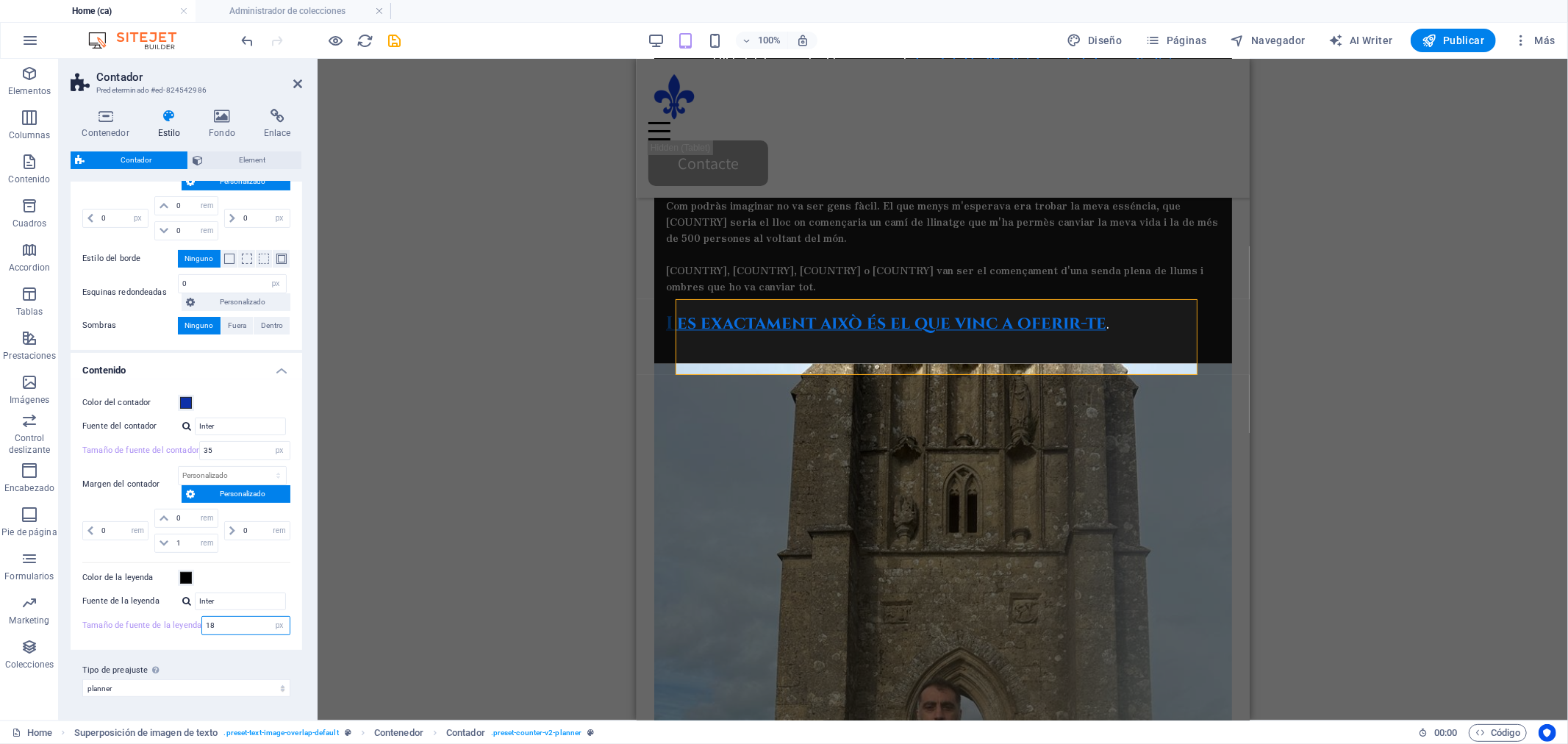type on "18" 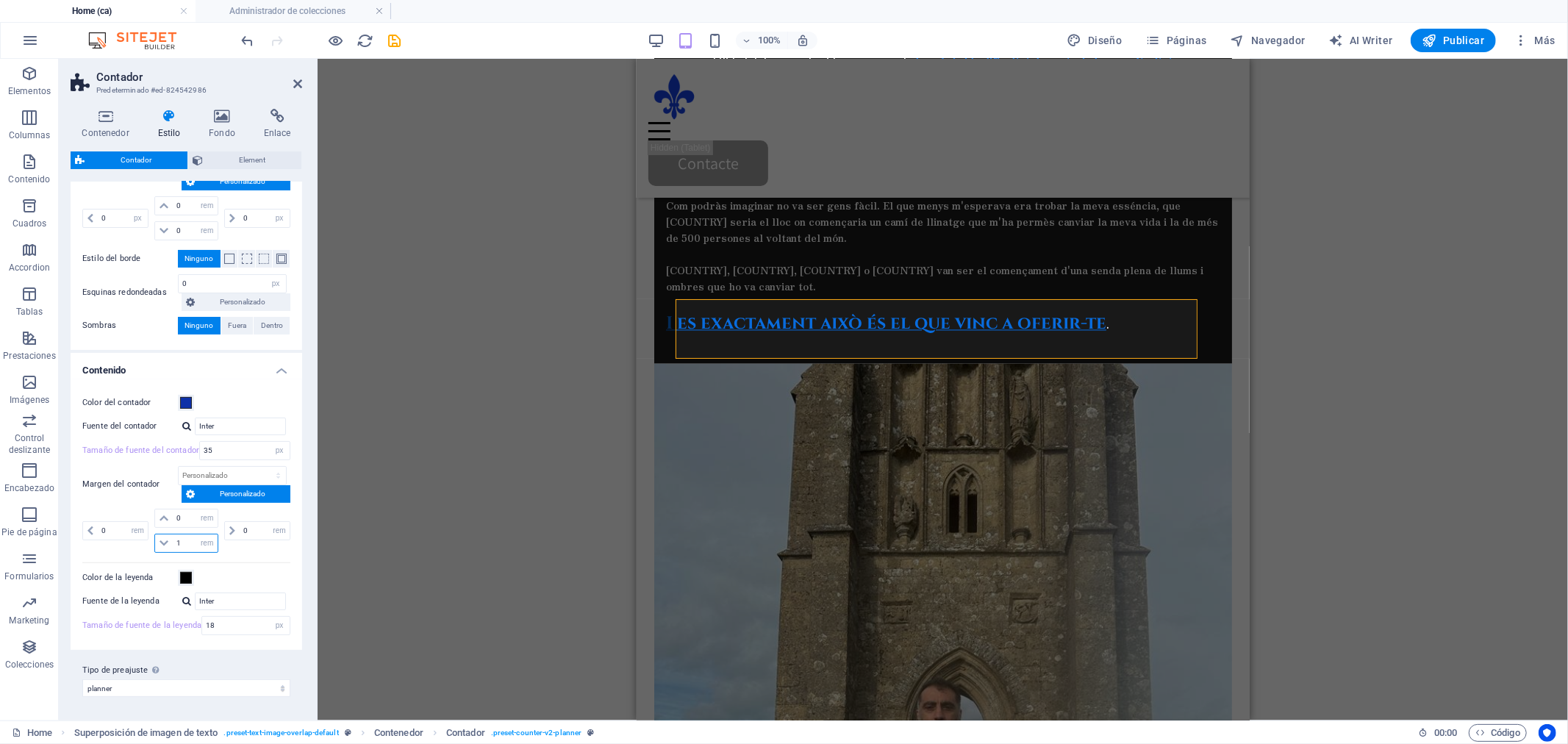 drag, startPoint x: 181, startPoint y: 545, endPoint x: 165, endPoint y: 541, distance: 16.492423 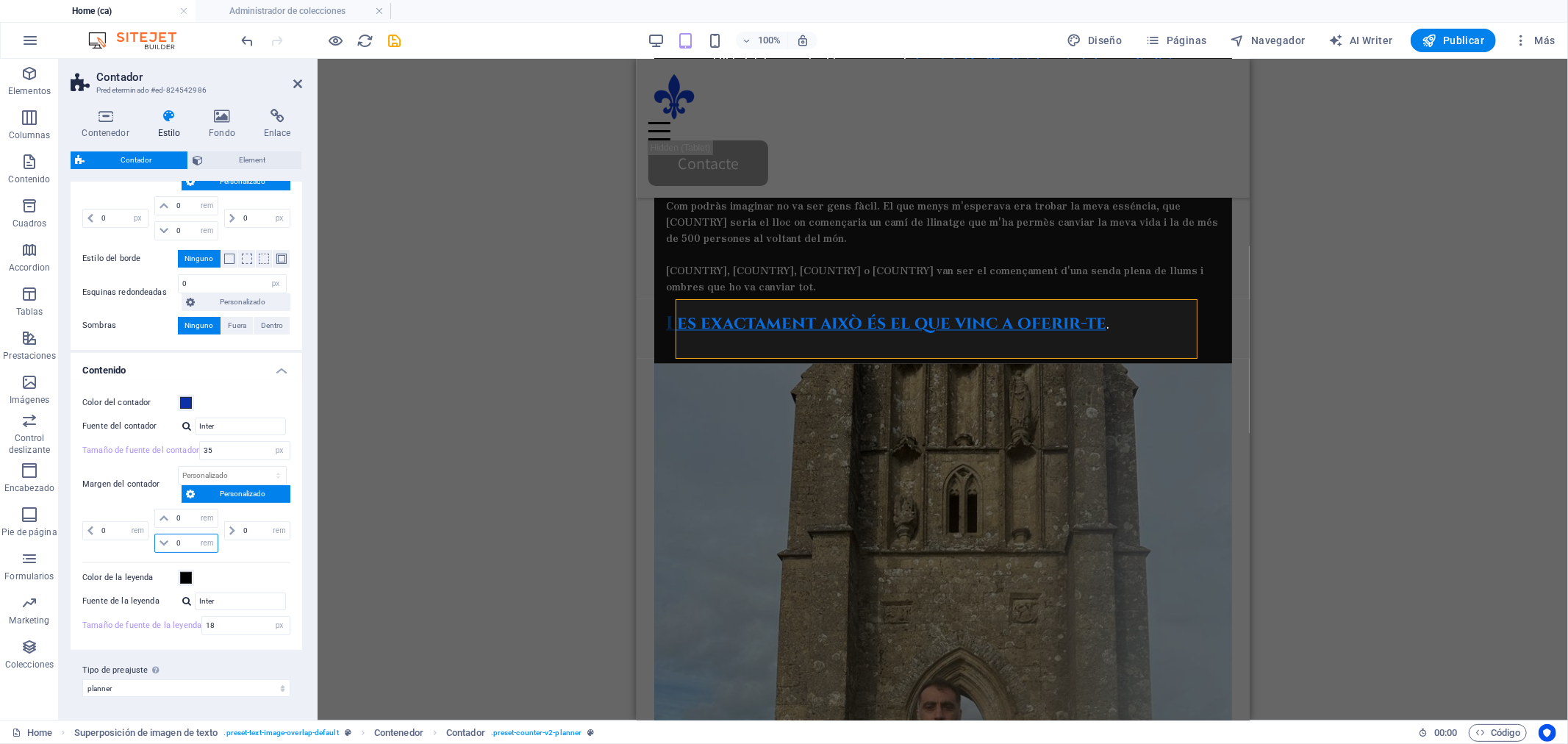 type on "0" 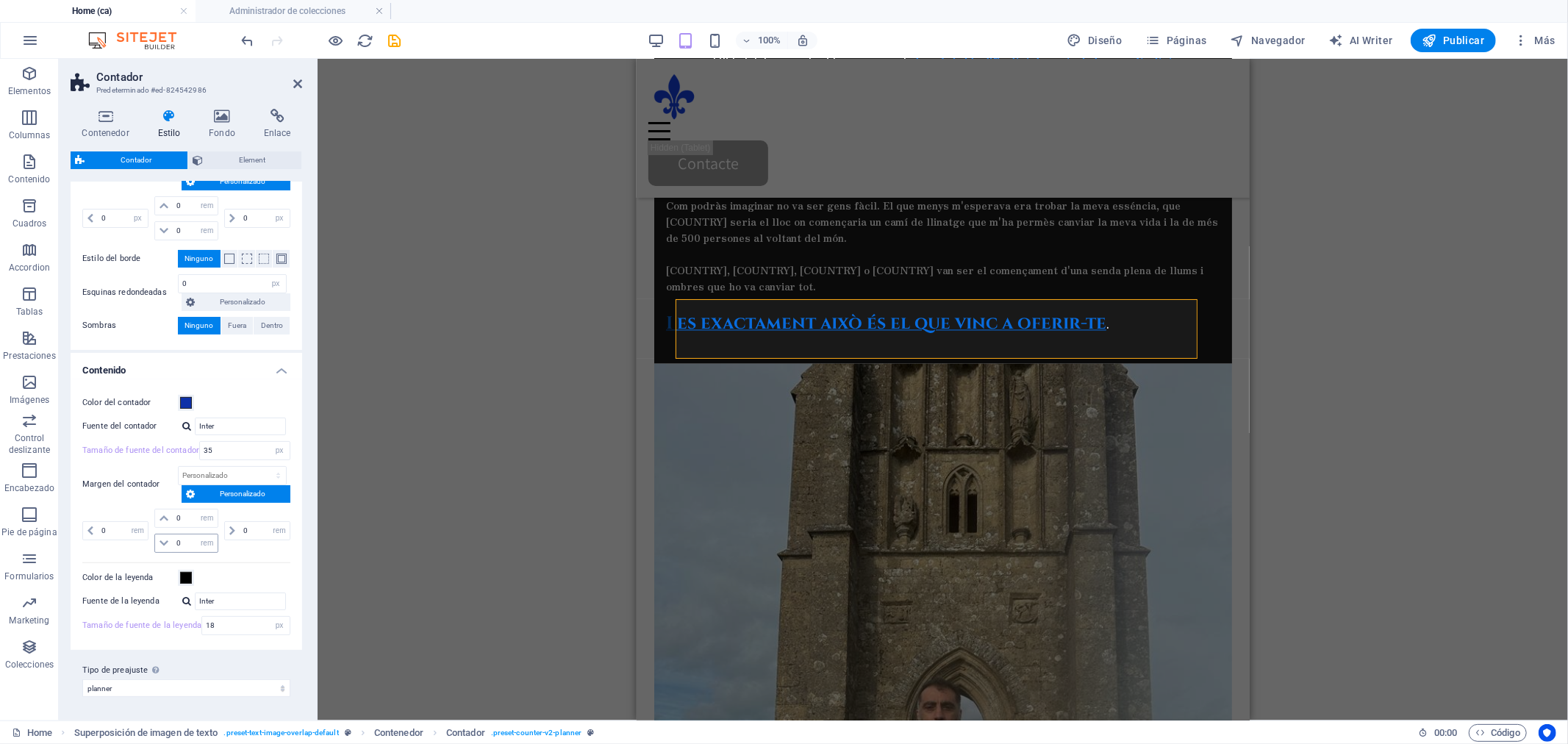 type on "0" 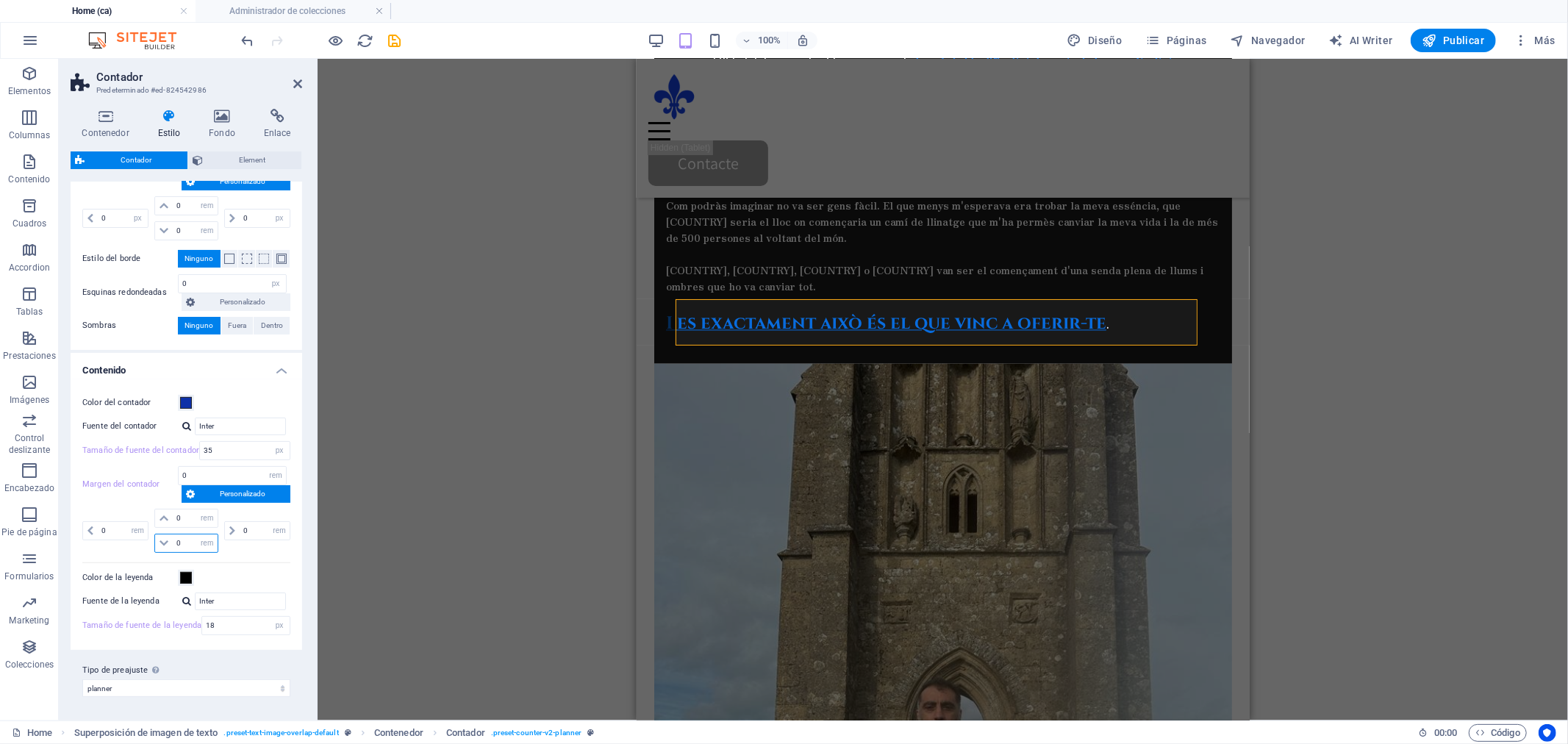 click on "0" at bounding box center (195, 543) 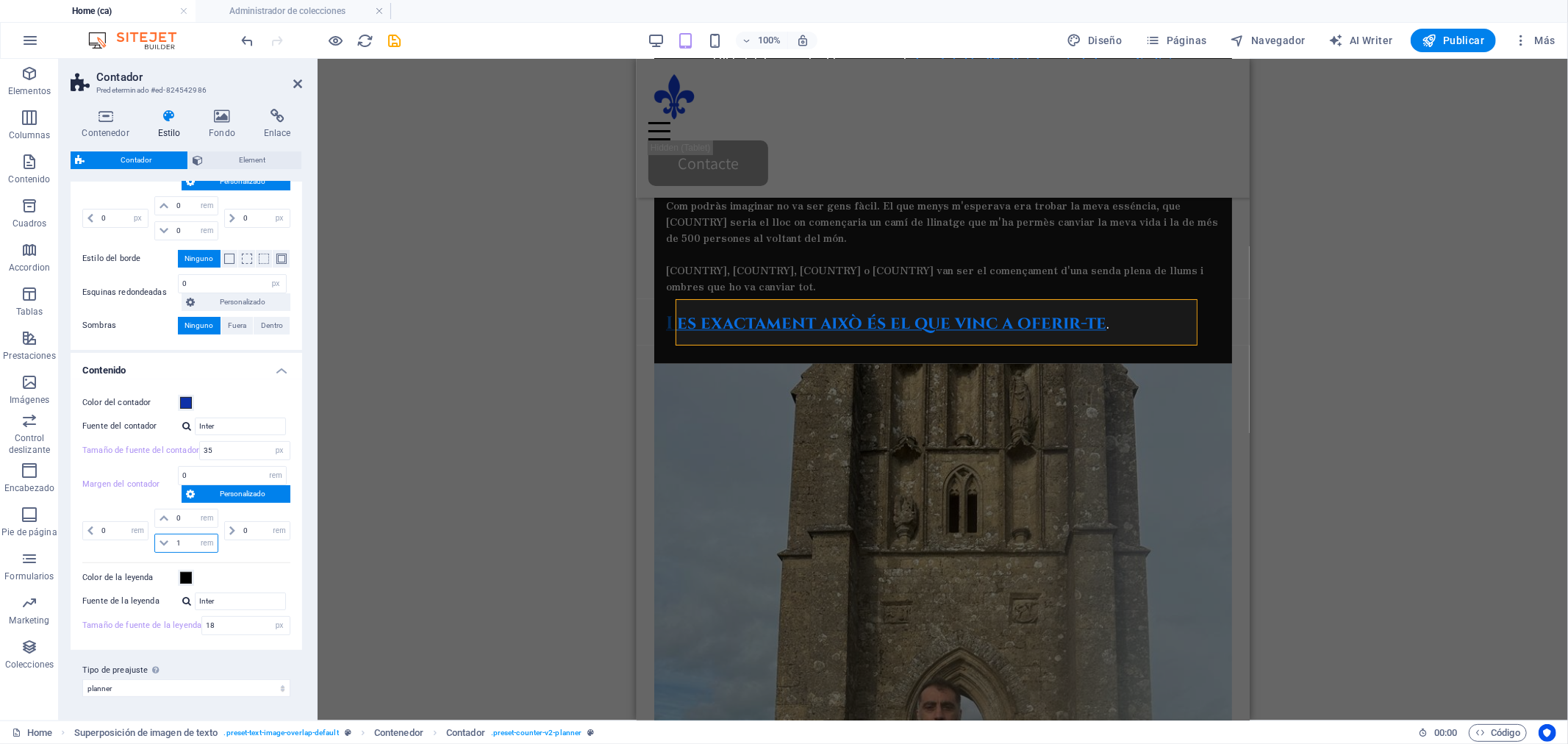 type on "1" 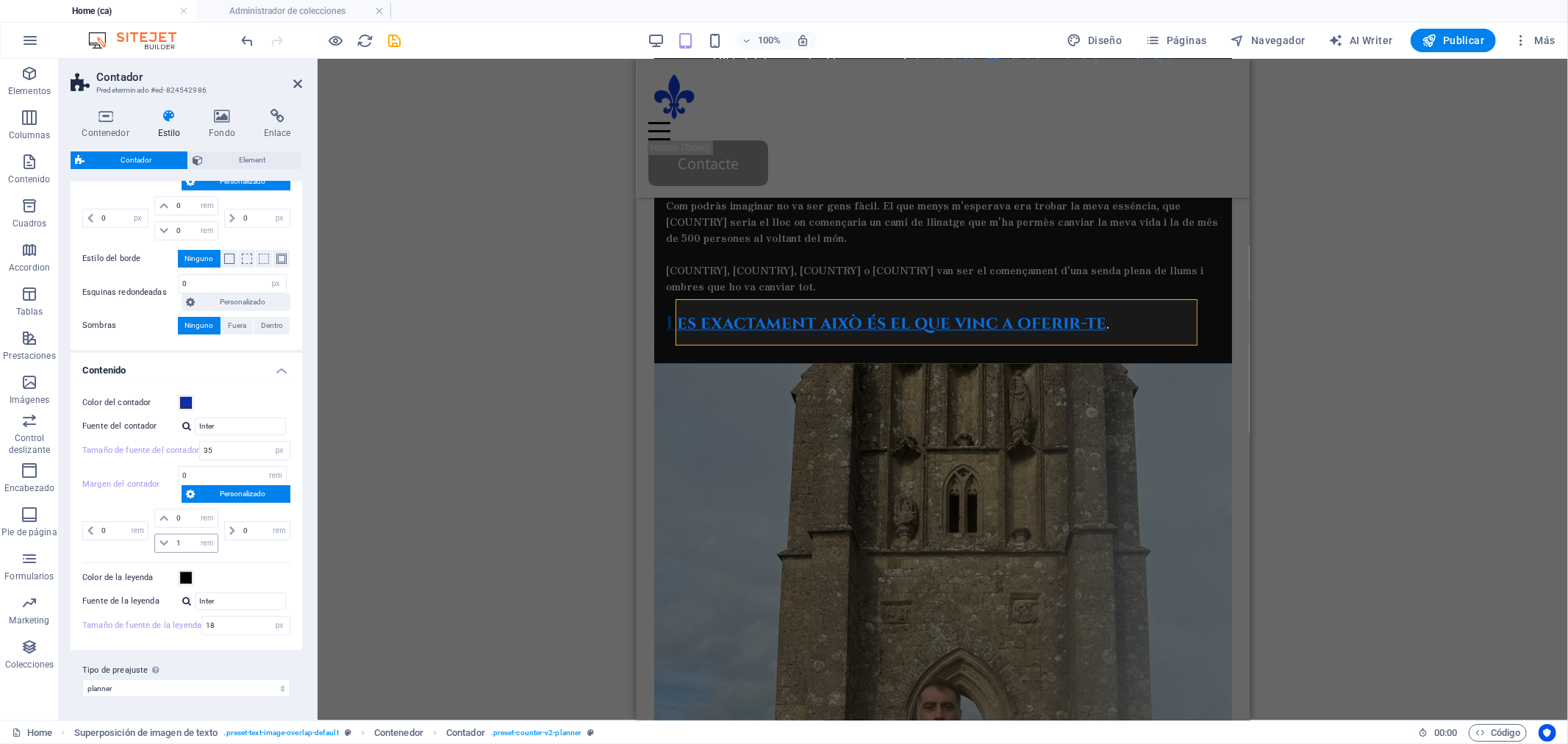 type 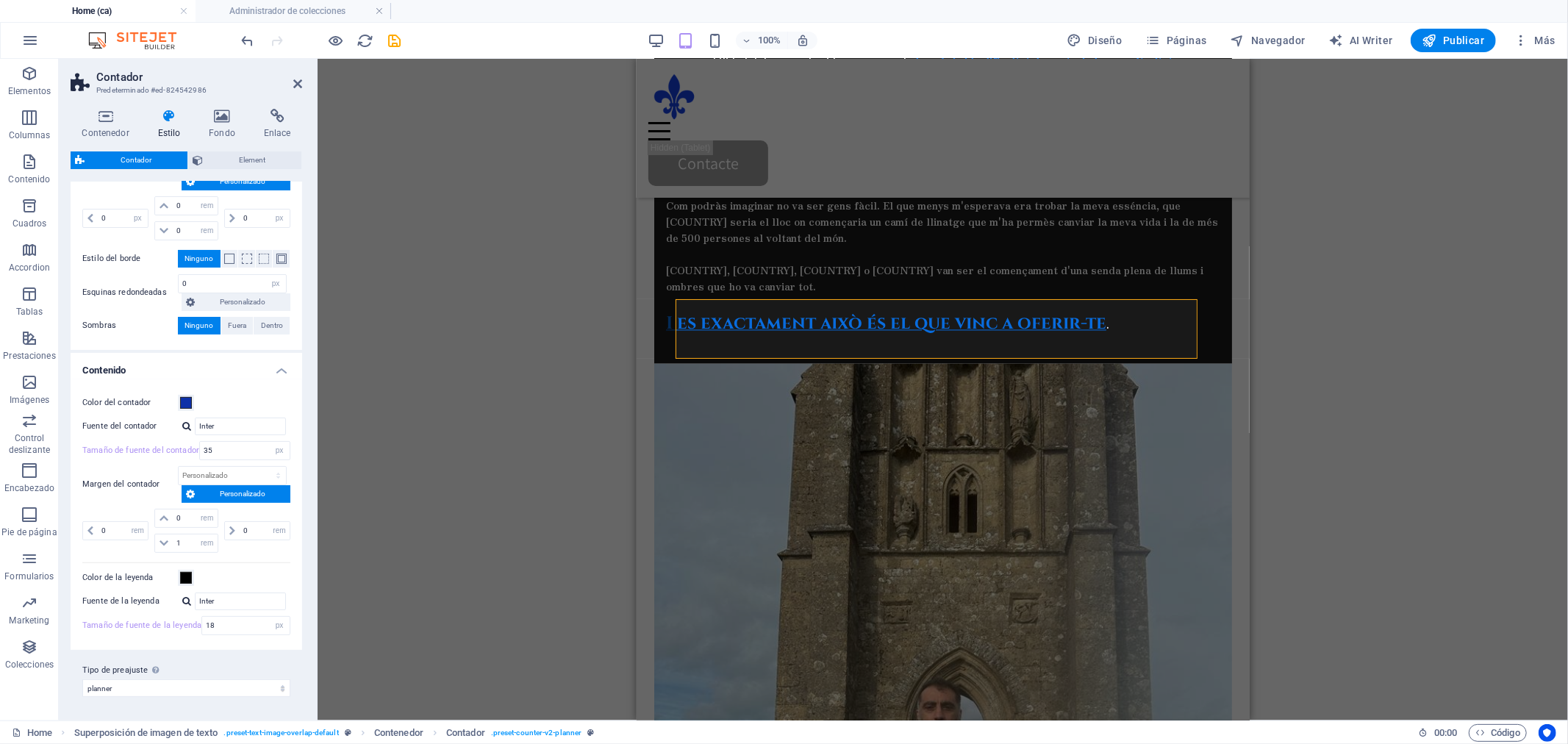 click on "0 px rem % vh vw 1 px rem % vh vw" at bounding box center [186, 531] 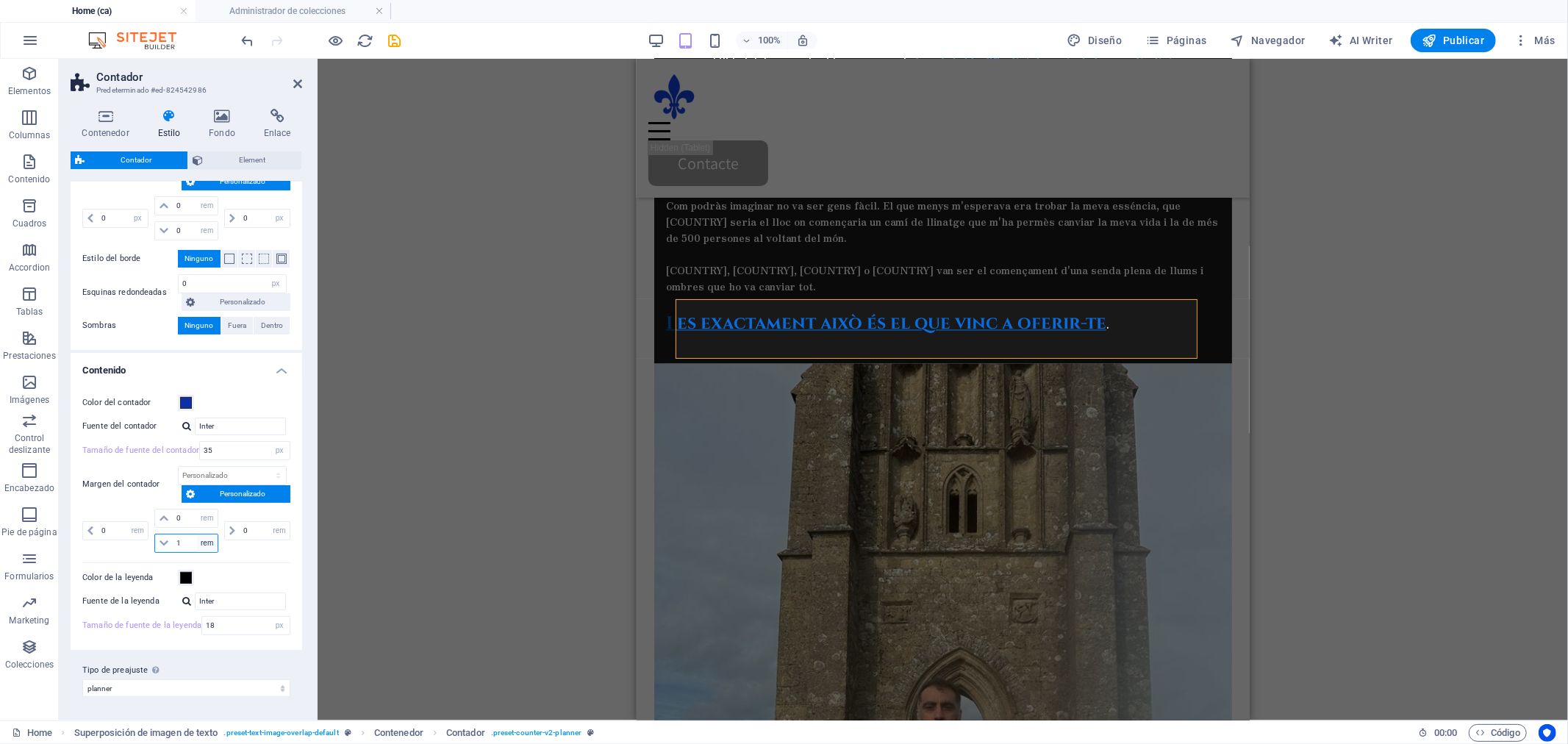 click on "px rem % vh vw" at bounding box center (207, 543) 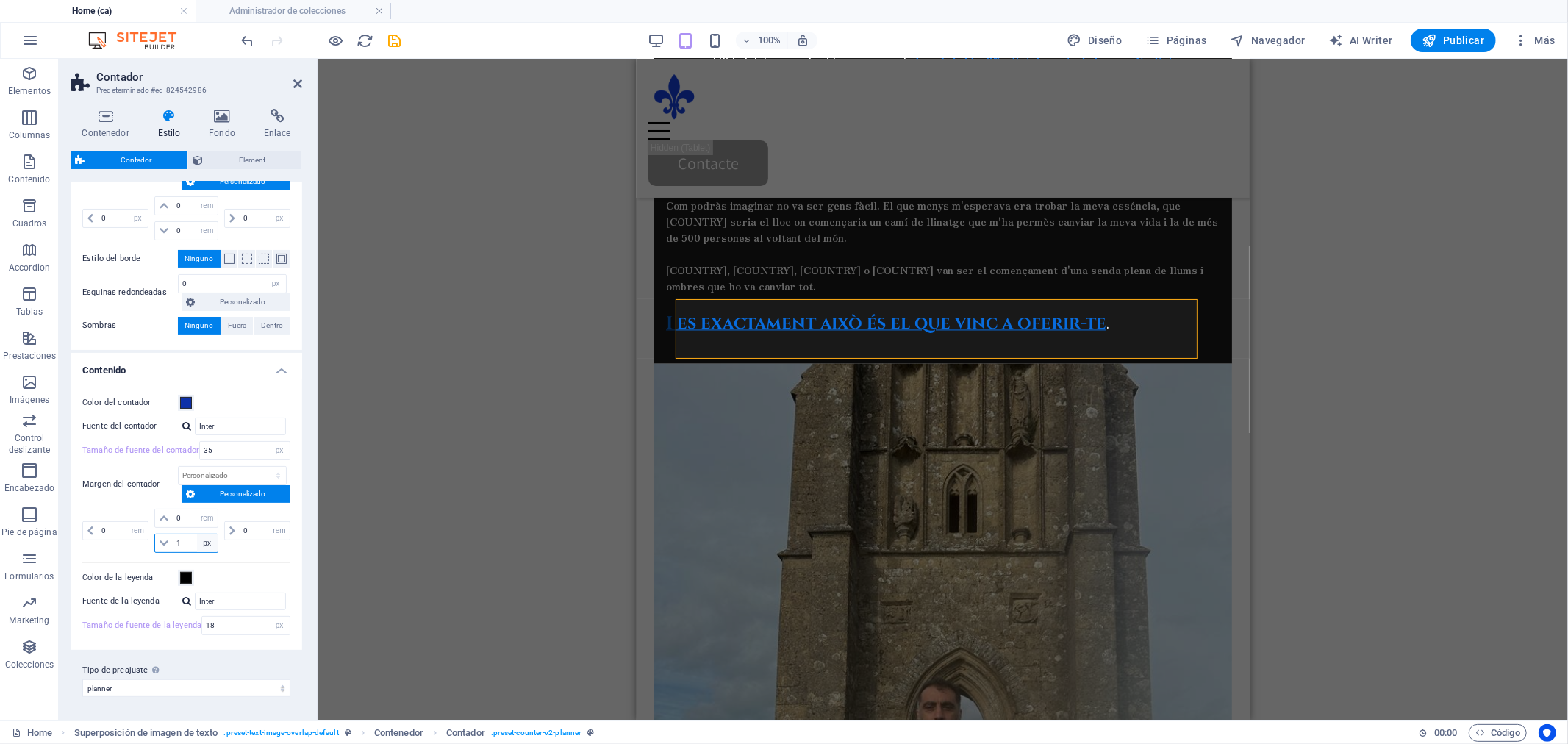 click on "px rem % vh vw" at bounding box center (207, 543) 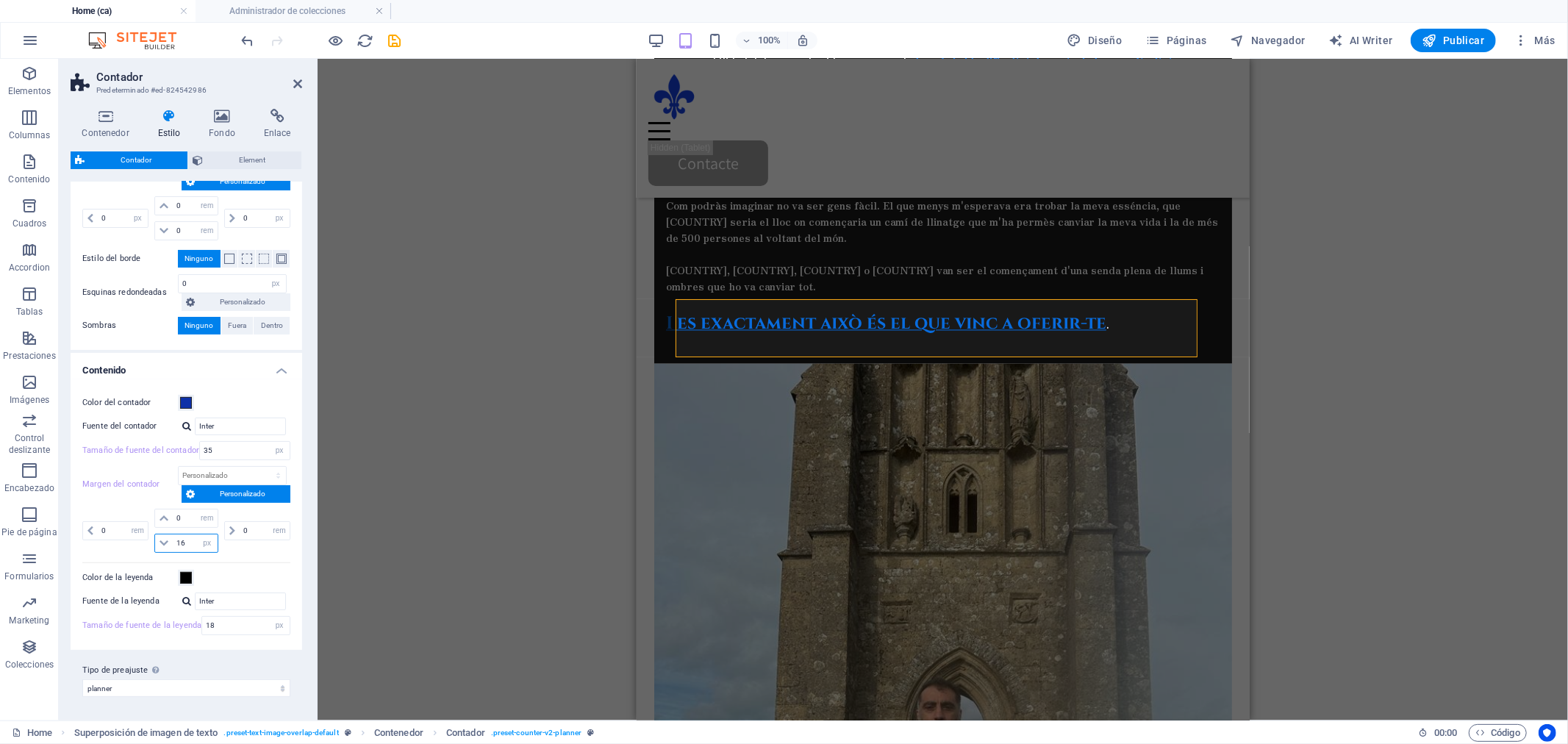 click on "16" at bounding box center [195, 543] 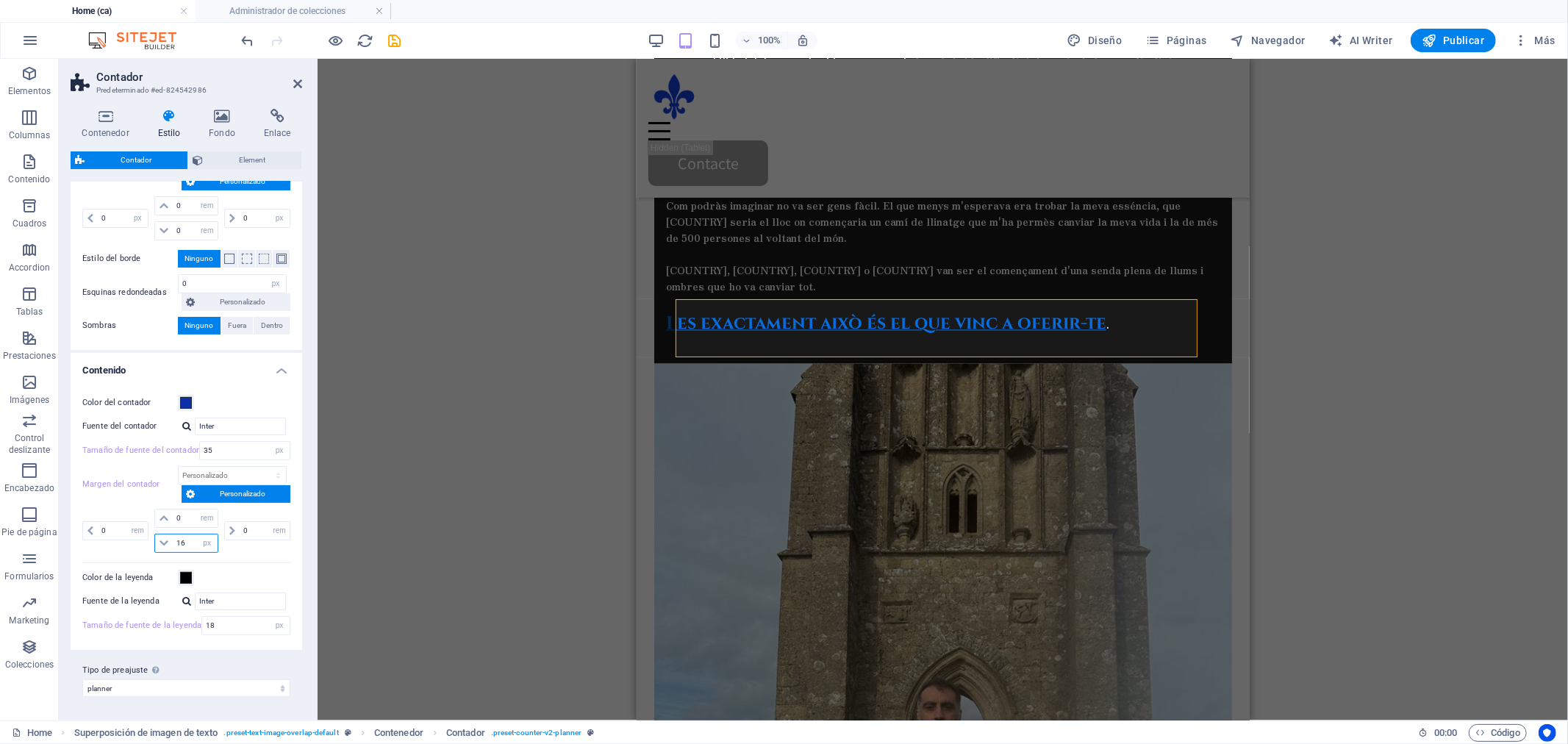 drag, startPoint x: 187, startPoint y: 541, endPoint x: 169, endPoint y: 546, distance: 18.681542 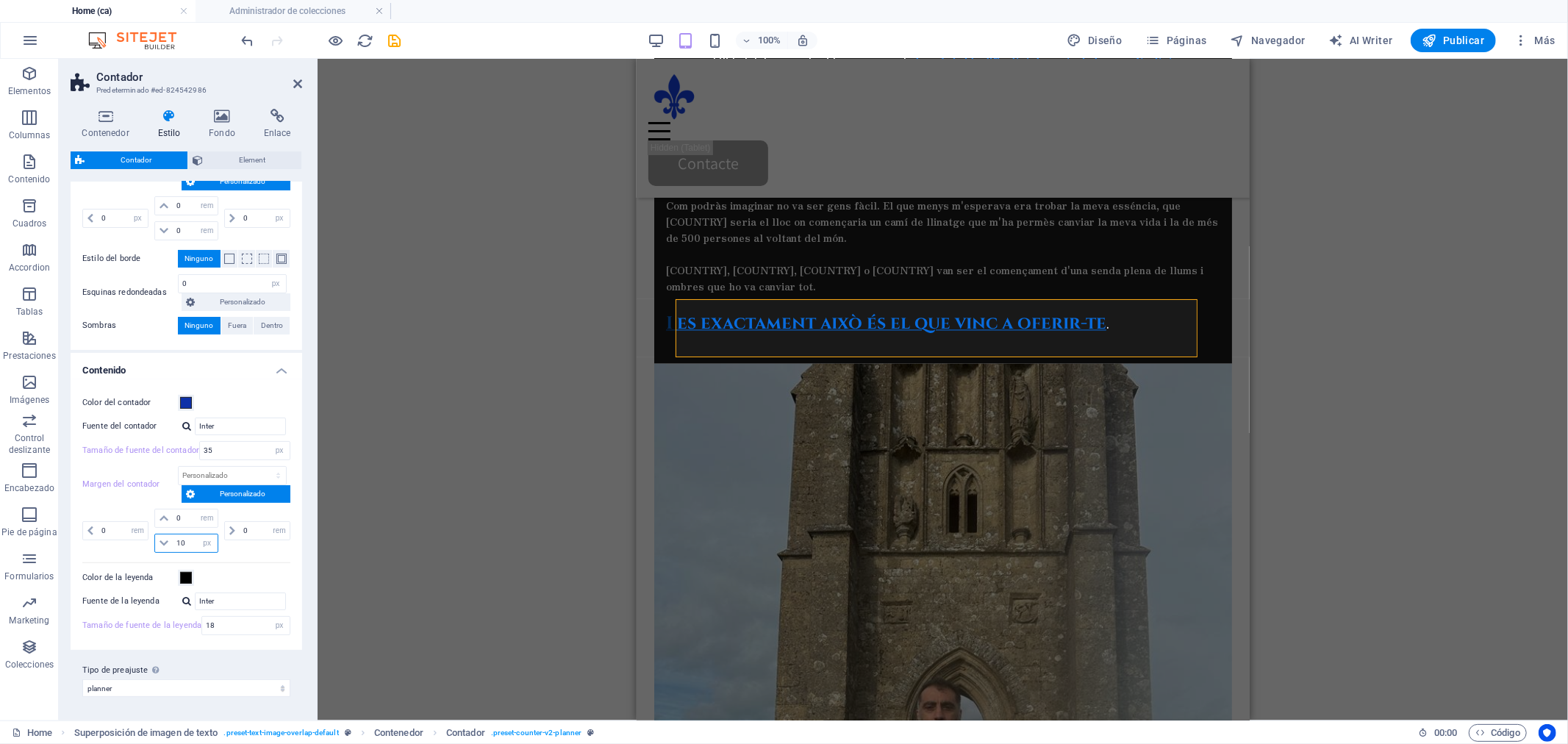 type on "10" 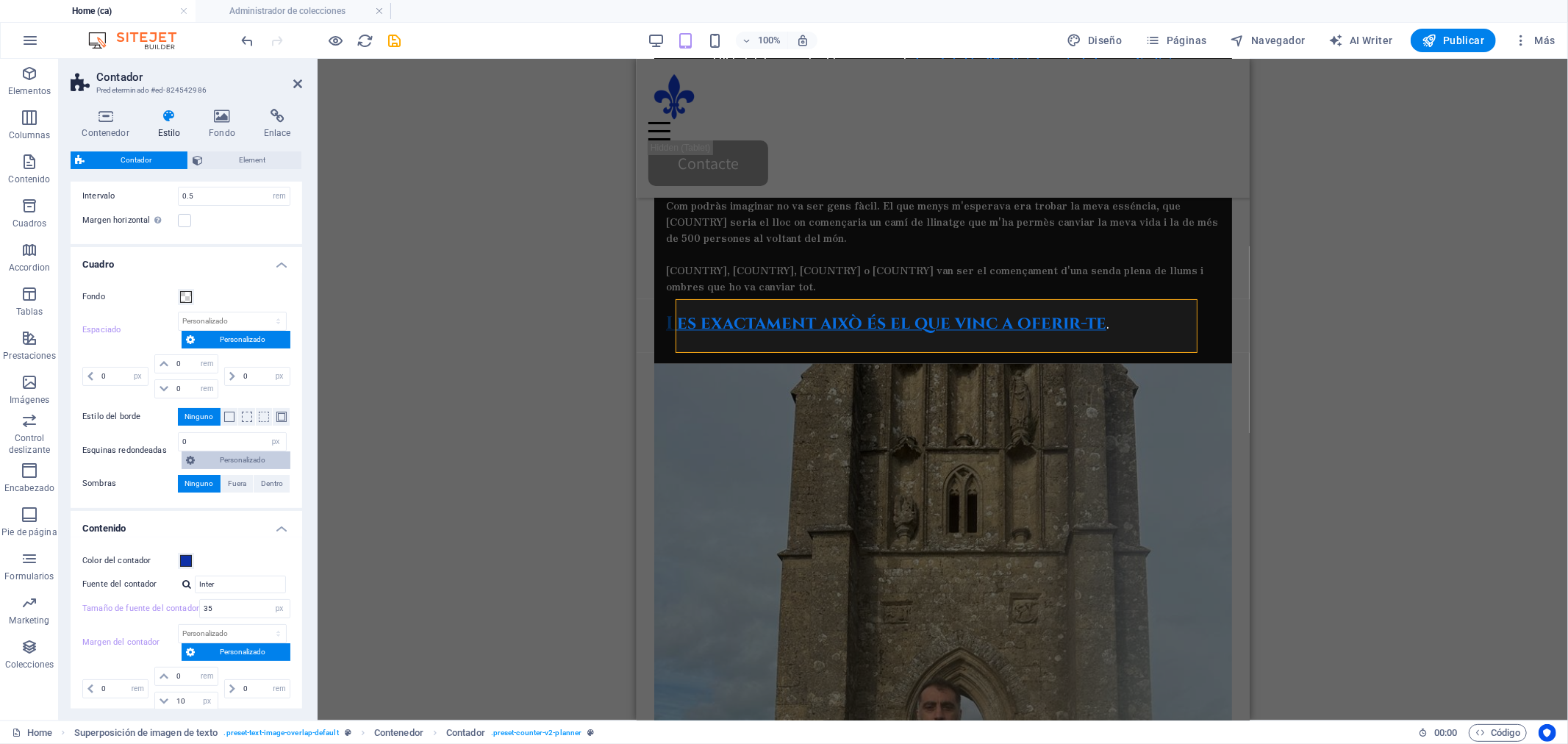 scroll, scrollTop: 0, scrollLeft: 0, axis: both 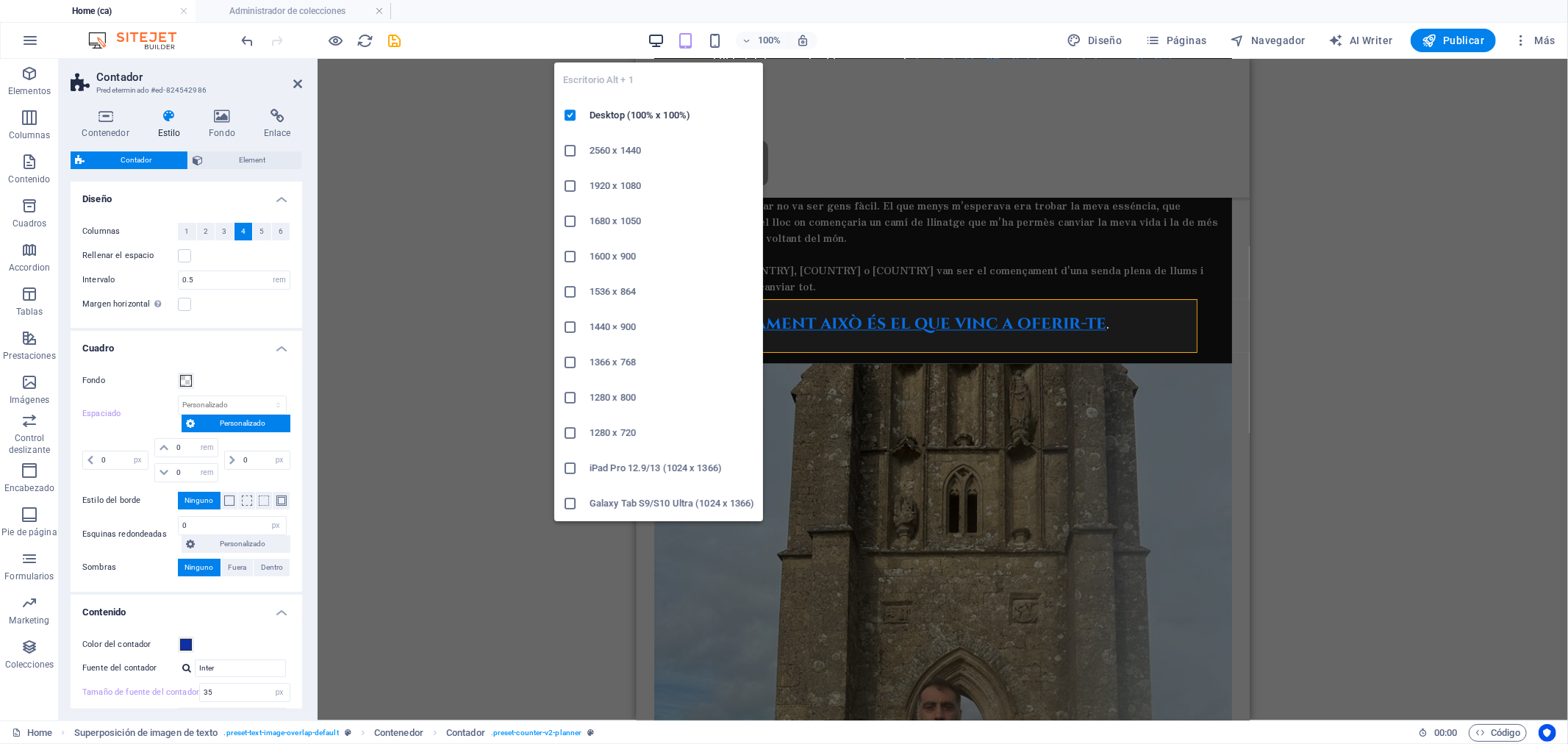 click at bounding box center [656, 40] 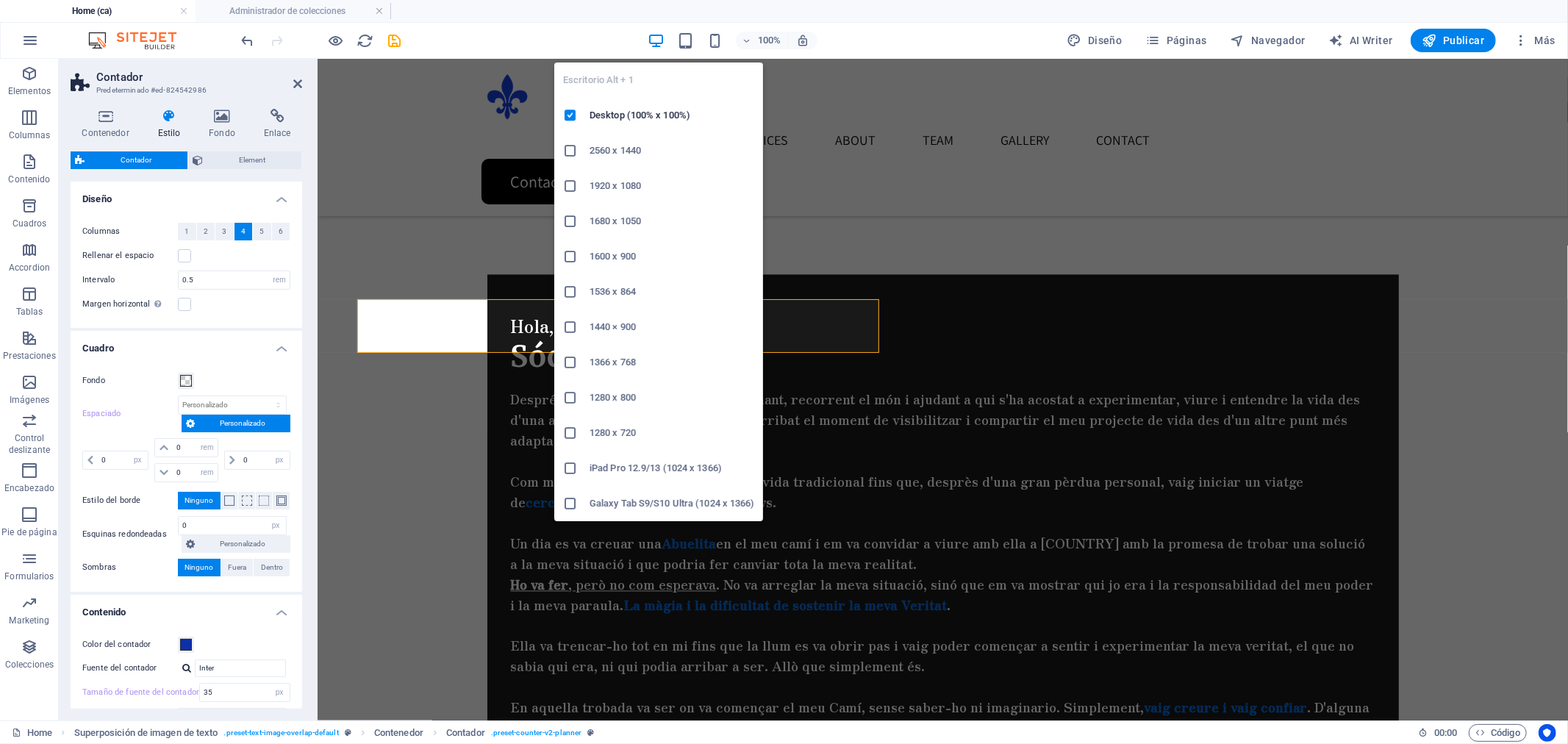 type on "2.5" 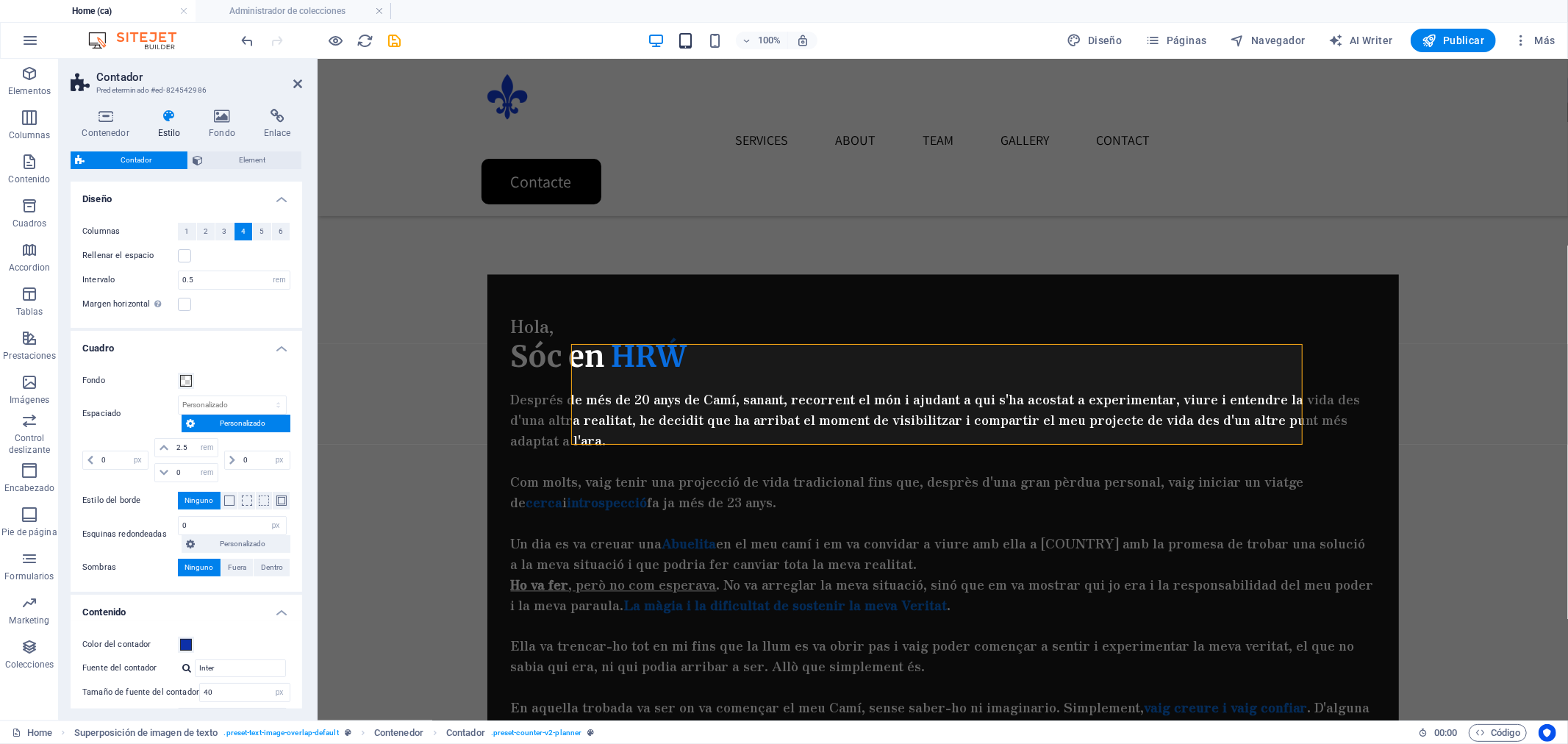 click at bounding box center (685, 40) 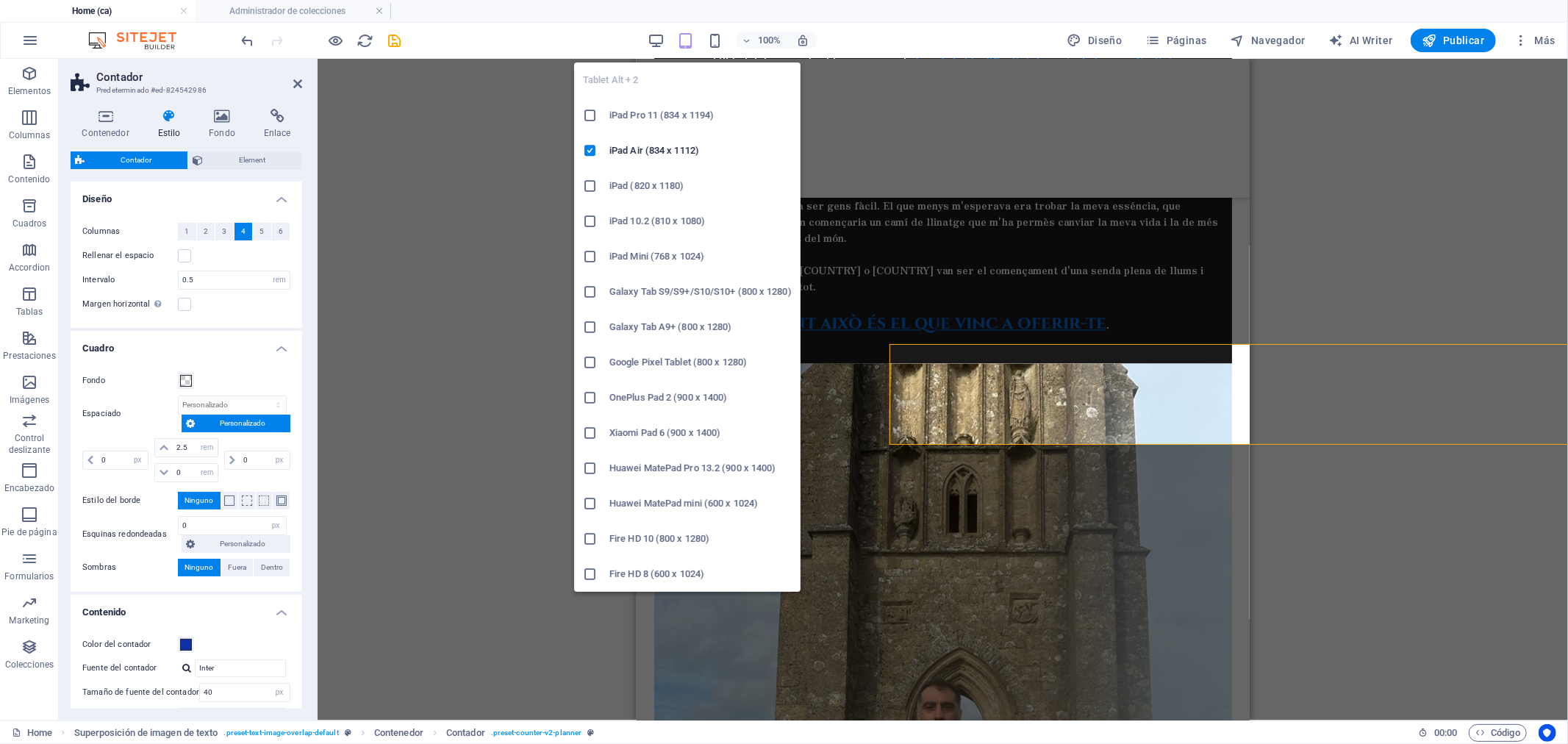 type on "0" 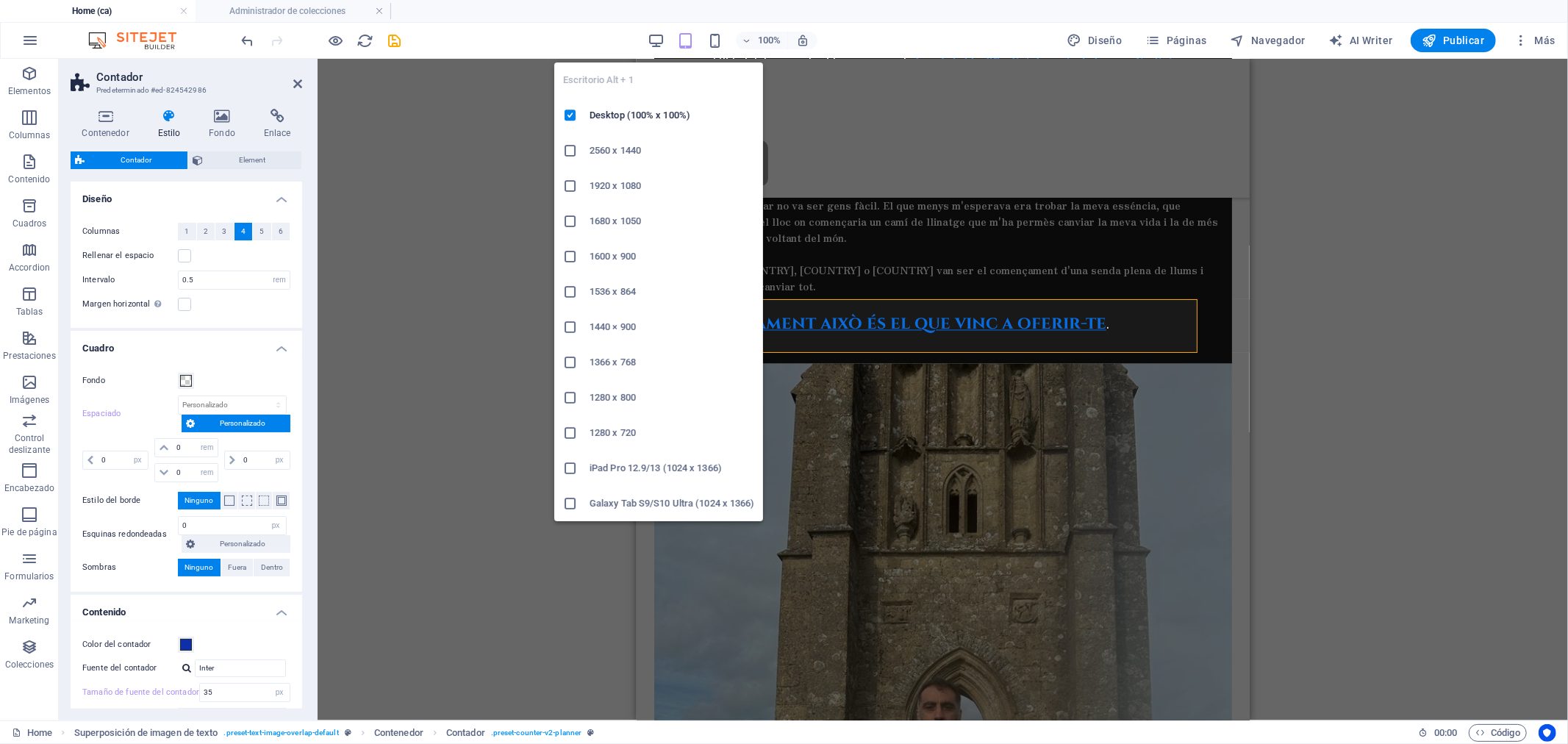 click at bounding box center (656, 40) 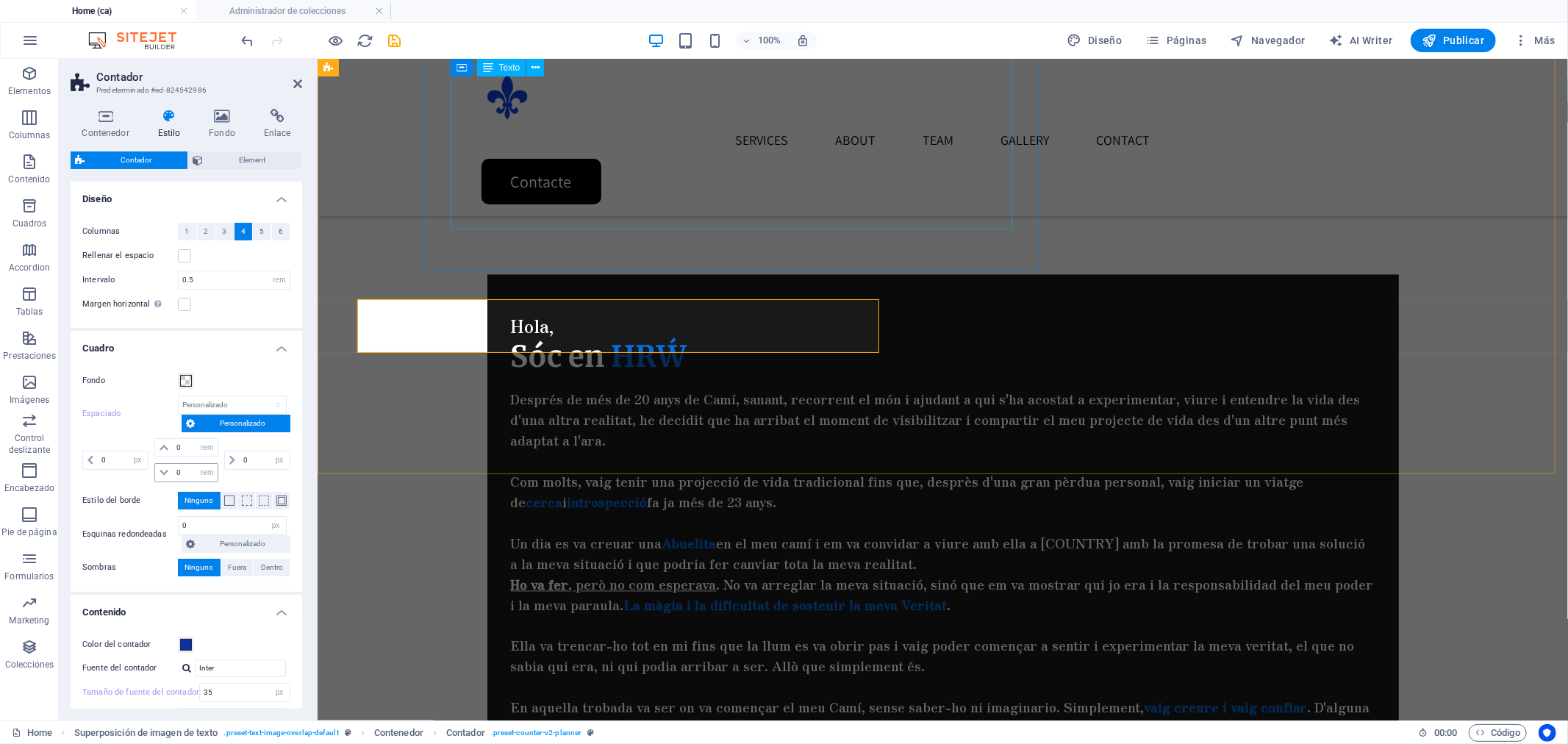type on "2.5" 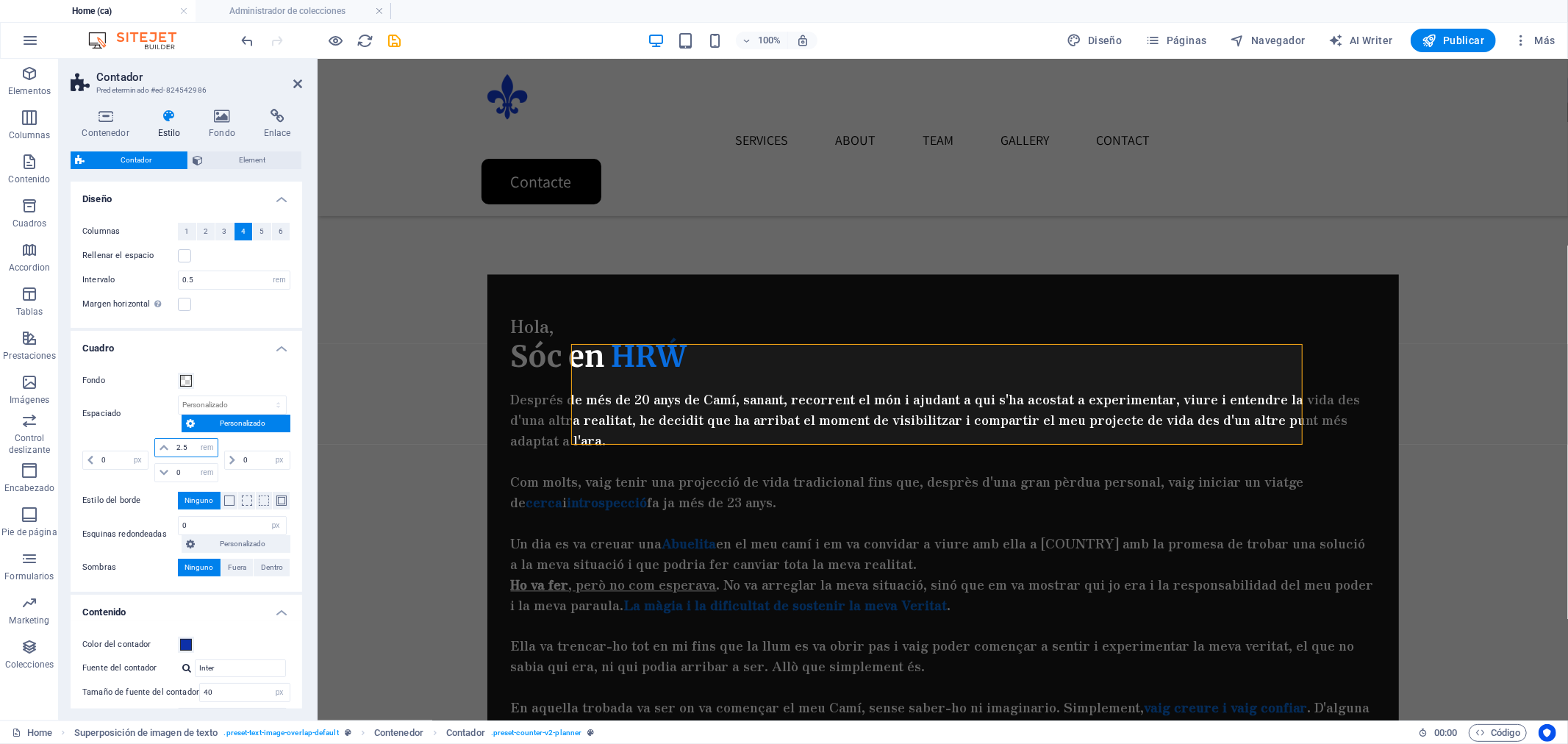 drag, startPoint x: 187, startPoint y: 448, endPoint x: 156, endPoint y: 449, distance: 31.0161 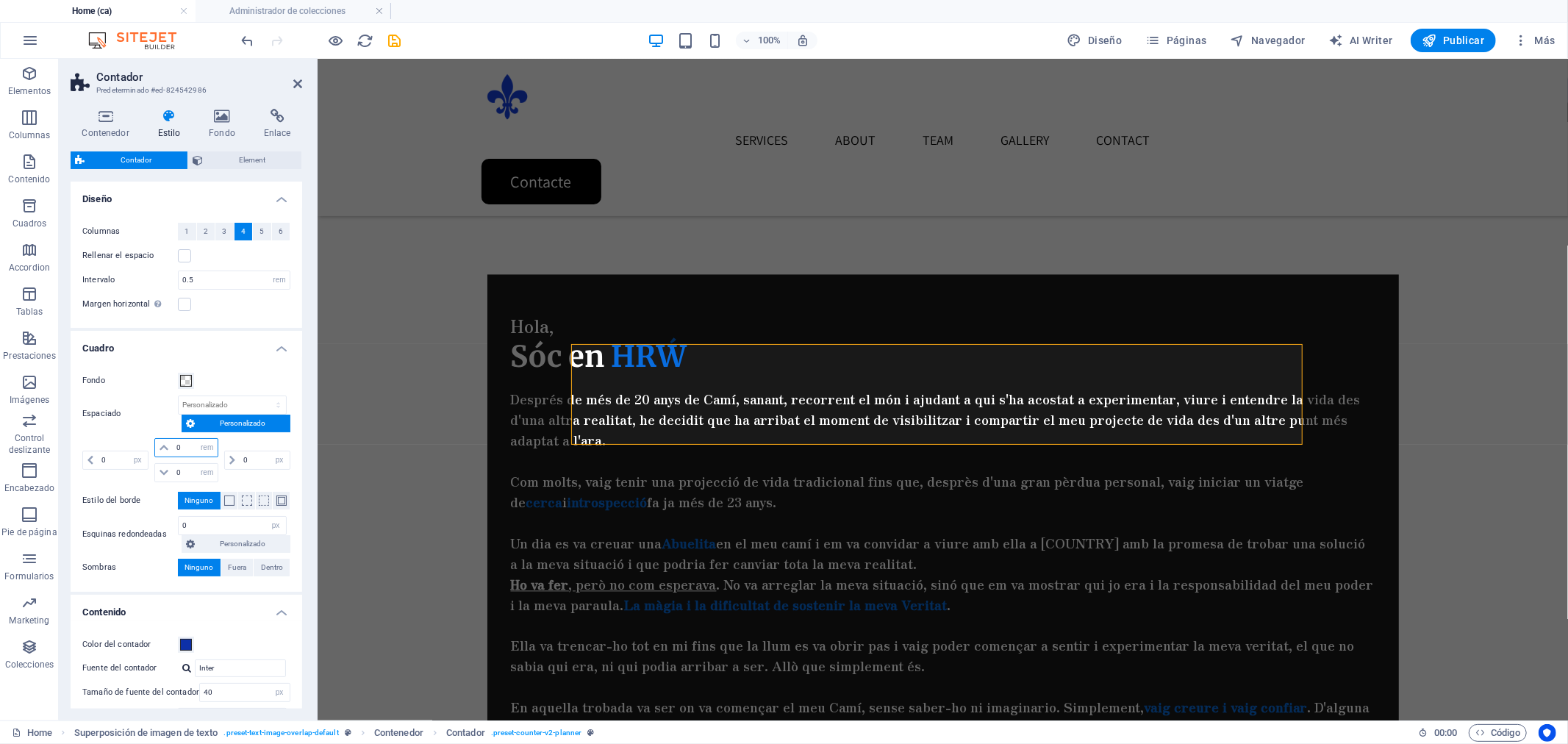 type on "0" 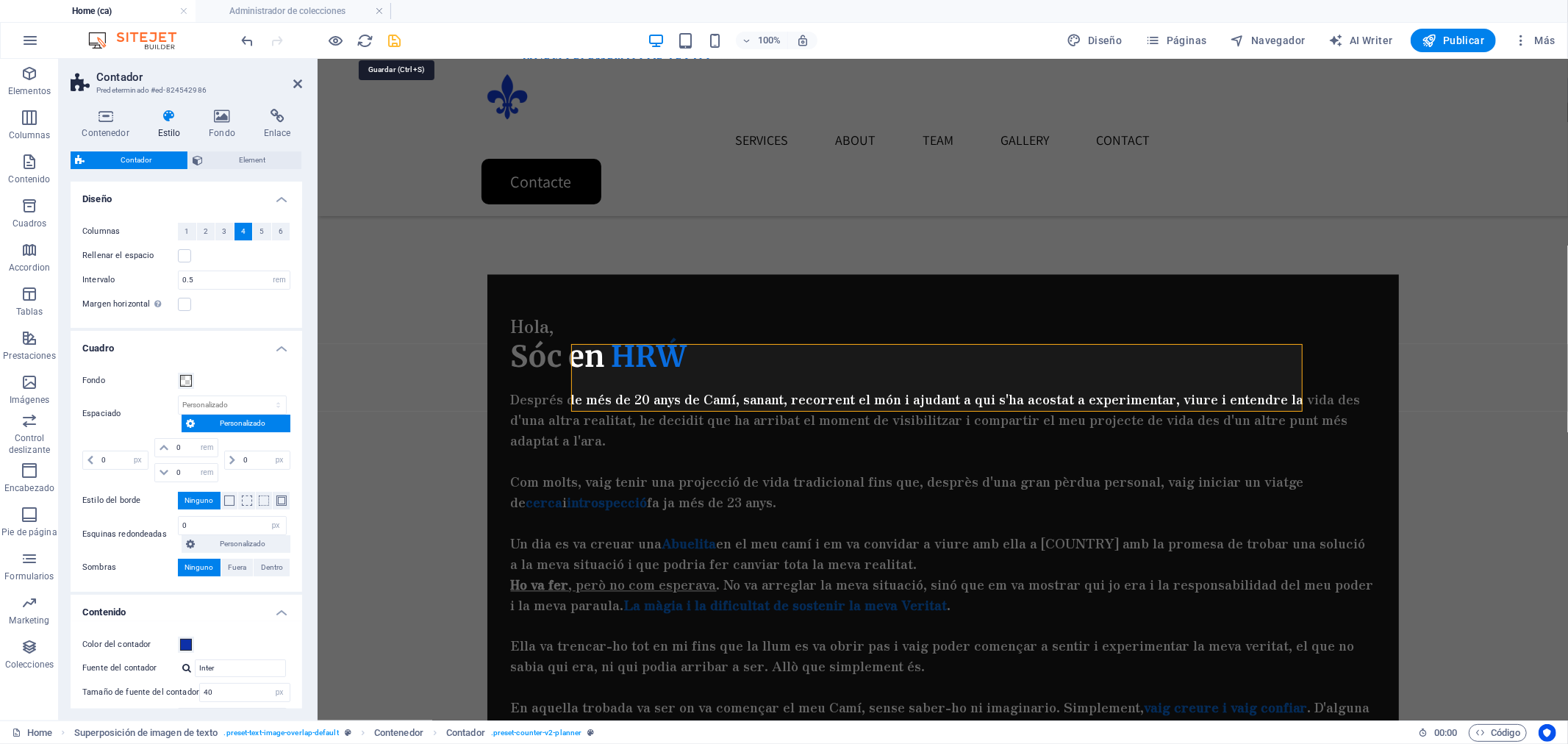 click at bounding box center [395, 40] 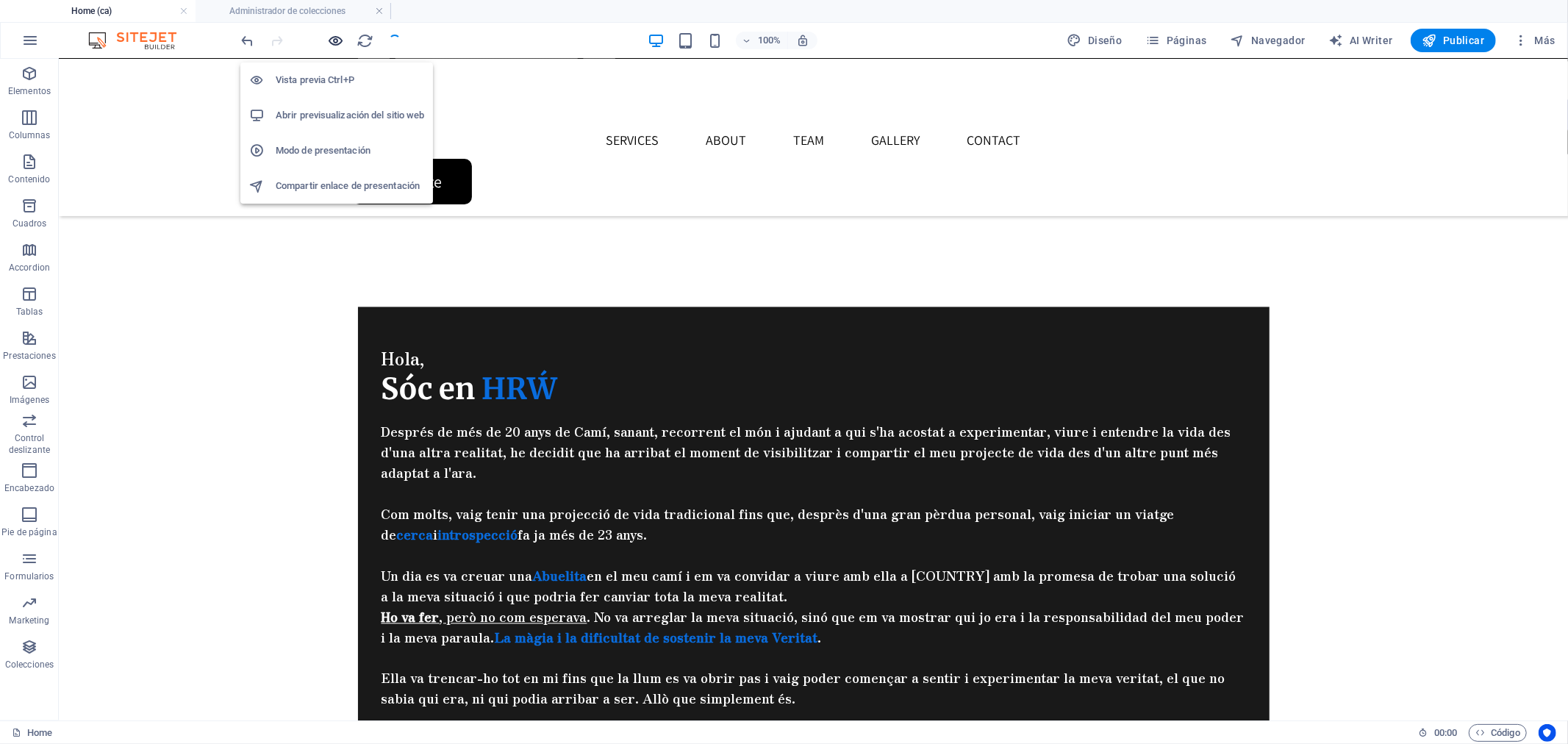 click at bounding box center [336, 40] 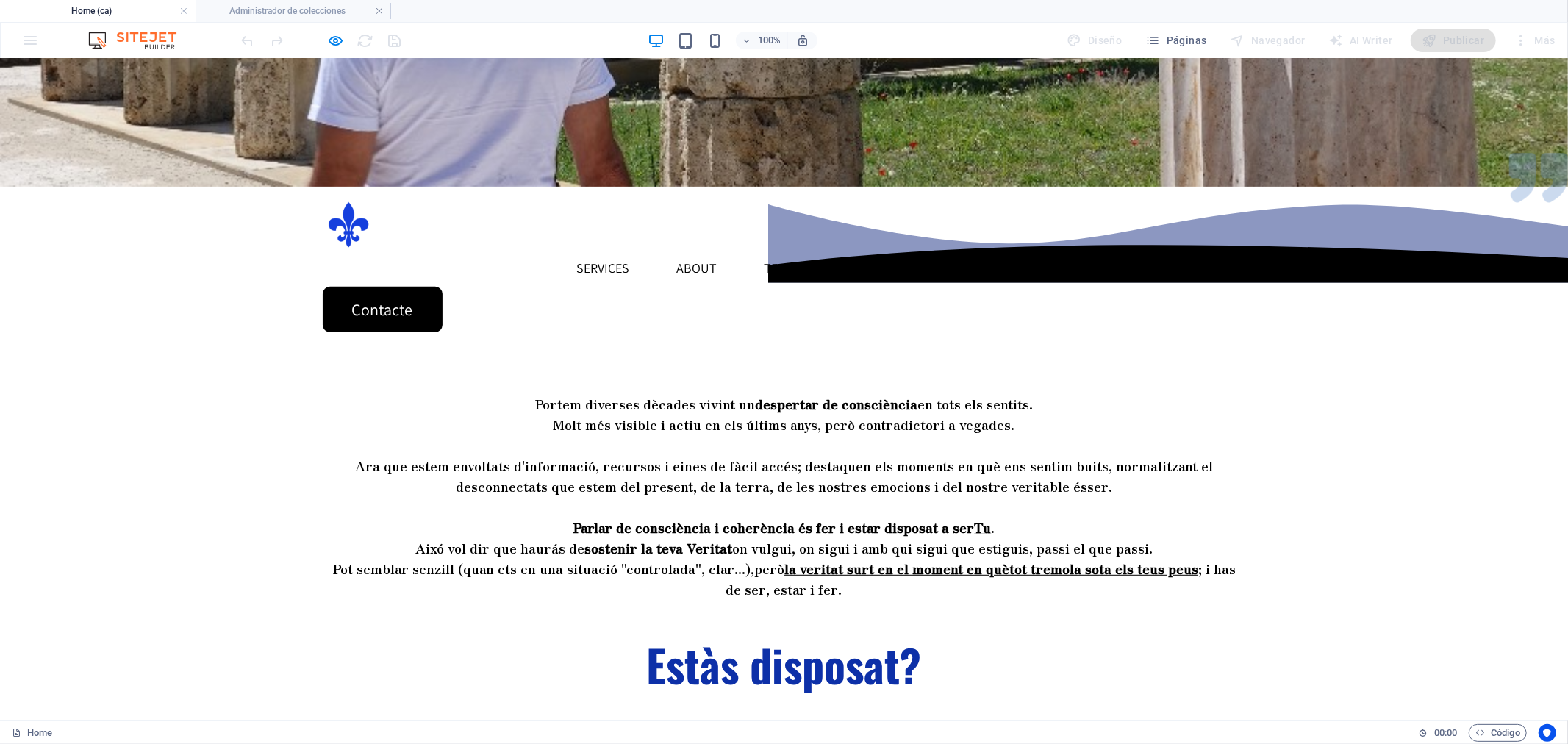 scroll, scrollTop: 0, scrollLeft: 0, axis: both 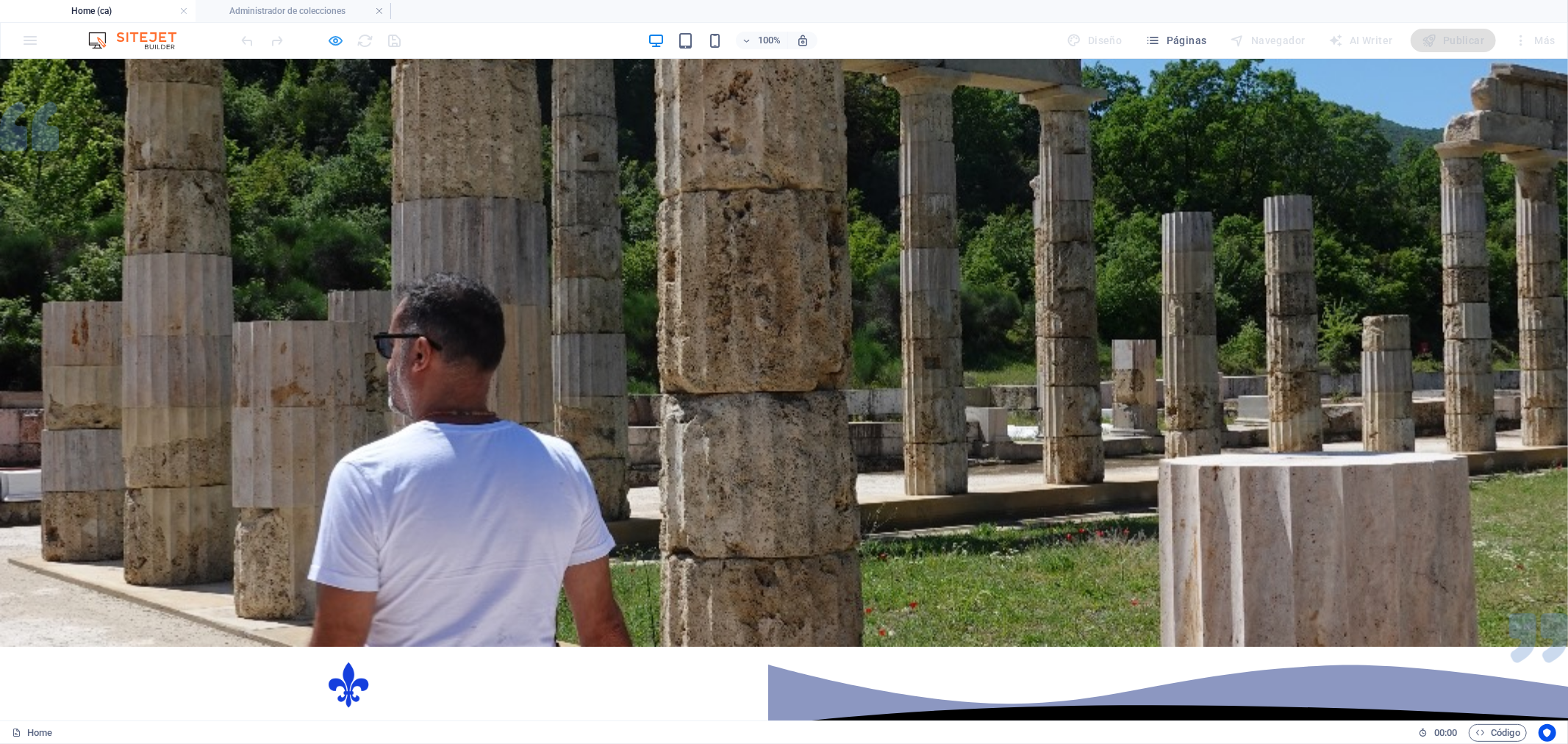 click at bounding box center [336, 40] 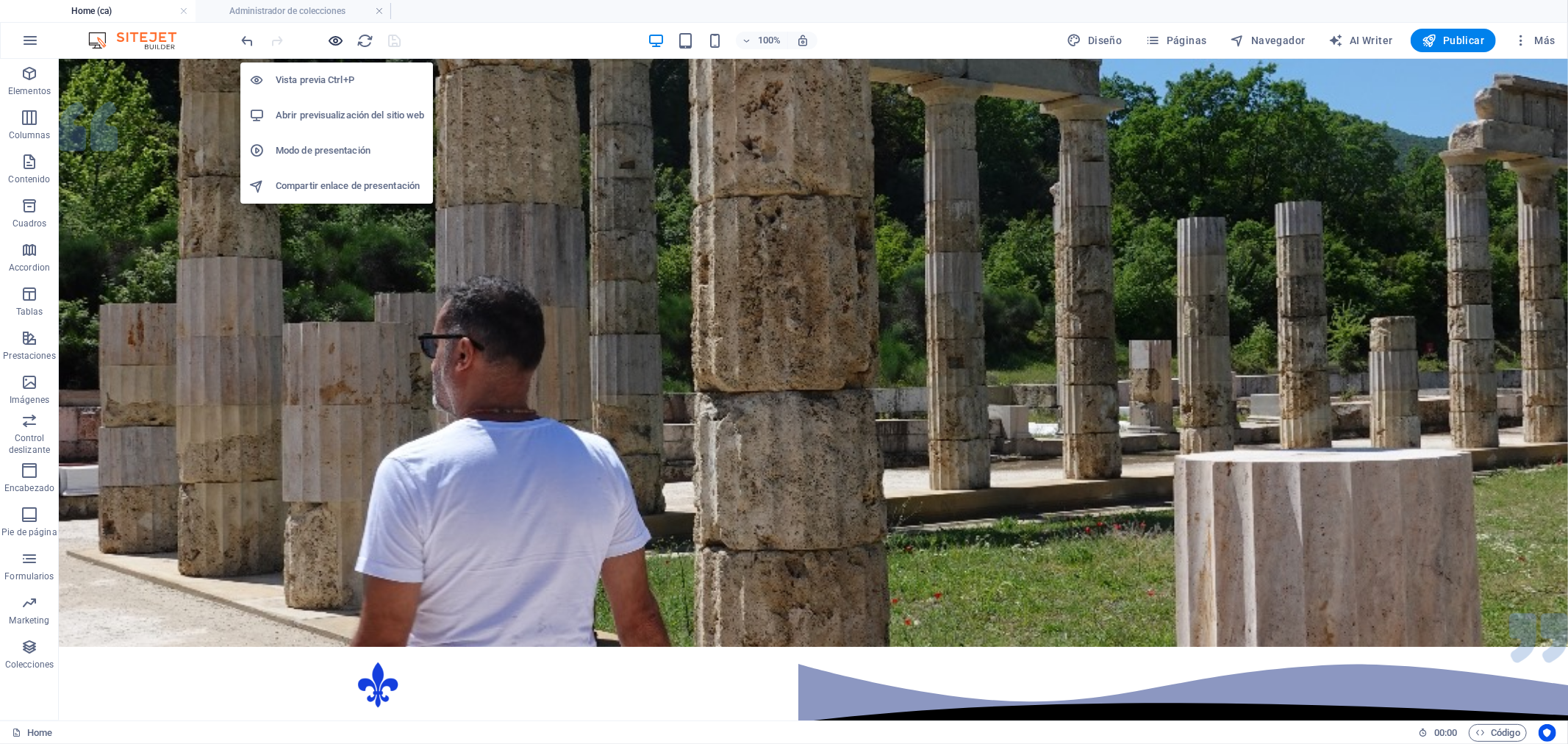 click at bounding box center [336, 40] 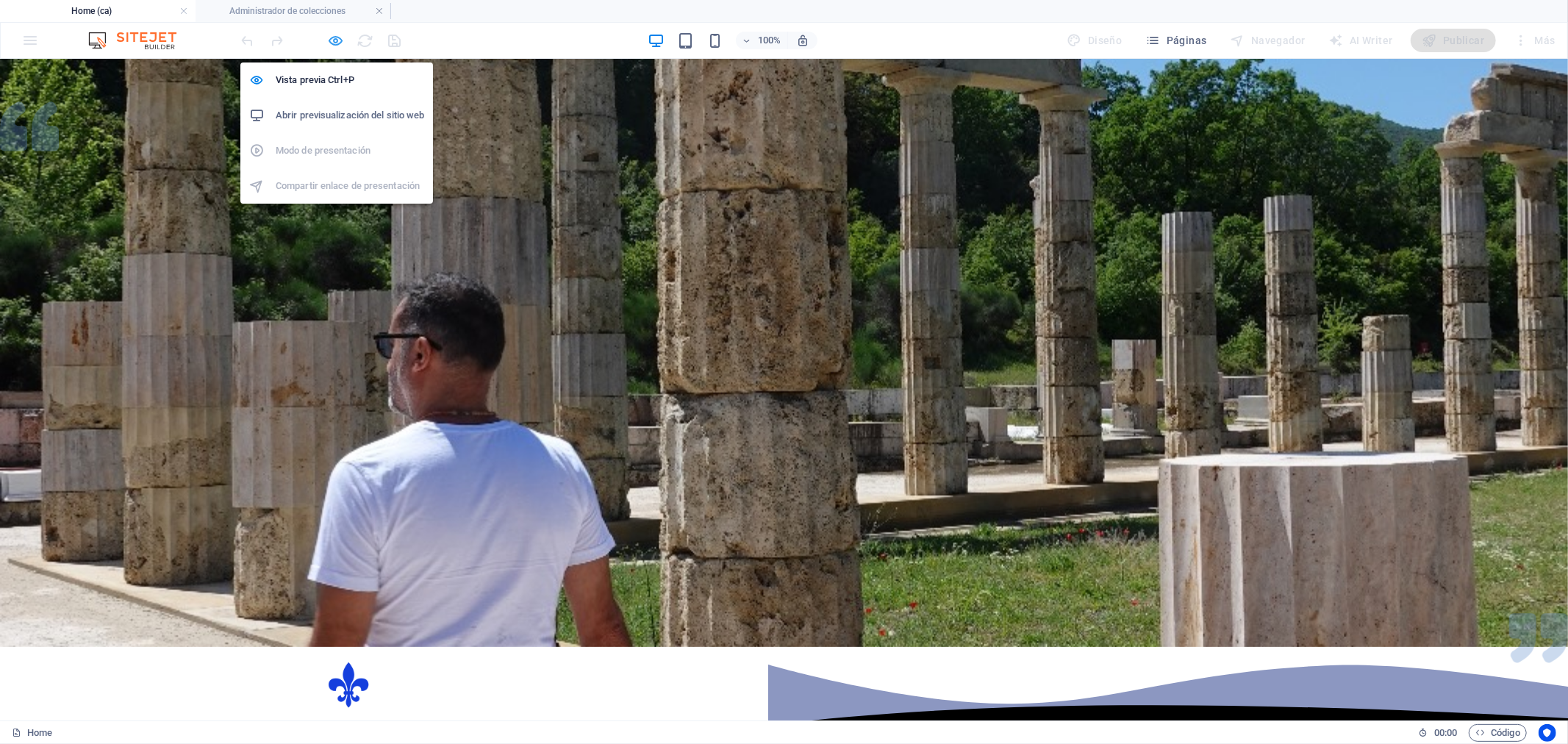 click at bounding box center (336, 40) 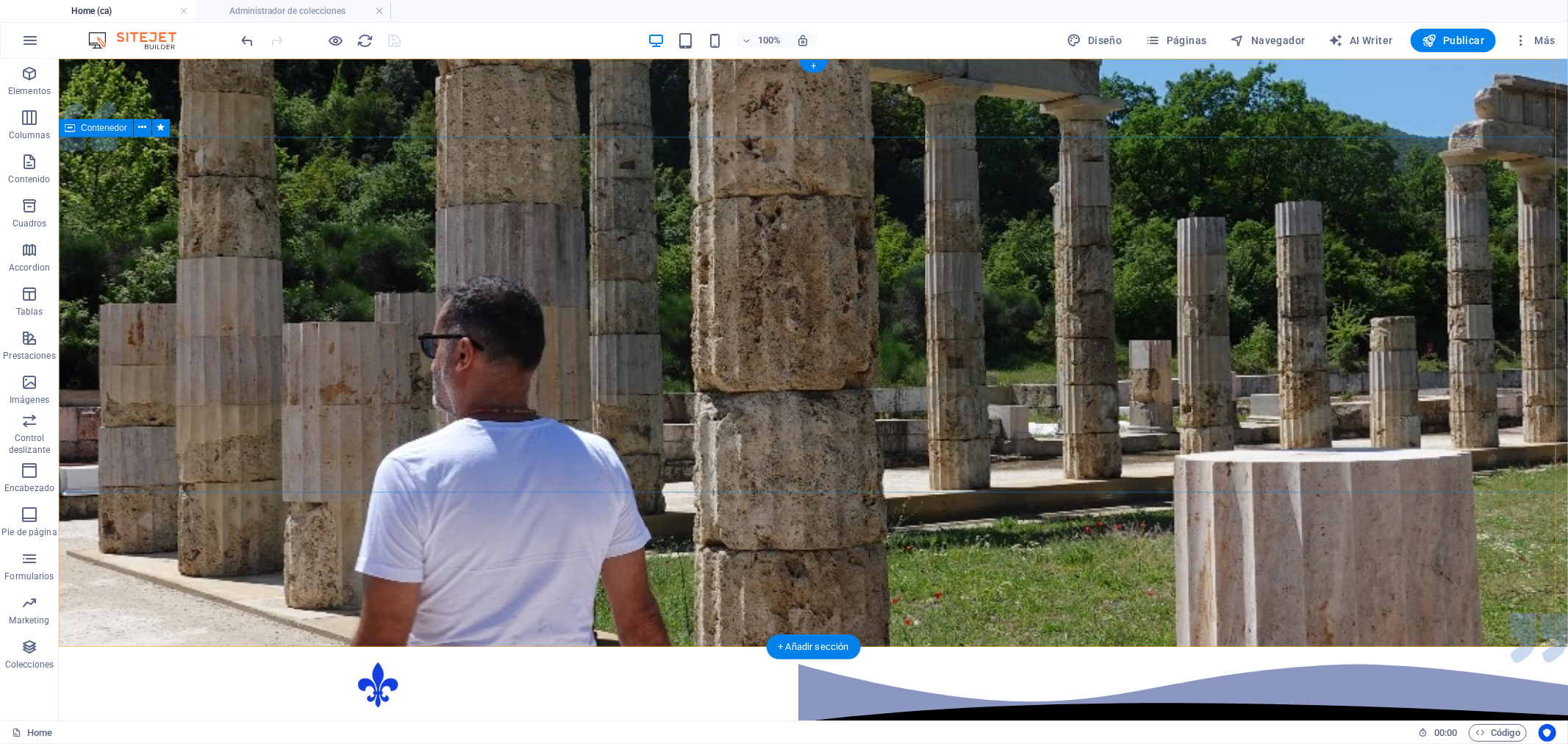 click on "Consciència i Energia DESPERTA LA TEVA ESSÈNCIA TROBANT LA TEVA PRÒPIA MANERA DE RECÓRRER EL CAMÍ" at bounding box center [812, 1048] 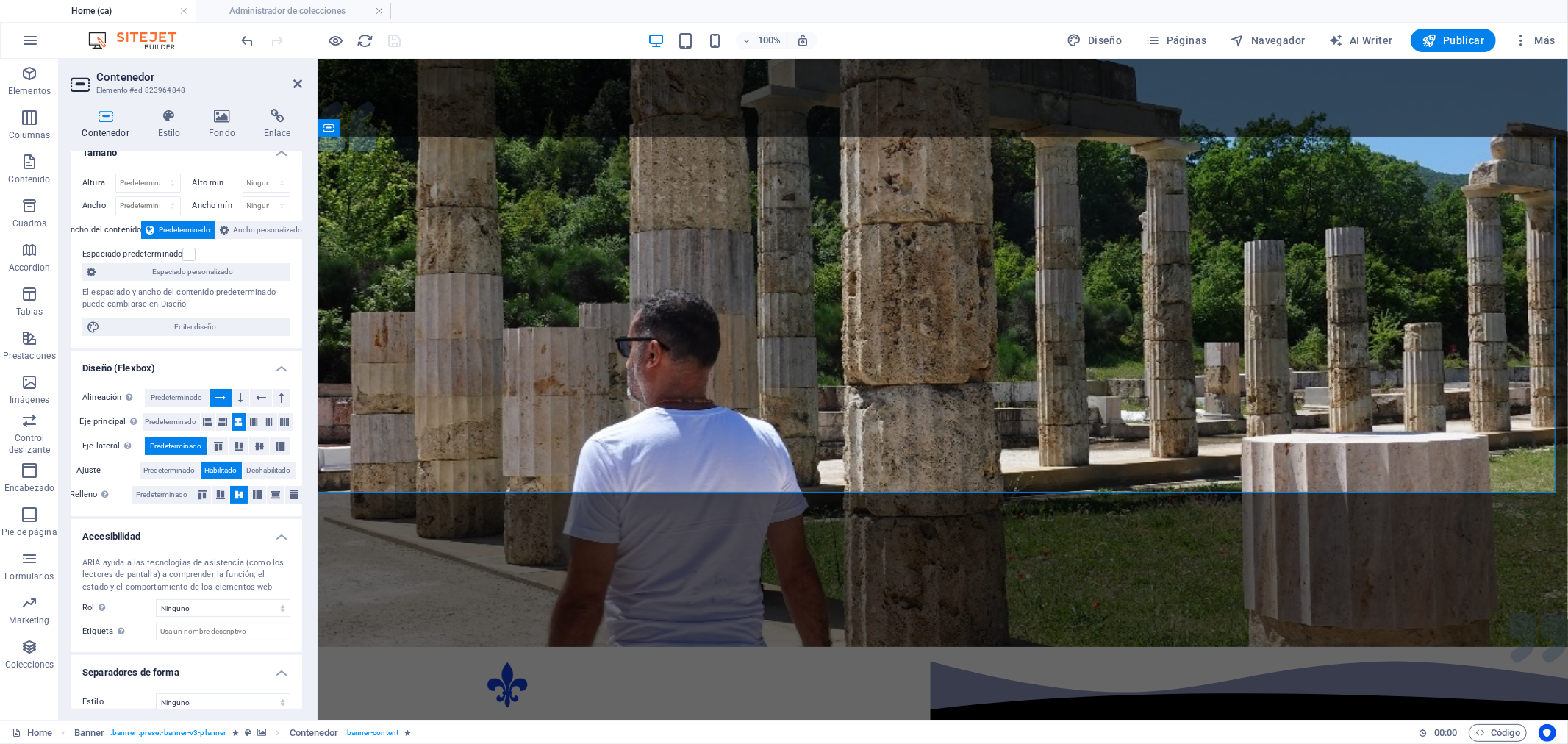 scroll, scrollTop: 30, scrollLeft: 0, axis: vertical 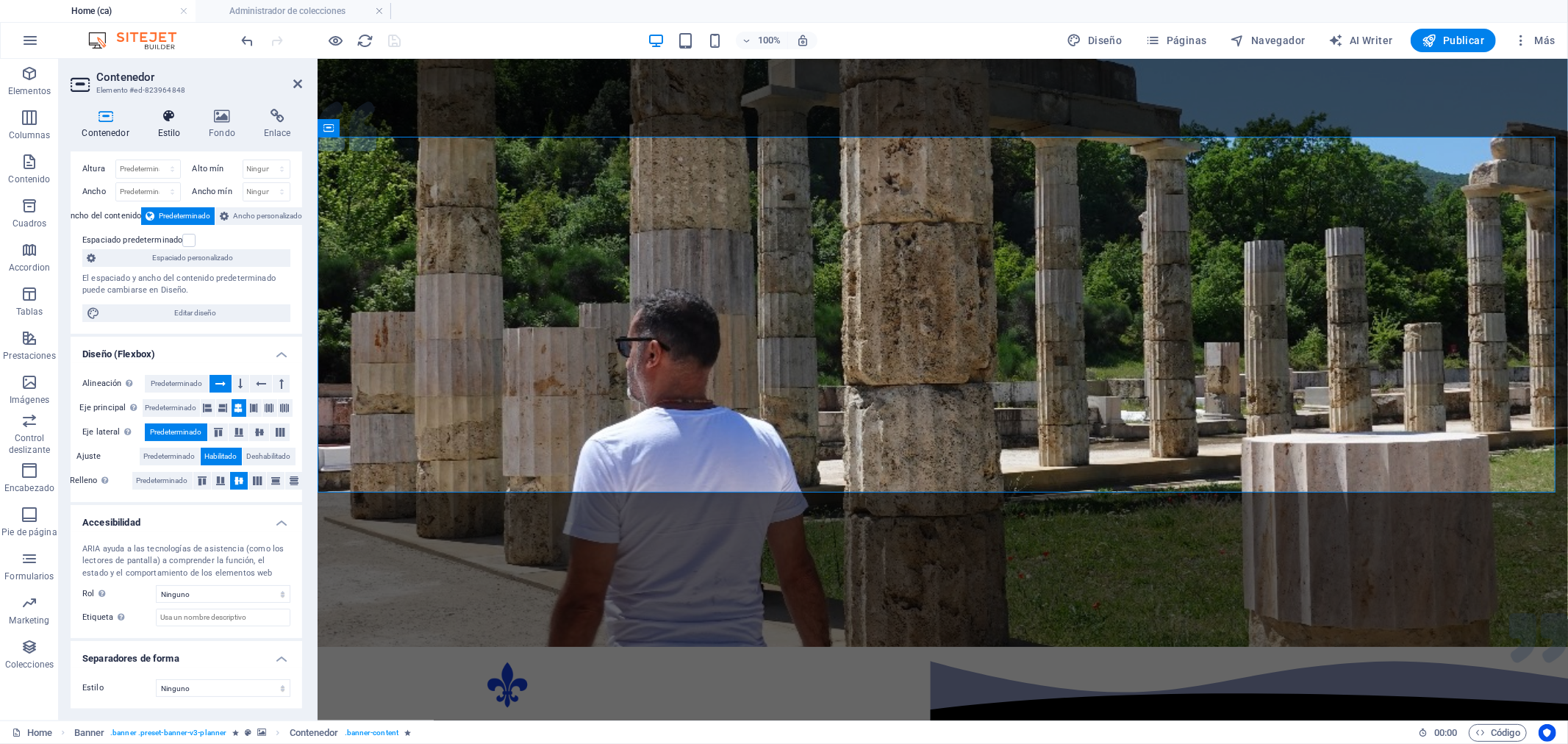 click at bounding box center (169, 116) 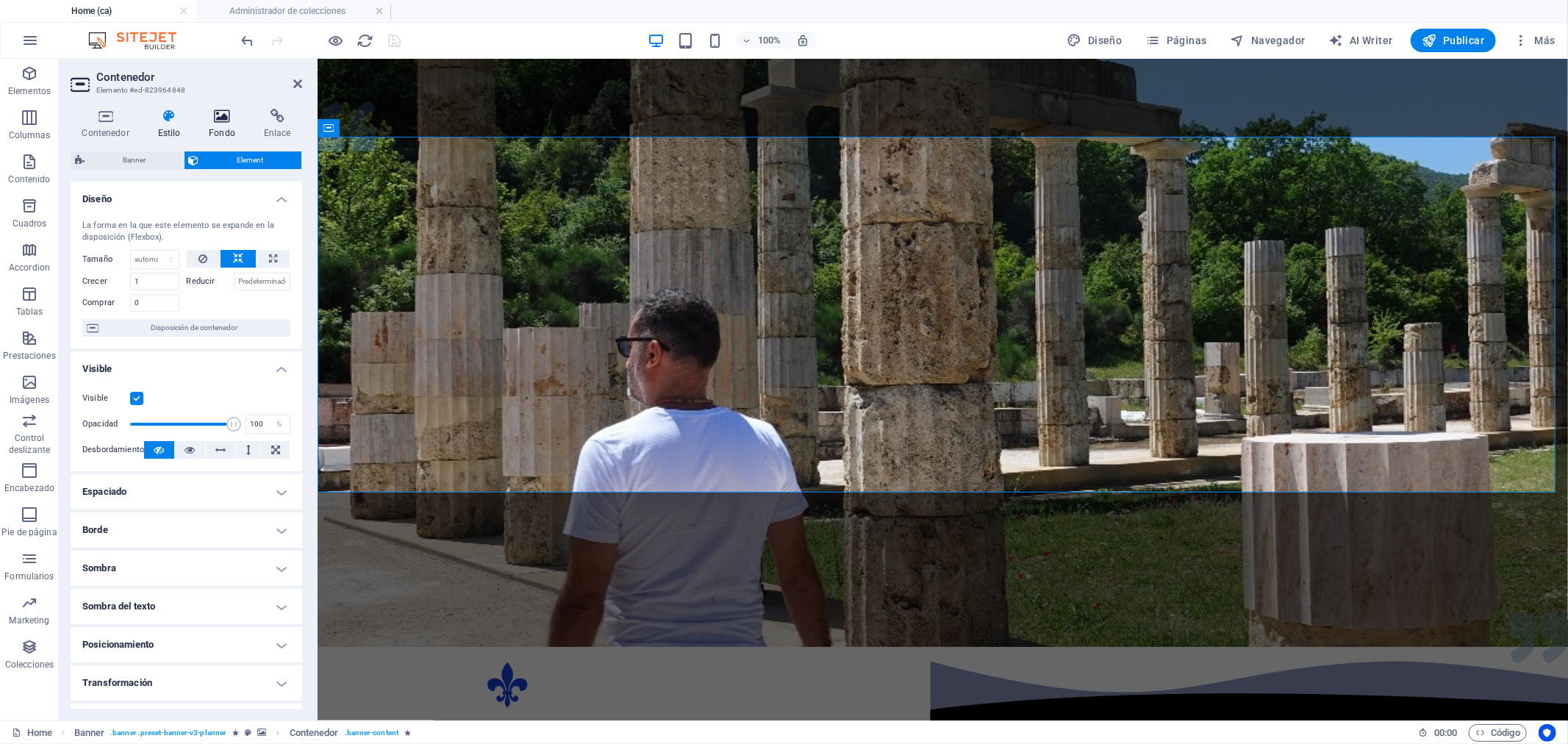 click at bounding box center [222, 116] 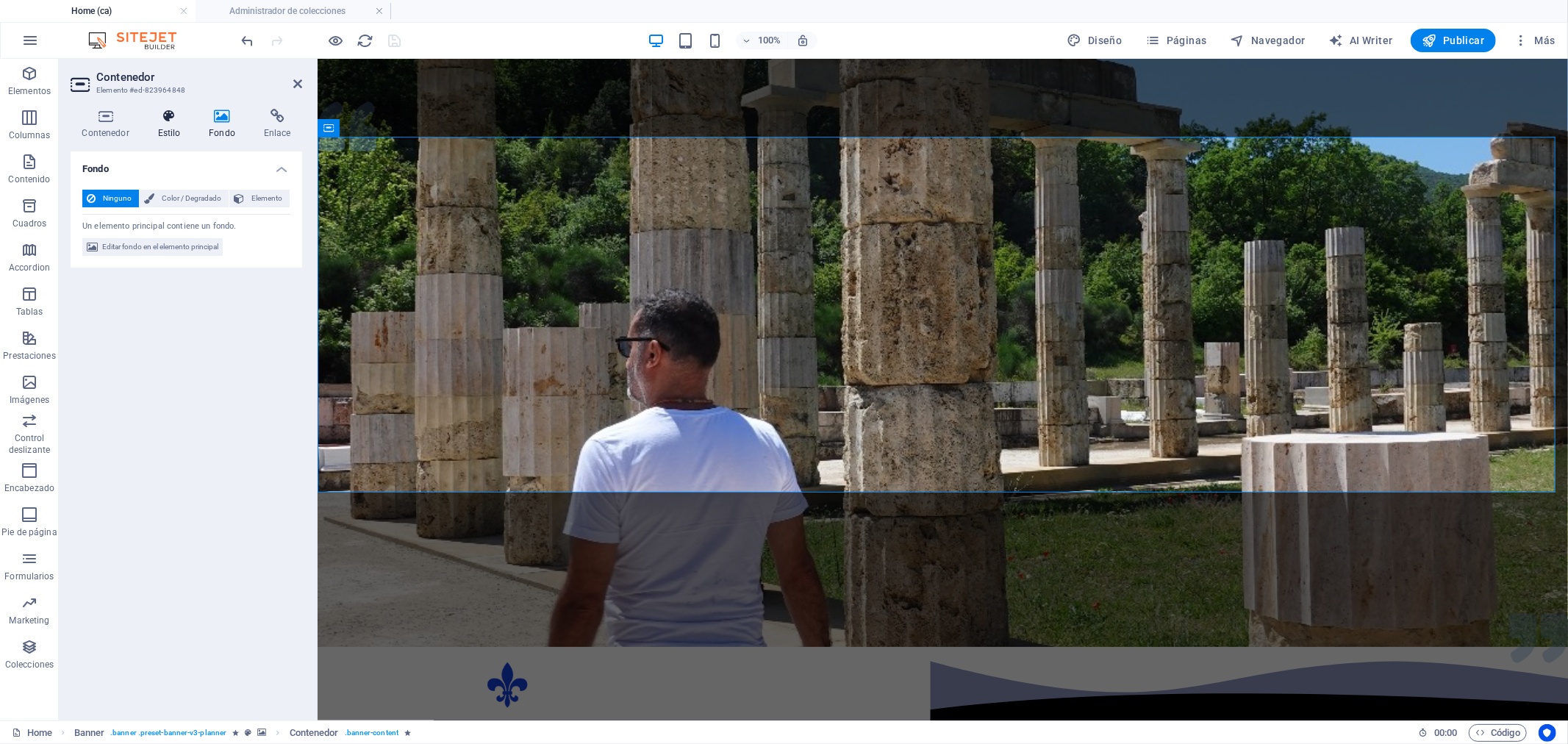 click at bounding box center (169, 116) 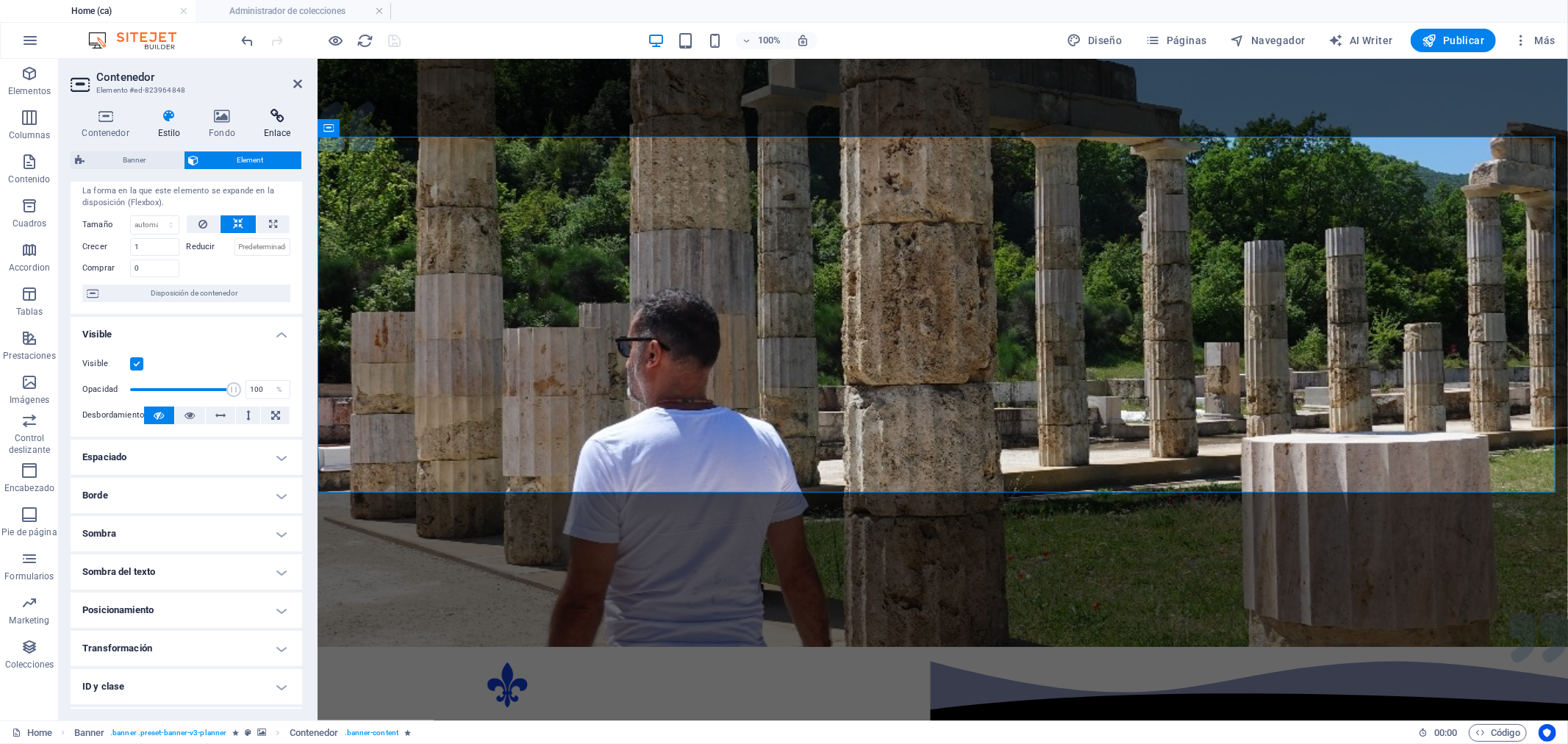 scroll, scrollTop: 0, scrollLeft: 0, axis: both 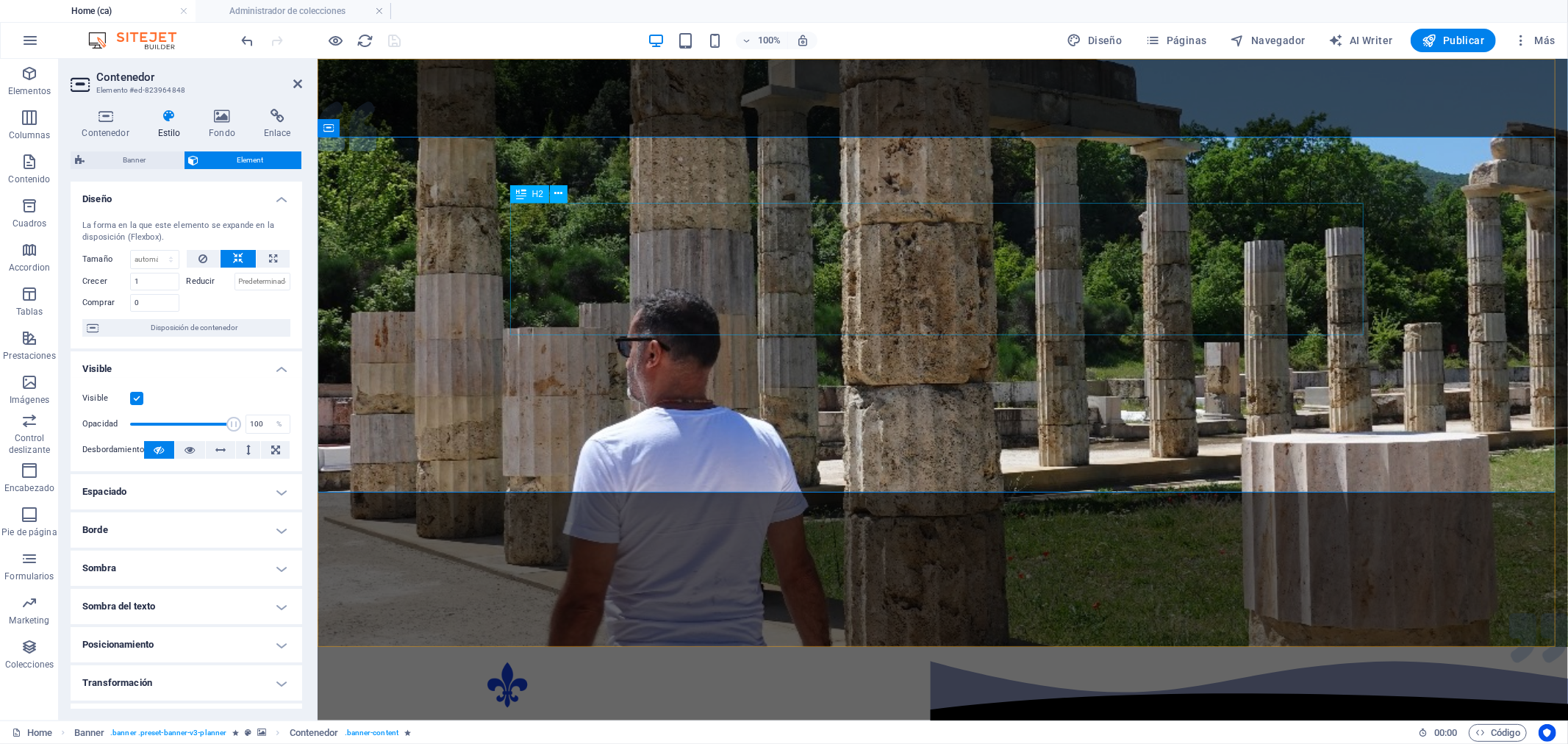 click on "Consciència i Energia" at bounding box center [942, 1002] 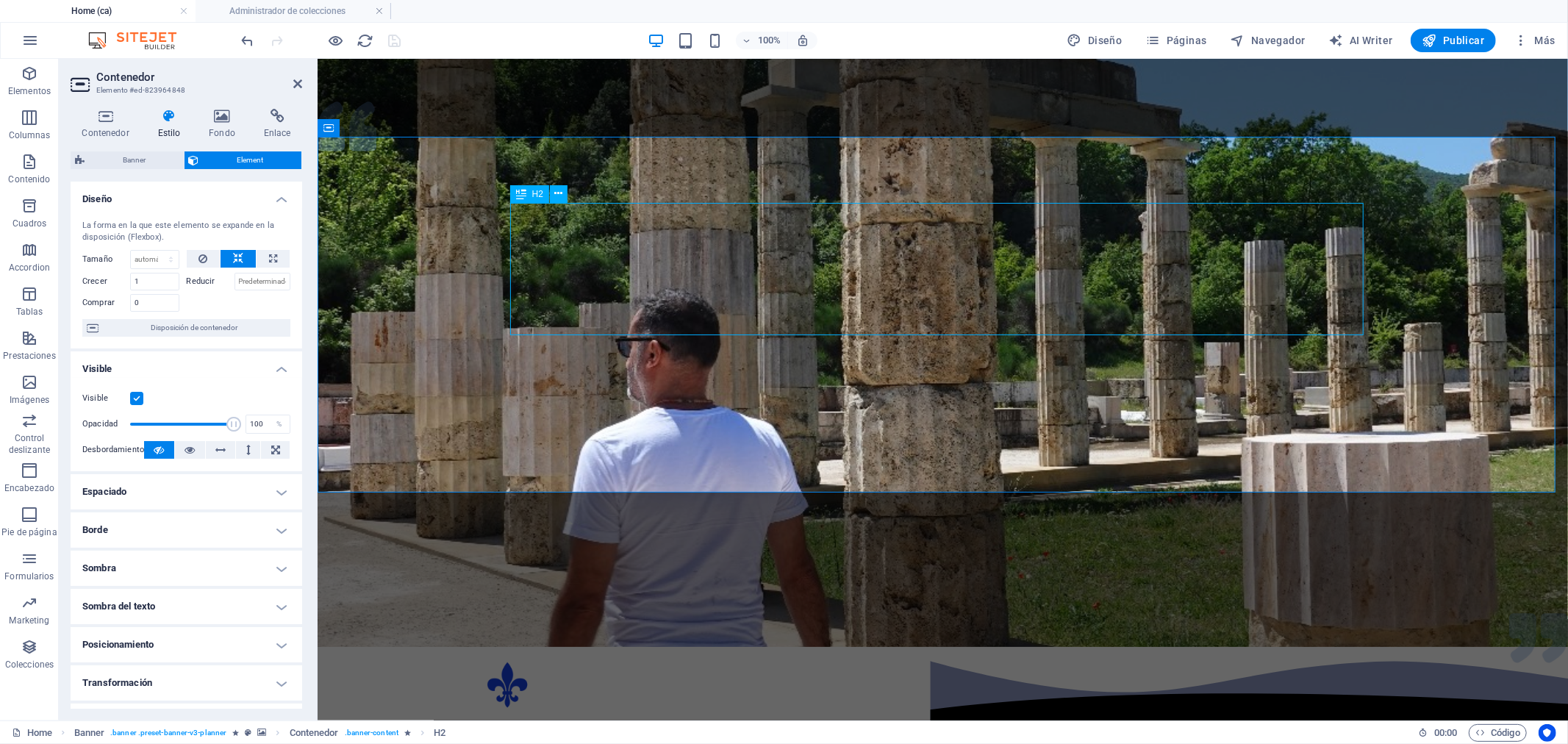 drag, startPoint x: 551, startPoint y: 298, endPoint x: 507, endPoint y: 302, distance: 44.181444 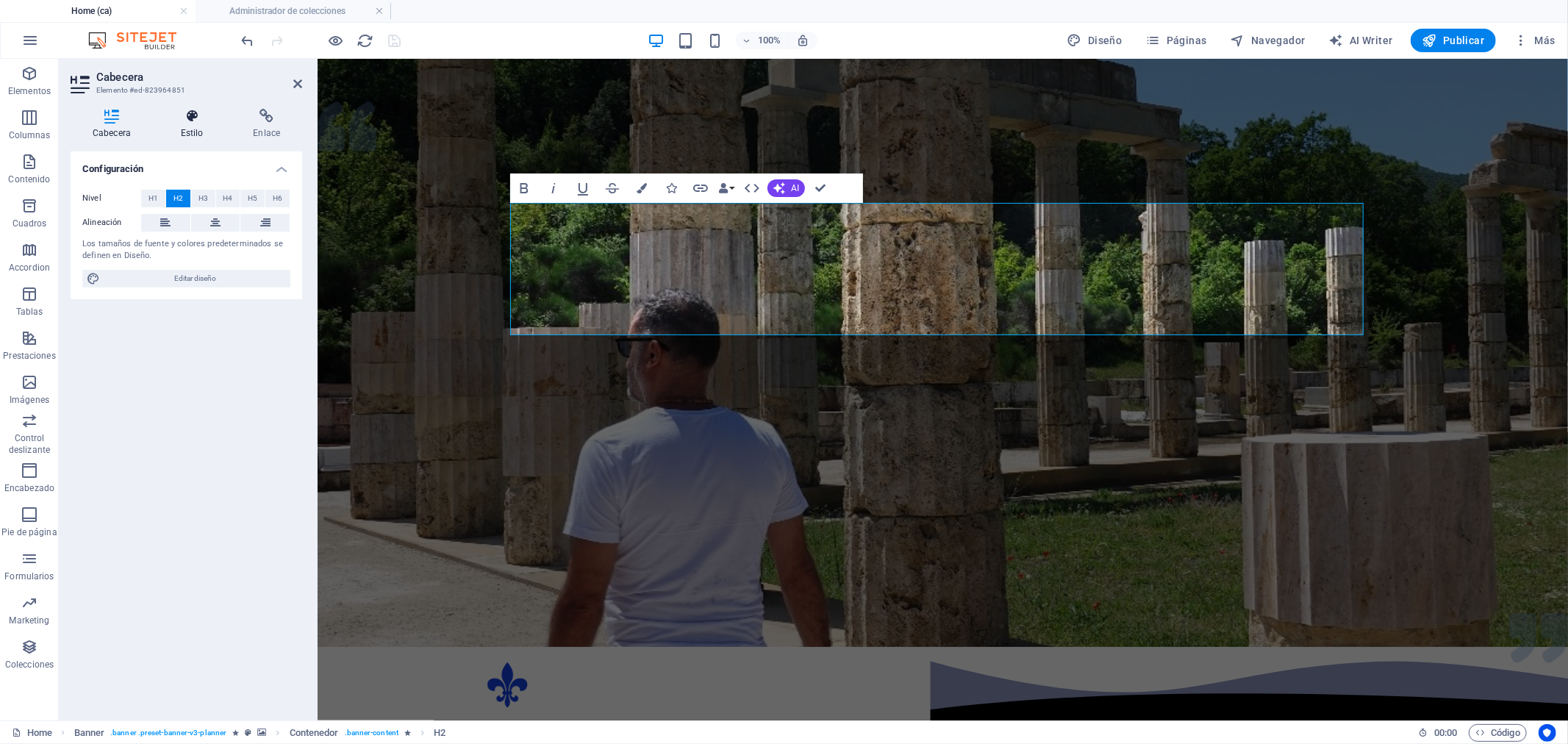 click on "Estilo" at bounding box center [195, 124] 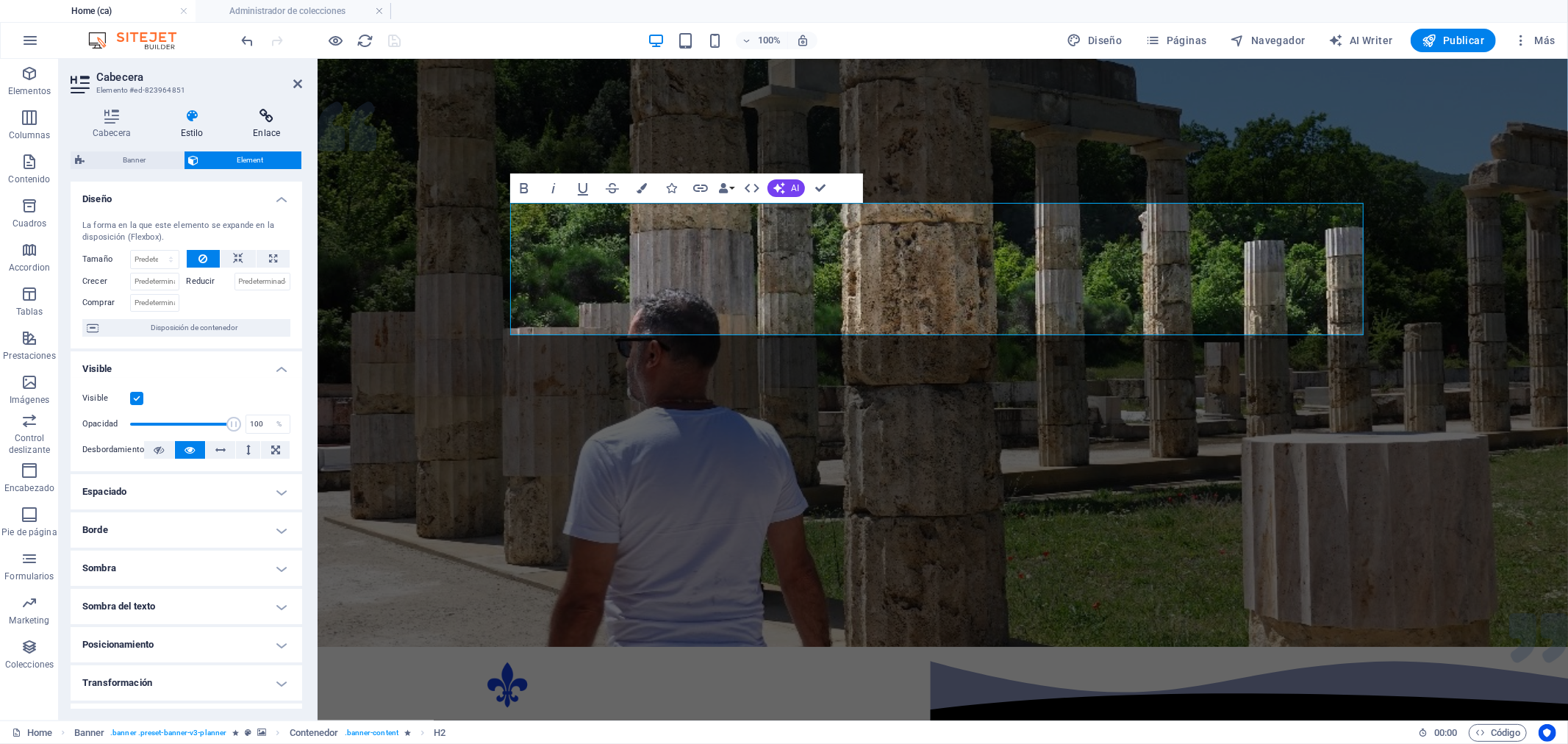click on "Enlace" at bounding box center (266, 124) 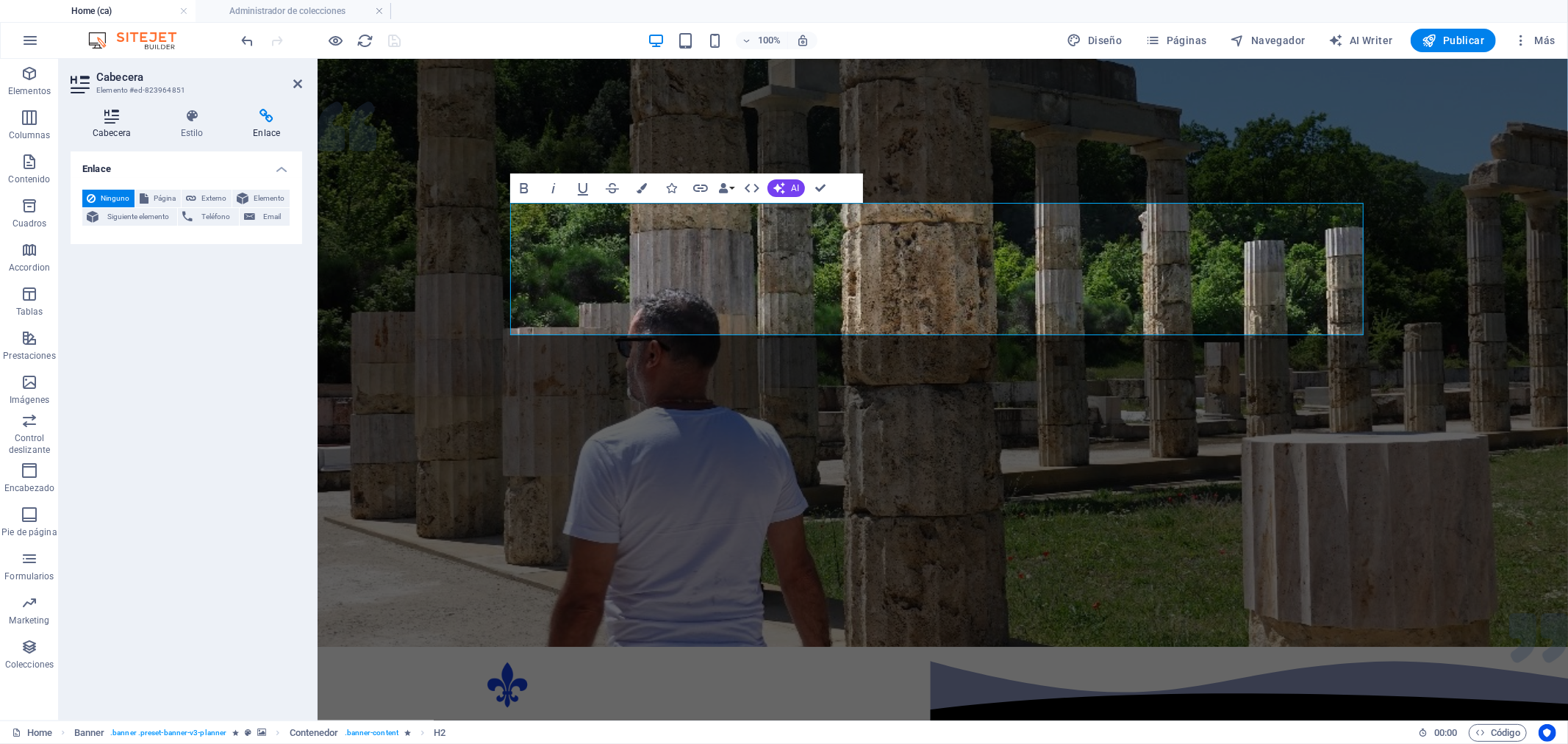 click on "Cabecera" at bounding box center (115, 124) 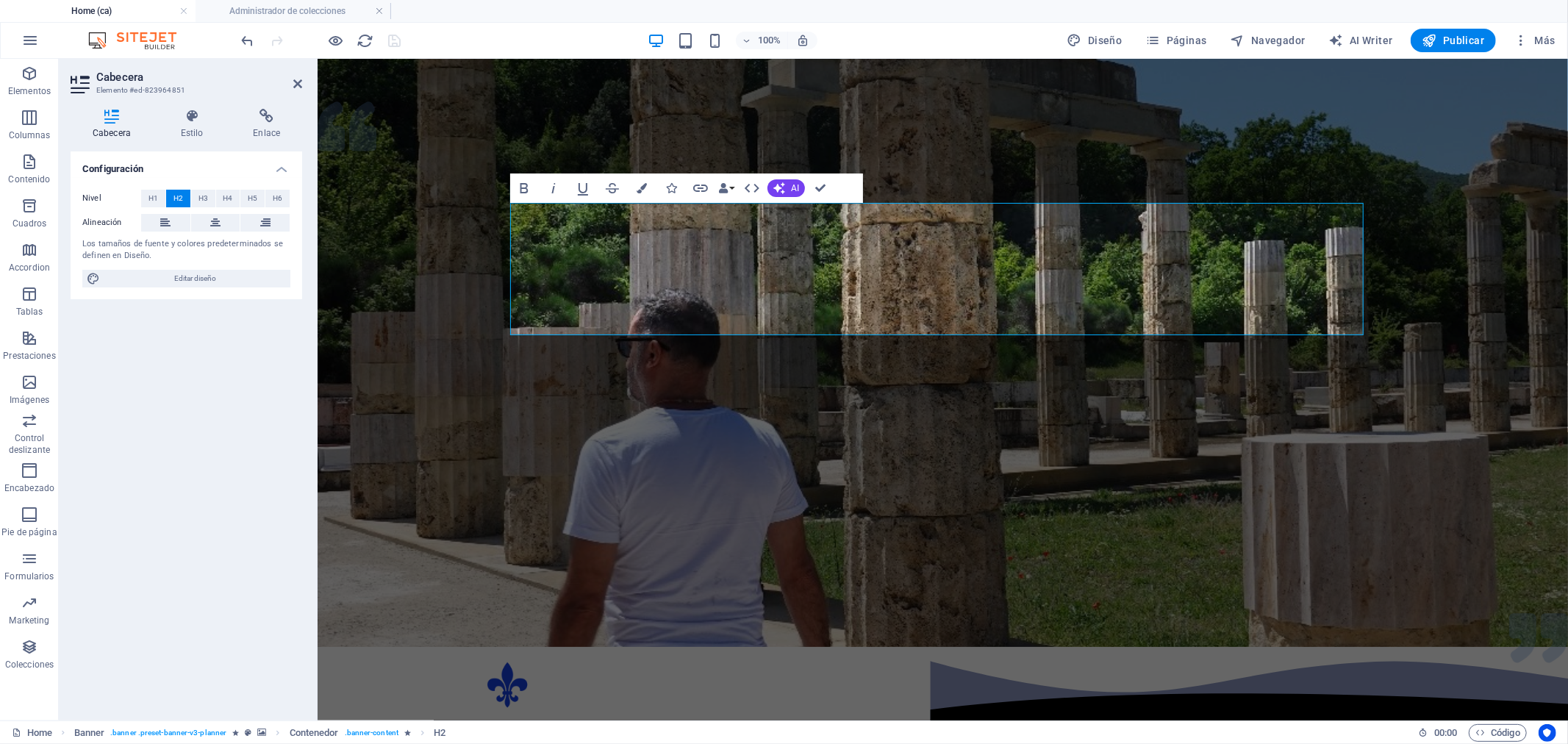 click at bounding box center (942, 352) 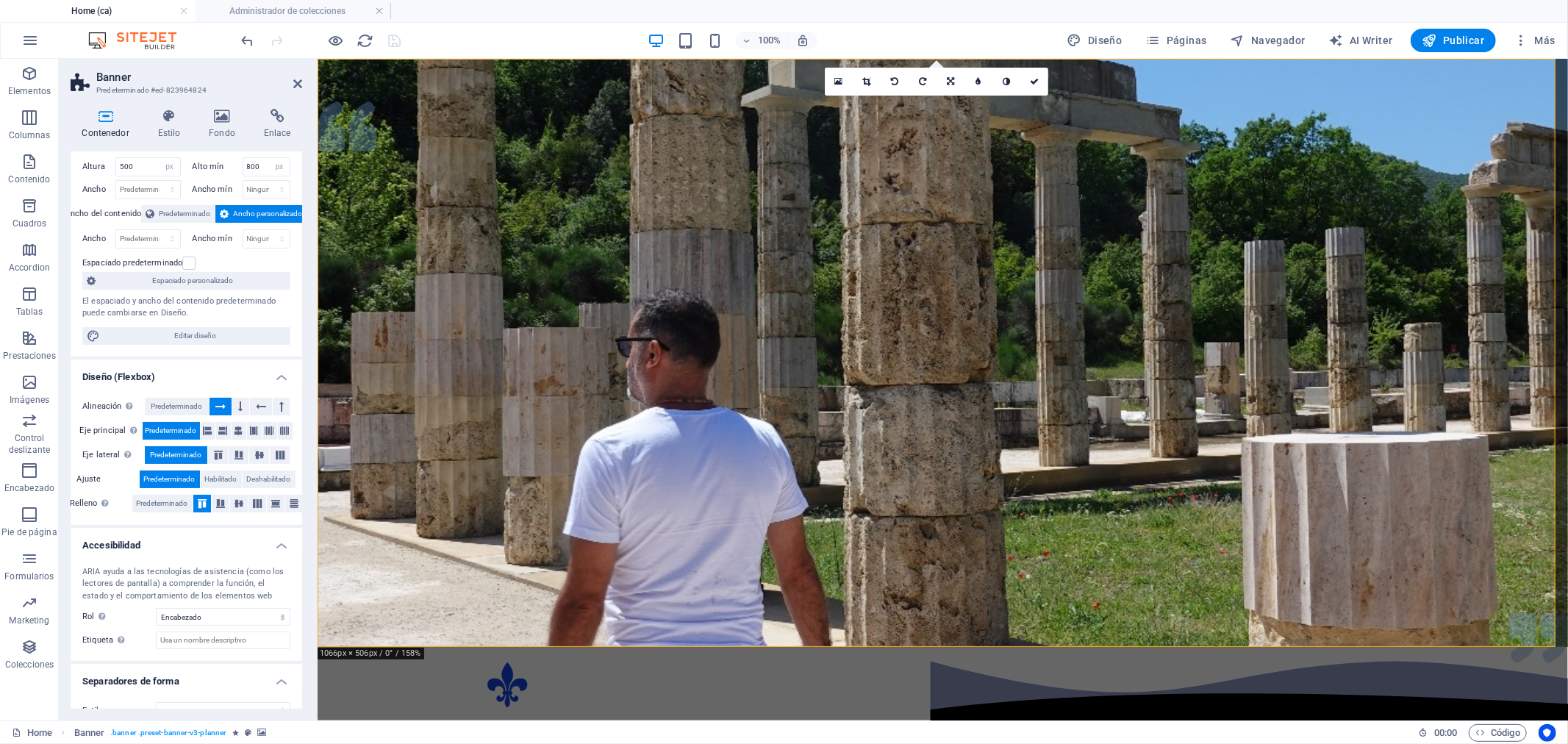 scroll, scrollTop: 0, scrollLeft: 0, axis: both 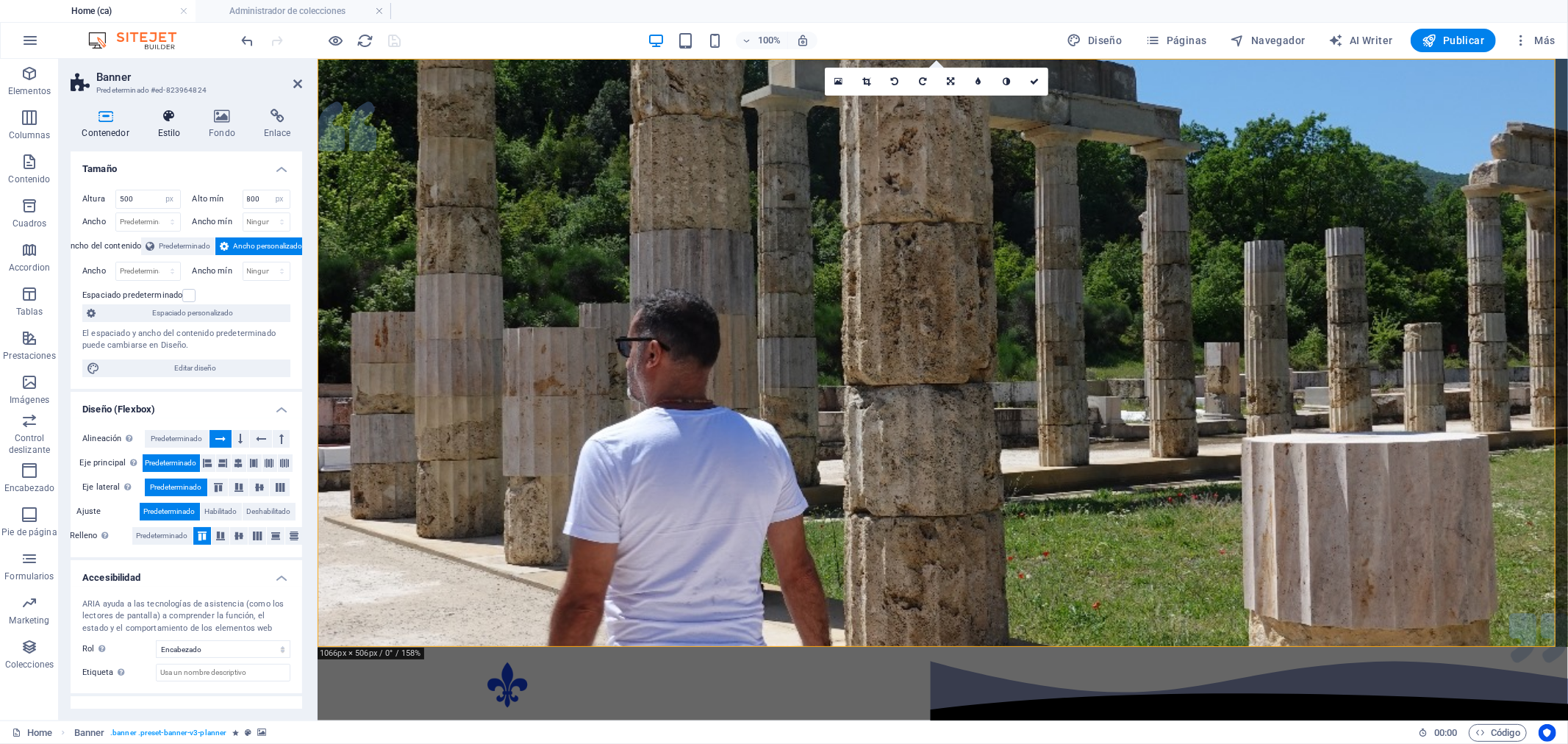 click on "Estilo" at bounding box center [172, 124] 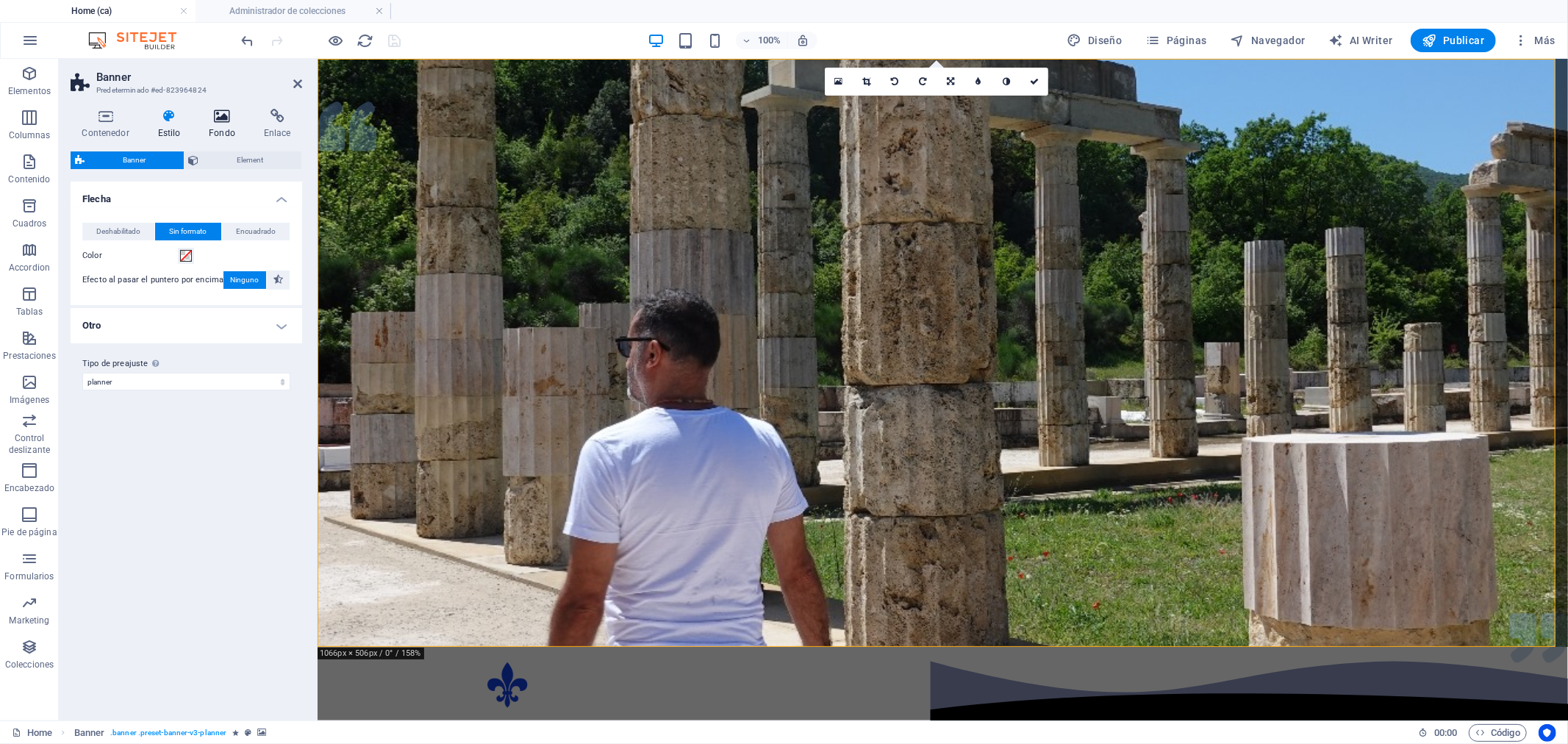 click on "Fondo" at bounding box center [225, 124] 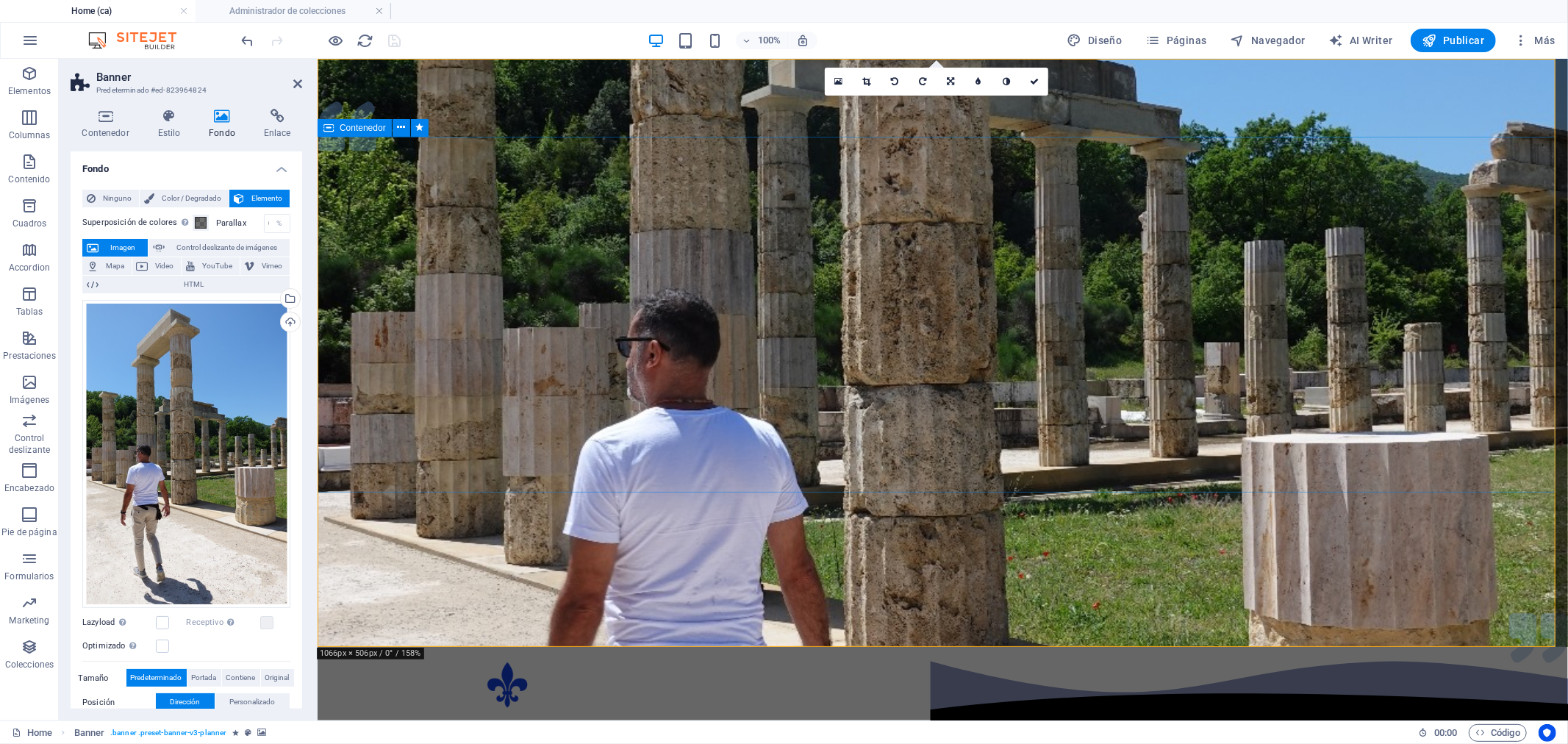 click on "Consciència i Energia DESPERTA LA TEVA ESSÈNCIA TROBANT LA TEVA PRÒPIA MANERA DE RECÓRRER EL CAMÍ" at bounding box center (942, 1048) 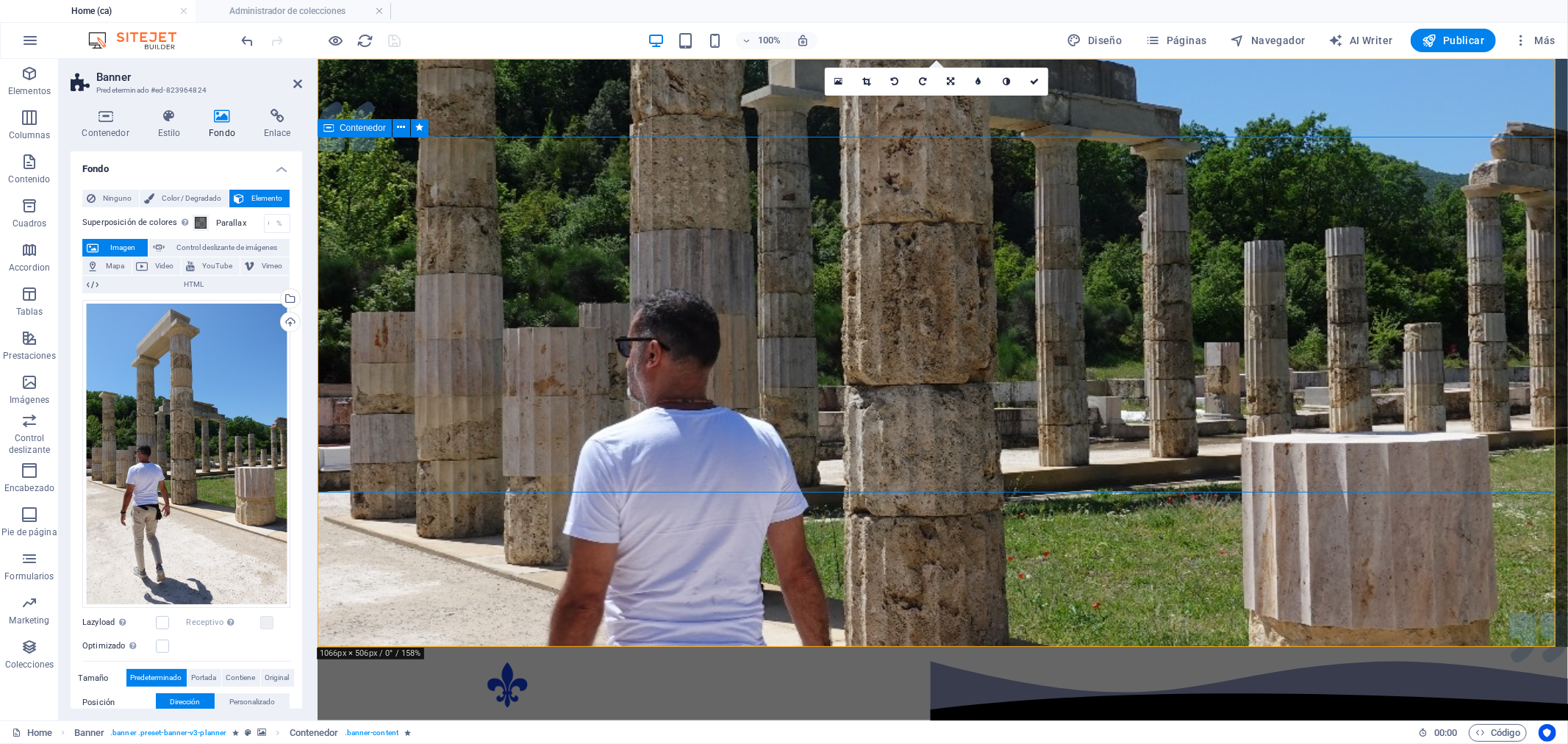 click on "Consciència i Energia DESPERTA LA TEVA ESSÈNCIA TROBANT LA TEVA PRÒPIA MANERA DE RECÓRRER EL CAMÍ" at bounding box center (942, 1048) 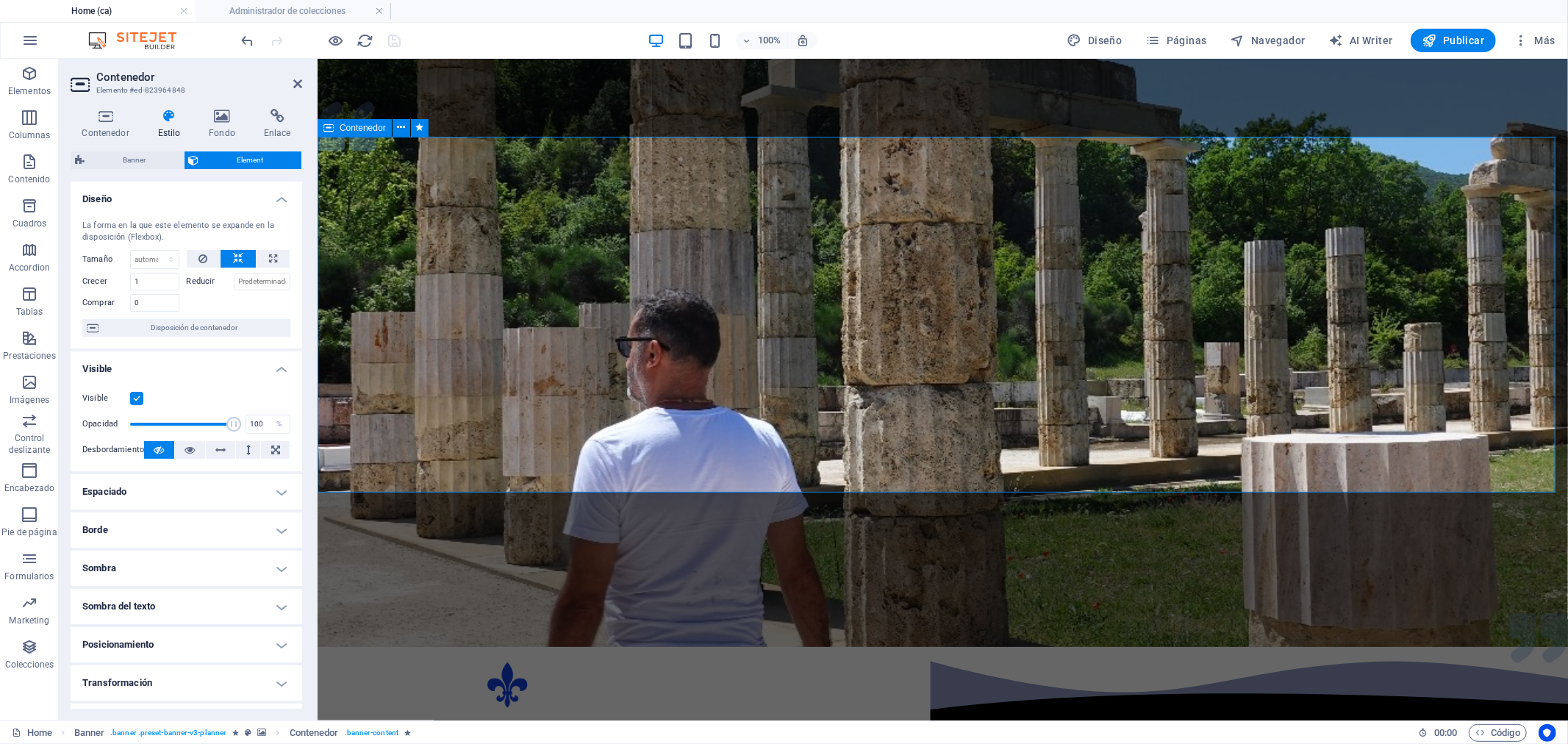 click on "Consciència i Energia DESPERTA LA TEVA ESSÈNCIA TROBANT LA TEVA PRÒPIA MANERA DE RECÓRRER EL CAMÍ" at bounding box center [942, 1048] 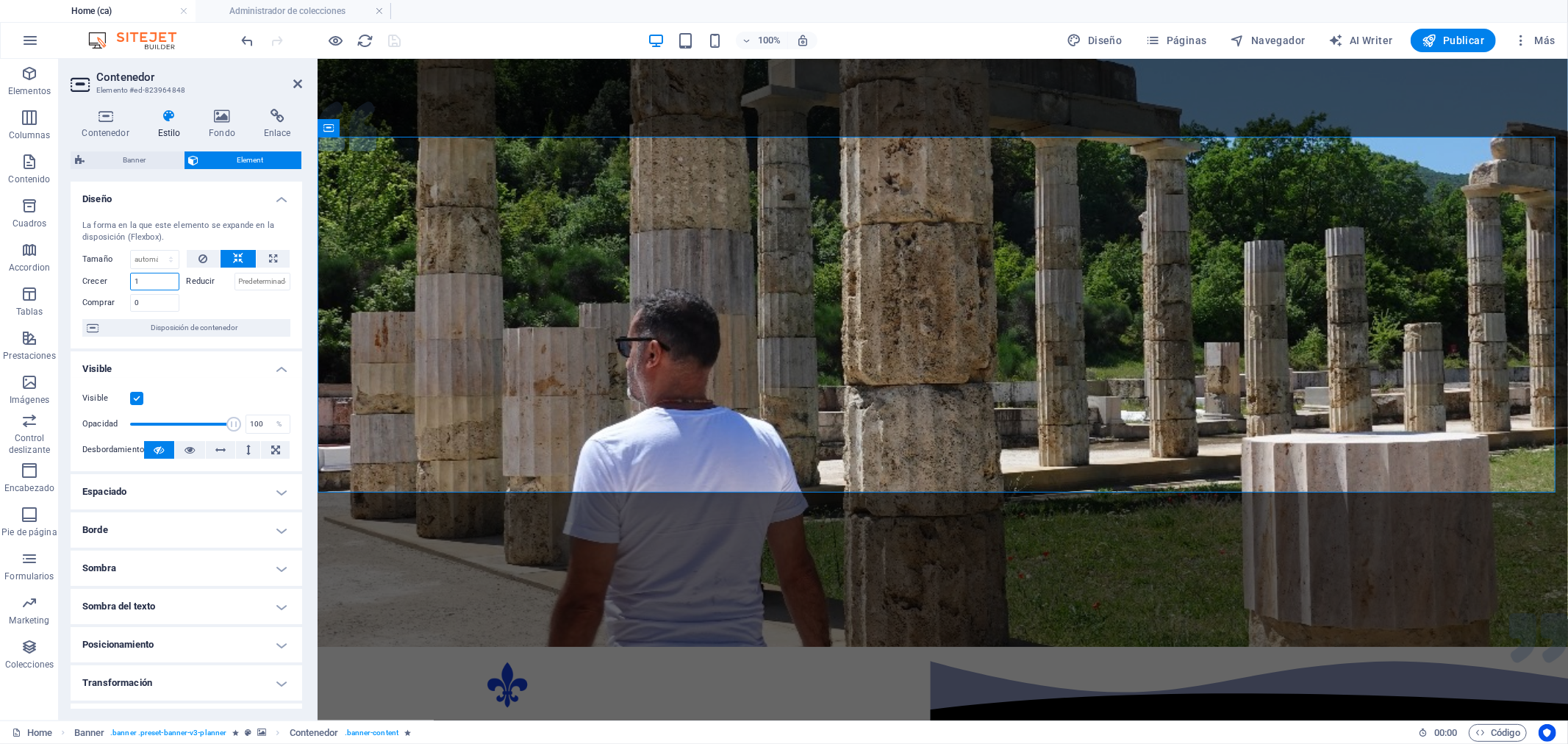 drag, startPoint x: 153, startPoint y: 282, endPoint x: 128, endPoint y: 284, distance: 25.079872 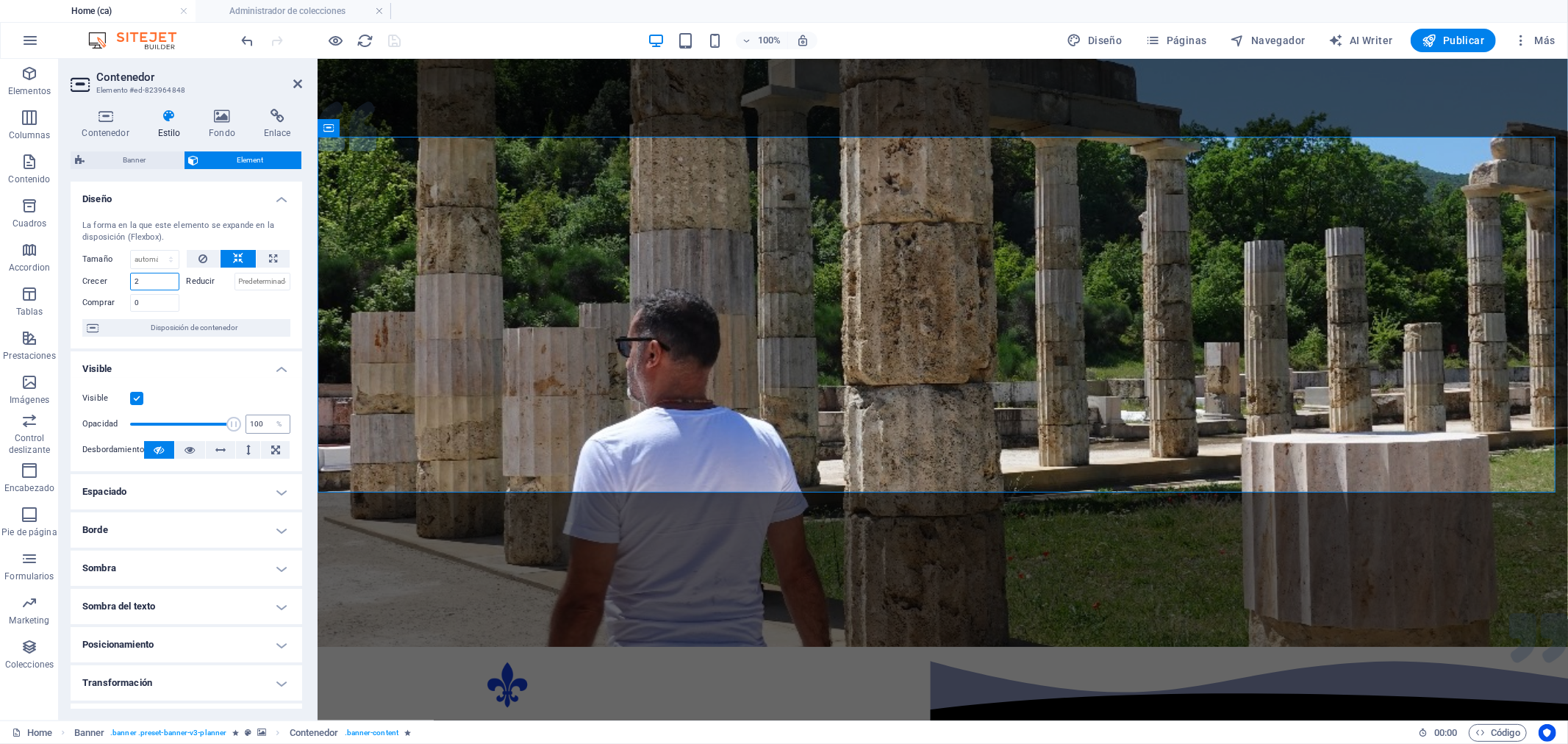 type on "2" 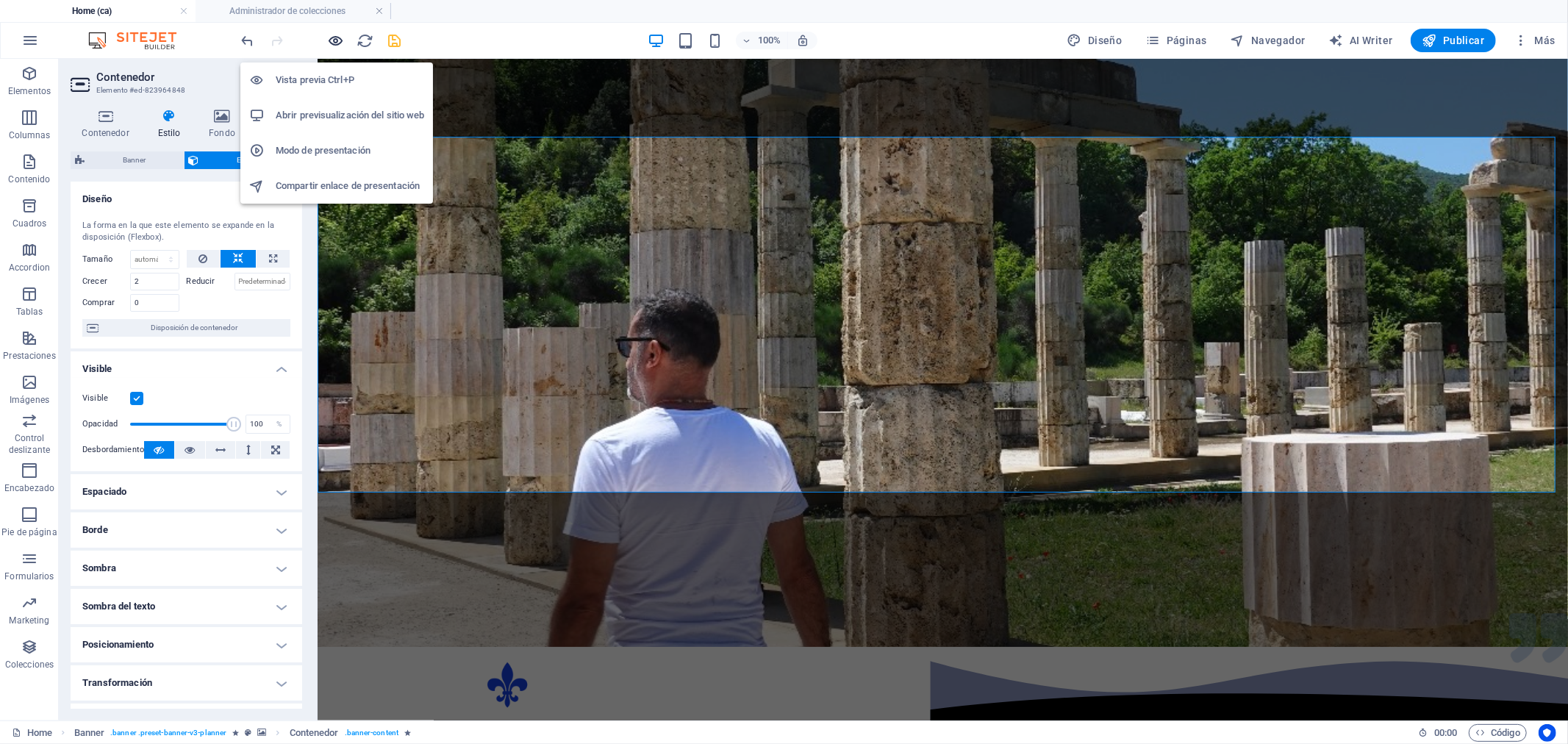 click at bounding box center [336, 40] 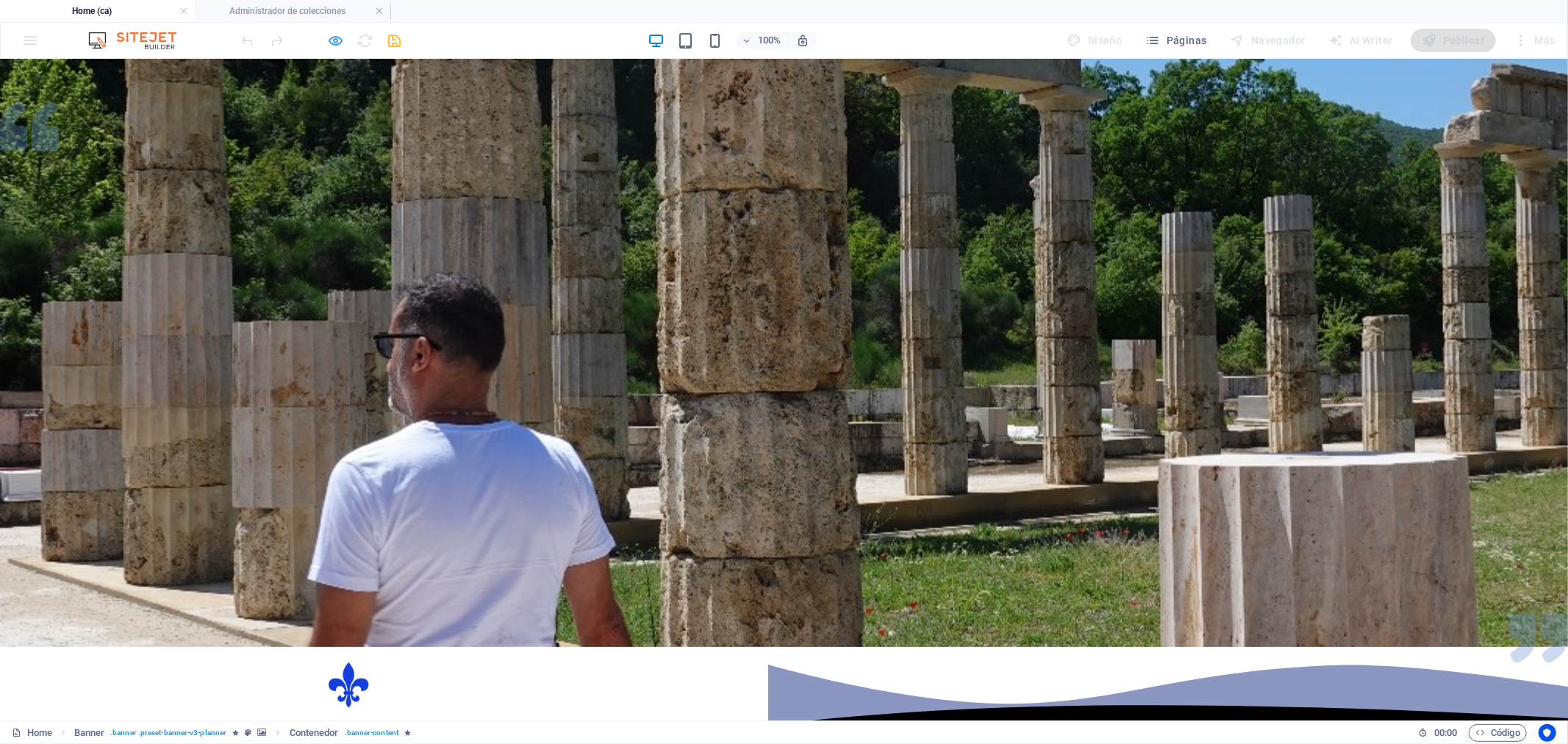 click at bounding box center [336, 40] 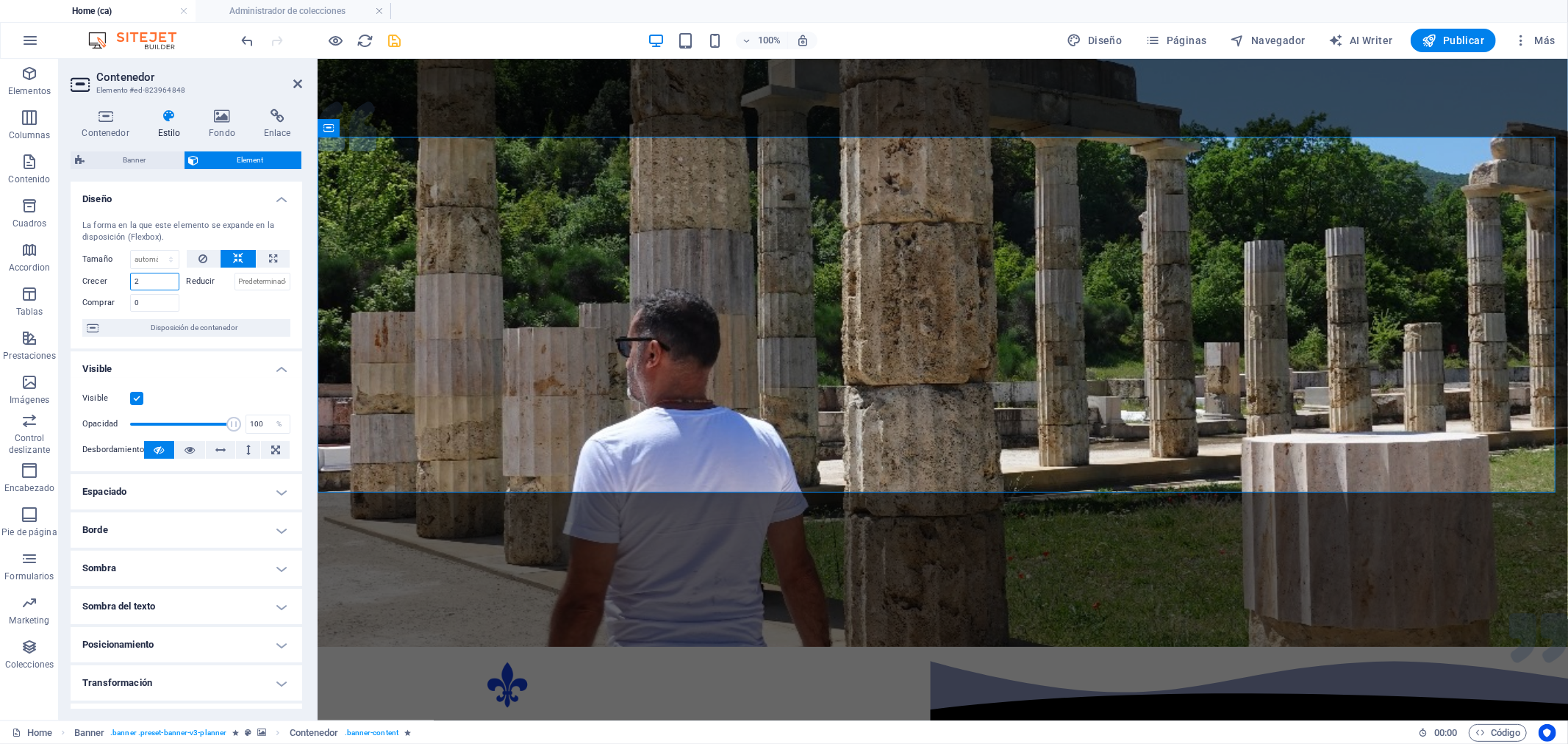 drag, startPoint x: 151, startPoint y: 282, endPoint x: 116, endPoint y: 285, distance: 35.128336 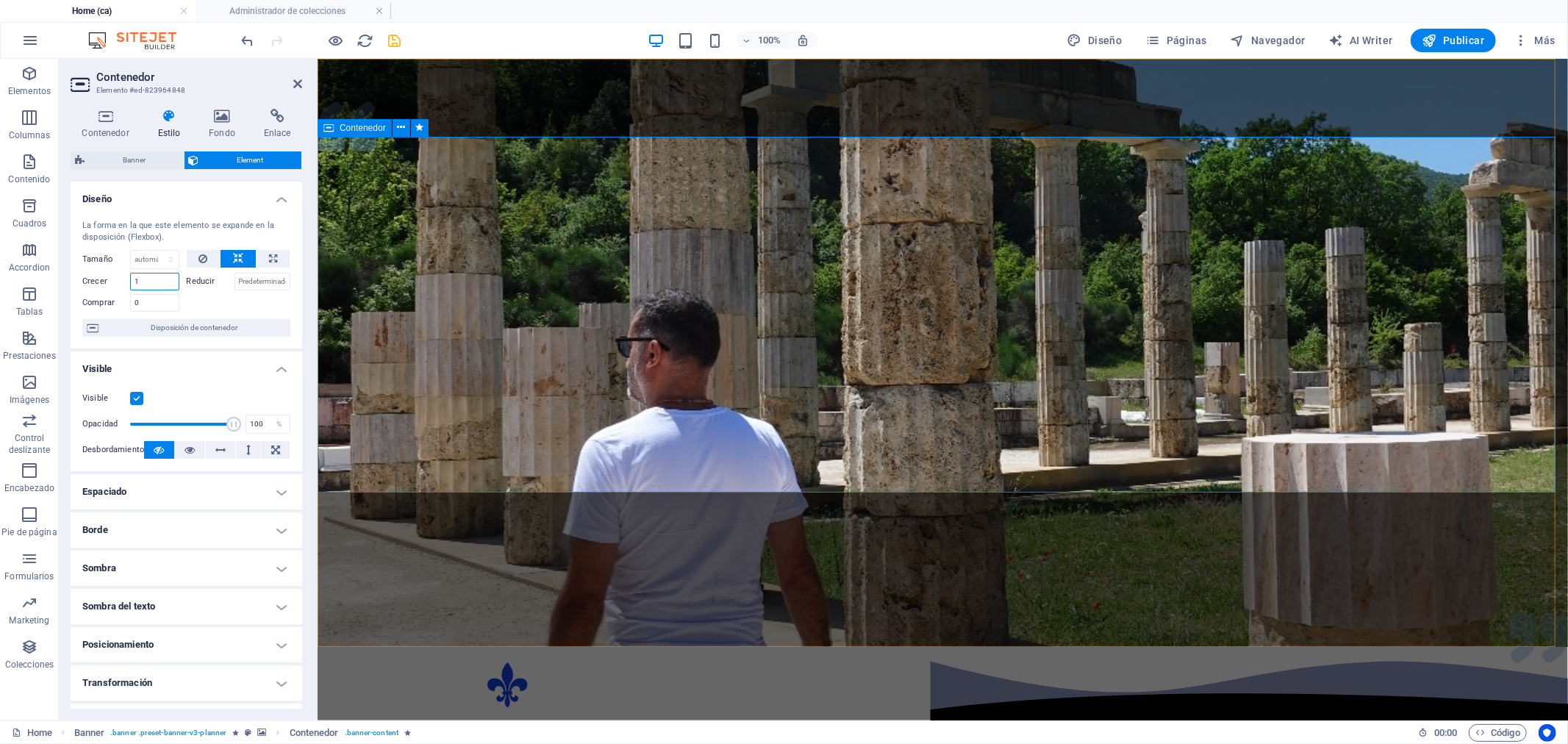 type on "1" 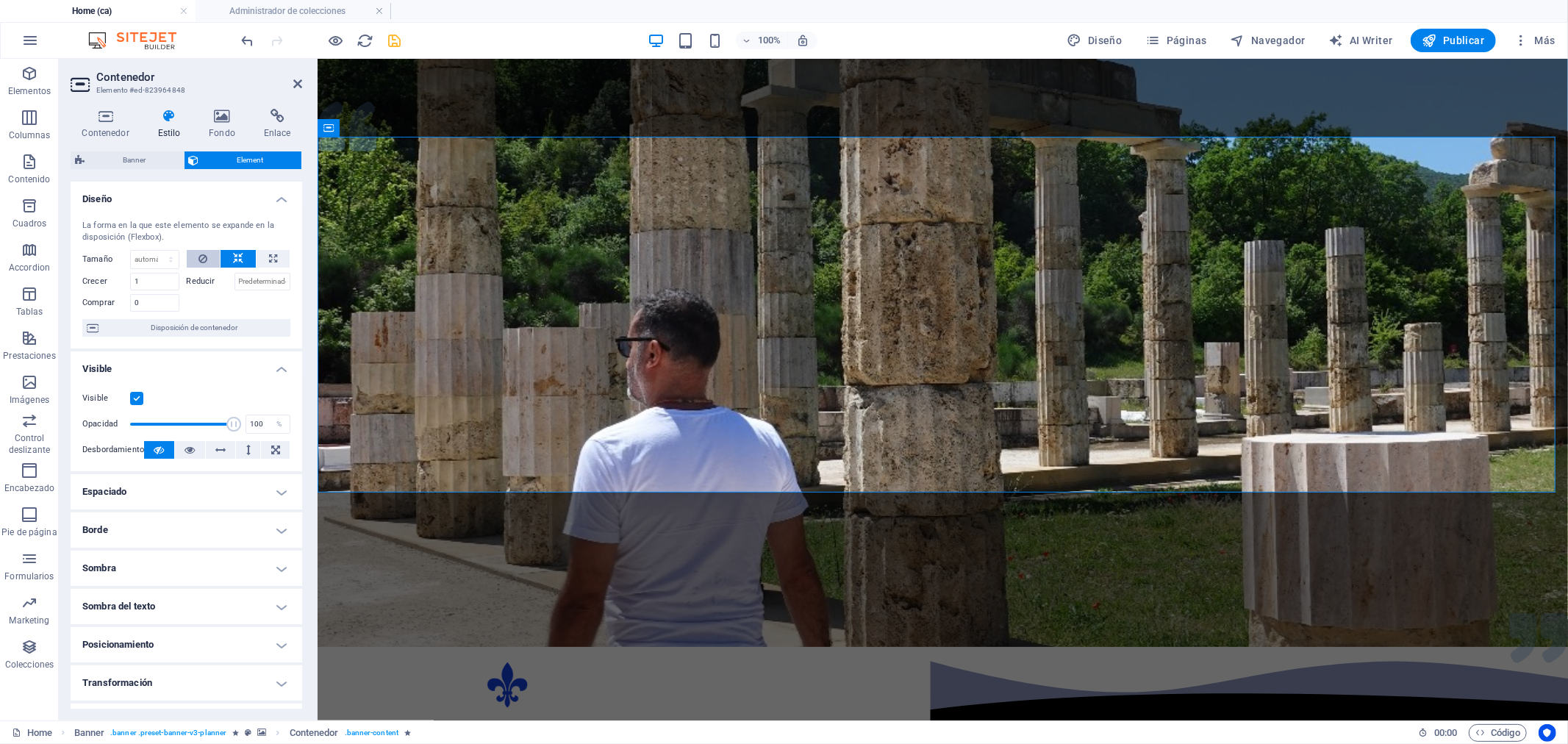 click at bounding box center (204, 259) 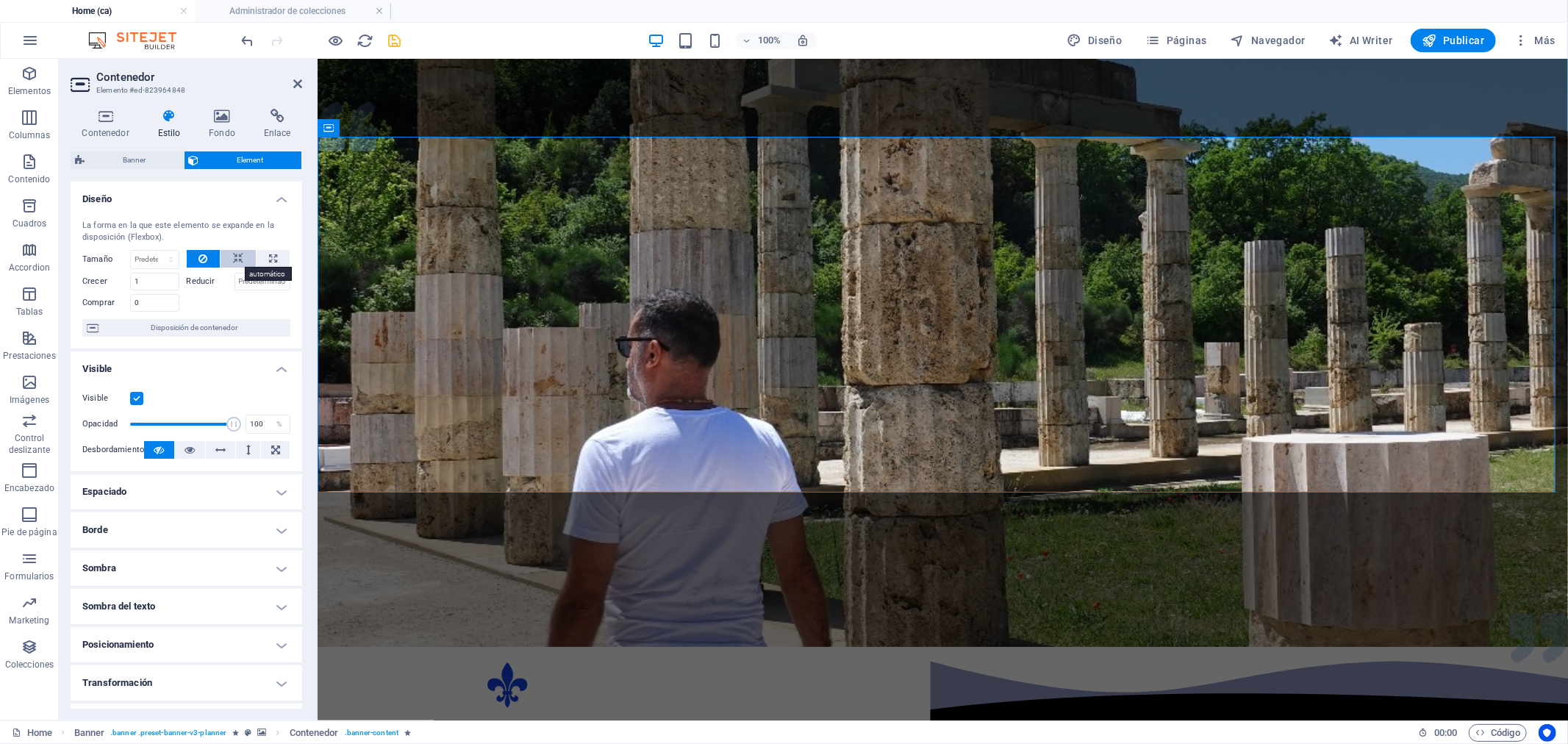 click at bounding box center [238, 259] 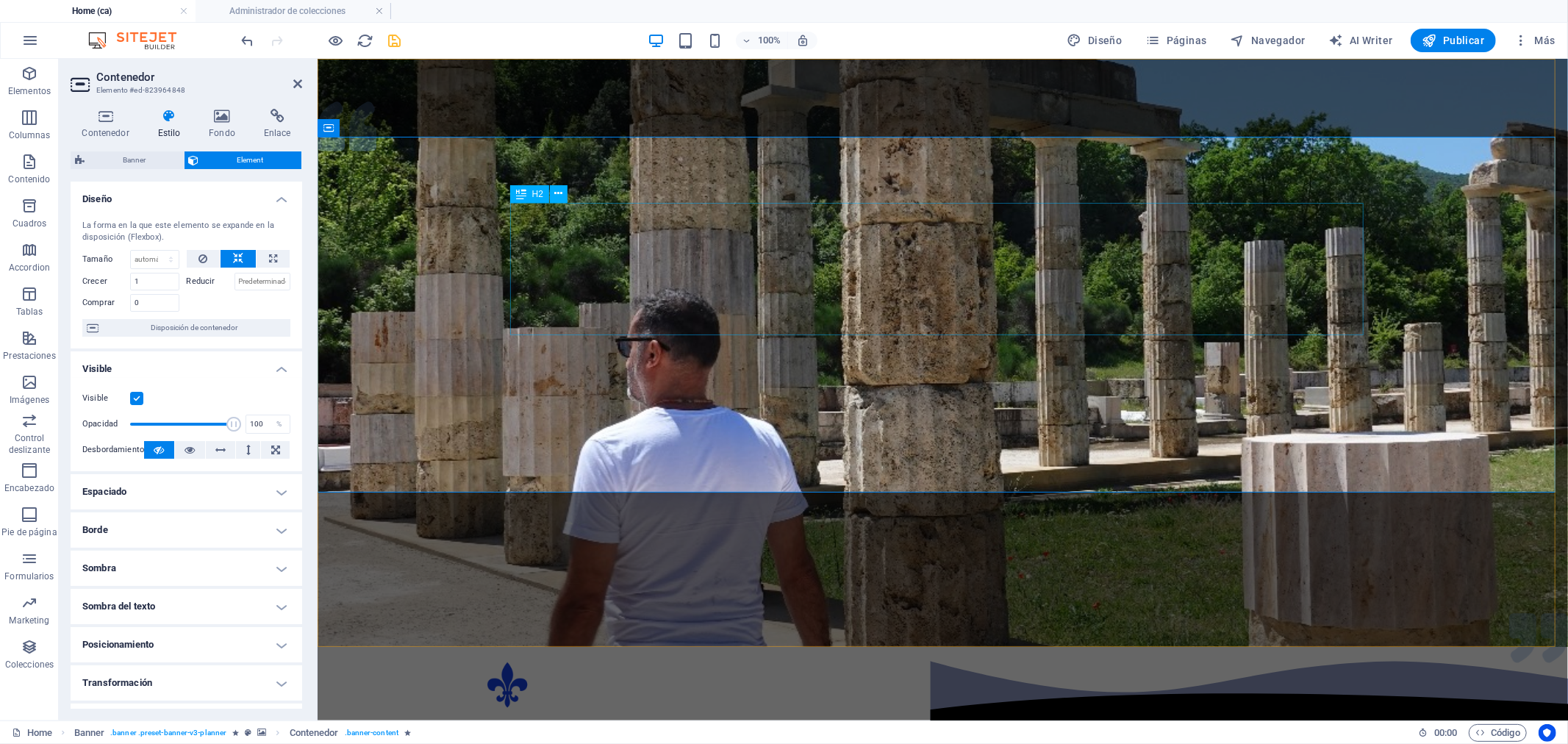 click on "Consciència i Energia" at bounding box center (942, 1002) 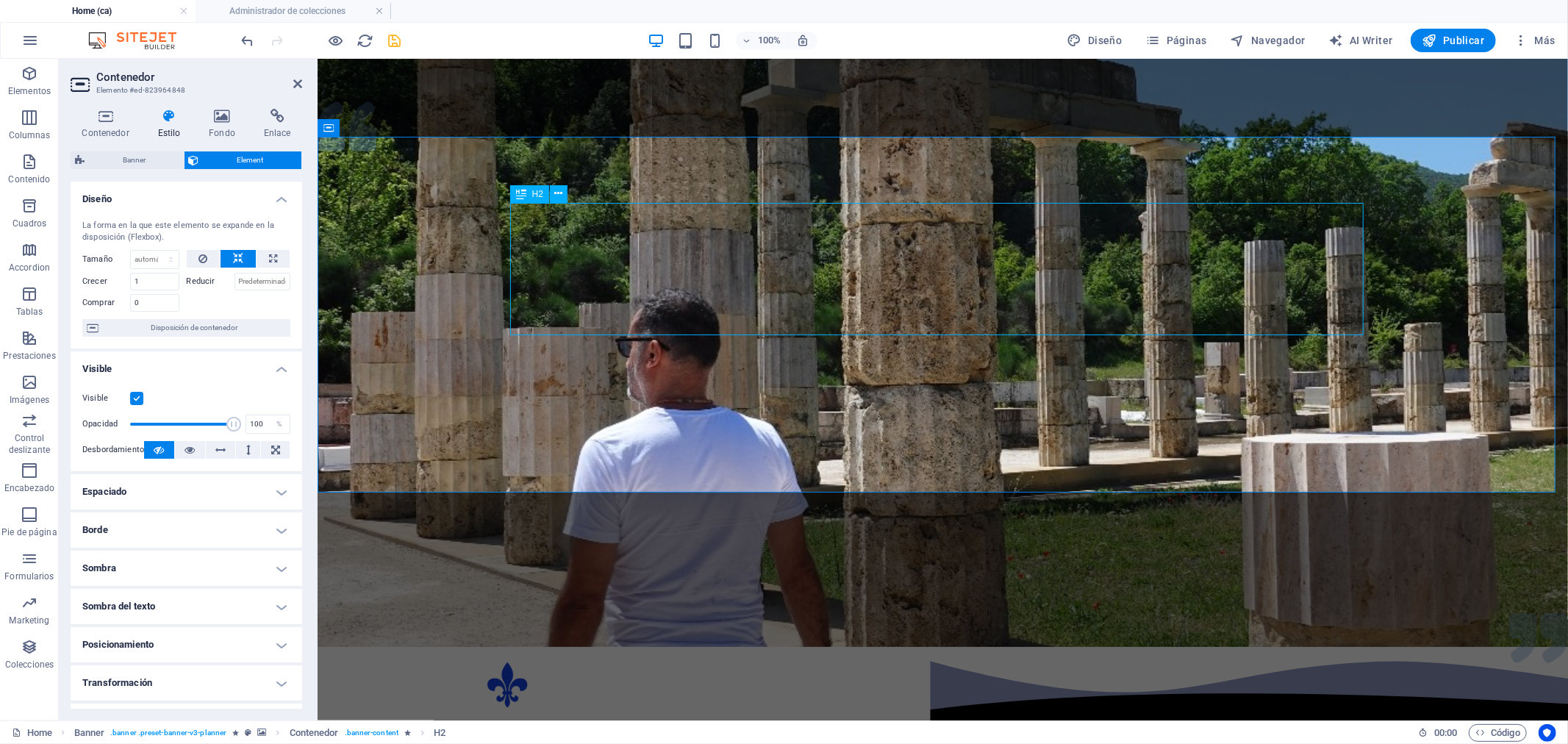 click on "Consciència i Energia" at bounding box center (942, 1002) 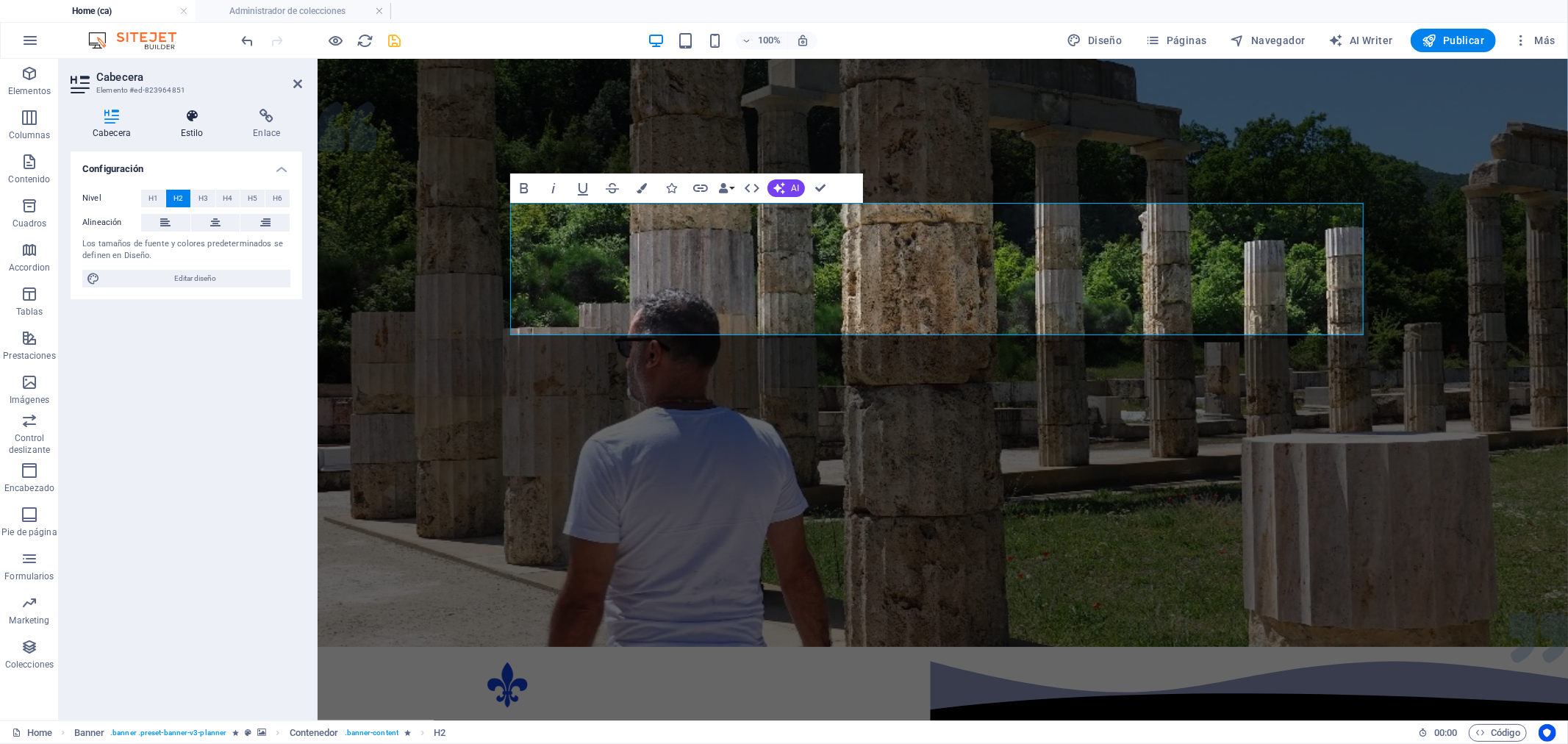 click on "Estilo" at bounding box center [195, 124] 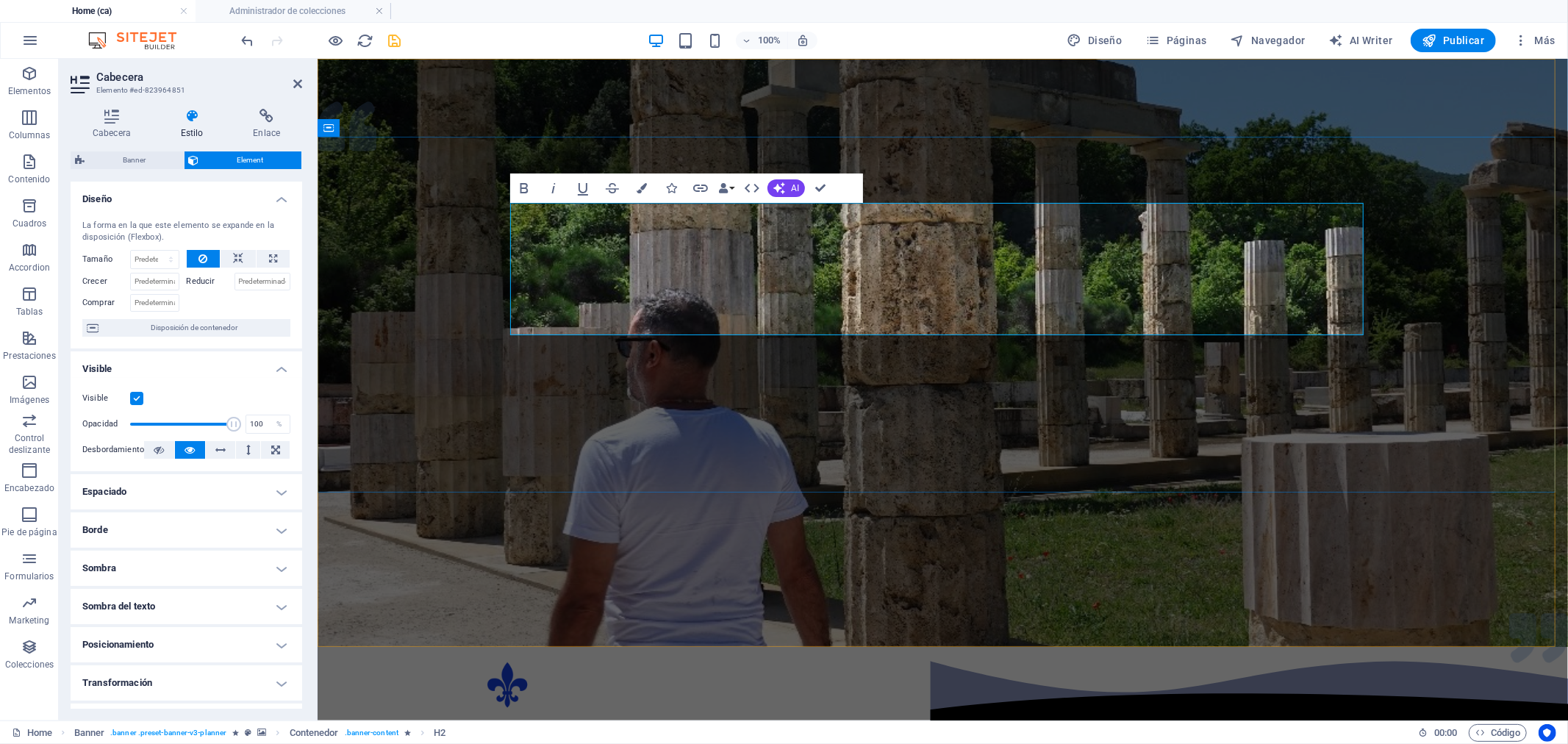 click on "Consciència i Energia" at bounding box center [942, 1002] 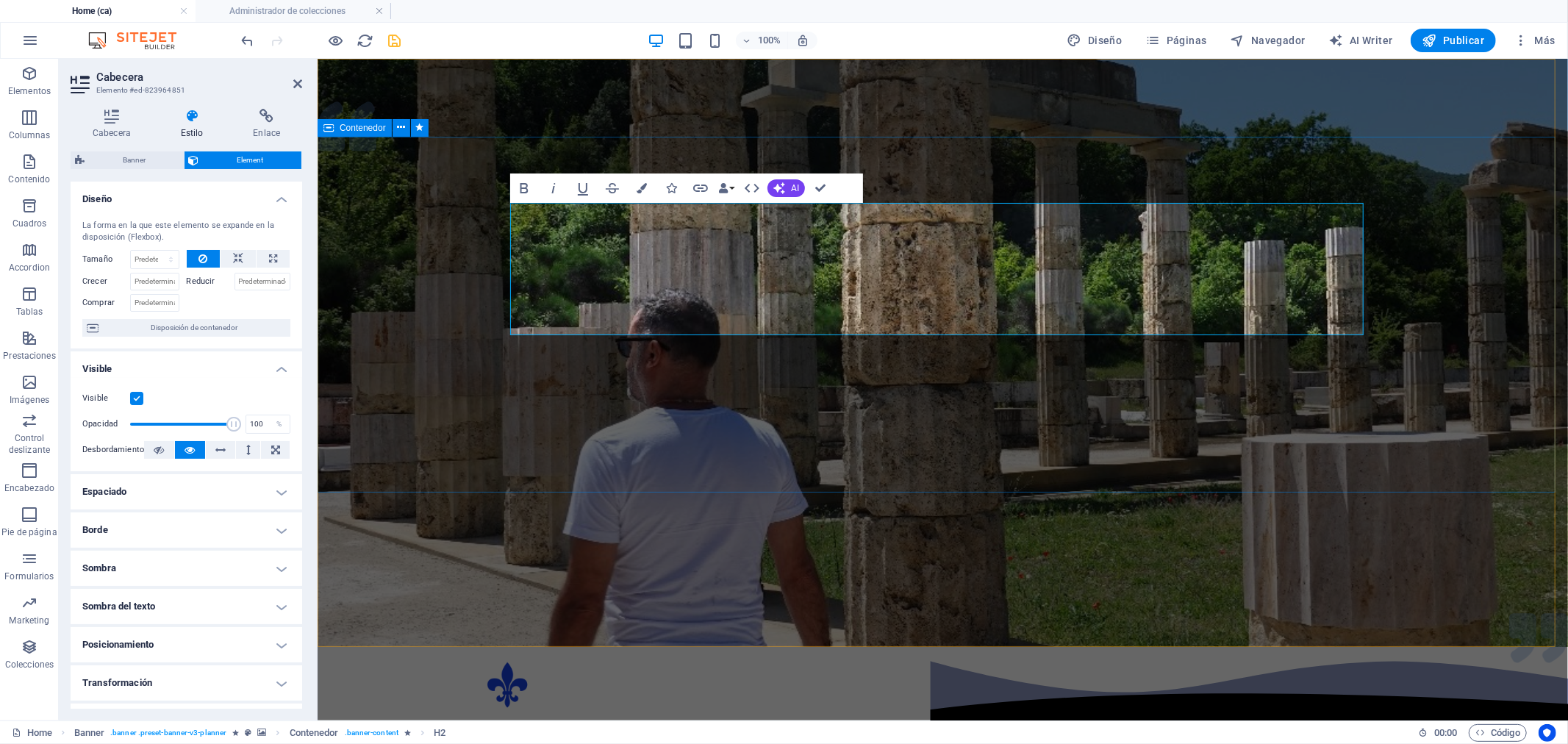 click on "Consciència i Energia DESPERTA LA TEVA ESSÈNCIA TROBANT LA TEVA PRÒPIA MANERA DE RECÓRRER EL CAMÍ" at bounding box center [942, 1048] 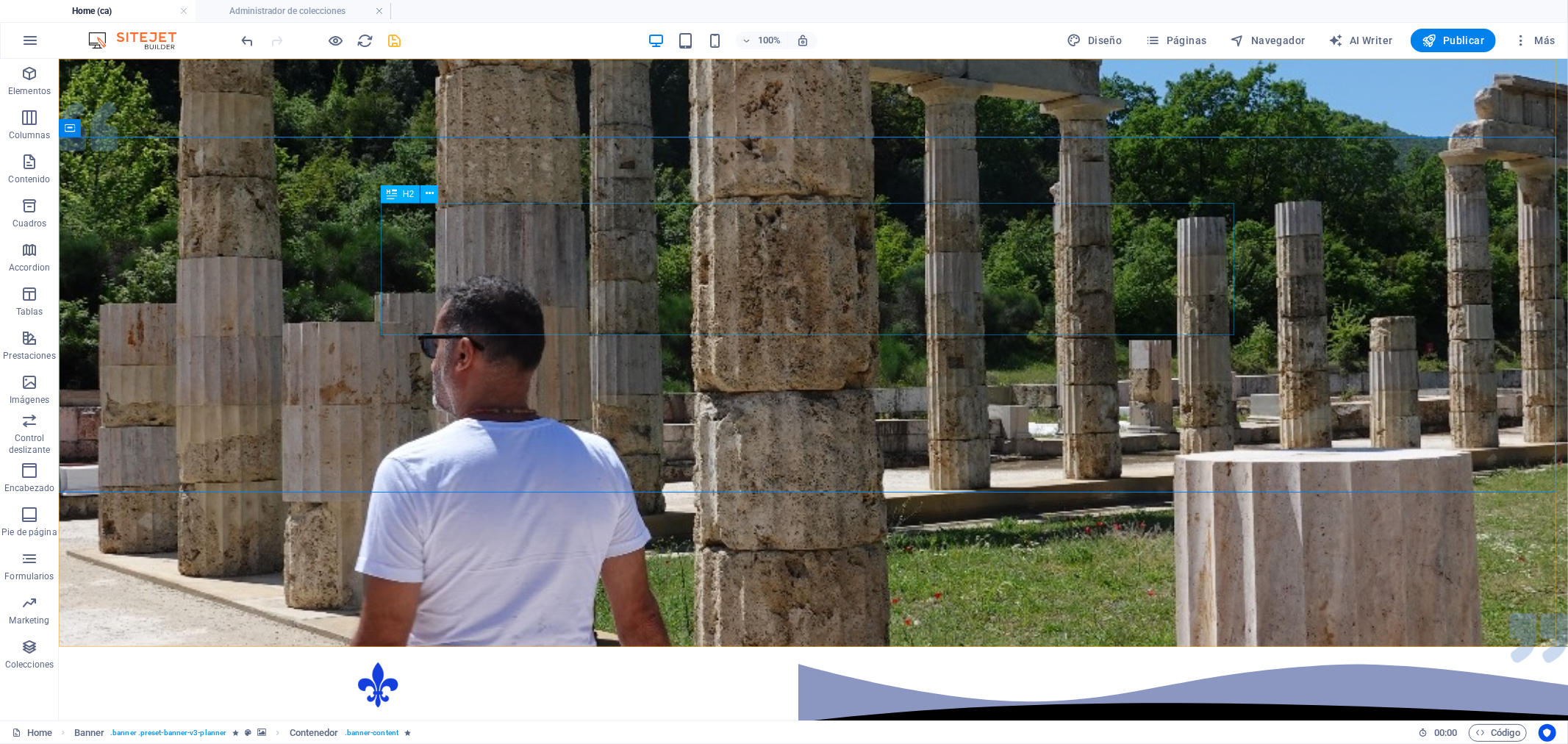 click on "H2" at bounding box center (408, 194) 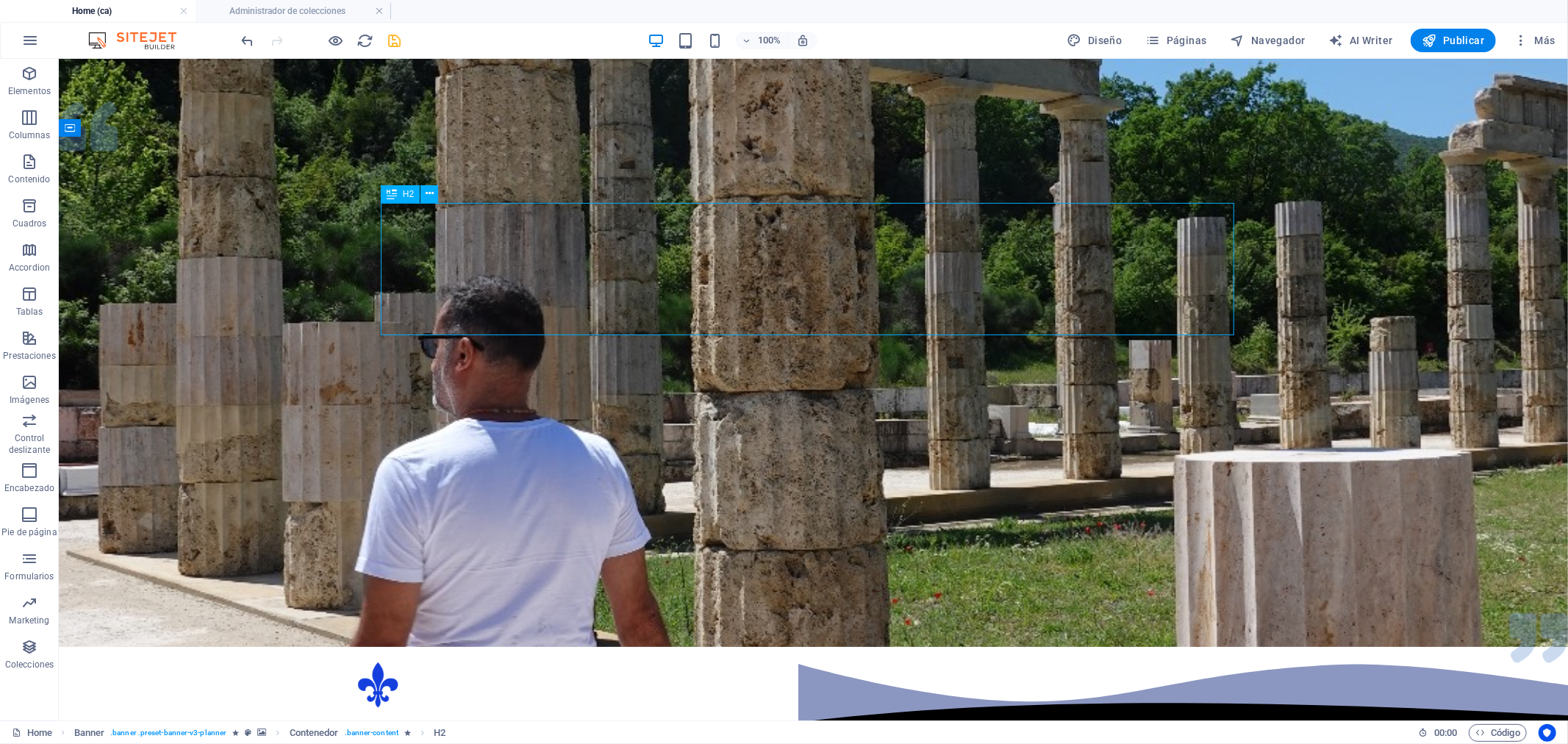 click on "H2" at bounding box center (408, 194) 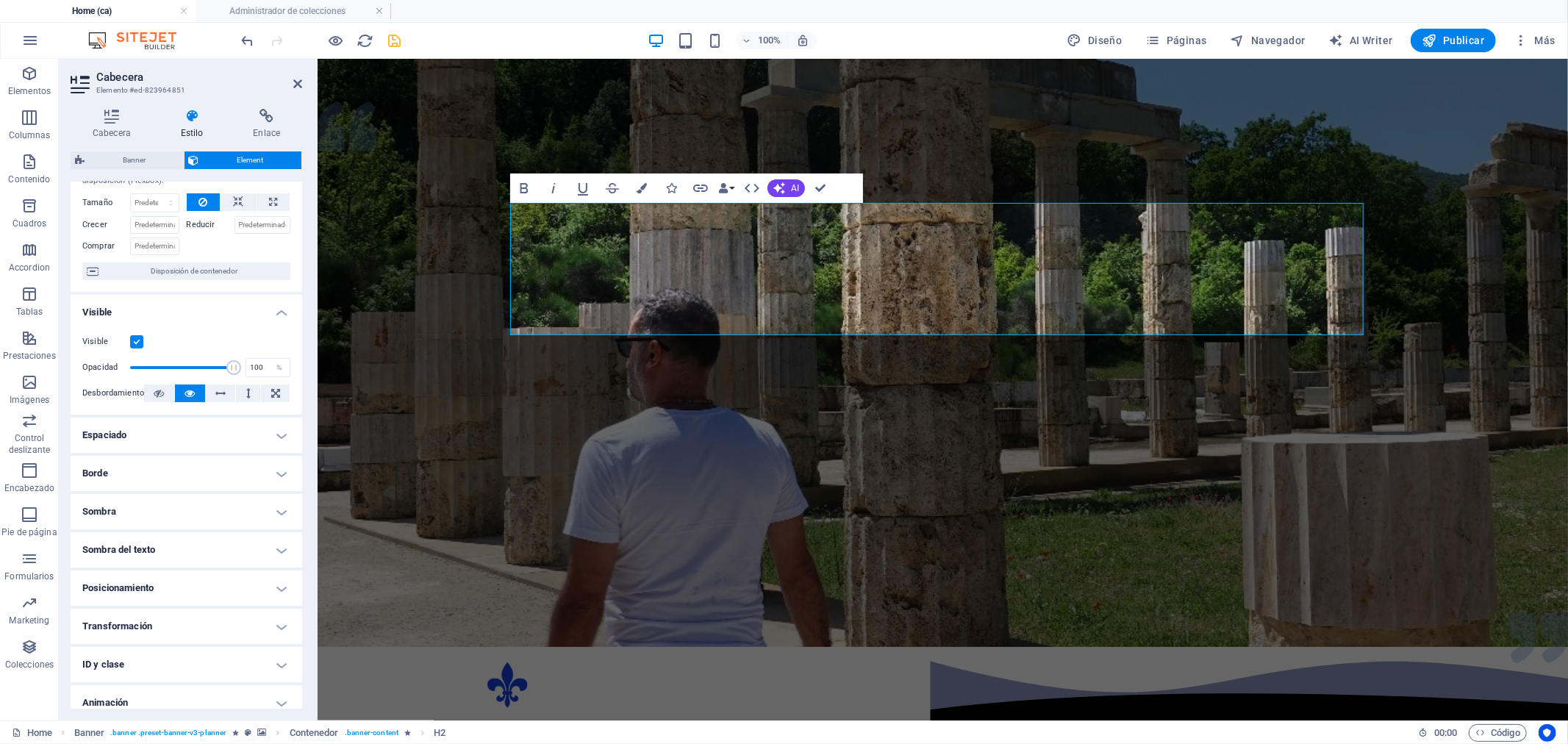 scroll, scrollTop: 106, scrollLeft: 0, axis: vertical 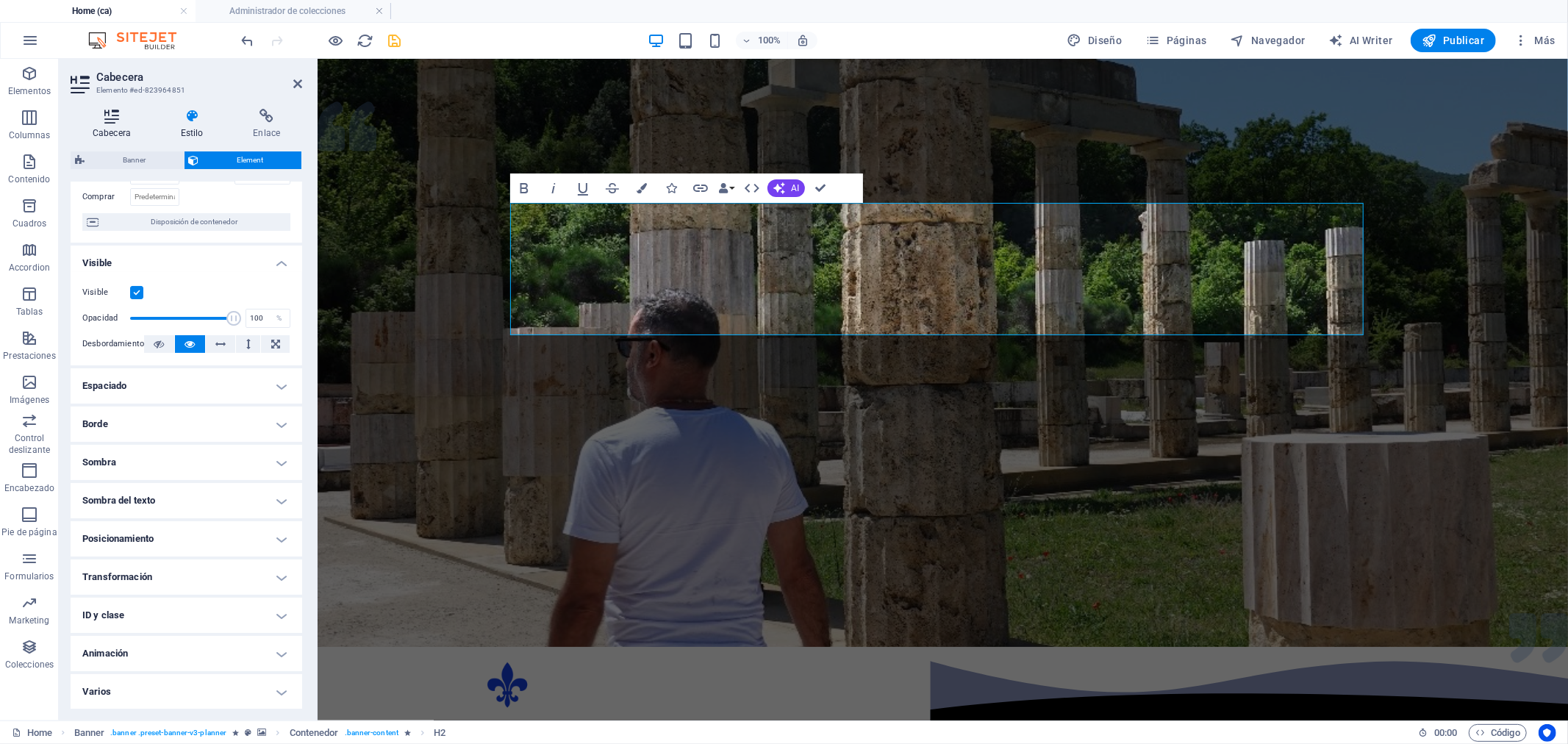 click at bounding box center (112, 116) 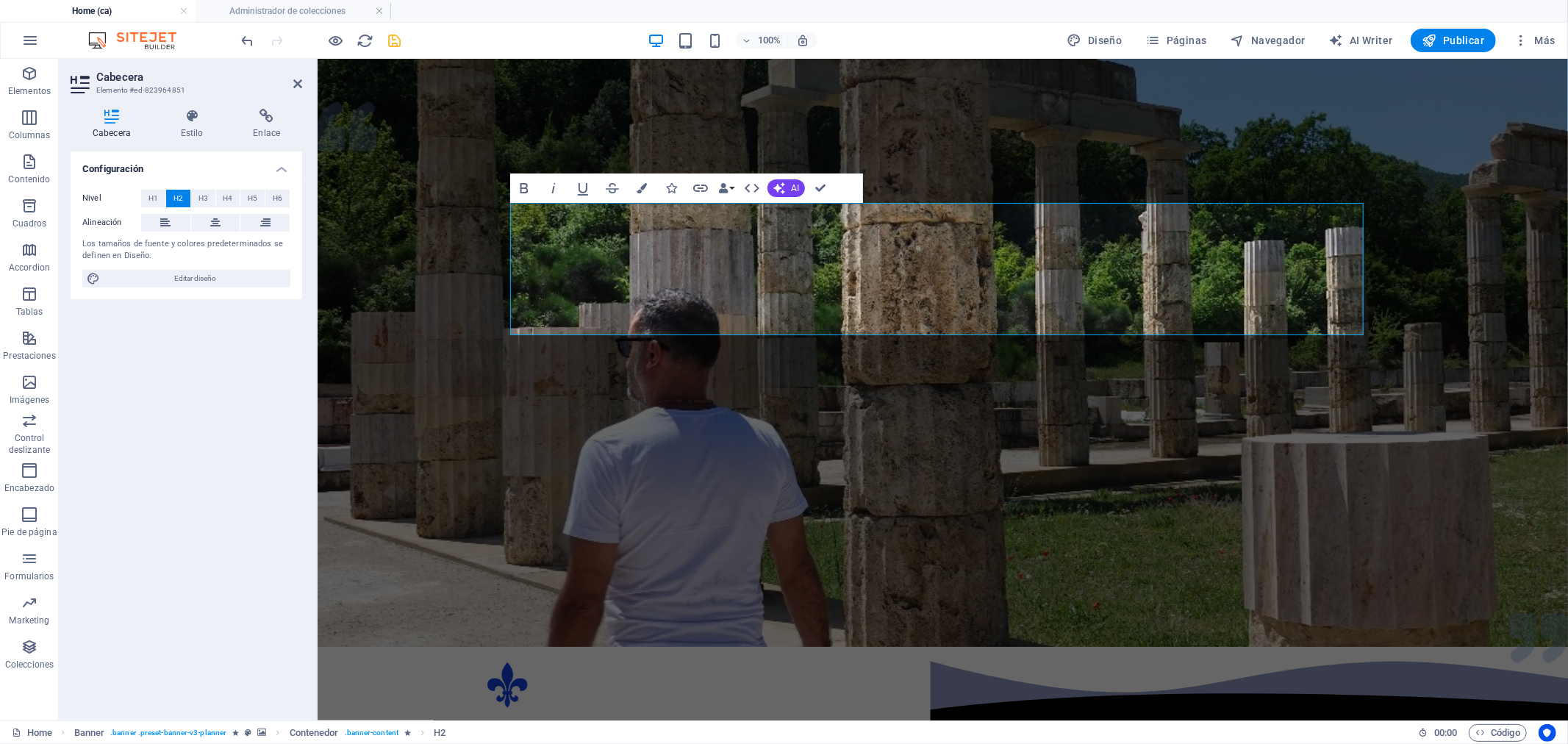 click on "Cabecera Estilo Enlace Configuración Nivel H1 H2 H3 H4 H5 H6 Alineación Los tamaños de fuente y colores predeterminados se definen en Diseño. Editar diseño Banner Element Diseño La forma en la que este elemento se expande en la disposición (Flexbox). Tamaño Predeterminado automático px % 1/1 1/2 1/3 1/4 1/5 1/6 1/7 1/8 1/9 1/10 Crecer Reducir Comprar Disposición de contenedor Visible Visible Opacidad 100 % Desbordamiento Espaciado Margen Predeterminado automático px % rem vw vh Personalizado Personalizado automático px % rem vw vh automático px % rem vw vh automático px % rem vw vh automático px % rem vw vh Espaciado Predeterminado px rem % vh vw Personalizado Personalizado px rem % vh vw px rem % vh vw px rem % vh vw px rem % vh vw Borde Estilo              - Ancho 1 automático px rem % vh vw Personalizado Personalizado 1 automático px rem % vh vw 1 automático px rem % vh vw 1 automático px rem % vh vw 1 automático px rem % vh vw  - Color Esquinas redondeadas Predeterminado px %" at bounding box center [186, 409] 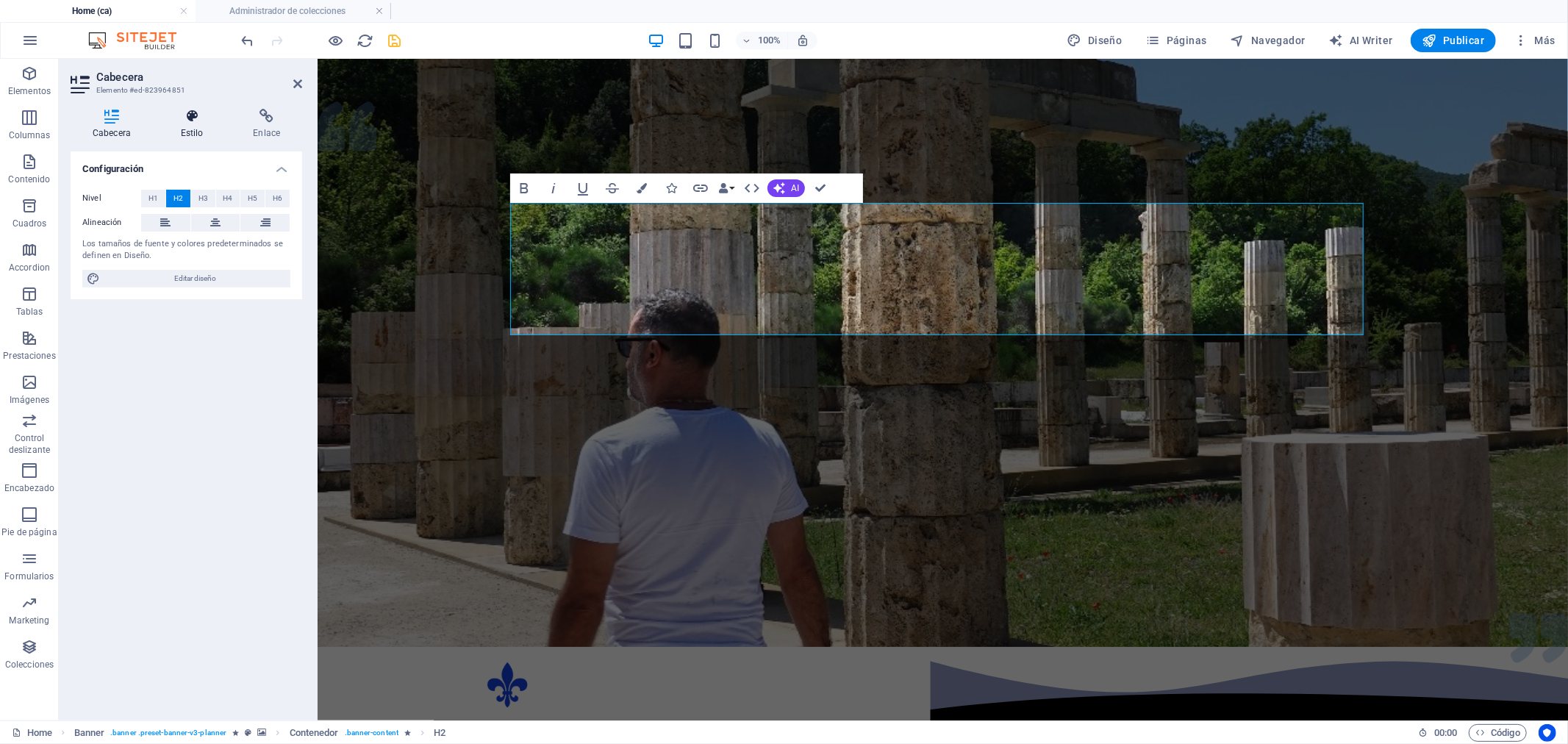 click on "Estilo" at bounding box center (195, 124) 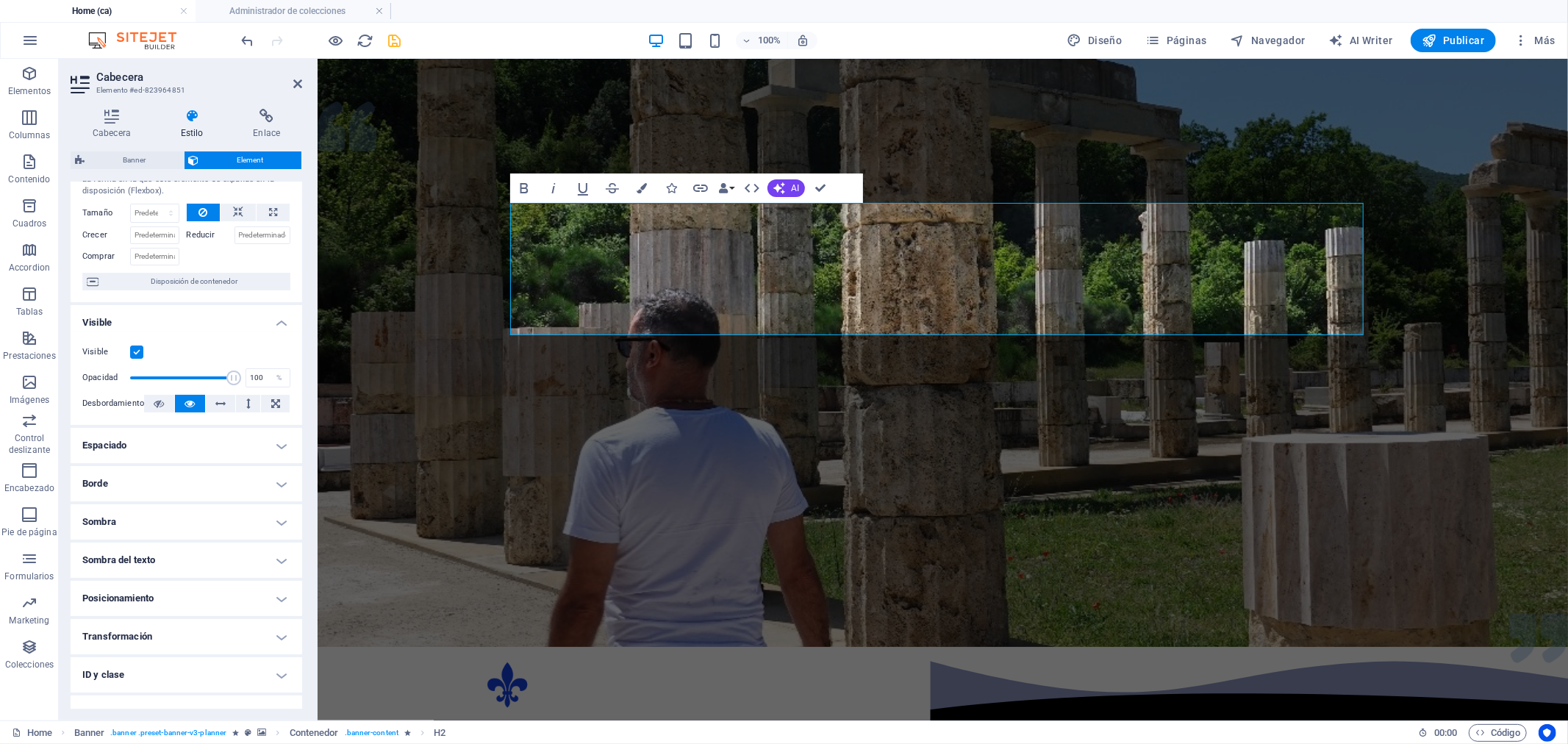 scroll, scrollTop: 0, scrollLeft: 0, axis: both 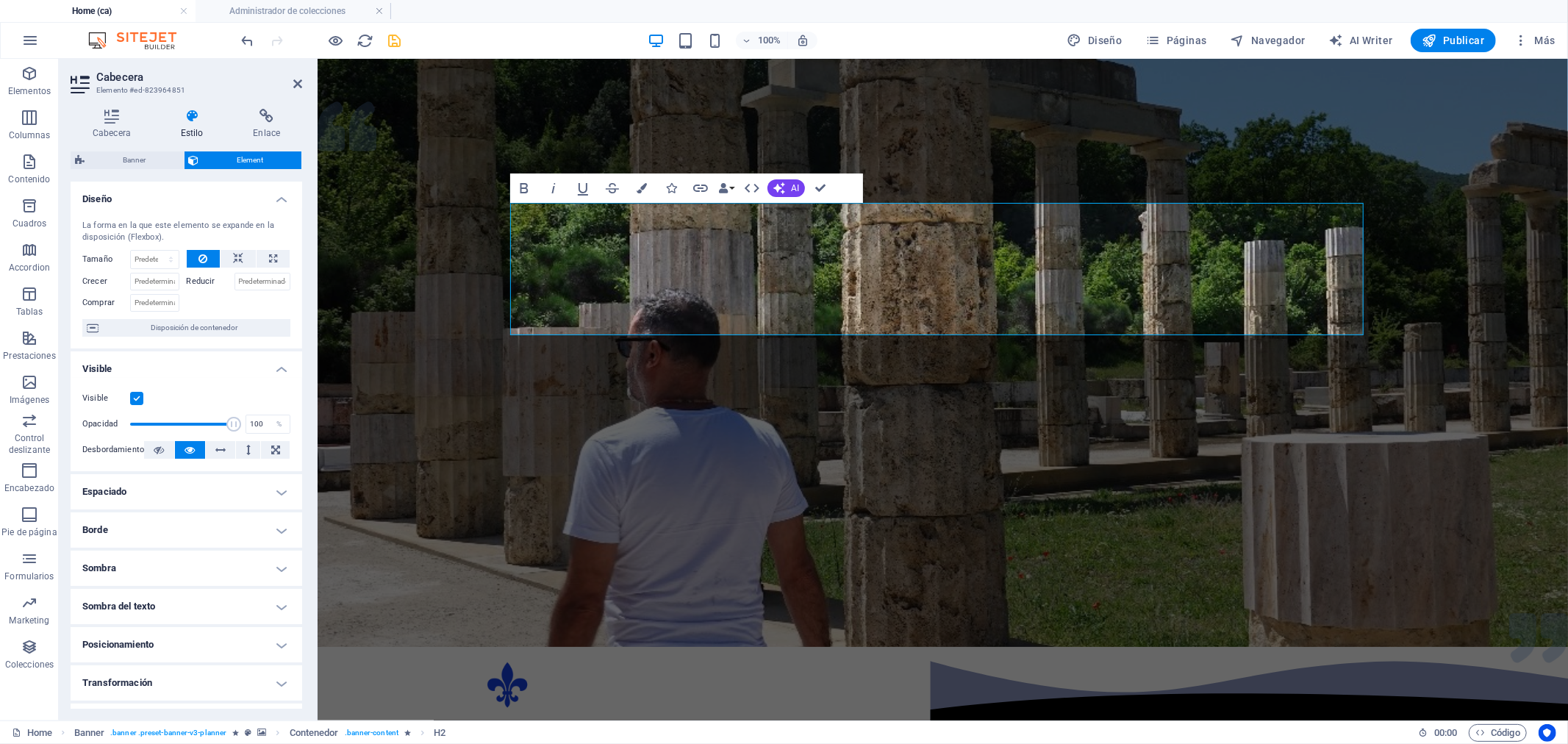 click on "Espaciado" at bounding box center [186, 492] 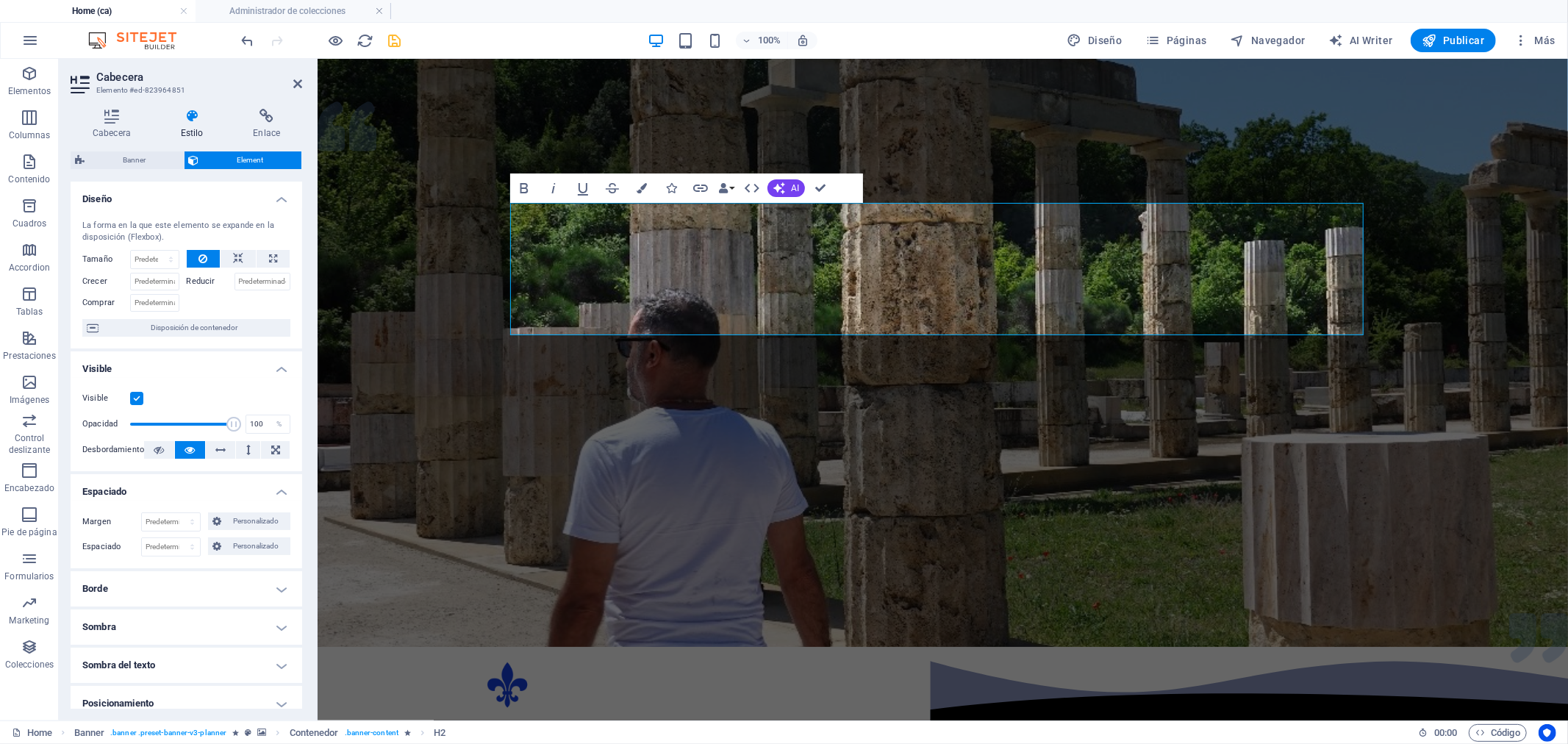 click on "Borde" at bounding box center [186, 589] 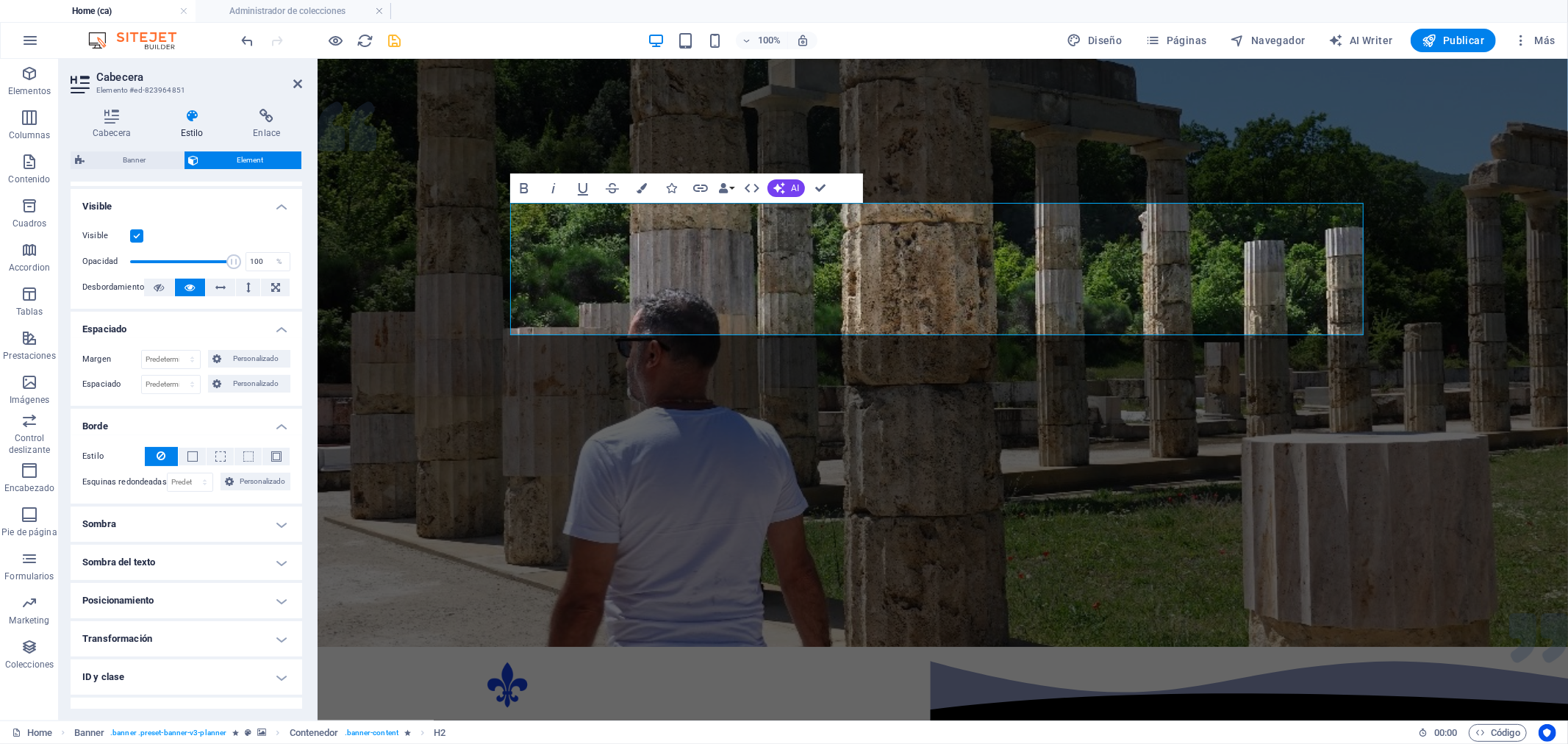 scroll, scrollTop: 163, scrollLeft: 0, axis: vertical 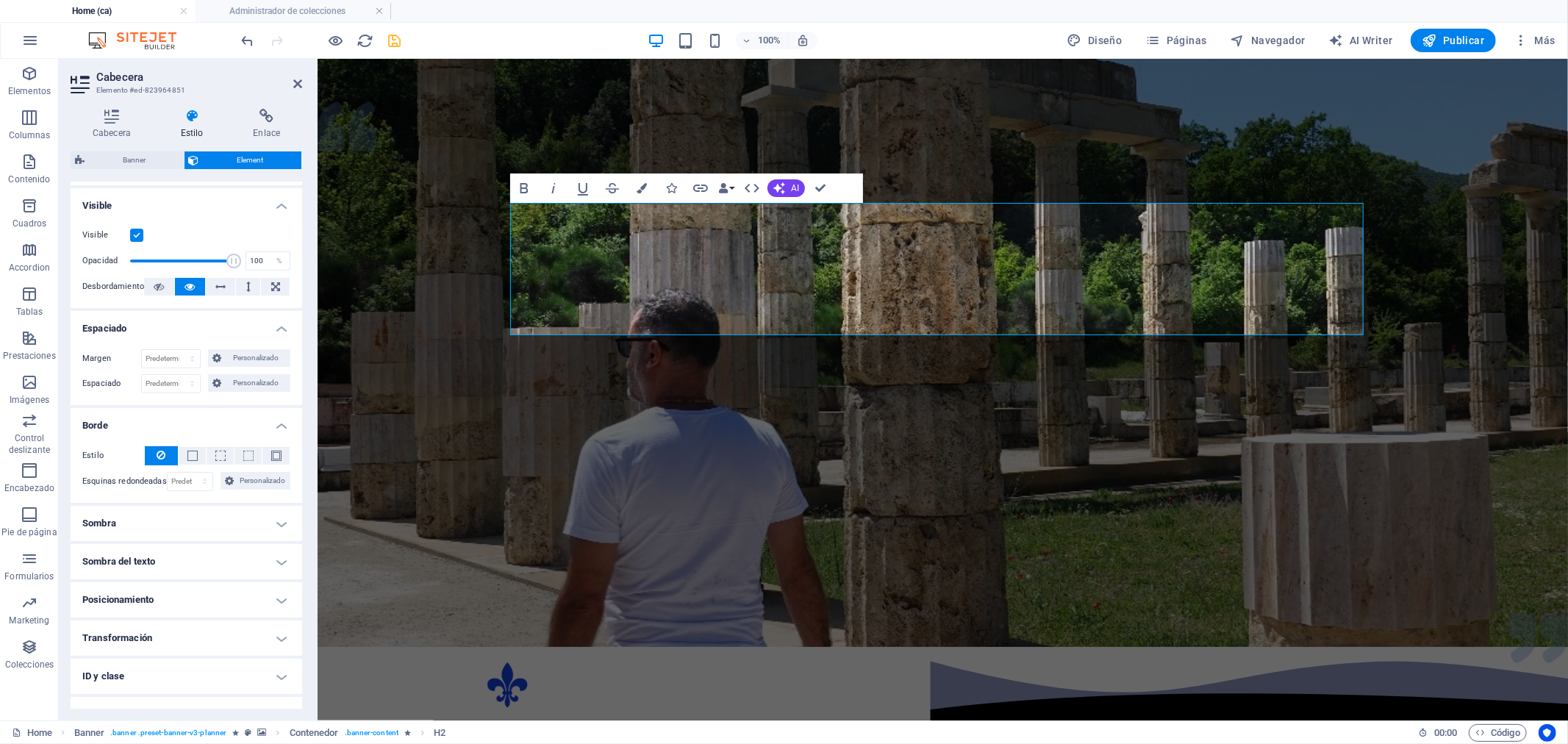 click on "Sombra" at bounding box center [186, 523] 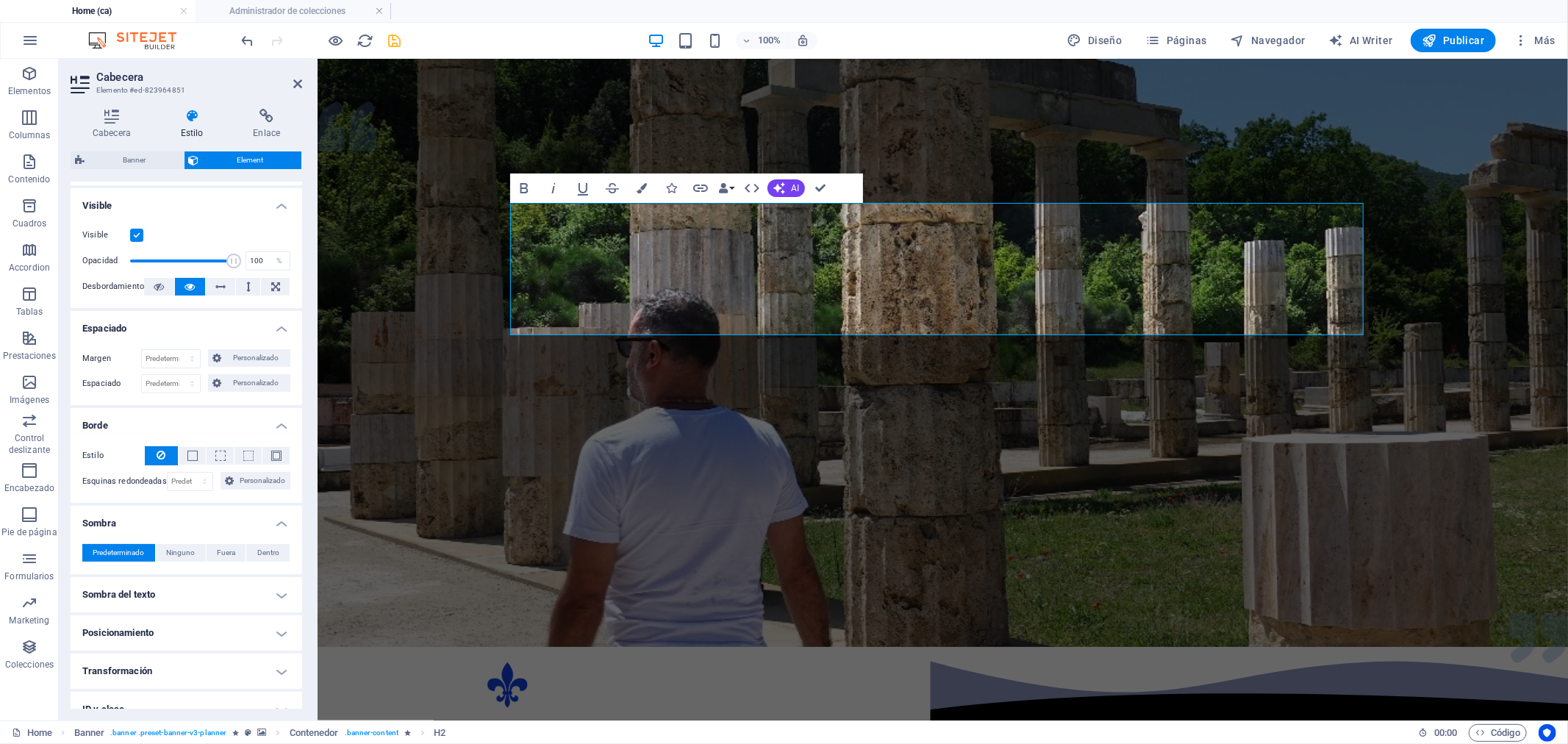 click on "Sombra del texto" at bounding box center (186, 595) 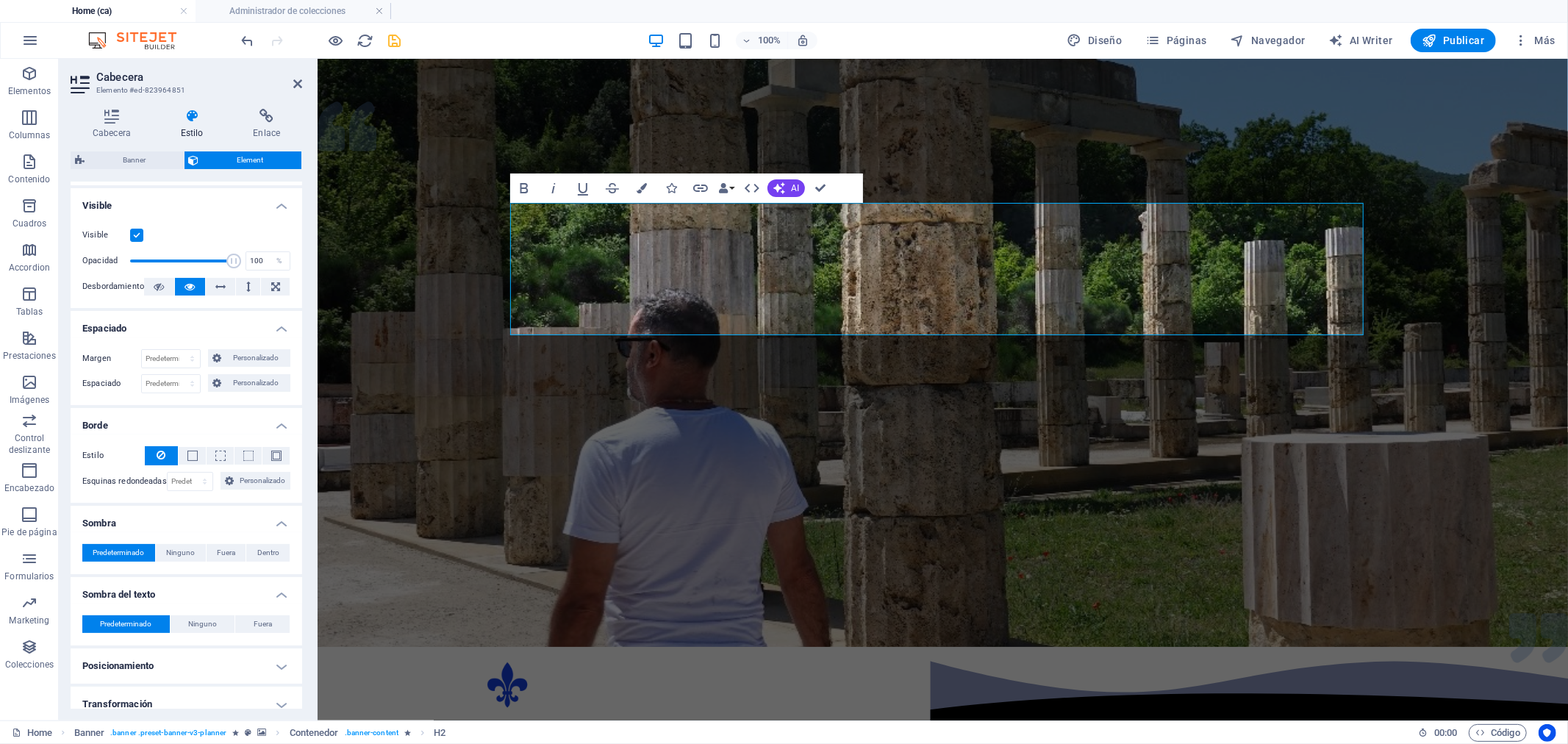 click on "Posicionamiento" at bounding box center [186, 666] 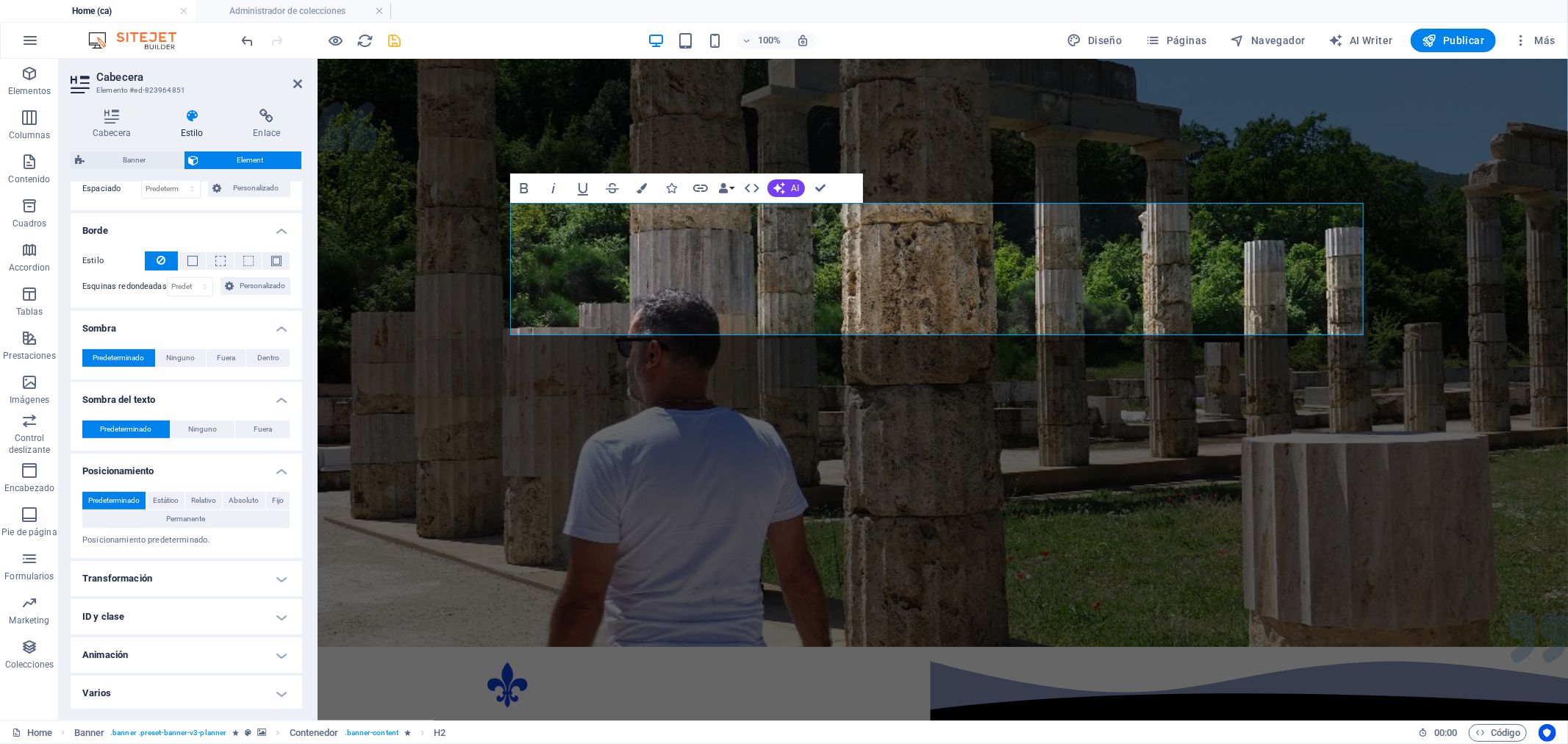 scroll, scrollTop: 359, scrollLeft: 0, axis: vertical 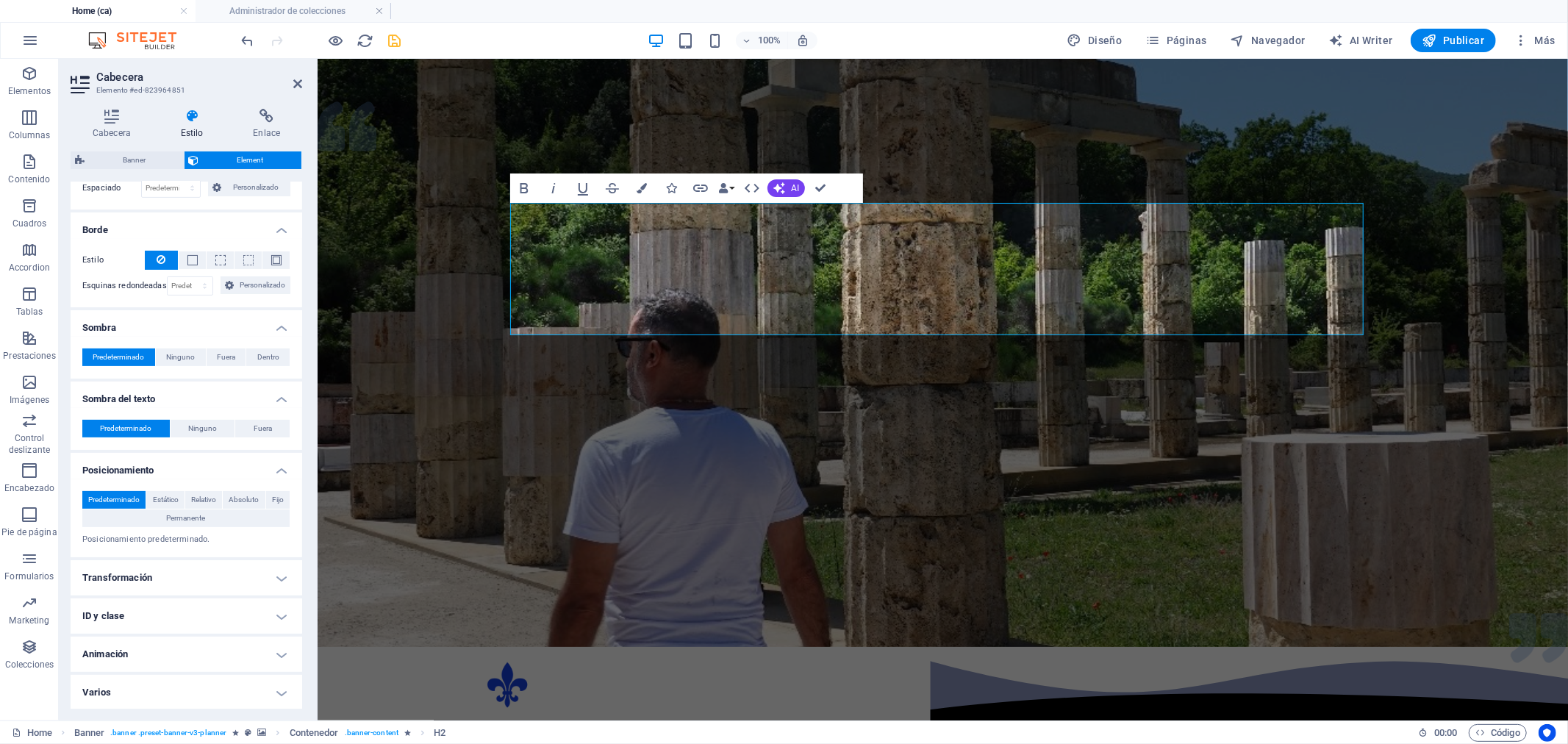 click on "Transformación" at bounding box center [186, 578] 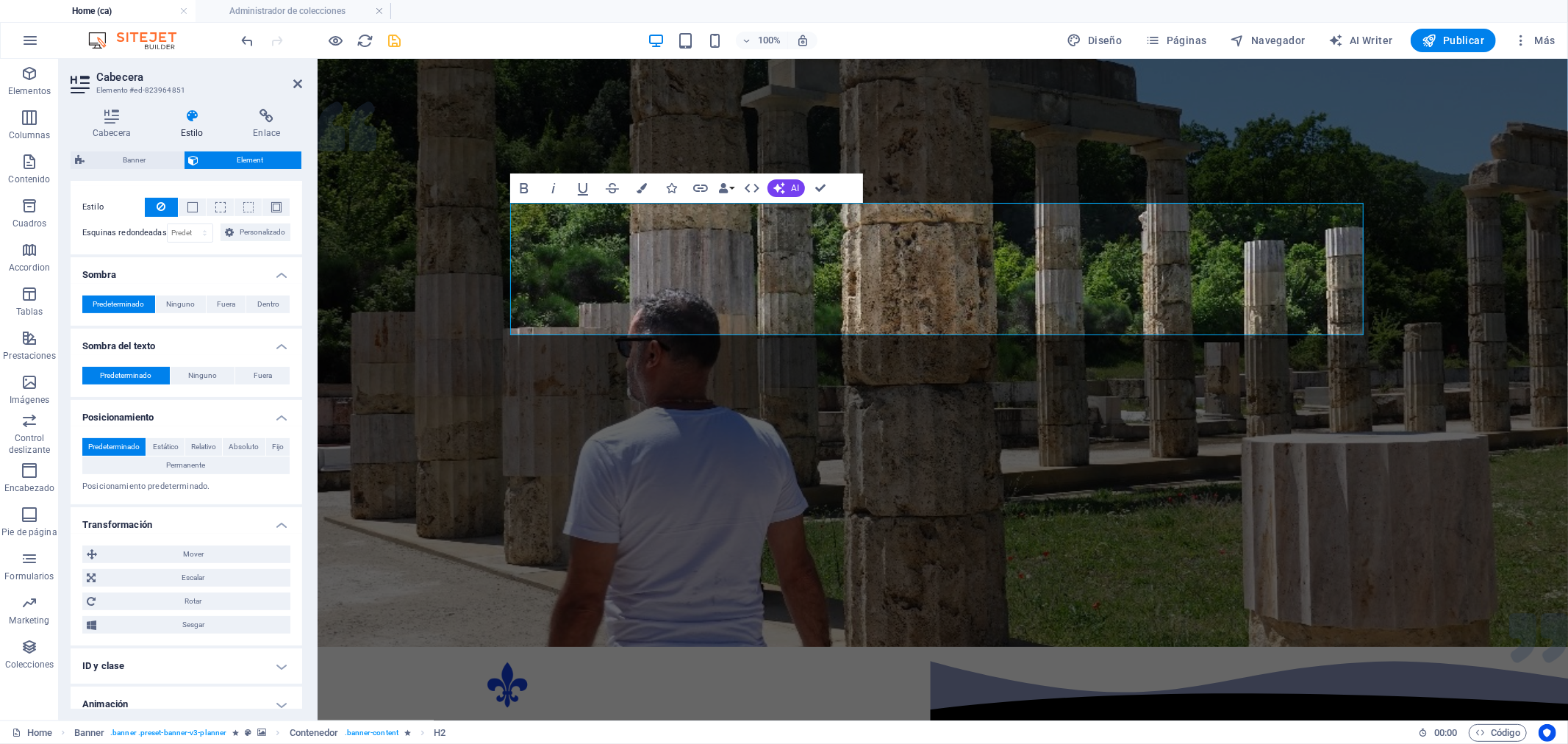 scroll, scrollTop: 462, scrollLeft: 0, axis: vertical 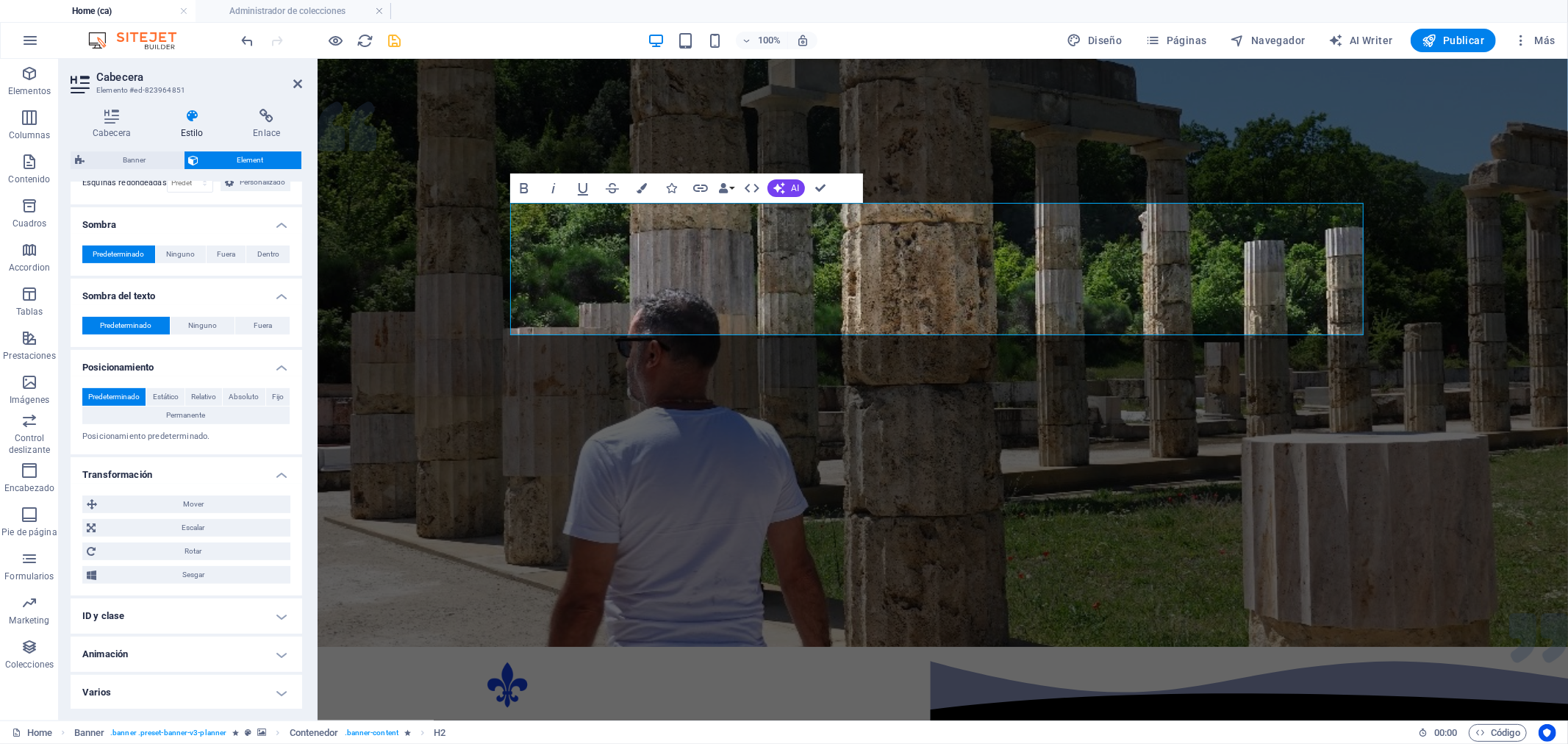 click on "ID y clase" at bounding box center [186, 616] 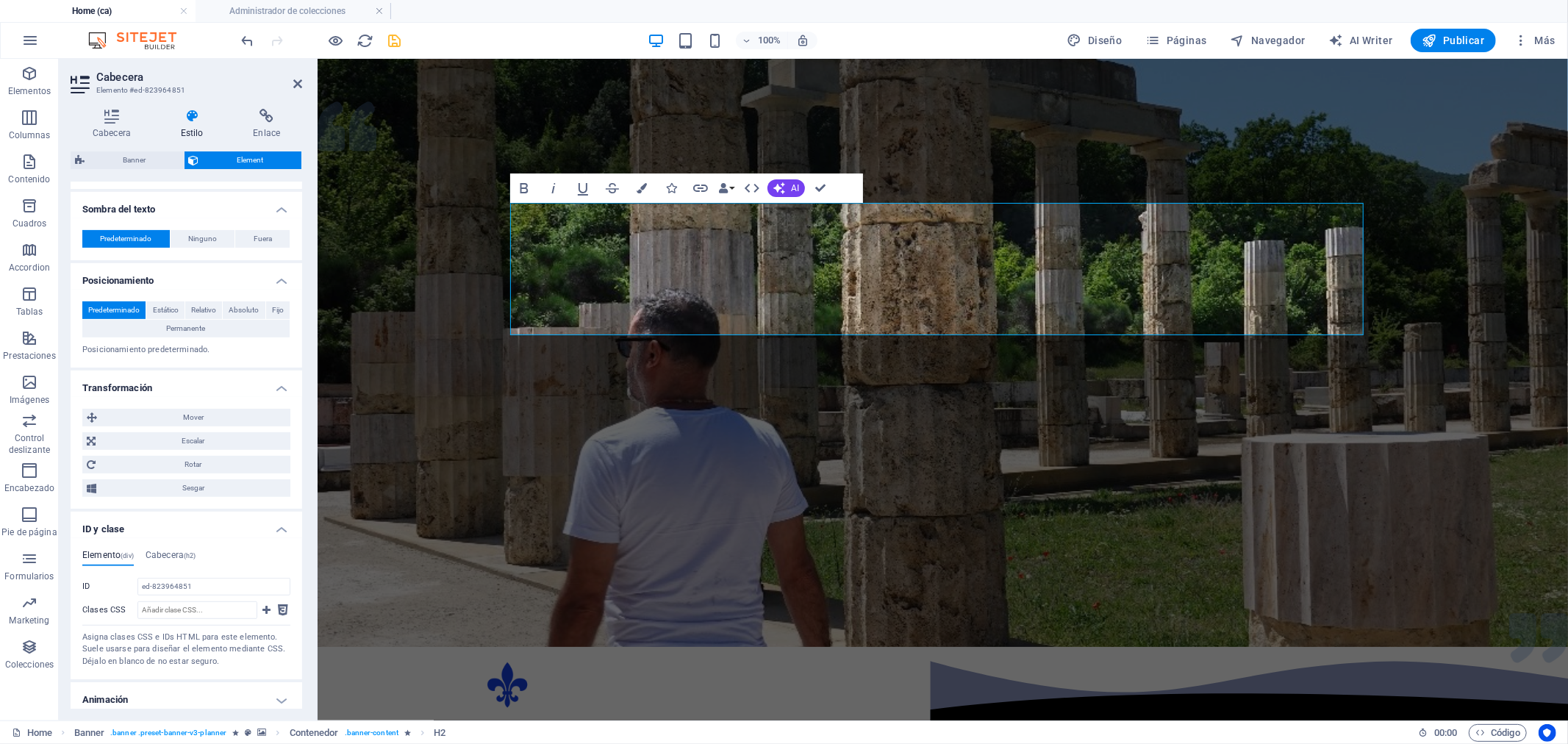 scroll, scrollTop: 593, scrollLeft: 0, axis: vertical 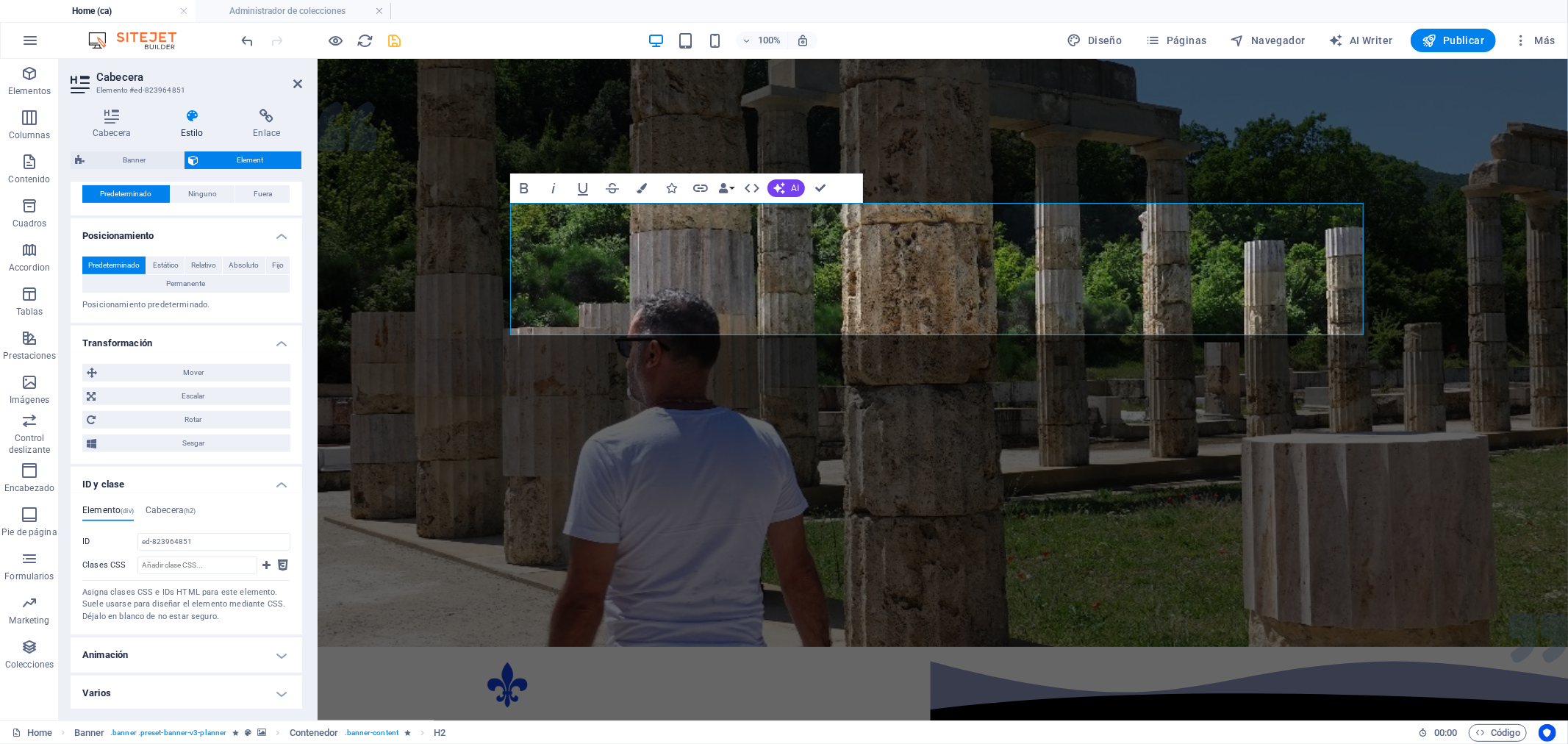 click on "Animación" at bounding box center [186, 655] 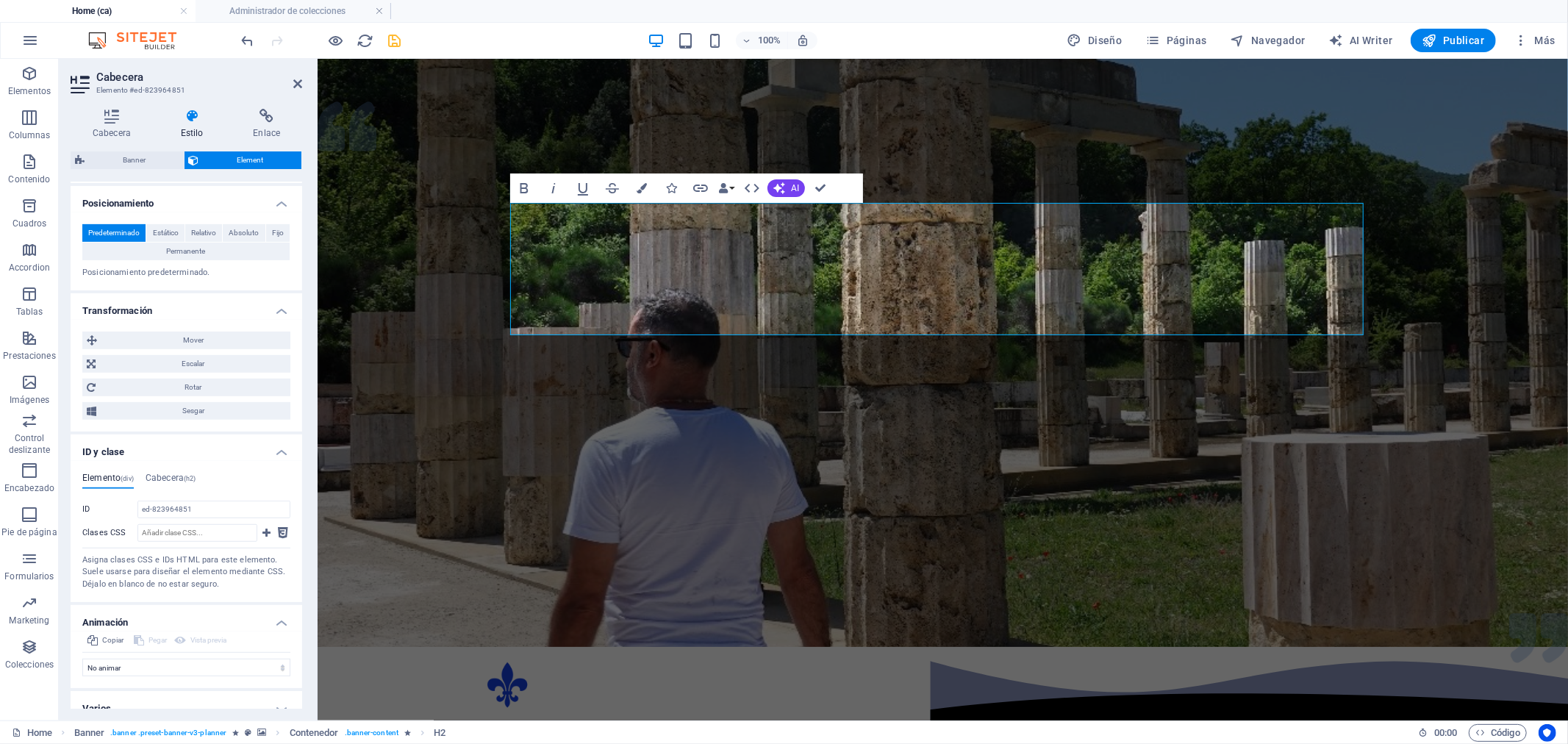 scroll, scrollTop: 642, scrollLeft: 0, axis: vertical 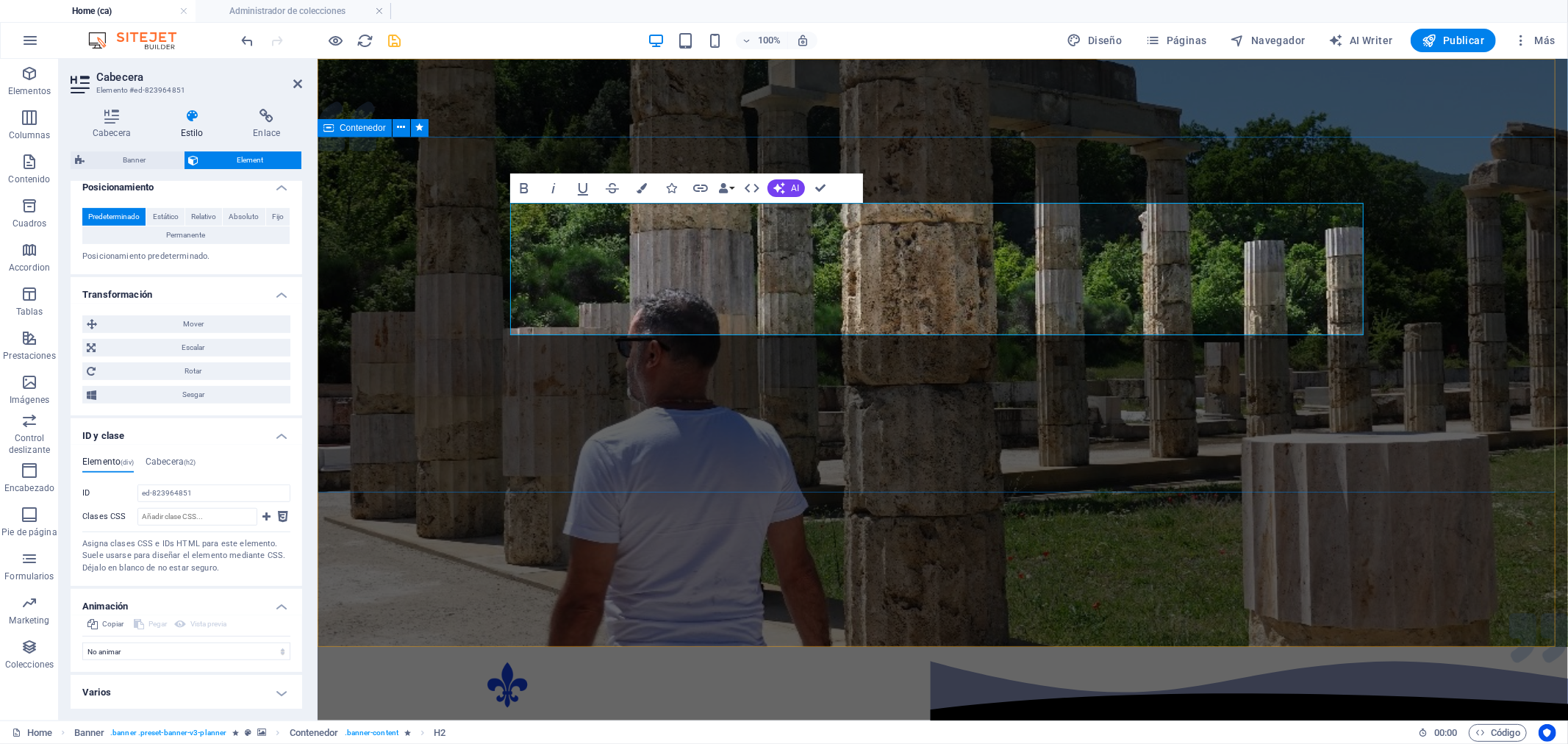 click on "Consciència i Energia DESPERTA LA TEVA ESSÈNCIA TROBANT LA TEVA PRÒPIA MANERA DE RECÓRRER EL CAMÍ" at bounding box center (942, 1048) 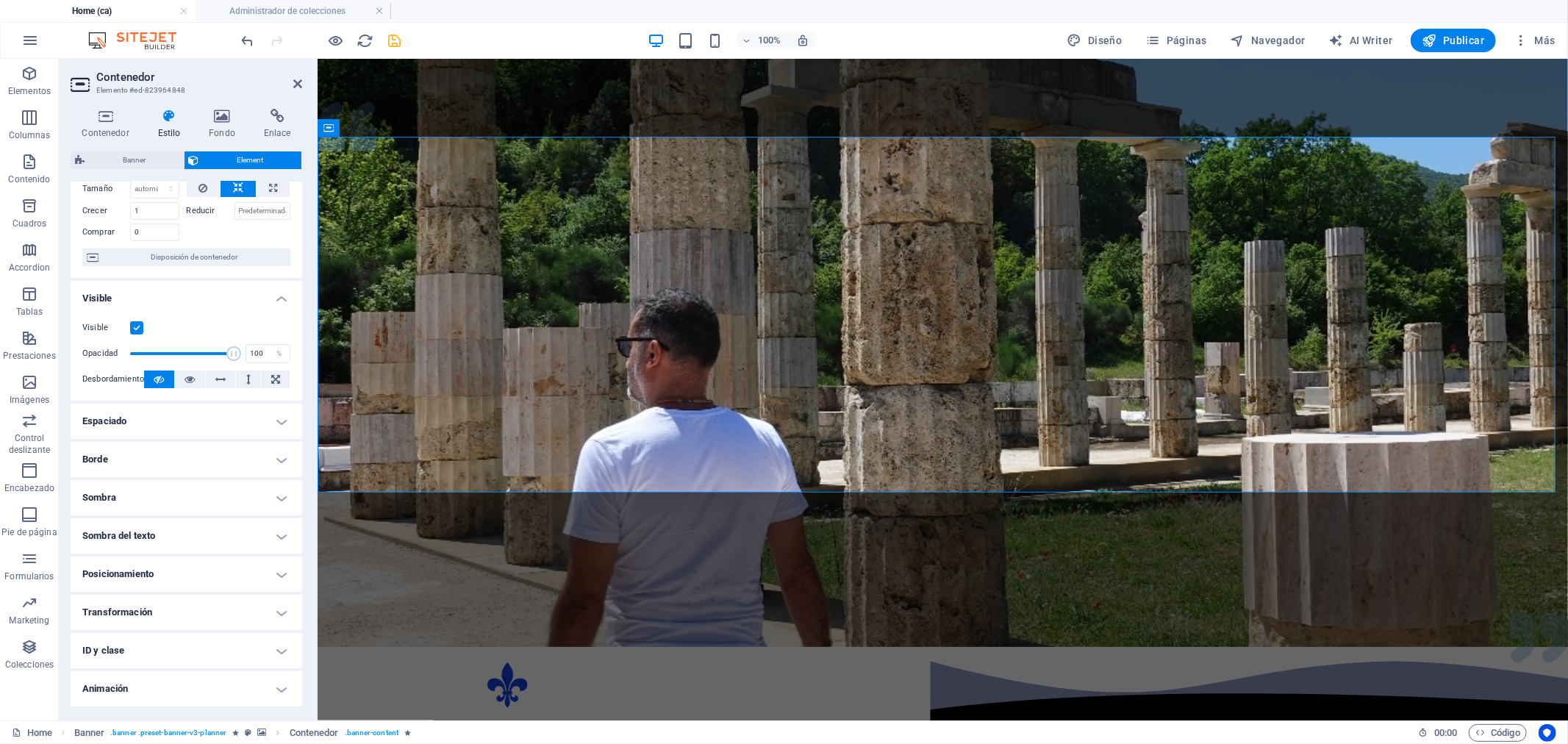 scroll, scrollTop: 106, scrollLeft: 0, axis: vertical 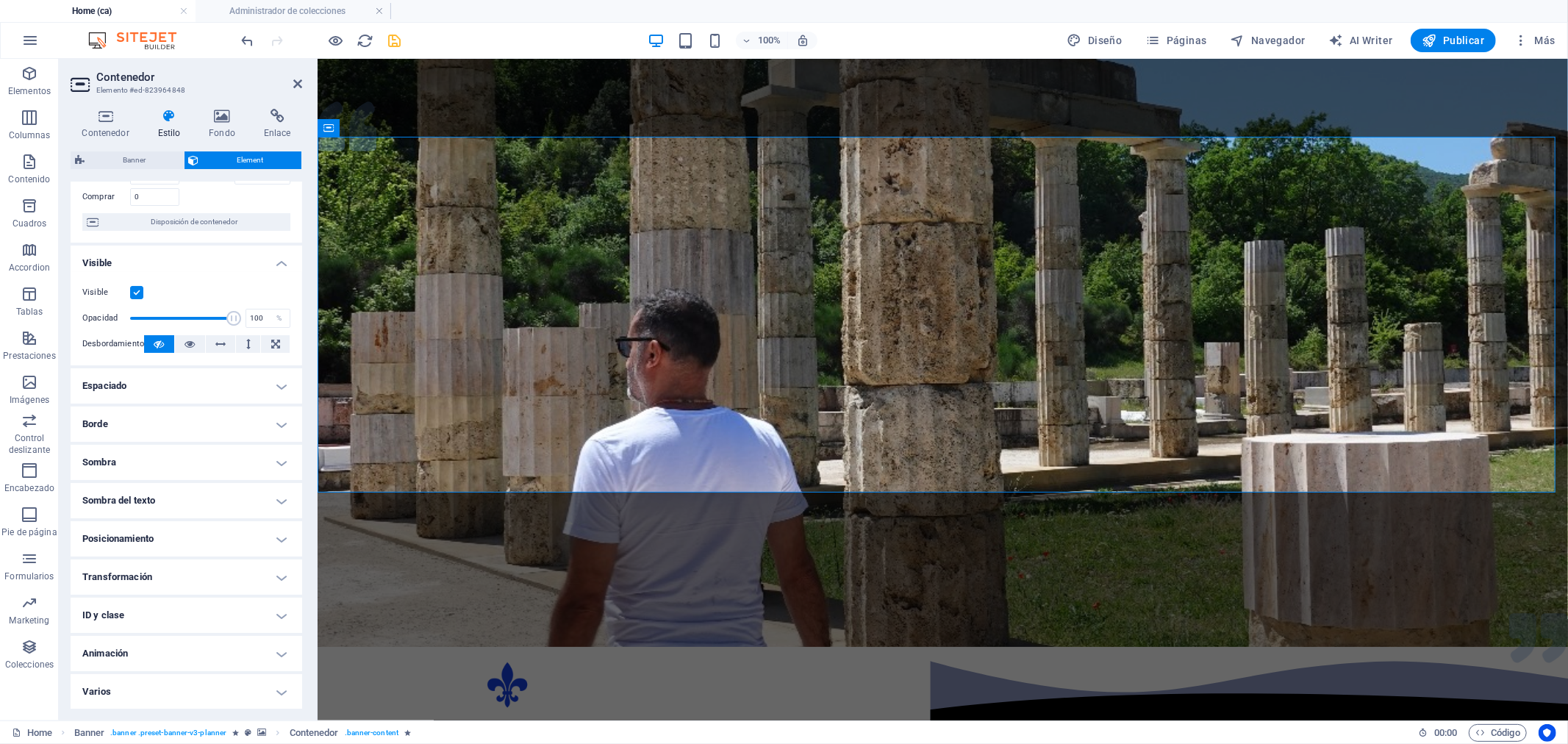 click on "Animación" at bounding box center (186, 654) 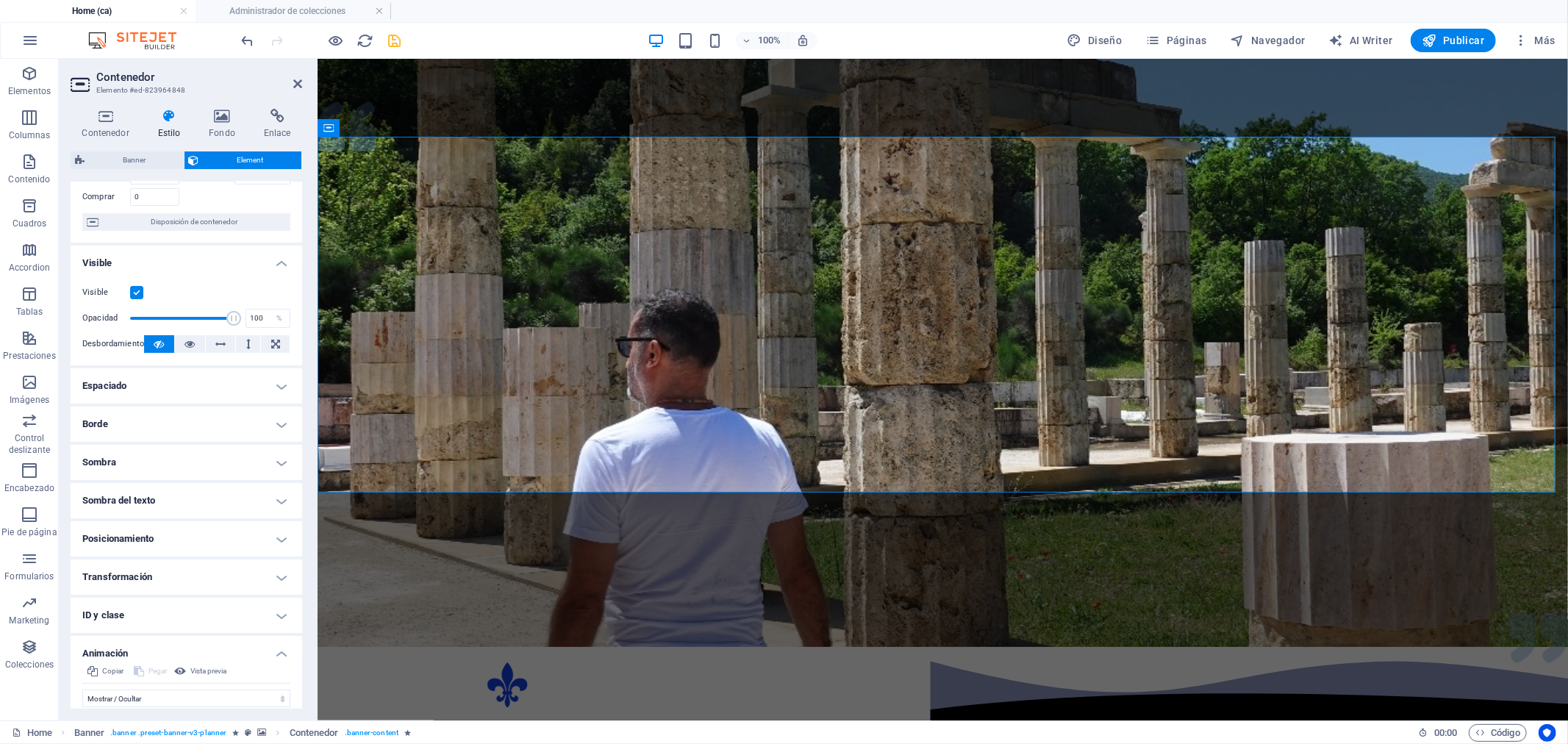 scroll, scrollTop: 257, scrollLeft: 0, axis: vertical 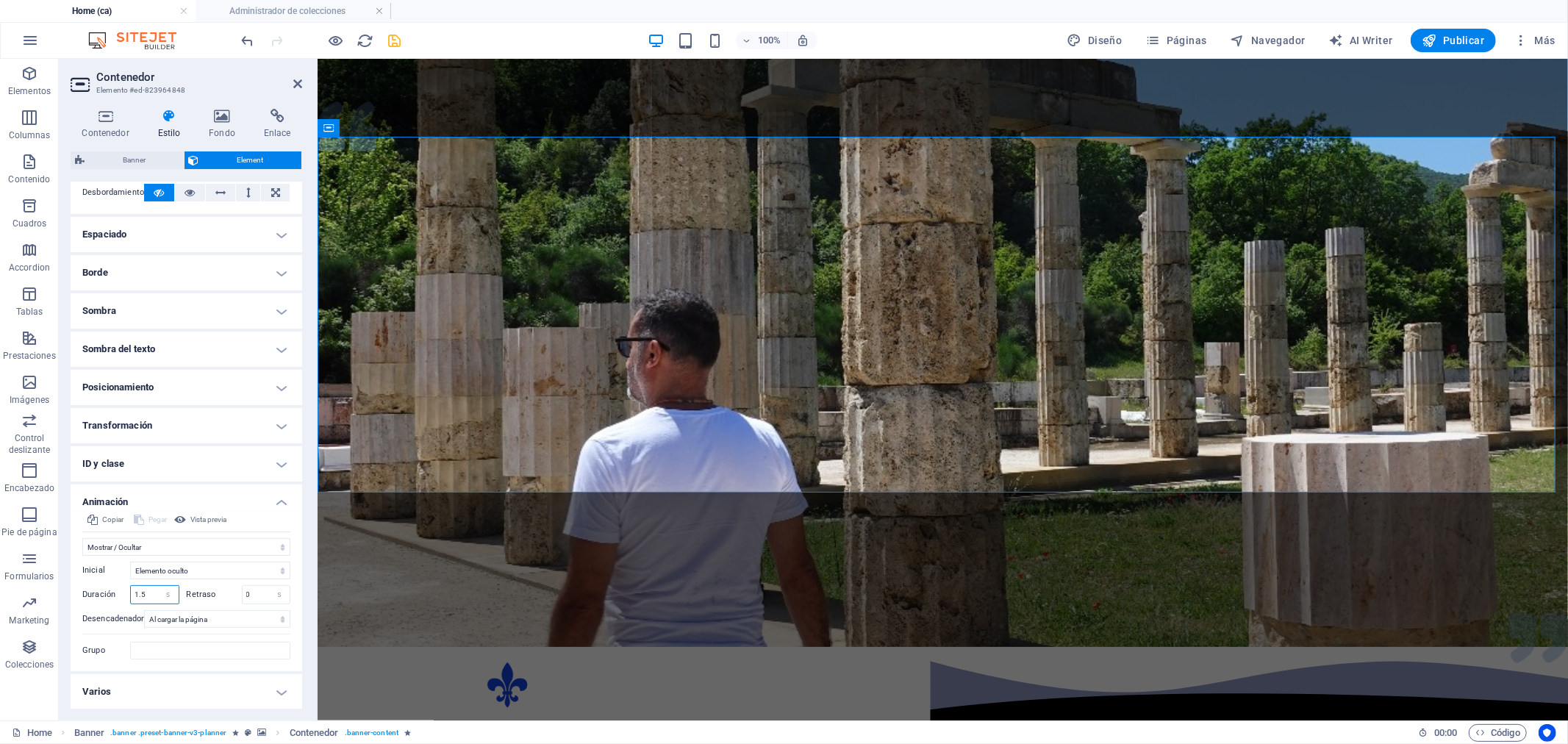 drag, startPoint x: 143, startPoint y: 593, endPoint x: 131, endPoint y: 594, distance: 12.041595 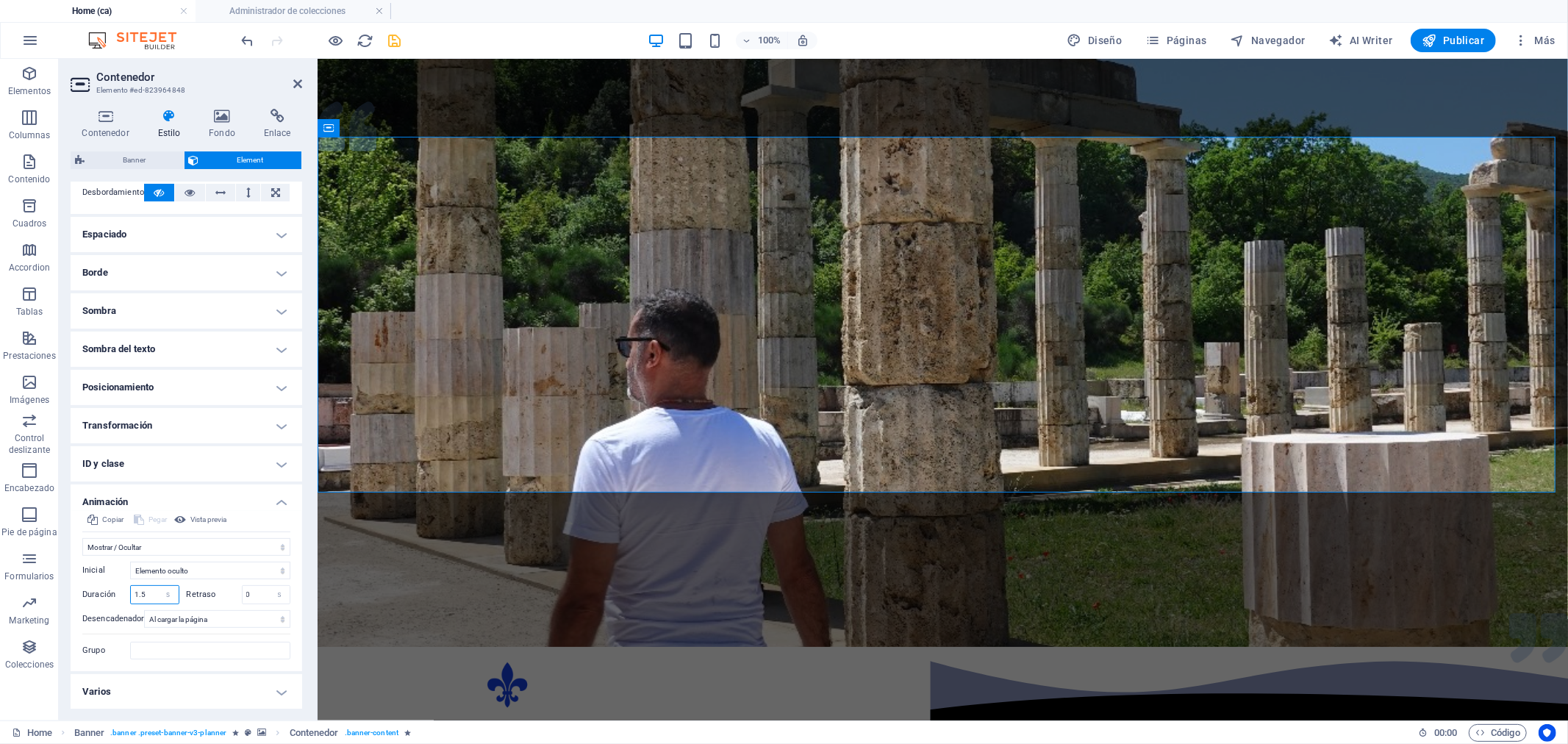 click on "1.5" at bounding box center (154, 595) 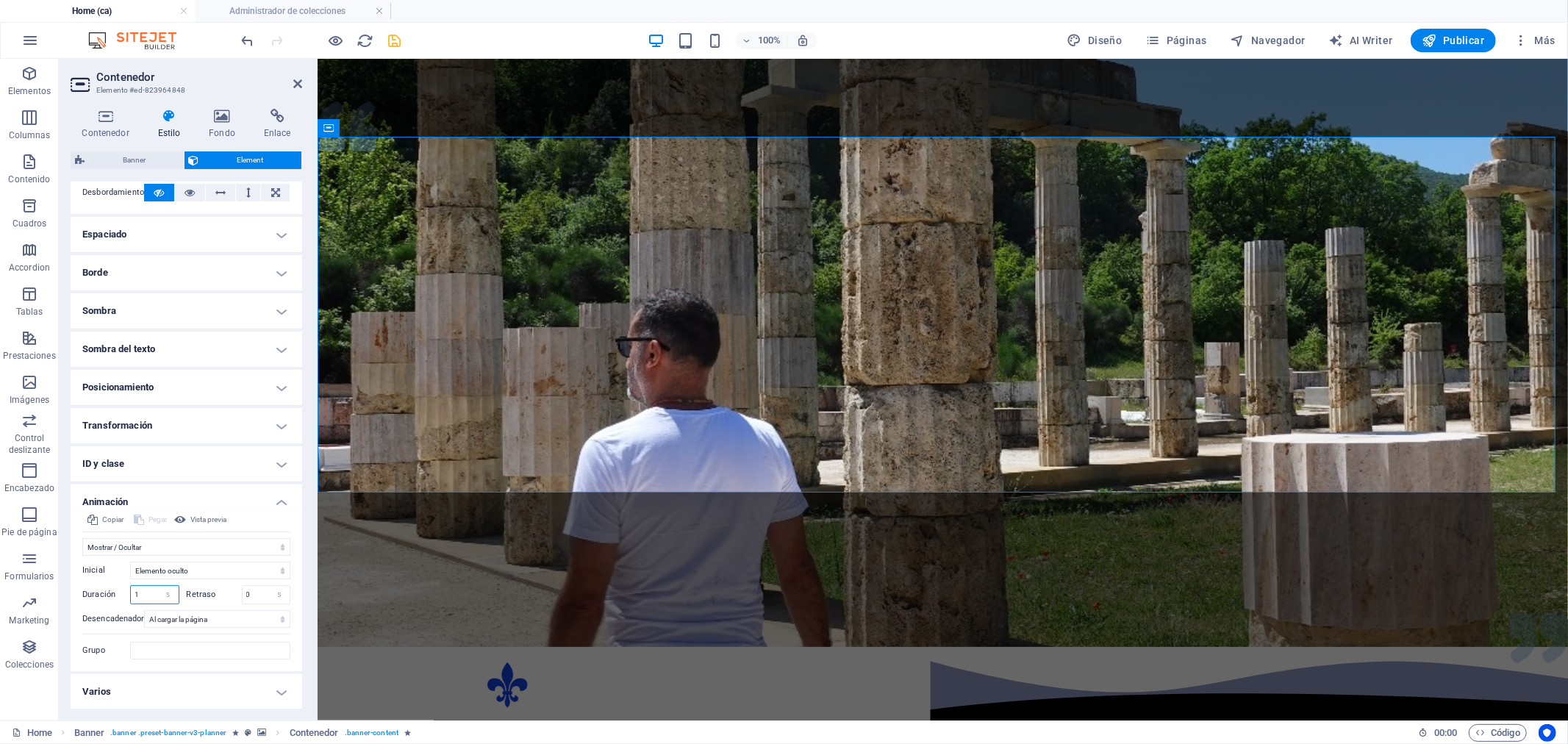 type on "1" 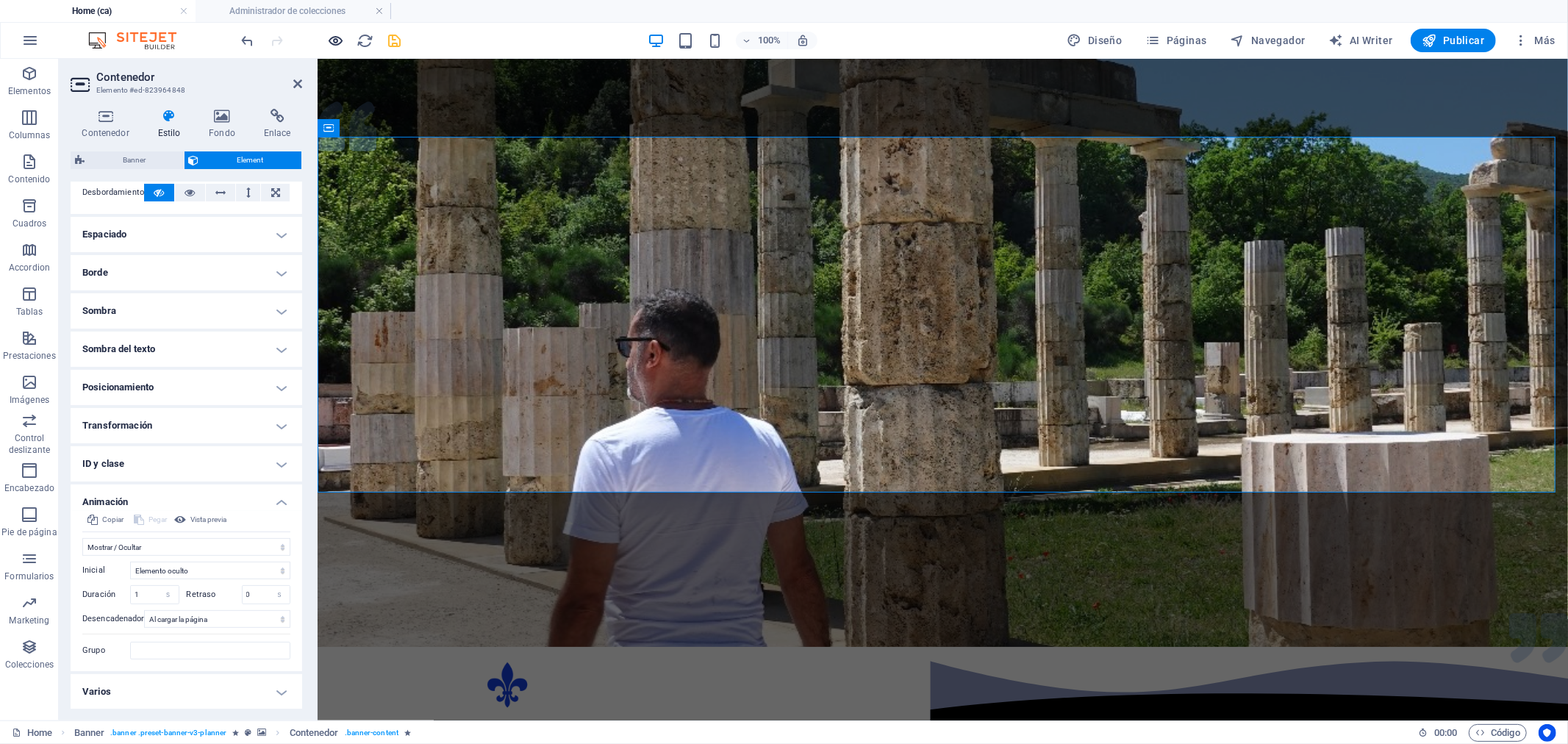 click at bounding box center [336, 40] 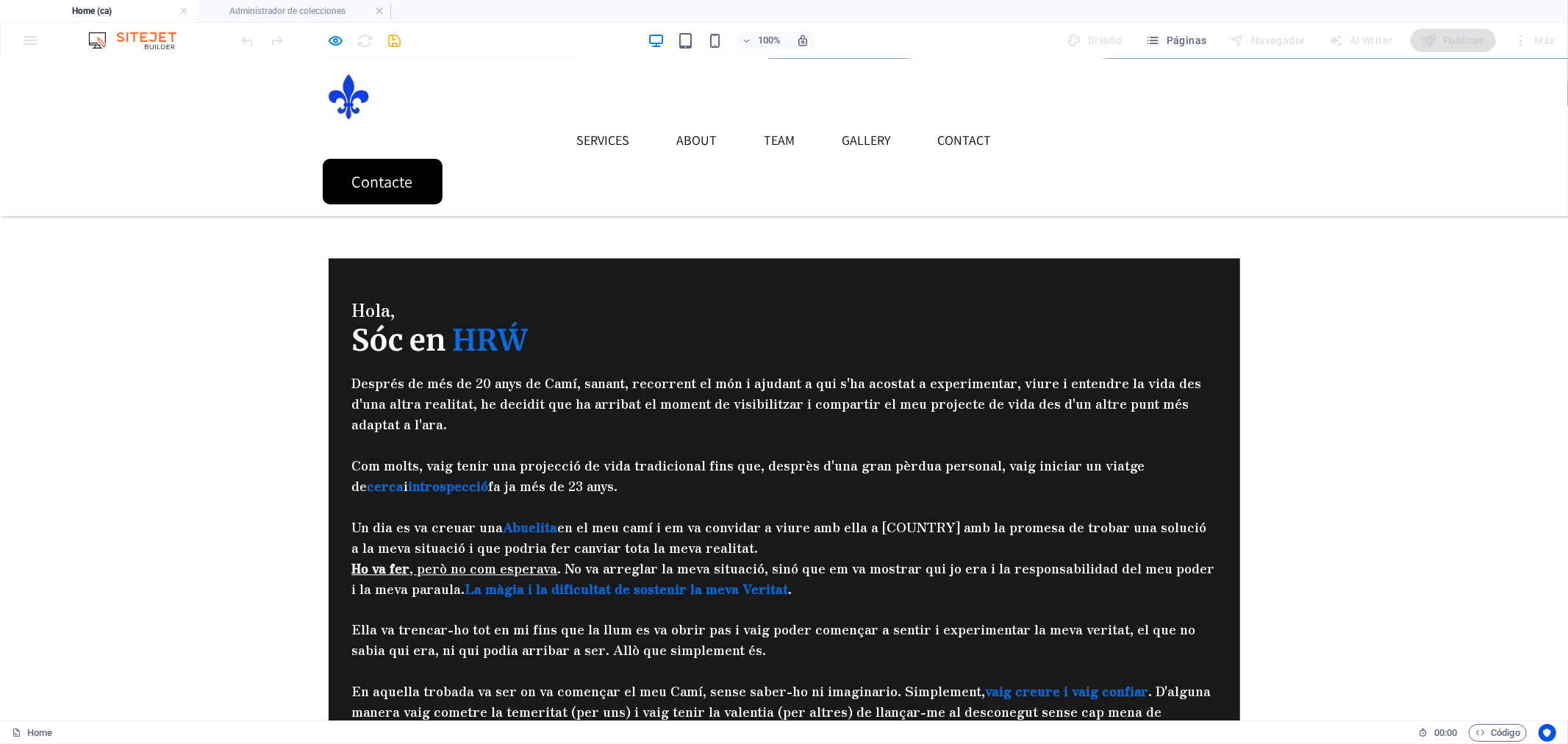 scroll, scrollTop: 2532, scrollLeft: 0, axis: vertical 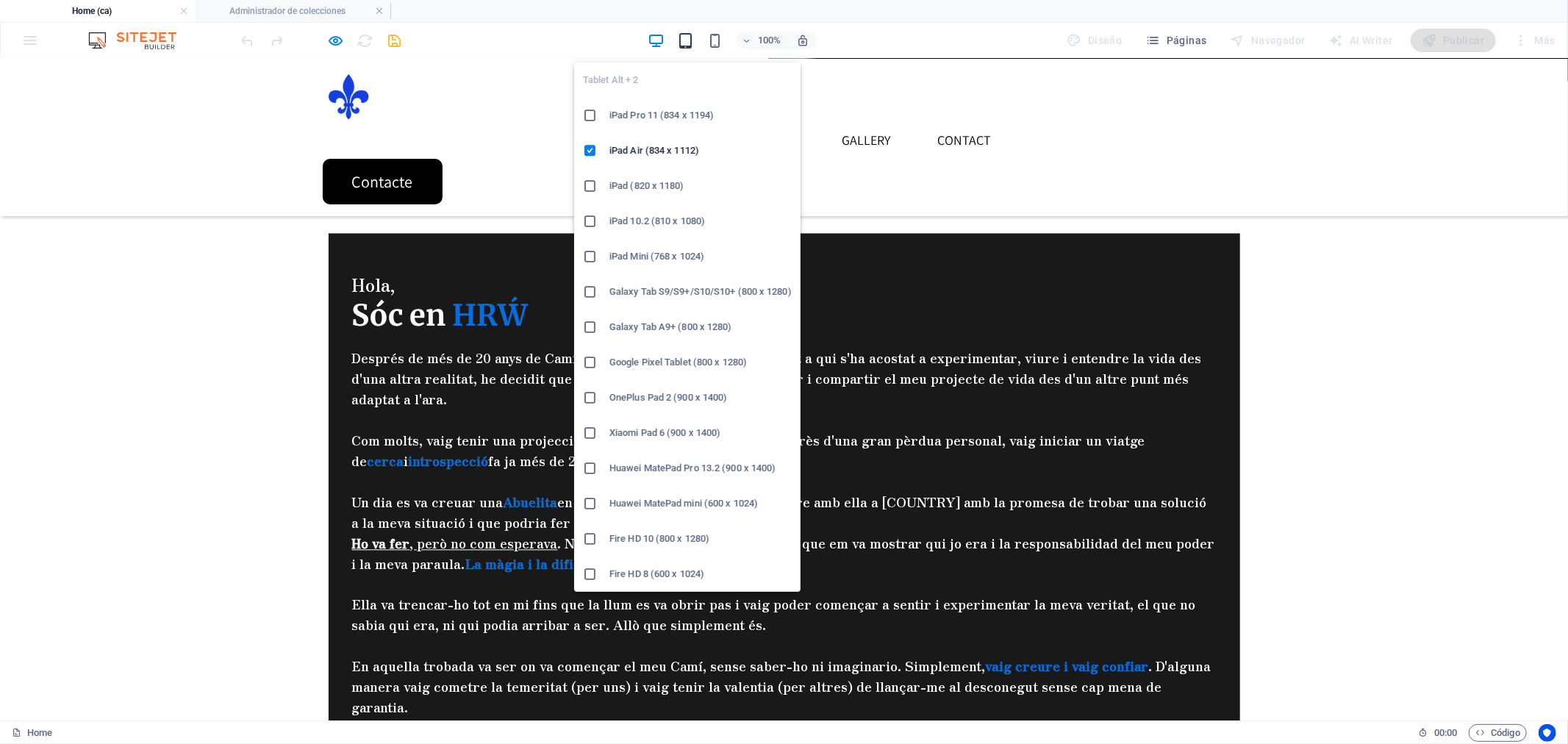 click at bounding box center (685, 40) 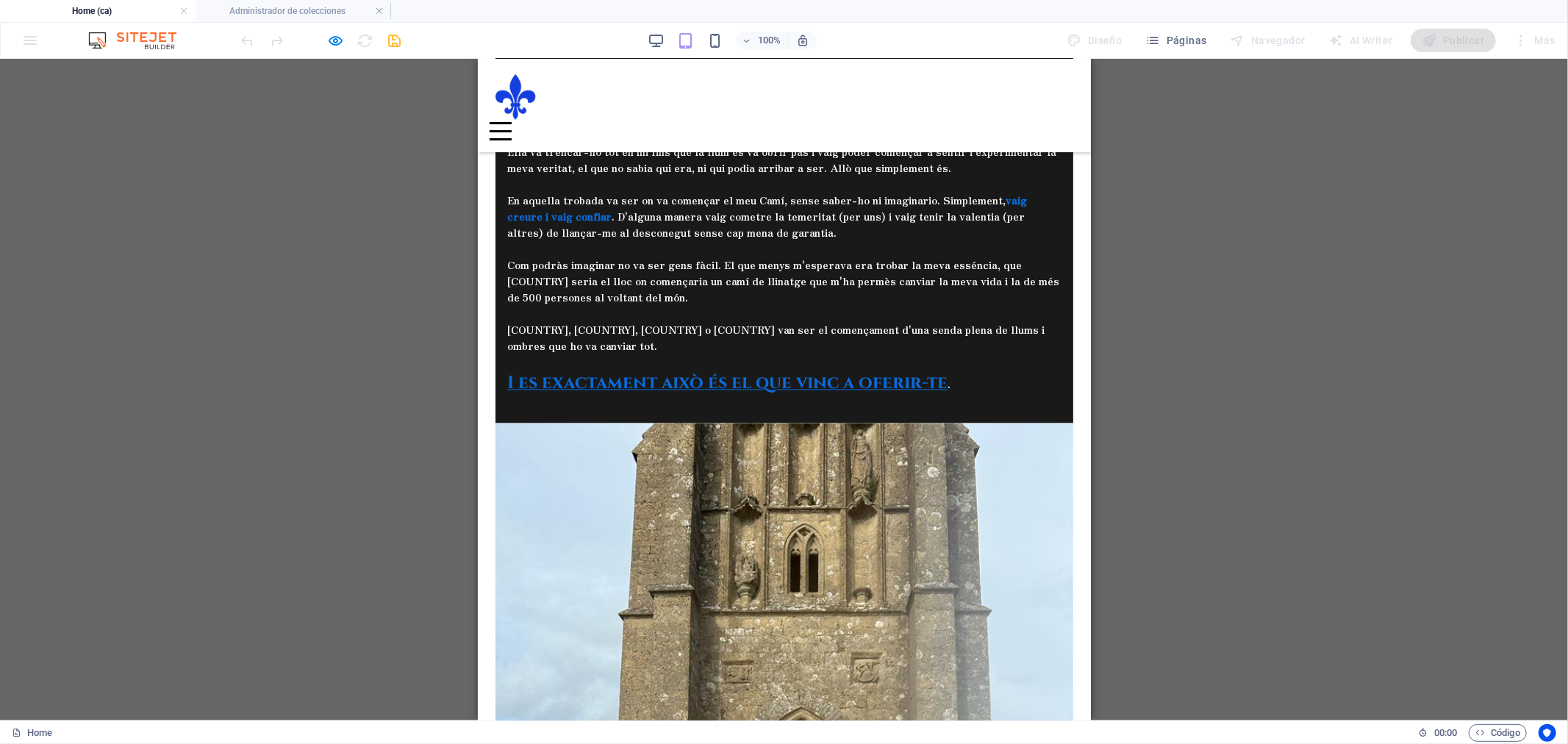 scroll, scrollTop: 2369, scrollLeft: 0, axis: vertical 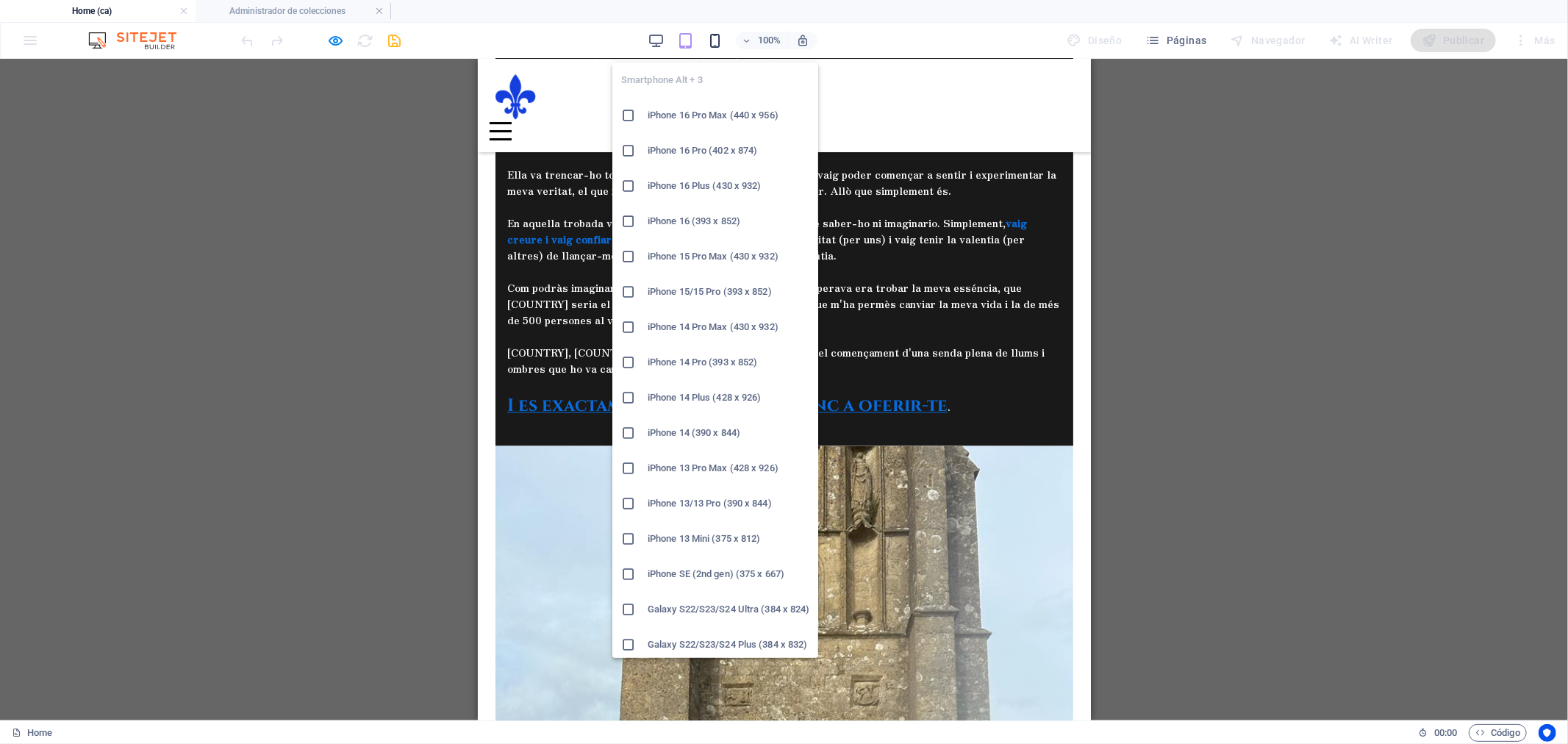 click at bounding box center (715, 40) 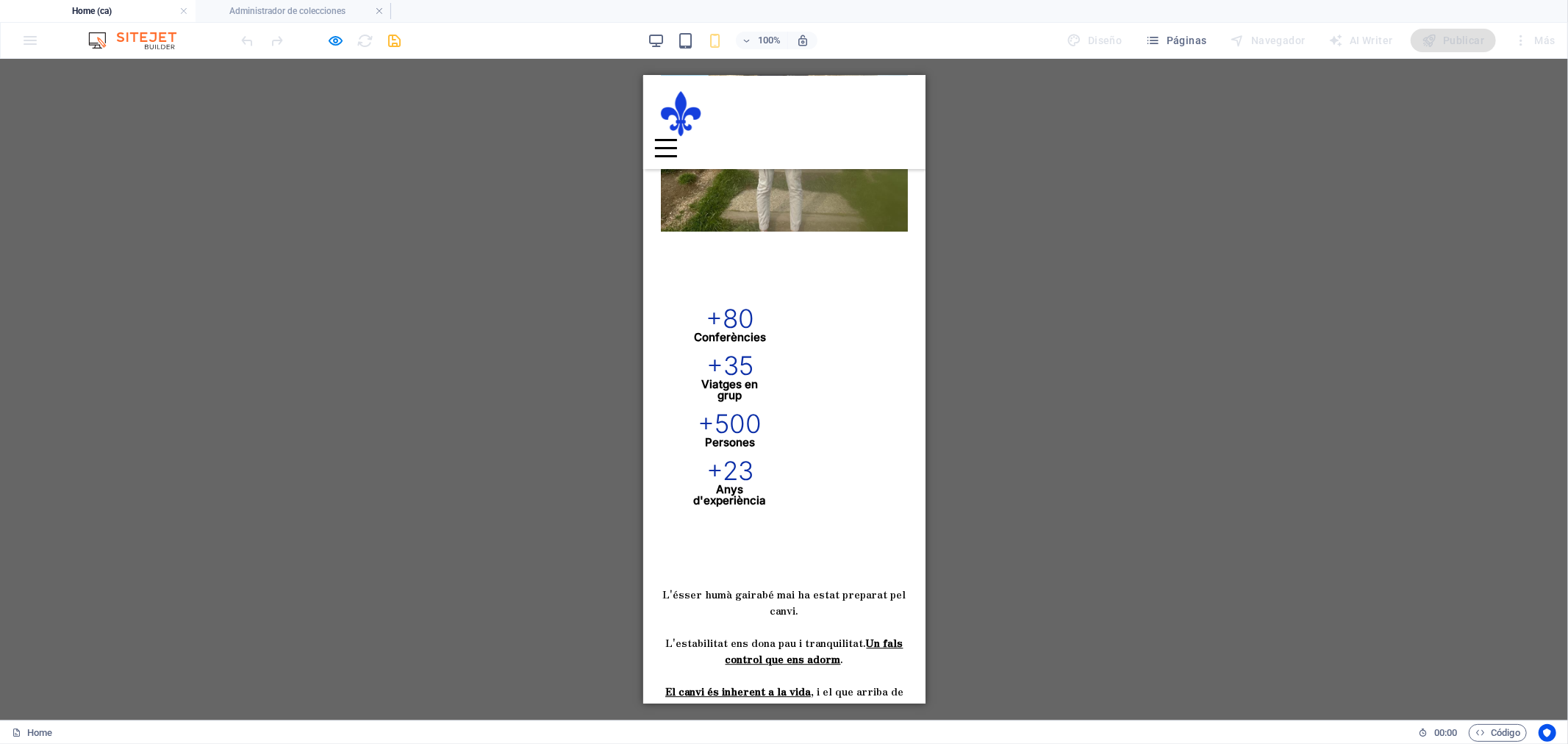 scroll, scrollTop: 3335, scrollLeft: 0, axis: vertical 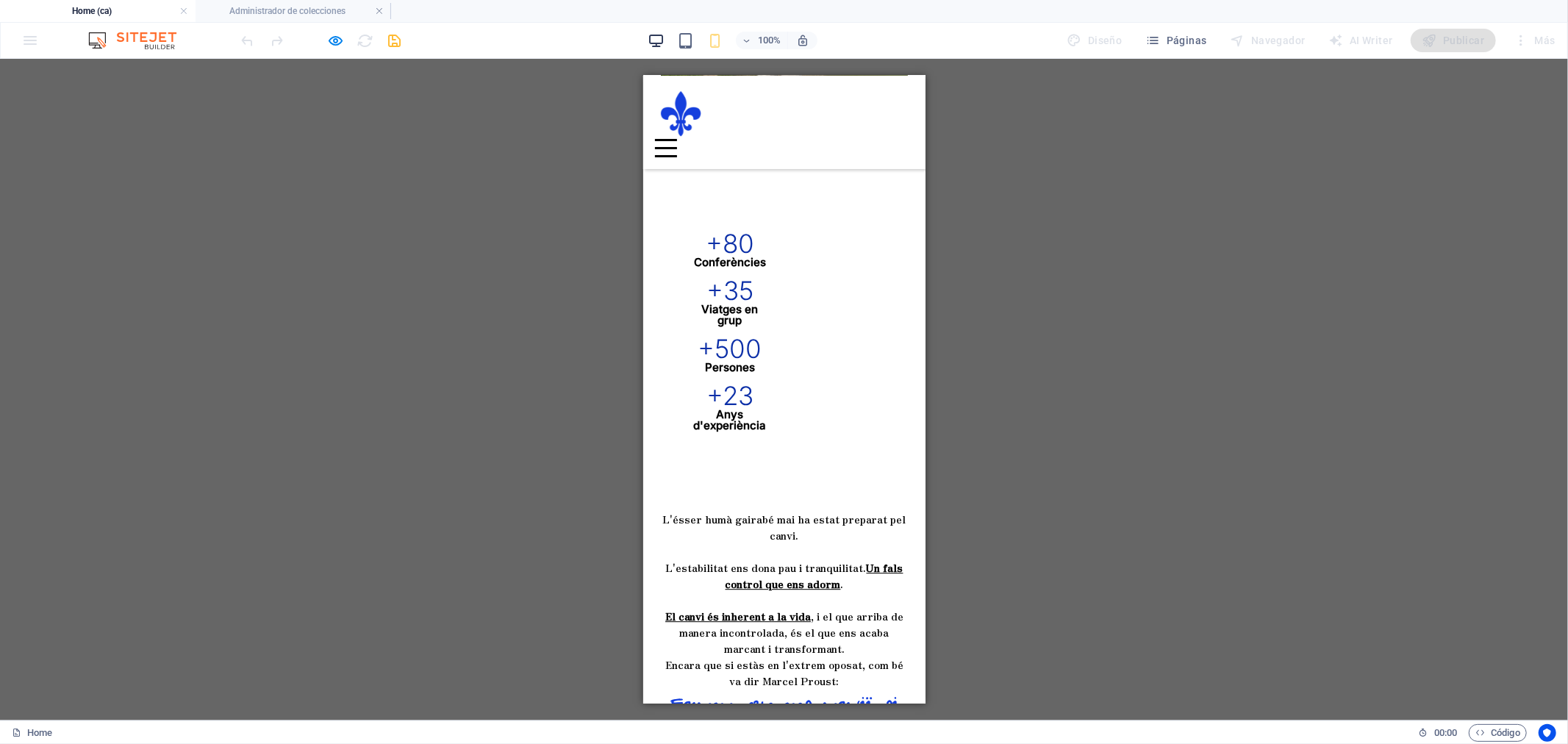 click at bounding box center [656, 40] 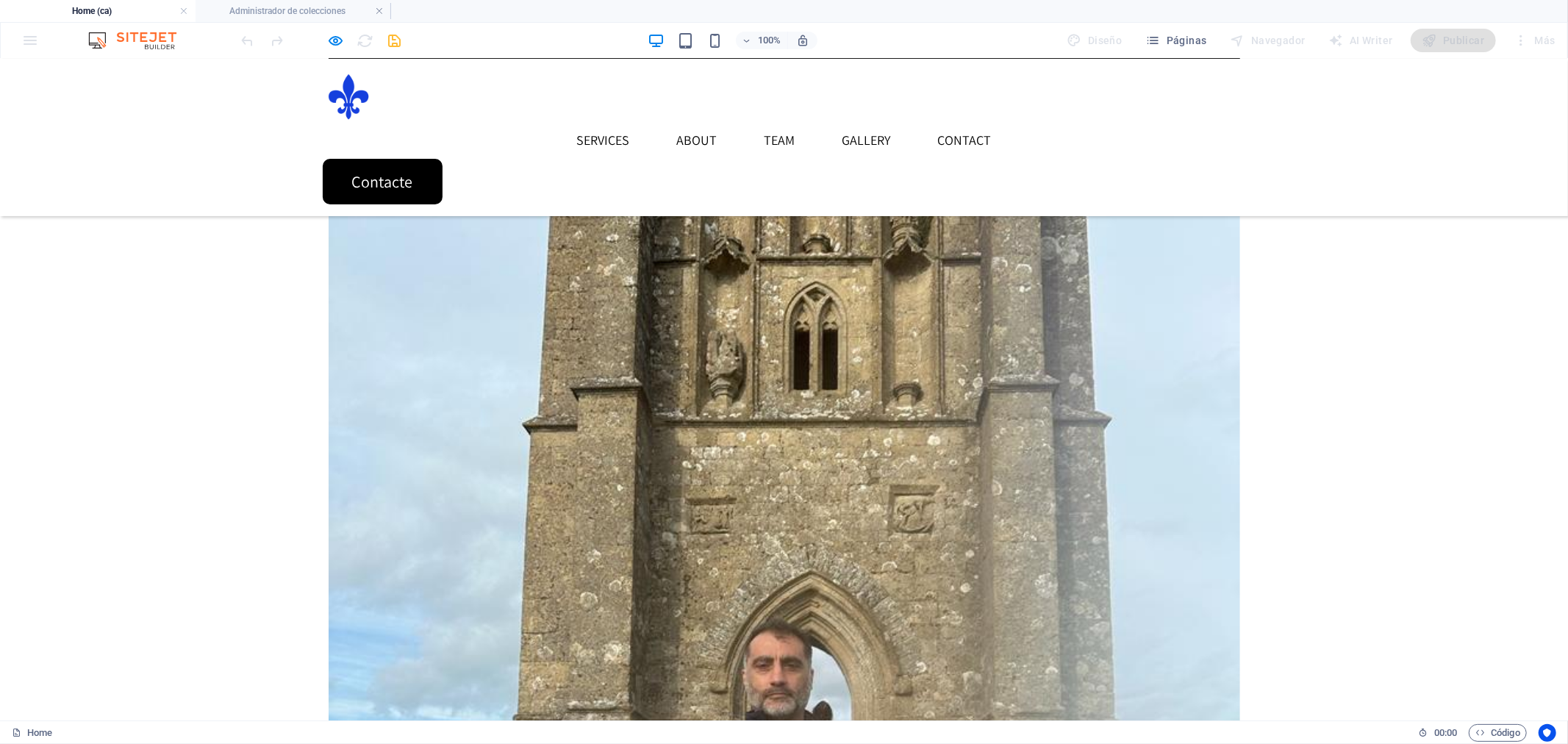 scroll, scrollTop: 2126, scrollLeft: 0, axis: vertical 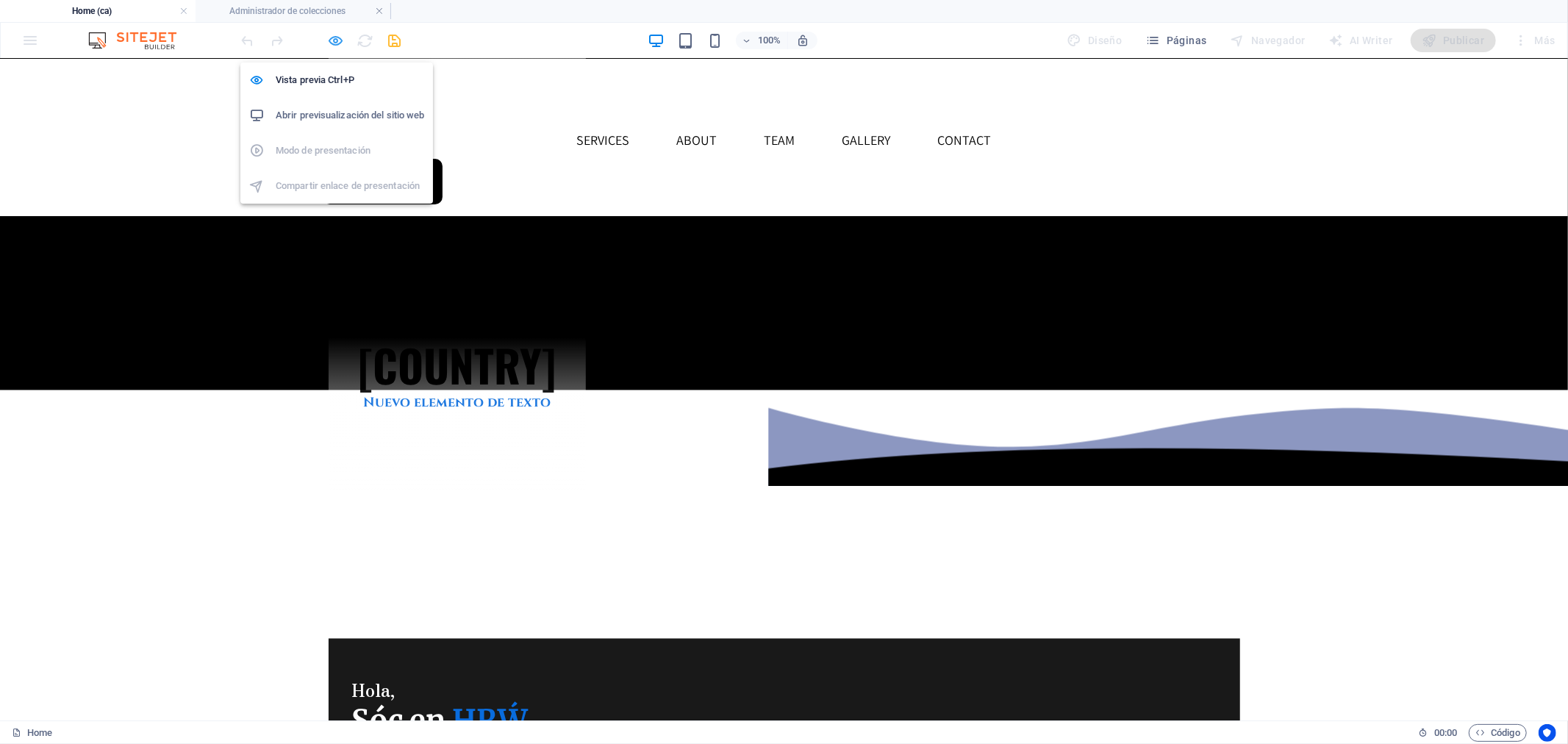 drag, startPoint x: 339, startPoint y: 43, endPoint x: 151, endPoint y: 167, distance: 225.211 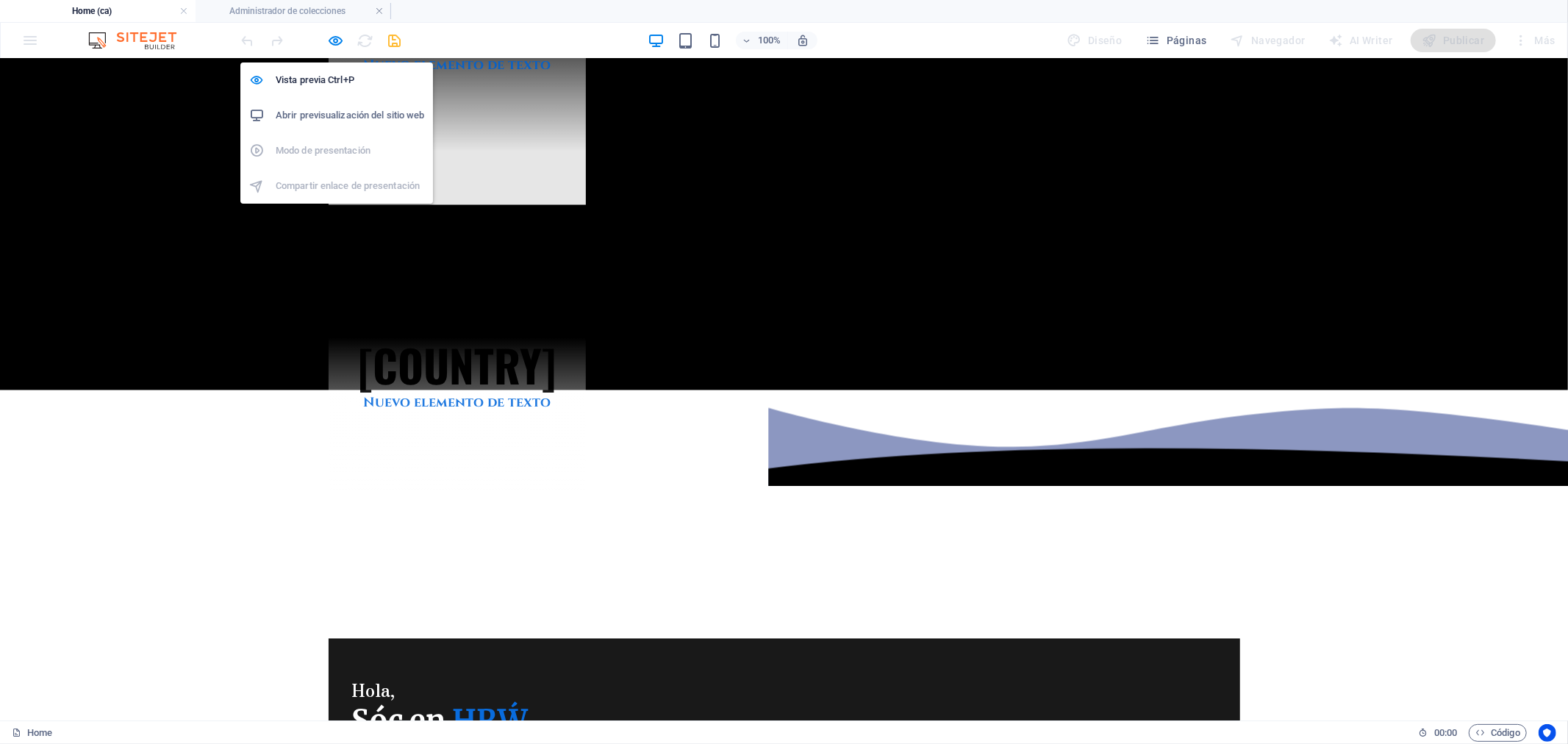 select on "fade" 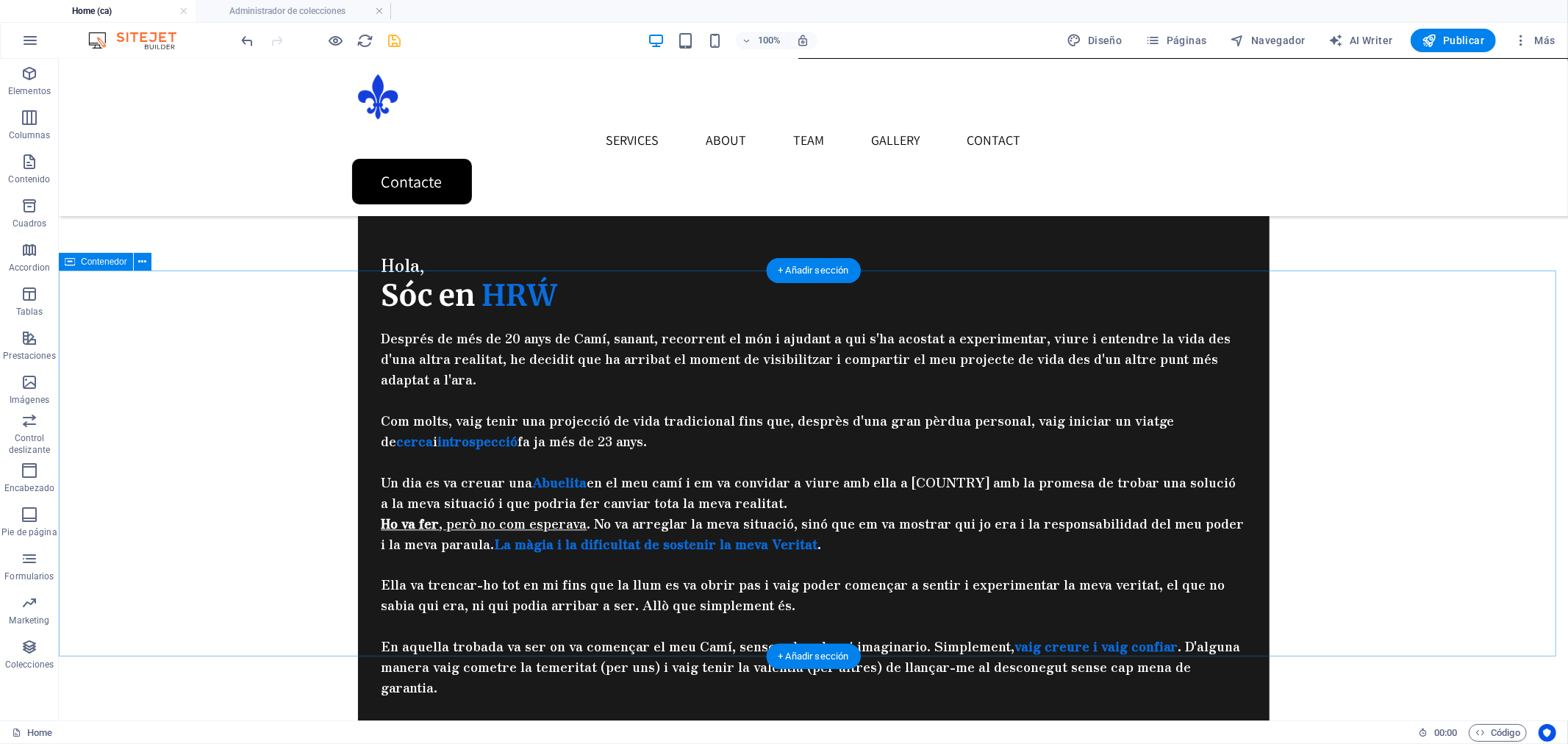 scroll, scrollTop: 2532, scrollLeft: 0, axis: vertical 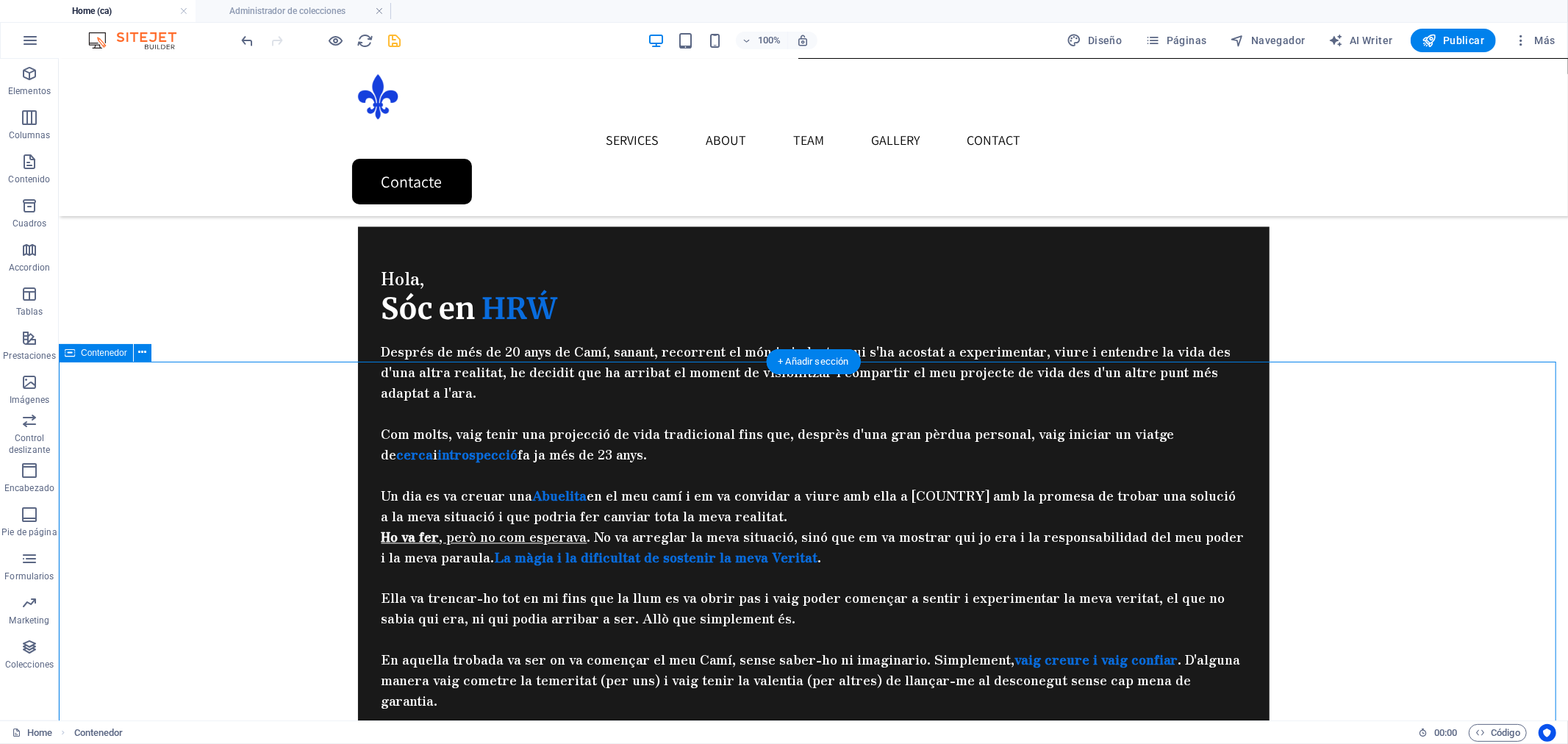 drag, startPoint x: 501, startPoint y: 415, endPoint x: 664, endPoint y: 479, distance: 175.11425 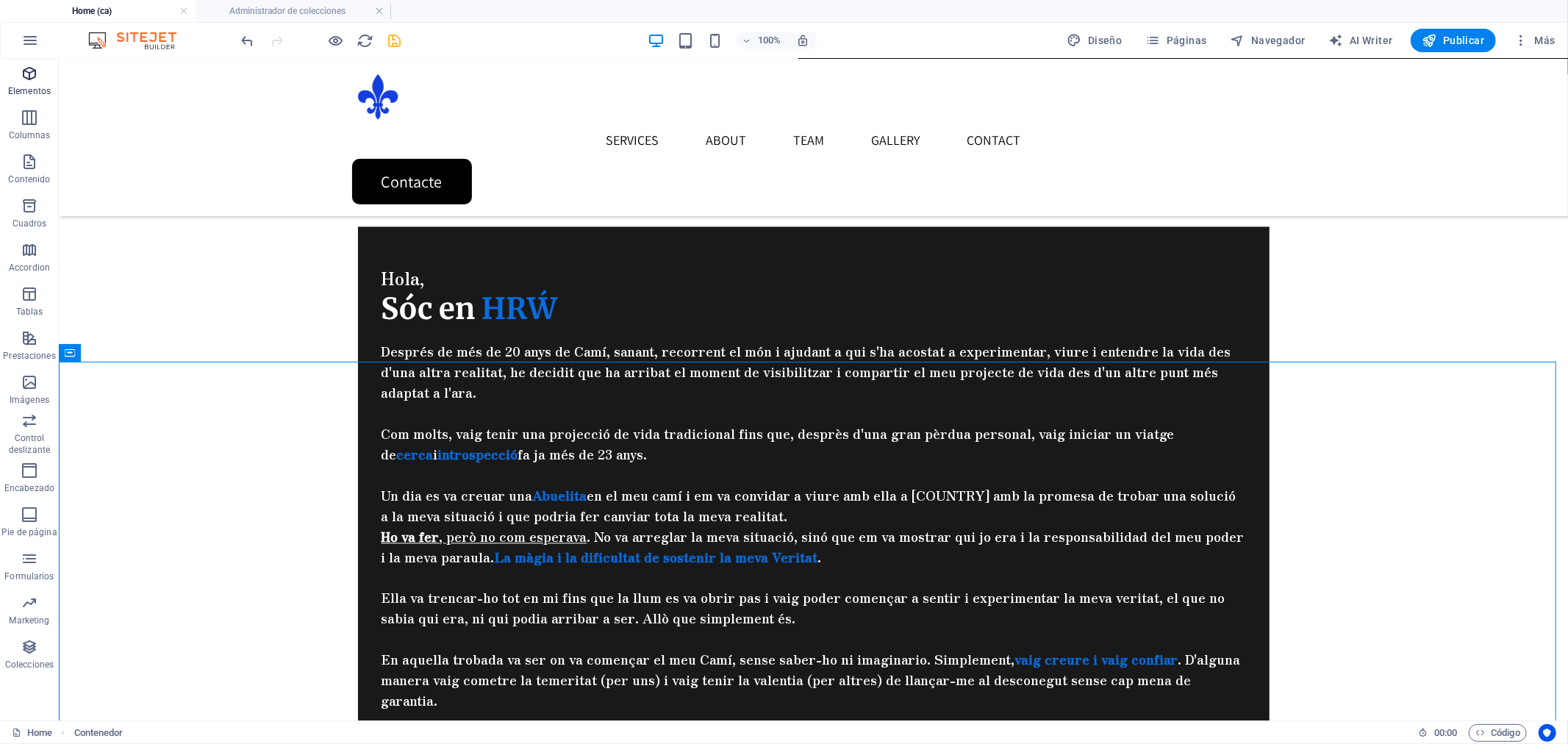 click on "Elementos" at bounding box center (29, 82) 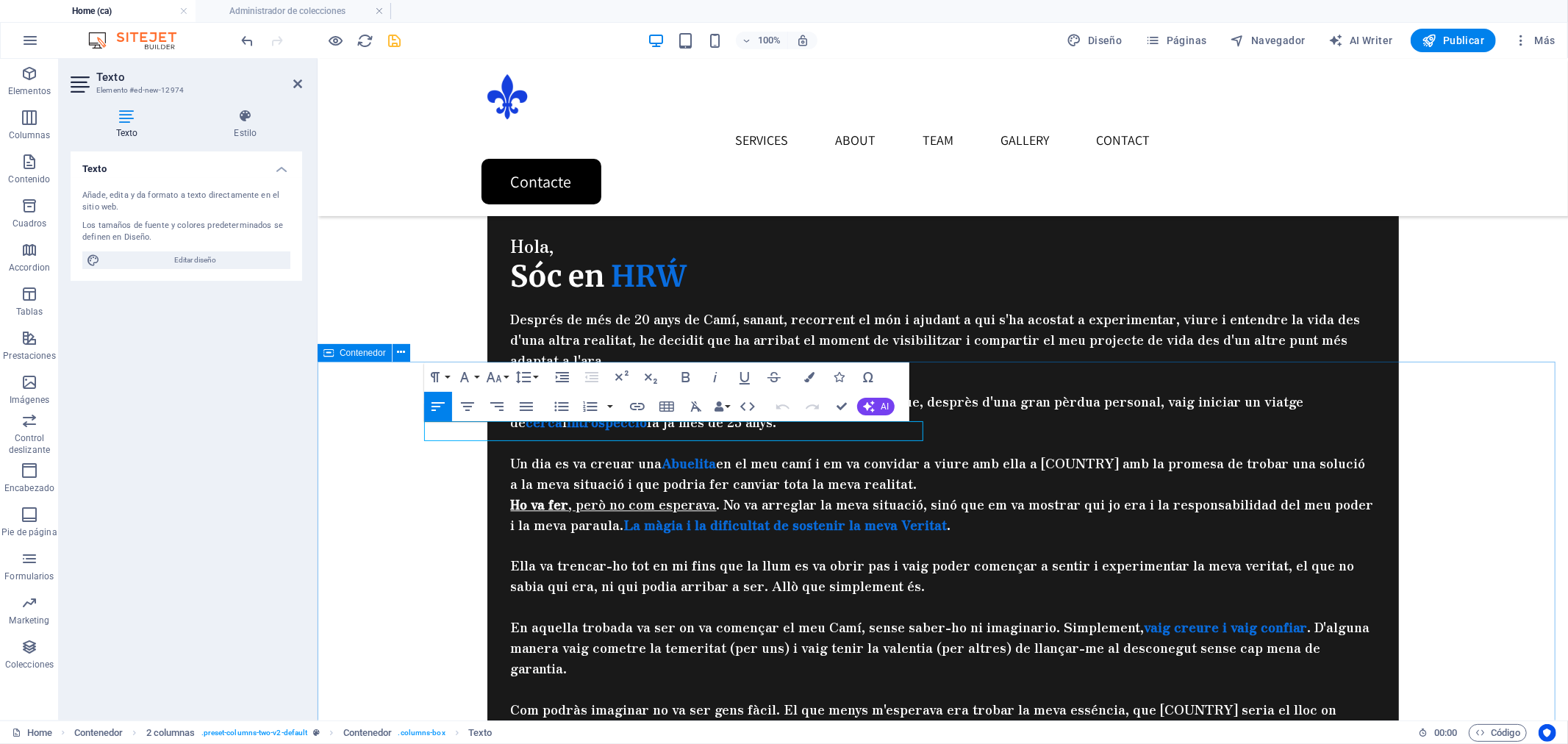 click on "Nuevo elemento de texto L'ésser humà gairabé mai ha estat preparat pel canvi. L'estabilitat ens dona pau i tranquilitat.  Un fals control que ens adorm . El canvi és inherent a la vida , i el que arriba de manera incontrolada, és el que ens acaba marcant i transformant. Encara que si estàs en l'extrem oposat, com bé va dir Marcel Proust: Encara que res canviï, si jo canvio, tot canvia Aquí comparteixo les meves vivències, però realment aquest projecte neix per  ajudar a canviar el punt de vista sobre la realitat que vivim  a partir de reflexions i experiències transformadores. Suelta el contenido aquí o  Añadir elementos  Pegar portapapeles" at bounding box center [942, 2760] 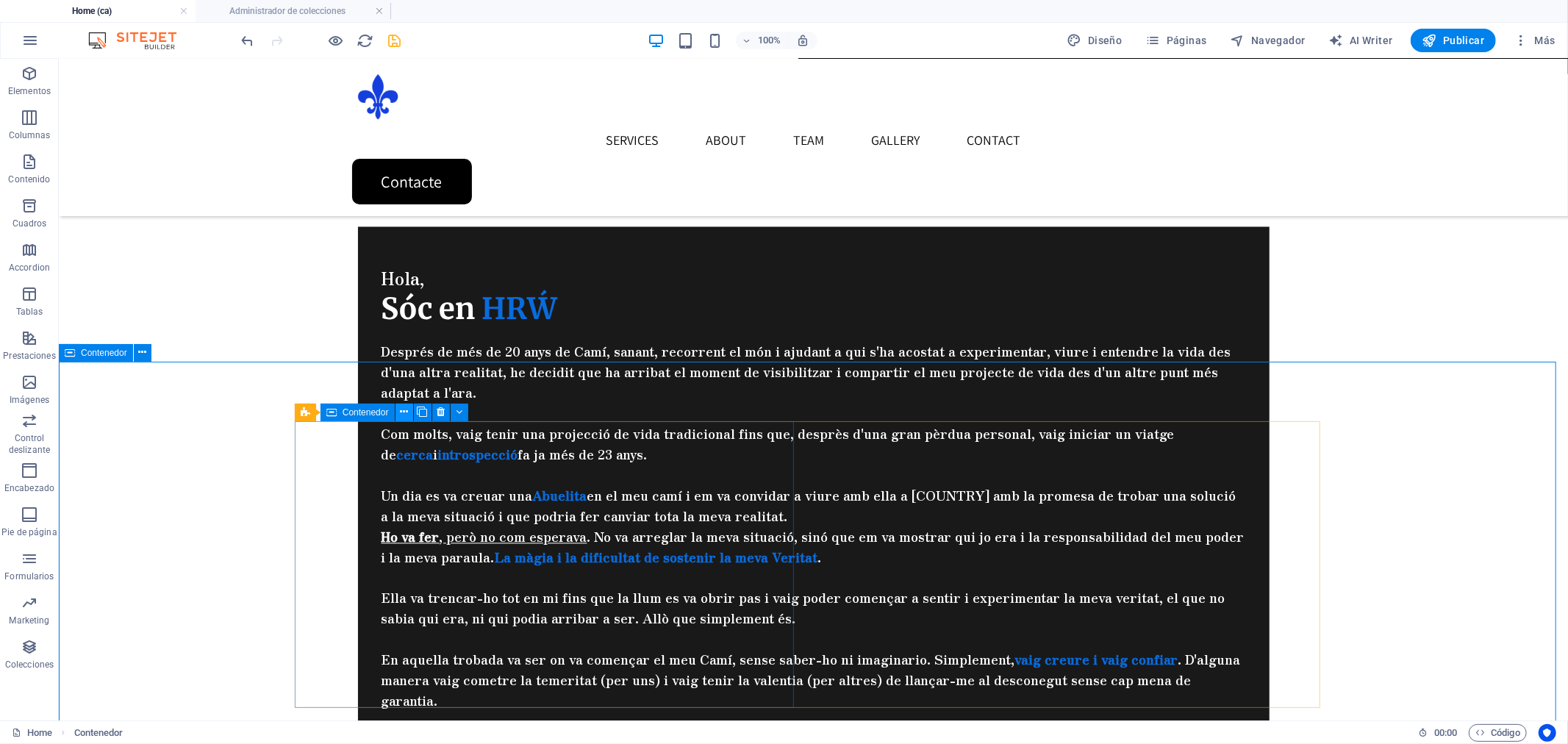 click at bounding box center (404, 412) 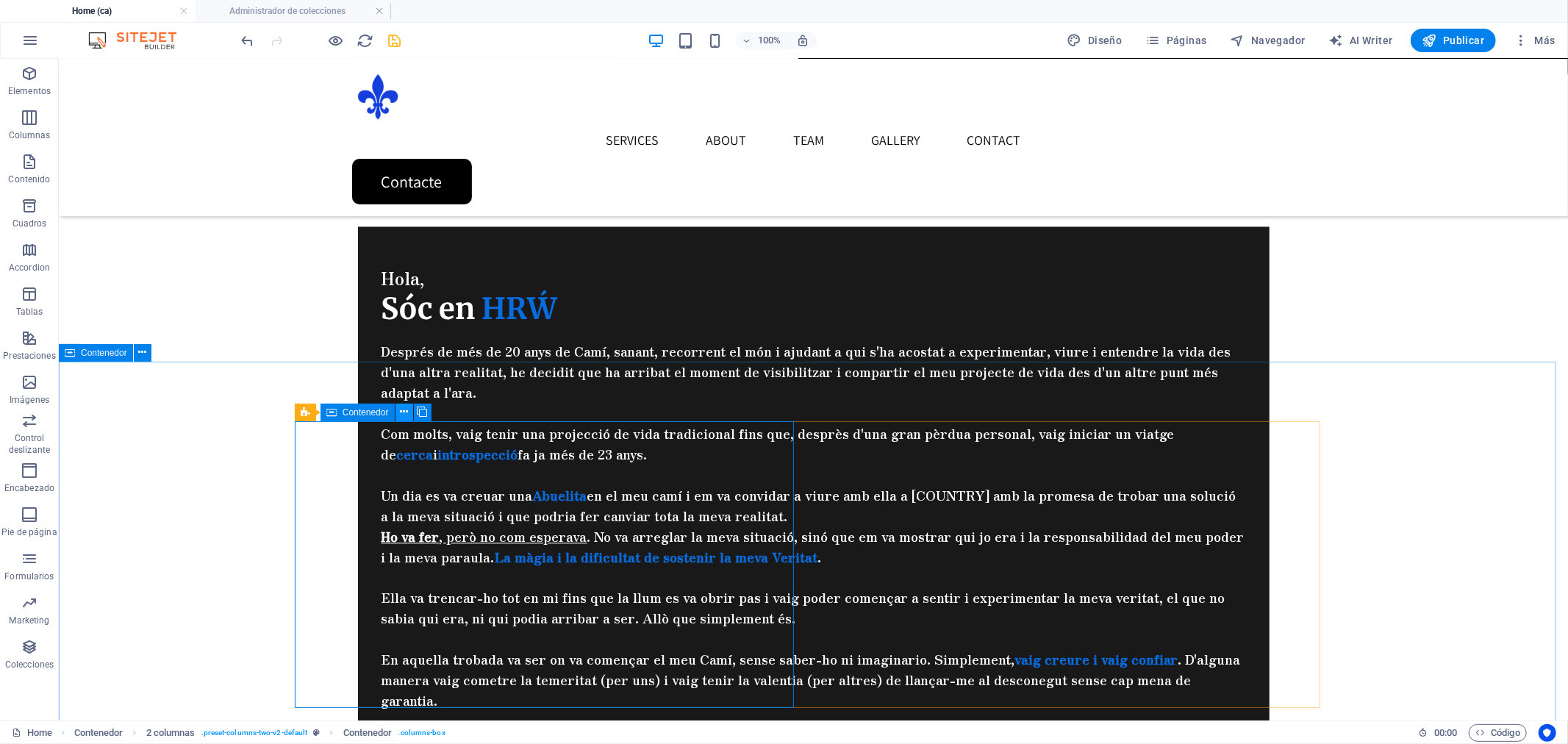 click at bounding box center (404, 412) 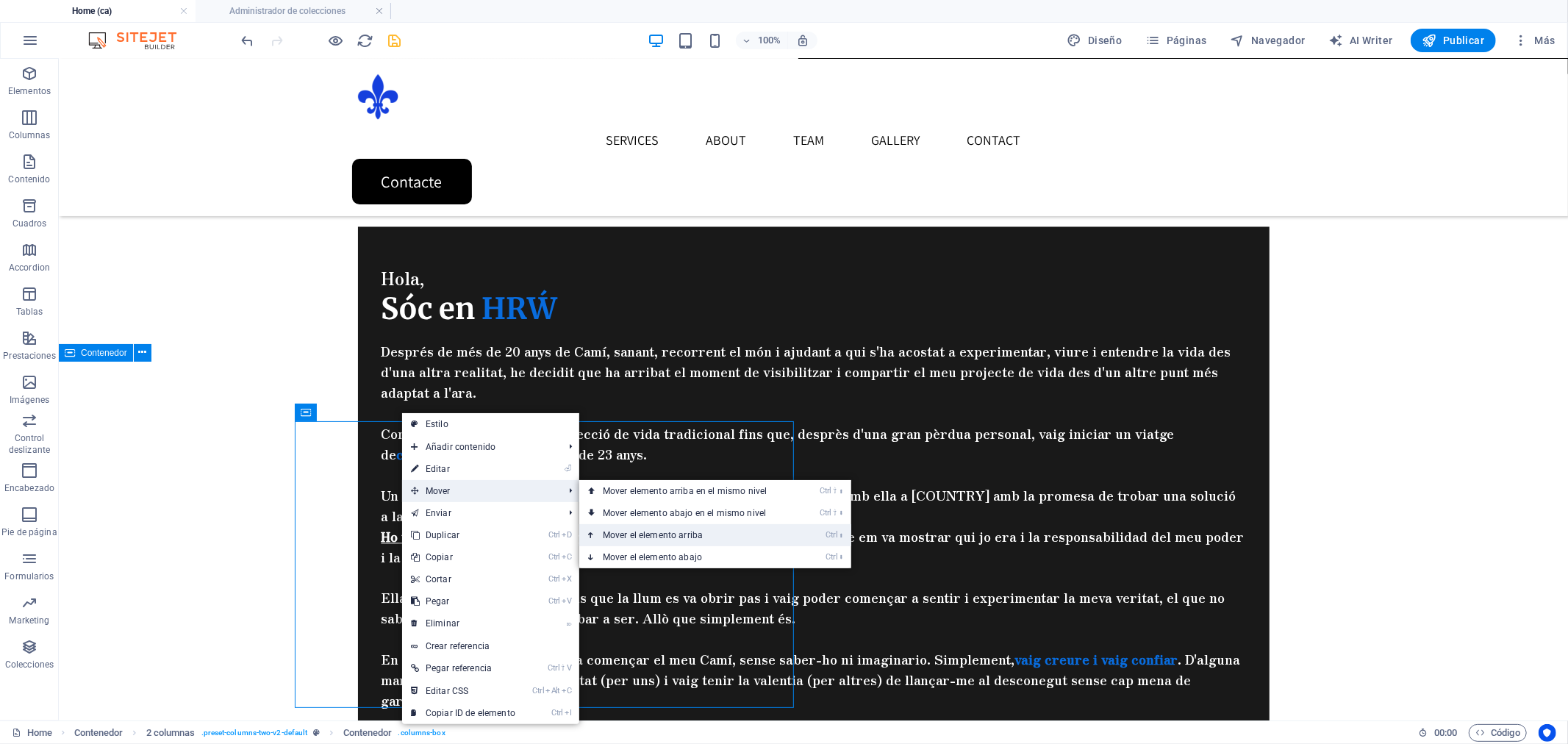 click on "Ctrl ⬆  Mover el elemento arriba" at bounding box center [687, 535] 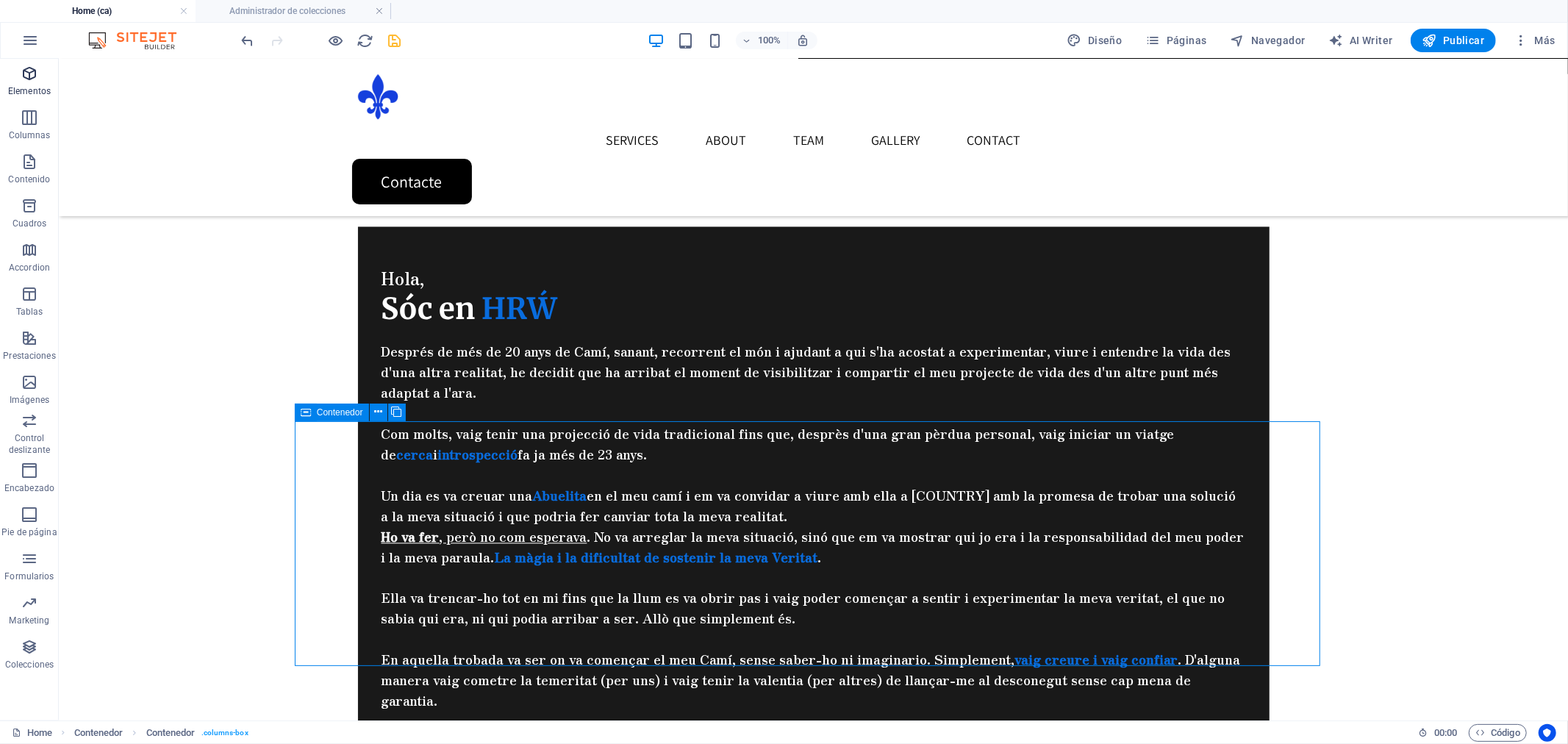 click at bounding box center [29, 74] 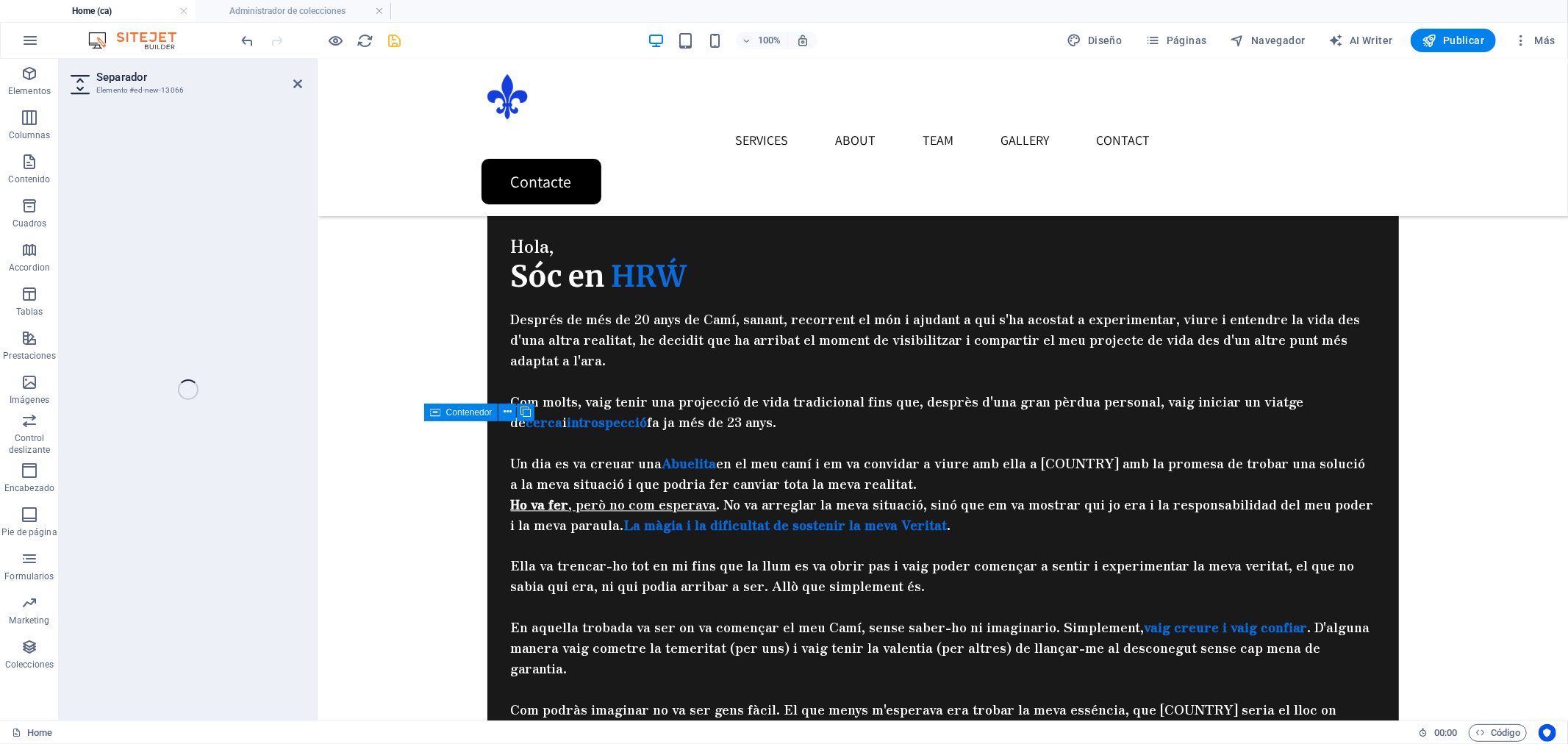 select on "px" 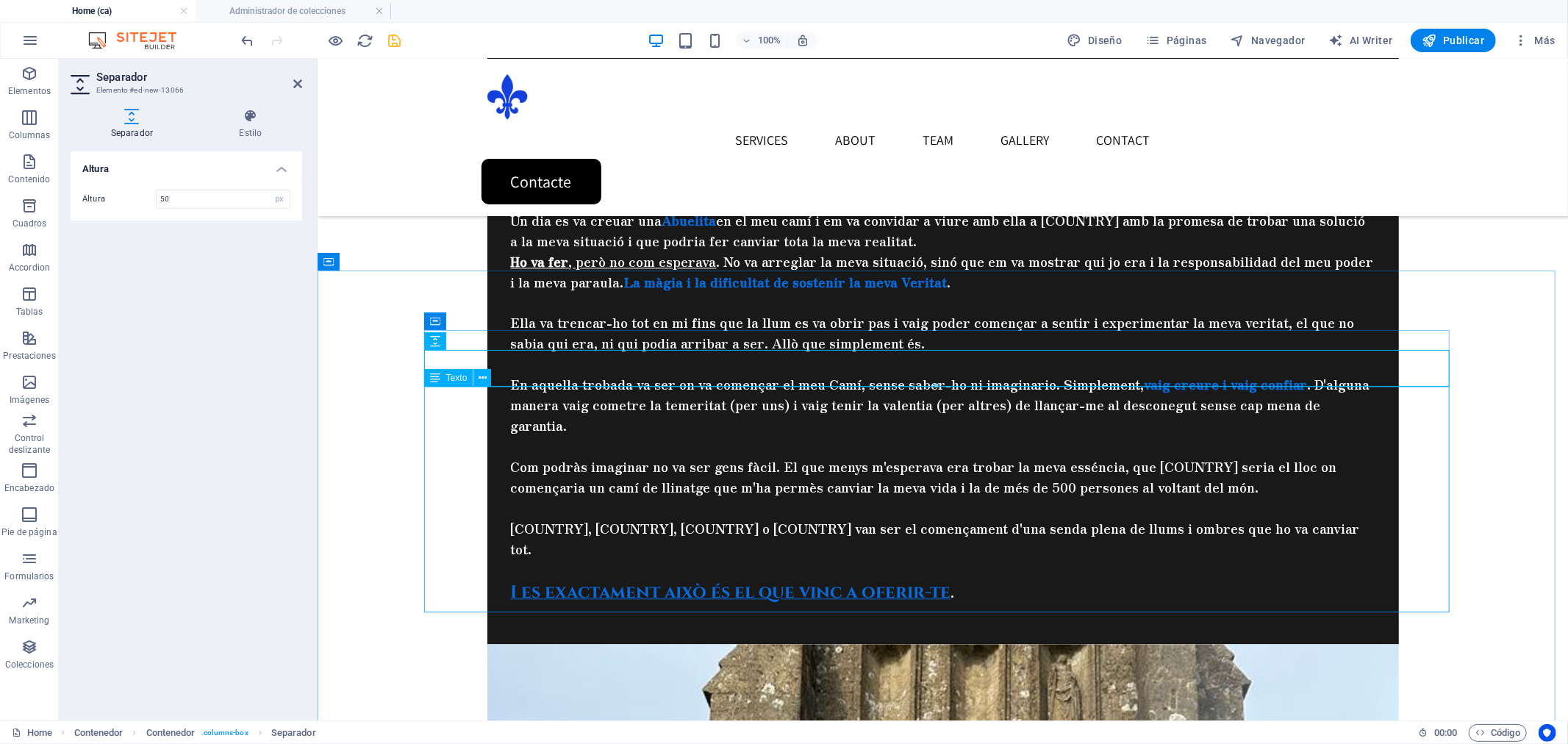scroll, scrollTop: 2777, scrollLeft: 0, axis: vertical 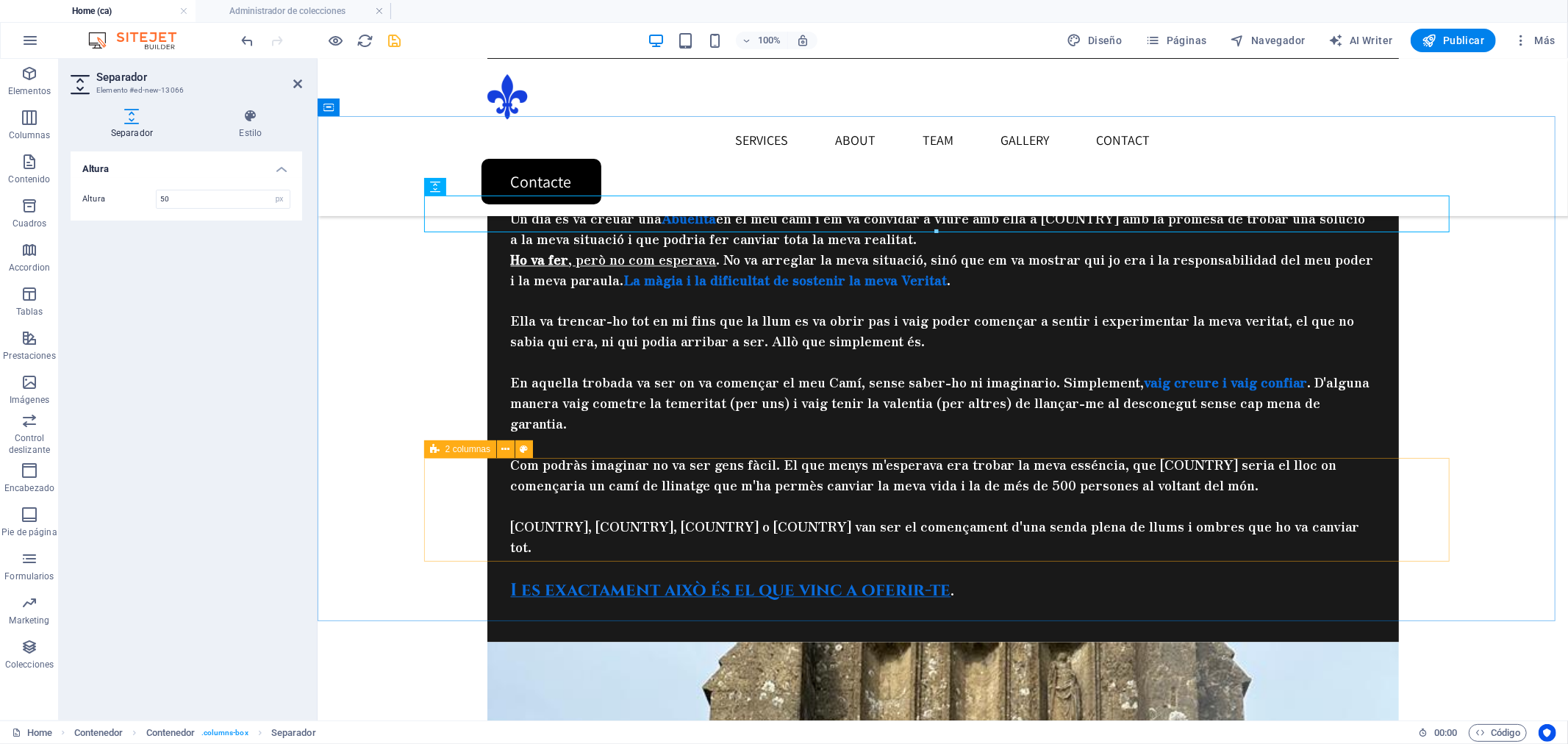 click on "Suelta el contenido aquí o  Añadir elementos  Pegar portapapeles" at bounding box center [942, 2638] 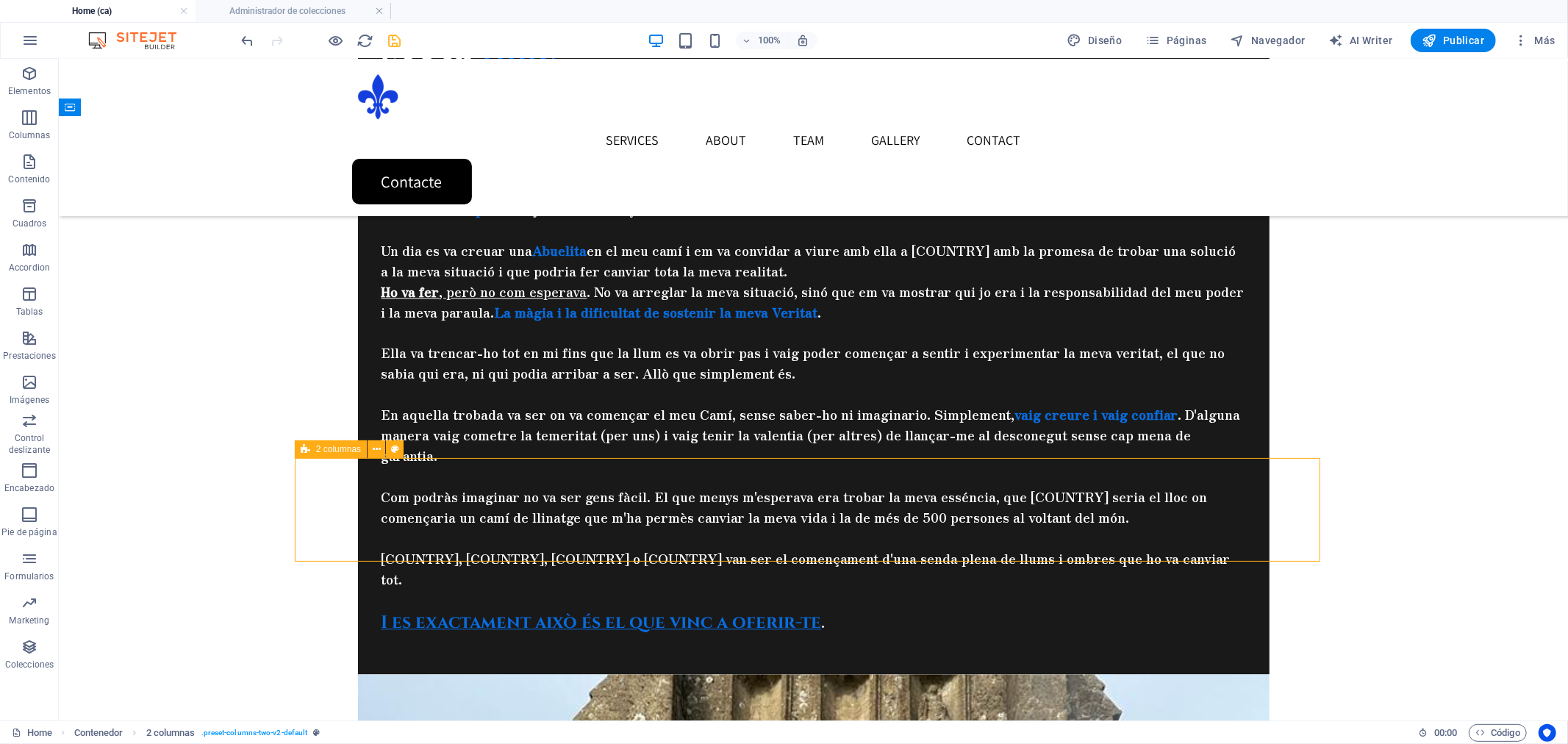 click on "Suelta el contenido aquí o  Añadir elementos  Pegar portapapeles" at bounding box center (813, 2669) 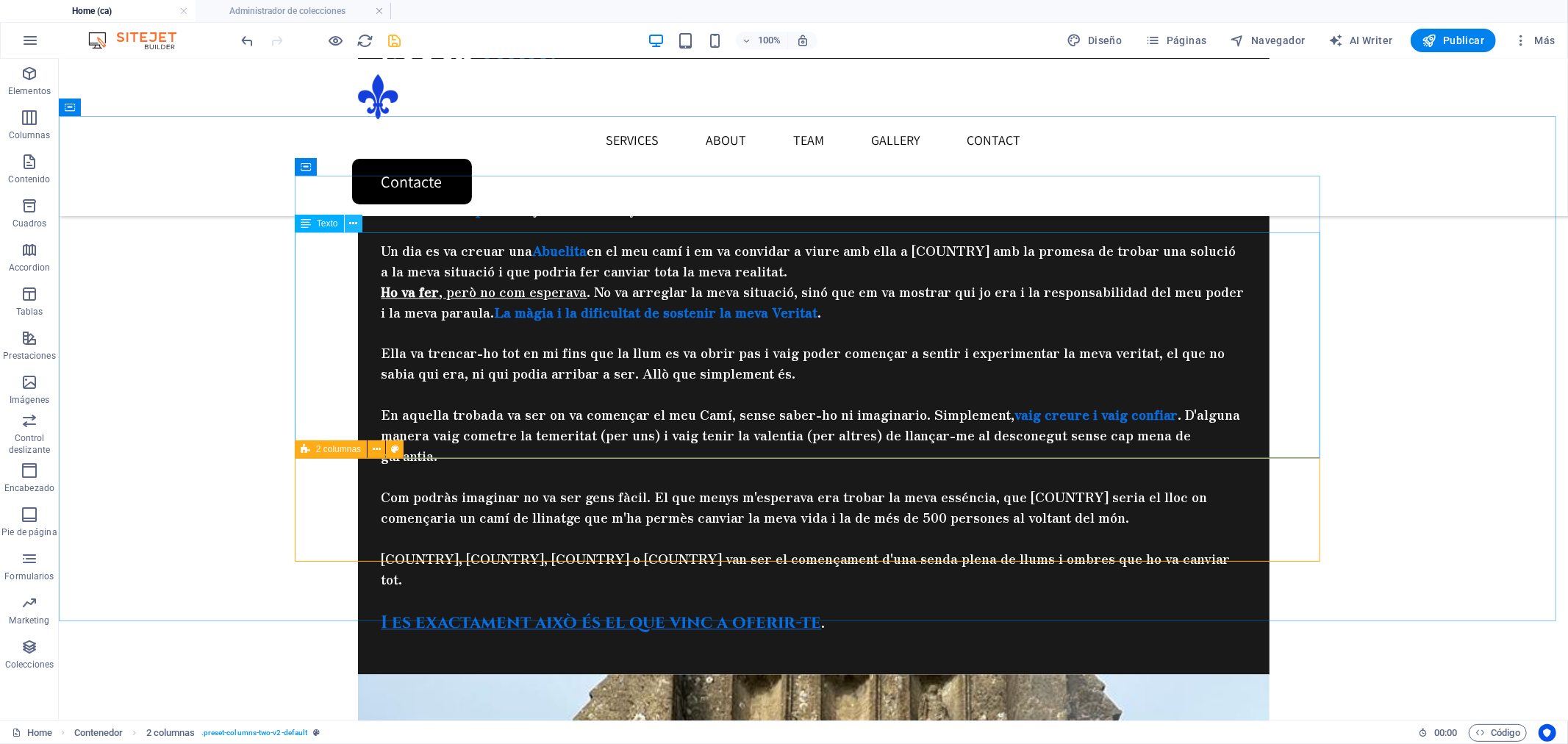 click at bounding box center (353, 223) 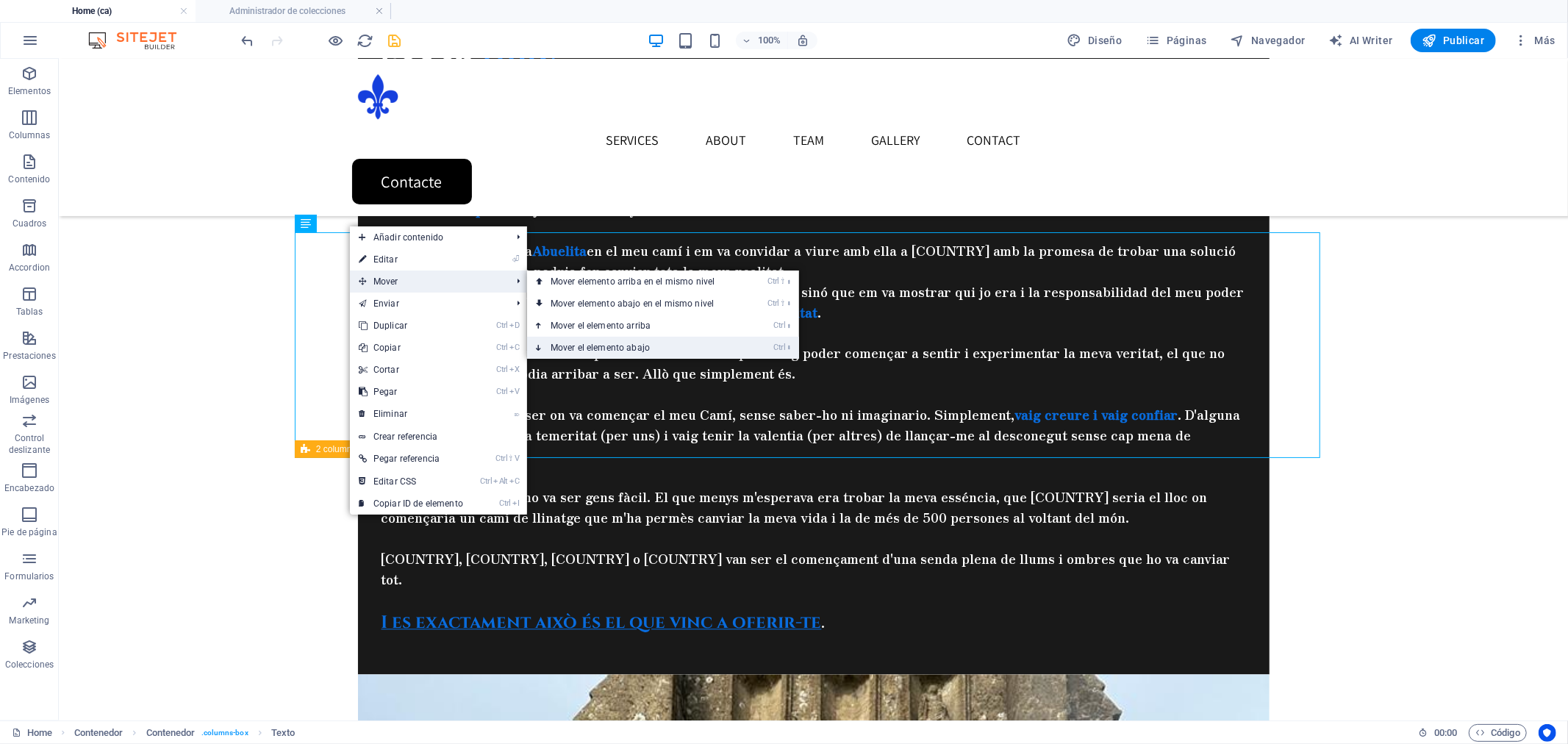 click on "Ctrl ⬇  Mover el elemento abajo" at bounding box center [635, 348] 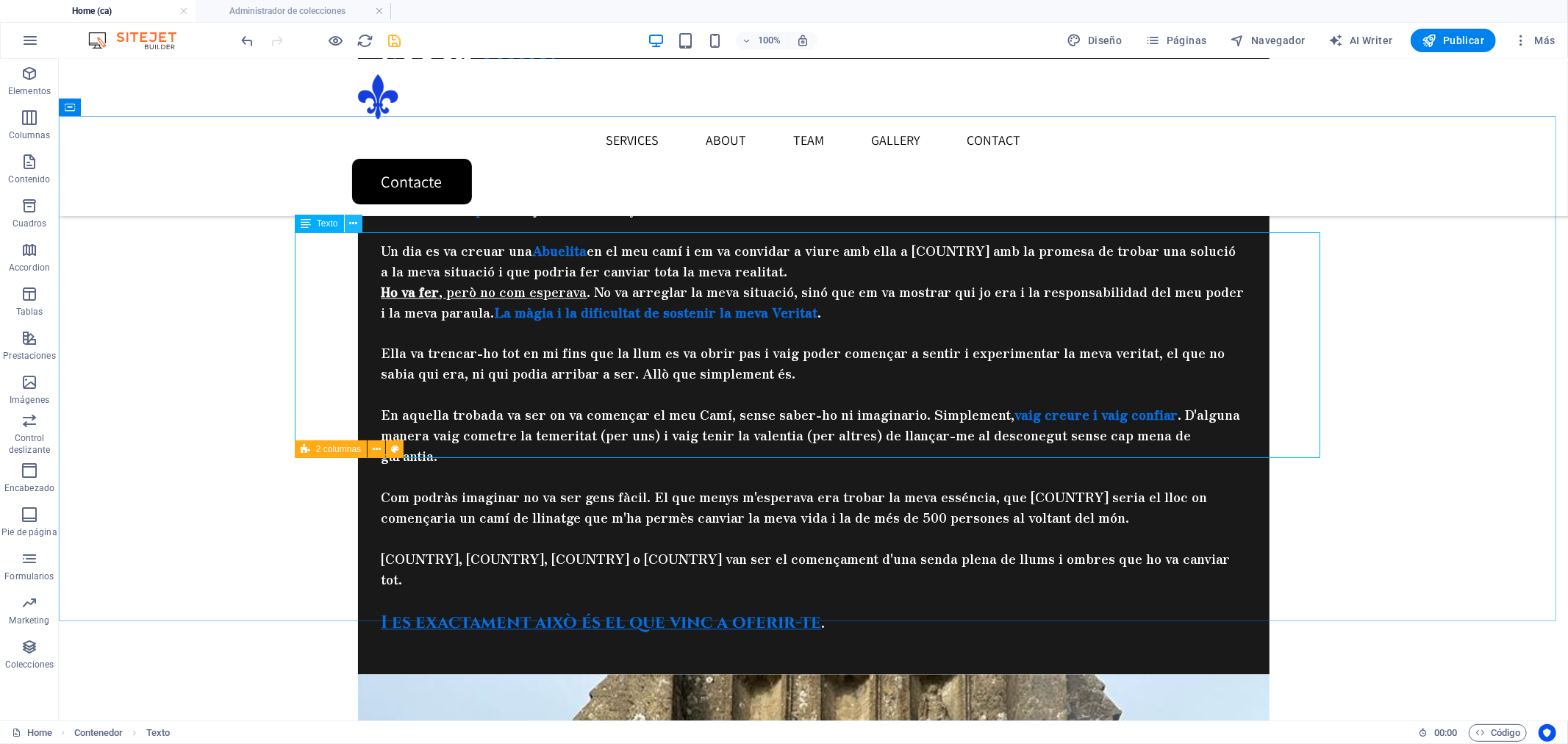 click at bounding box center [353, 223] 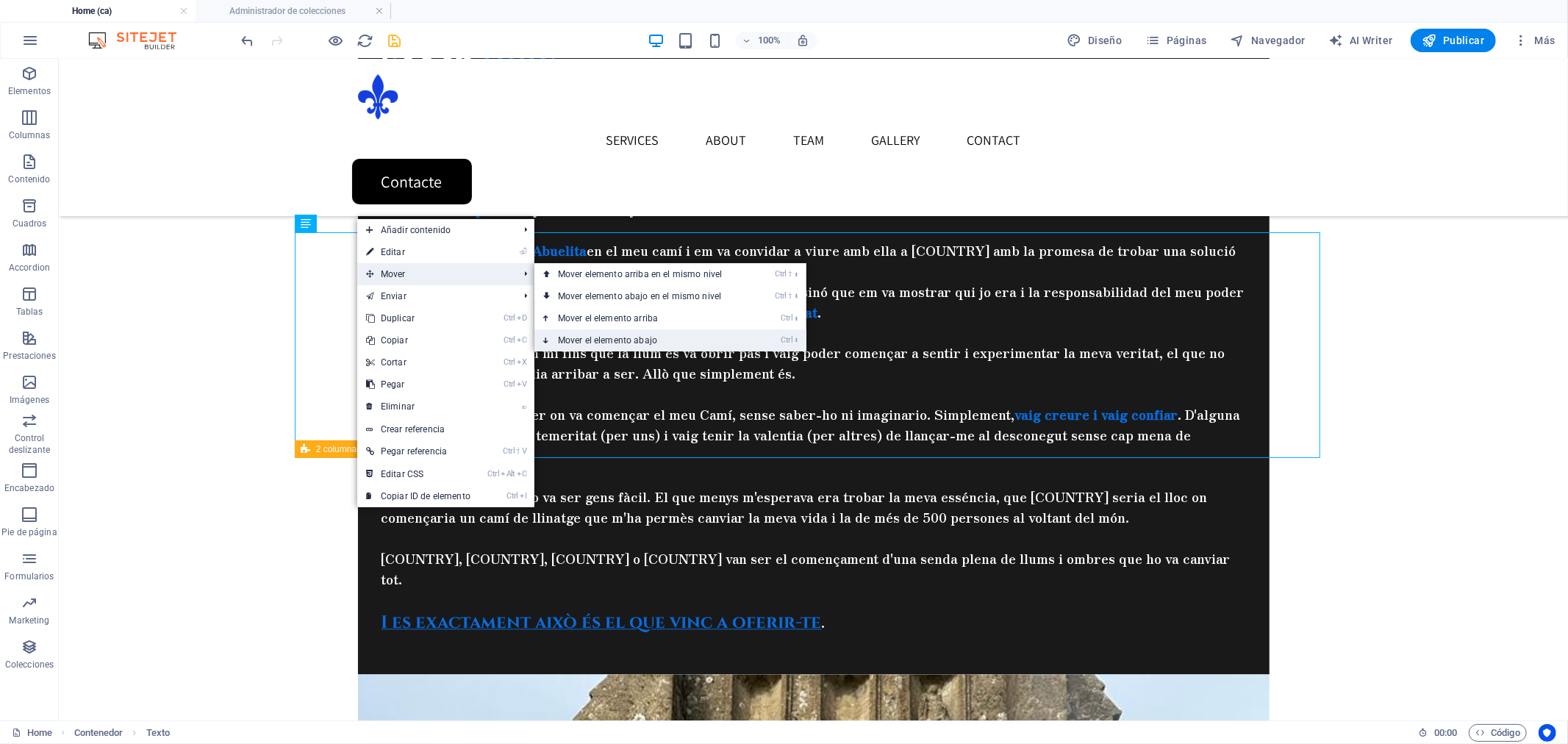 drag, startPoint x: 604, startPoint y: 343, endPoint x: 545, endPoint y: 285, distance: 82.734515 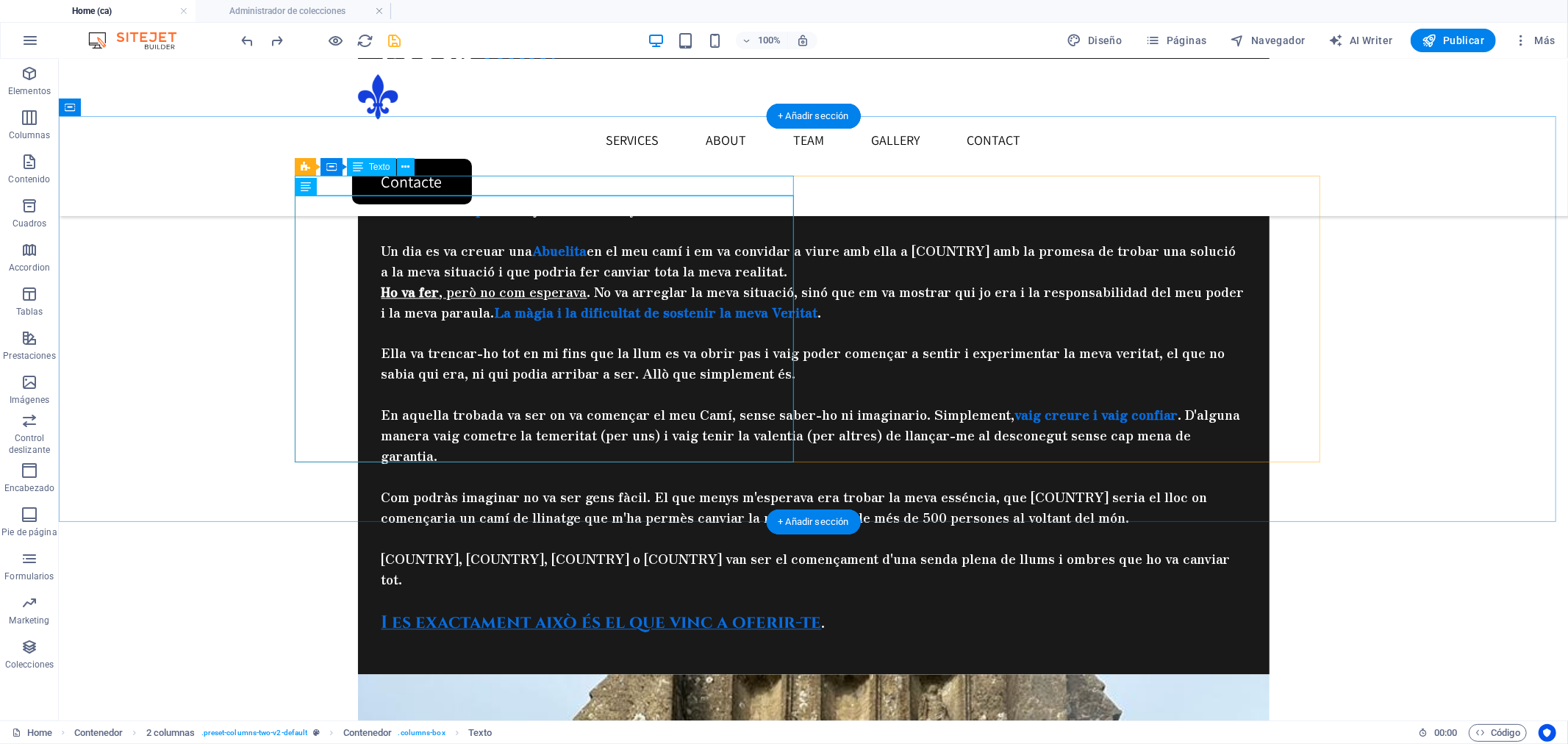 click on "Nuevo elemento de texto" at bounding box center (579, 2345) 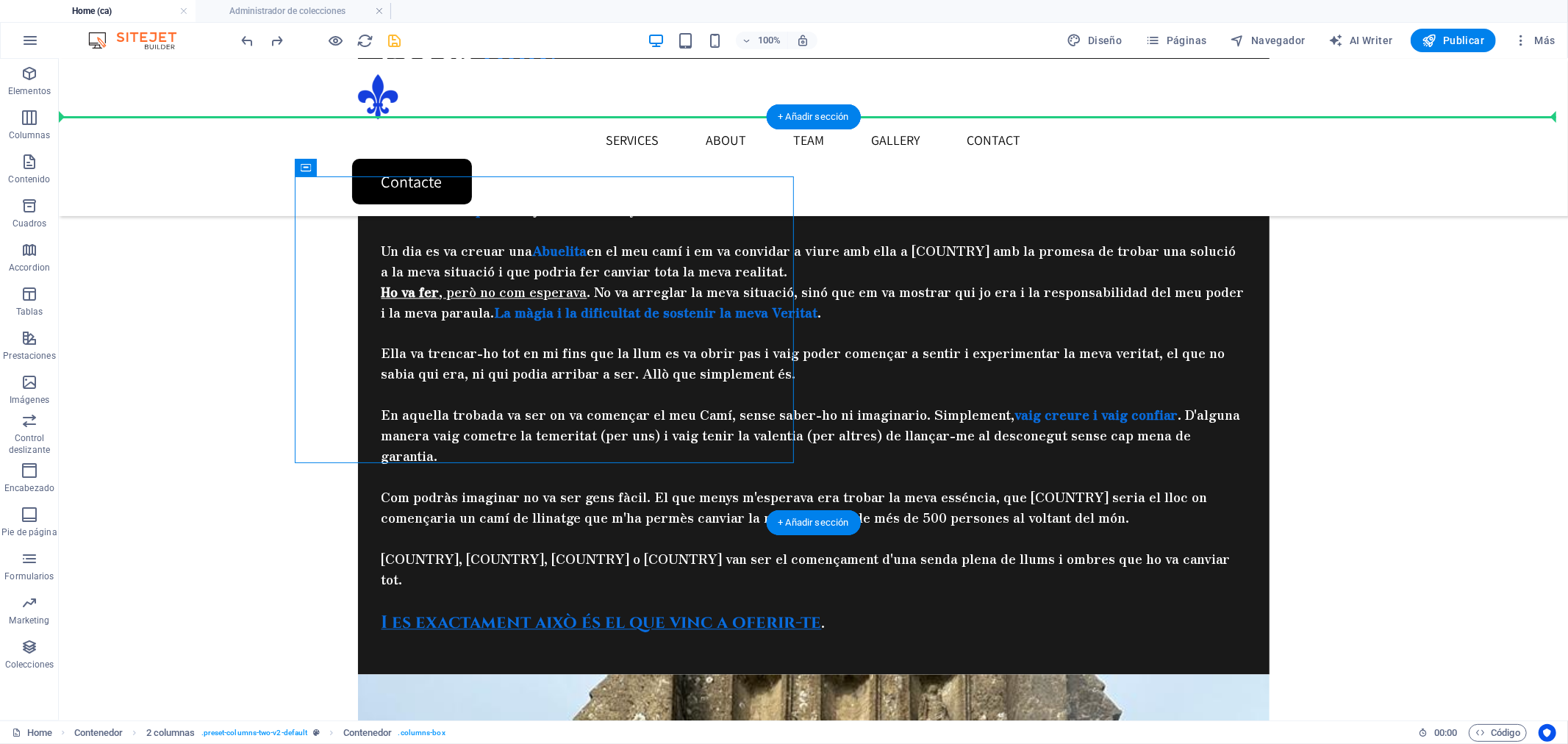 scroll, scrollTop: 2776, scrollLeft: 0, axis: vertical 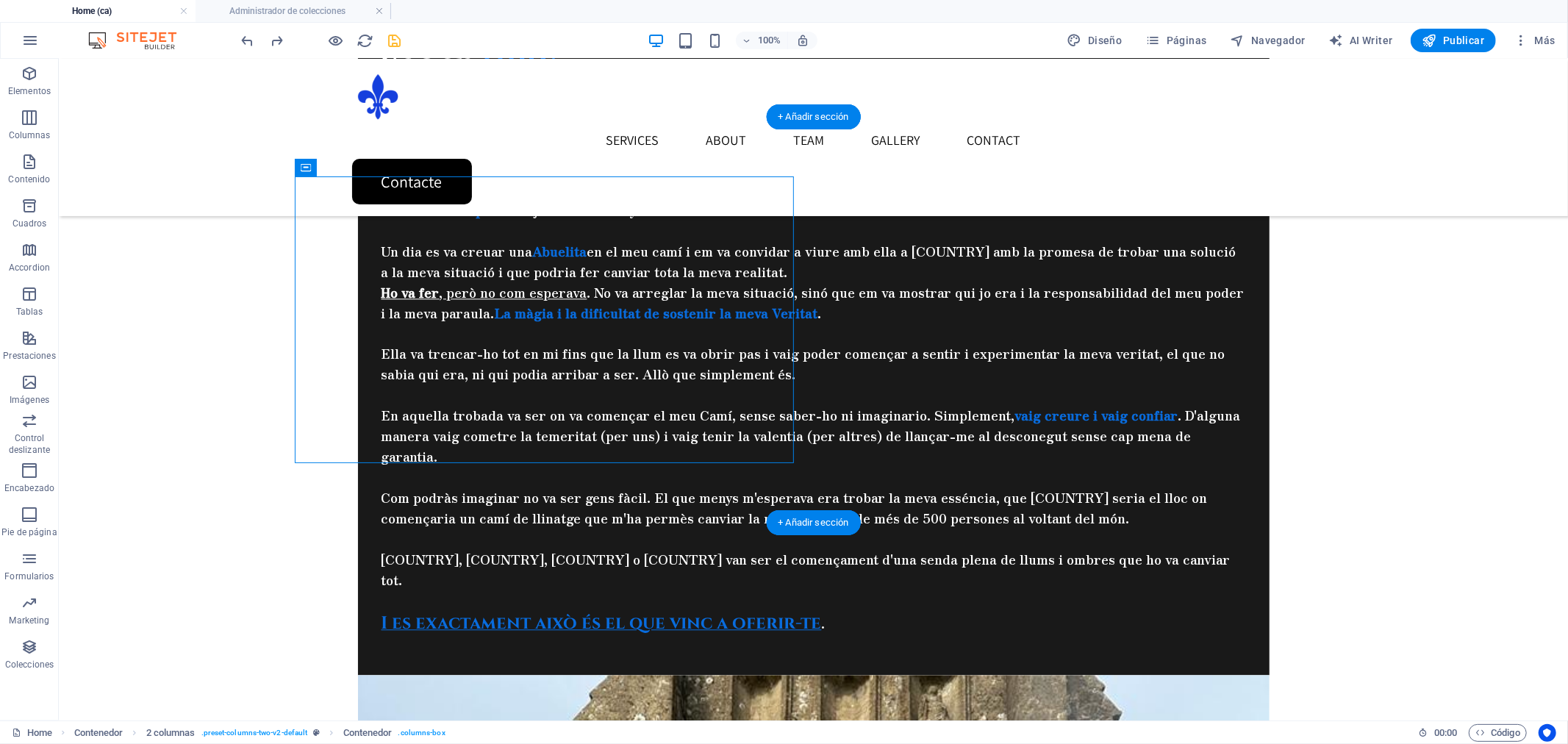 drag, startPoint x: 383, startPoint y: 225, endPoint x: 426, endPoint y: 185, distance: 58.72819 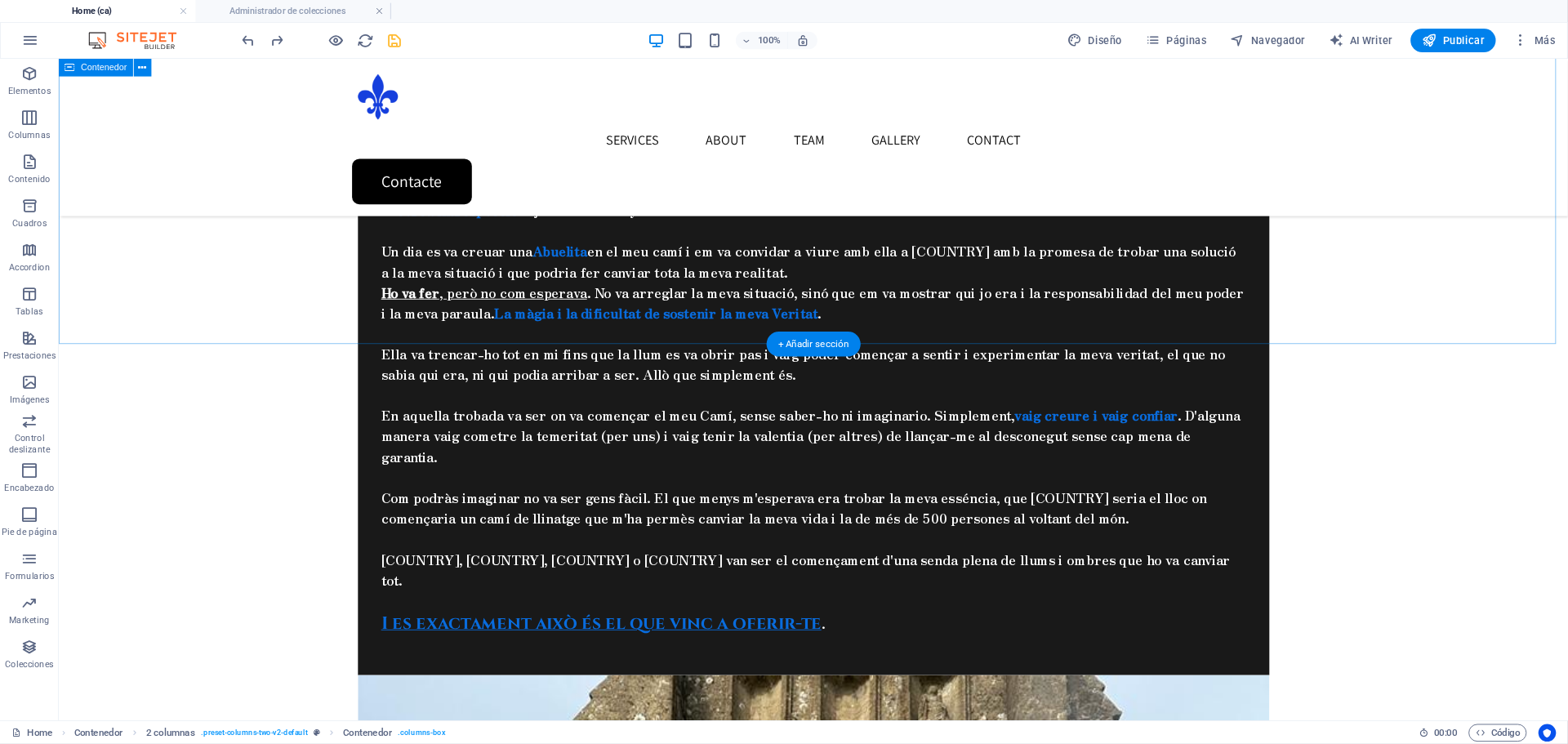scroll, scrollTop: 0, scrollLeft: 0, axis: both 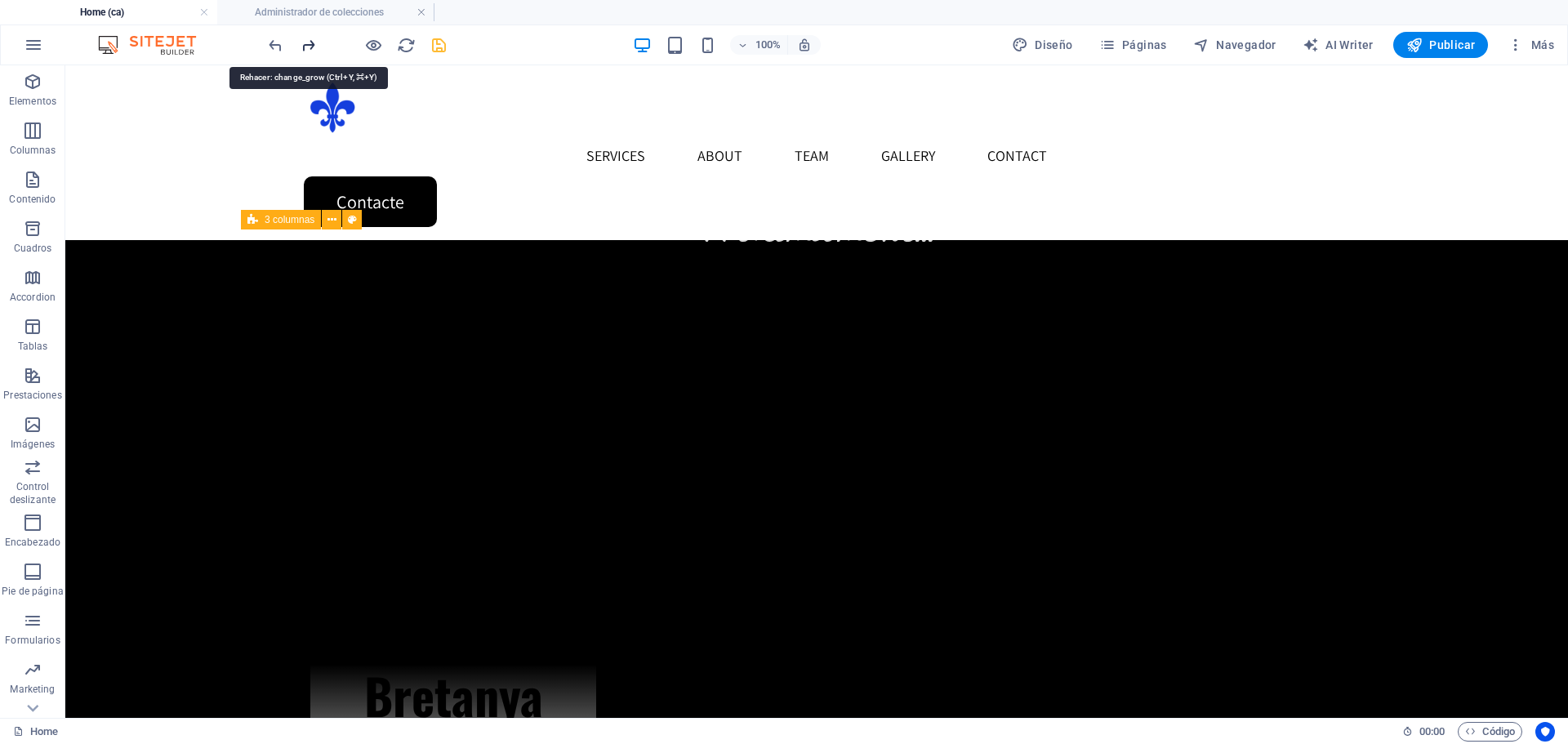 click at bounding box center [308, 45] 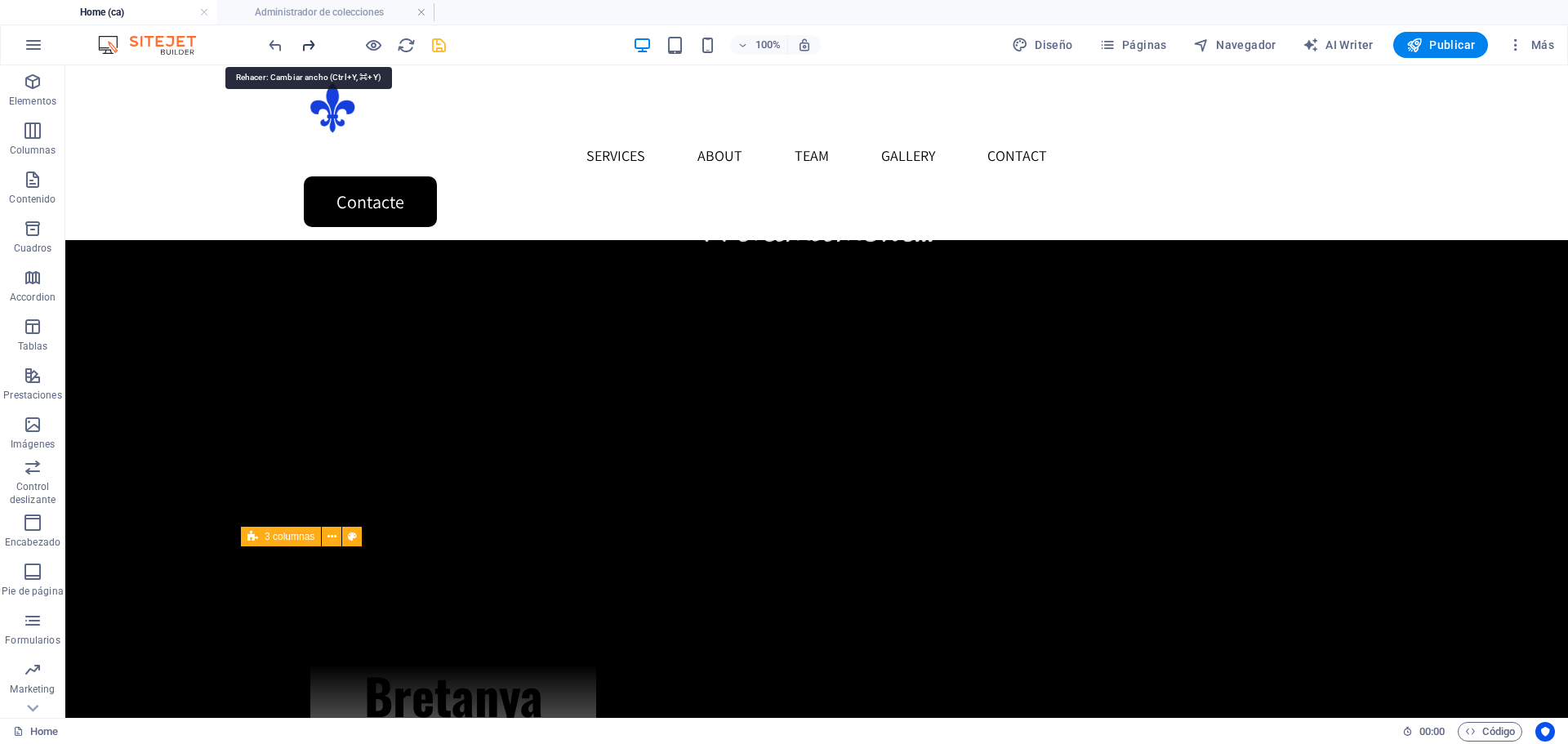 click at bounding box center [308, 45] 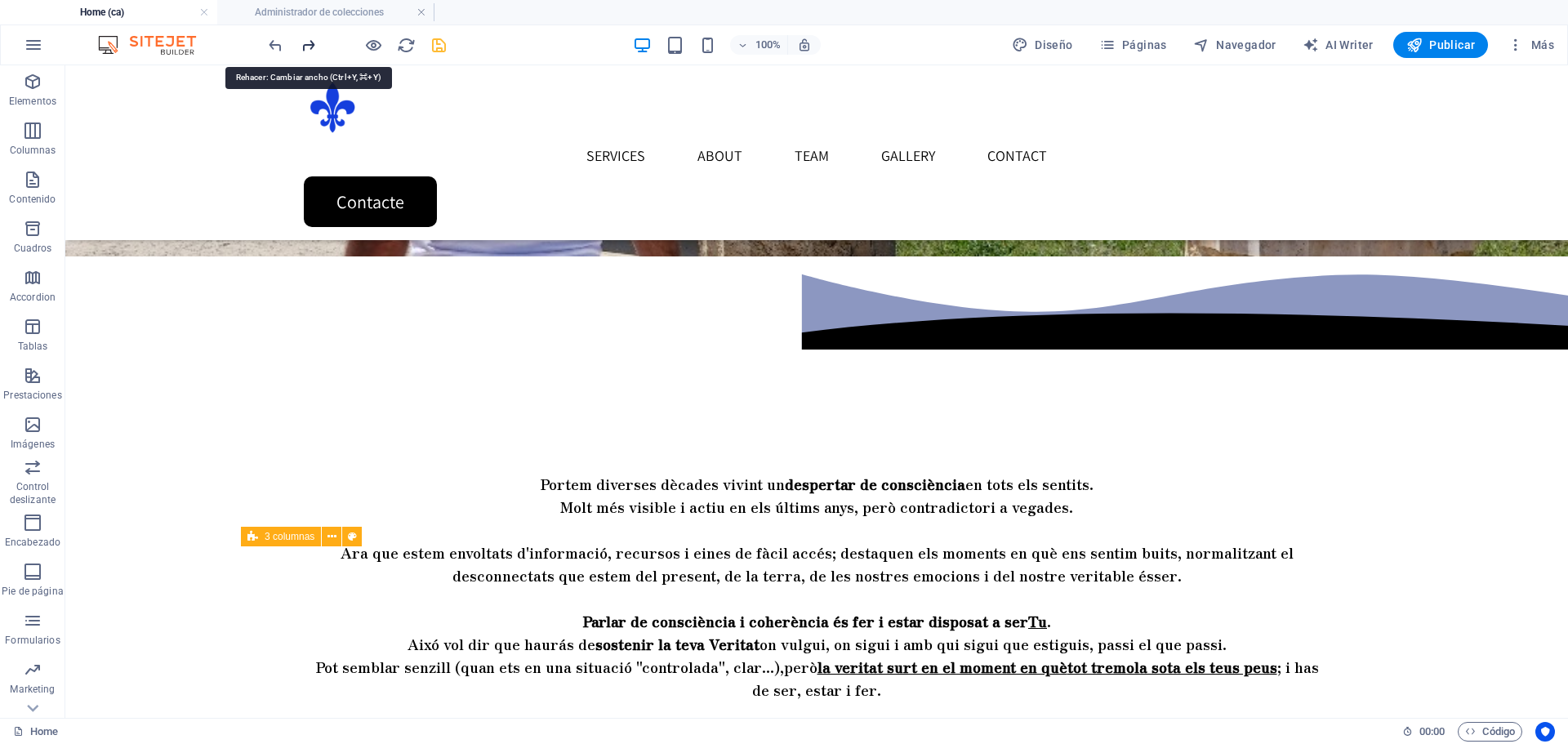 click at bounding box center [308, 45] 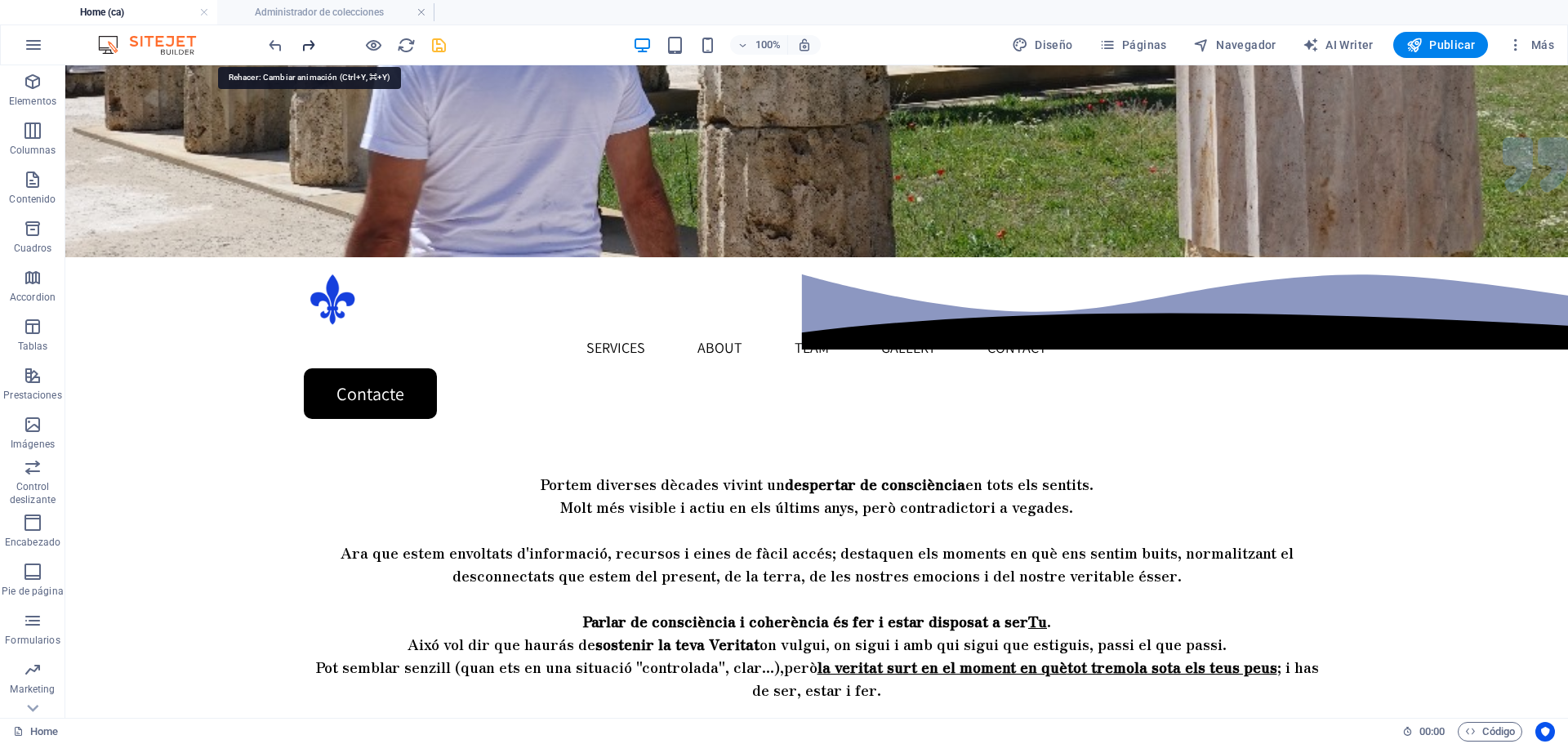 scroll, scrollTop: 0, scrollLeft: 0, axis: both 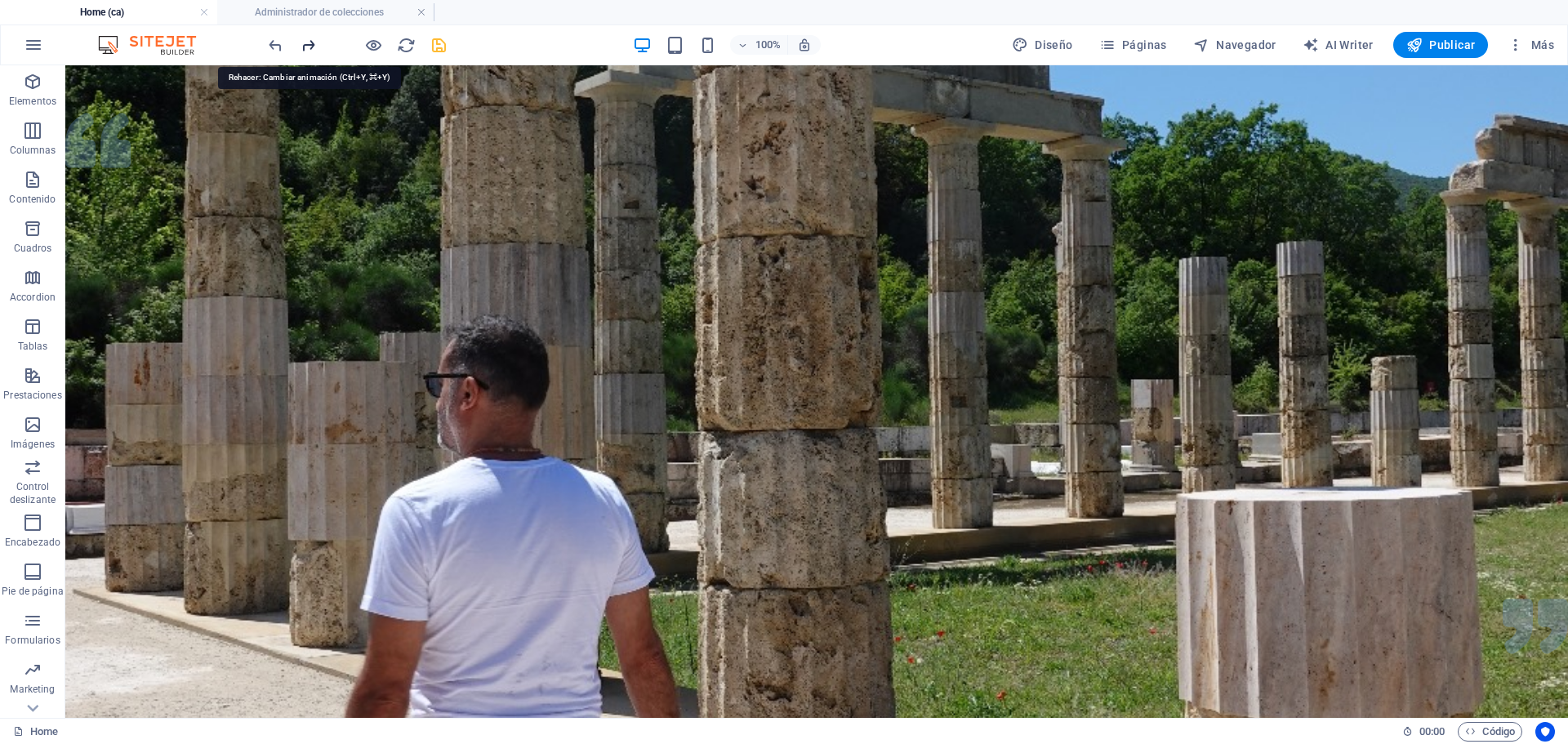click at bounding box center (308, 45) 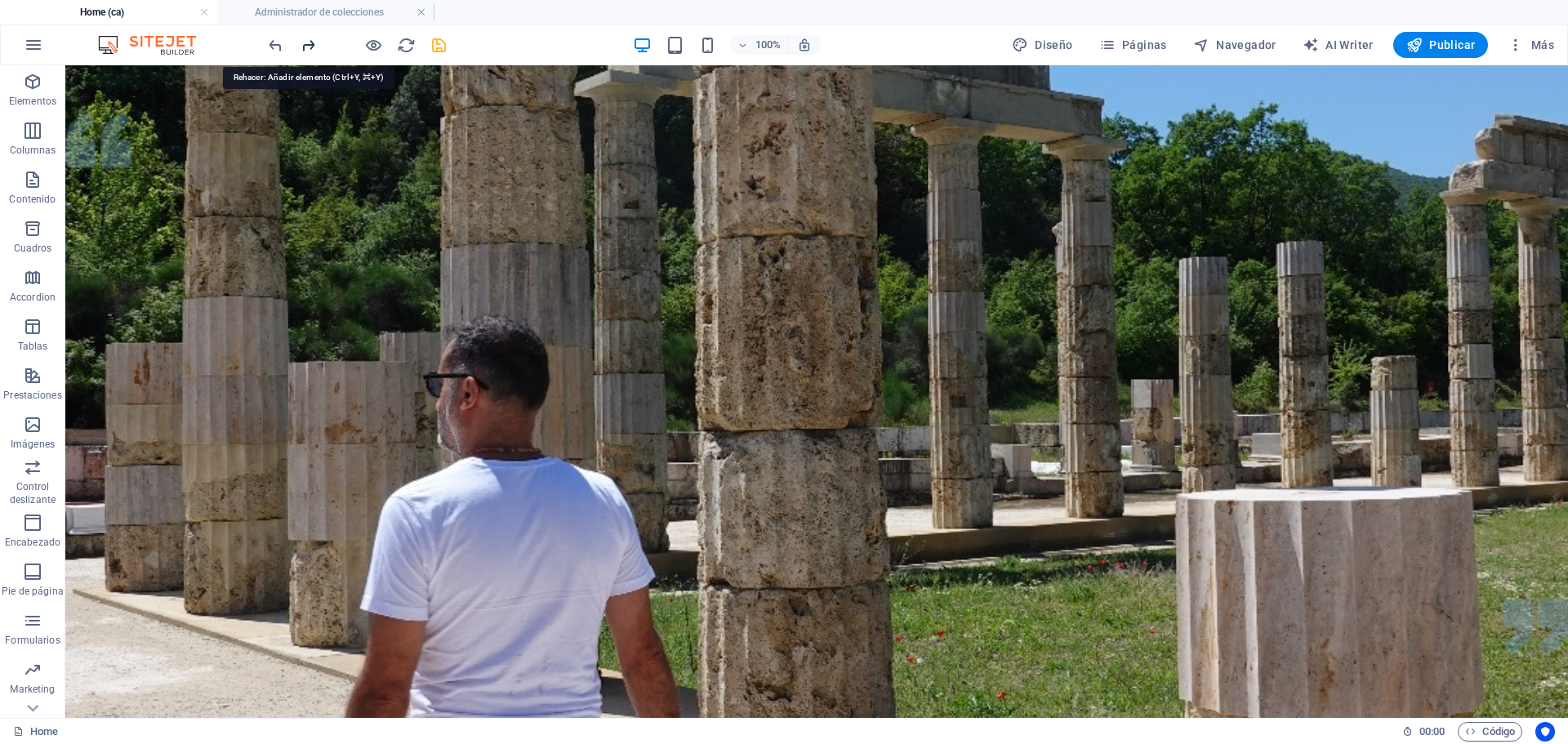 click at bounding box center (308, 45) 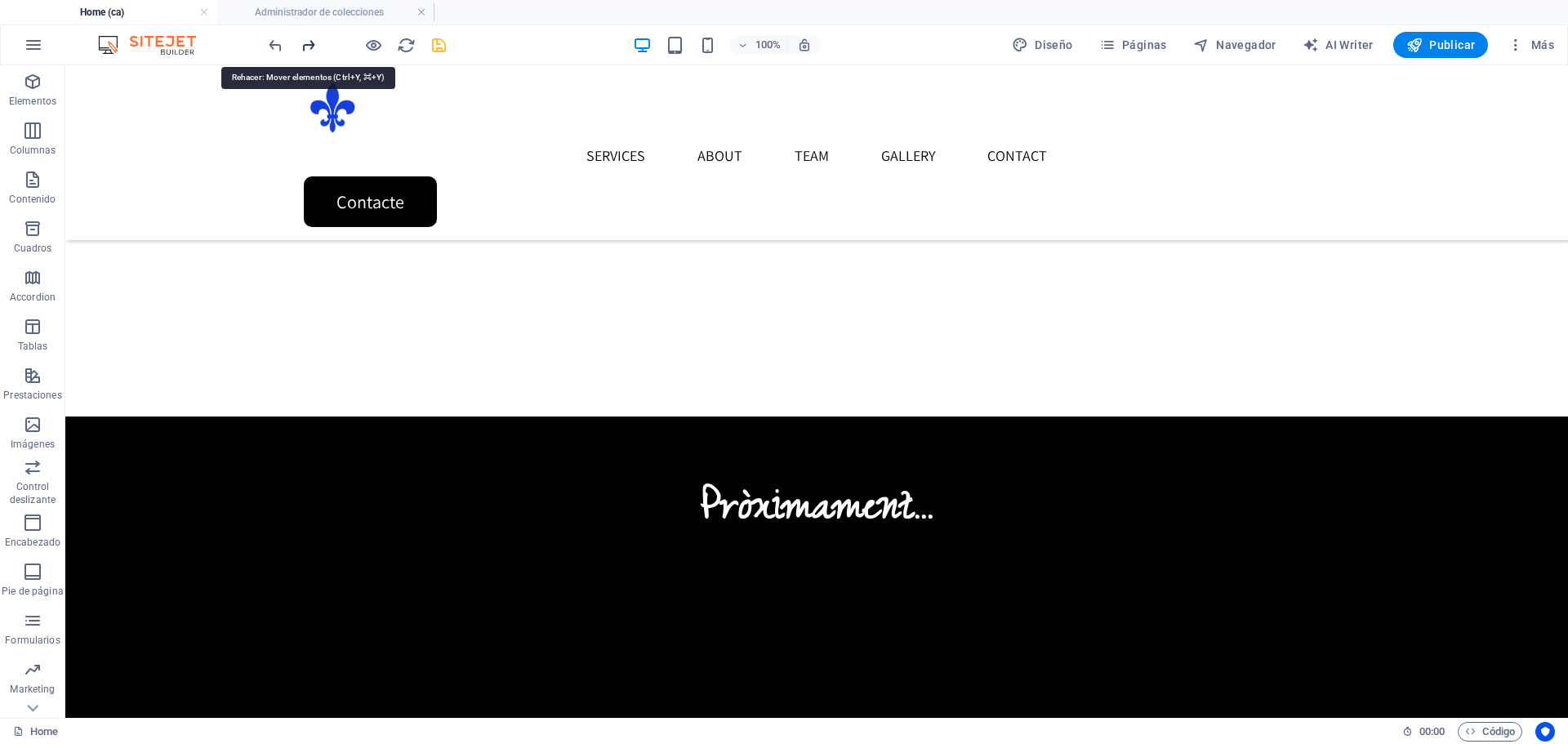 scroll, scrollTop: 2897, scrollLeft: 0, axis: vertical 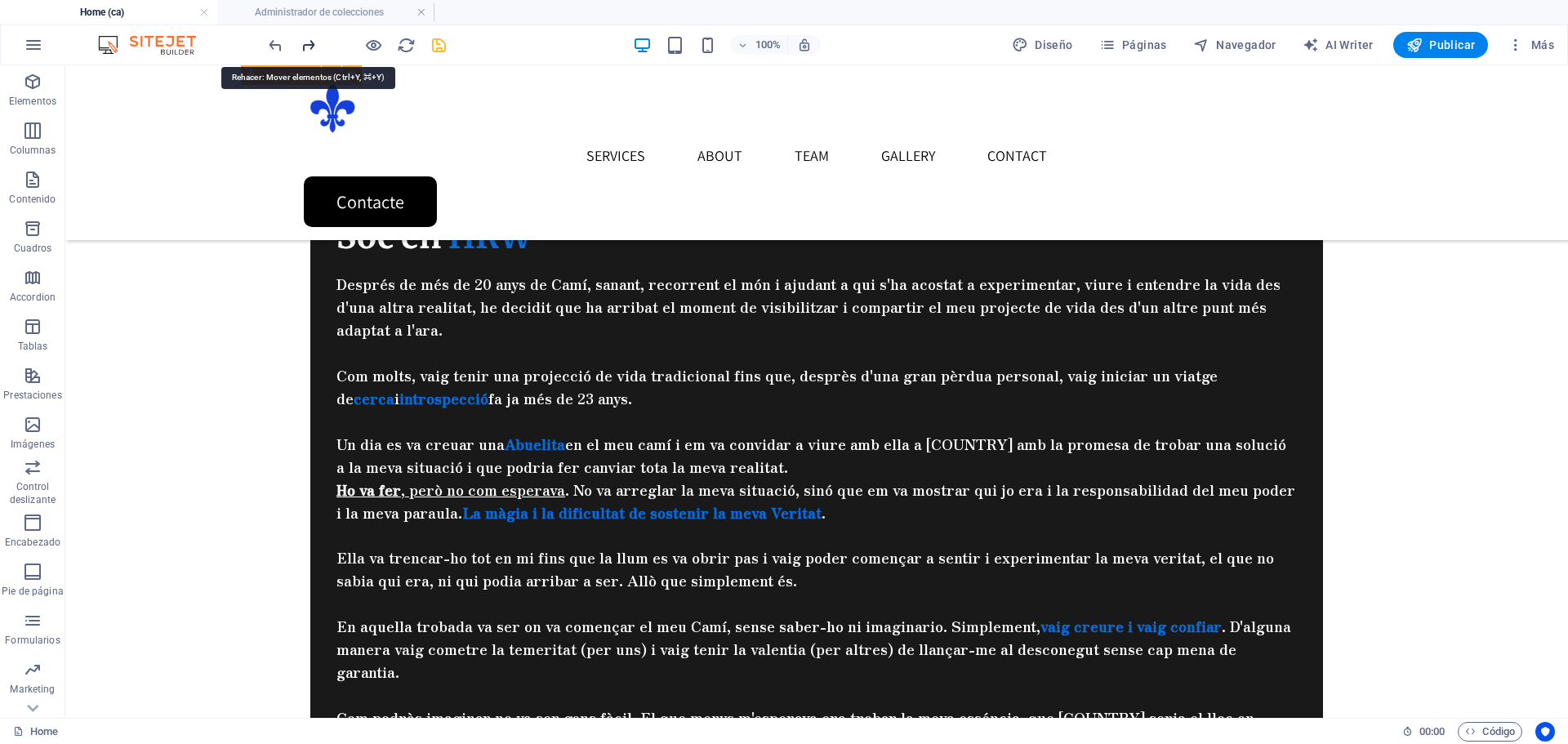 click at bounding box center [308, 45] 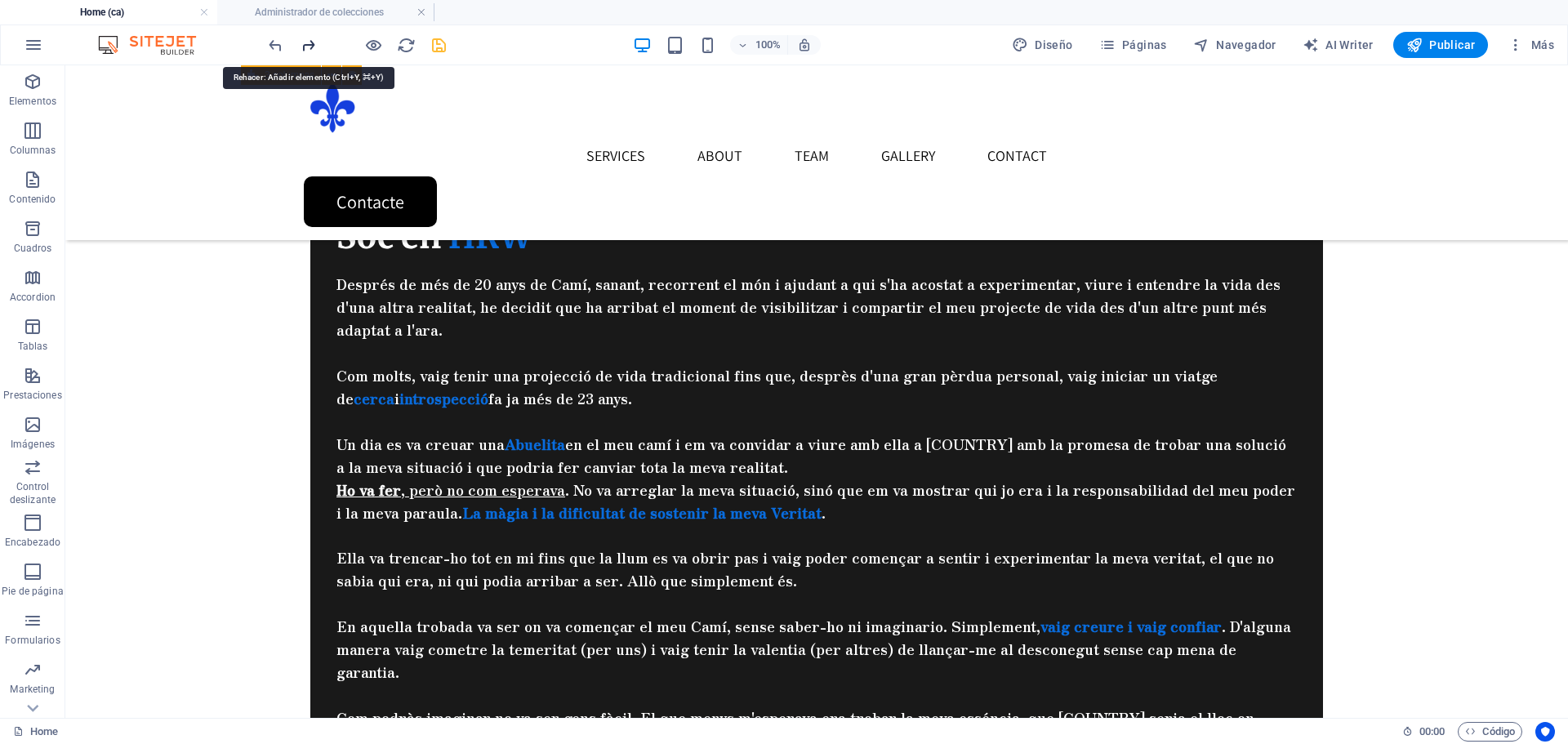 click at bounding box center [308, 45] 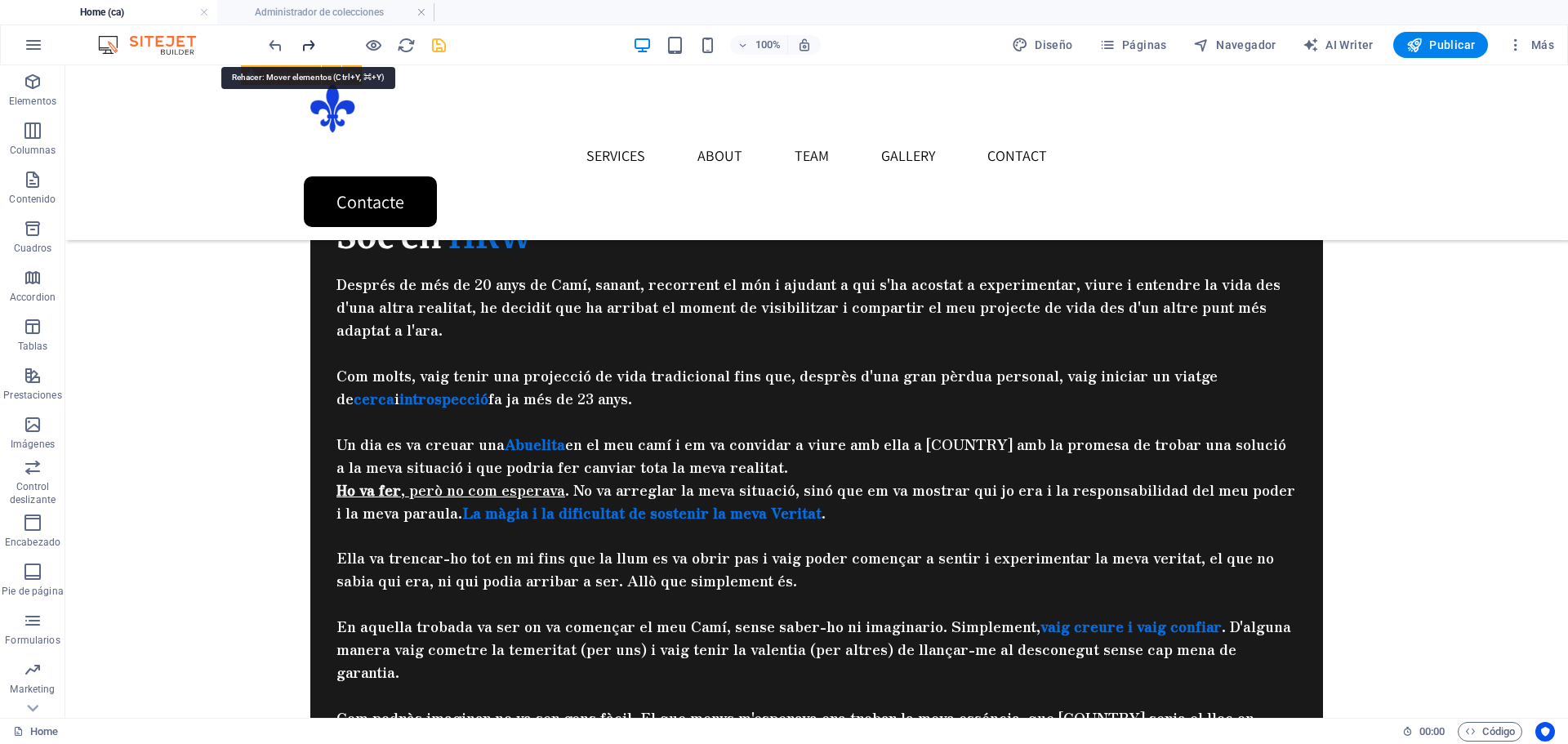 click at bounding box center (308, 45) 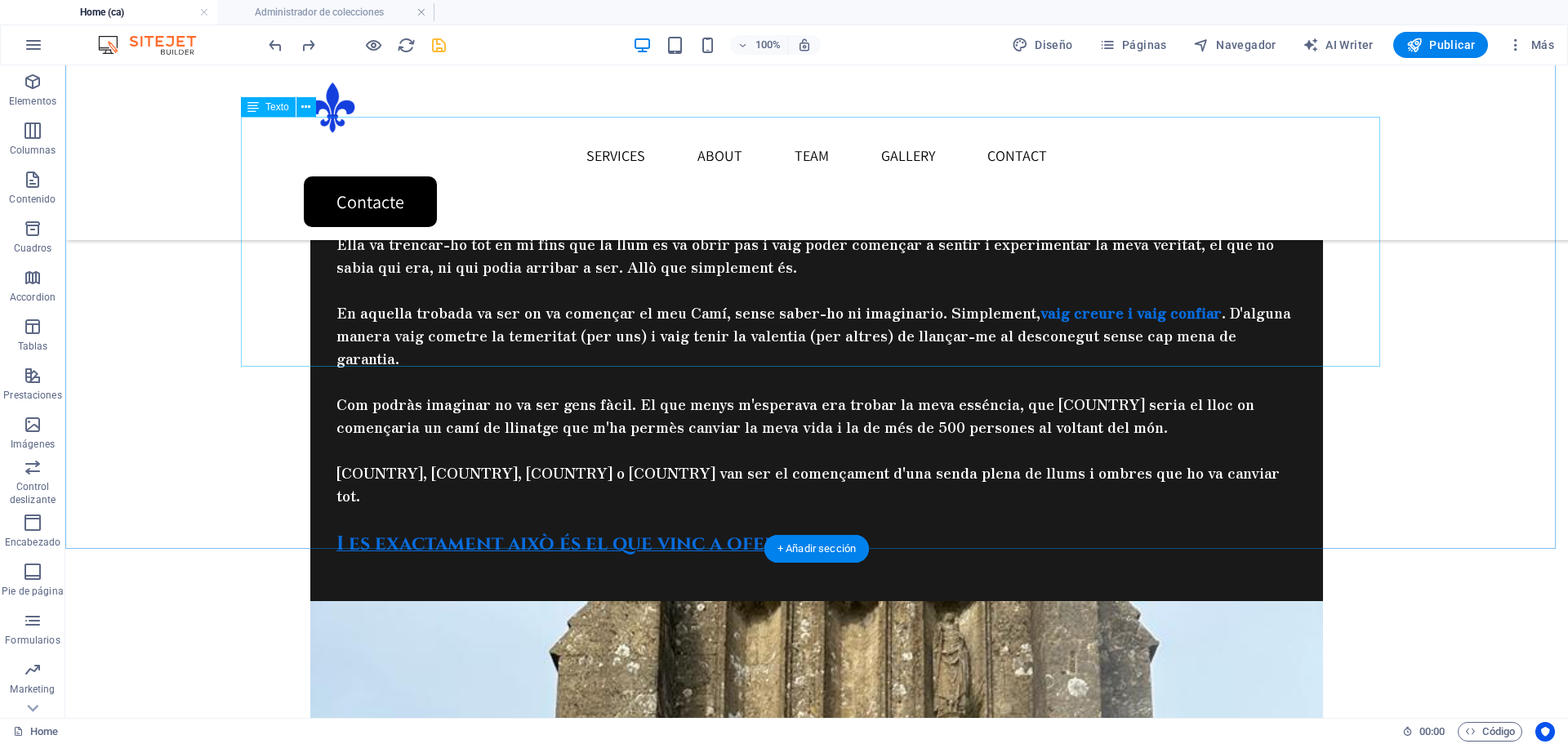 scroll, scrollTop: 3223, scrollLeft: 0, axis: vertical 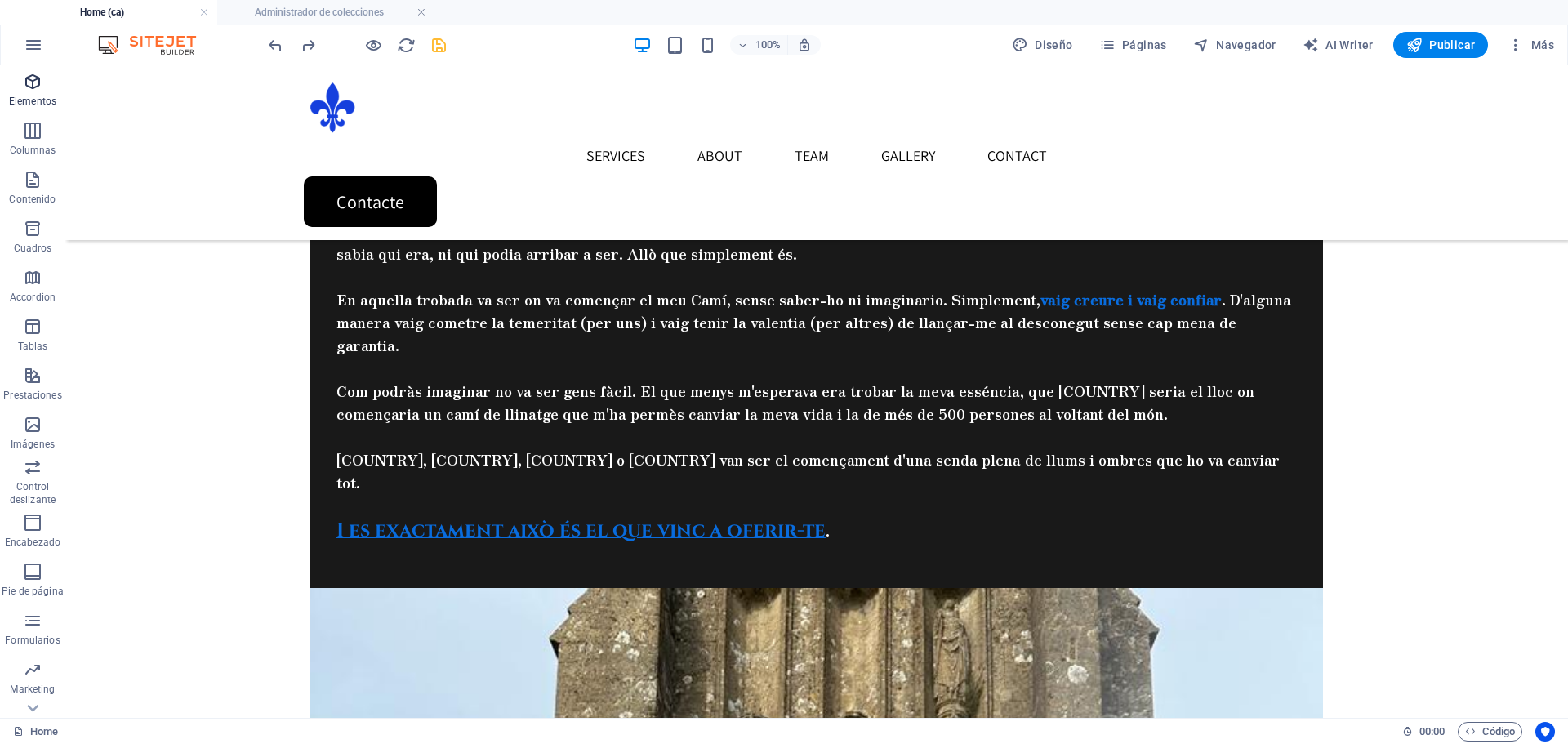 click at bounding box center (33, 82) 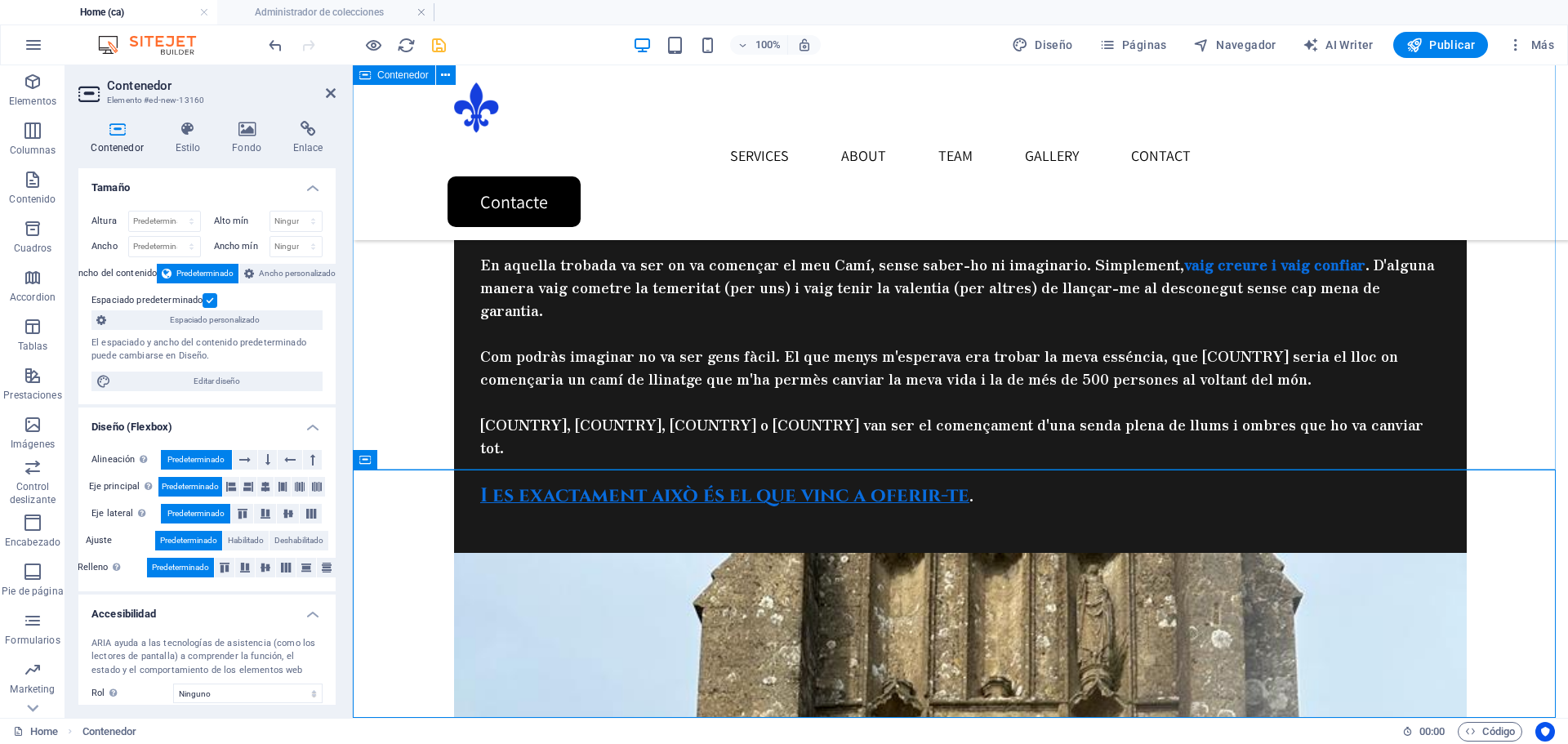 scroll, scrollTop: 3305, scrollLeft: 0, axis: vertical 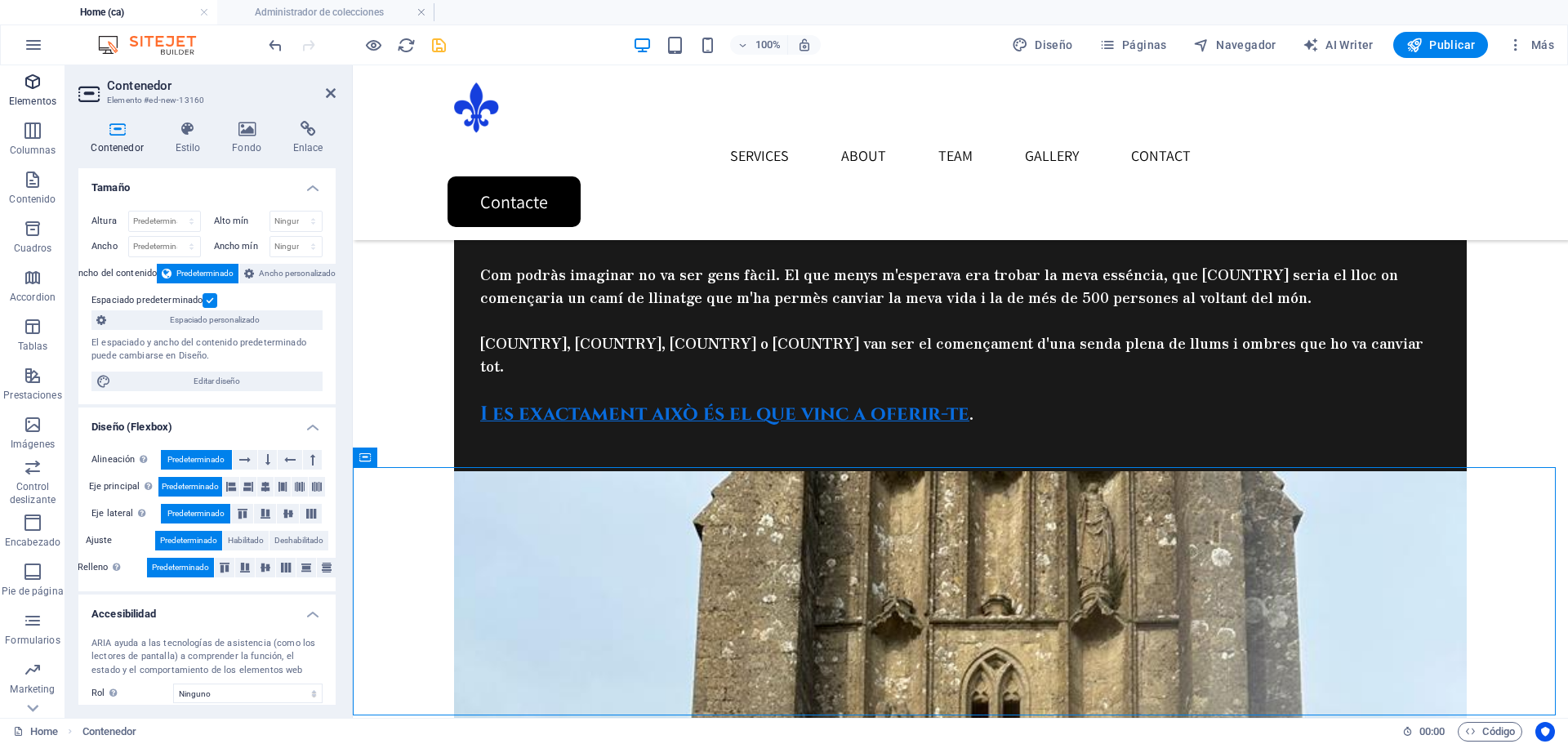 click at bounding box center [33, 82] 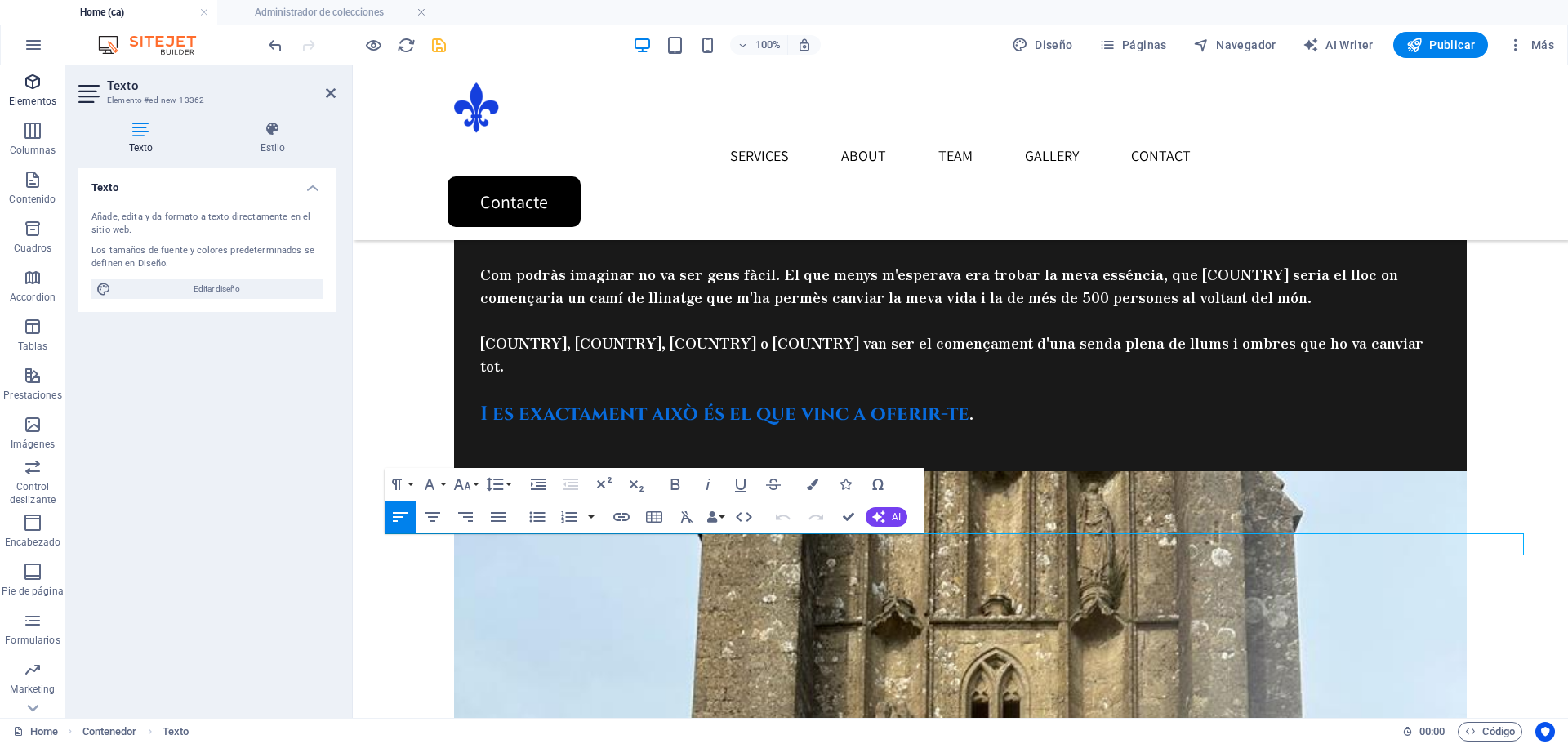 click at bounding box center (33, 82) 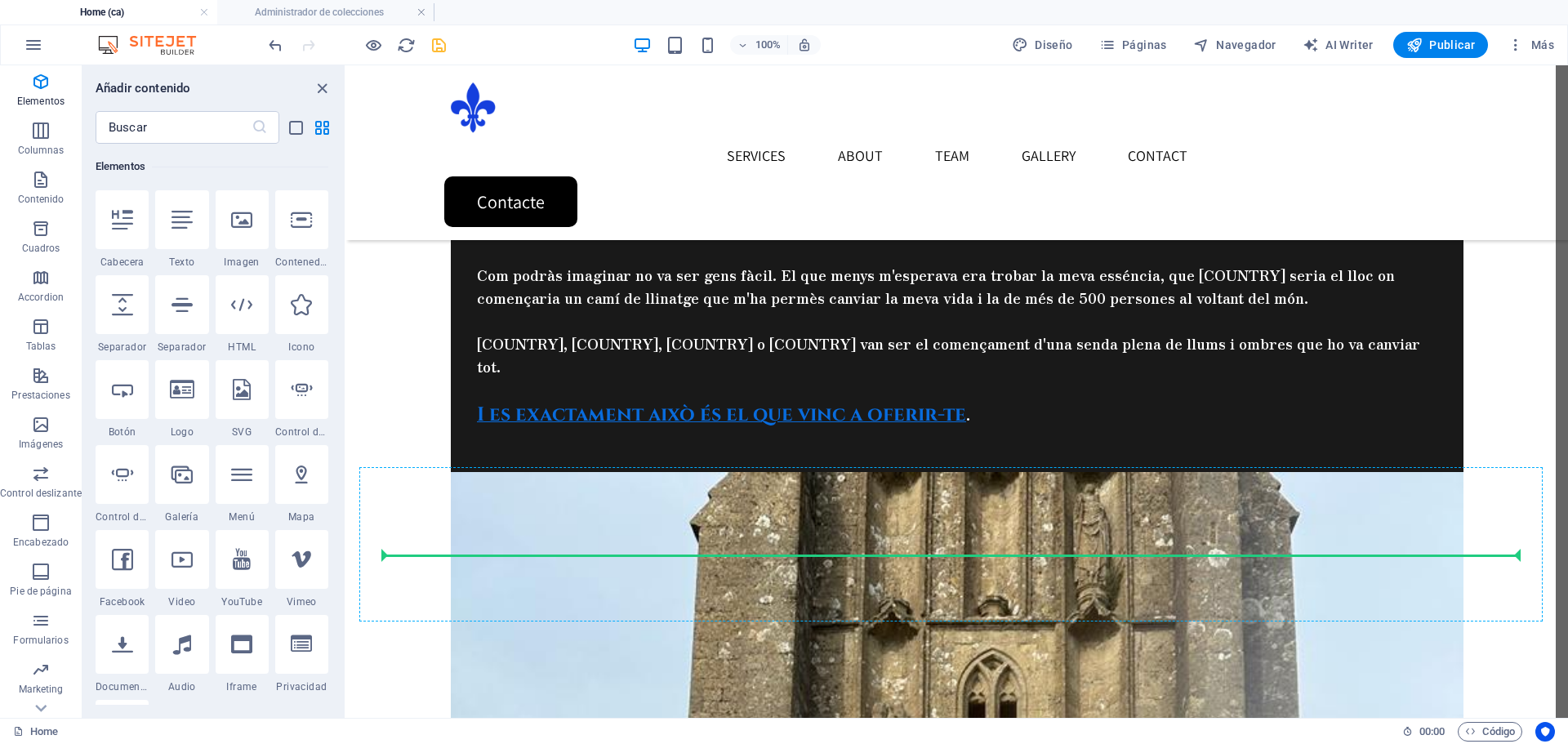 select on "px" 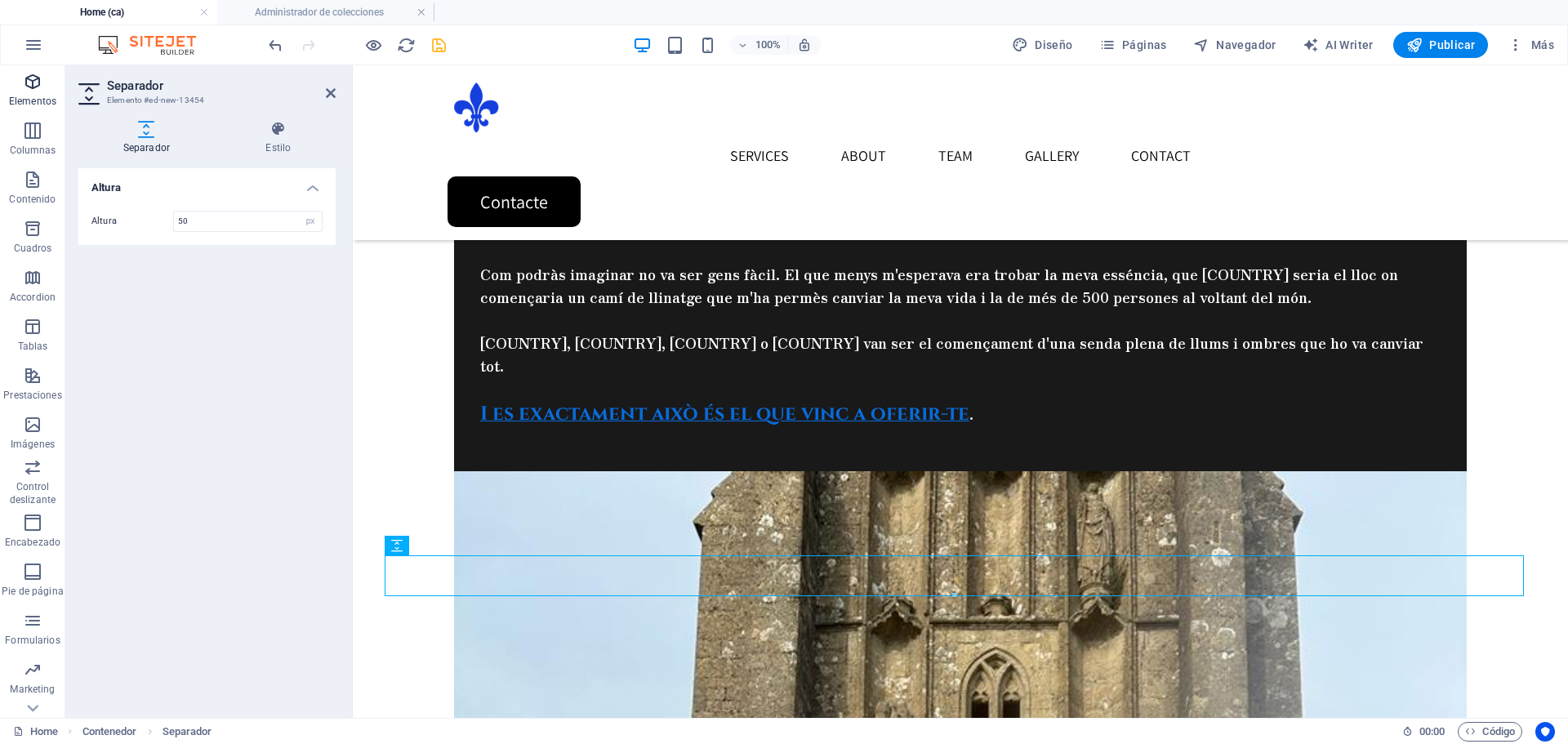 click at bounding box center [33, 82] 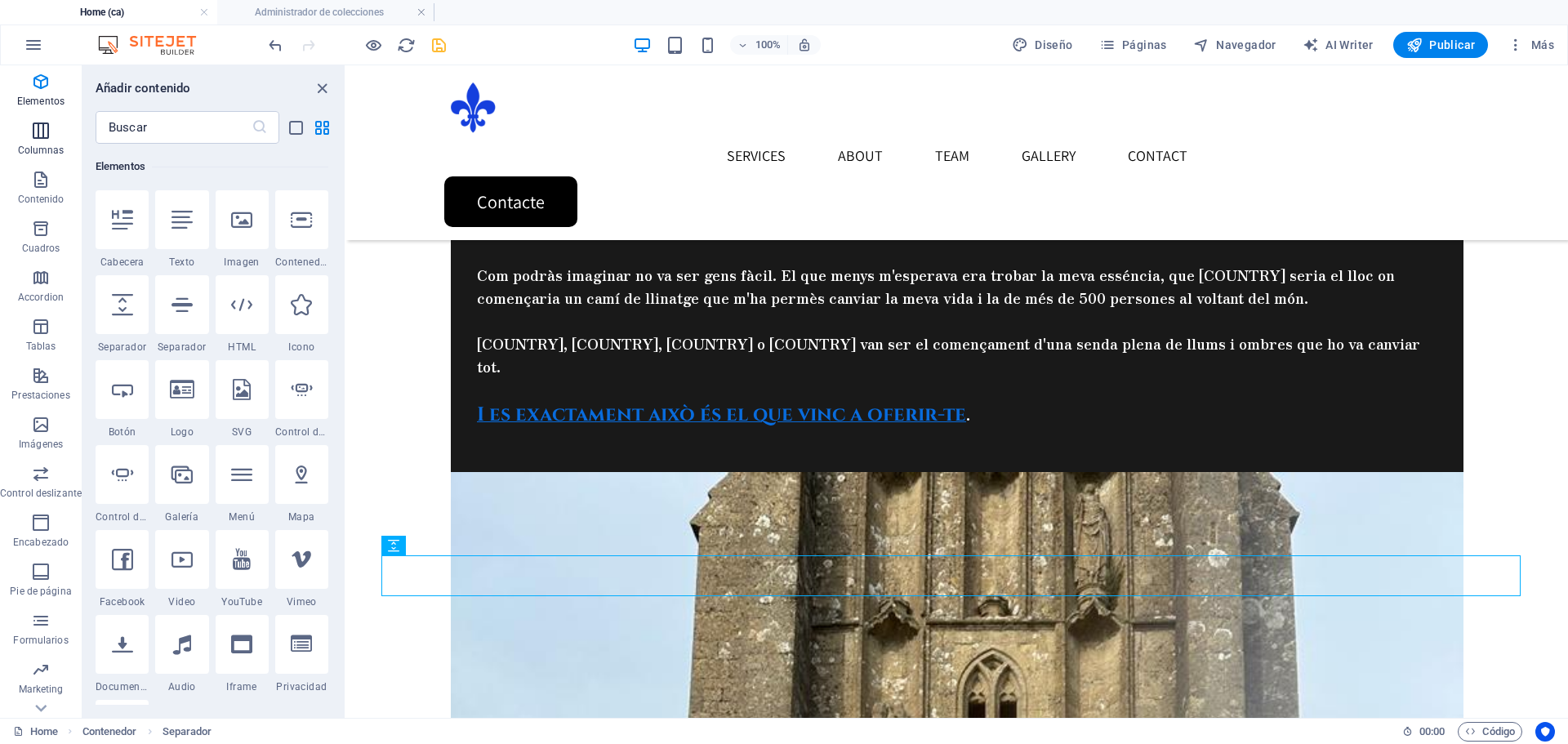 click at bounding box center [41, 131] 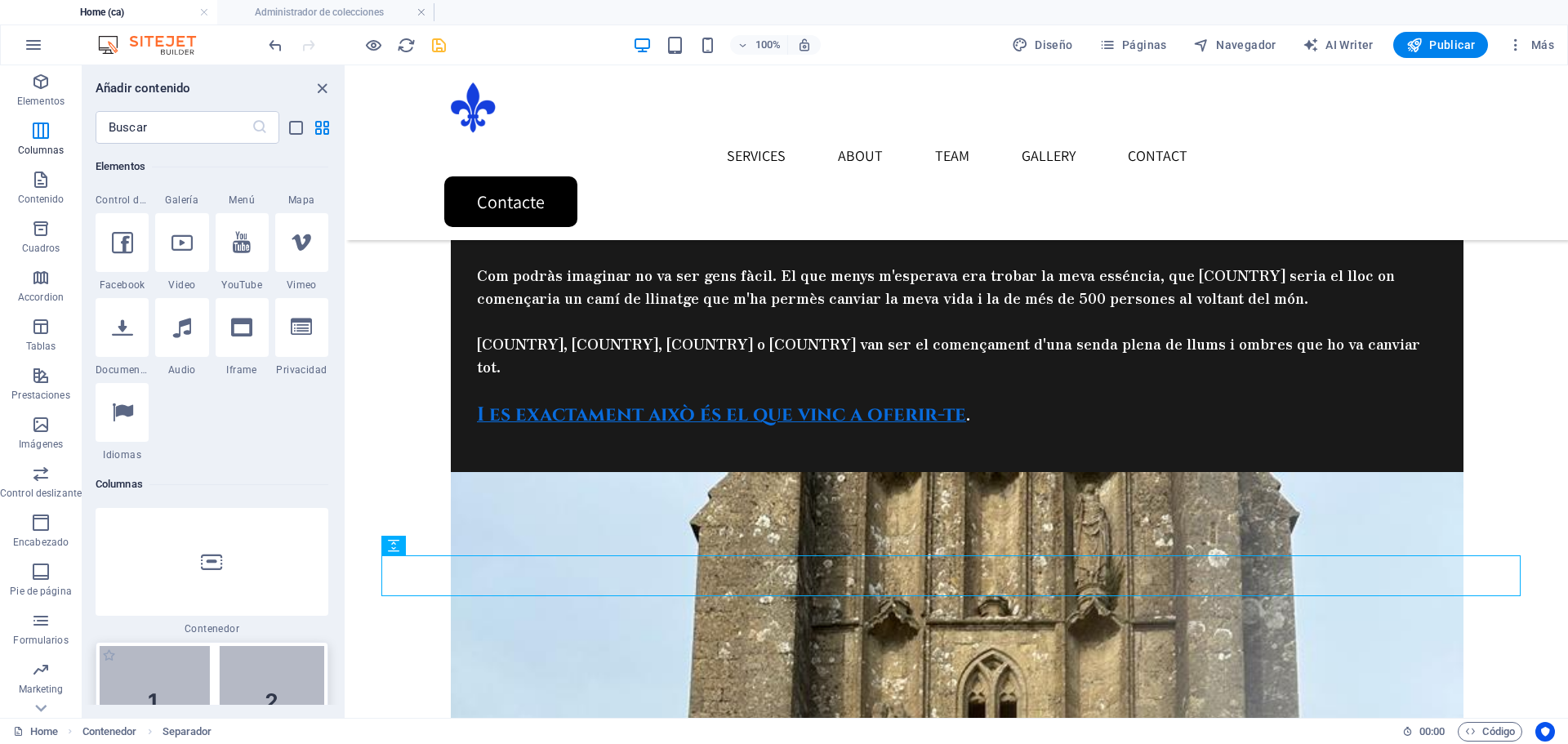 scroll, scrollTop: 635, scrollLeft: 0, axis: vertical 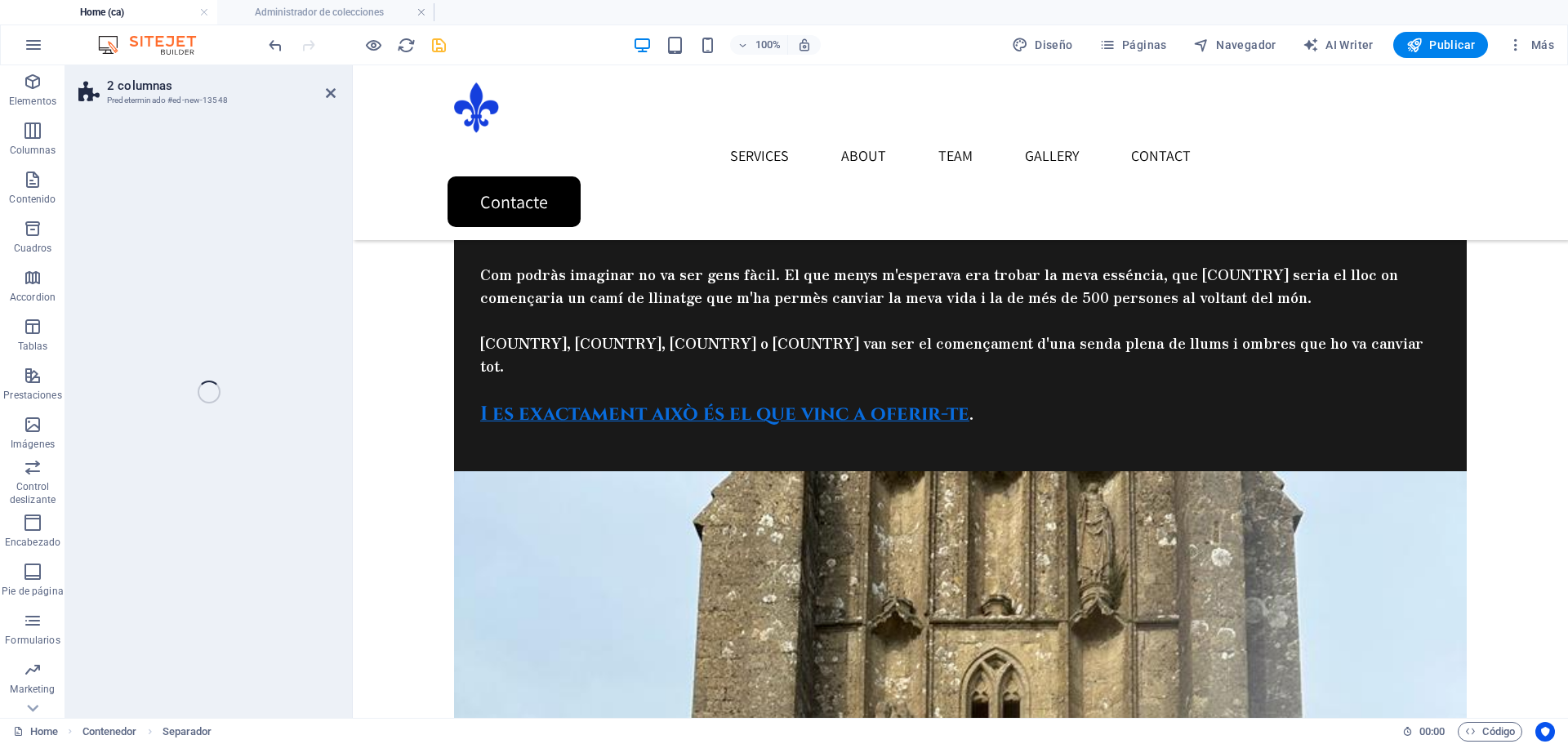 select on "rem" 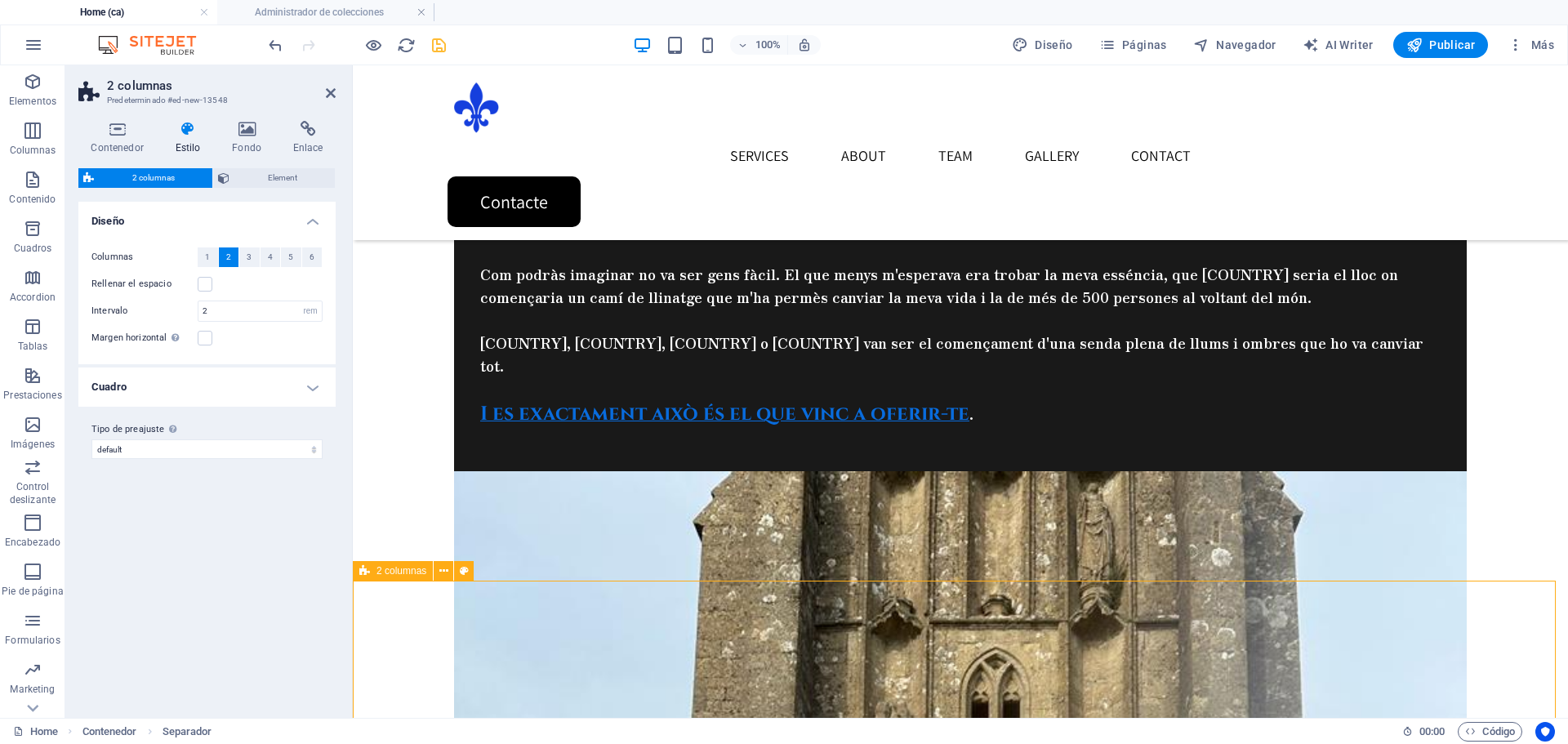 scroll, scrollTop: 3387, scrollLeft: 0, axis: vertical 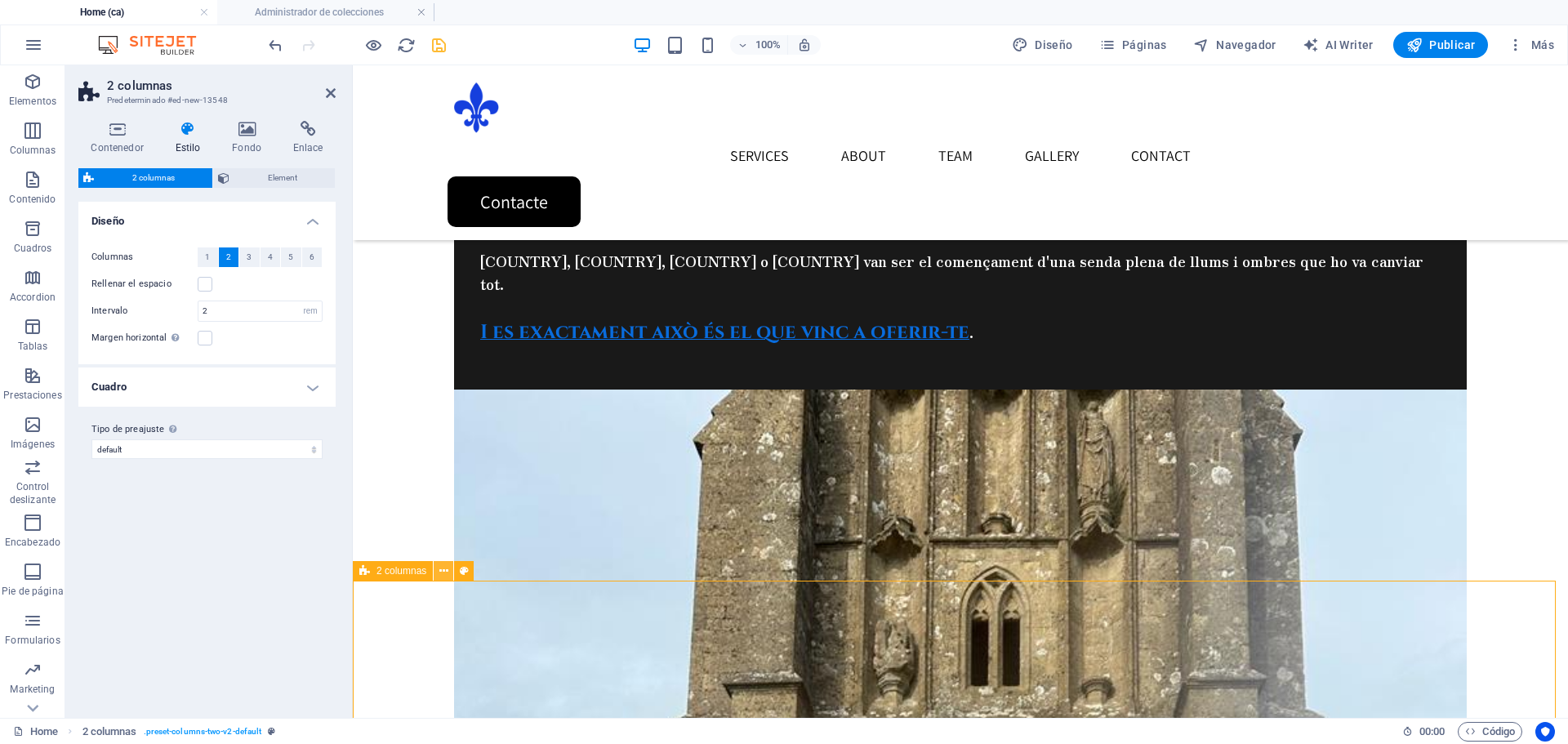 click at bounding box center [443, 571] 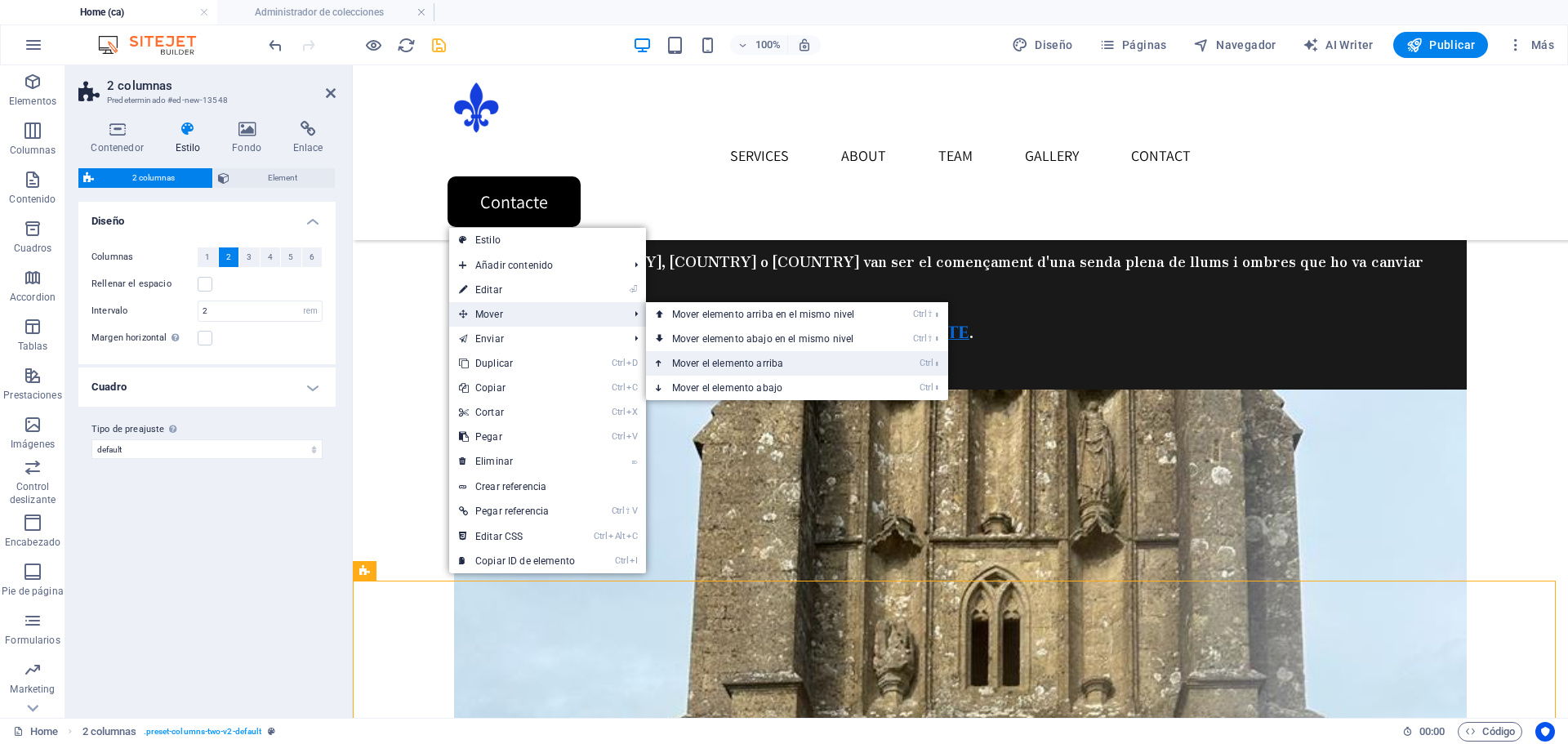 click on "Ctrl ⬆  Mover el elemento arriba" at bounding box center (766, 363) 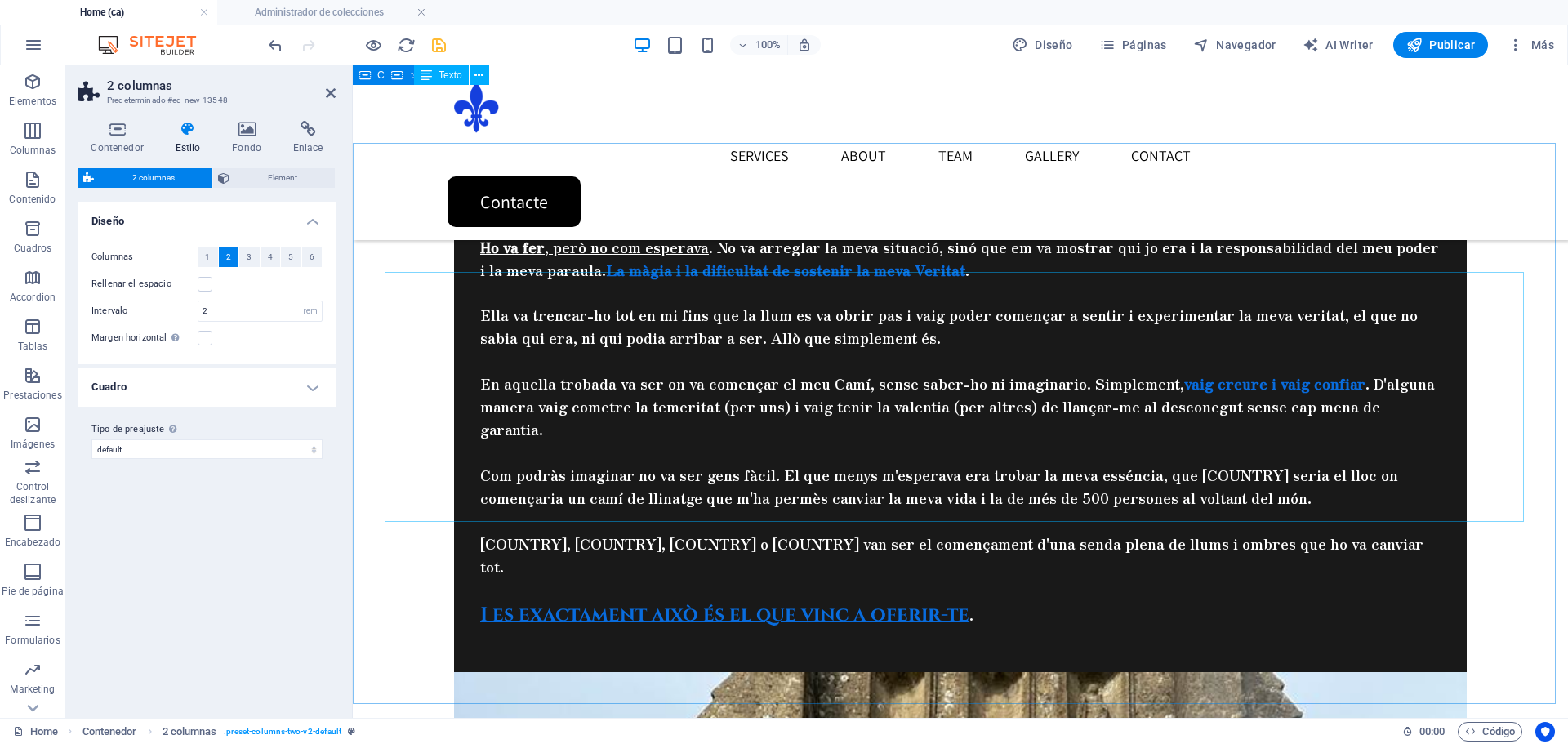 scroll, scrollTop: 3060, scrollLeft: 0, axis: vertical 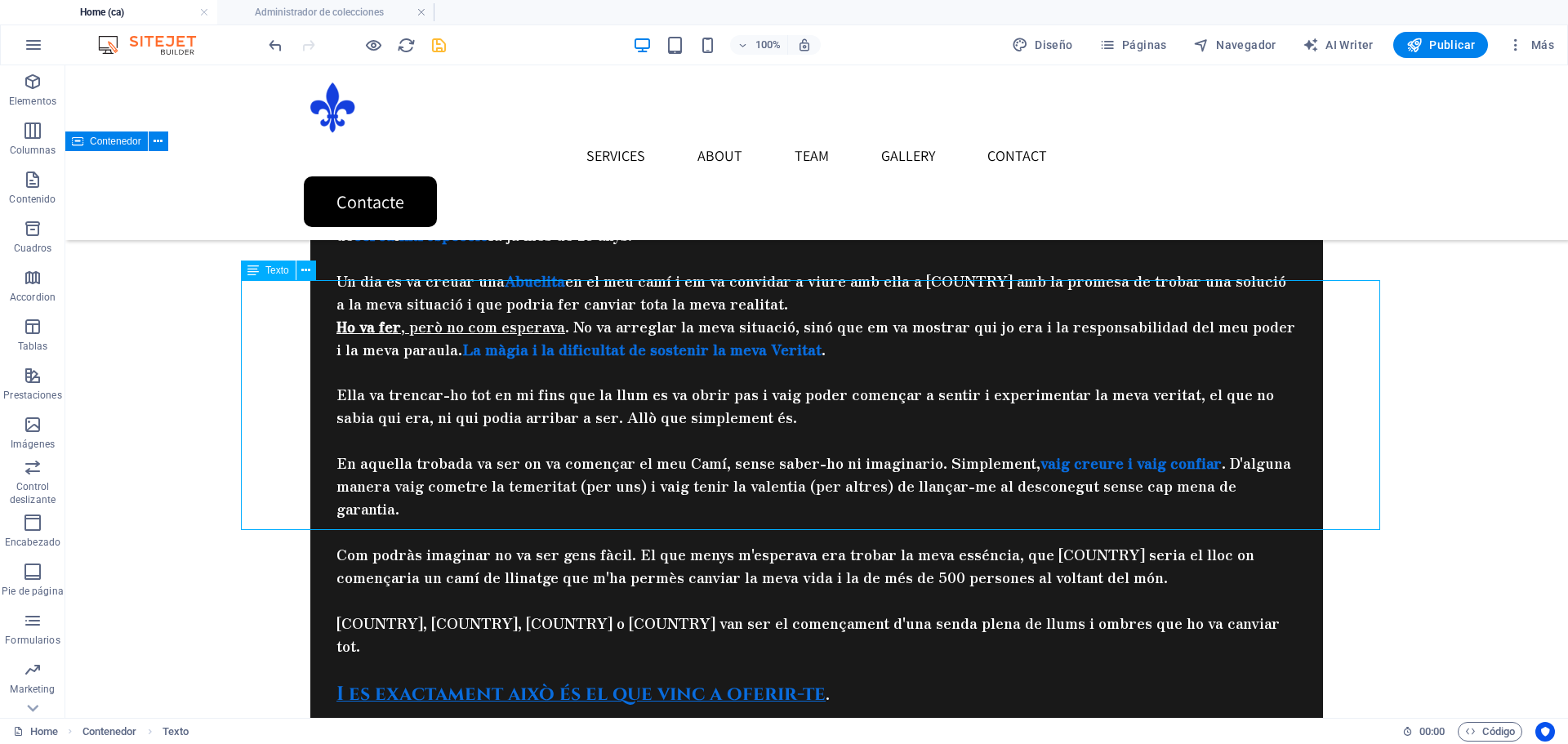 drag, startPoint x: 479, startPoint y: 287, endPoint x: 880, endPoint y: 315, distance: 401.97637 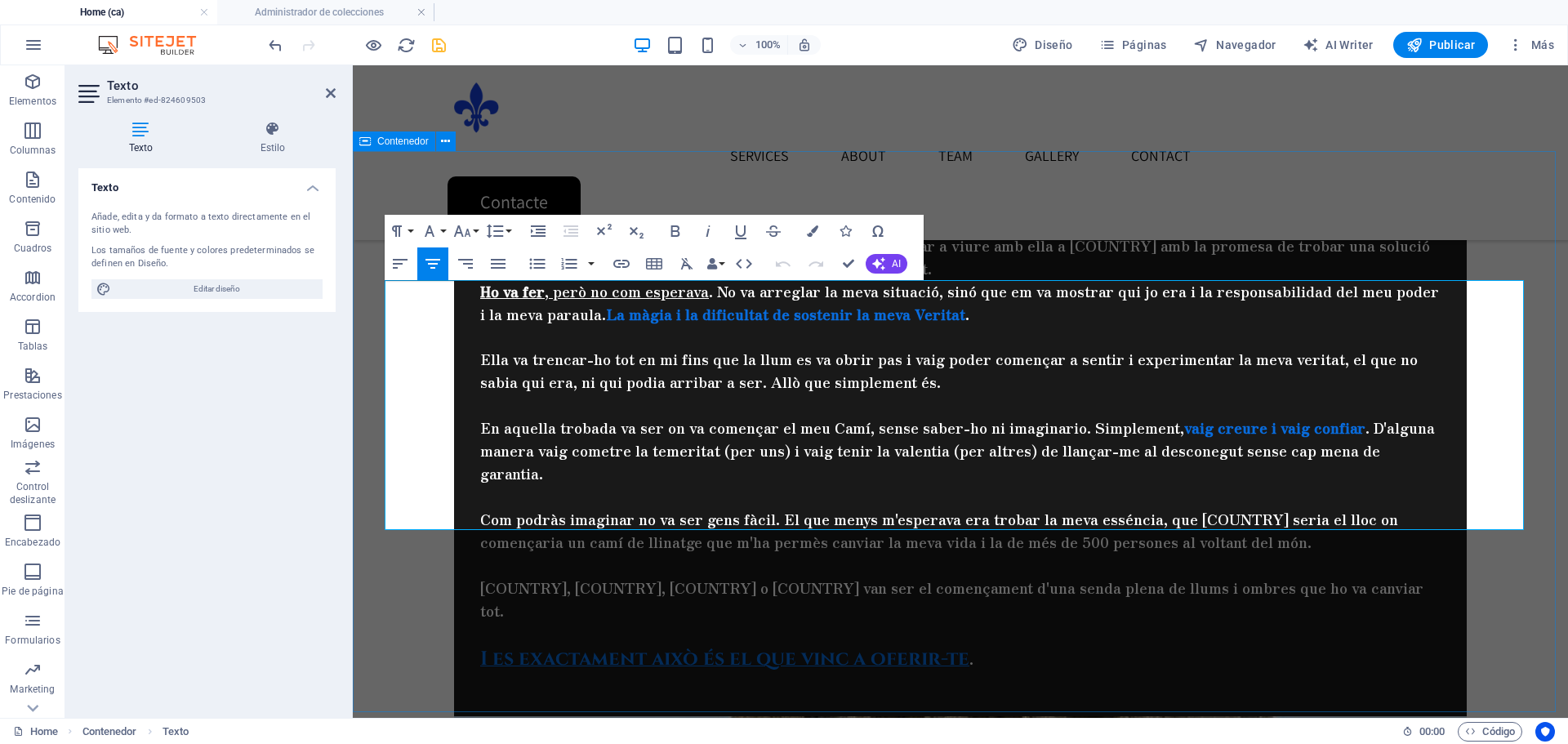 click on "Aquí comparteixo les meves vivències, però realment aquest projecte neix per  ajudar a canviar el punt de vista sobre la realitat que vivim  a partir de reflexions i experiències transformadores." at bounding box center [960, 2853] 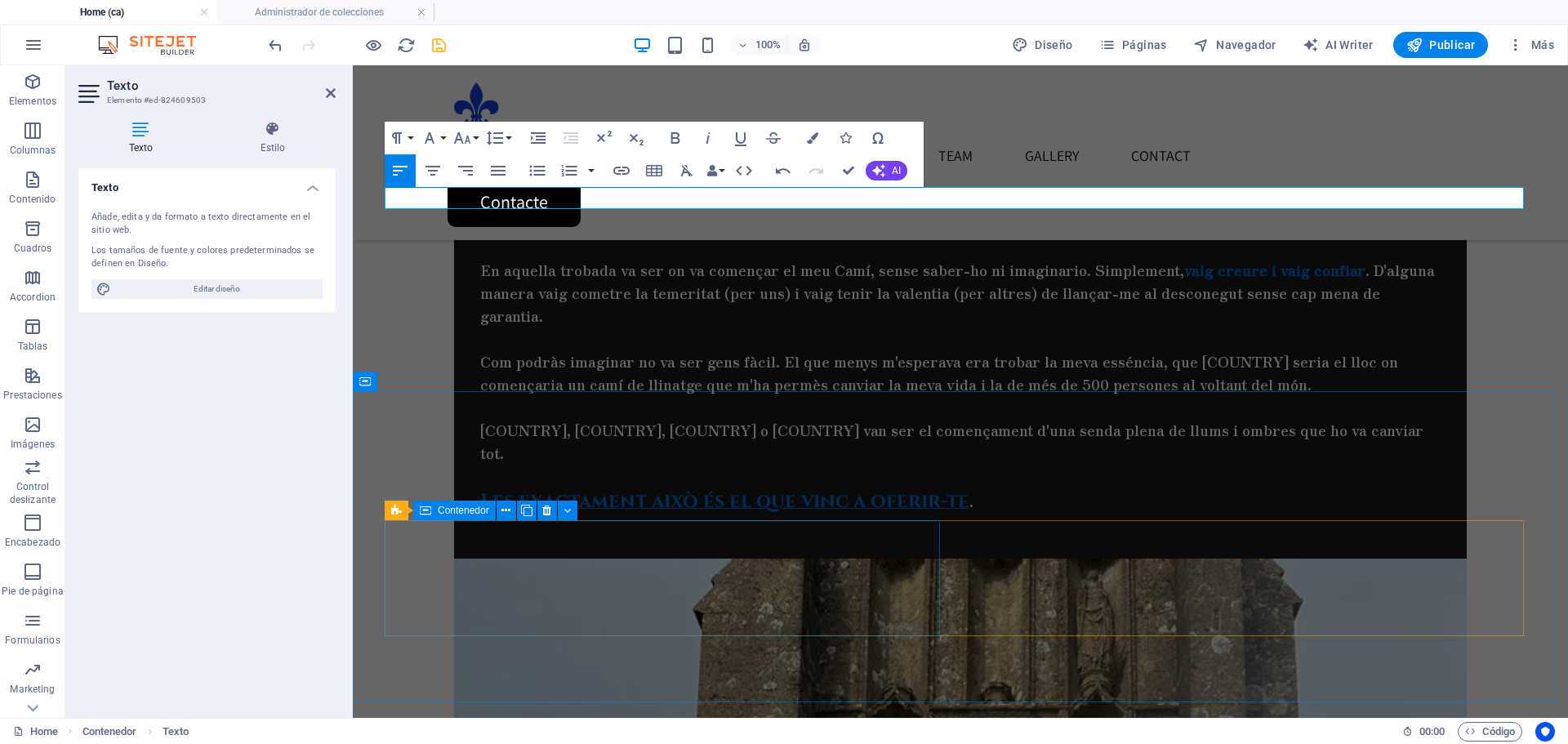 scroll, scrollTop: 3223, scrollLeft: 0, axis: vertical 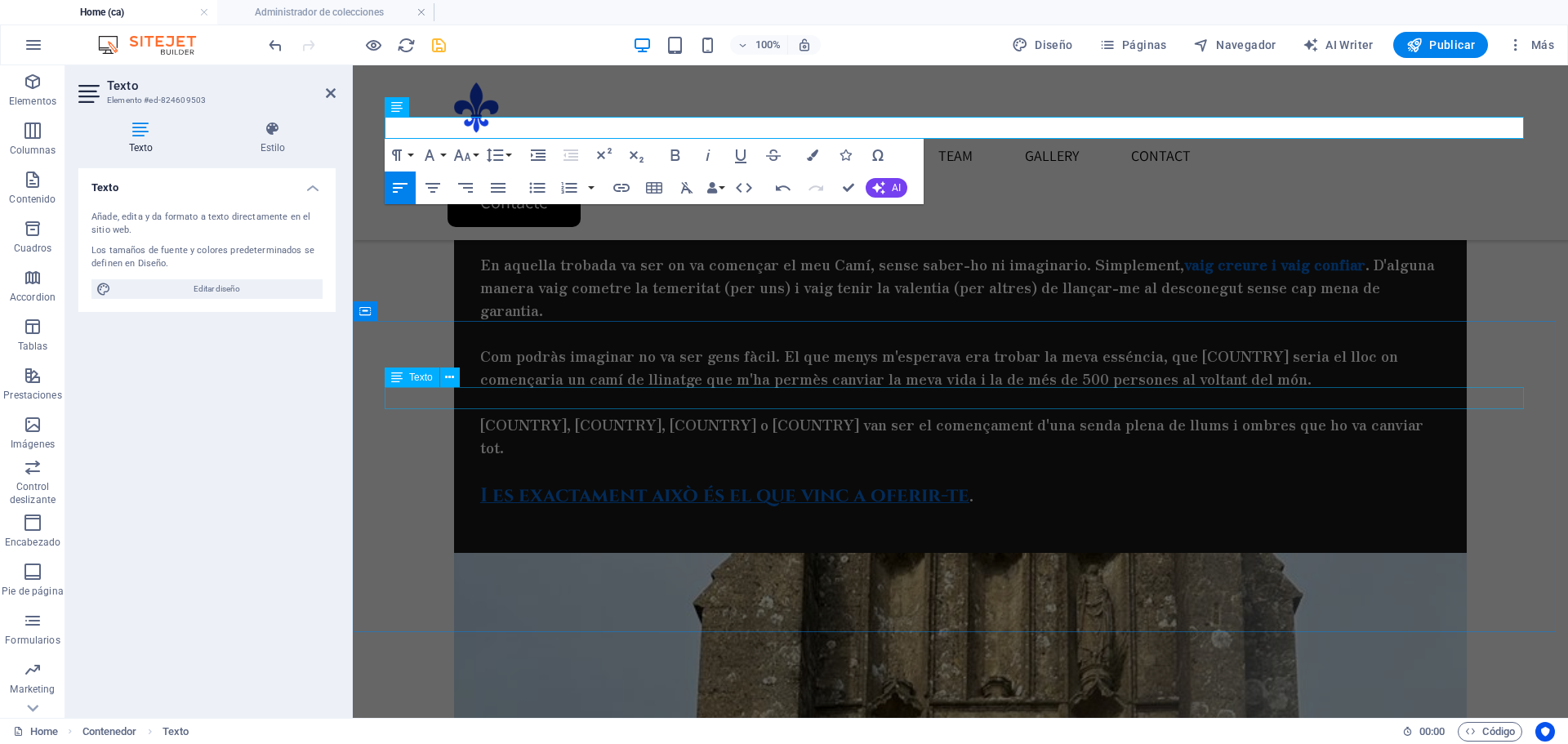 click on "Nuevo elemento de texto" at bounding box center (960, 2729) 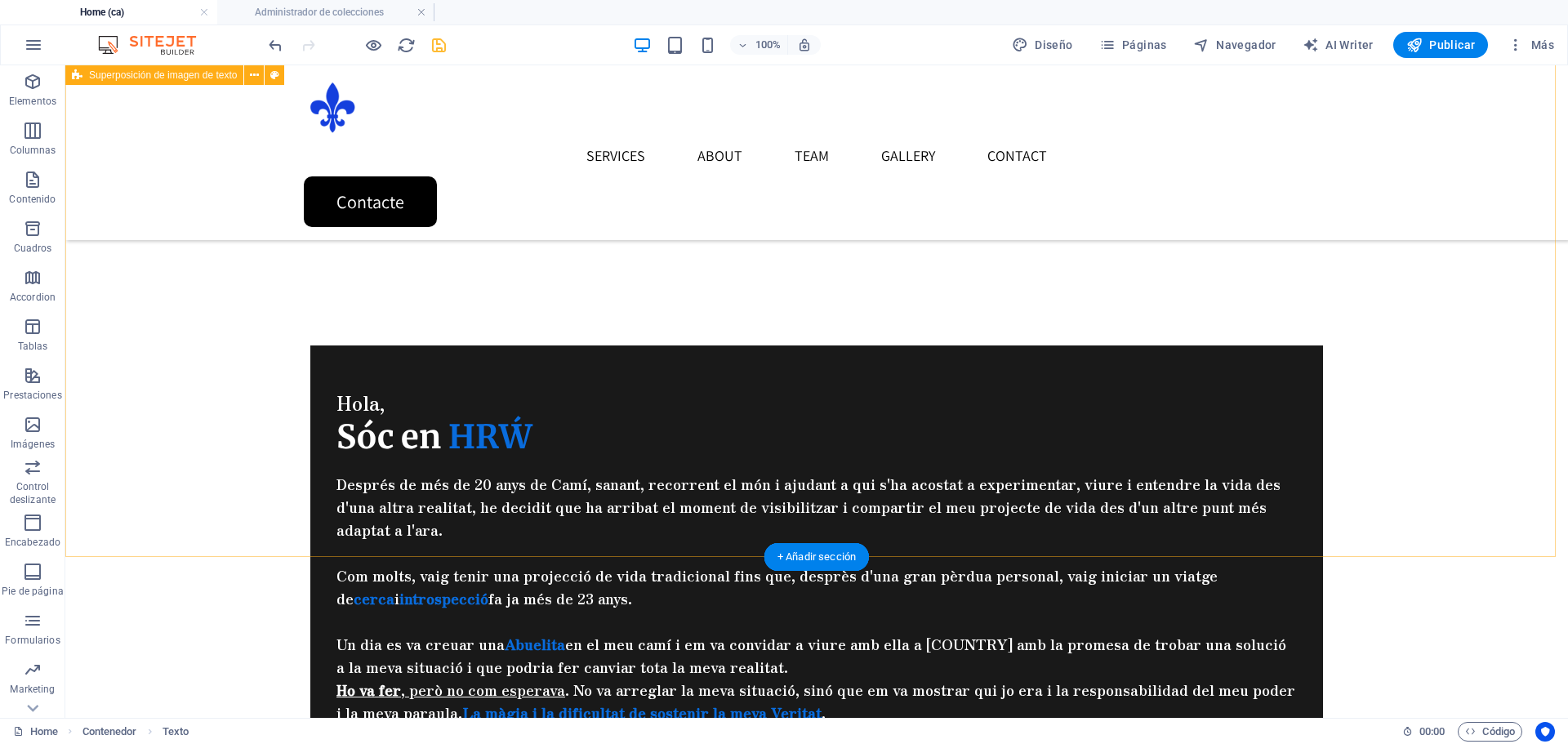 scroll, scrollTop: 2652, scrollLeft: 0, axis: vertical 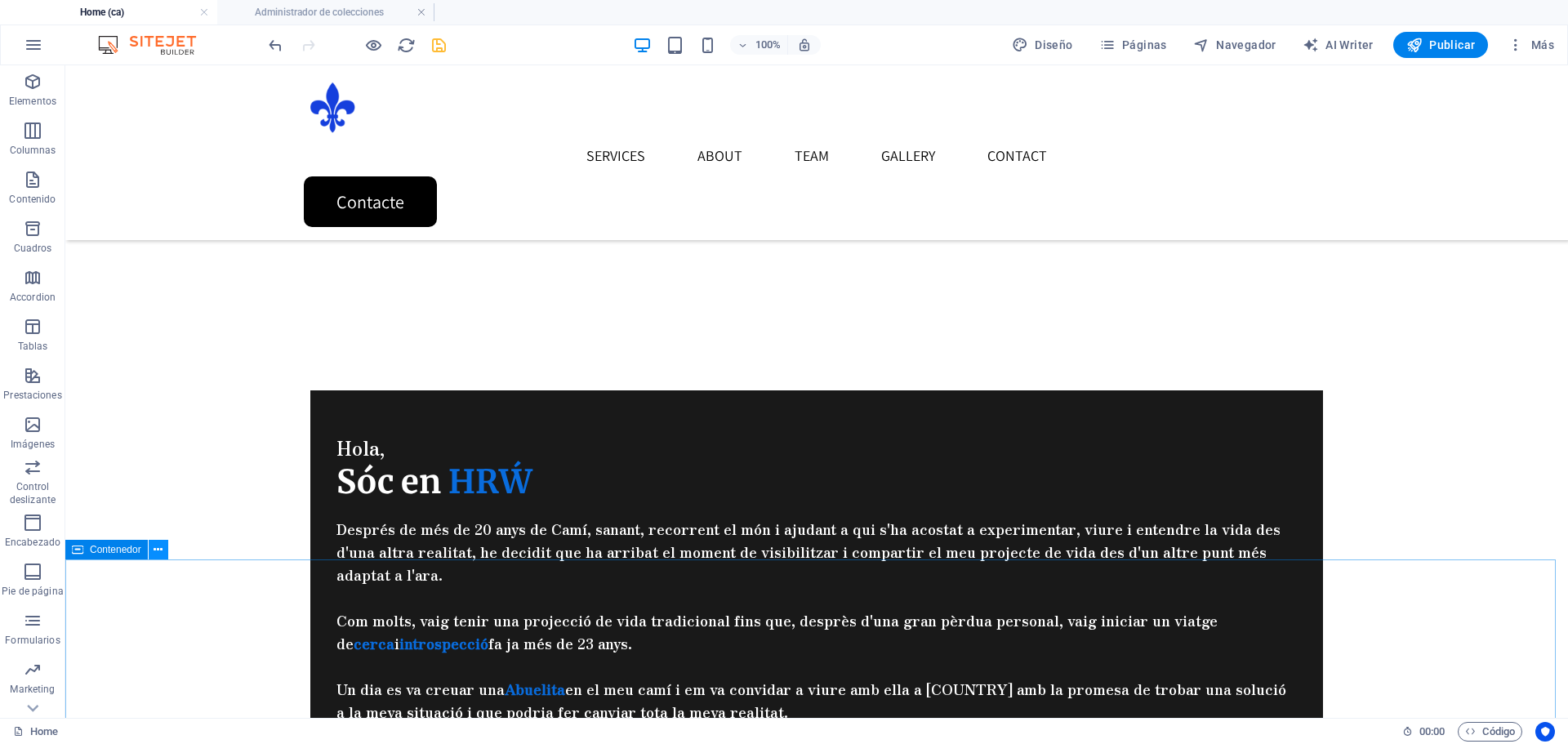 click at bounding box center (158, 550) 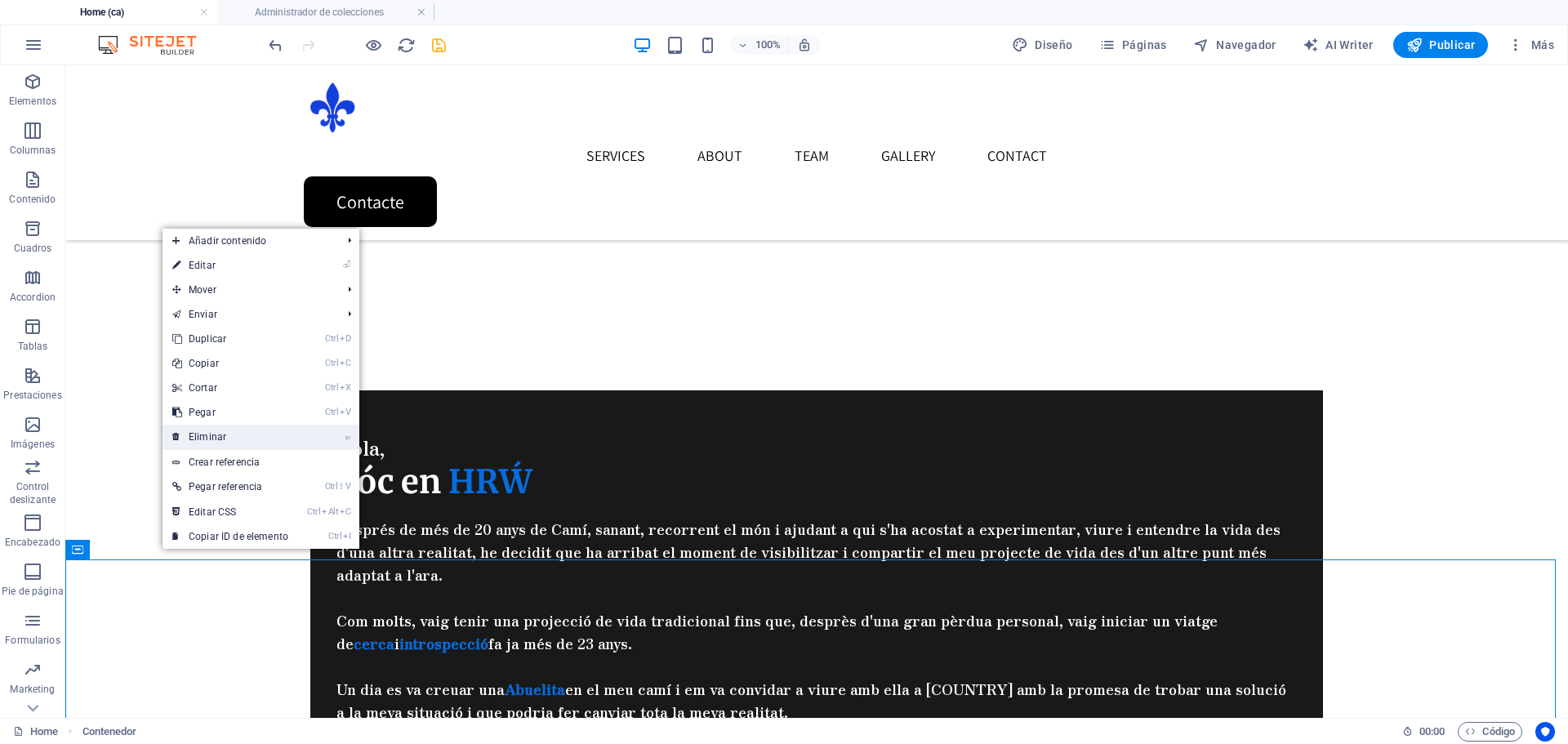 click on "⌦  Eliminar" at bounding box center (230, 437) 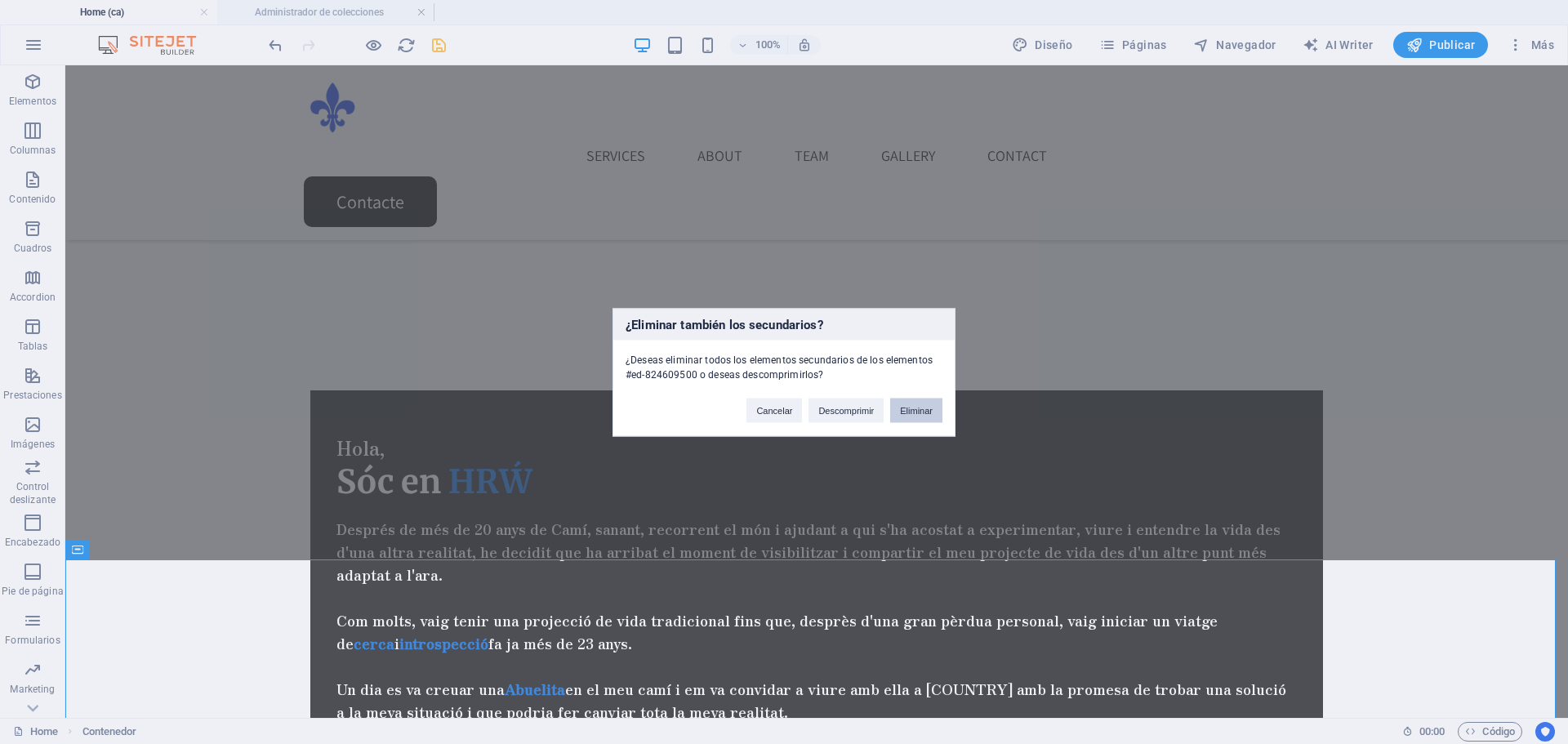 click on "Eliminar" at bounding box center [916, 410] 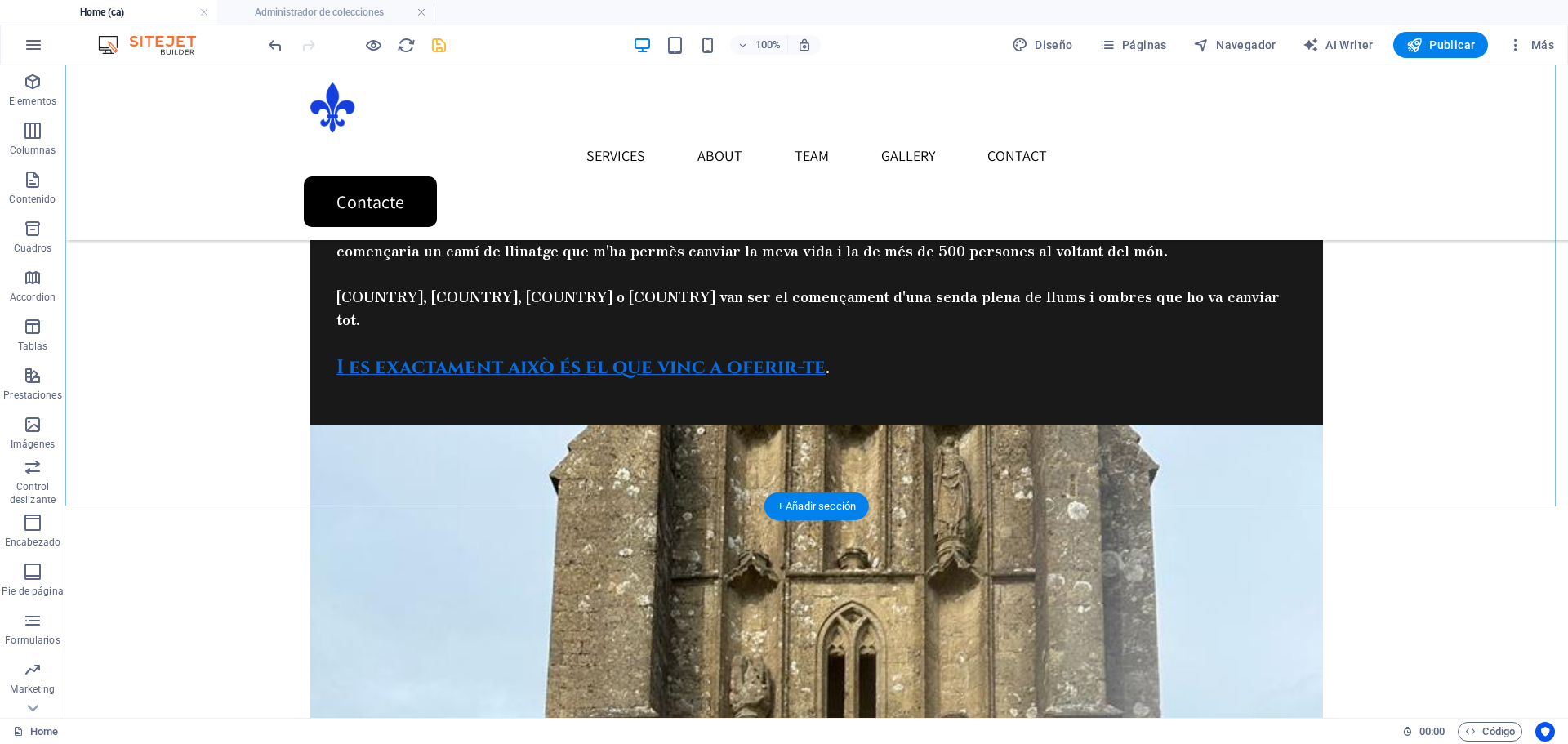 scroll, scrollTop: 3060, scrollLeft: 0, axis: vertical 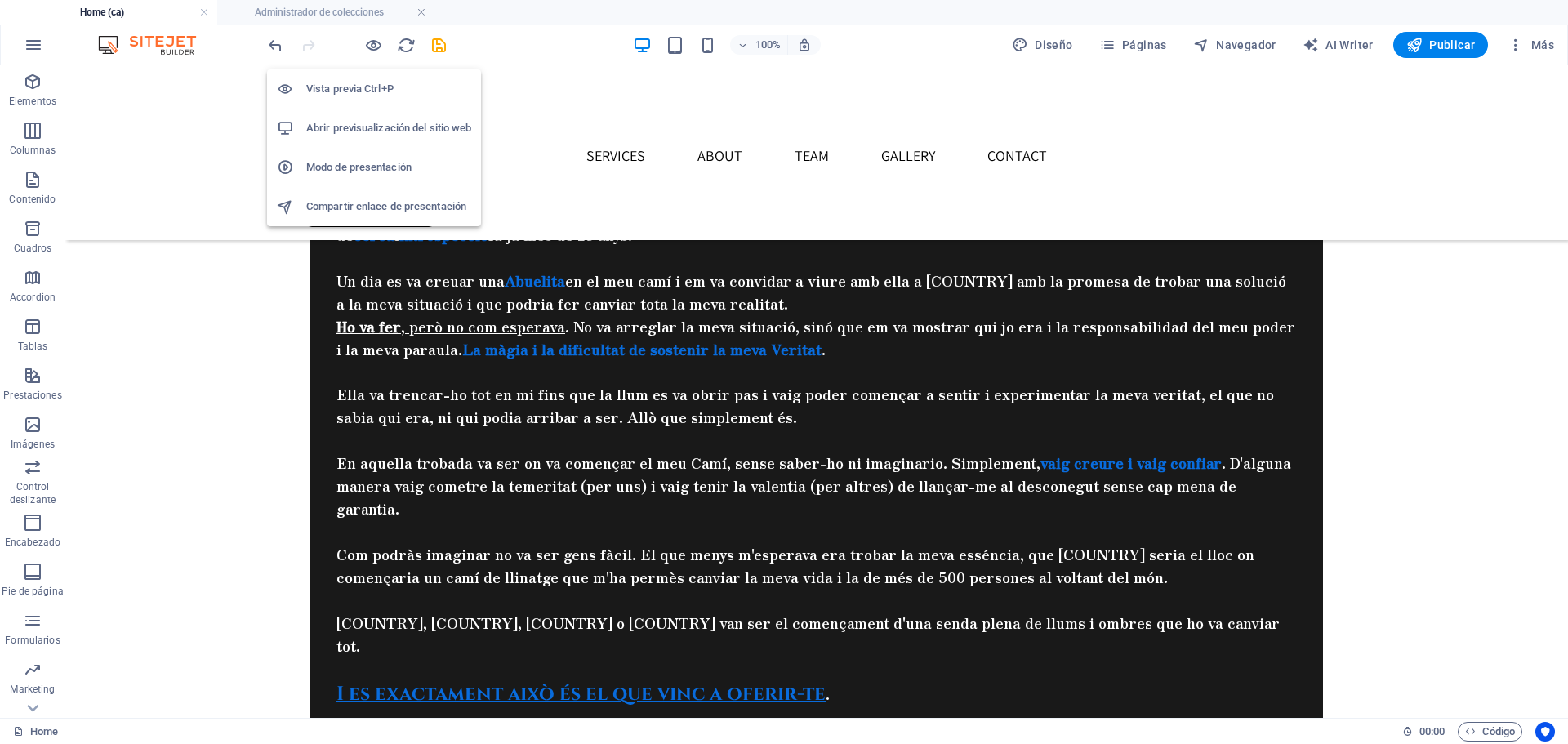 click at bounding box center (439, 45) 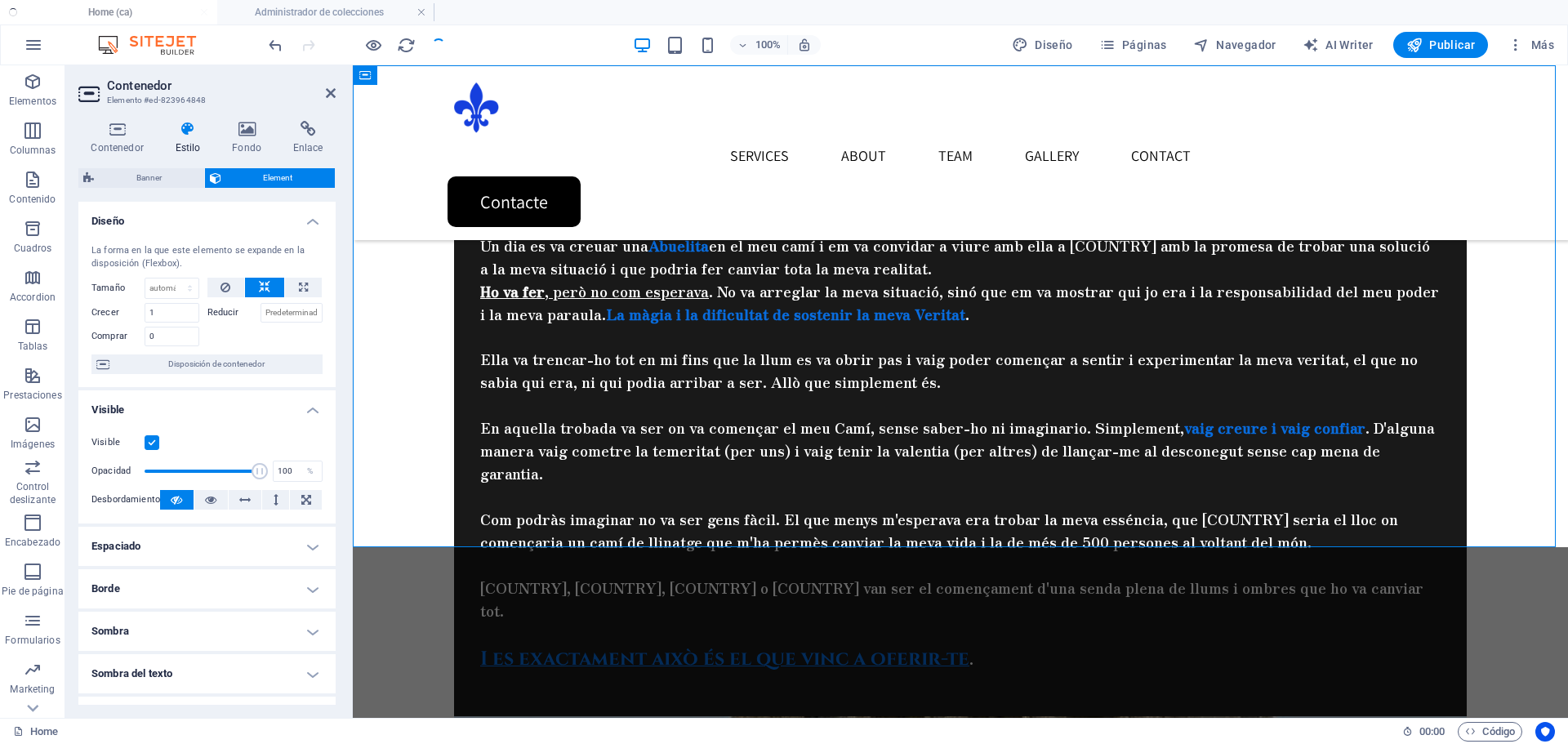 scroll, scrollTop: 0, scrollLeft: 0, axis: both 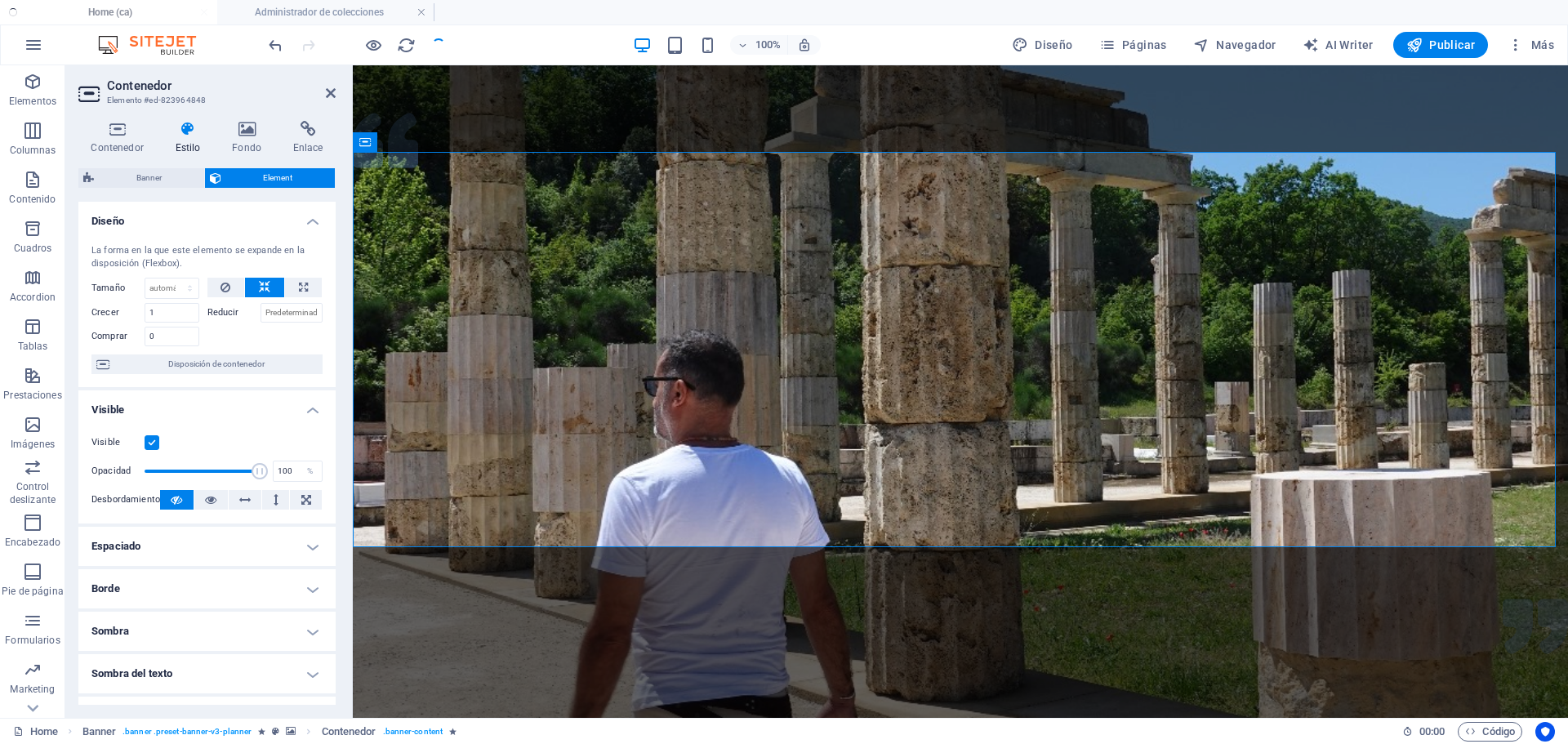 select on "fade" 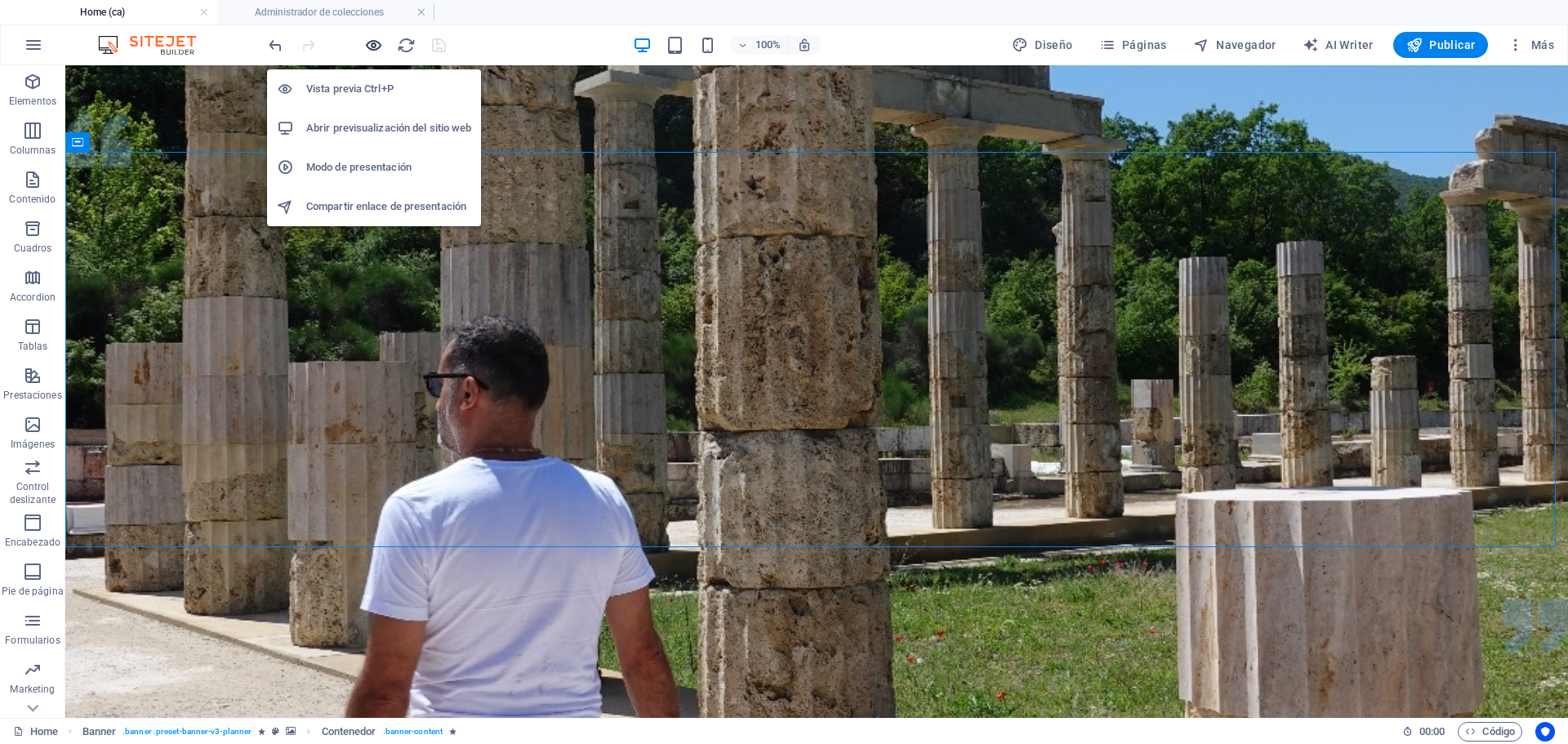 click at bounding box center [373, 45] 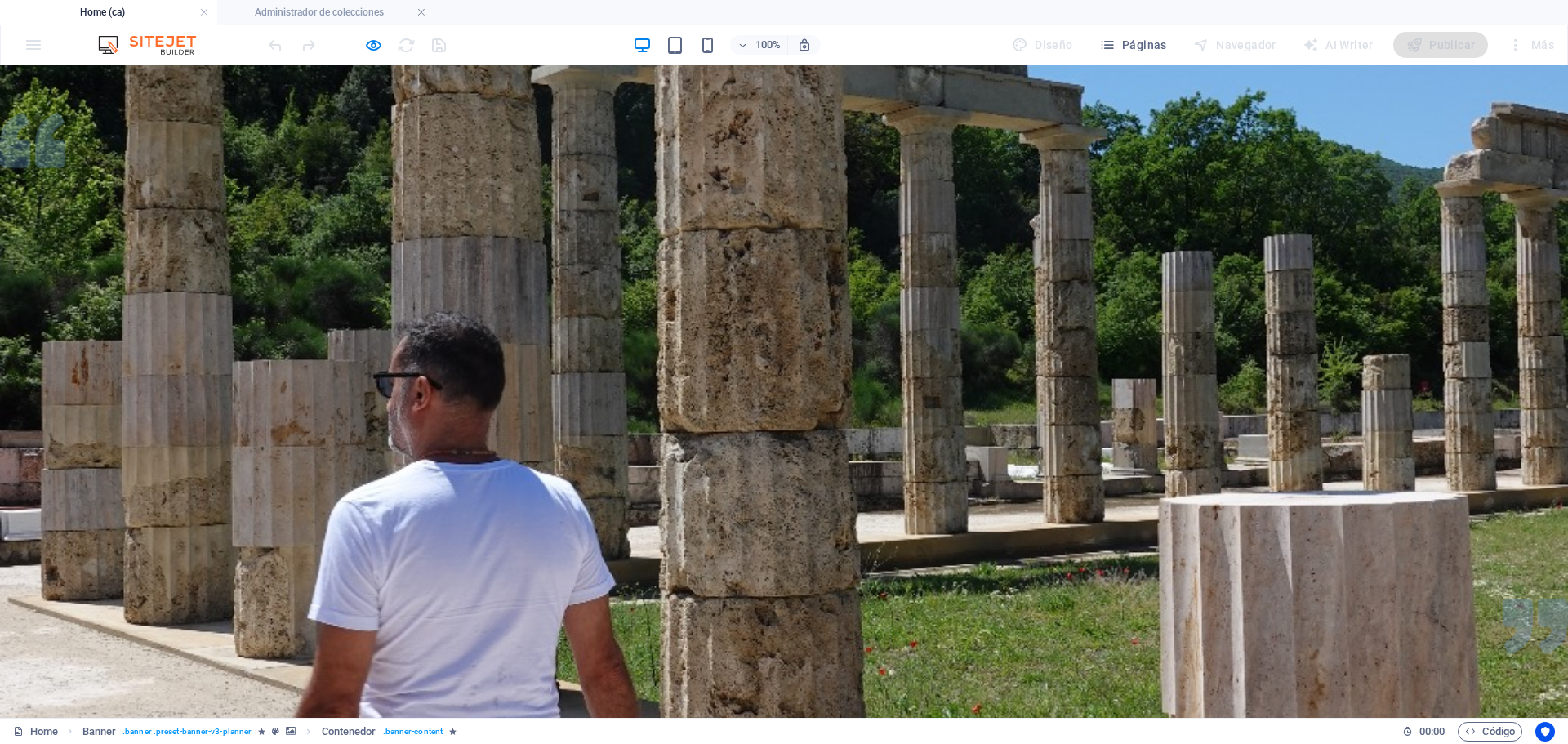 click at bounding box center [357, 45] 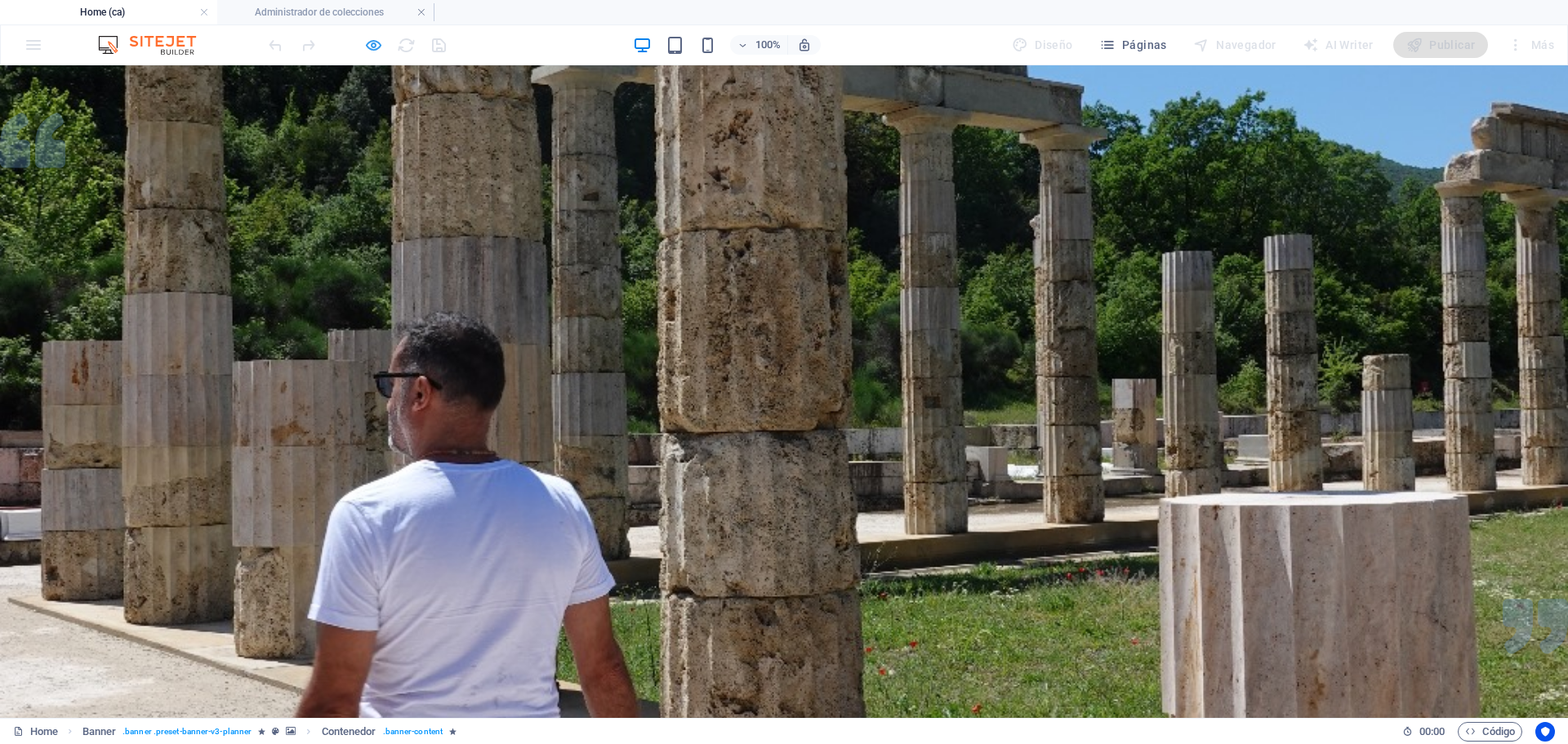 click at bounding box center (373, 45) 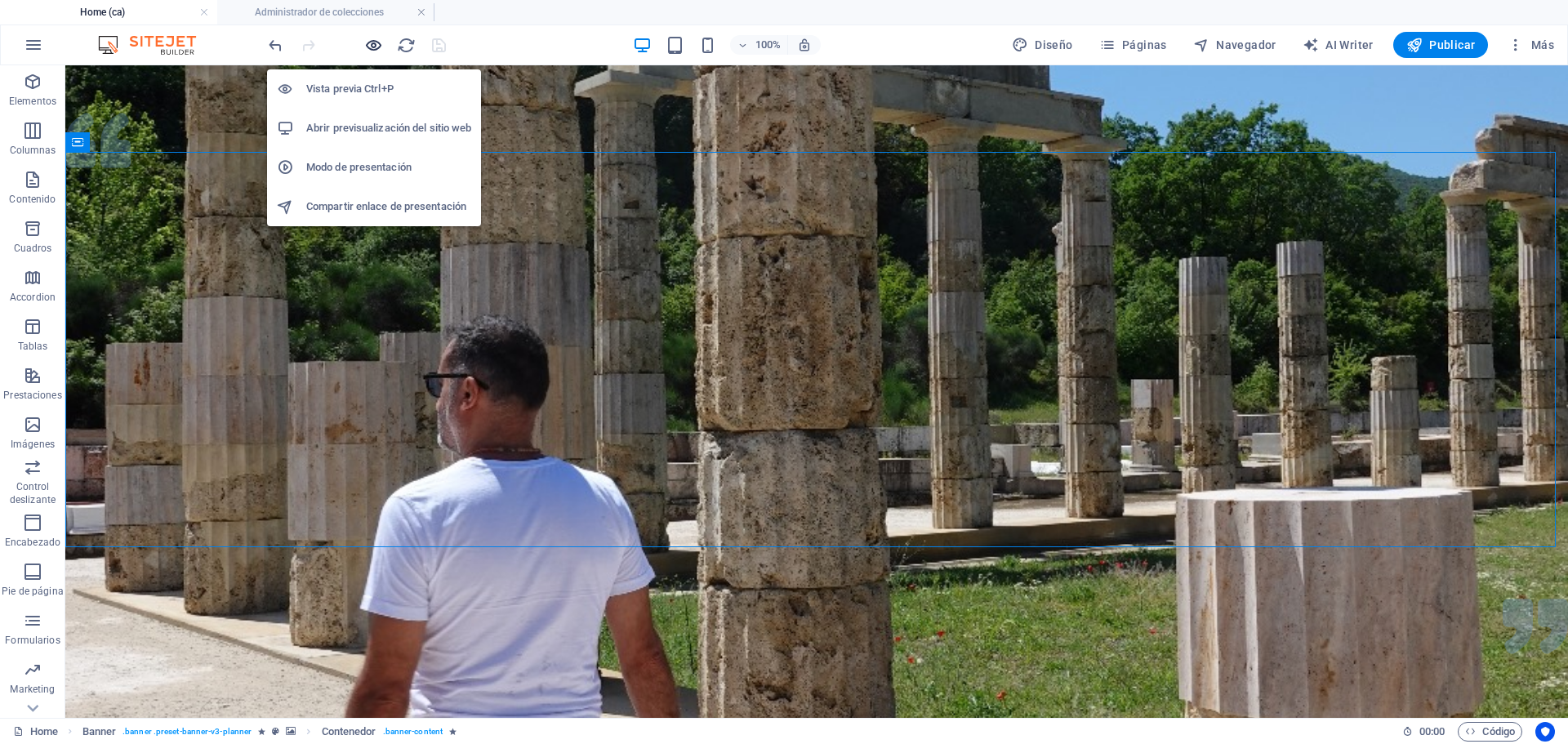 drag, startPoint x: 378, startPoint y: 49, endPoint x: 639, endPoint y: 81, distance: 262.95437 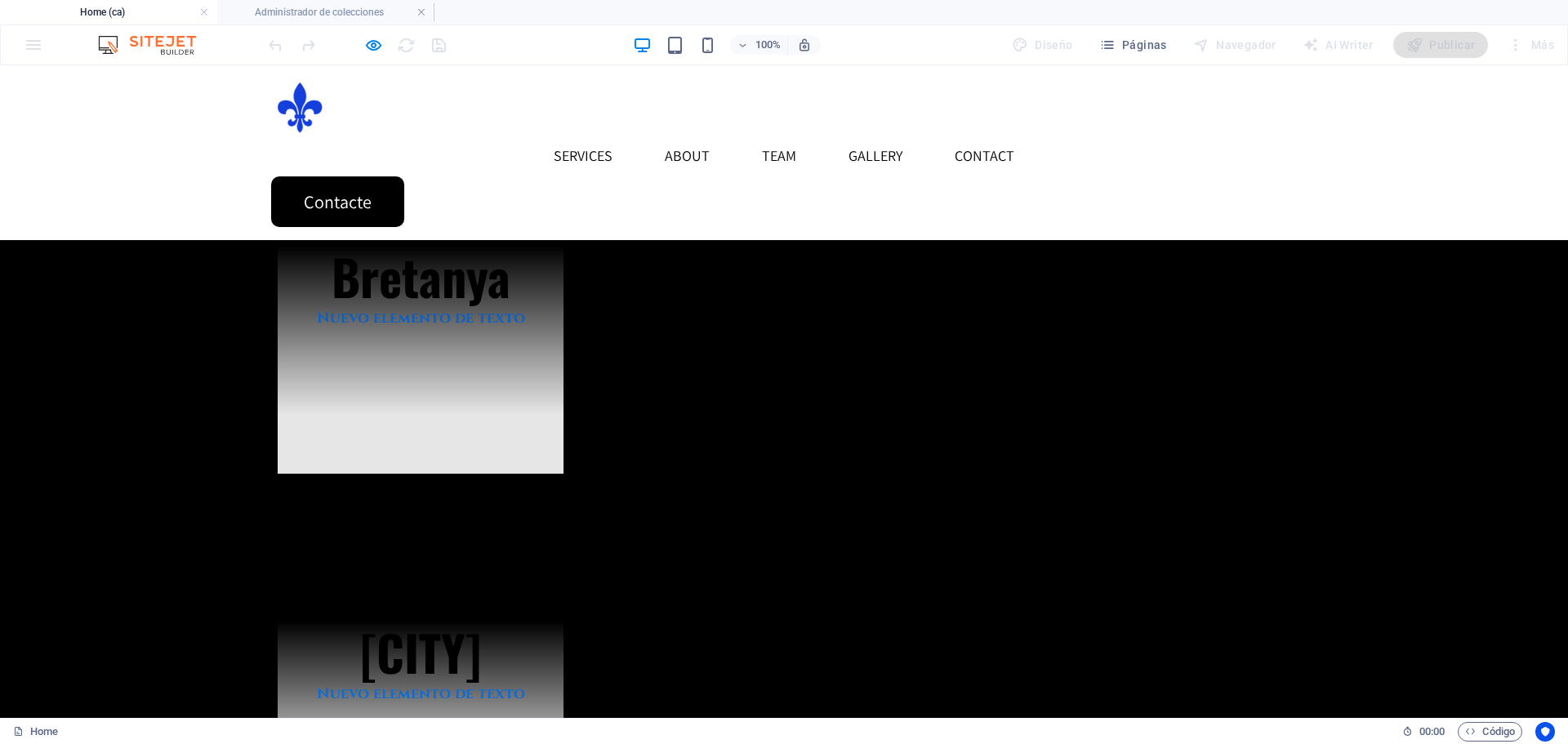 scroll, scrollTop: 1468, scrollLeft: 0, axis: vertical 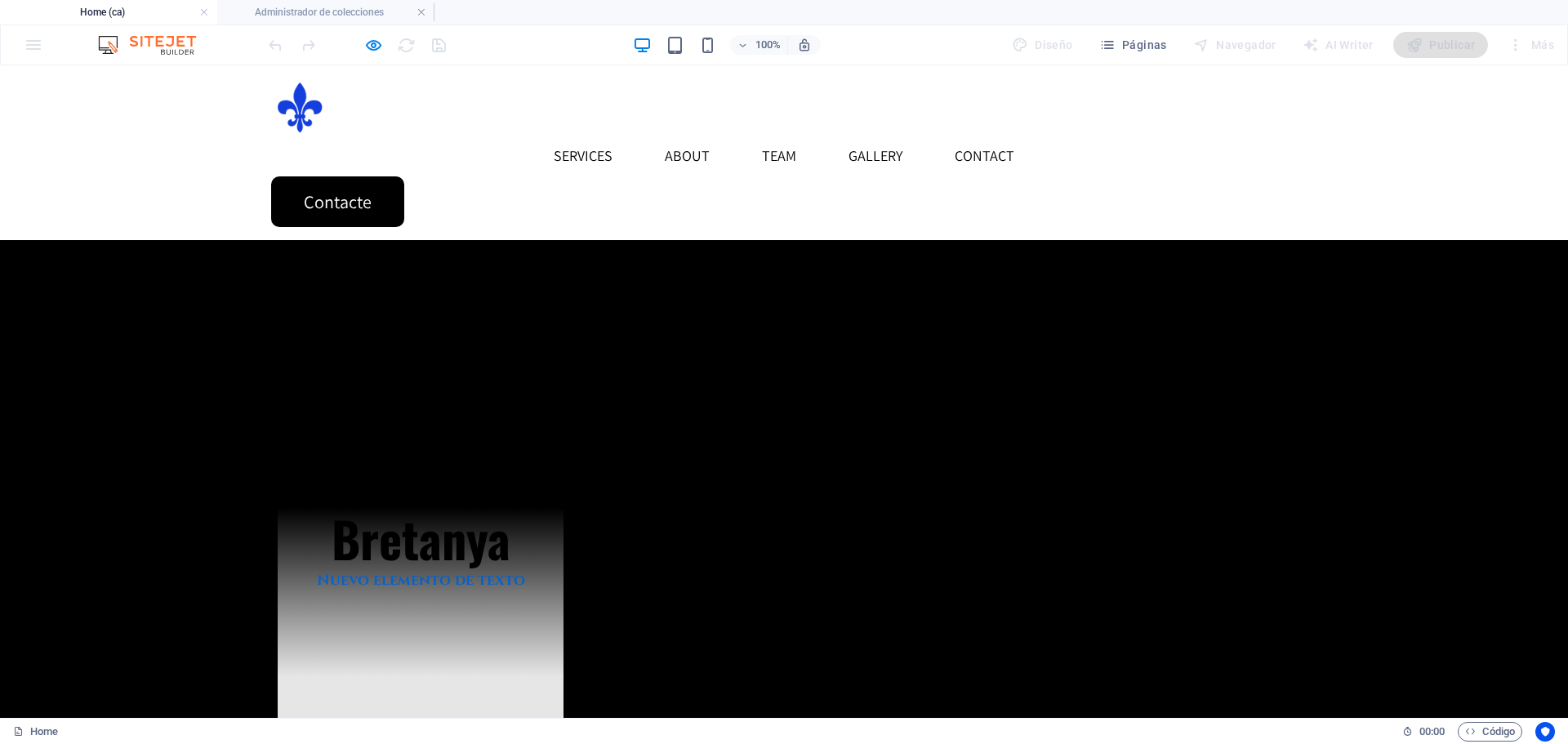 click on "100%" at bounding box center [726, 45] 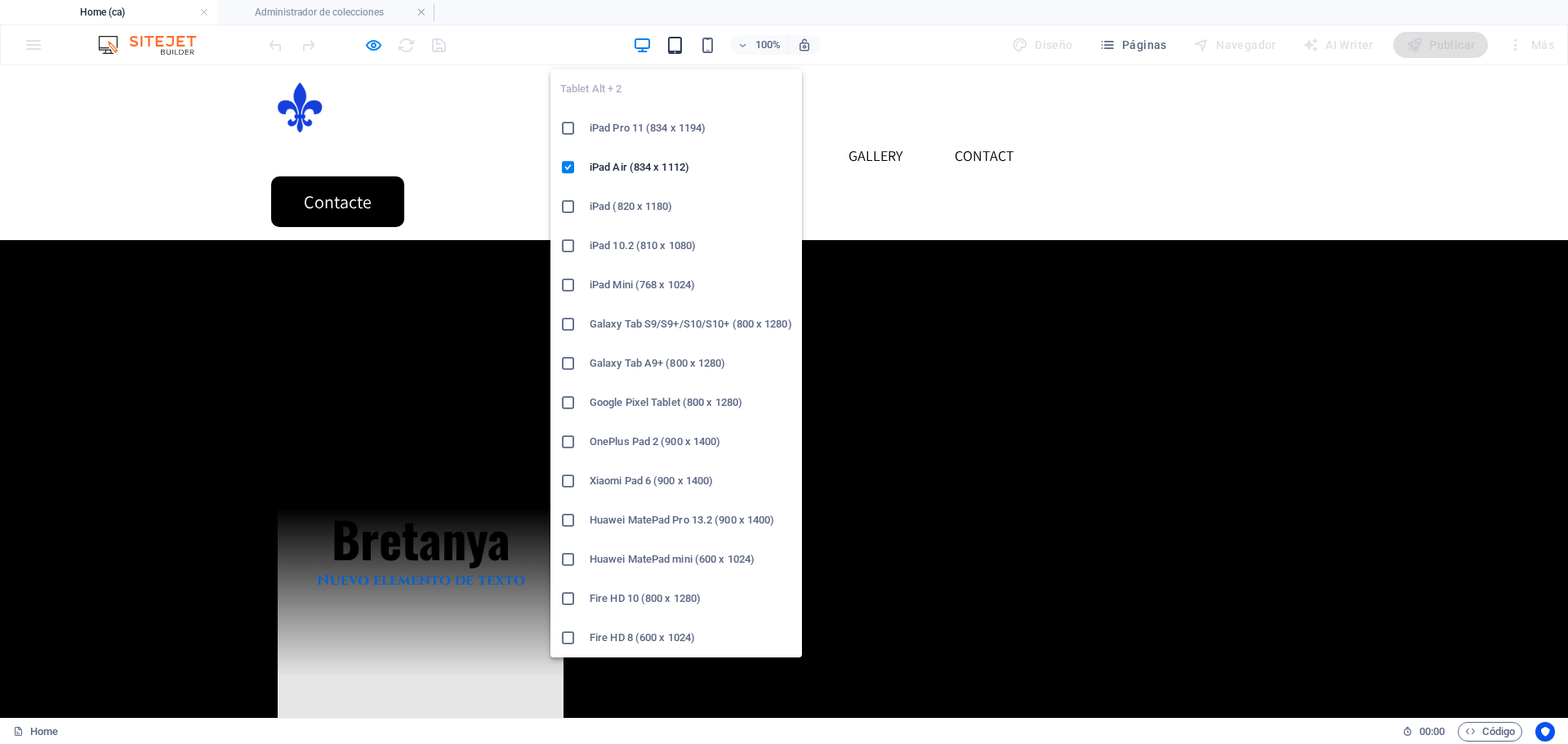click at bounding box center [675, 45] 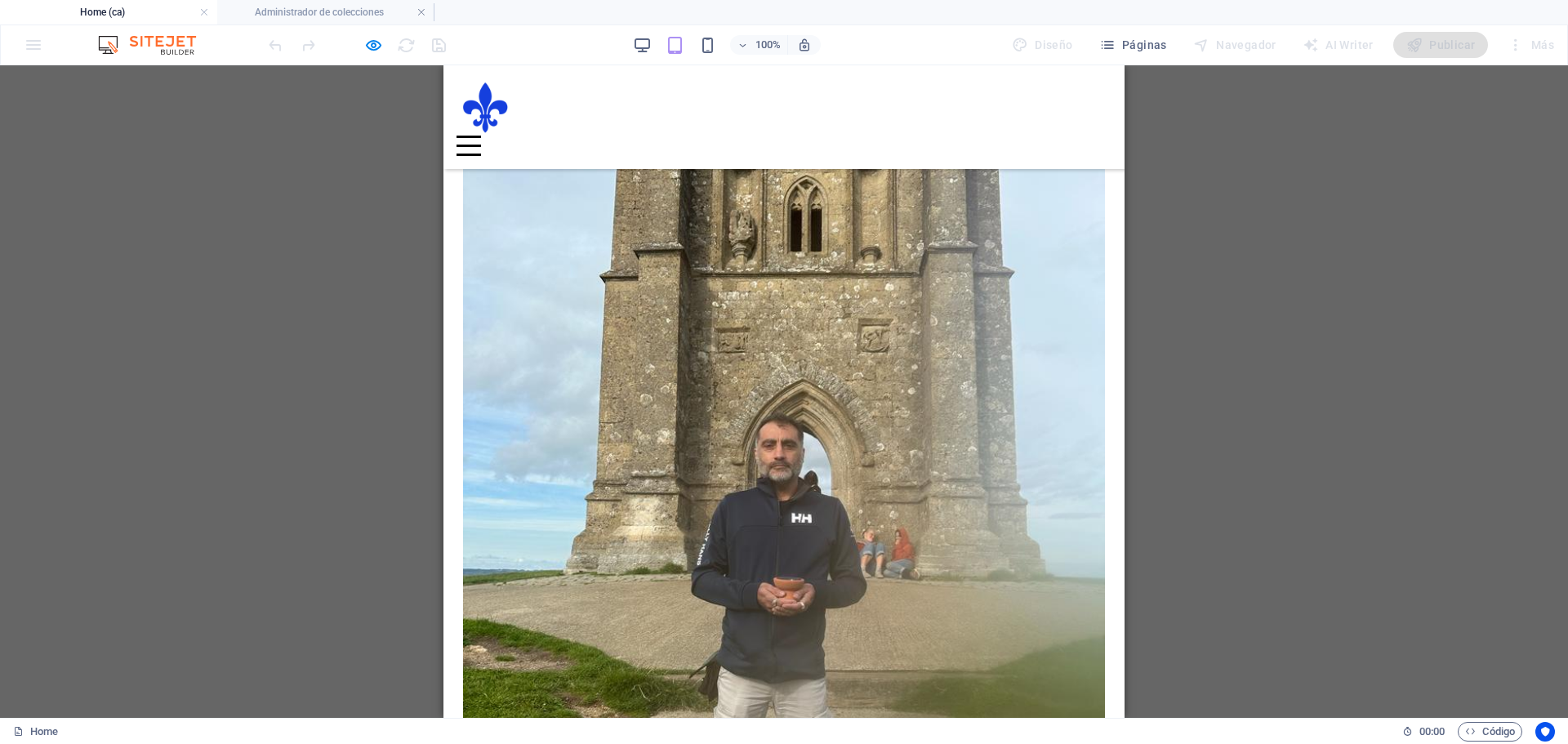 scroll, scrollTop: 3348, scrollLeft: 0, axis: vertical 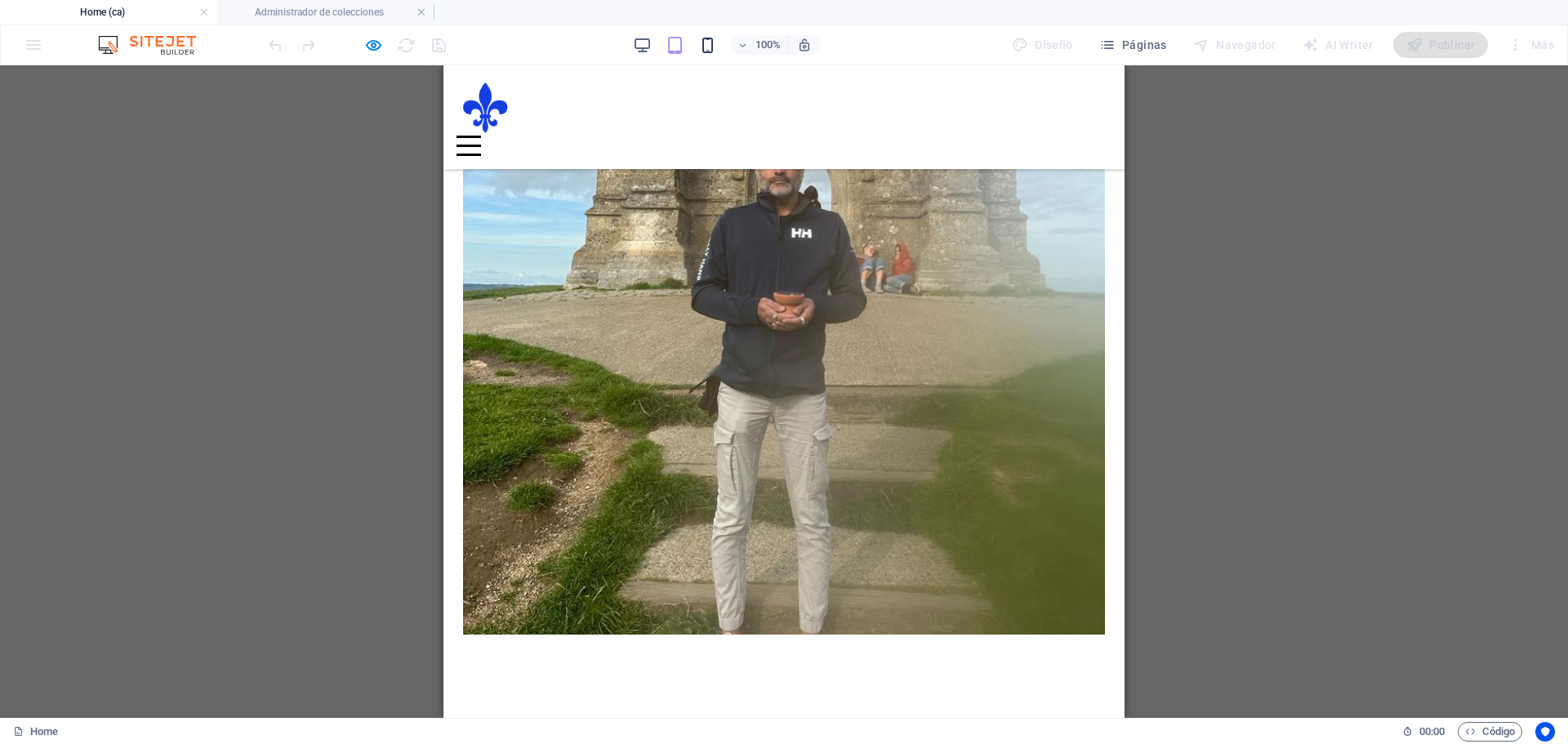 click at bounding box center [707, 45] 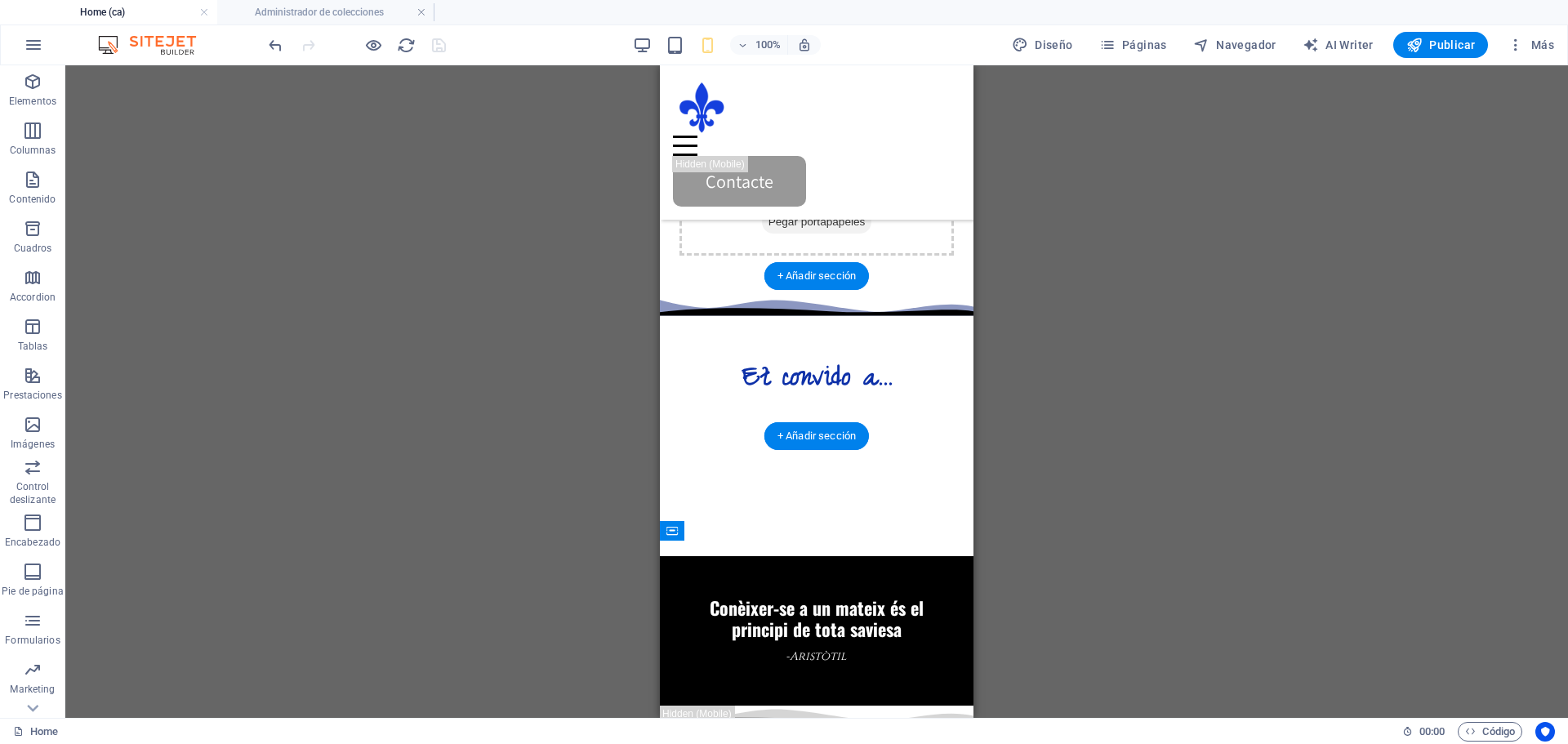 scroll, scrollTop: 5028, scrollLeft: 0, axis: vertical 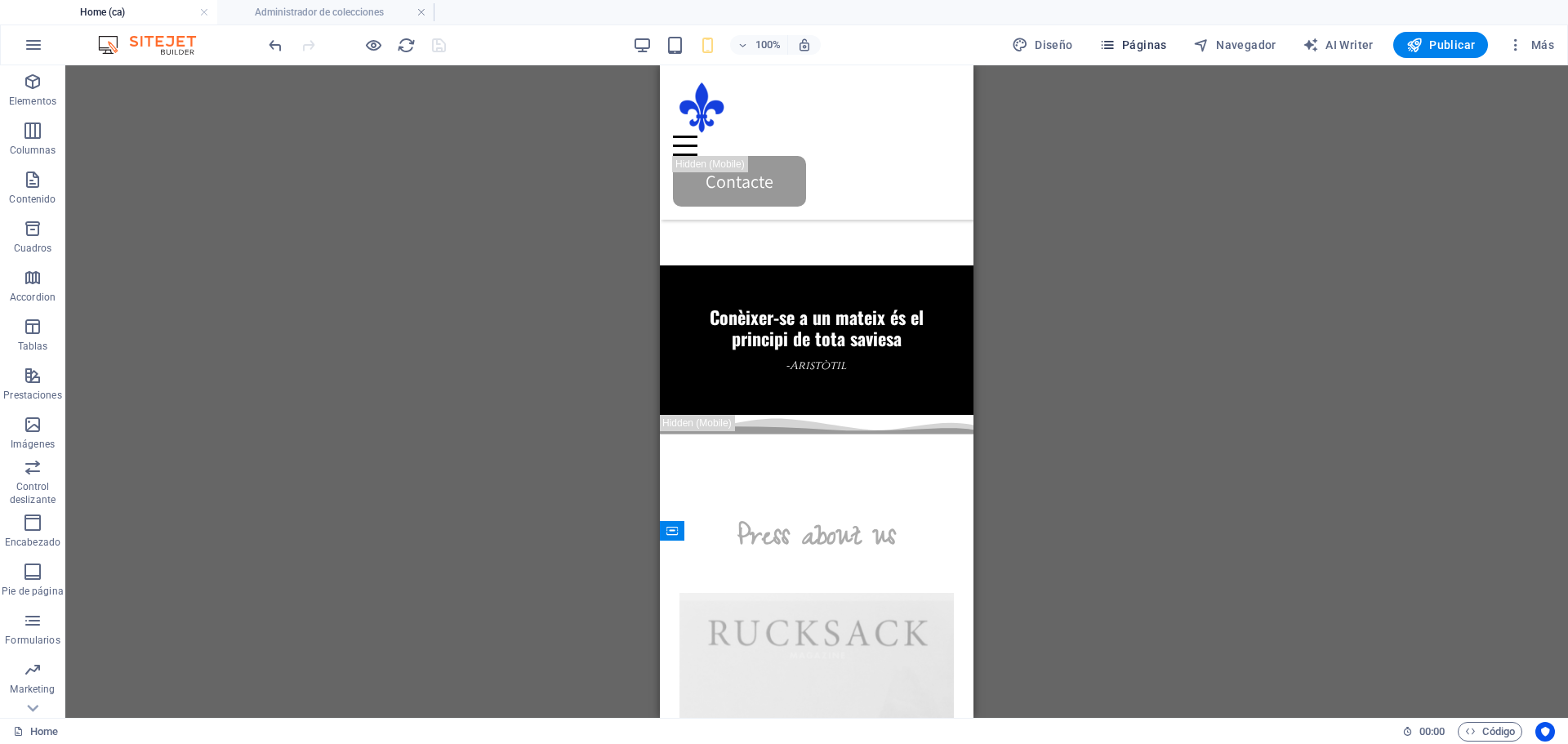 click on "Páginas" at bounding box center [1133, 45] 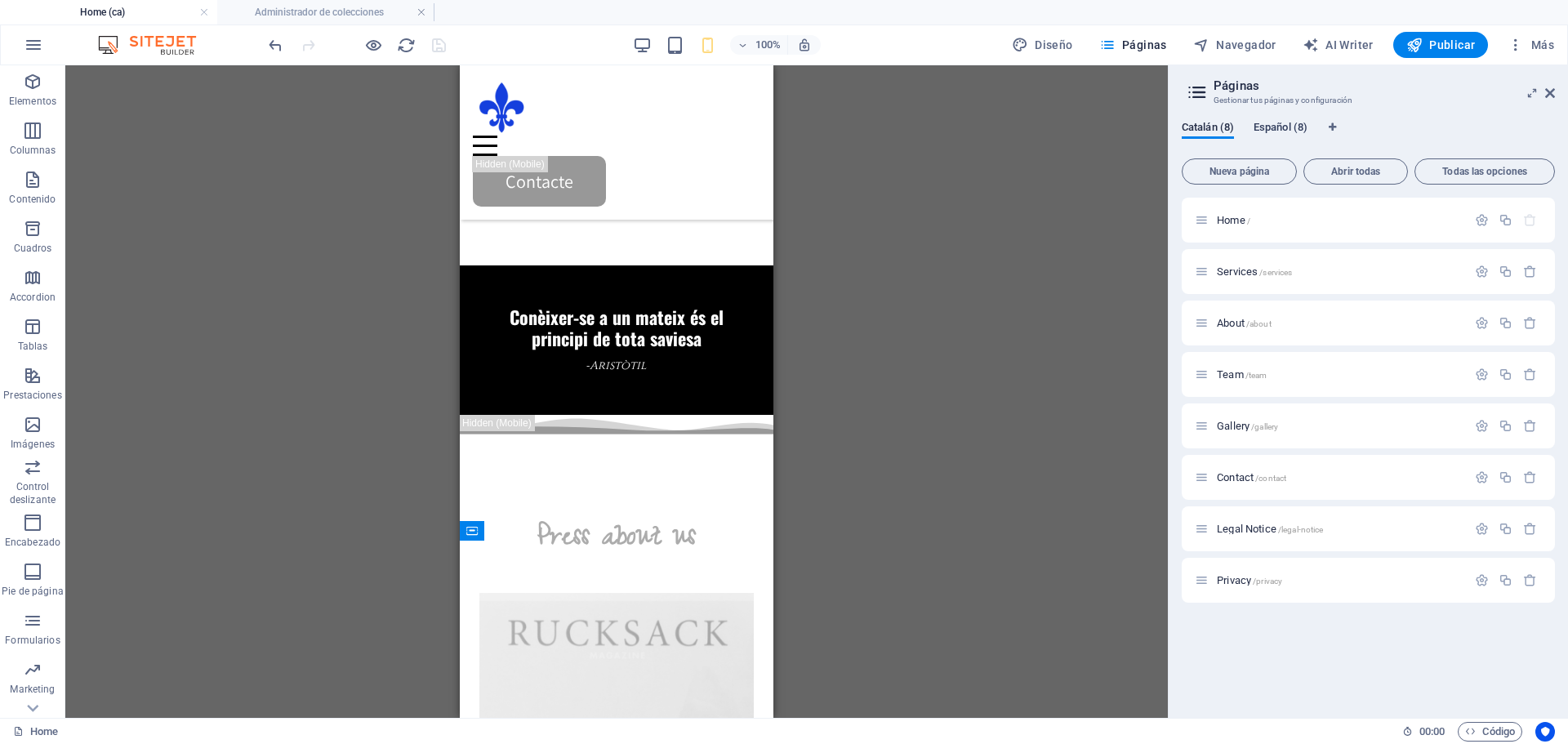 click on "Español (8)" at bounding box center (1281, 129) 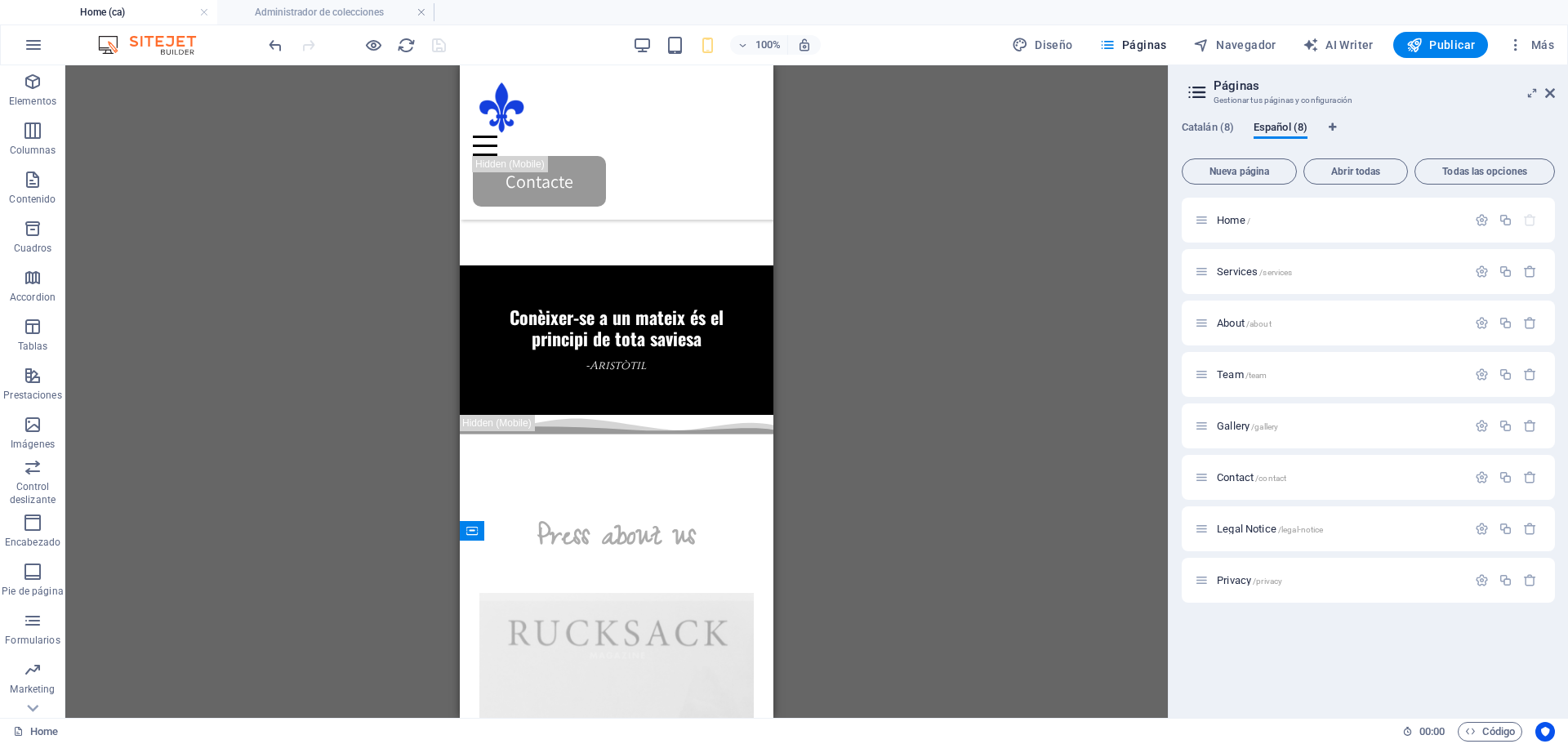 drag, startPoint x: 950, startPoint y: 251, endPoint x: 913, endPoint y: 250, distance: 37.01351 